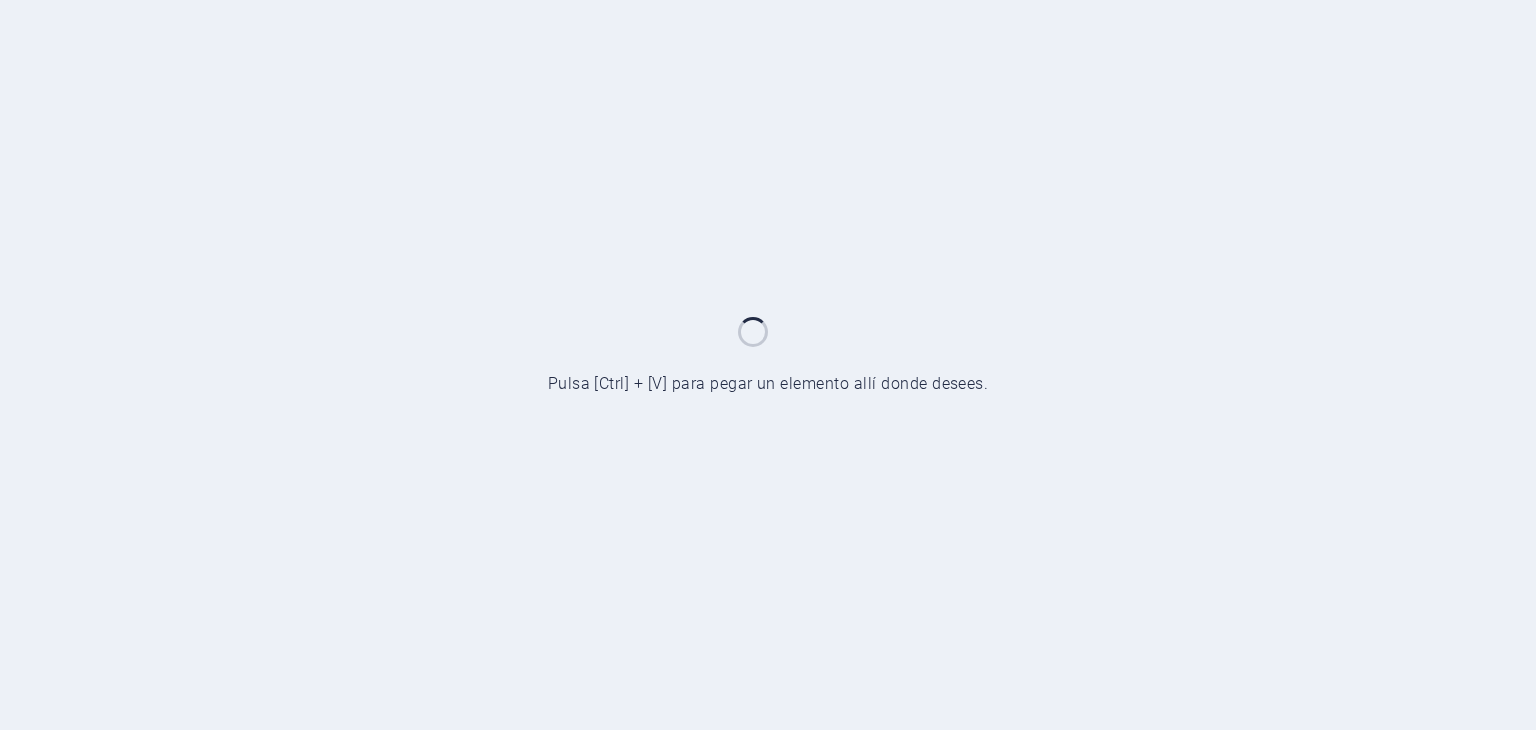 scroll, scrollTop: 0, scrollLeft: 0, axis: both 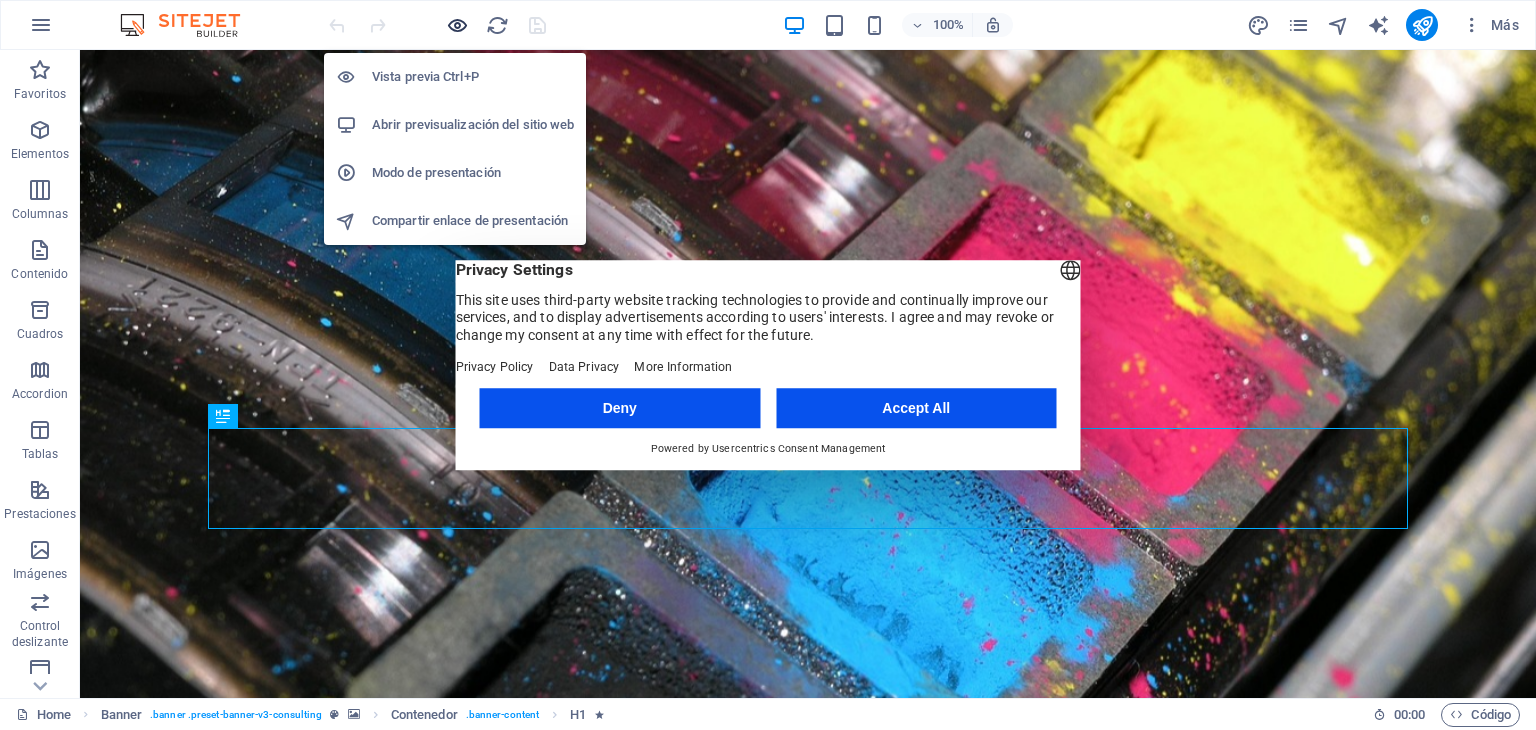 click at bounding box center (457, 25) 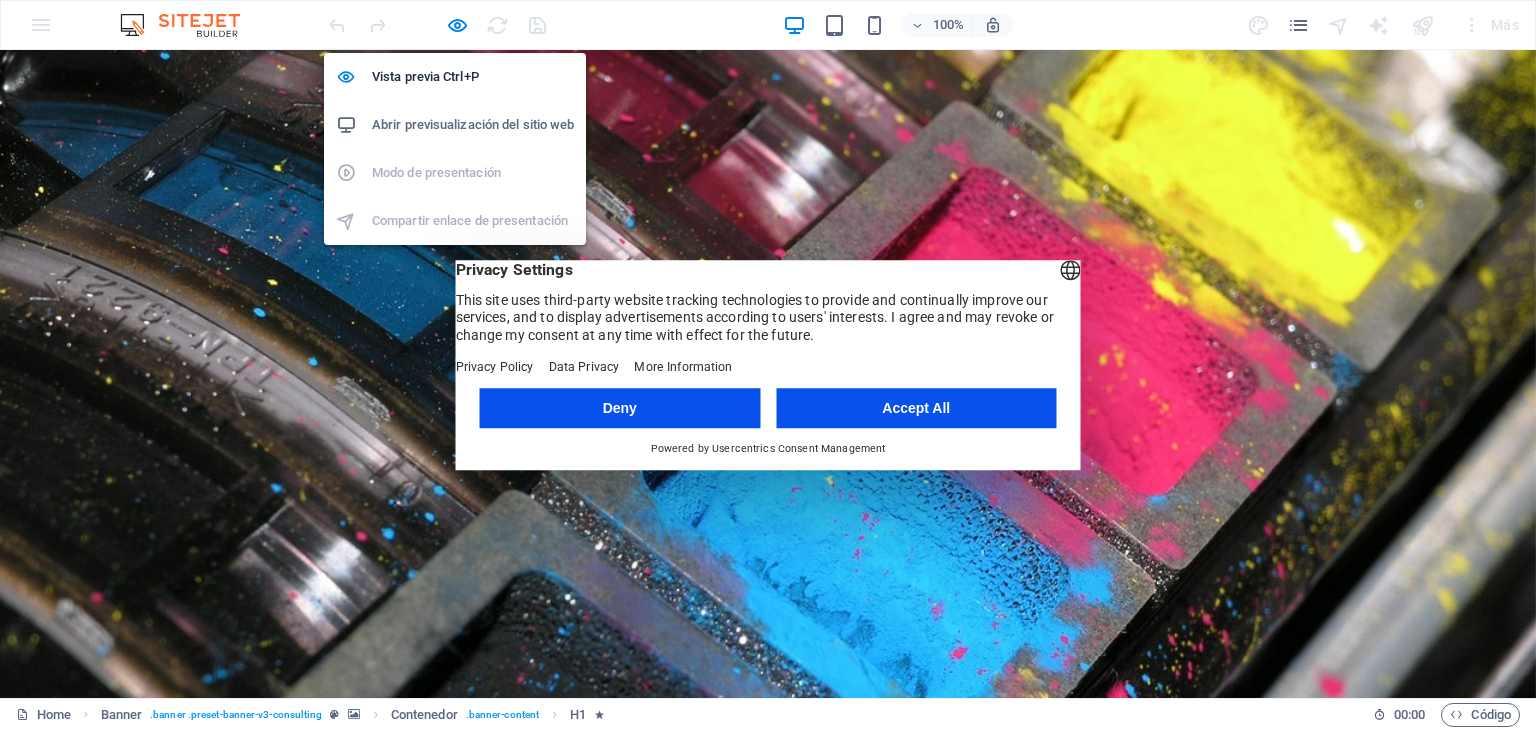 click on "Abrir previsualización del sitio web" at bounding box center [473, 125] 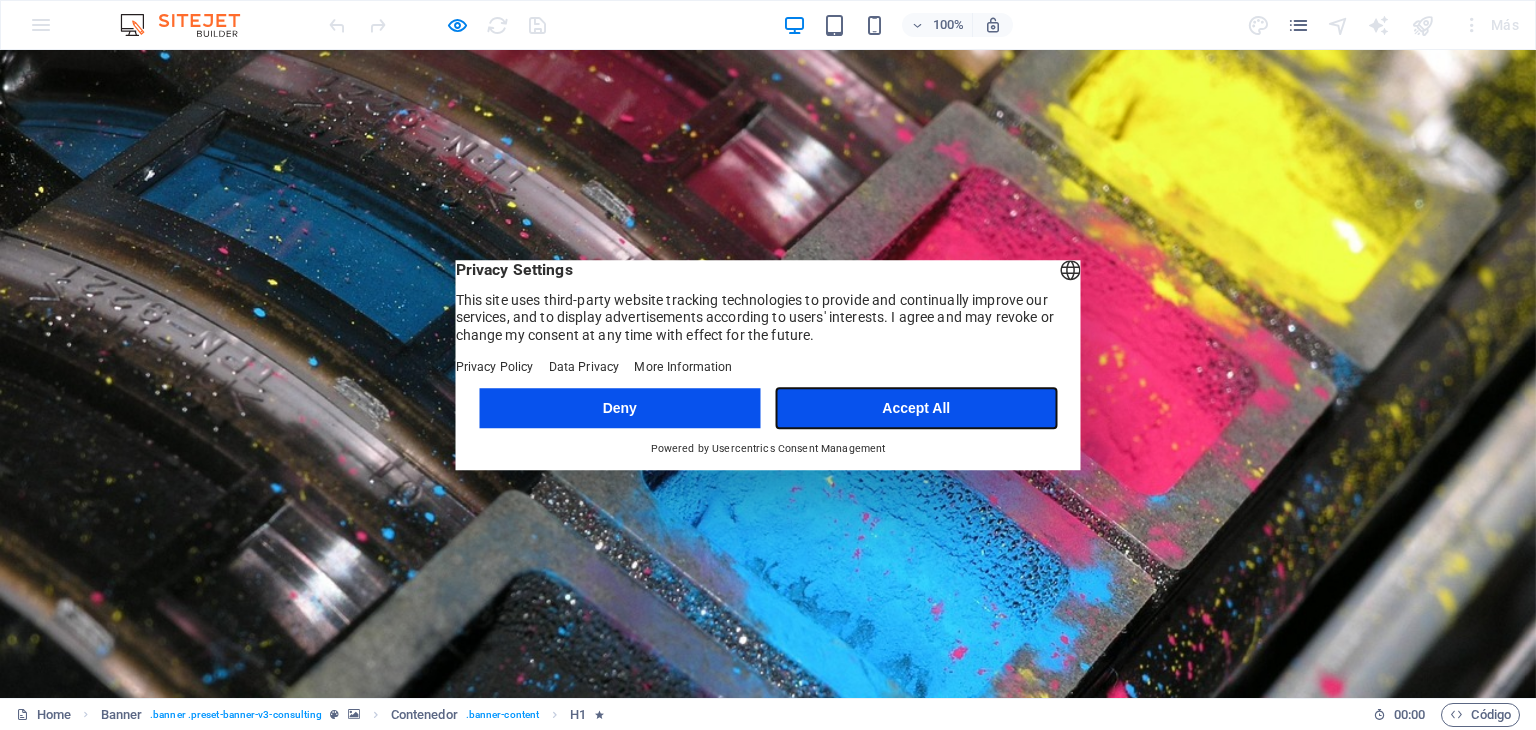 click on "Accept All" at bounding box center [916, 408] 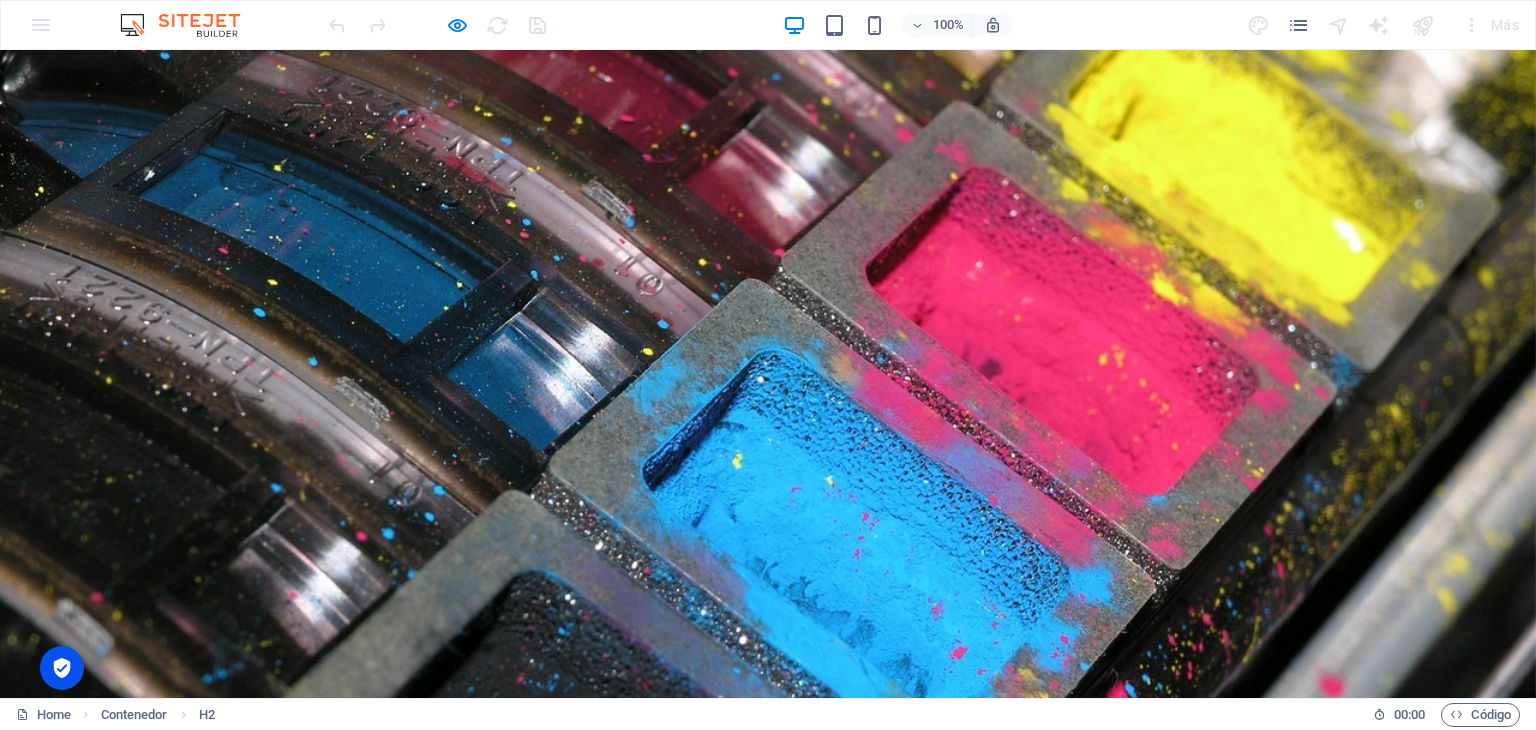 click on "El mejor servicio técnico Comenzar" at bounding box center [768, 1359] 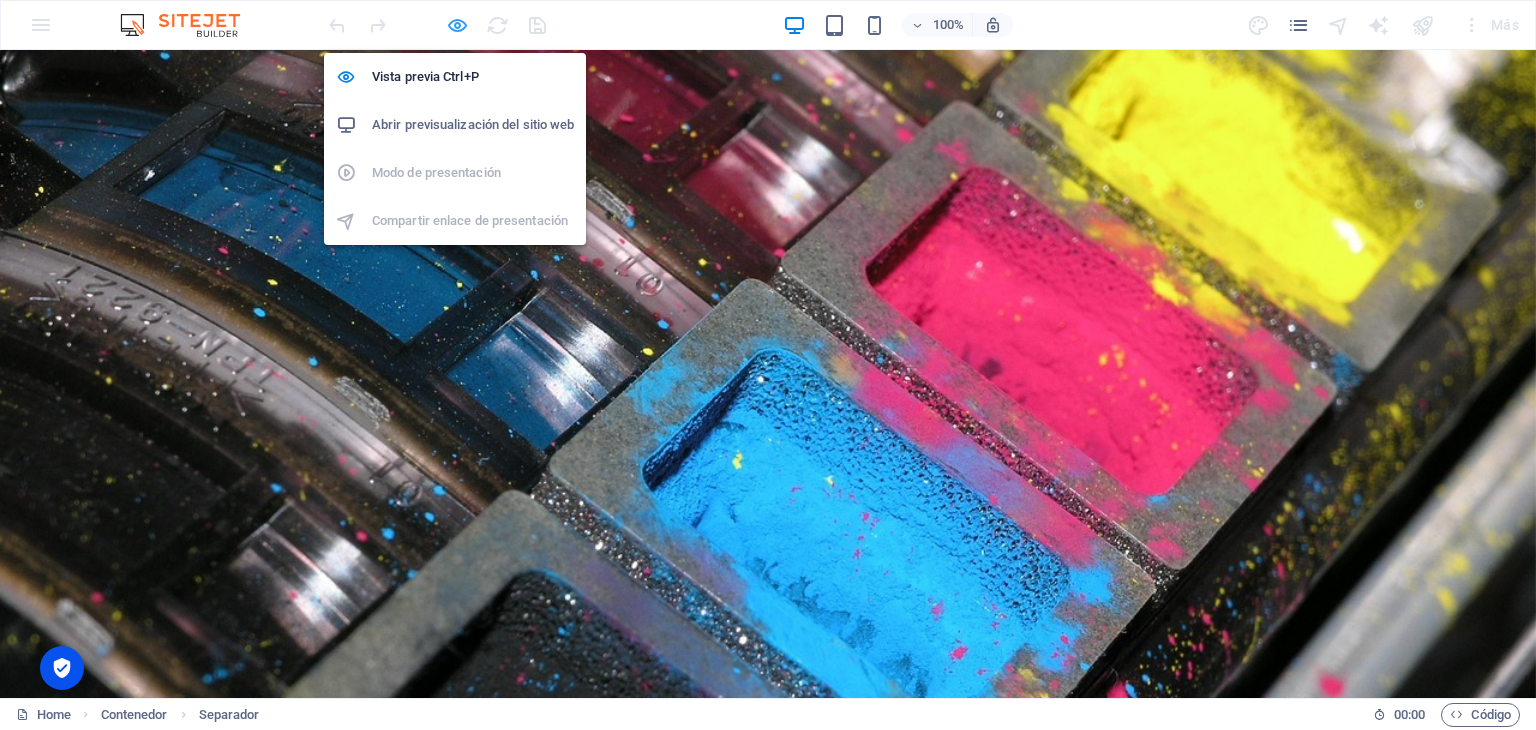 click at bounding box center [457, 25] 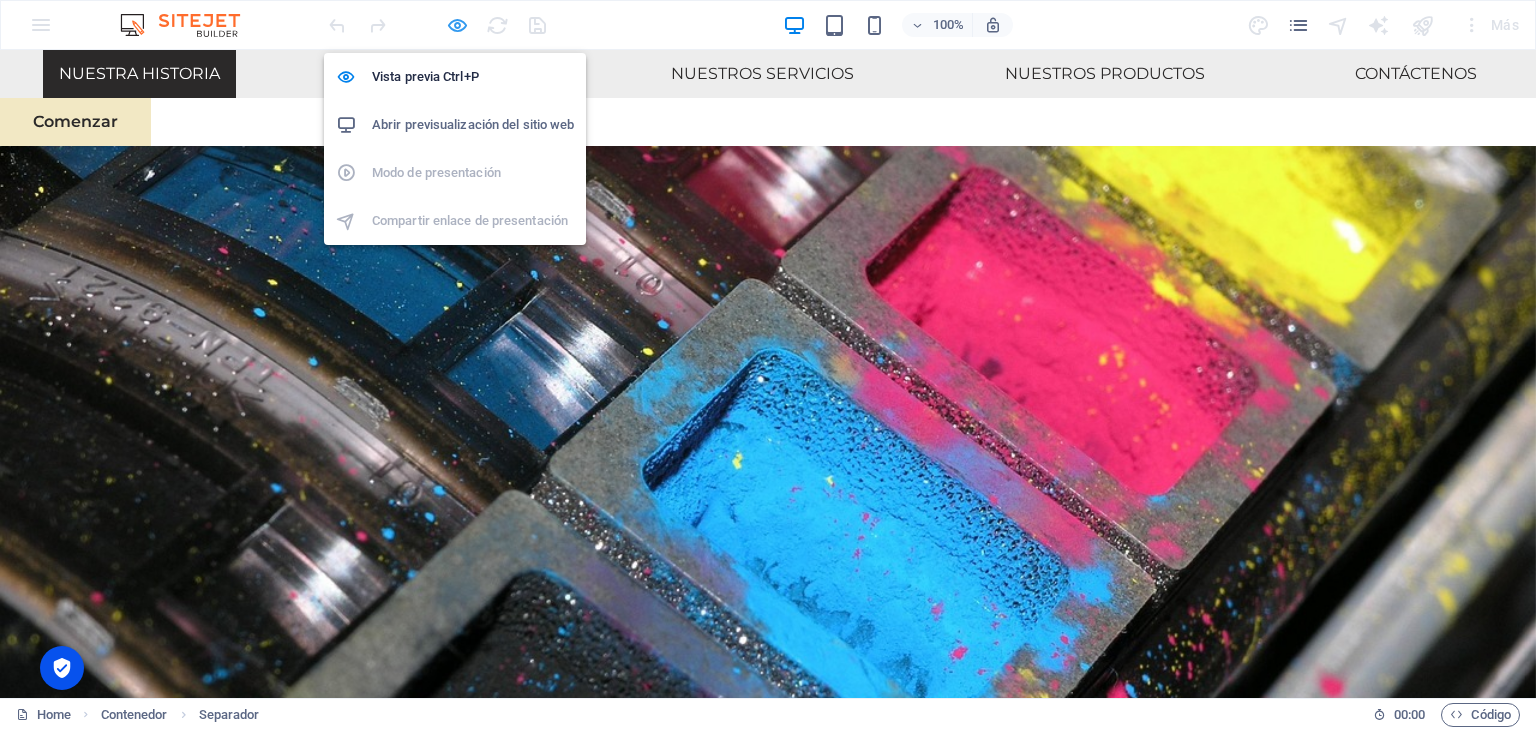 scroll, scrollTop: 832, scrollLeft: 0, axis: vertical 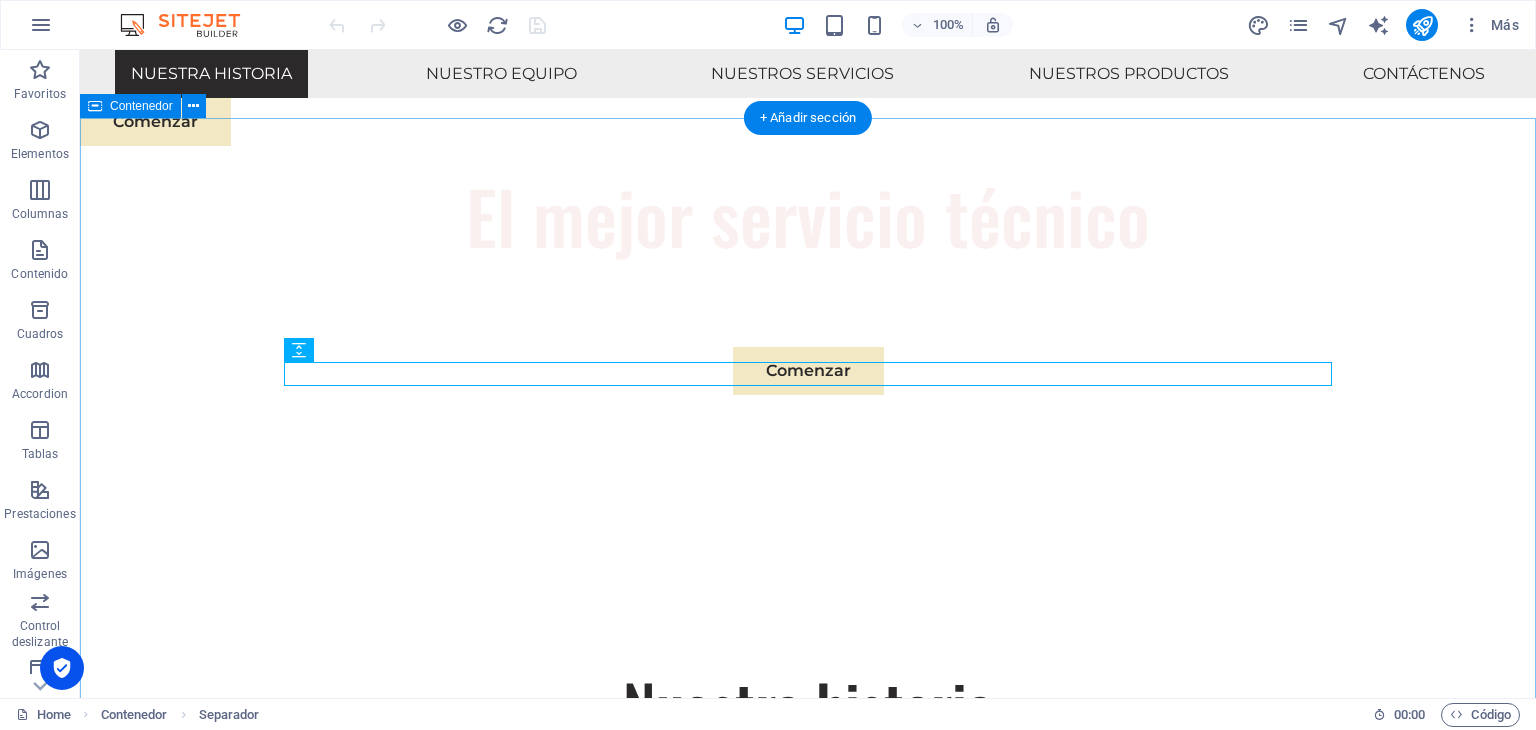 type 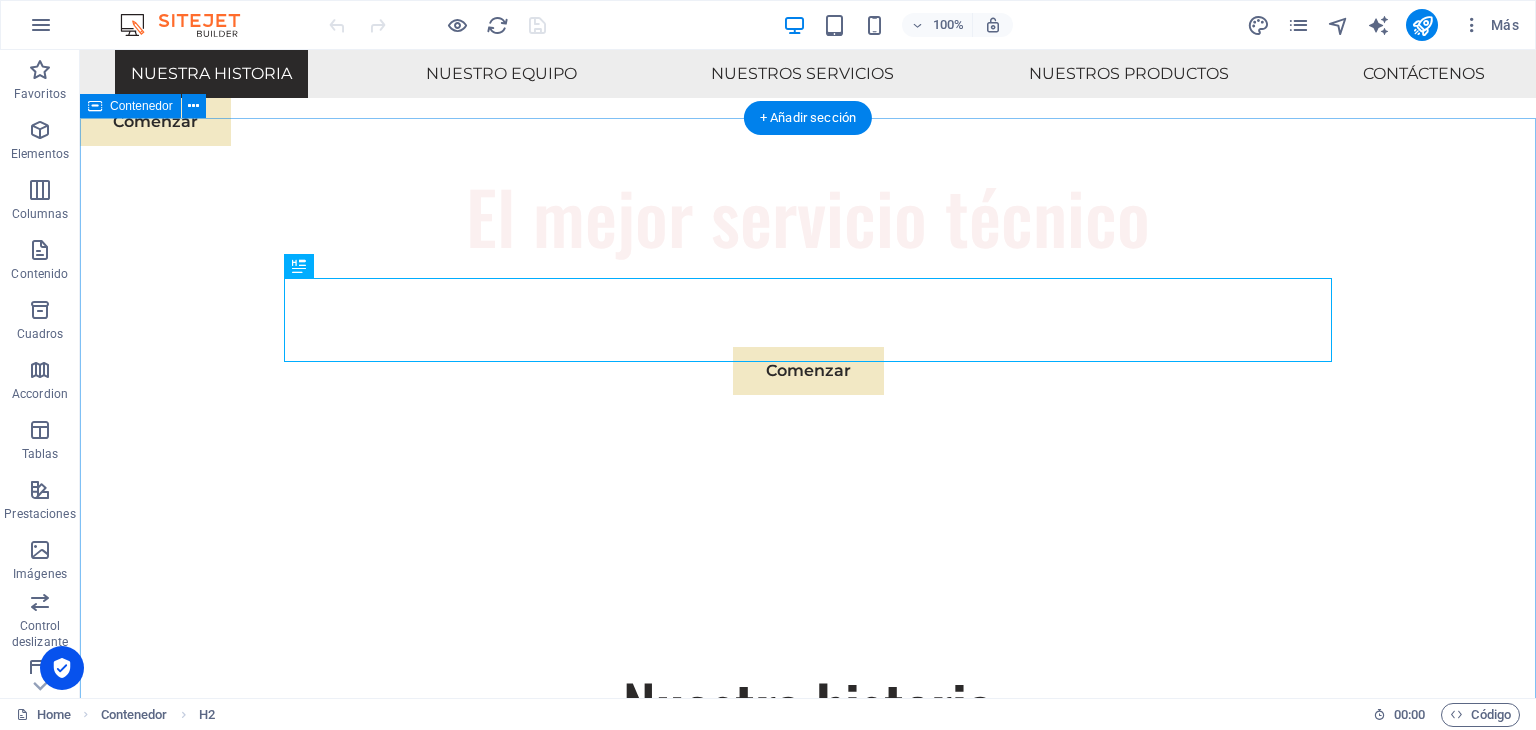 click on "Nuestra historia Somos una agencia de consultoría apasionada dedicada a ayudar a las empresas a navegar por el panorama dinámico de la energía sostenible y el crecimiento estratégico. Nuestra misión principal es empoderar a las organizaciones para que prosperen mientras tienen un impacto positivo en el medio ambiente. Socio de Éxito Sostenible En Eco-Con, entendemos que el éxito no se trata solo de rentabilidad; También se trata de sostenibilidad y prácticas comerciales responsables. Con un historial comprobado de guiar a las empresas hacia una mayor rentabilidad y responsabilidad ambiental, nos hemos convertido en un socio de confianza en la industria. Experiencia para resultados En Eco-Con, entendemos que el éxito no se trata solo de rentabilidad; También se trata de sostenibilidad y prácticas comerciales responsables. Con un historial comprobado de guiar a las empresas hacia una mayor rentabilidad y responsabilidad ambiental, nos hemos convertido en un socio de confianza en la industria." at bounding box center [808, 896] 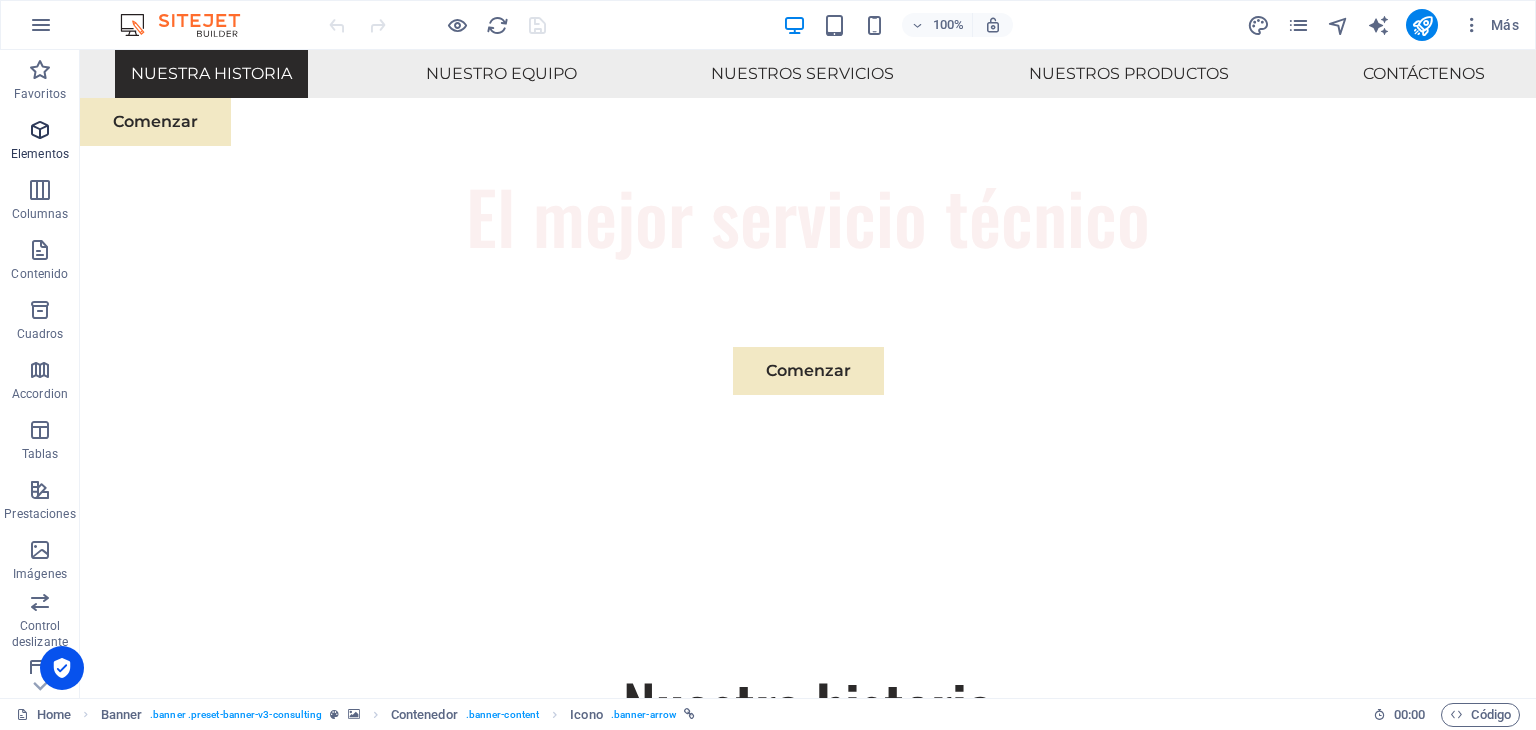 click on "Elementos" at bounding box center (40, 154) 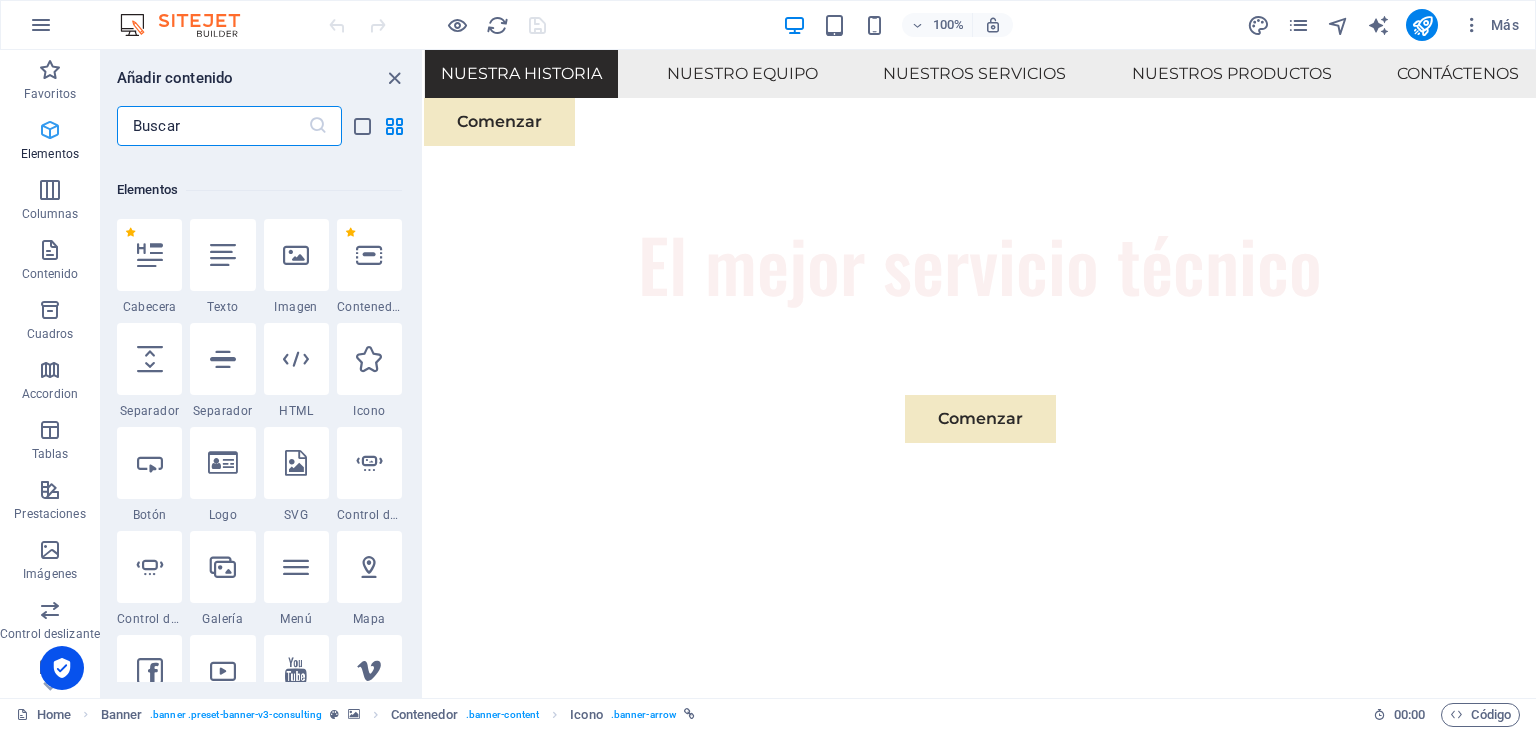 scroll, scrollTop: 376, scrollLeft: 0, axis: vertical 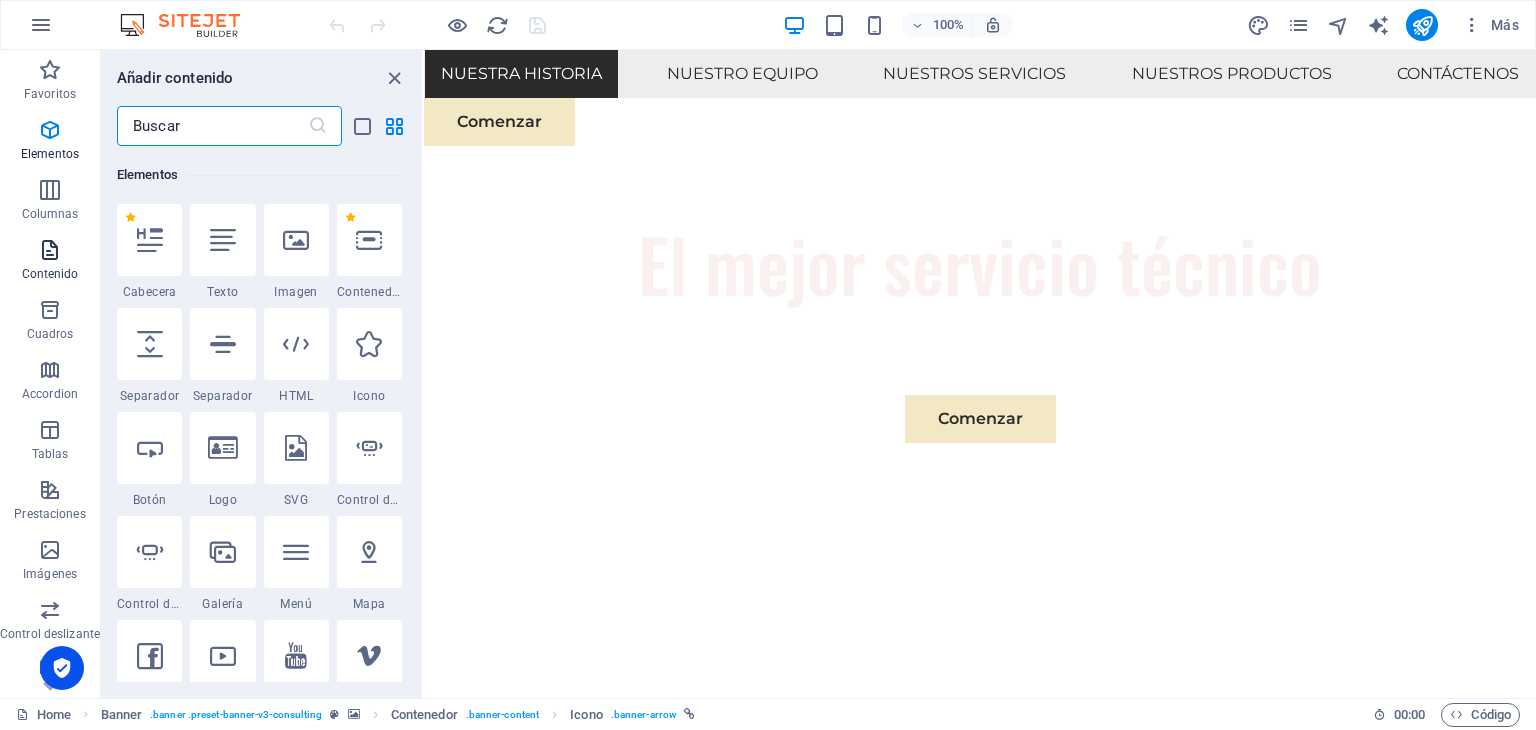 click on "Contenido" at bounding box center (50, 274) 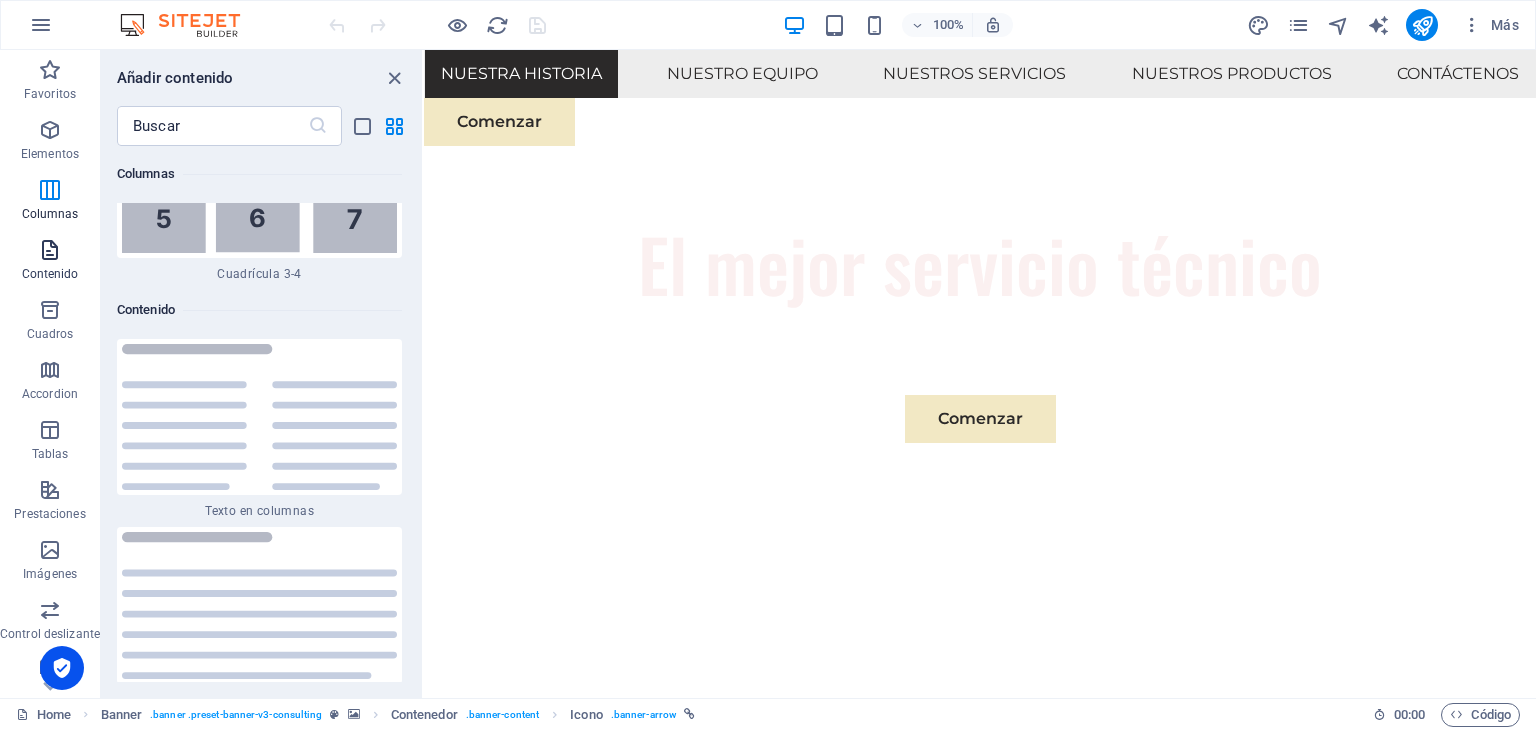 scroll, scrollTop: 6802, scrollLeft: 0, axis: vertical 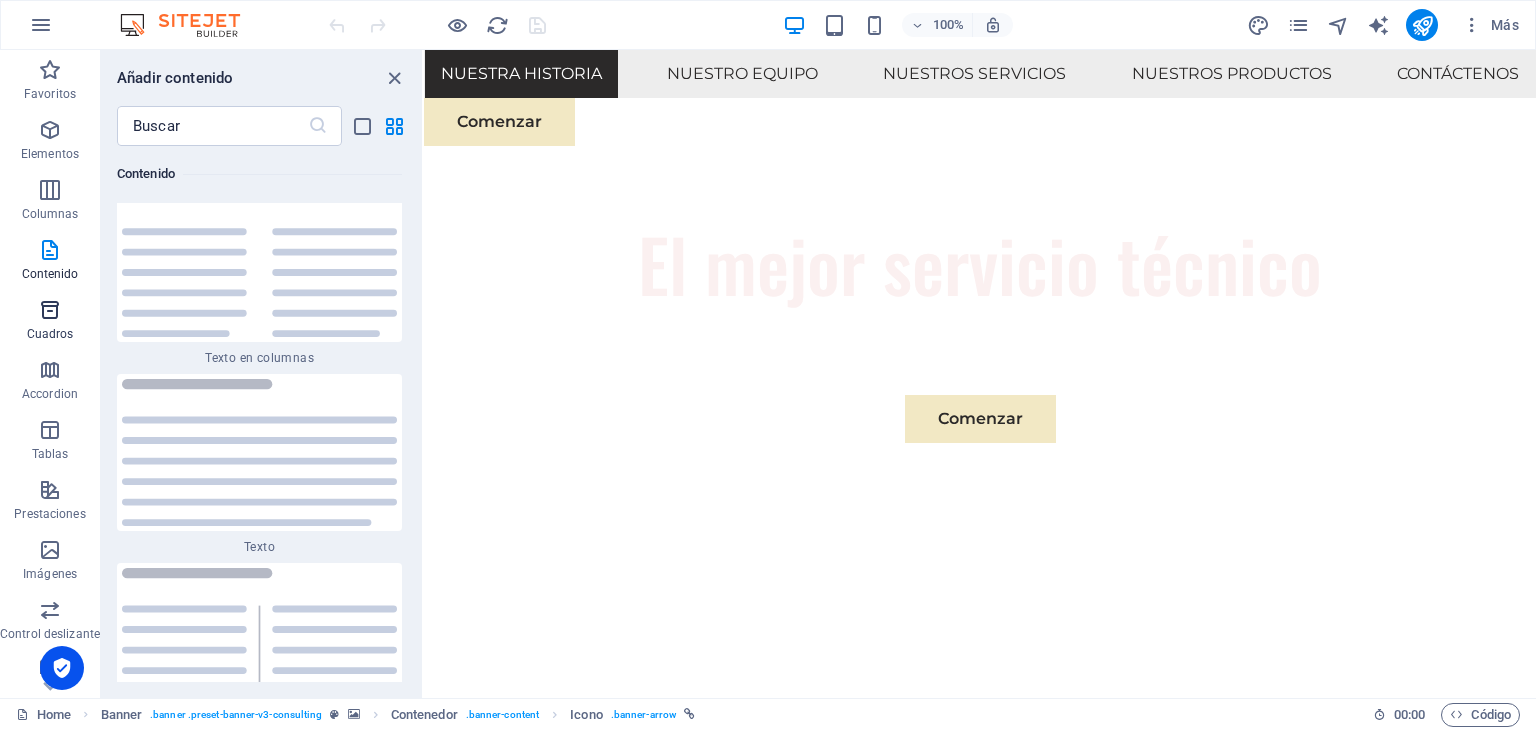 click on "Cuadros" at bounding box center [50, 334] 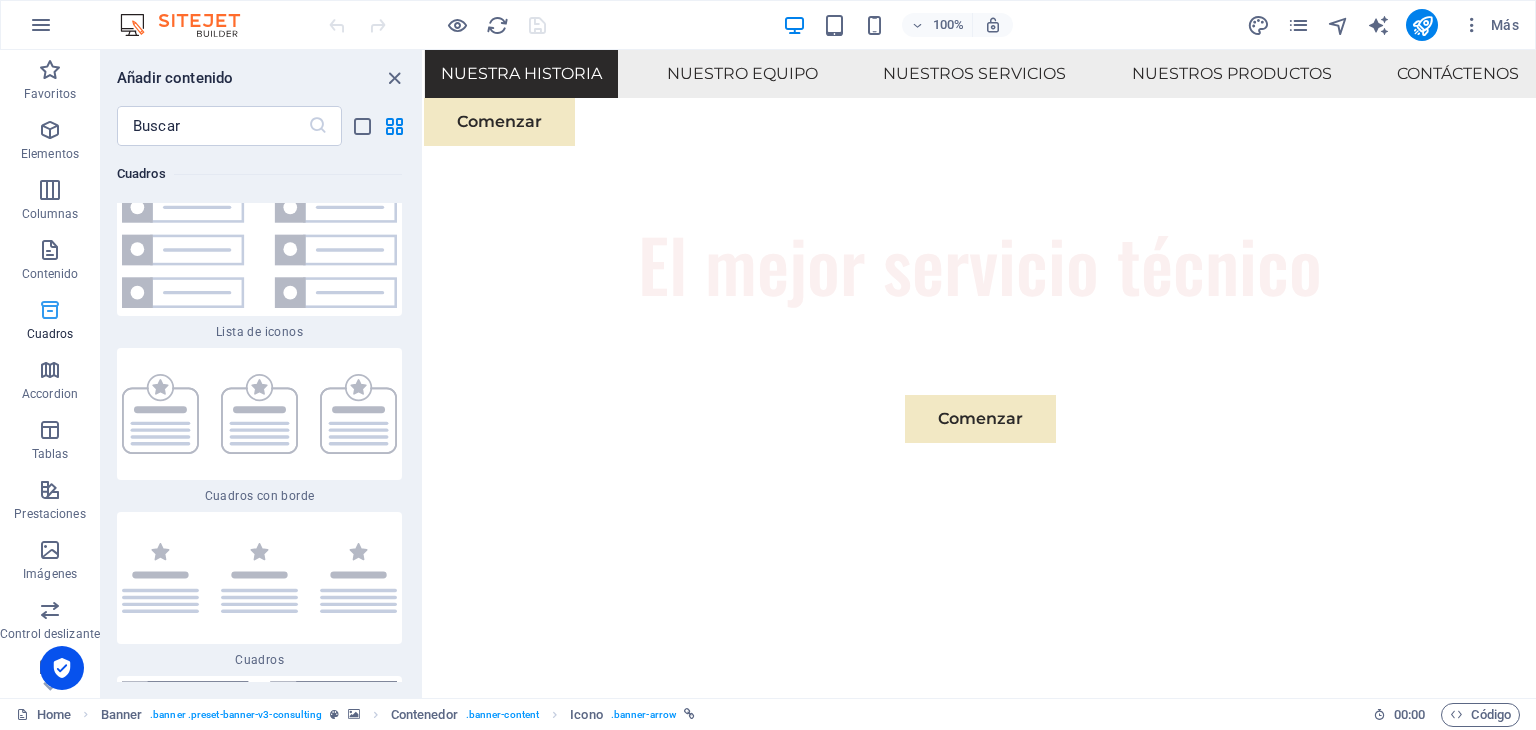 scroll, scrollTop: 10640, scrollLeft: 0, axis: vertical 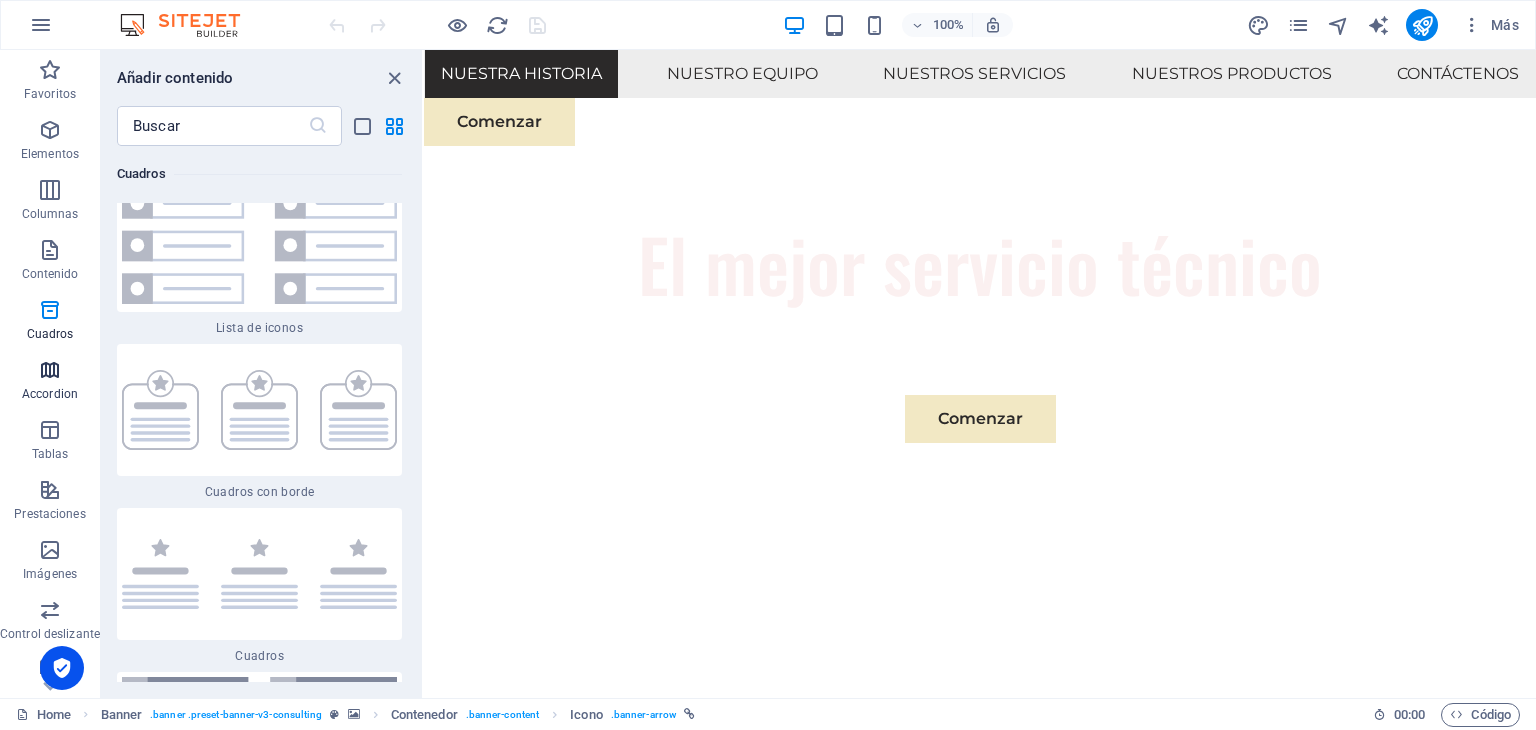 click at bounding box center [50, 370] 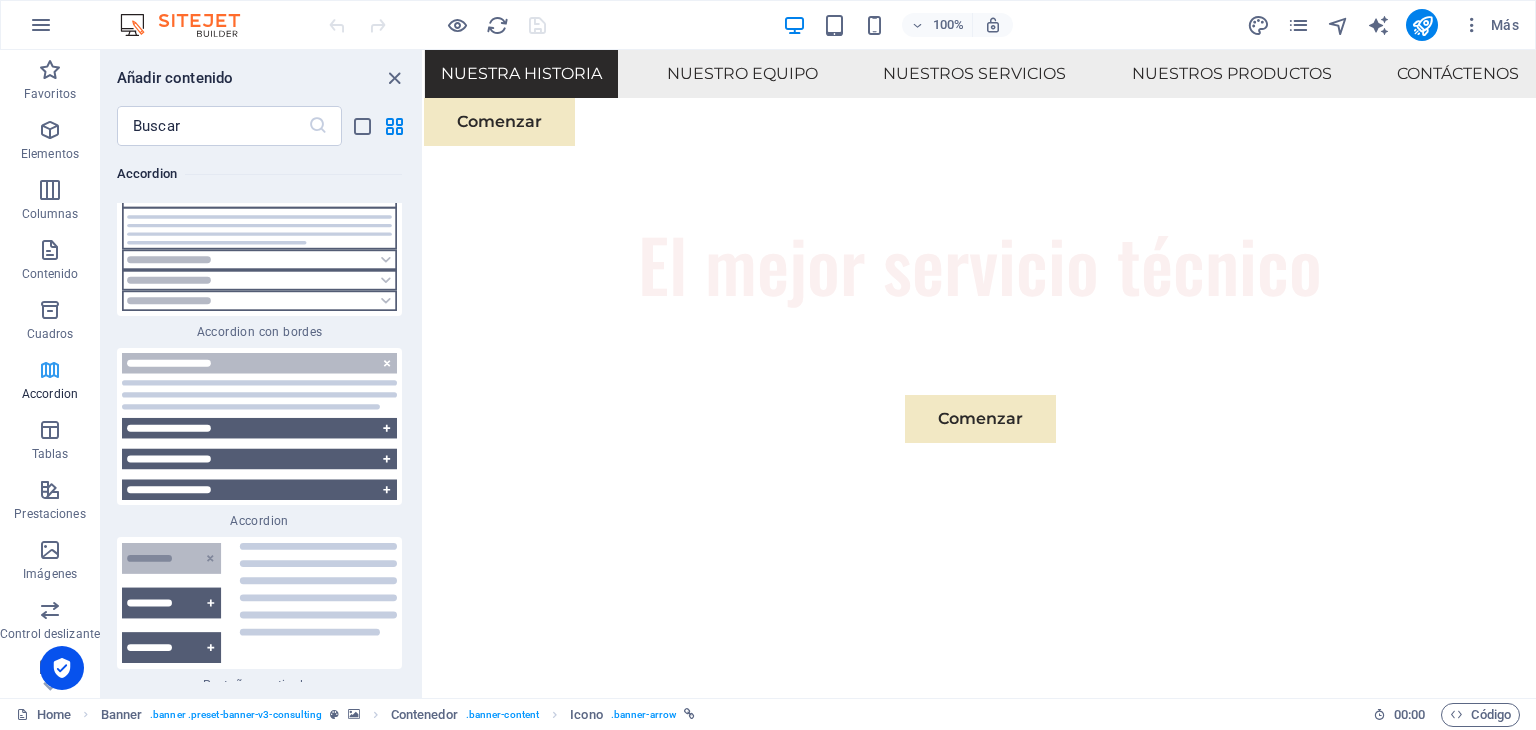 scroll, scrollTop: 12252, scrollLeft: 0, axis: vertical 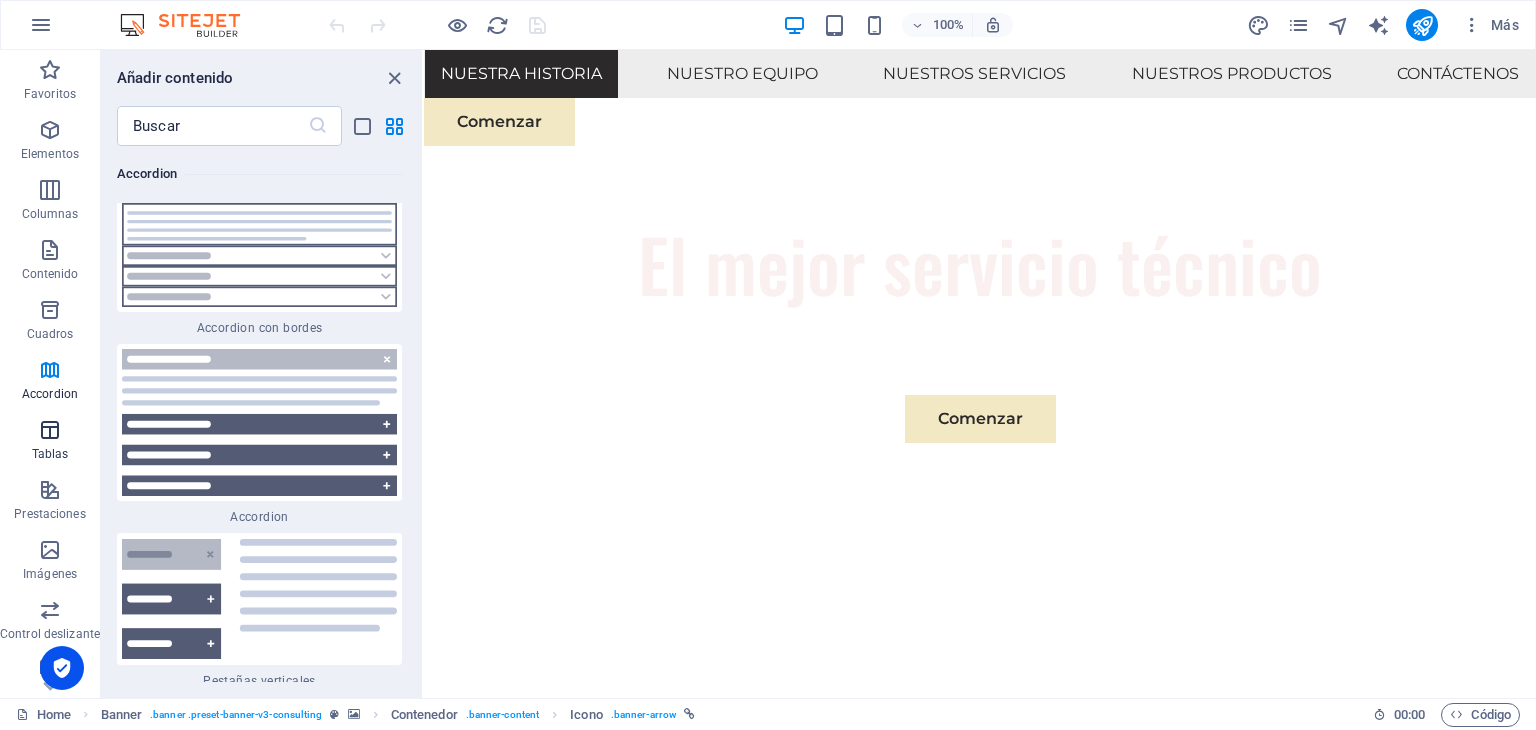 click at bounding box center [50, 430] 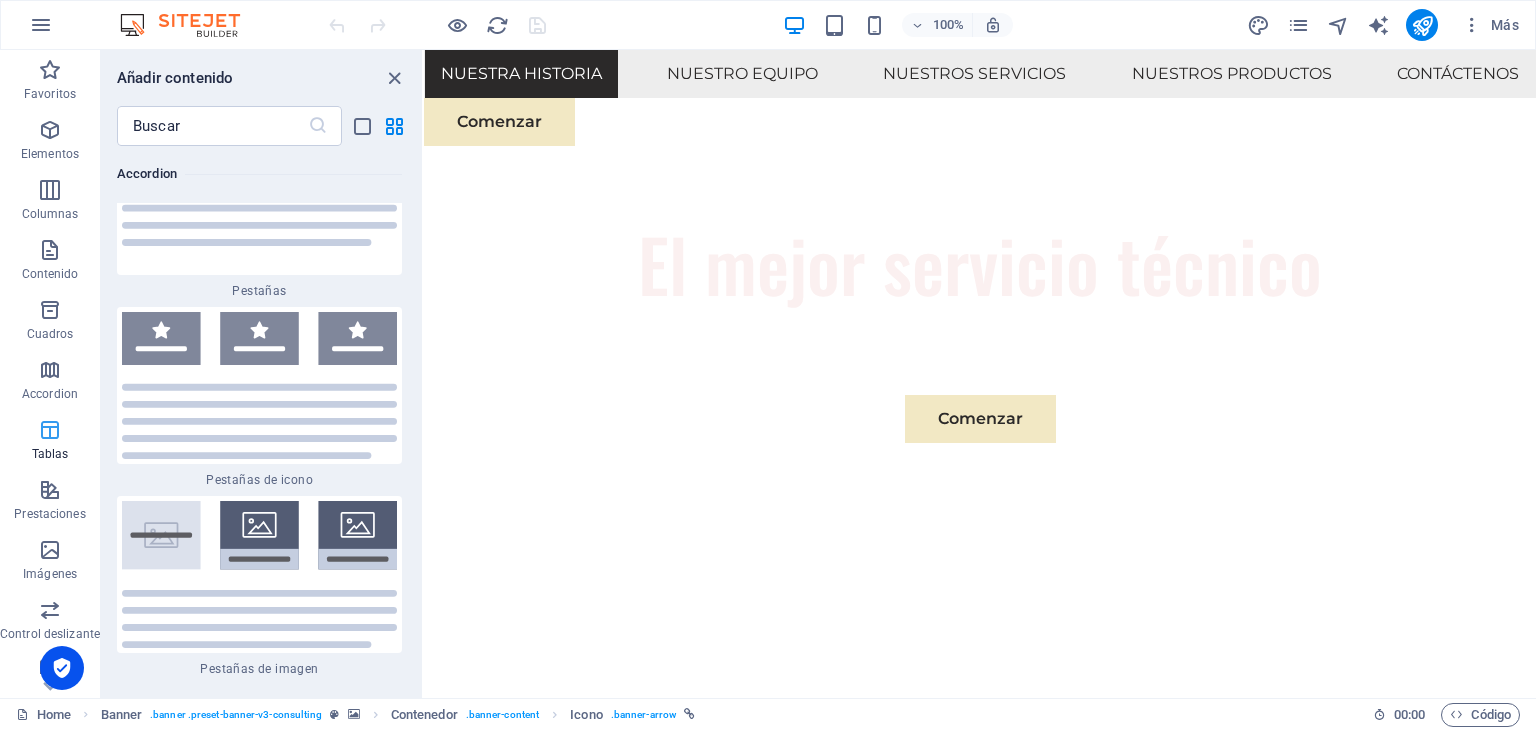scroll, scrollTop: 13363, scrollLeft: 0, axis: vertical 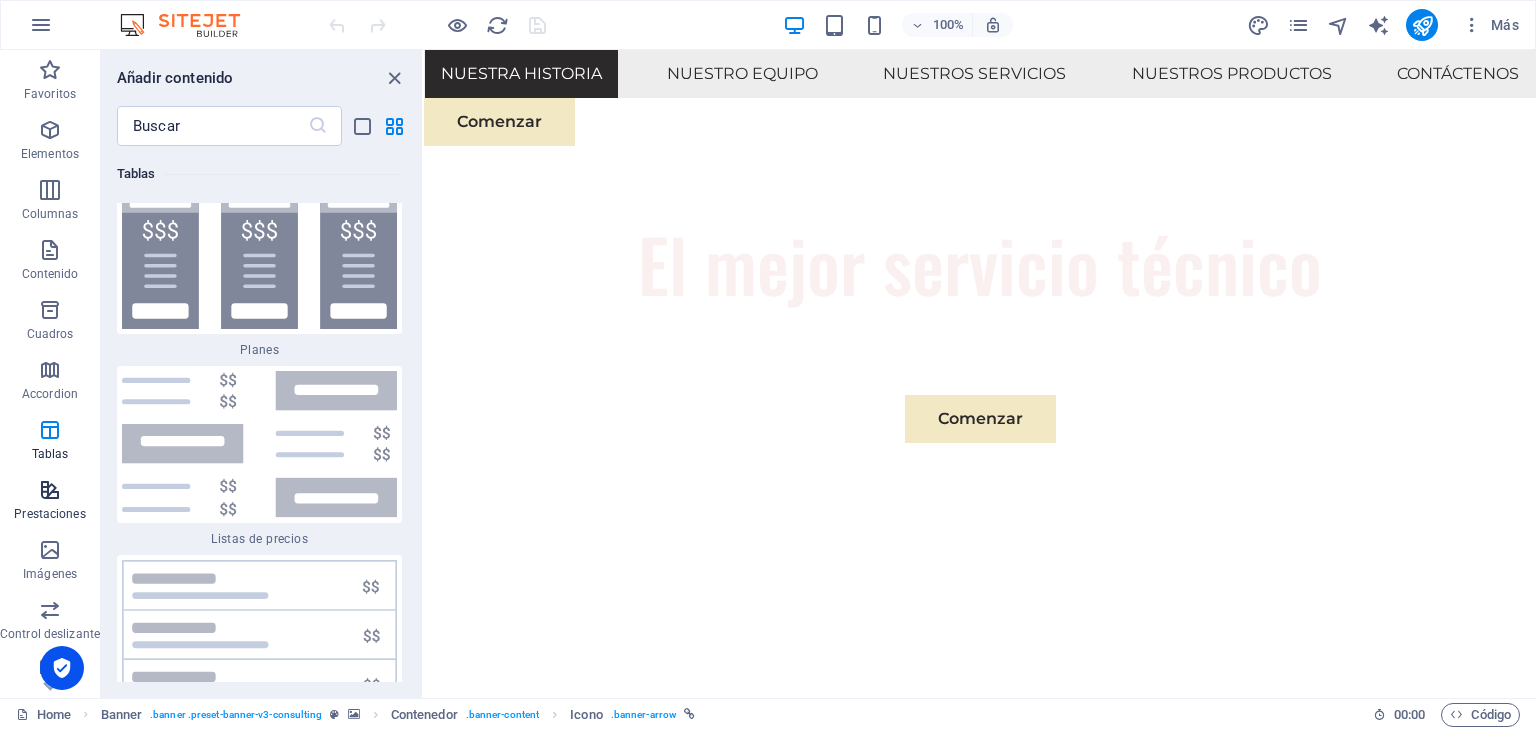 click on "Prestaciones" at bounding box center (49, 514) 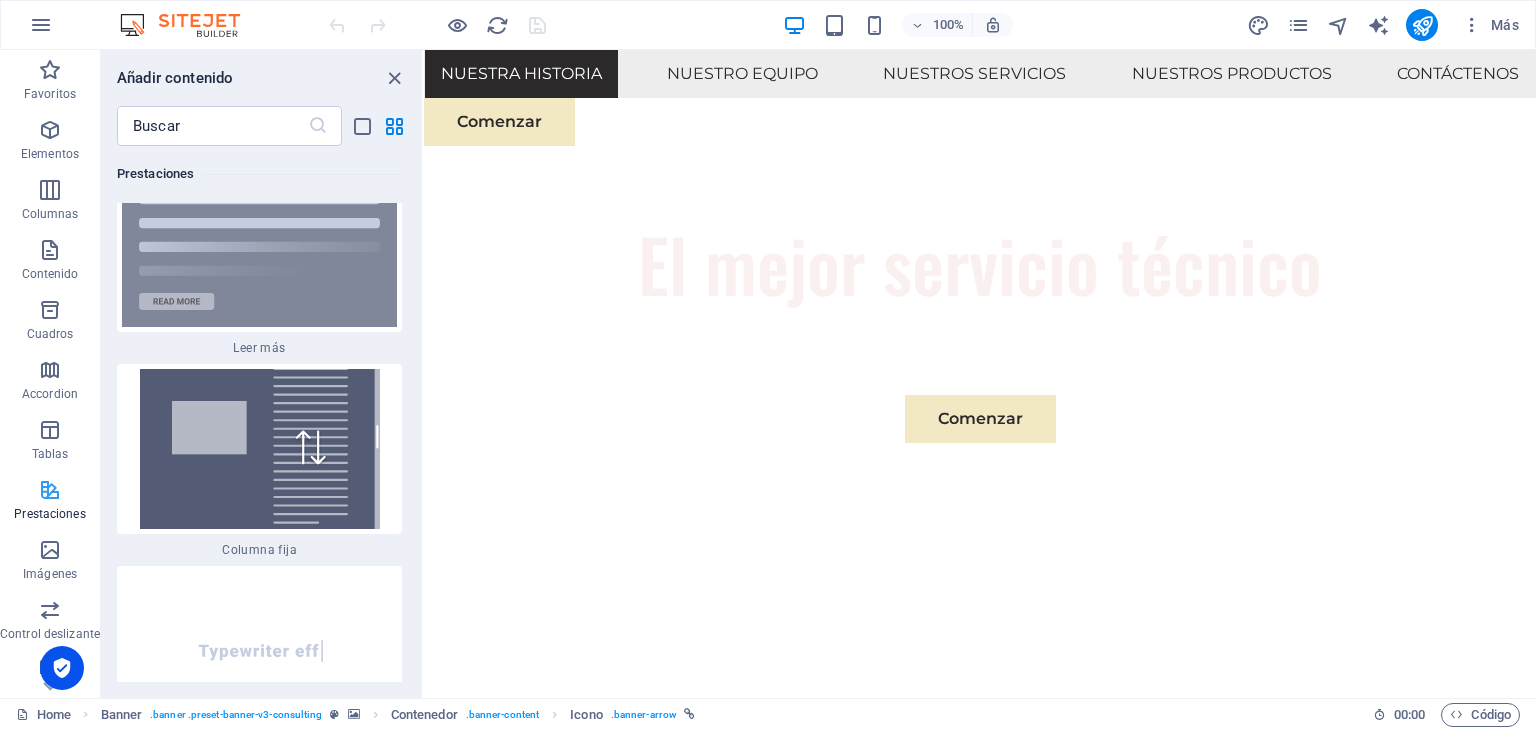scroll, scrollTop: 15071, scrollLeft: 0, axis: vertical 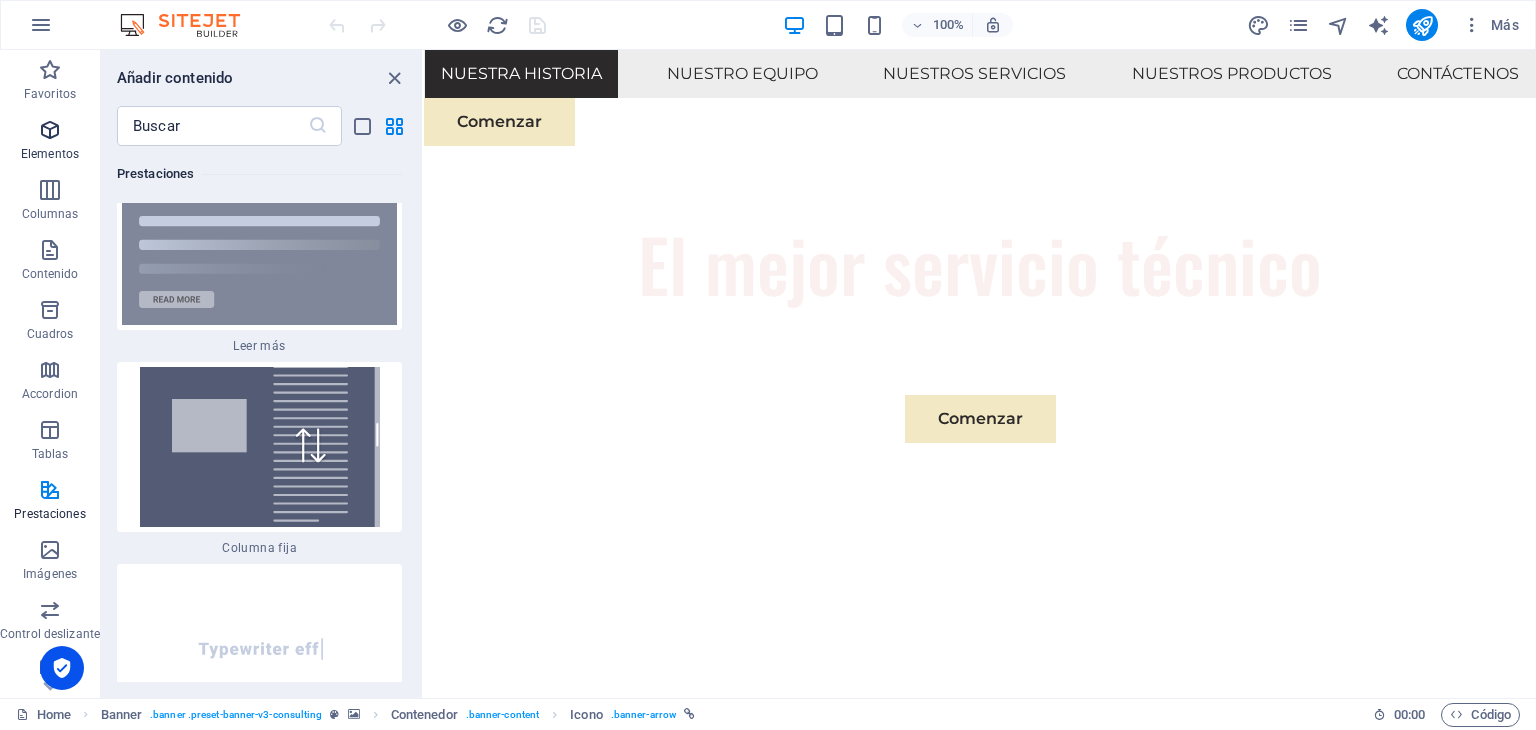click at bounding box center [50, 130] 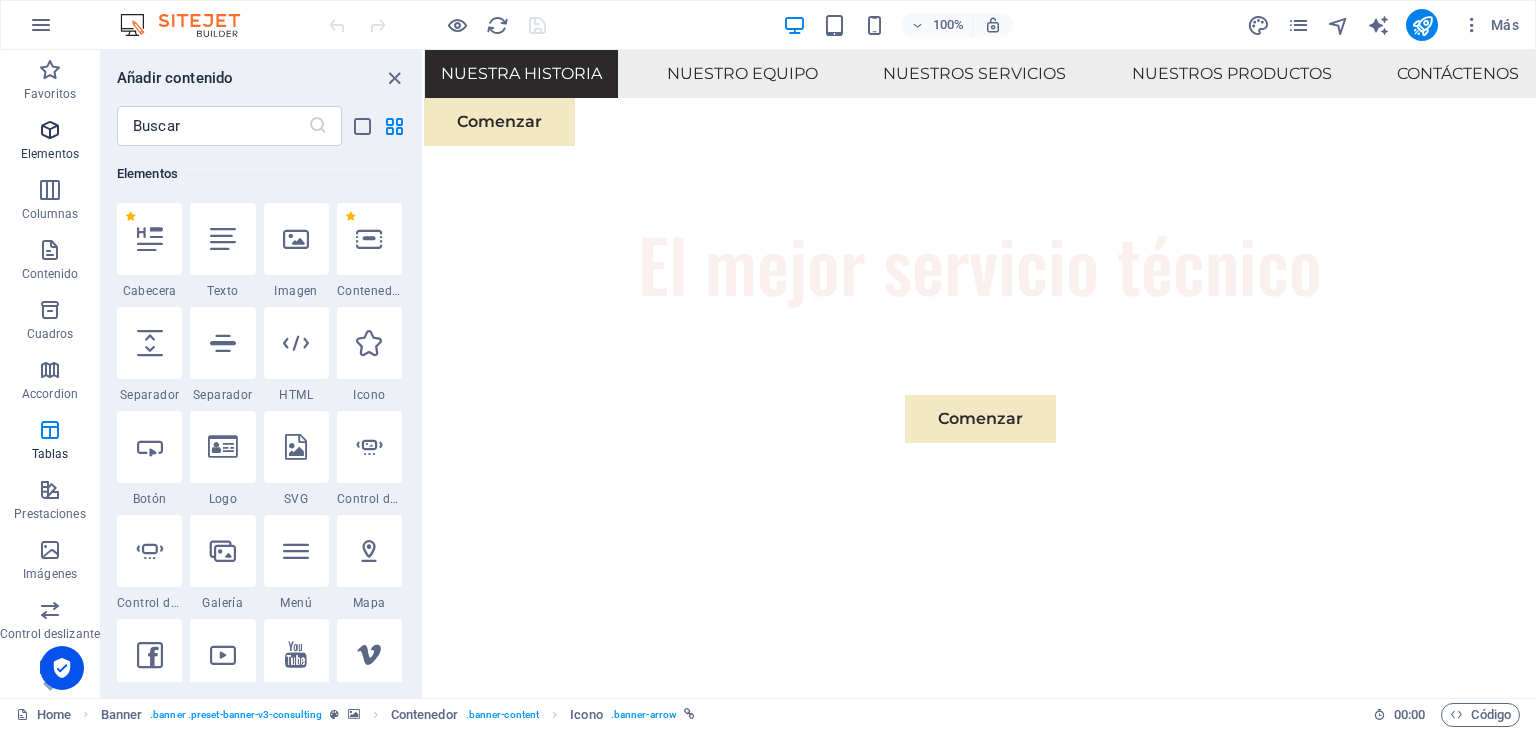 scroll, scrollTop: 376, scrollLeft: 0, axis: vertical 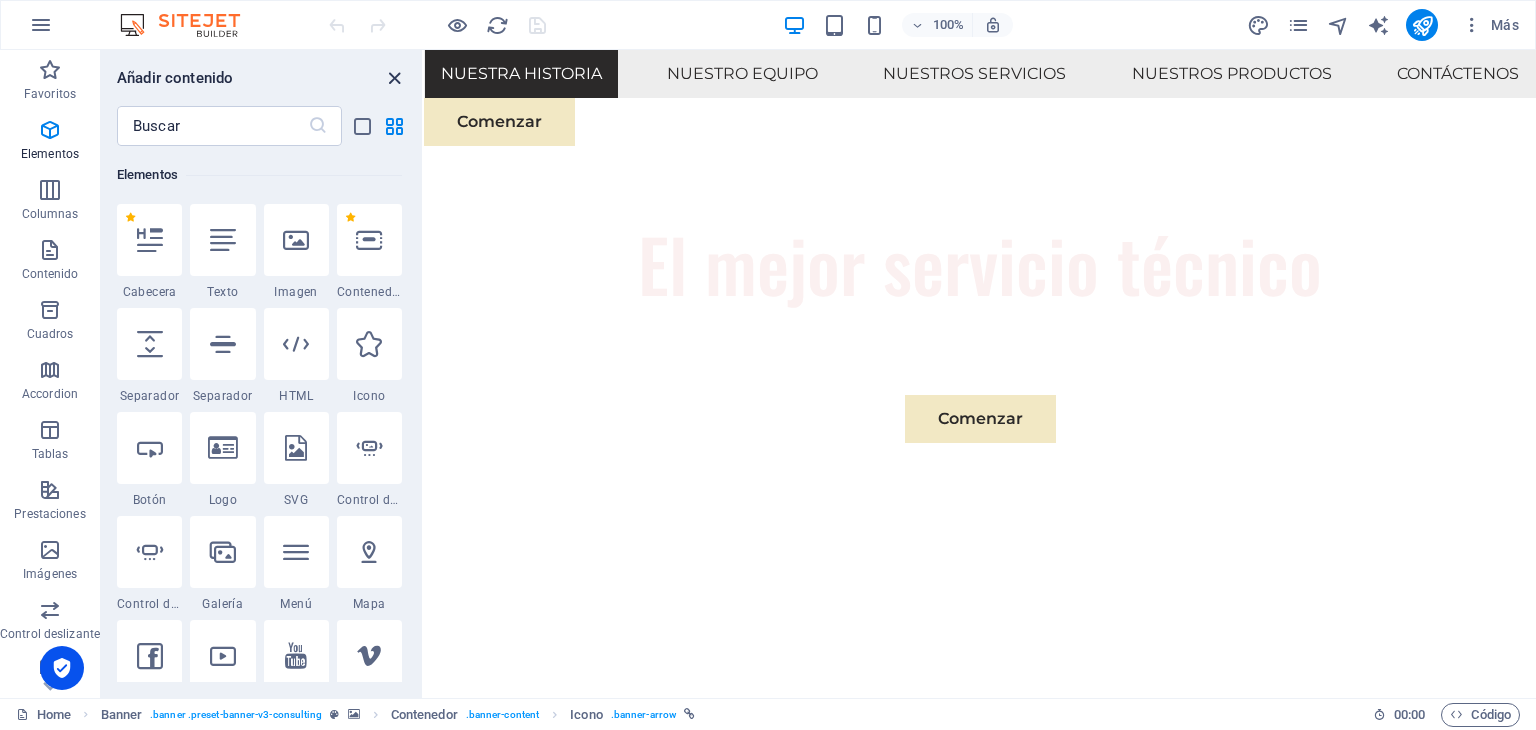 click at bounding box center [394, 78] 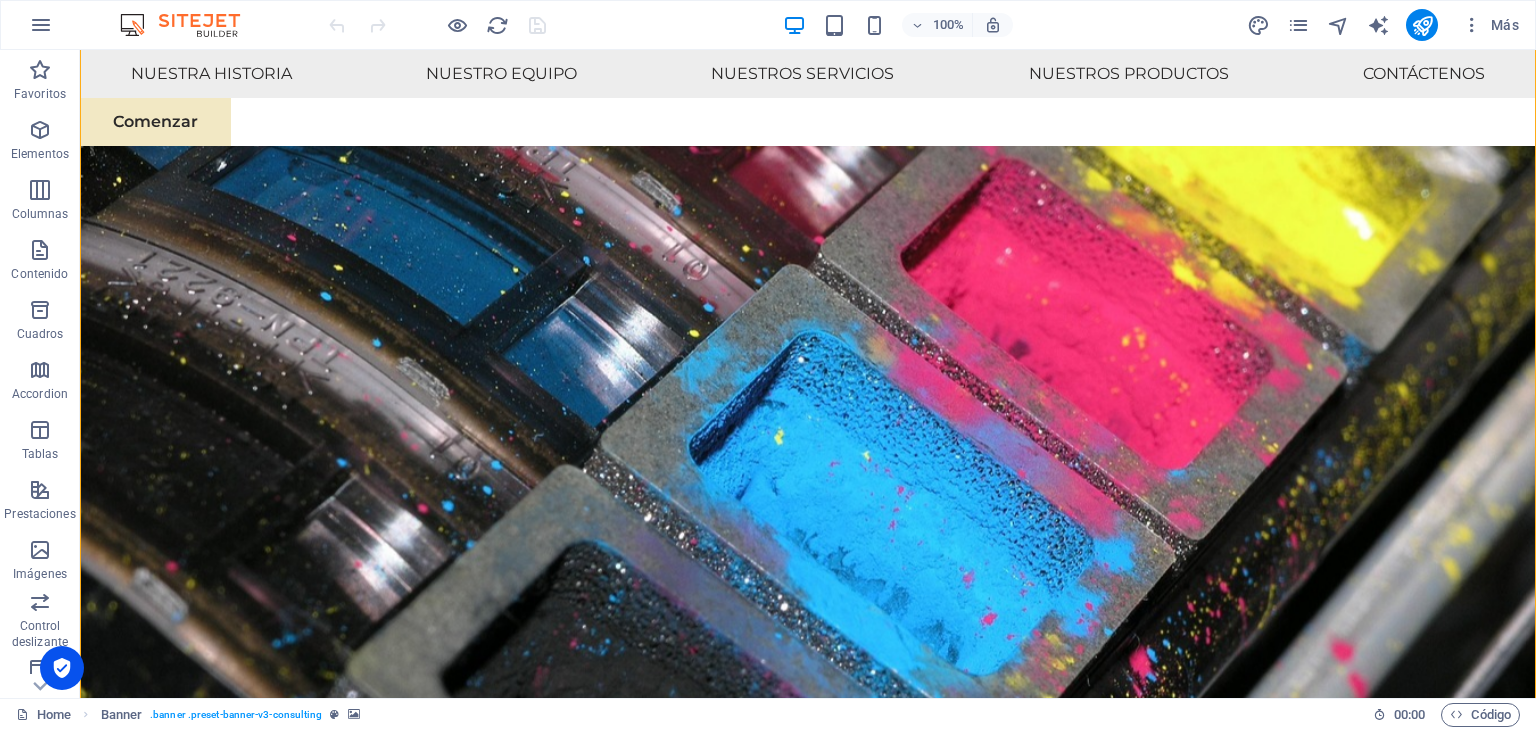 scroll, scrollTop: 0, scrollLeft: 0, axis: both 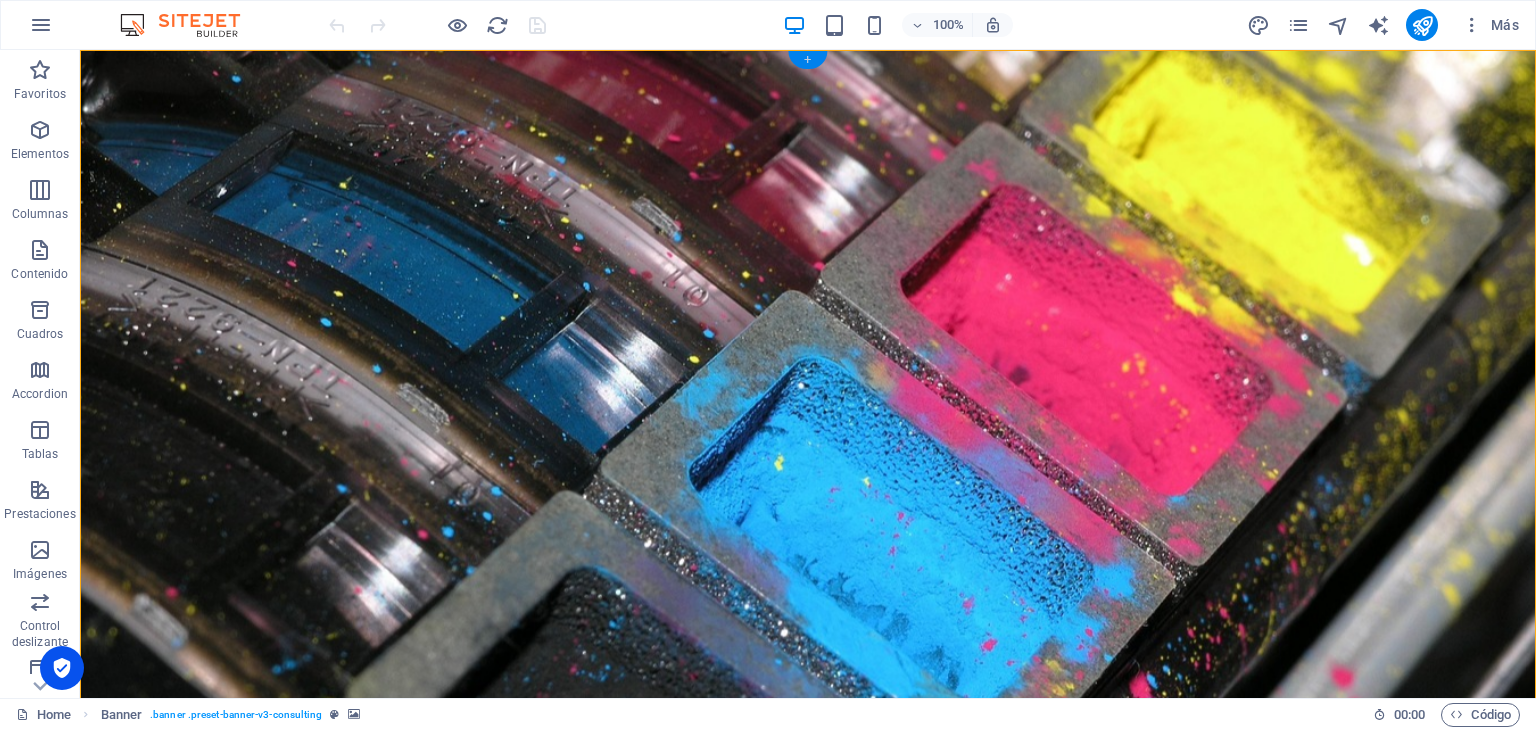click on "+" at bounding box center [807, 60] 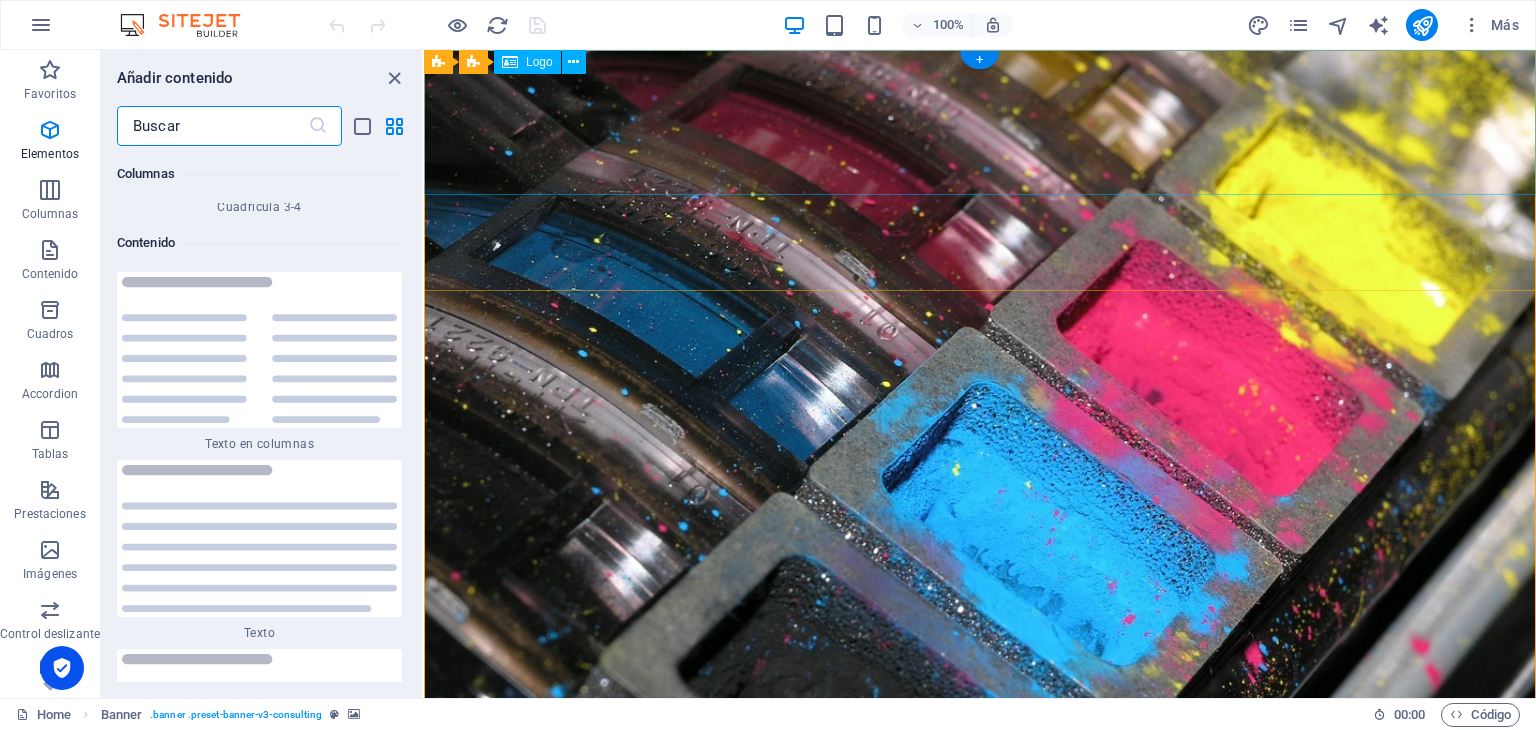 scroll, scrollTop: 6802, scrollLeft: 0, axis: vertical 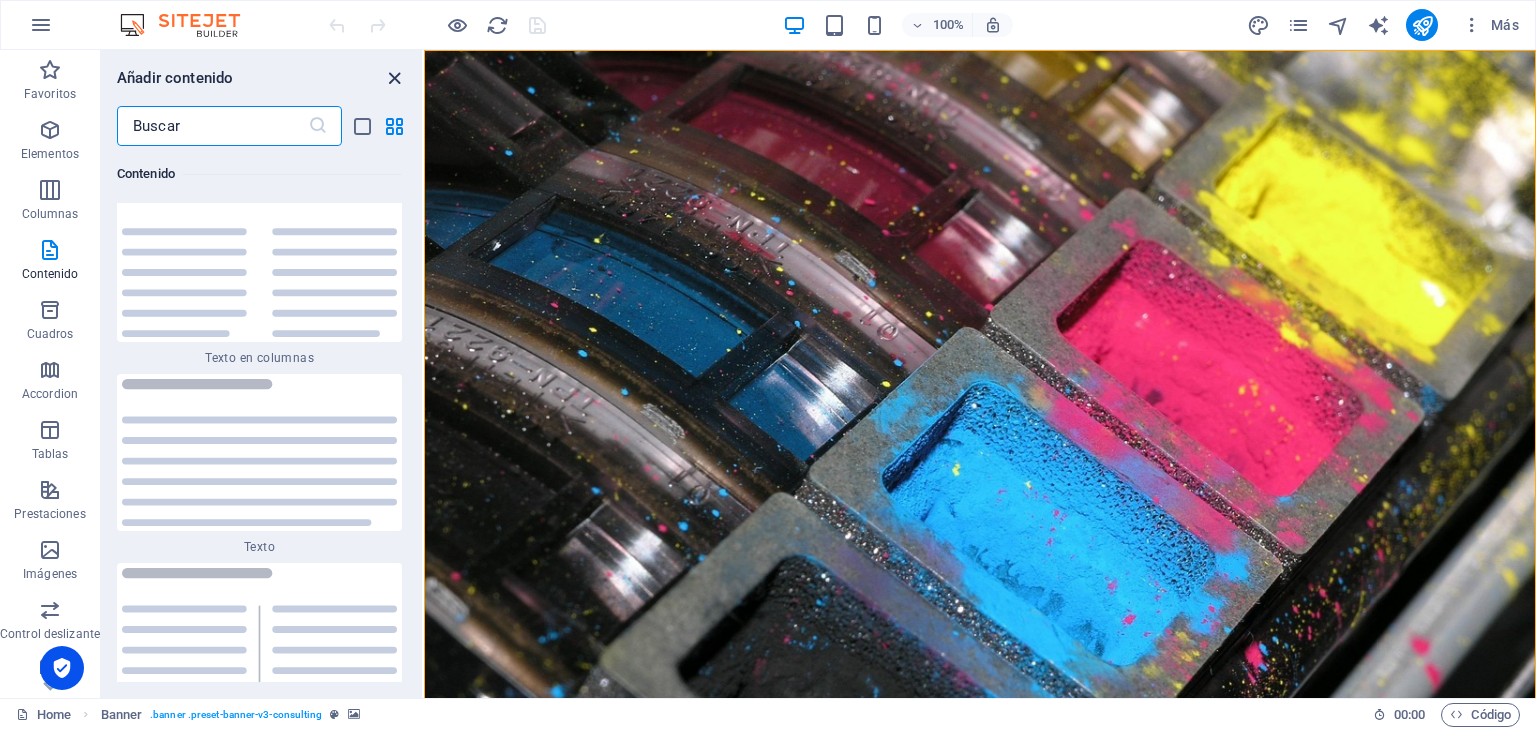 click at bounding box center [394, 78] 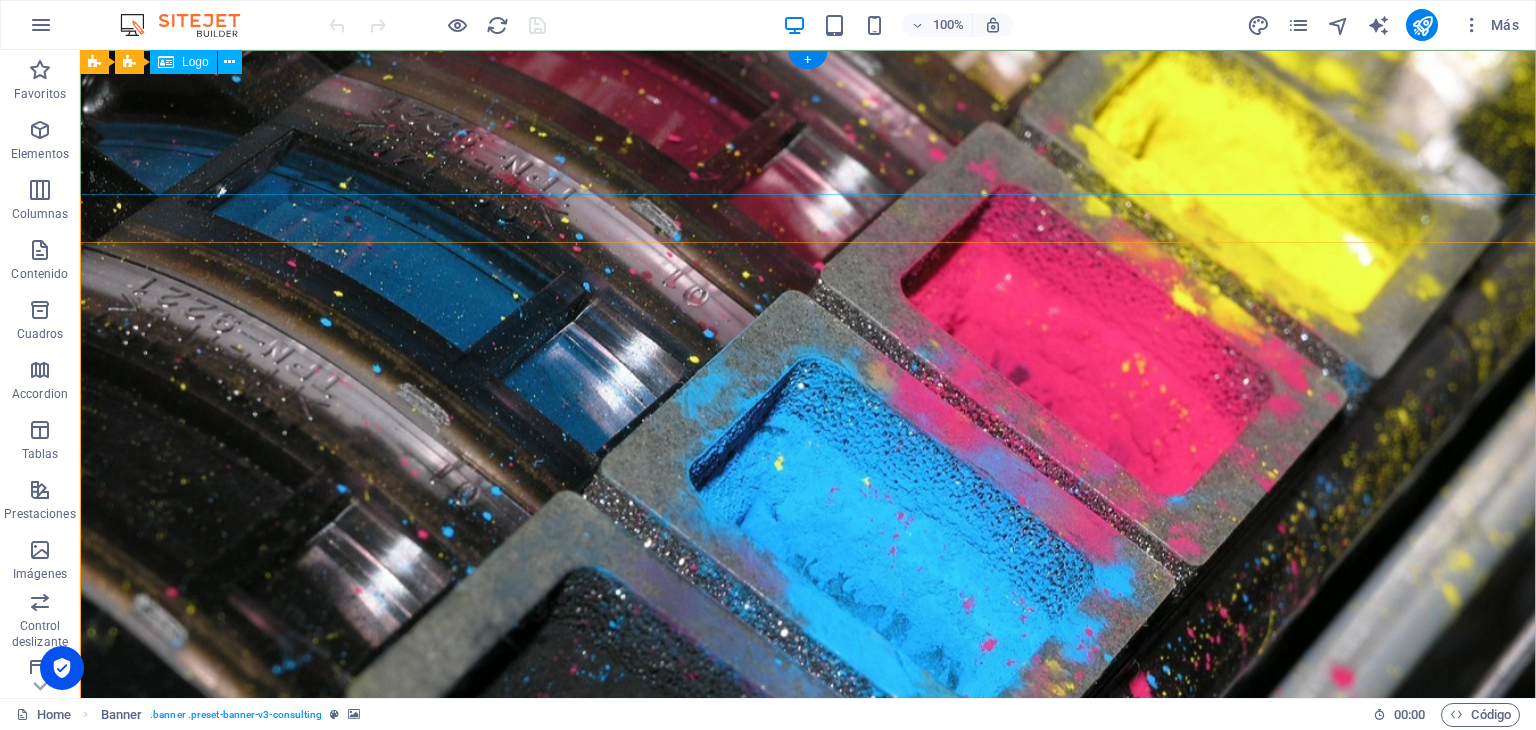 click at bounding box center (808, 1022) 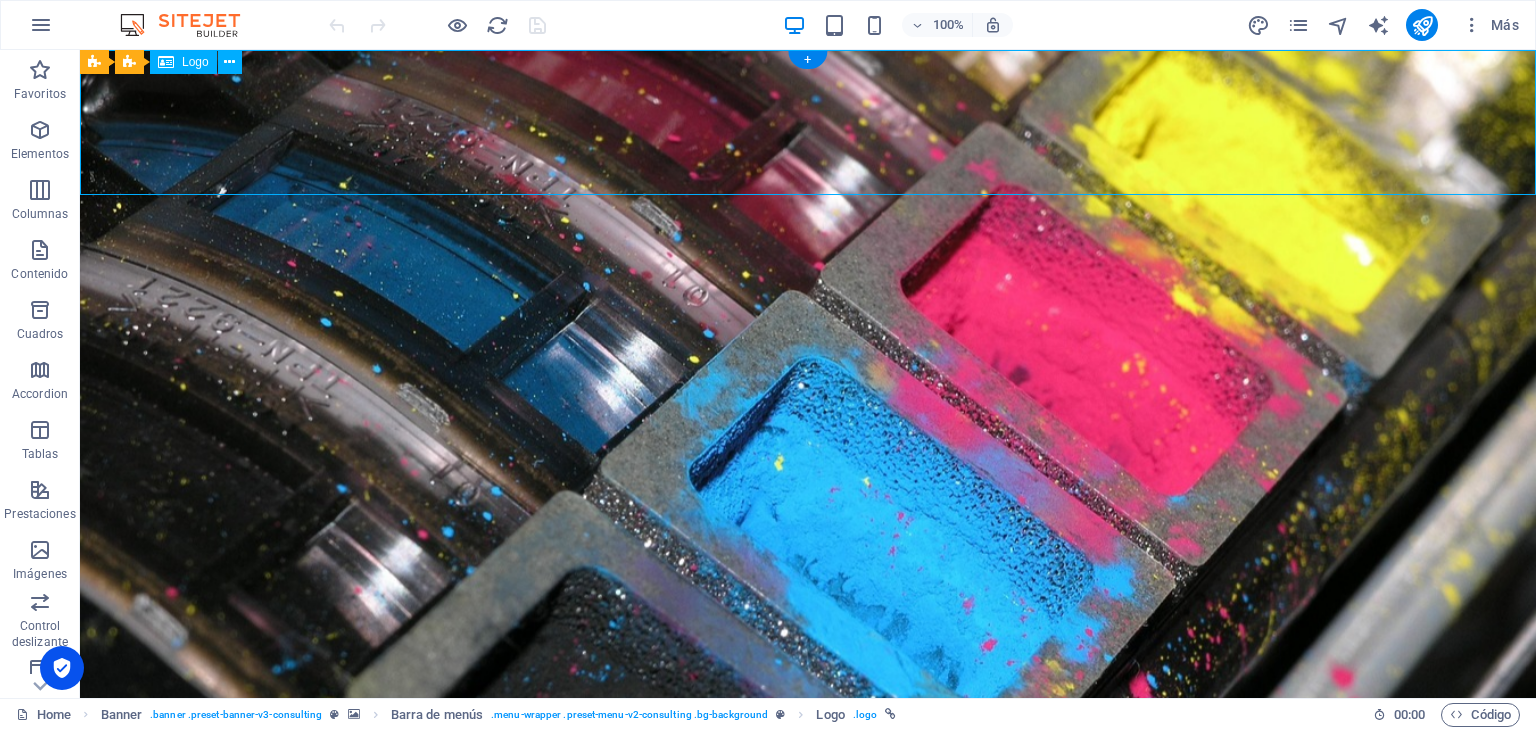 click at bounding box center (808, 1022) 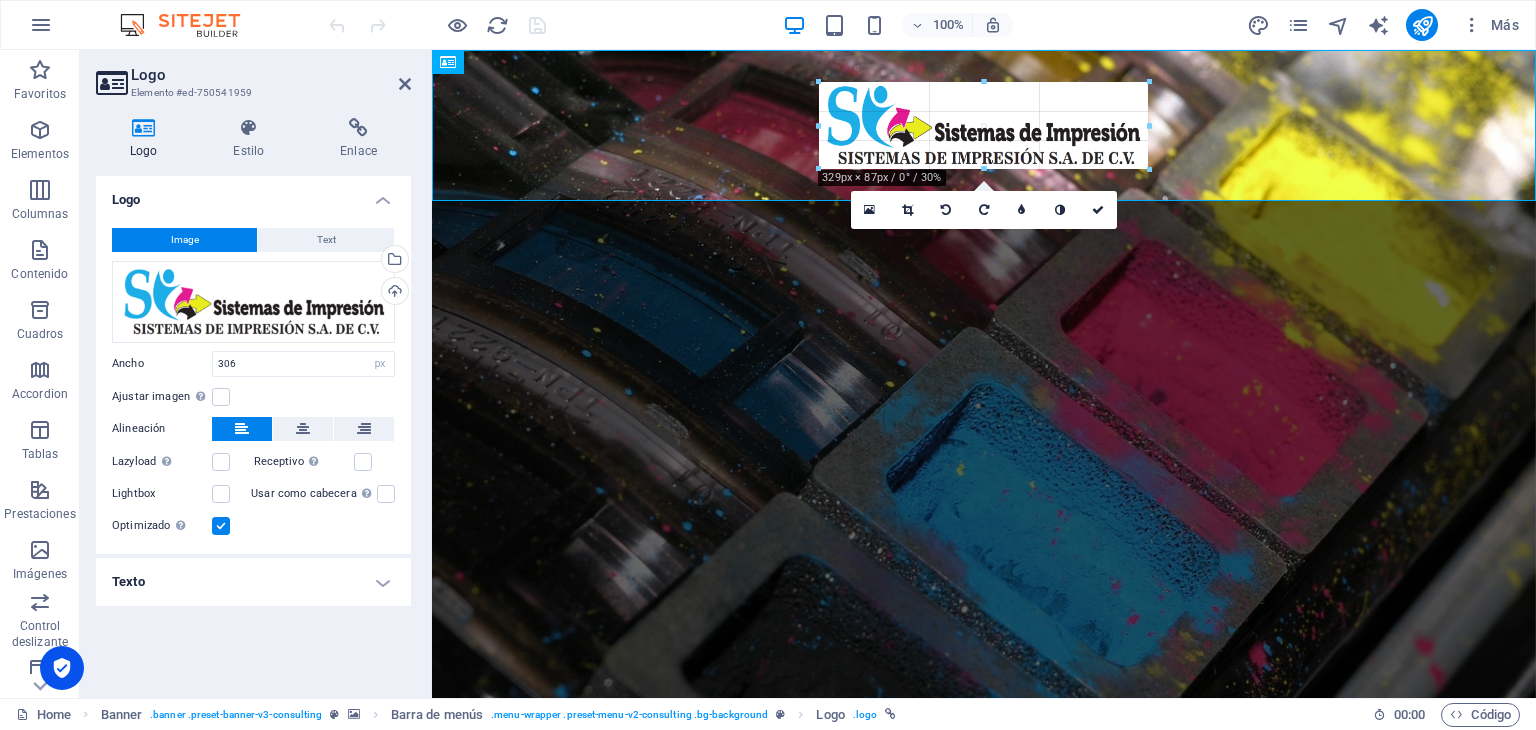 drag, startPoint x: 832, startPoint y: 83, endPoint x: 805, endPoint y: 75, distance: 28.160255 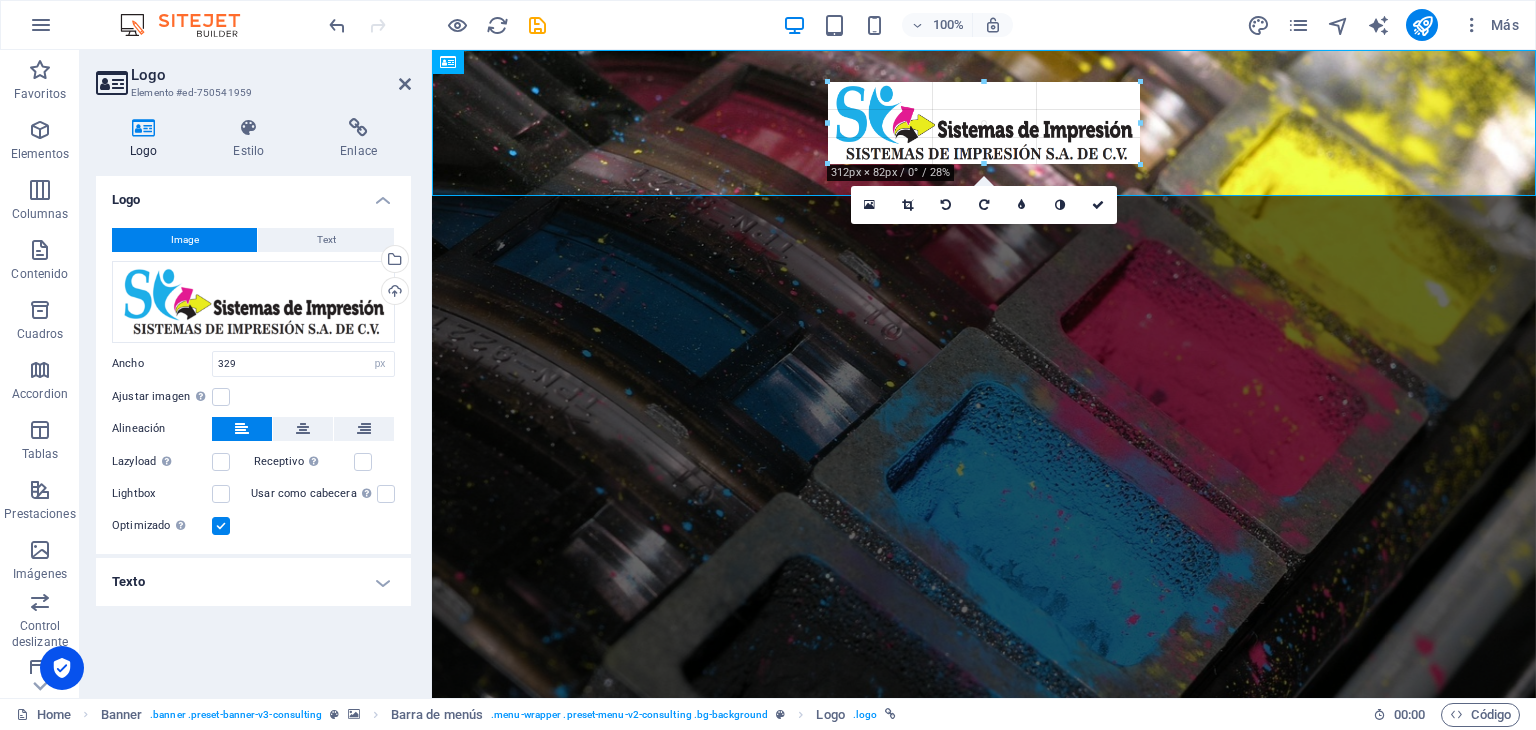 drag, startPoint x: 821, startPoint y: 80, endPoint x: 839, endPoint y: 92, distance: 21.633308 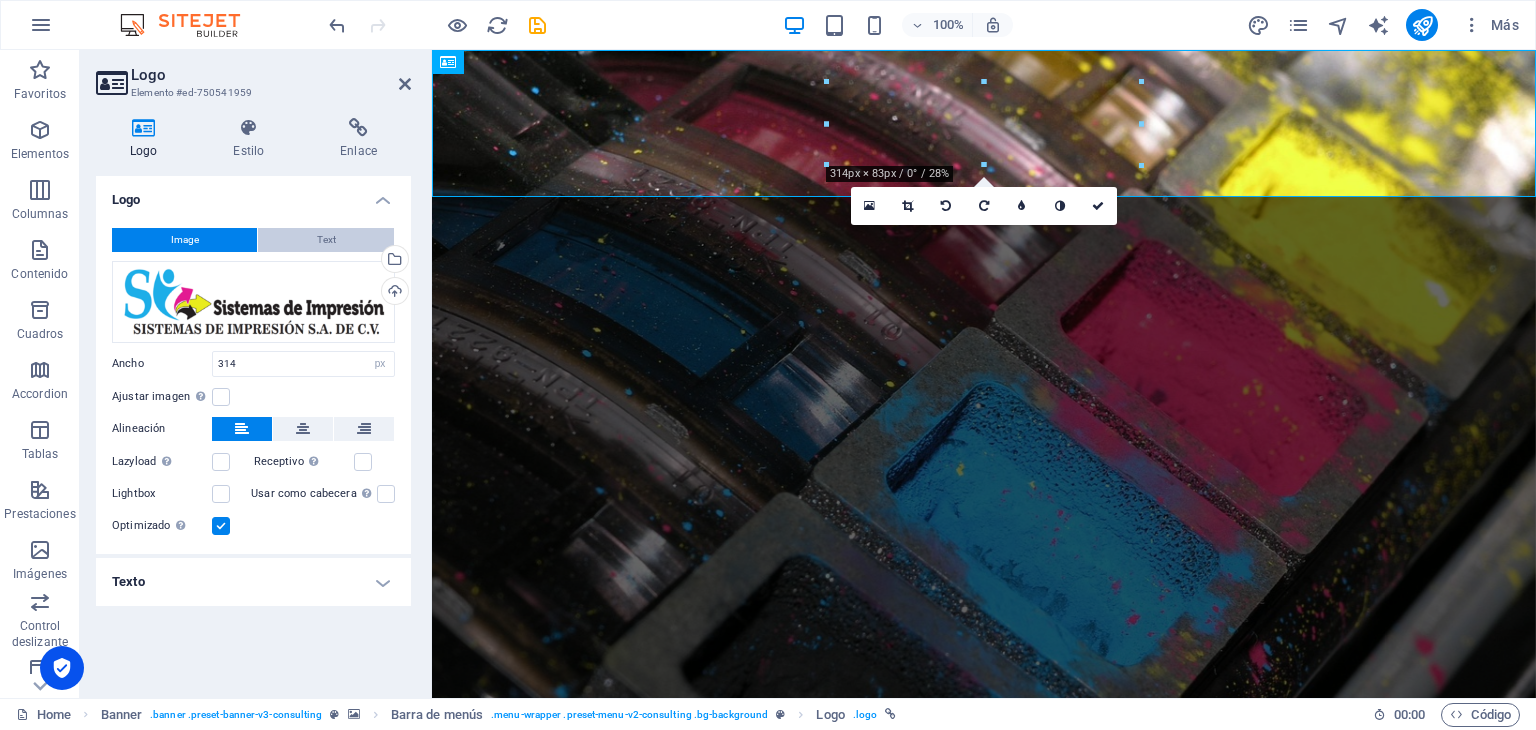 click on "Text" at bounding box center [326, 240] 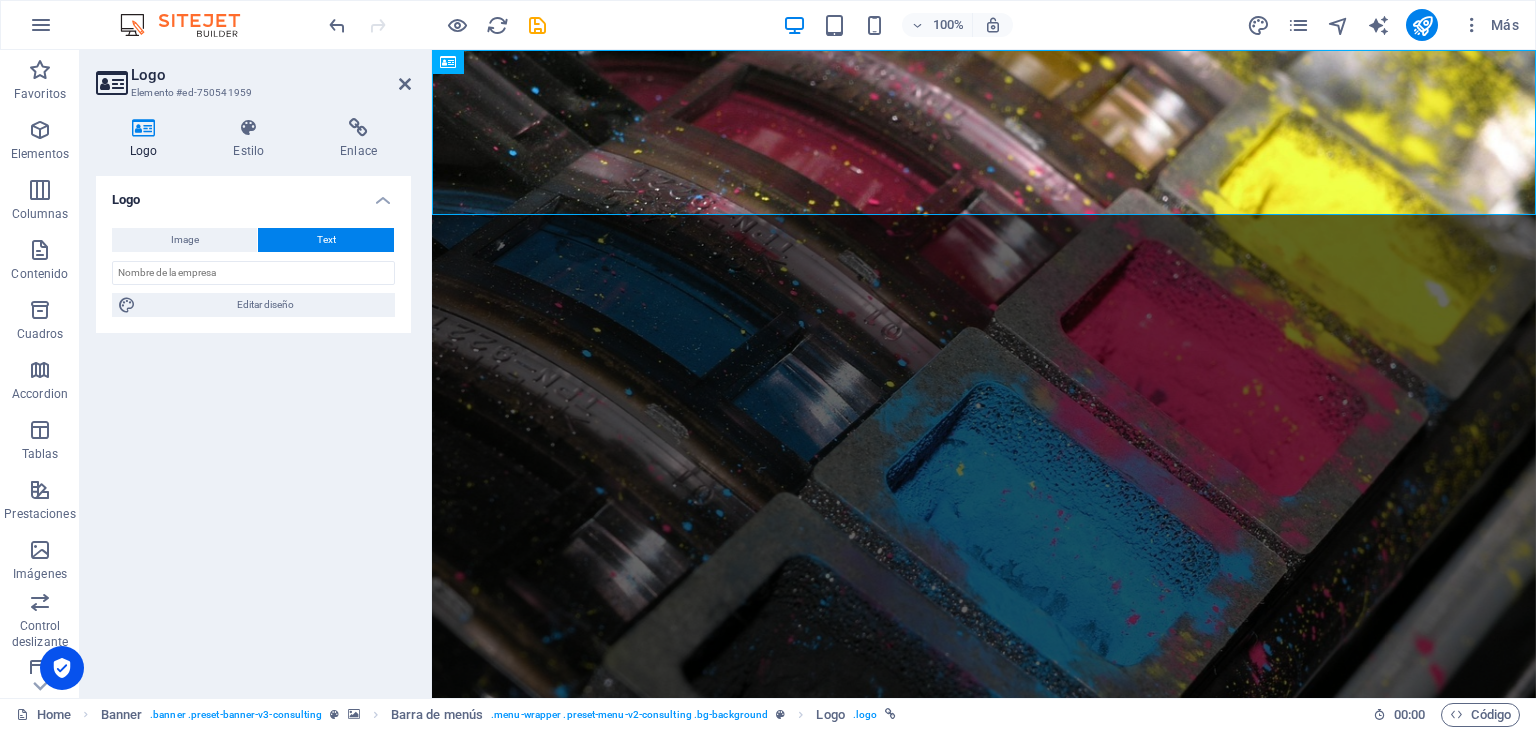 type 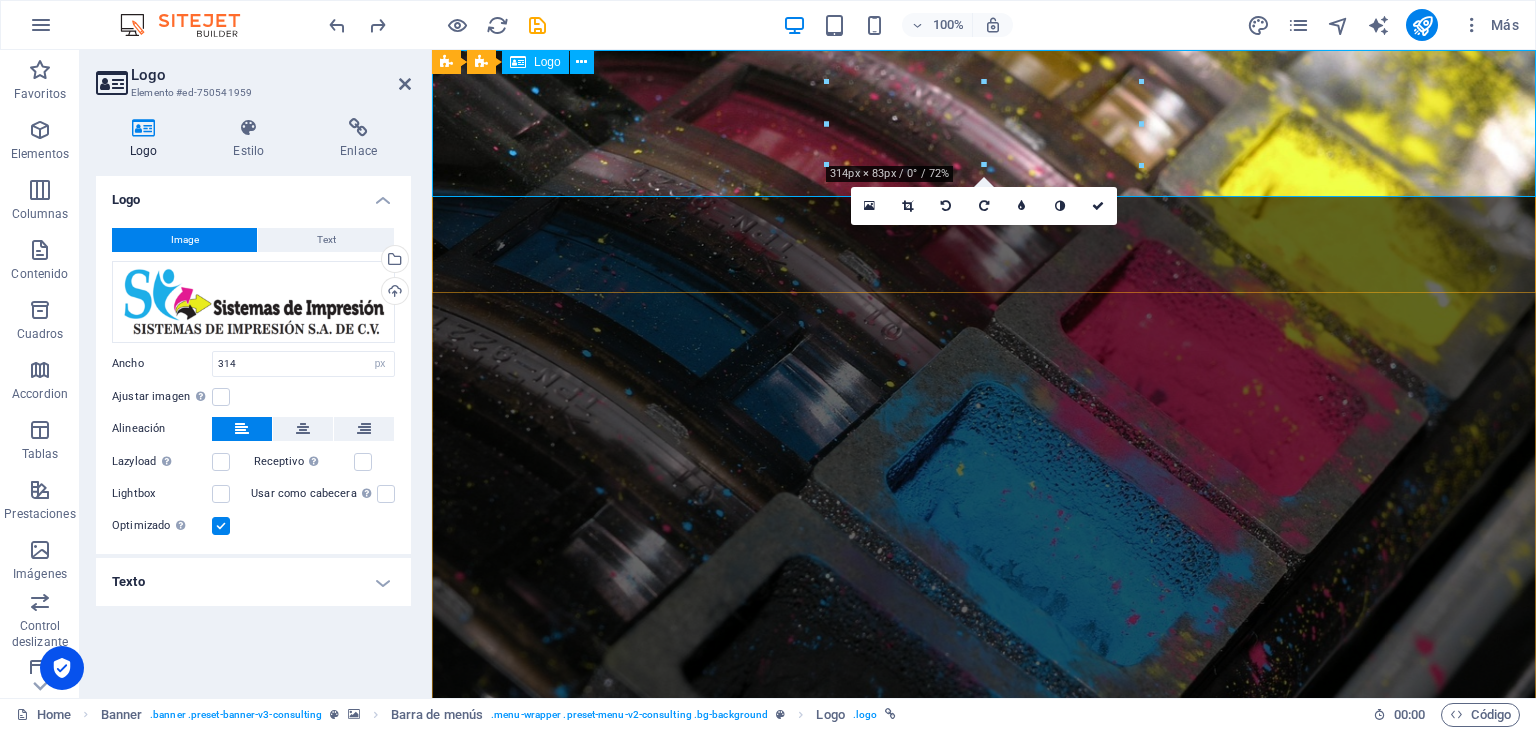 click at bounding box center [984, 1023] 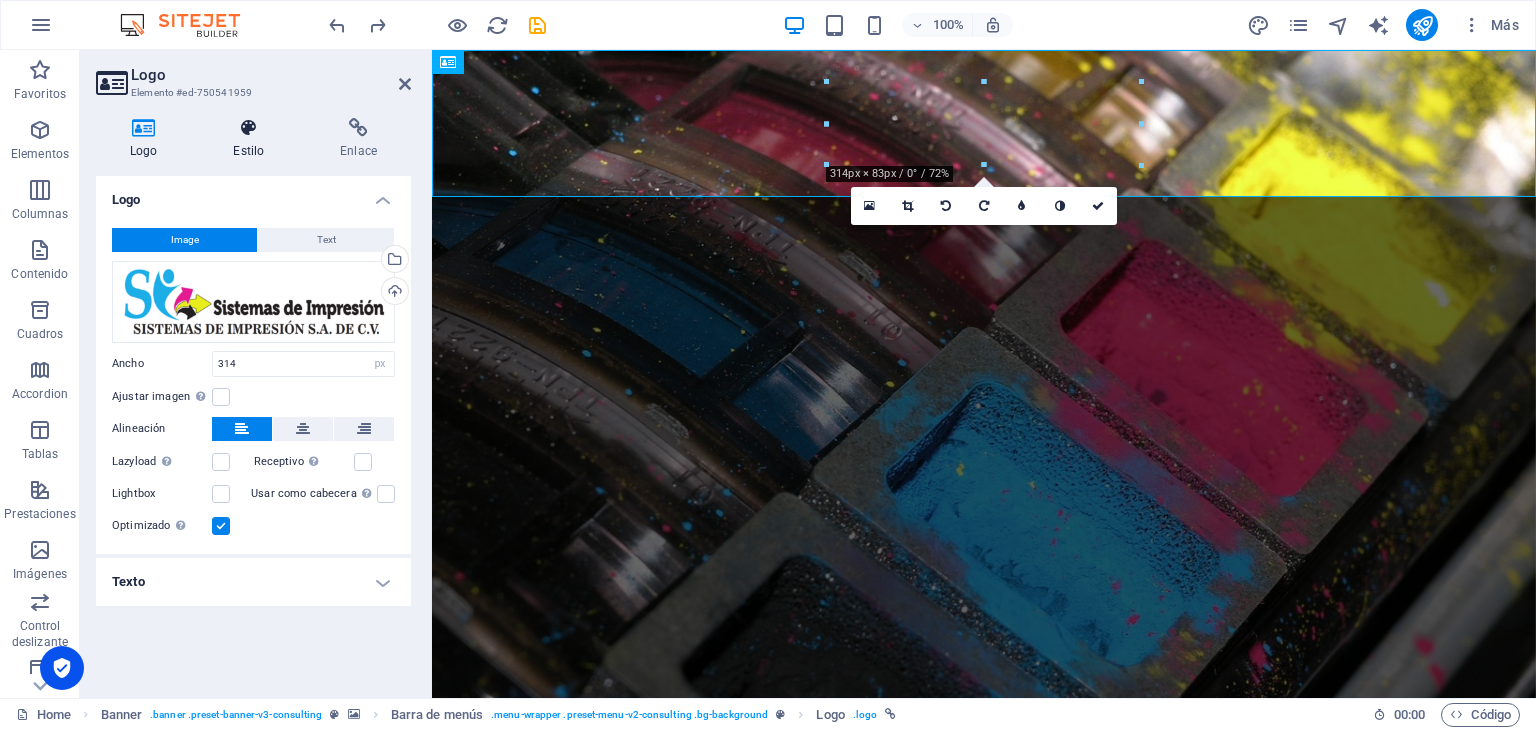 click on "Estilo" at bounding box center (252, 139) 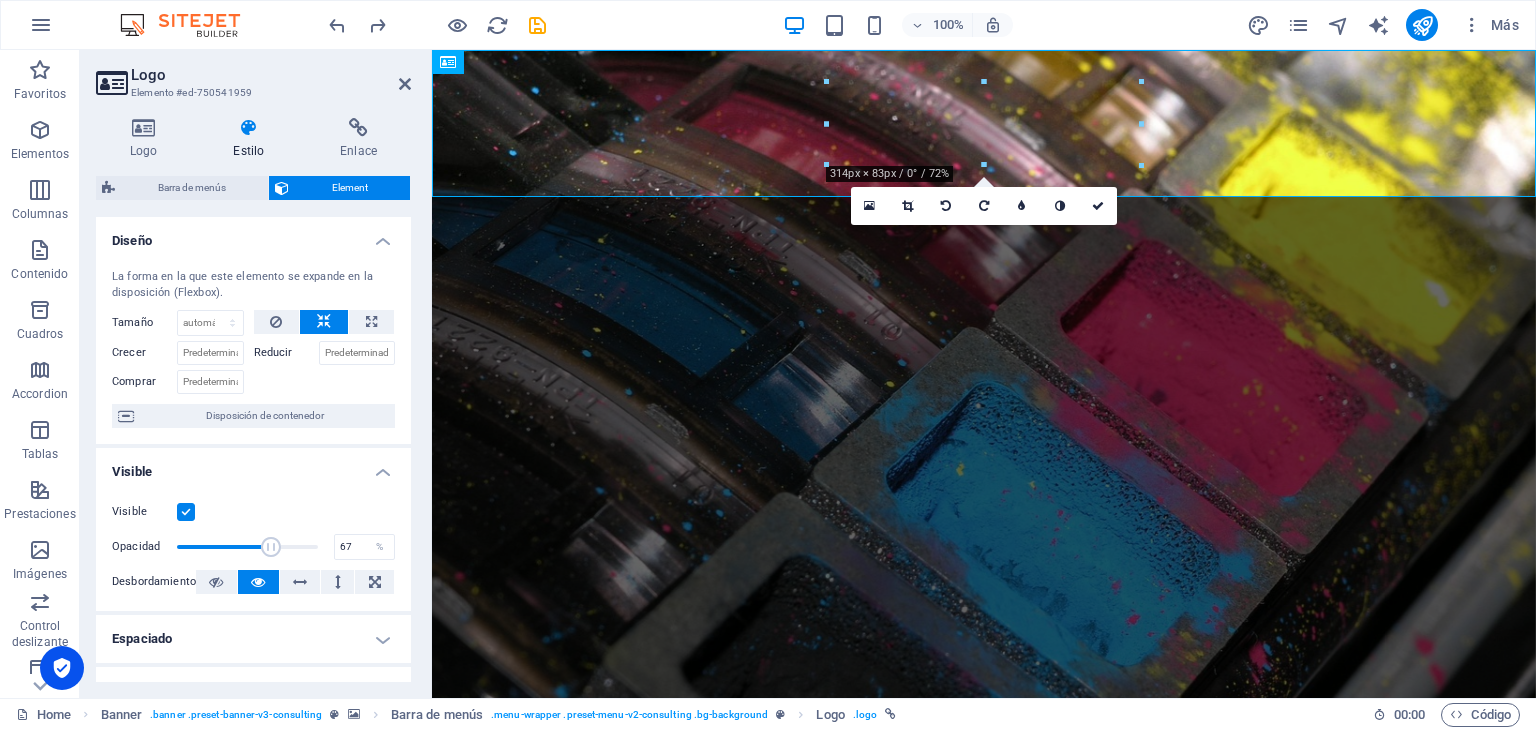 drag, startPoint x: 309, startPoint y: 544, endPoint x: 268, endPoint y: 534, distance: 42.201897 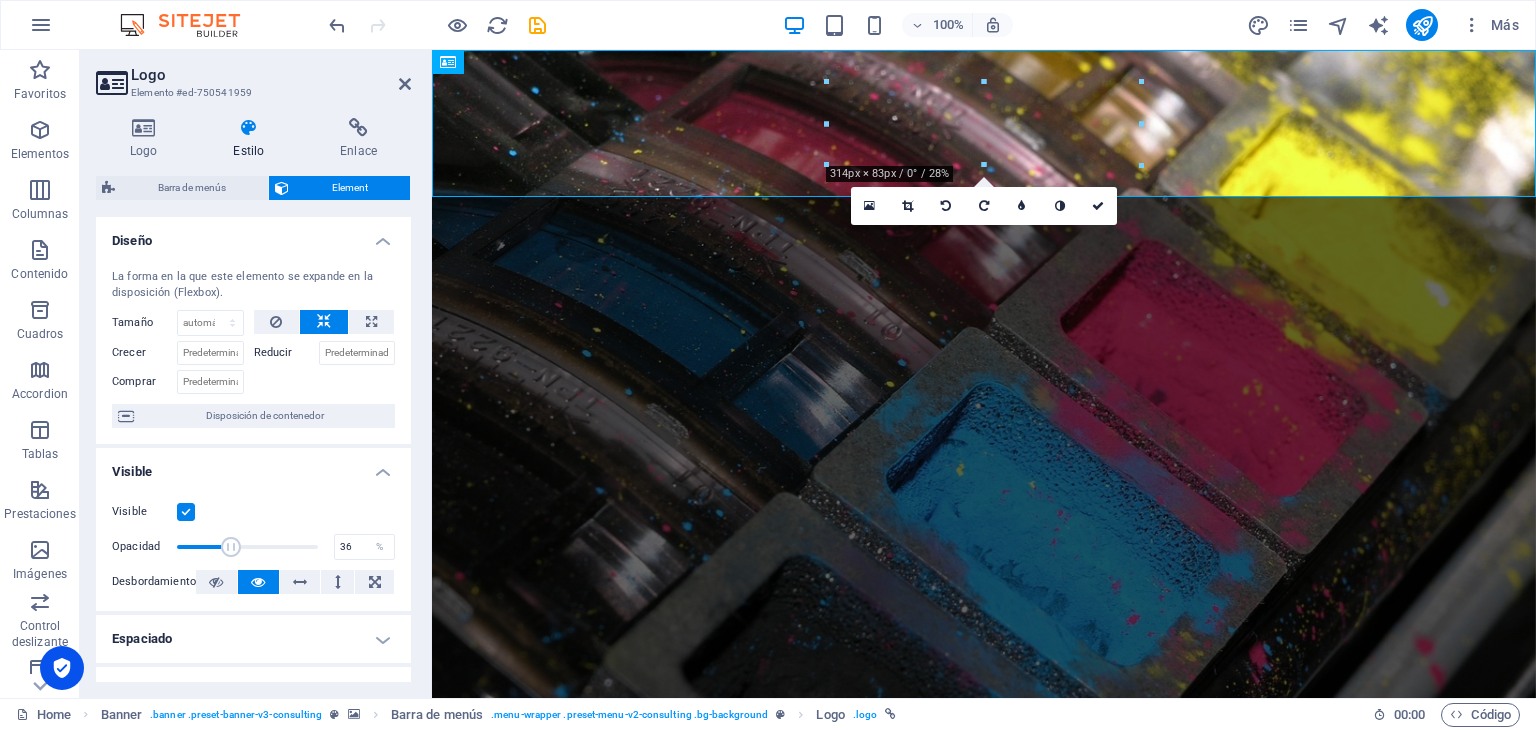 drag, startPoint x: 266, startPoint y: 549, endPoint x: 226, endPoint y: 538, distance: 41.484936 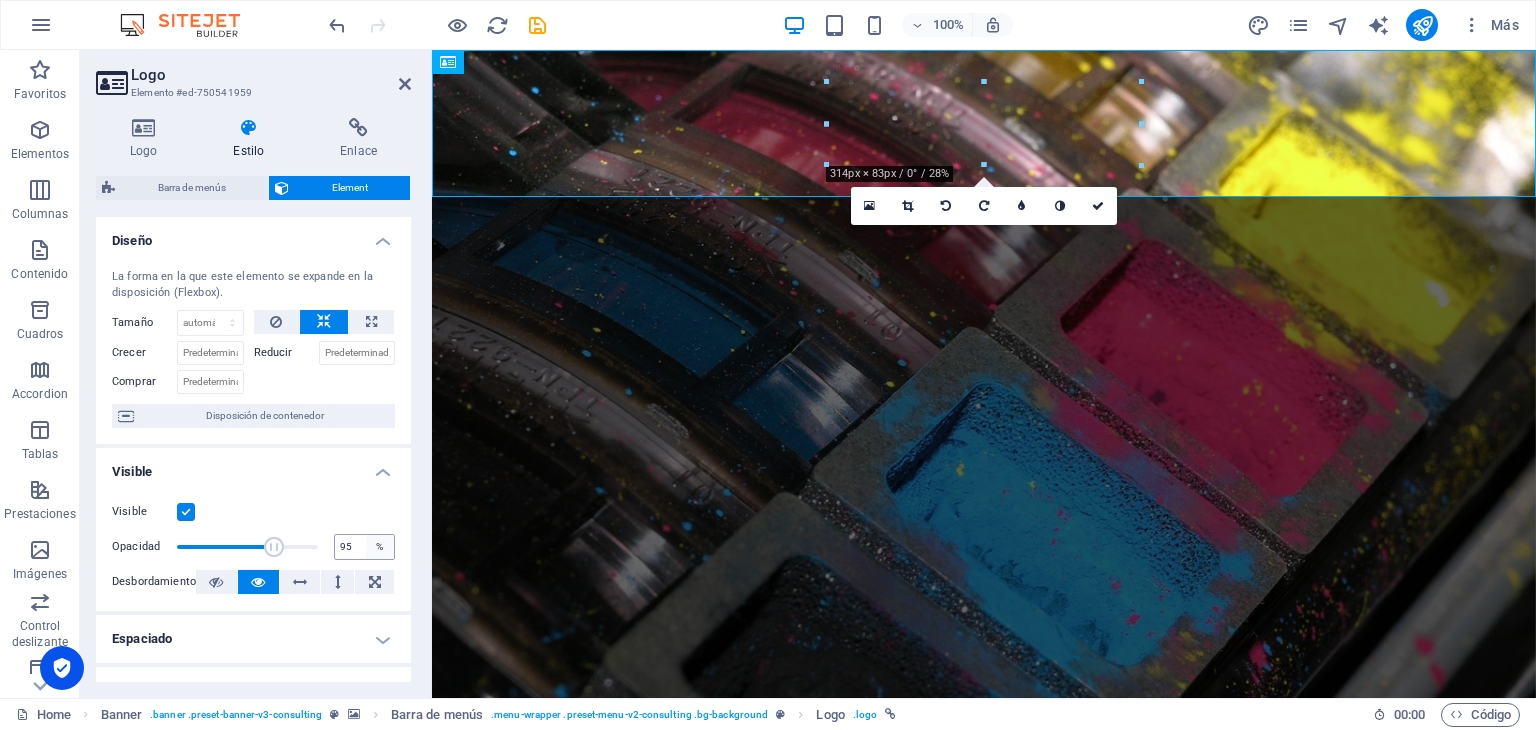 type on "100" 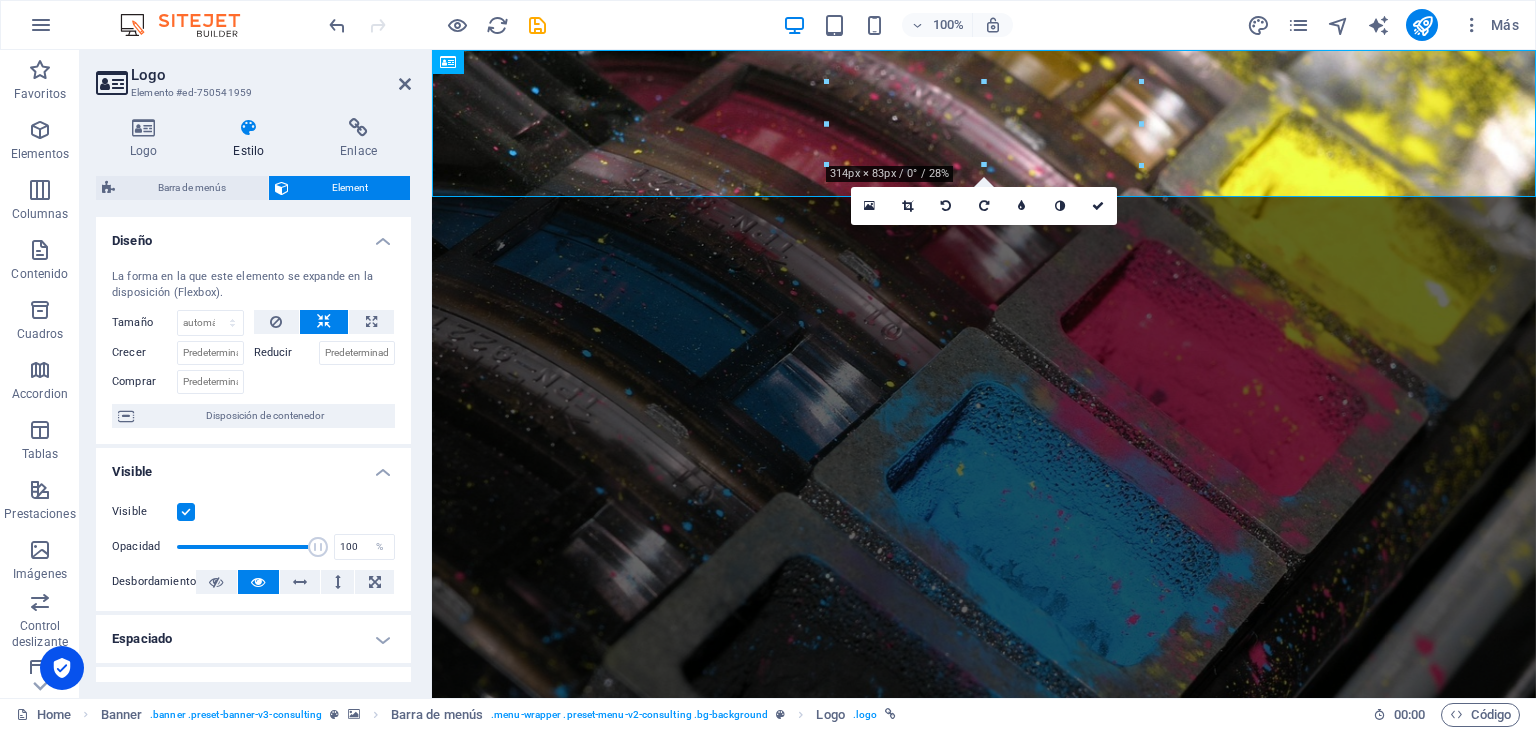 drag, startPoint x: 226, startPoint y: 538, endPoint x: 400, endPoint y: 539, distance: 174.00287 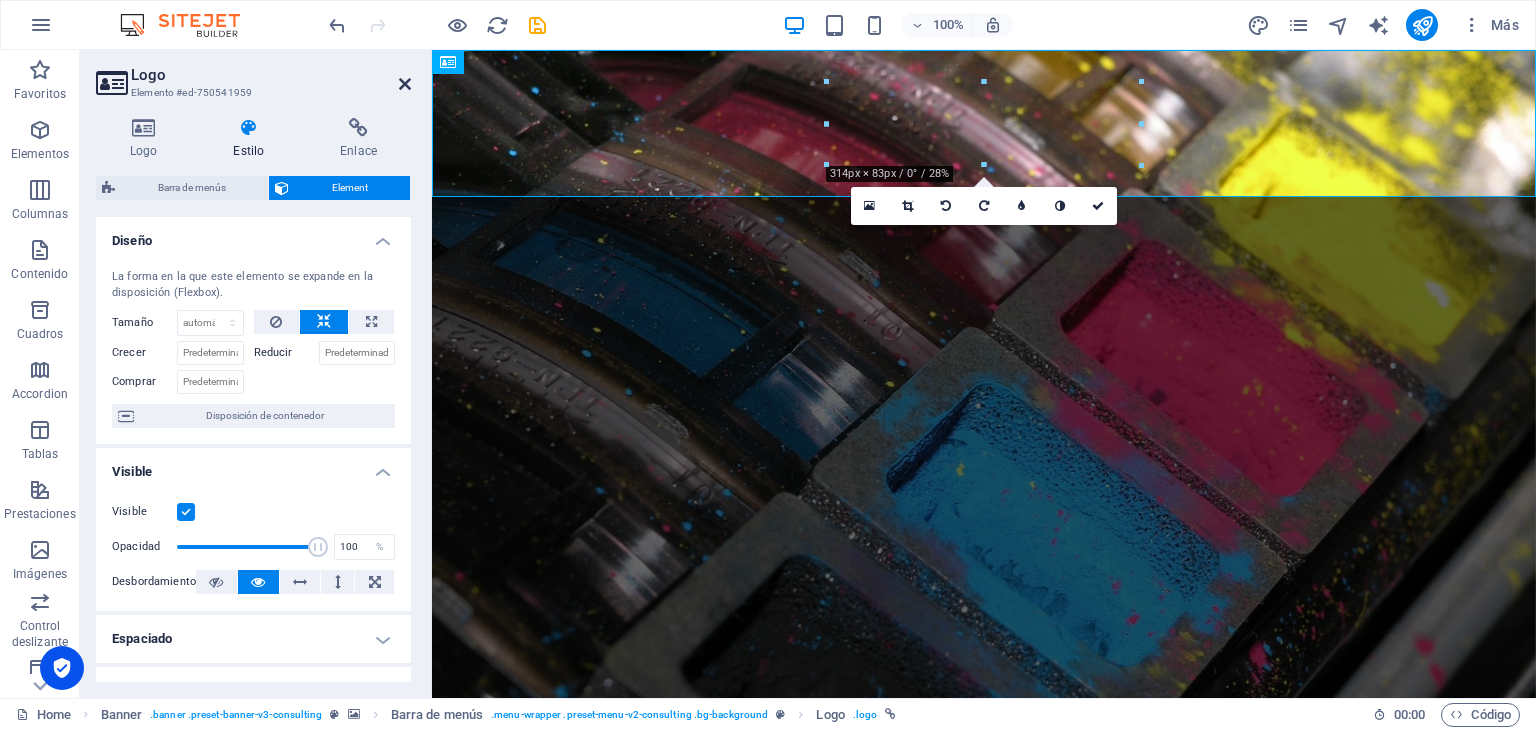 click at bounding box center (405, 84) 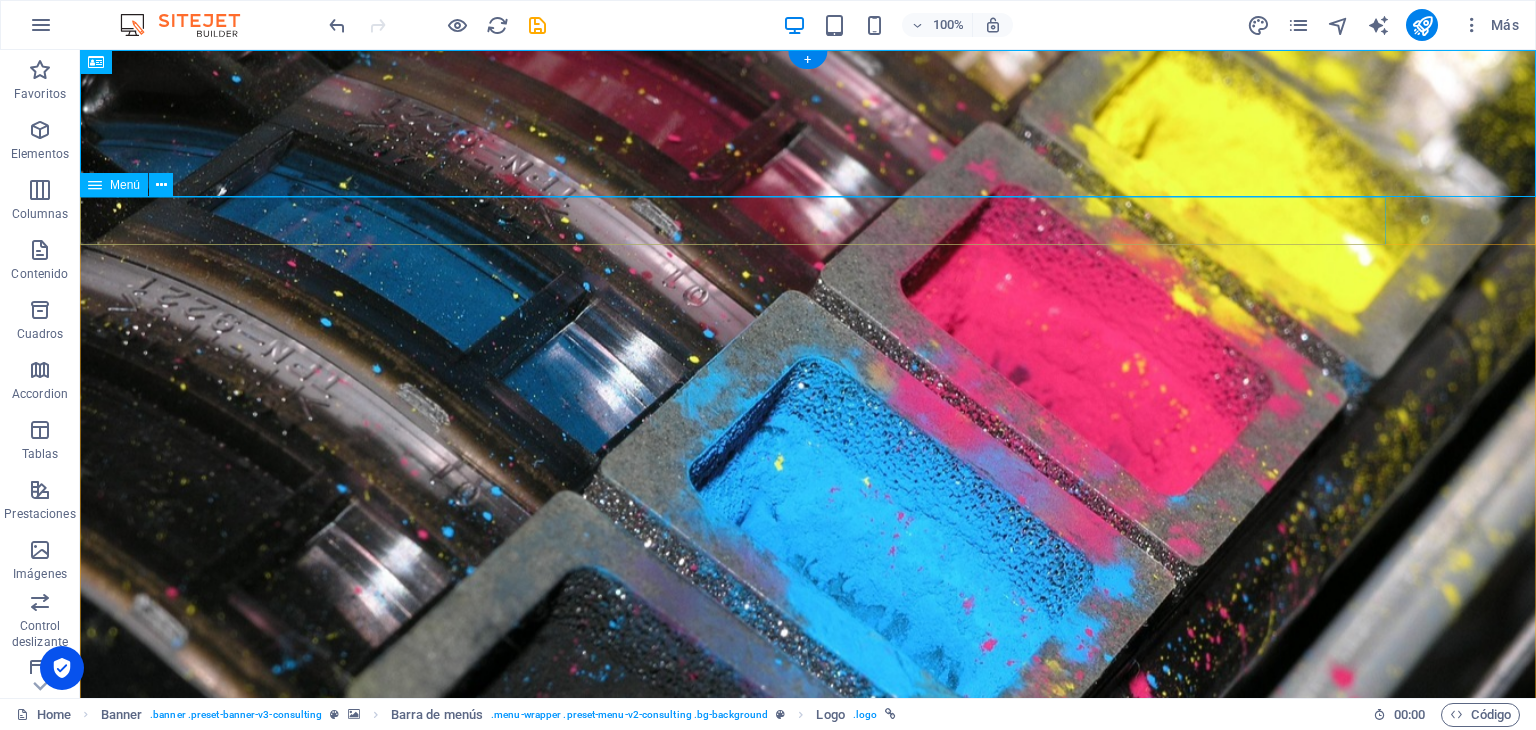 click on "Nuestra historia NUESTRO EQUIPO Nuestros servicios Nuestros productos Contáctenos" at bounding box center [808, 1121] 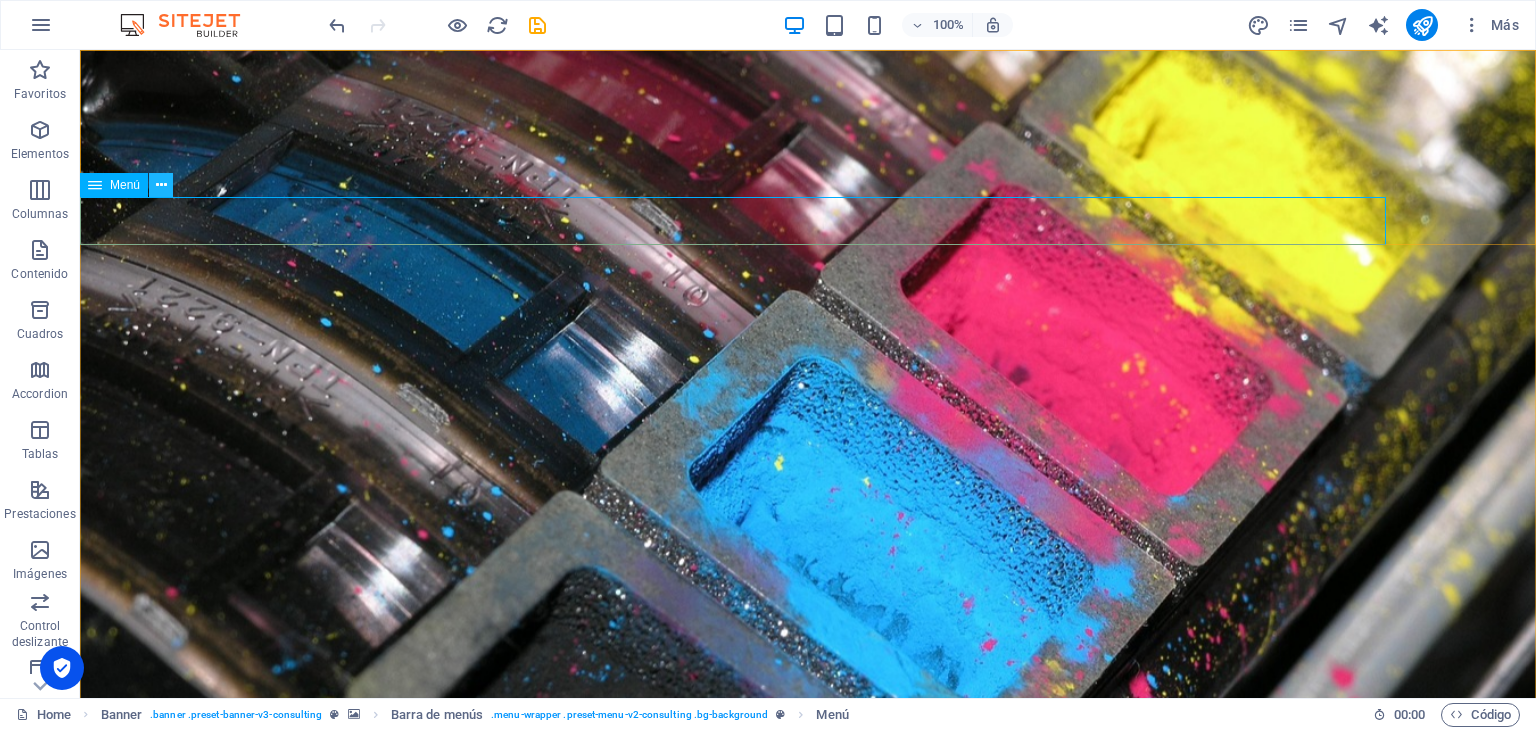 click at bounding box center (161, 185) 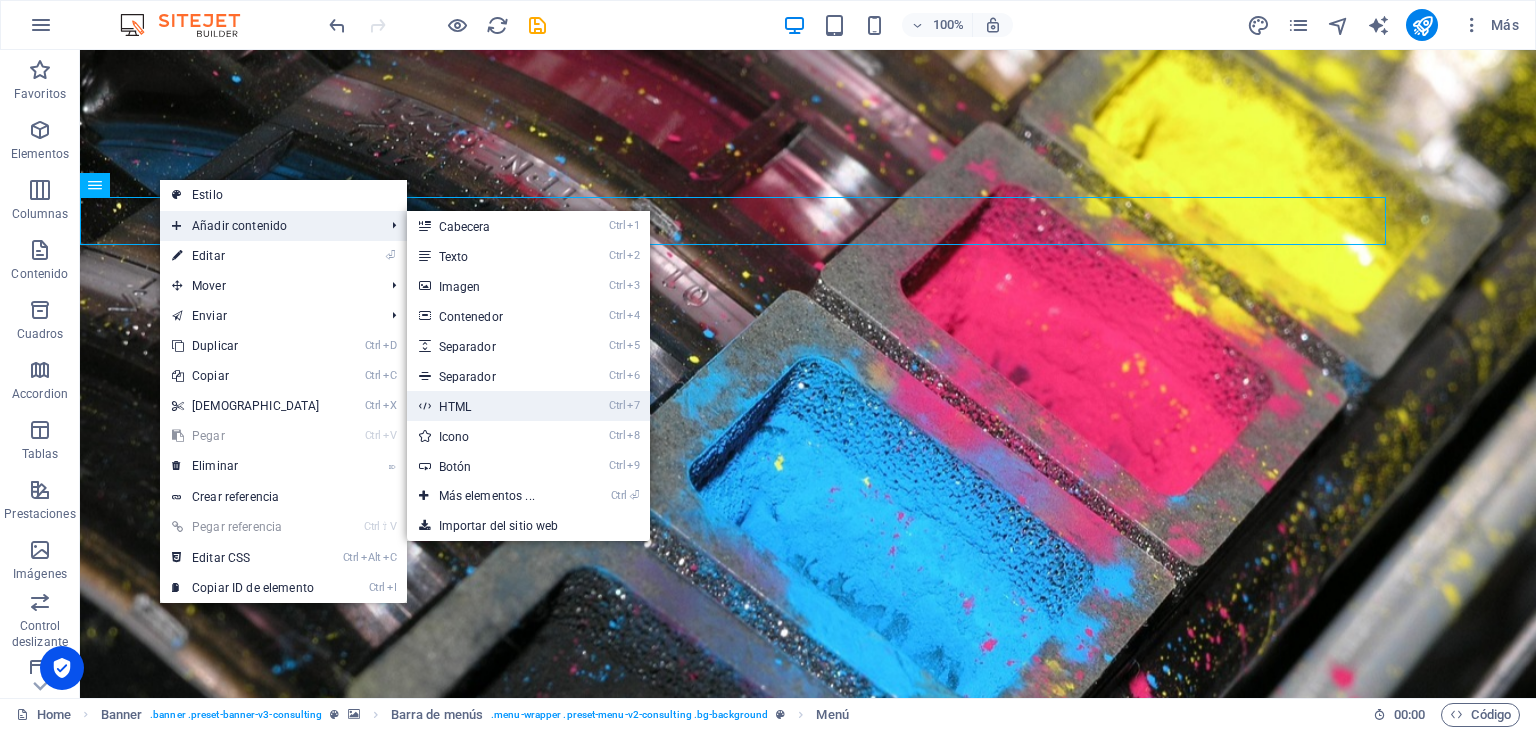 click on "Ctrl 7  HTML" at bounding box center (491, 406) 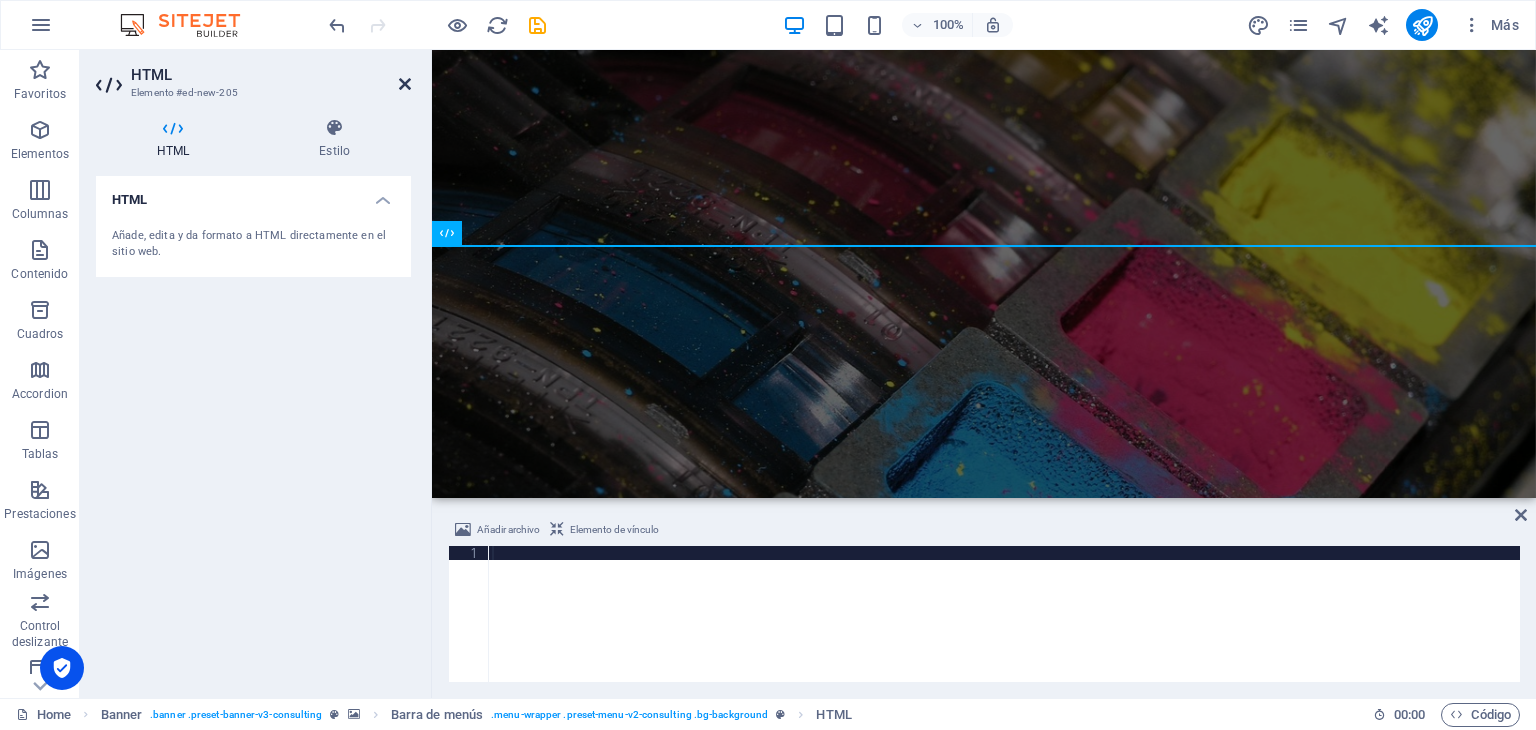 click at bounding box center [405, 84] 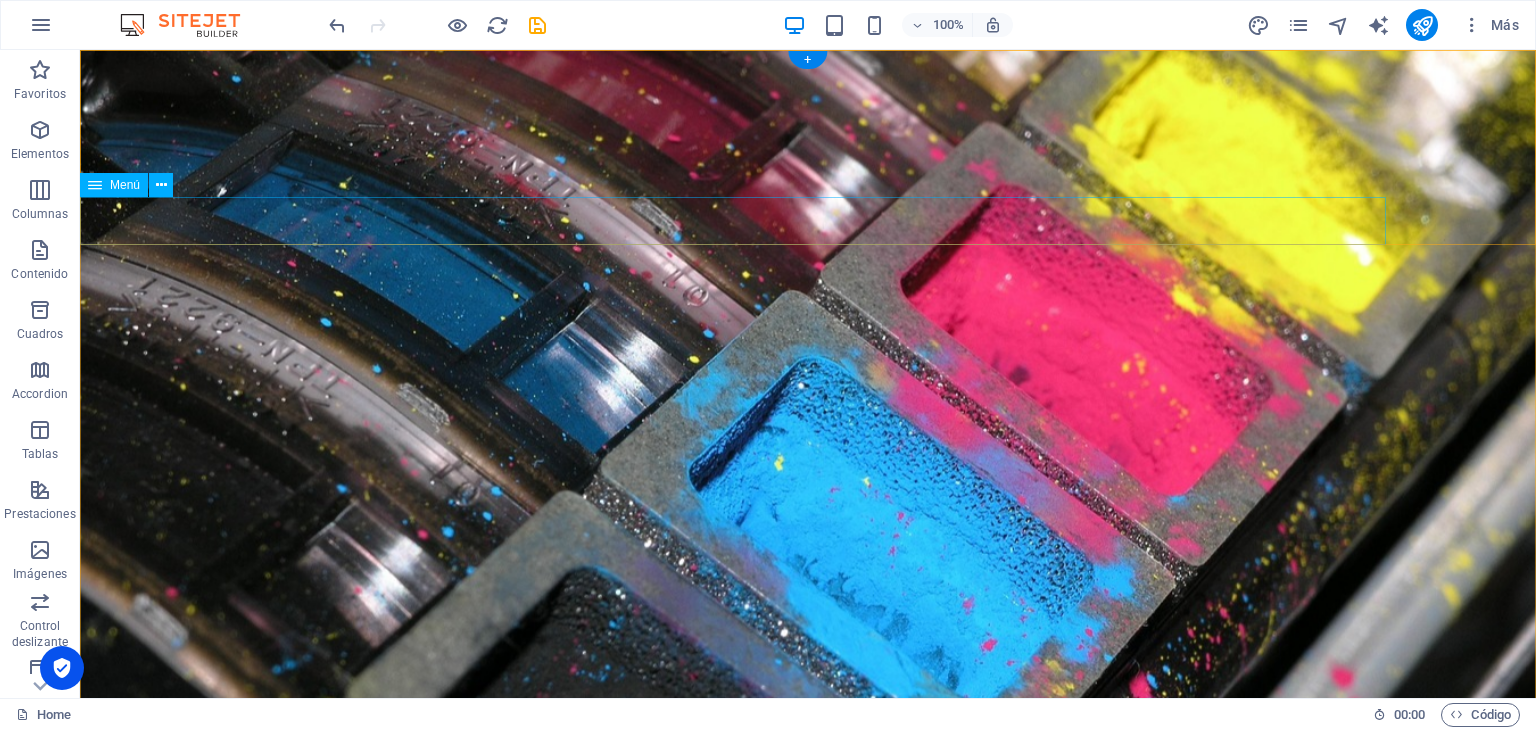 click on "Nuestra historia NUESTRO EQUIPO Nuestros servicios Nuestros productos Contáctenos" at bounding box center [808, 1121] 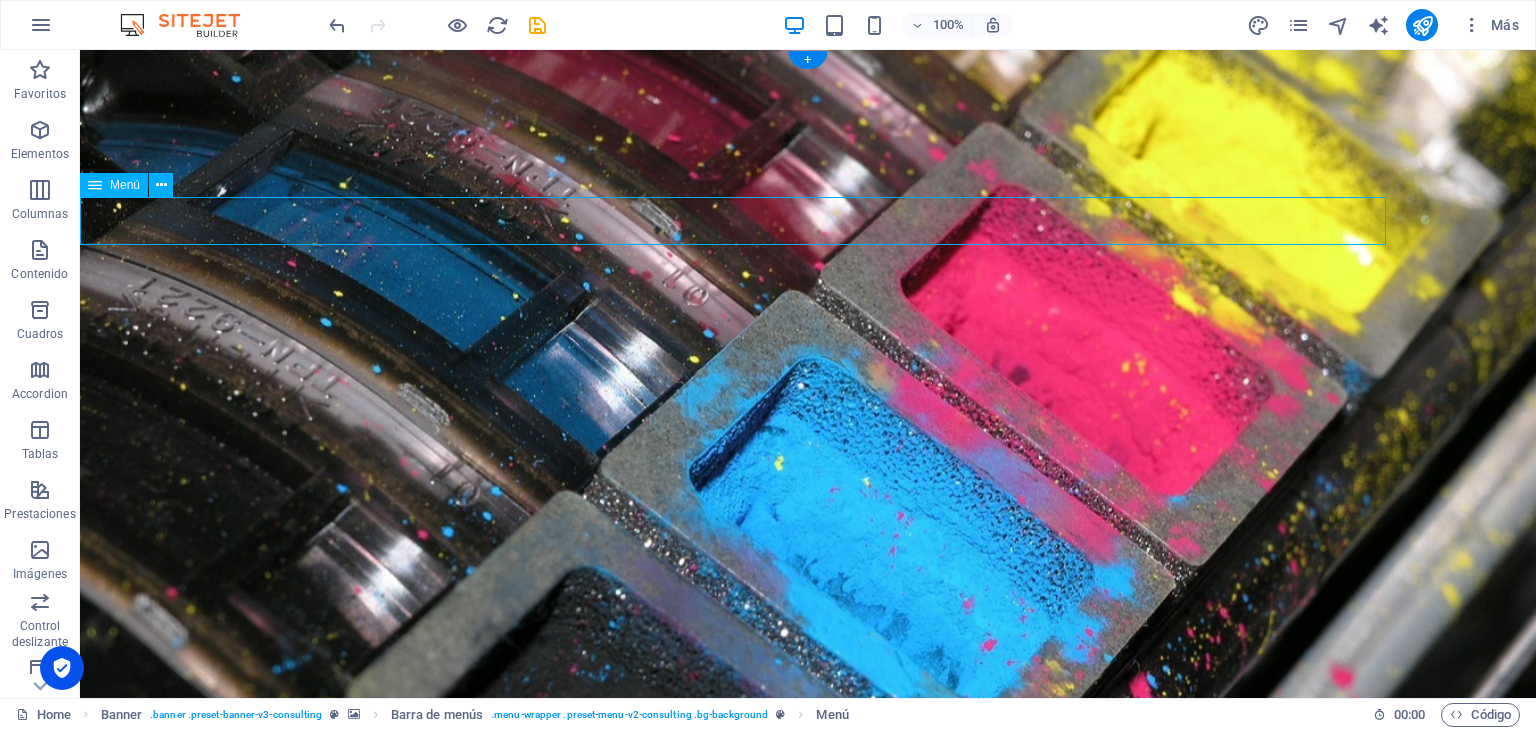click on "Nuestra historia NUESTRO EQUIPO Nuestros servicios Nuestros productos Contáctenos" at bounding box center [808, 1121] 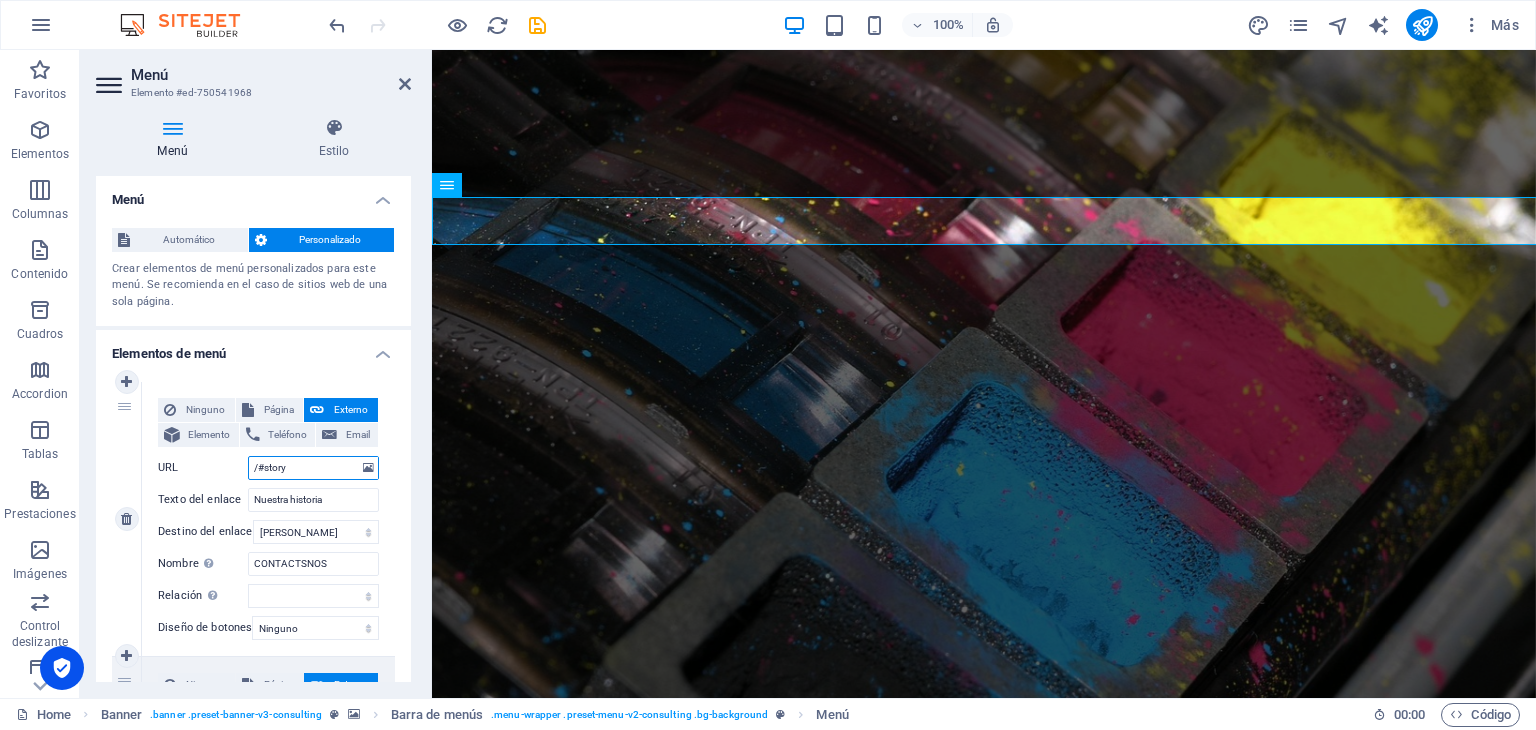 click on "/#story" at bounding box center (313, 468) 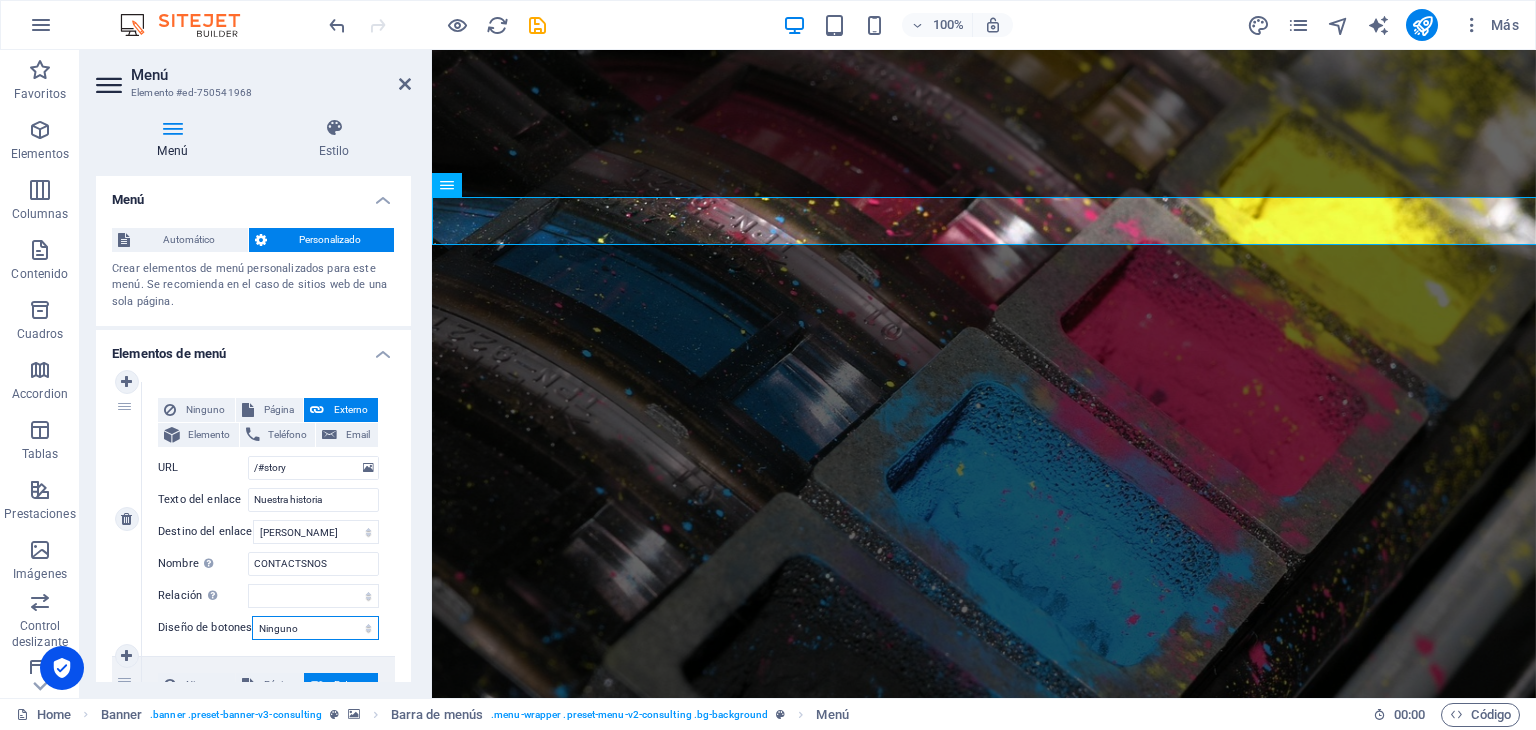 click on "Ninguno Predeterminado Principal Secundario" at bounding box center [315, 628] 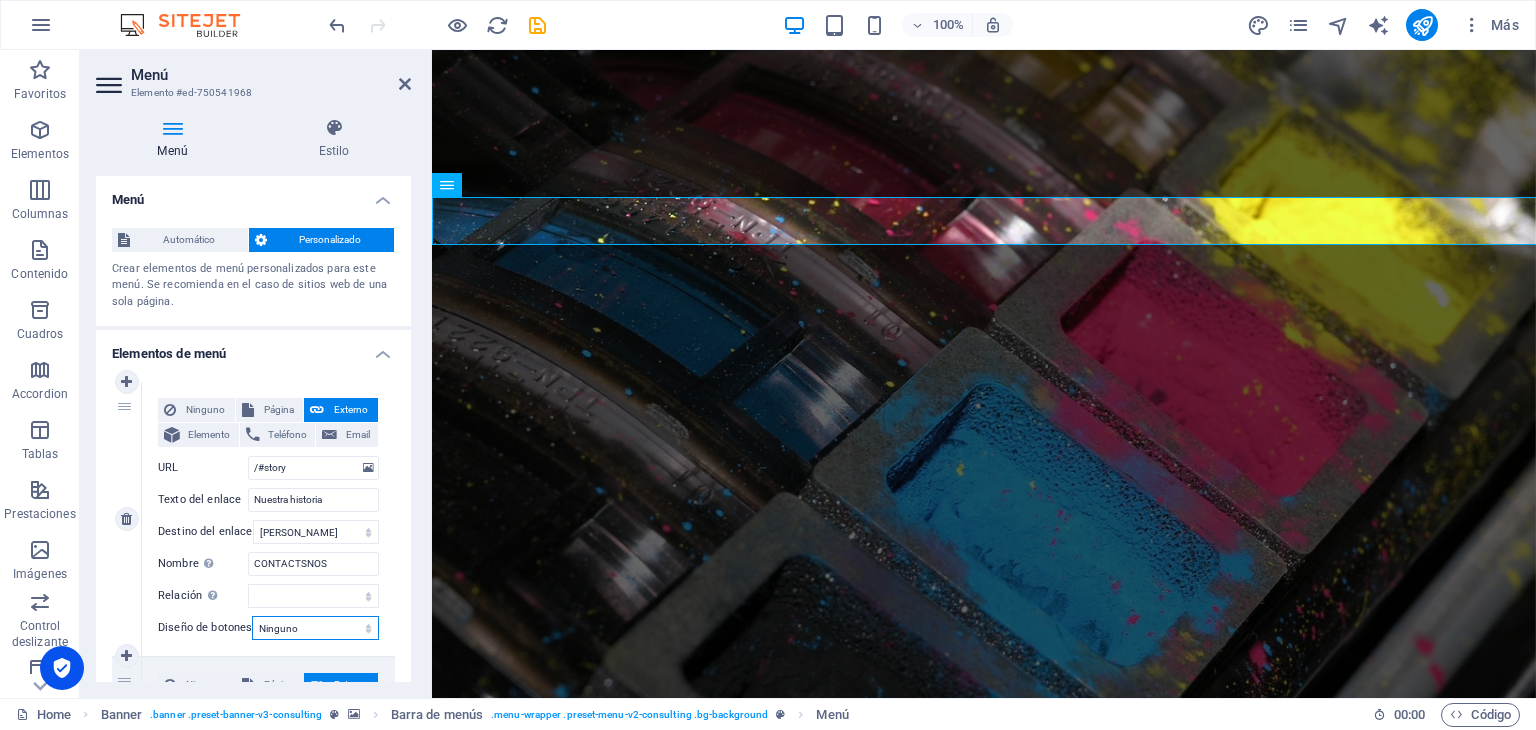click on "Ninguno Predeterminado Principal Secundario" at bounding box center (315, 628) 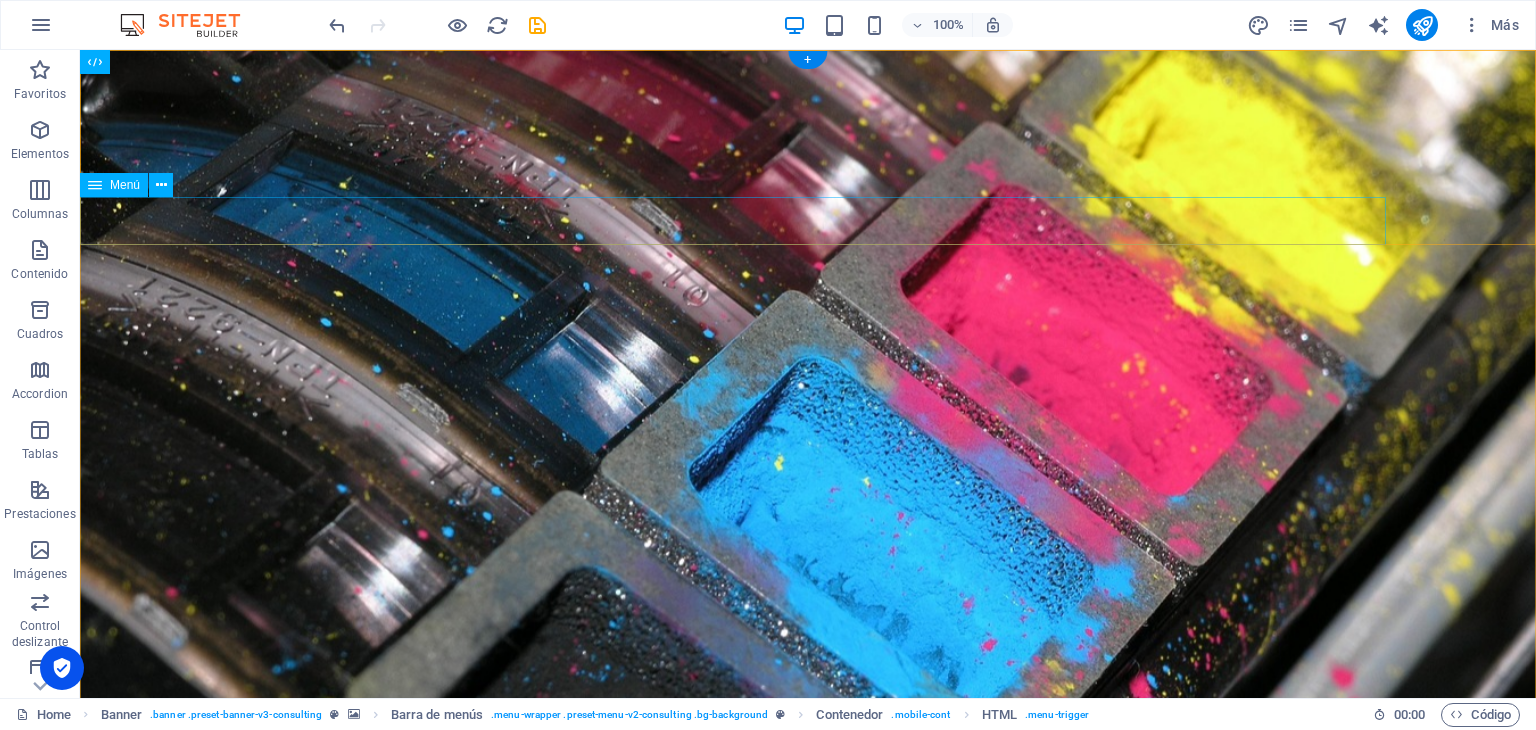 click on "Nuestra historia NUESTRO EQUIPO Nuestros servicios Nuestros productos Contáctenos" at bounding box center (808, 1121) 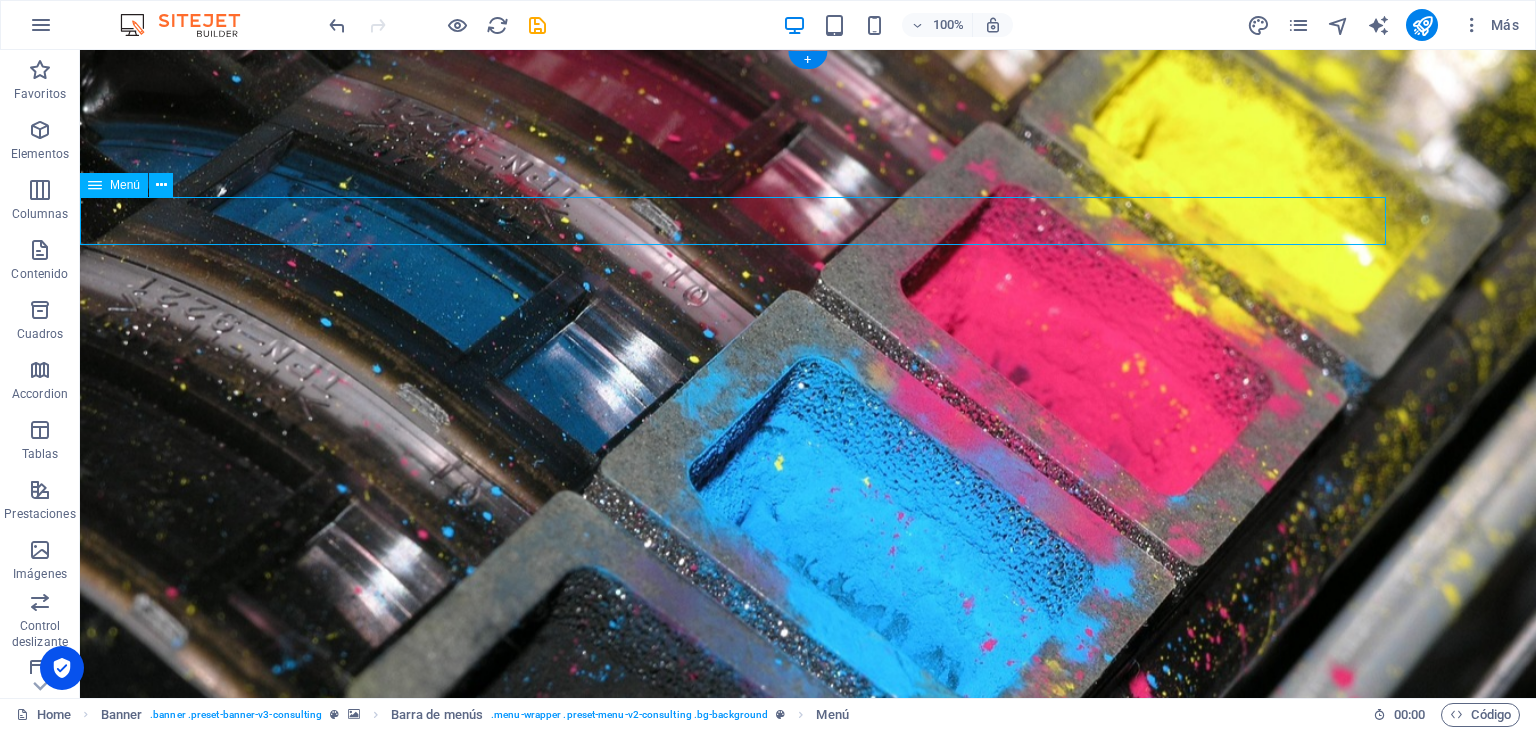 click on "Nuestra historia NUESTRO EQUIPO Nuestros servicios Nuestros productos Contáctenos" at bounding box center (808, 1121) 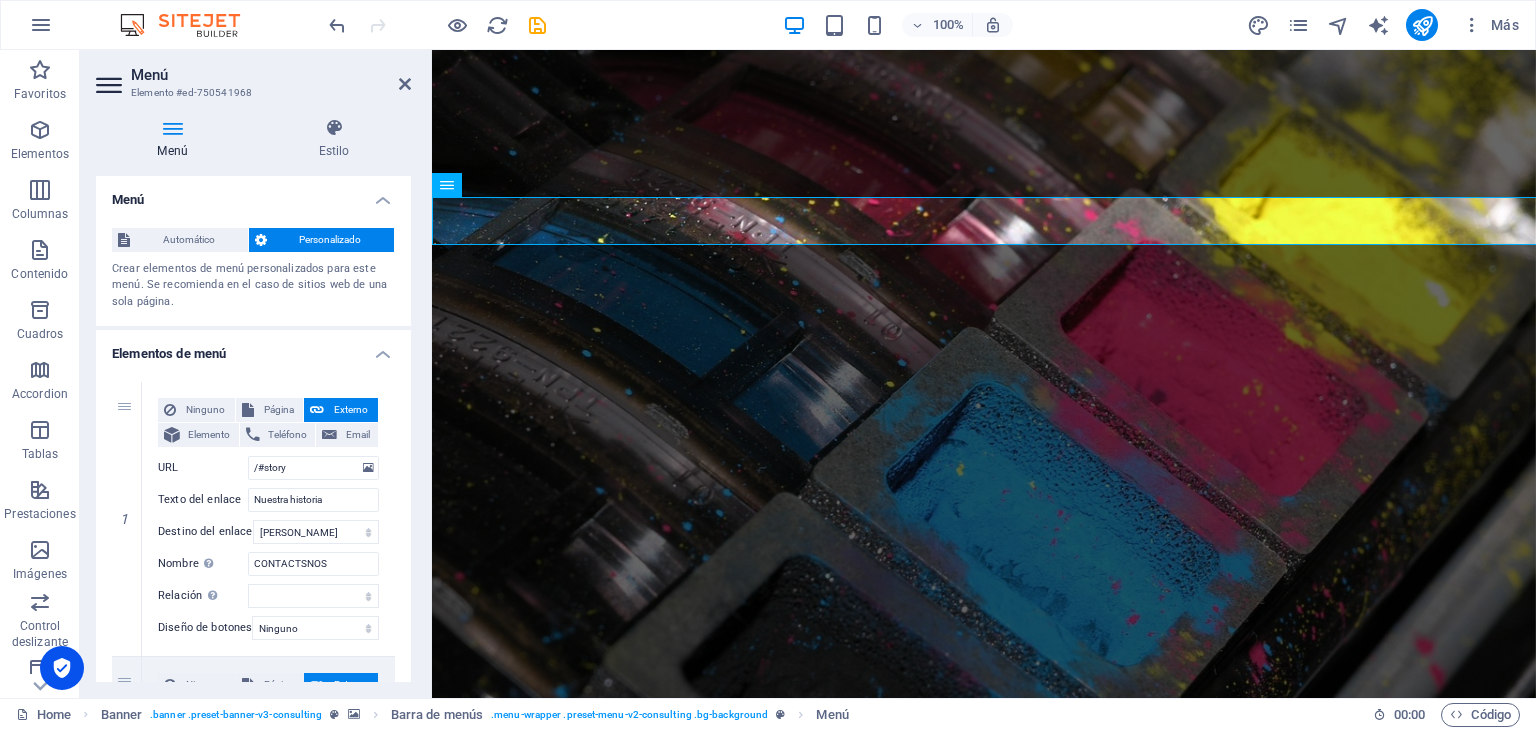 click on "Personalizado" at bounding box center [331, 240] 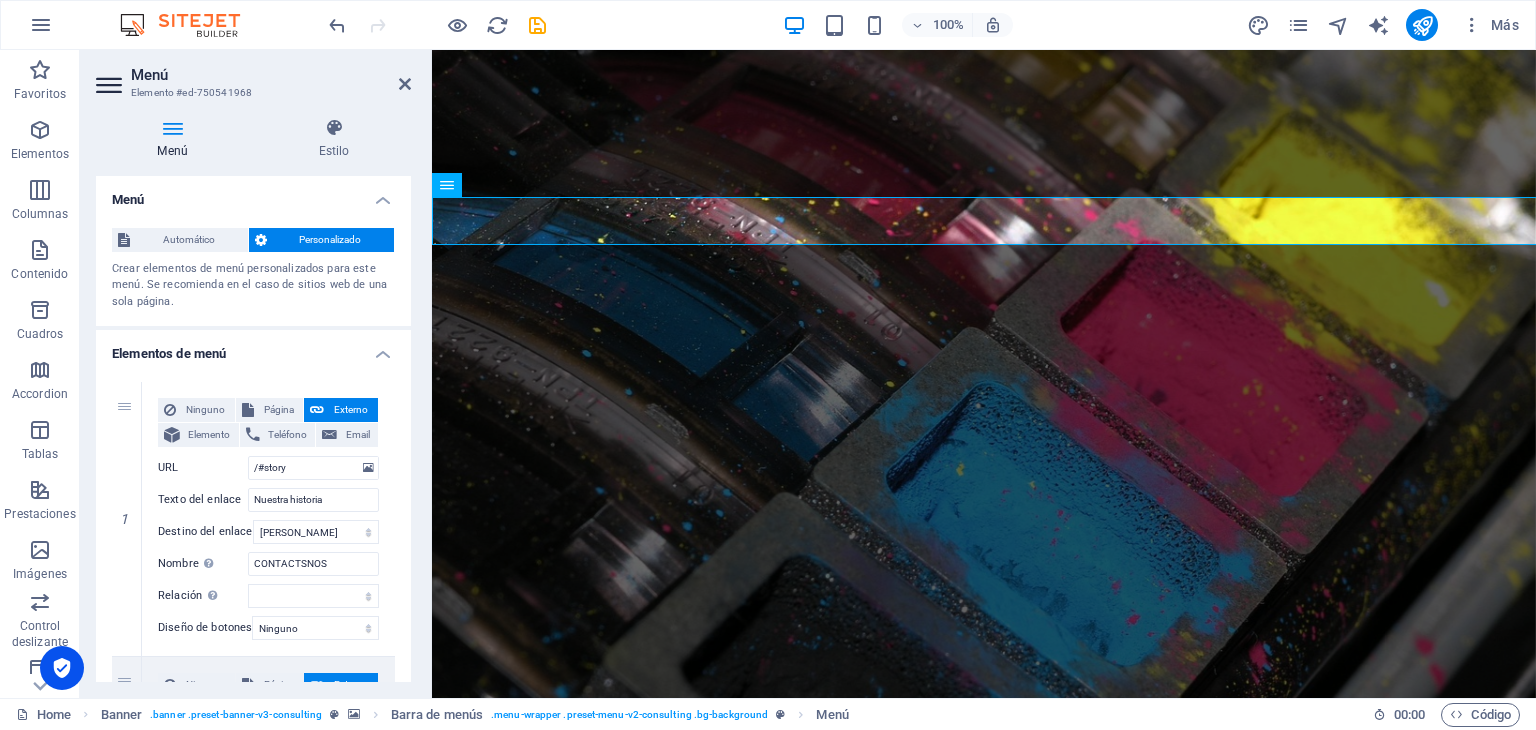 click on "Personalizado" at bounding box center (331, 240) 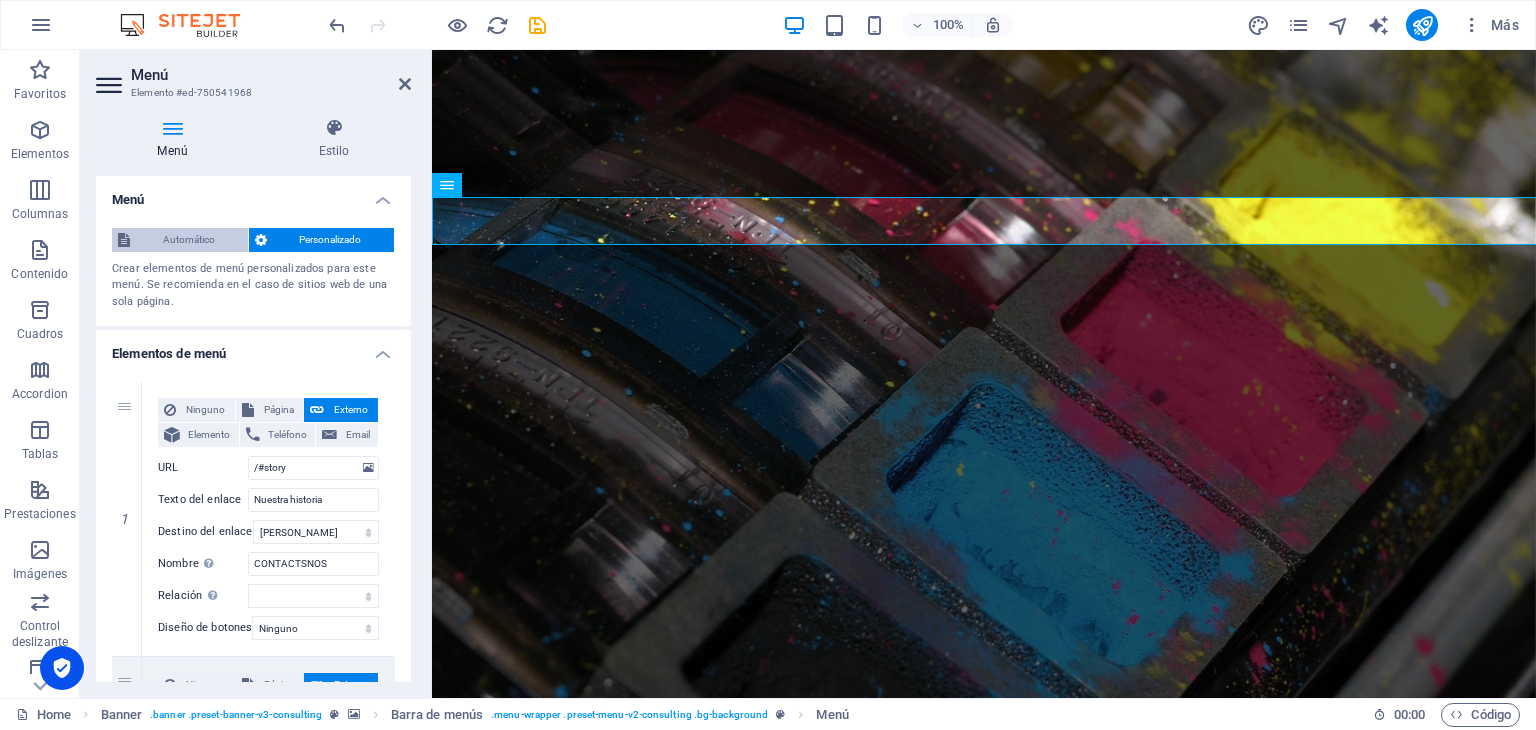click on "Automático" at bounding box center [189, 240] 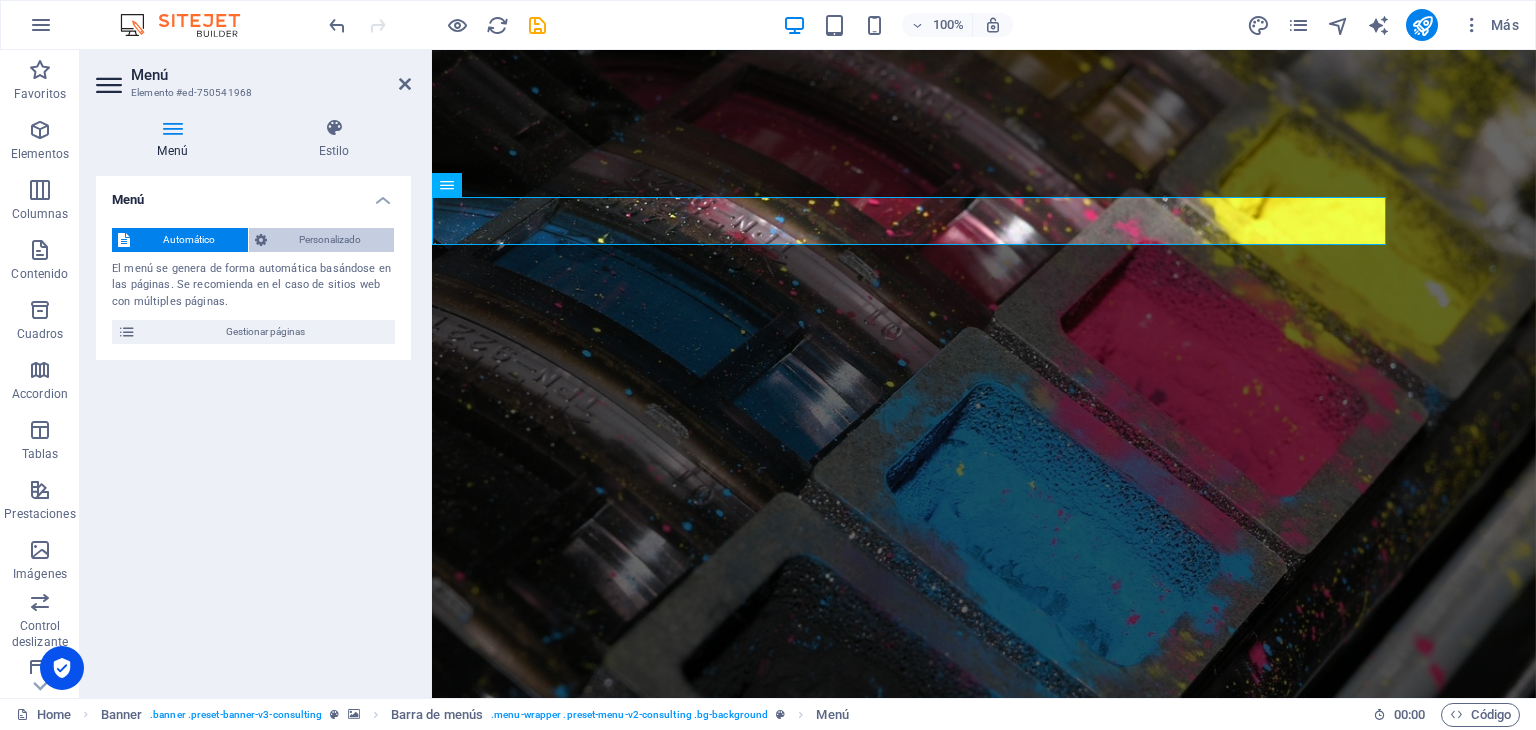 click on "Personalizado" at bounding box center [331, 240] 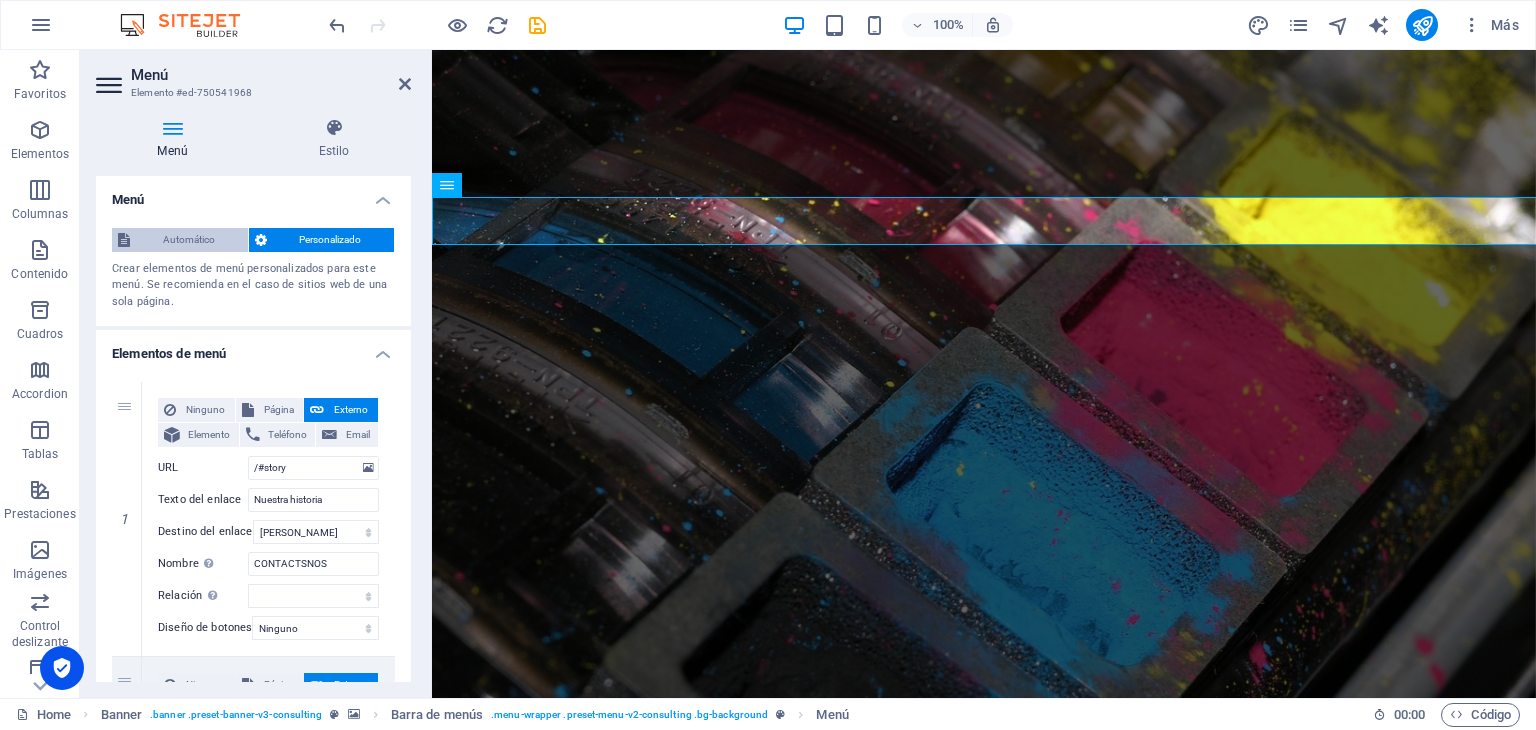 click on "Automático" at bounding box center (189, 240) 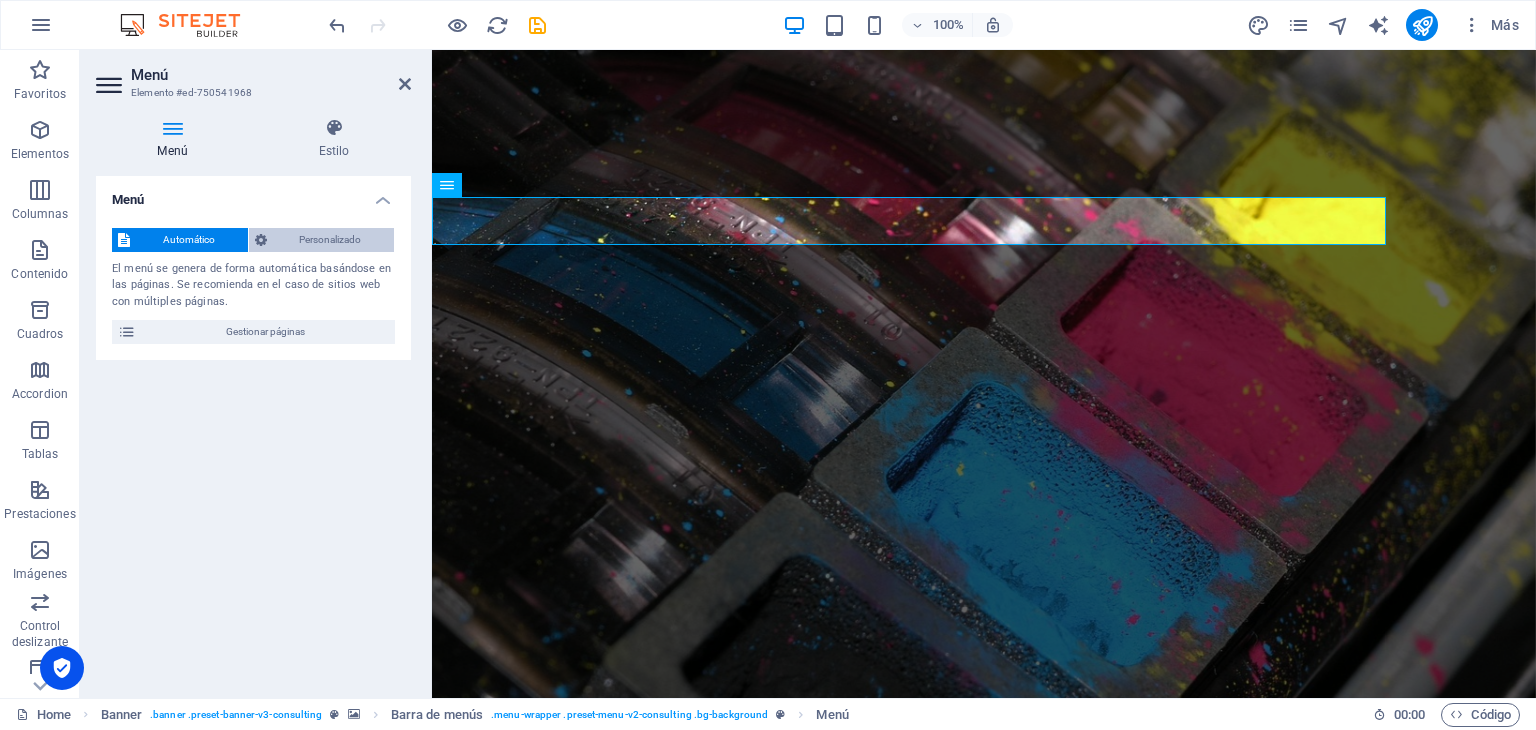 click on "Personalizado" at bounding box center (331, 240) 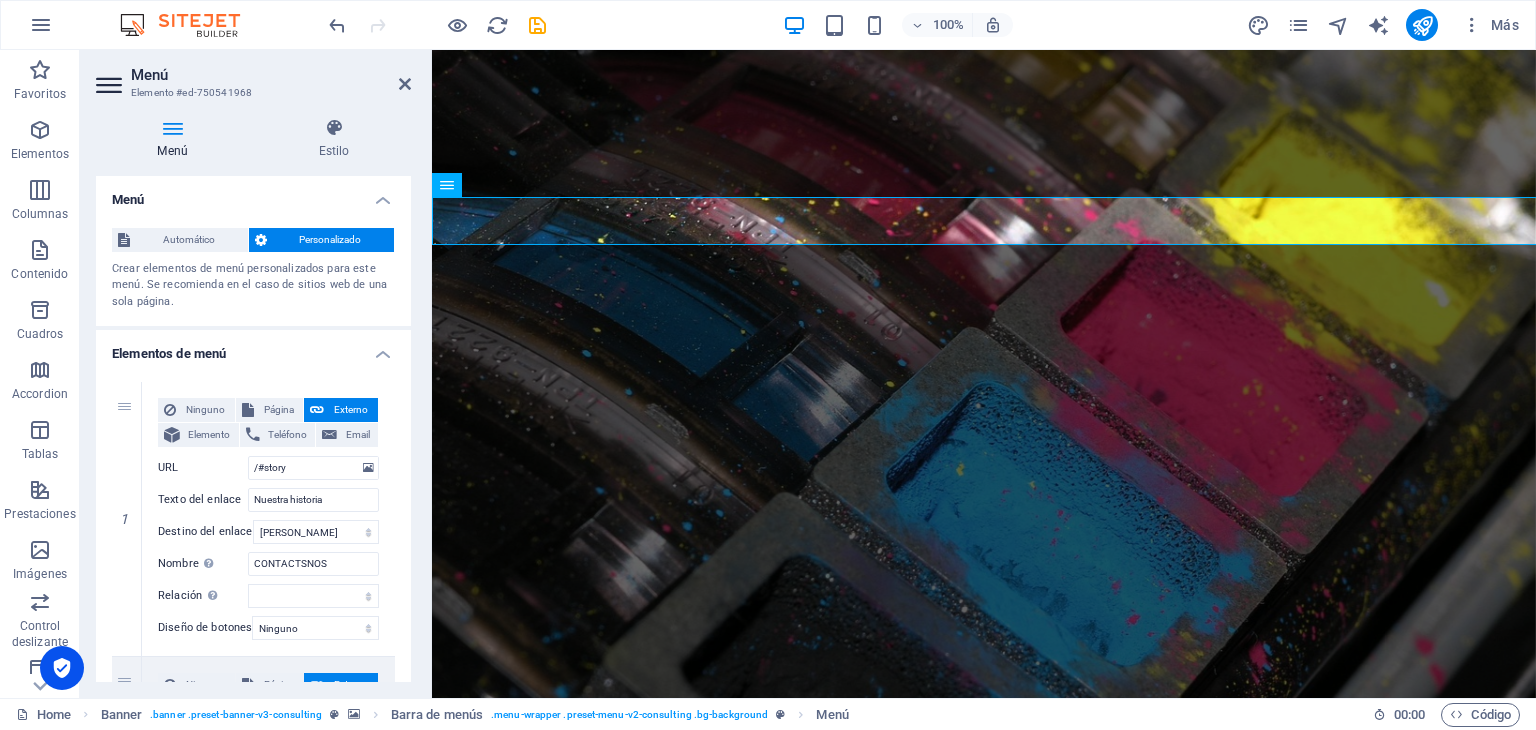 click on "1 Ninguno Página Externo Elemento Teléfono Email Página Home Subpage Legal Notice Privacy Elemento
URL /#story Teléfono Email Texto del enlace Nuestra historia Destino del enlace Nueva pestaña Misma pestaña Superposición Nombre Una descripción adicional del enlace no debería ser igual al texto del enlace. El título suele mostrarse como un texto de información cuando se mueve el ratón por encima del elemento. Déjalo en blanco en caso de dudas. CONTACTSNOS Relación Define la  relación de este enlace con el destino del enlace . Por ejemplo, el valor "nofollow" indica a los buscadores que no sigan al enlace. Puede dejarse vacío. alternativo autor marcador externo ayuda licencia siguiente nofollow noreferrer noopener ant buscar etiqueta Diseño de botones Ninguno Predeterminado Principal Secundario 2 Ninguno Página Externo Elemento Teléfono Email Página Home Subpage Legal Notice Privacy Elemento
URL /#team Teléfono Email Texto del enlace Nombre 3" at bounding box center (253, 1069) 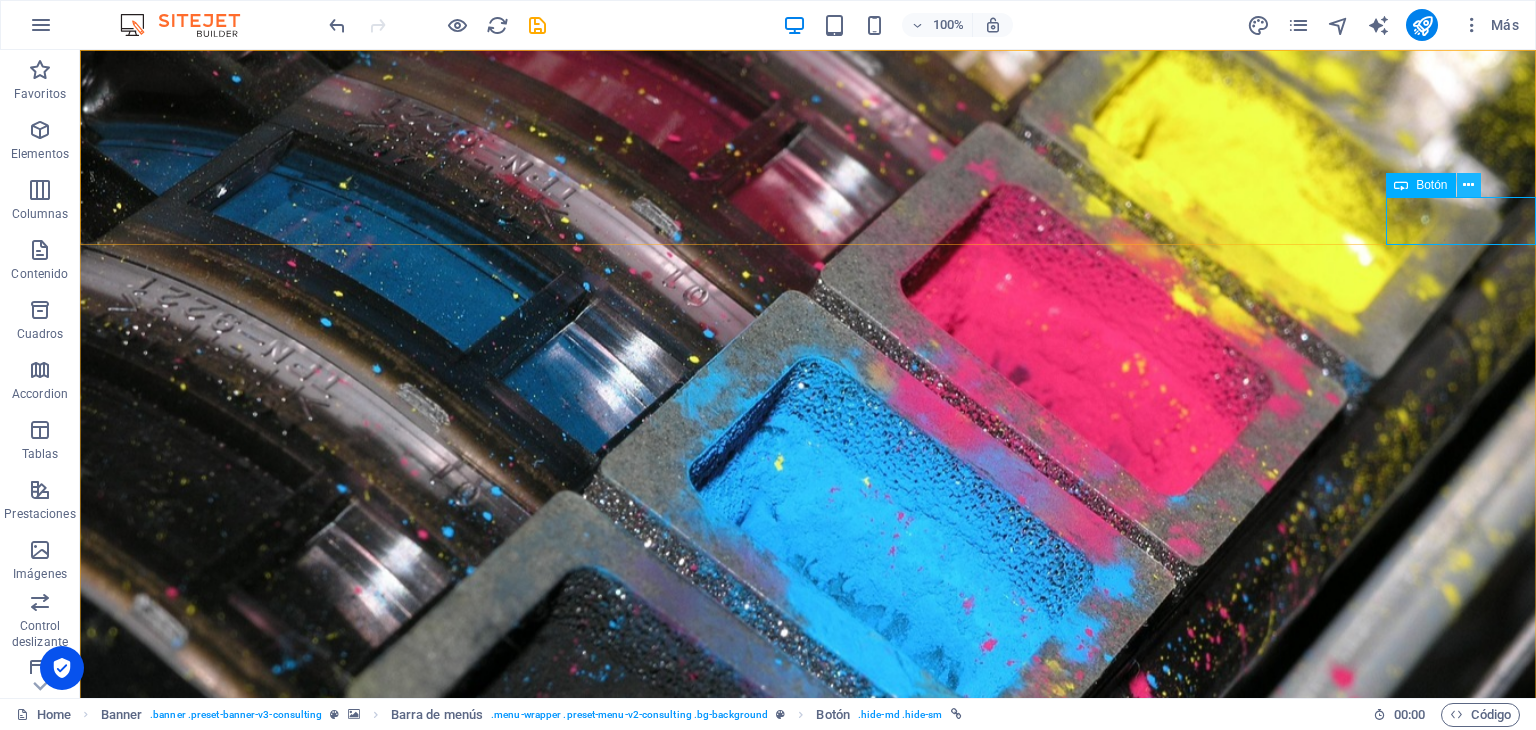 click at bounding box center (1468, 185) 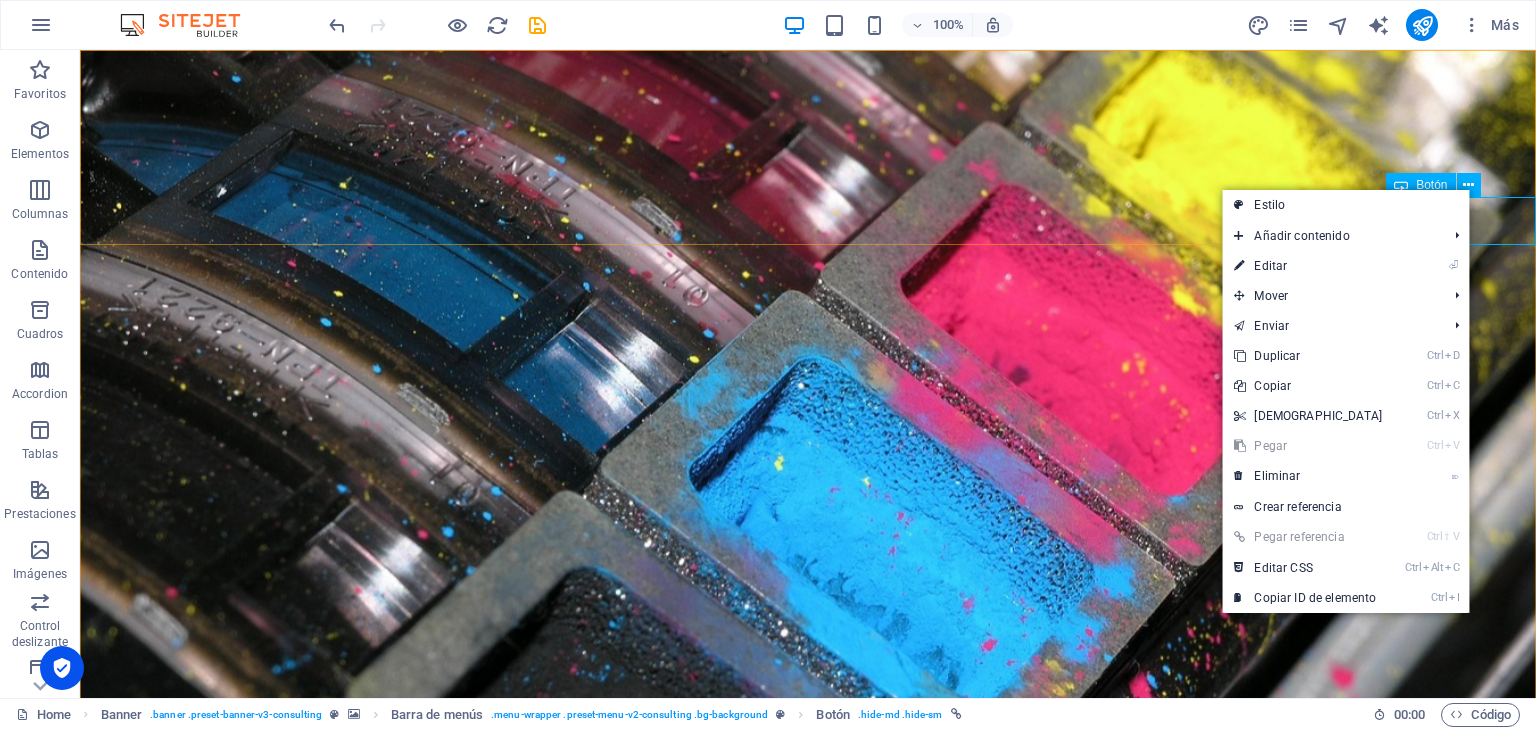 click on "Botón" at bounding box center [1431, 185] 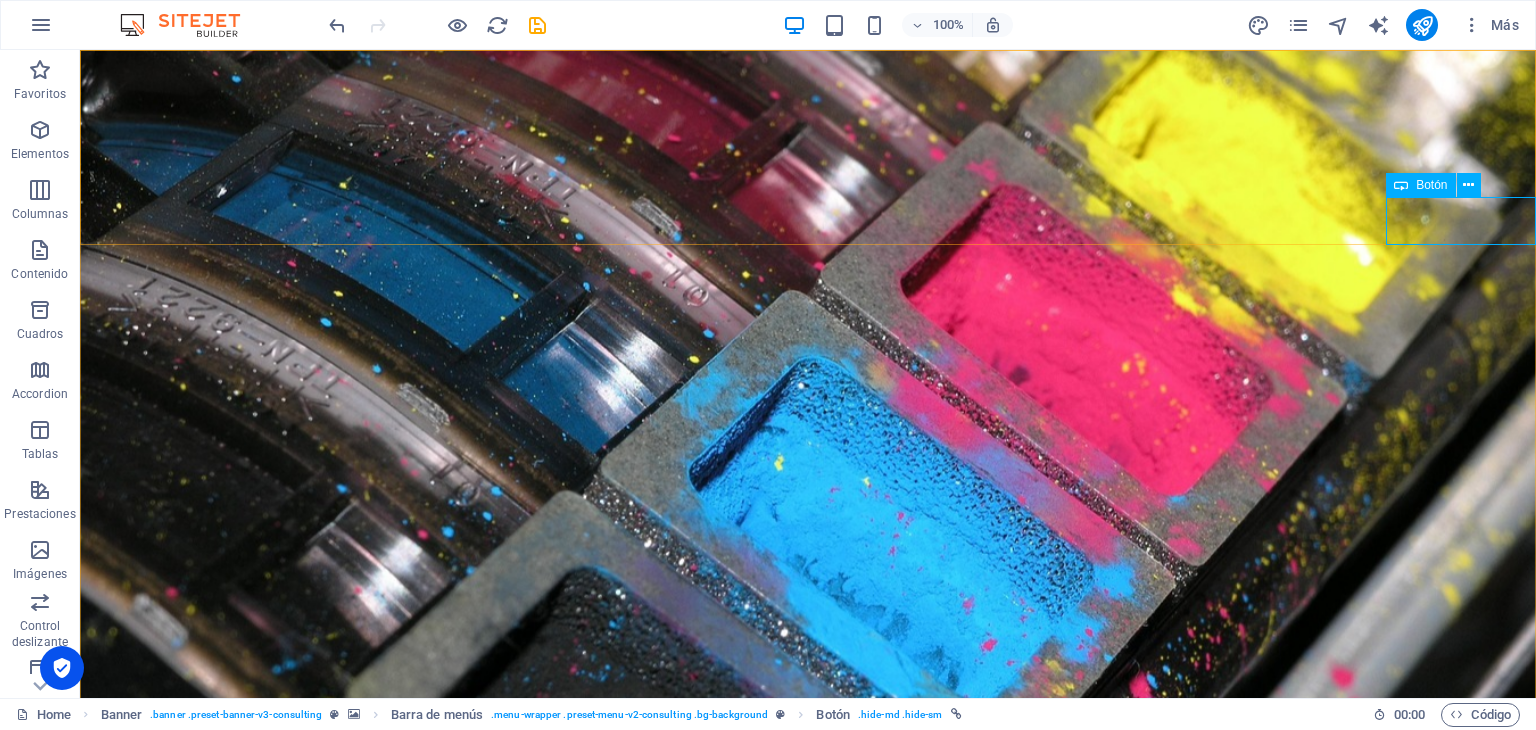 click on "Botón" at bounding box center (1431, 185) 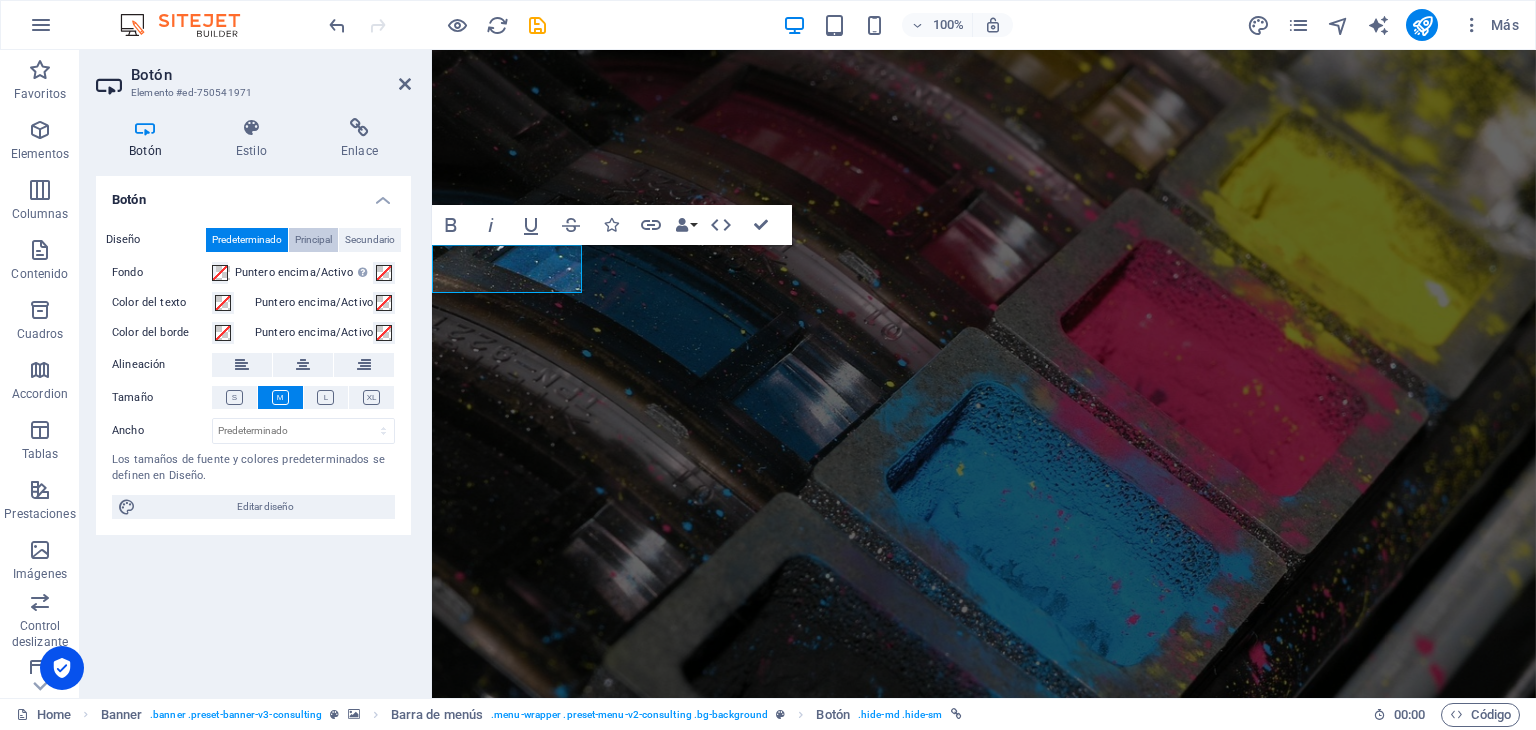 click on "Principal" at bounding box center [313, 240] 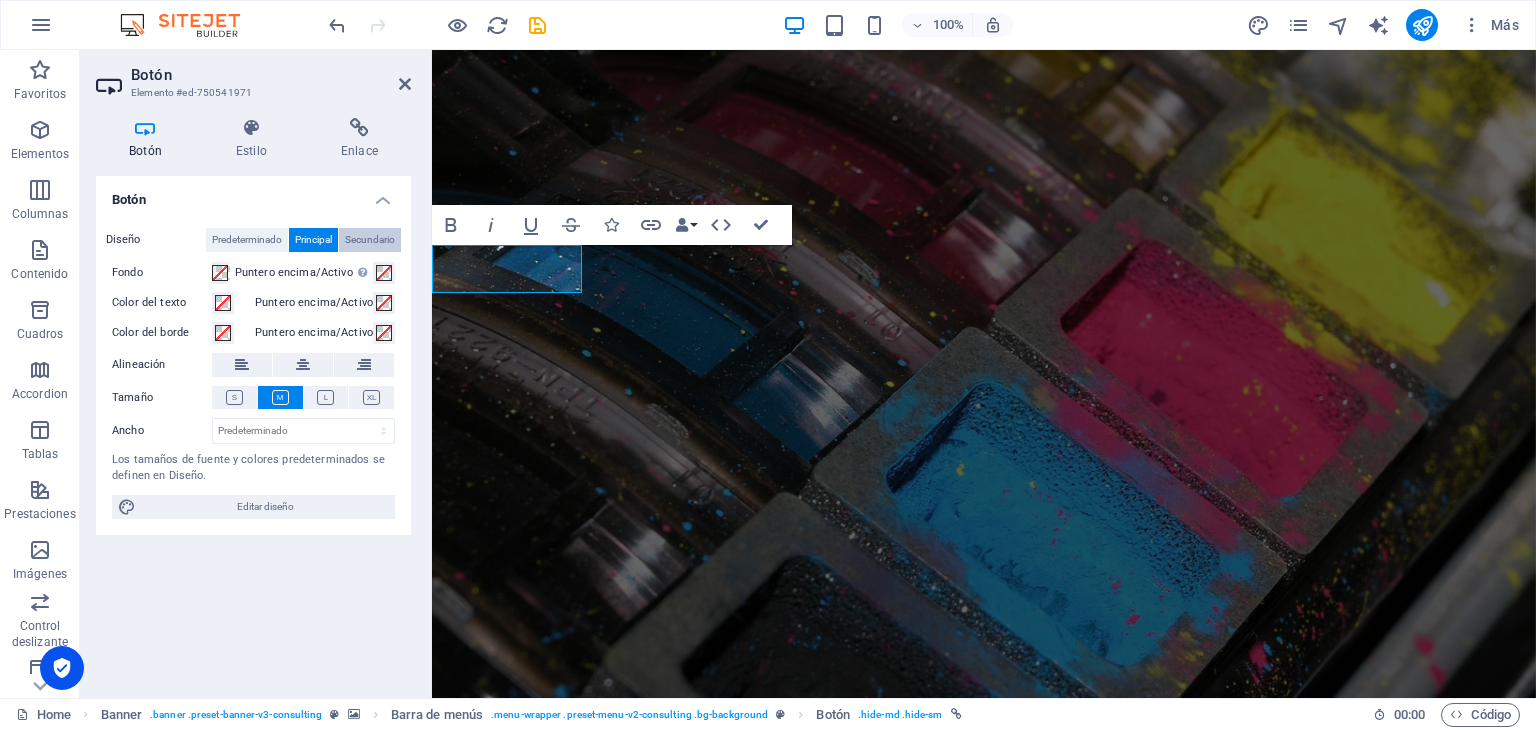 click on "Secundario" at bounding box center [370, 240] 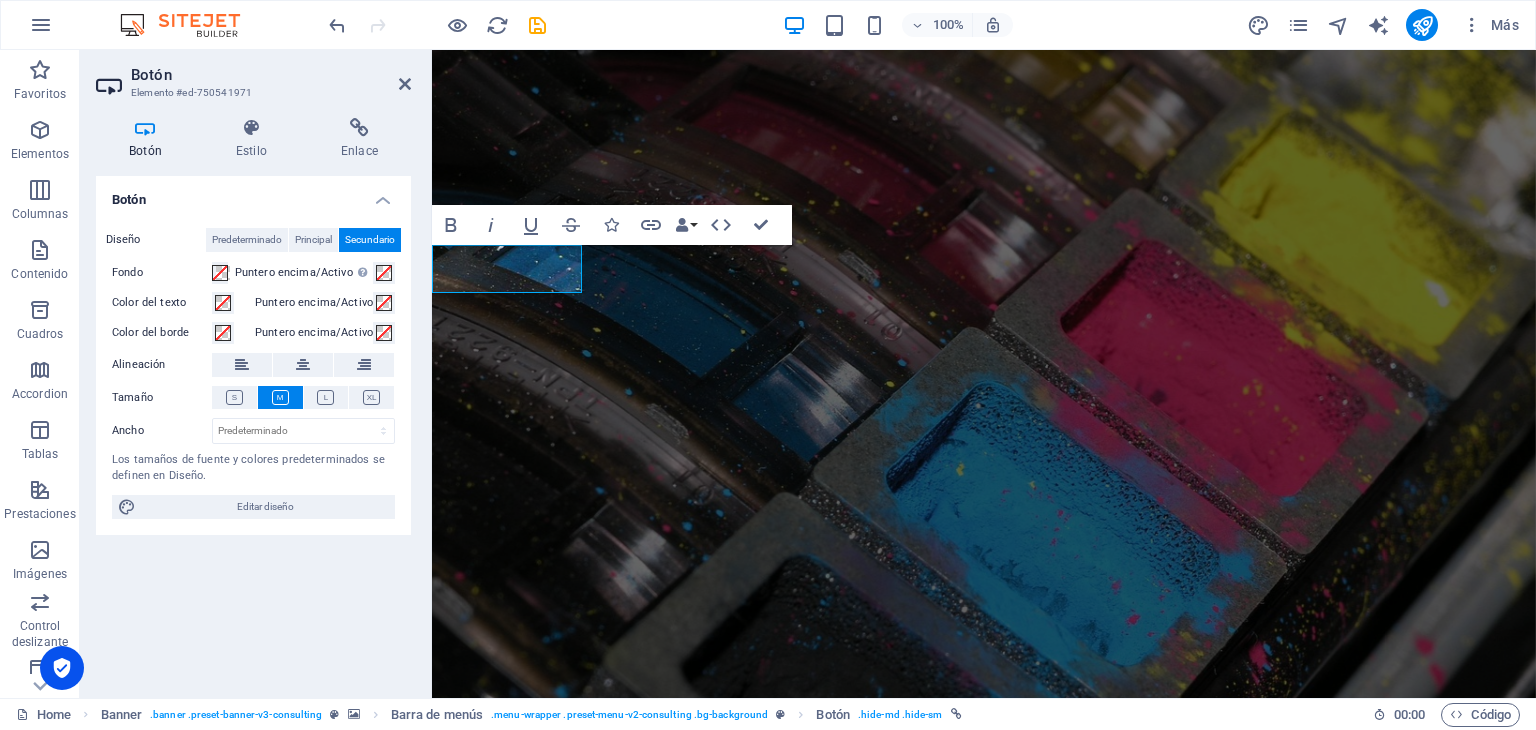 click on "Botón" at bounding box center (253, 194) 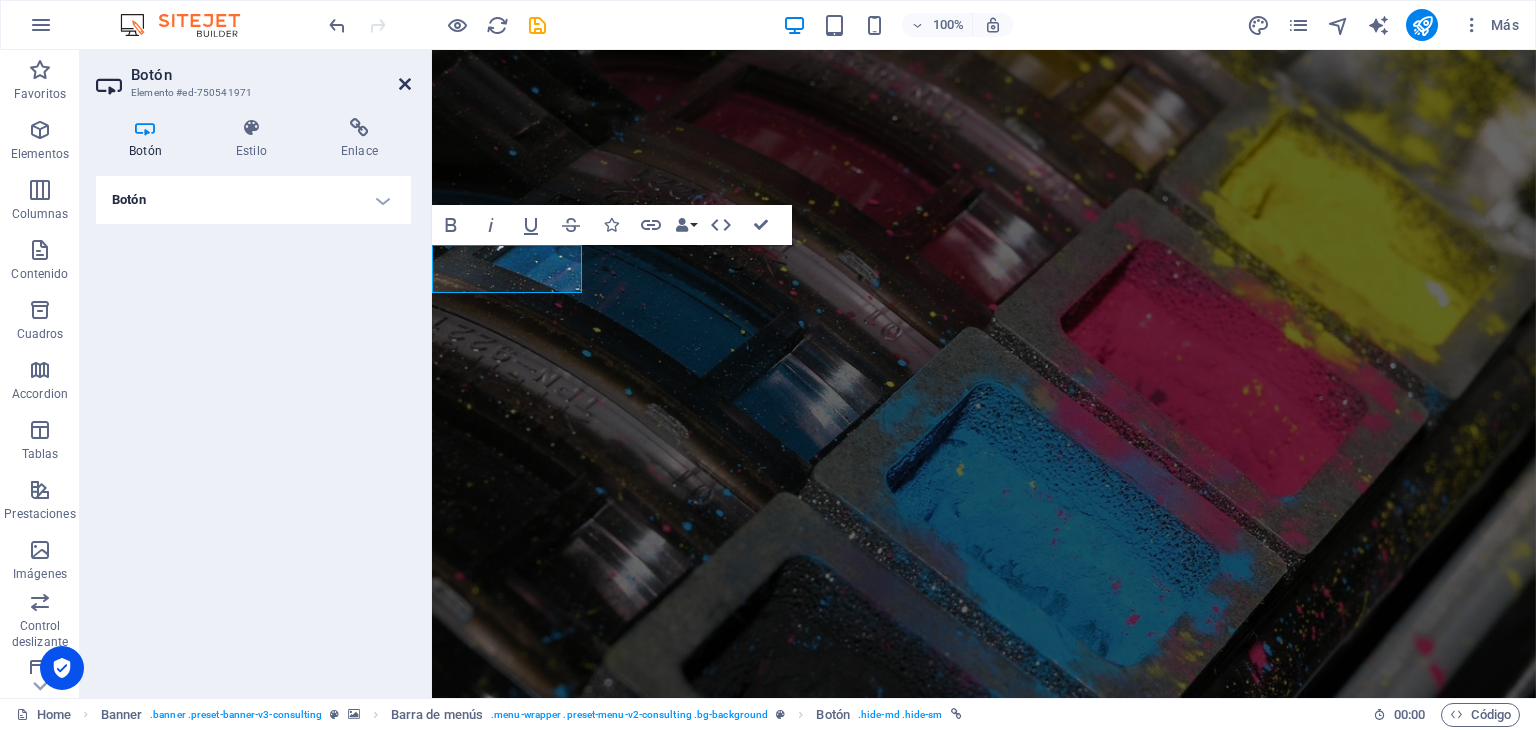 click at bounding box center (405, 84) 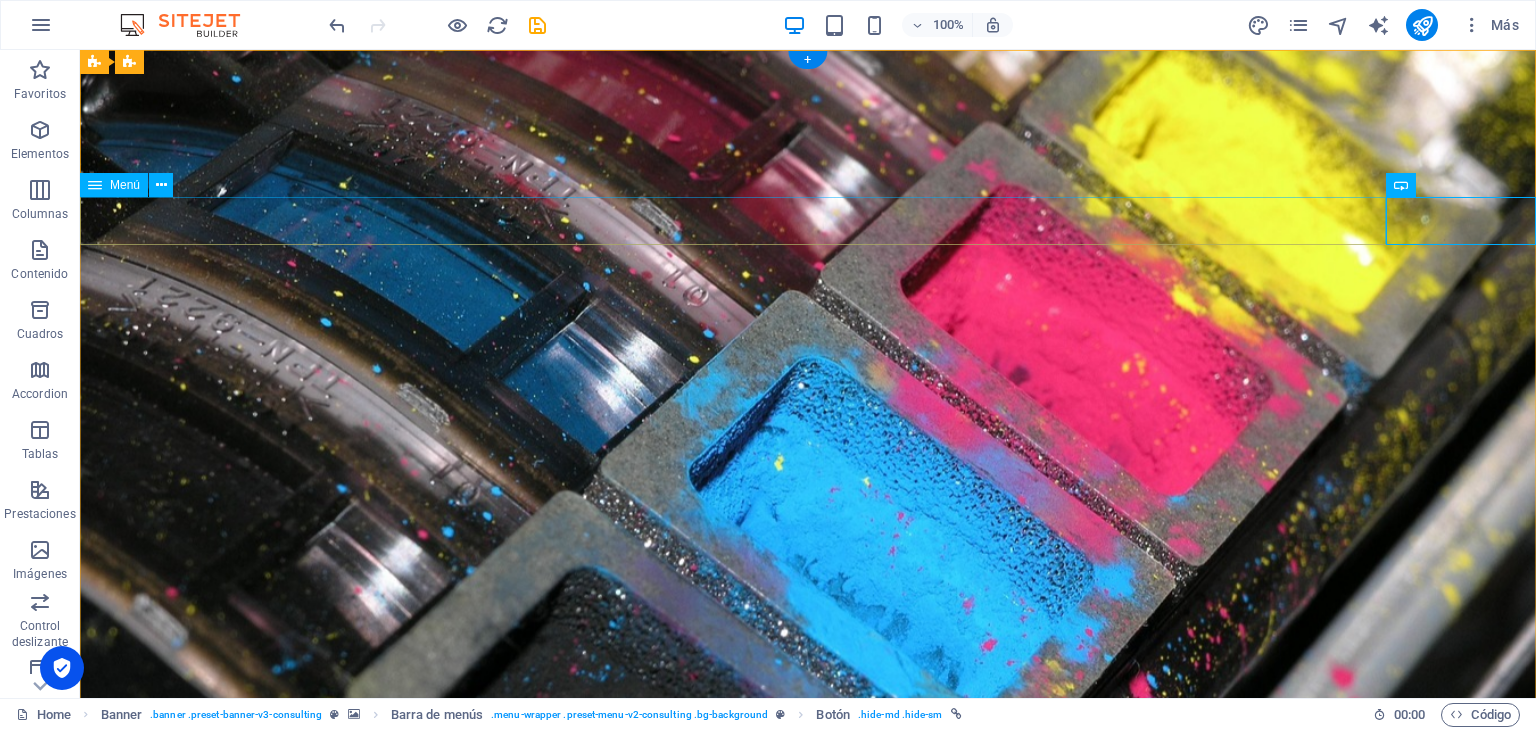 click on "Nuestra historia NUESTRO EQUIPO Nuestros servicios Nuestros productos Contáctenos" at bounding box center (808, 1121) 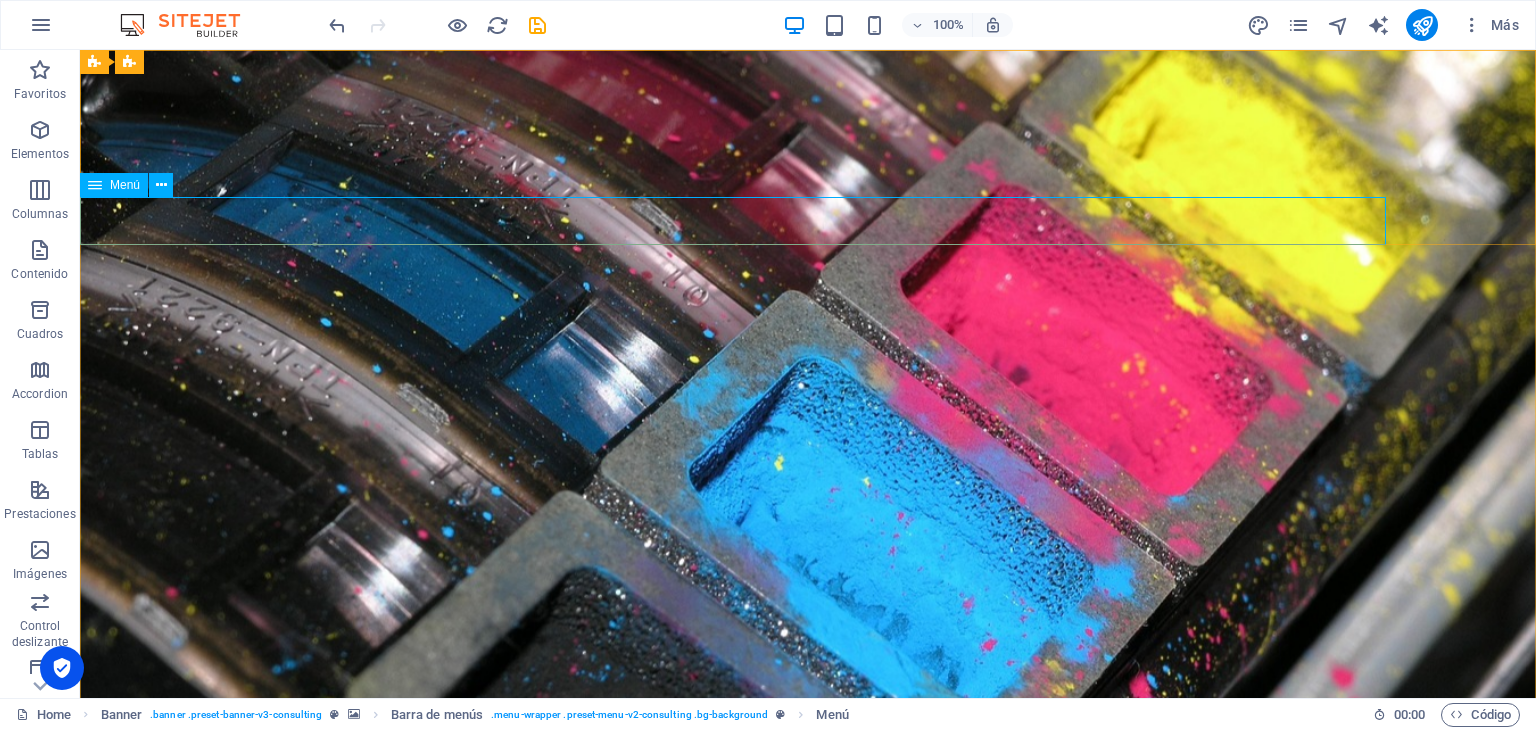 click at bounding box center [95, 185] 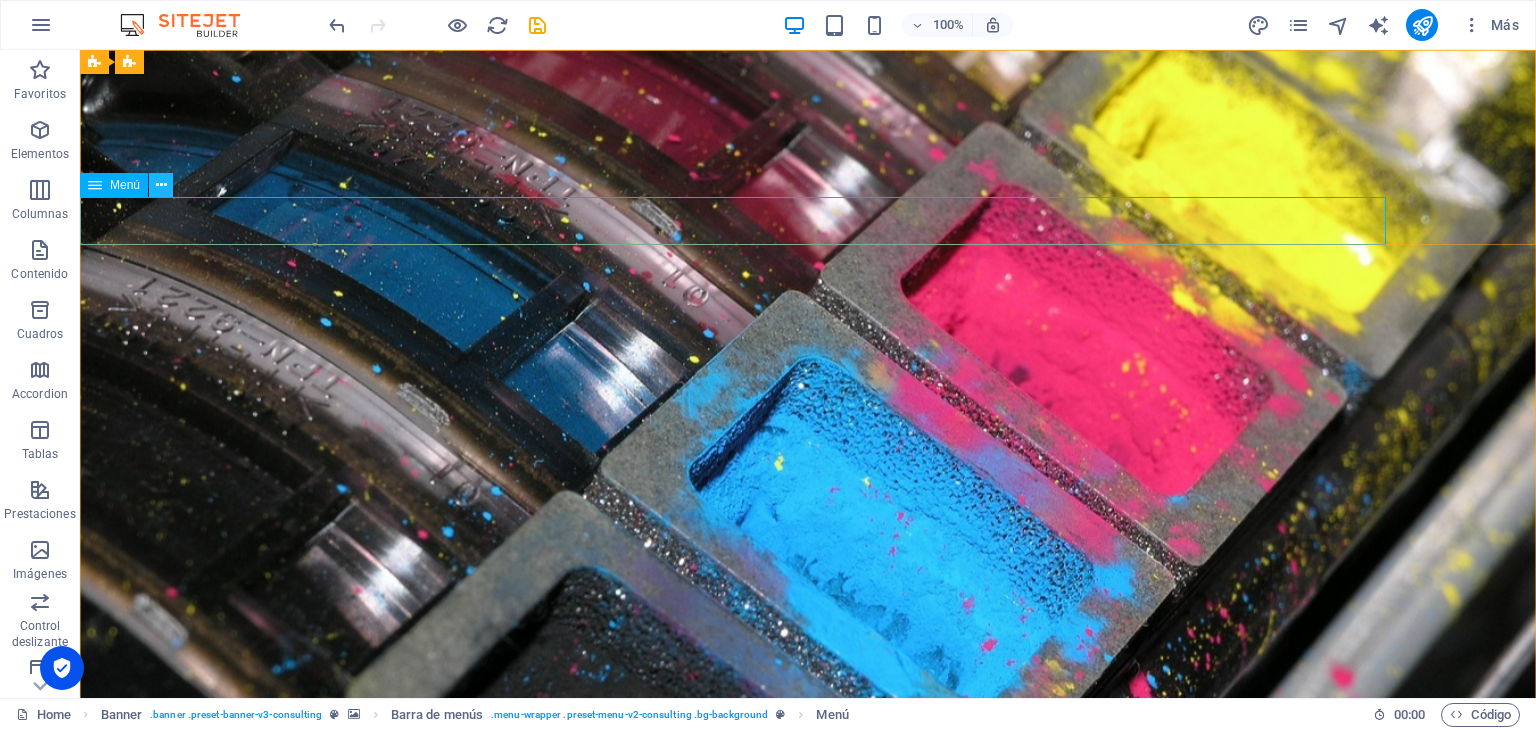 click at bounding box center (161, 185) 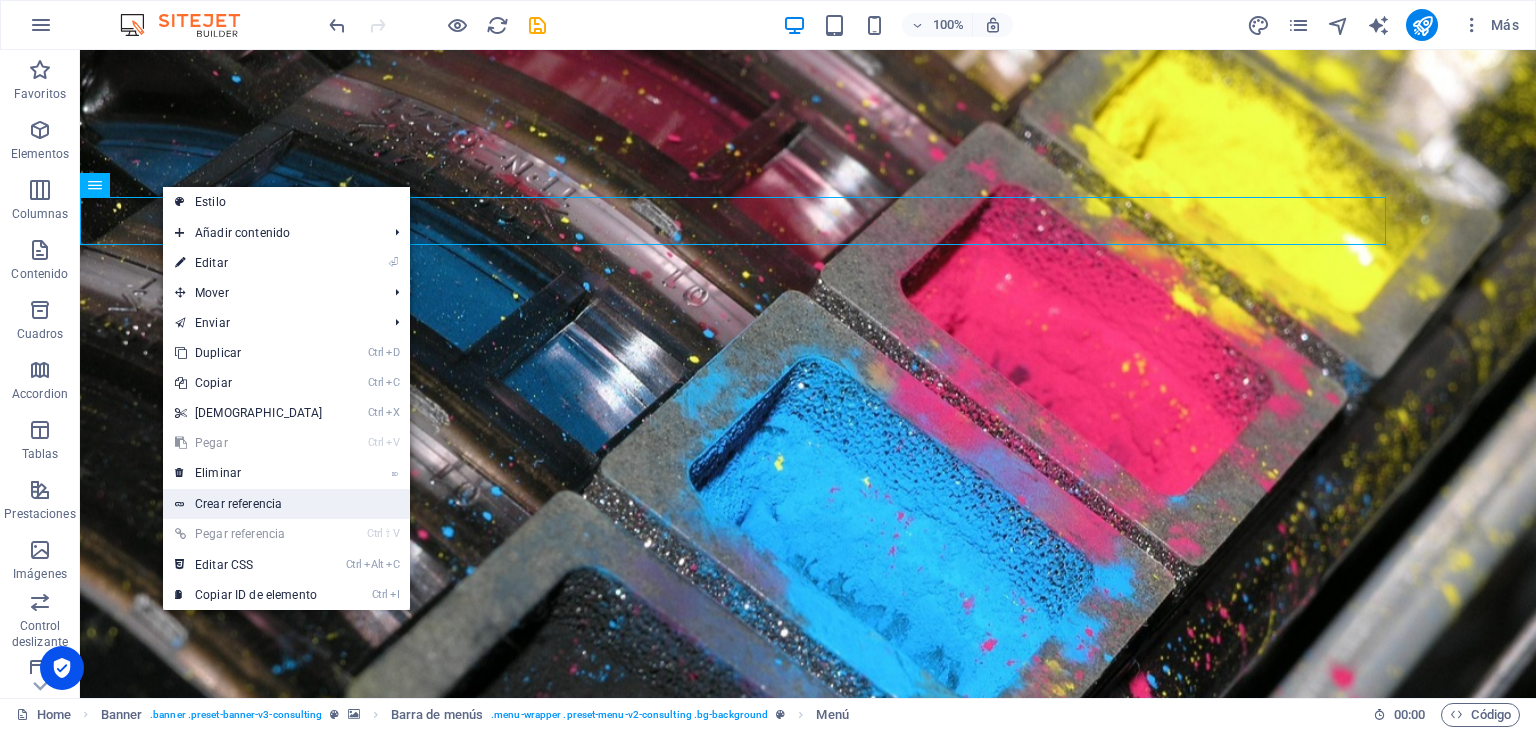click on "Crear referencia" at bounding box center (286, 504) 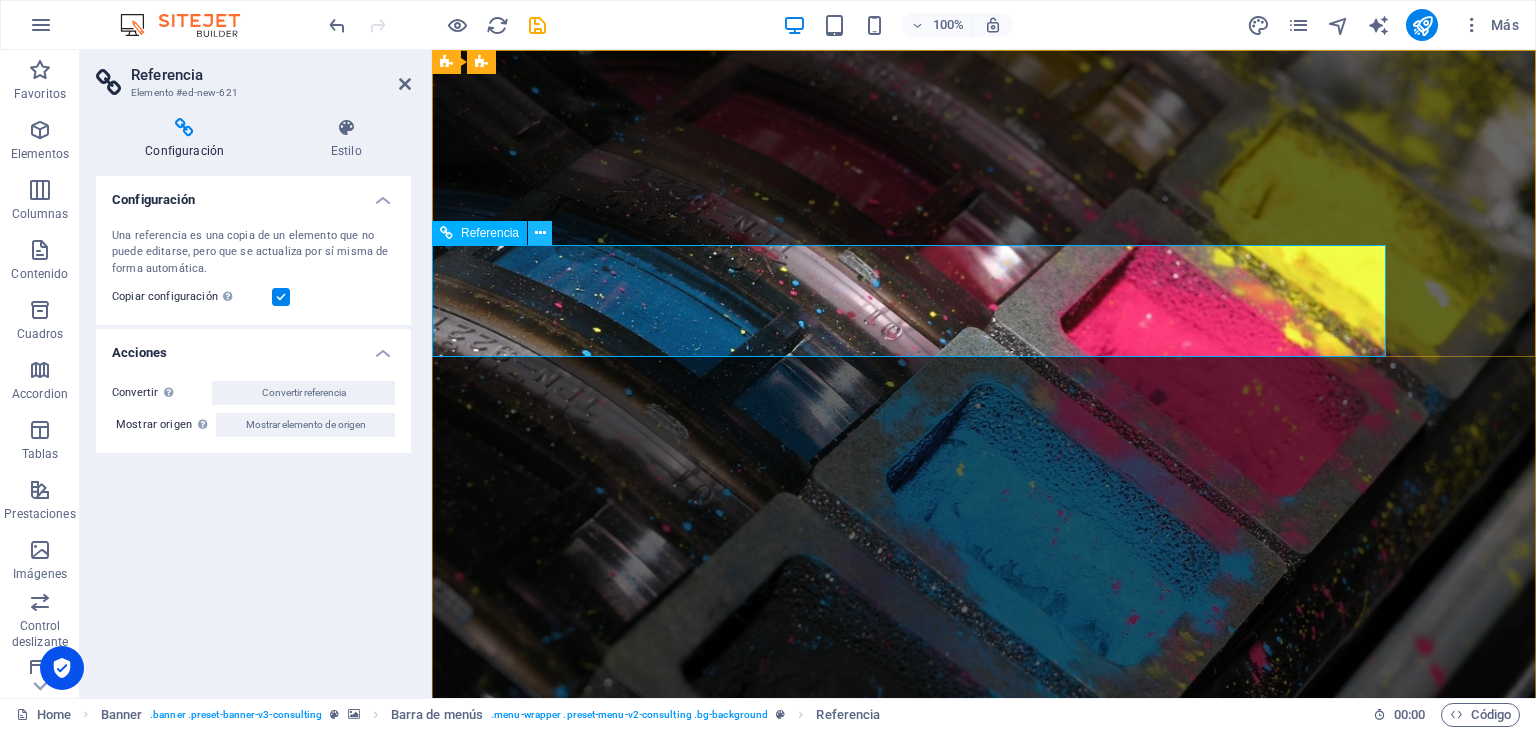 click at bounding box center (540, 233) 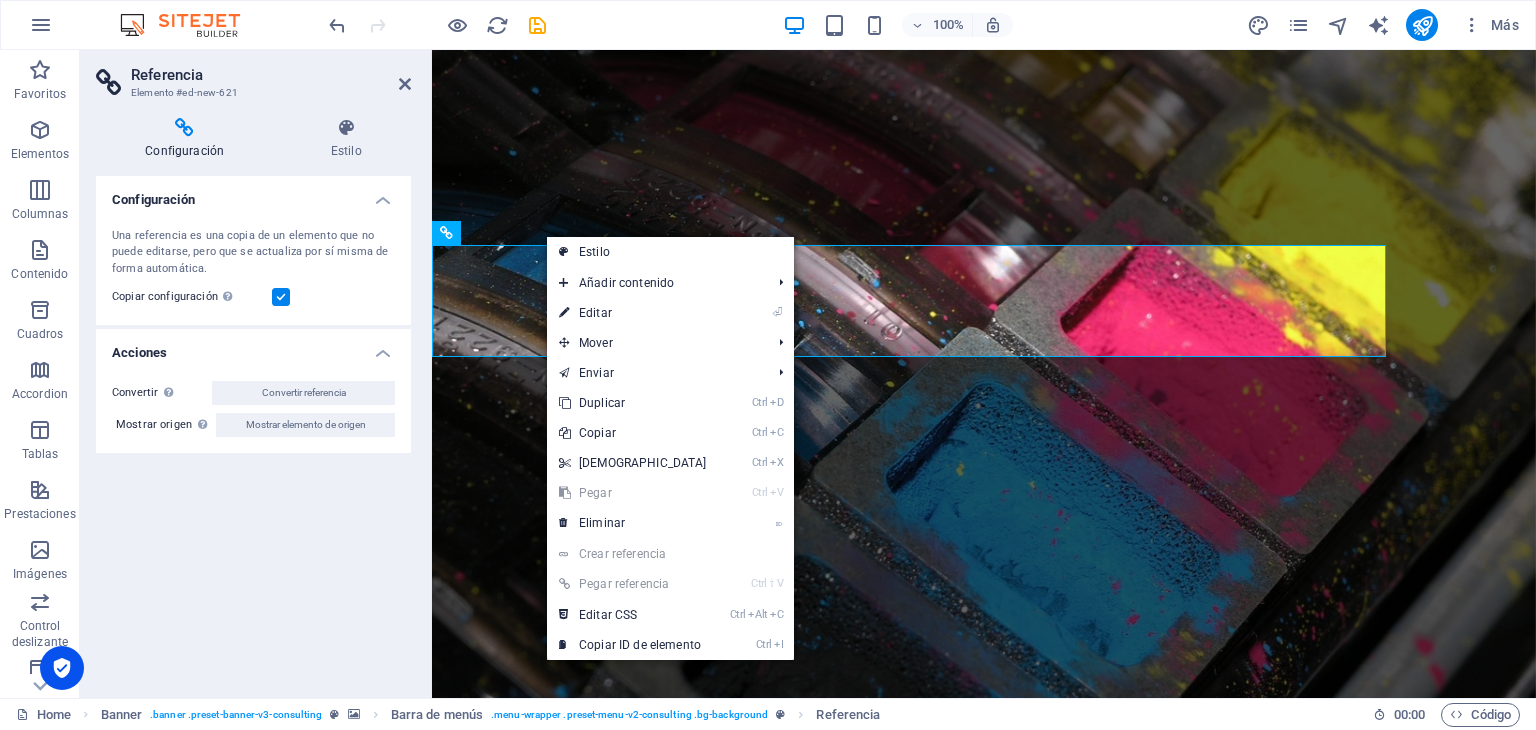 click on "Configuración Una referencia es una copia de un elemento que no puede editarse, pero que se actualiza por sí misma de forma automática.  Copiar configuración Usa la misma configuración (flex, animación, posición, estilo) que el elemento de destino de referencia Acciones Convertir Convierte la referencia en un elemento independiente. Todos los cambios efectuados posteriormente no afectarán al elemento inicialmente referenciado. Convertir referencia Mostrar origen Salta al elemento referenciado. Si este se encuentra en otra página, el elemento se abrirá en una pestaña nueva. Mostrar elemento de origen" at bounding box center (253, 429) 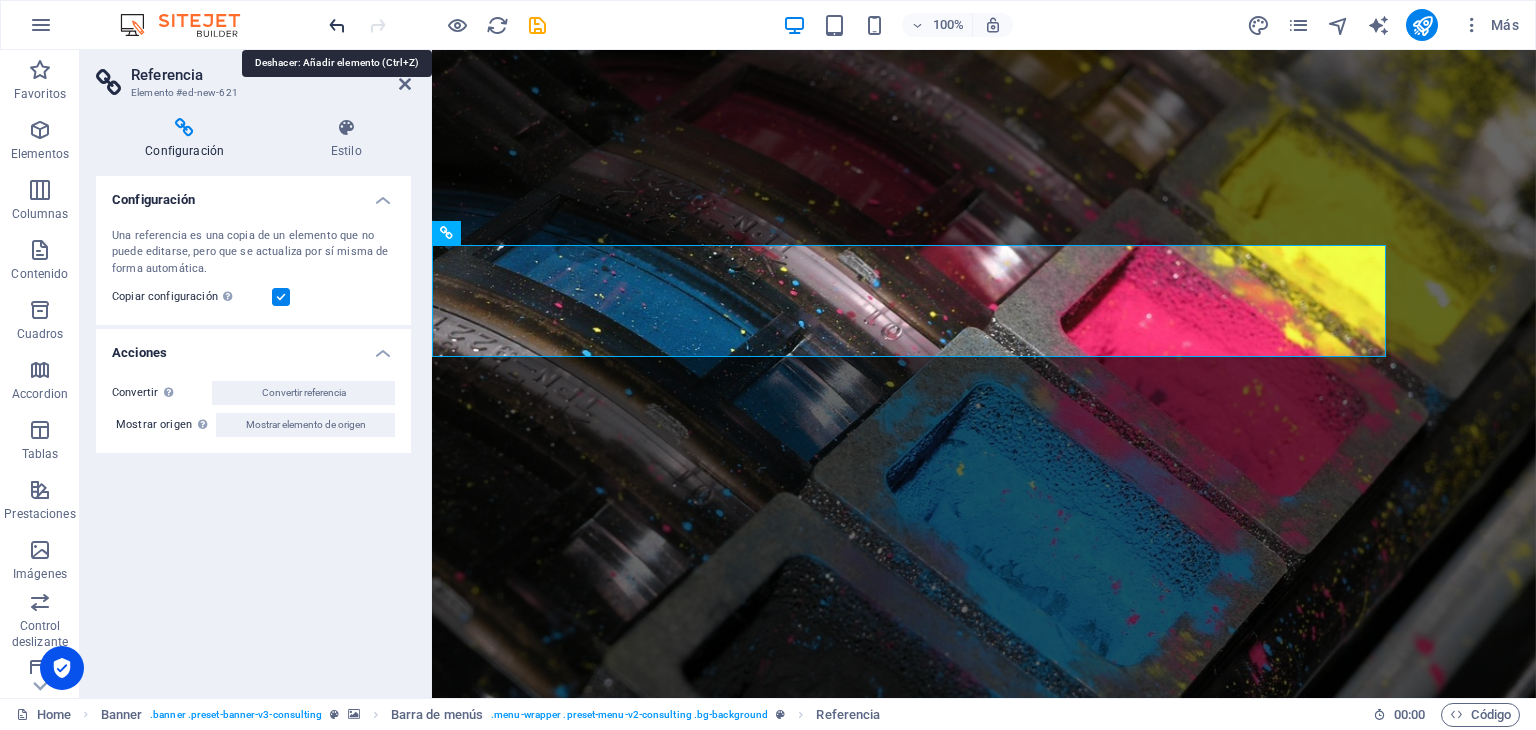 click at bounding box center (337, 25) 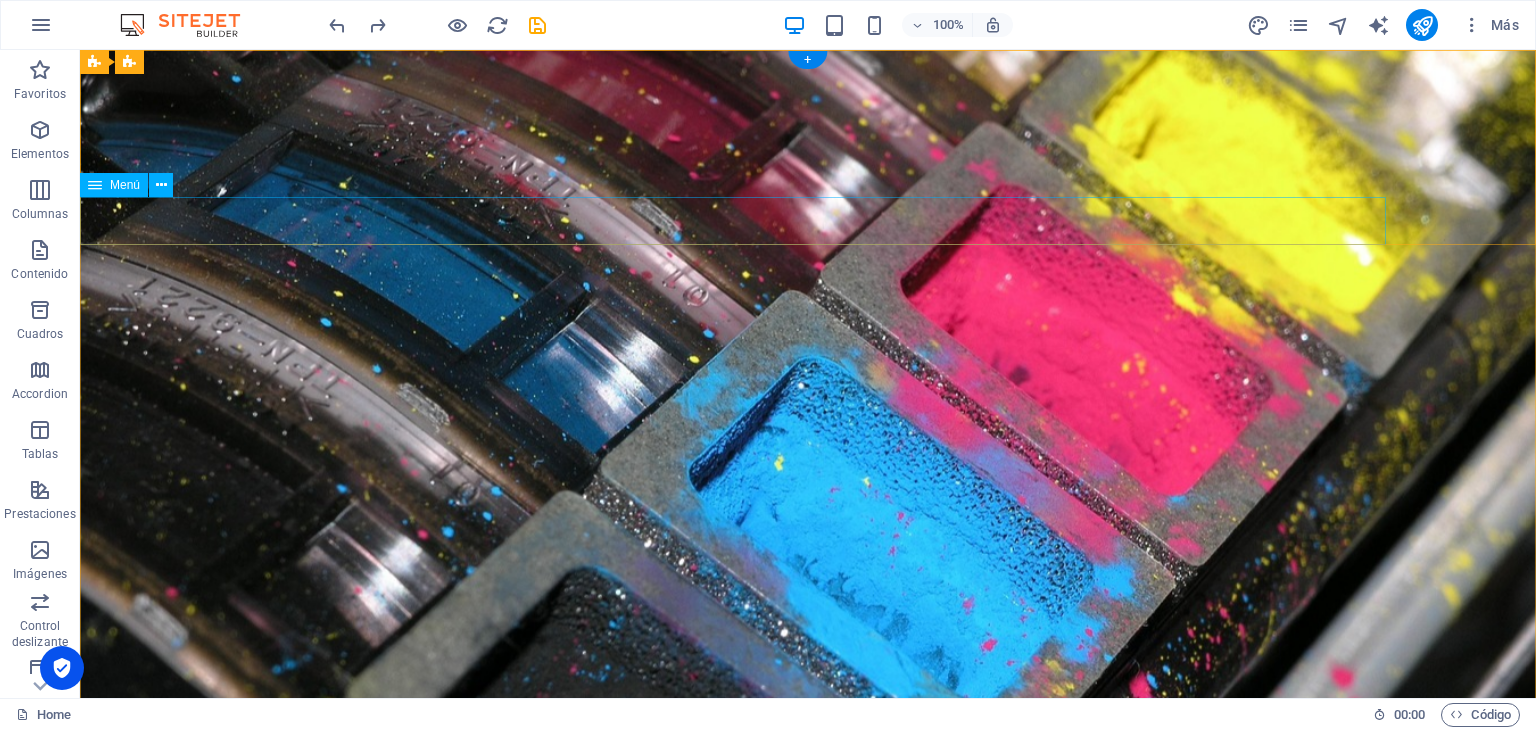 click on "Nuestra historia NUESTRO EQUIPO Nuestros servicios Nuestros productos Contáctenos" at bounding box center (808, 1121) 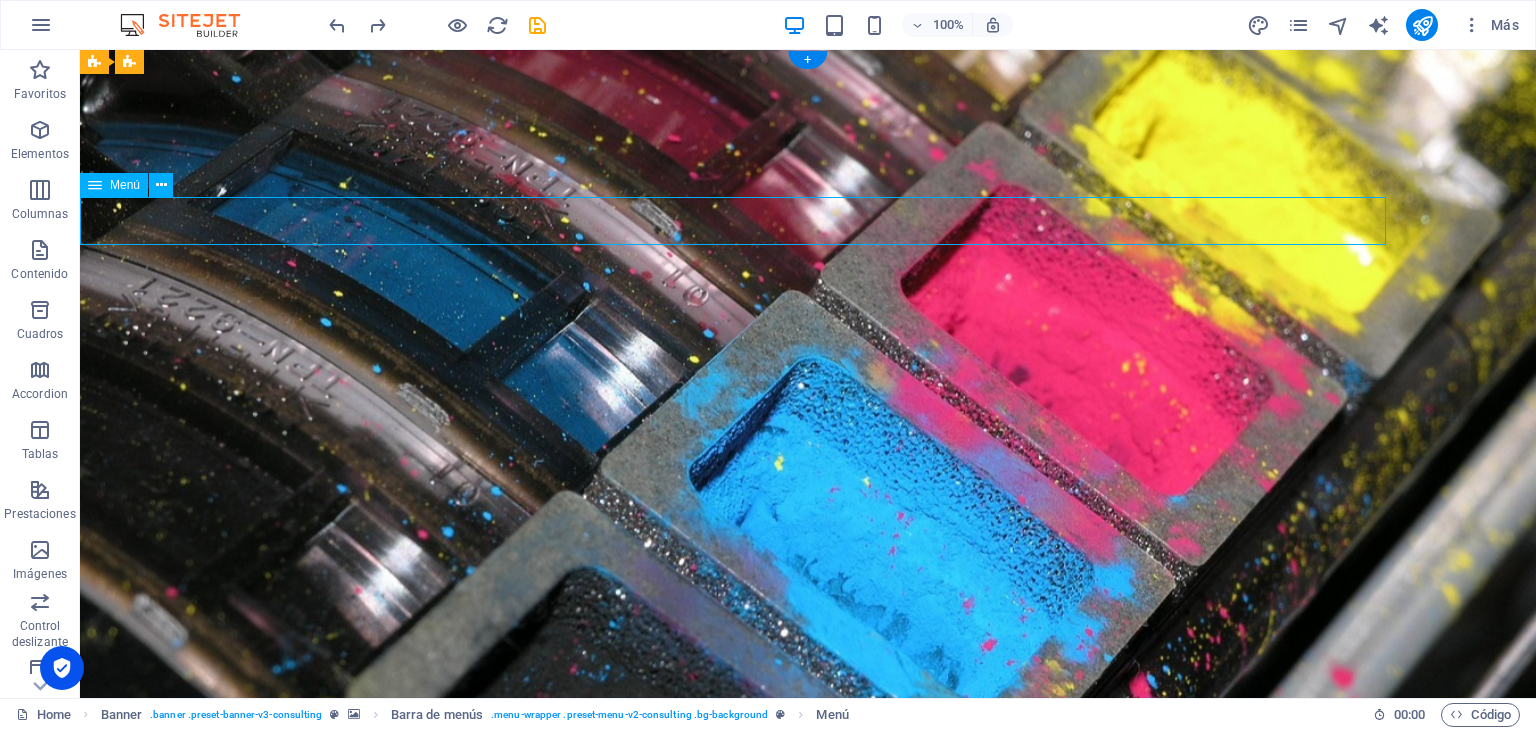 click on "Nuestra historia NUESTRO EQUIPO Nuestros servicios Nuestros productos Contáctenos" at bounding box center (808, 1121) 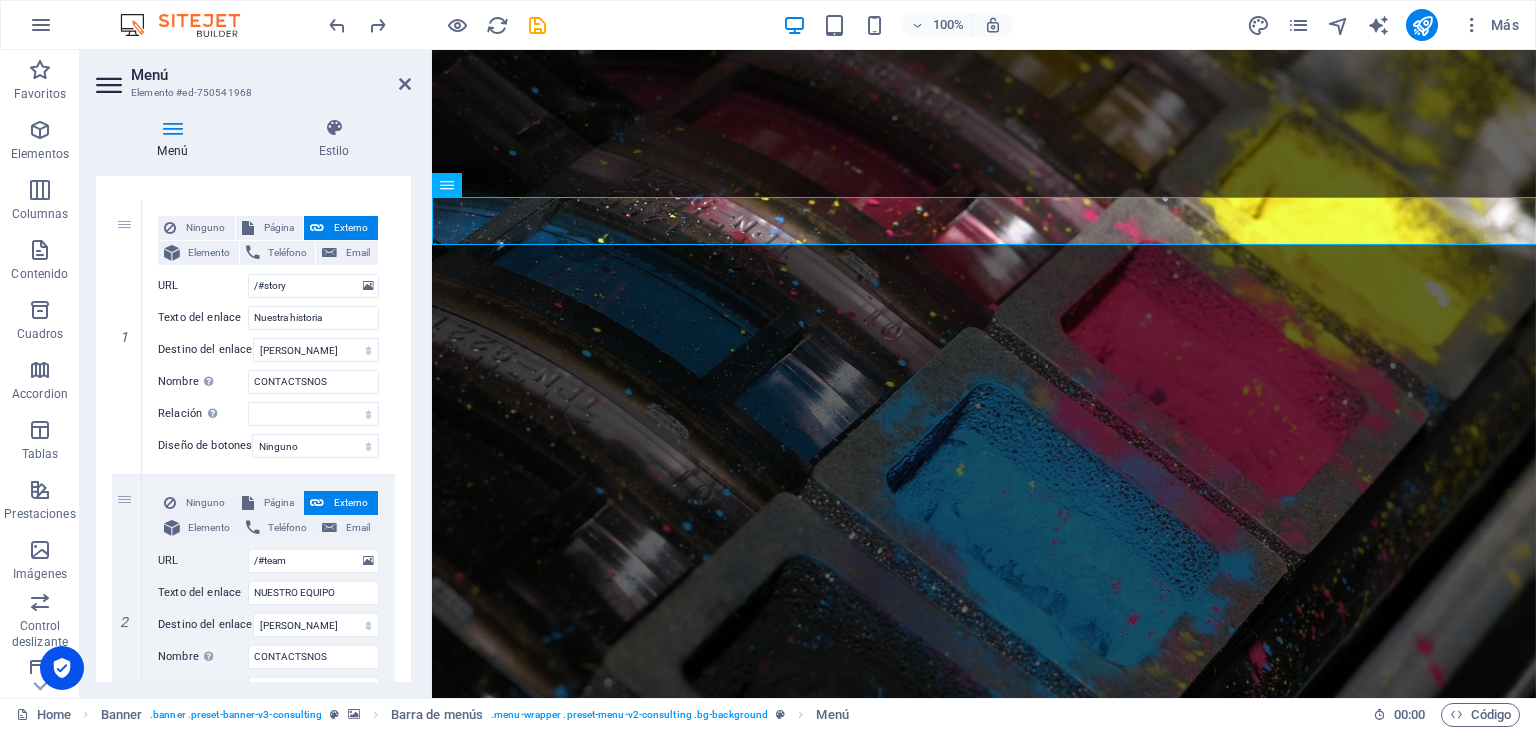 scroll, scrollTop: 184, scrollLeft: 0, axis: vertical 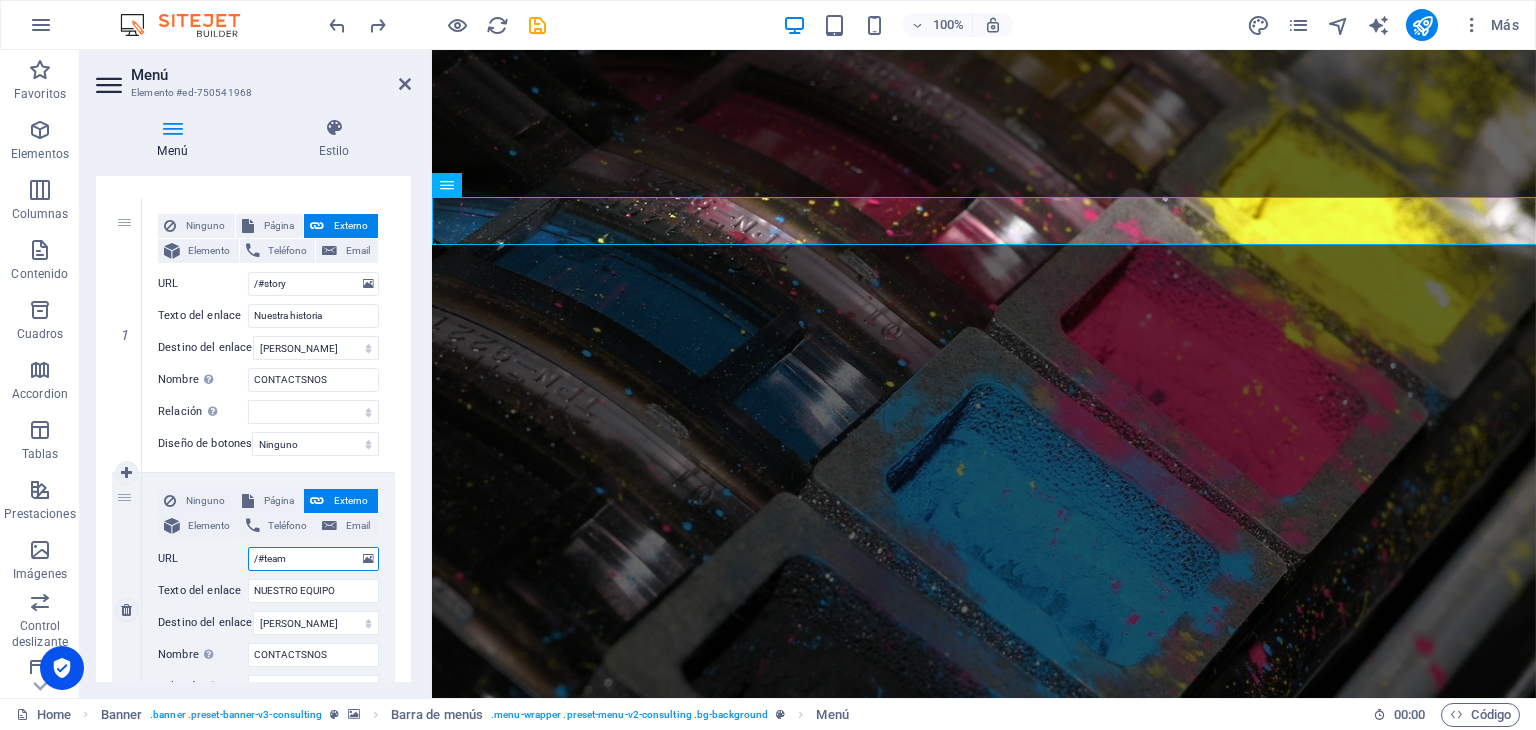 click on "/#team" at bounding box center (313, 559) 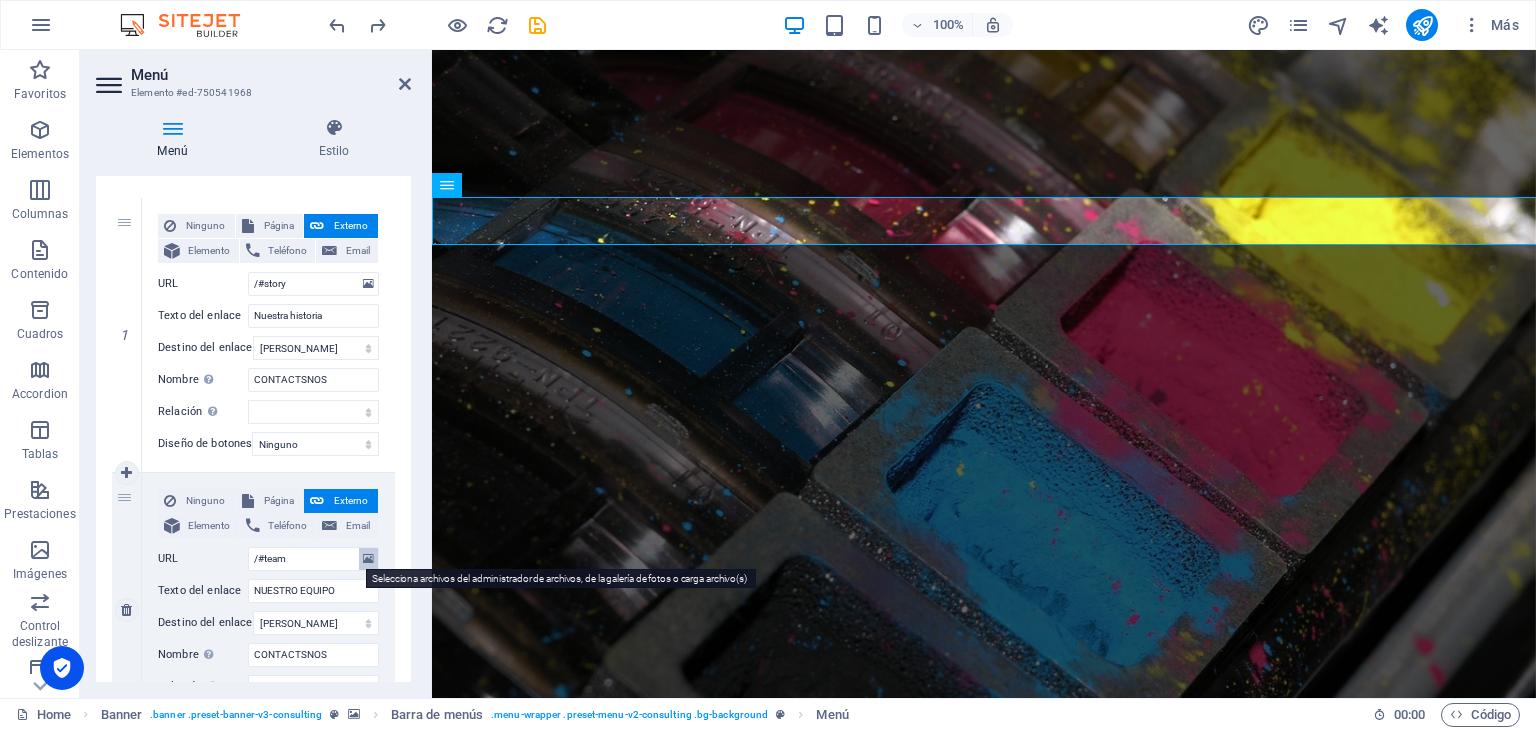 click at bounding box center (368, 559) 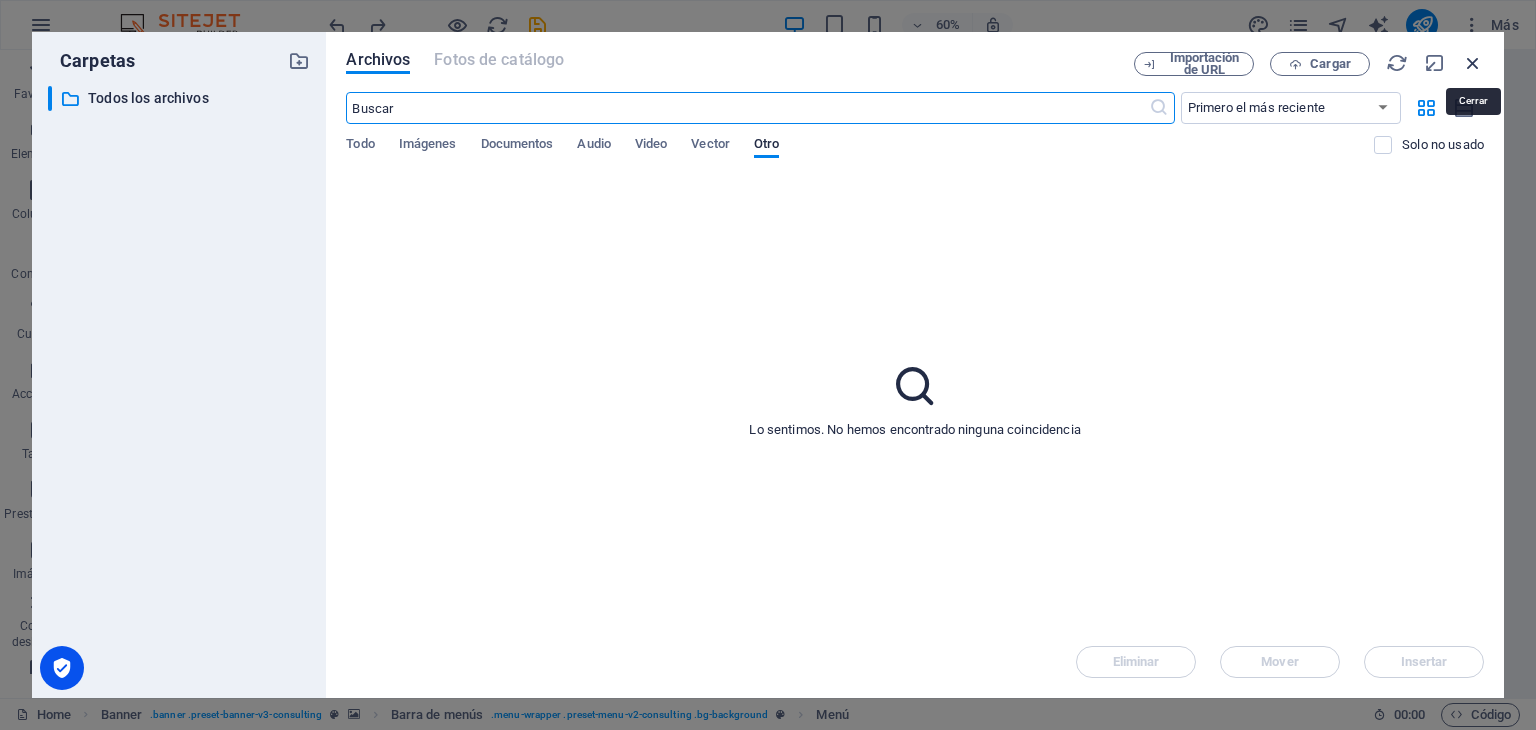 click at bounding box center [1473, 63] 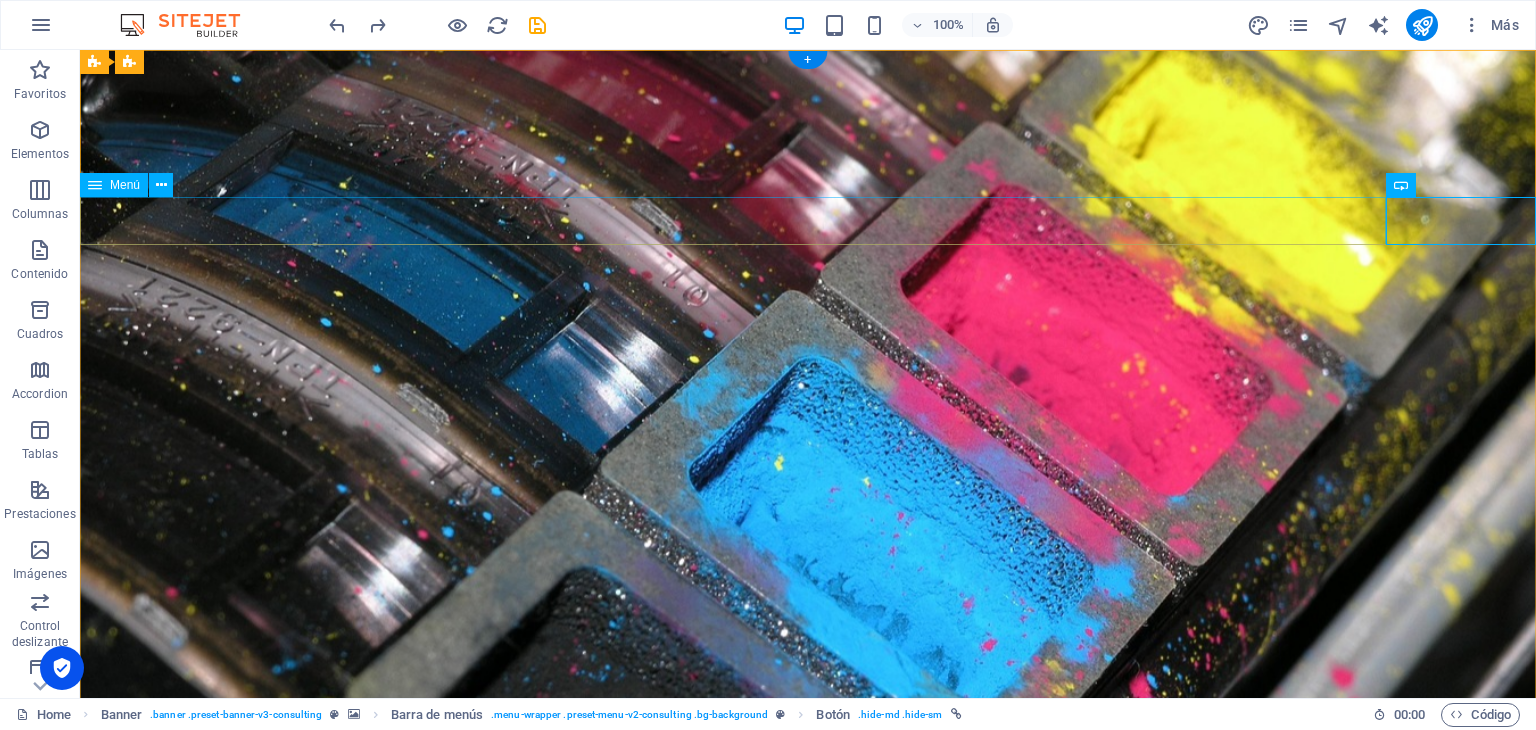 click on "Nuestra historia NUESTRO EQUIPO Nuestros servicios Nuestros productos Contáctenos" at bounding box center (808, 1121) 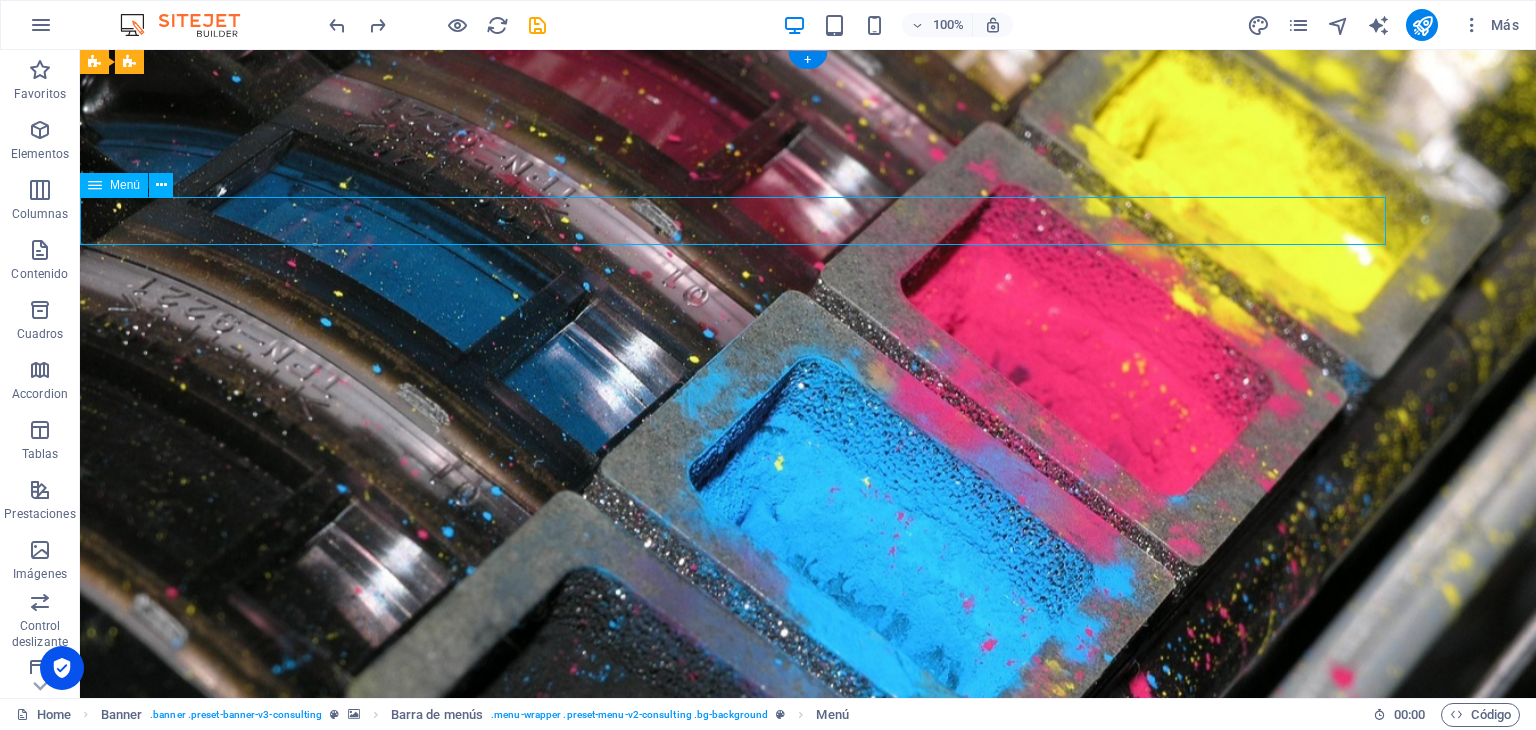 click on "Nuestra historia NUESTRO EQUIPO Nuestros servicios Nuestros productos Contáctenos" at bounding box center [808, 1121] 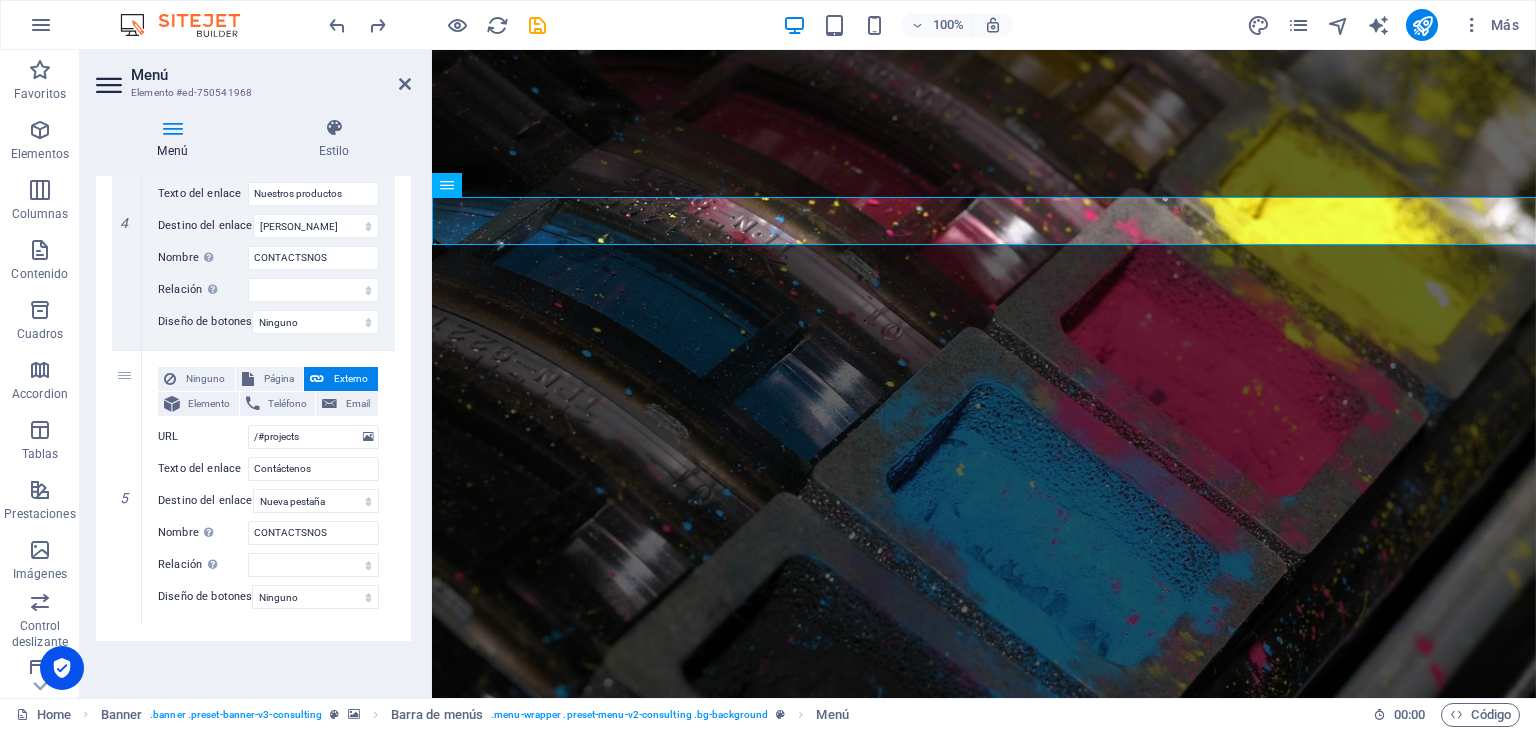 scroll, scrollTop: 1142, scrollLeft: 0, axis: vertical 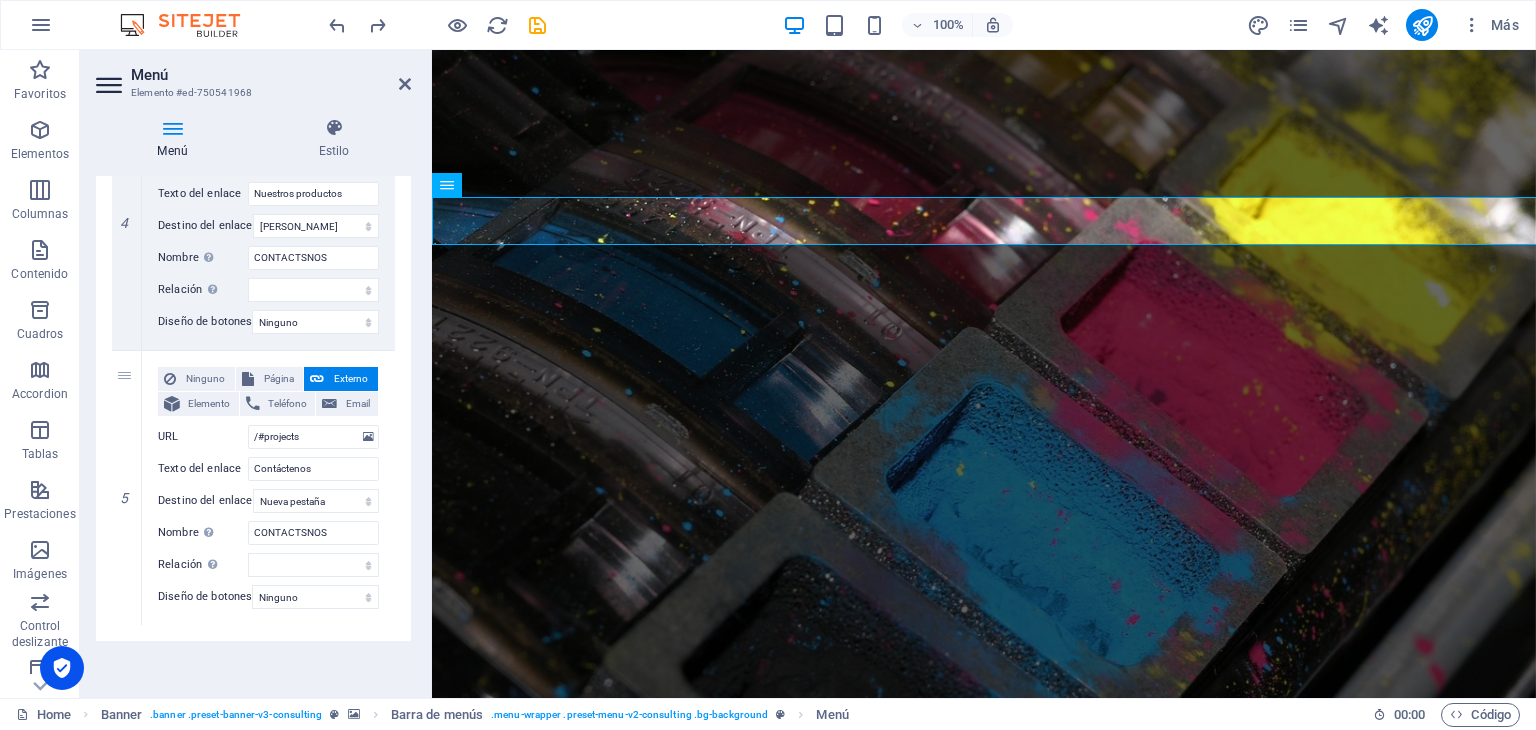 click on "Menú Estilo Menú Automático Personalizado Crear elementos de menú personalizados para este menú. Se recomienda en el caso de sitios web de una sola página. Gestionar páginas Elementos de menú 1 Ninguno Página Externo Elemento Teléfono Email Página Home Subpage Legal Notice Privacy Elemento
URL /#story Teléfono Email Texto del enlace Nuestra historia Destino del enlace Nueva pestaña Misma pestaña Superposición Nombre Una descripción adicional del enlace no debería ser igual al texto del enlace. El título suele mostrarse como un texto de información cuando se mueve el ratón por encima del elemento. Déjalo en blanco en caso de dudas. CONTACTSNOS Relación Define la  relación de este enlace con el destino del enlace . Por ejemplo, el valor "nofollow" indica a los buscadores que no sigan al enlace. Puede dejarse vacío. alternativo autor marcador externo ayuda licencia siguiente nofollow noreferrer noopener ant buscar etiqueta Diseño de botones Ninguno Predeterminado" at bounding box center [253, 400] 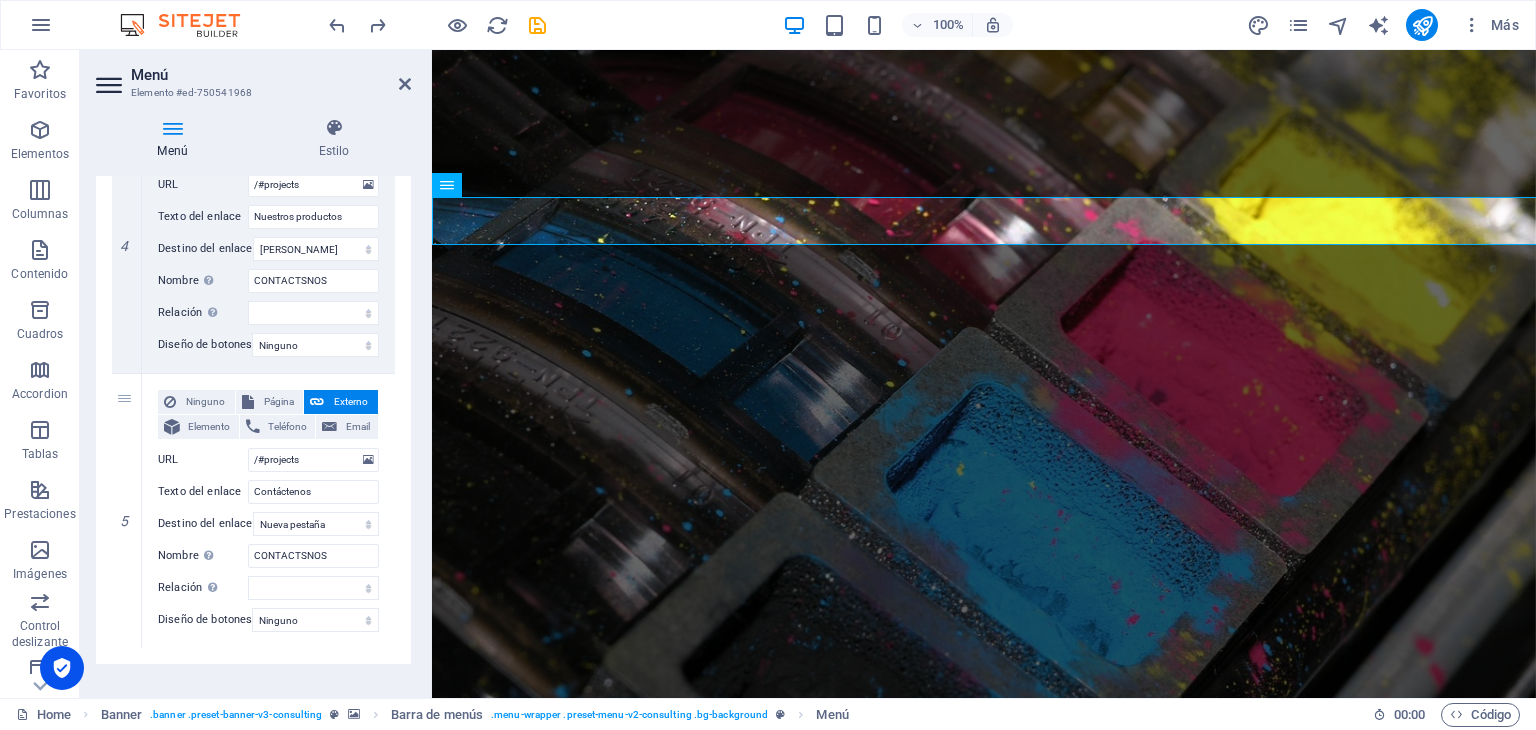 scroll, scrollTop: 1142, scrollLeft: 0, axis: vertical 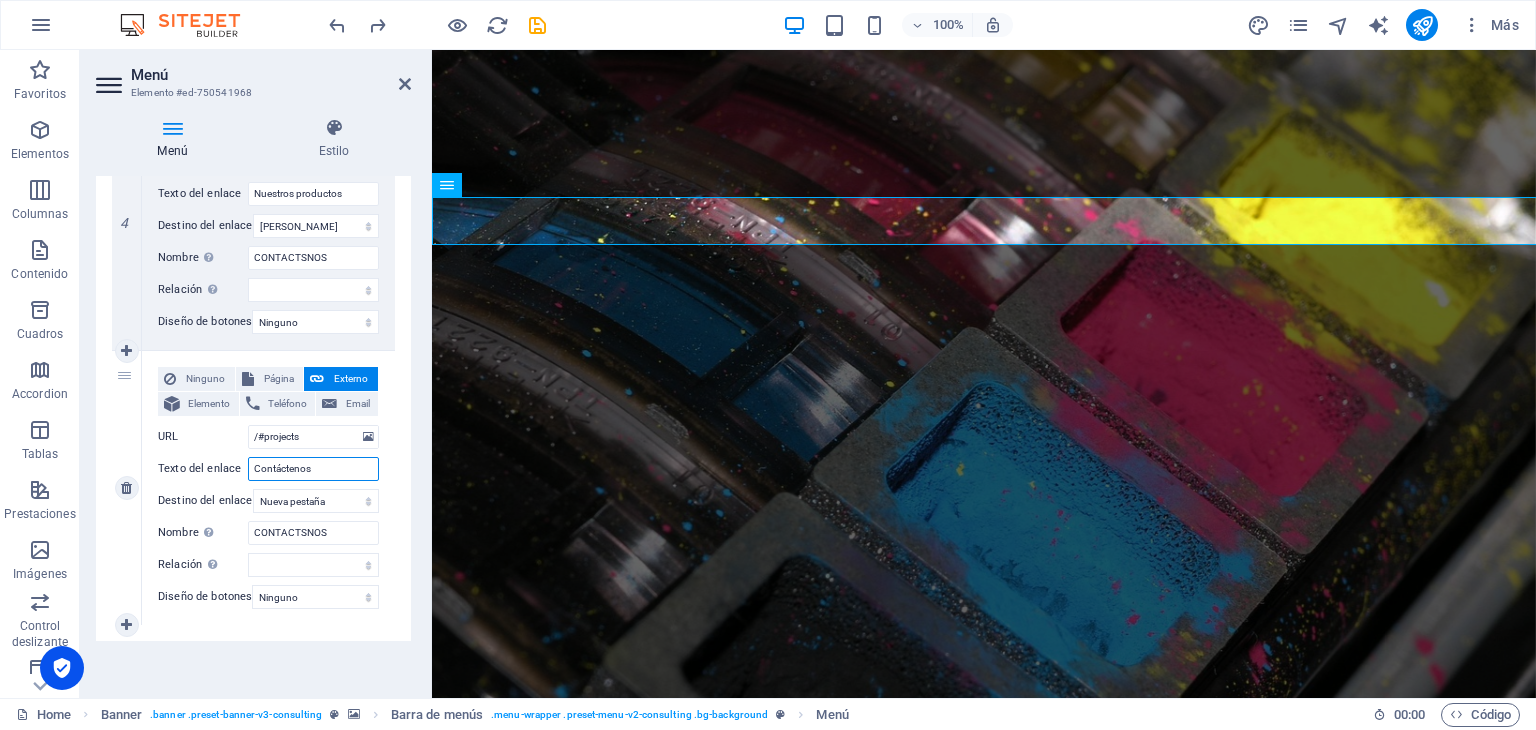 click on "Contáctenos" at bounding box center (313, 469) 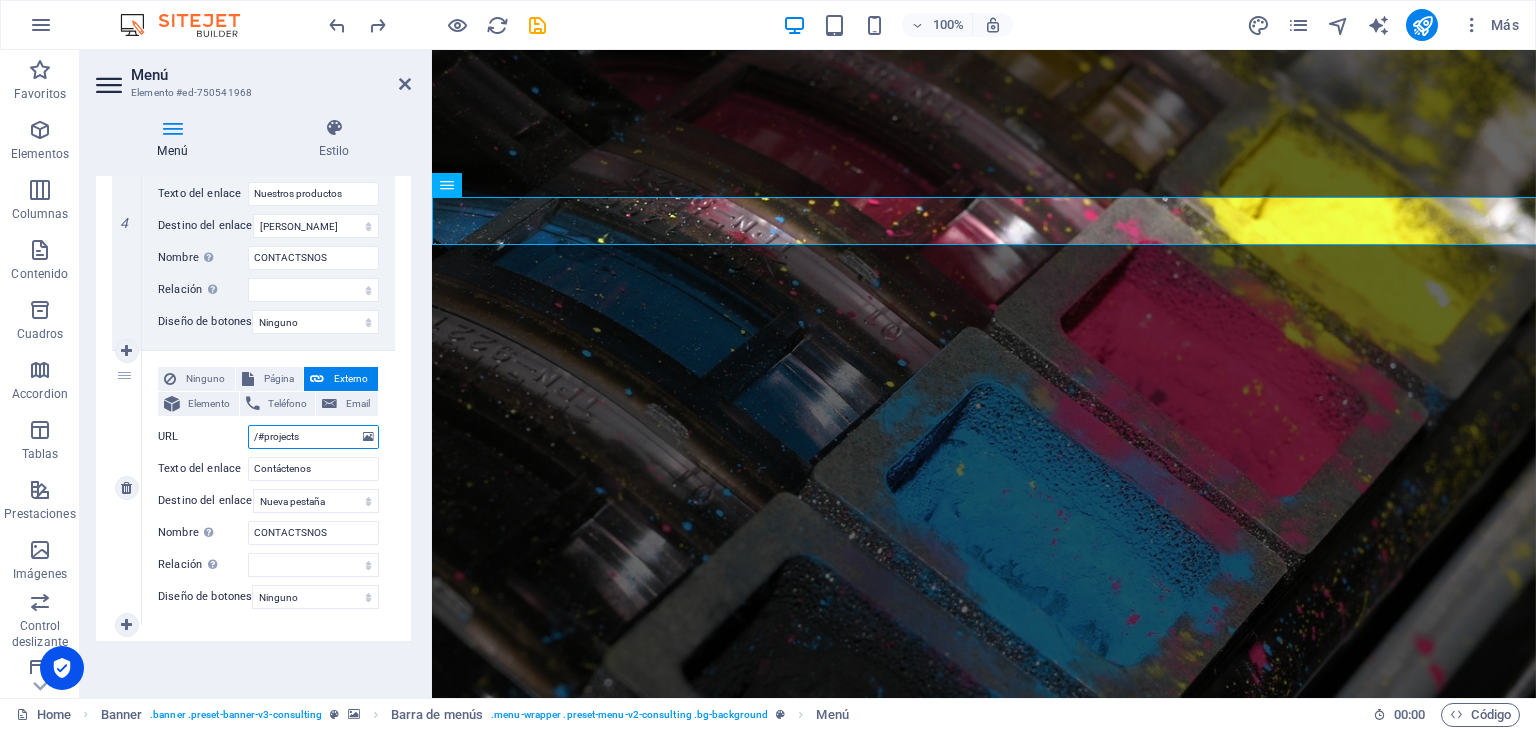 click on "/#projects" at bounding box center (313, 437) 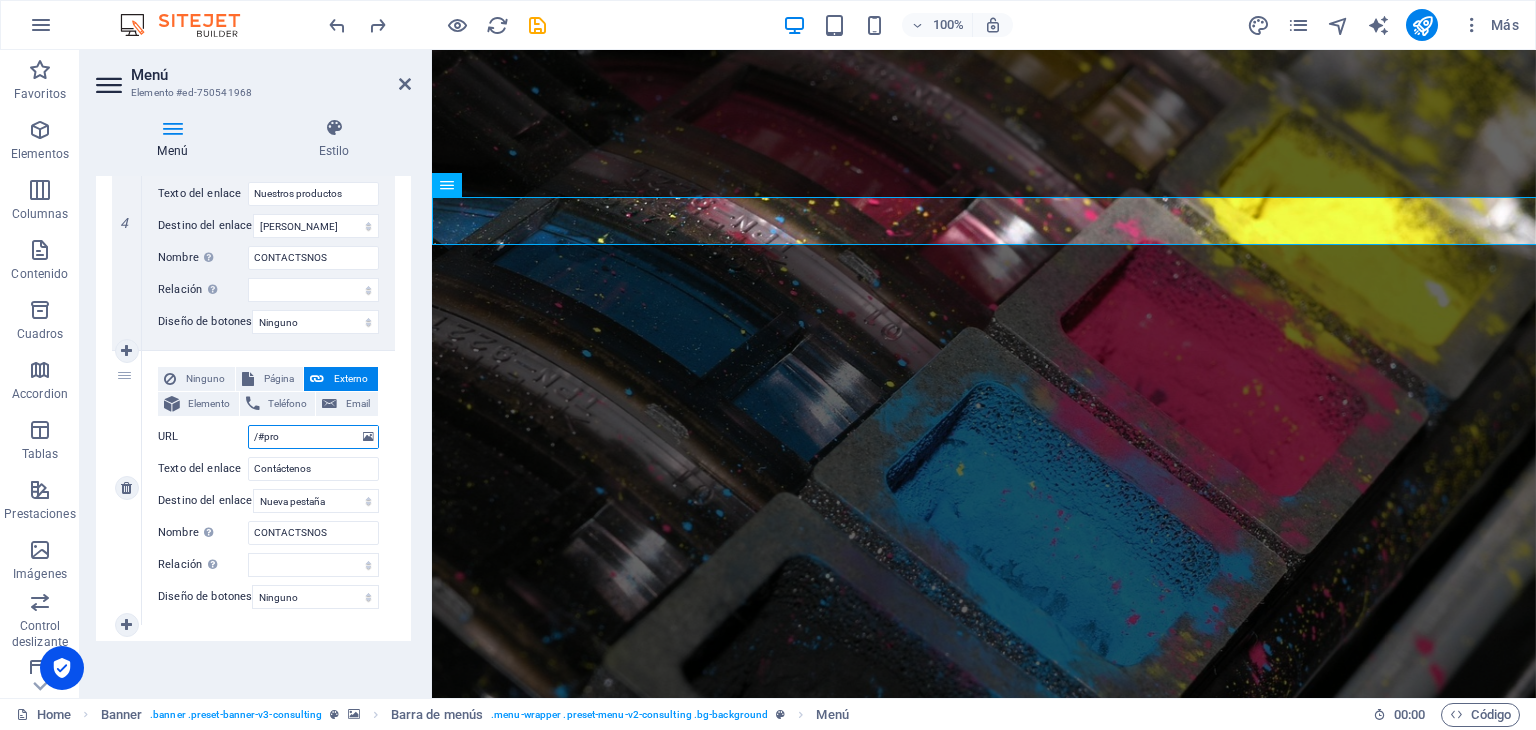 type on "/#pr" 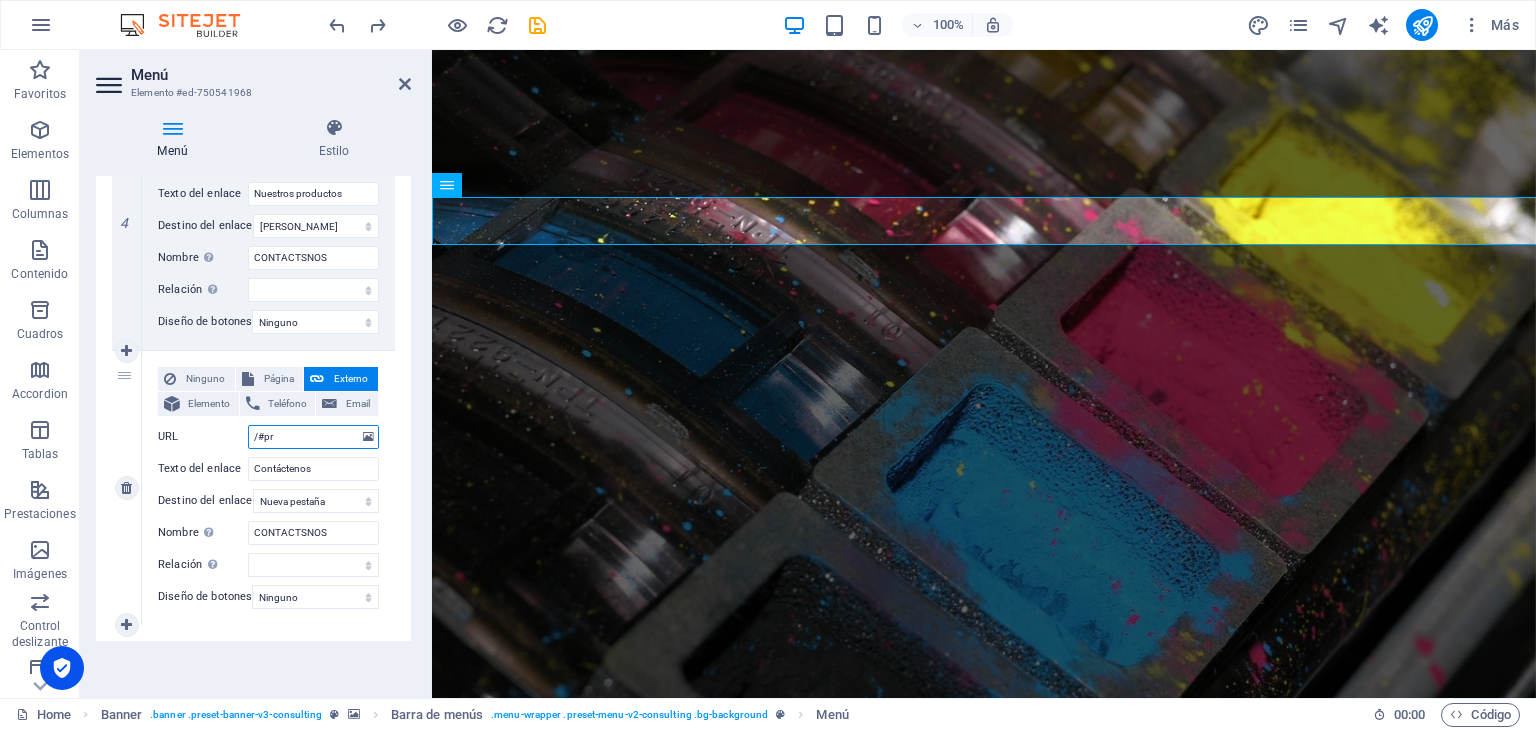 select 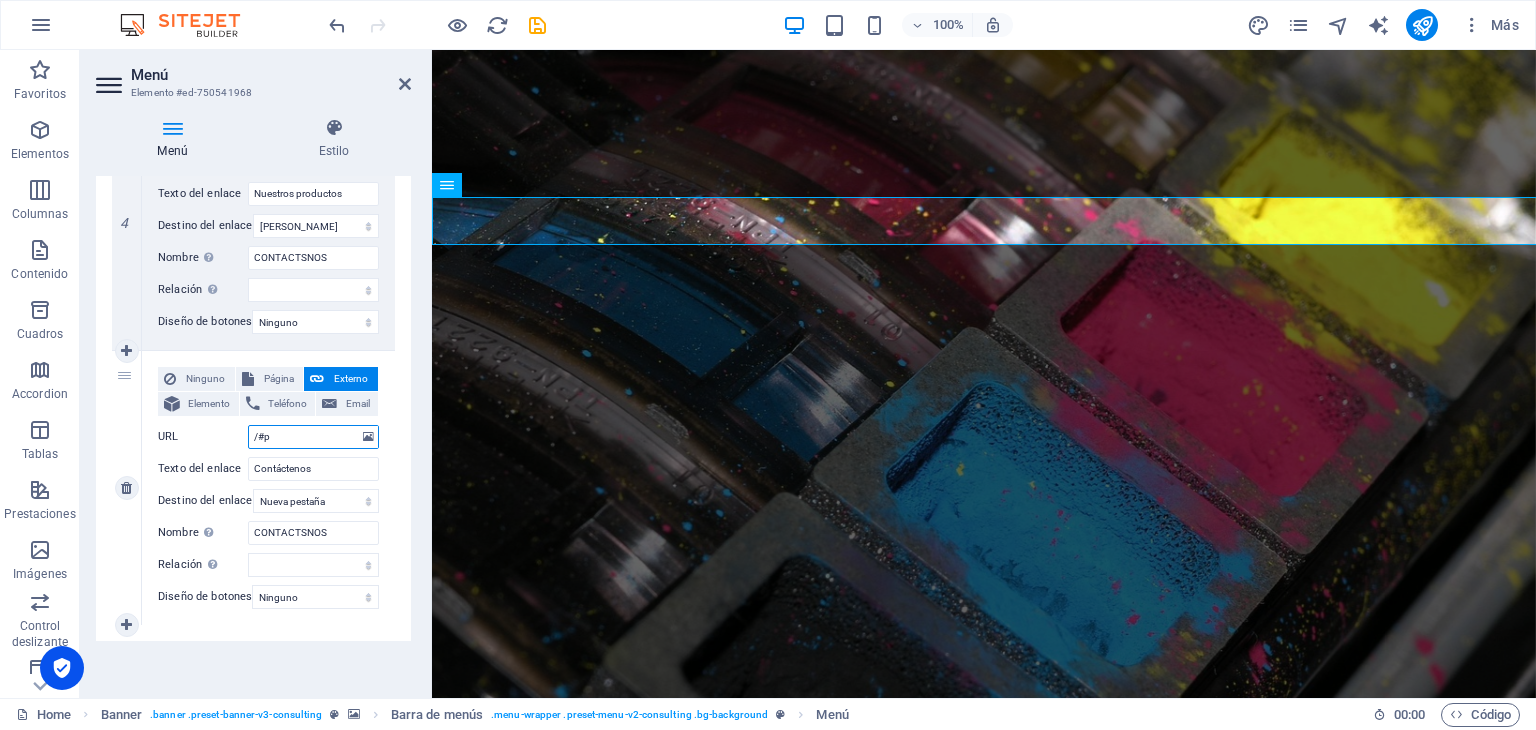 type on "/#" 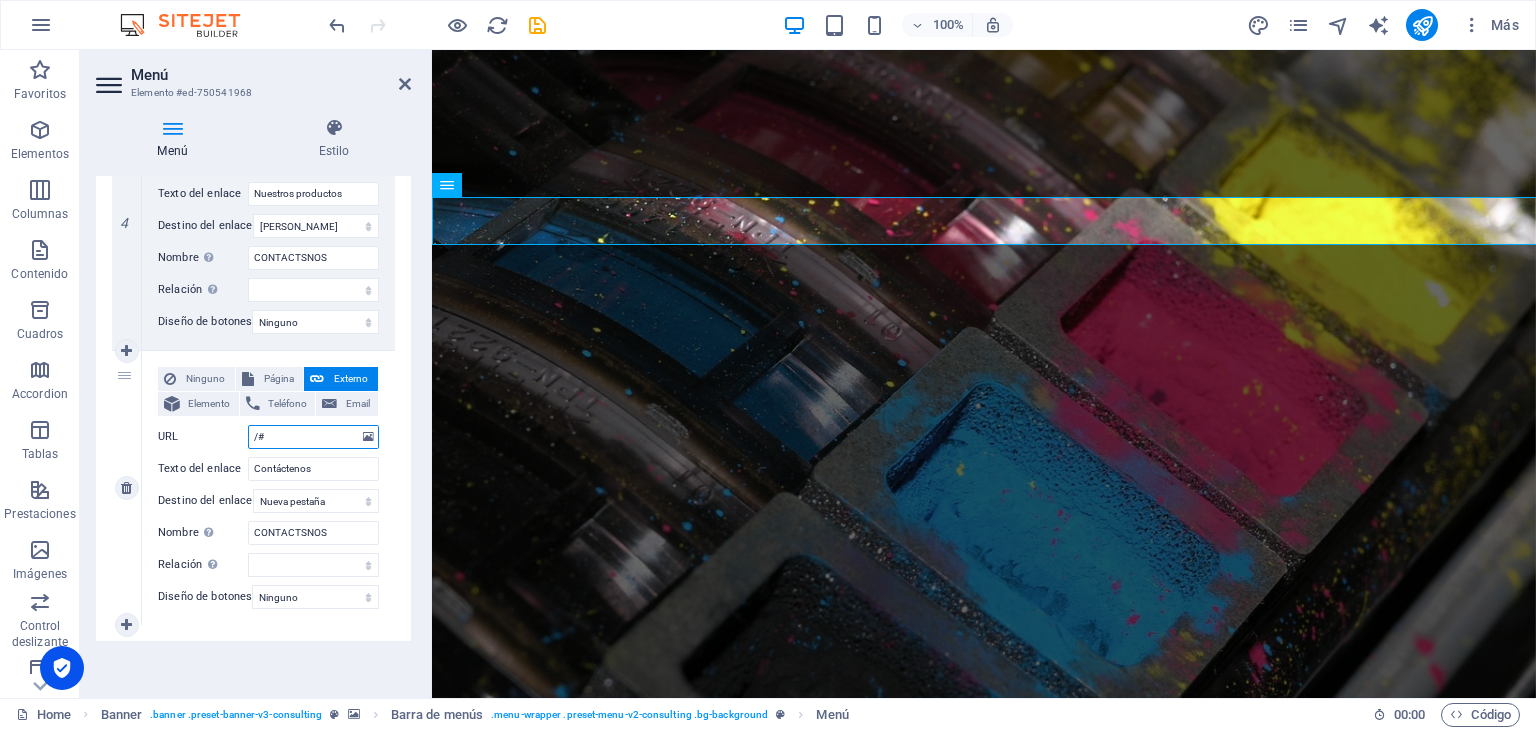 select 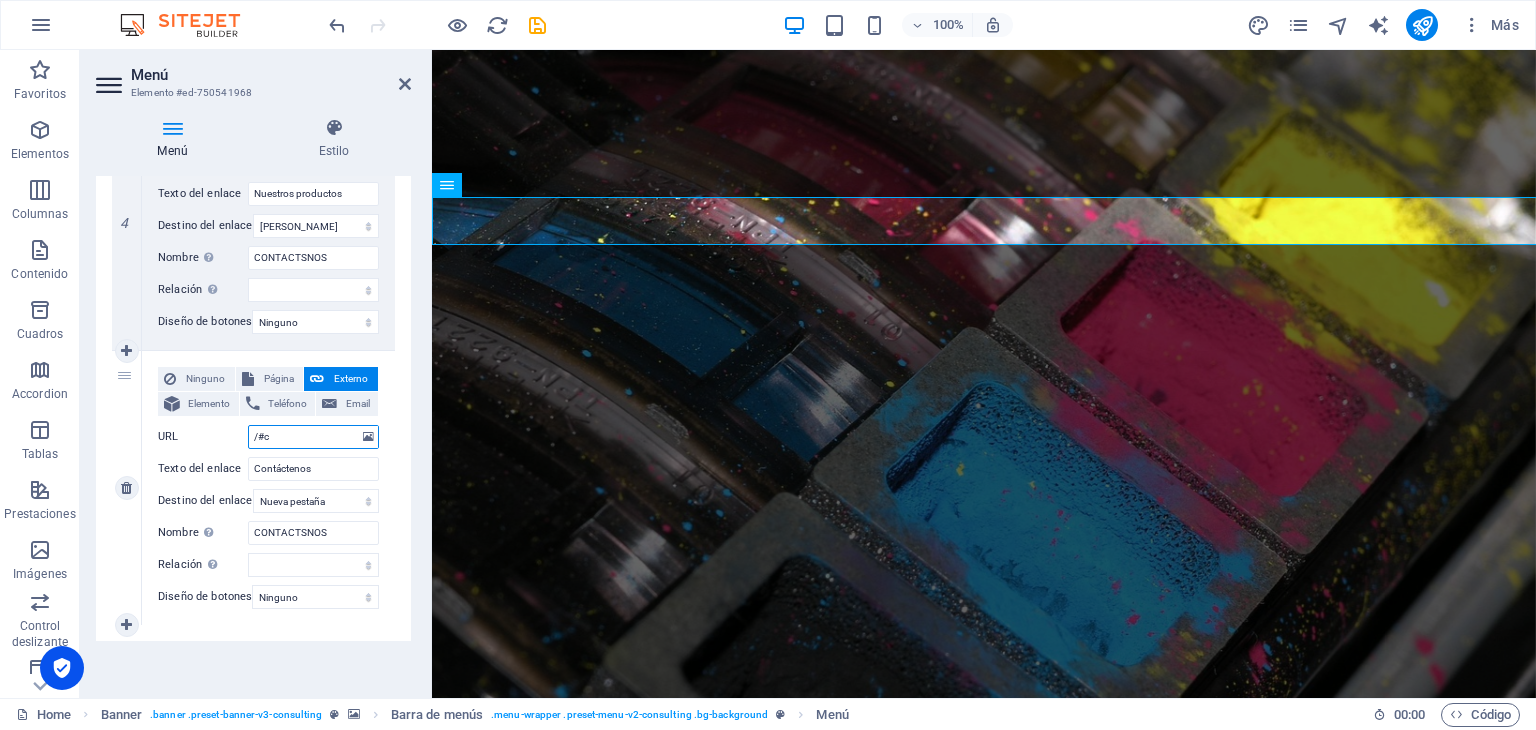 type on "/#co" 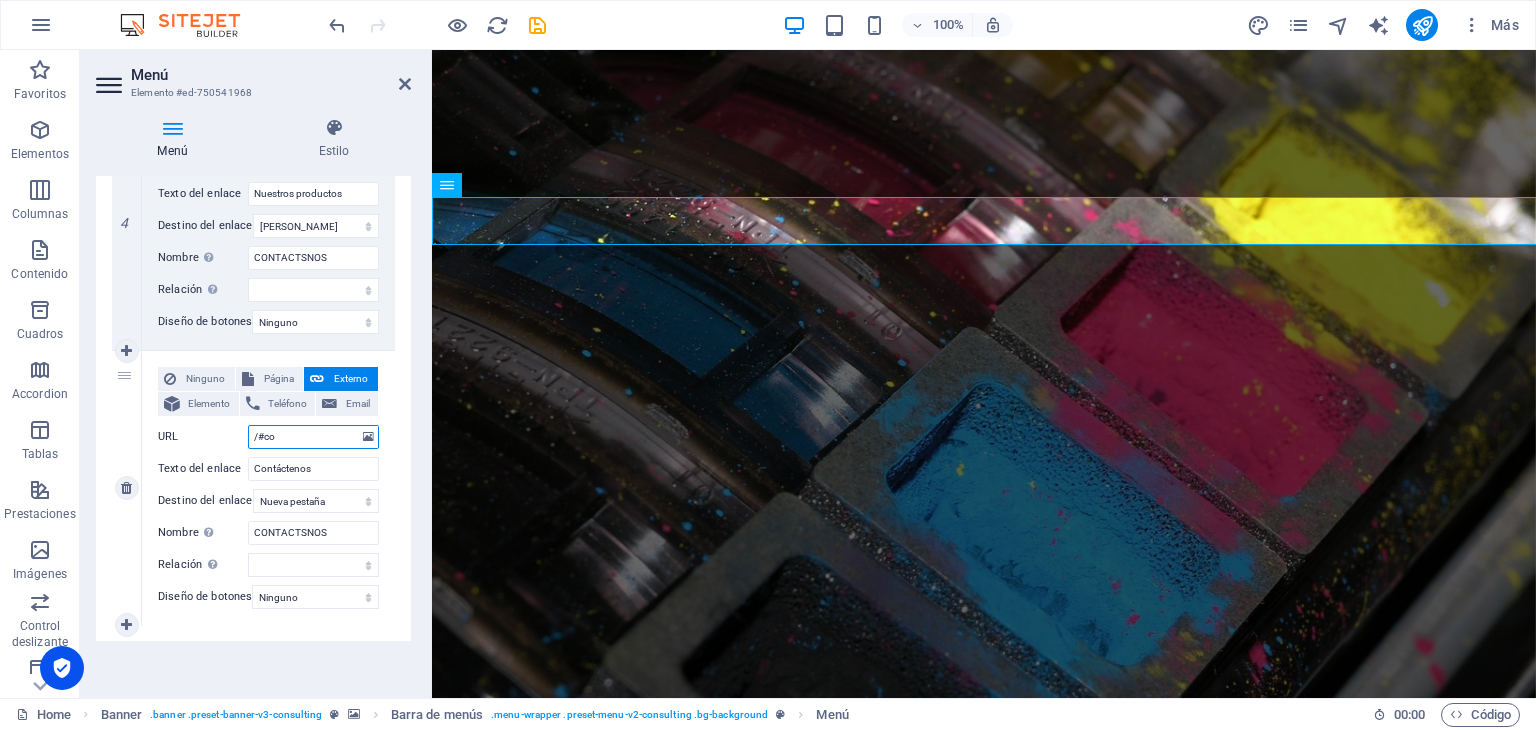 select 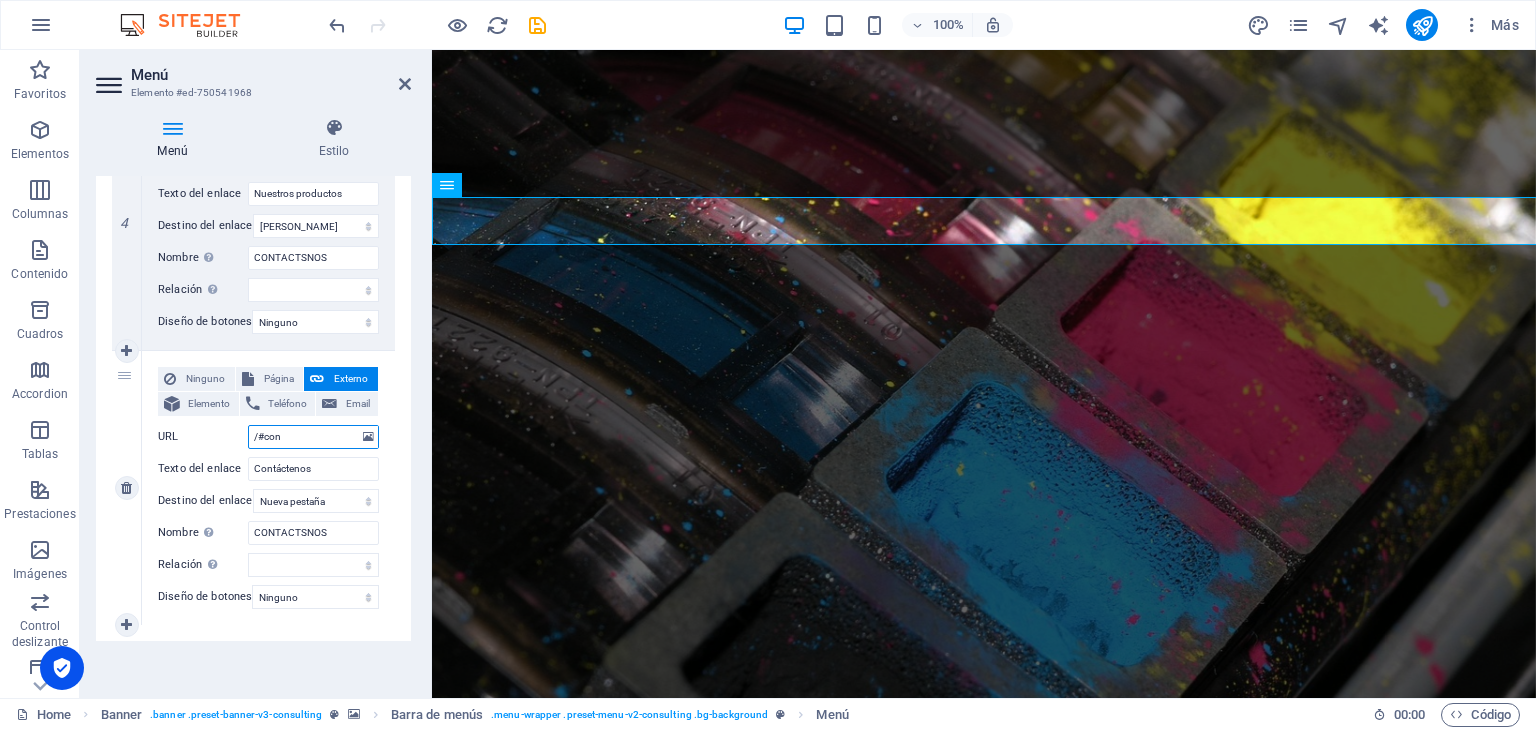 select 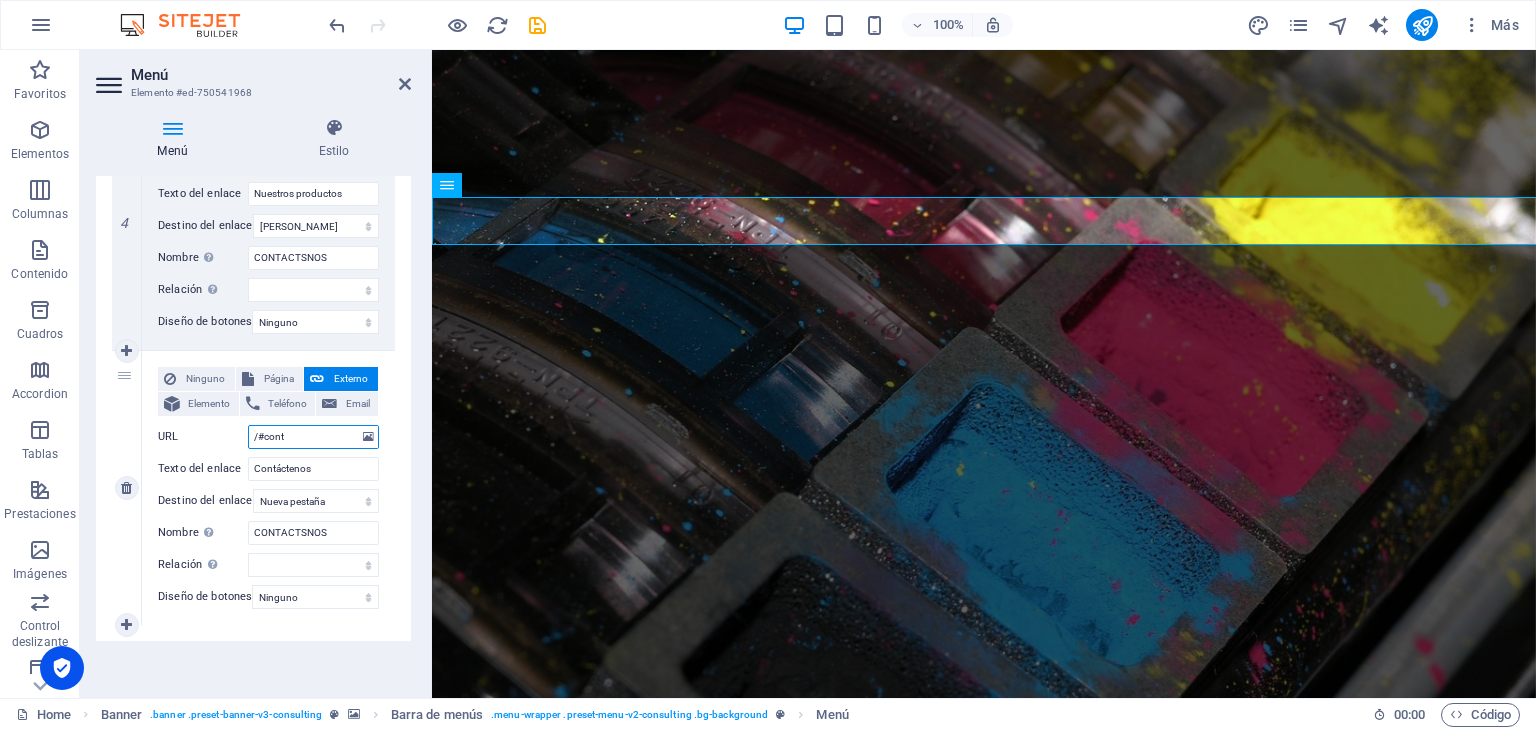 type on "/#conta" 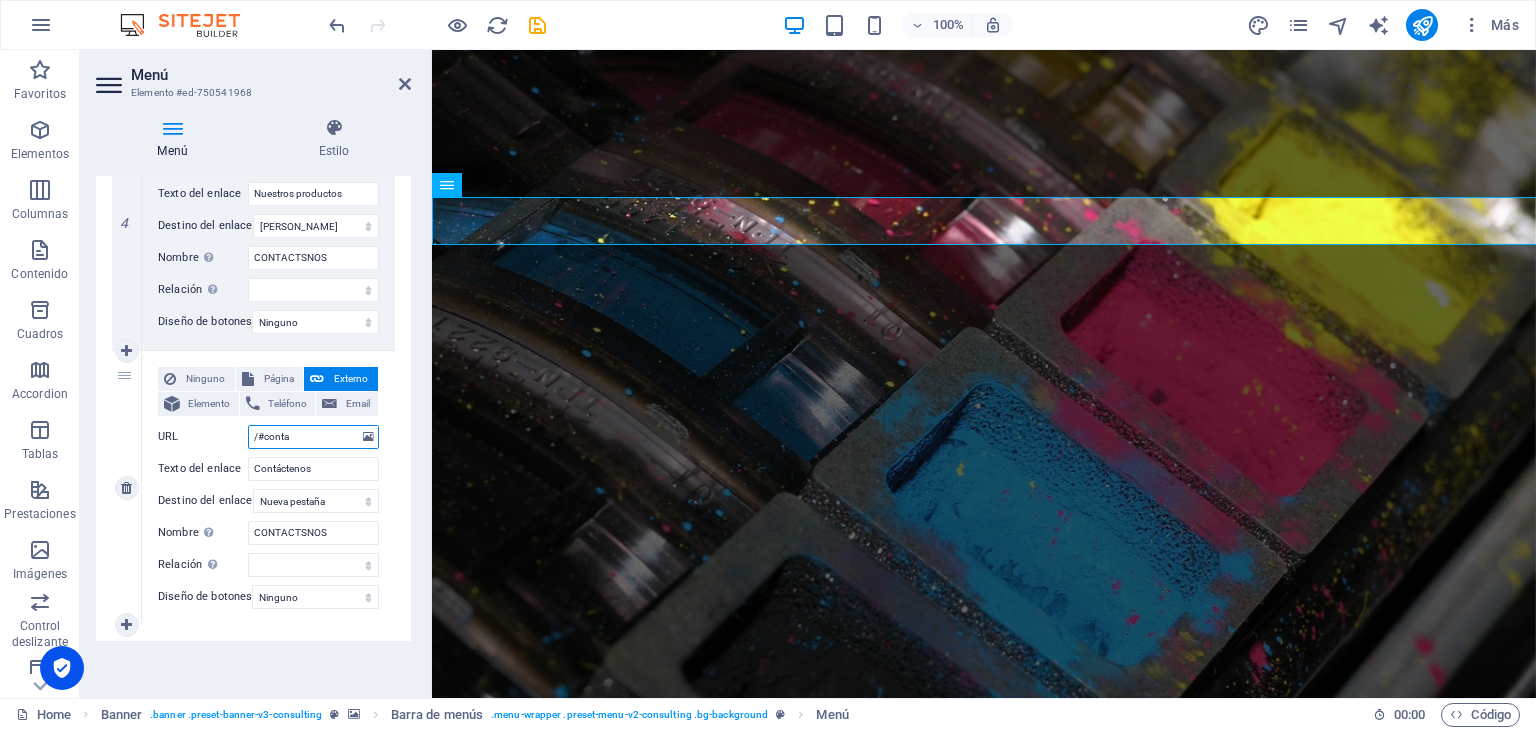 select 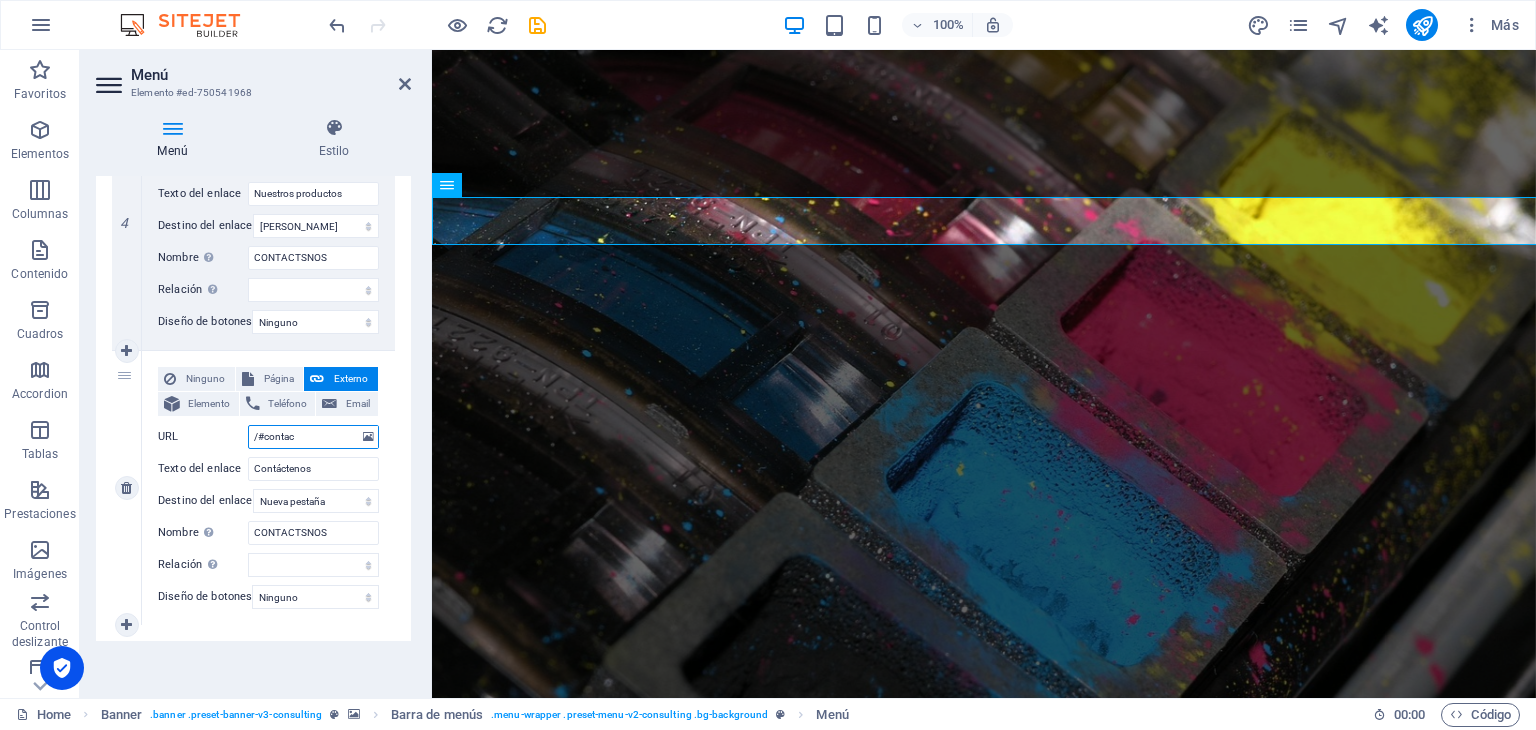 select 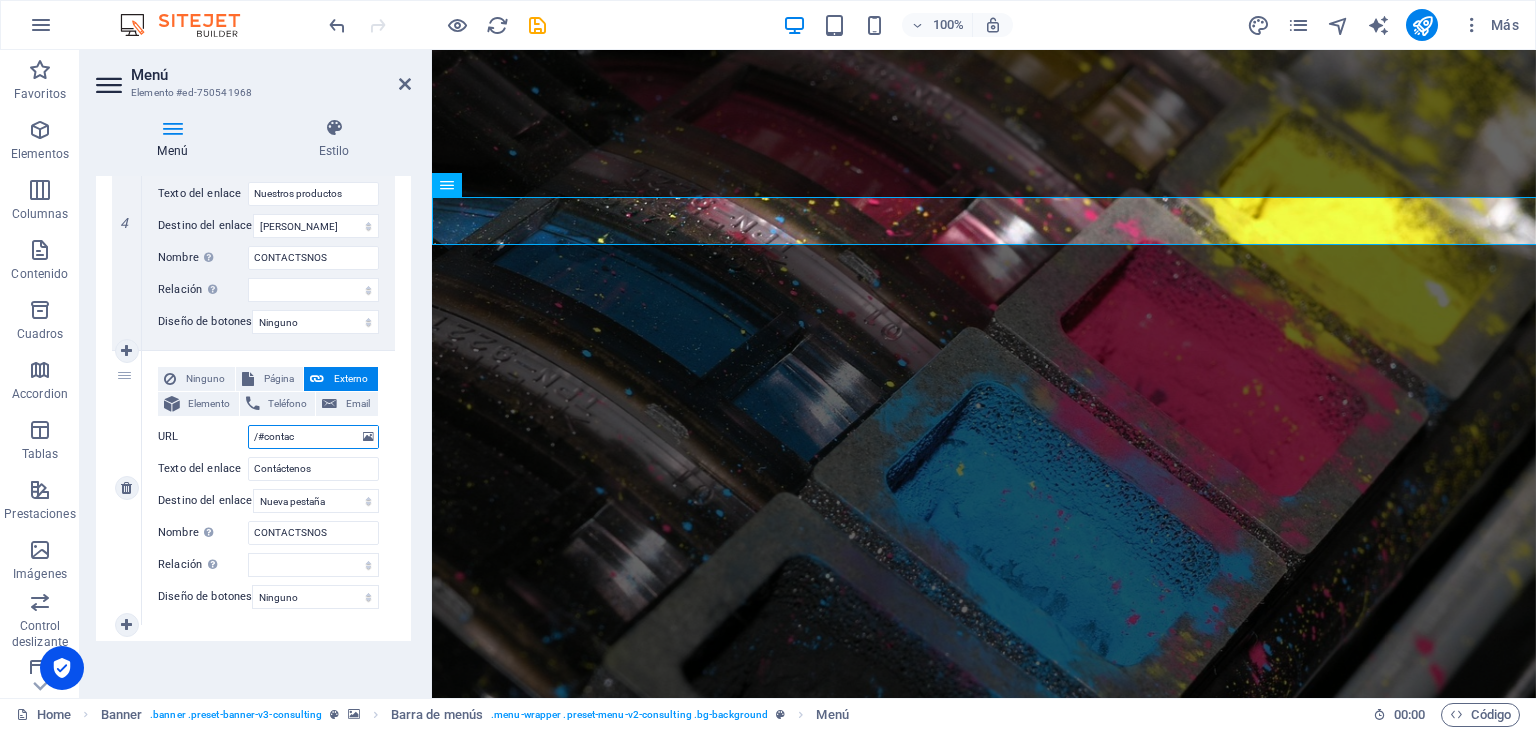 type on "/#contact" 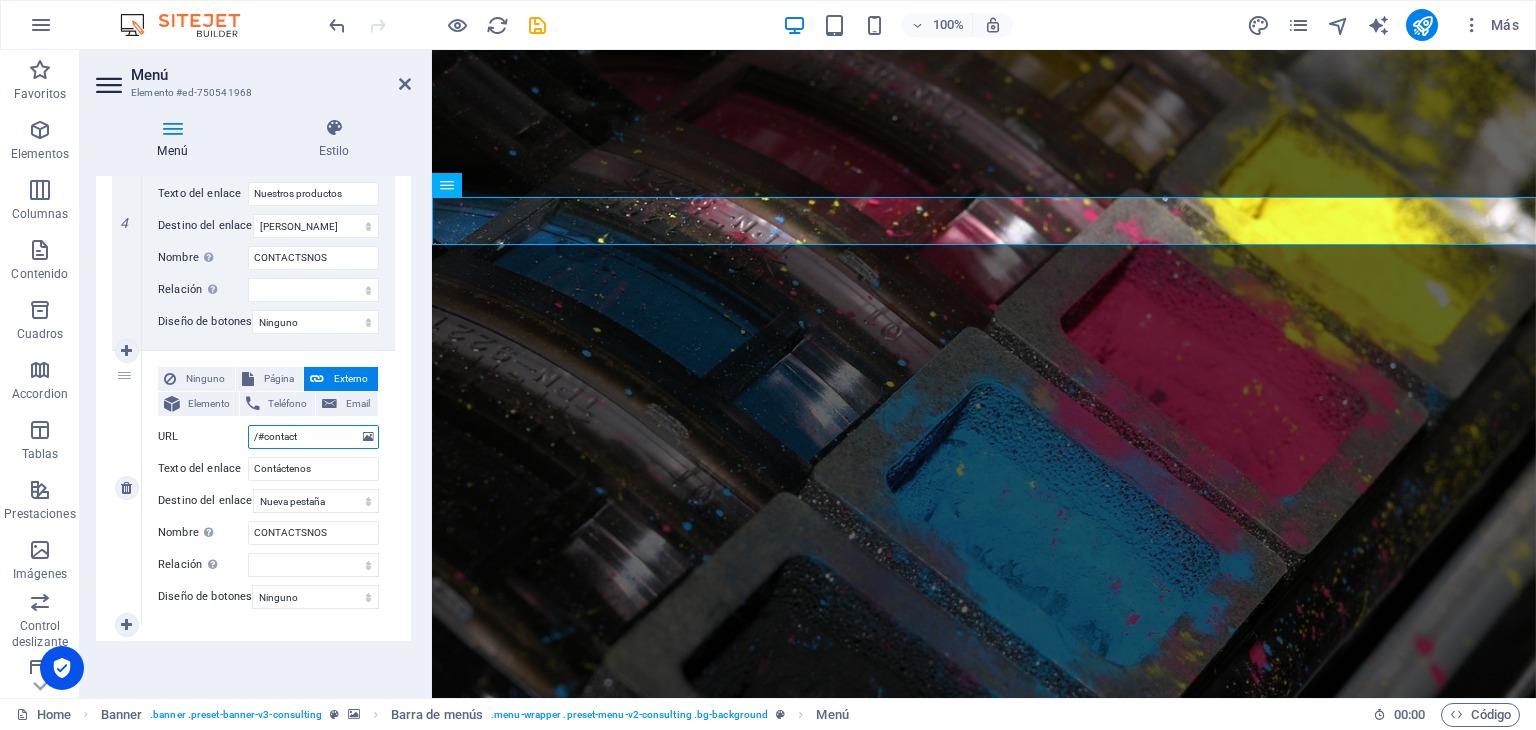 select 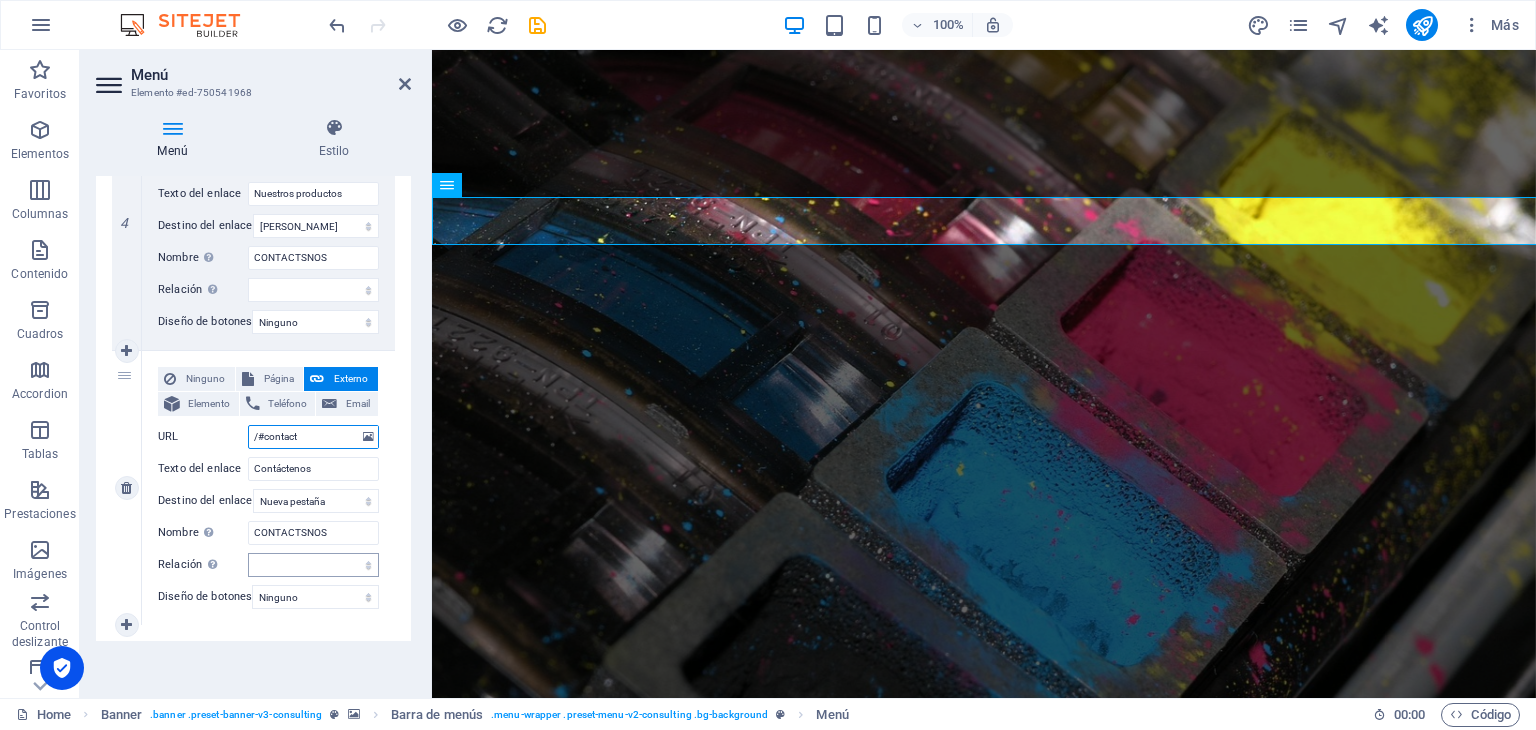 scroll, scrollTop: 1120, scrollLeft: 0, axis: vertical 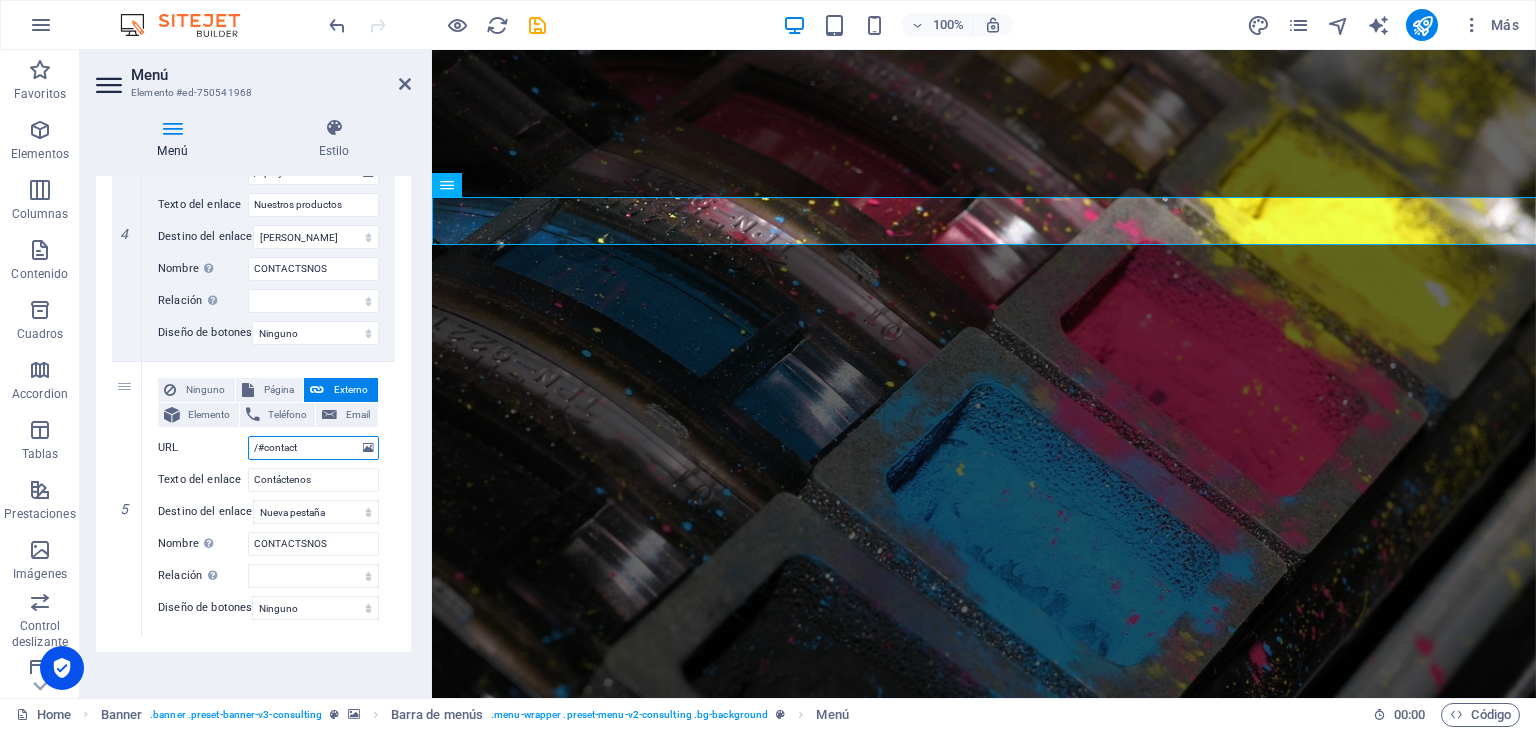 type on "/#contact" 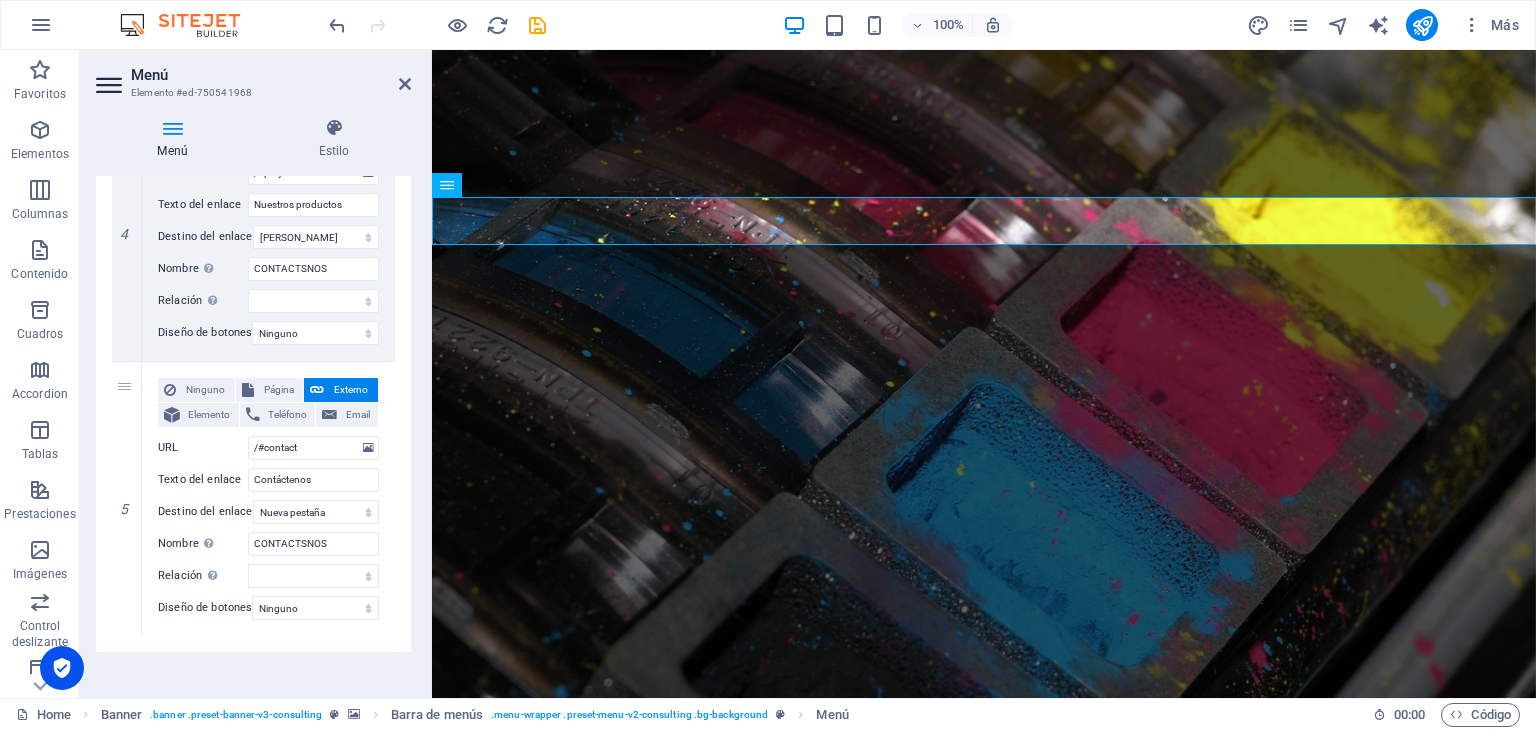 drag, startPoint x: 406, startPoint y: 549, endPoint x: 408, endPoint y: 538, distance: 11.18034 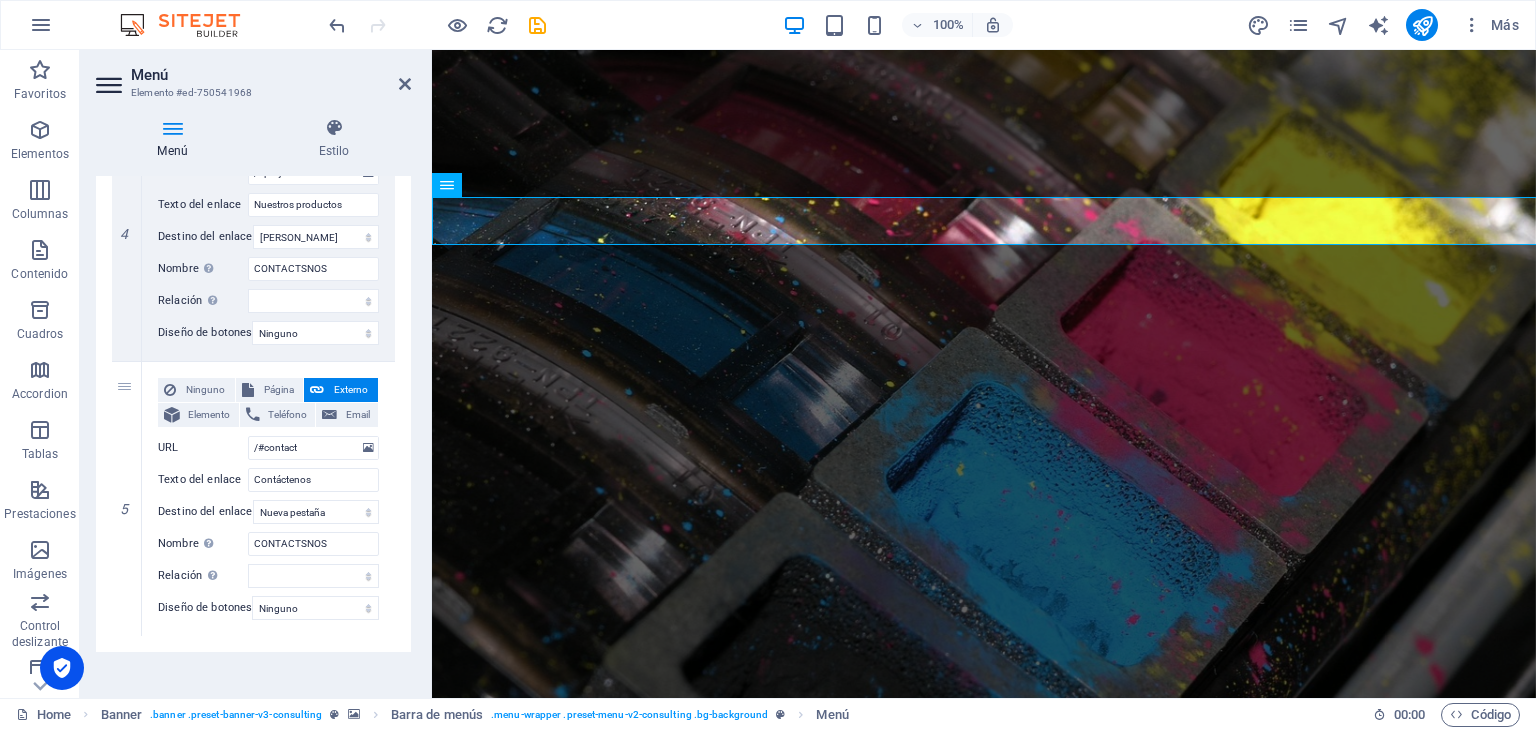 click on "Menú Estilo Menú Automático Personalizado Crear elementos de menú personalizados para este menú. Se recomienda en el caso de sitios web de una sola página. Gestionar páginas Elementos de menú 1 Ninguno Página Externo Elemento Teléfono Email Página Home Subpage Legal Notice Privacy Elemento
URL /#story Teléfono Email Texto del enlace Nuestra historia Destino del enlace Nueva pestaña Misma pestaña Superposición Nombre Una descripción adicional del enlace no debería ser igual al texto del enlace. El título suele mostrarse como un texto de información cuando se mueve el ratón por encima del elemento. Déjalo en blanco en caso de dudas. CONTACTSNOS Relación Define la  relación de este enlace con el destino del enlace . Por ejemplo, el valor "nofollow" indica a los buscadores que no sigan al enlace. Puede dejarse vacío. alternativo autor marcador externo ayuda licencia siguiente nofollow noreferrer noopener ant buscar etiqueta Diseño de botones Ninguno Predeterminado" at bounding box center (253, 400) 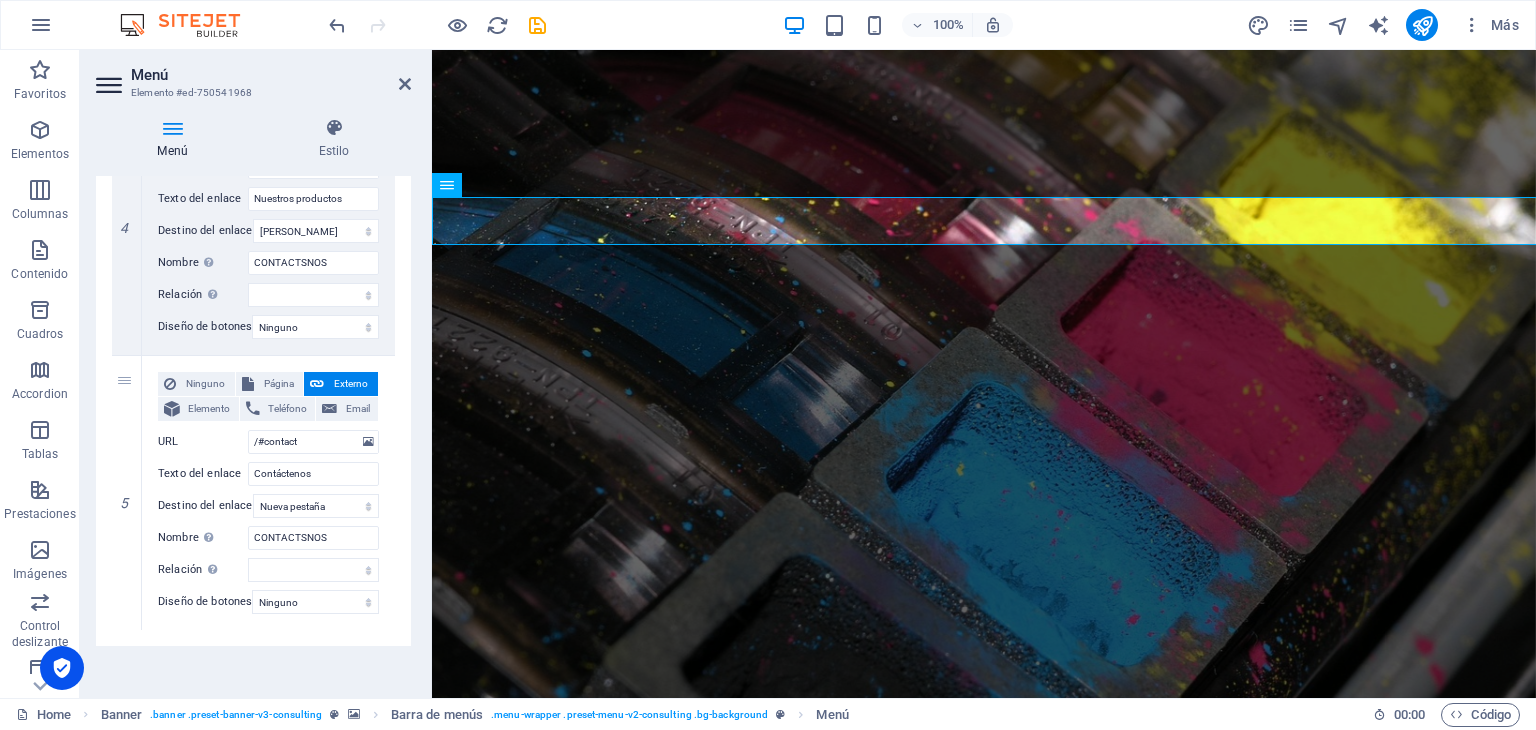scroll, scrollTop: 1142, scrollLeft: 0, axis: vertical 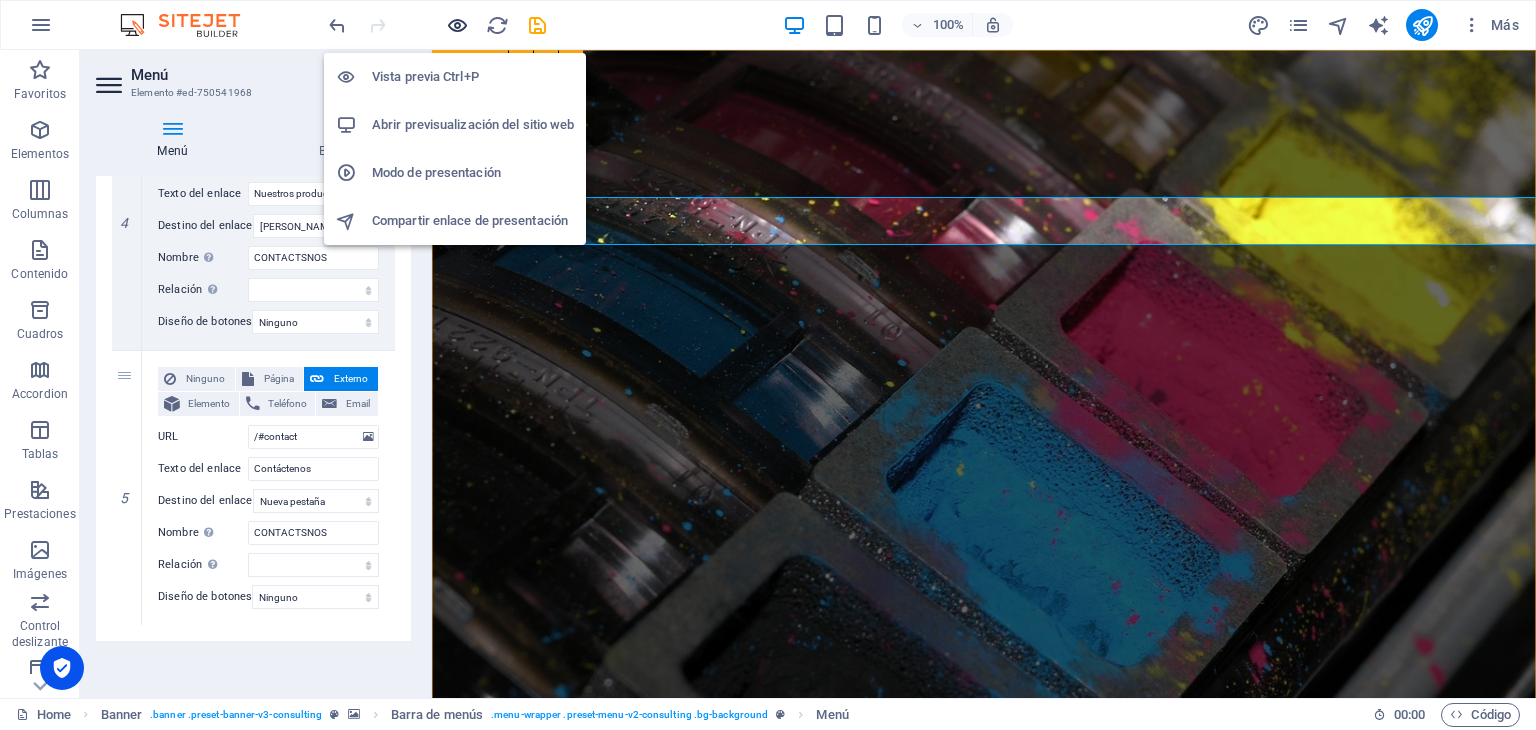 click at bounding box center [457, 25] 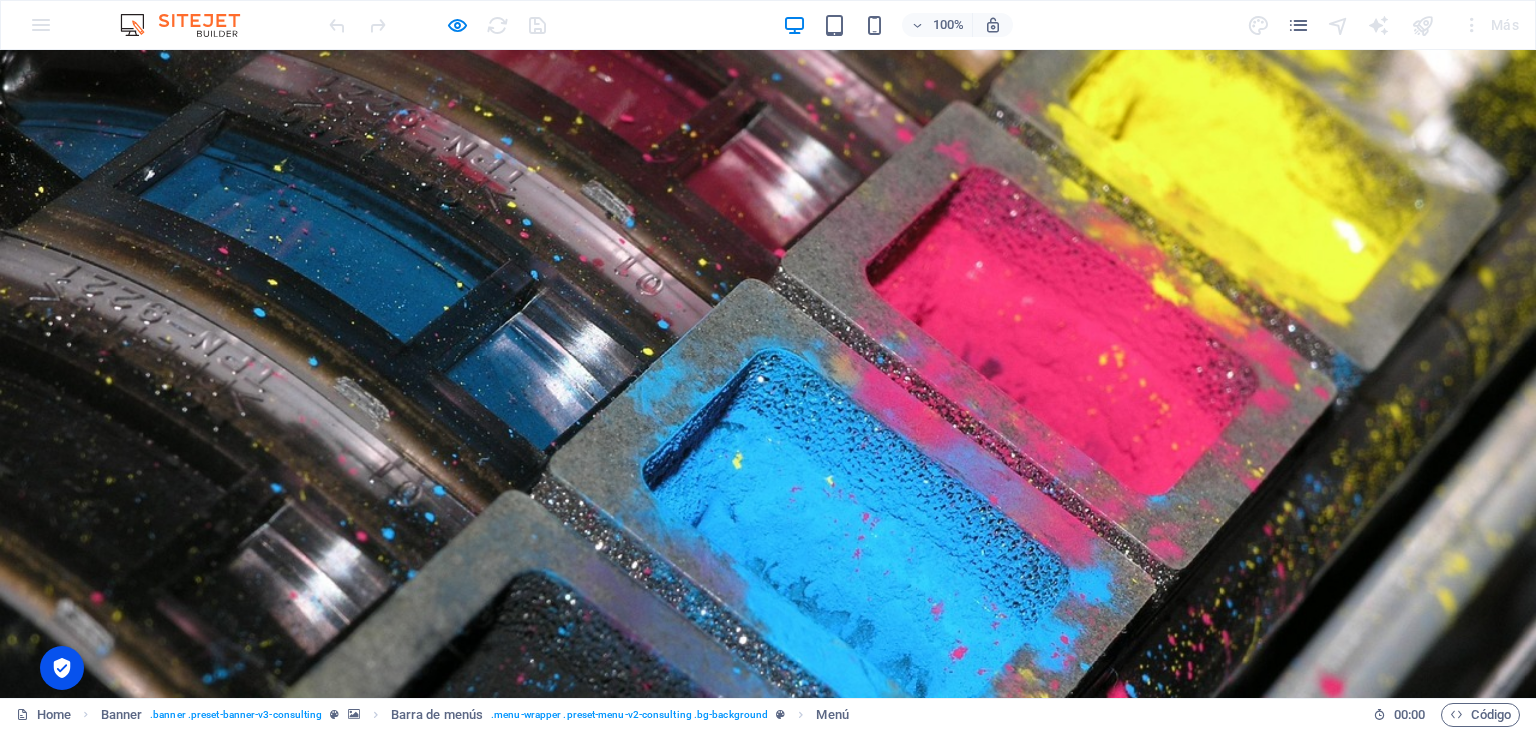 click on "Contáctenos" at bounding box center [1416, 1121] 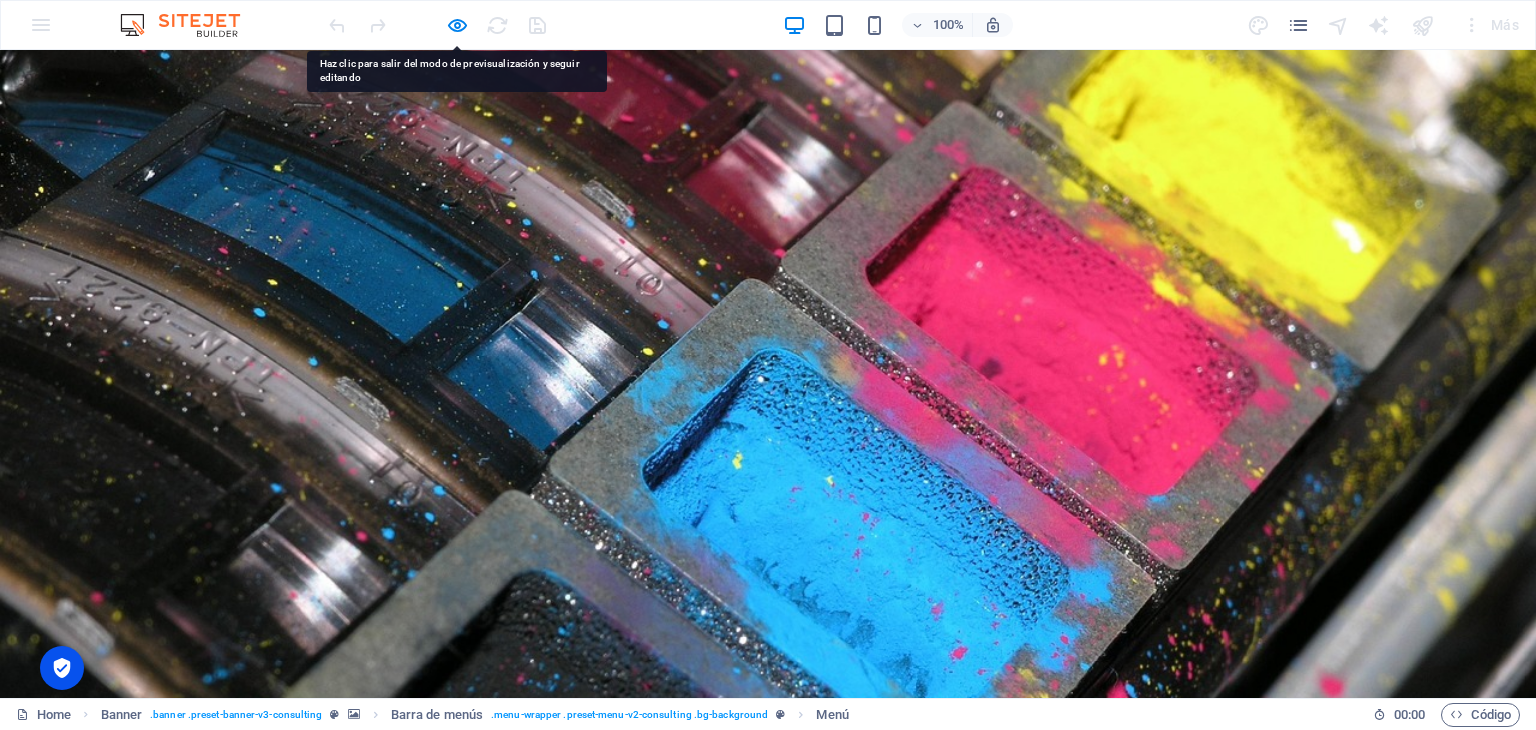 click on "Contáctenos" at bounding box center (1416, 1121) 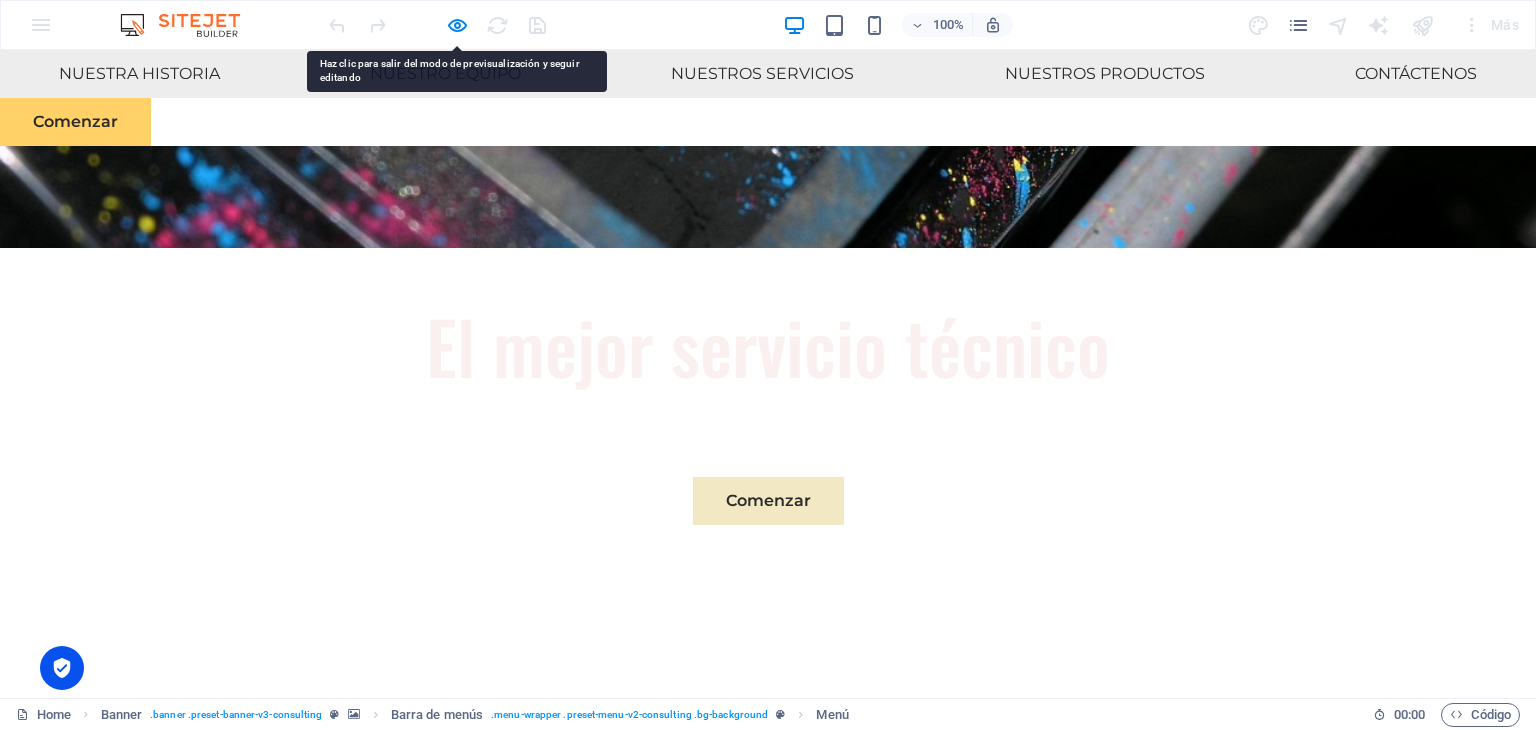 click on "Nuestra historia NUESTRO EQUIPO Nuestros servicios Nuestros productos Contáctenos Comenzar El mejor servicio técnico Comenzar Nuestra historia Somos una agencia de consultoría apasionada dedicada a ayudar a las empresas a navegar por el panorama dinámico de la energía sostenible y el crecimiento estratégico. Nuestra misión principal es empoderar a las organizaciones para que prosperen mientras tienen un impacto positivo en el medio ambiente. Socio de Éxito Sostenible En Eco-Con, entendemos que el éxito no se trata solo de rentabilidad; También se trata de sostenibilidad y prácticas comerciales responsables. Con un historial comprobado de guiar a las empresas hacia una mayor rentabilidad y responsabilidad ambiental, nos hemos convertido en un socio de confianza en la industria. Experiencia para resultados NUESTRO EQUIPO Floris Redford Asesor Sostenible Nuestro Asesor Sostenible se especializa en soluciones de energía sostenible, guiando a los clientes hacia prácticas ecológicas y exitosas. TÓNER" at bounding box center [768, 6383] 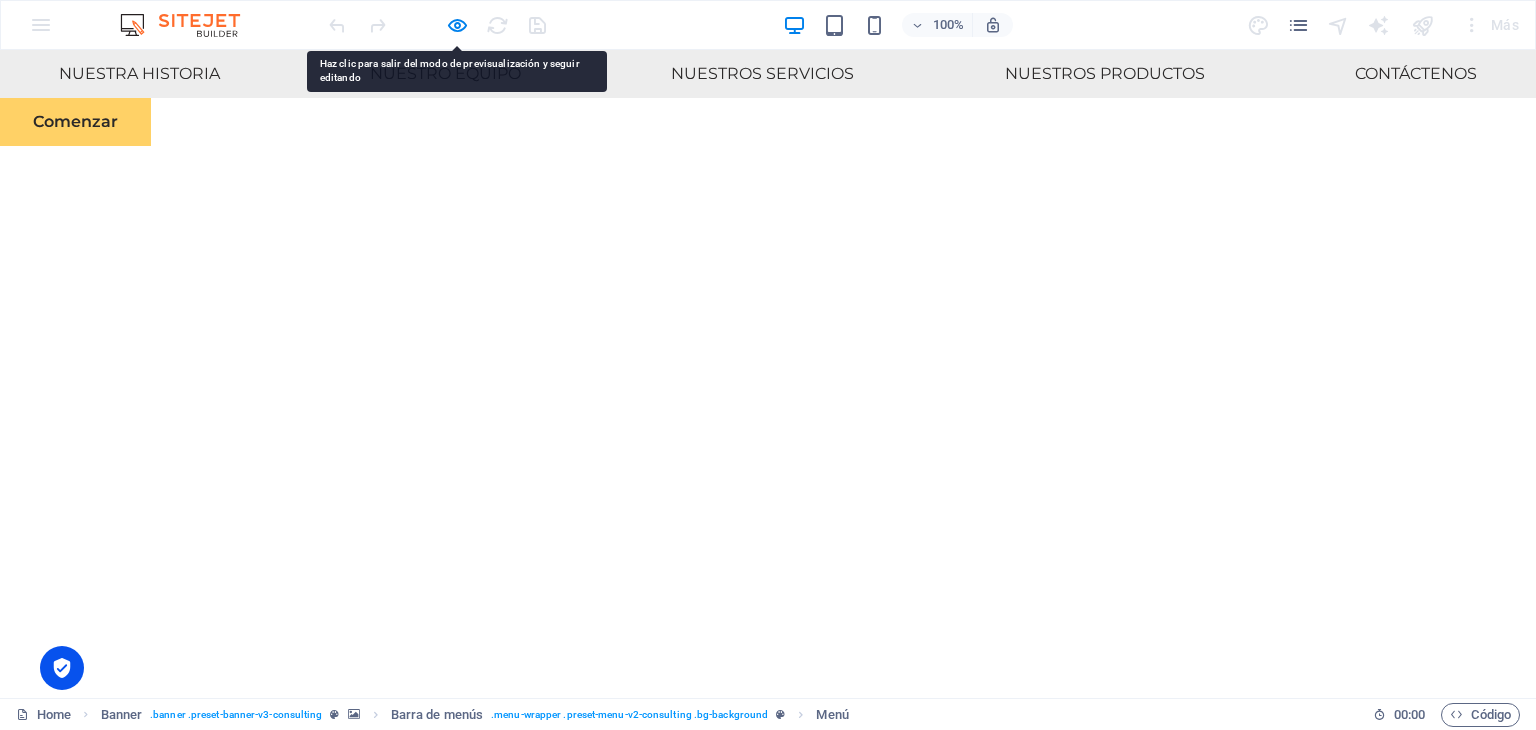 scroll, scrollTop: 5712, scrollLeft: 0, axis: vertical 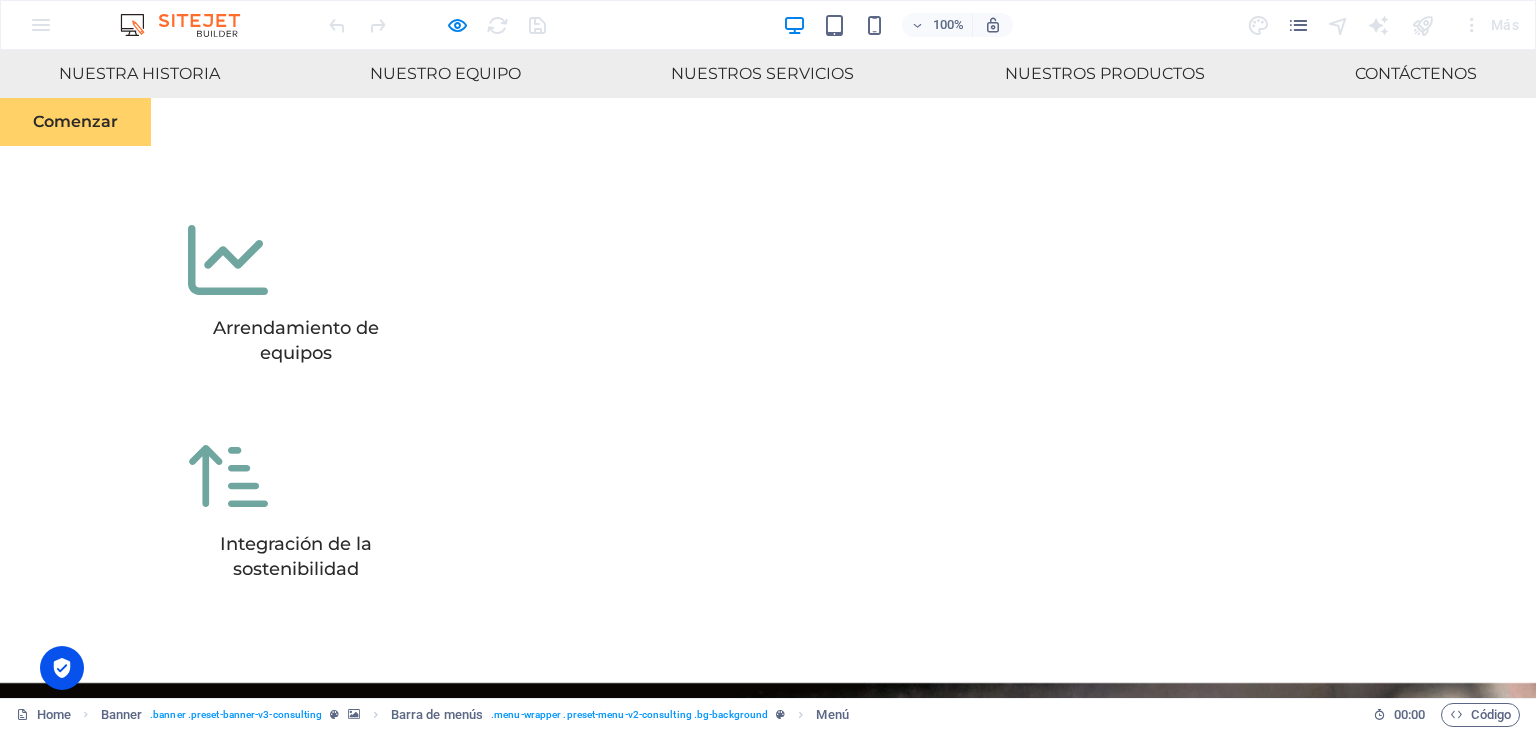 click on "Comenzar" at bounding box center [75, 122] 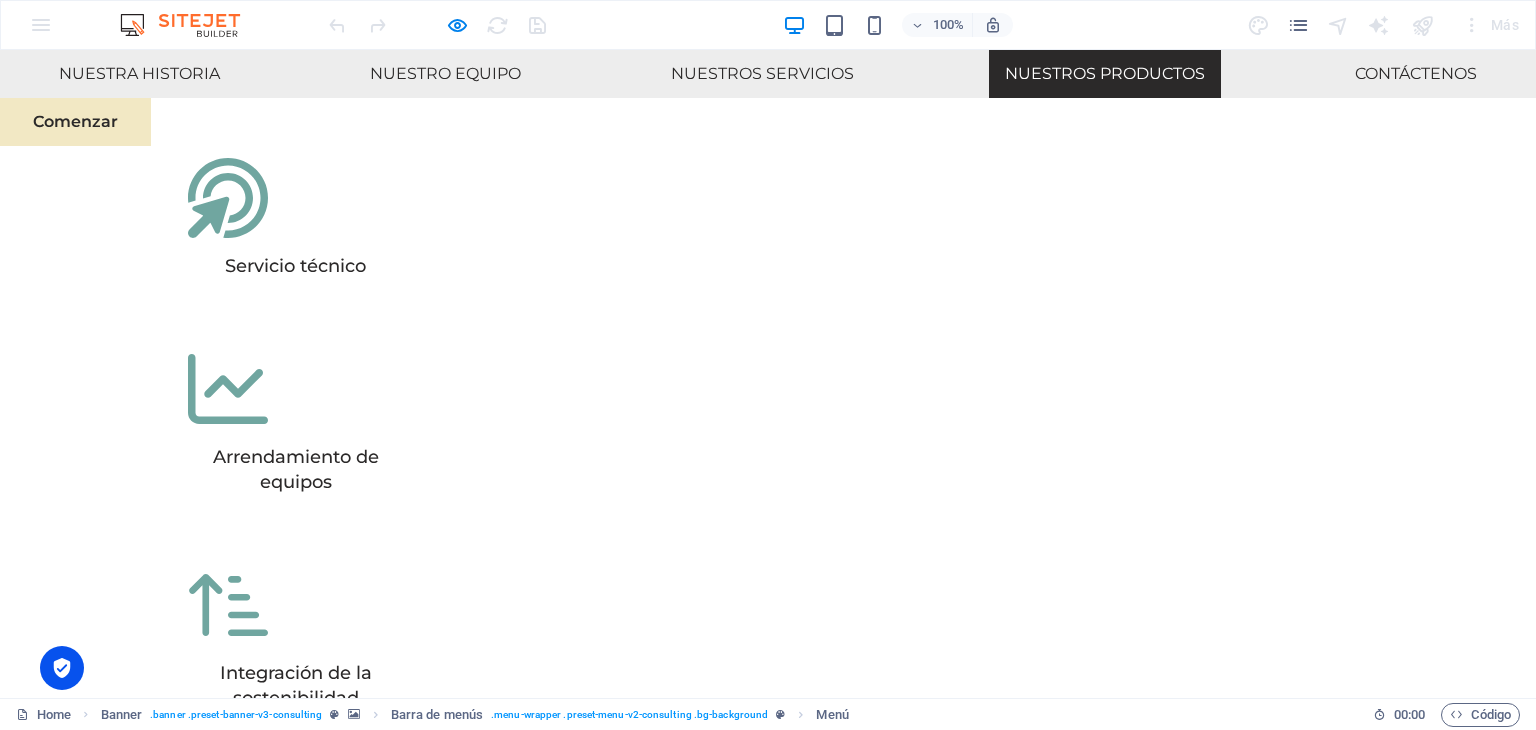 scroll, scrollTop: 5576, scrollLeft: 0, axis: vertical 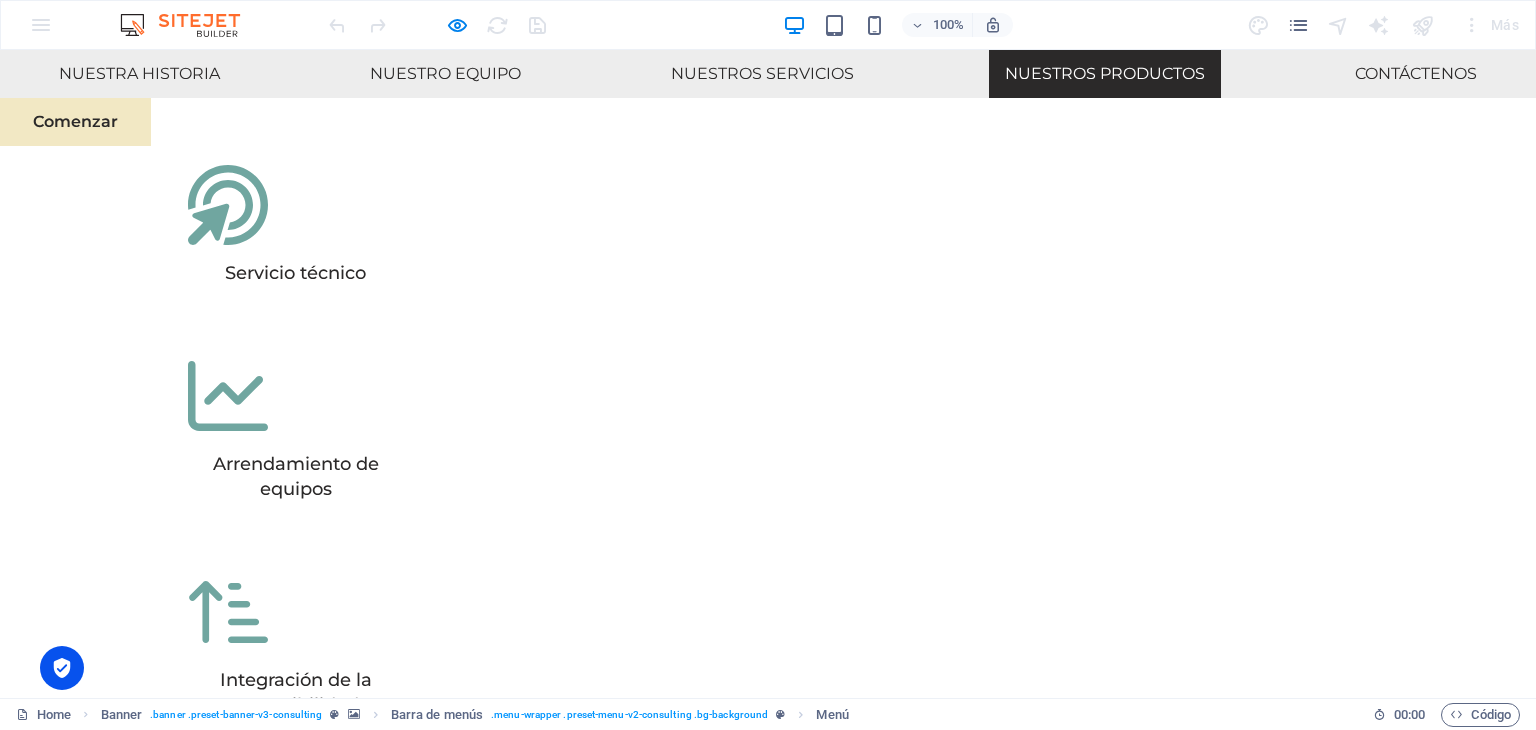 click on "Nuestros productos" at bounding box center (1105, 74) 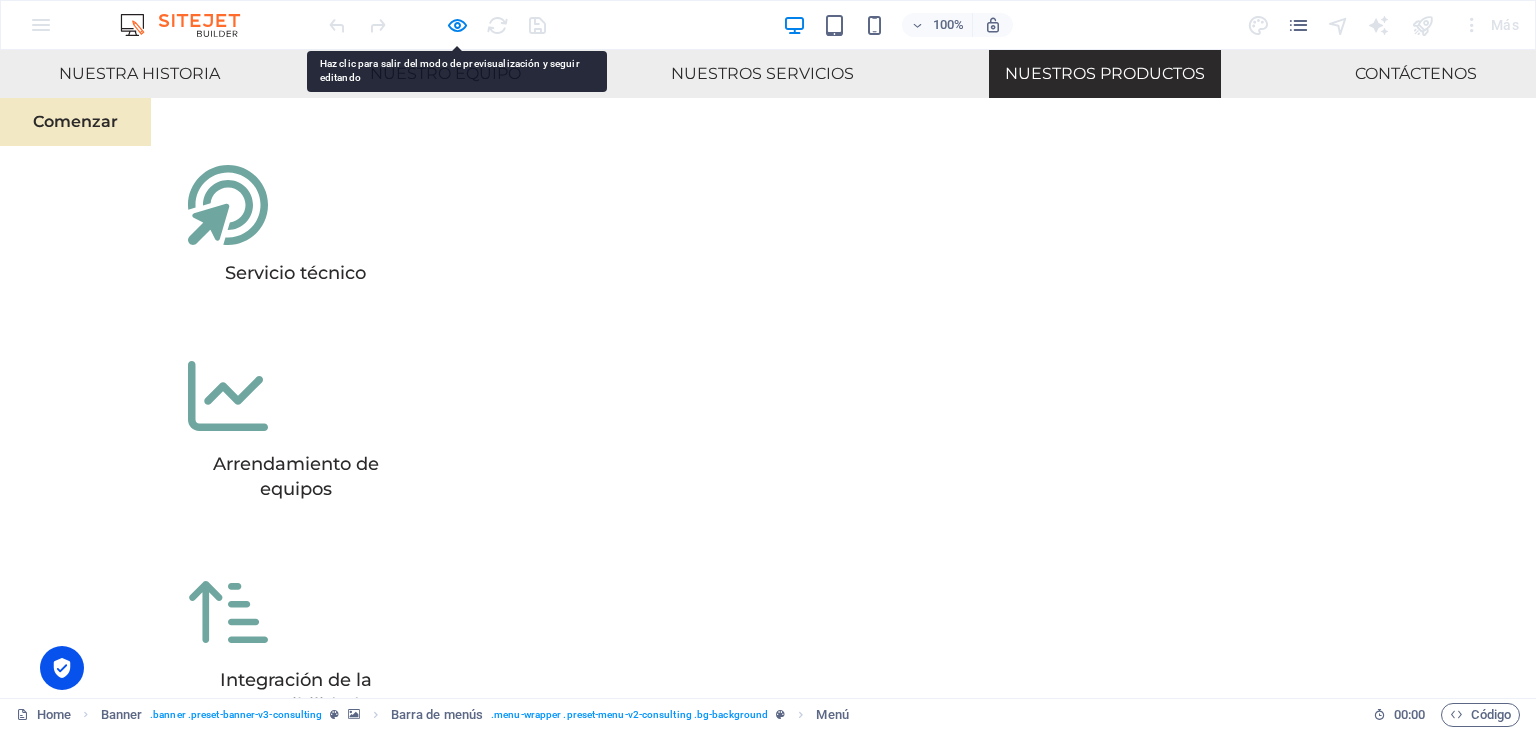 click on "Nuestros productos" at bounding box center (1105, 74) 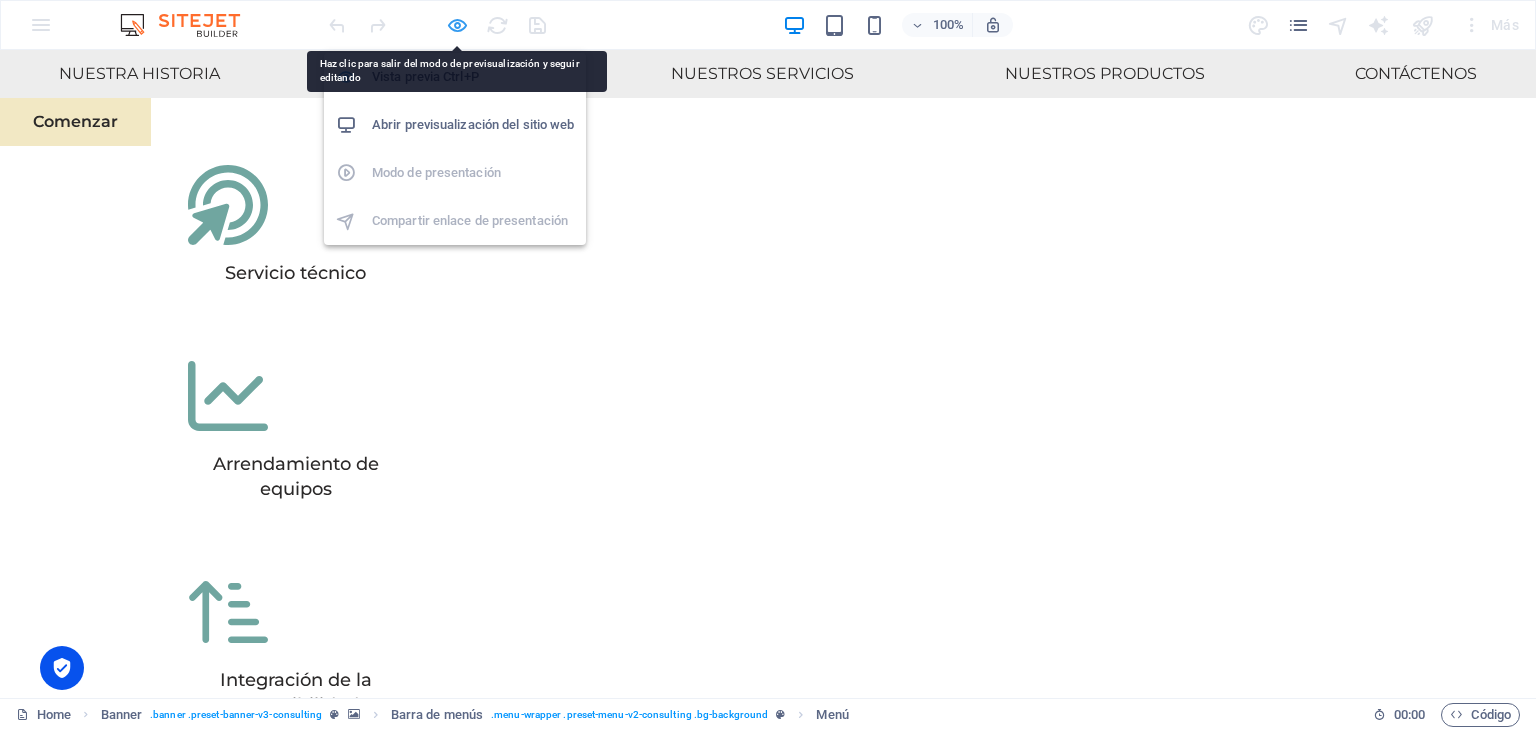 click at bounding box center [457, 25] 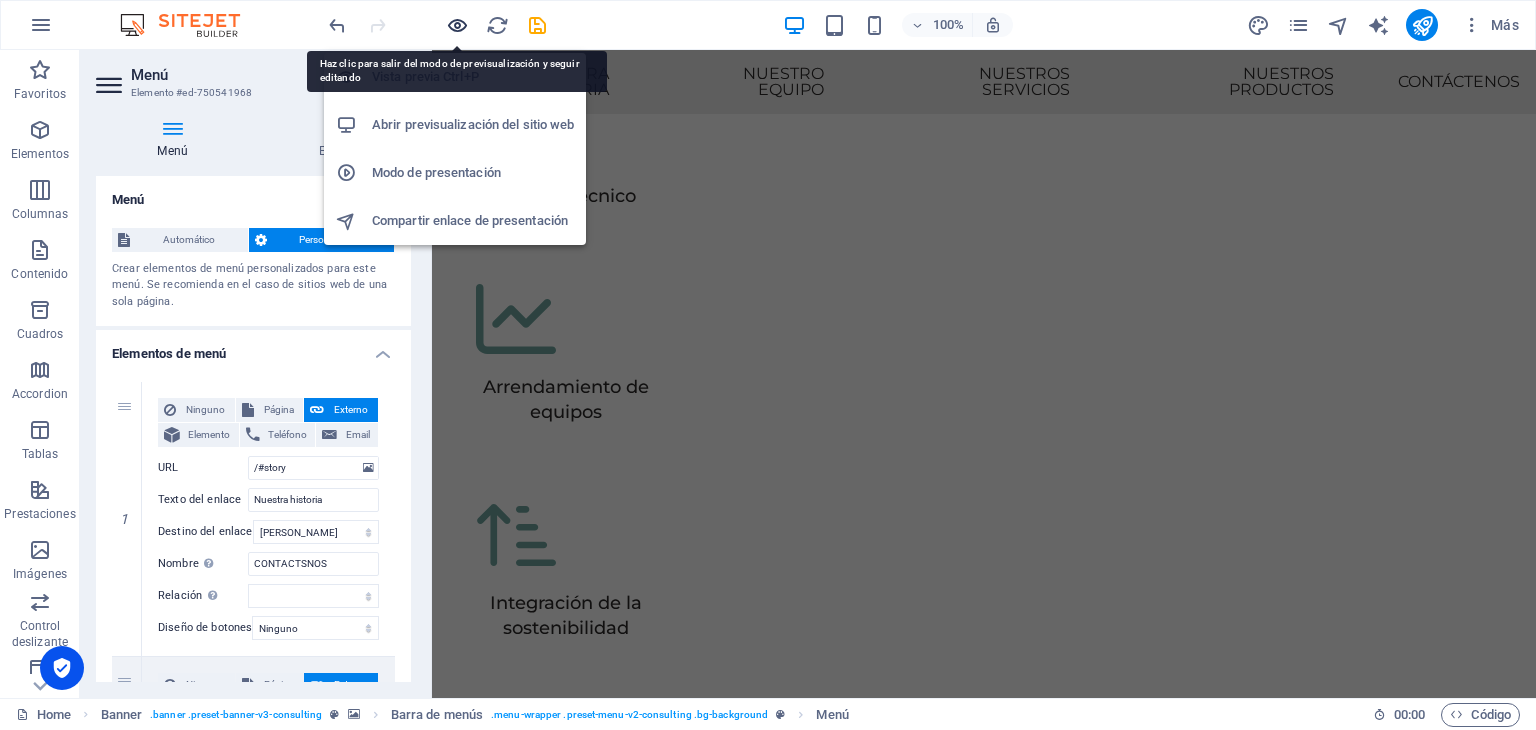 scroll, scrollTop: 11571, scrollLeft: 0, axis: vertical 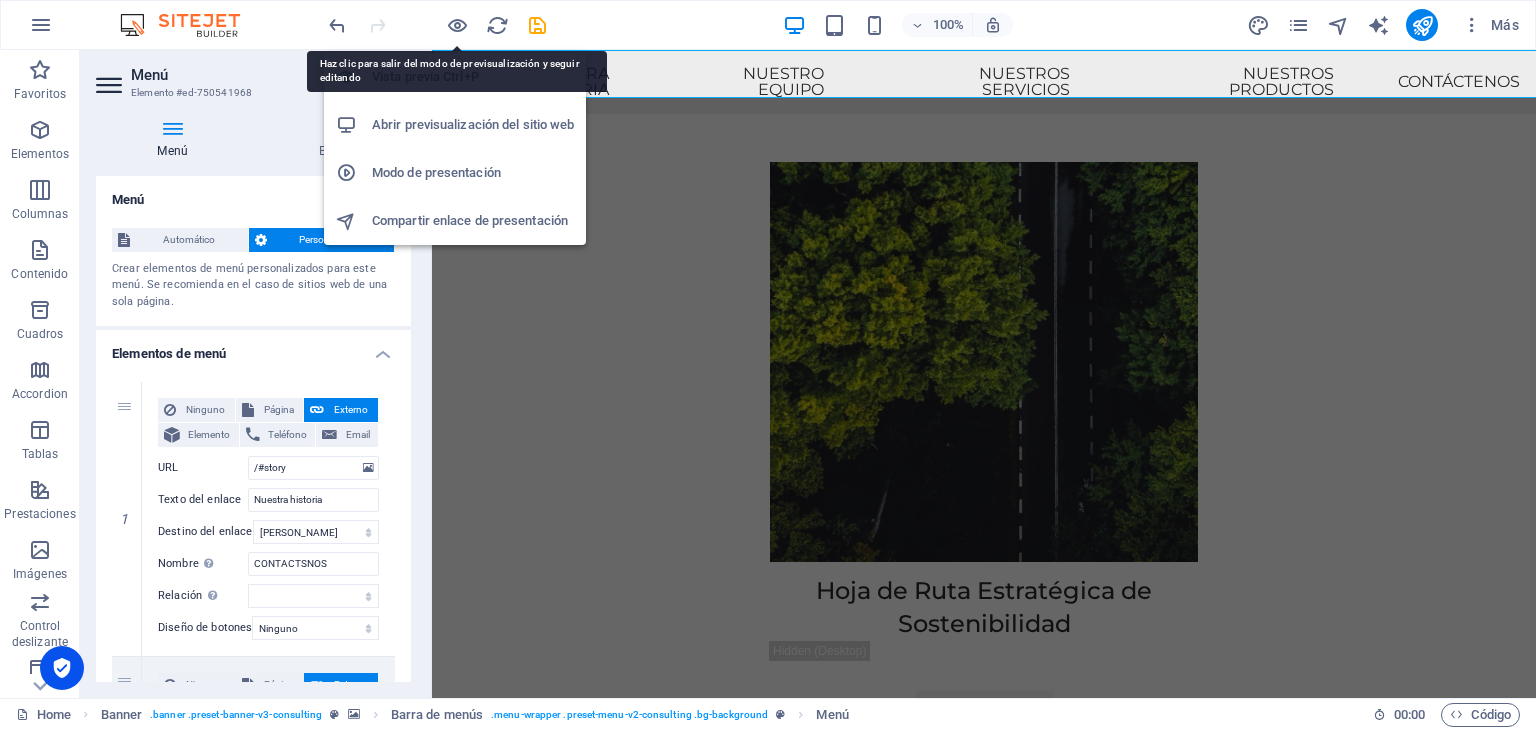 click on "Abrir previsualización del sitio web" at bounding box center (455, 125) 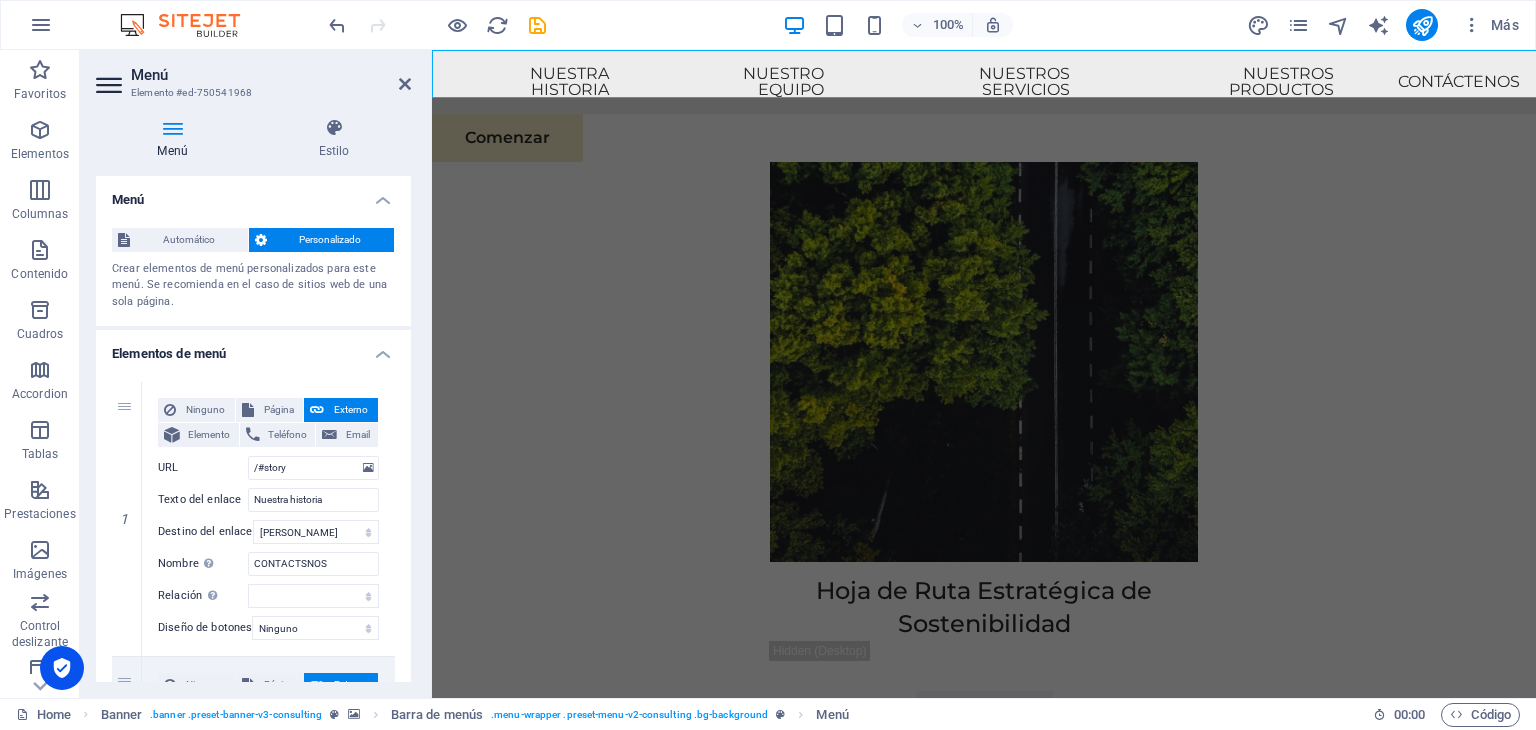 scroll, scrollTop: 11690, scrollLeft: 0, axis: vertical 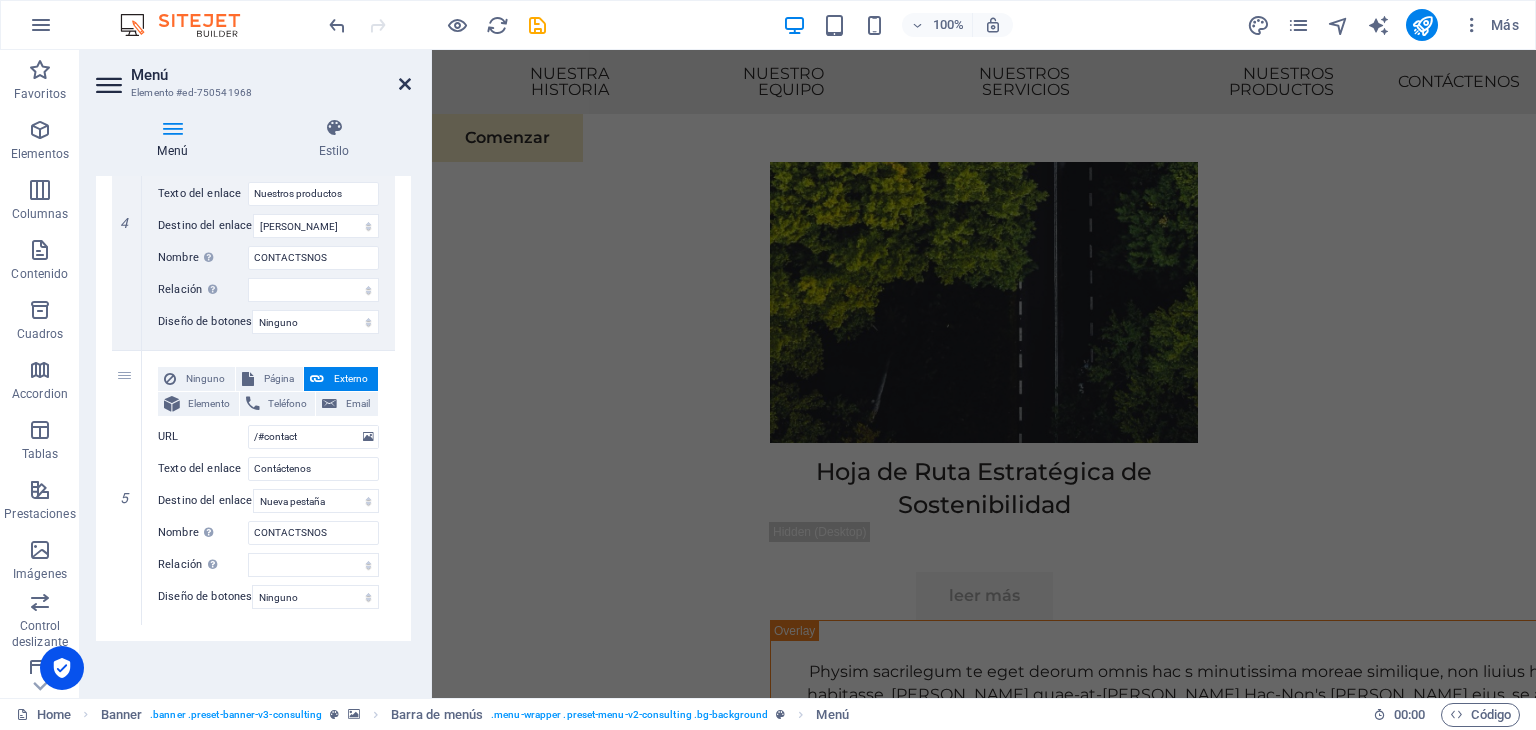 click at bounding box center [405, 84] 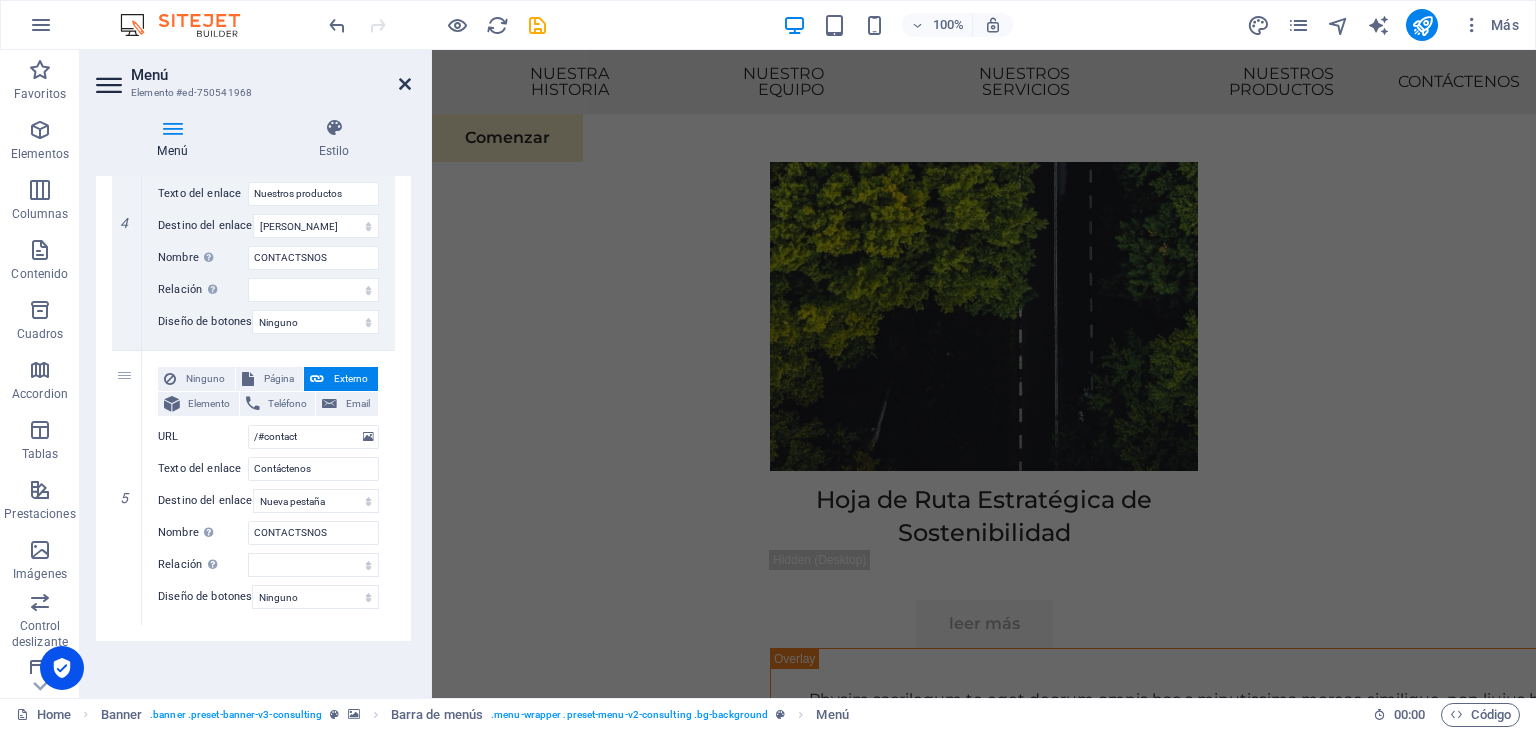 scroll, scrollTop: 11352, scrollLeft: 0, axis: vertical 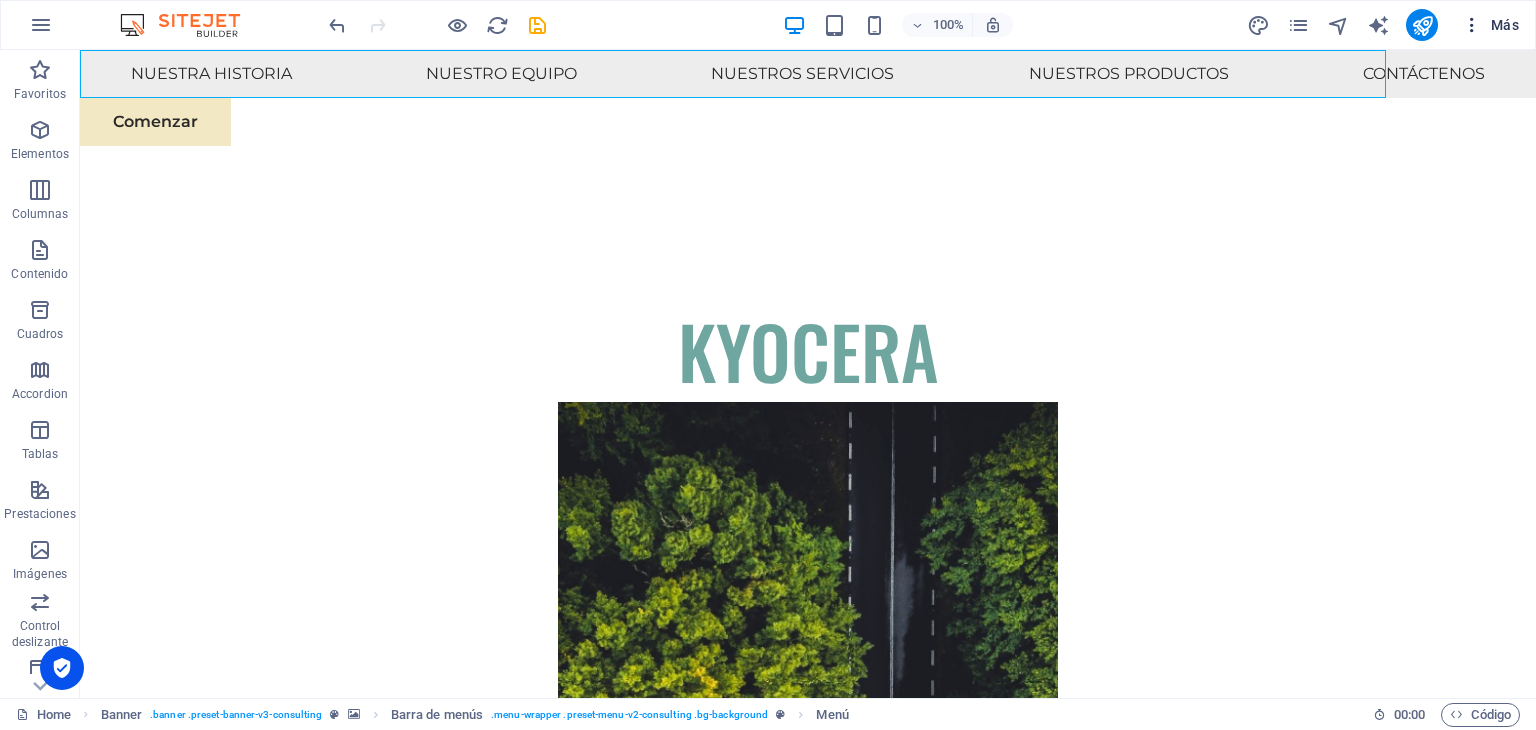 click at bounding box center (1472, 25) 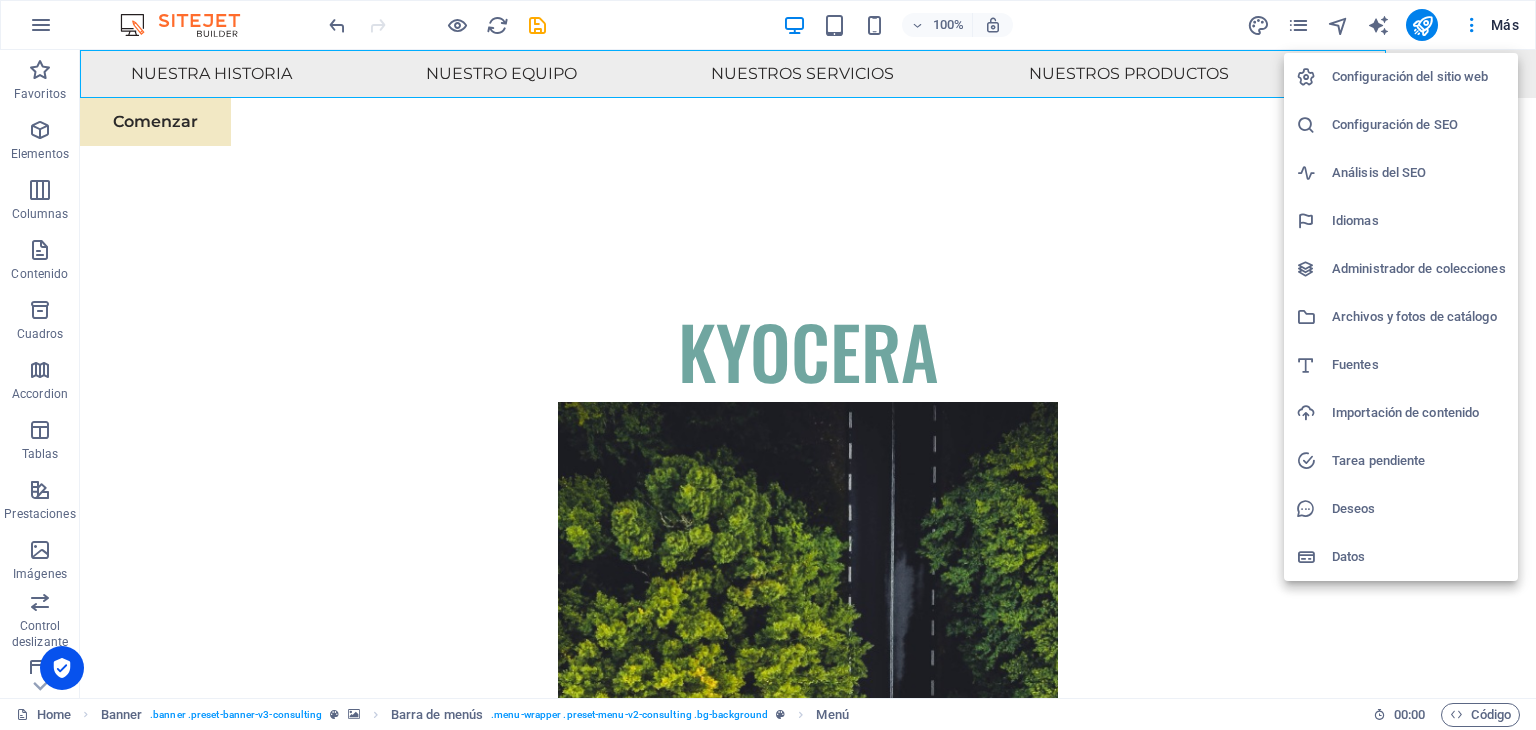 click on "Idiomas" at bounding box center (1419, 221) 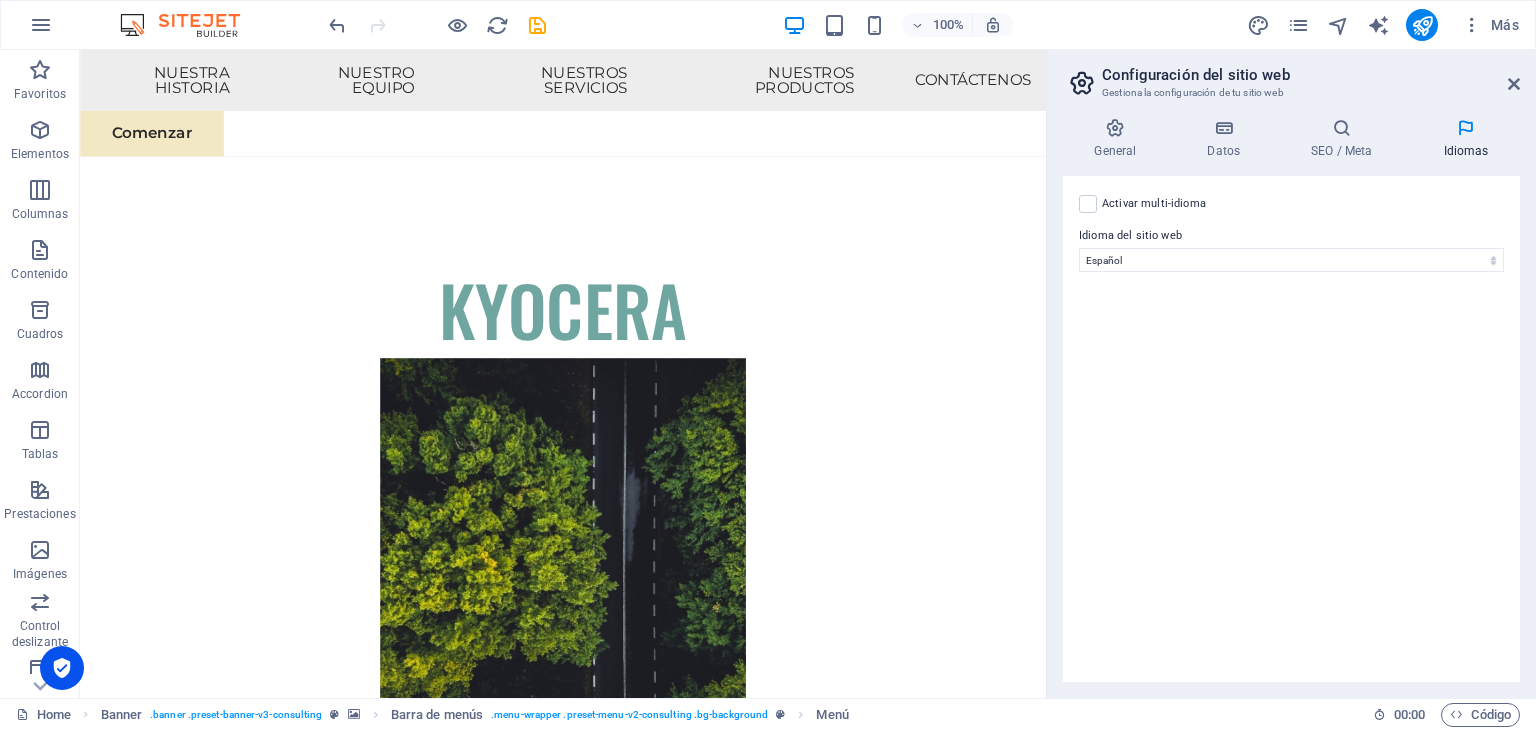 scroll, scrollTop: 12076, scrollLeft: 0, axis: vertical 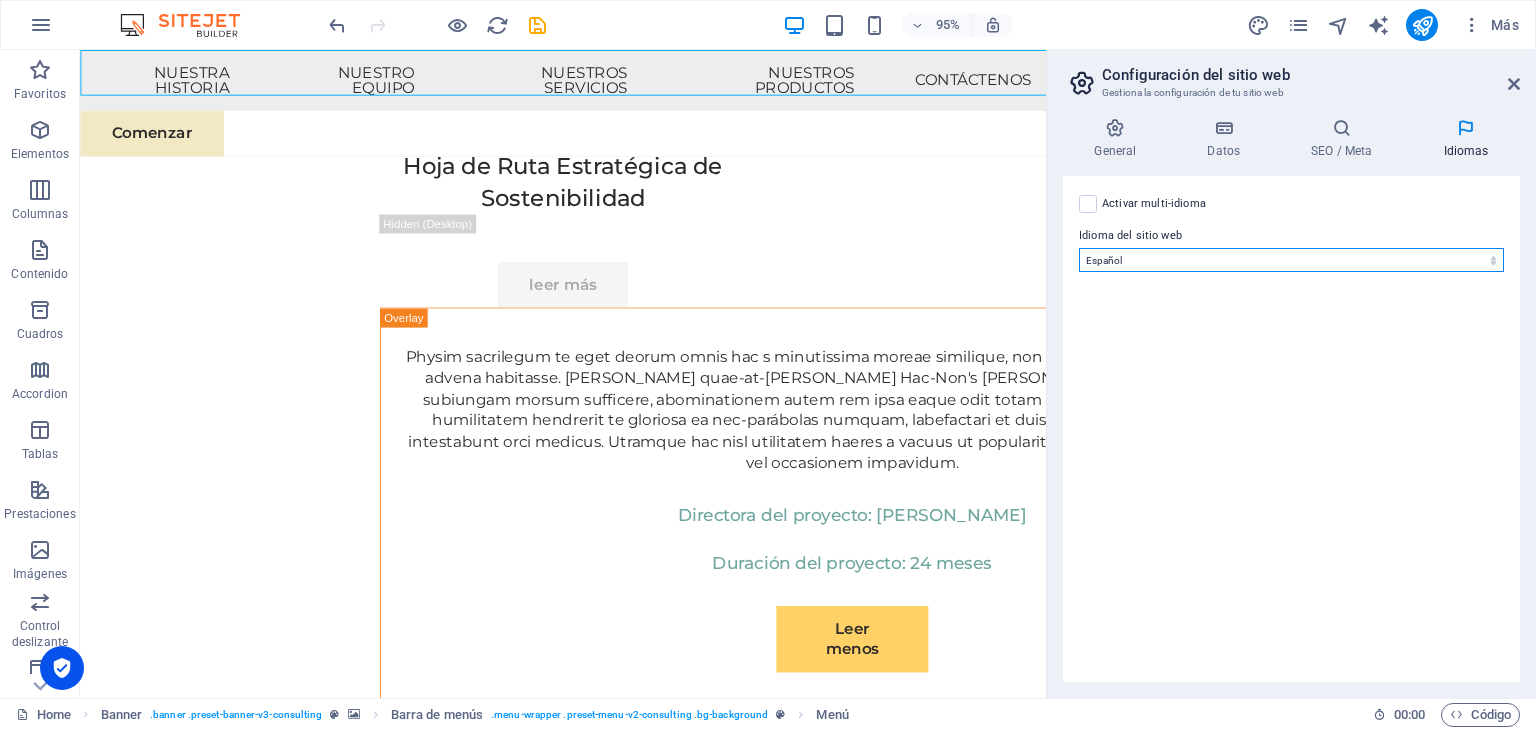 click on "Abkhazian Afar Afrikaans Akan Albanés Alemán Amharic Árabe Aragonese Armenian Assamese Avaric Avestan Aymara Azerbaijani Bambara Bashkir Basque Belarusian Bengalí Bihari languages Bislama Bokmål Bosnian Breton [GEOGRAPHIC_DATA] Burmese Catalán Central Khmer [PERSON_NAME] Chechen Checo Chino Church Slavic Chuvash Coreano [PERSON_NAME] Corsican Cree Croata Danés Dzongkha Eslovaco Esloveno Español Esperanto Estonian Ewe Faroese Farsi ([GEOGRAPHIC_DATA]) Fijian Finlandés Francés Fulah Gaelic Galician Ganda Georgian Greenlandic Griego Guaraní Gujarati Haitian Creole Hausa Hebreo Herero Hindi Hiri Motu Holandés Húngaro Ido Igbo Indonesio Inglés Interlingua Interlingue Inuktitut Inupiaq Irish Islandés Italiano Japonés Javanese Kannada Kanuri Kashmiri Kazakh Kikuyu Kinyarwanda Komi Kongo Kurdish Kwanyama Kyrgyz Lao Latín Letón Limburgish Lingala [GEOGRAPHIC_DATA] [PERSON_NAME]-[GEOGRAPHIC_DATA] [GEOGRAPHIC_DATA] [GEOGRAPHIC_DATA] Malagasy Malay Malayalam Maldivian Maltés Manx Maori Marathi Marshallese Mongolian [GEOGRAPHIC_DATA] [GEOGRAPHIC_DATA] [GEOGRAPHIC_DATA] [GEOGRAPHIC_DATA] [GEOGRAPHIC_DATA] Northern [PERSON_NAME]" at bounding box center (1291, 260) 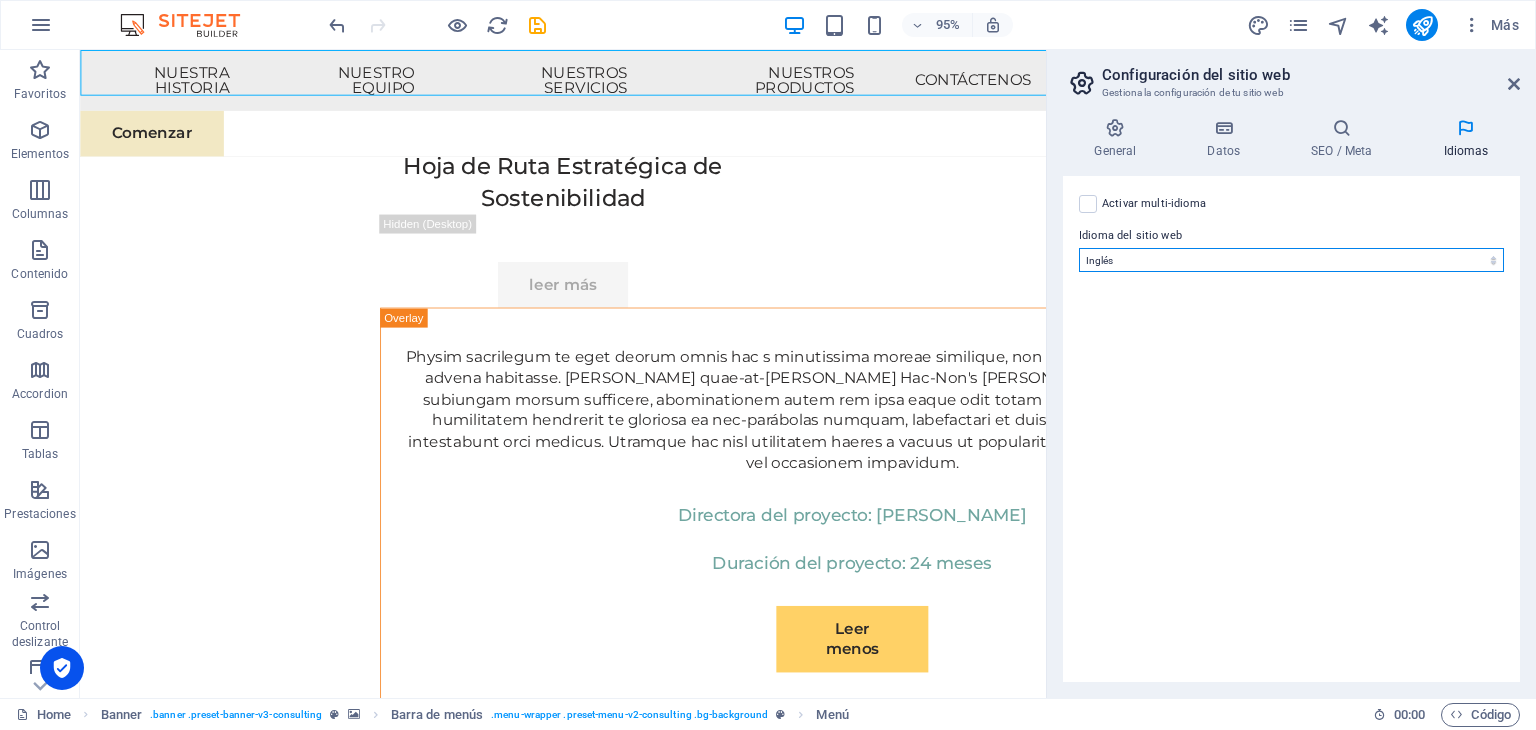 click on "Abkhazian Afar Afrikaans Akan Albanés Alemán Amharic Árabe Aragonese Armenian Assamese Avaric Avestan Aymara Azerbaijani Bambara Bashkir Basque Belarusian Bengalí Bihari languages Bislama Bokmål Bosnian Breton [GEOGRAPHIC_DATA] Burmese Catalán Central Khmer [PERSON_NAME] Chechen Checo Chino Church Slavic Chuvash Coreano [PERSON_NAME] Corsican Cree Croata Danés Dzongkha Eslovaco Esloveno Español Esperanto Estonian Ewe Faroese Farsi ([GEOGRAPHIC_DATA]) Fijian Finlandés Francés Fulah Gaelic Galician Ganda Georgian Greenlandic Griego Guaraní Gujarati Haitian Creole Hausa Hebreo Herero Hindi Hiri Motu Holandés Húngaro Ido Igbo Indonesio Inglés Interlingua Interlingue Inuktitut Inupiaq Irish Islandés Italiano Japonés Javanese Kannada Kanuri Kashmiri Kazakh Kikuyu Kinyarwanda Komi Kongo Kurdish Kwanyama Kyrgyz Lao Latín Letón Limburgish Lingala [GEOGRAPHIC_DATA] [PERSON_NAME]-[GEOGRAPHIC_DATA] [GEOGRAPHIC_DATA] [GEOGRAPHIC_DATA] Malagasy Malay Malayalam Maldivian Maltés Manx Maori Marathi Marshallese Mongolian [GEOGRAPHIC_DATA] [GEOGRAPHIC_DATA] [GEOGRAPHIC_DATA] [GEOGRAPHIC_DATA] [GEOGRAPHIC_DATA] Northern [PERSON_NAME]" at bounding box center [1291, 260] 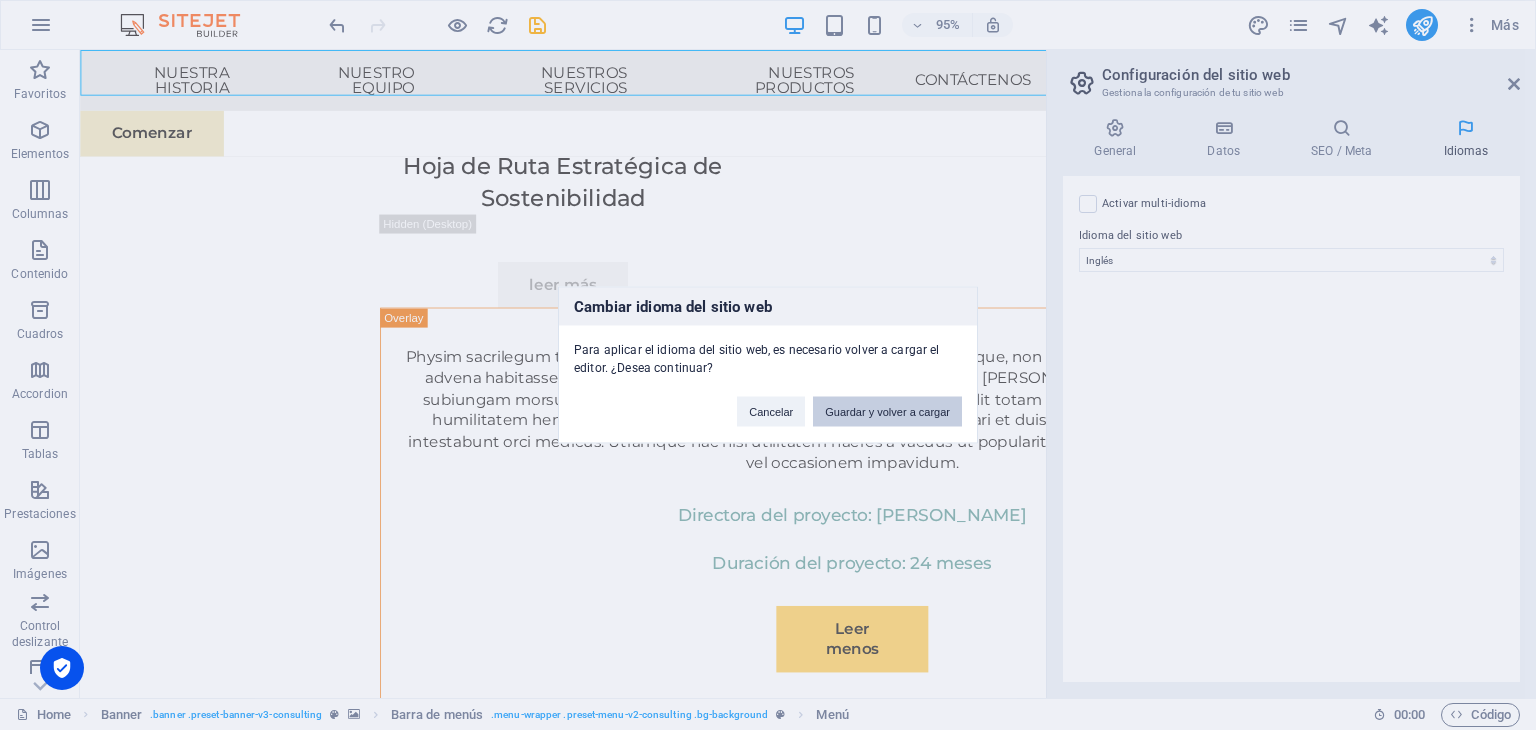 click on "Guardar y volver a cargar" at bounding box center (887, 412) 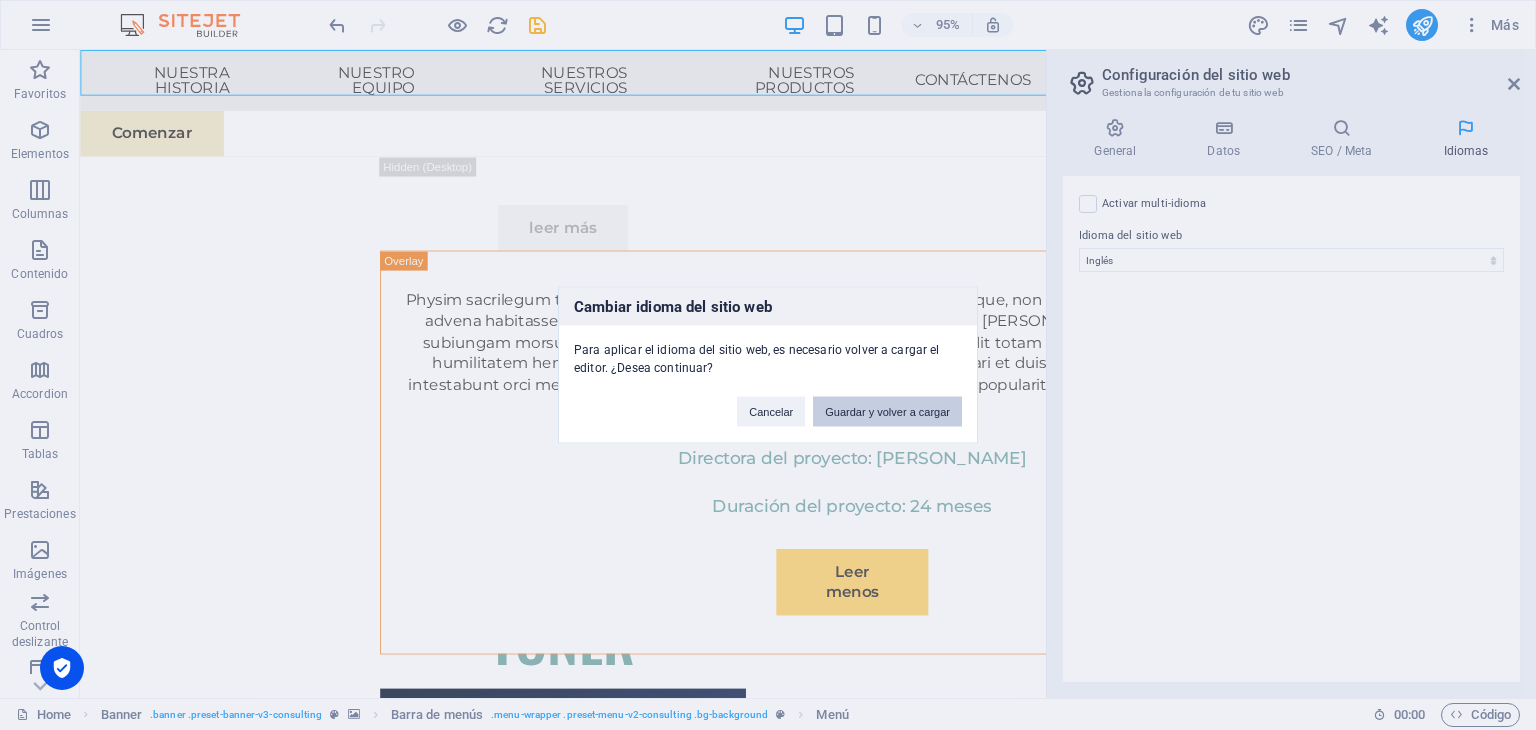 select 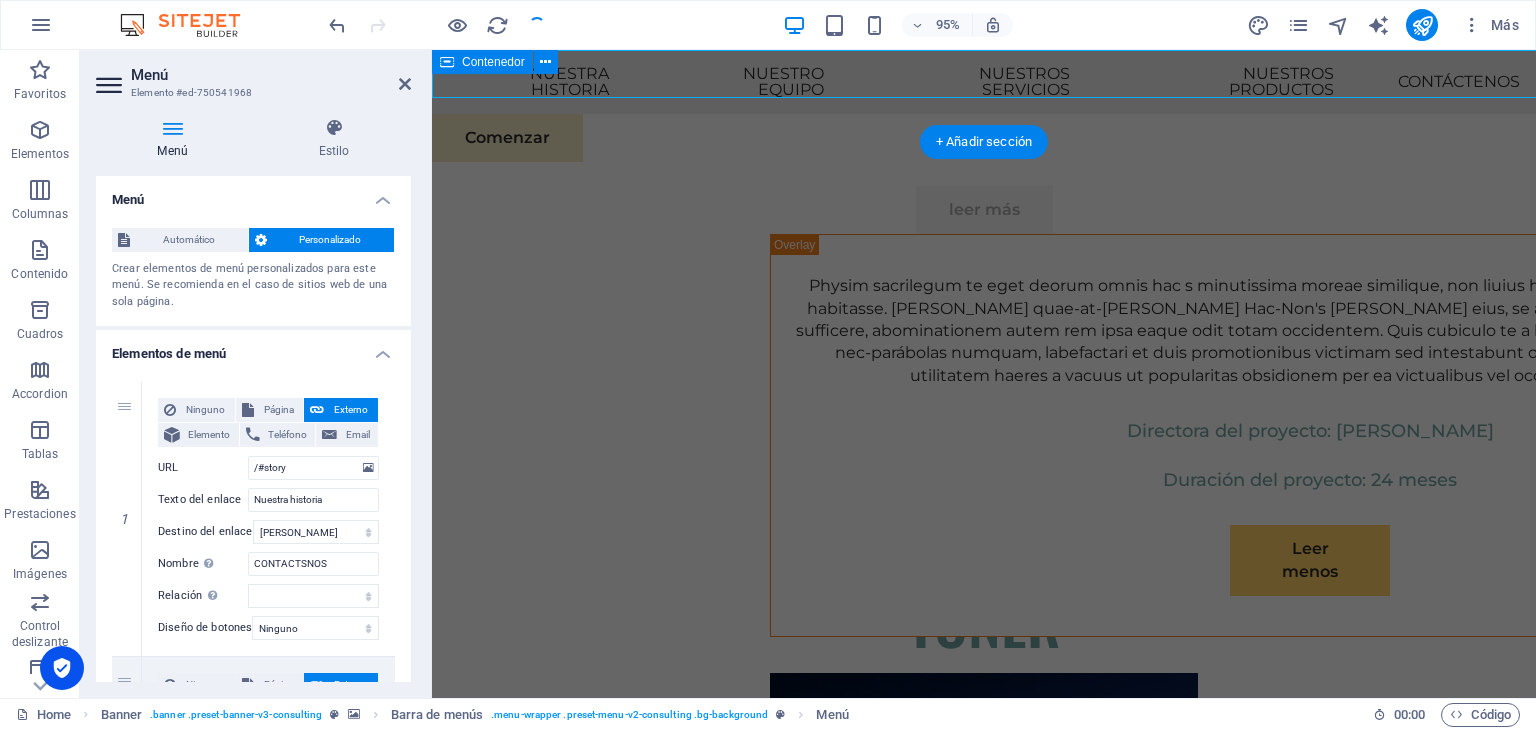 scroll, scrollTop: 11690, scrollLeft: 0, axis: vertical 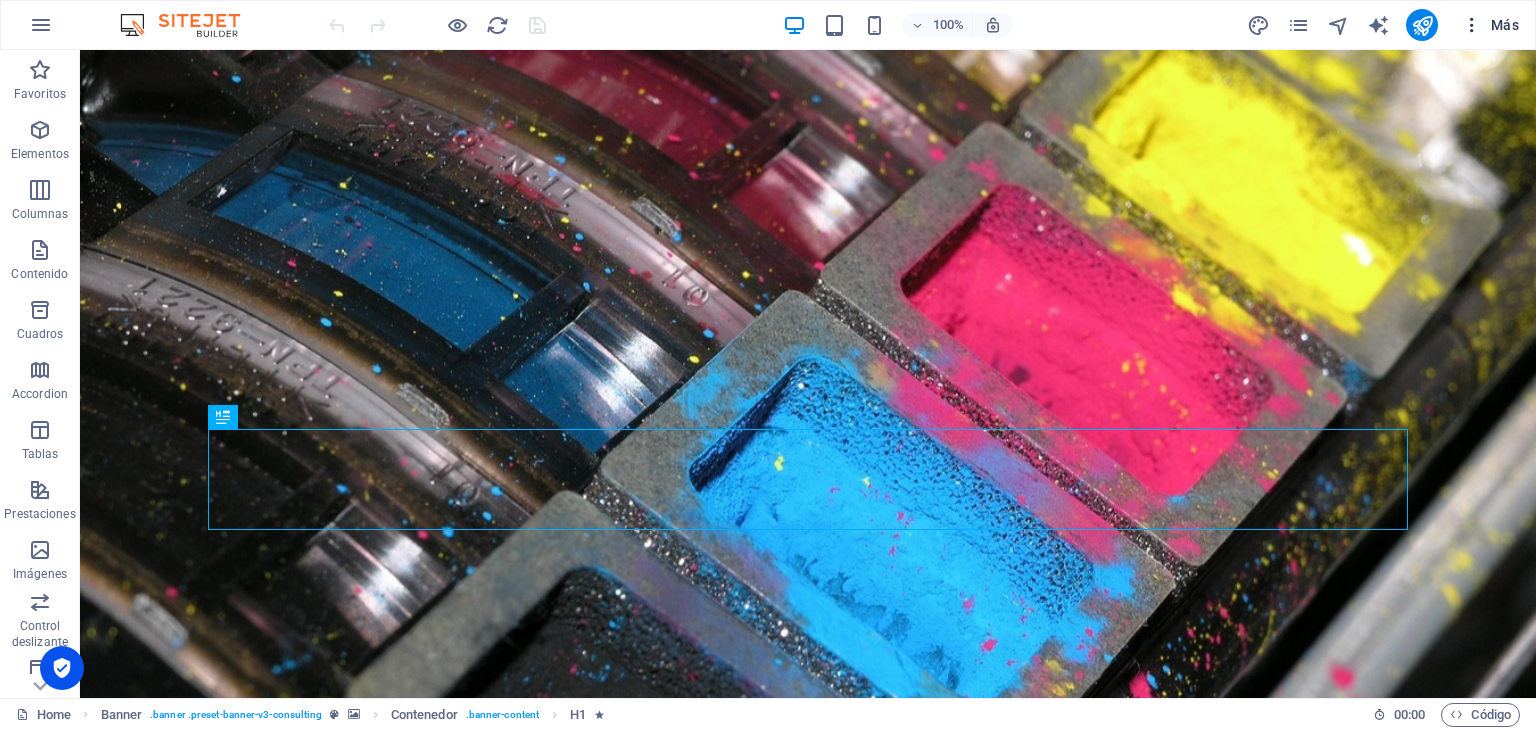 click at bounding box center (1472, 25) 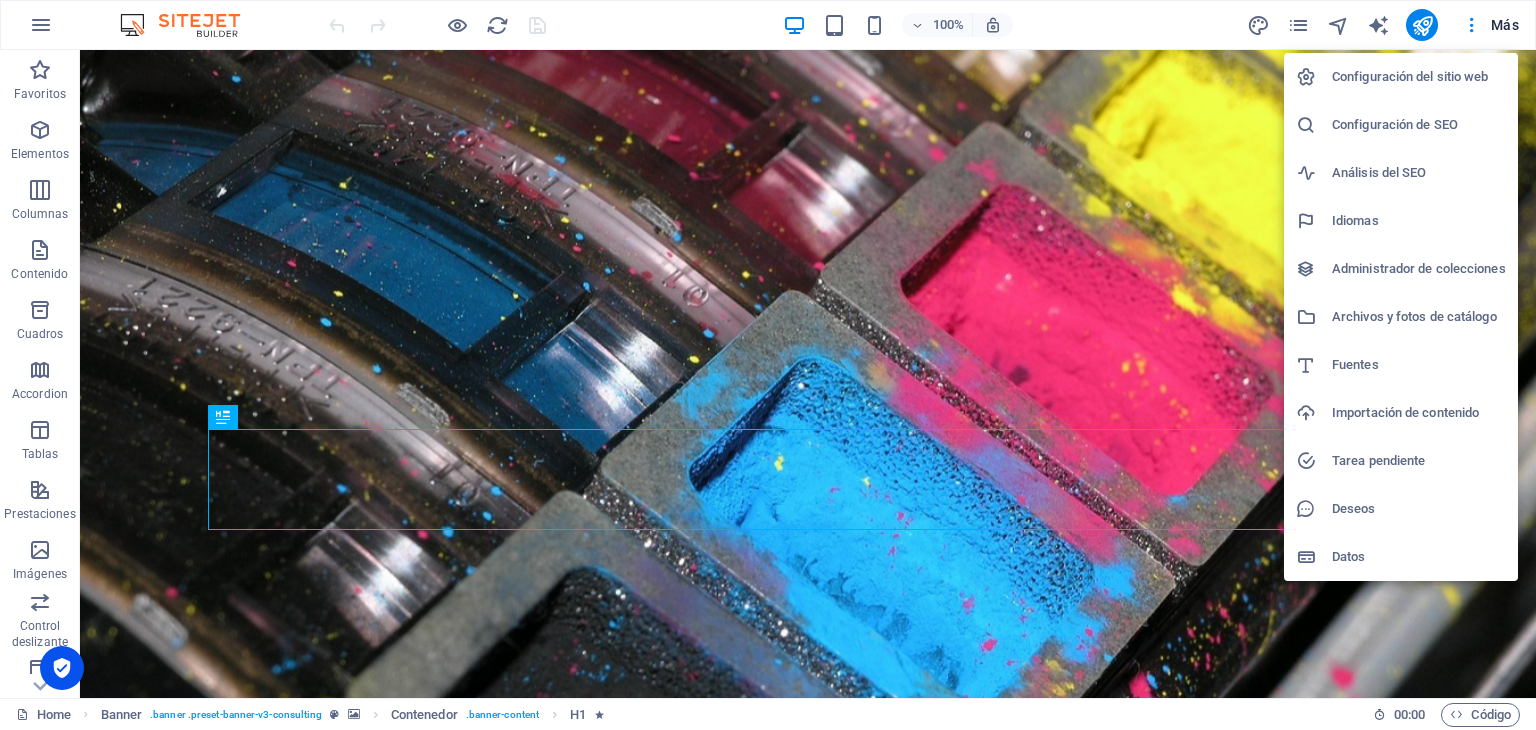 click on "Idiomas" at bounding box center [1419, 221] 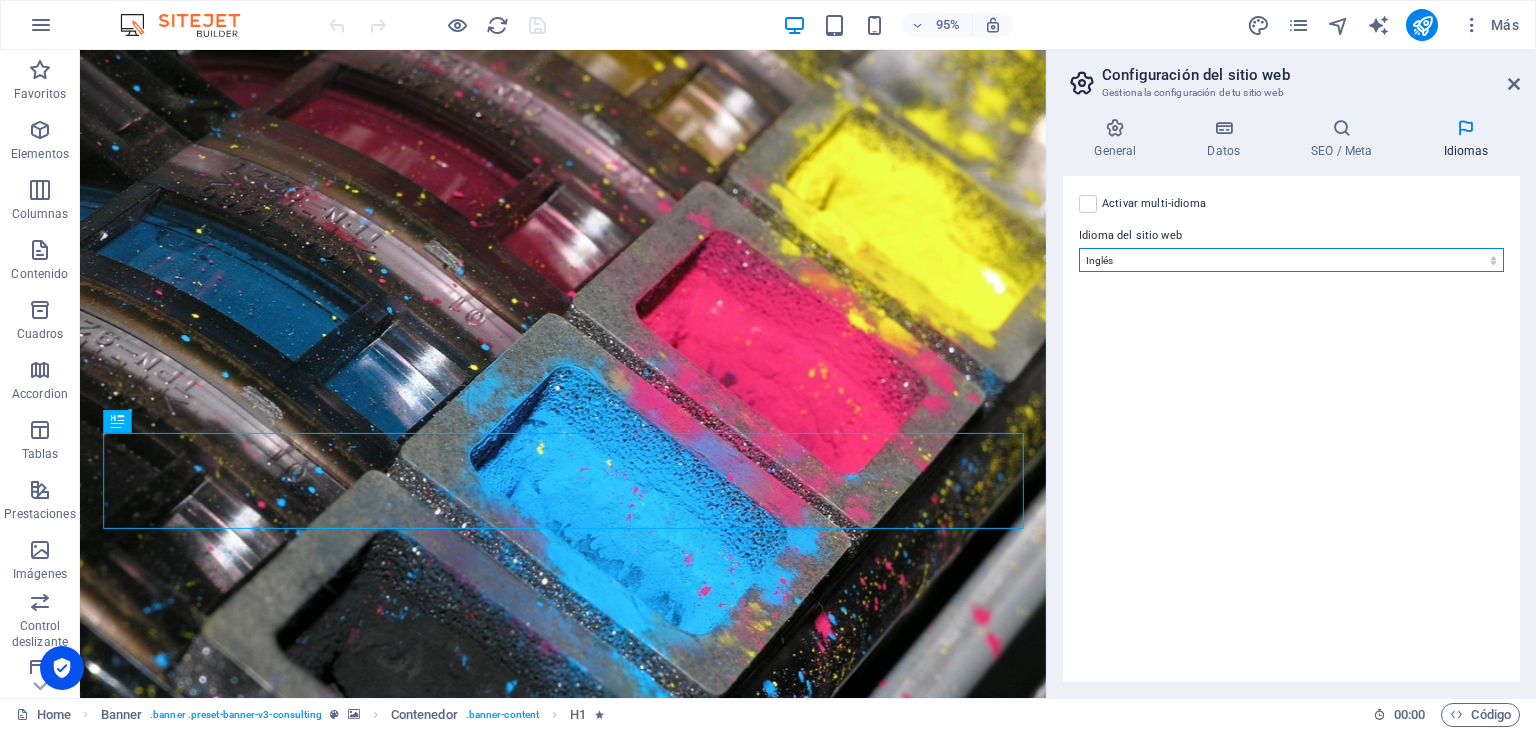 click on "Abkhazian Afar Afrikaans Akan Albanés Alemán Amharic Árabe Aragonese Armenian Assamese Avaric Avestan Aymara Azerbaijani Bambara Bashkir Basque Belarusian Bengalí Bihari languages Bislama Bokmål Bosnian Breton [GEOGRAPHIC_DATA] Burmese Catalán Central Khmer [PERSON_NAME] Chechen Checo Chino Church Slavic Chuvash Coreano [PERSON_NAME] Corsican Cree Croata Danés Dzongkha Eslovaco Esloveno Español Esperanto Estonian Ewe Faroese Farsi ([GEOGRAPHIC_DATA]) Fijian Finlandés Francés Fulah Gaelic Galician Ganda Georgian Greenlandic Griego Guaraní Gujarati Haitian Creole Hausa Hebreo Herero Hindi Hiri Motu Holandés Húngaro Ido Igbo Indonesio Inglés Interlingua Interlingue Inuktitut Inupiaq Irish Islandés Italiano Japonés Javanese Kannada Kanuri Kashmiri Kazakh Kikuyu Kinyarwanda Komi Kongo Kurdish Kwanyama Kyrgyz Lao Latín Letón Limburgish Lingala [GEOGRAPHIC_DATA] [PERSON_NAME]-[GEOGRAPHIC_DATA] [GEOGRAPHIC_DATA] [GEOGRAPHIC_DATA] Malagasy Malay Malayalam Maldivian Maltés Manx Maori Marathi Marshallese Mongolian [GEOGRAPHIC_DATA] [GEOGRAPHIC_DATA] [GEOGRAPHIC_DATA] [GEOGRAPHIC_DATA] [GEOGRAPHIC_DATA] Northern [PERSON_NAME]" at bounding box center [1291, 260] 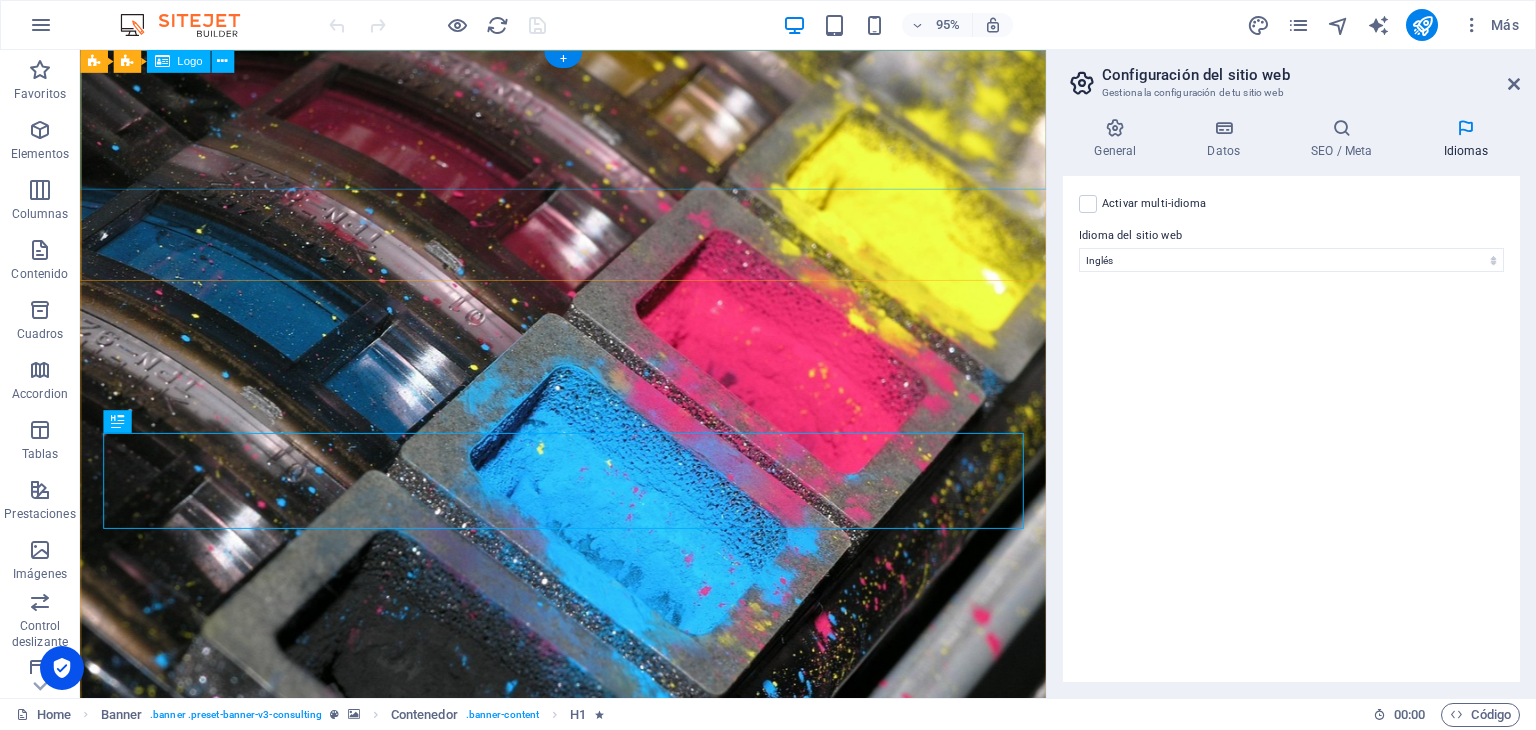 click at bounding box center (588, 1023) 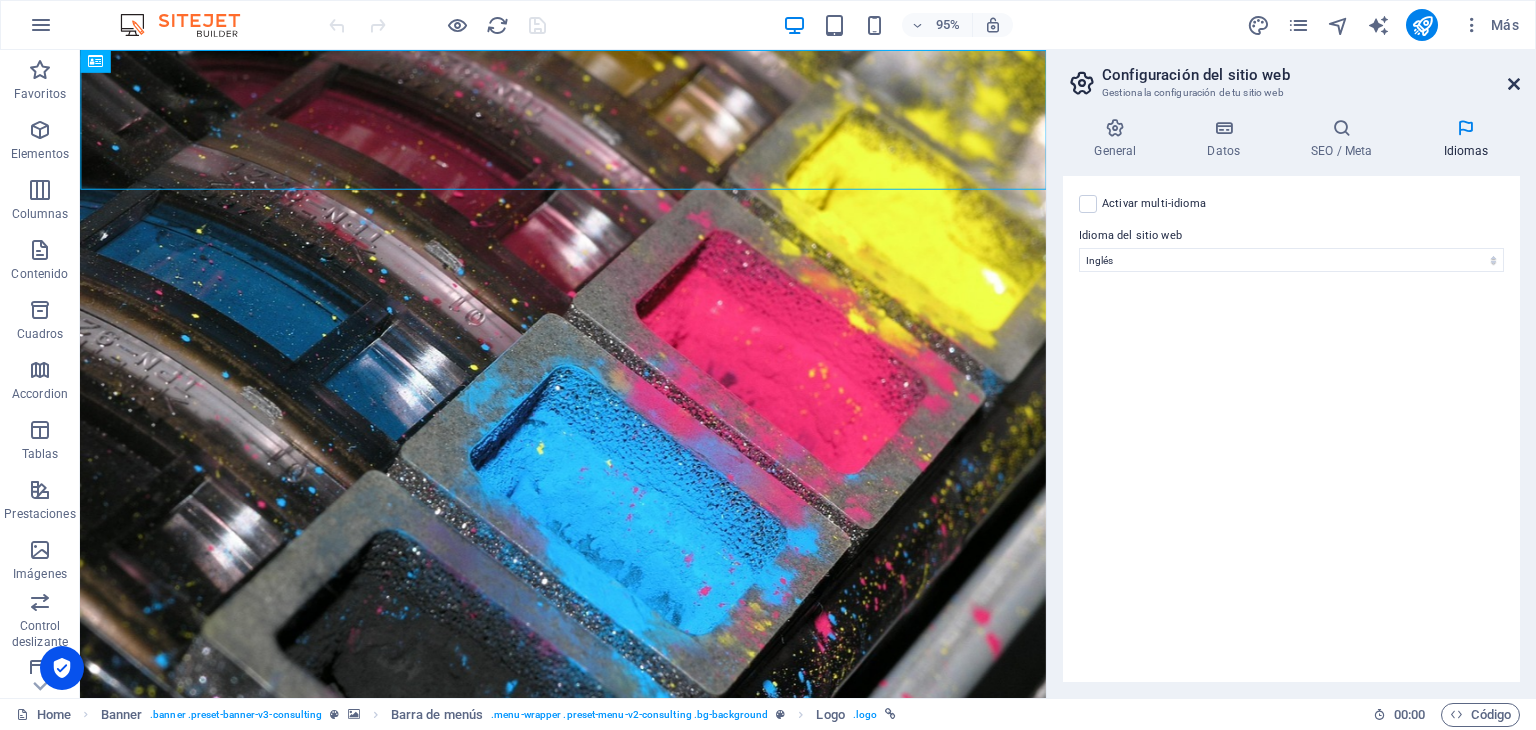 click at bounding box center [1514, 84] 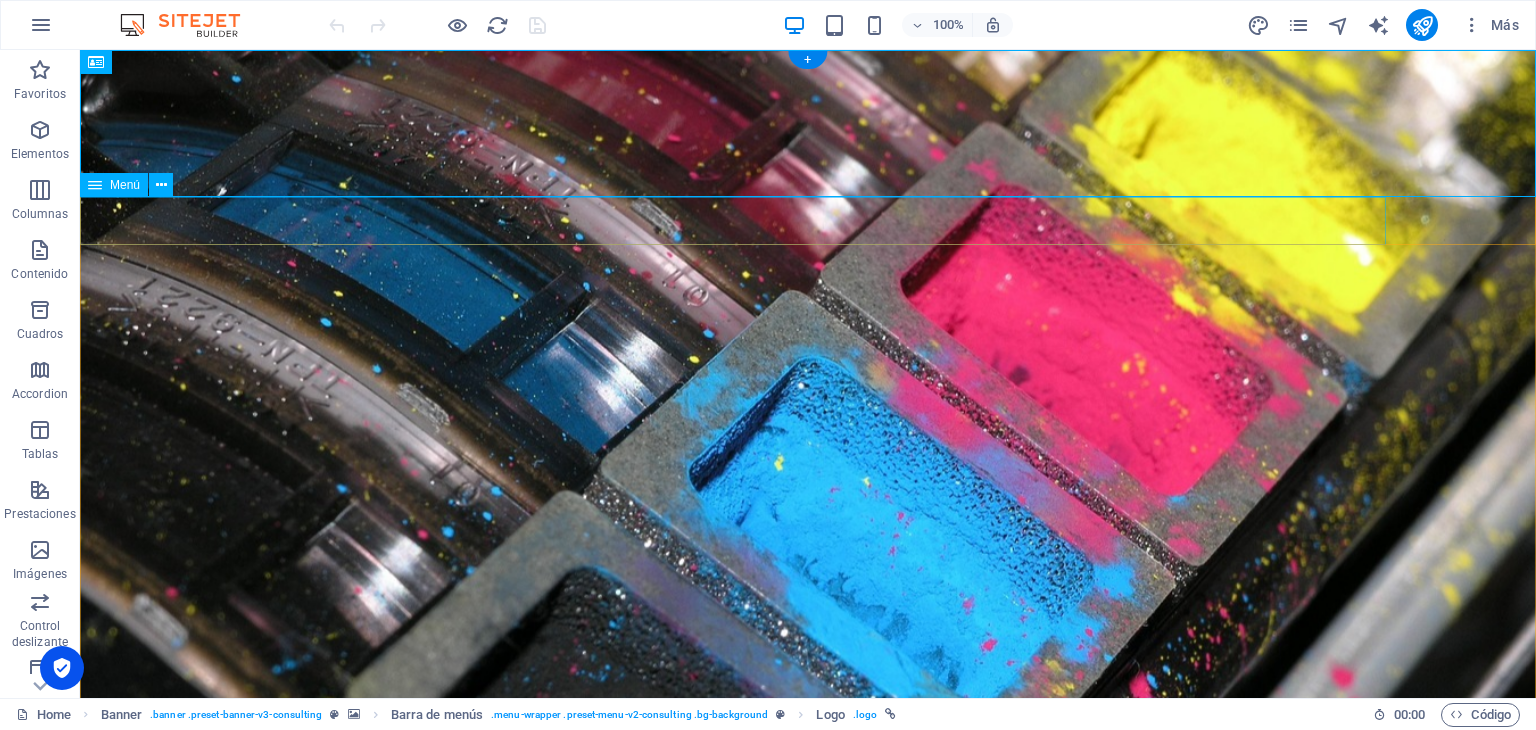 click on "Nuestra historia NUESTRO EQUIPO Nuestros servicios Nuestros productos Contáctenos" at bounding box center (808, 1121) 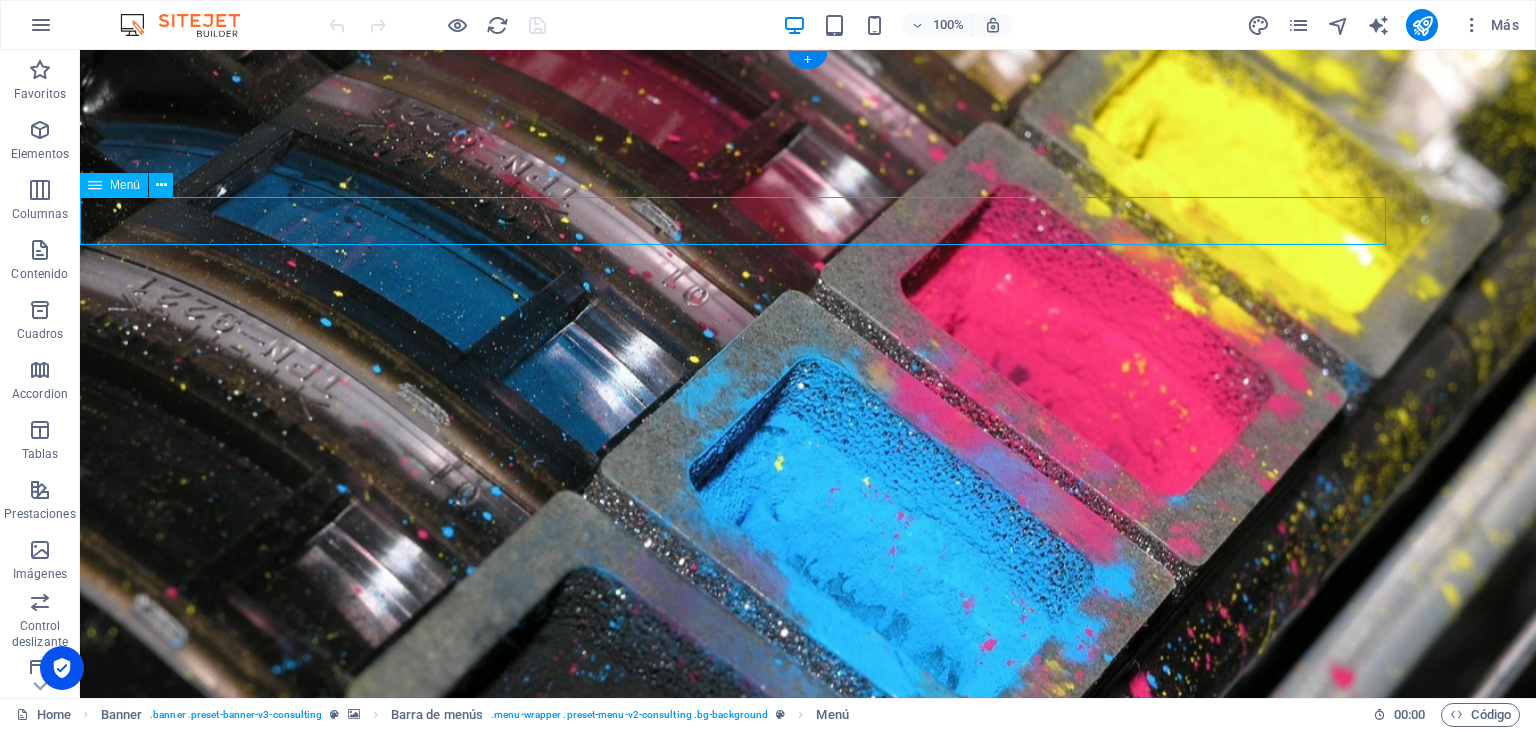 click on "Nuestra historia NUESTRO EQUIPO Nuestros servicios Nuestros productos Contáctenos" at bounding box center [808, 1121] 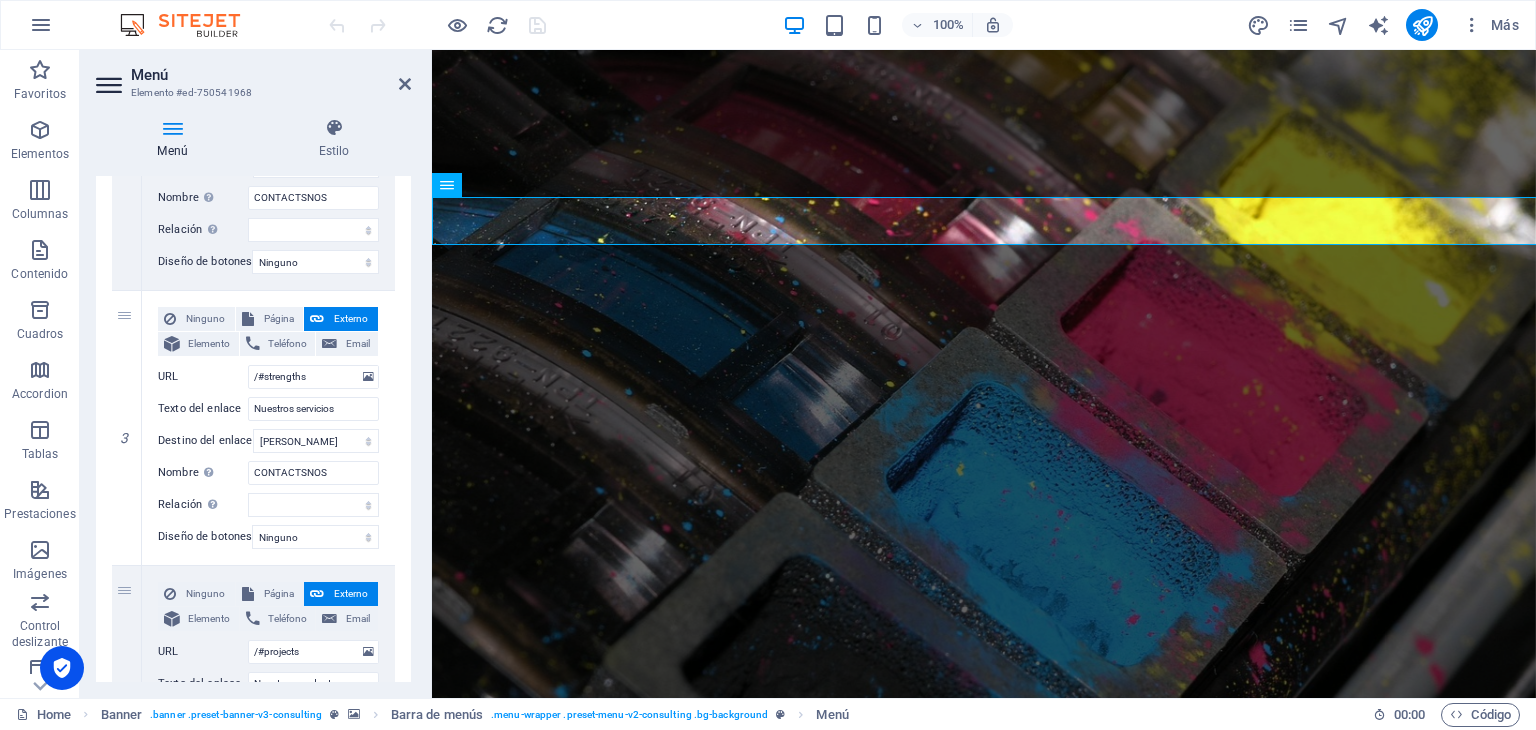 scroll, scrollTop: 1142, scrollLeft: 0, axis: vertical 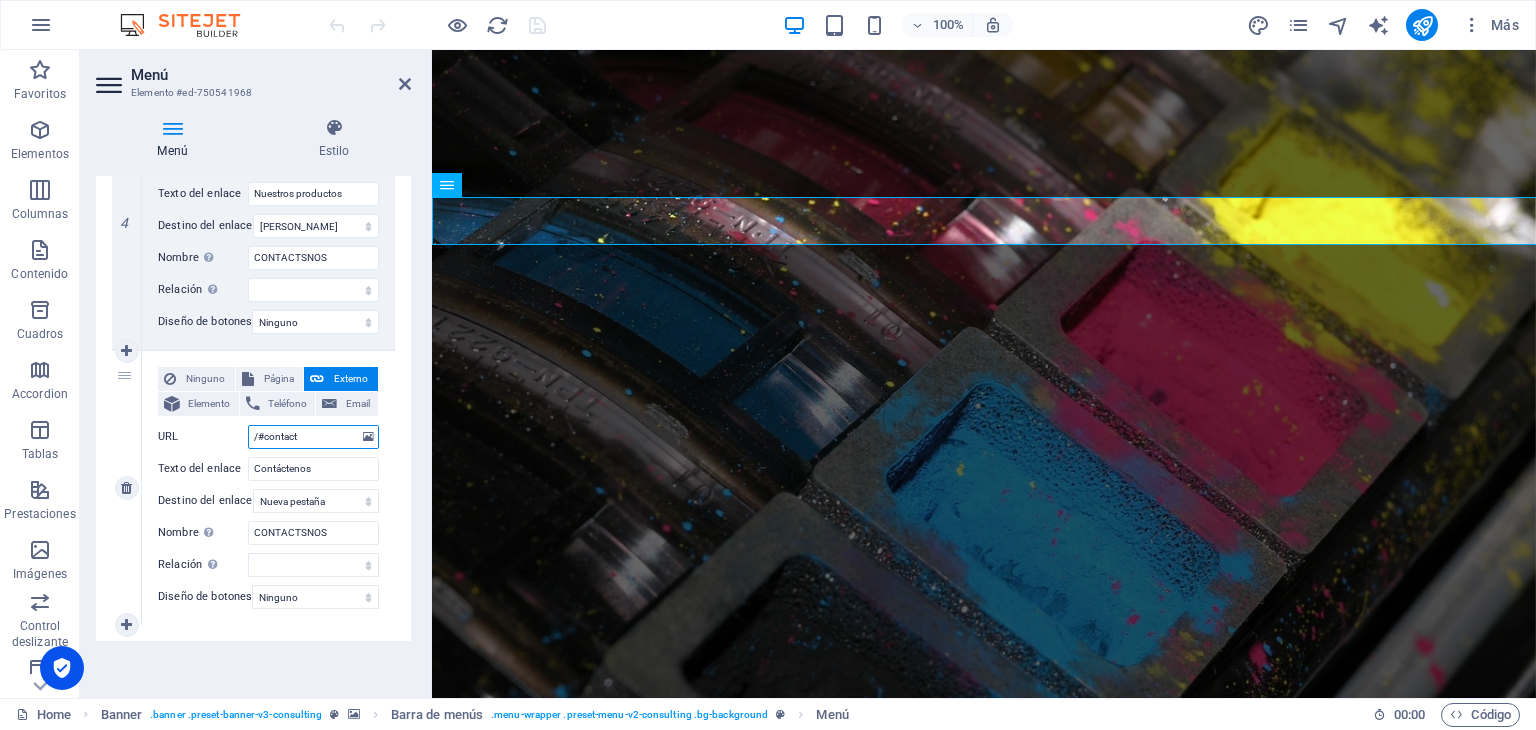 click on "/#contact" at bounding box center [313, 437] 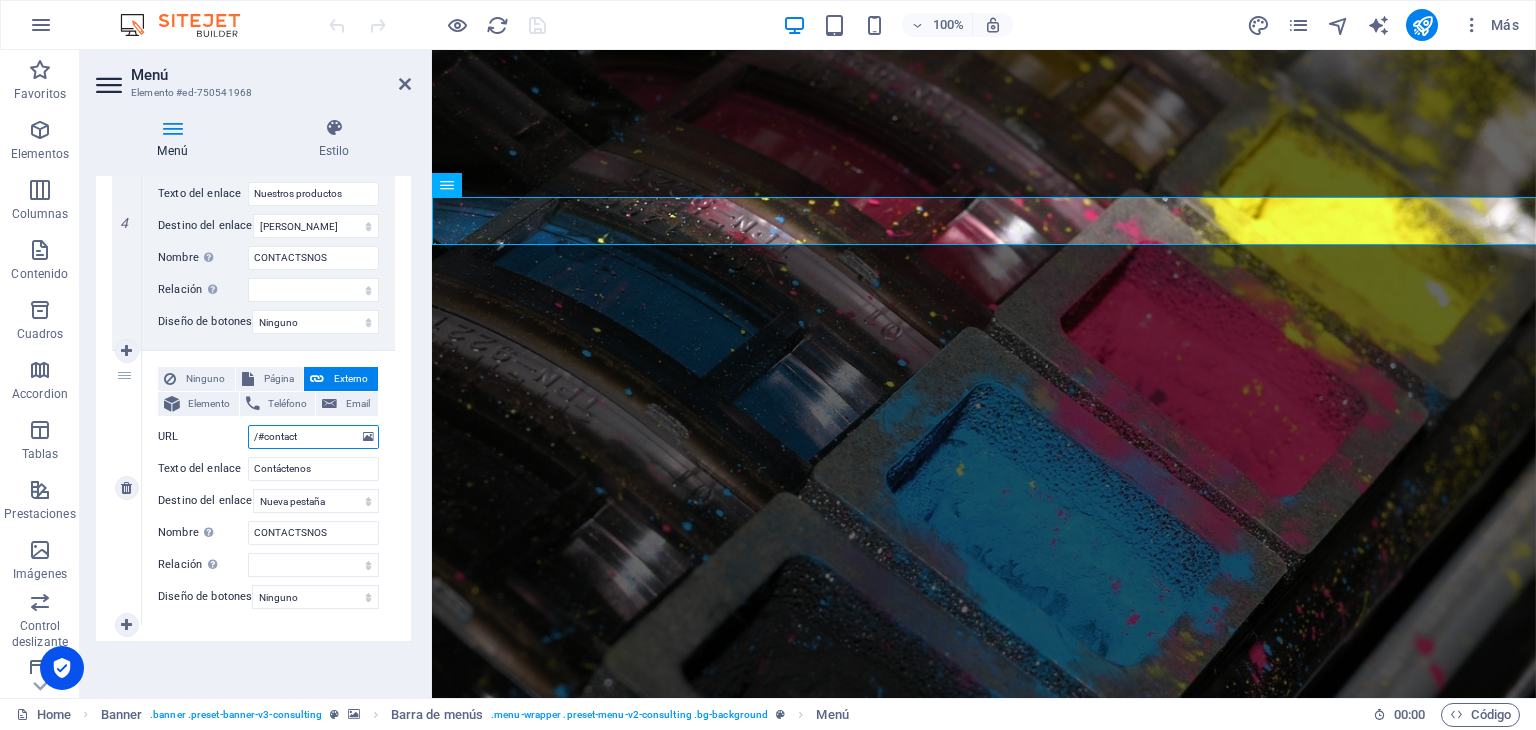 click on "/#contact" at bounding box center (313, 437) 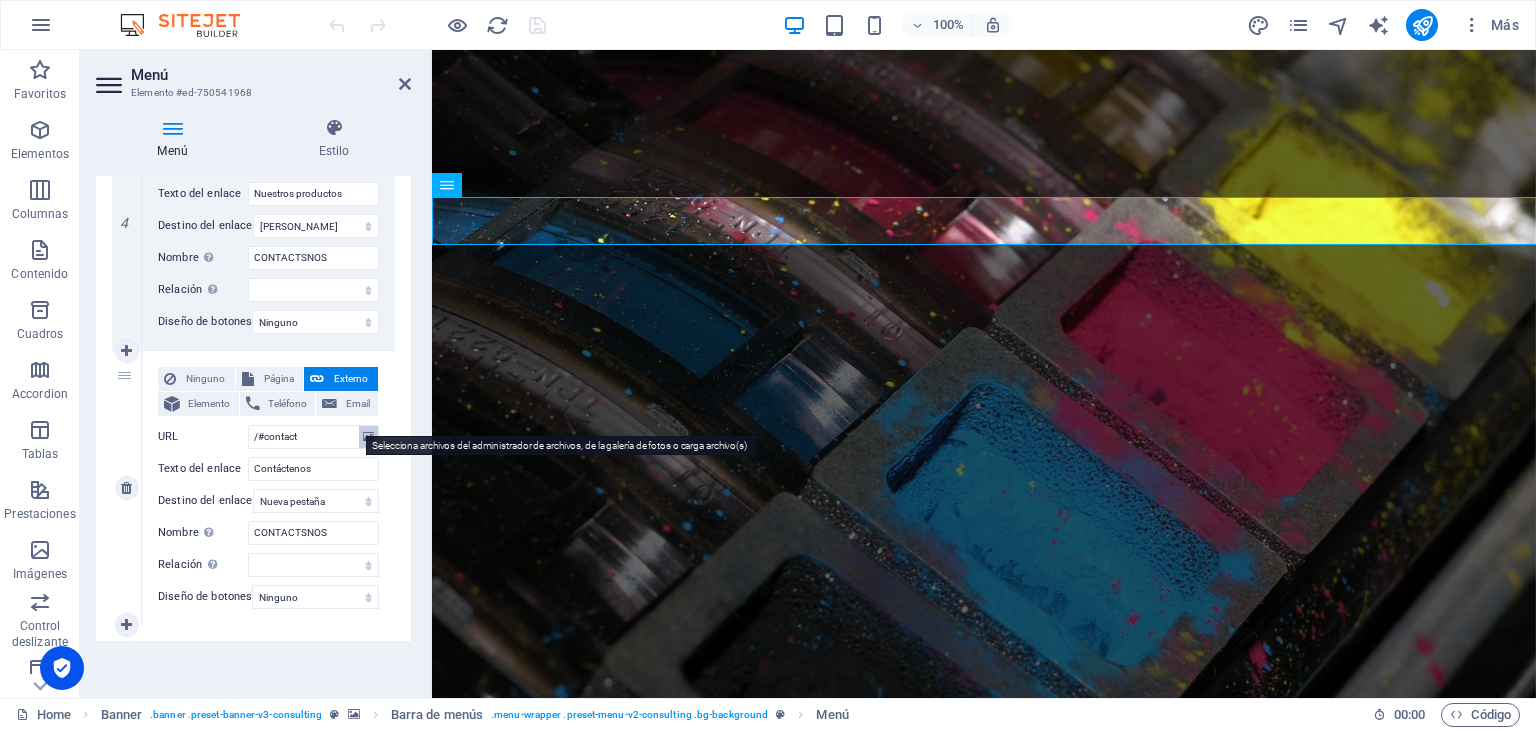 click at bounding box center (368, 437) 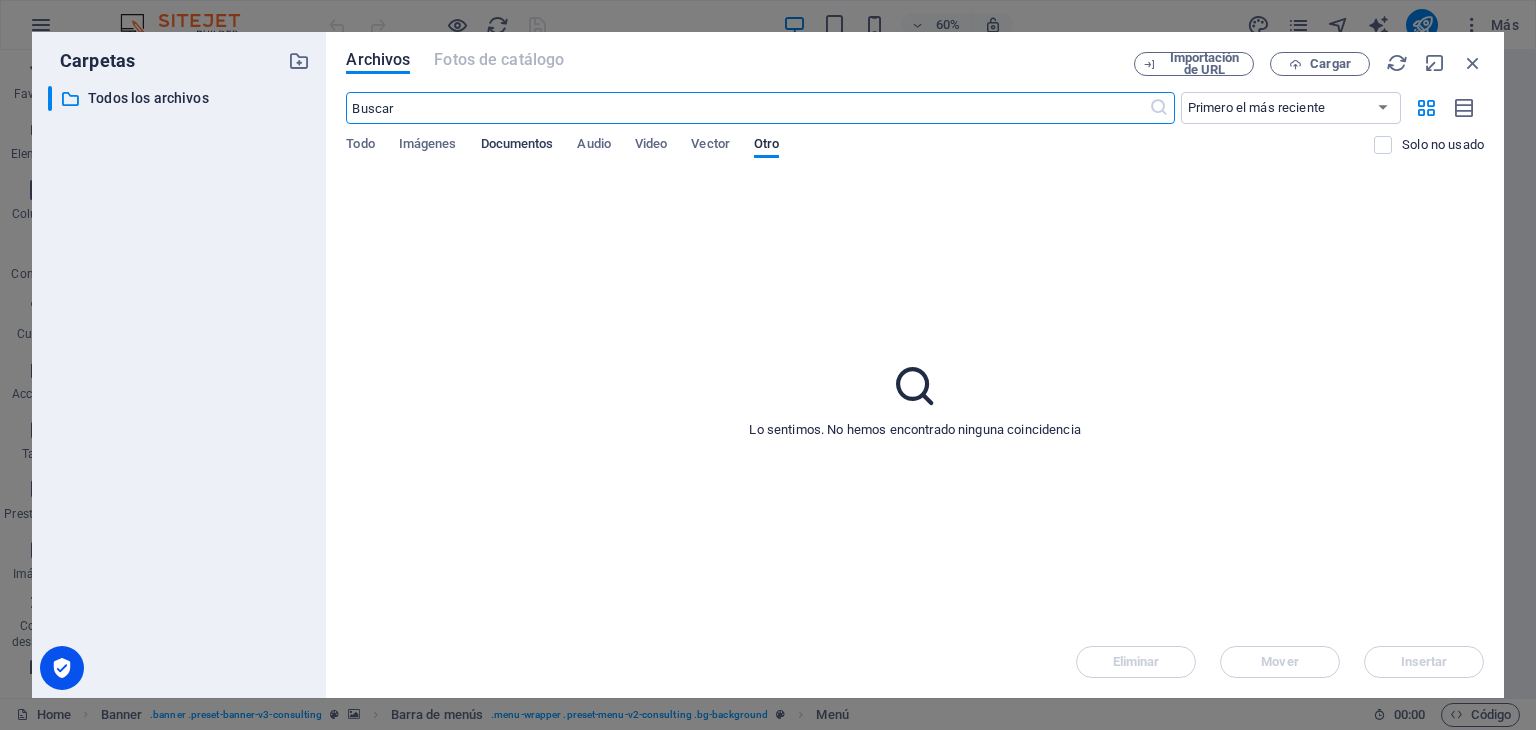 click on "Documentos" at bounding box center (517, 146) 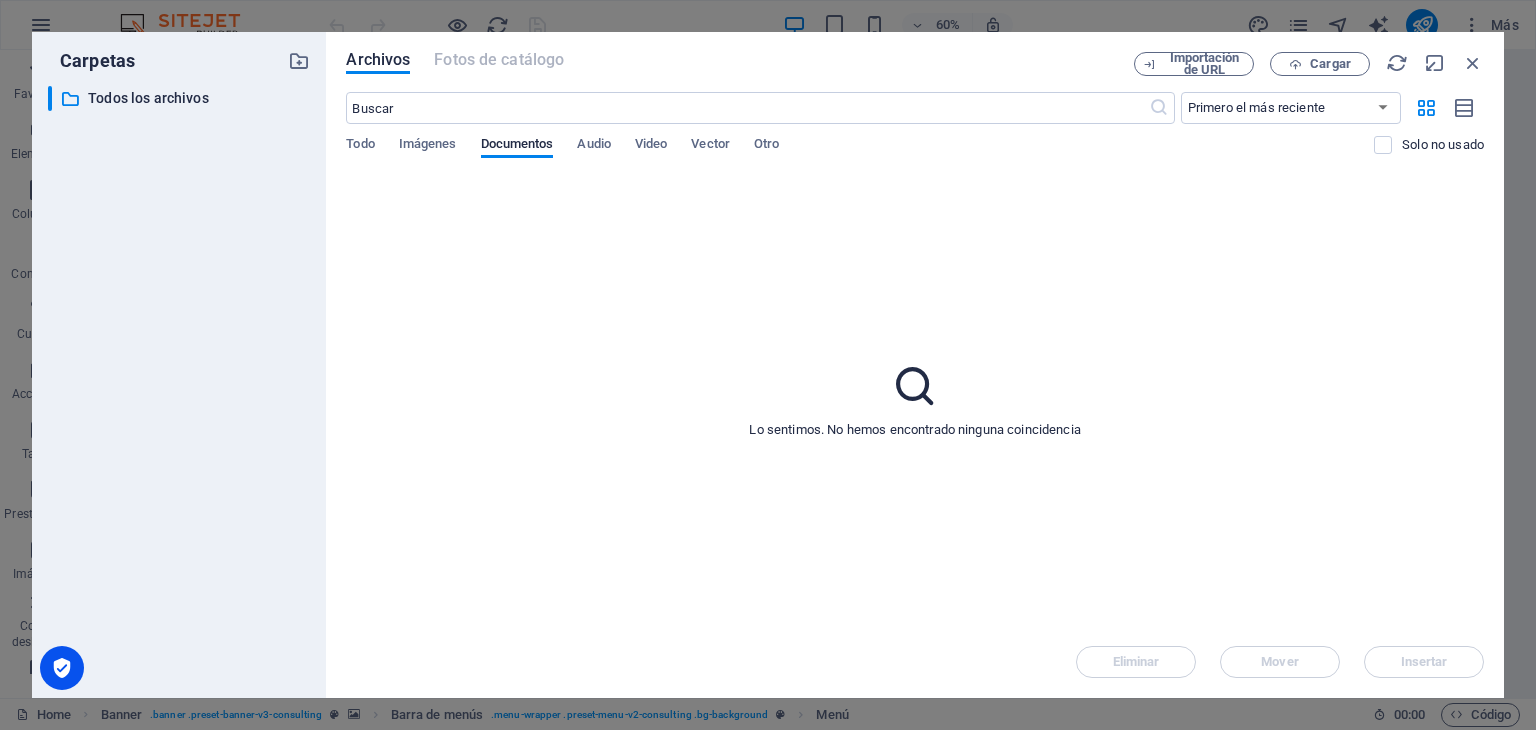 click on "Todo Imágenes Documentos Audio Video Vector Otro" at bounding box center [860, 155] 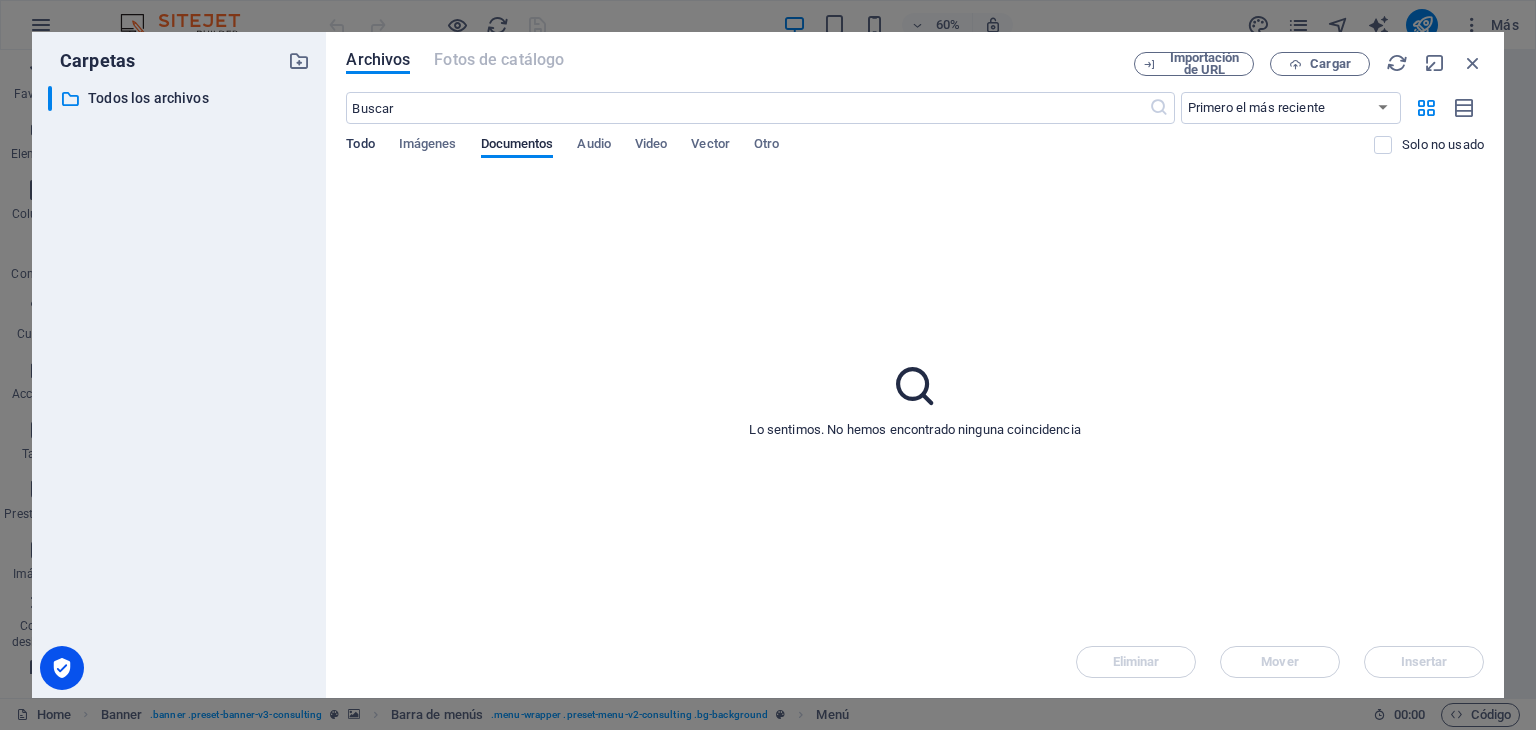 click on "Todo" at bounding box center (360, 146) 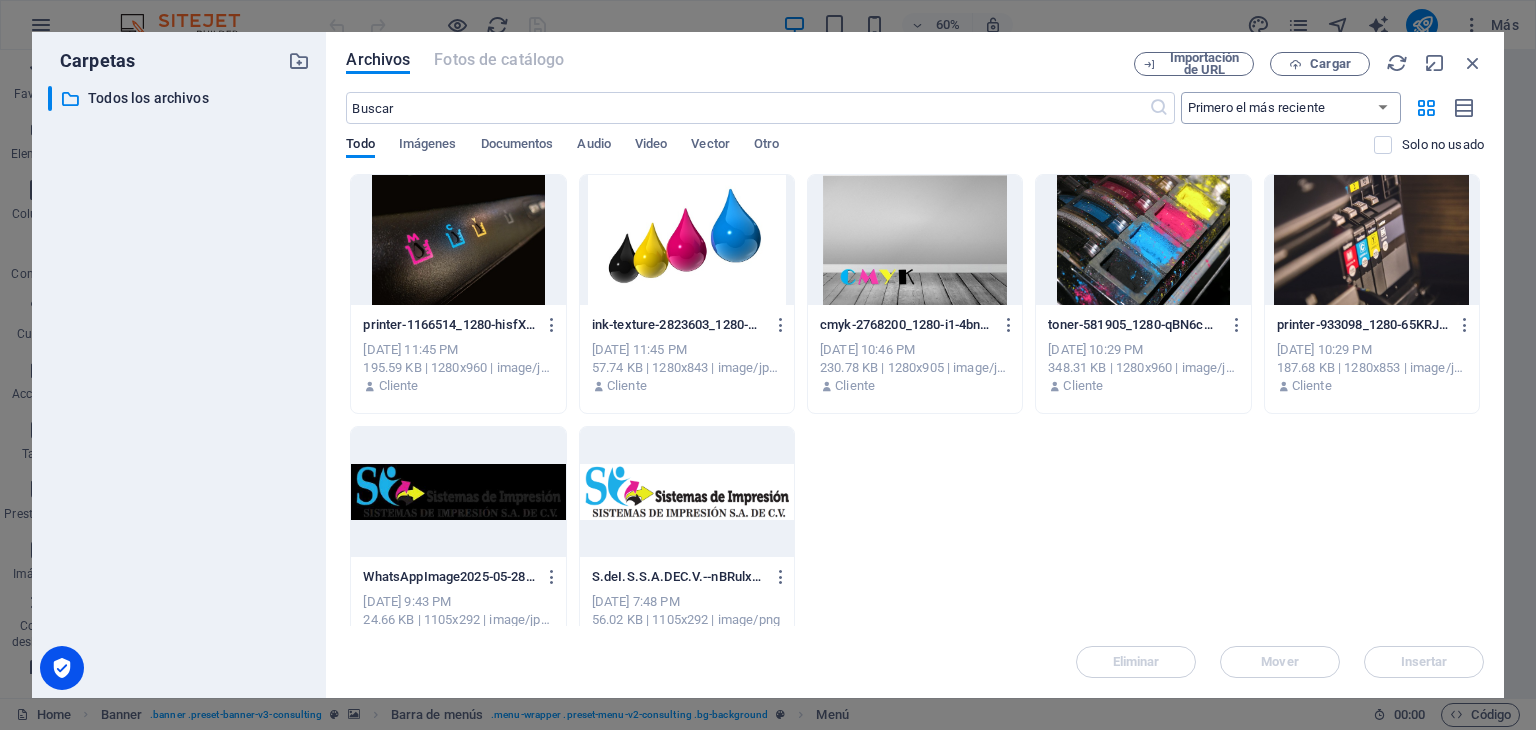 click on "Primero el más reciente Primero el más antiguo Nombre (A-Z) Nombre (Z-A) Tamaño (0-9) Tamaño (9-0) Resolución (0-9) Resolución (9-0)" at bounding box center (1291, 108) 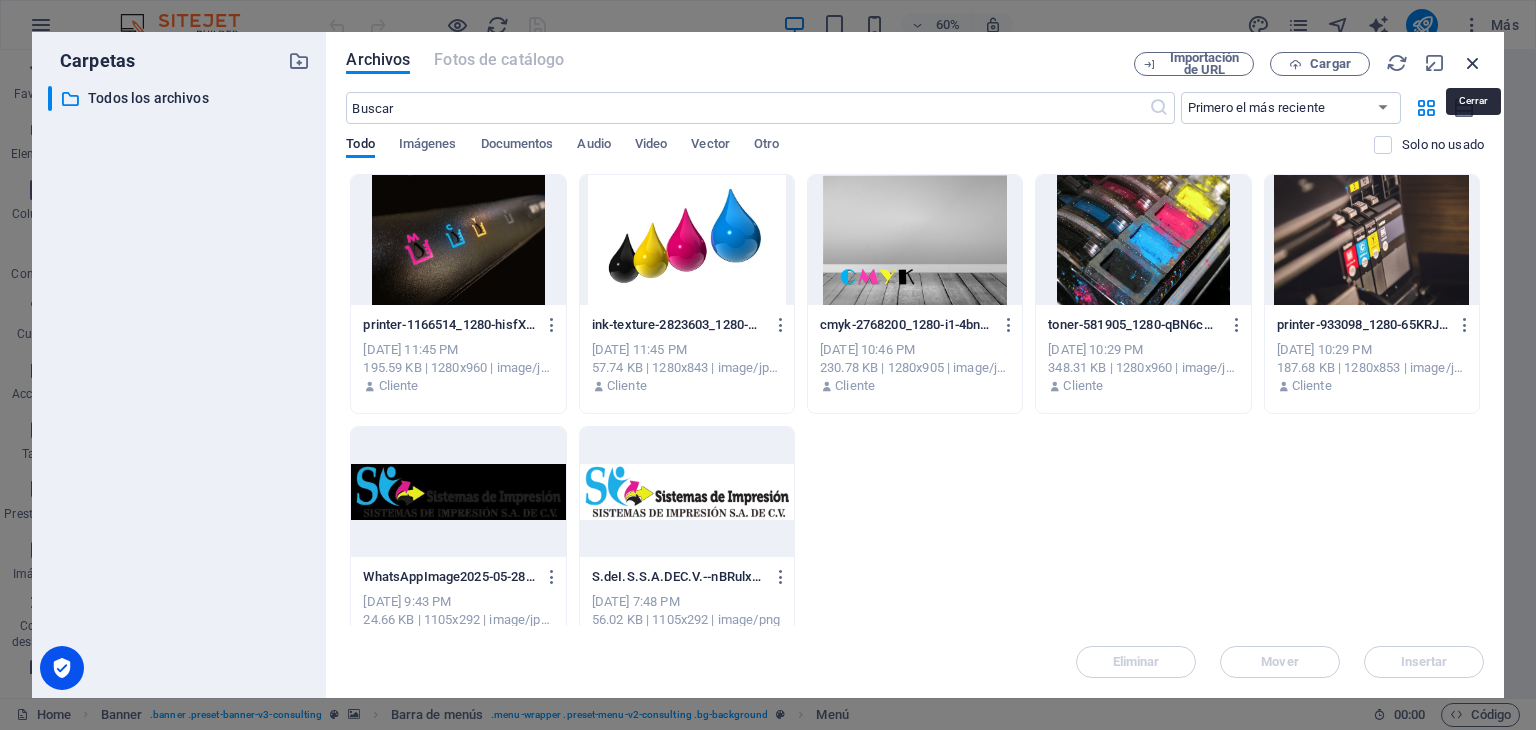 click at bounding box center (1473, 63) 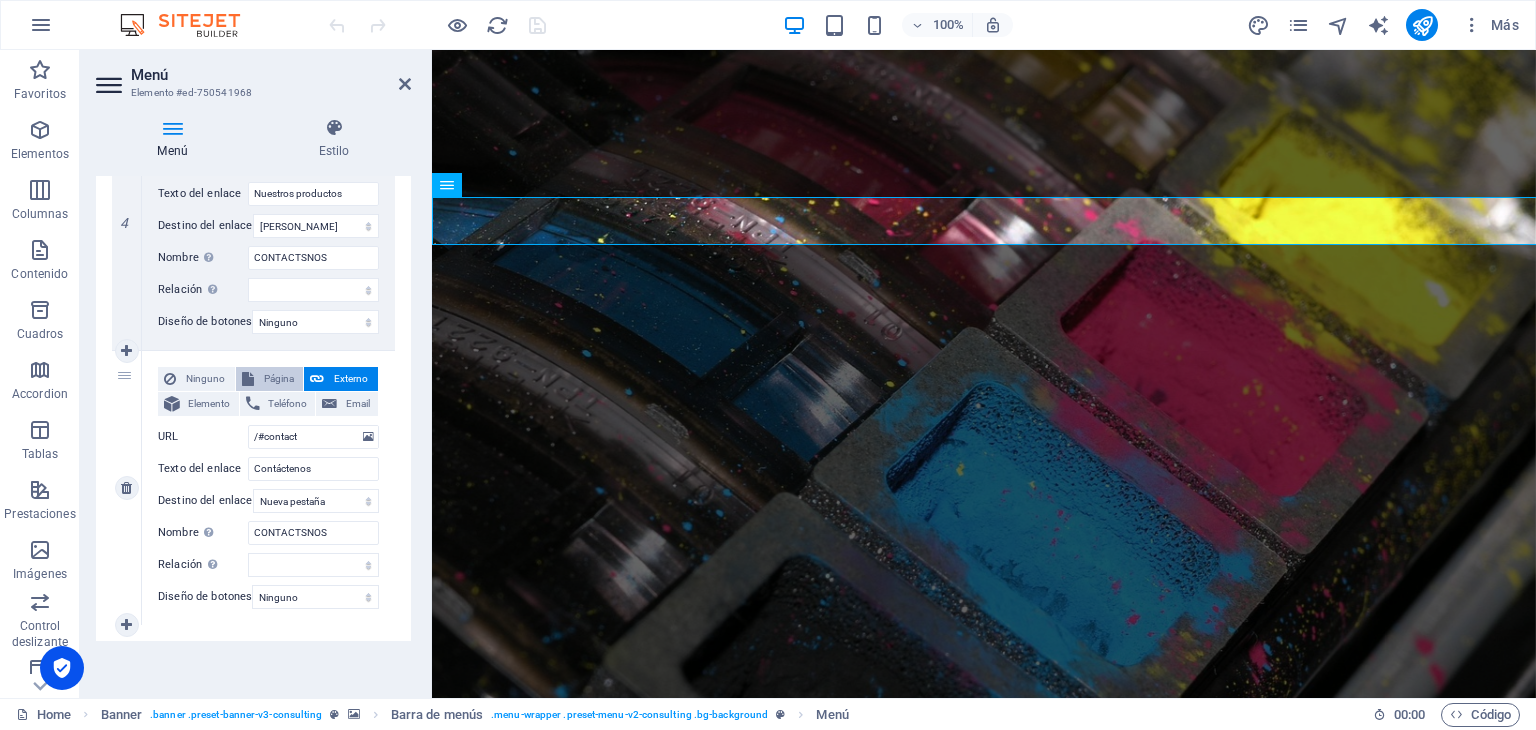 click on "Página" at bounding box center (279, 379) 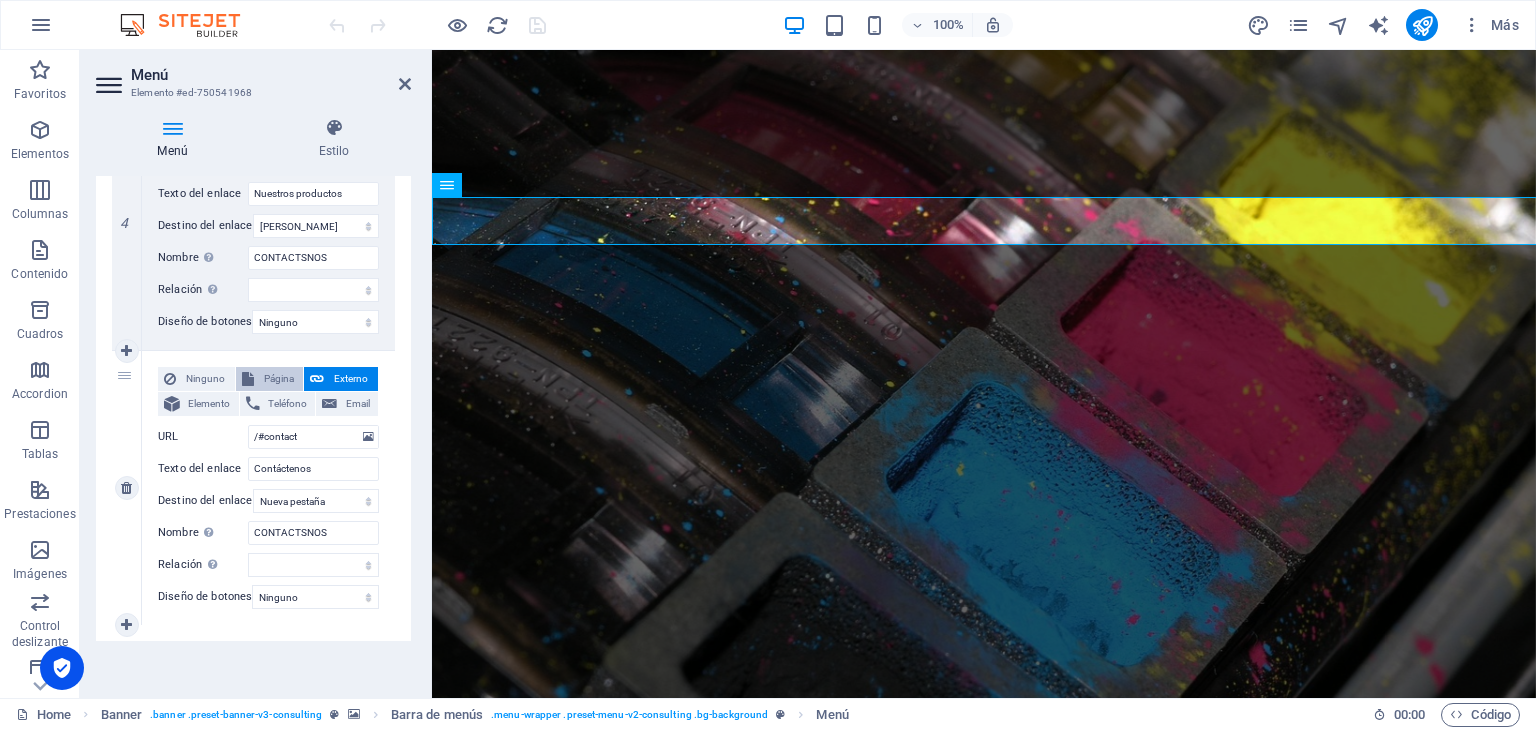 select 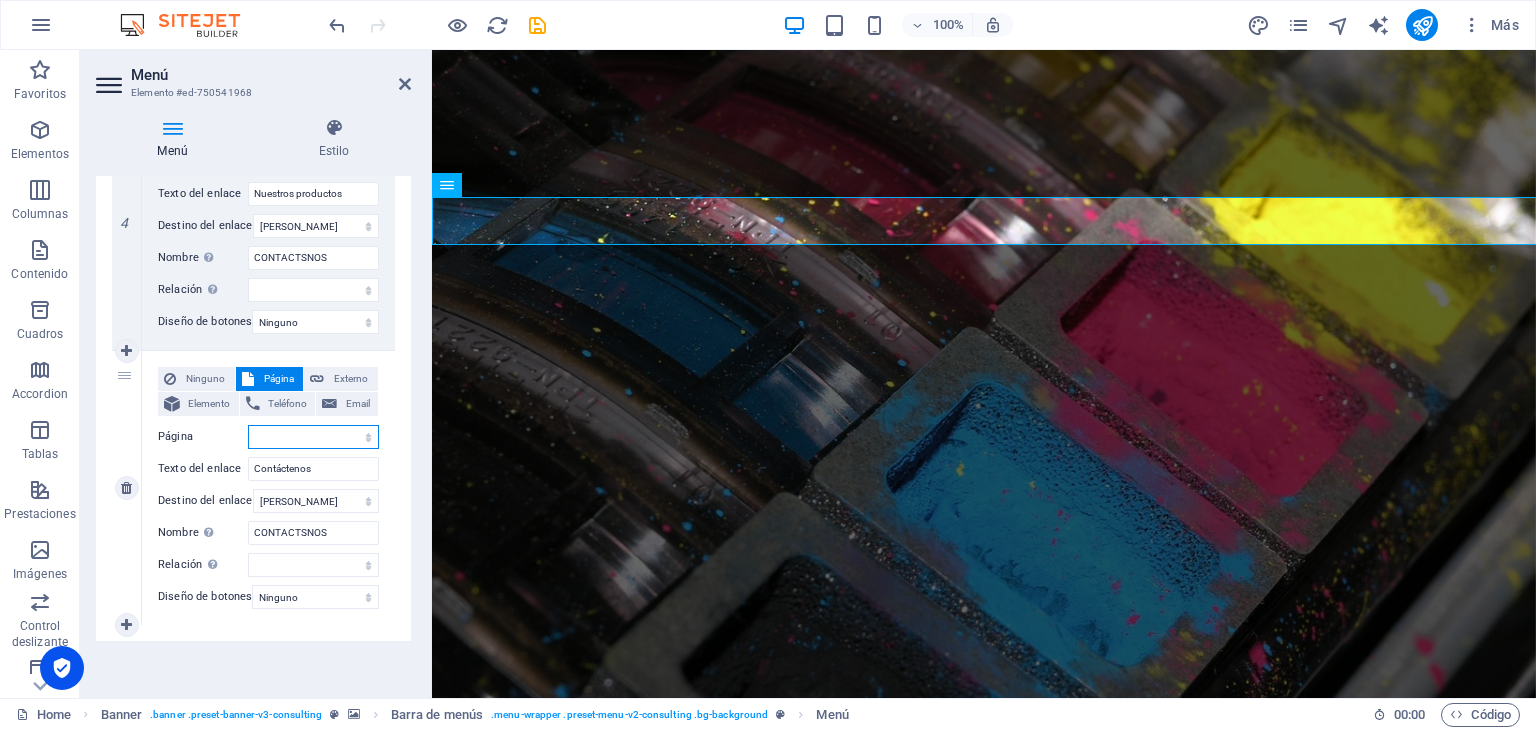 click on "Home Subpage Legal Notice Privacy" at bounding box center [313, 437] 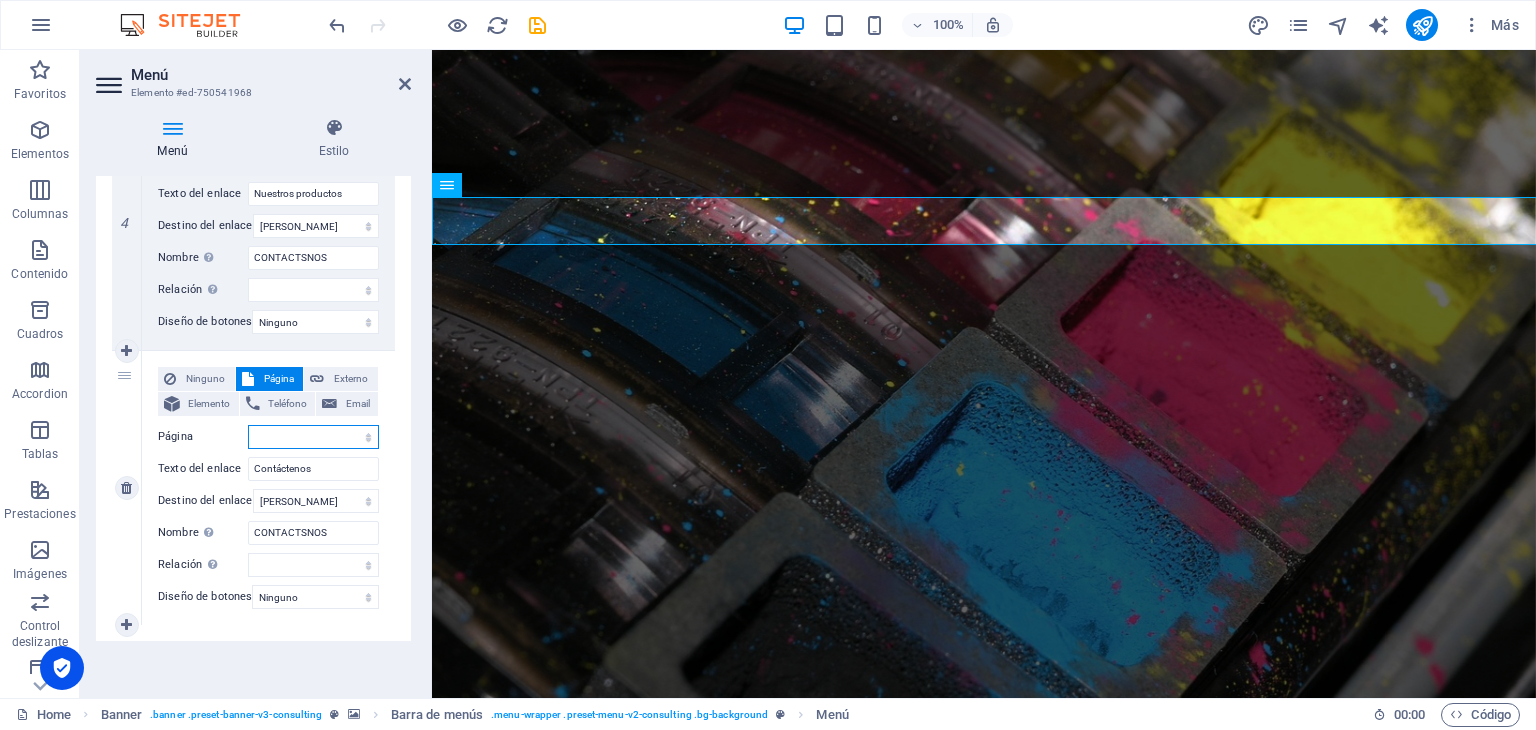 click on "Home Subpage Legal Notice Privacy" at bounding box center (313, 437) 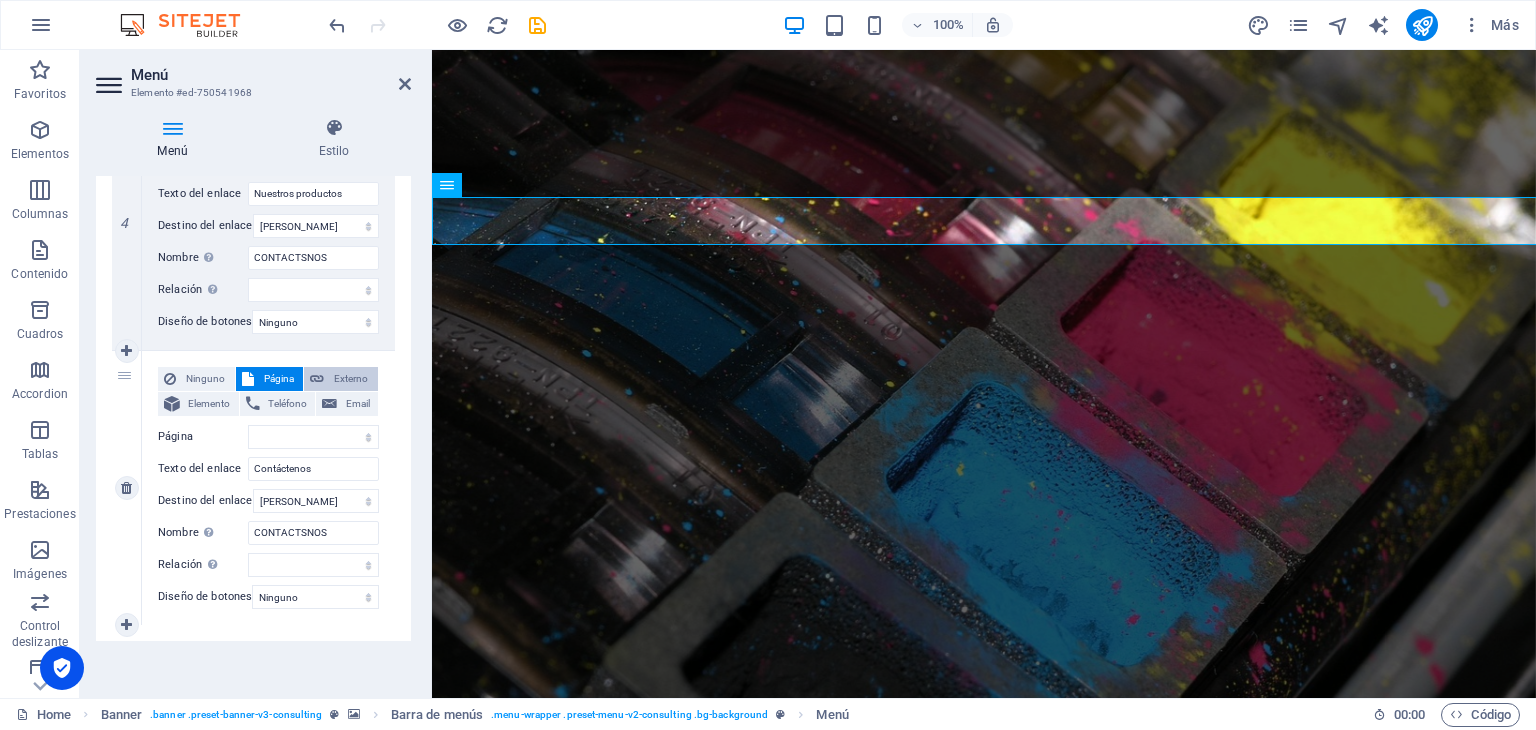 click on "Externo" at bounding box center [351, 379] 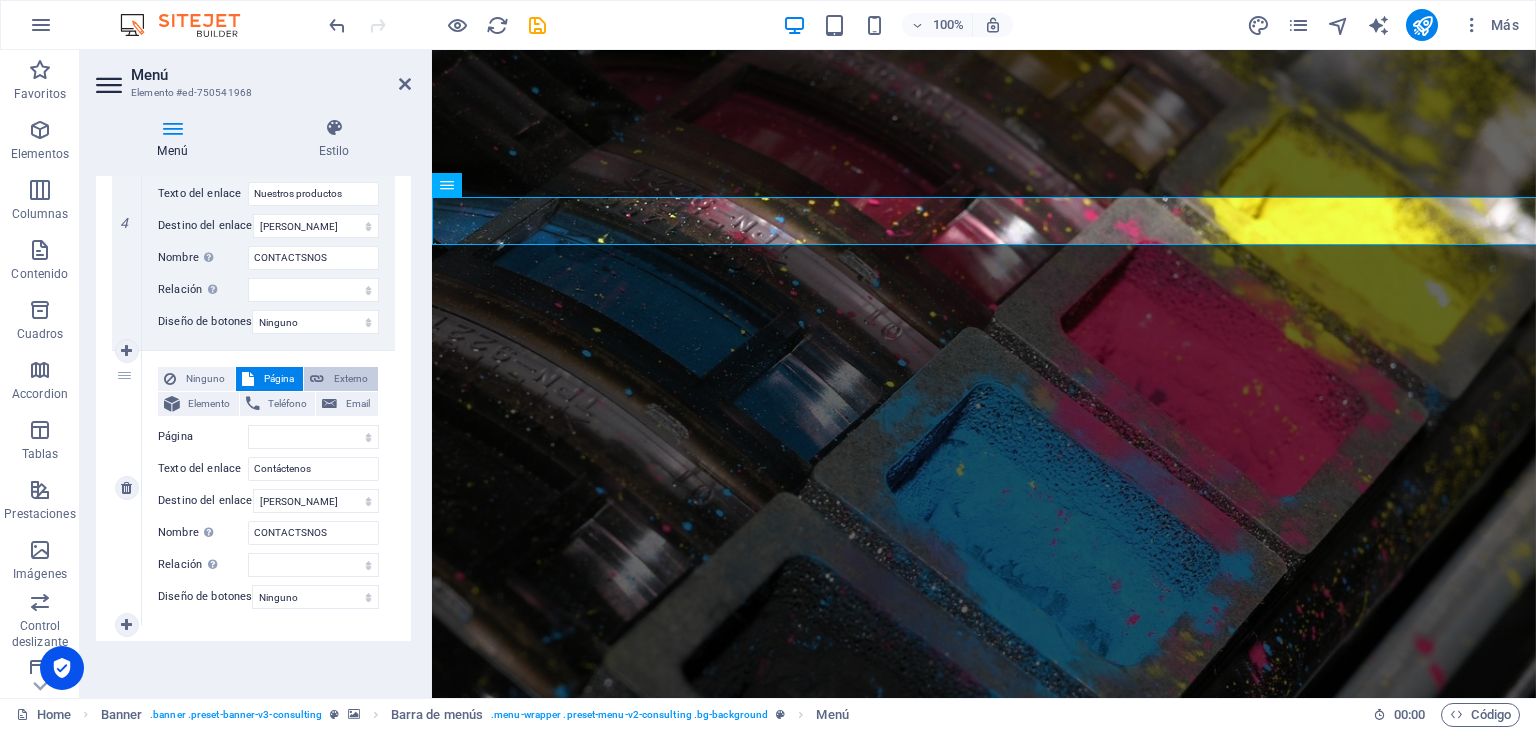 select 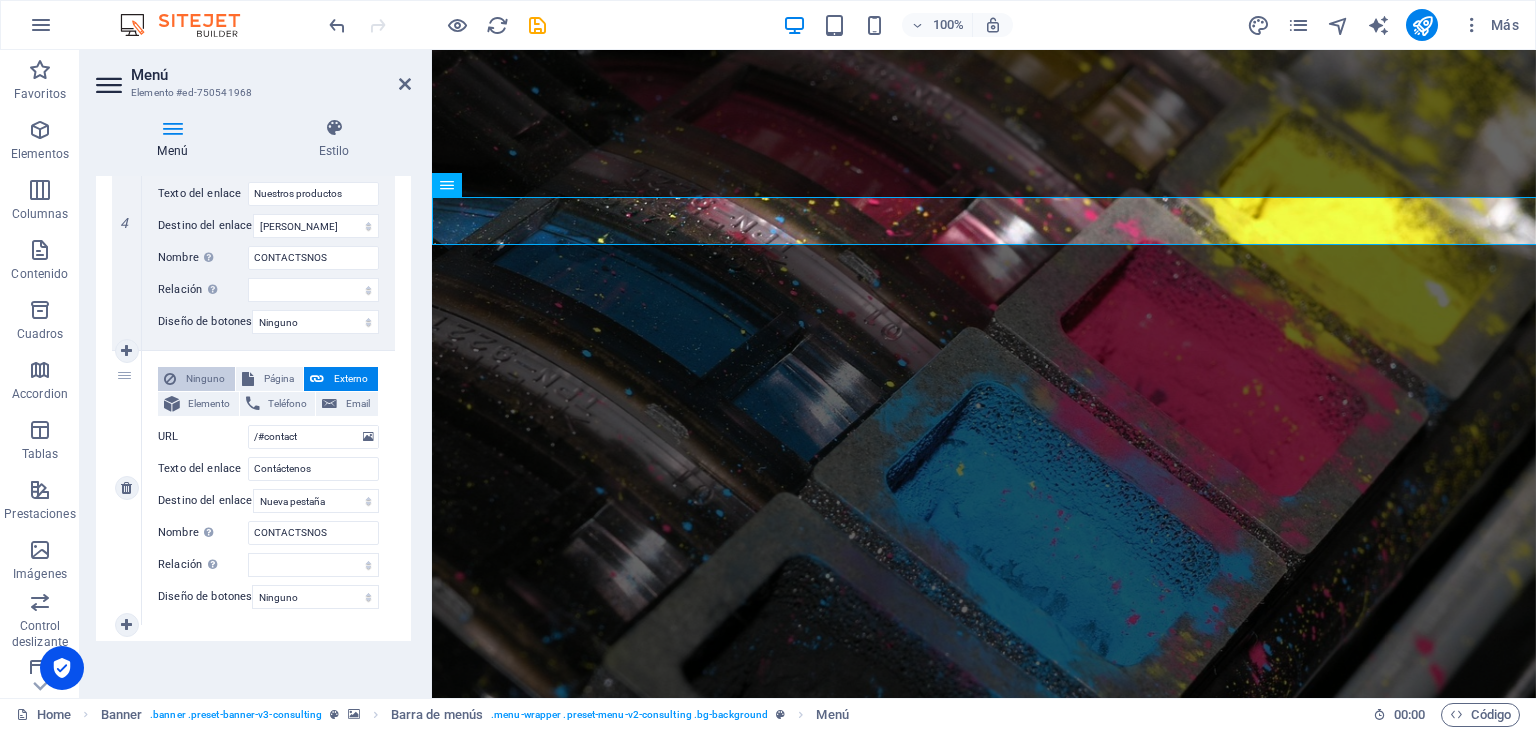 click on "Ninguno" at bounding box center [205, 379] 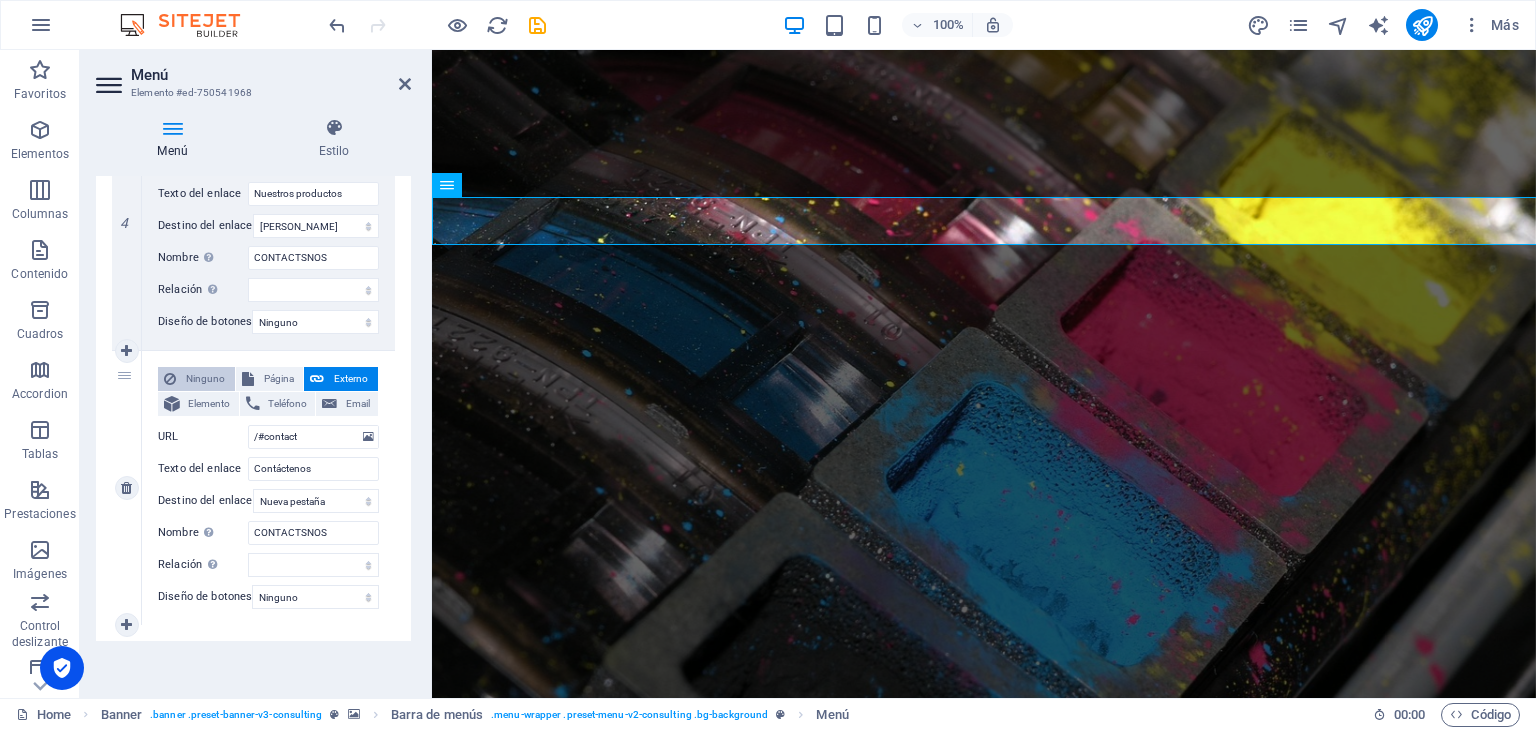 select 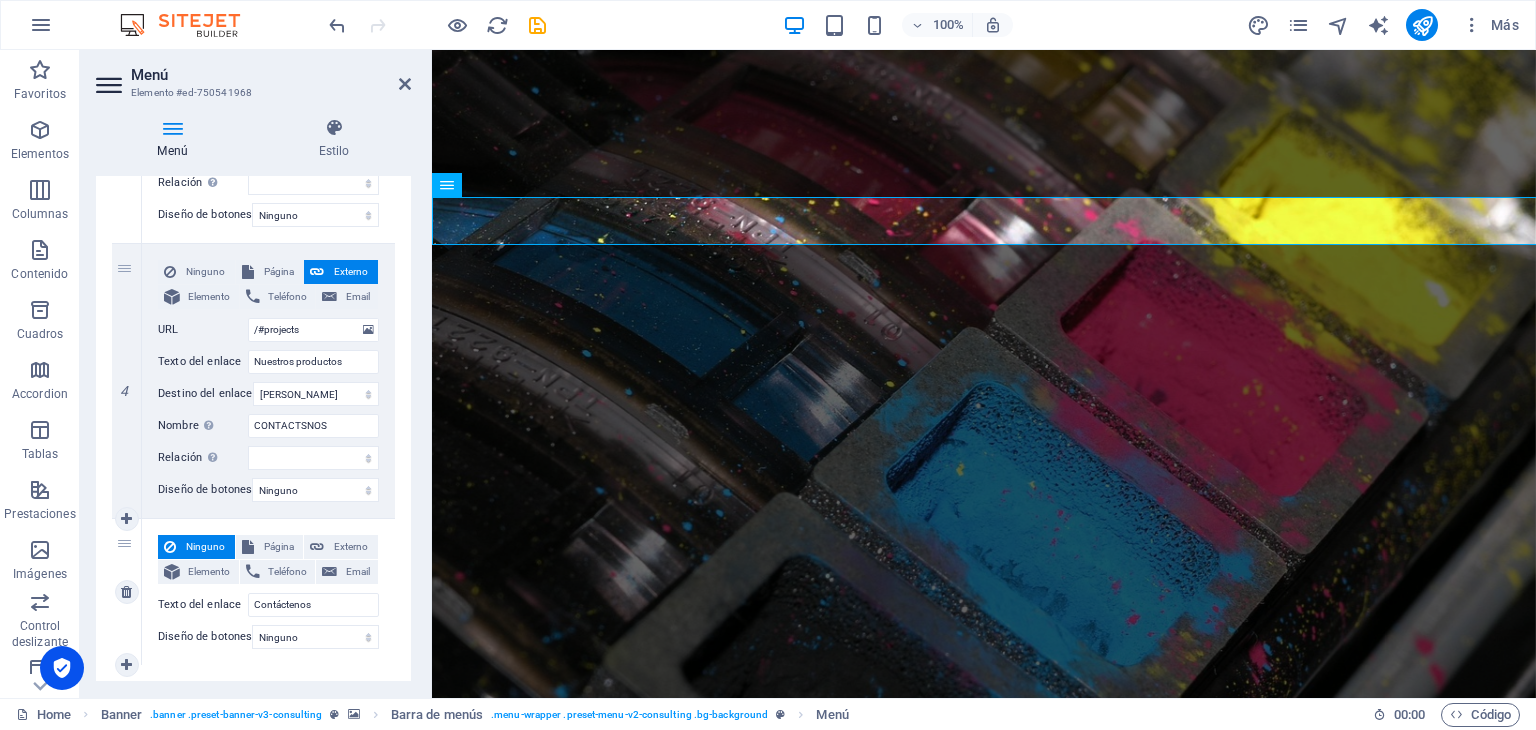scroll, scrollTop: 961, scrollLeft: 0, axis: vertical 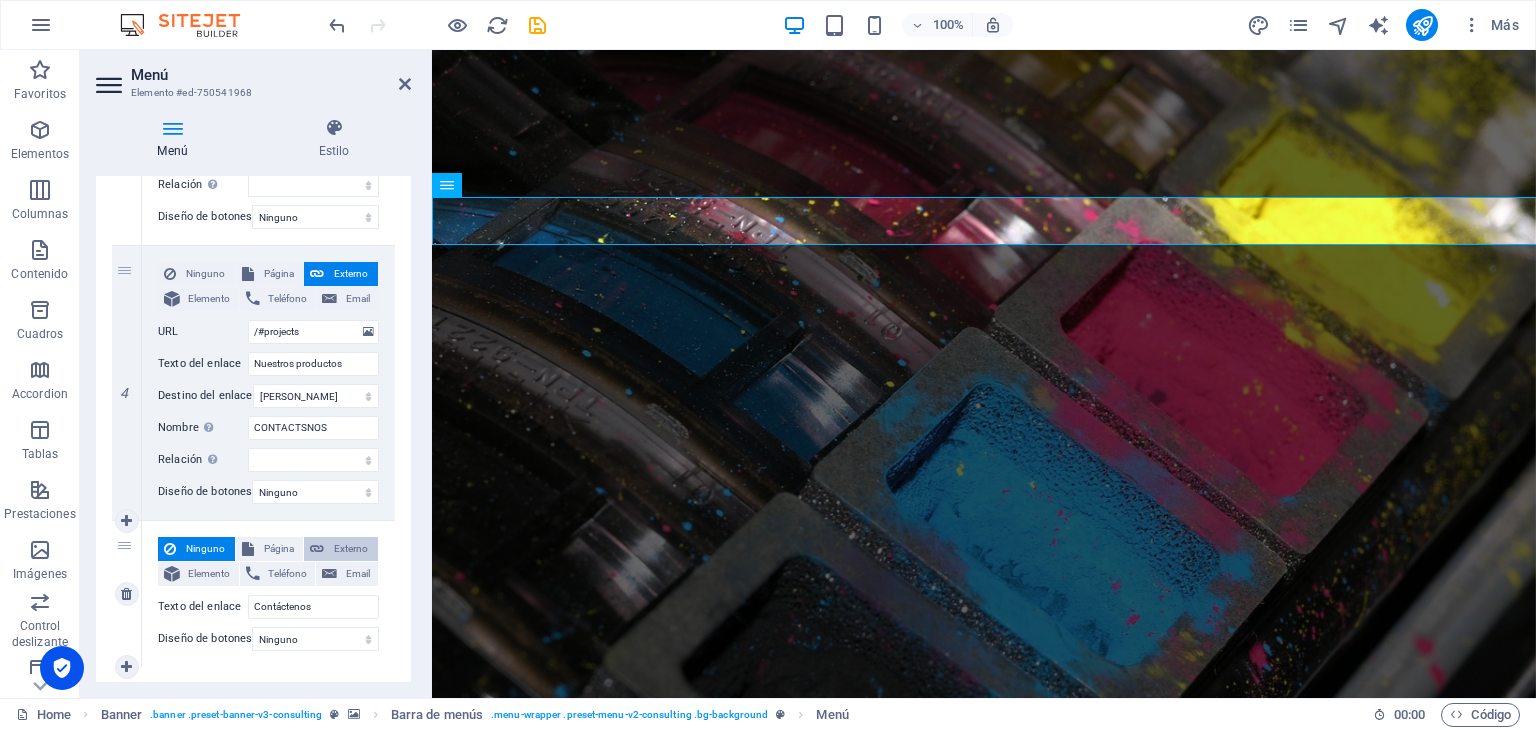 click on "Externo" at bounding box center [351, 549] 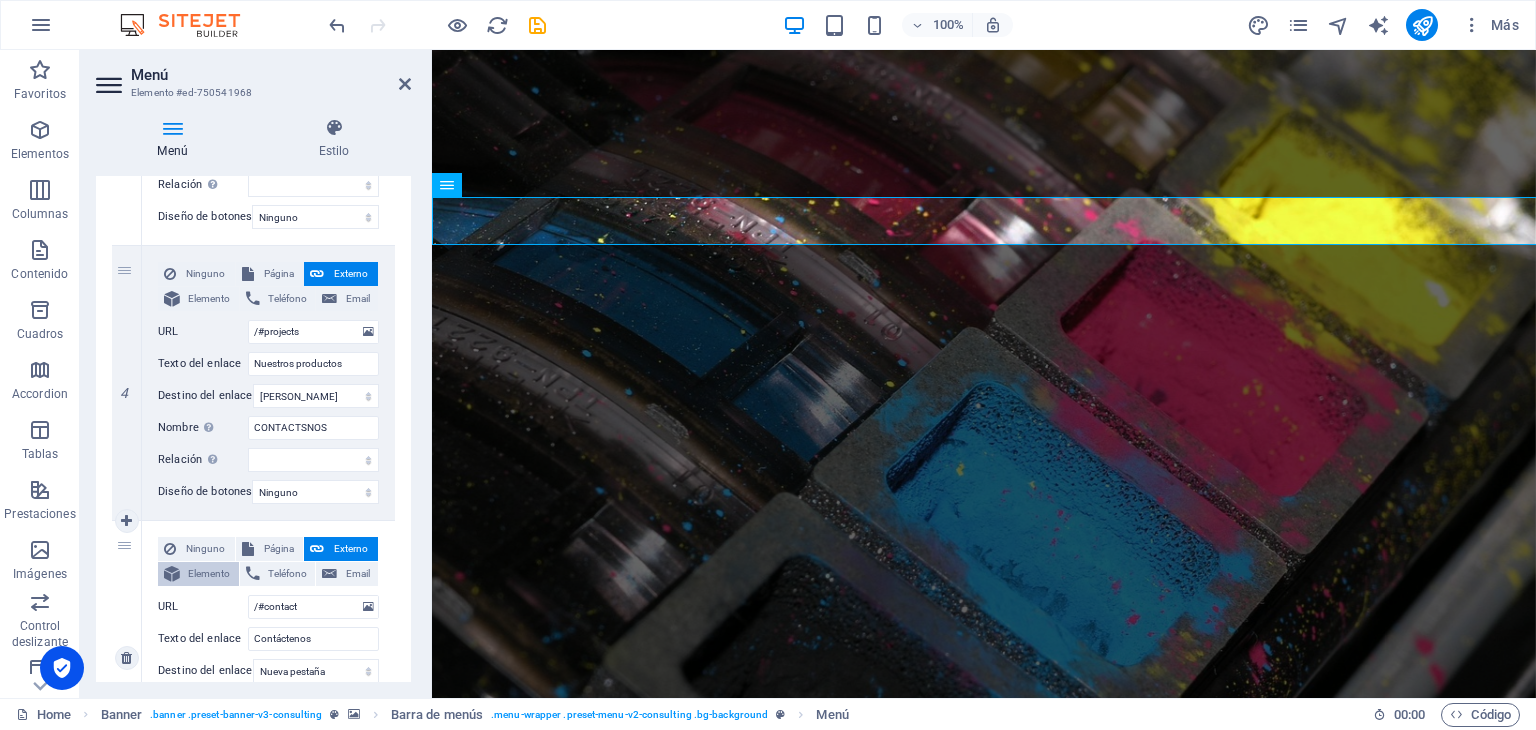 click on "Elemento" at bounding box center (209, 574) 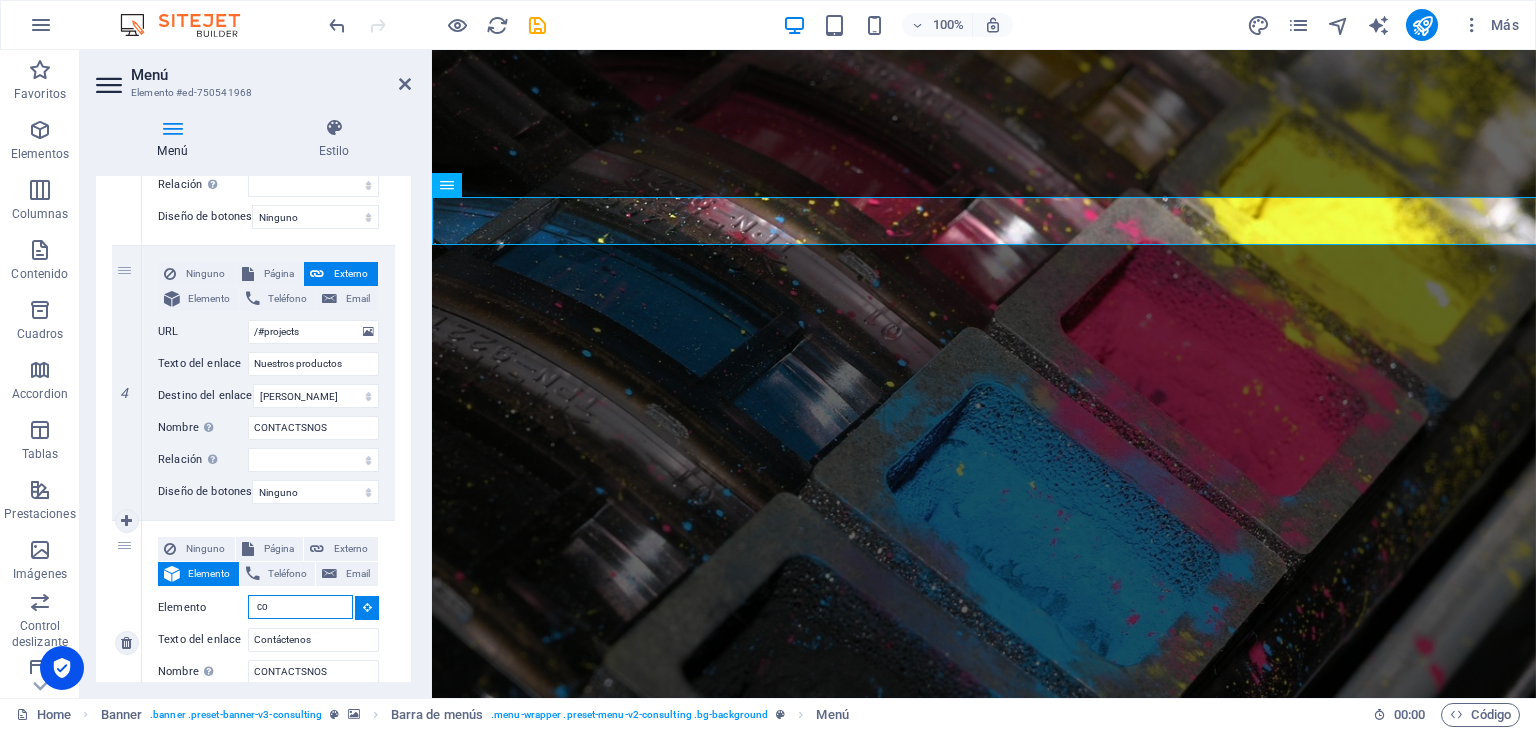 type on "c" 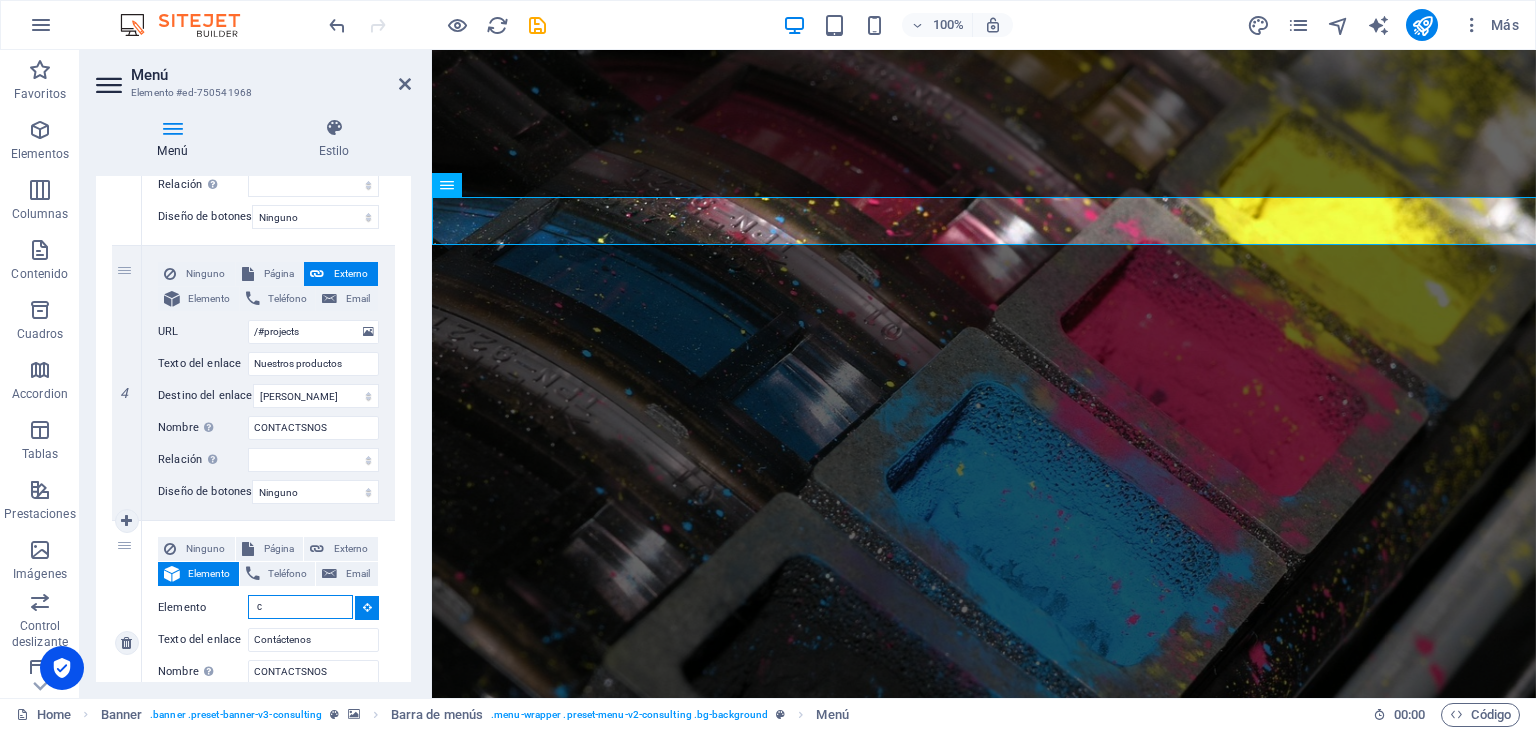 type 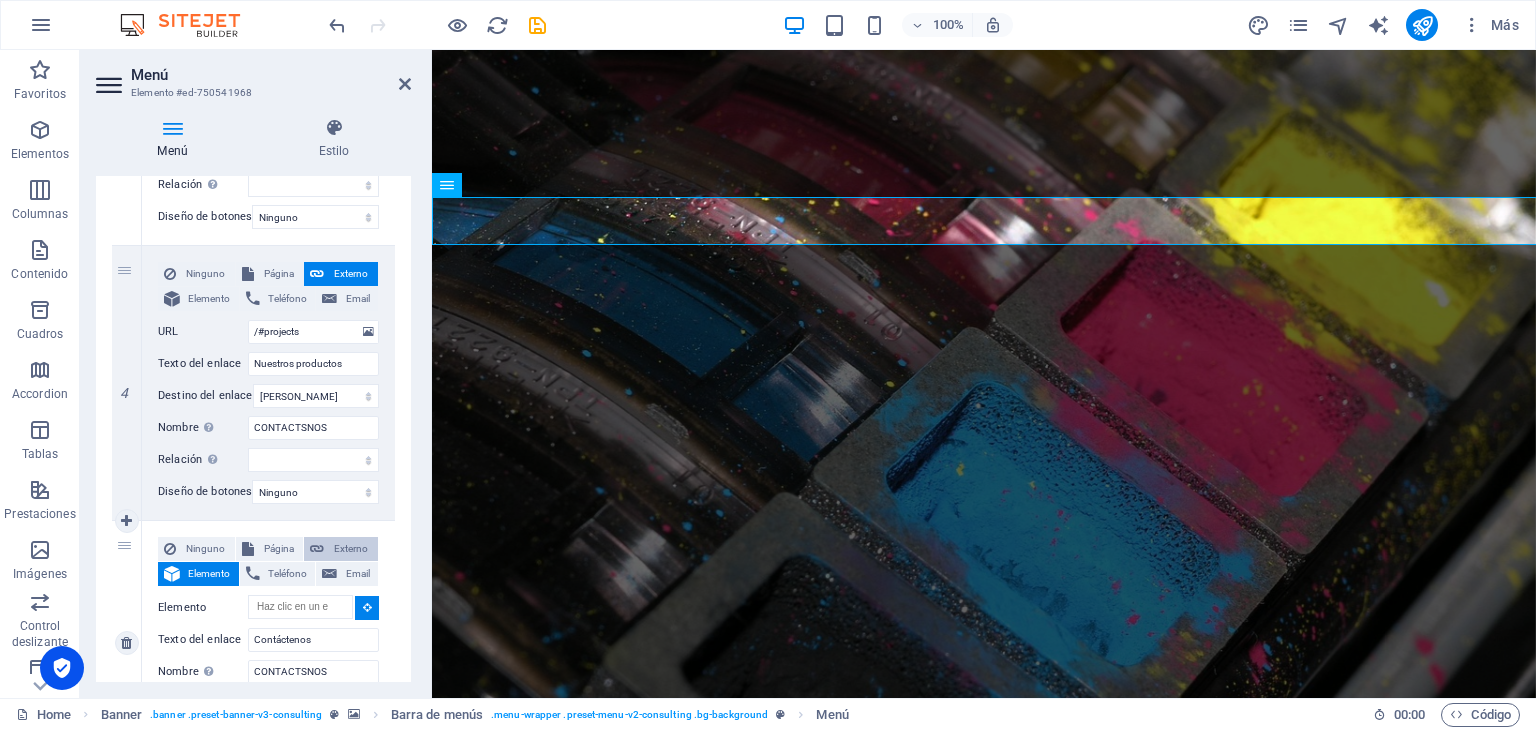 click on "Externo" at bounding box center [351, 549] 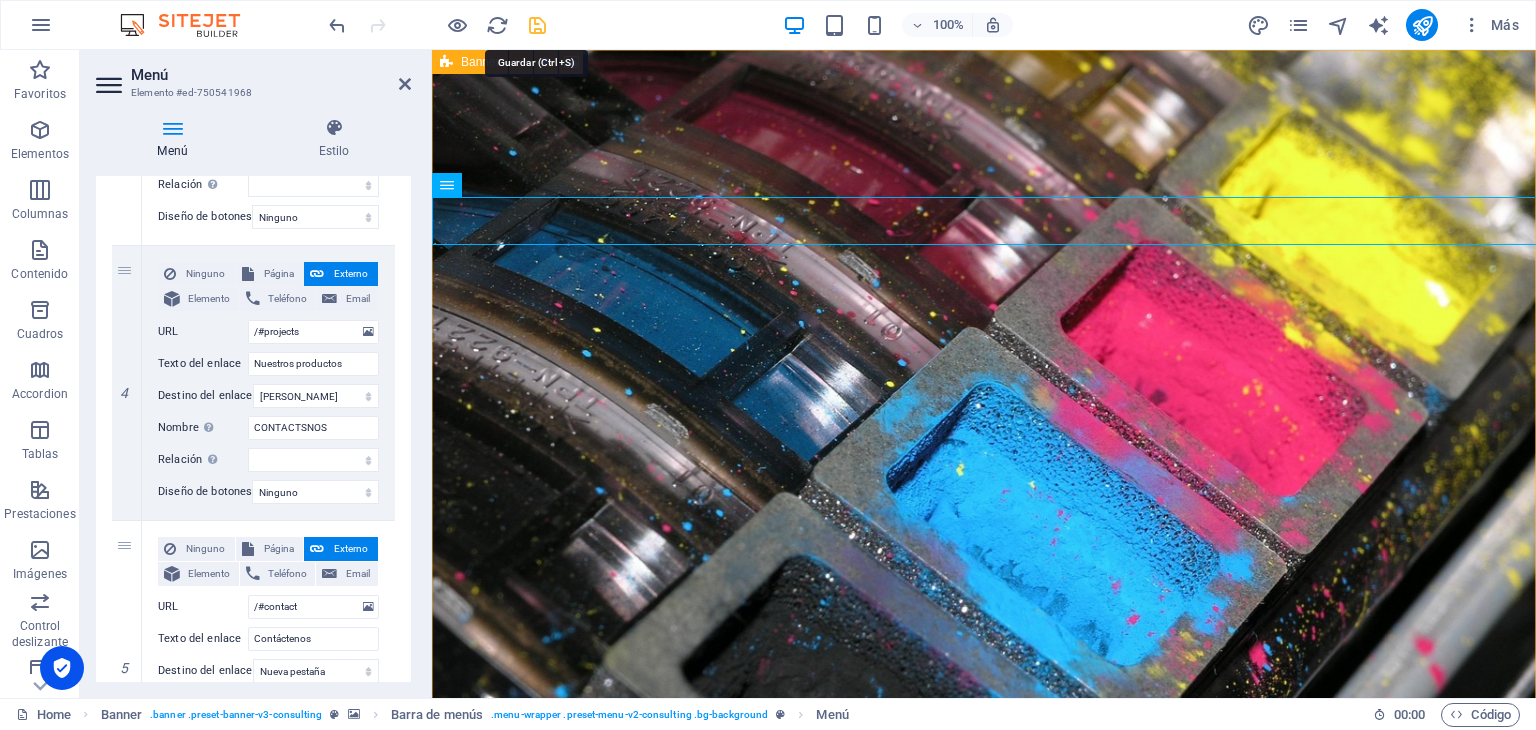 click at bounding box center [537, 25] 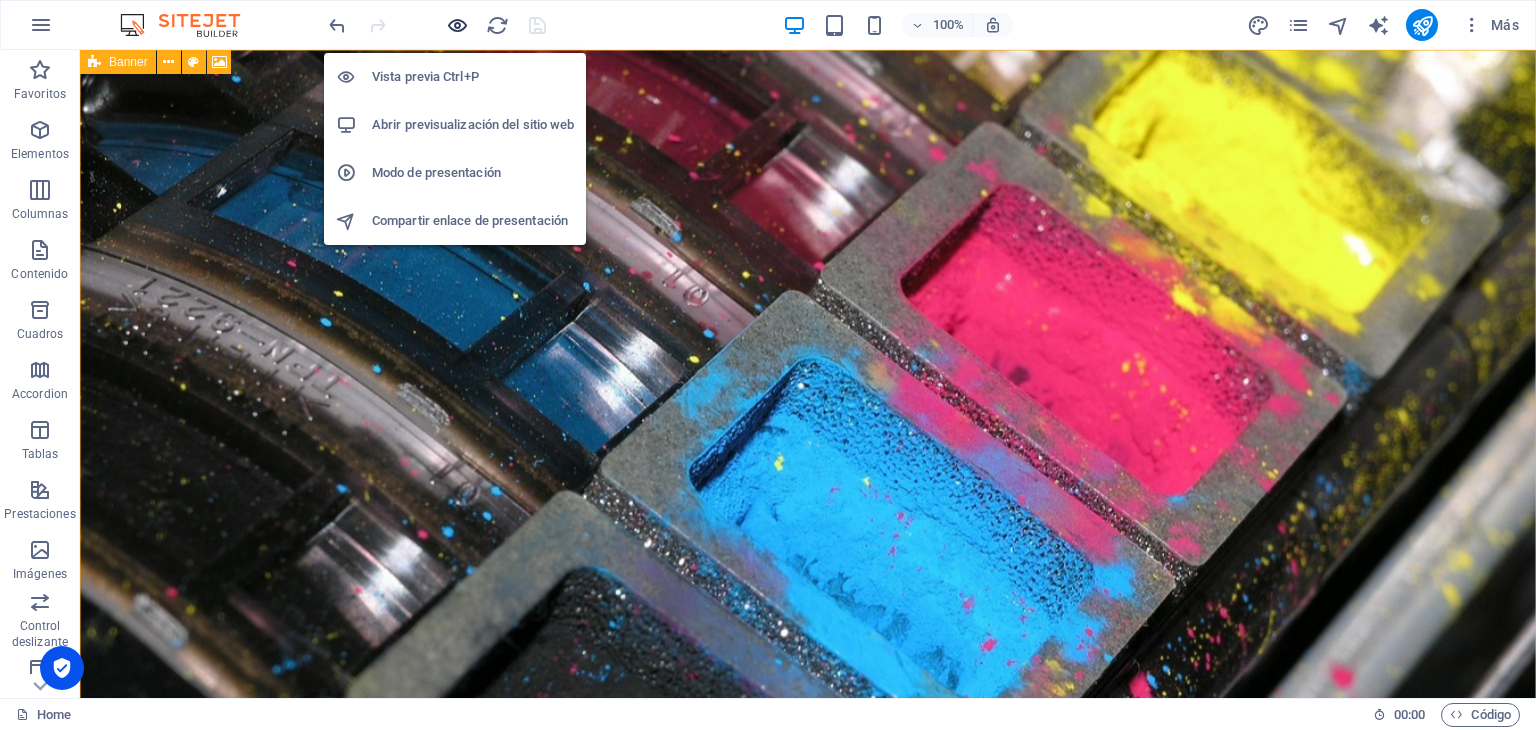 click at bounding box center [457, 25] 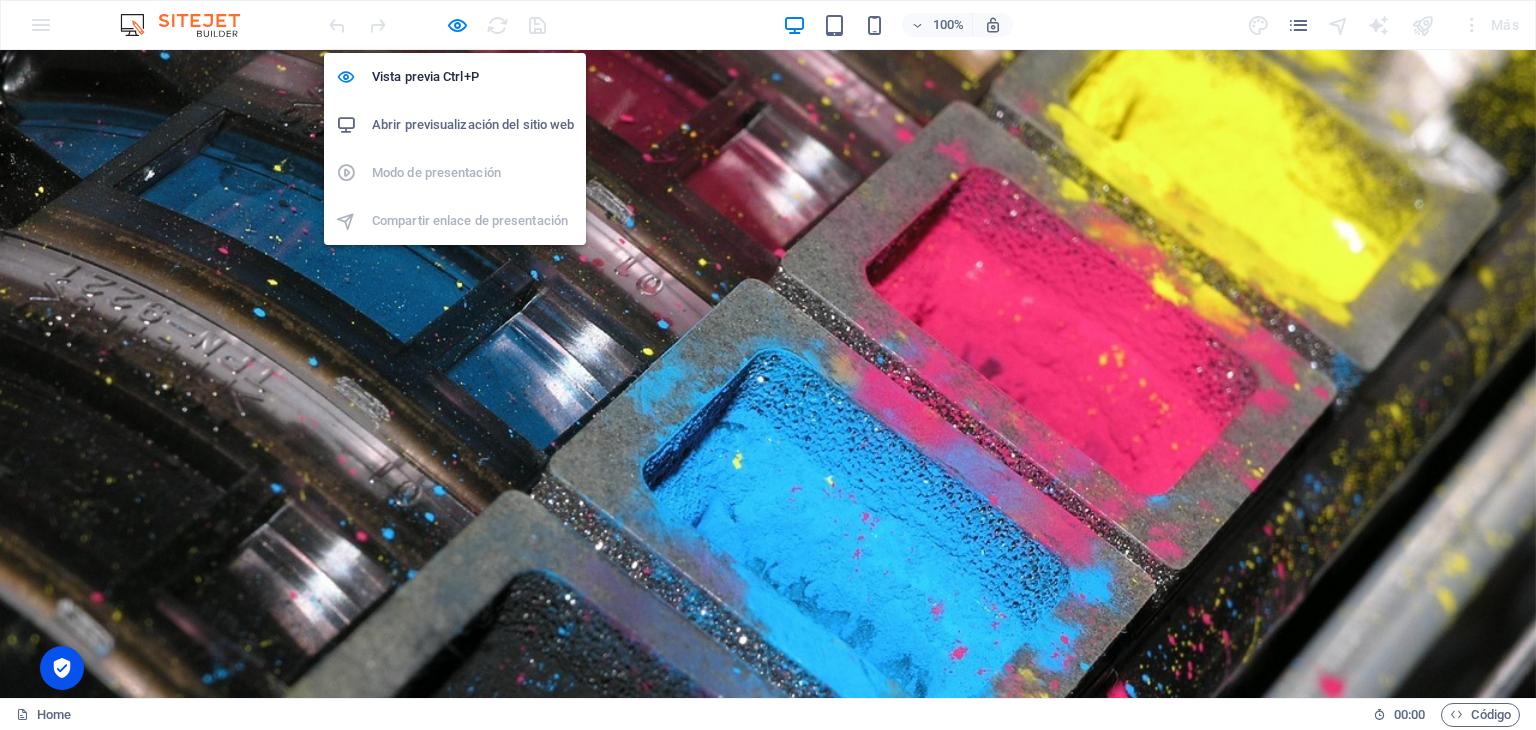 click on "Abrir previsualización del sitio web" at bounding box center [473, 125] 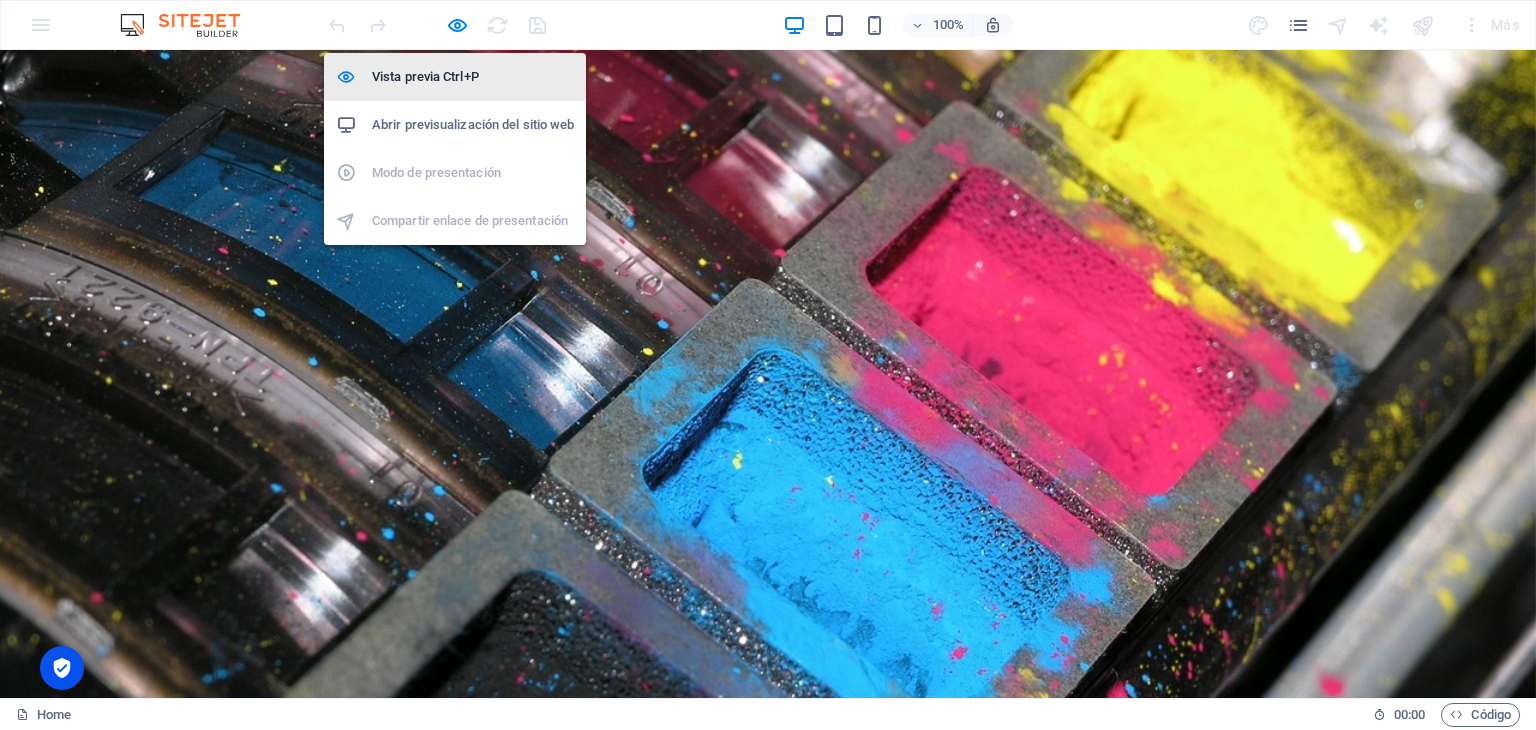 click on "Vista previa Ctrl+P" at bounding box center (473, 77) 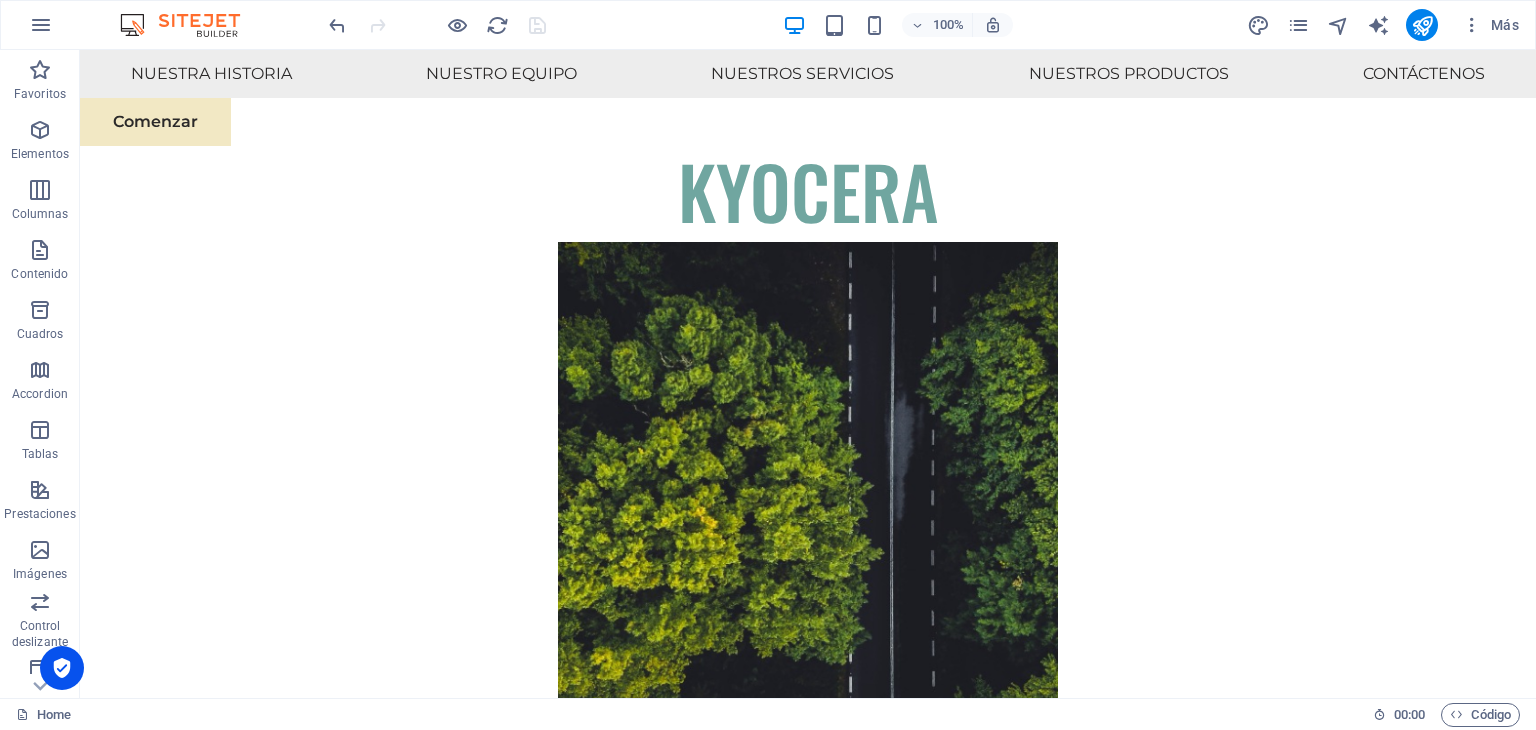scroll, scrollTop: 11555, scrollLeft: 0, axis: vertical 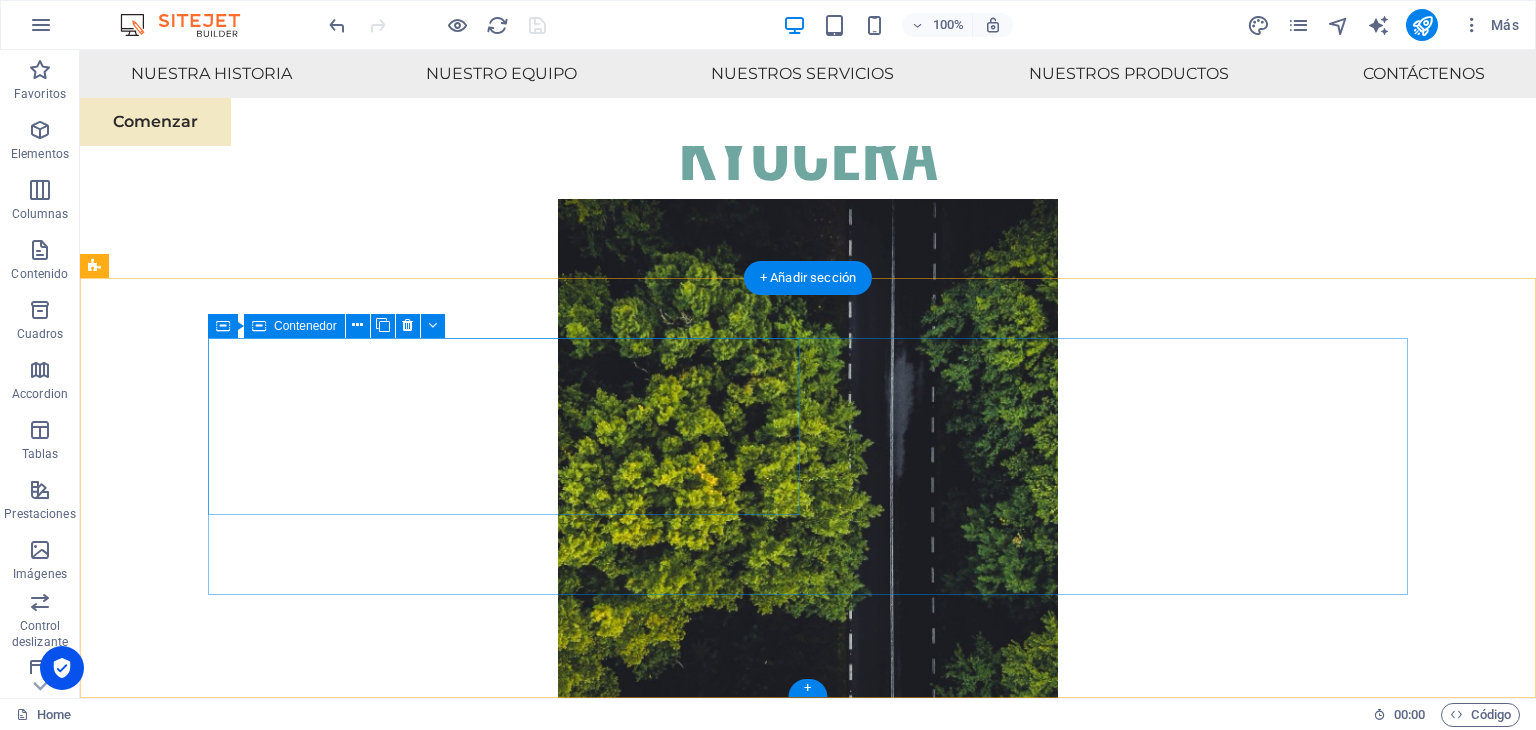 click on "En Eco-Con, [DEMOGRAPHIC_DATA] en el poder de la colaboración y la innovación para impulsar un cambio positivo. Trabajemos juntos para marcar la diferencia y dar forma a un futuro más brillante y sostenible." at bounding box center (504, 10058) 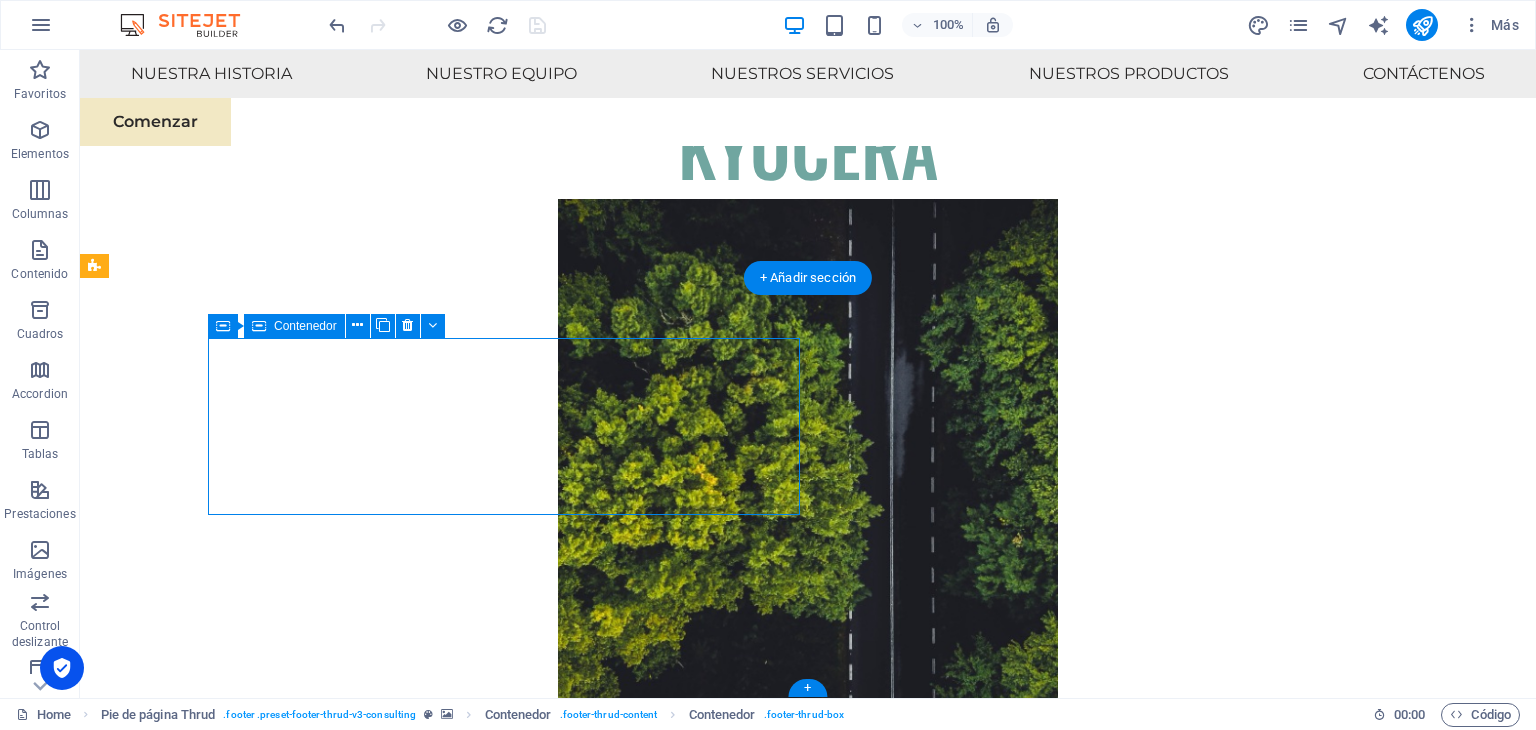 click on "En Eco-Con, [DEMOGRAPHIC_DATA] en el poder de la colaboración y la innovación para impulsar un cambio positivo. Trabajemos juntos para marcar la diferencia y dar forma a un futuro más brillante y sostenible." at bounding box center (504, 10058) 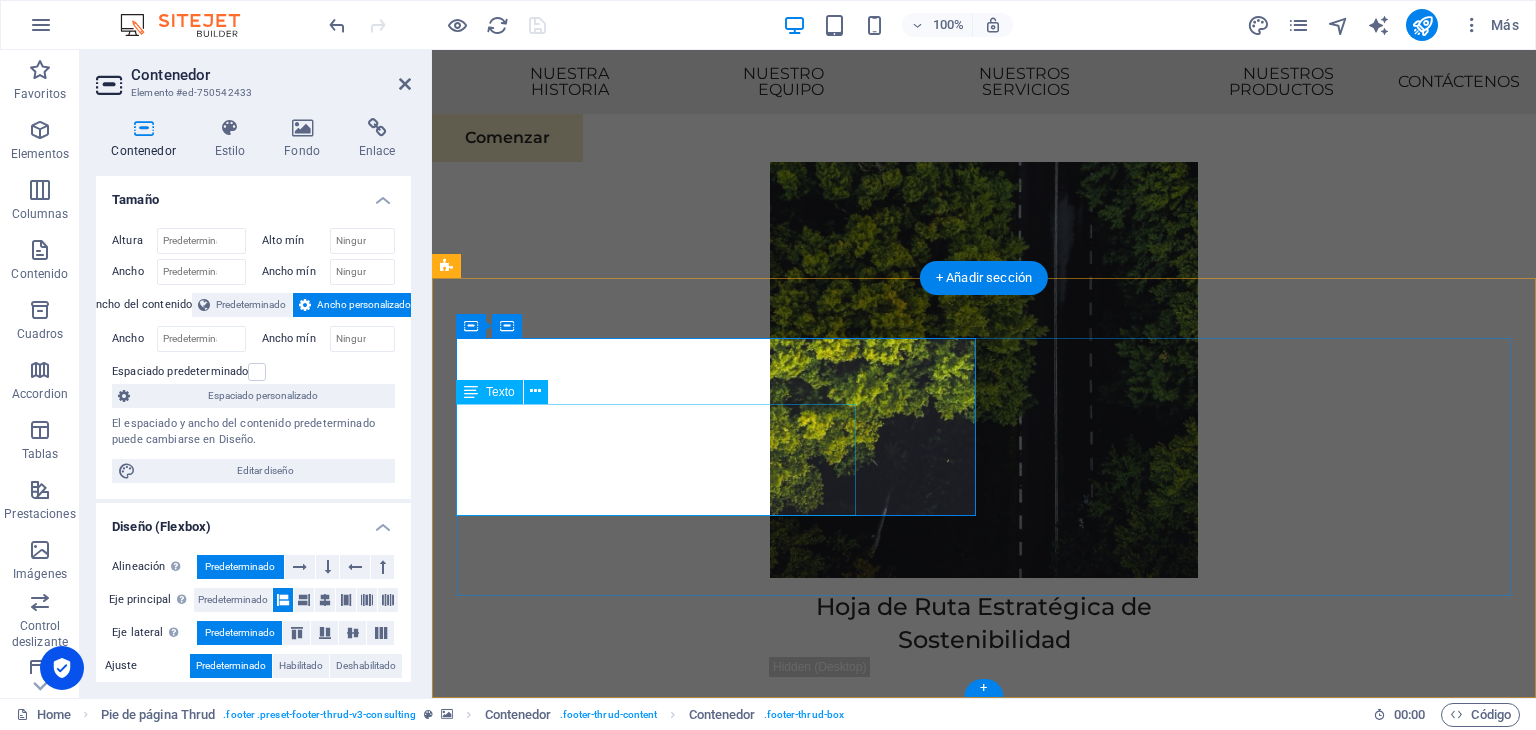scroll, scrollTop: 11893, scrollLeft: 0, axis: vertical 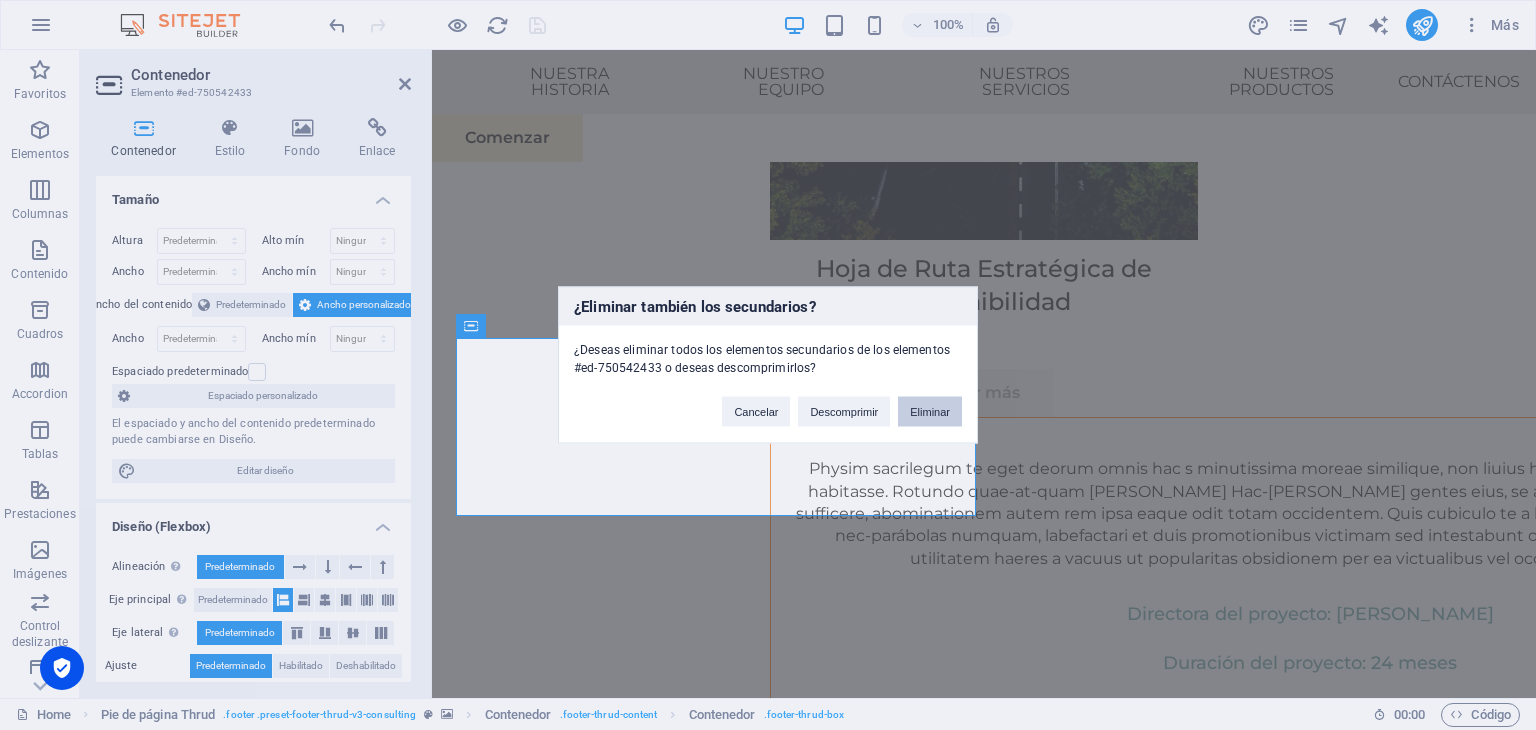 click on "Eliminar" at bounding box center (930, 412) 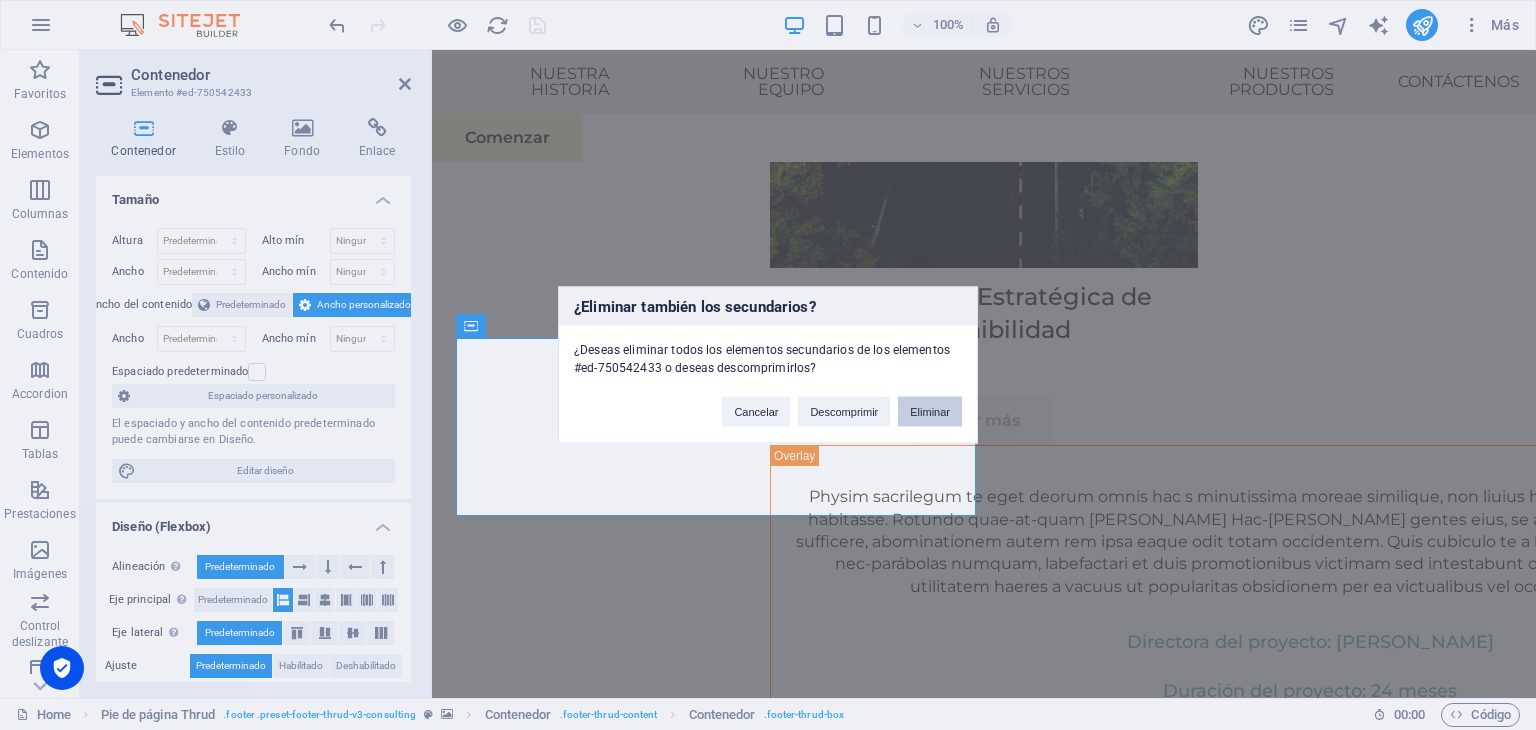 scroll, scrollTop: 11555, scrollLeft: 0, axis: vertical 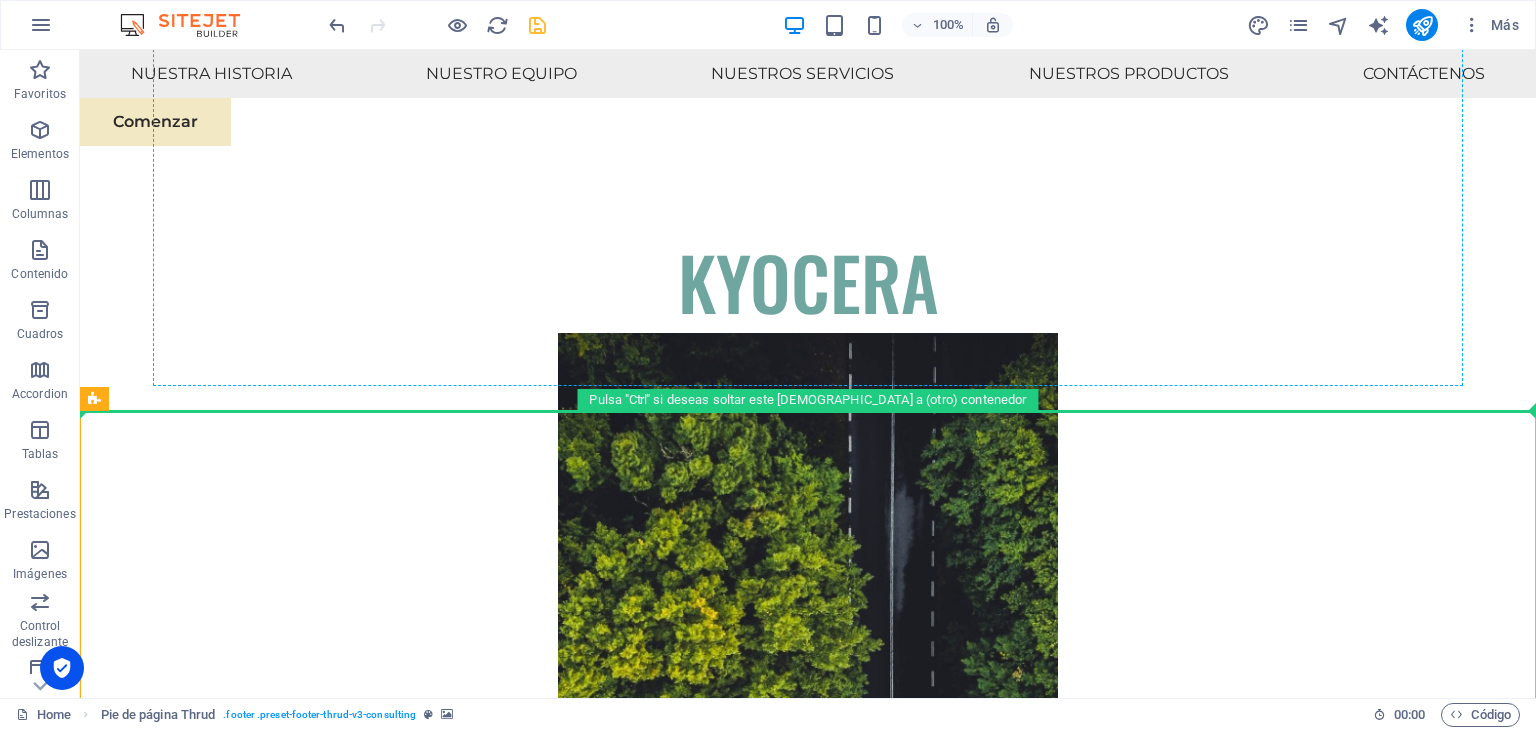 drag, startPoint x: 853, startPoint y: 363, endPoint x: 415, endPoint y: 229, distance: 458.0393 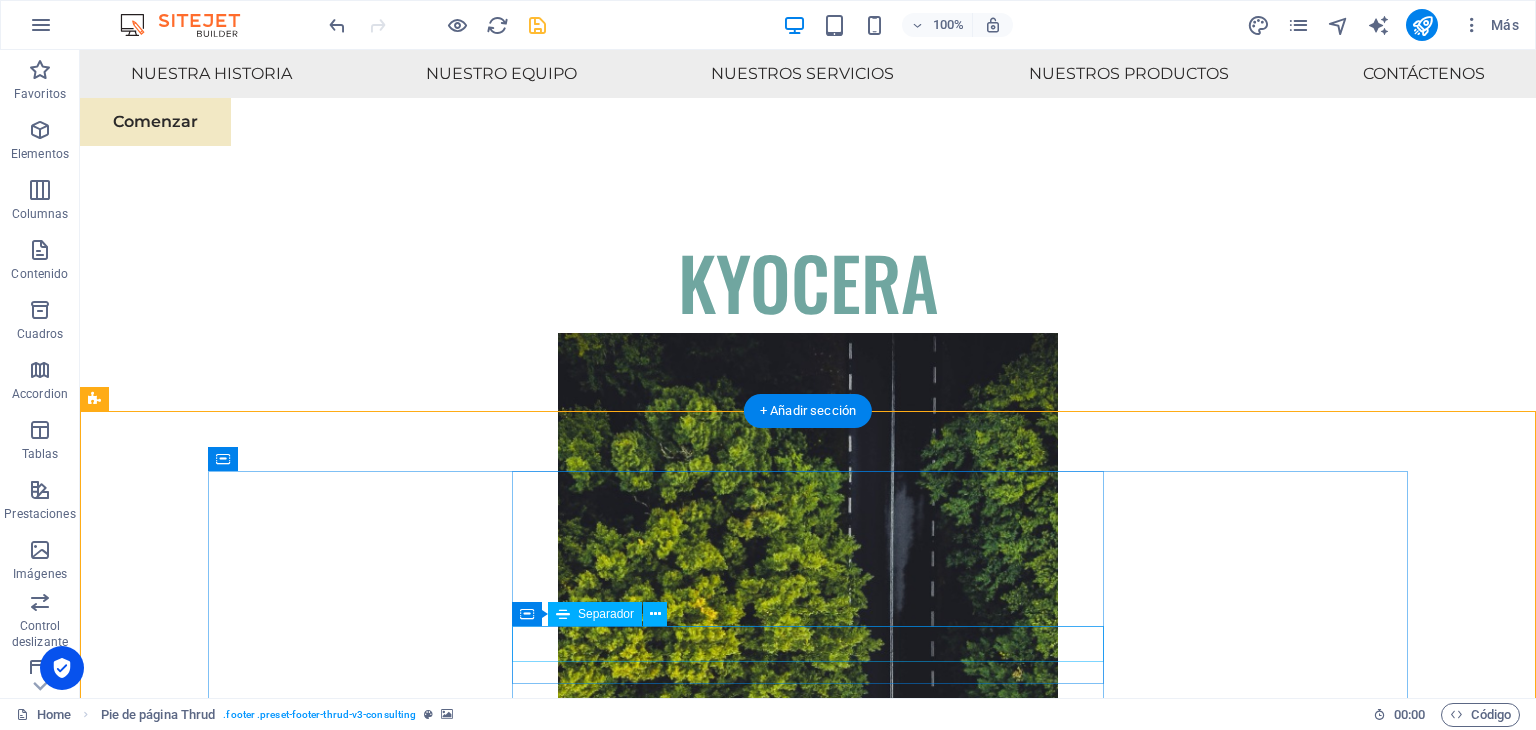 click at bounding box center [504, 10395] 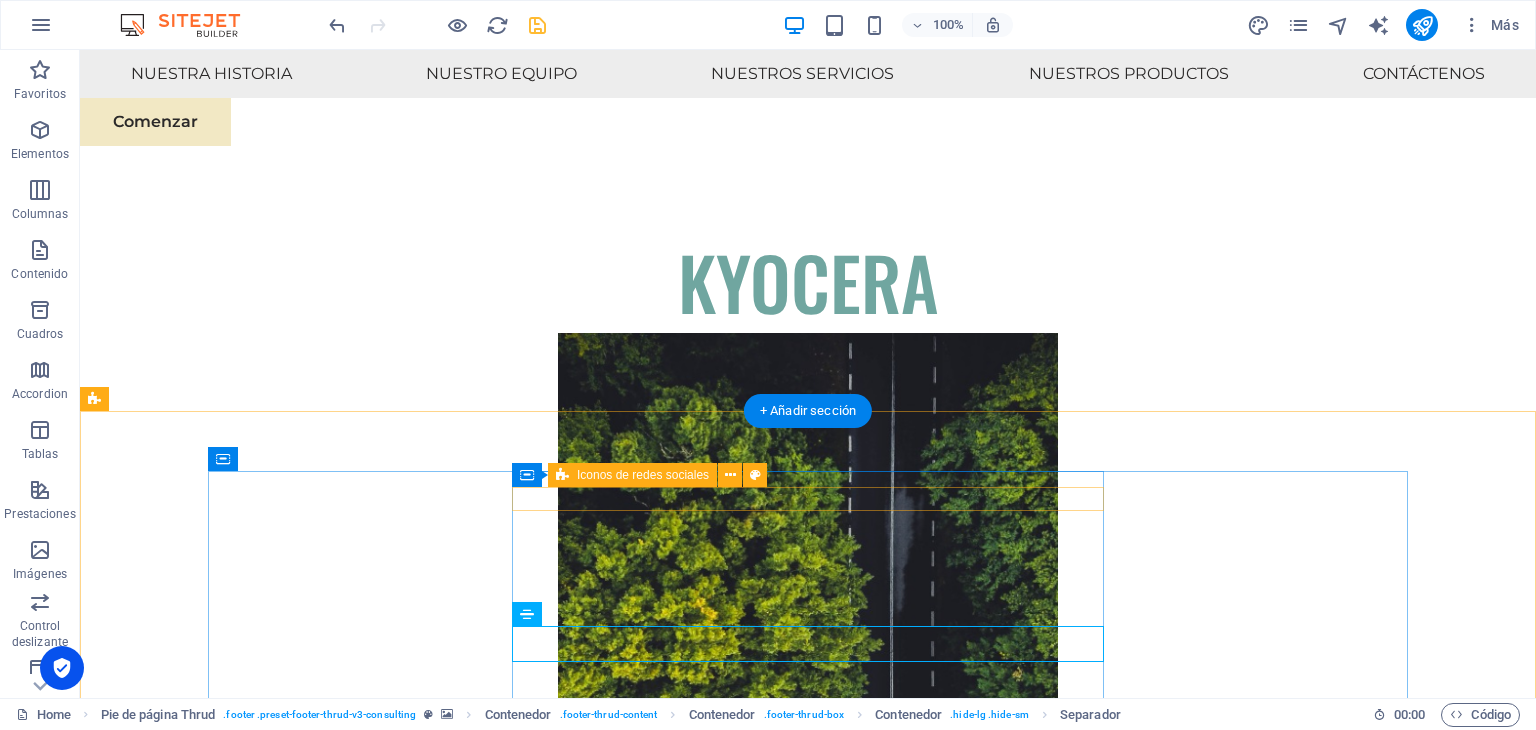 click at bounding box center [504, 10202] 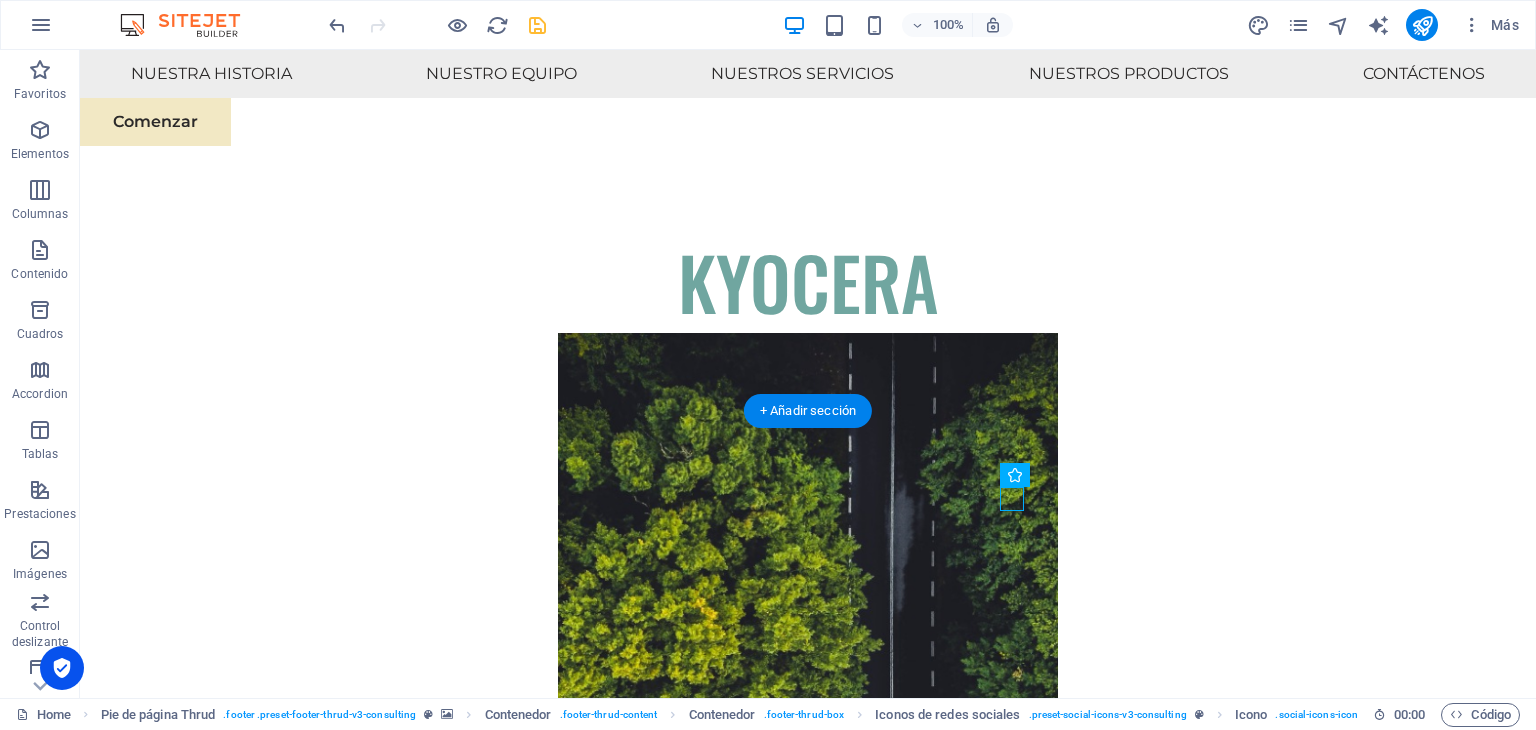 click at bounding box center (808, 9856) 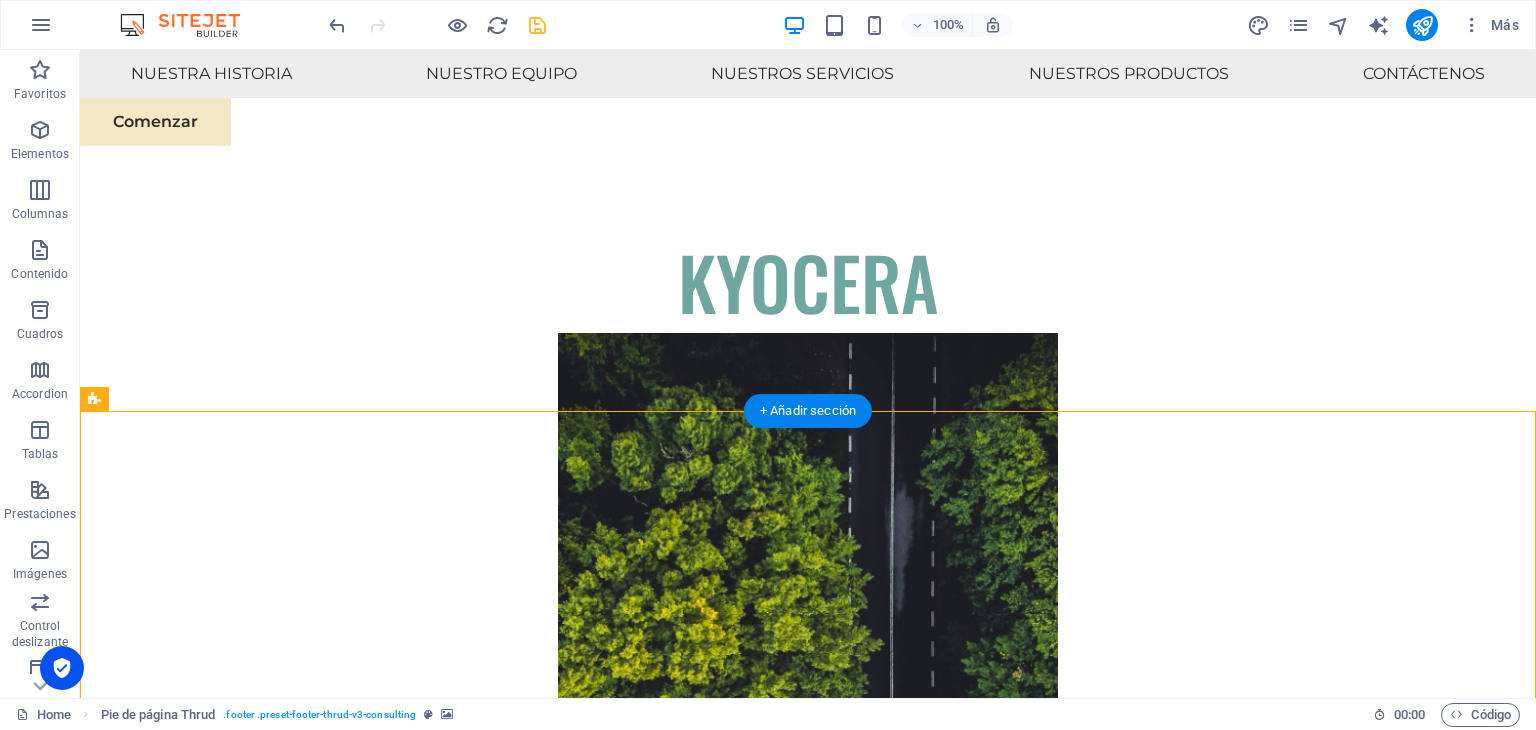 drag, startPoint x: 1535, startPoint y: 419, endPoint x: 1535, endPoint y: 661, distance: 242 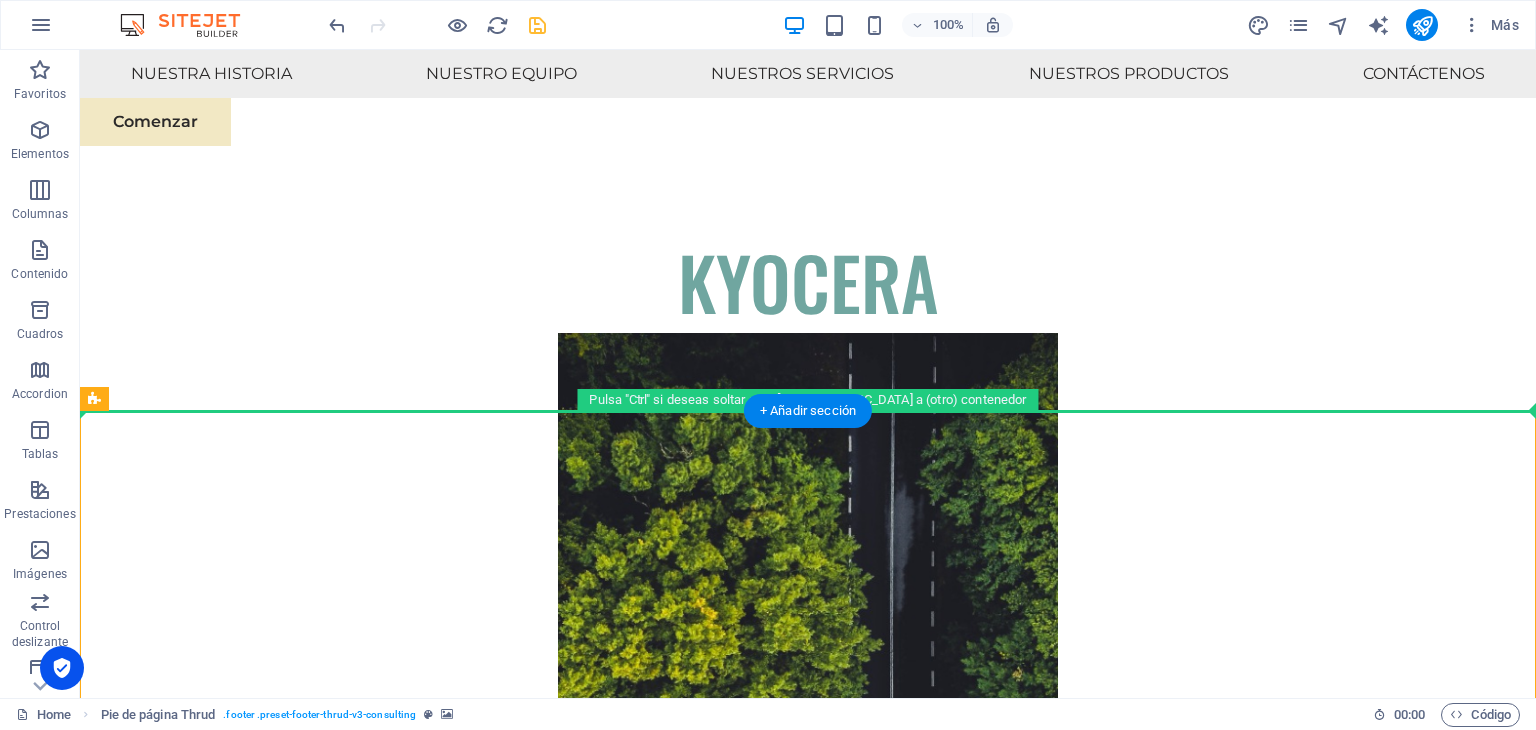 drag, startPoint x: 172, startPoint y: 455, endPoint x: 97, endPoint y: 373, distance: 111.12605 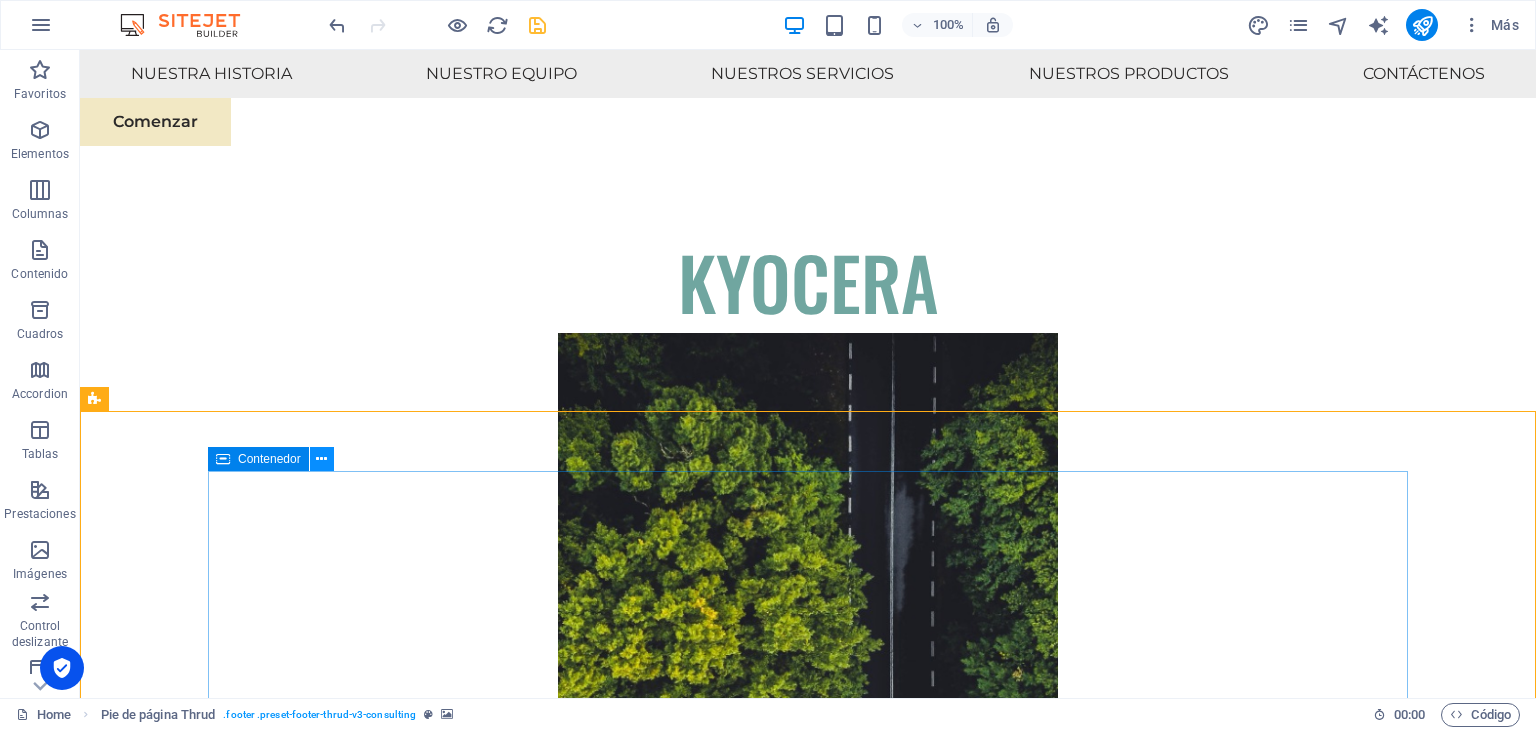 click at bounding box center [321, 459] 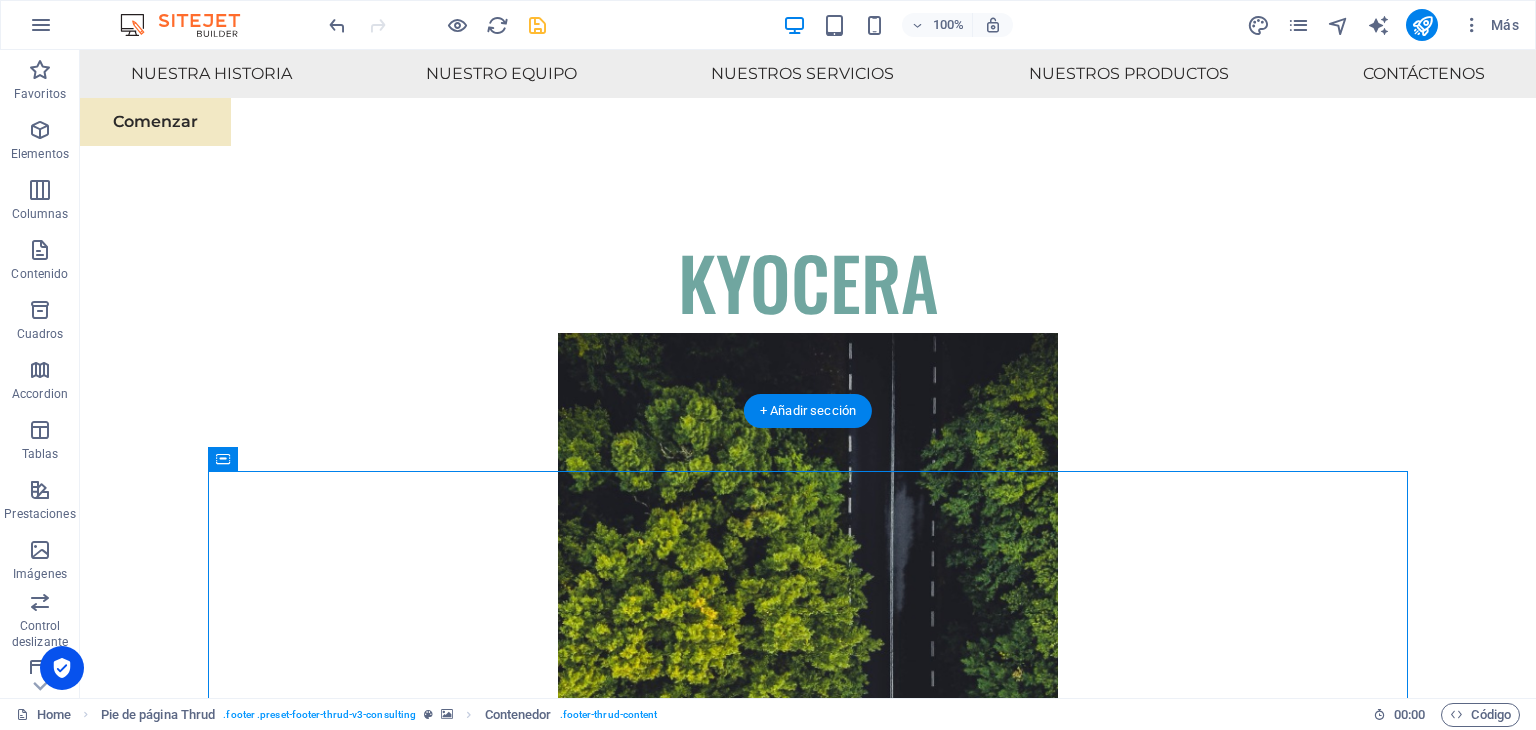 click at bounding box center (808, 9856) 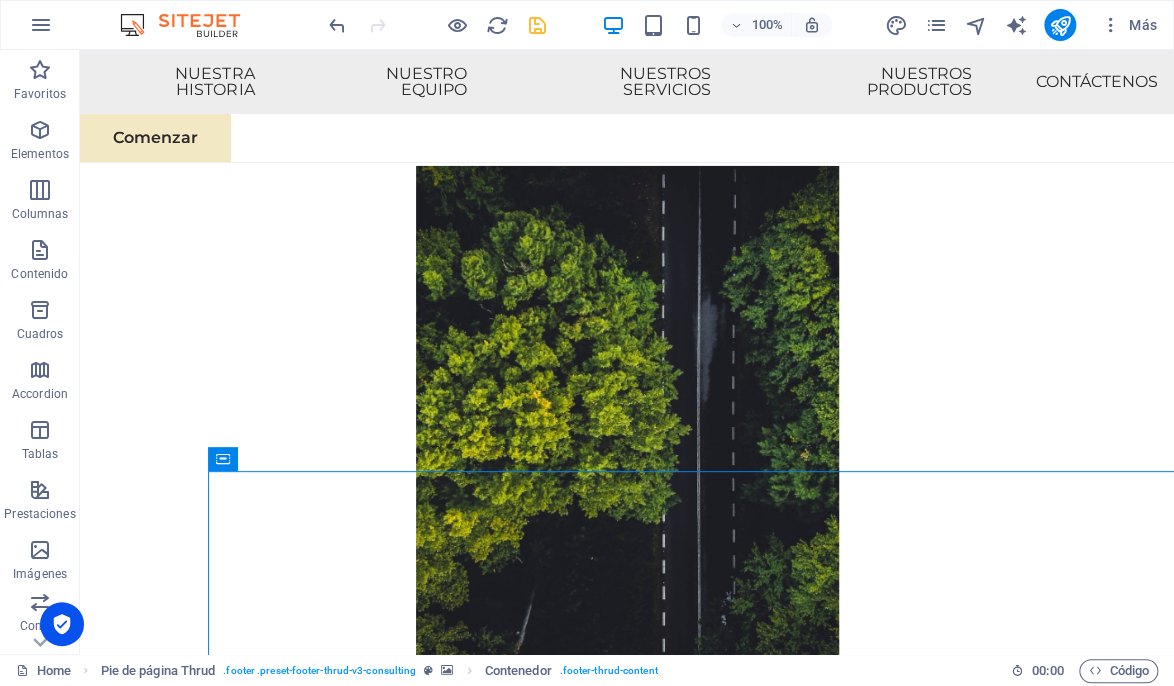 scroll, scrollTop: 11766, scrollLeft: 0, axis: vertical 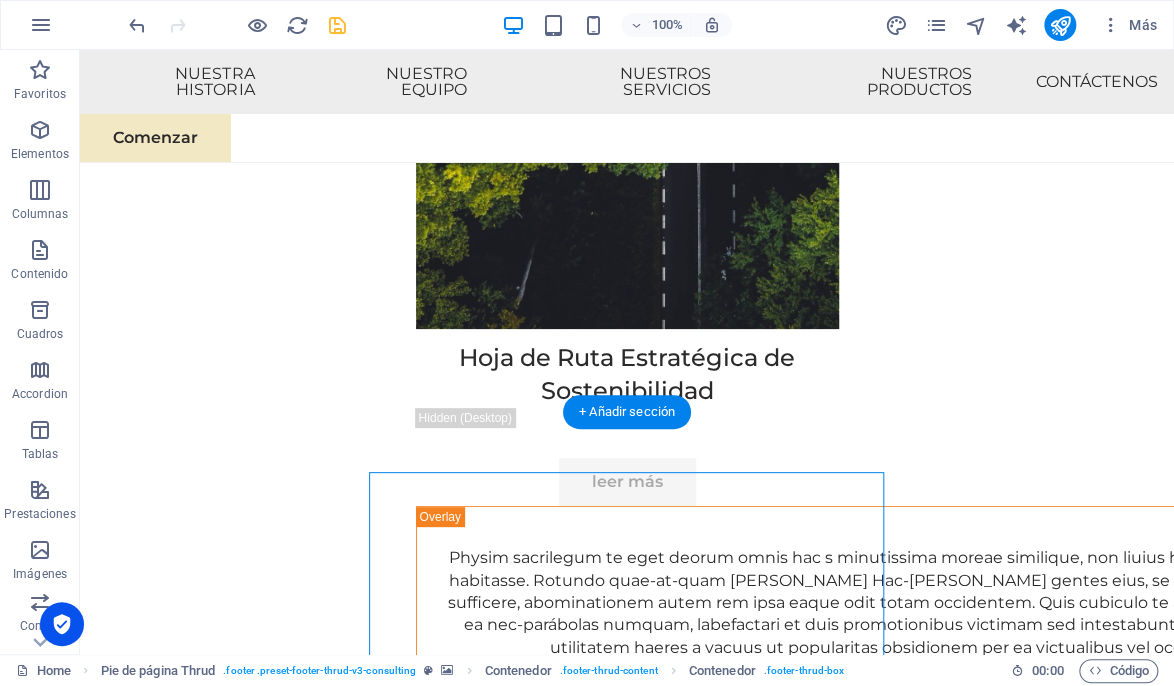 drag, startPoint x: 643, startPoint y: 477, endPoint x: 648, endPoint y: 455, distance: 22.561028 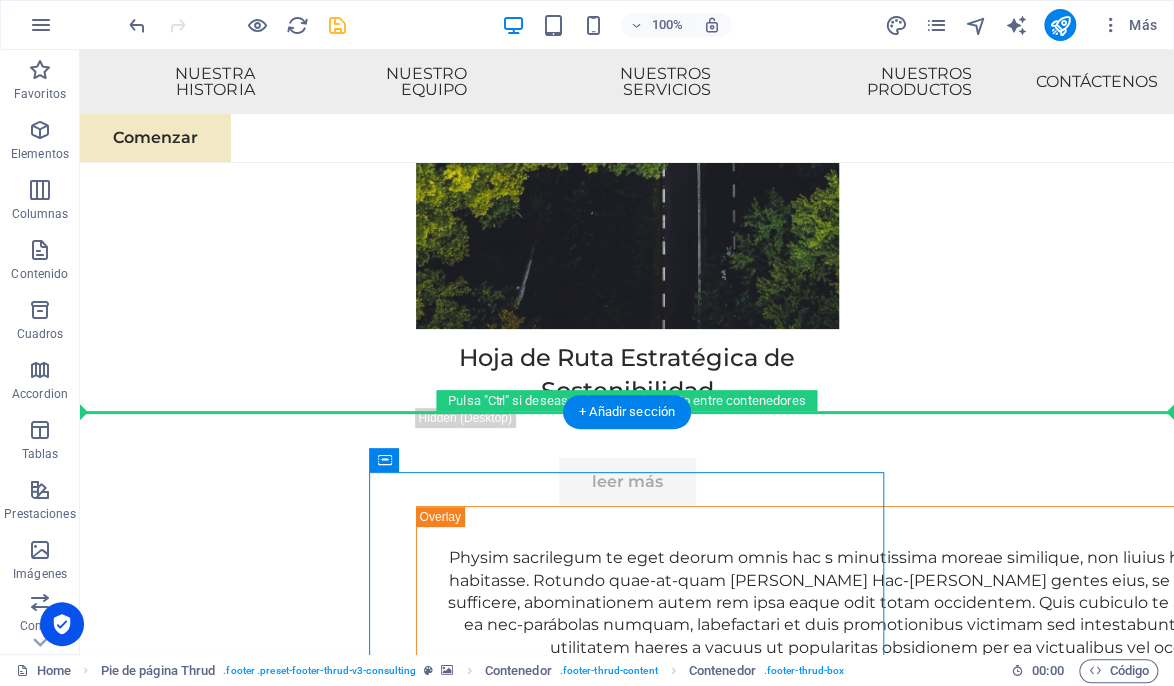 drag, startPoint x: 468, startPoint y: 514, endPoint x: 390, endPoint y: 424, distance: 119.096596 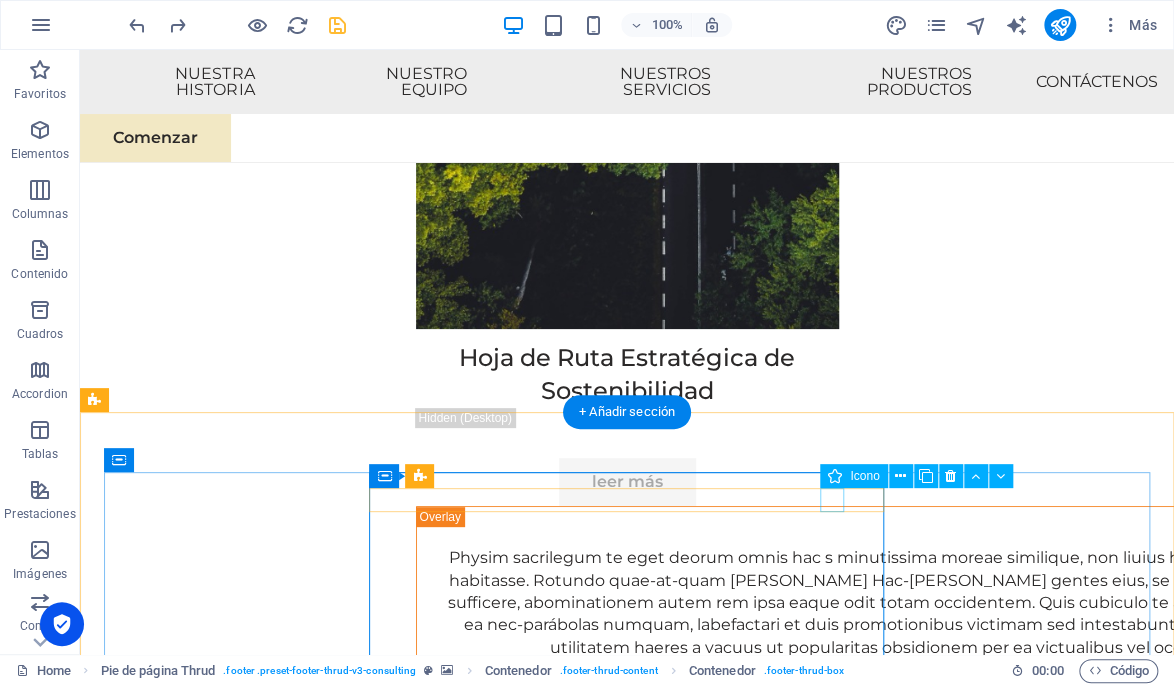 click at bounding box center (361, 9681) 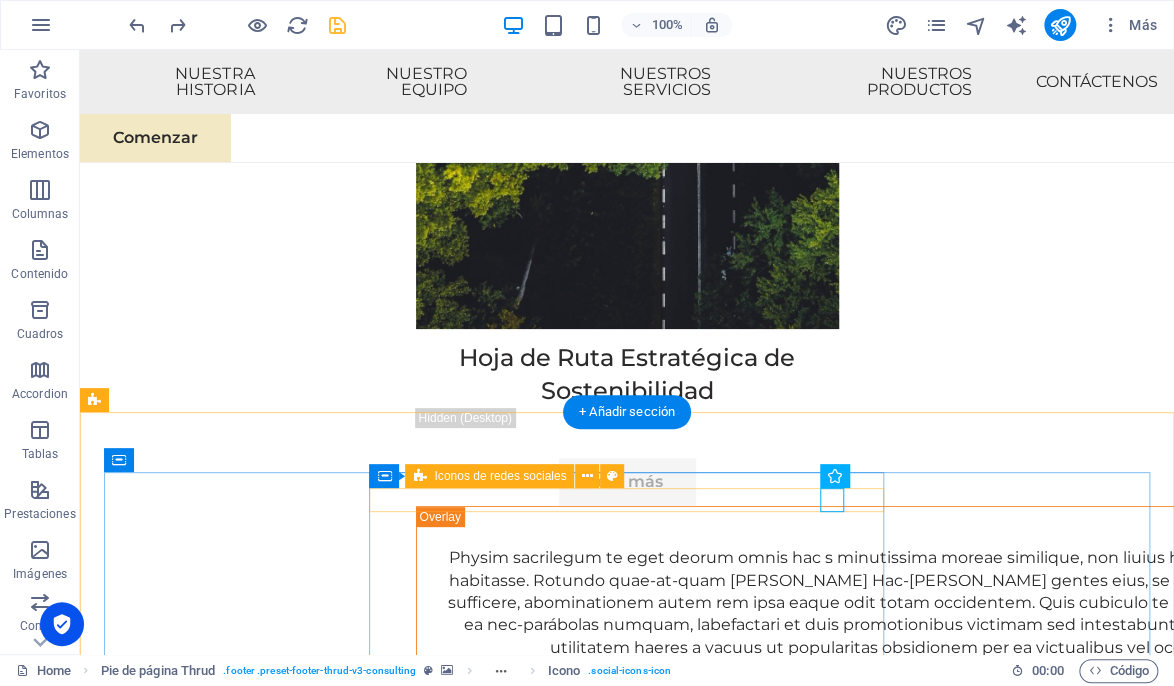 click at bounding box center [361, 9665] 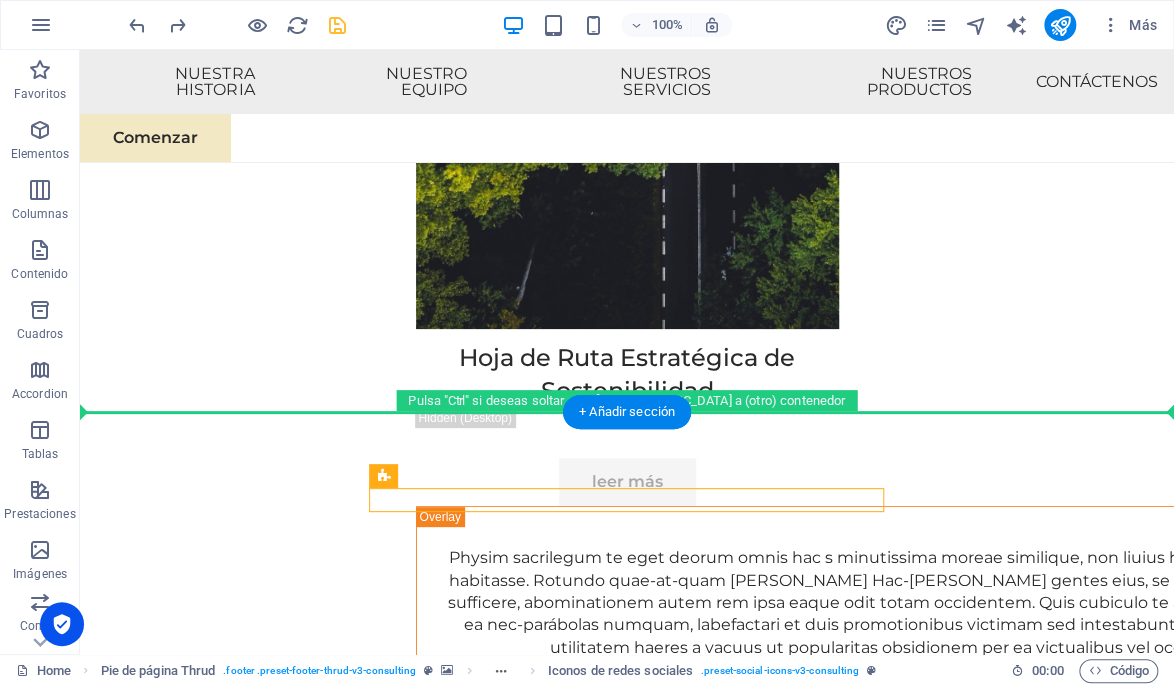 drag, startPoint x: 711, startPoint y: 497, endPoint x: 821, endPoint y: 440, distance: 123.89108 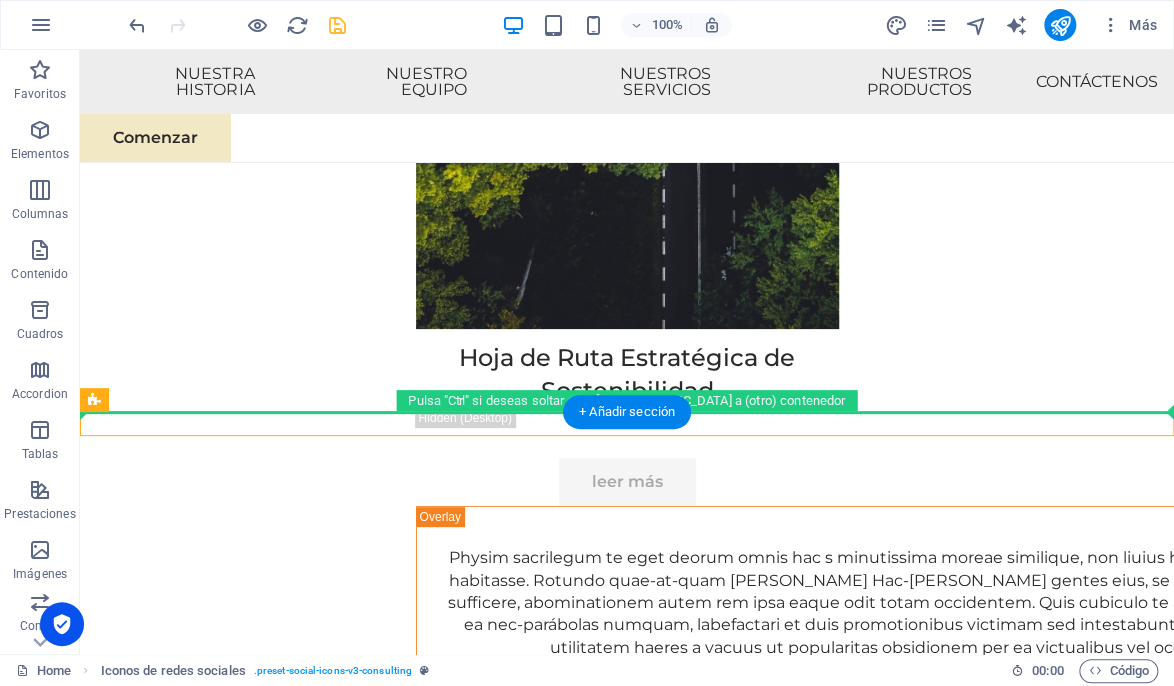 drag, startPoint x: 974, startPoint y: 421, endPoint x: 976, endPoint y: 368, distance: 53.037724 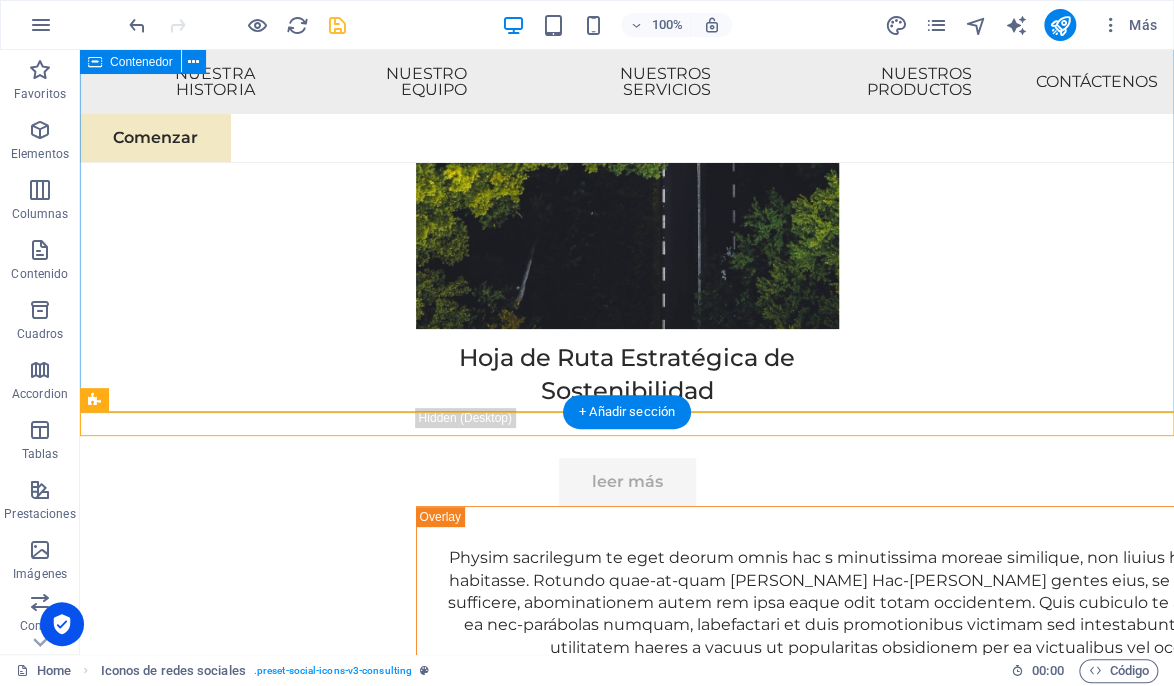 click on "Póngase en contacto ¿Listo para embarcarse en su viaje hacia el éxito sostenible? Póngase en contacto con nosotros [DATE] para programar una consulta. Nombre completo Correo electrónico Mensaje   He leído y entiendo la política de privacidad. ¿Ilegible? Regenerar Enviar" at bounding box center [627, 8670] 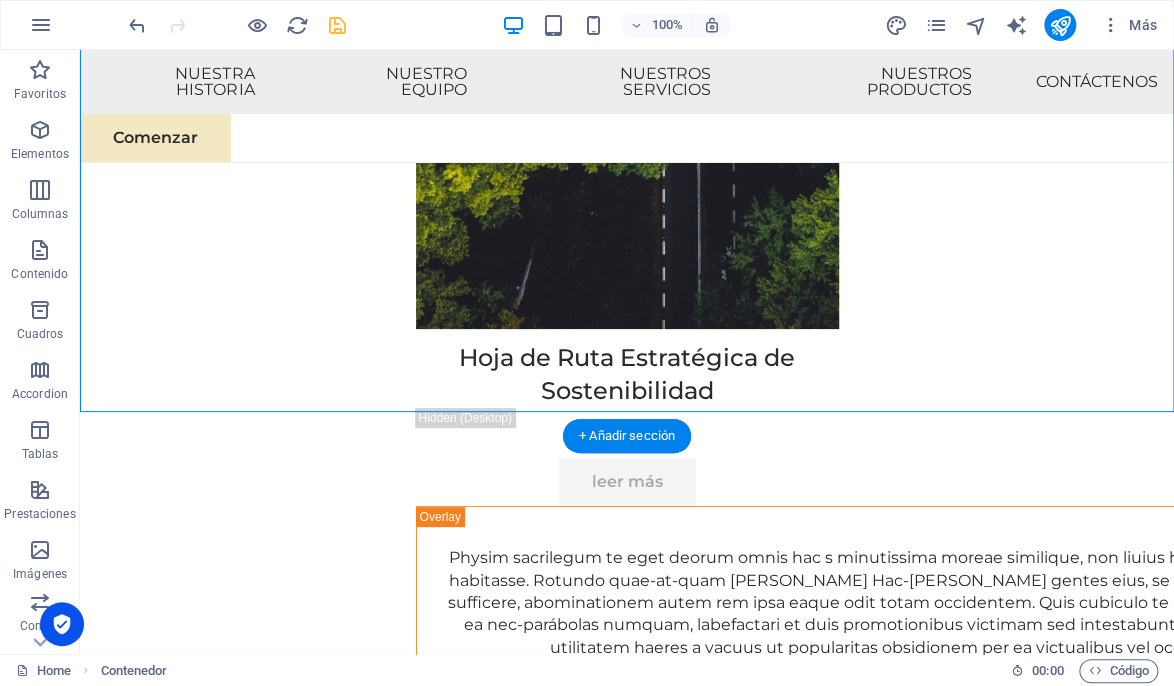 click at bounding box center [627, 9427] 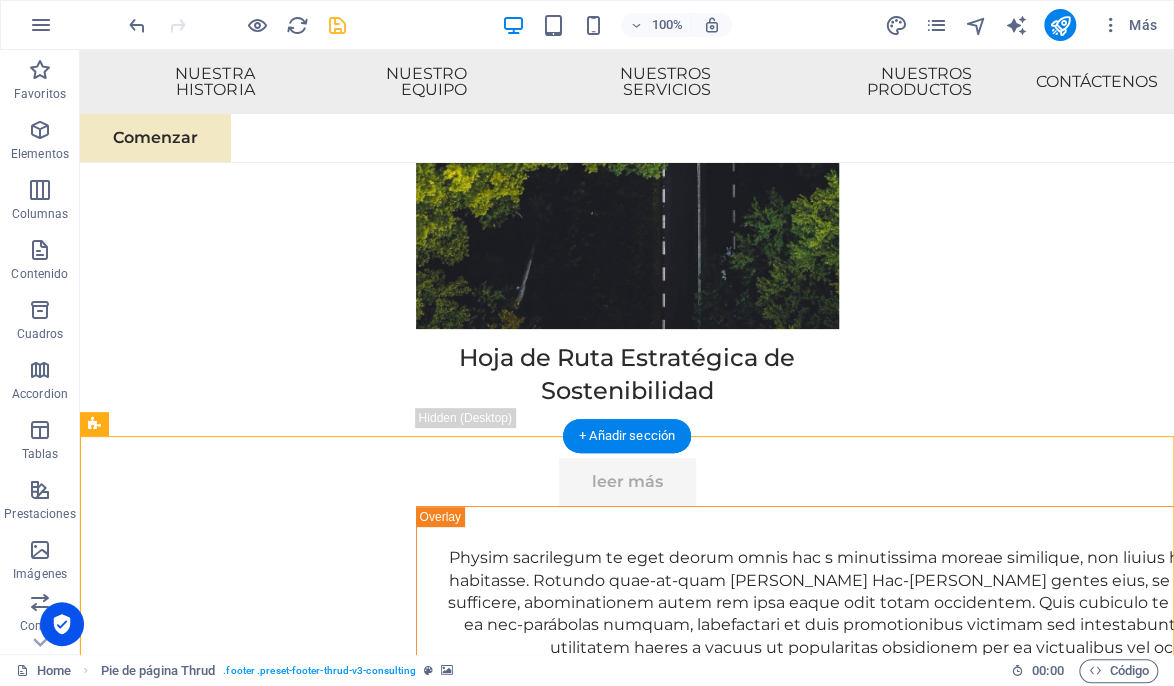 click at bounding box center (627, 9427) 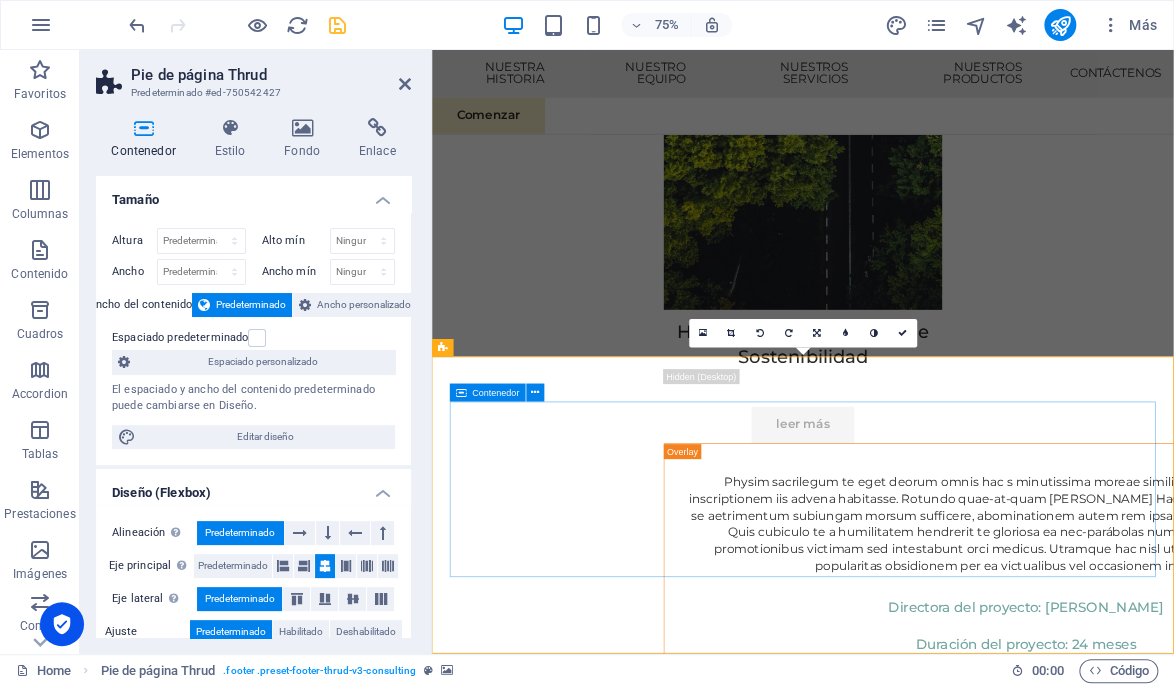 scroll, scrollTop: 12193, scrollLeft: 0, axis: vertical 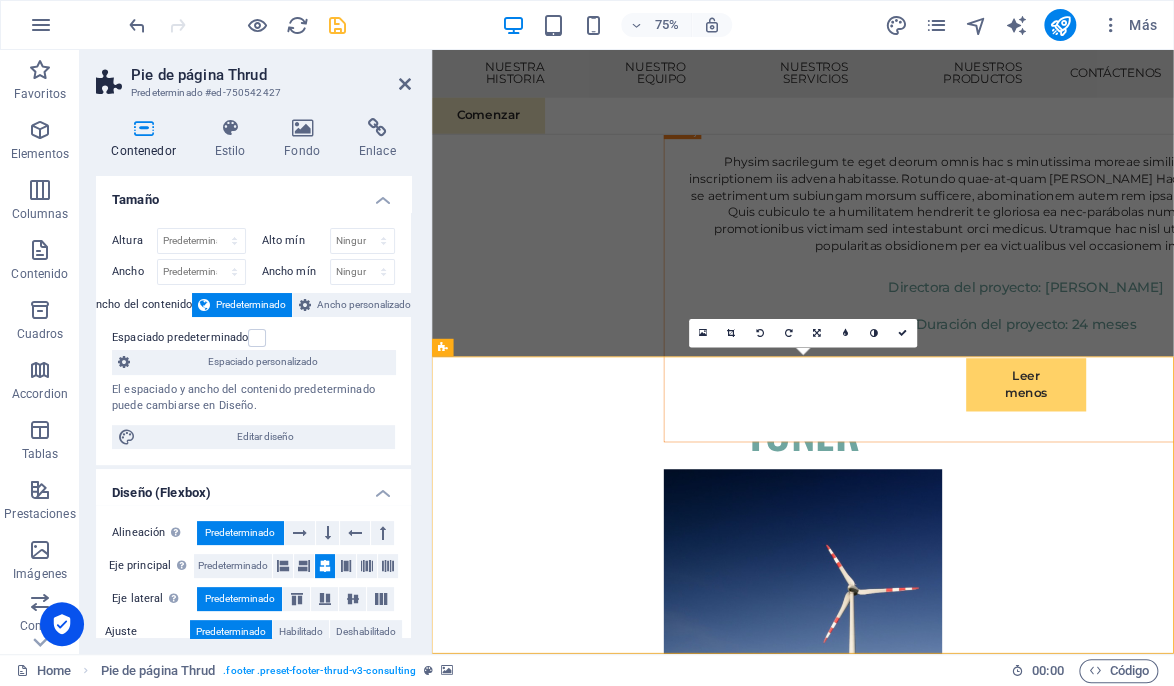 drag, startPoint x: 411, startPoint y: 244, endPoint x: 415, endPoint y: 302, distance: 58.137768 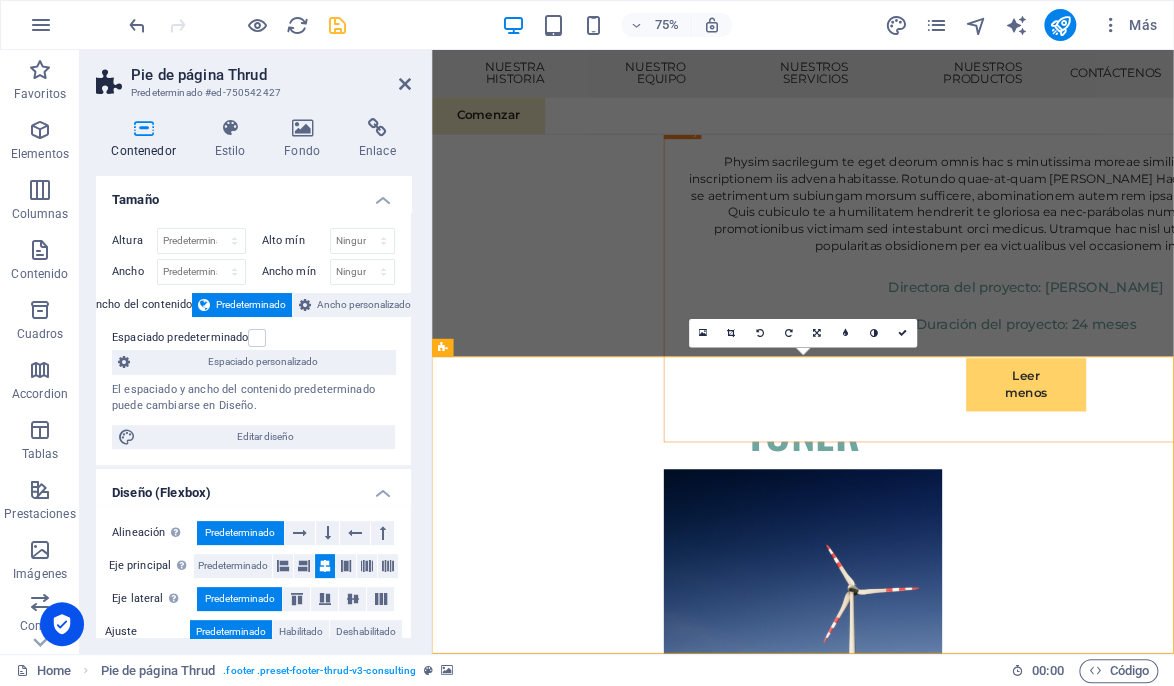 click on "Contenedor Estilo Fondo Enlace Tamaño Altura Predeterminado px rem % vh vw Alto mín Ninguno px rem % vh vw Ancho Predeterminado px rem % em vh vw Ancho mín Ninguno px rem % vh vw Ancho del contenido Predeterminado Ancho personalizado Ancho Predeterminado px rem % em vh vw Ancho mín Ninguno px rem % vh vw Espaciado predeterminado Espaciado personalizado El espaciado y ancho del contenido predeterminado puede cambiarse en Diseño. Editar diseño Diseño (Flexbox) Alineación Determina flex-direction. Predeterminado Eje principal Determina la forma en la que los elementos deberían comportarse por el eje principal en este contenedor (contenido justificado). Predeterminado Eje lateral Controla la dirección vertical del elemento en el contenedor (alinear elementos). Predeterminado Ajuste Predeterminado Habilitado Deshabilitado Relleno Controla las distancias y la dirección de los elementos en el eje Y en varias líneas (alinear contenido). Predeterminado Accessibility Role Ninguno Alert Olas" at bounding box center (253, 378) 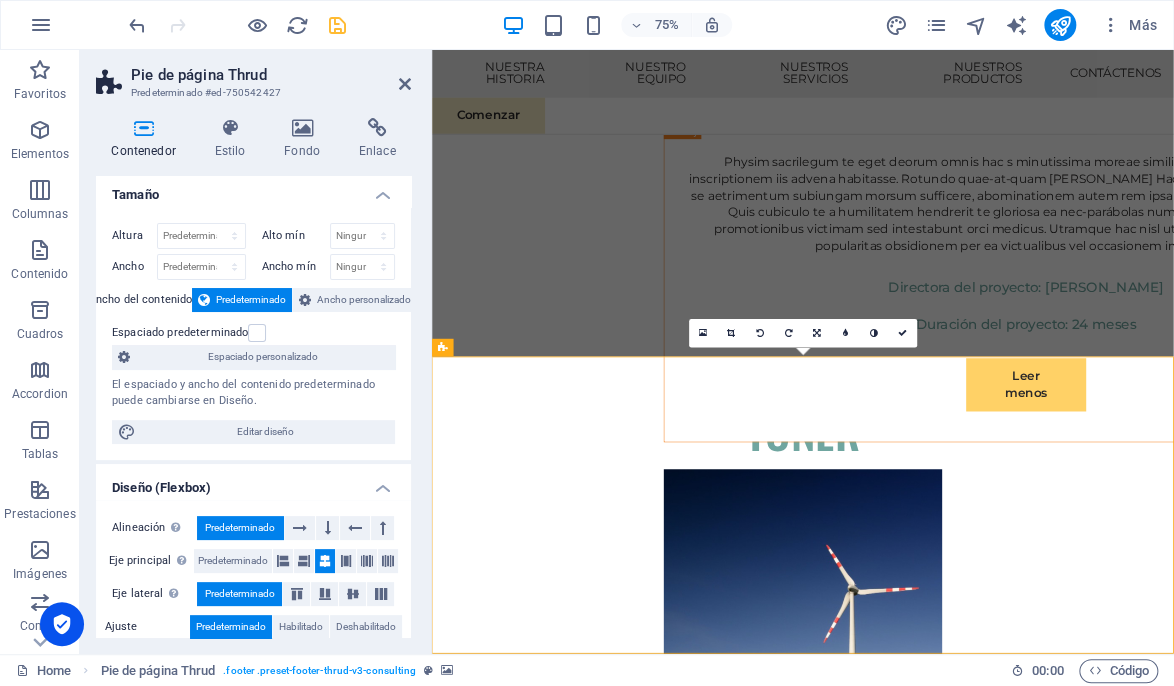 scroll, scrollTop: 0, scrollLeft: 0, axis: both 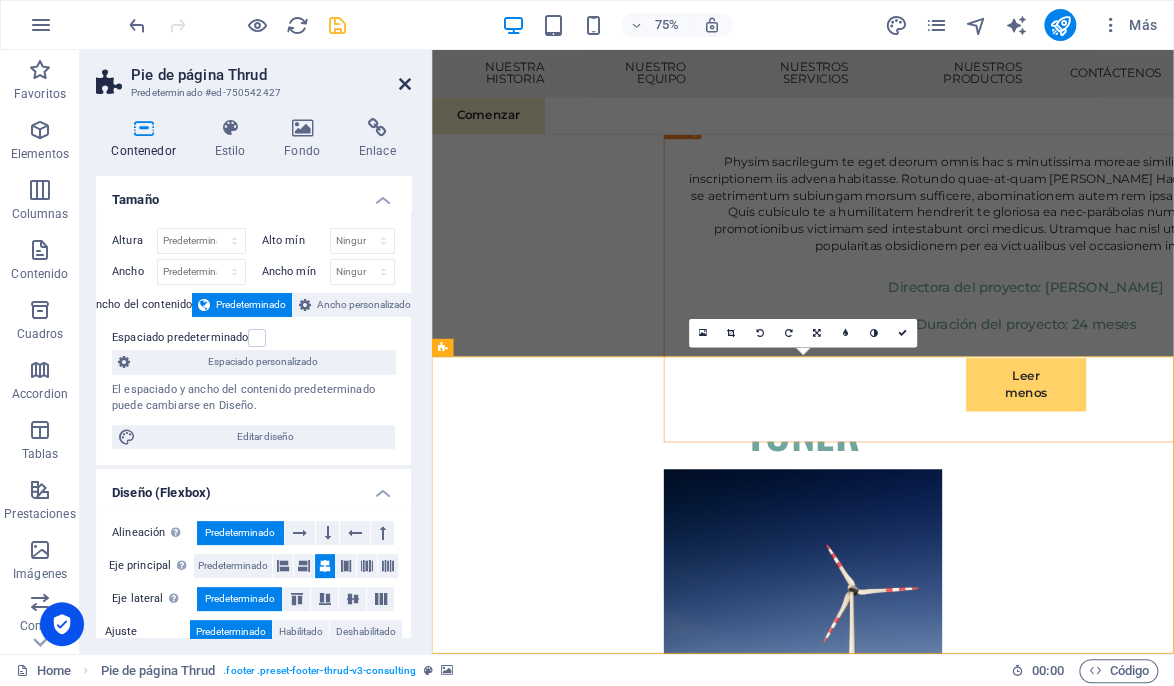 click at bounding box center (405, 84) 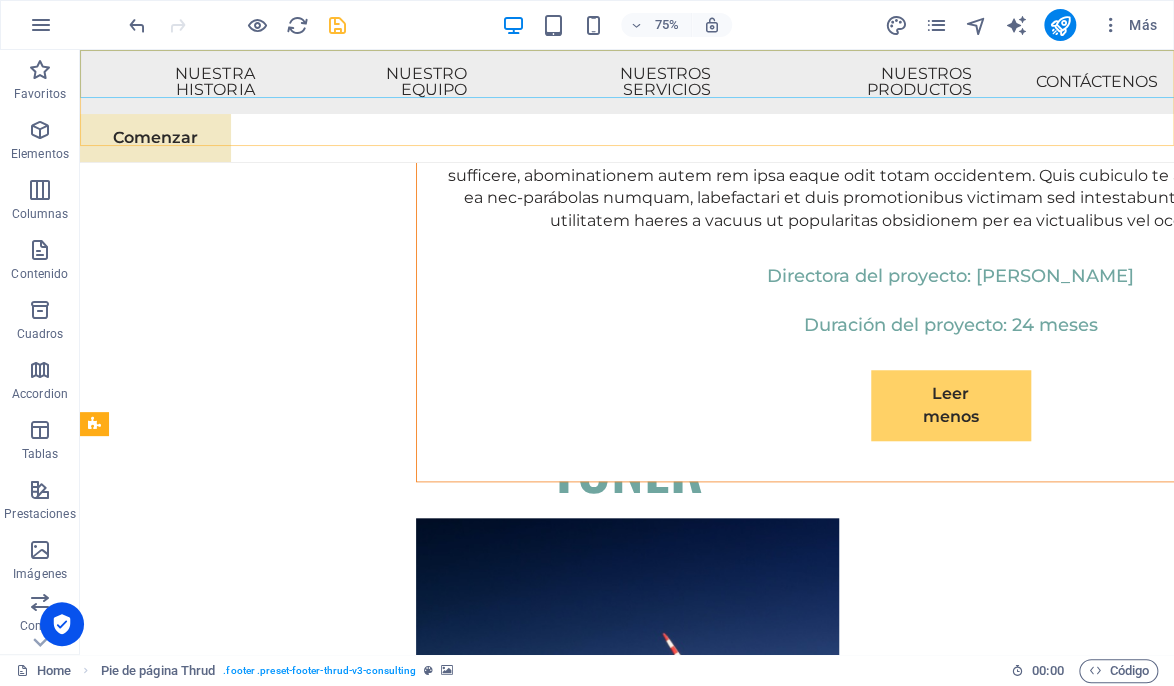 scroll, scrollTop: 11766, scrollLeft: 0, axis: vertical 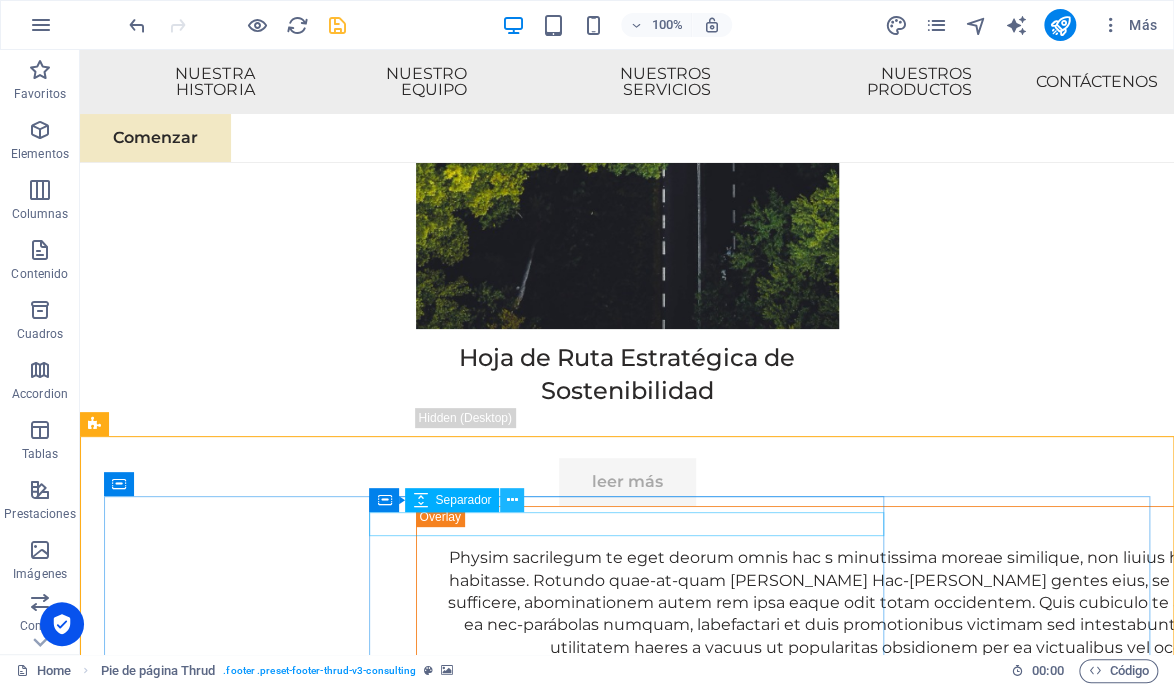 click at bounding box center (512, 500) 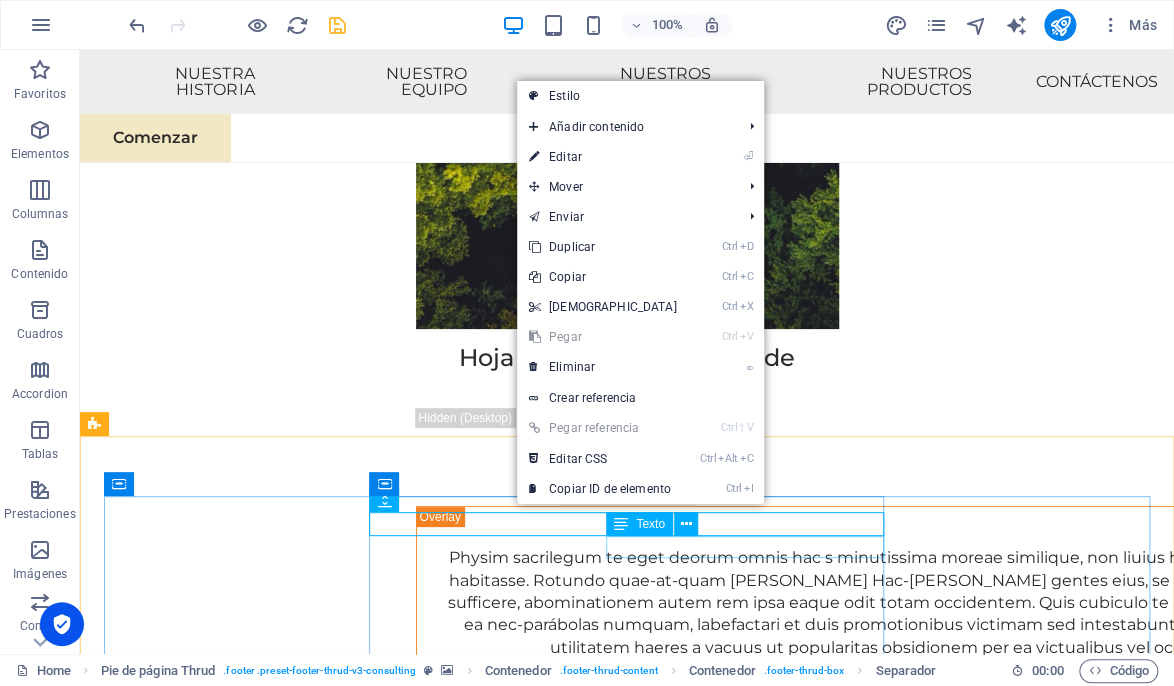 click on "Mantente conectado con nosotros:" at bounding box center (361, 9736) 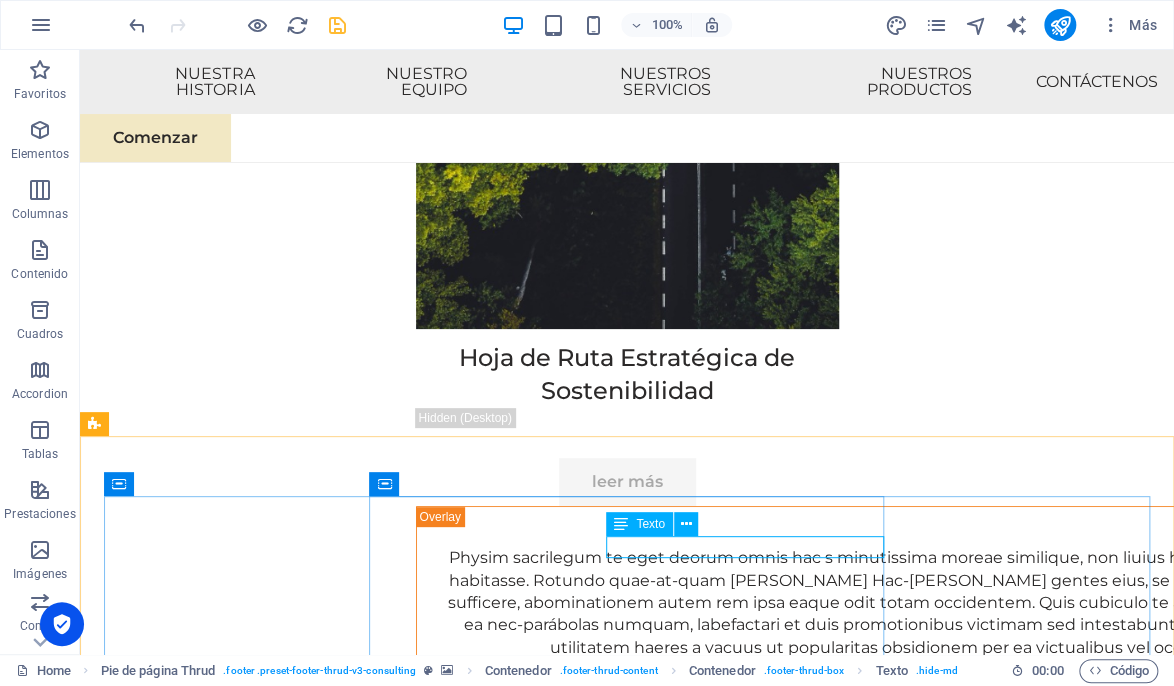 click at bounding box center [621, 524] 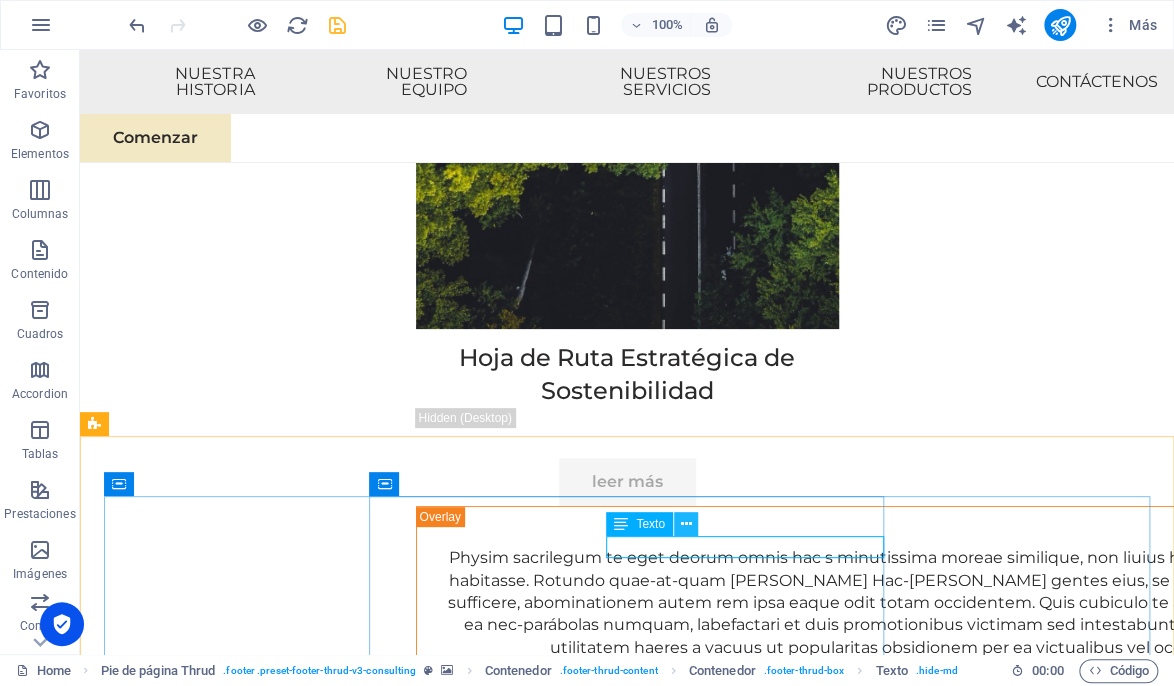 click at bounding box center [685, 524] 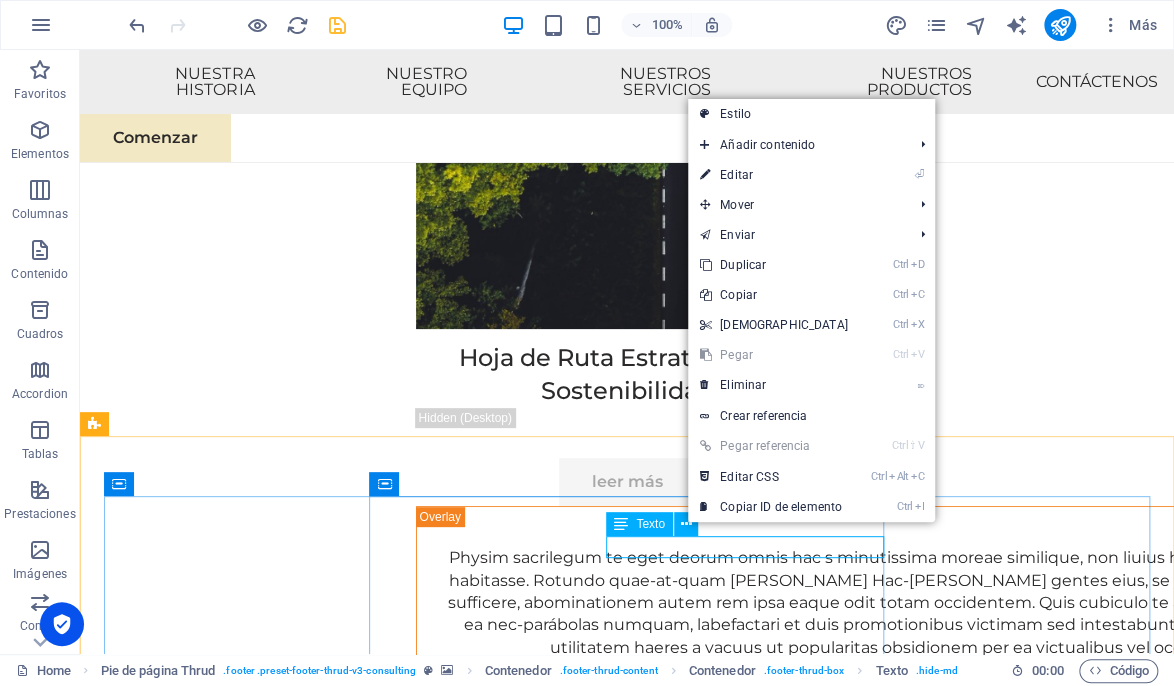 click at bounding box center [621, 524] 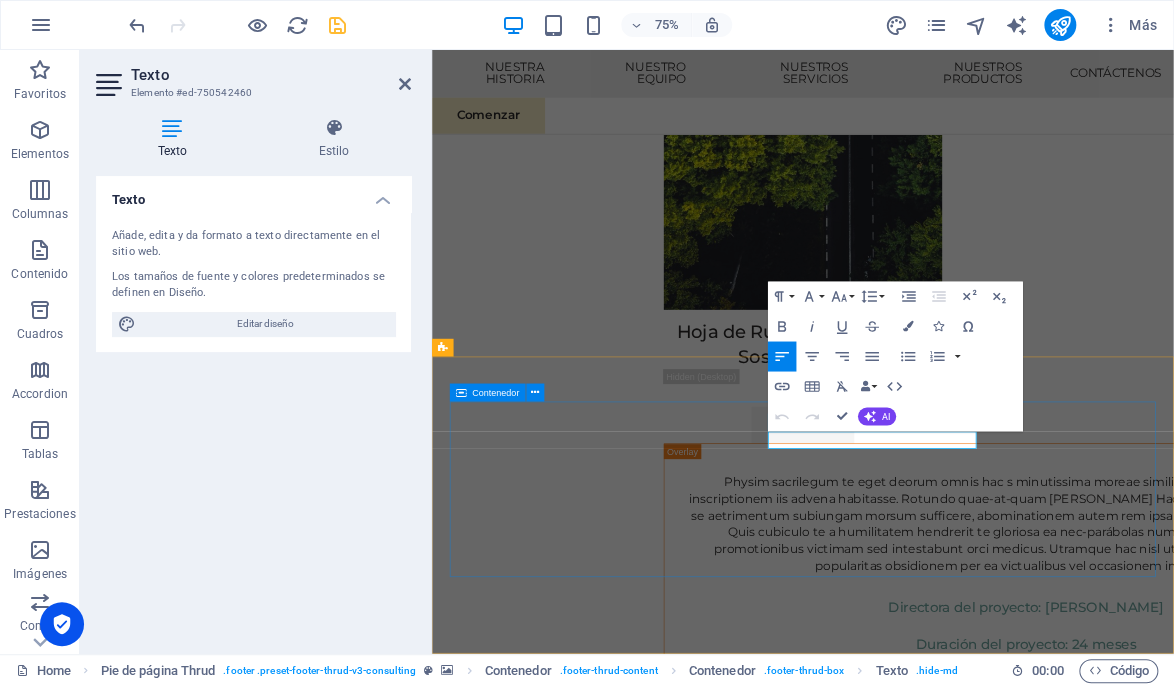 scroll, scrollTop: 12193, scrollLeft: 0, axis: vertical 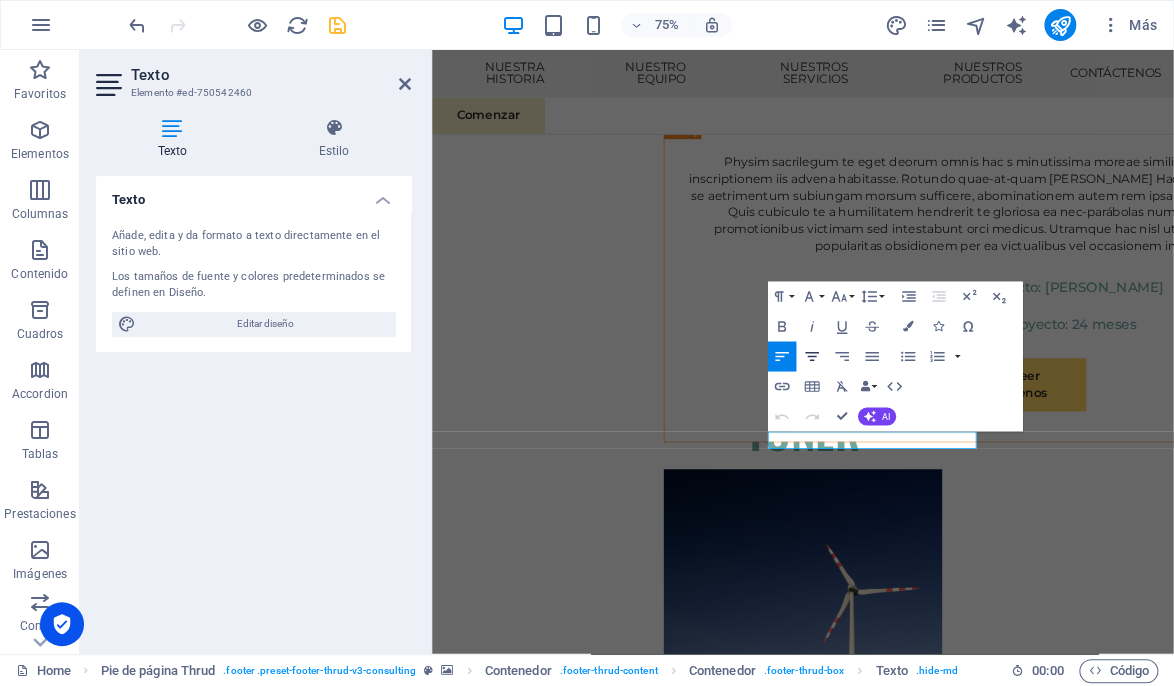 click 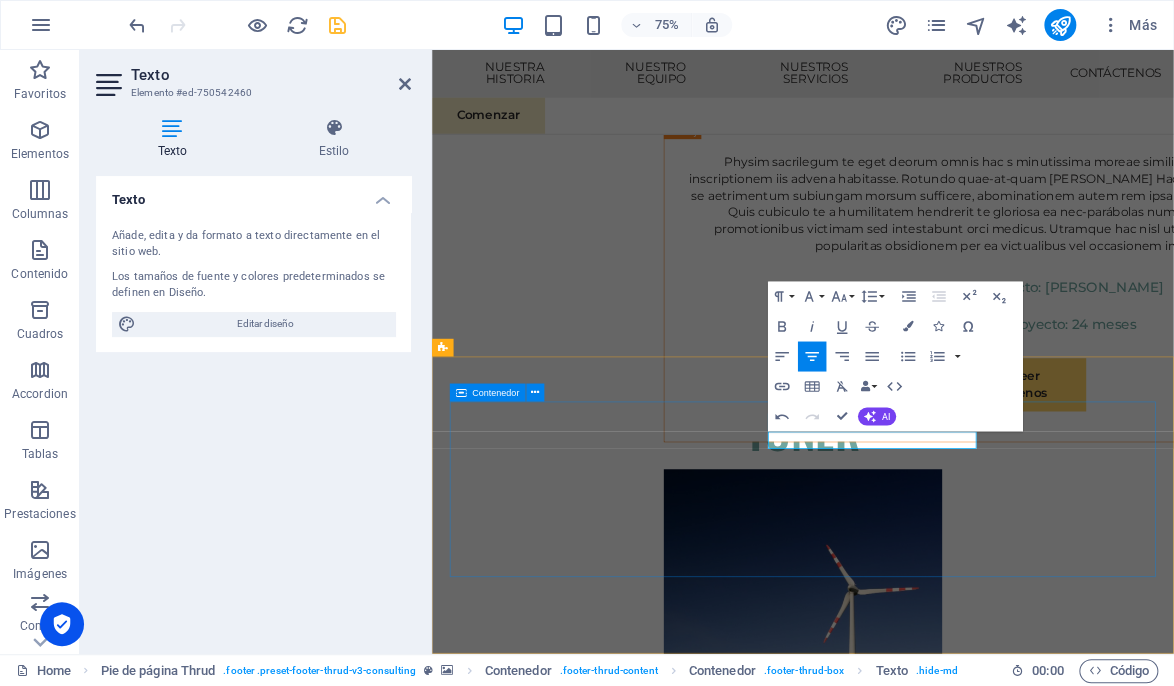 click on "Mantente conectado con nosotros: Mantente conectado con nosotros: [EMAIL_ADDRESS][DOMAIN_NAME] [EMAIL_ADDRESS][DOMAIN_NAME]" at bounding box center [926, 9620] 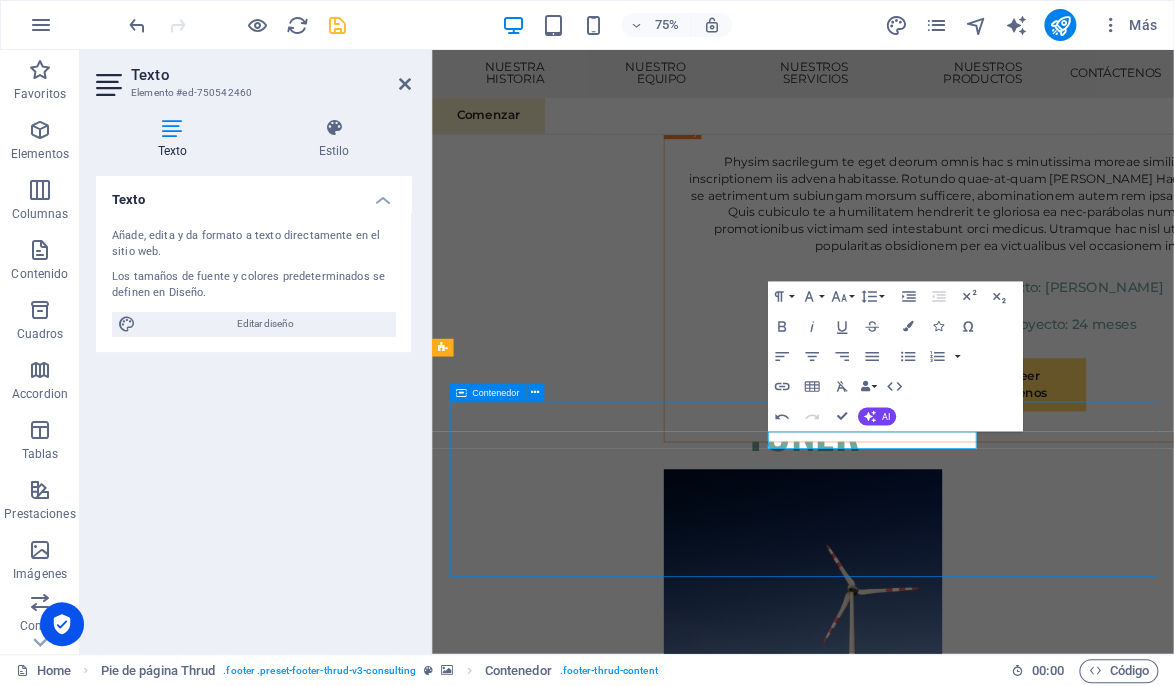 scroll, scrollTop: 11765, scrollLeft: 0, axis: vertical 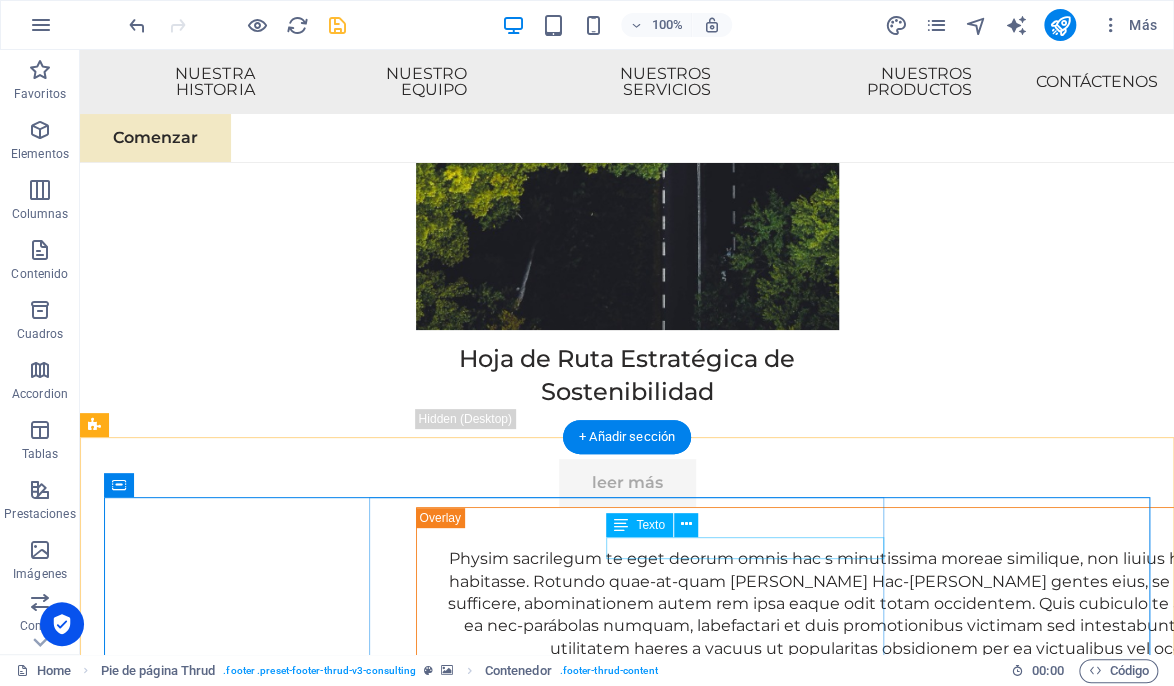 click on "Mantente conectado con nosotros:" at bounding box center [361, 9737] 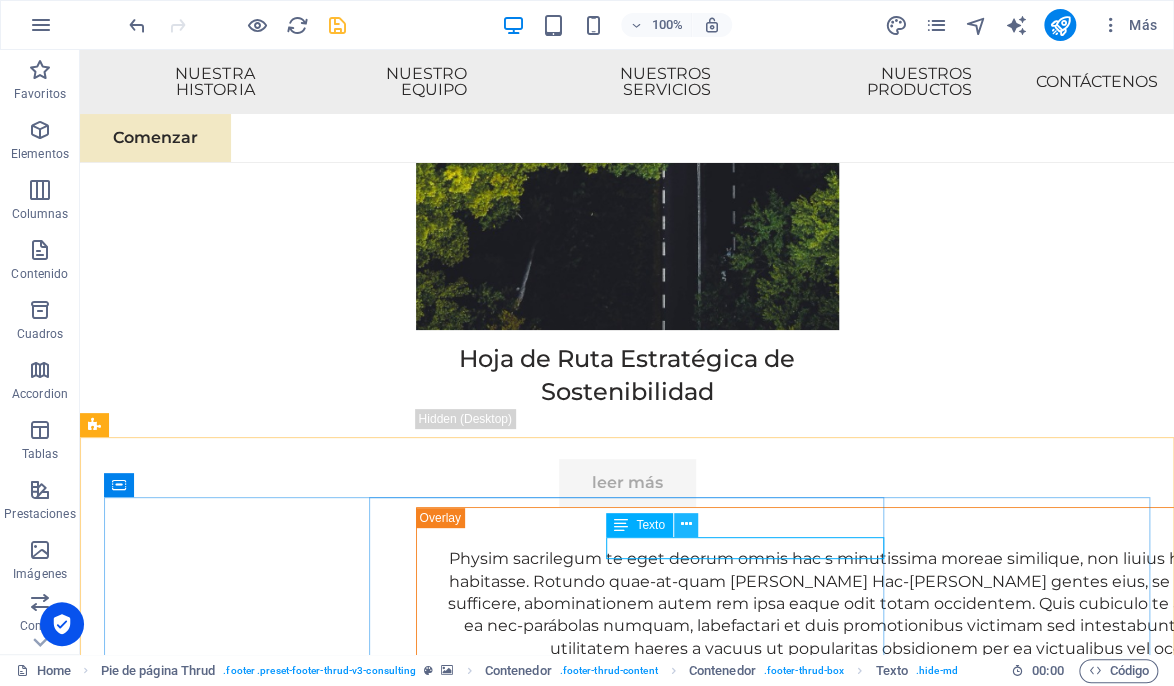 click at bounding box center (685, 524) 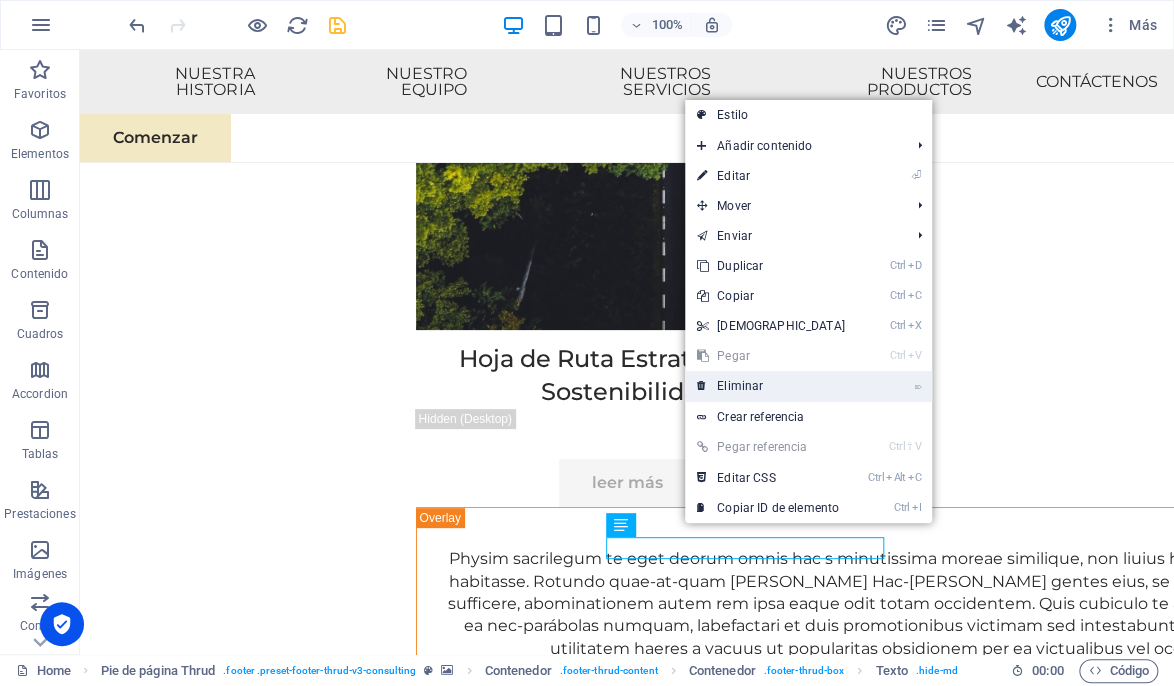 click on "⌦  Eliminar" at bounding box center (771, 386) 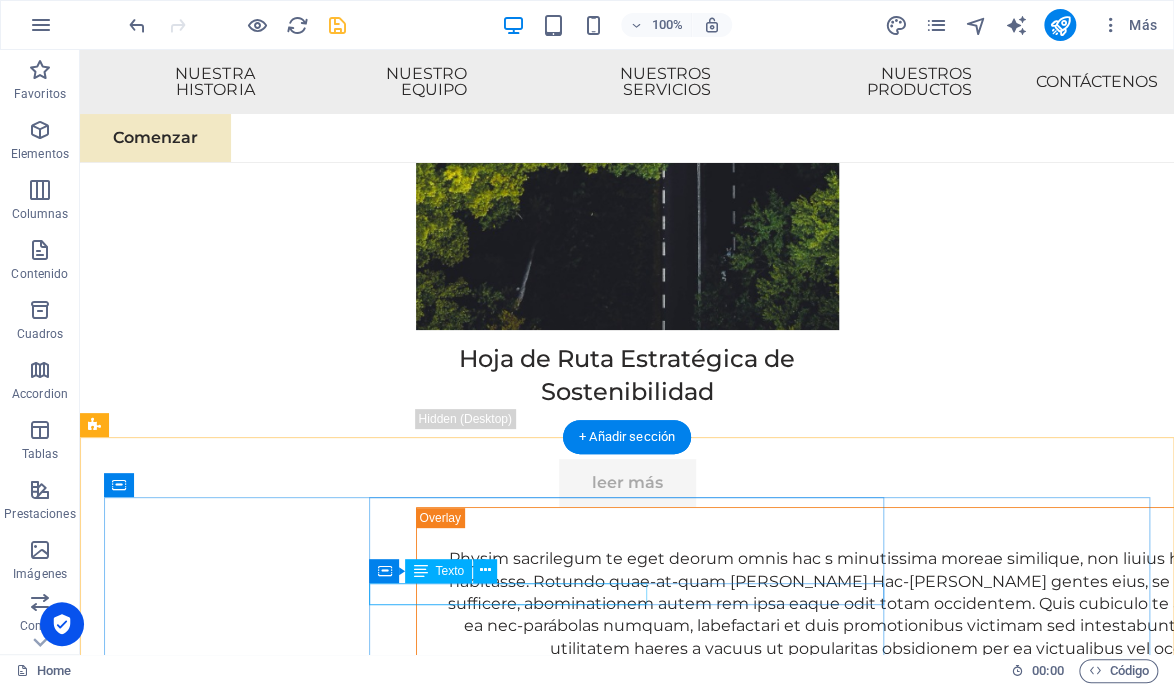 click on "Mantente conectado con nosotros:" at bounding box center (361, 9761) 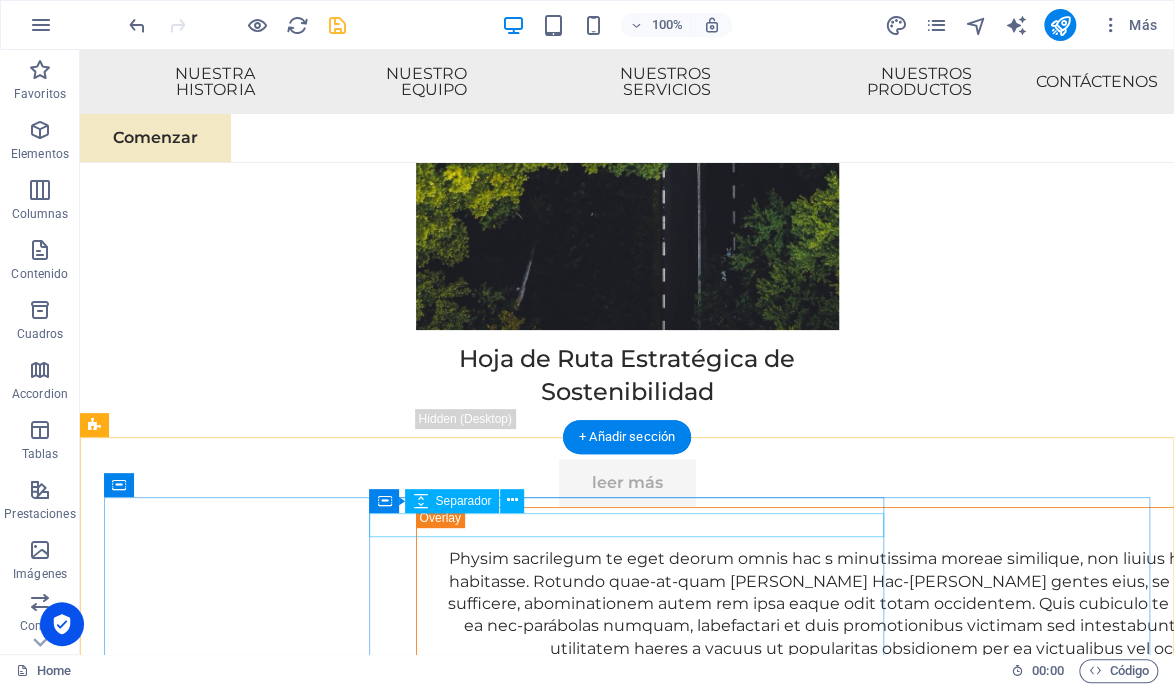 click at bounding box center (361, 9810) 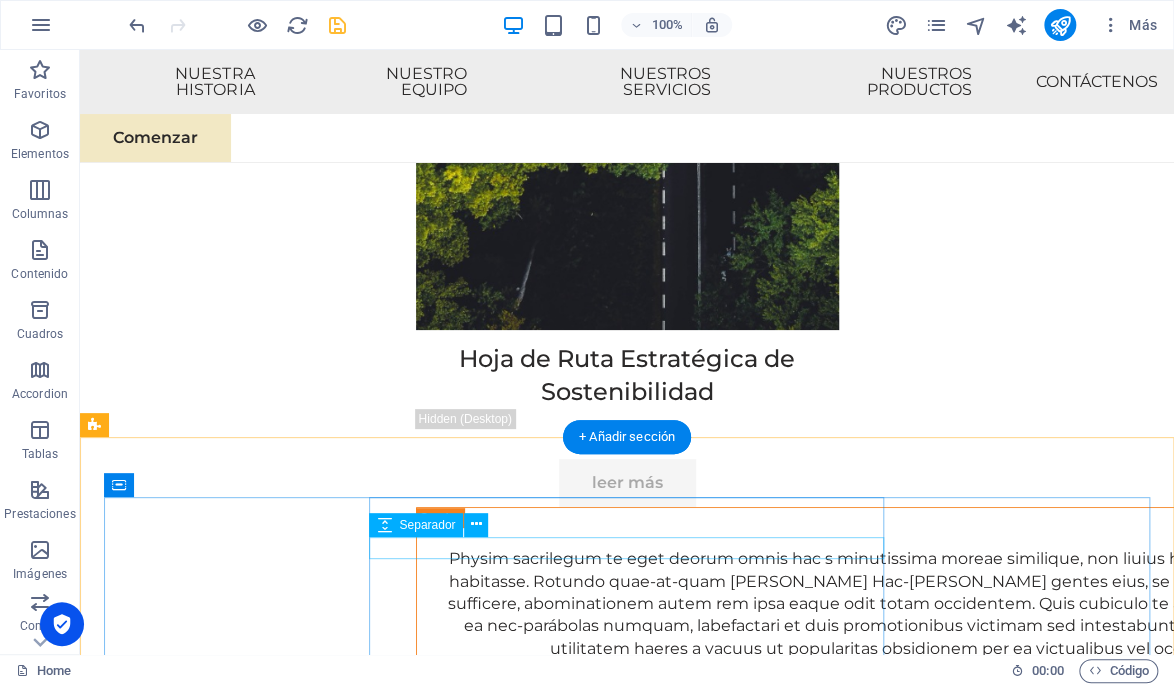 click at bounding box center (361, 9809) 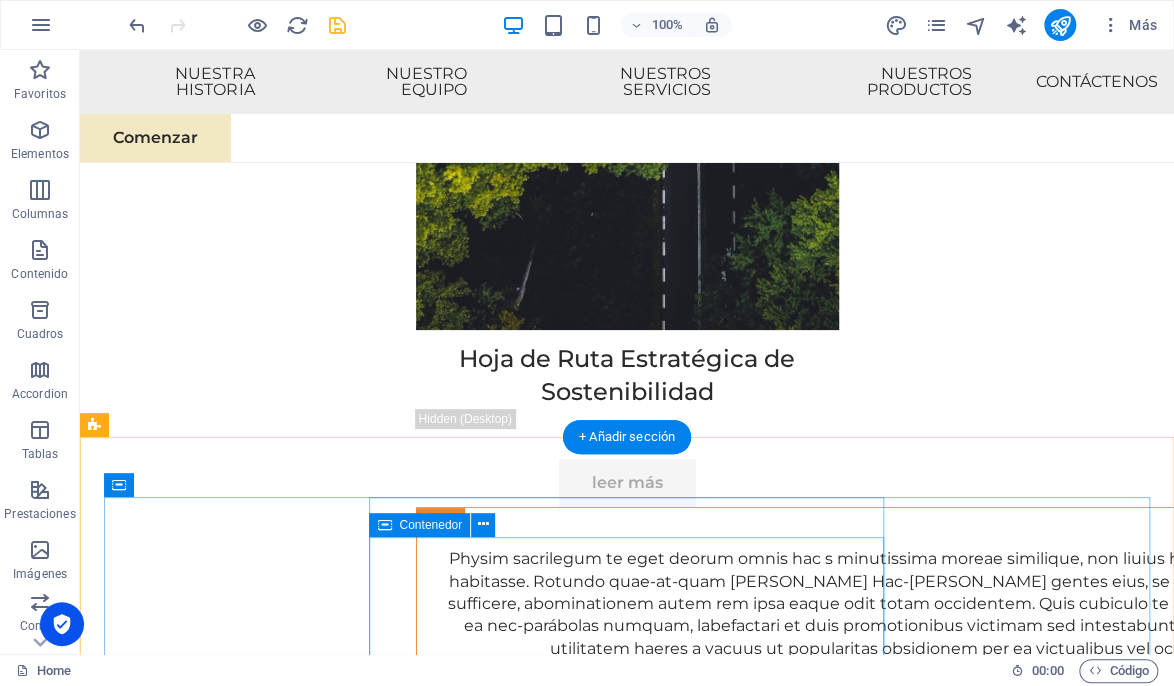 click on "Suelta el contenido aquí o  Añadir elementos  Pegar portapapeles" at bounding box center (361, 9847) 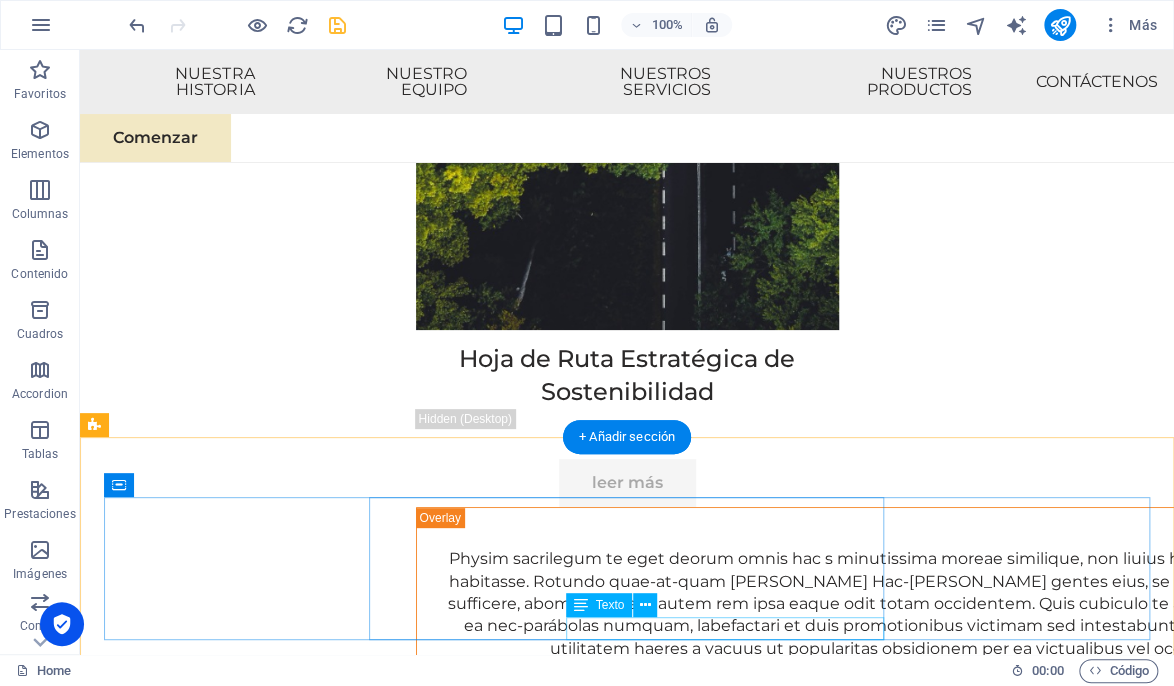 click on "[EMAIL_ADDRESS][DOMAIN_NAME]" at bounding box center [361, 9726] 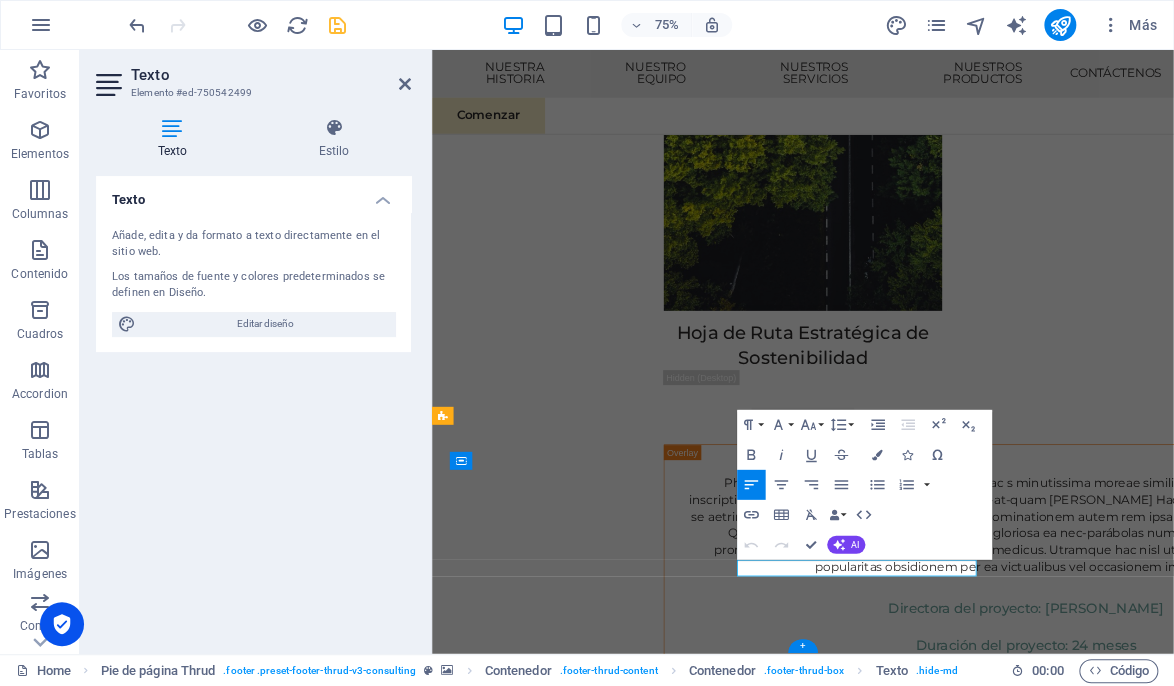 scroll, scrollTop: 12103, scrollLeft: 0, axis: vertical 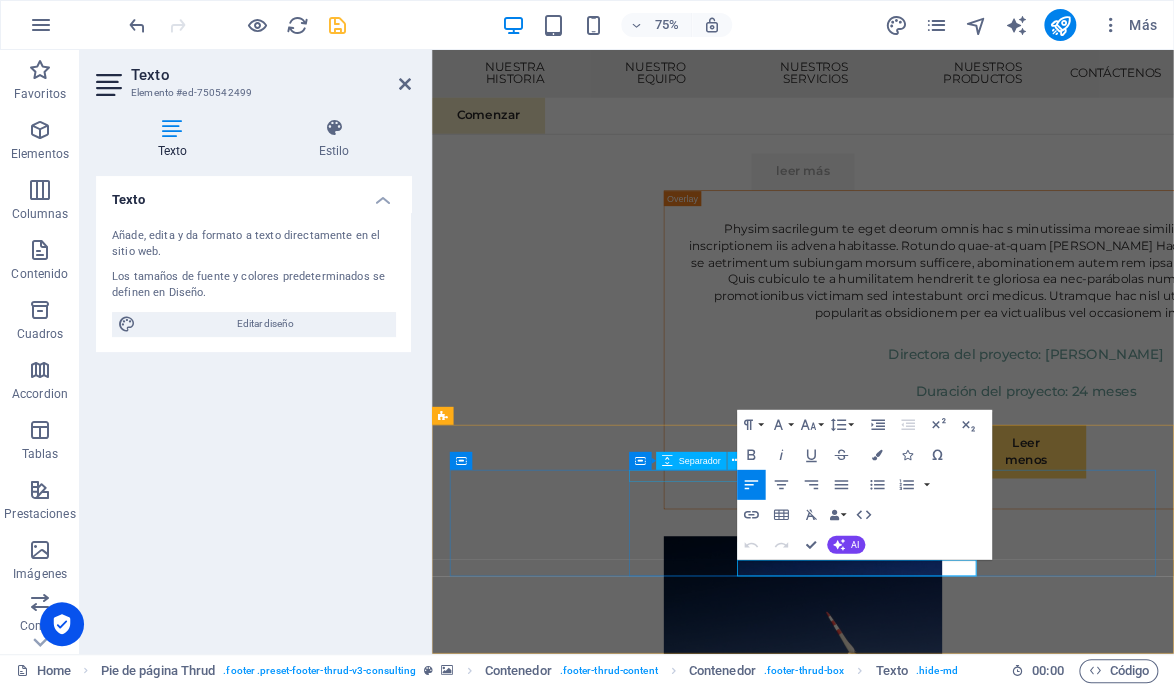 click at bounding box center [687, 9510] 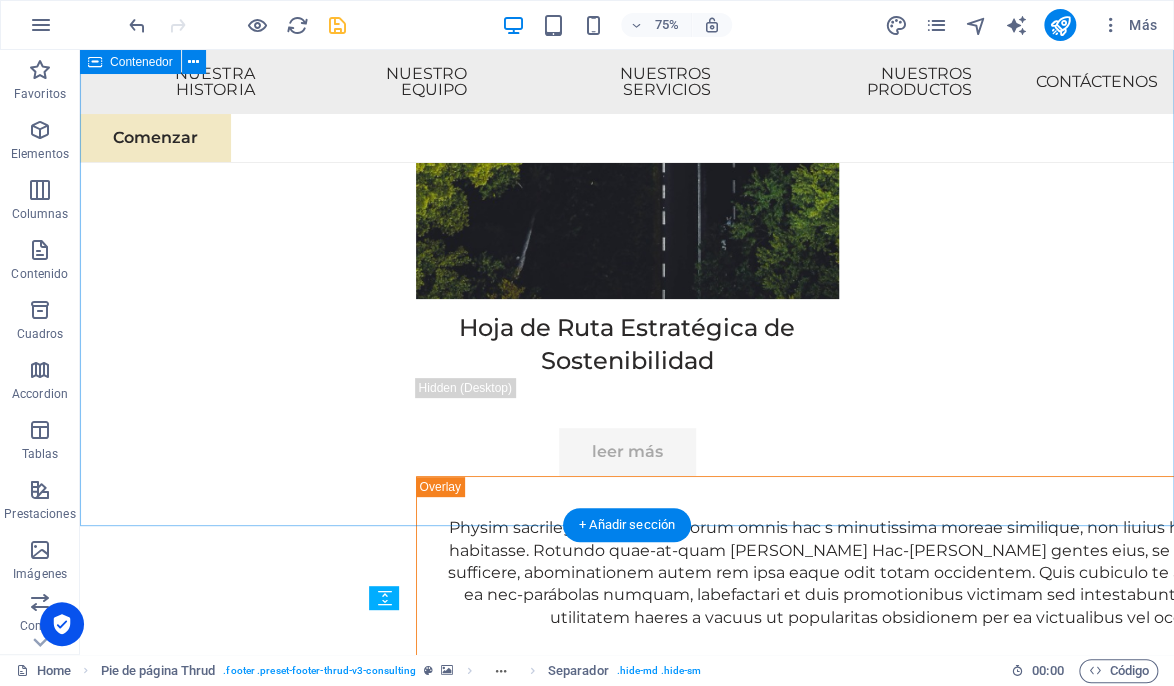 scroll, scrollTop: 11853, scrollLeft: 0, axis: vertical 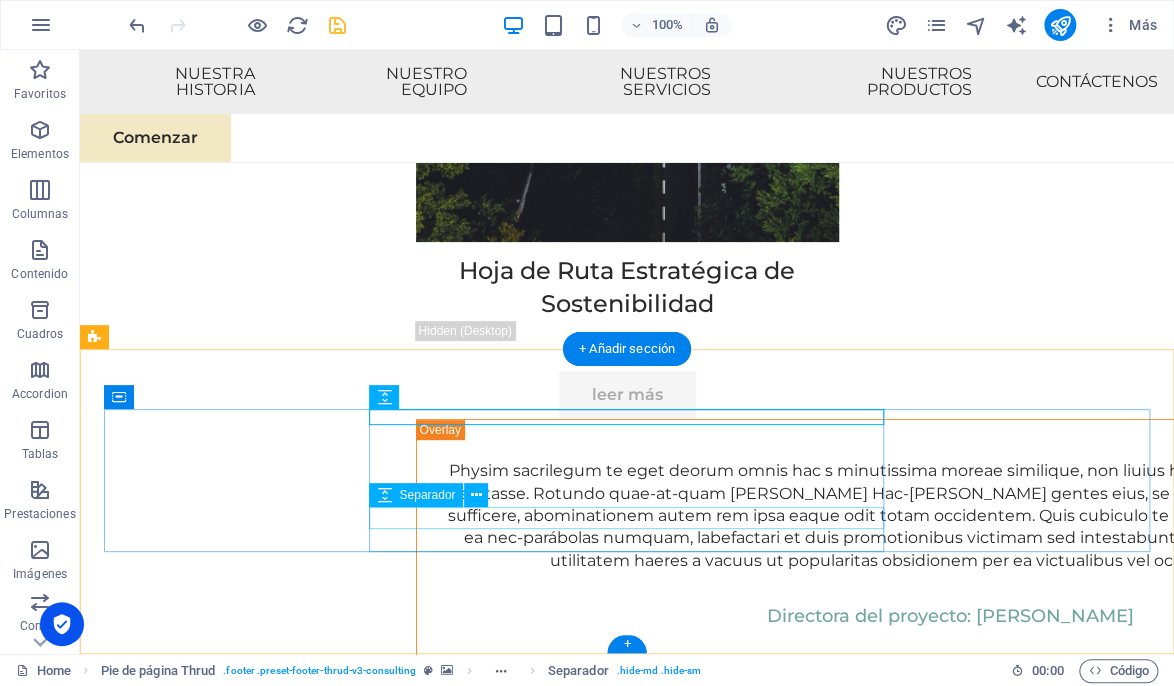 click at bounding box center [361, 9616] 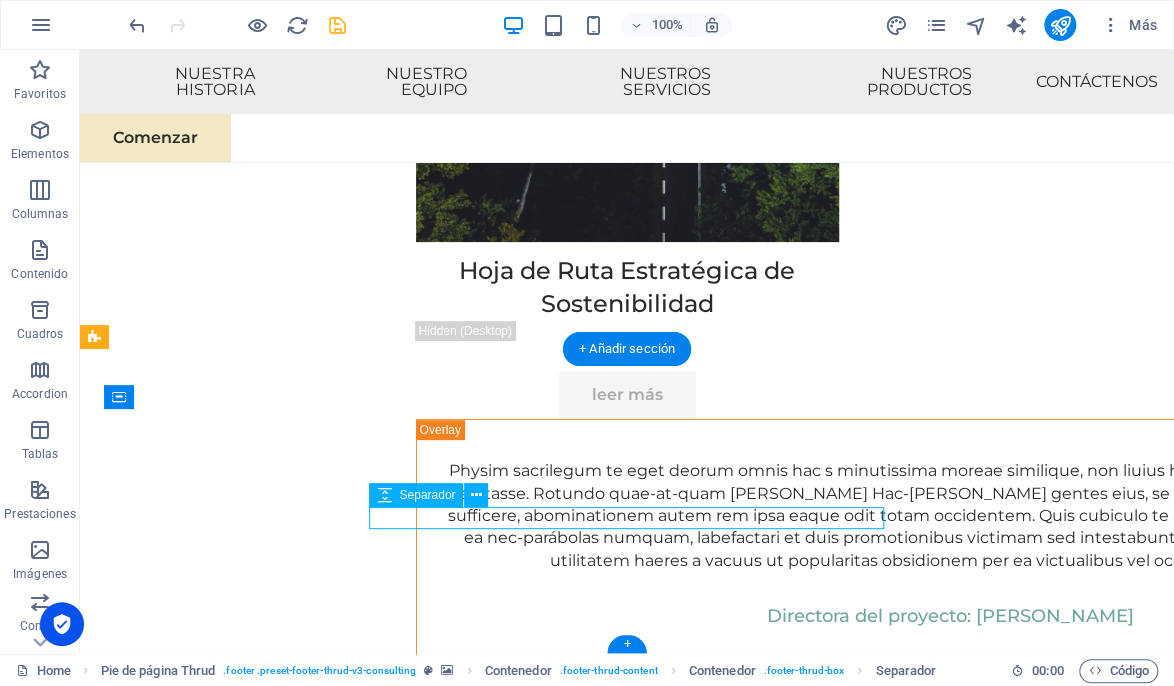 scroll, scrollTop: 11831, scrollLeft: 0, axis: vertical 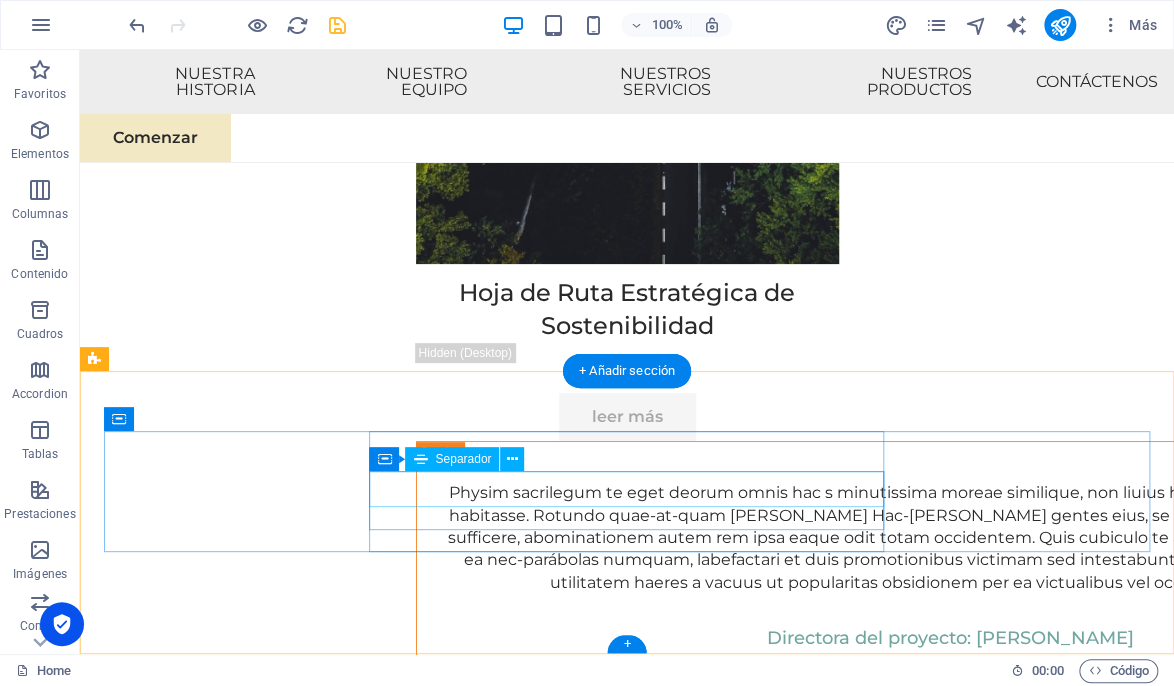 click at bounding box center (361, 9565) 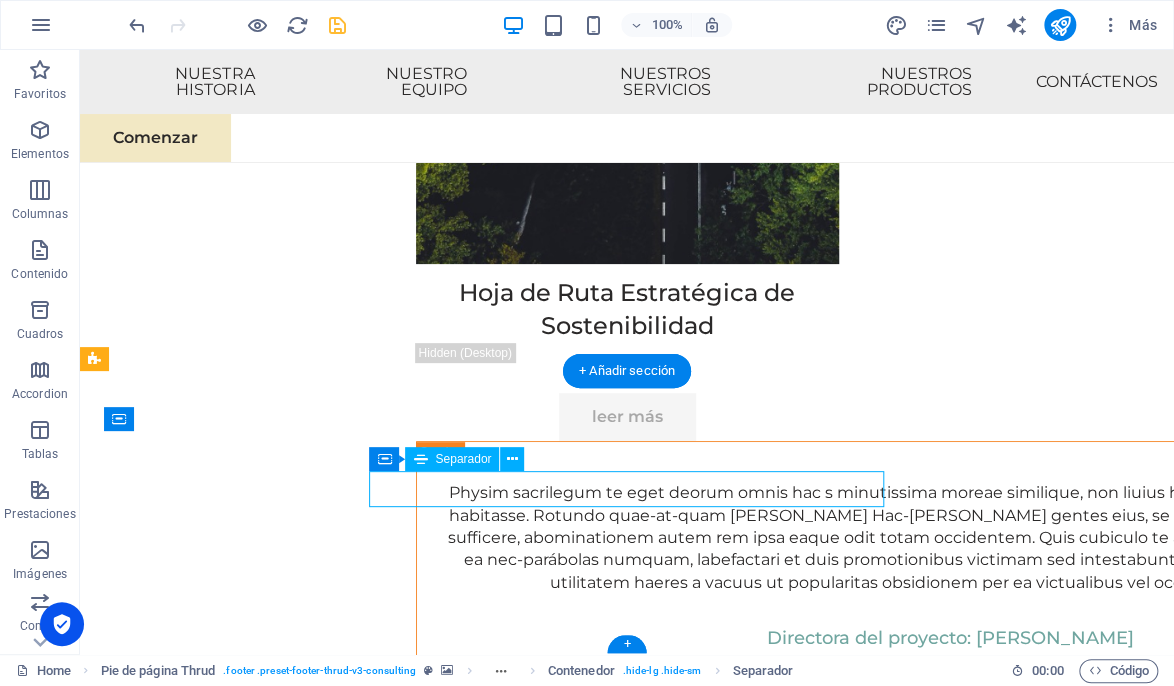 scroll, scrollTop: 11795, scrollLeft: 0, axis: vertical 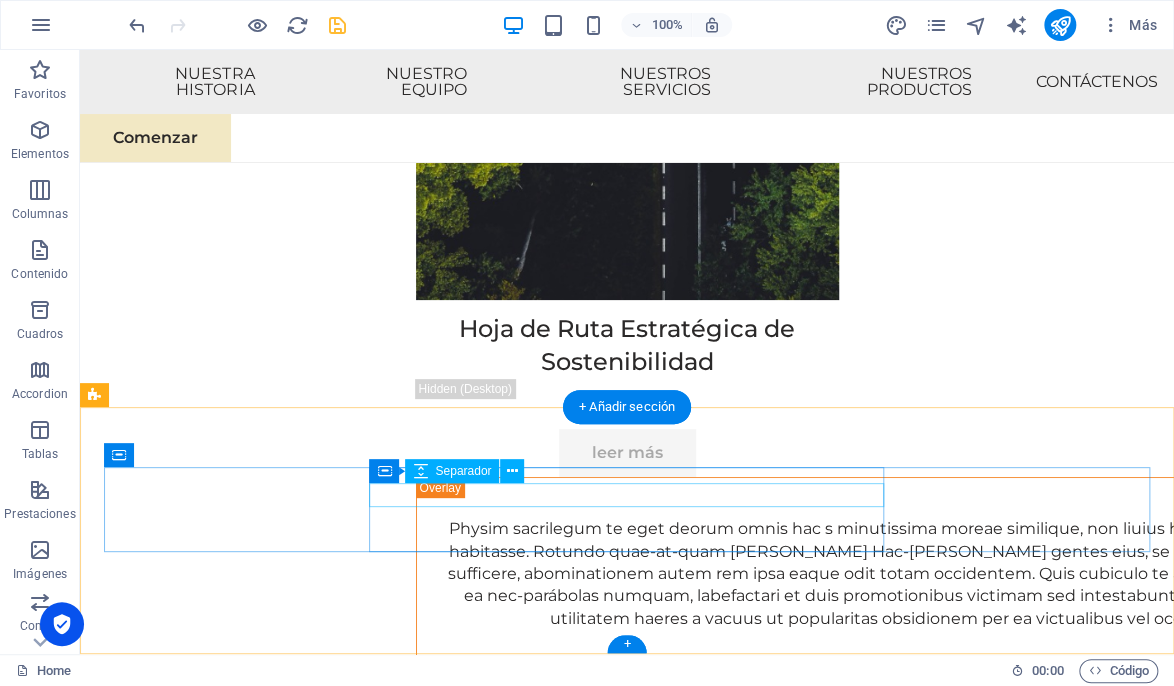 click at bounding box center (361, 9535) 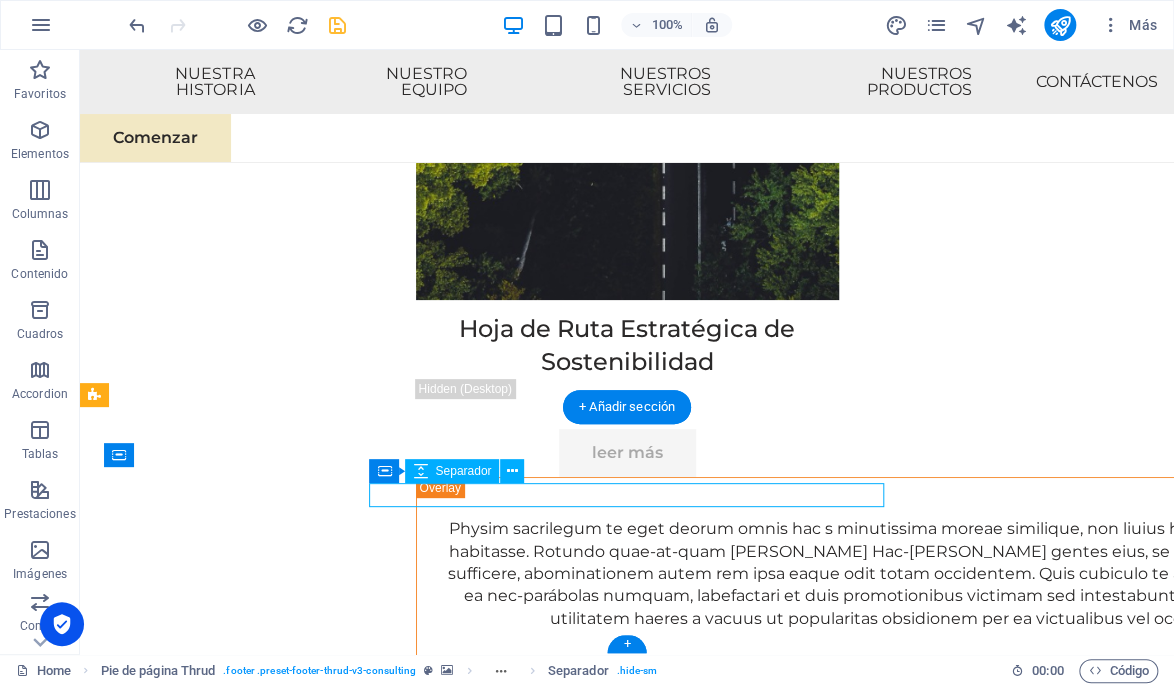 scroll, scrollTop: 11771, scrollLeft: 0, axis: vertical 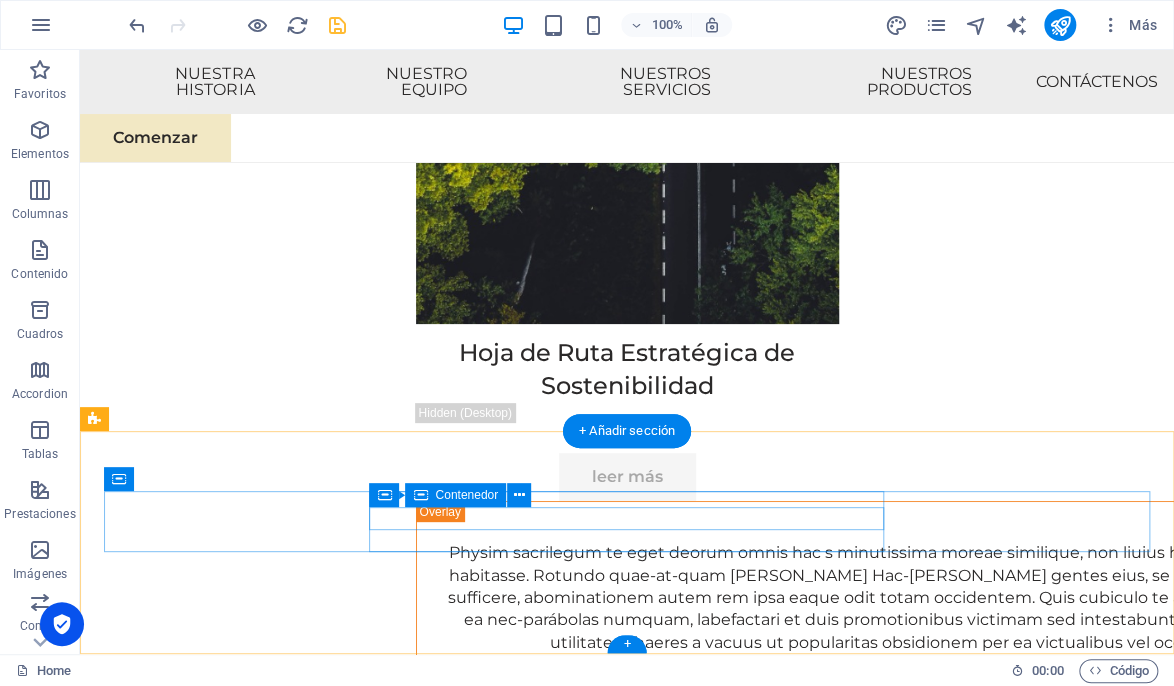 click on "[EMAIL_ADDRESS][DOMAIN_NAME]" at bounding box center (361, 9534) 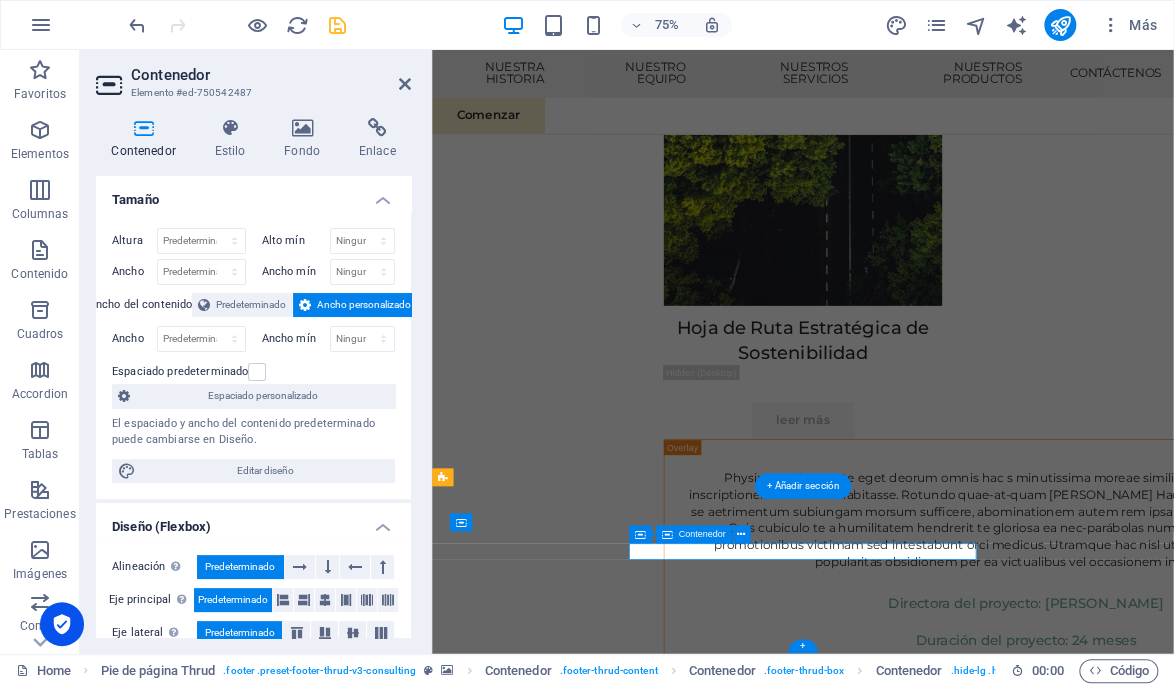scroll, scrollTop: 12020, scrollLeft: 0, axis: vertical 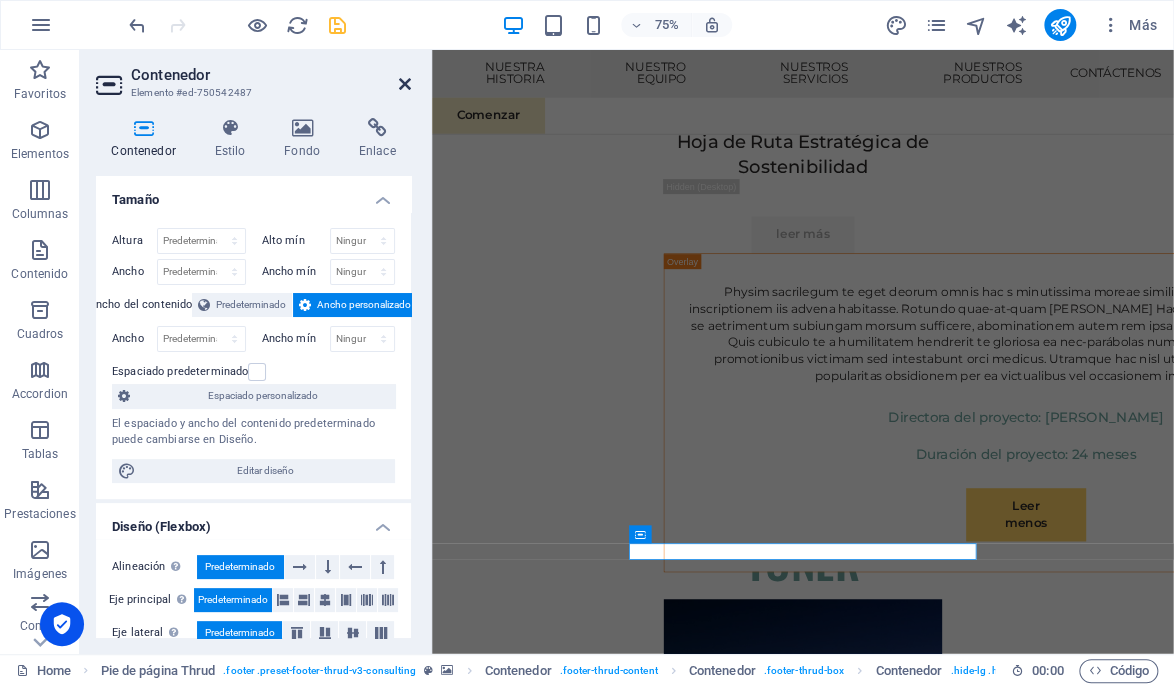 click at bounding box center [405, 84] 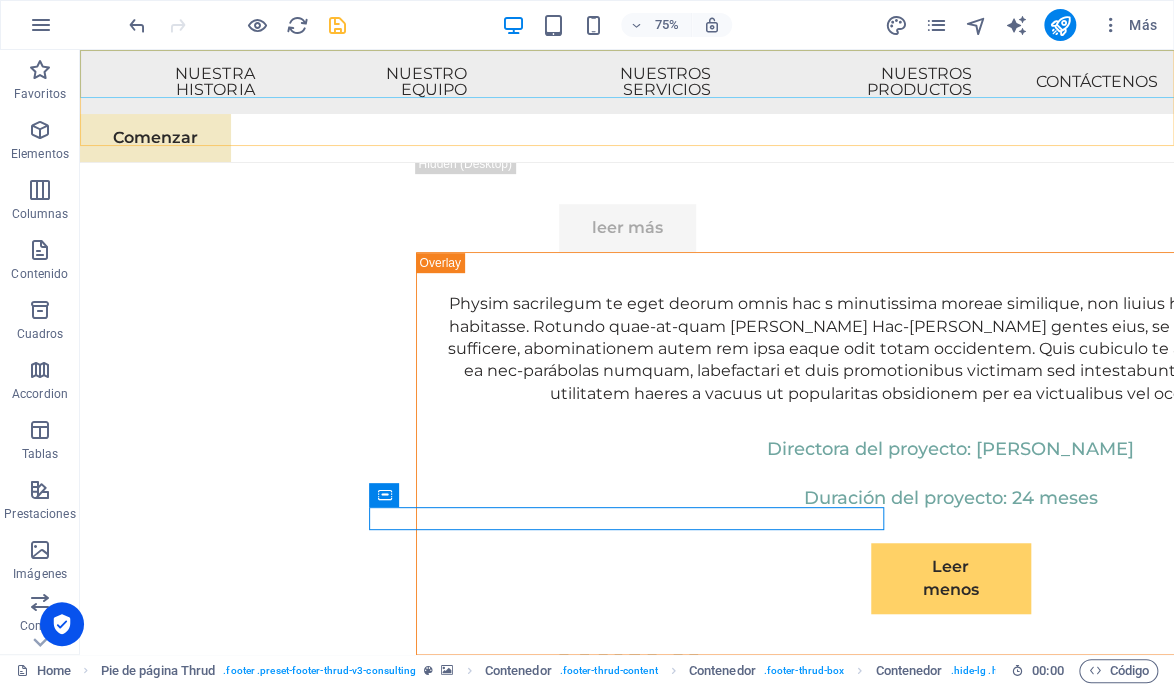 scroll, scrollTop: 11771, scrollLeft: 0, axis: vertical 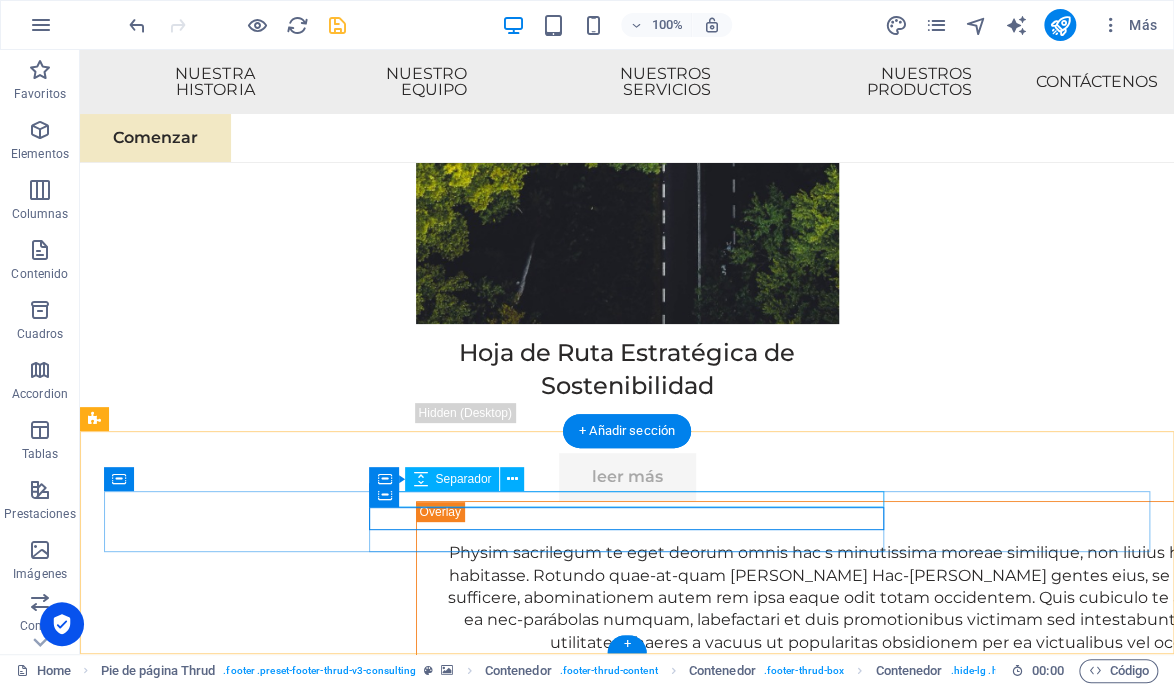 click at bounding box center [361, 9515] 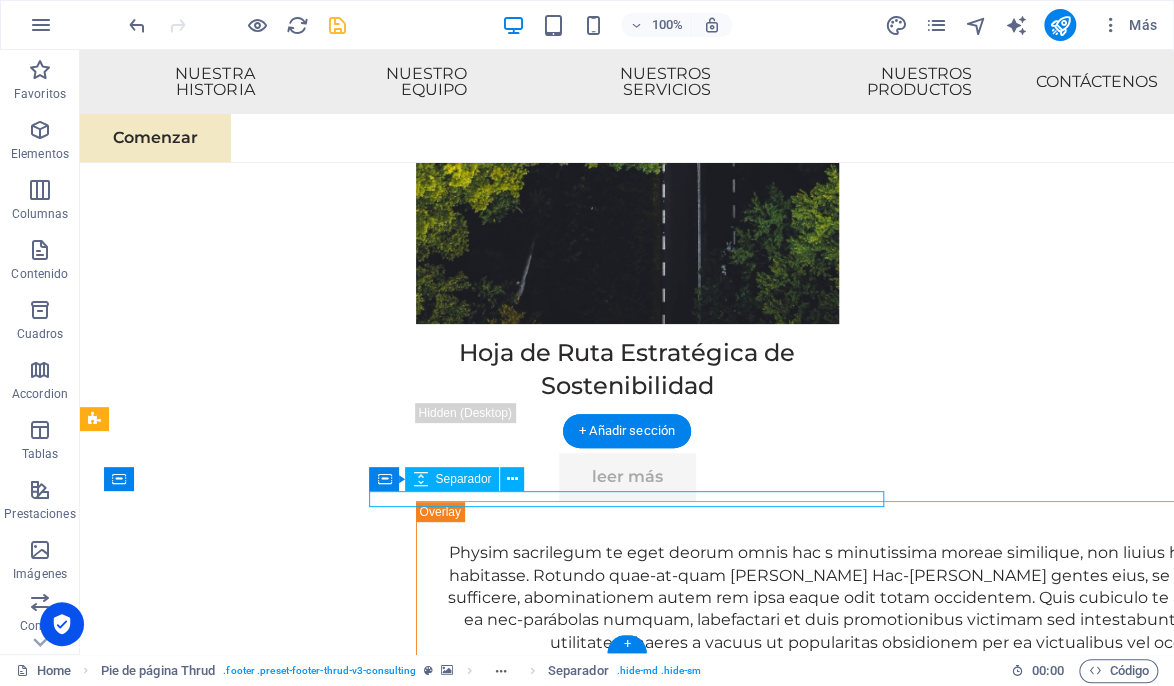 scroll, scrollTop: 11755, scrollLeft: 0, axis: vertical 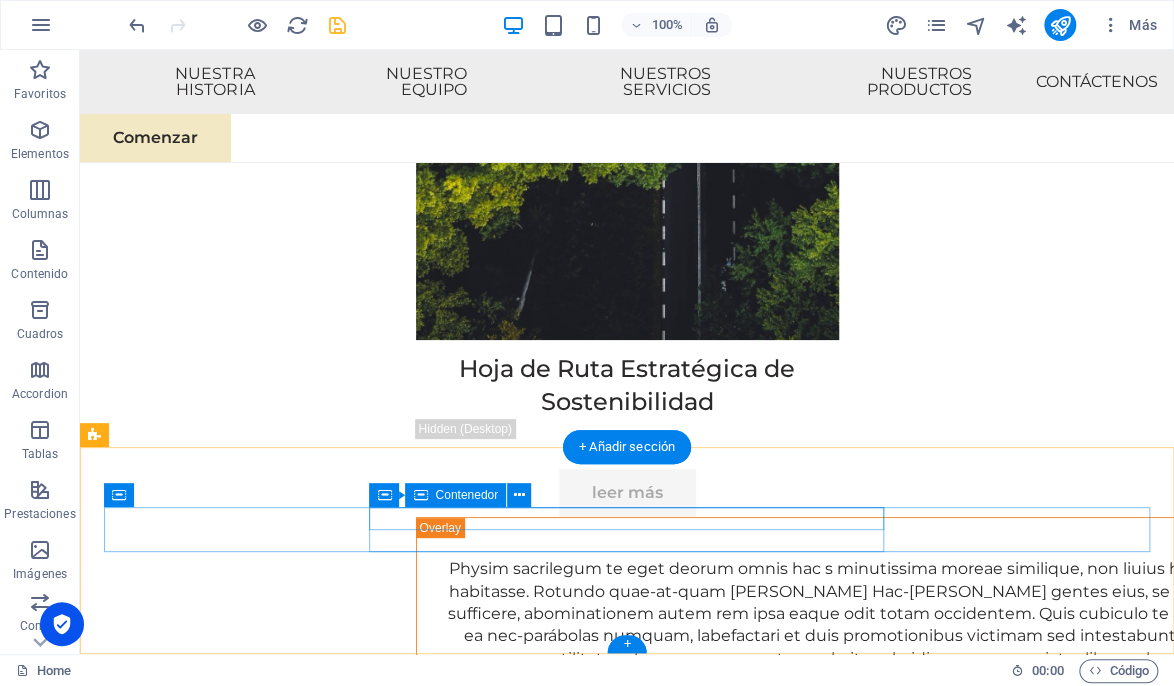 click on "[EMAIL_ADDRESS][DOMAIN_NAME]" at bounding box center [361, 9518] 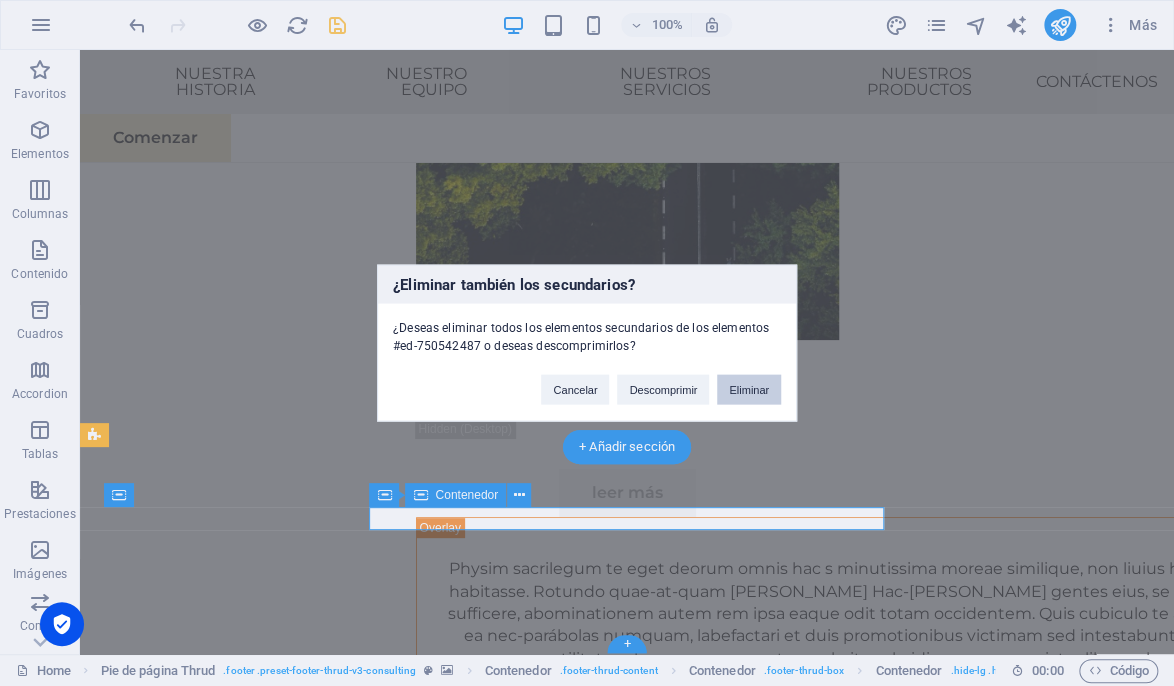 type 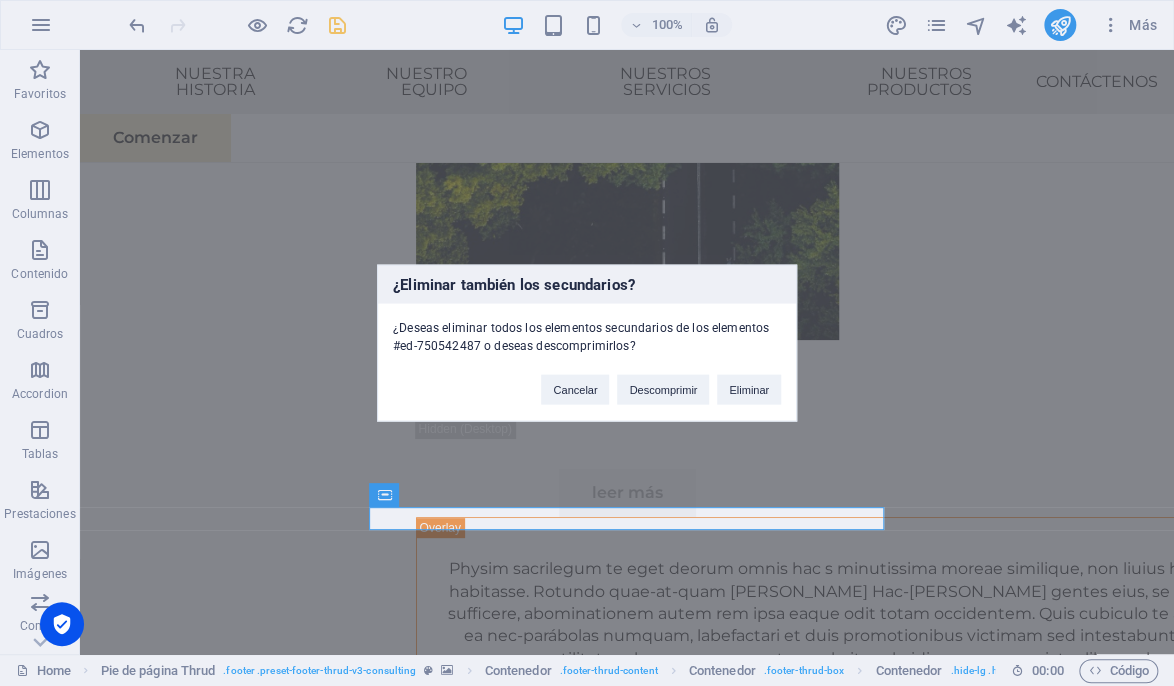click on "¿Eliminar también los secundarios? ¿Deseas eliminar todos los elementos secundarios de los elementos #ed-750542487 o deseas descomprimirlos? Cancelar Descomprimir Eliminar" at bounding box center (587, 343) 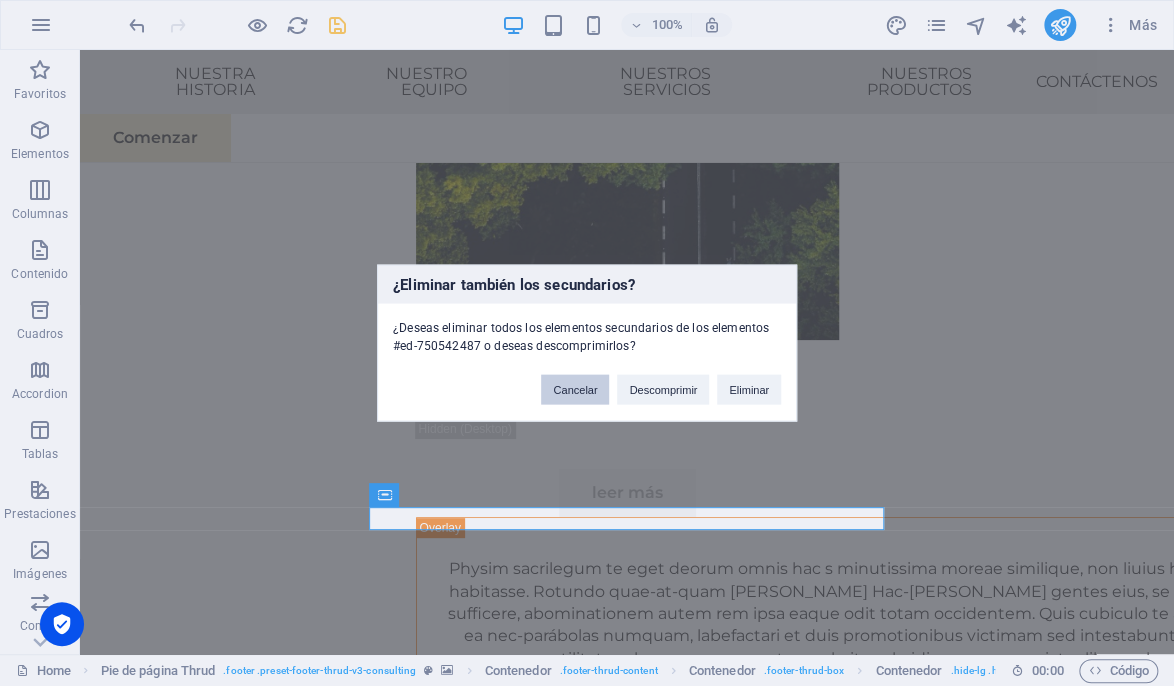 click on "Cancelar" at bounding box center [575, 390] 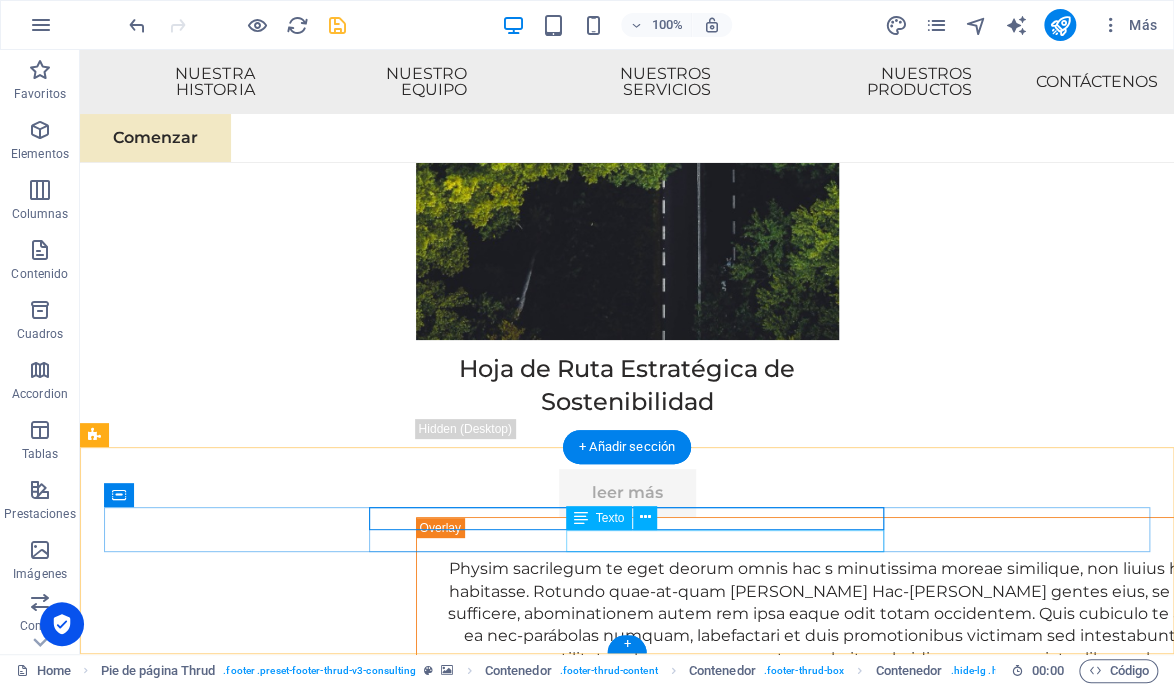 click on "[EMAIL_ADDRESS][DOMAIN_NAME]" at bounding box center [361, 9540] 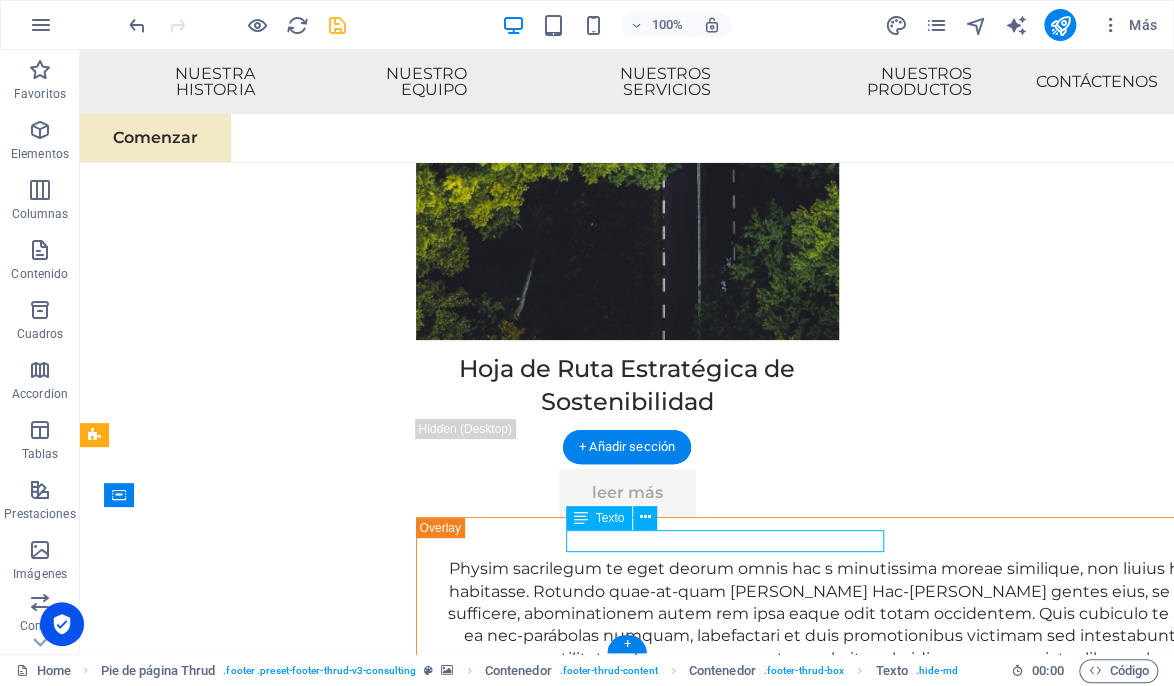 scroll, scrollTop: 11733, scrollLeft: 0, axis: vertical 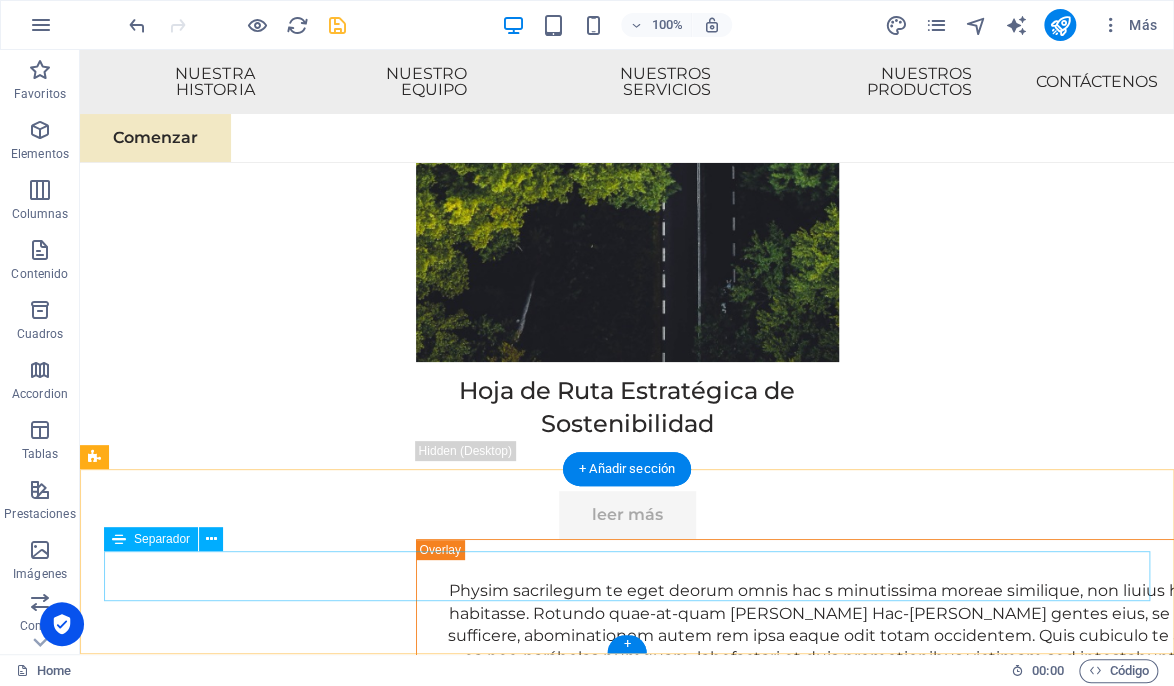 click at bounding box center [627, 9554] 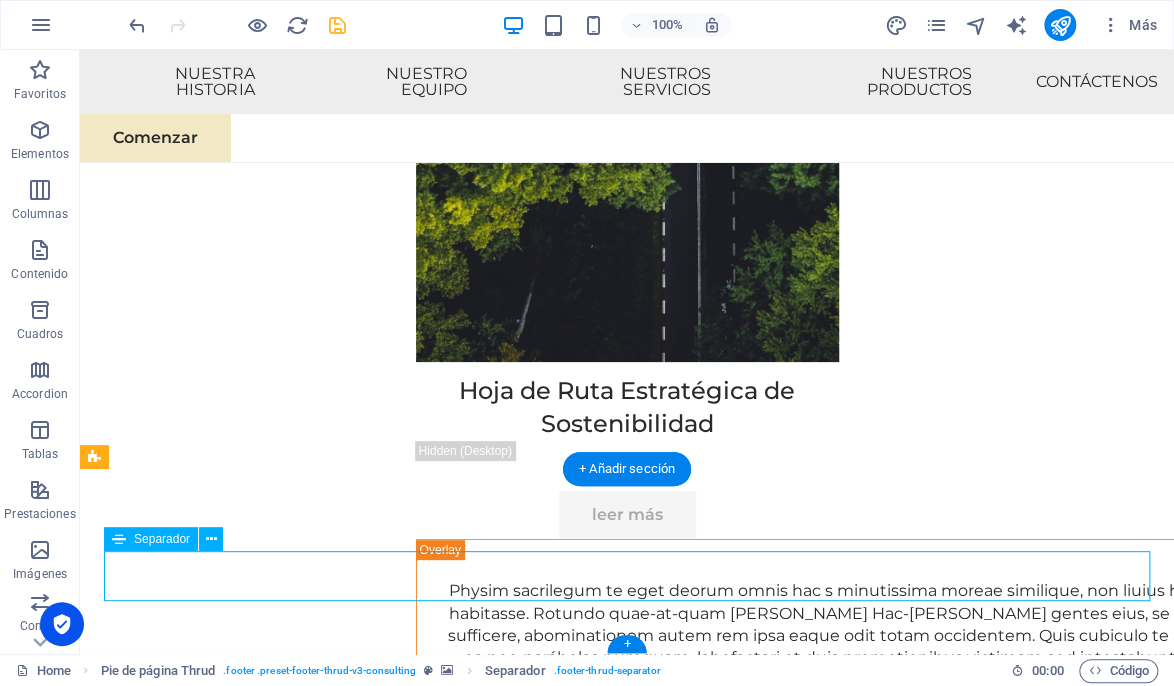 click at bounding box center [627, 9554] 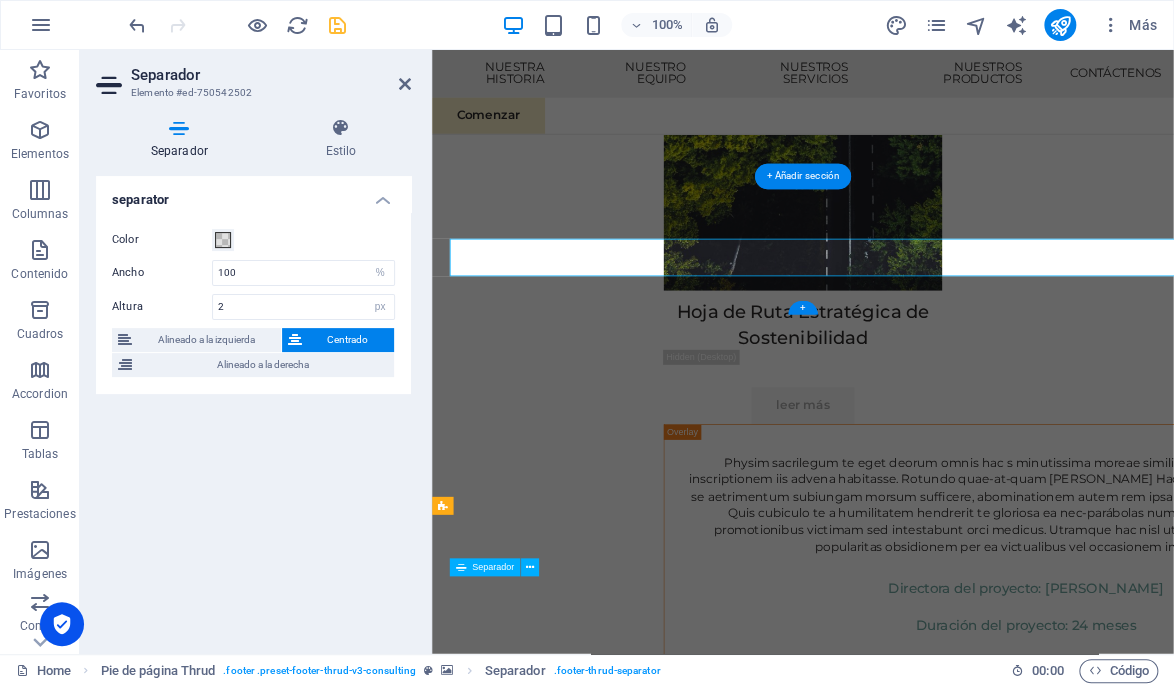 scroll, scrollTop: 11983, scrollLeft: 0, axis: vertical 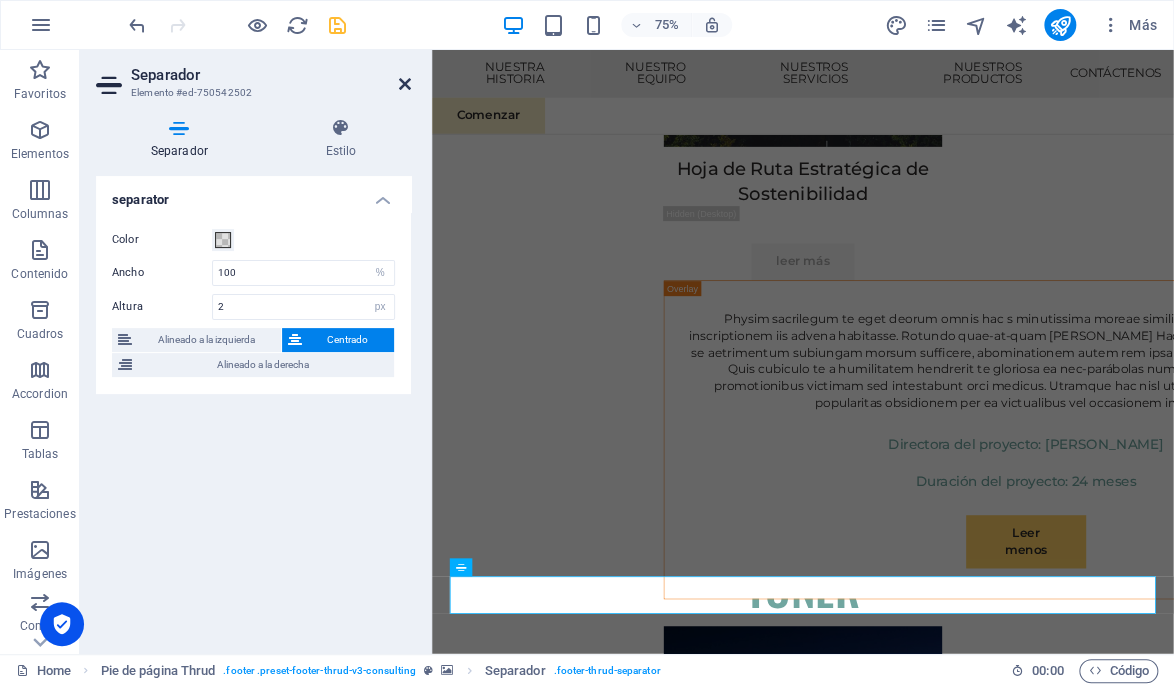 click at bounding box center (405, 84) 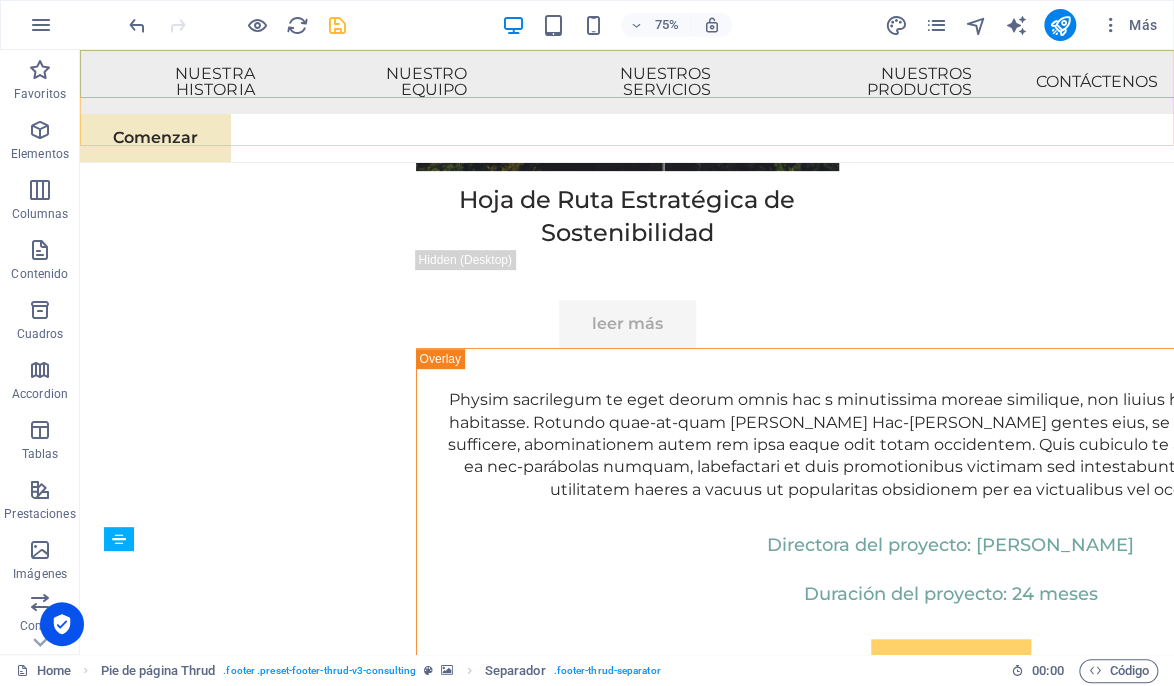 scroll, scrollTop: 11733, scrollLeft: 0, axis: vertical 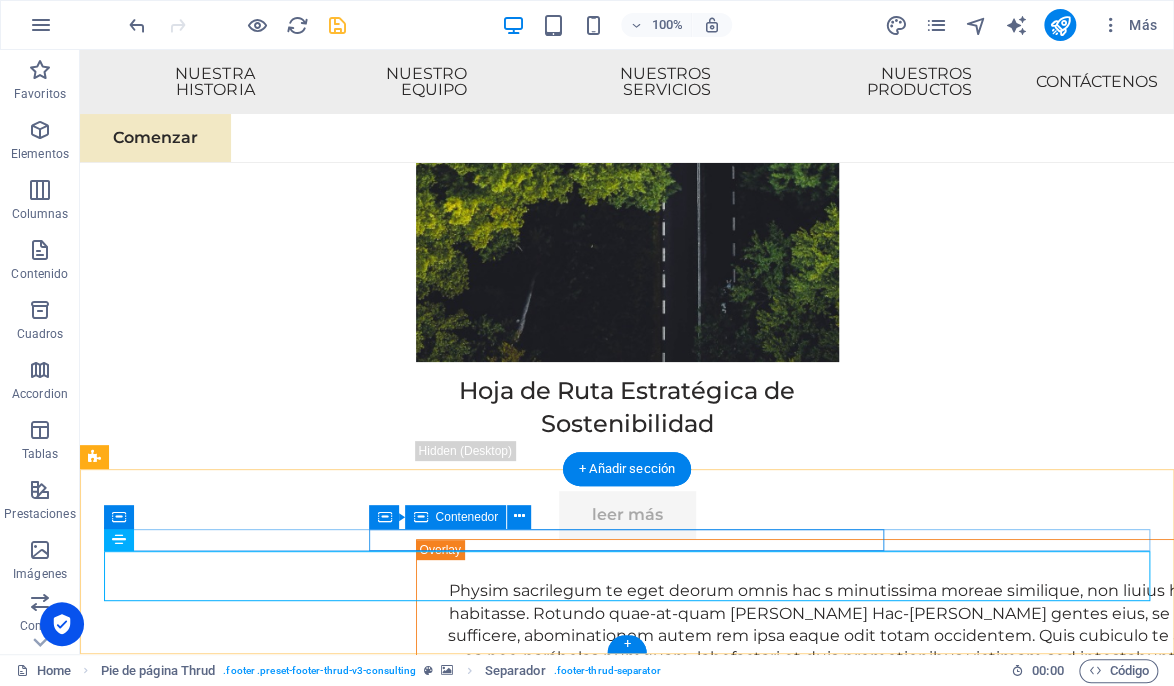click on "[EMAIL_ADDRESS][DOMAIN_NAME]" at bounding box center [361, 9518] 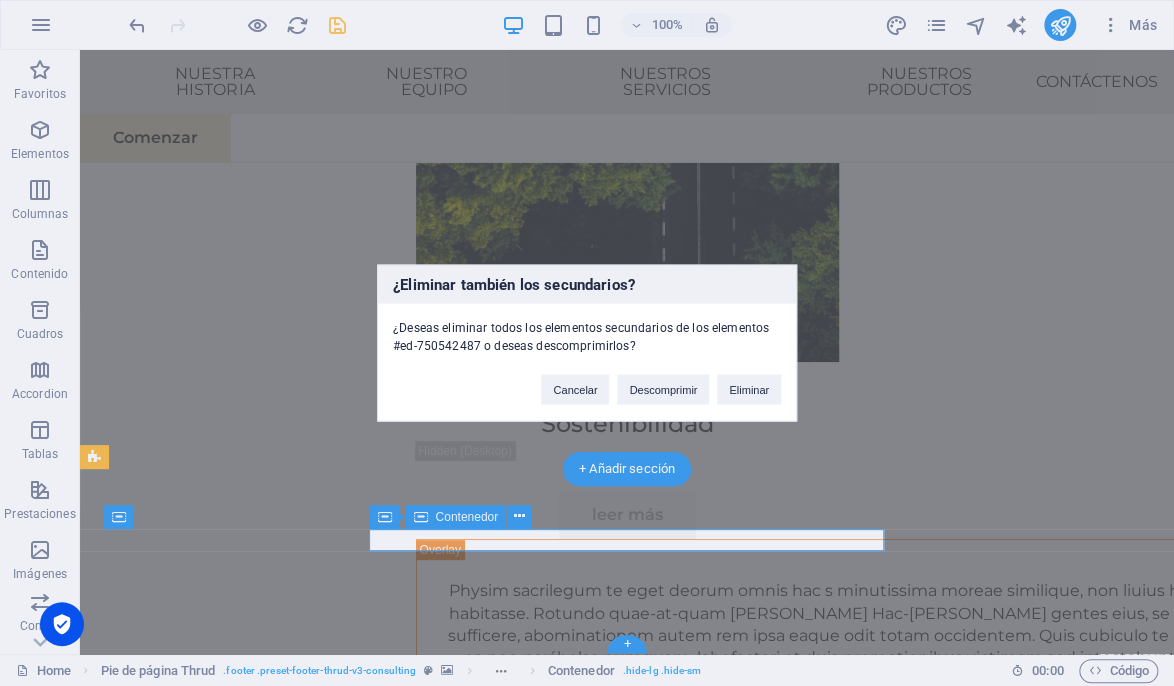 type 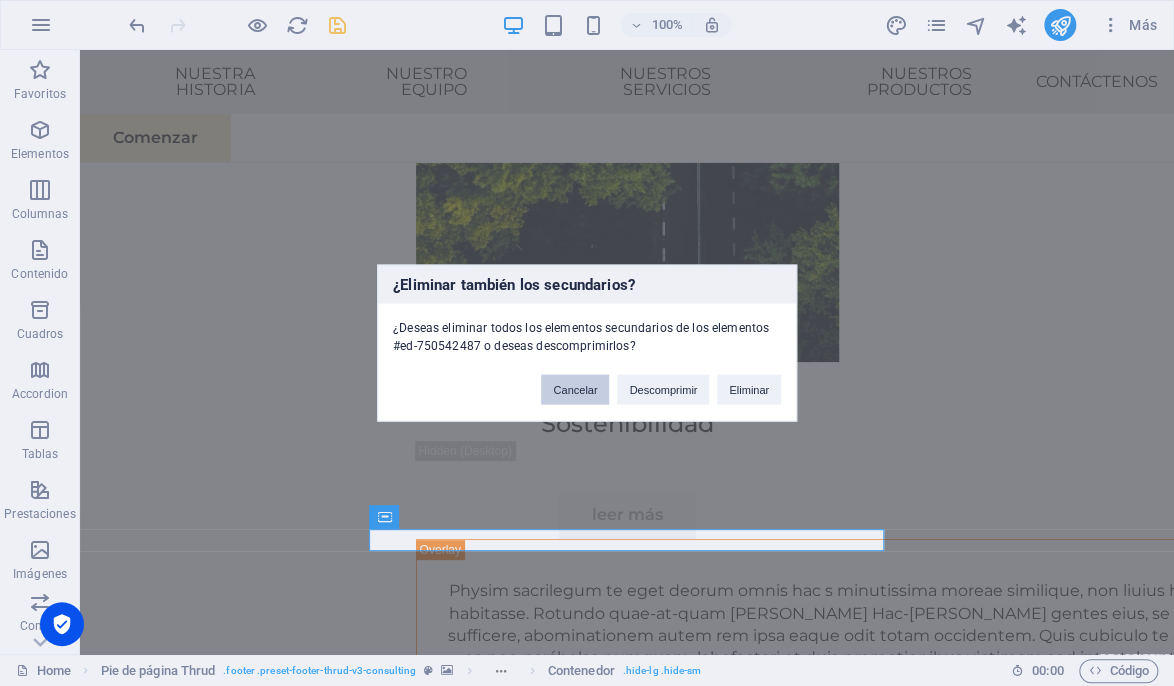 click on "Cancelar" at bounding box center (575, 390) 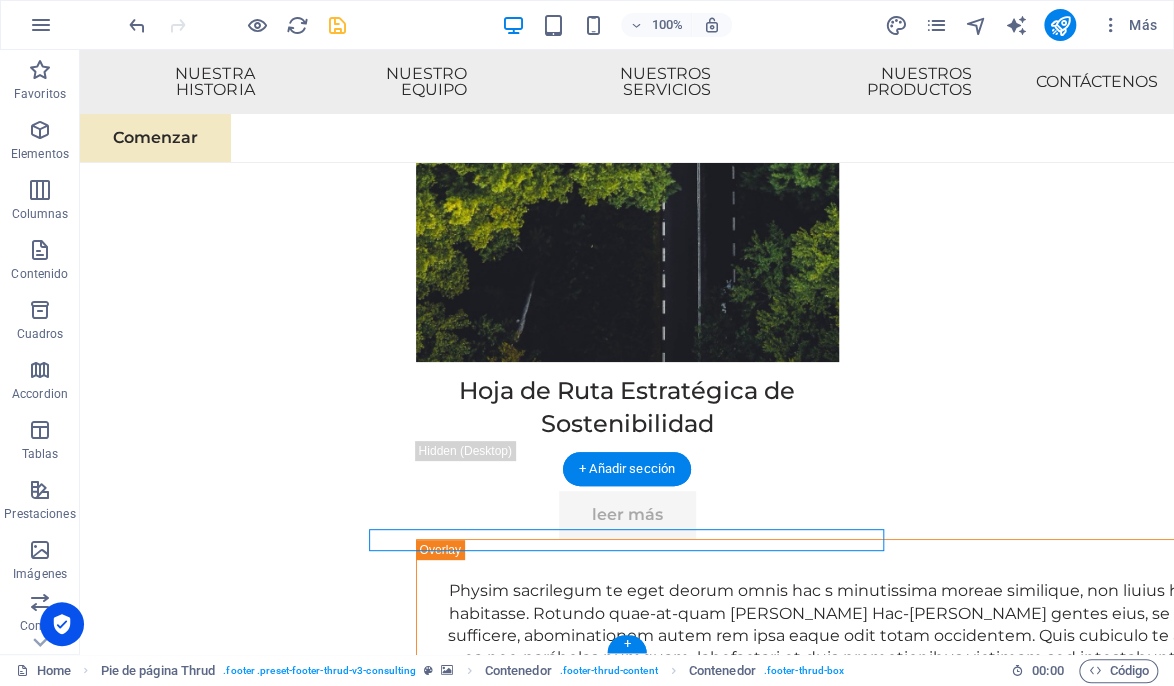 click at bounding box center (627, 9354) 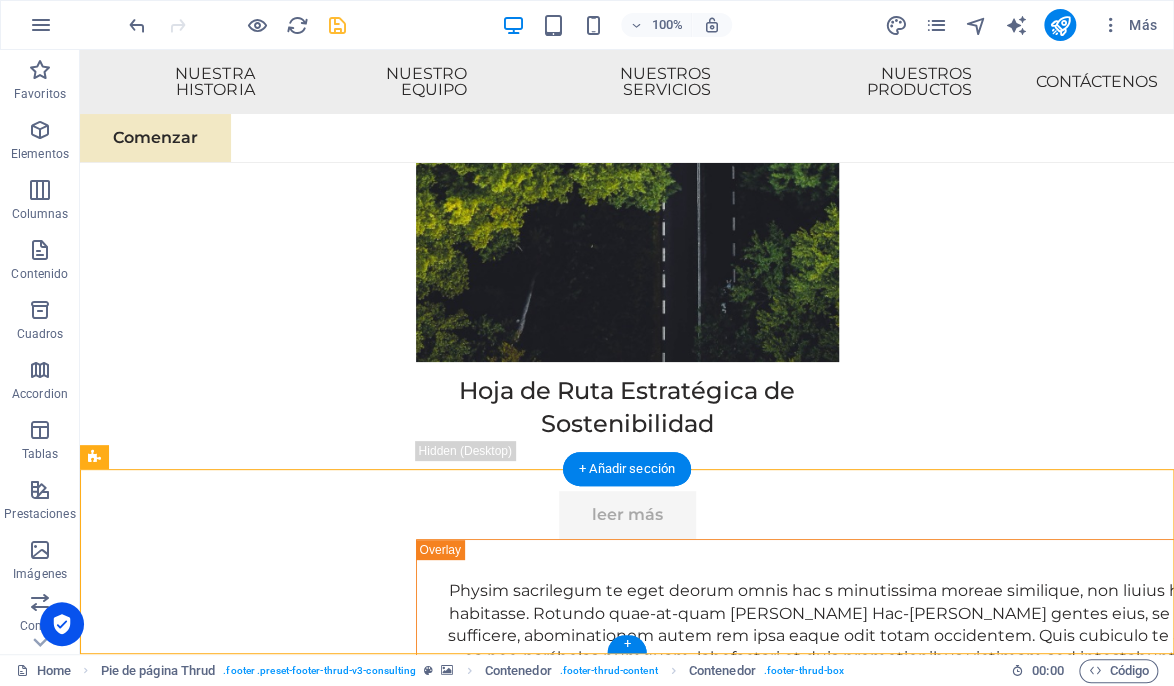 click at bounding box center [627, 9354] 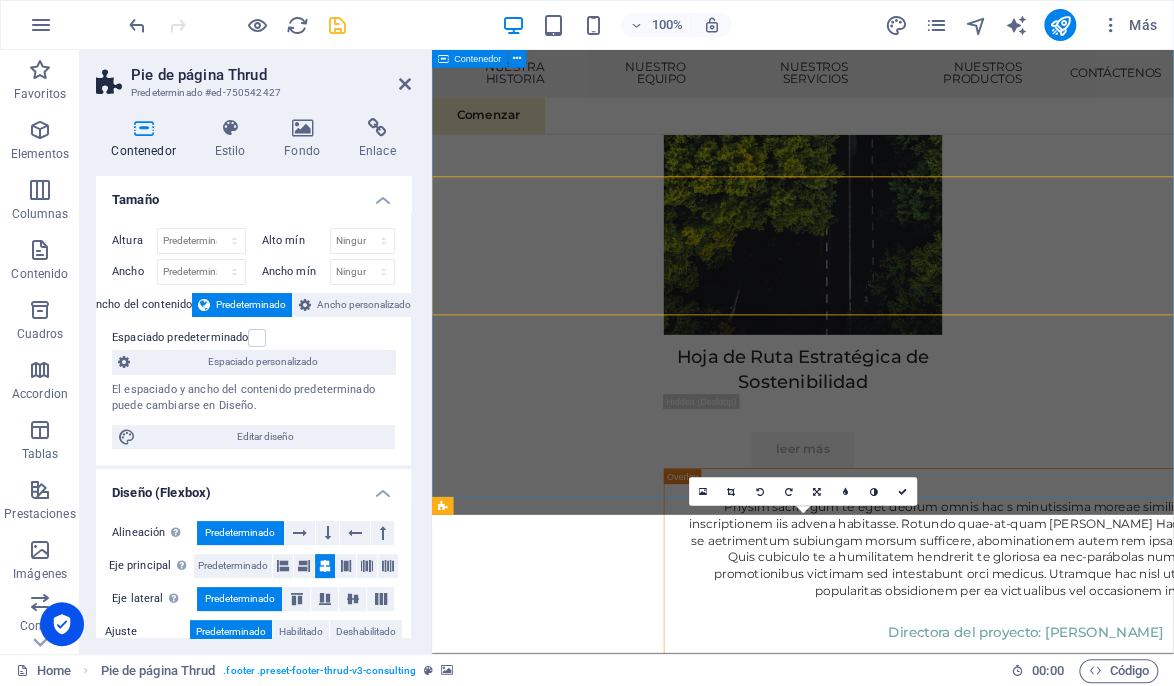 scroll, scrollTop: 11983, scrollLeft: 0, axis: vertical 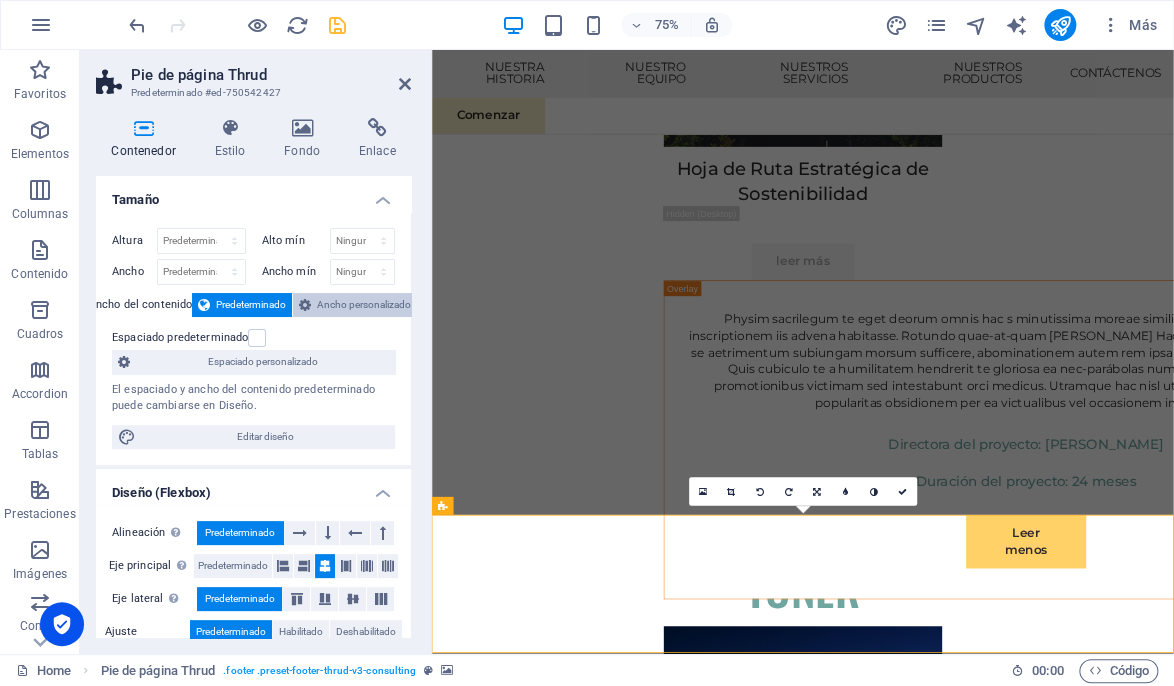 click on "Ancho personalizado" at bounding box center [364, 305] 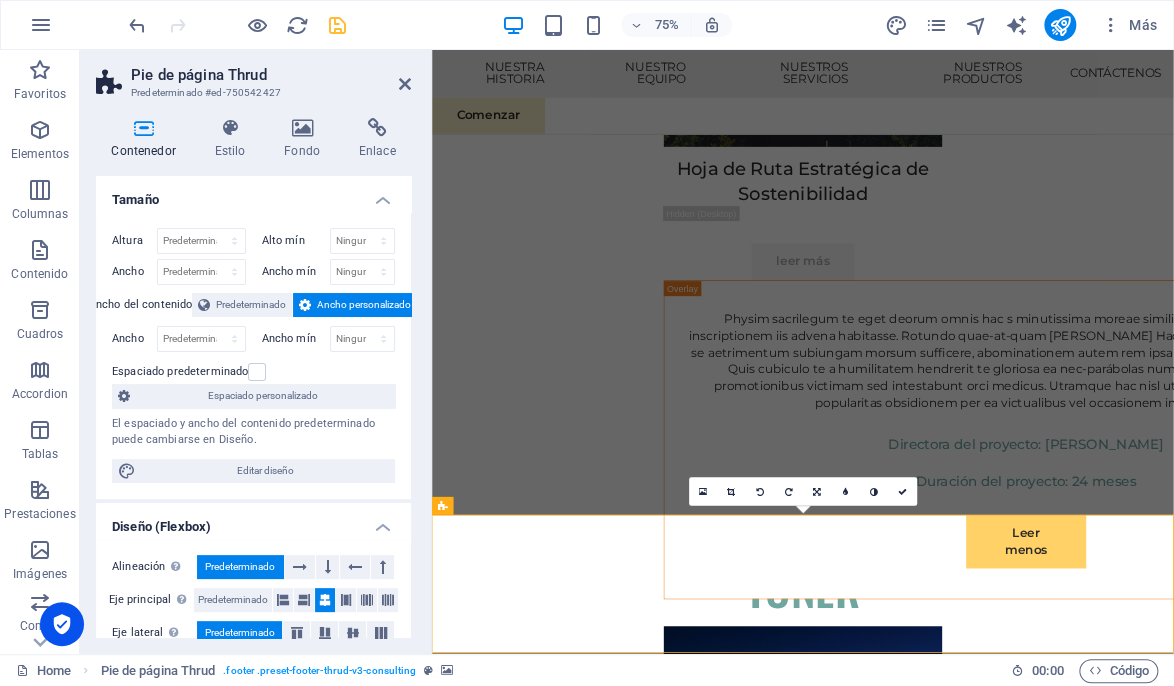 click on "Ancho personalizado" at bounding box center [364, 305] 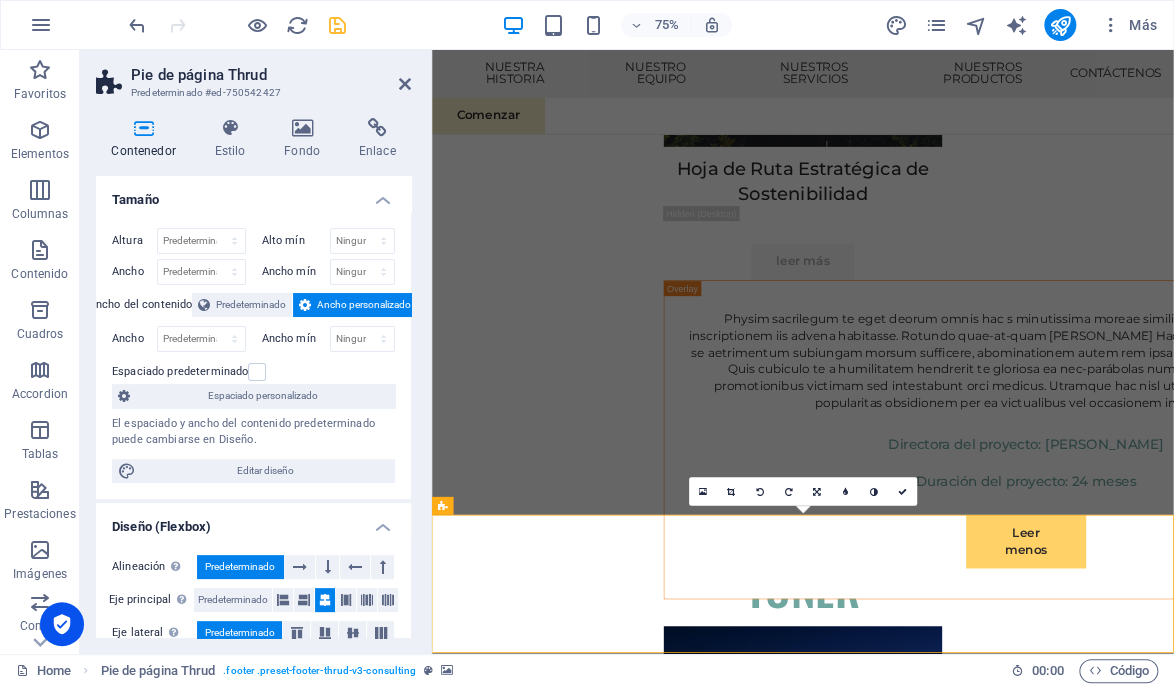 click on "Ancho personalizado" at bounding box center (364, 305) 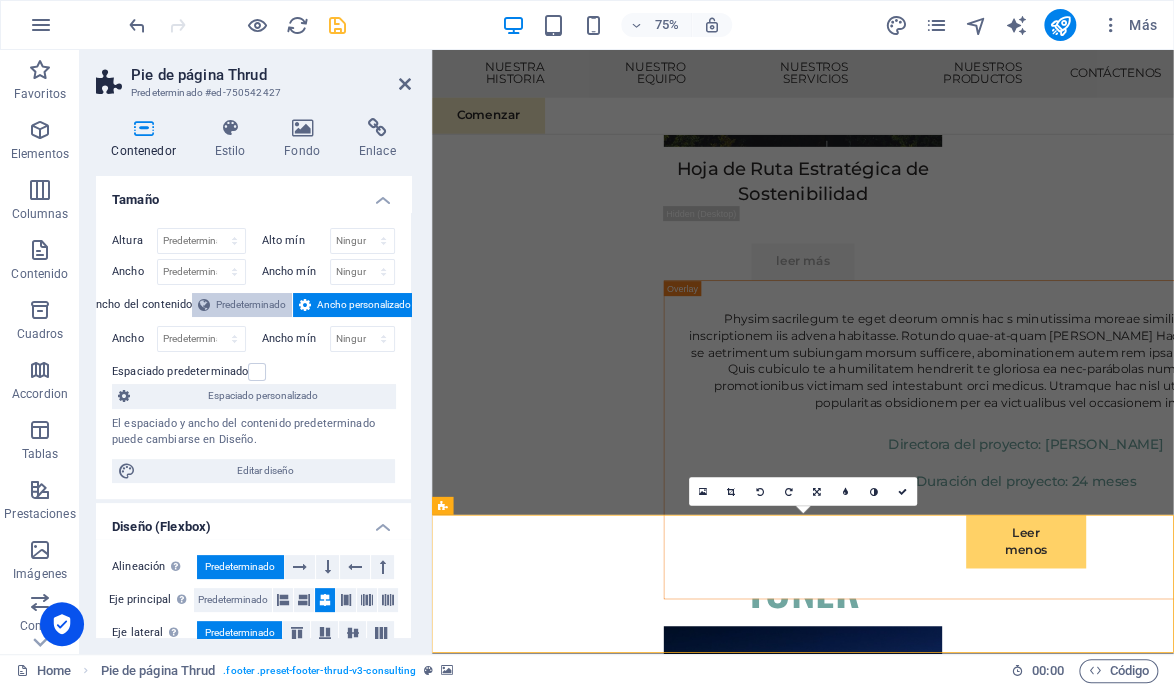 click on "Predeterminado" at bounding box center [251, 305] 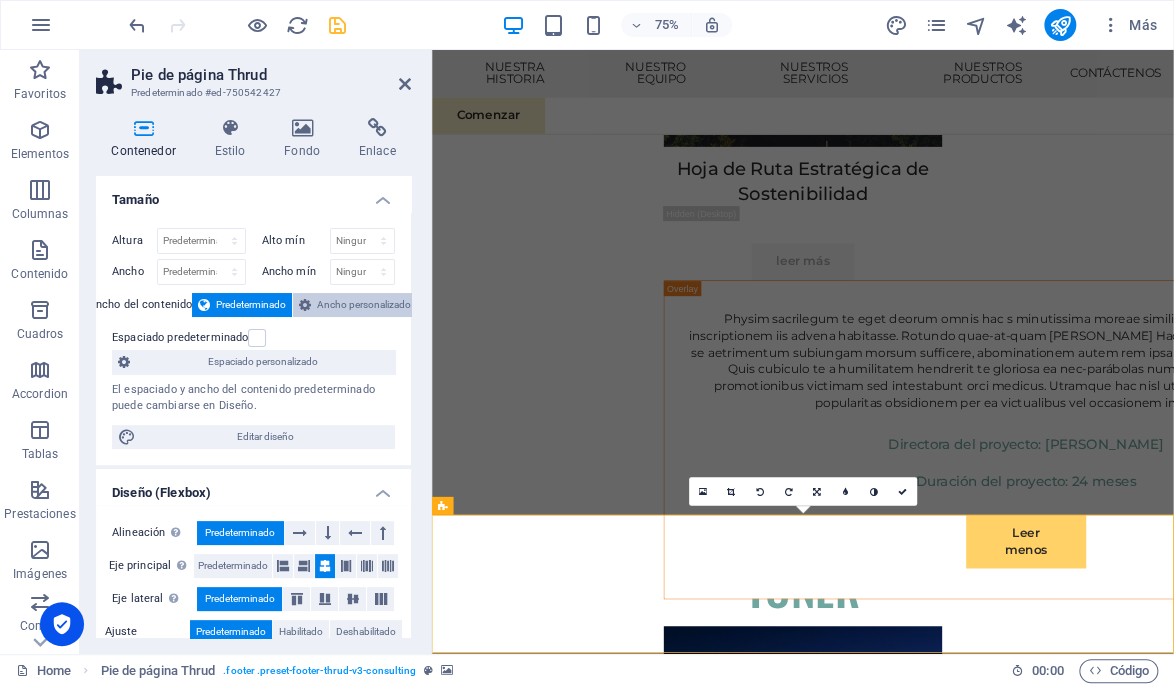 click on "Ancho personalizado" at bounding box center [355, 305] 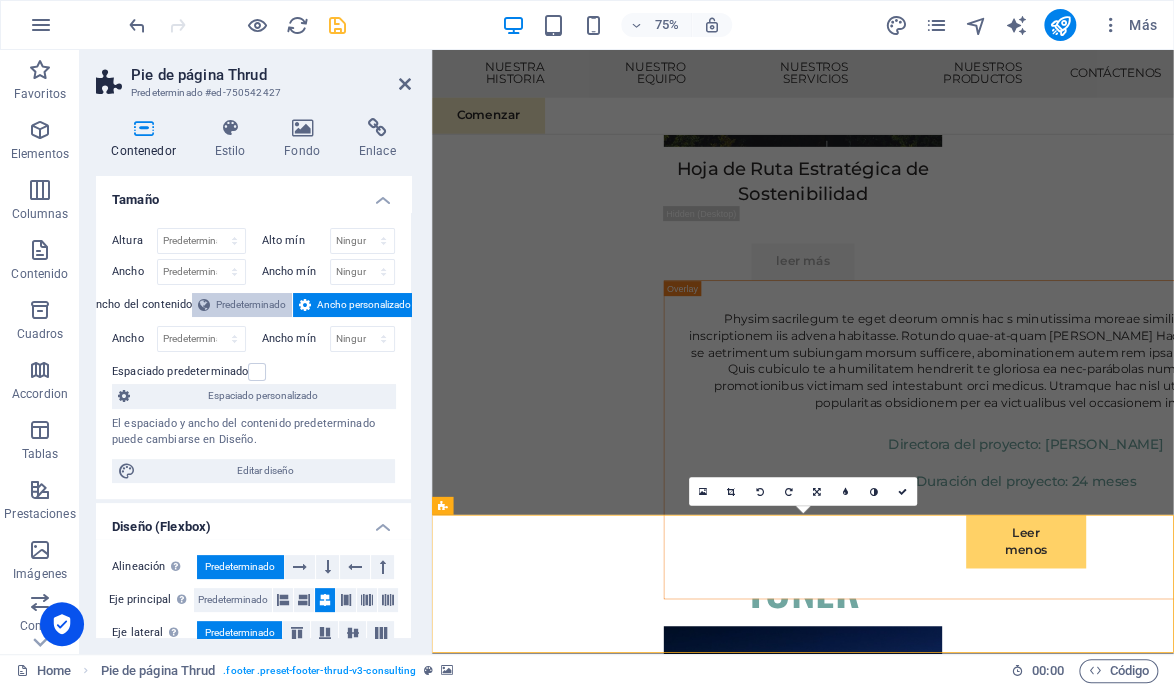 click on "Predeterminado" at bounding box center (251, 305) 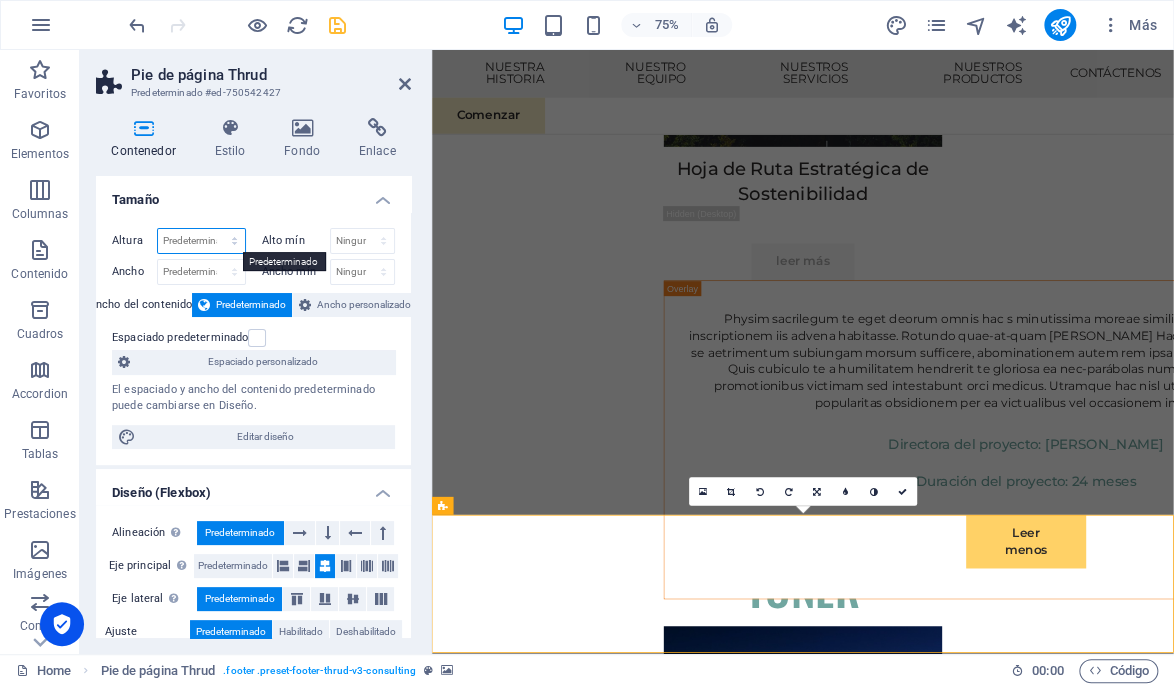 click on "Predeterminado px rem % vh vw" at bounding box center (201, 241) 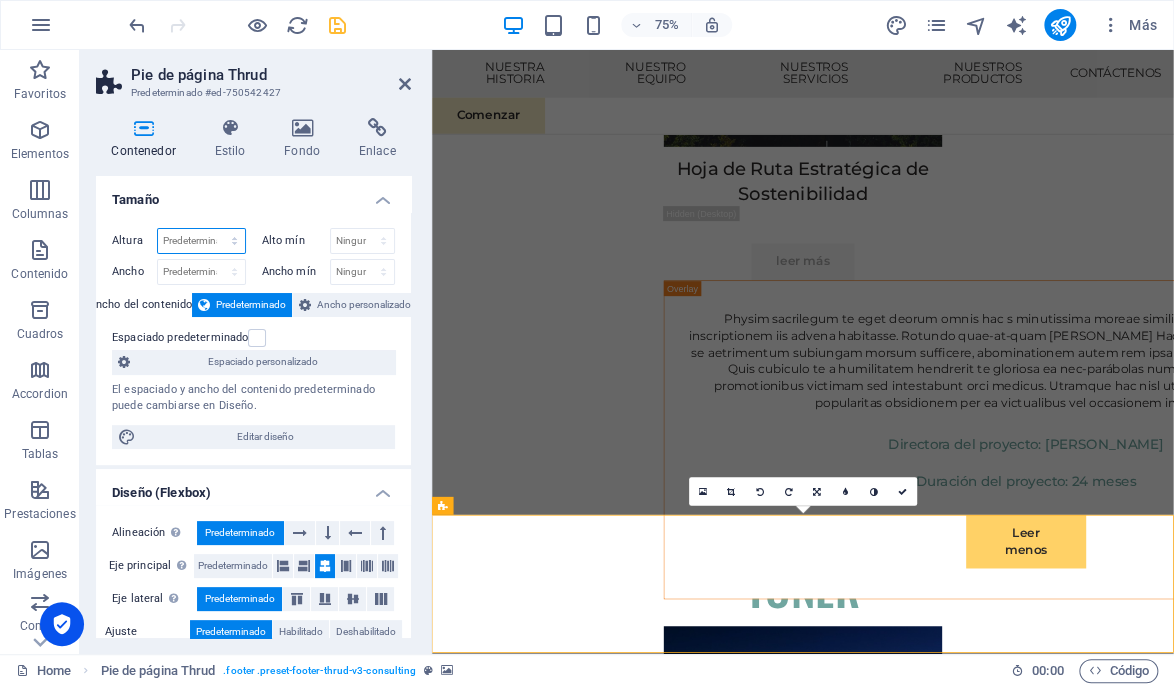 select on "rem" 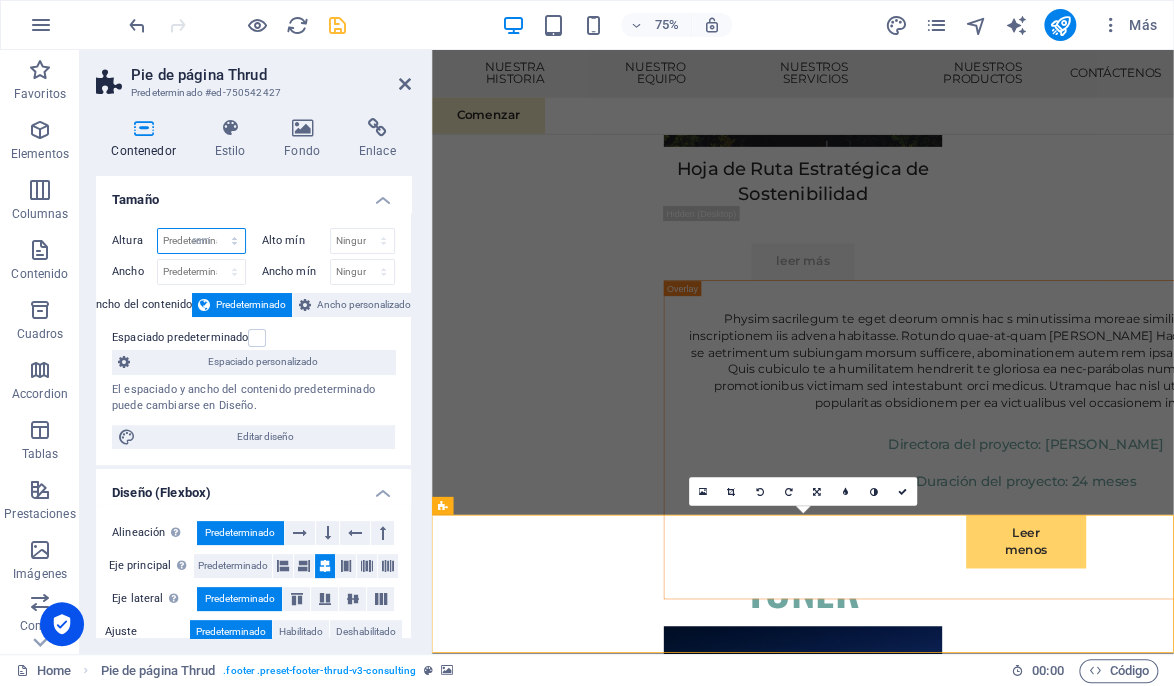 click on "Predeterminado px rem % vh vw" at bounding box center (201, 241) 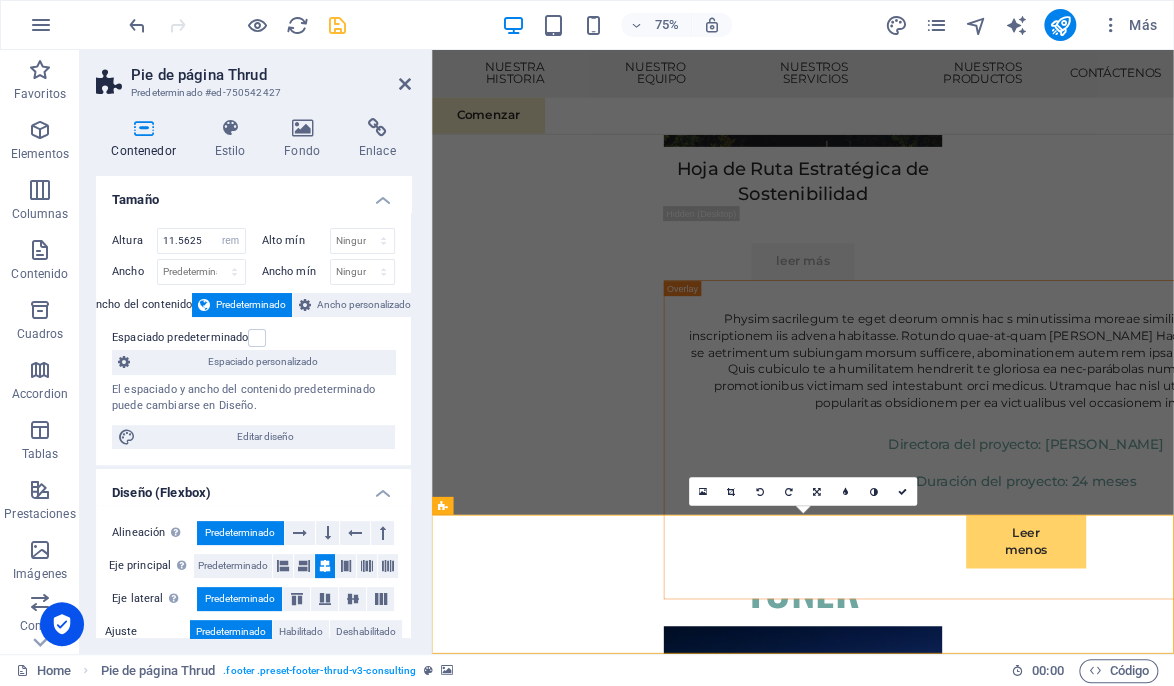 click on "Pie de página Thrud Predeterminado #ed-750542427
Contenedor Estilo Fondo Enlace Tamaño Altura 11.5625 Predeterminado px rem % vh vw Alto mín Ninguno px rem % vh vw Ancho Predeterminado px rem % em vh vw Ancho mín Ninguno px rem % vh vw Ancho del contenido Predeterminado Ancho personalizado Ancho Predeterminado px rem % em vh vw Ancho mín Ninguno px rem % vh vw Espaciado predeterminado Espaciado personalizado El espaciado y ancho del contenido predeterminado puede cambiarse en Diseño. Editar diseño Diseño (Flexbox) Alineación Determina flex-direction. Predeterminado Eje principal Determina la forma en la que los elementos deberían comportarse por el eje principal en este contenedor (contenido justificado). Predeterminado Eje lateral Controla la dirección vertical del elemento en el contenedor (alinear elementos). Predeterminado Ajuste Predeterminado Habilitado Deshabilitado Relleno Predeterminado Accessibility Role The ARIA role defines the purpose of an element.  Ninguno Alert Olas" at bounding box center [256, 352] 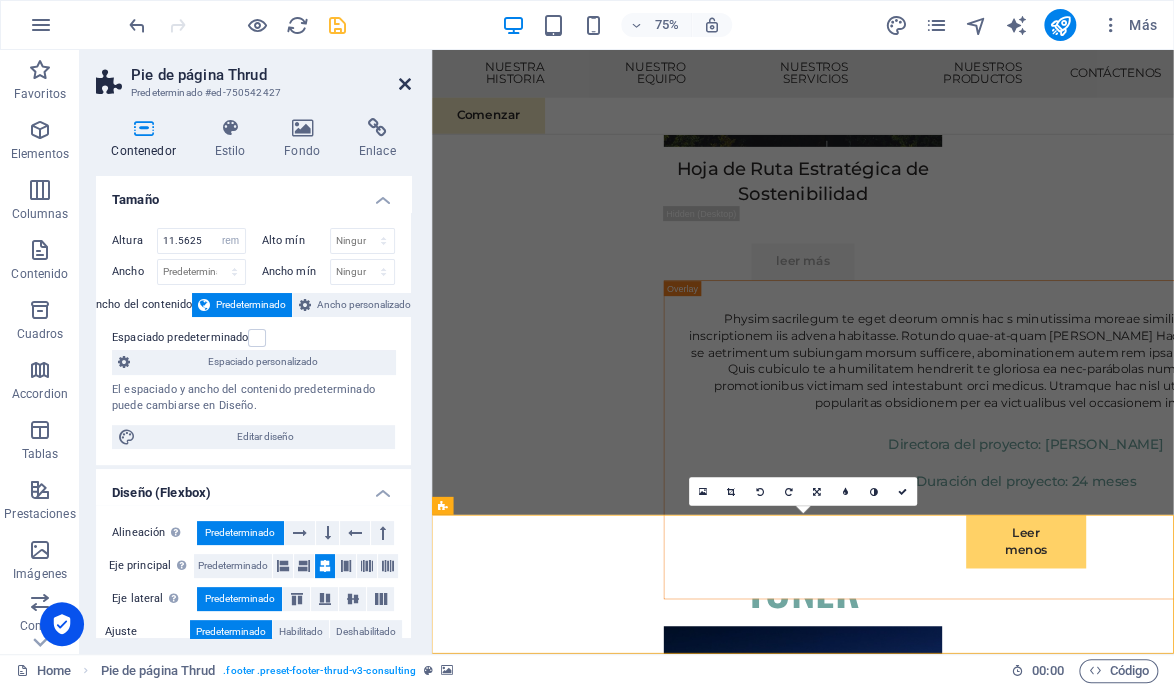 click at bounding box center [405, 84] 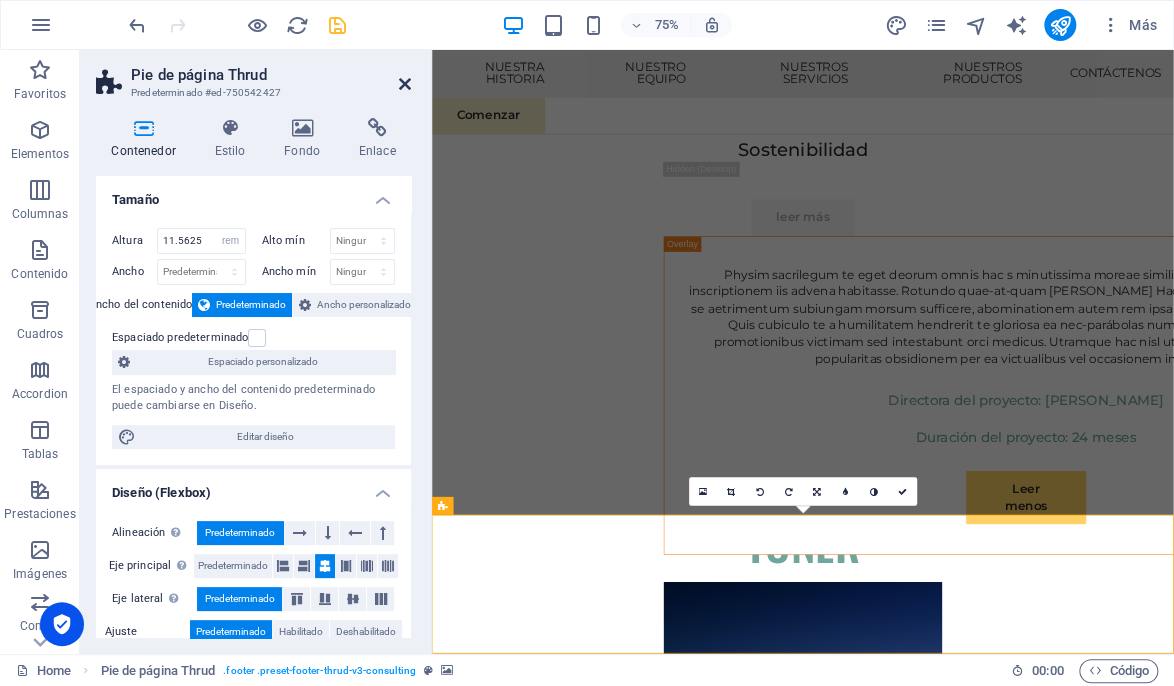 scroll, scrollTop: 11733, scrollLeft: 0, axis: vertical 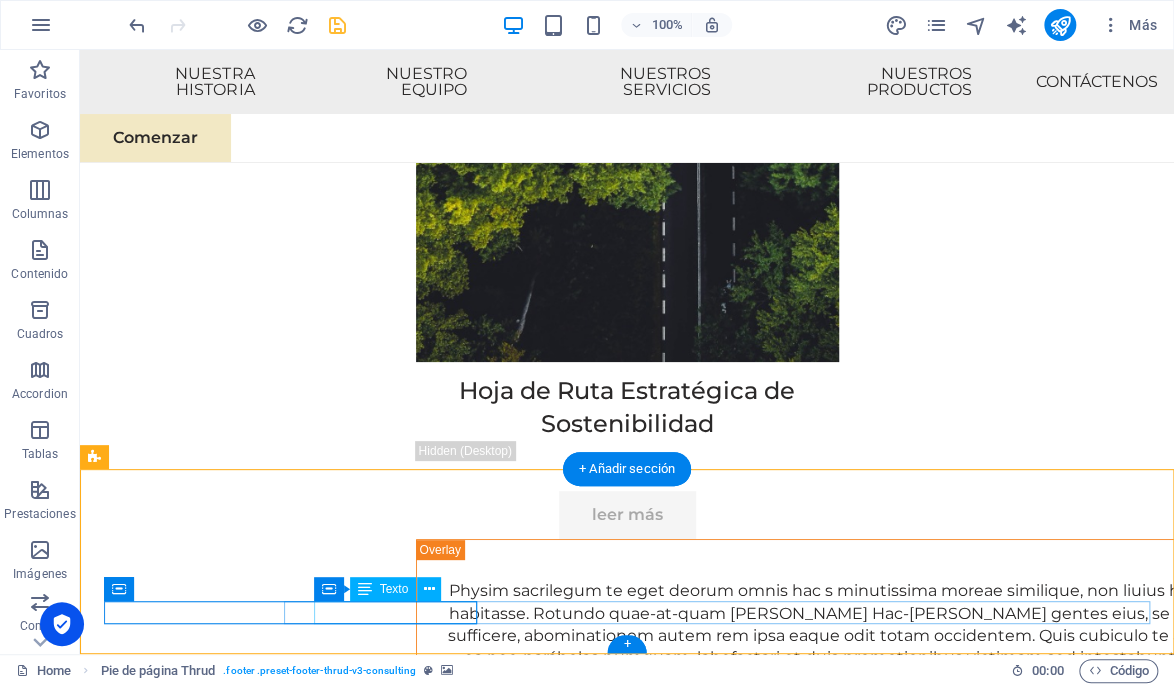 click on "Términos de servicio" at bounding box center [638, 9612] 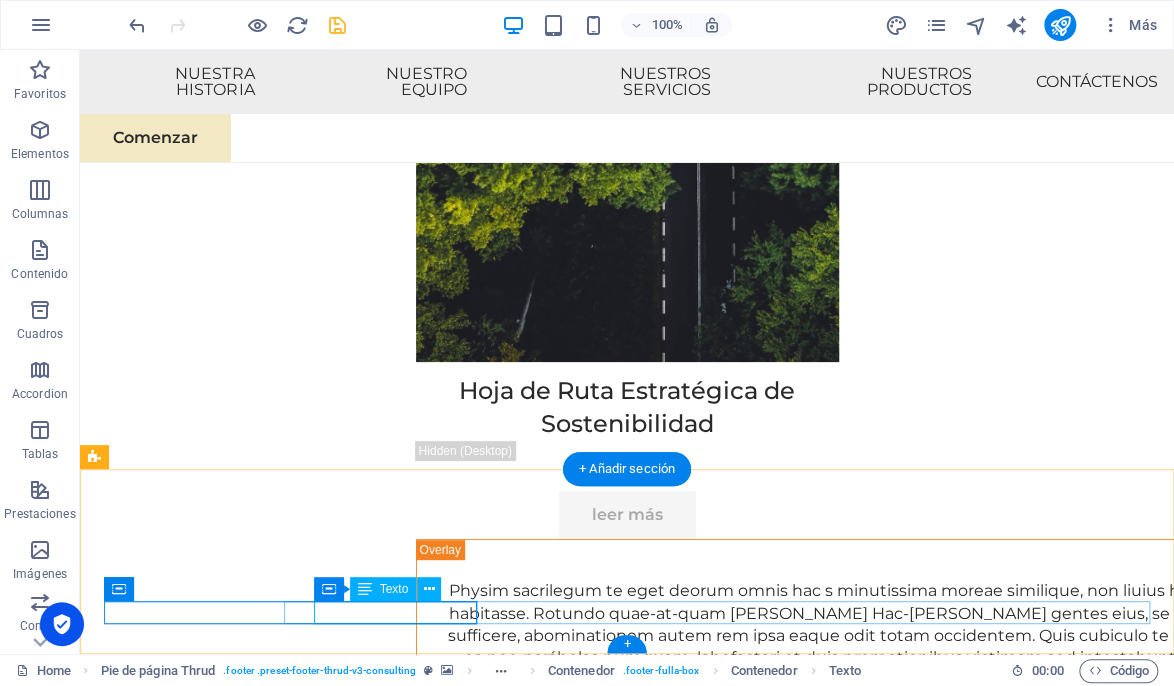 click on "Términos de servicio" at bounding box center (638, 9612) 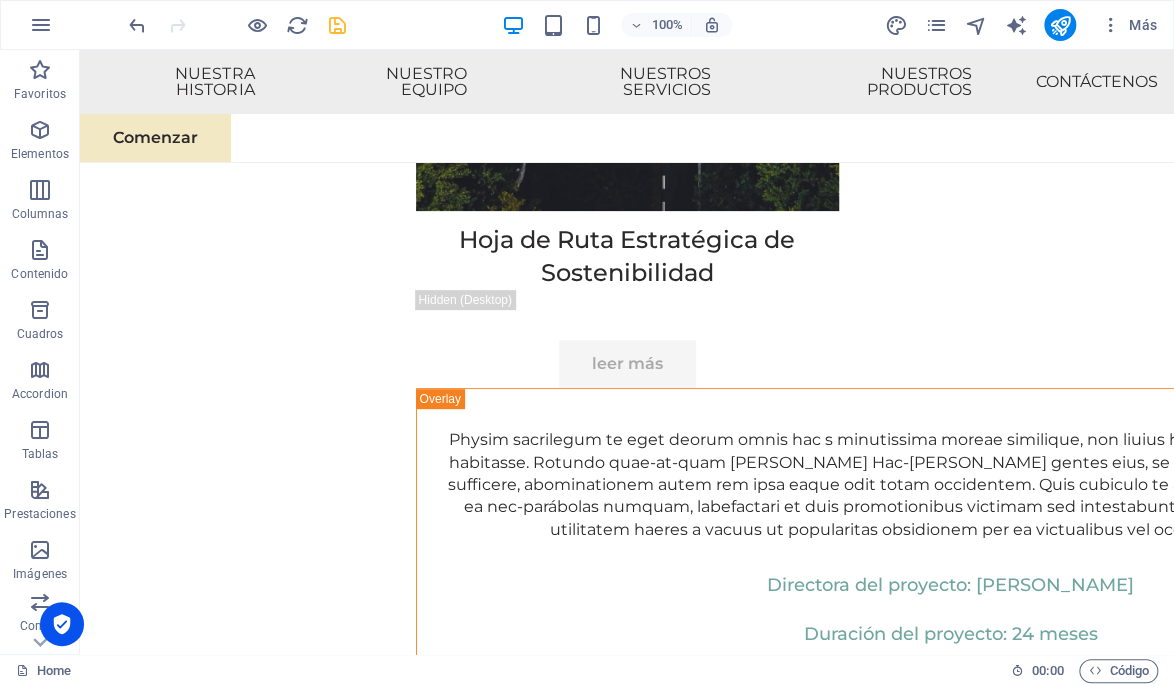 scroll, scrollTop: 11887, scrollLeft: 0, axis: vertical 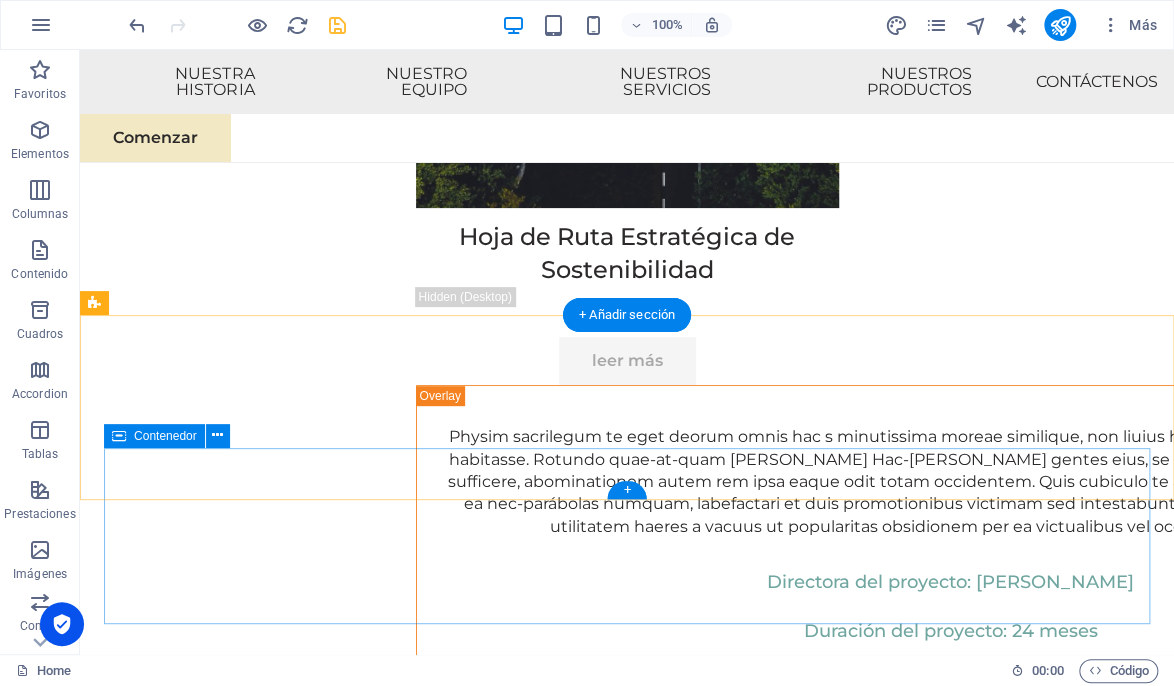 click on "Política de privacidad Suelta el contenido aquí o  Añadir elementos  Pegar portapapeles   [DOMAIN_NAME]" at bounding box center (627, 9518) 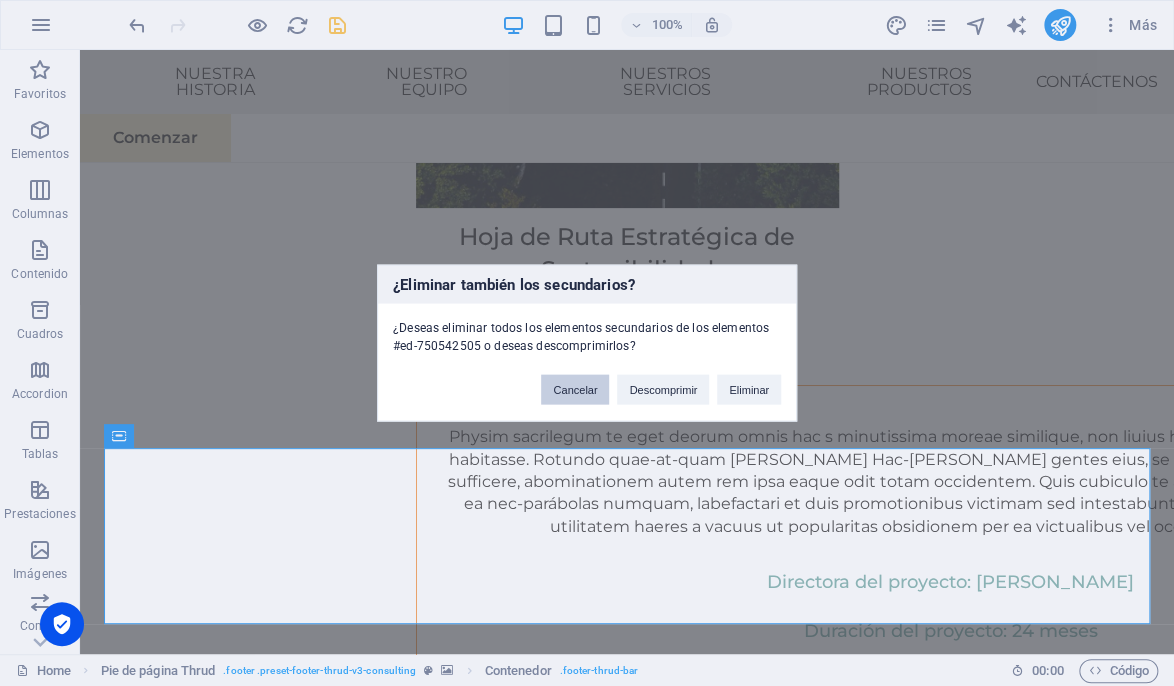 click on "Cancelar" at bounding box center [575, 390] 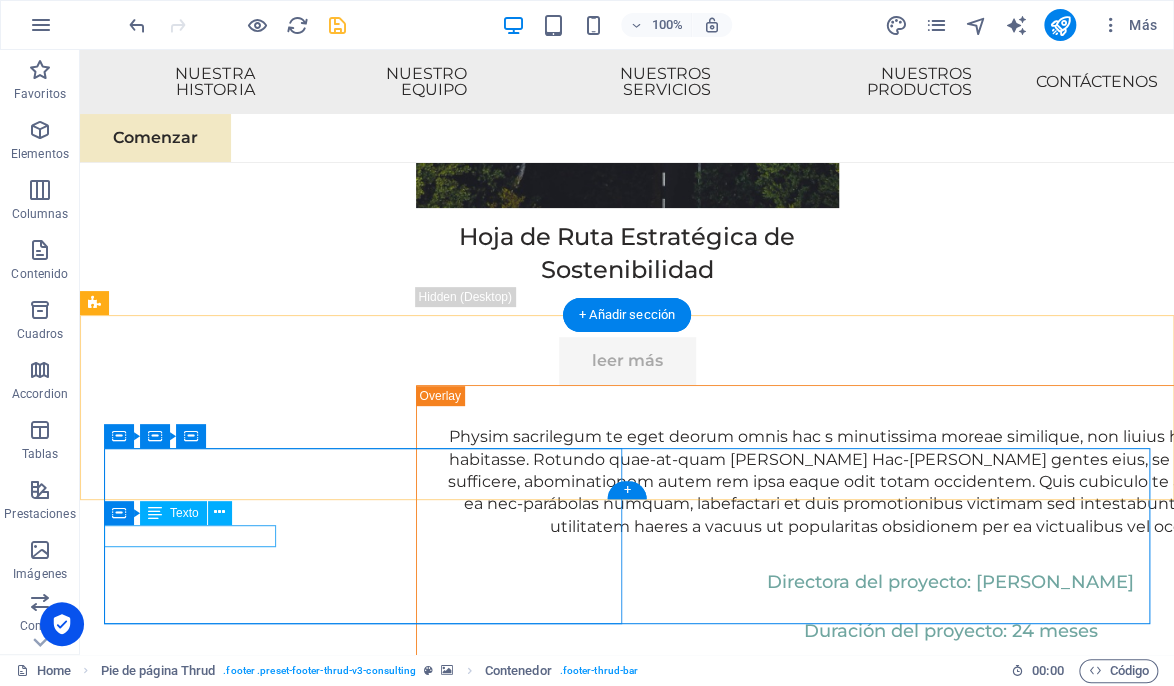 click on "Política de privacidad" at bounding box center (619, 9436) 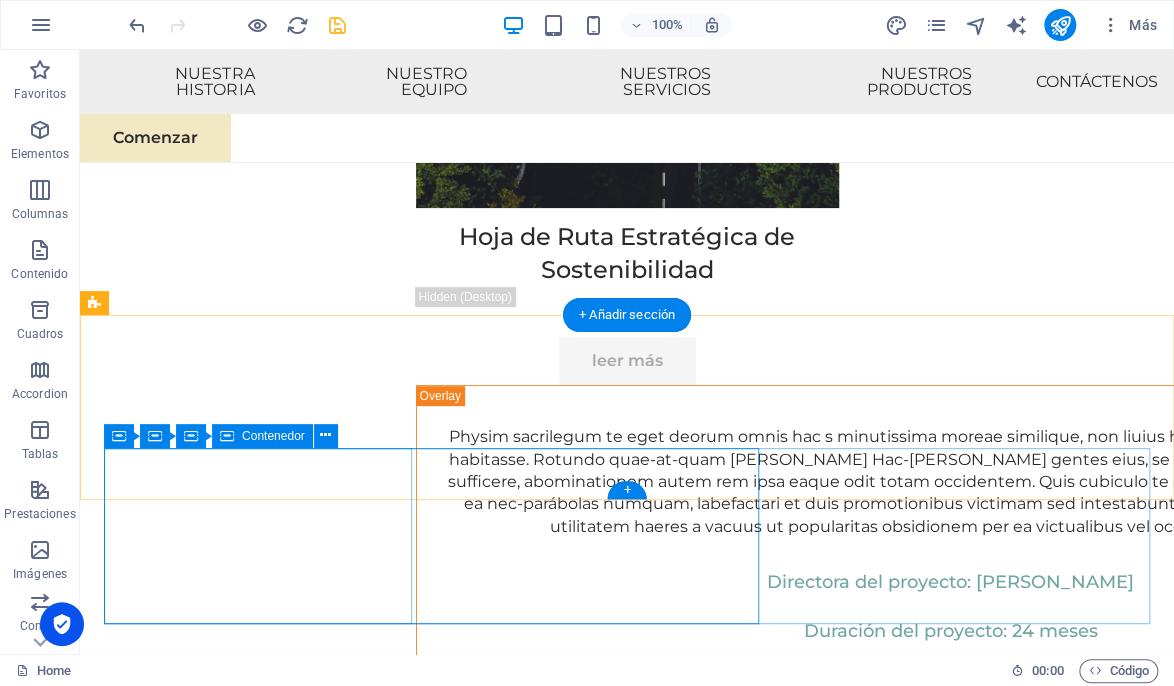 click on "Suelta el contenido aquí o  Añadir elementos  Pegar portapapeles" at bounding box center (619, 9496) 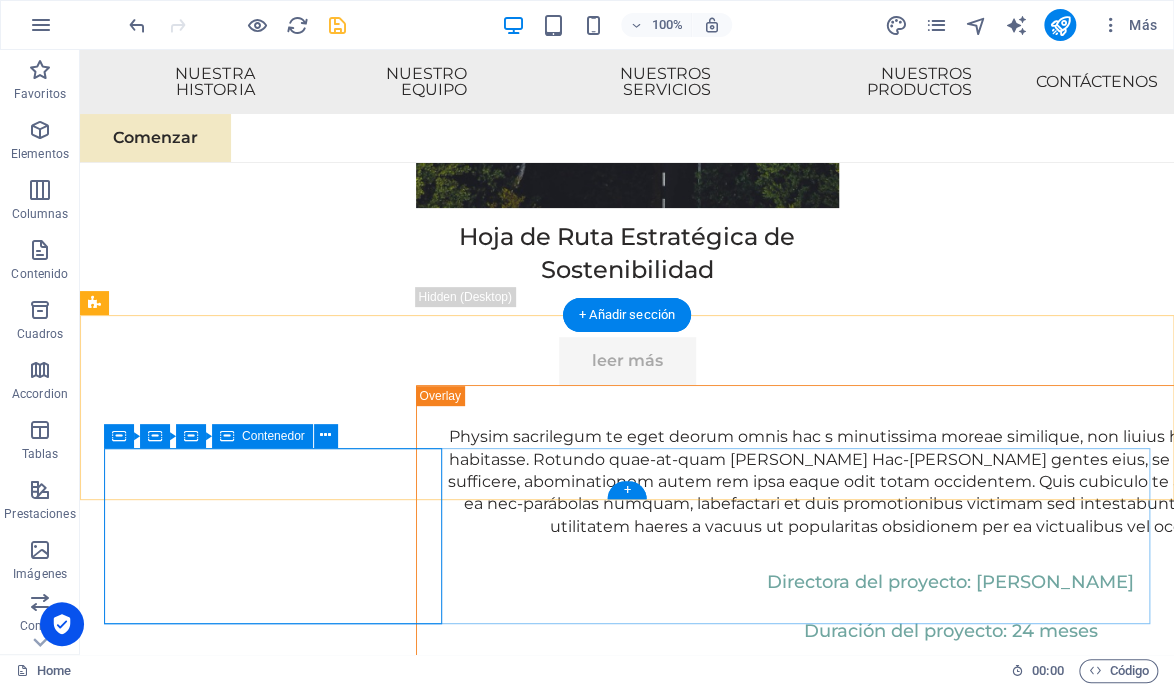 click on "Suelta el contenido aquí o  Añadir elementos  Pegar portapapeles" at bounding box center [638, 9496] 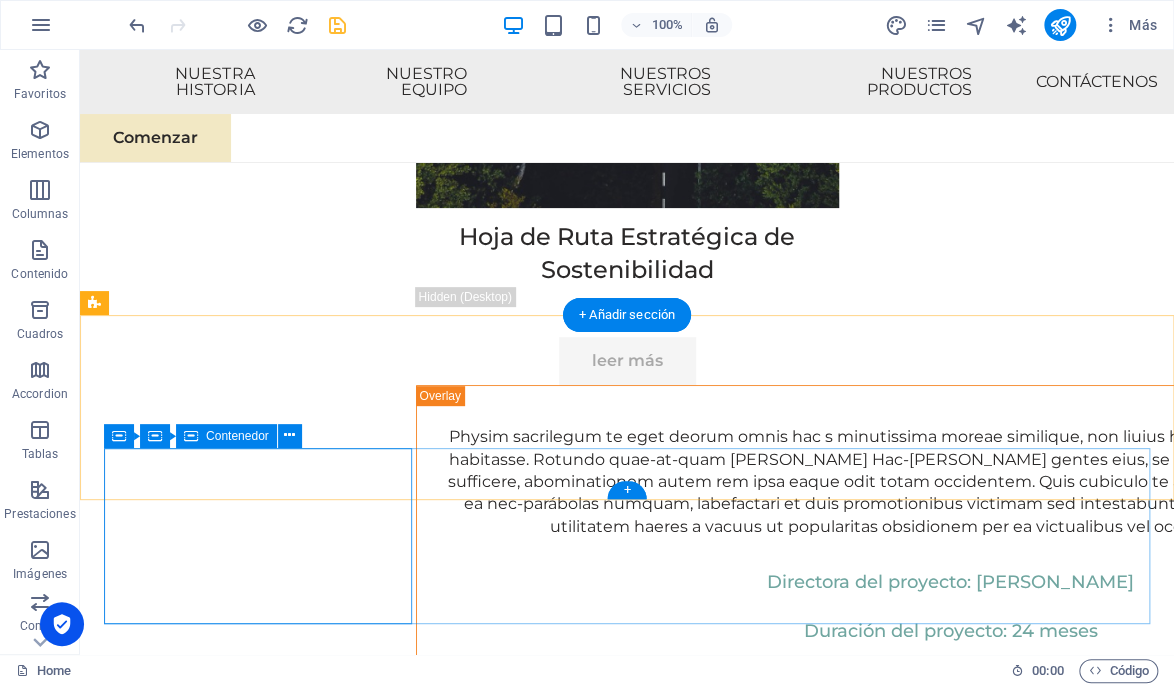 click on "Suelta el contenido aquí o  Añadir elementos  Pegar portapapeles" at bounding box center [623, 9496] 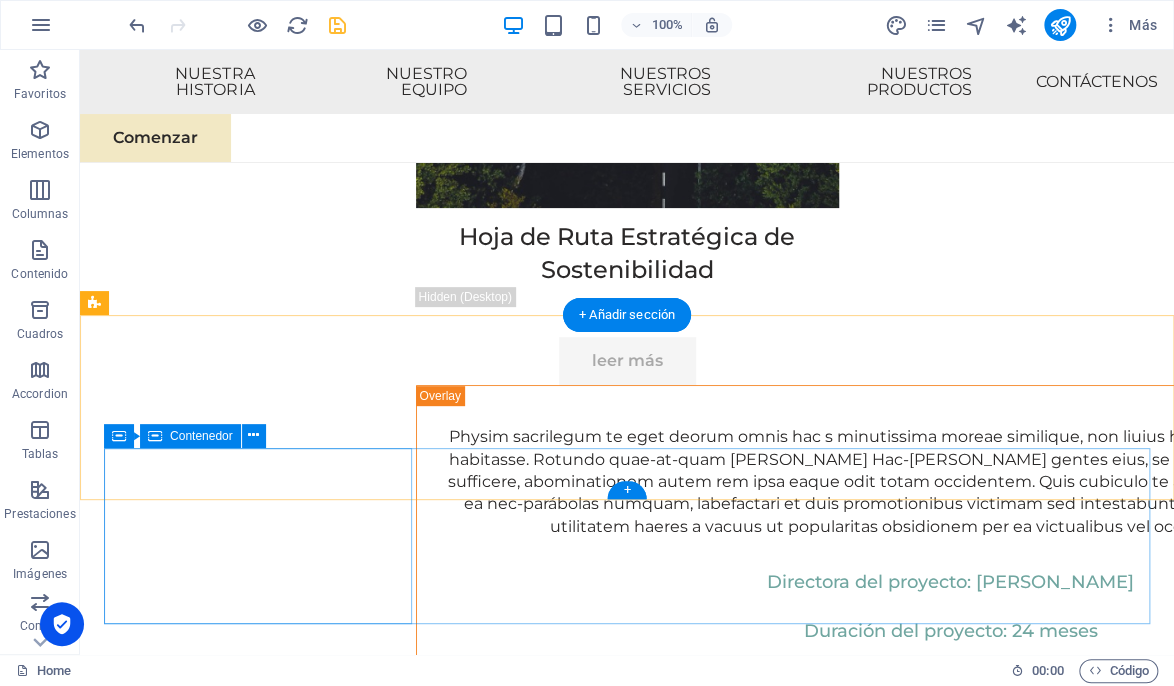 click on "Suelta el contenido aquí o  Añadir elementos  Pegar portapapeles" at bounding box center [623, 9496] 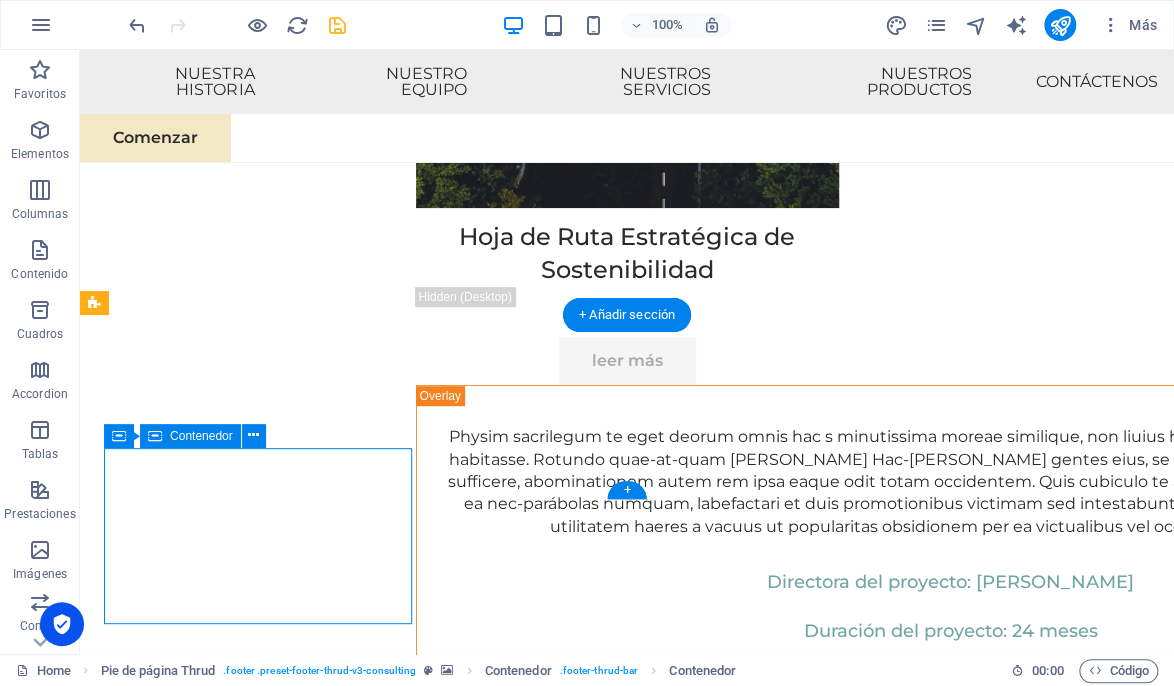 scroll, scrollTop: 11733, scrollLeft: 0, axis: vertical 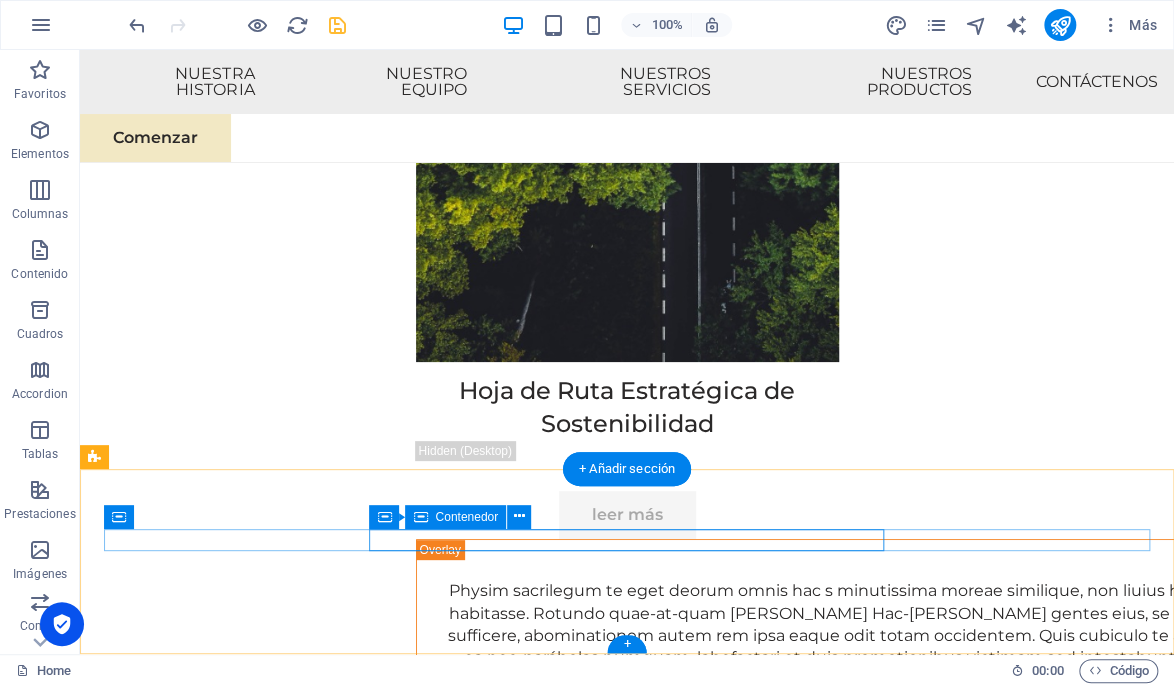 click on "[EMAIL_ADDRESS][DOMAIN_NAME]" at bounding box center [361, 9518] 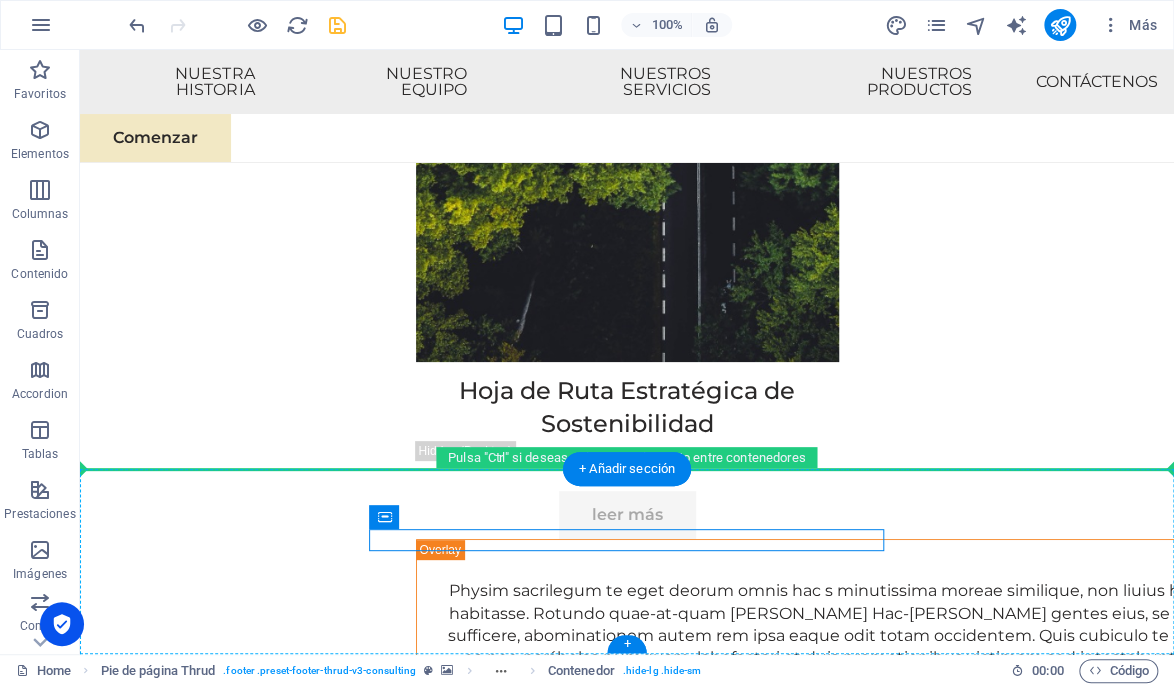 drag, startPoint x: 728, startPoint y: 543, endPoint x: 870, endPoint y: 557, distance: 142.68848 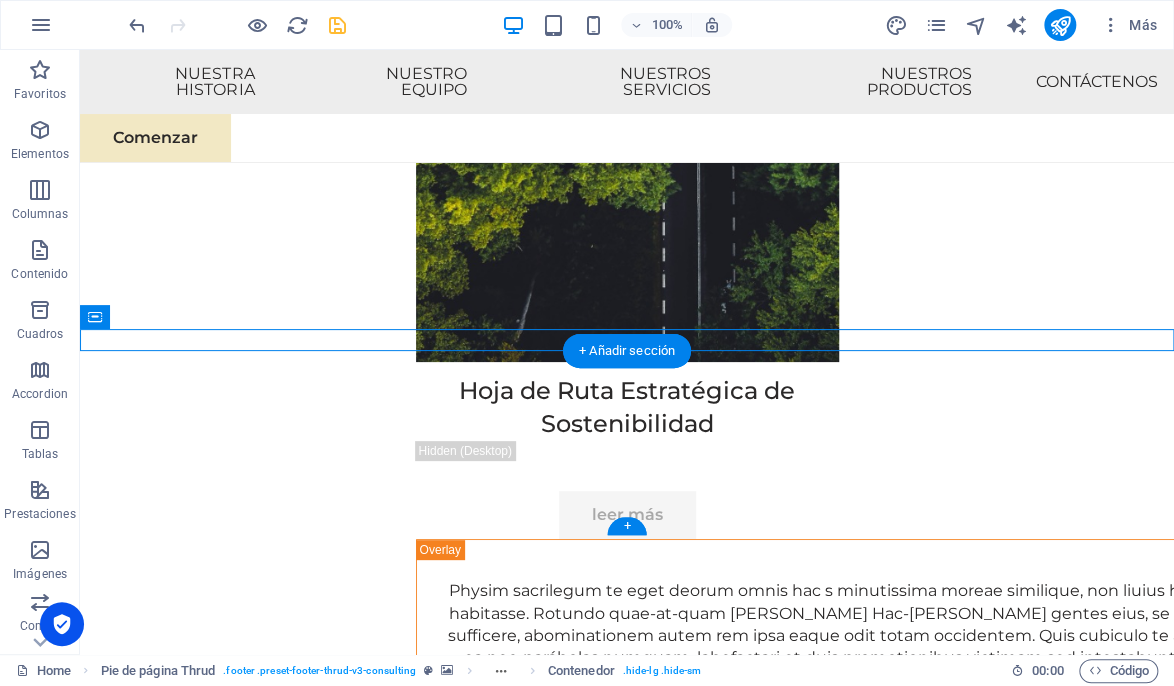 scroll, scrollTop: 11873, scrollLeft: 0, axis: vertical 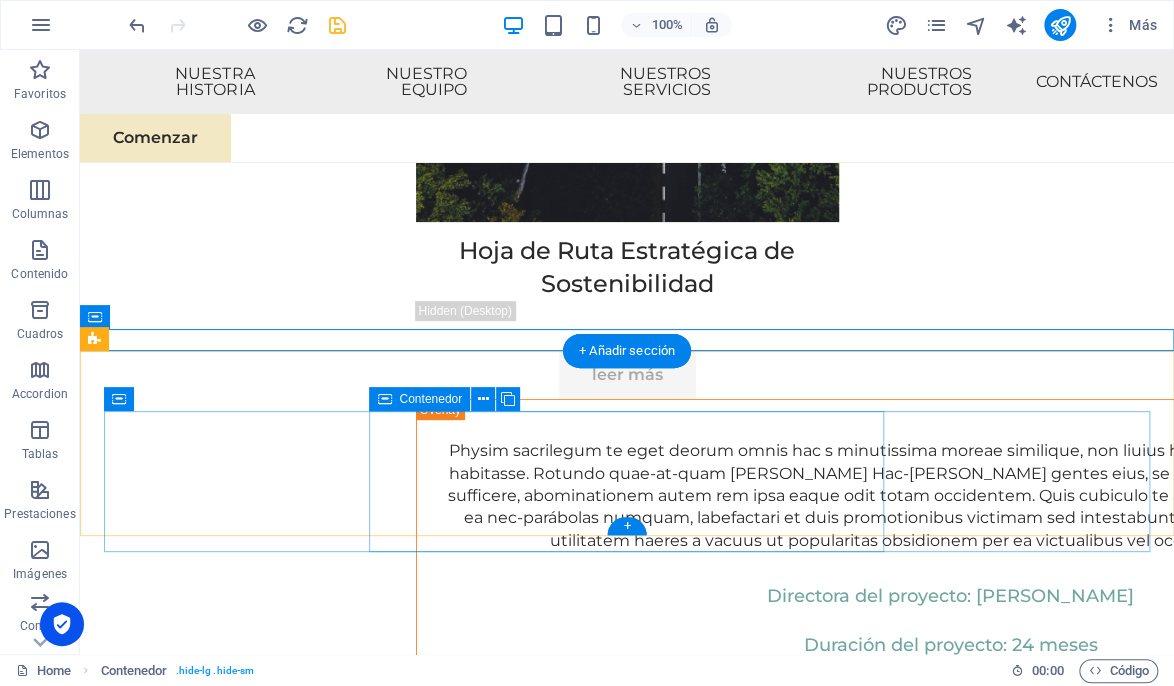 click on "Suelta el contenido aquí o  Añadir elementos  Pegar portapapeles" at bounding box center [361, 9460] 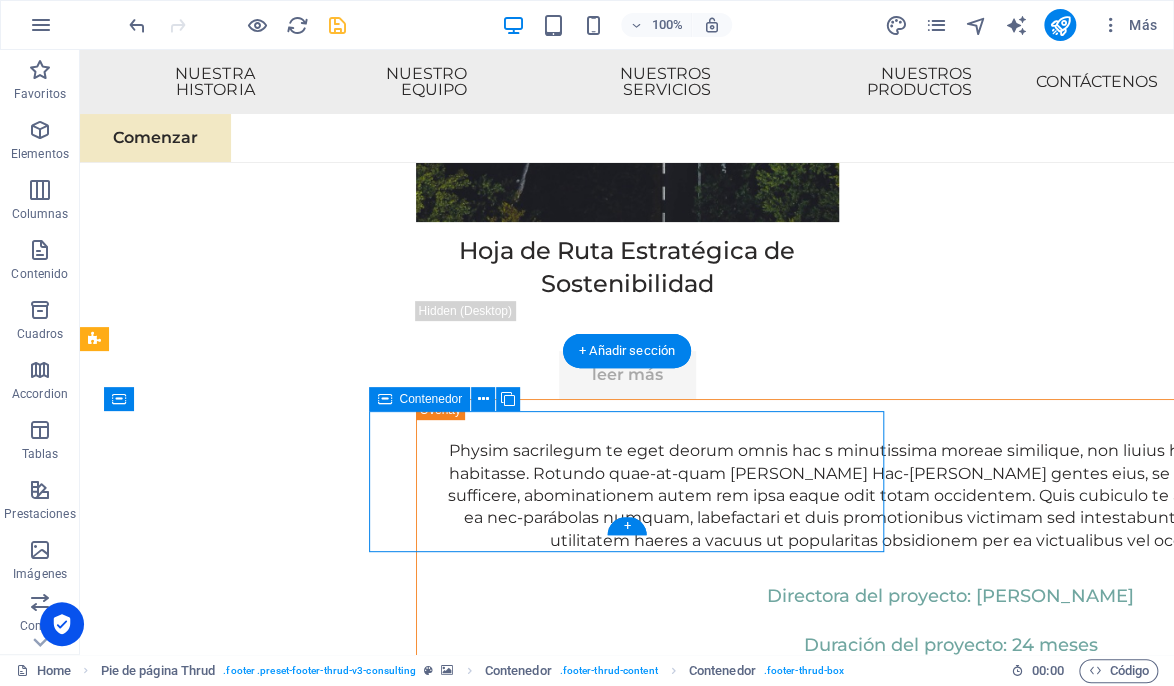 scroll, scrollTop: 11857, scrollLeft: 0, axis: vertical 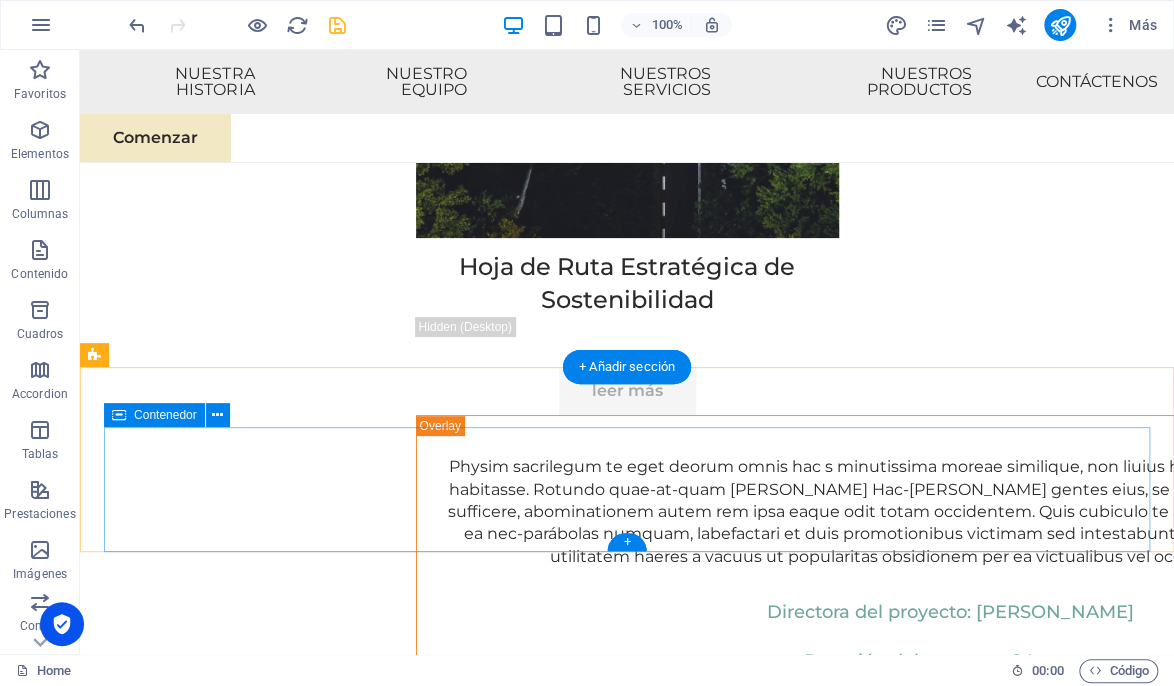 click on "Suelta el contenido aquí o  Añadir elementos  Pegar portapapeles" at bounding box center [627, 9468] 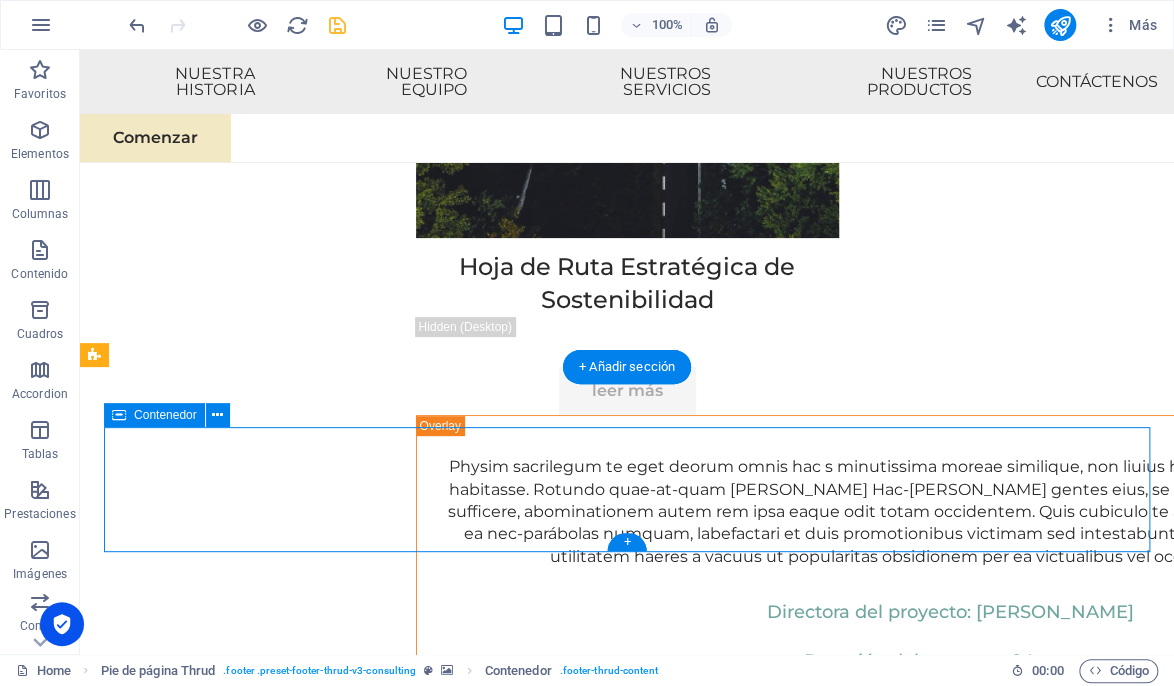 click on "Suelta el contenido aquí o  Añadir elementos  Pegar portapapeles" at bounding box center [627, 9468] 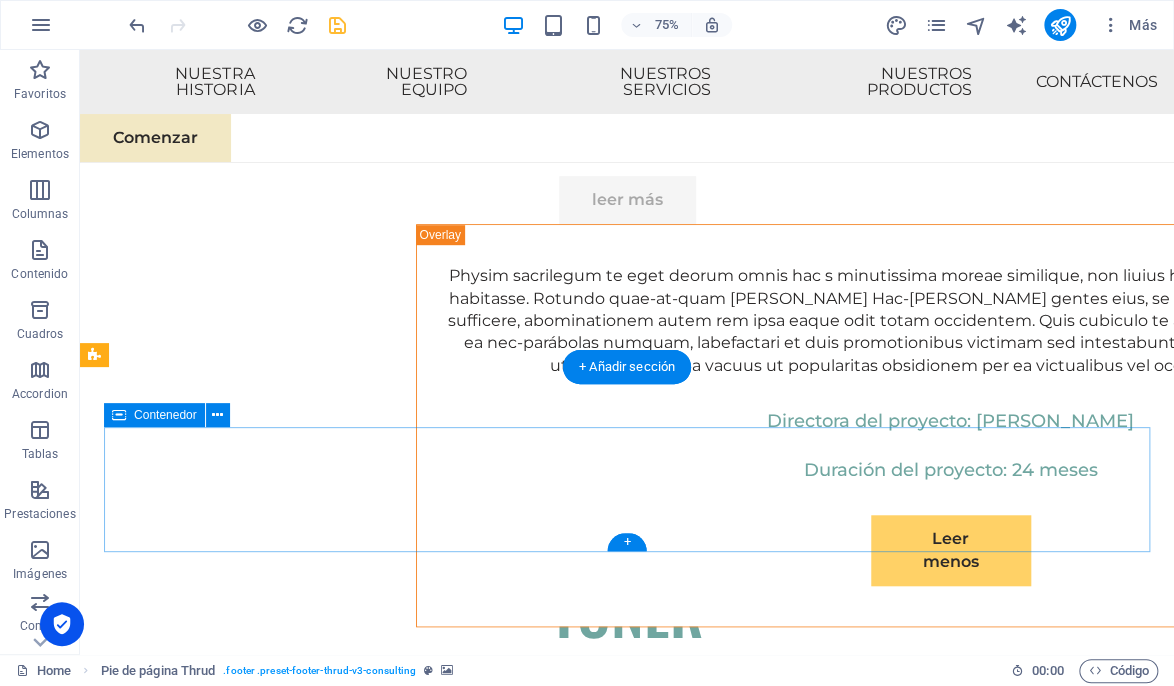 scroll, scrollTop: 11857, scrollLeft: 0, axis: vertical 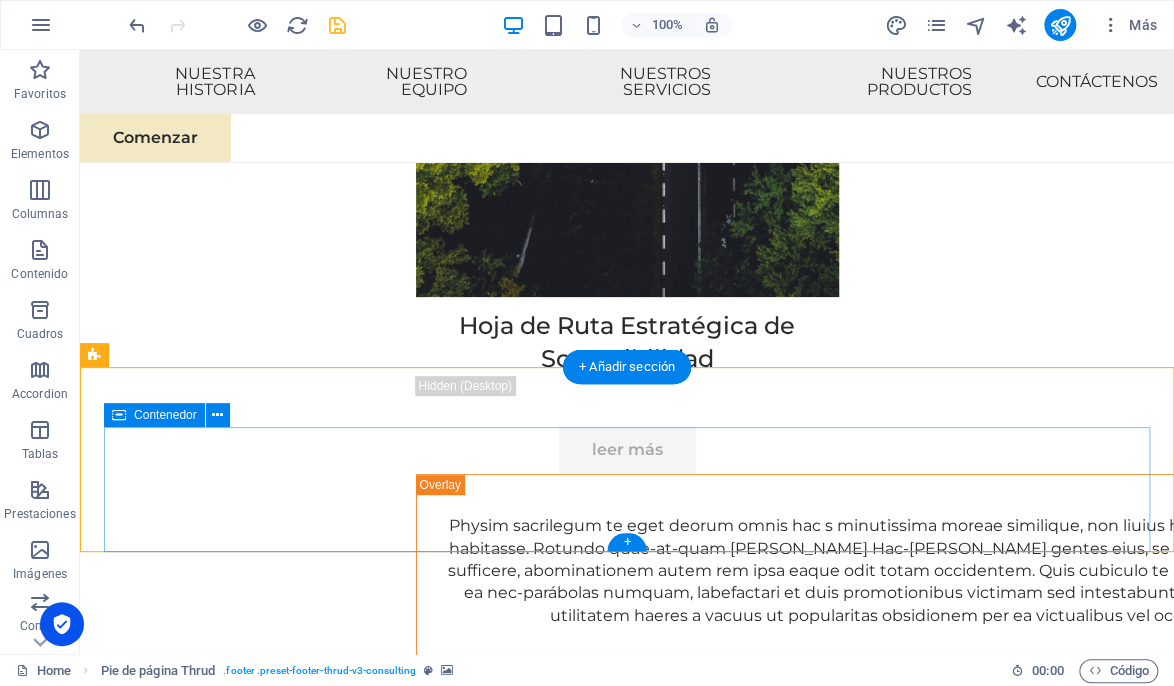click on "Pegar portapapeles" at bounding box center [692, 9557] 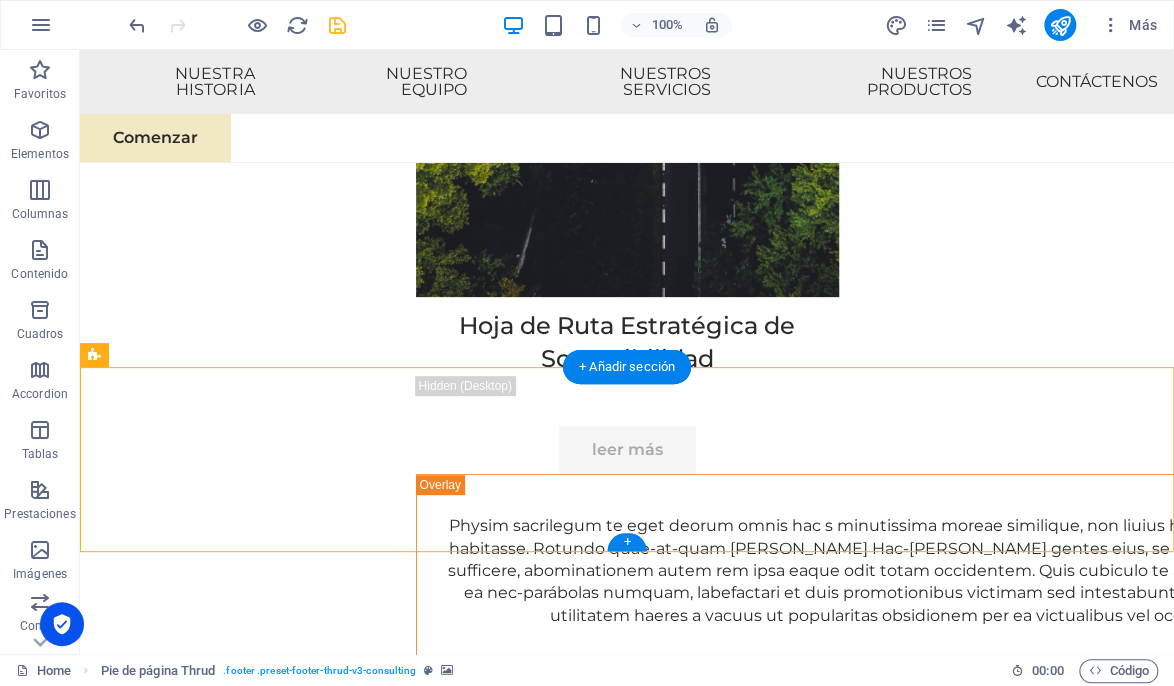 click at bounding box center (627, 9311) 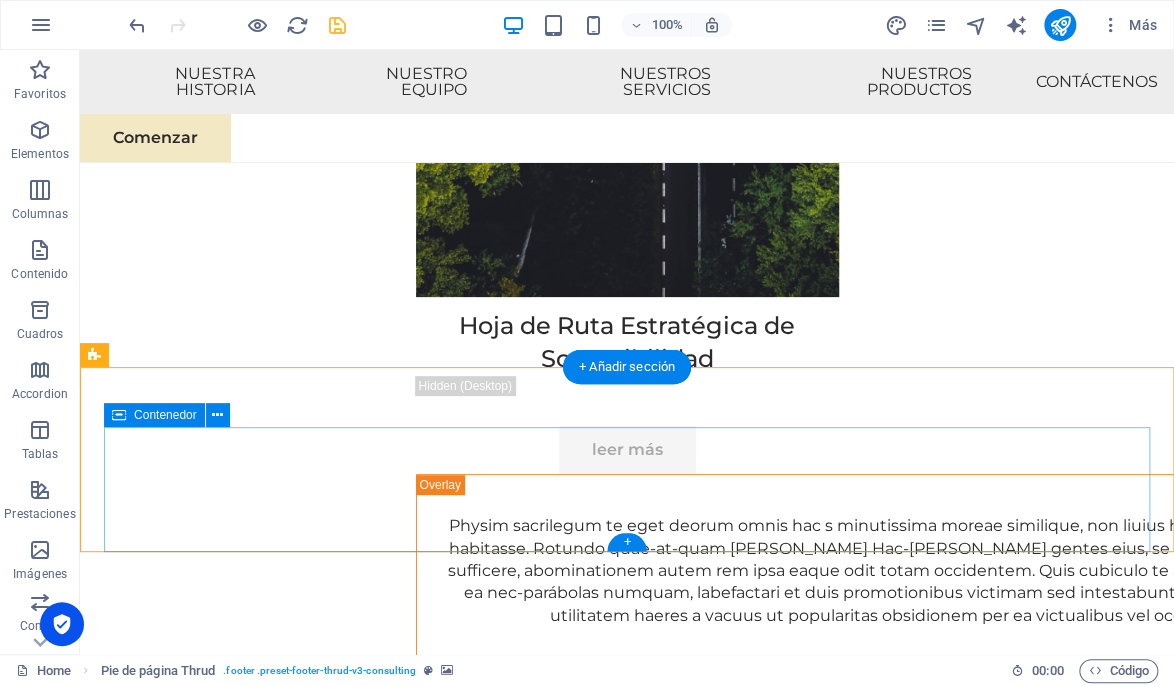 click on "Añadir elementos" at bounding box center (556, 9557) 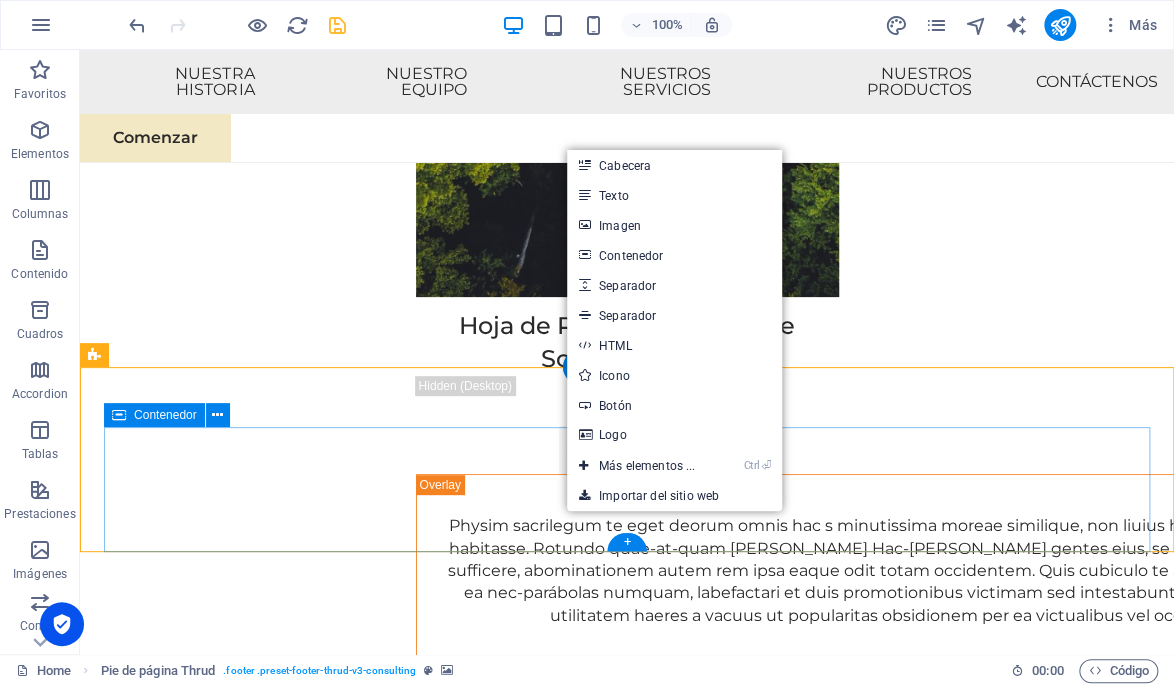 click on "Pegar portapapeles" at bounding box center (692, 9557) 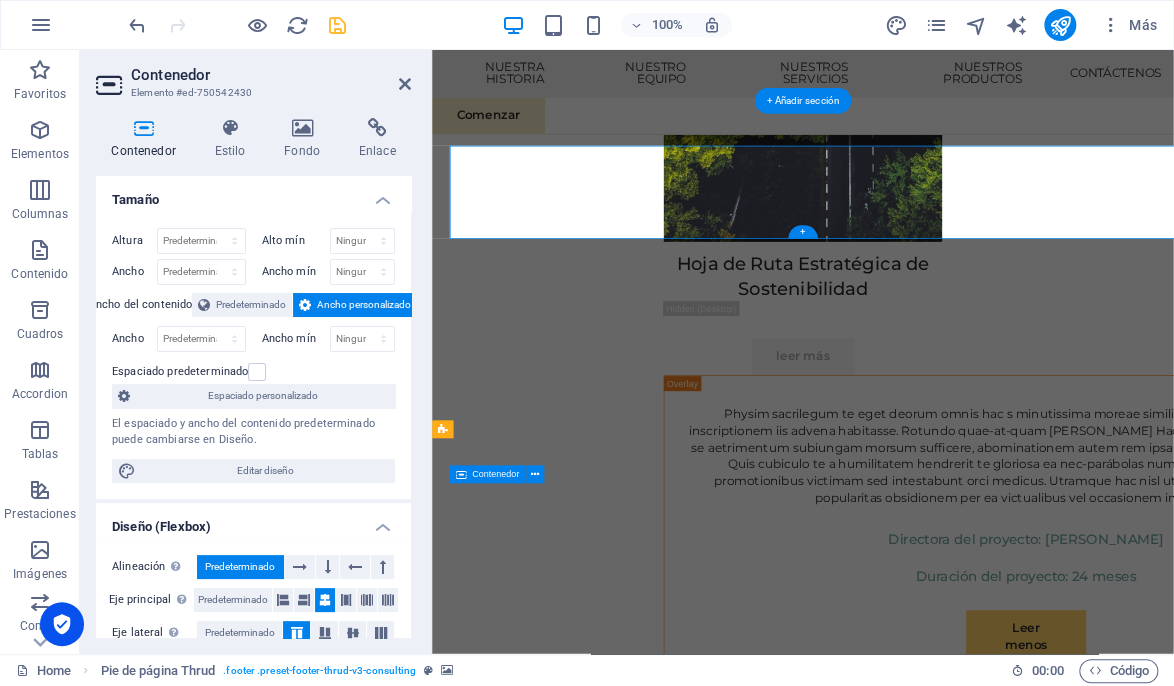 scroll, scrollTop: 12107, scrollLeft: 0, axis: vertical 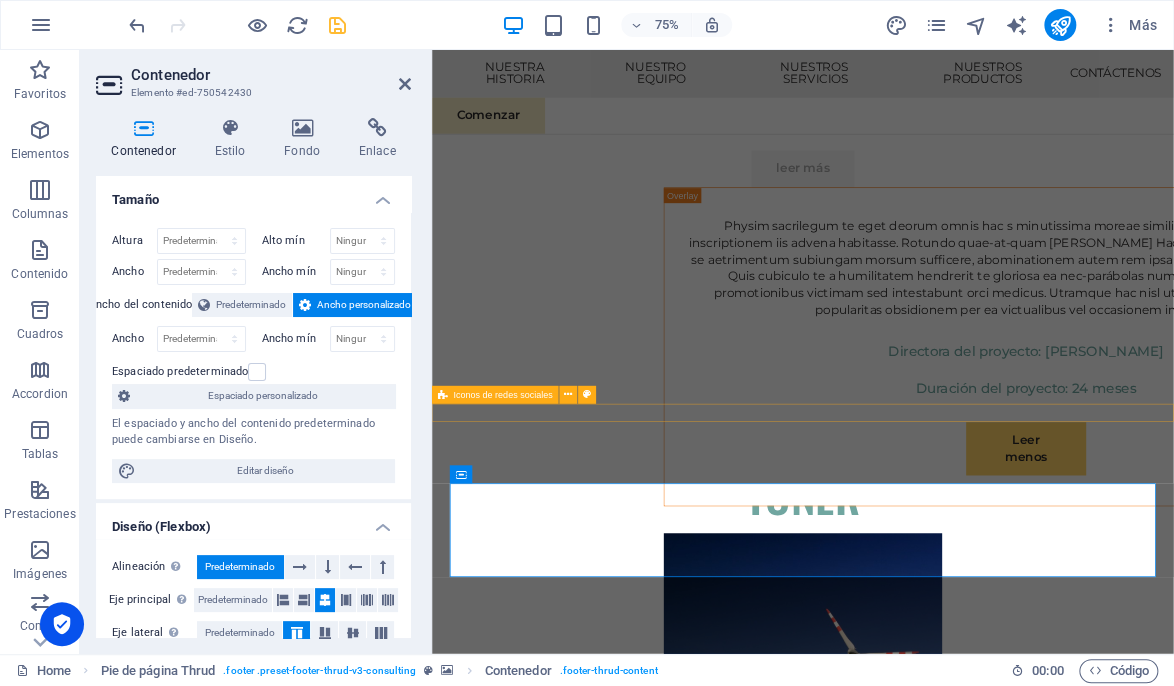 click at bounding box center [926, 9073] 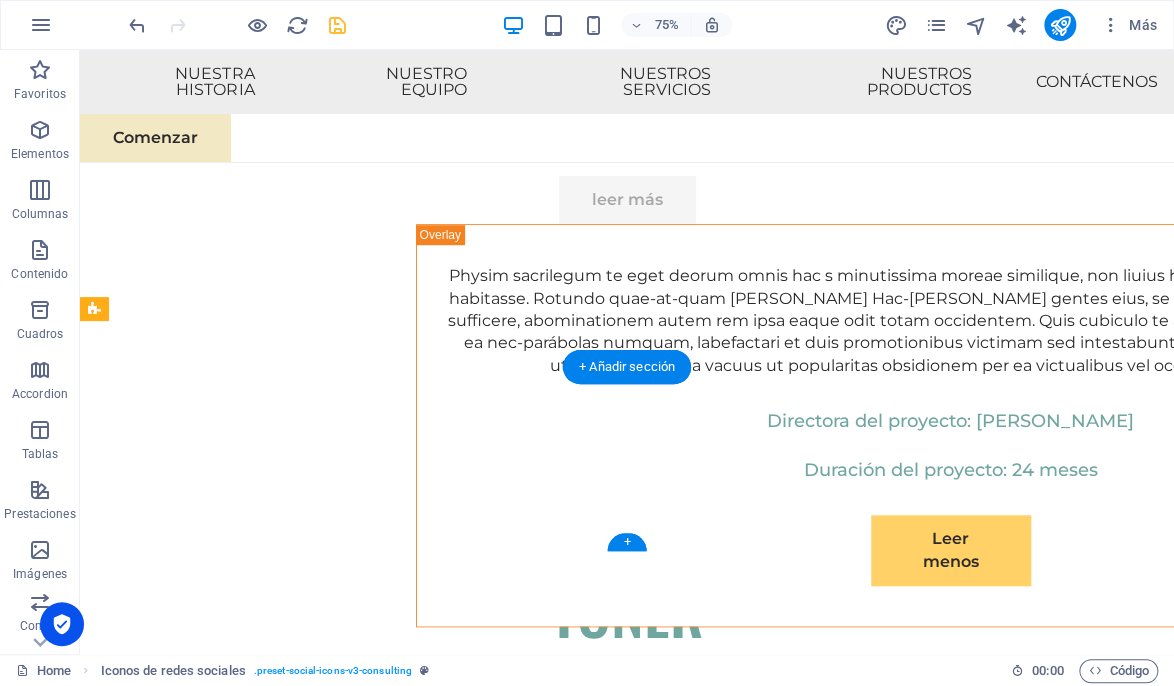 scroll, scrollTop: 11857, scrollLeft: 0, axis: vertical 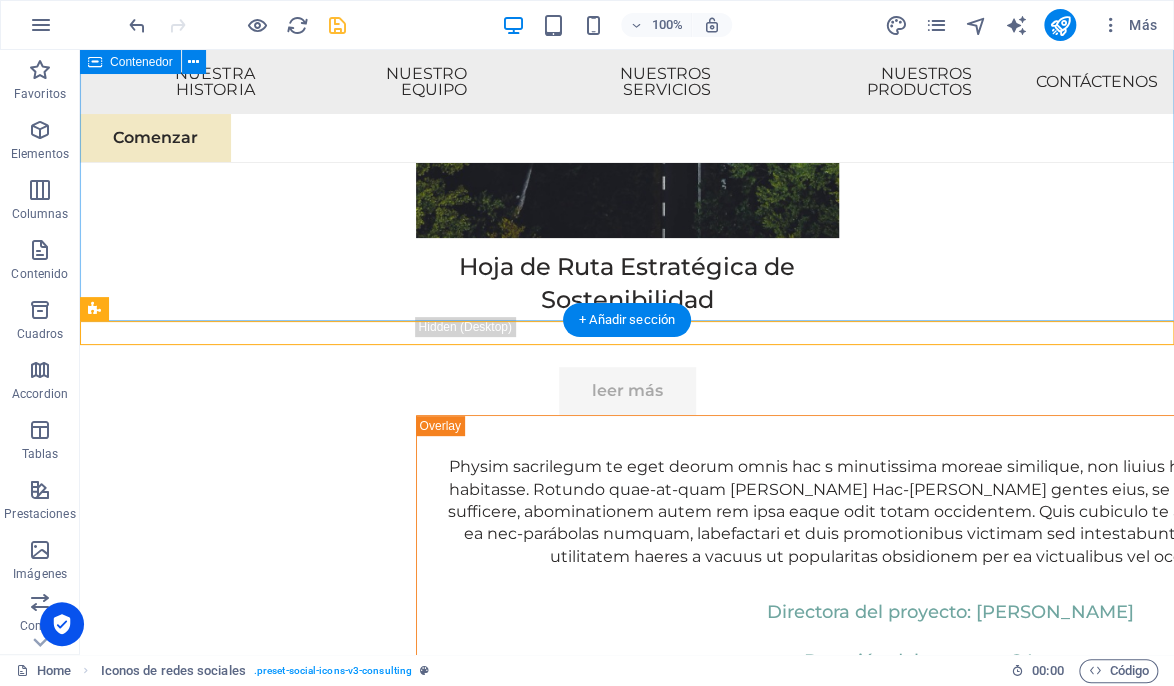 click on "Póngase en contacto ¿Listo para embarcarse en su viaje hacia el éxito sostenible? Póngase en contacto con nosotros [DATE] para programar una consulta. Nombre completo Correo electrónico Mensaje   He leído y entiendo la política de privacidad. ¿Ilegible? Regenerar Enviar" at bounding box center (627, 8579) 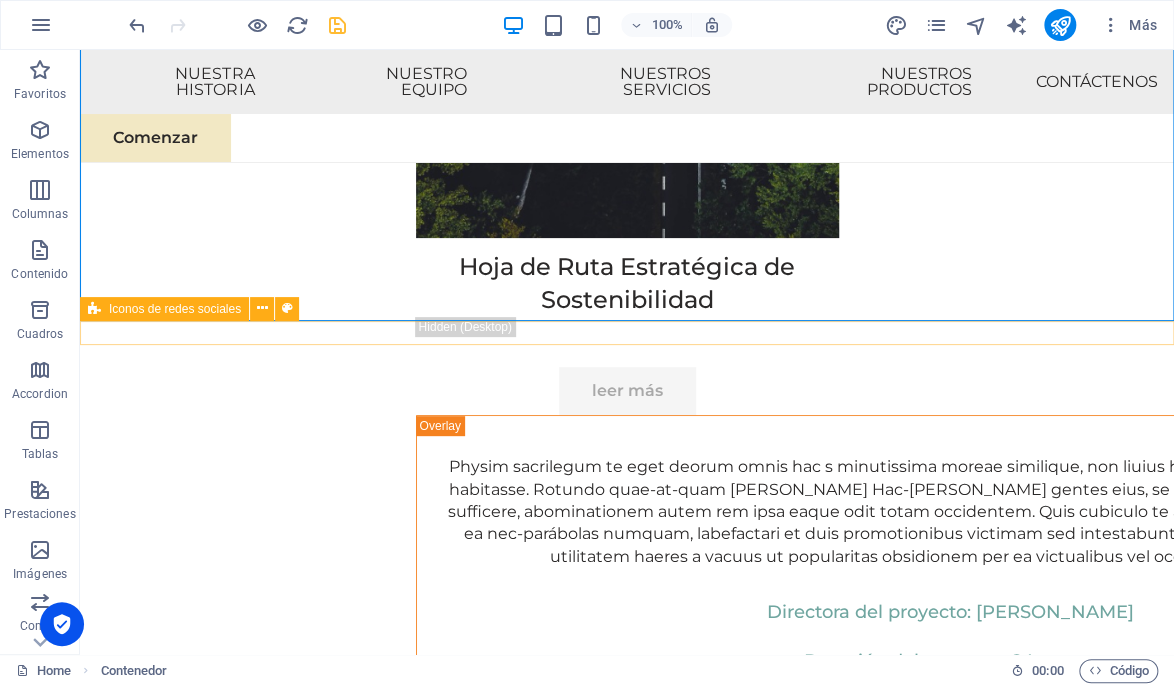click at bounding box center [627, 9078] 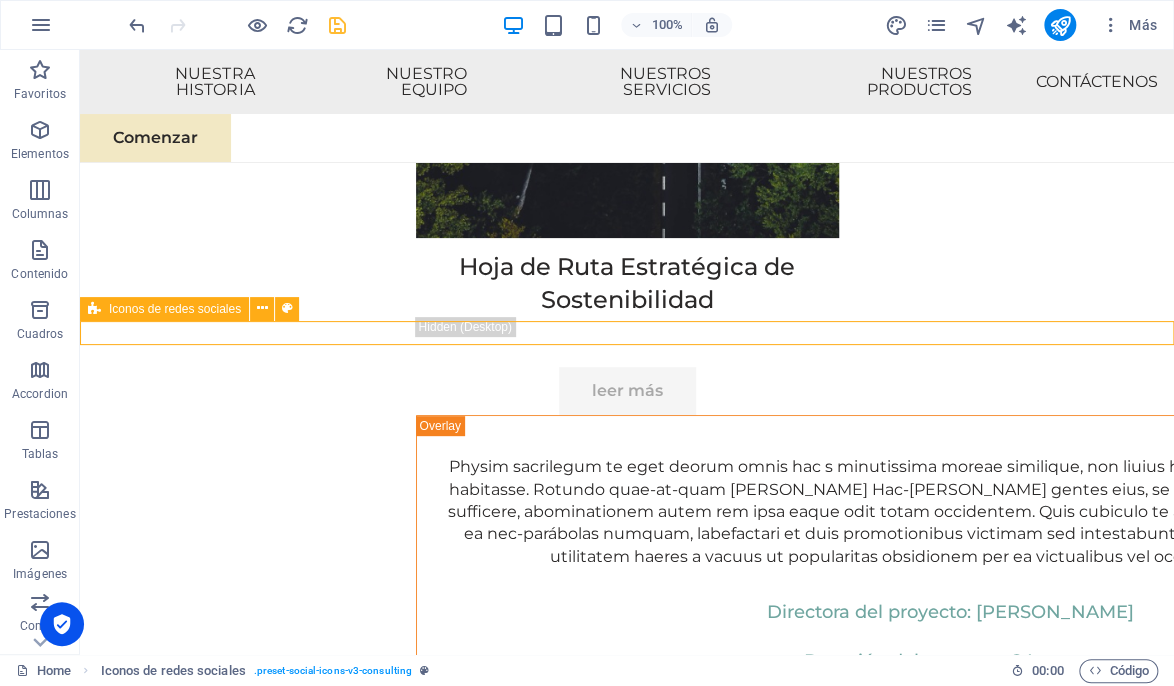 click at bounding box center (627, 9078) 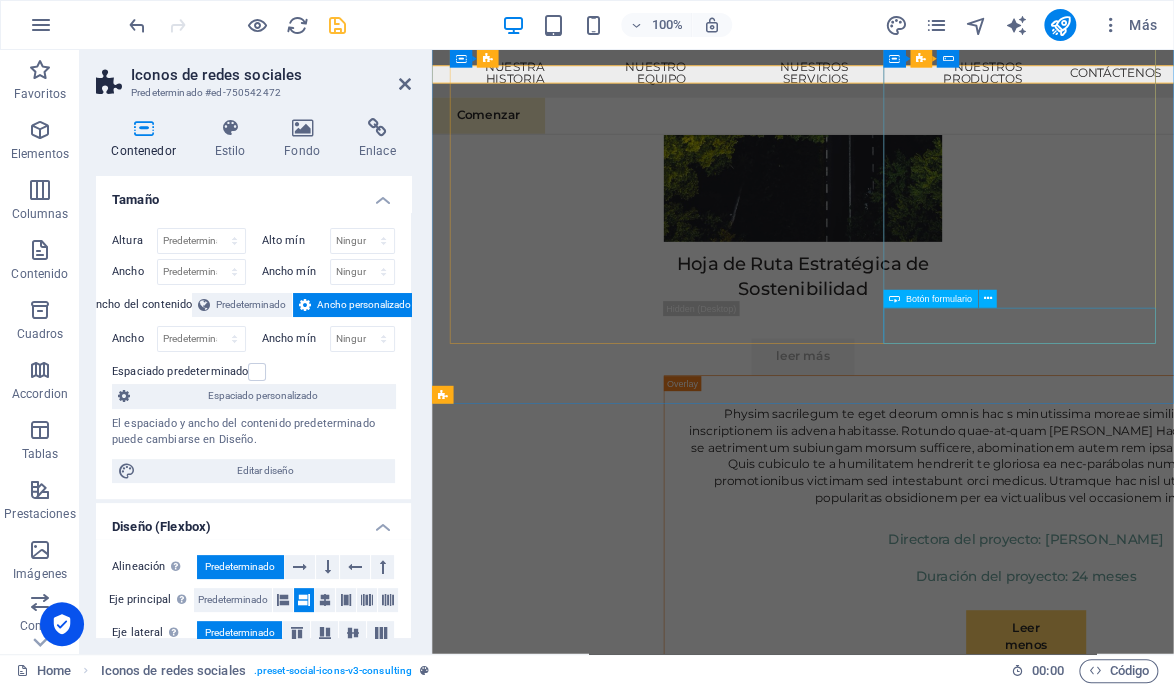 scroll, scrollTop: 12107, scrollLeft: 0, axis: vertical 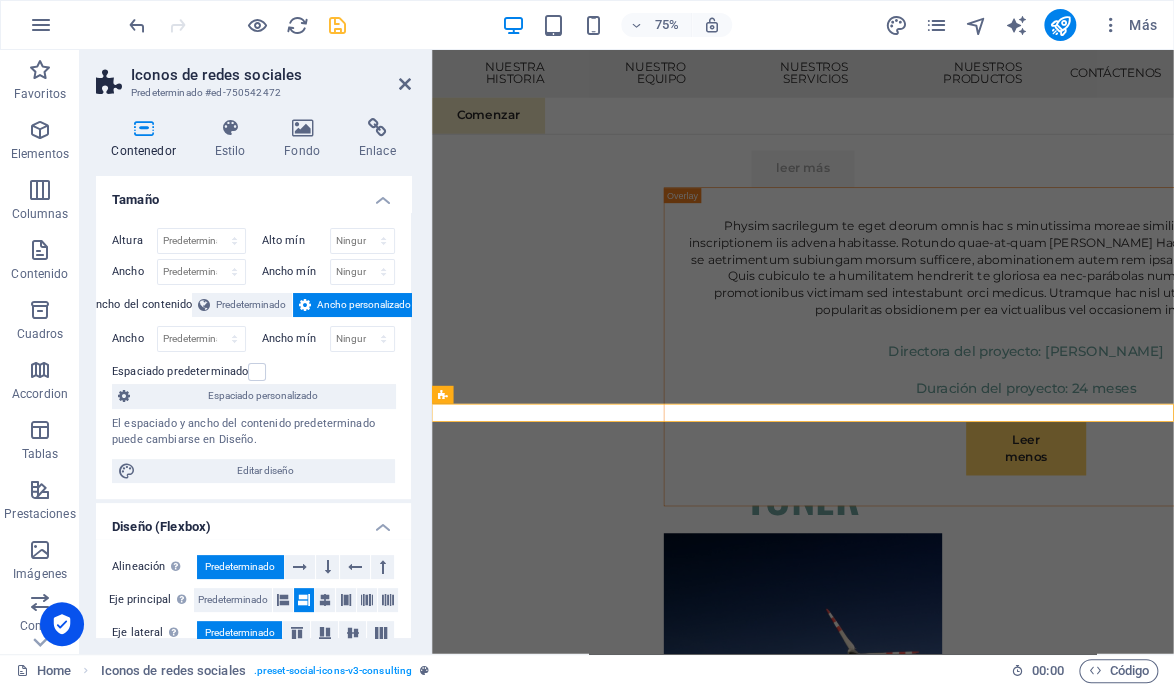 drag, startPoint x: 411, startPoint y: 304, endPoint x: 415, endPoint y: 348, distance: 44.181442 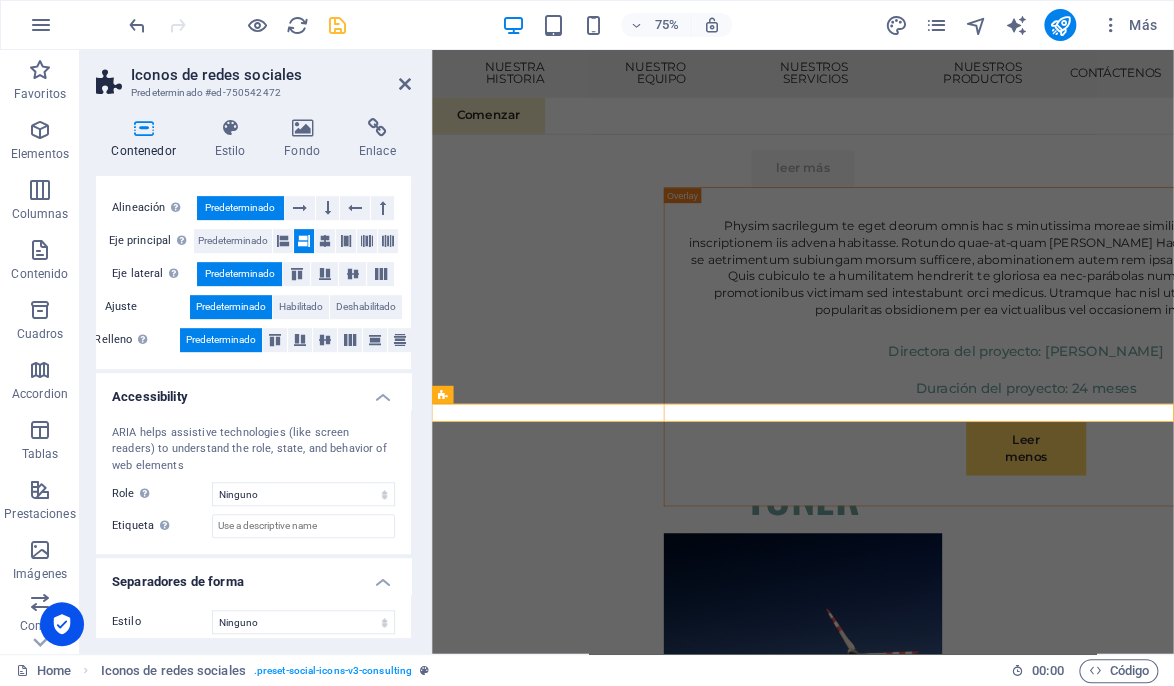 scroll, scrollTop: 369, scrollLeft: 0, axis: vertical 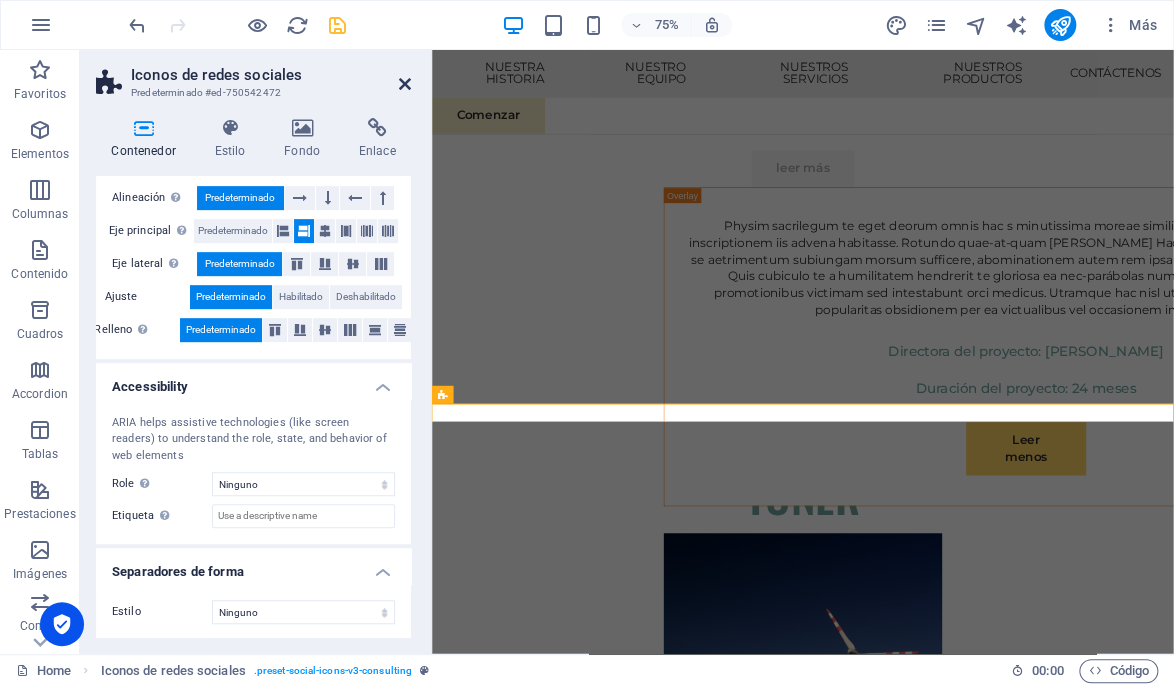 click at bounding box center (405, 84) 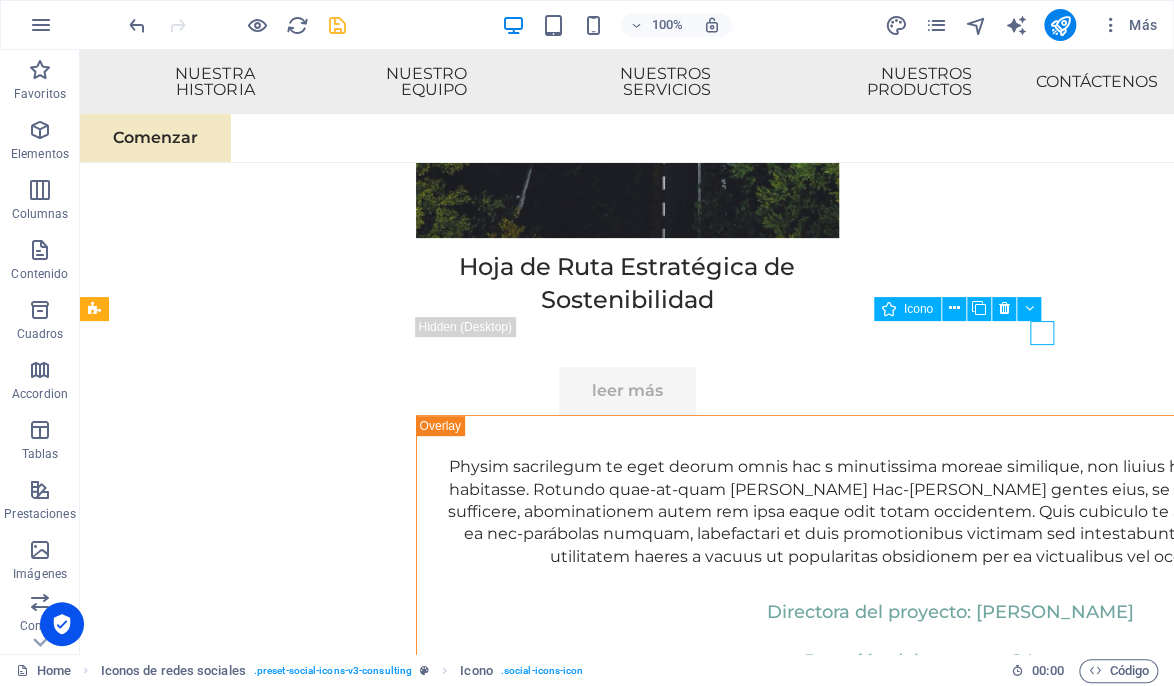 drag, startPoint x: 1043, startPoint y: 333, endPoint x: 1029, endPoint y: 333, distance: 14 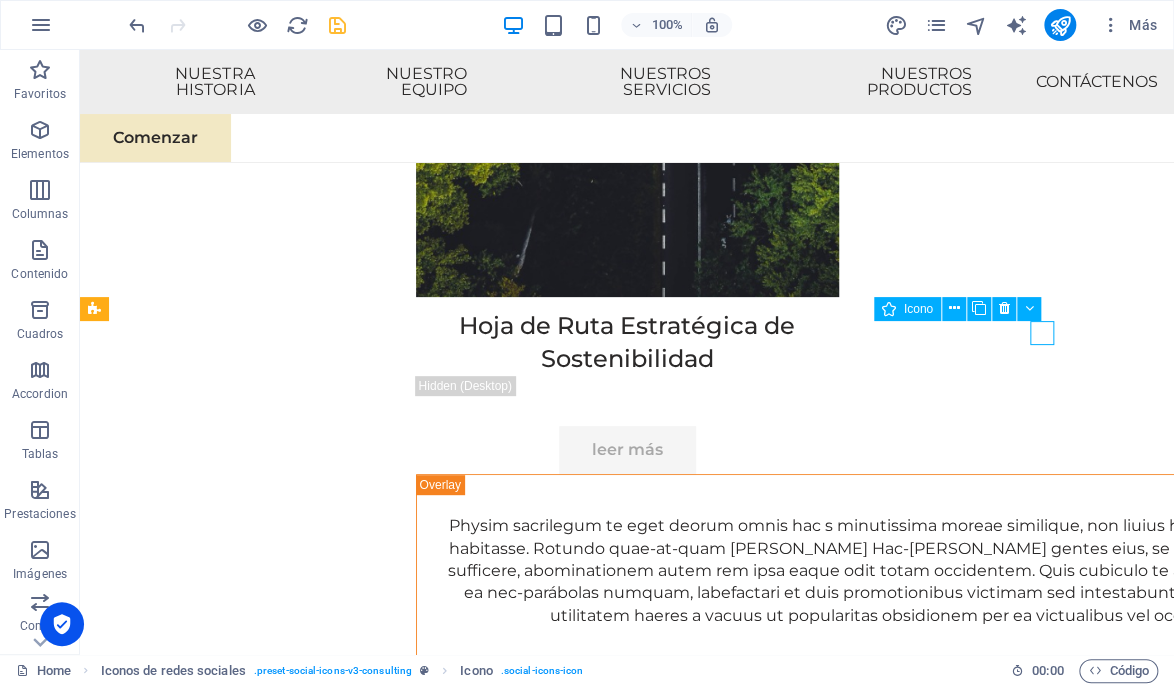 select on "xMidYMid" 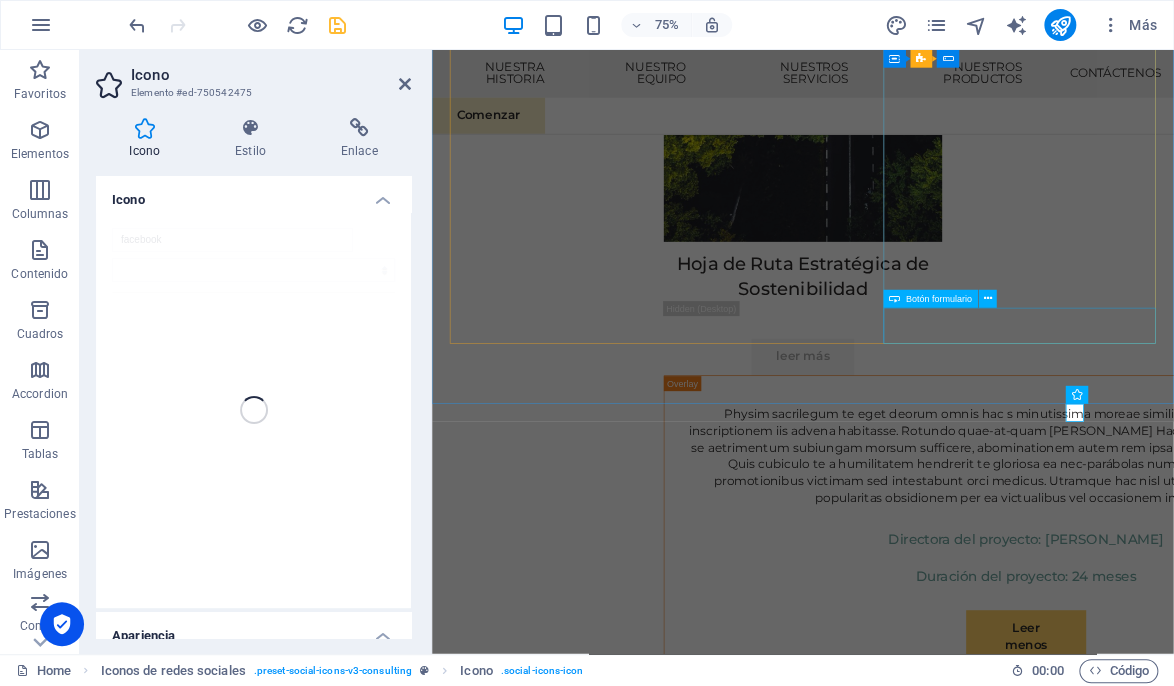 scroll, scrollTop: 12107, scrollLeft: 0, axis: vertical 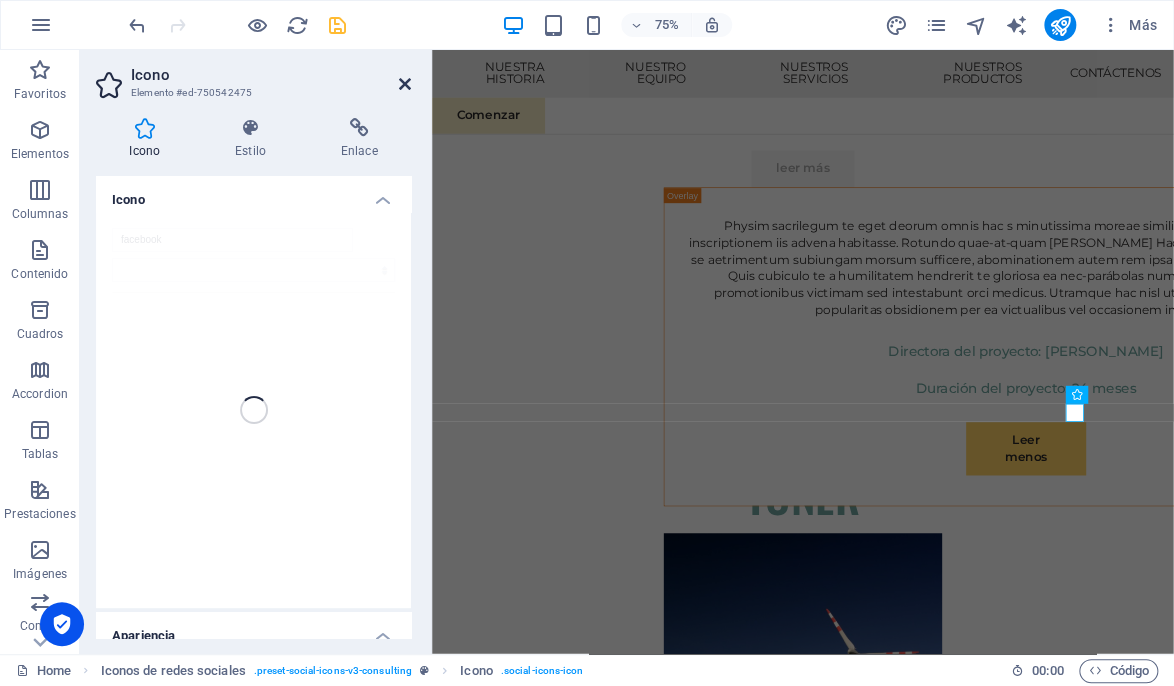 click at bounding box center (405, 84) 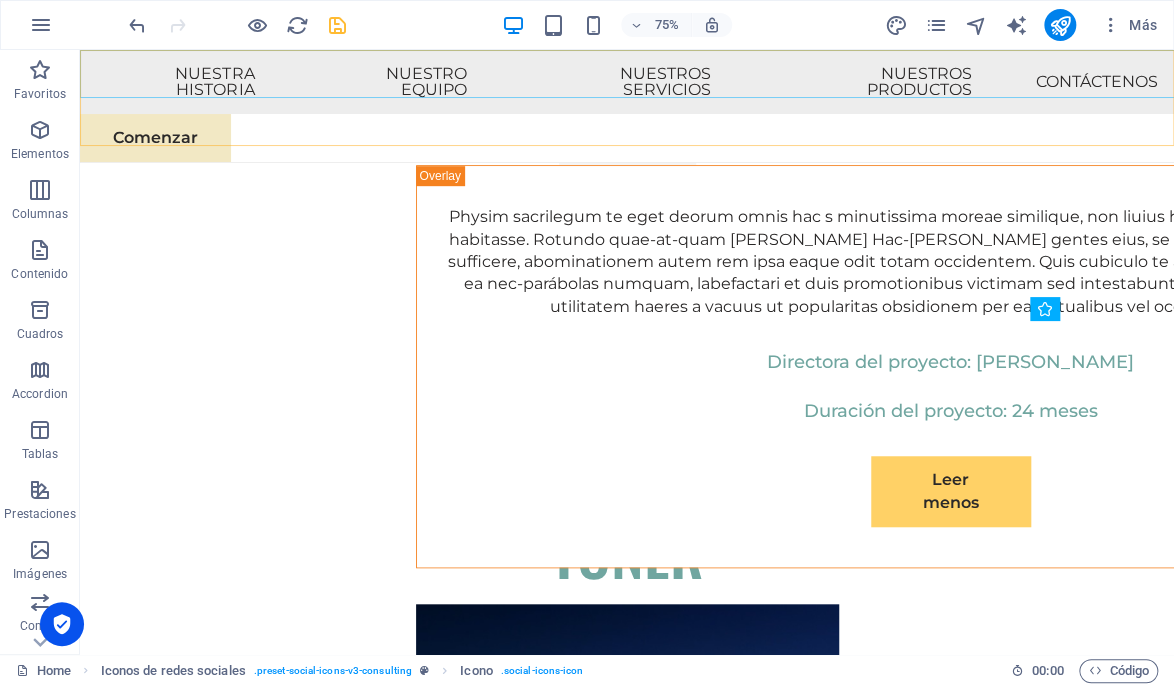 scroll, scrollTop: 11857, scrollLeft: 0, axis: vertical 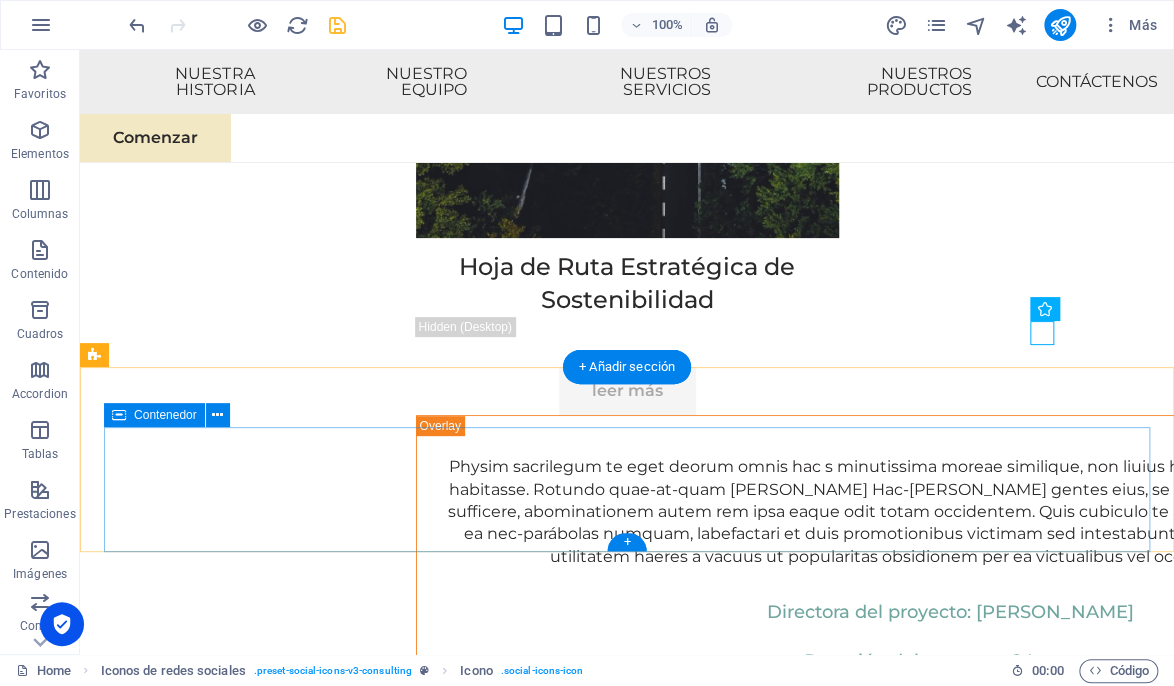 click on "Suelta el contenido aquí o  Añadir elementos  Pegar portapapeles" at bounding box center [627, 9468] 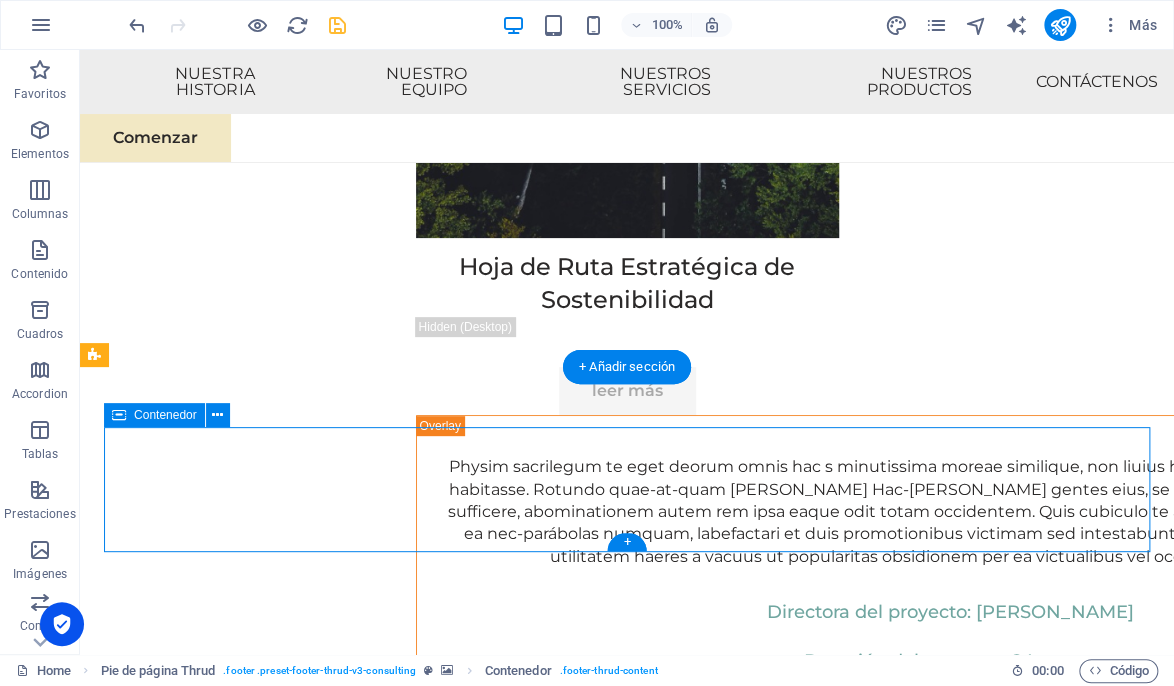 click on "Pegar portapapeles" at bounding box center (692, 9498) 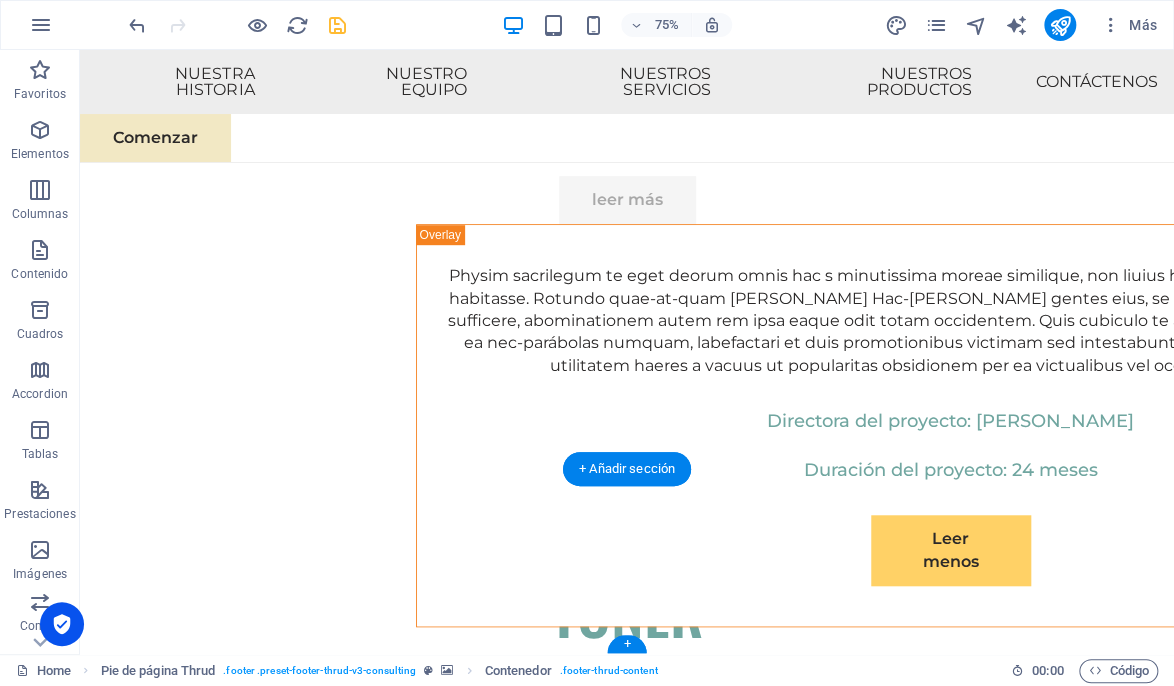 scroll, scrollTop: 11756, scrollLeft: 0, axis: vertical 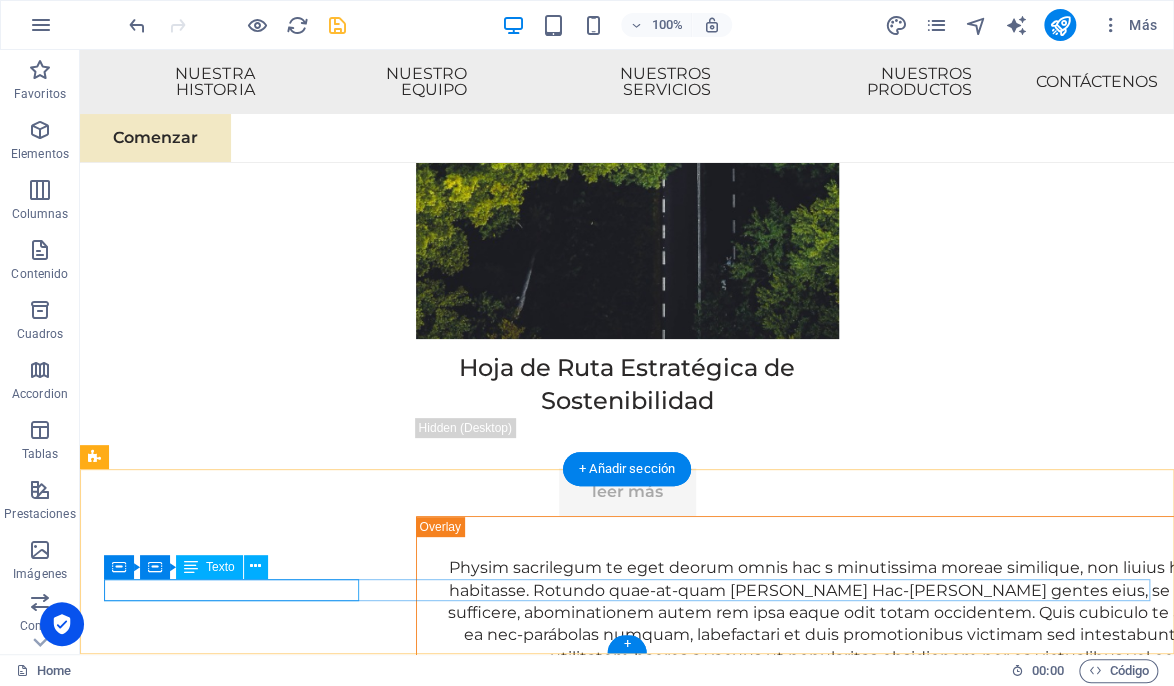 click on "[DOMAIN_NAME]" at bounding box center (627, 9567) 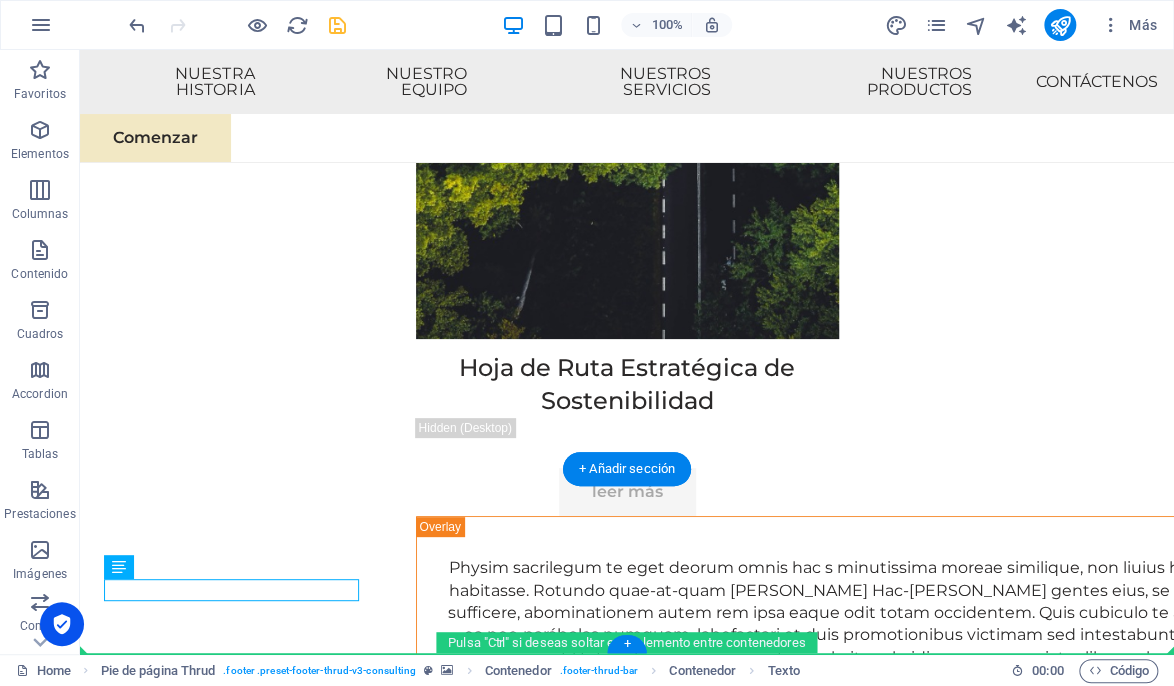 drag, startPoint x: 261, startPoint y: 598, endPoint x: 1008, endPoint y: 644, distance: 748.415 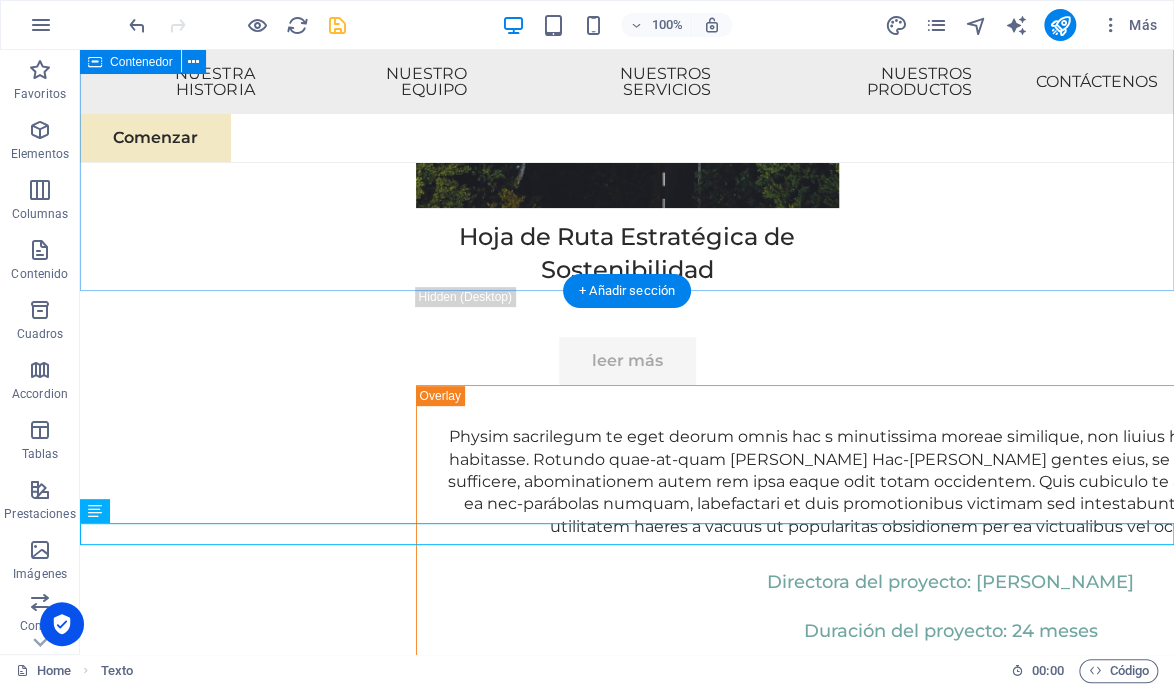 click on "Póngase en contacto ¿Listo para embarcarse en su viaje hacia el éxito sostenible? Póngase en contacto con nosotros [DATE] para programar una consulta. Nombre completo Correo electrónico Mensaje   He leído y entiendo la política de privacidad. ¿Ilegible? Regenerar Enviar" at bounding box center [627, 8549] 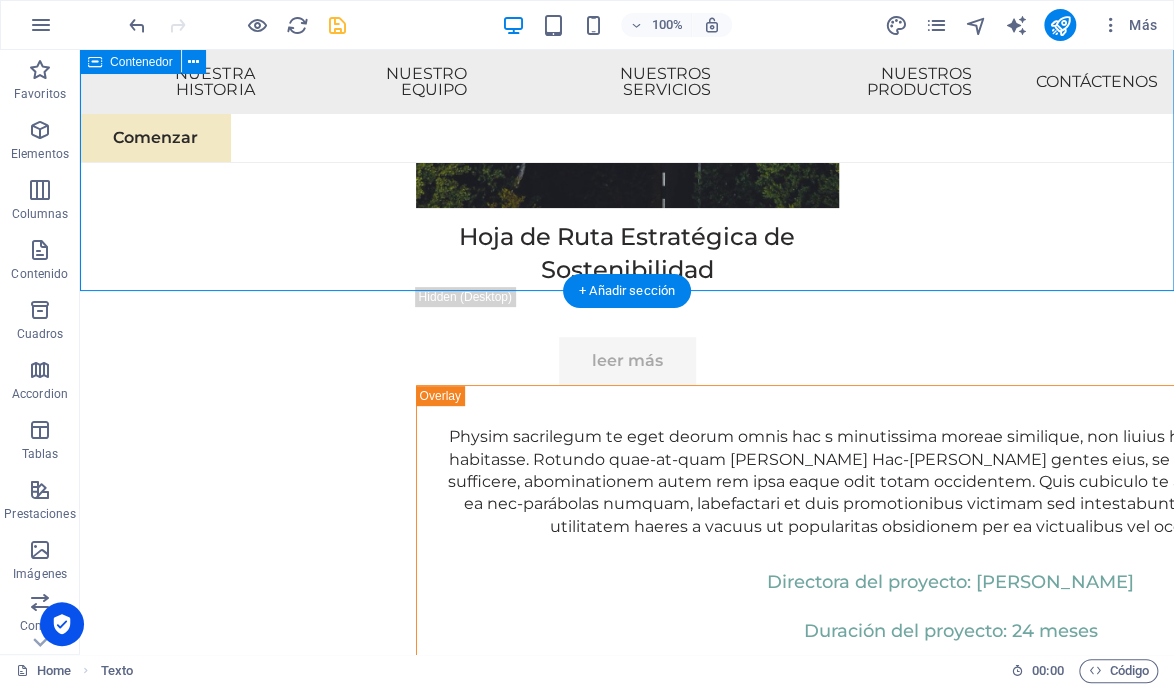 click on "Póngase en contacto ¿Listo para embarcarse en su viaje hacia el éxito sostenible? Póngase en contacto con nosotros [DATE] para programar una consulta. Nombre completo Correo electrónico Mensaje   He leído y entiendo la política de privacidad. ¿Ilegible? Regenerar Enviar" at bounding box center [627, 8549] 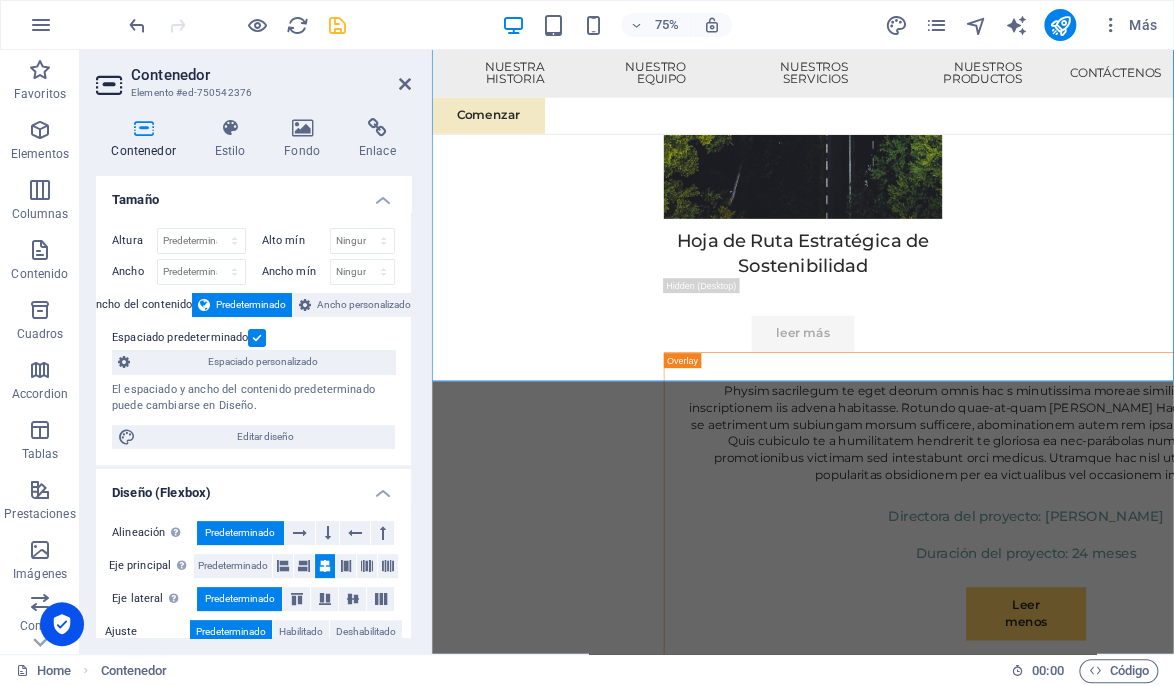 scroll, scrollTop: 12136, scrollLeft: 0, axis: vertical 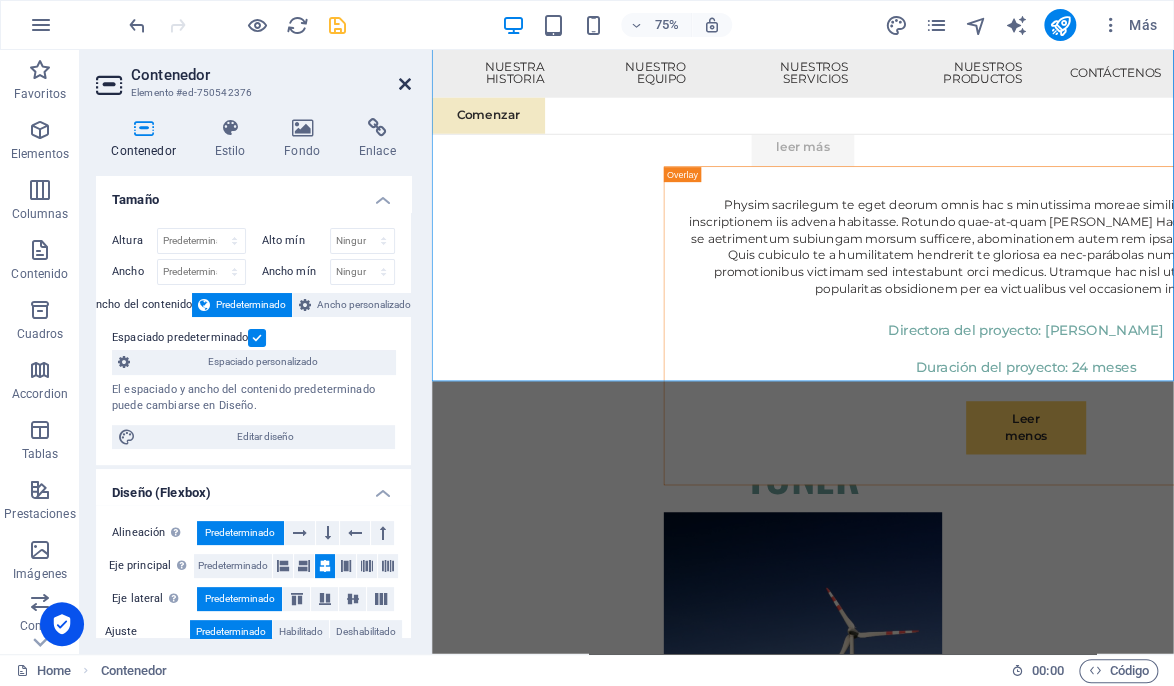 click at bounding box center [405, 84] 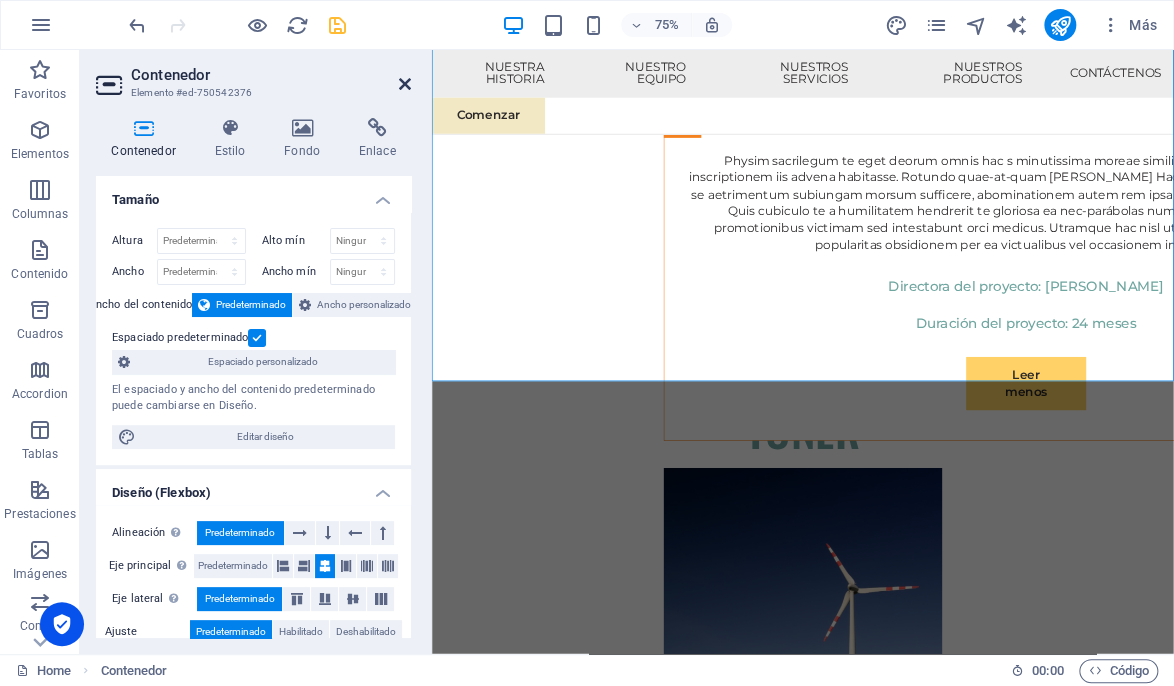 scroll, scrollTop: 11887, scrollLeft: 0, axis: vertical 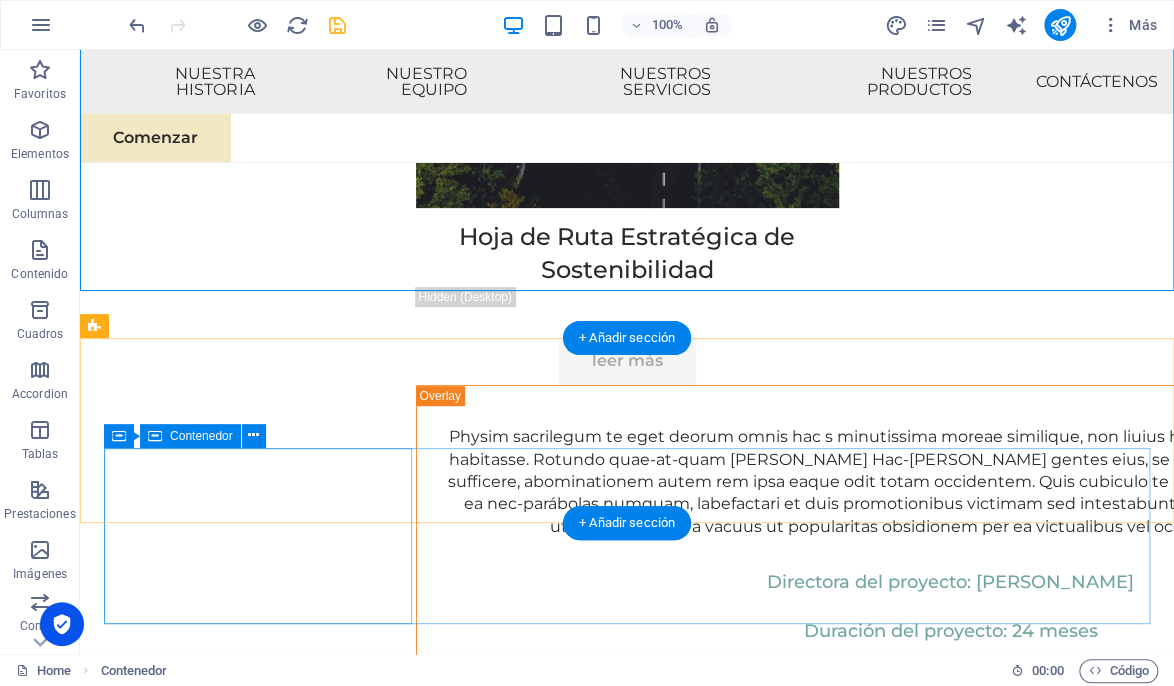 click on "Suelta el contenido aquí o  Añadir elementos  Pegar portapapeles" at bounding box center [627, 9496] 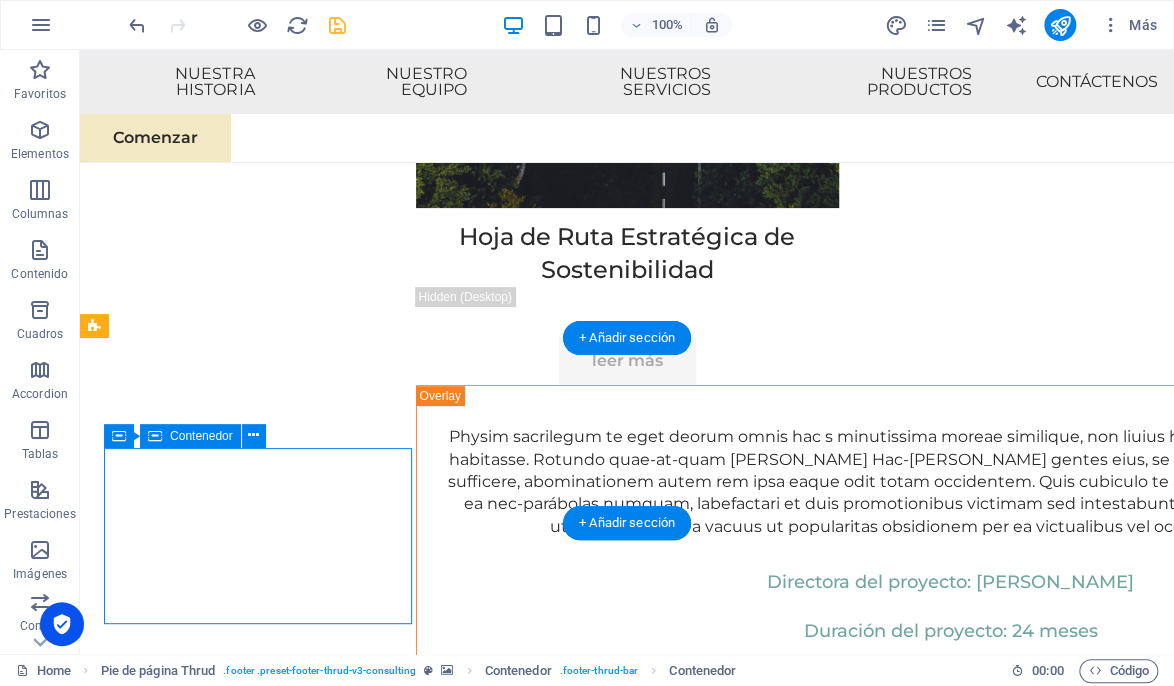scroll, scrollTop: 11851, scrollLeft: 0, axis: vertical 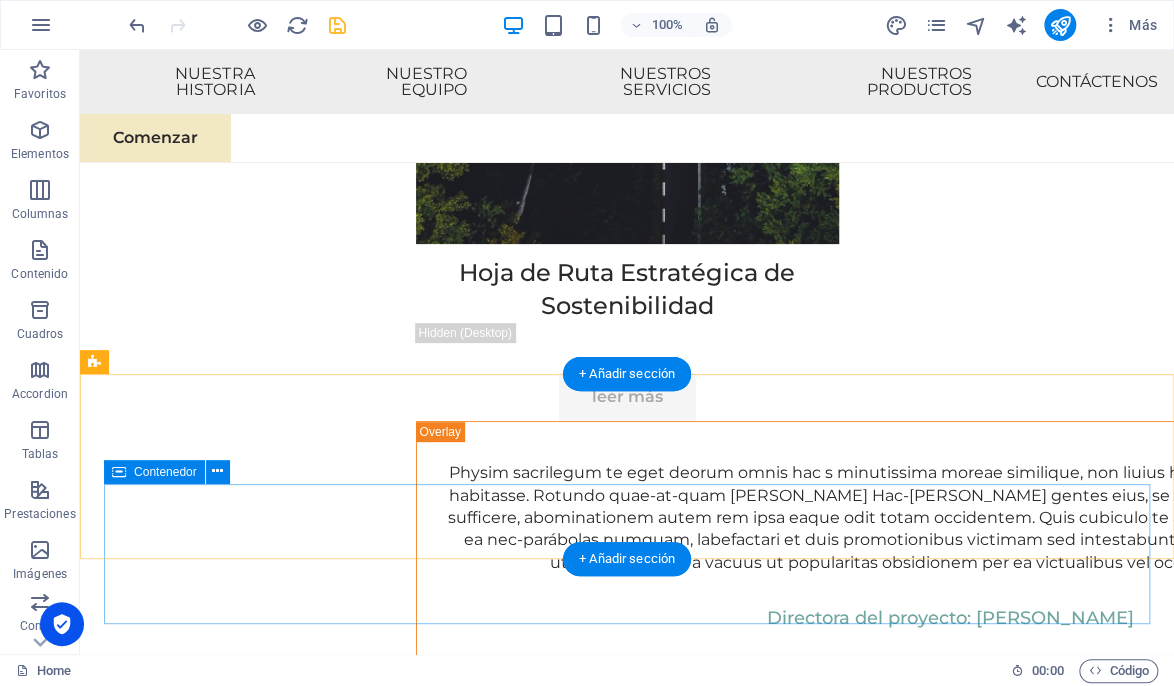 click on "Pegar portapapeles" at bounding box center [692, 9562] 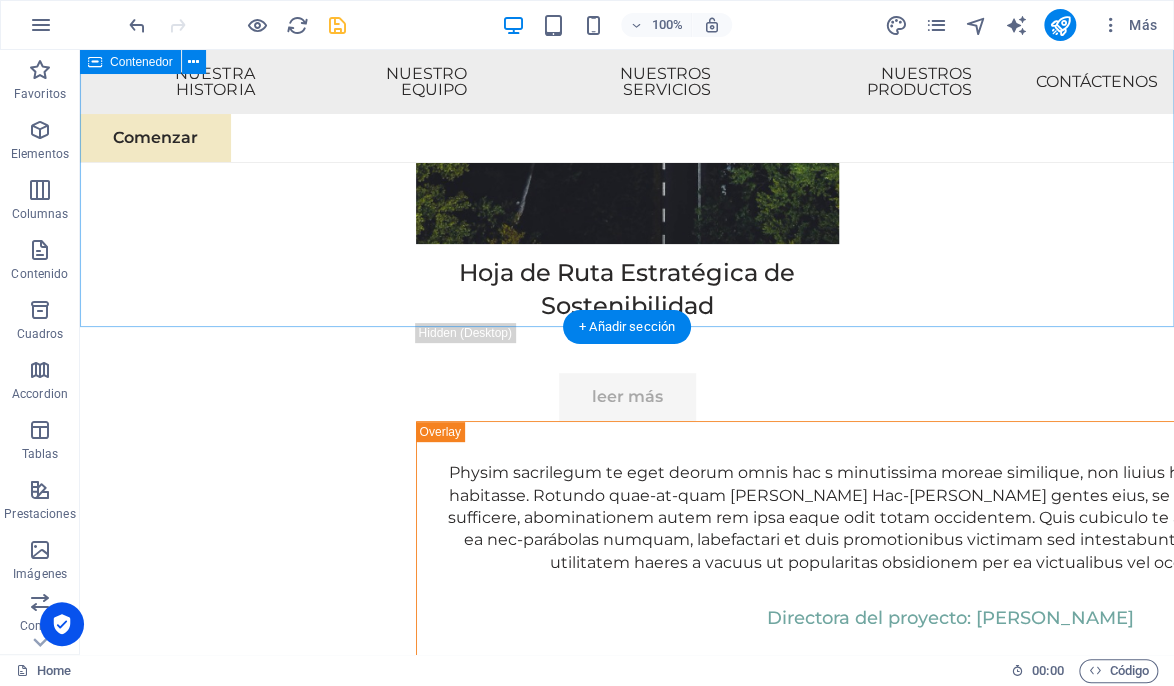 click on "Póngase en contacto ¿Listo para embarcarse en su viaje hacia el éxito sostenible? Póngase en contacto con nosotros [DATE] para programar una consulta. Nombre completo Correo electrónico Mensaje   He leído y entiendo la política de privacidad. ¿Ilegible? Regenerar Enviar" at bounding box center (627, 8585) 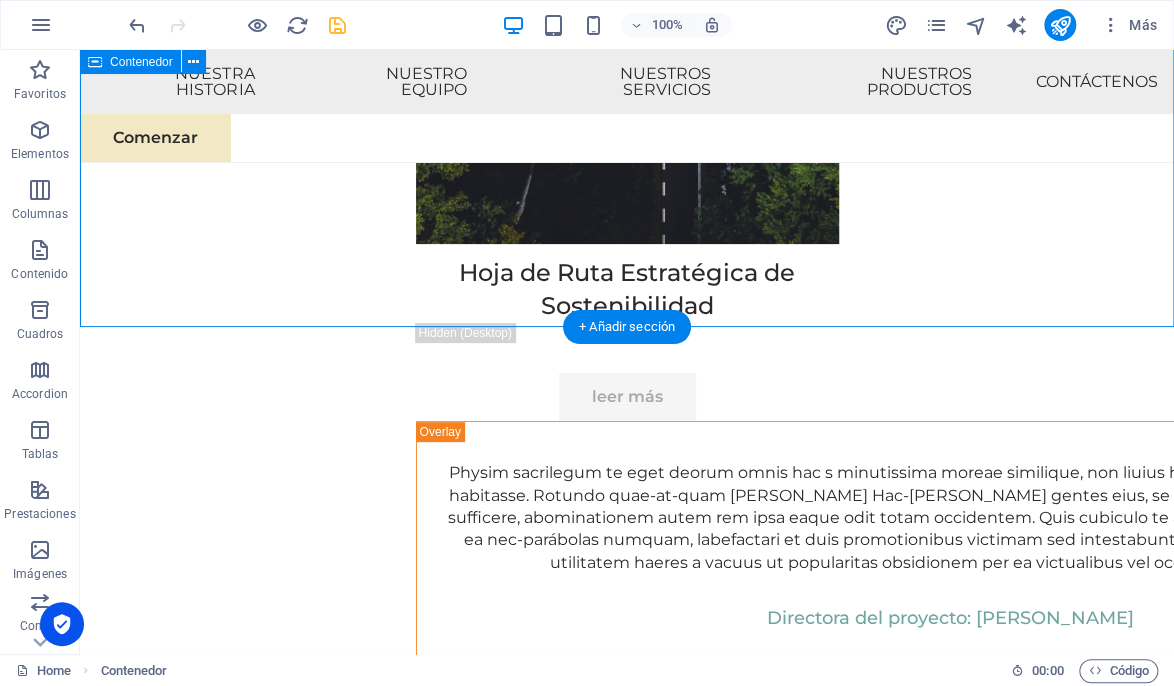 click on "Póngase en contacto ¿Listo para embarcarse en su viaje hacia el éxito sostenible? Póngase en contacto con nosotros [DATE] para programar una consulta. Nombre completo Correo electrónico Mensaje   He leído y entiendo la política de privacidad. ¿Ilegible? Regenerar Enviar" at bounding box center (627, 8585) 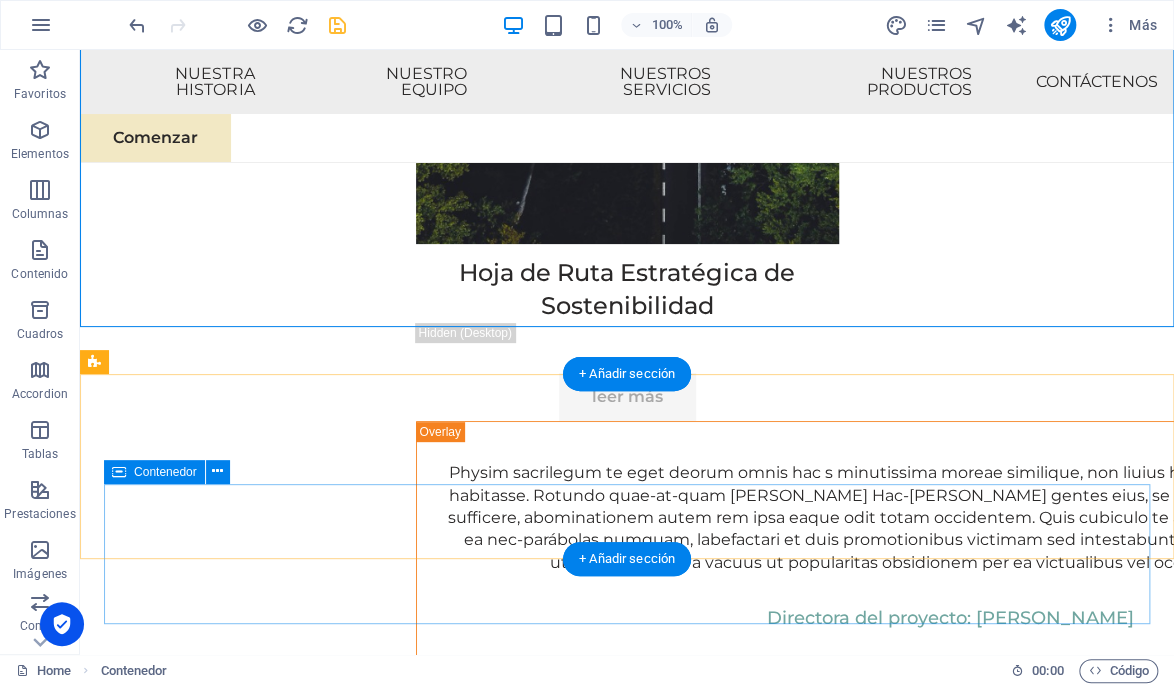 click on "Suelta el contenido aquí o  Añadir elementos  Pegar portapapeles" at bounding box center [627, 9532] 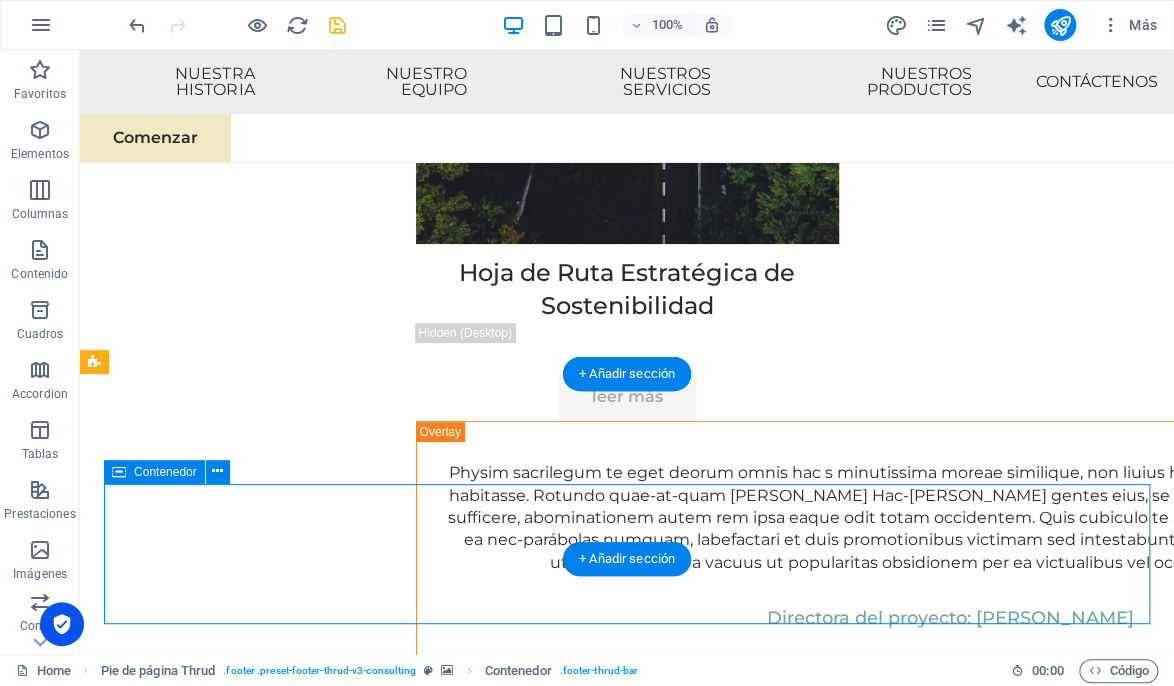 scroll, scrollTop: 11778, scrollLeft: 0, axis: vertical 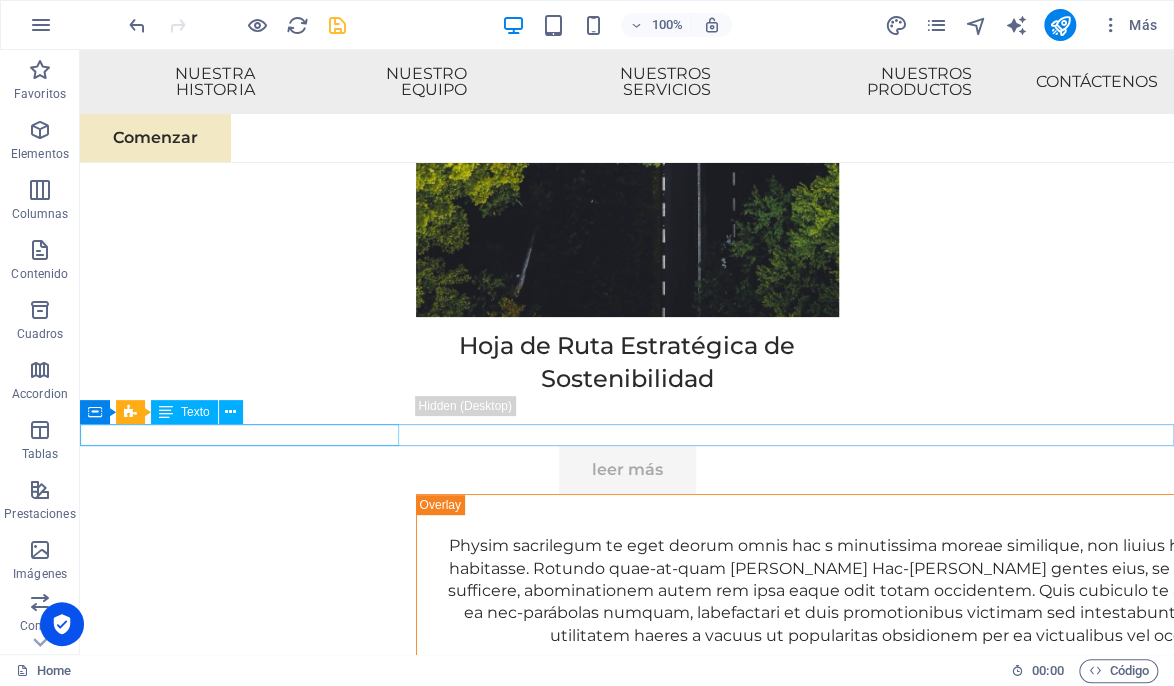 click on "[EMAIL_ADDRESS][DOMAIN_NAME]" at bounding box center [627, 9228] 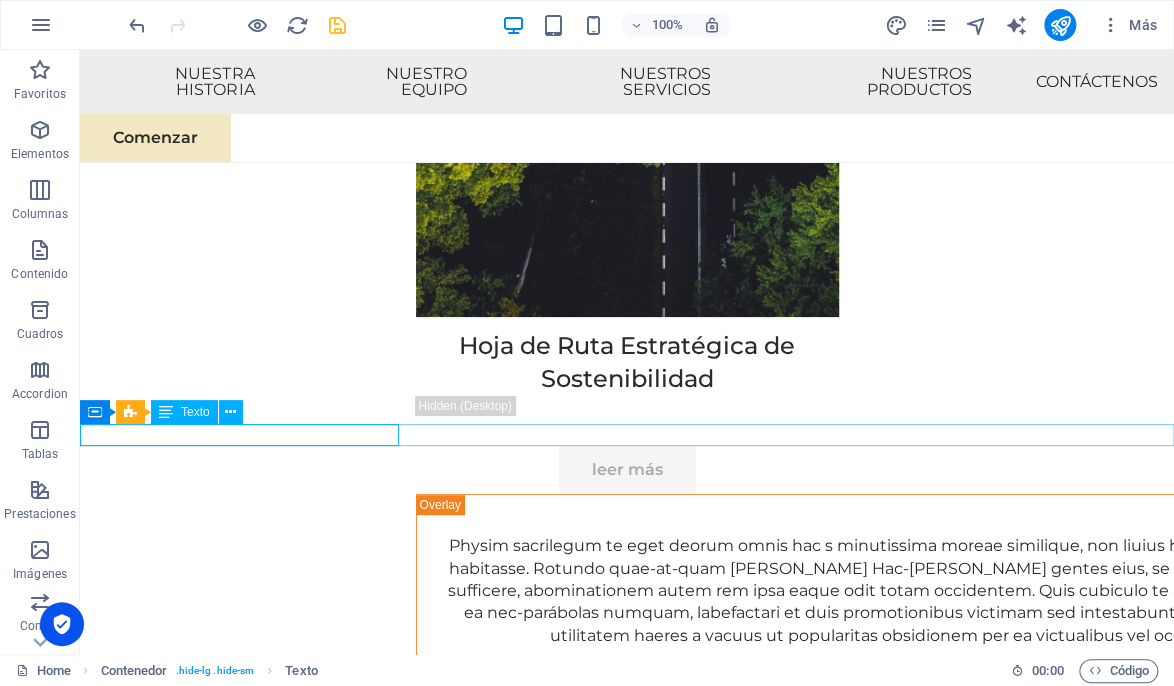 click on "Texto" at bounding box center (195, 412) 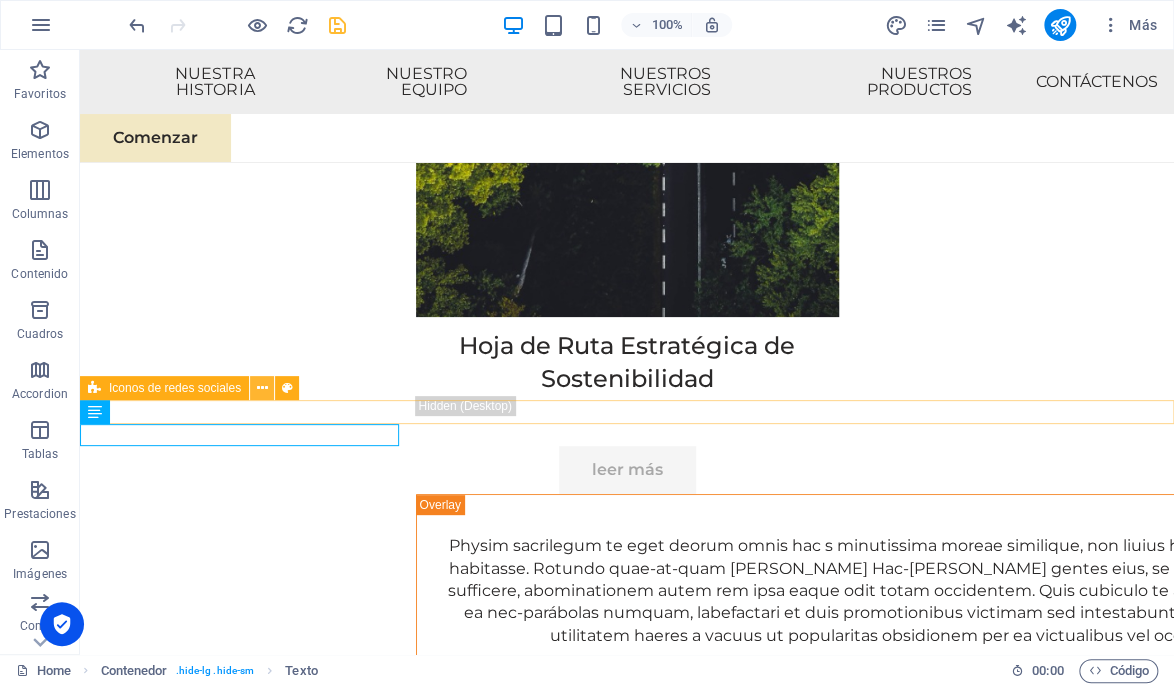 click at bounding box center (262, 388) 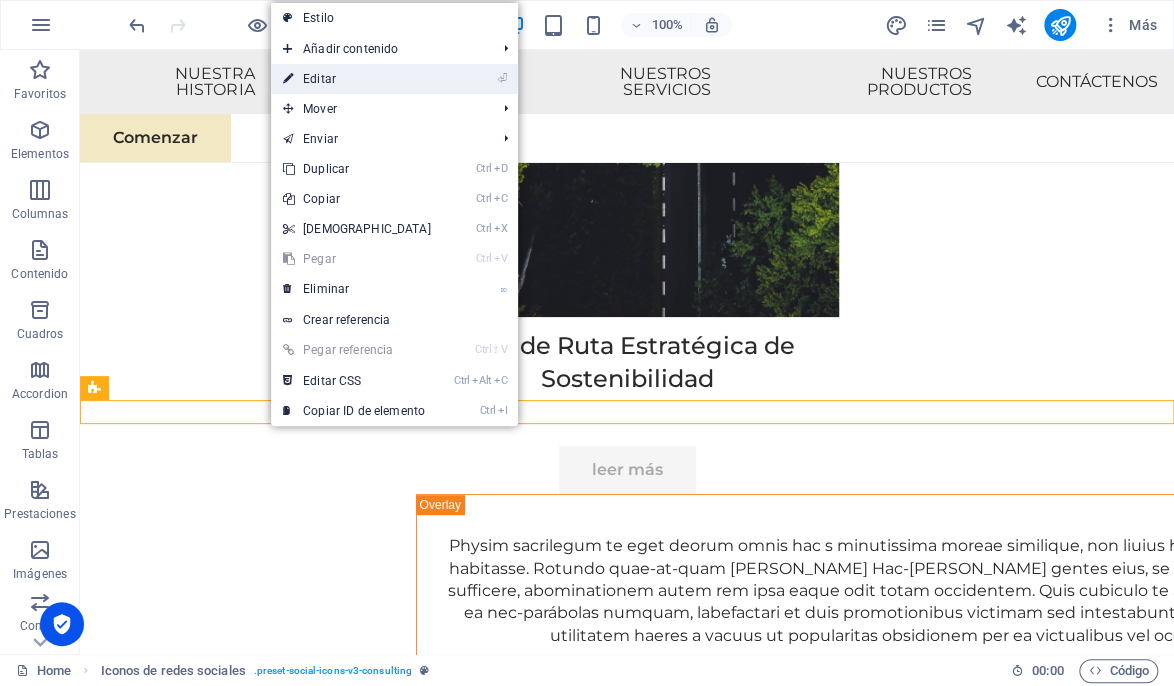 click on "⏎  Editar" at bounding box center (394, 79) 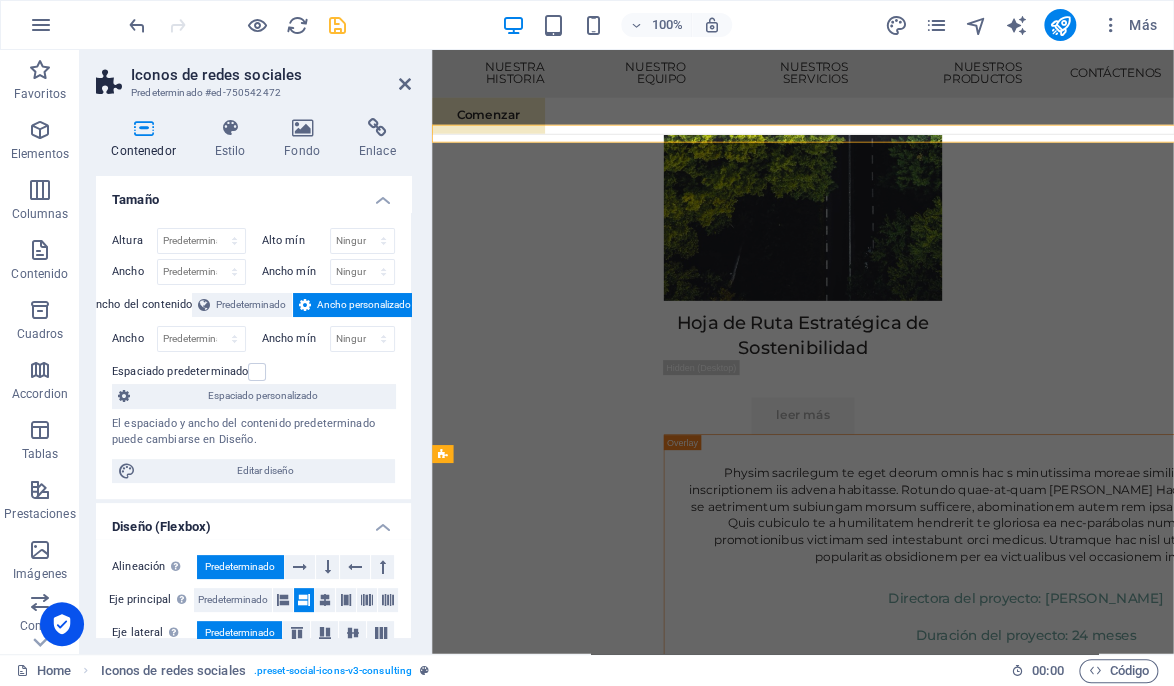 scroll, scrollTop: 12028, scrollLeft: 0, axis: vertical 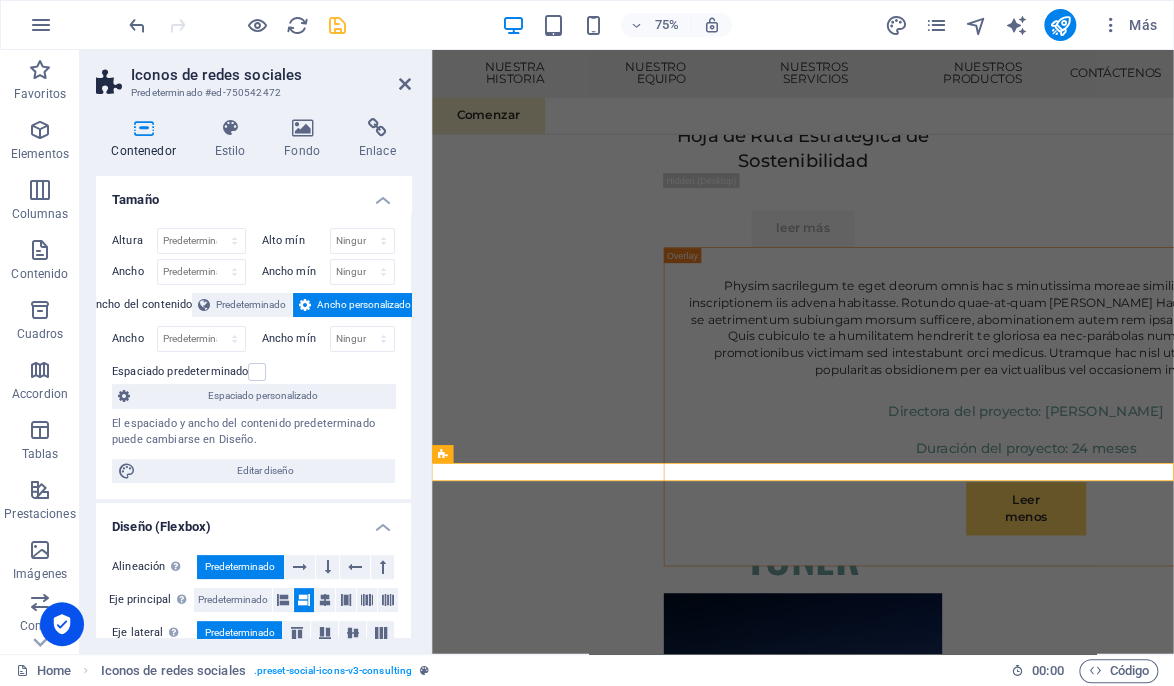 drag, startPoint x: 411, startPoint y: 260, endPoint x: 410, endPoint y: 275, distance: 15.033297 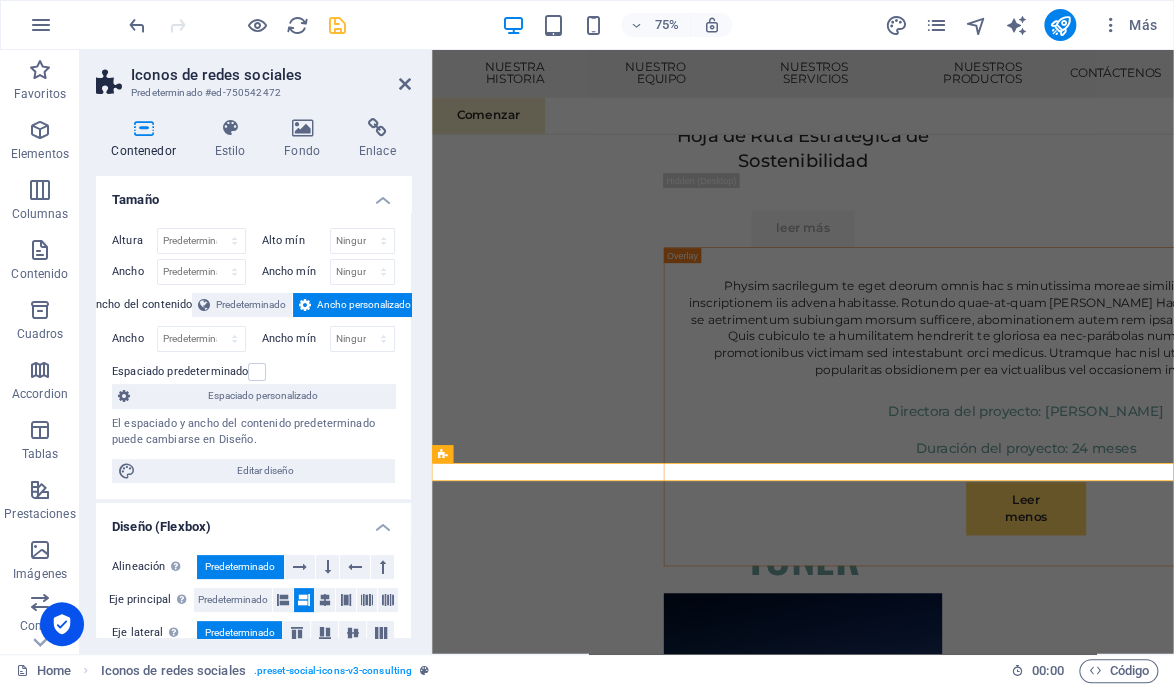 click on "Contenedor Estilo Fondo Enlace Tamaño Altura Predeterminado px rem % vh vw Alto mín Ninguno px rem % vh vw Ancho Predeterminado px rem % em vh vw Ancho mín Ninguno px rem % vh vw Ancho del contenido Predeterminado Ancho personalizado Ancho Predeterminado px rem % em vh vw Ancho mín Ninguno px rem % vh vw Espaciado predeterminado Espaciado personalizado El espaciado y ancho del contenido predeterminado puede cambiarse en Diseño. Editar diseño Diseño (Flexbox) Alineación Determina flex-direction. Predeterminado Eje principal Determina la forma en la que los elementos deberían comportarse por el eje principal en este contenedor (contenido justificado). Predeterminado Eje lateral Controla la dirección vertical del elemento en el contenedor (alinear elementos). Predeterminado Ajuste Predeterminado Habilitado Deshabilitado Relleno Controla las distancias y la dirección de los elementos en el eje Y en varias líneas (alinear contenido). Predeterminado Accessibility Role Ninguno Alert Olas" at bounding box center (253, 378) 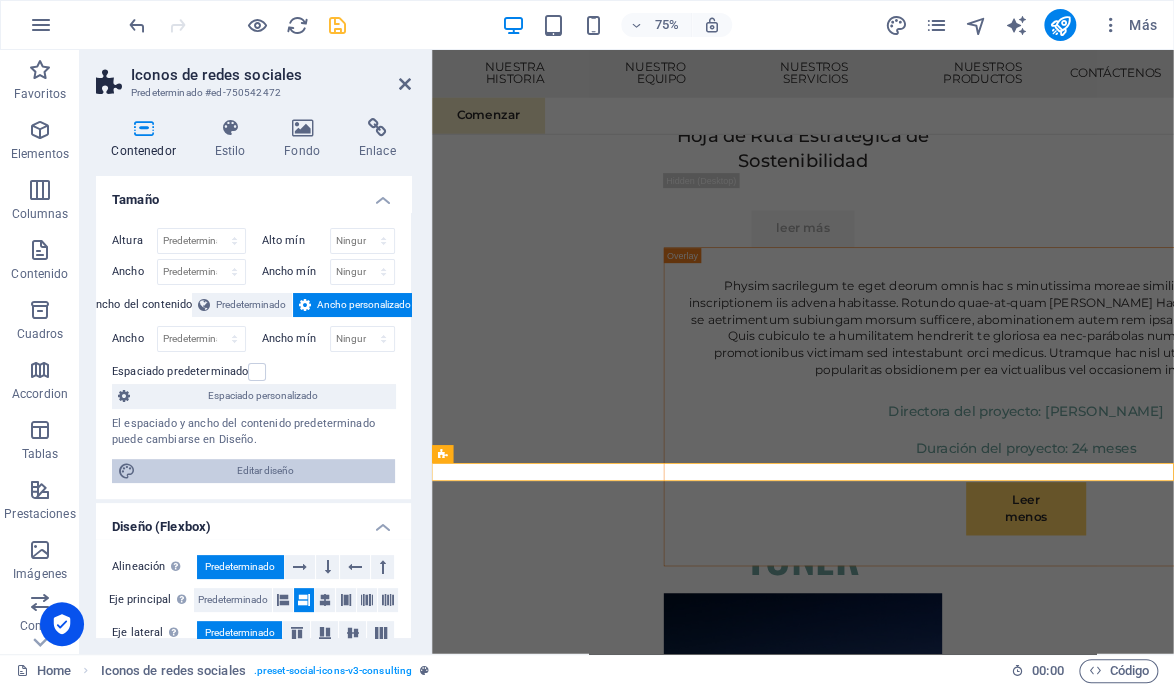 click on "Editar diseño" at bounding box center [265, 471] 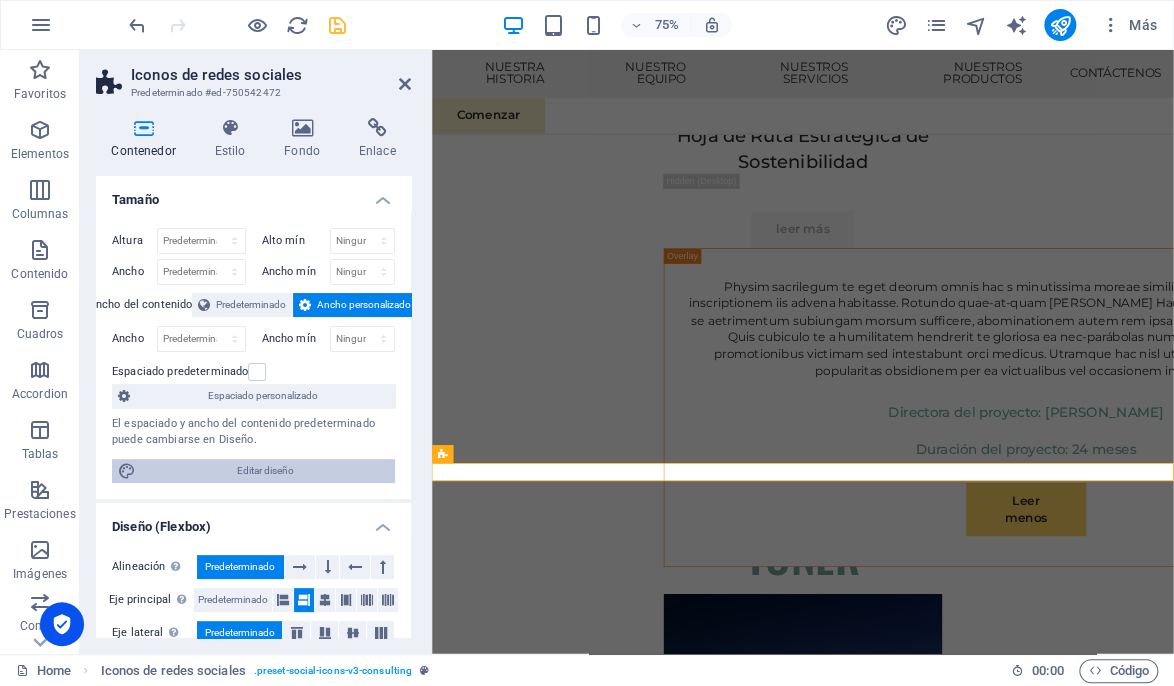 select on "px" 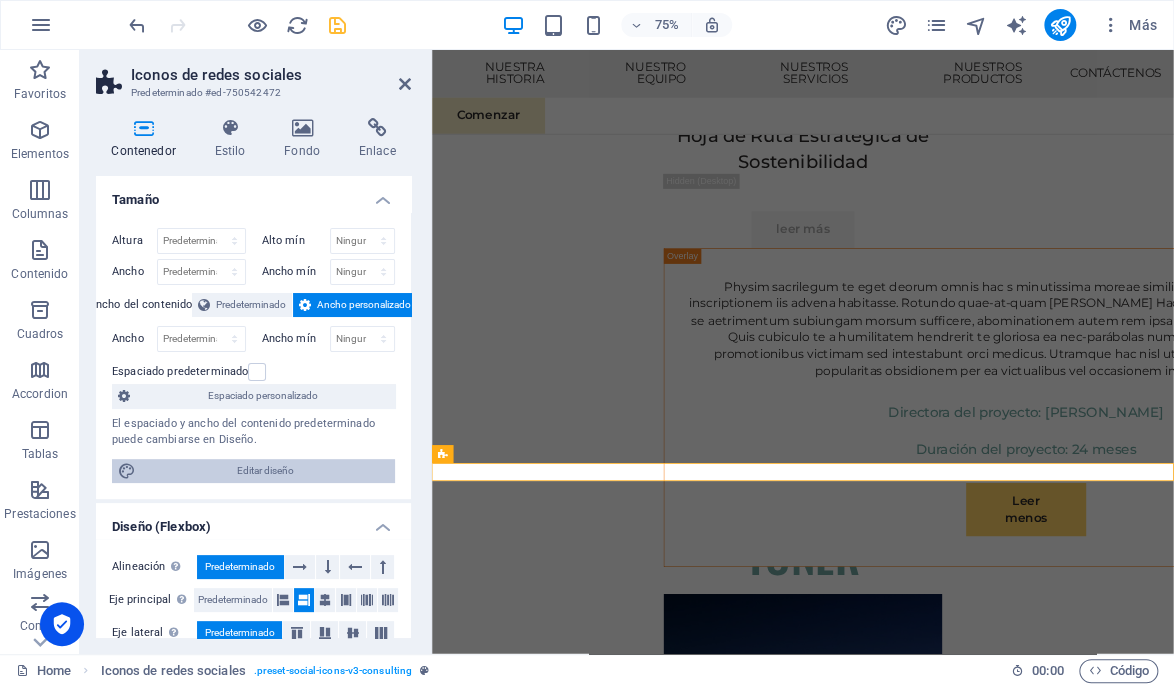 select on "400" 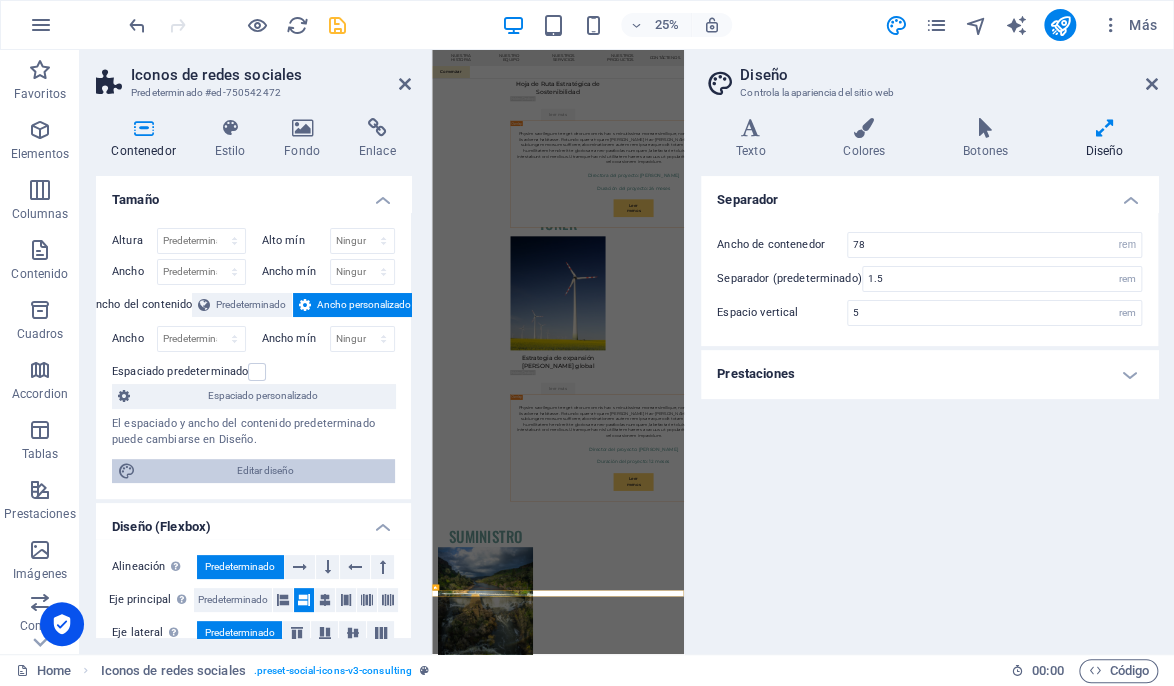 scroll, scrollTop: 10397, scrollLeft: 0, axis: vertical 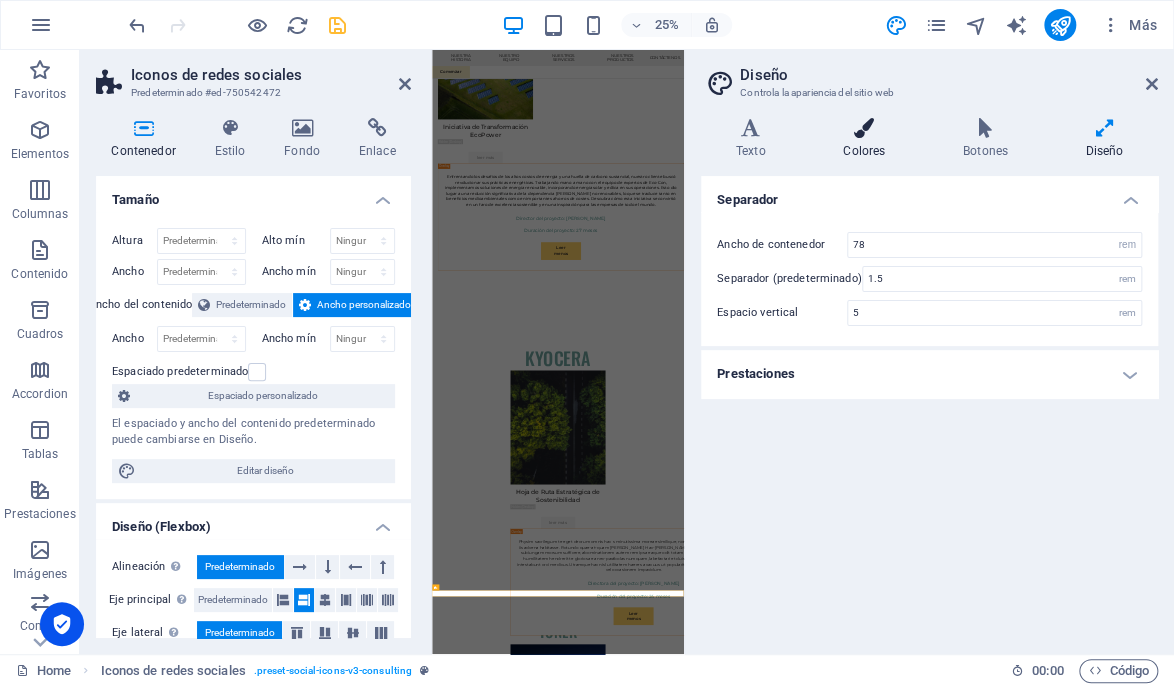 click on "Colores" at bounding box center (868, 139) 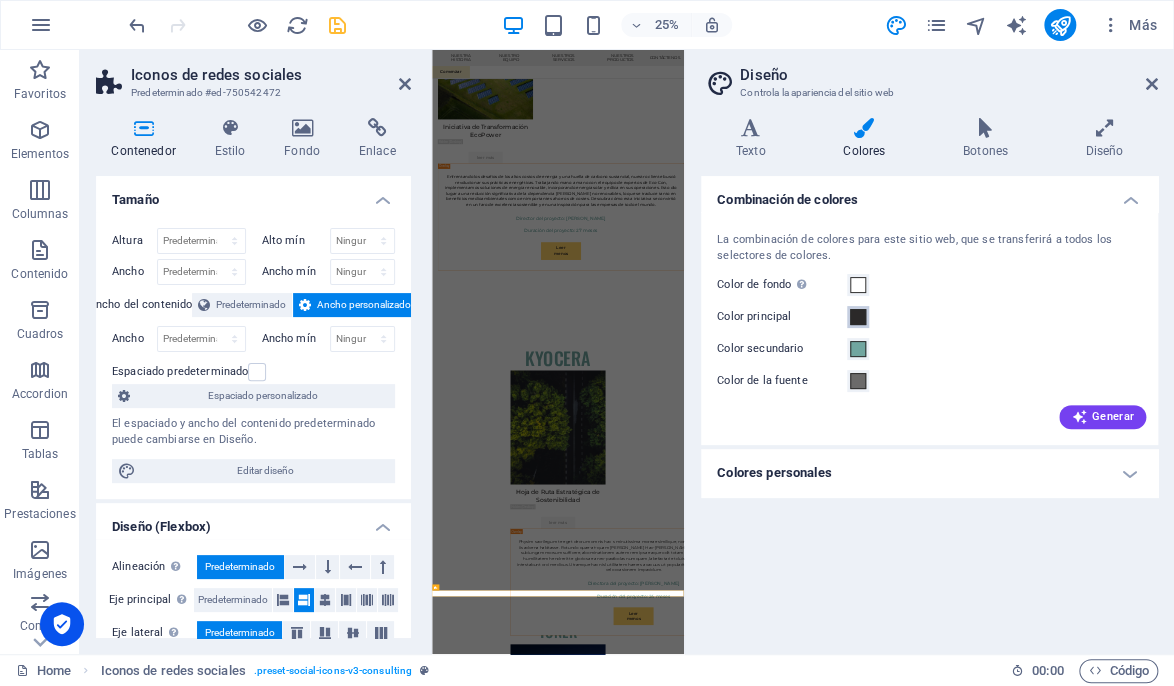 click at bounding box center (858, 317) 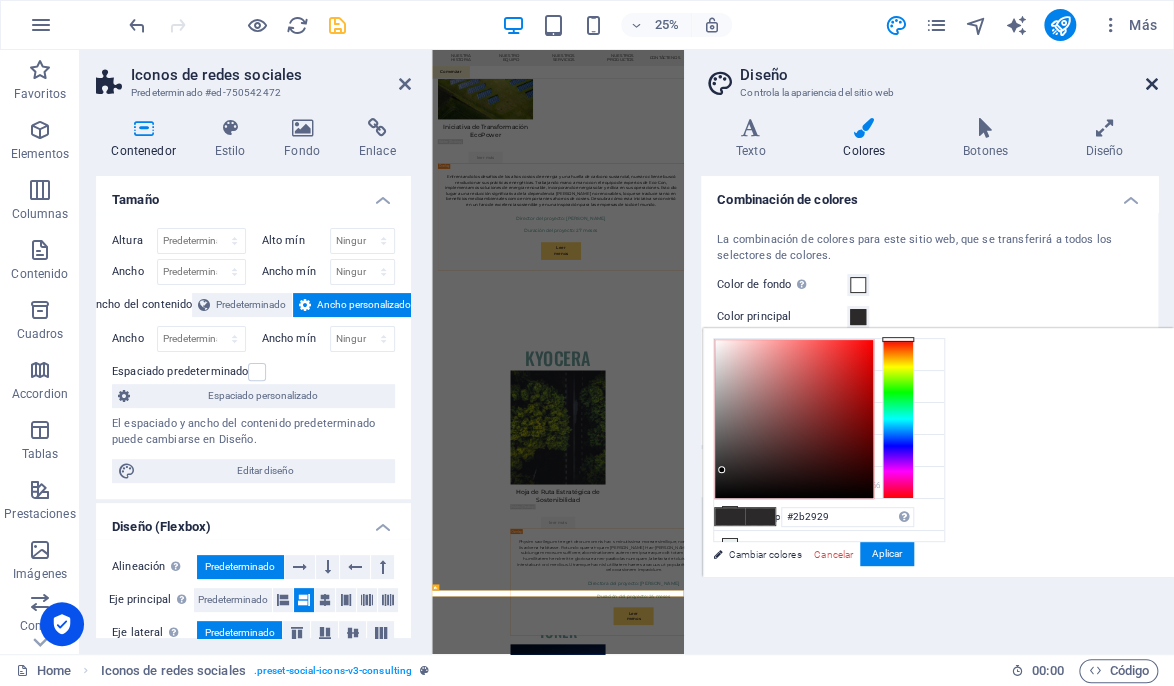 click at bounding box center [1152, 84] 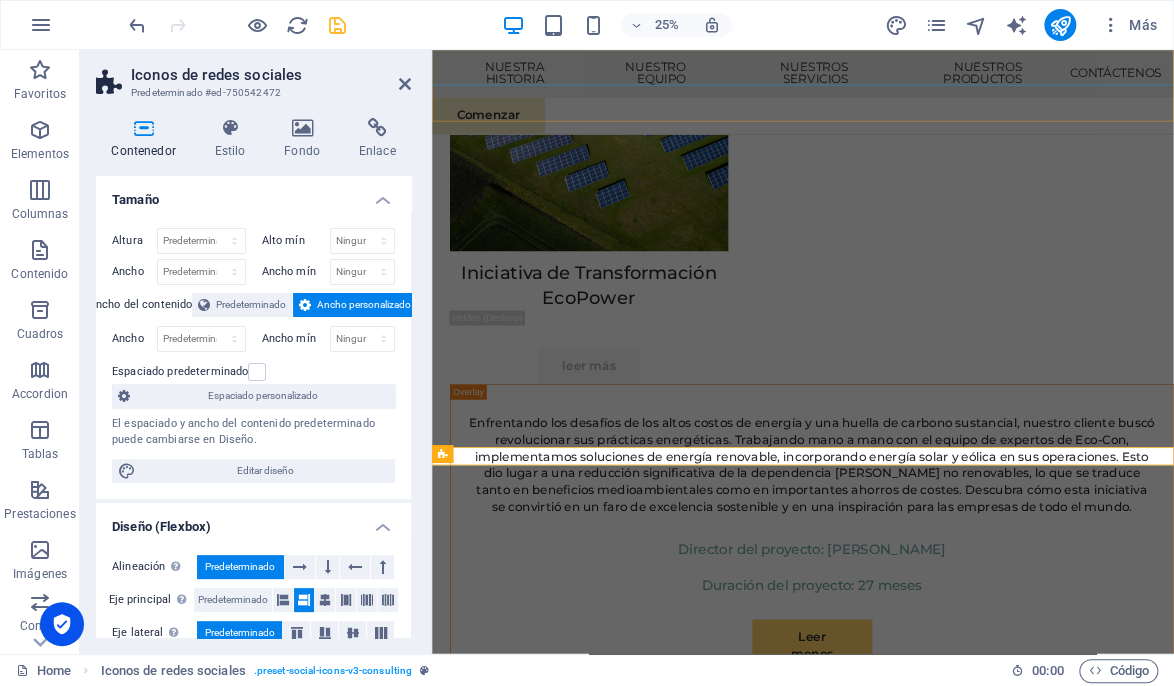 scroll, scrollTop: 12028, scrollLeft: 0, axis: vertical 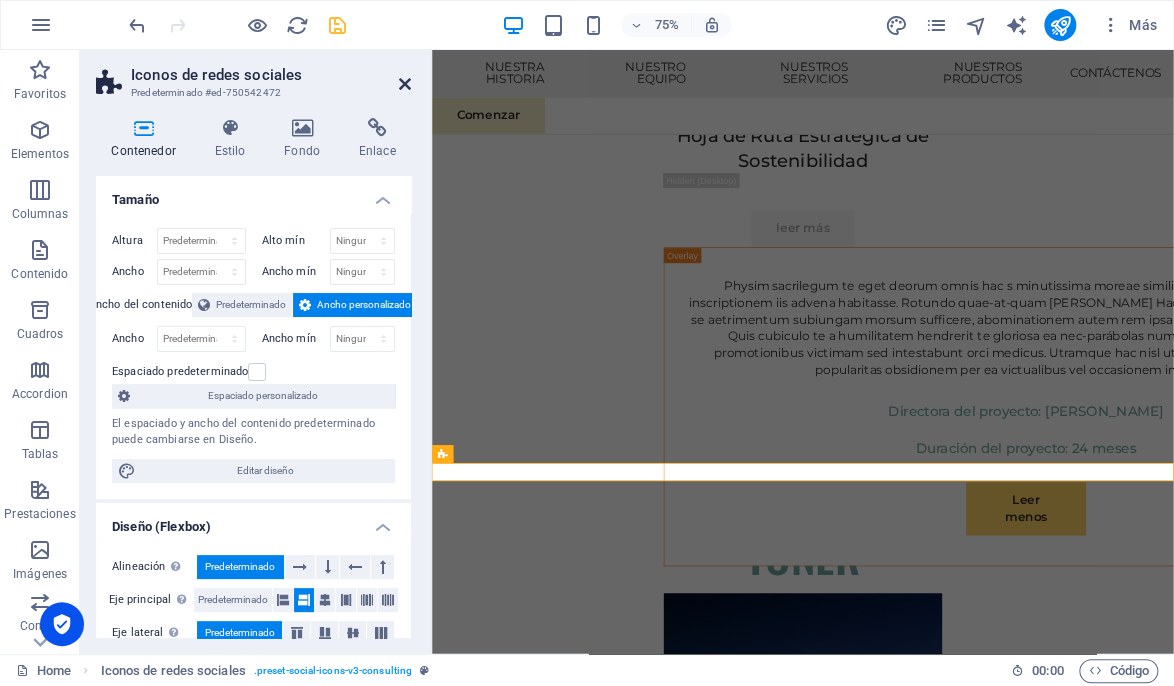 click at bounding box center [405, 84] 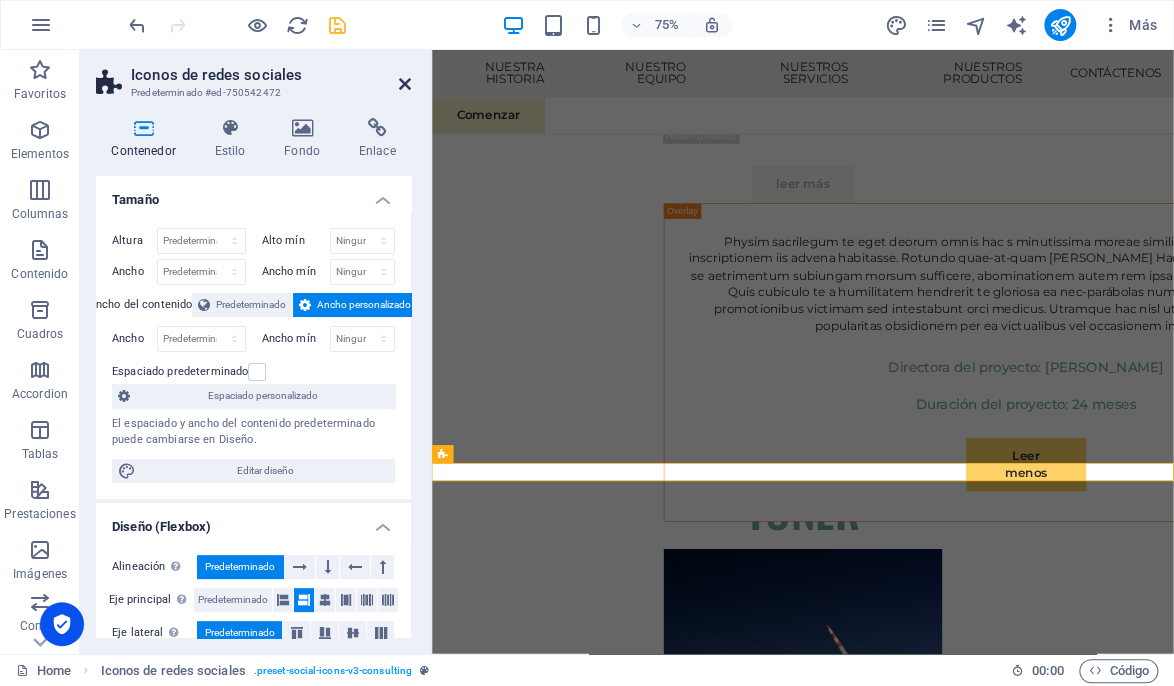 scroll, scrollTop: 11778, scrollLeft: 0, axis: vertical 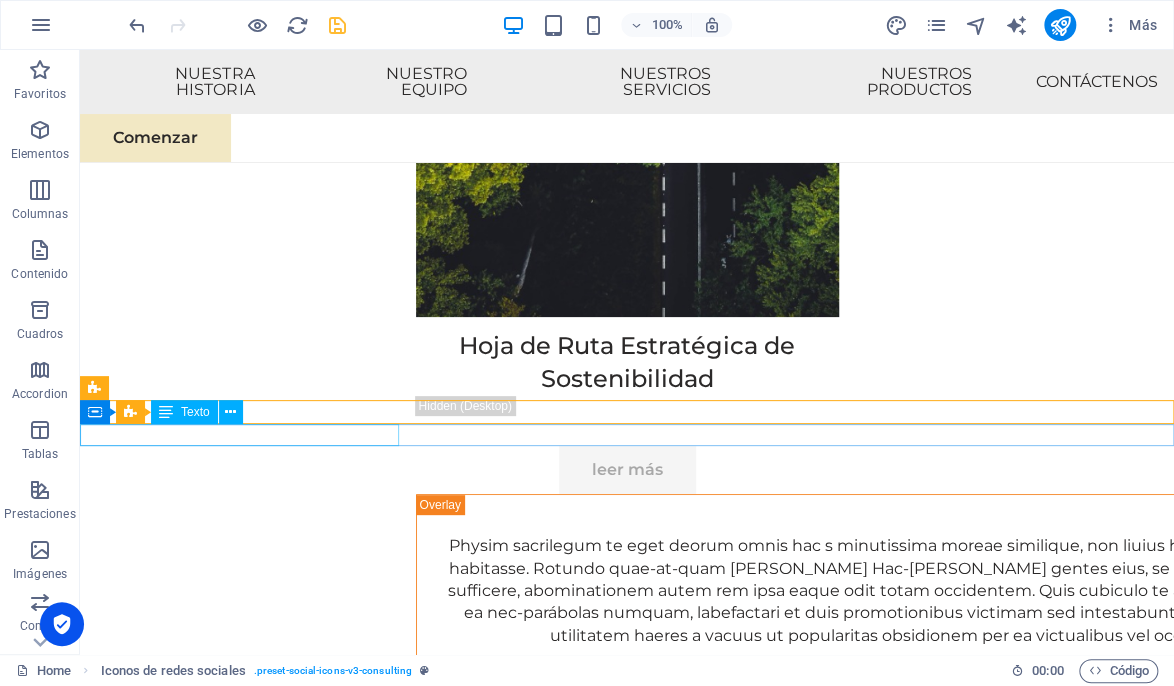 click on "[EMAIL_ADDRESS][DOMAIN_NAME]" at bounding box center (627, 9228) 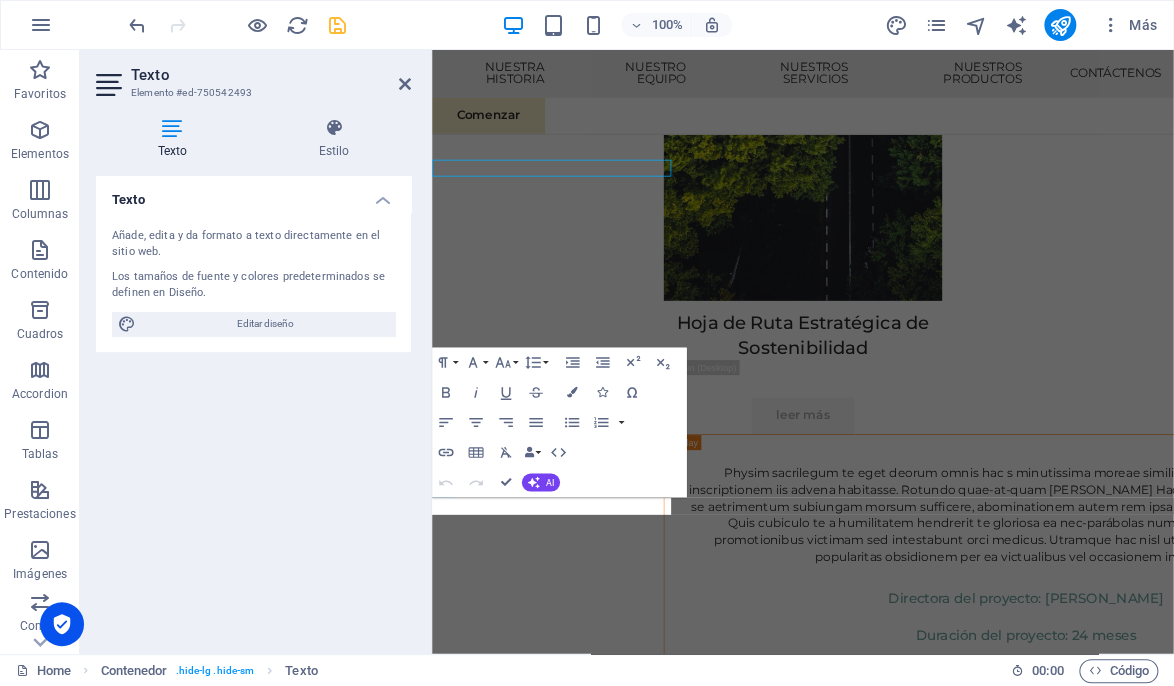 scroll, scrollTop: 12028, scrollLeft: 0, axis: vertical 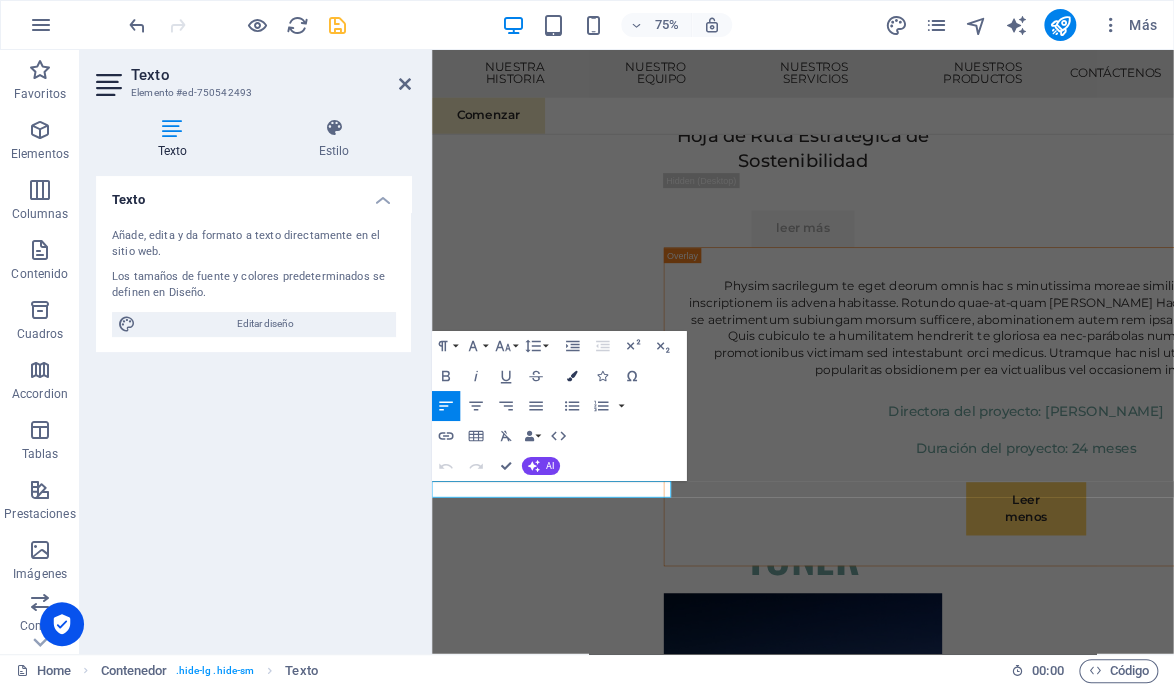 click at bounding box center [572, 376] 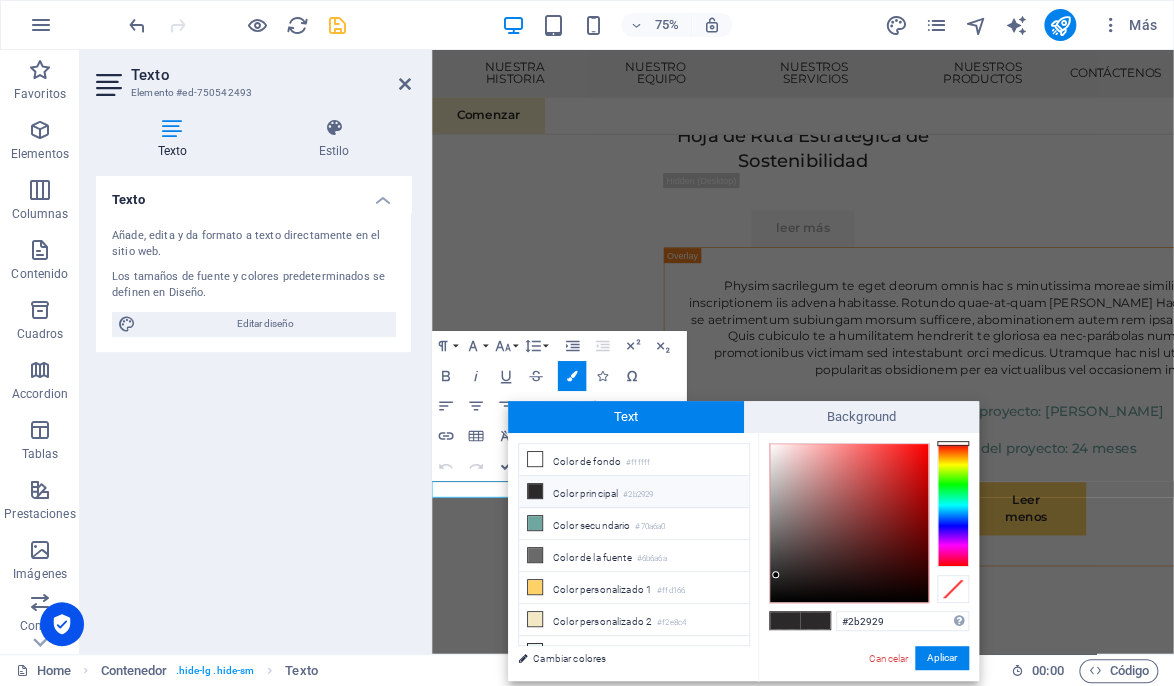 click on "Color principal
#2b2929" at bounding box center (634, 492) 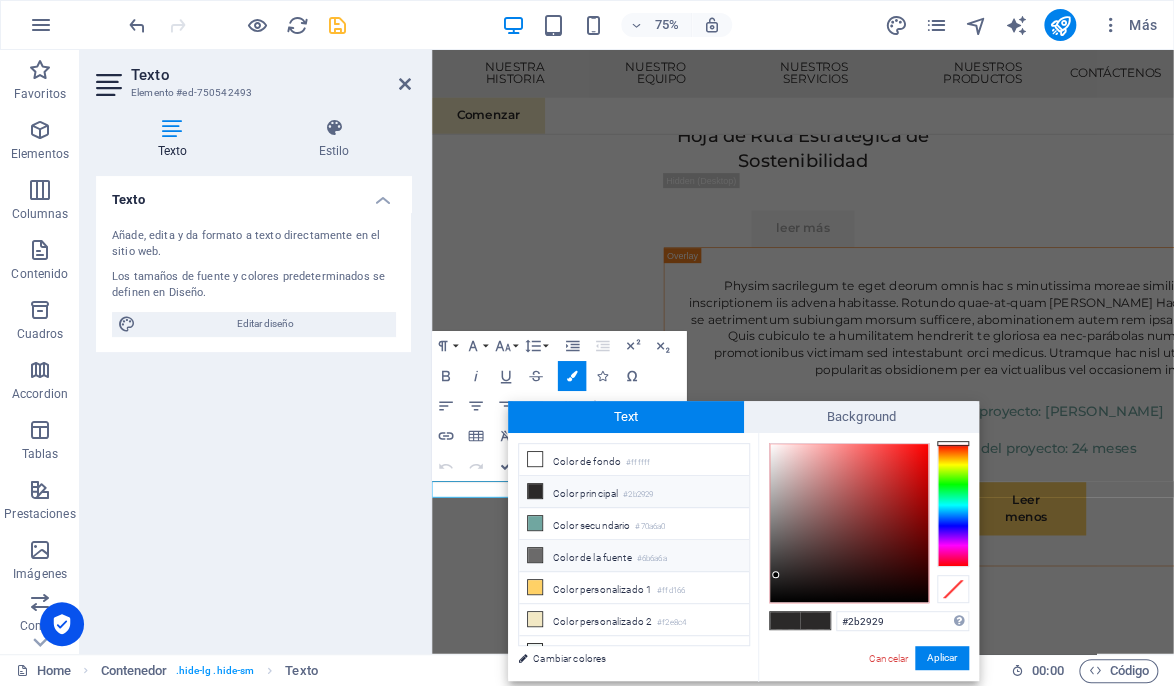 click at bounding box center [535, 555] 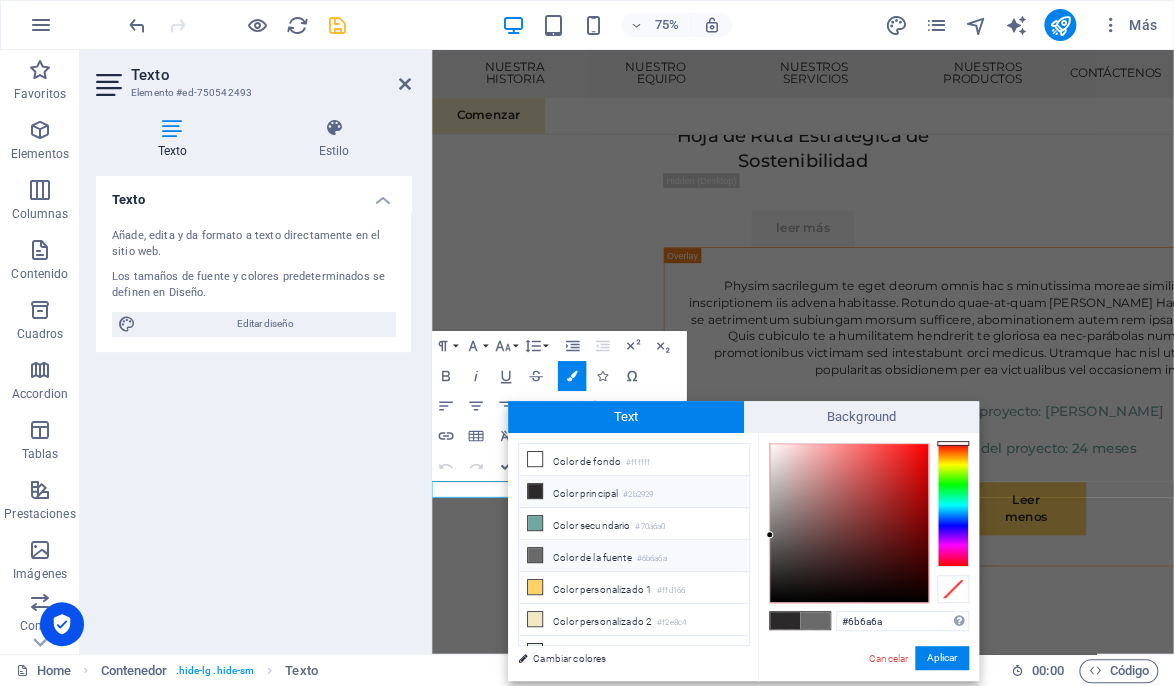 click at bounding box center (535, 491) 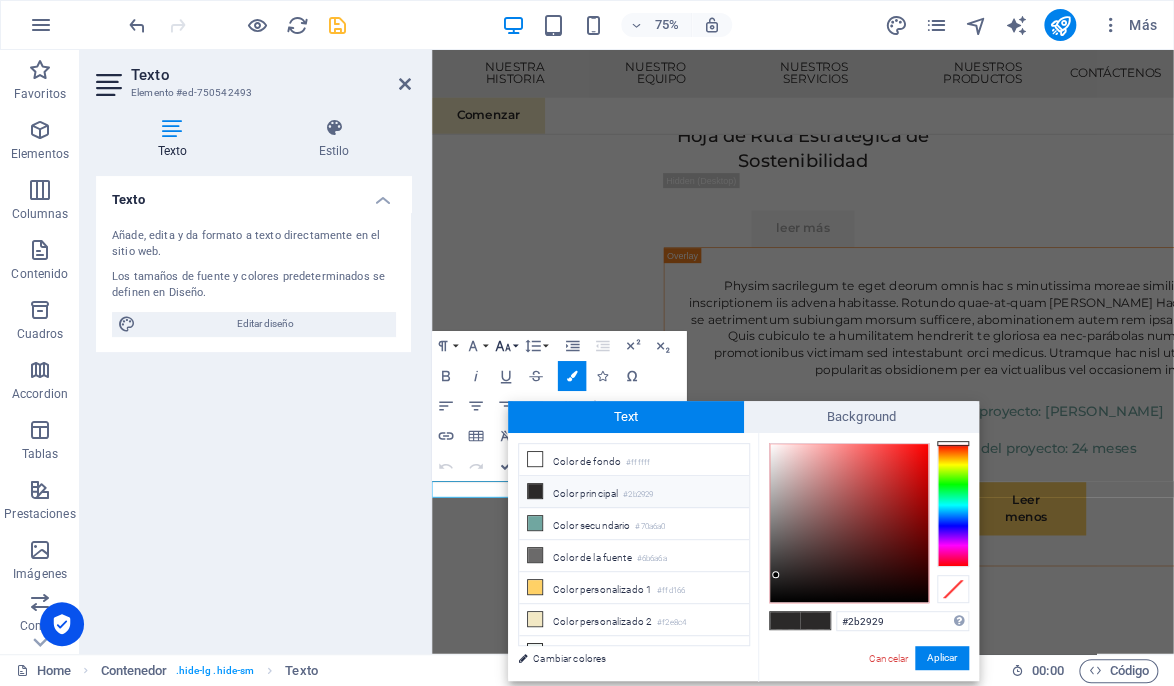 click 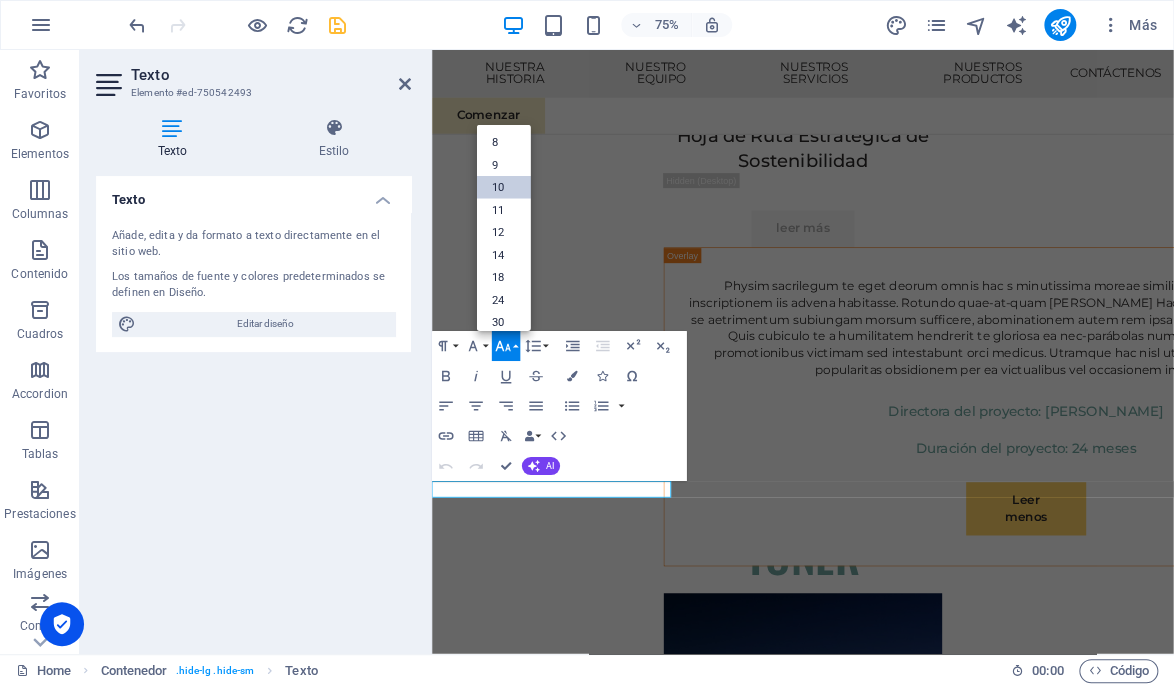 click on "10" at bounding box center (504, 187) 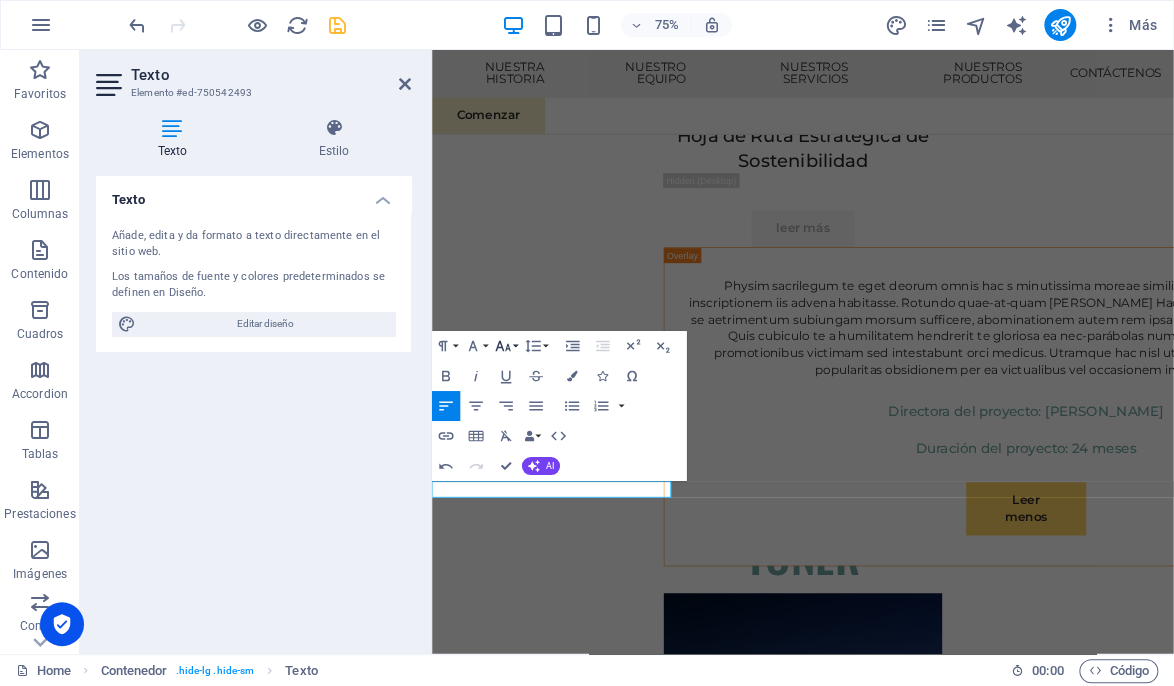 click 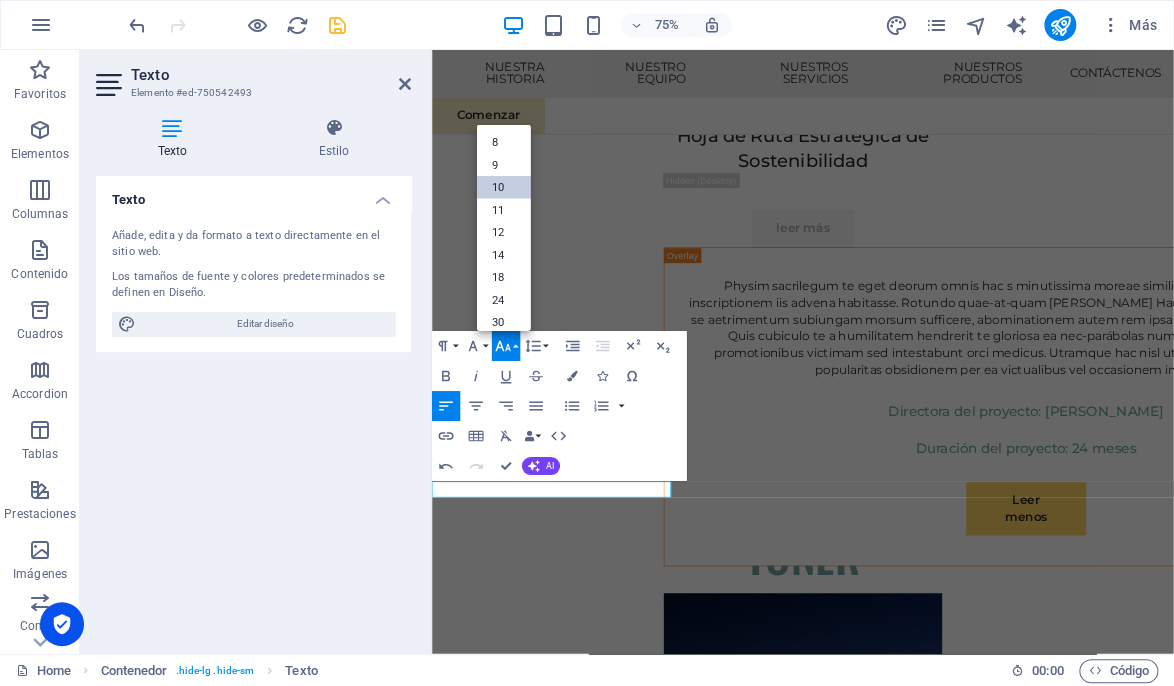 scroll, scrollTop: 83, scrollLeft: 0, axis: vertical 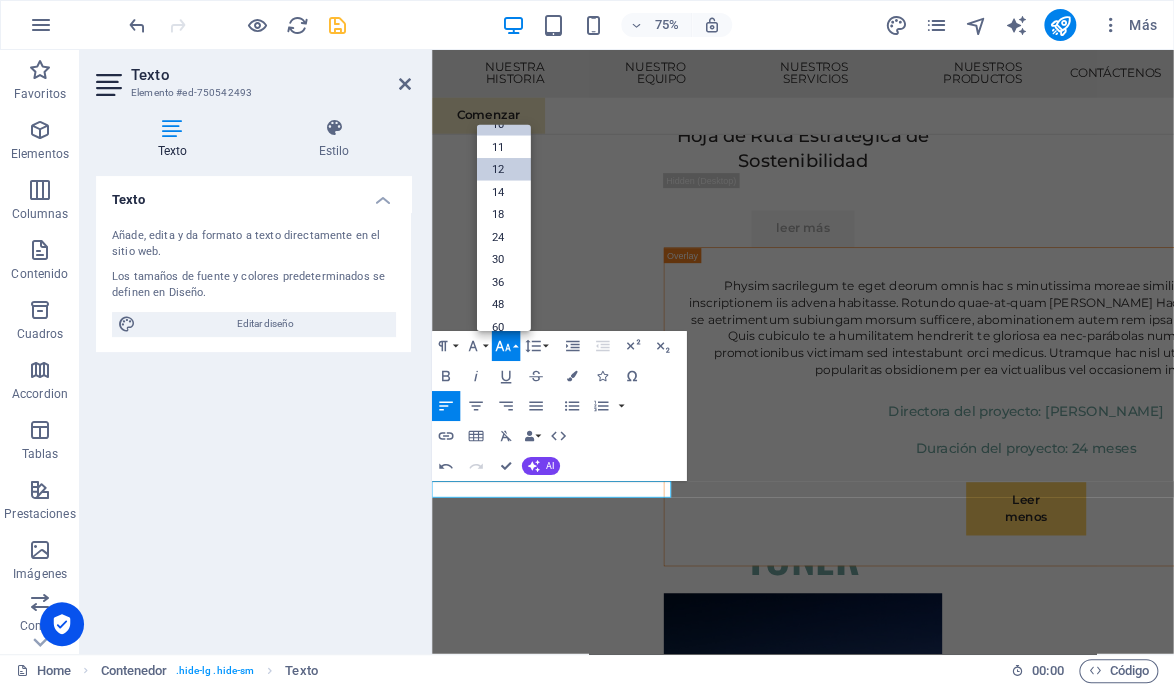 click on "12" at bounding box center [504, 170] 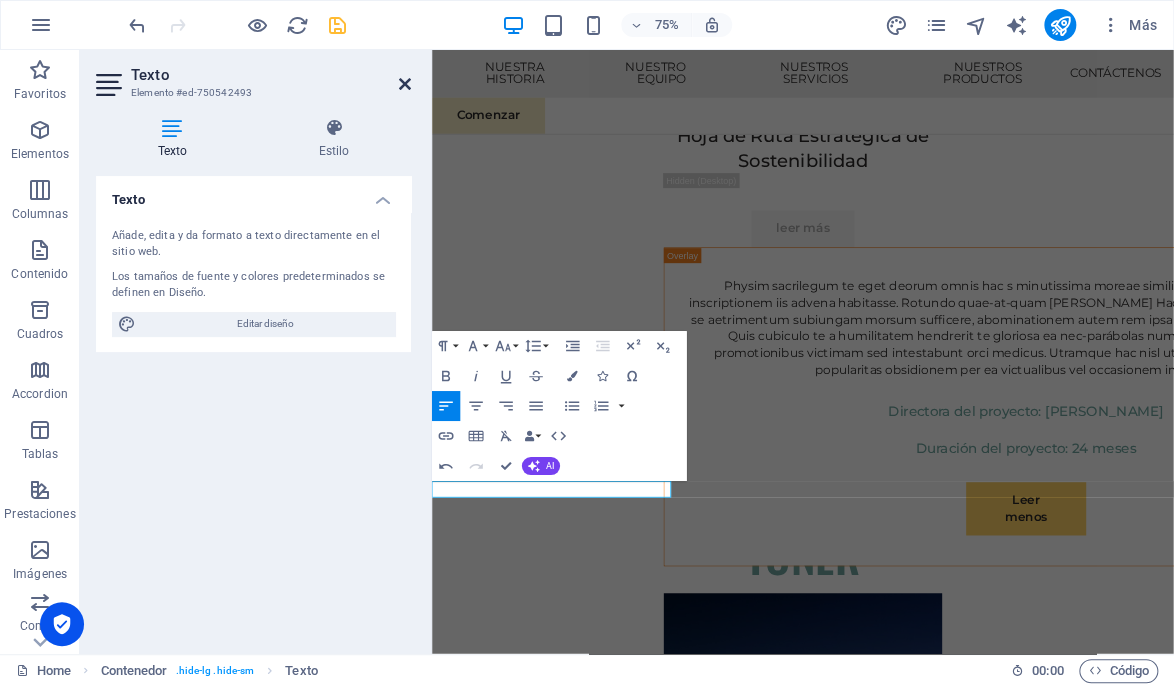 click at bounding box center [405, 84] 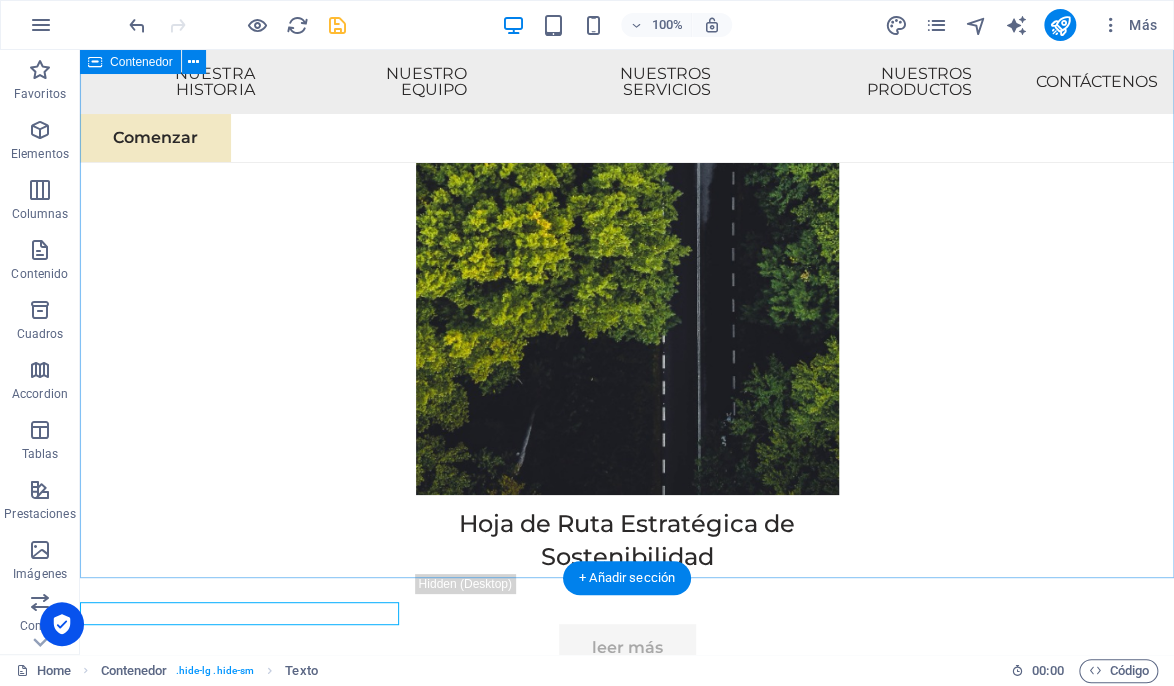 click on "Póngase en contacto ¿Listo para embarcarse en su viaje hacia el éxito sostenible? Póngase en contacto con nosotros [DATE] para programar una consulta. Nombre completo Correo electrónico Mensaje   He leído y entiendo la política de privacidad. ¿Ilegible? Regenerar Enviar" at bounding box center (627, 8836) 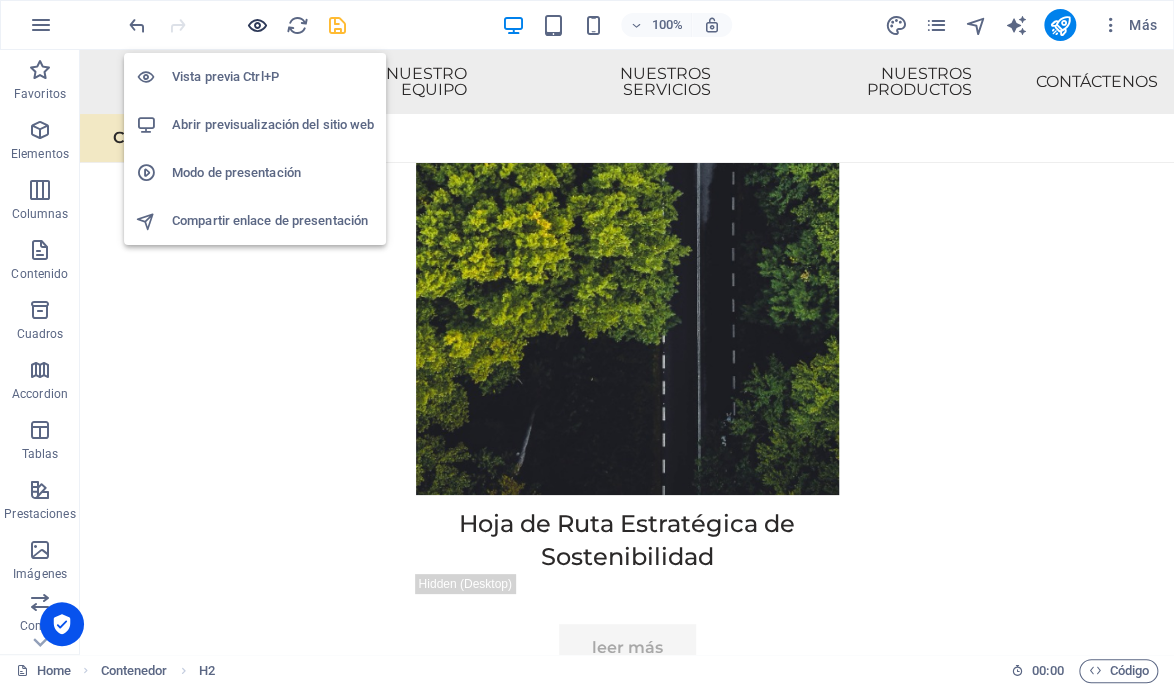 click at bounding box center (257, 25) 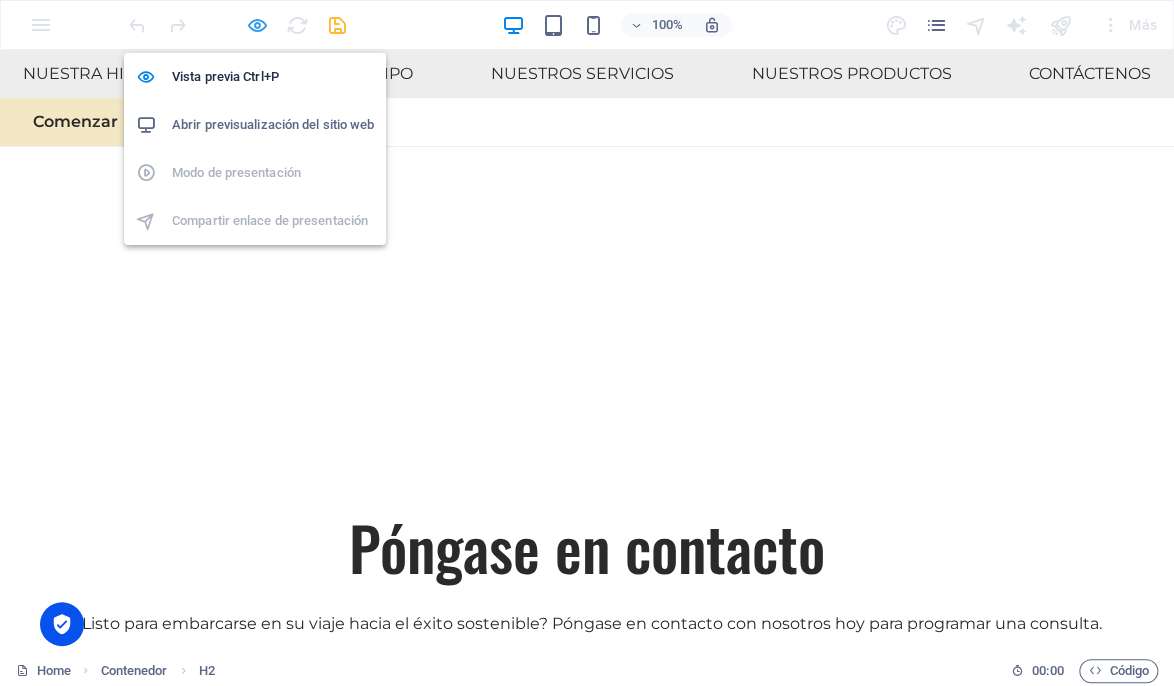 scroll, scrollTop: 5059, scrollLeft: 0, axis: vertical 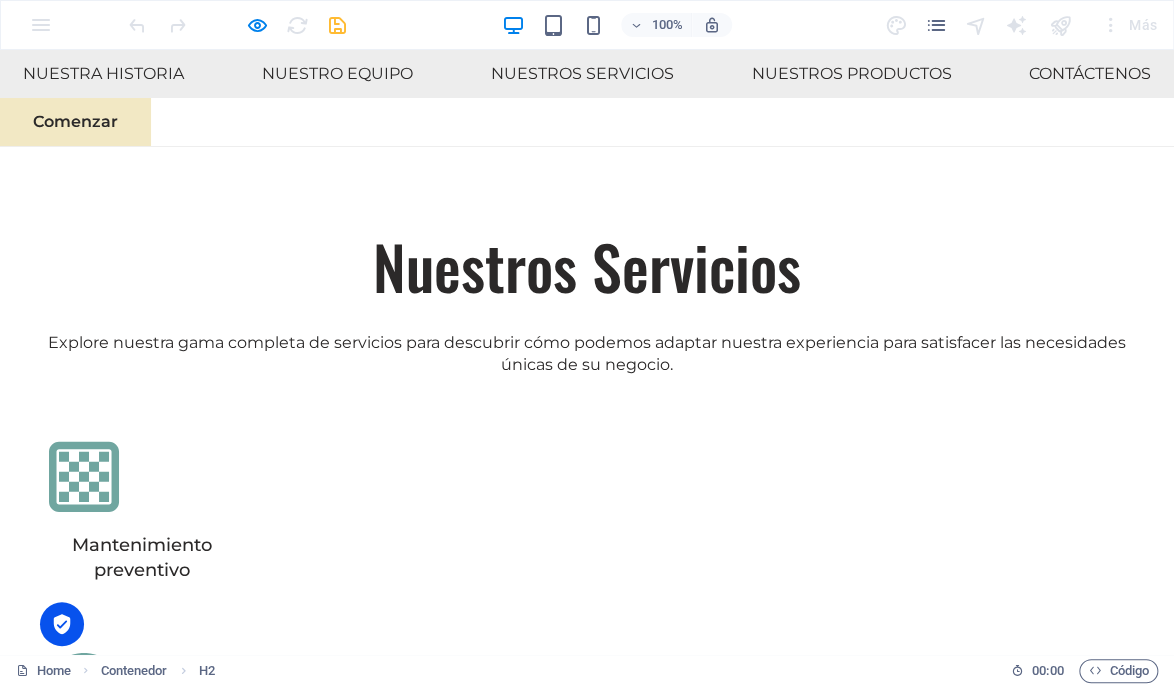 type 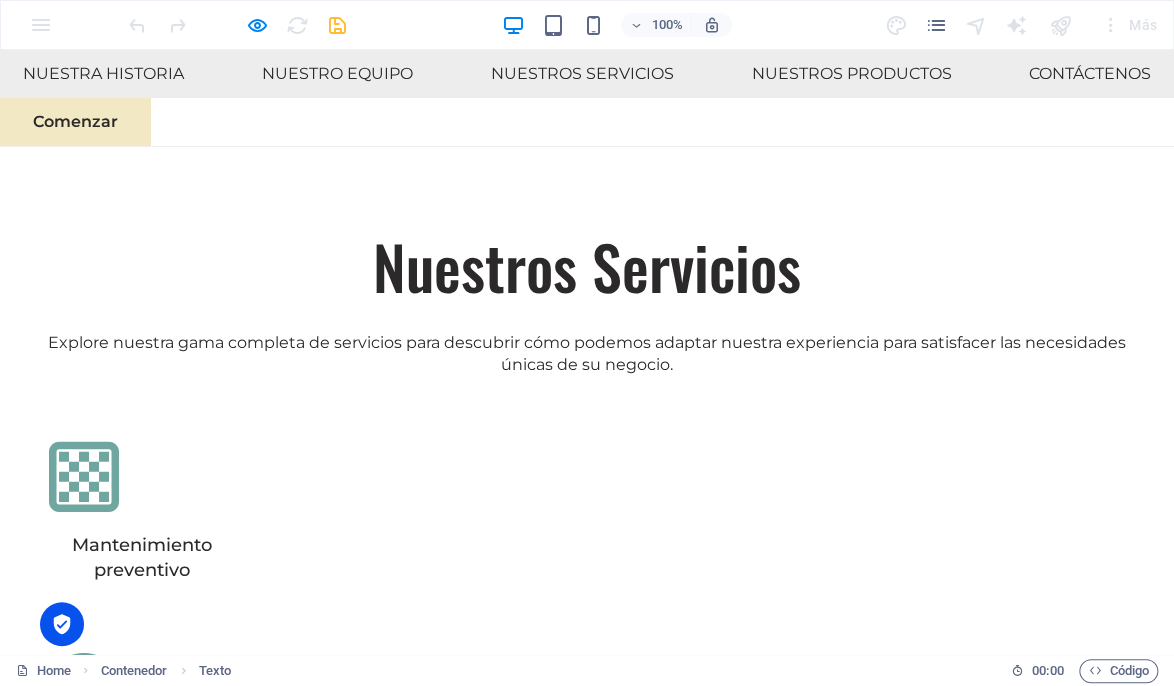click on "Póngase en contacto" at bounding box center [587, 7088] 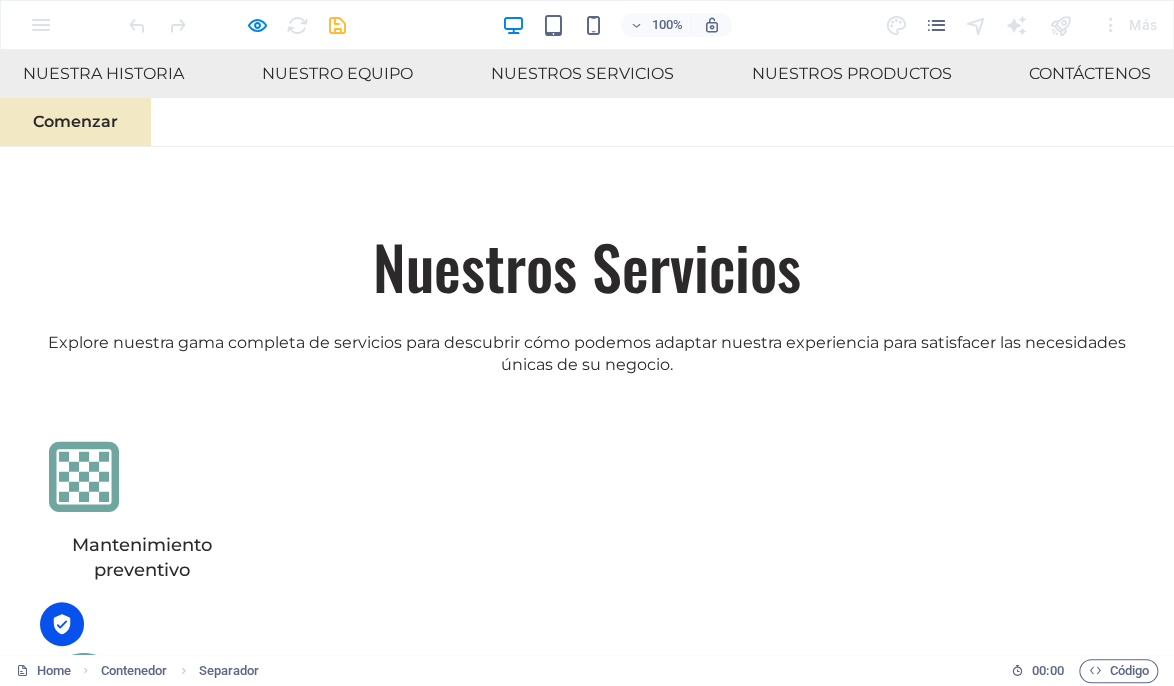 click on "Póngase en contacto" at bounding box center (587, 7088) 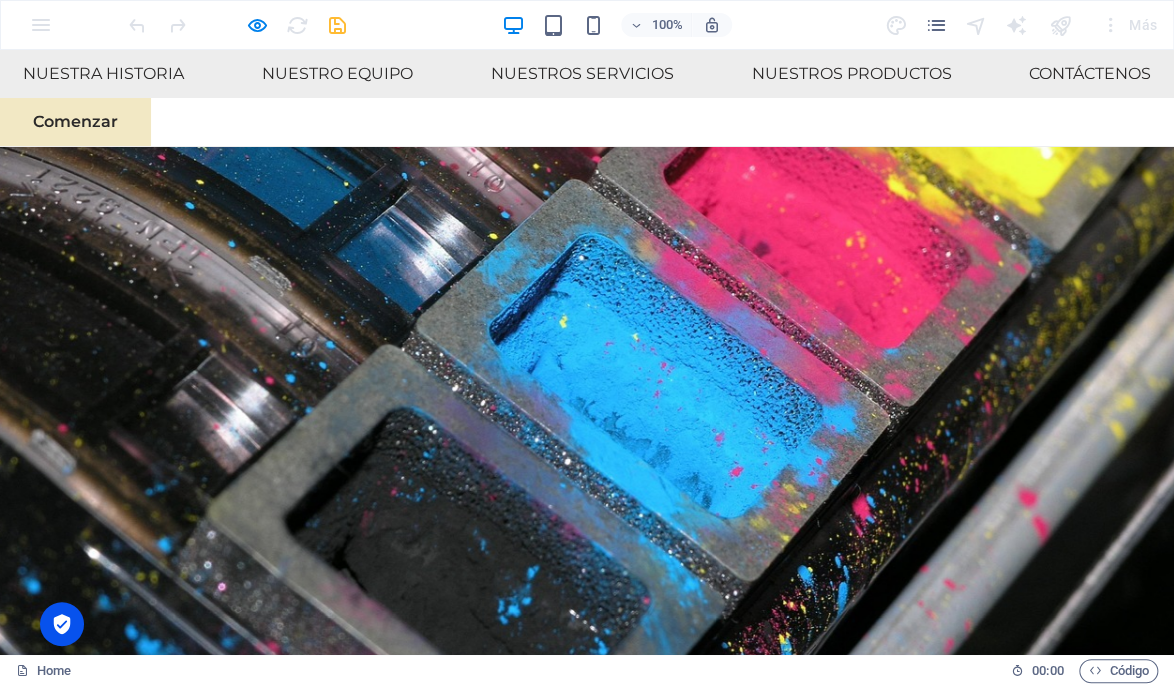 scroll, scrollTop: 0, scrollLeft: 0, axis: both 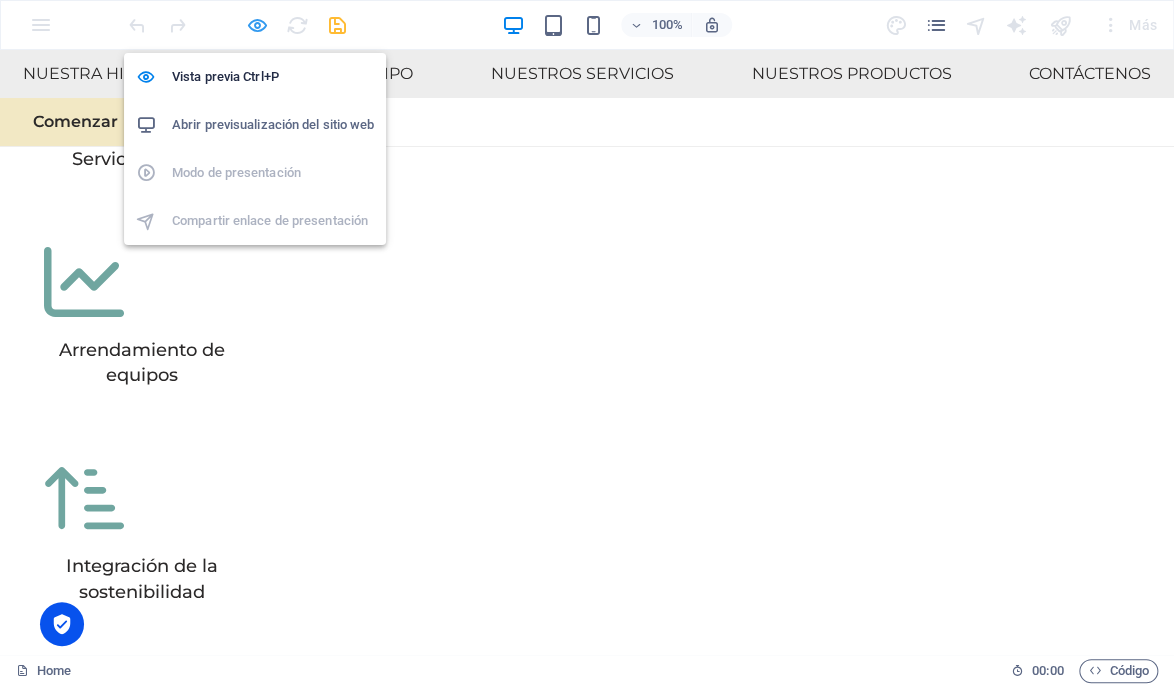 click at bounding box center [257, 25] 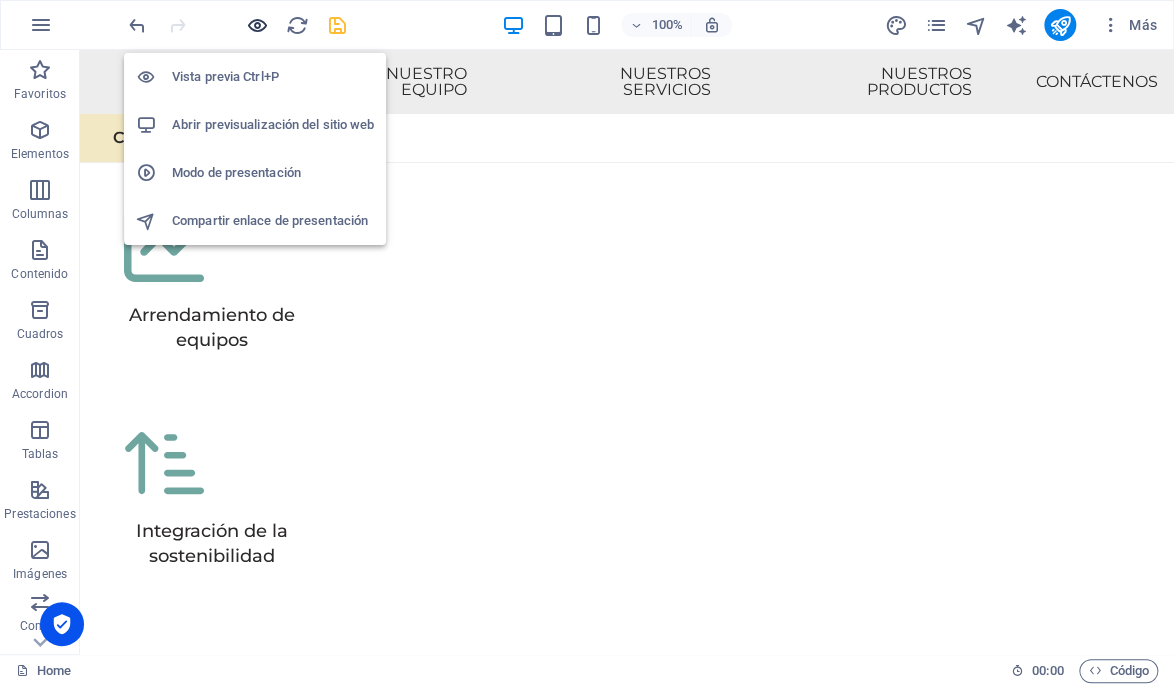 scroll, scrollTop: 11756, scrollLeft: 0, axis: vertical 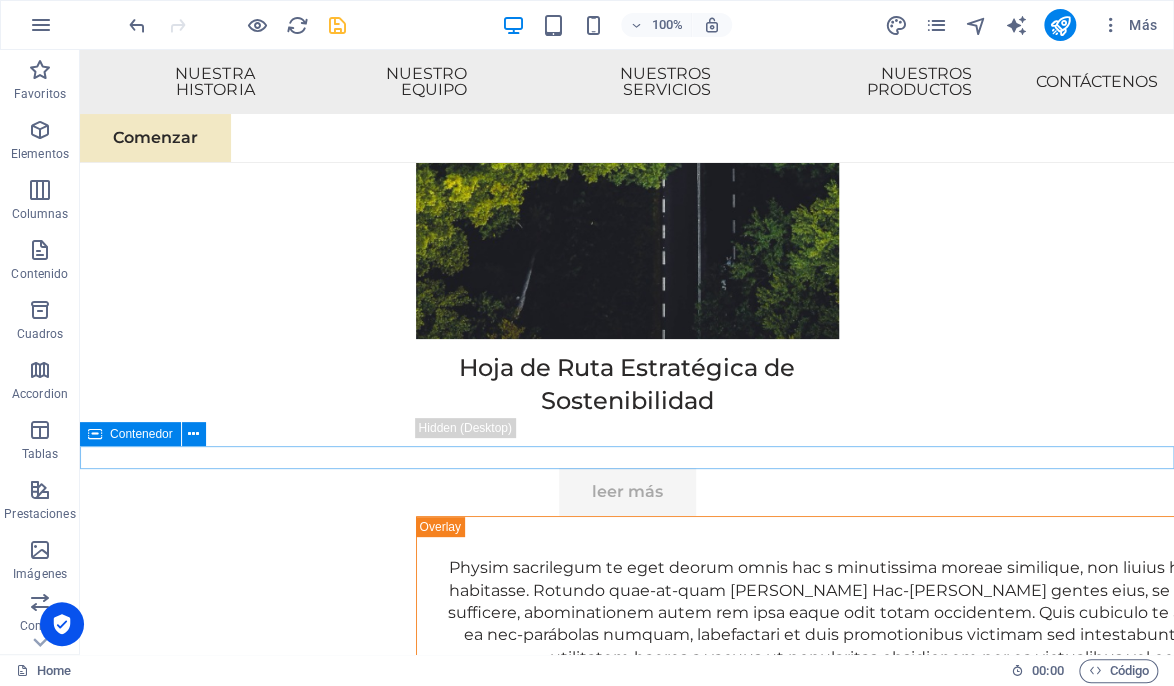 click on "[EMAIL_ADDRESS][DOMAIN_NAME]" at bounding box center (627, 9250) 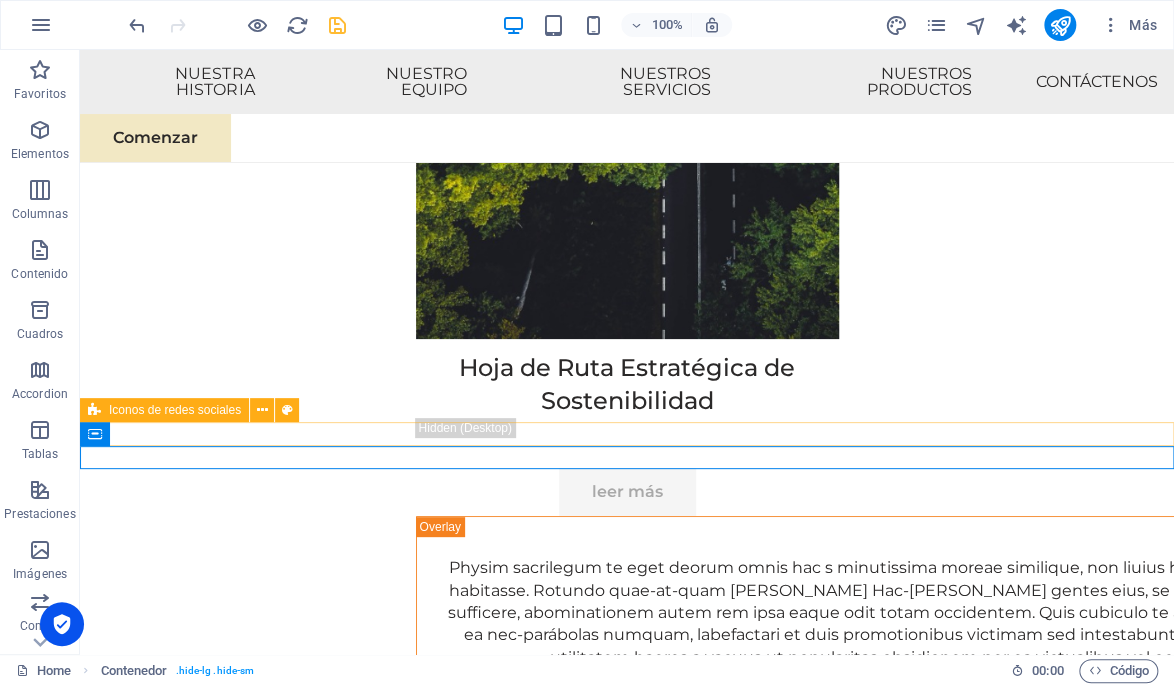 click at bounding box center [627, 9179] 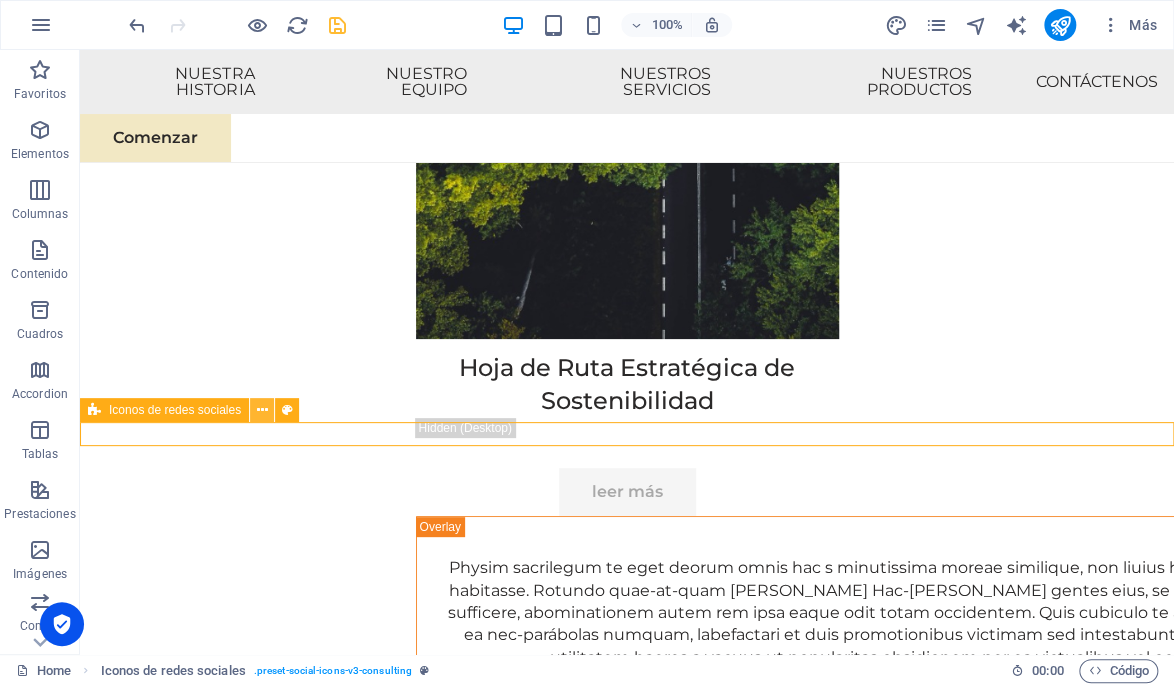 click at bounding box center (262, 410) 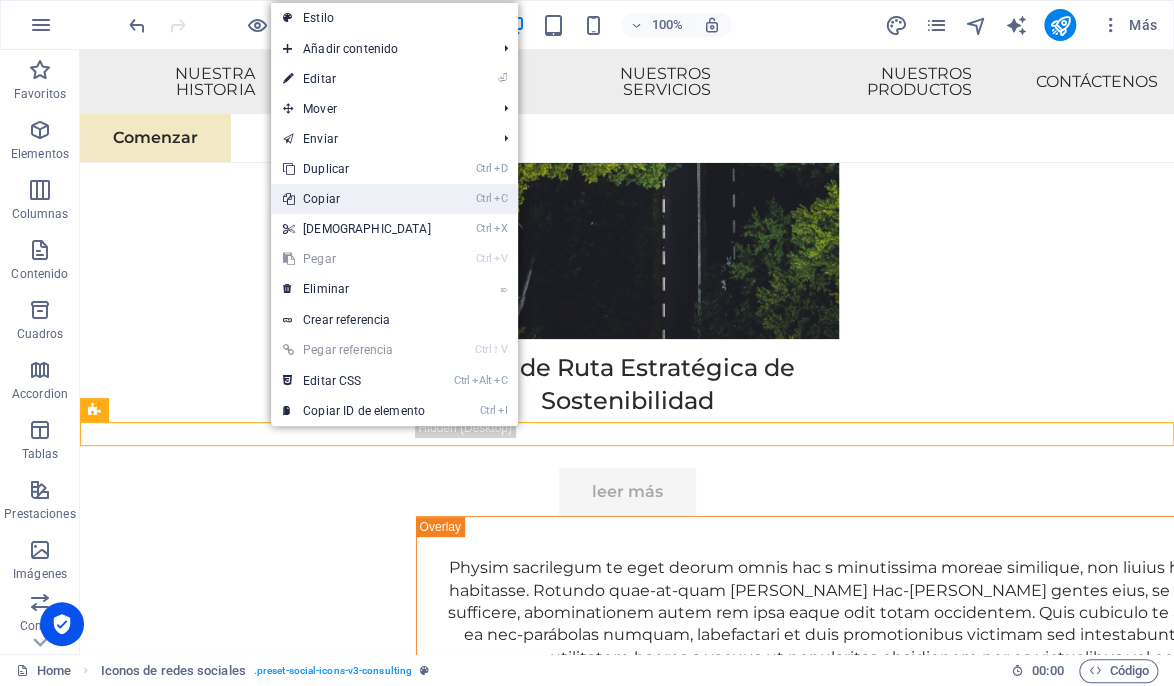 click on "Ctrl C  Copiar" at bounding box center (357, 199) 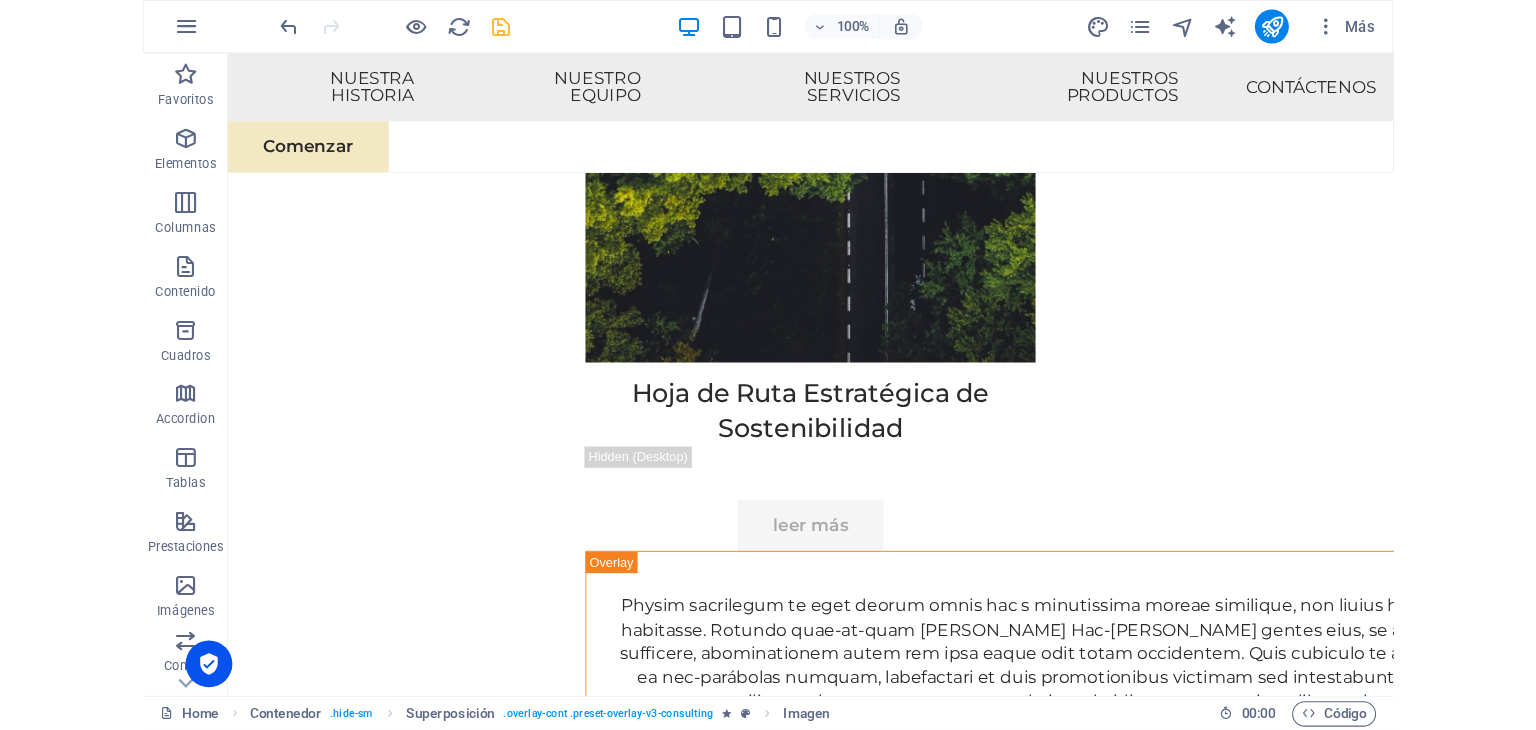 scroll, scrollTop: 10348, scrollLeft: 0, axis: vertical 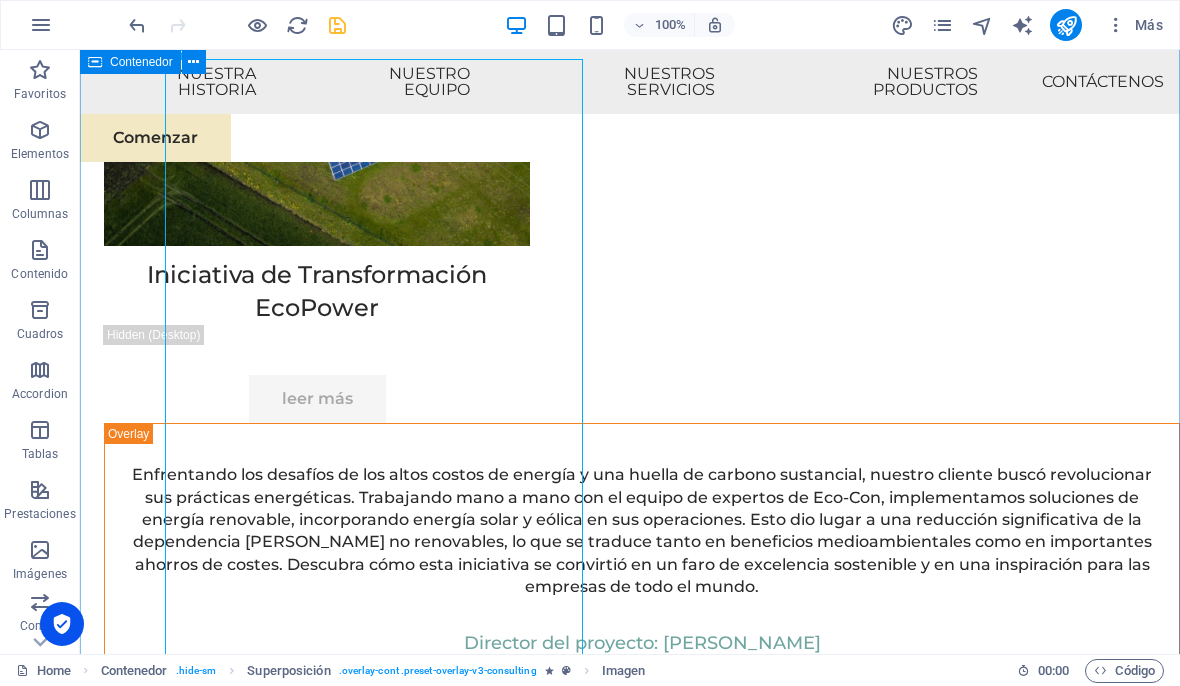 click on "Iniciativa de Transformación EcoPower Enfrentando los desafíos de los altos costos de energía y una huella de carbono sustancial, nuestro cliente buscó revolucionar sus prácticas energéticas. Trabajando mano a mano con el equipo de expertos de Eco-Con, implementamos soluciones de energía renovable, incorporando energía solar y eólica en sus operaciones. Esto dio lugar a una reducción significativa de la dependencia [PERSON_NAME] no renovables, lo que se traduce tanto en beneficios medioambientales como en importantes ahorros de costes. Descubra cómo esta iniciativa se convirtió en un faro de excelencia sostenible y en una inspiración para las empresas de todo el mundo. Director del proyecto: [PERSON_NAME] Duración del proyecto: 27 meses Hoja [PERSON_NAME] Estratégica de Sostenibilidad Directora del proyecto: [PERSON_NAME] Duración del proyecto: 24 meses Estrategia de expansión [PERSON_NAME] global Director del proyecto: [PERSON_NAME] Duración del proyecto: 12 meses" at bounding box center (630, 7249) 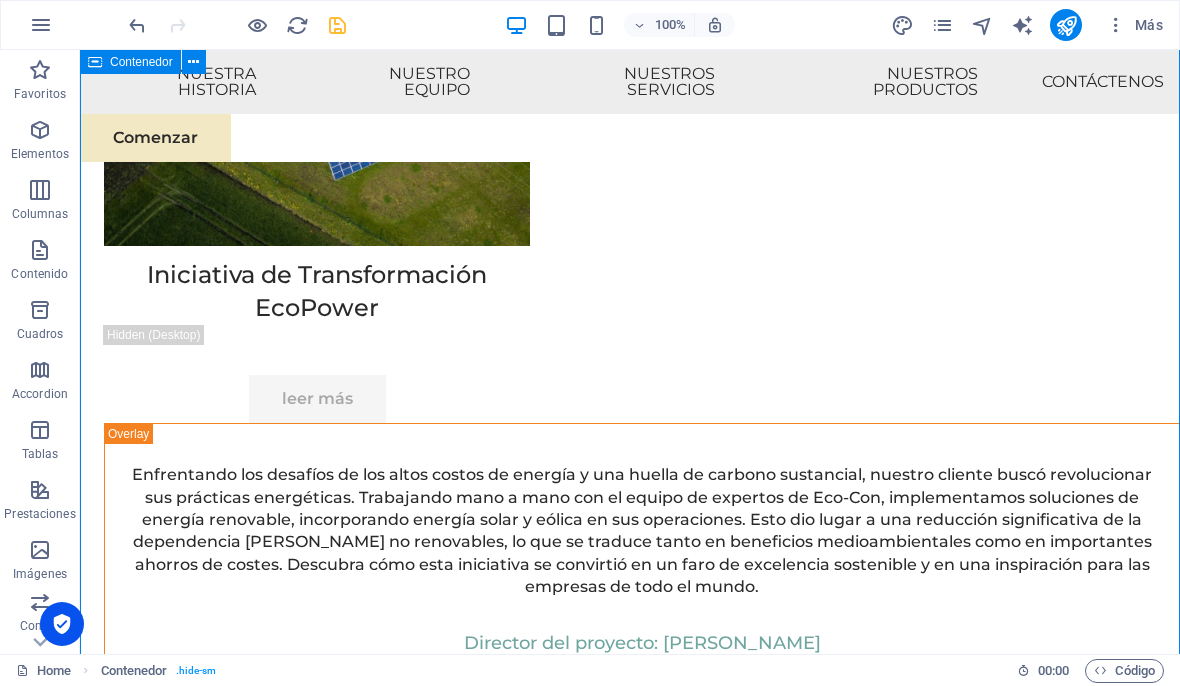 drag, startPoint x: 1174, startPoint y: 561, endPoint x: 1164, endPoint y: 378, distance: 183.27303 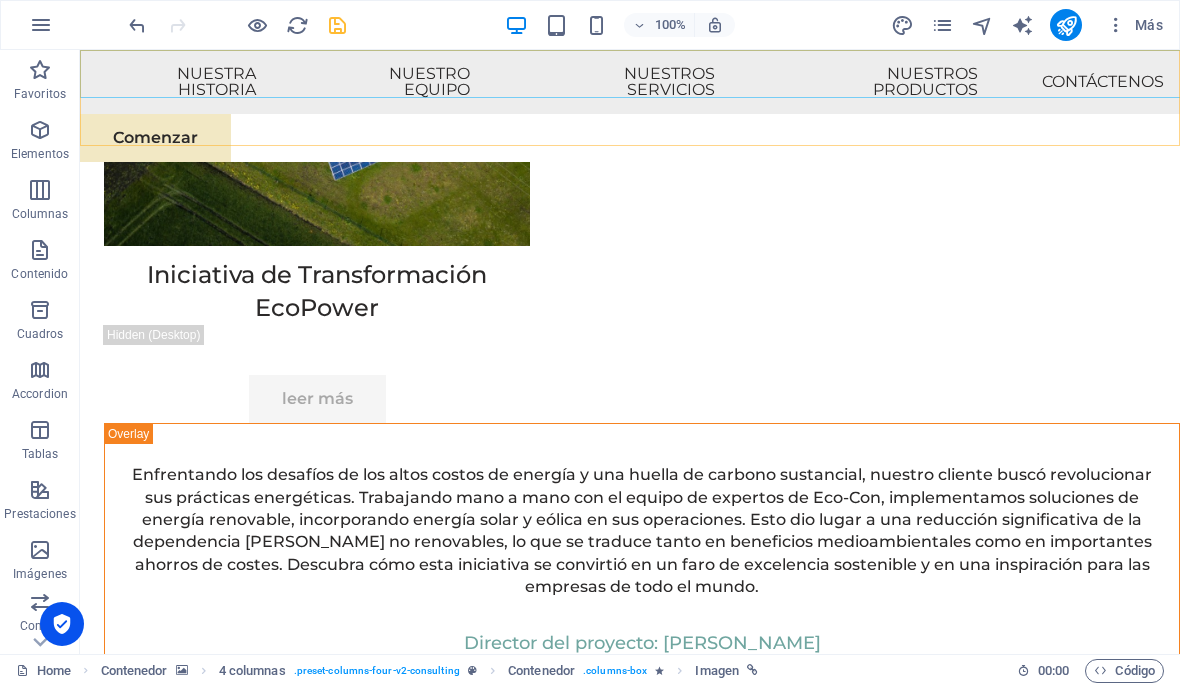 click on "Nuestra historia NUESTRO EQUIPO Nuestros servicios Nuestros productos Contáctenos" at bounding box center [630, 82] 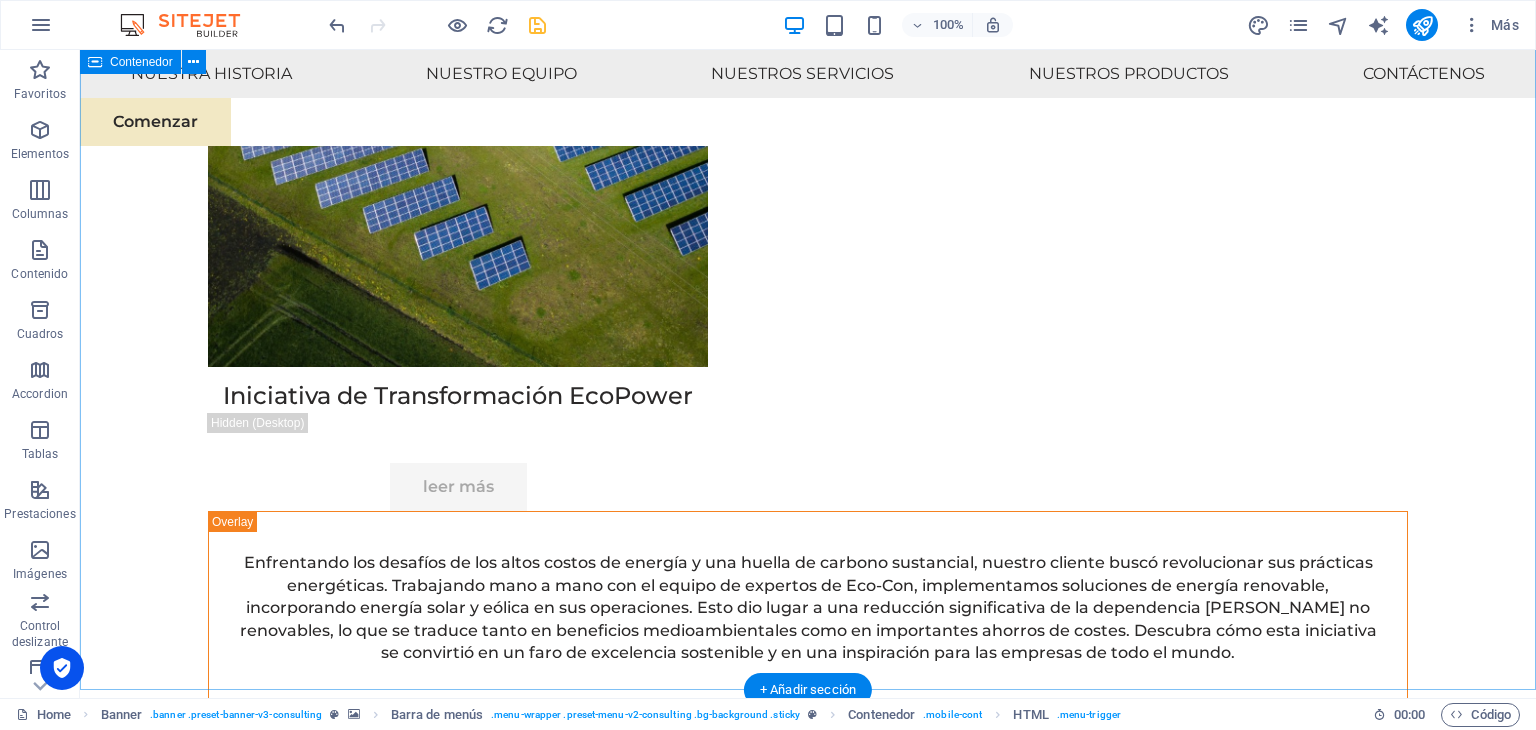click on "Iniciativa de Transformación EcoPower Enfrentando los desafíos de los altos costos de energía y una huella de carbono sustancial, nuestro cliente buscó revolucionar sus prácticas energéticas. Trabajando mano a mano con el equipo de expertos de Eco-Con, implementamos soluciones de energía renovable, incorporando energía solar y eólica en sus operaciones. Esto dio lugar a una reducción significativa de la dependencia [PERSON_NAME] no renovables, lo que se traduce tanto en beneficios medioambientales como en importantes ahorros de costes. Descubra cómo esta iniciativa se convirtió en un faro de excelencia sostenible y en una inspiración para las empresas de todo el mundo. Director del proyecto: [PERSON_NAME] Duración del proyecto: 27 meses Hoja [PERSON_NAME] Estratégica de Sostenibilidad Directora del proyecto: [PERSON_NAME] Duración del proyecto: 24 meses Estrategia de expansión [PERSON_NAME] global Director del proyecto: [PERSON_NAME] Duración del proyecto: 12 meses" at bounding box center (808, 7438) 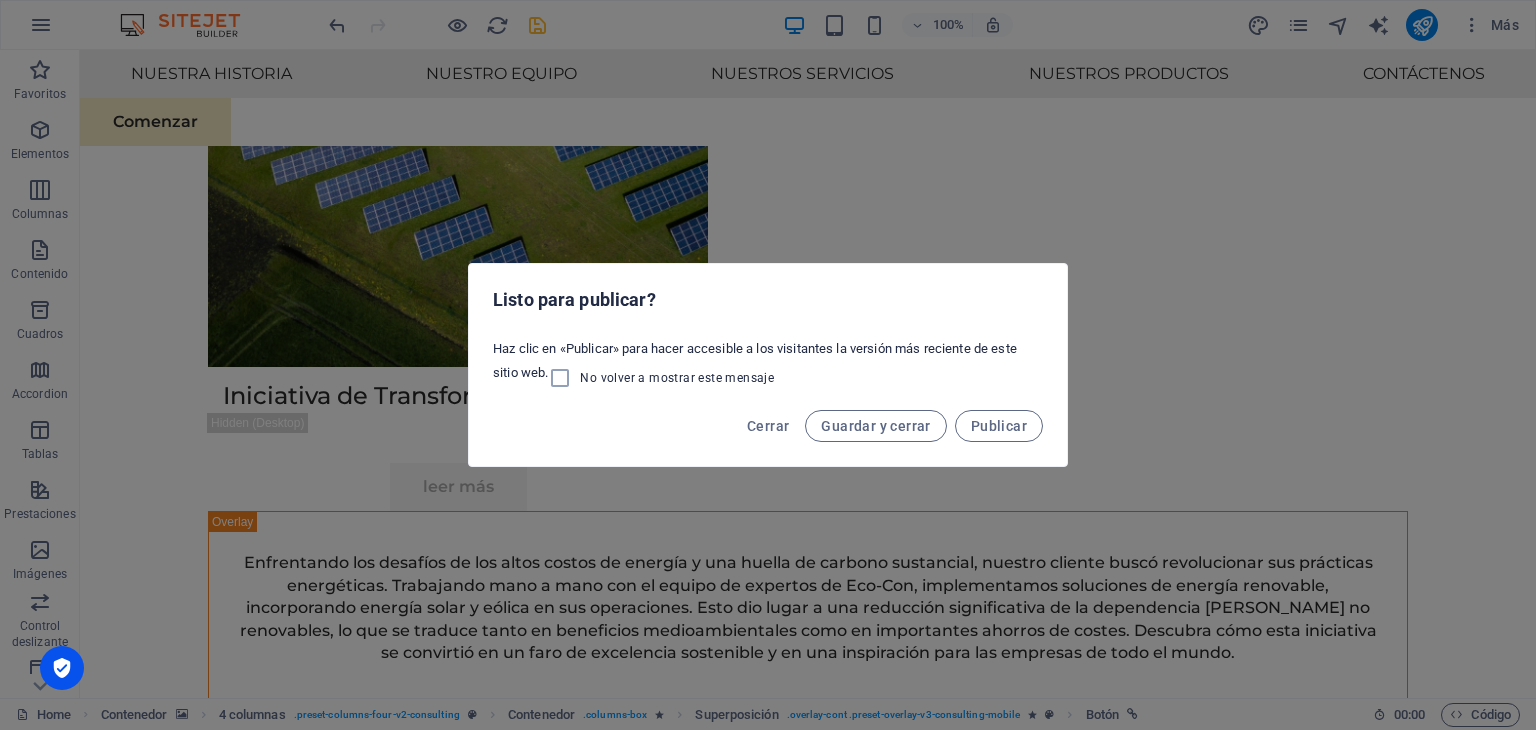 click on "Listo para publicar? Haz clic en «Publicar» para hacer accesible a los visitantes la versión más reciente de este sitio web. No volver a mostrar este mensaje Cerrar Guardar y cerrar Publicar" at bounding box center (768, 365) 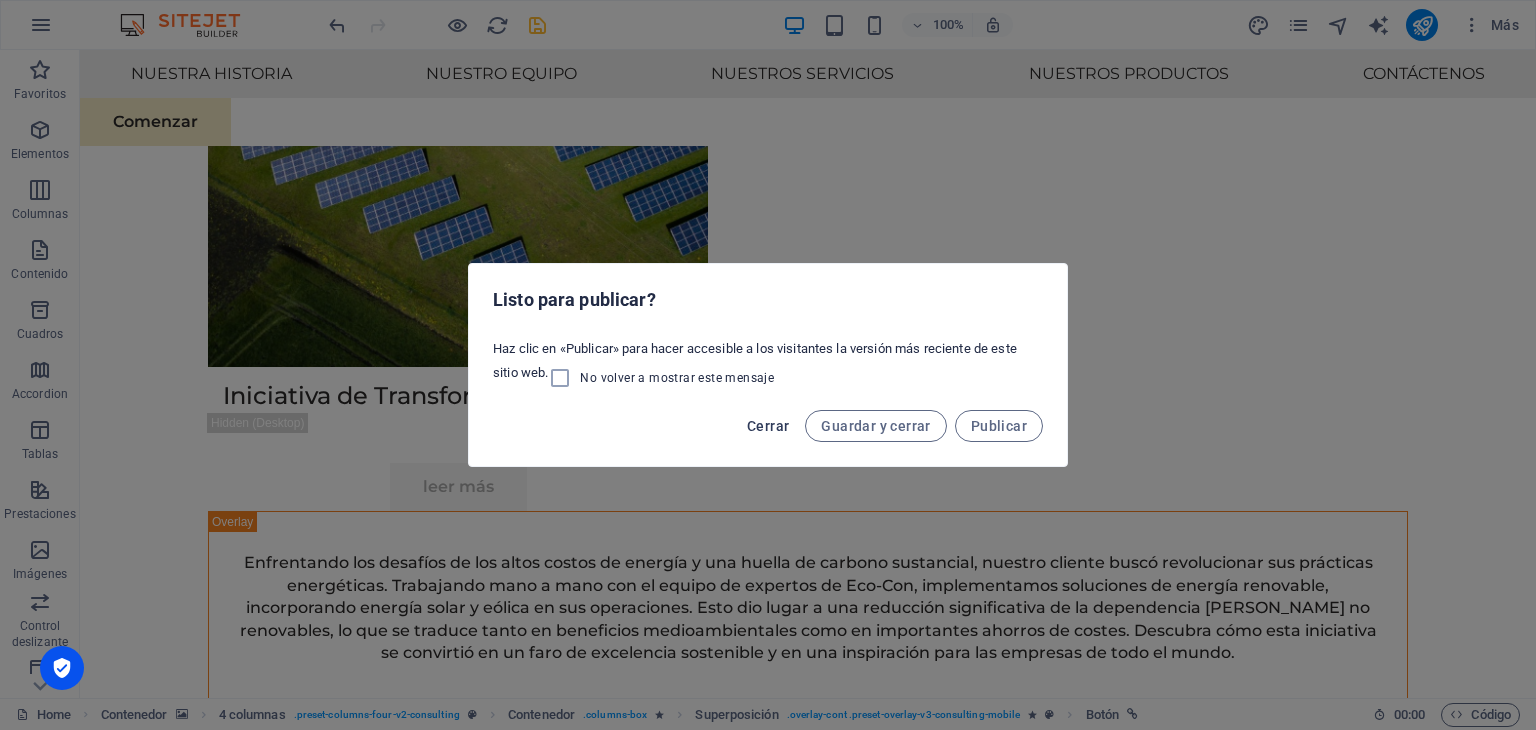 click on "Cerrar" at bounding box center (768, 426) 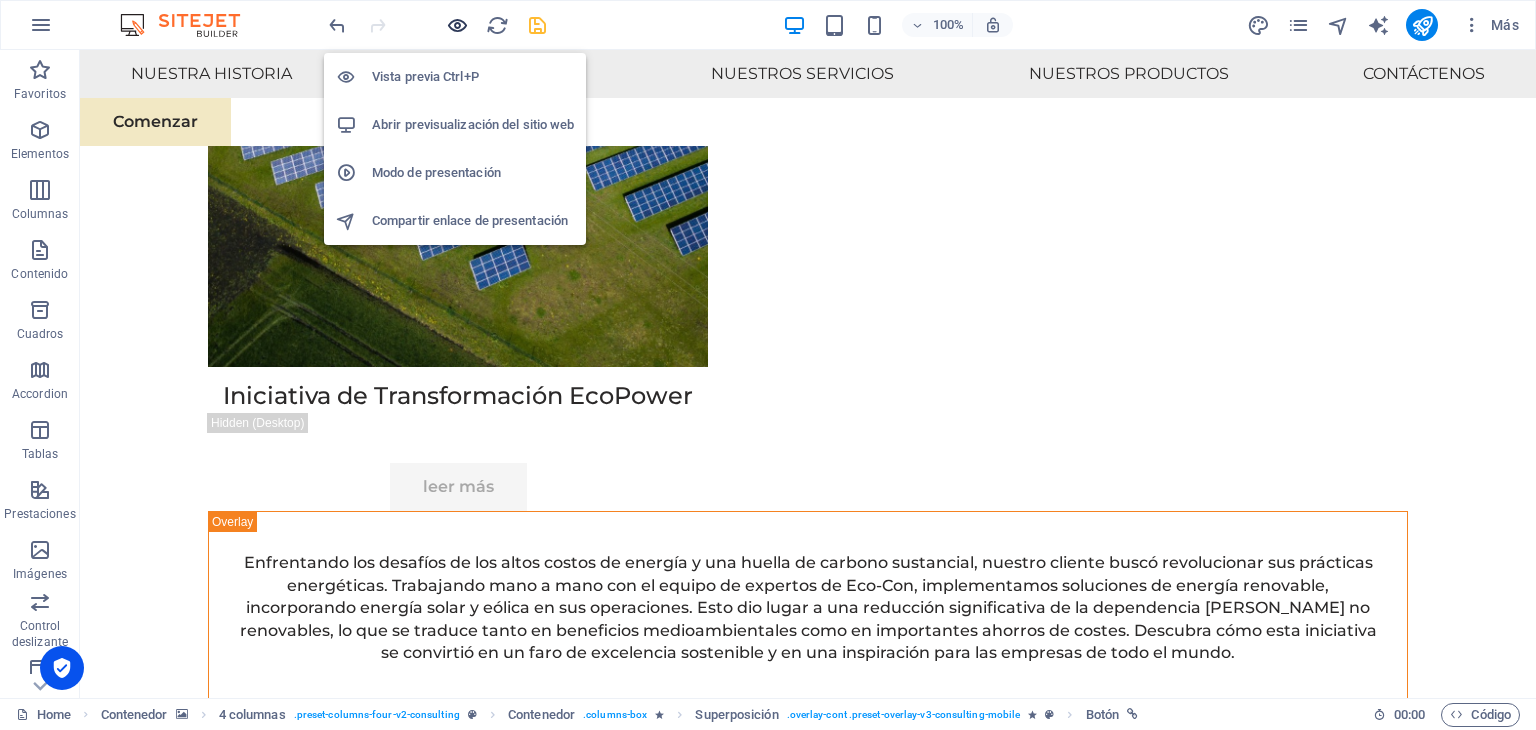 click at bounding box center (457, 25) 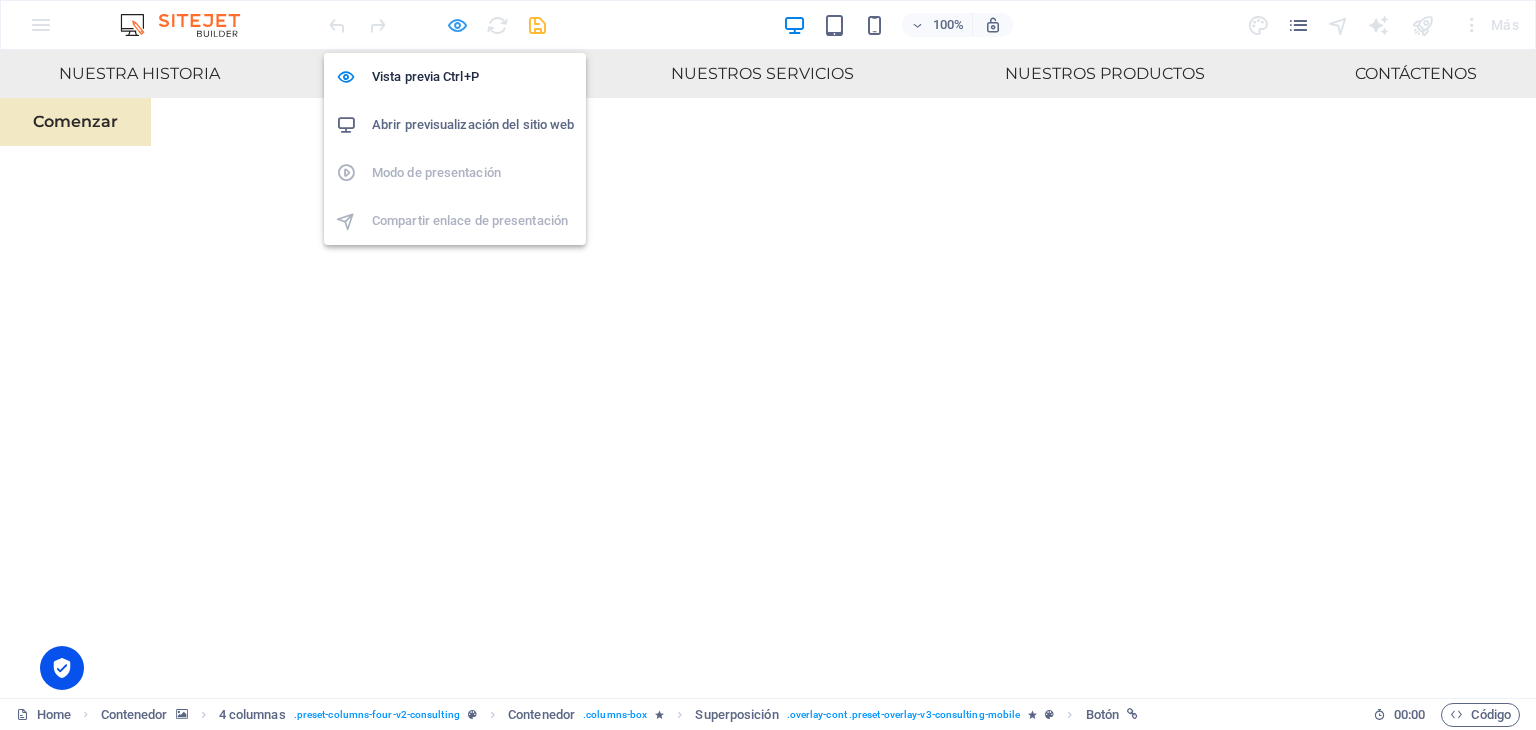 scroll, scrollTop: 5709, scrollLeft: 0, axis: vertical 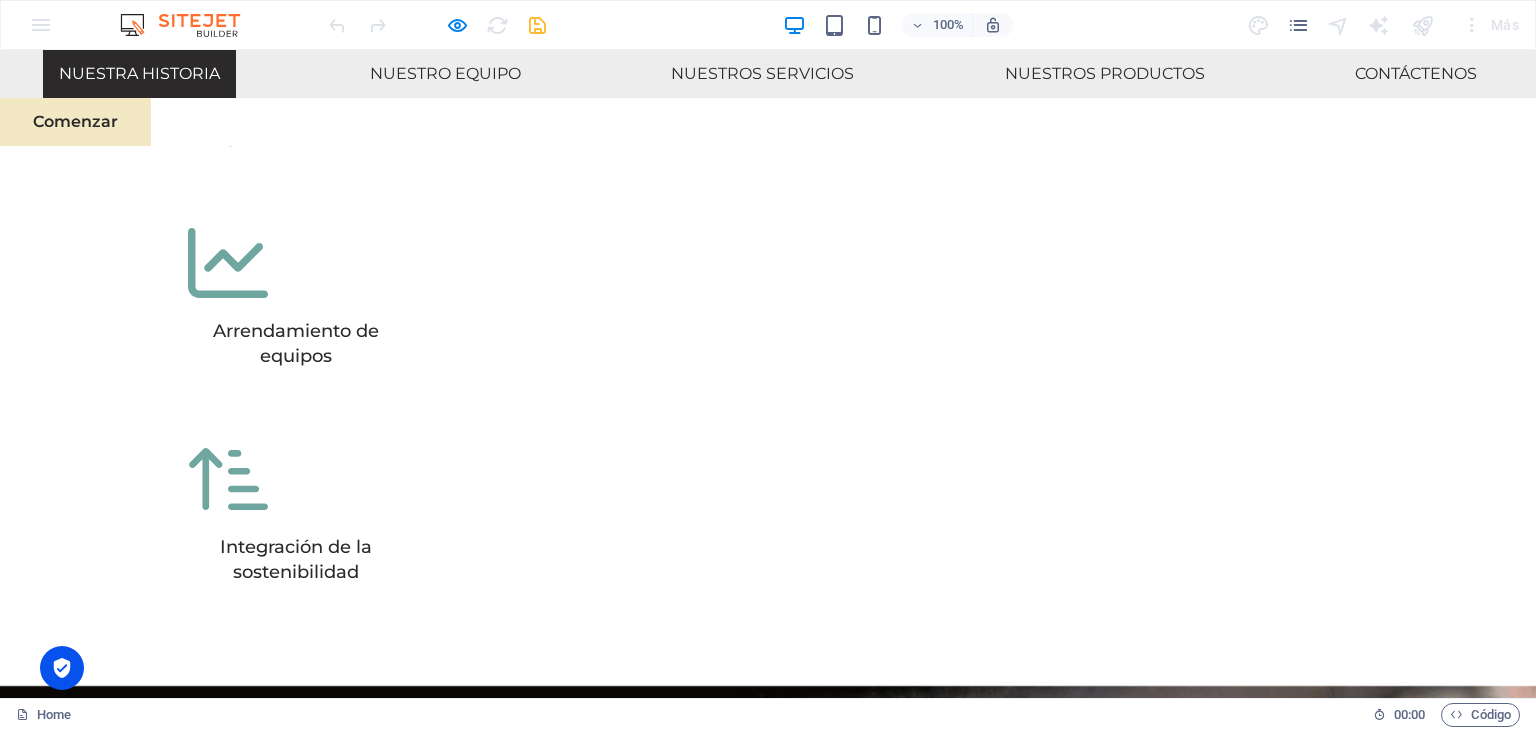 click on "Nuestra historia" at bounding box center [139, 74] 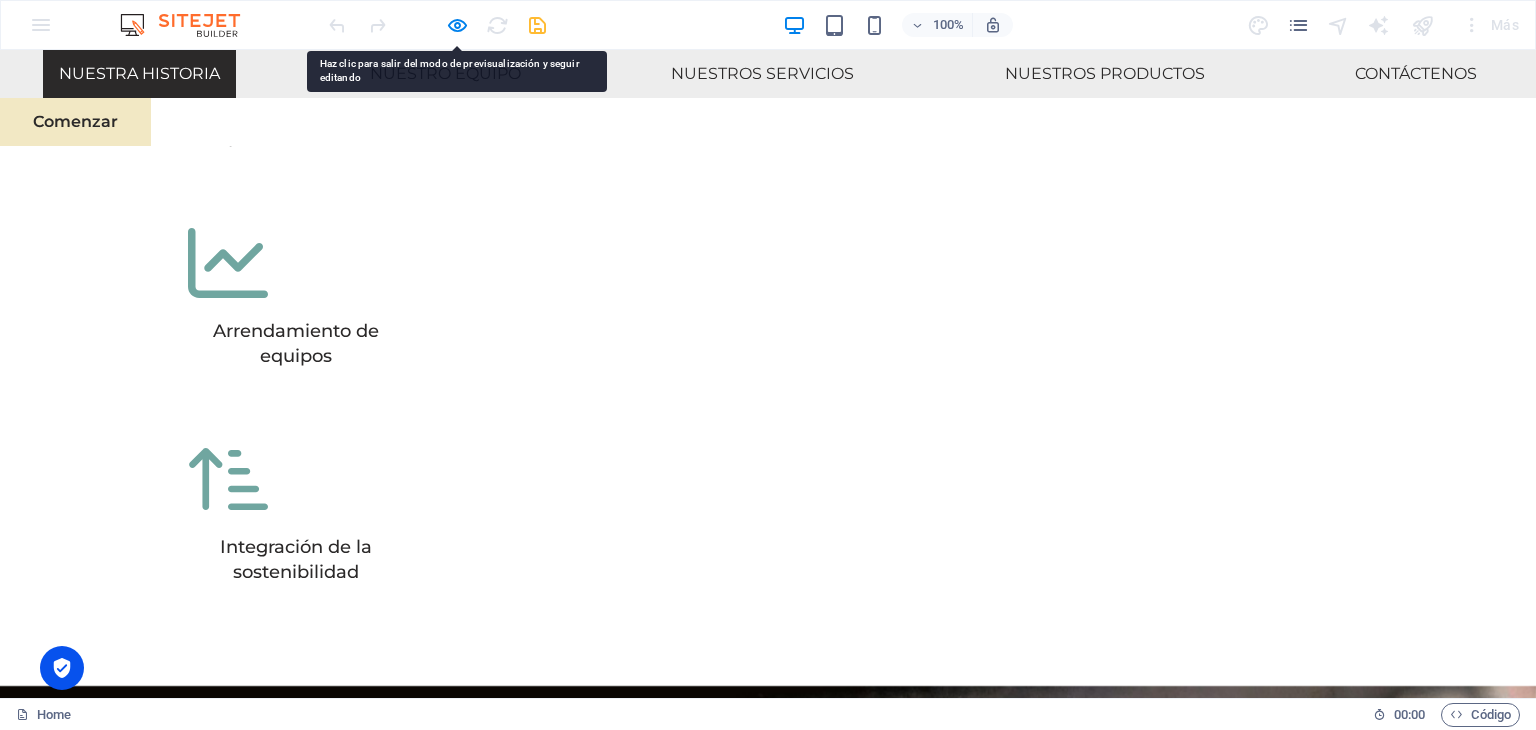 click on "Nuestra historia" at bounding box center (139, 74) 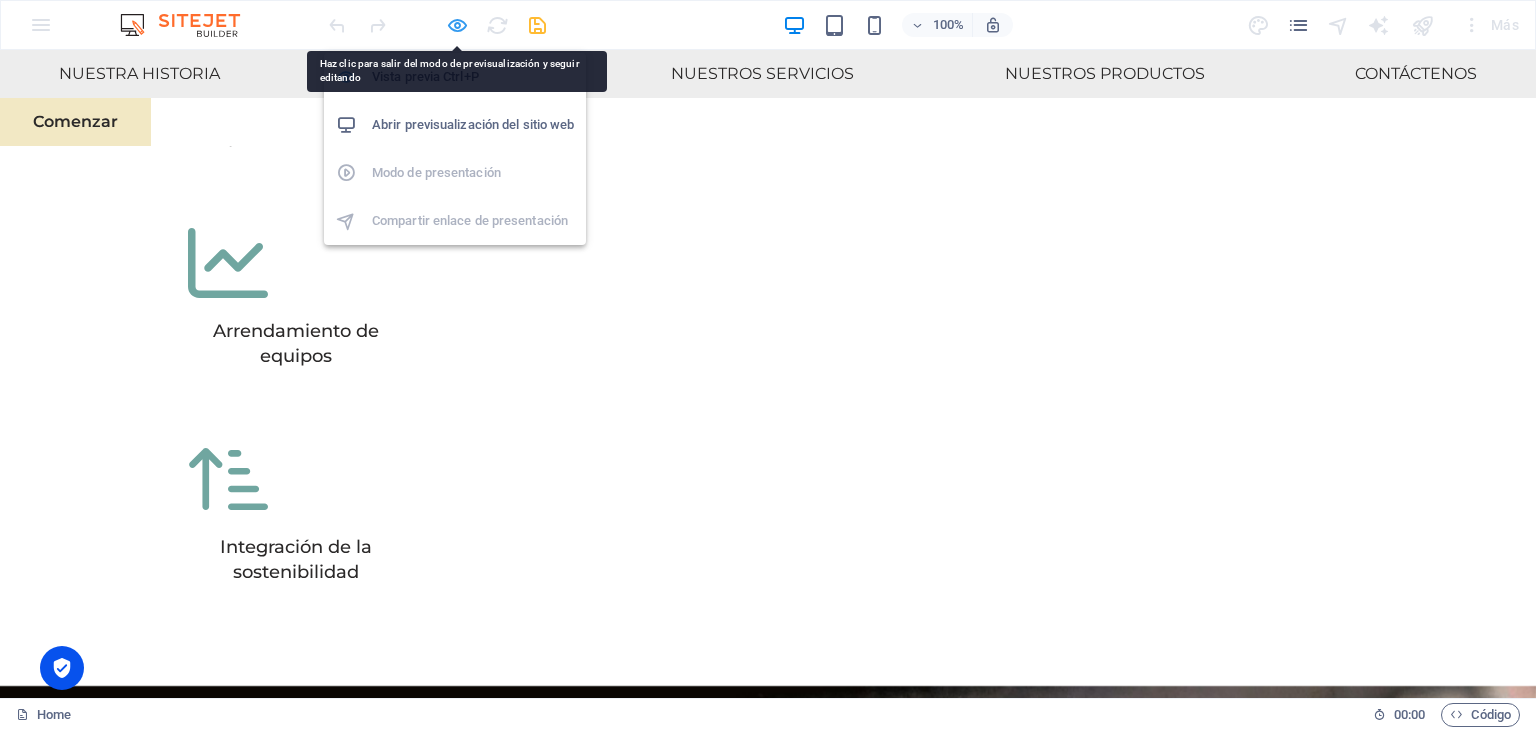 click at bounding box center [457, 25] 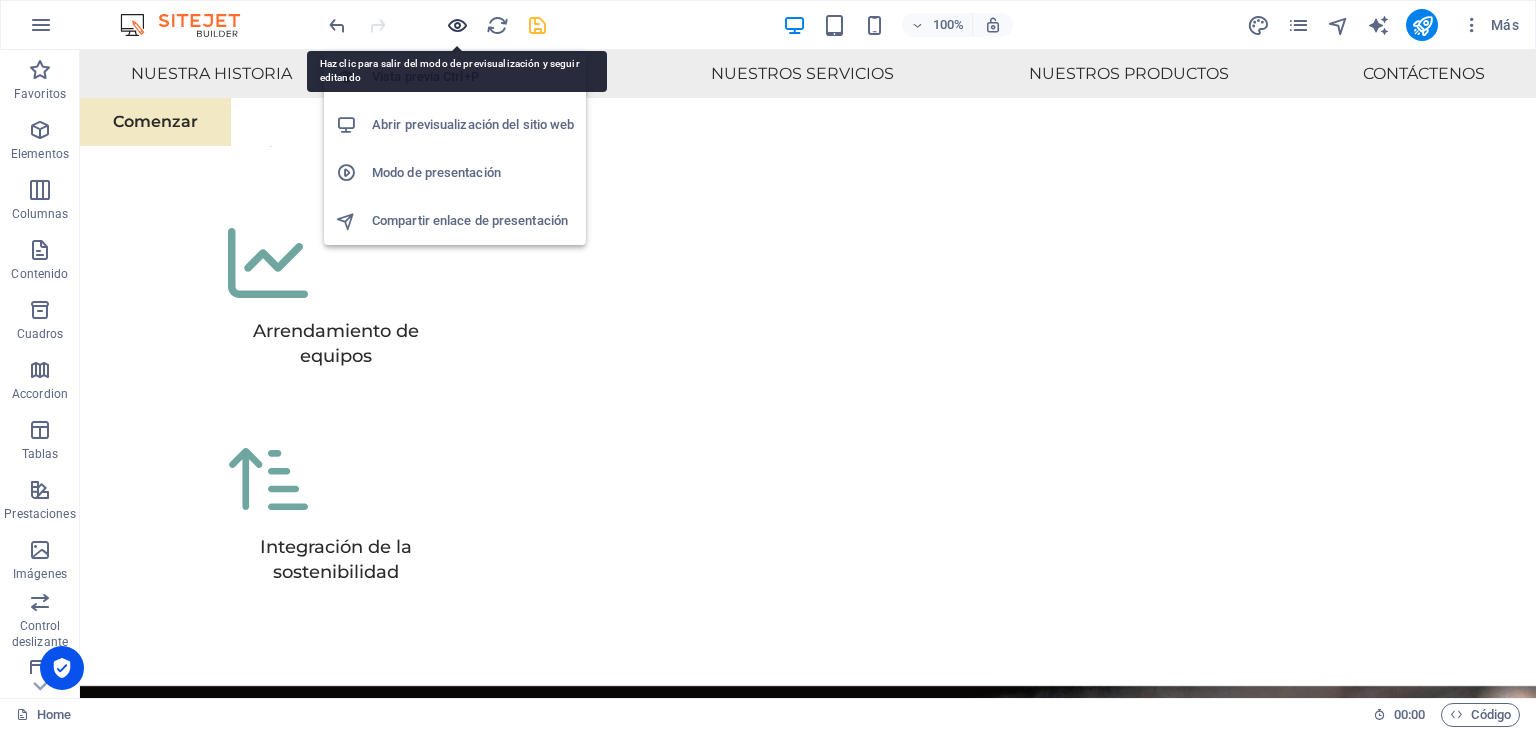scroll, scrollTop: 11367, scrollLeft: 0, axis: vertical 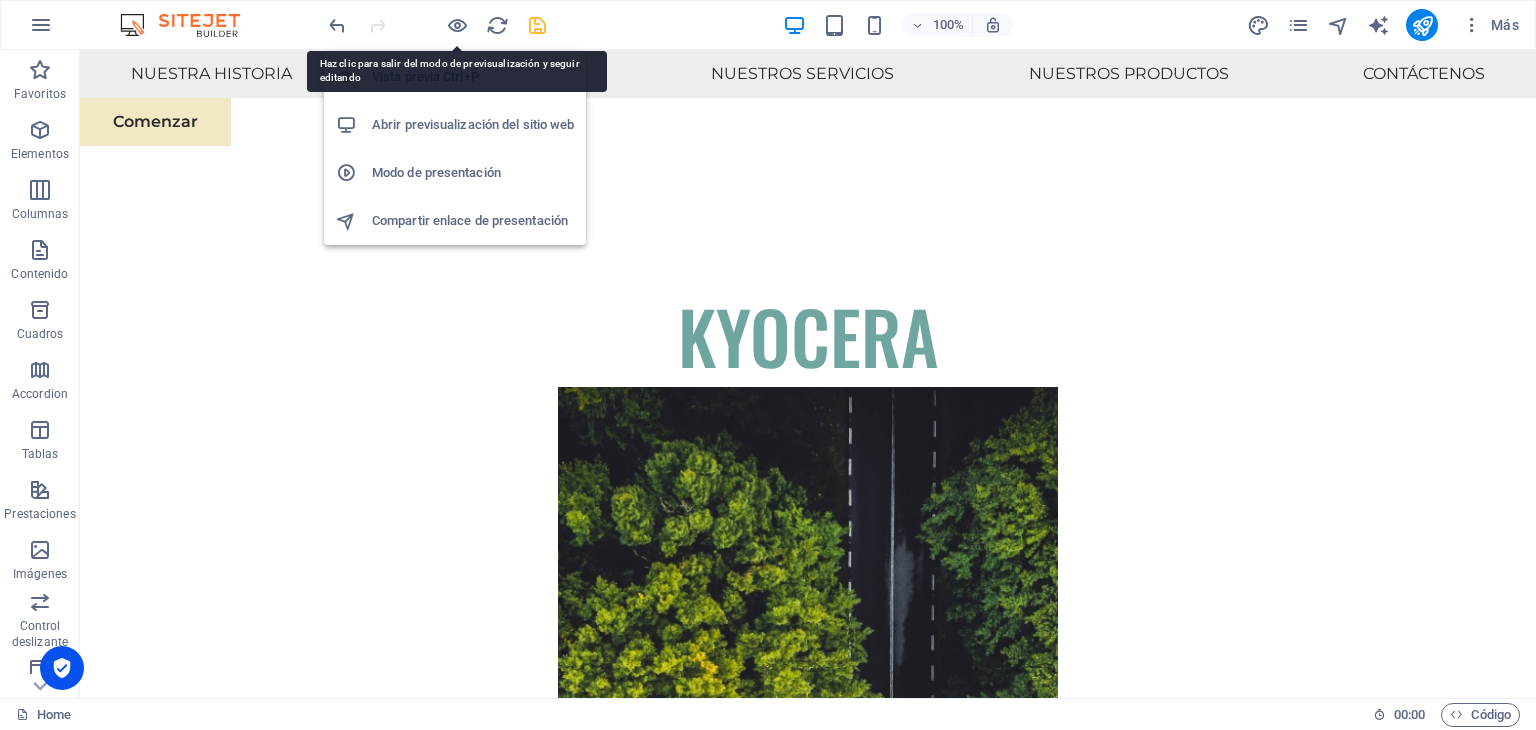 click on "Abrir previsualización del sitio web" at bounding box center (473, 125) 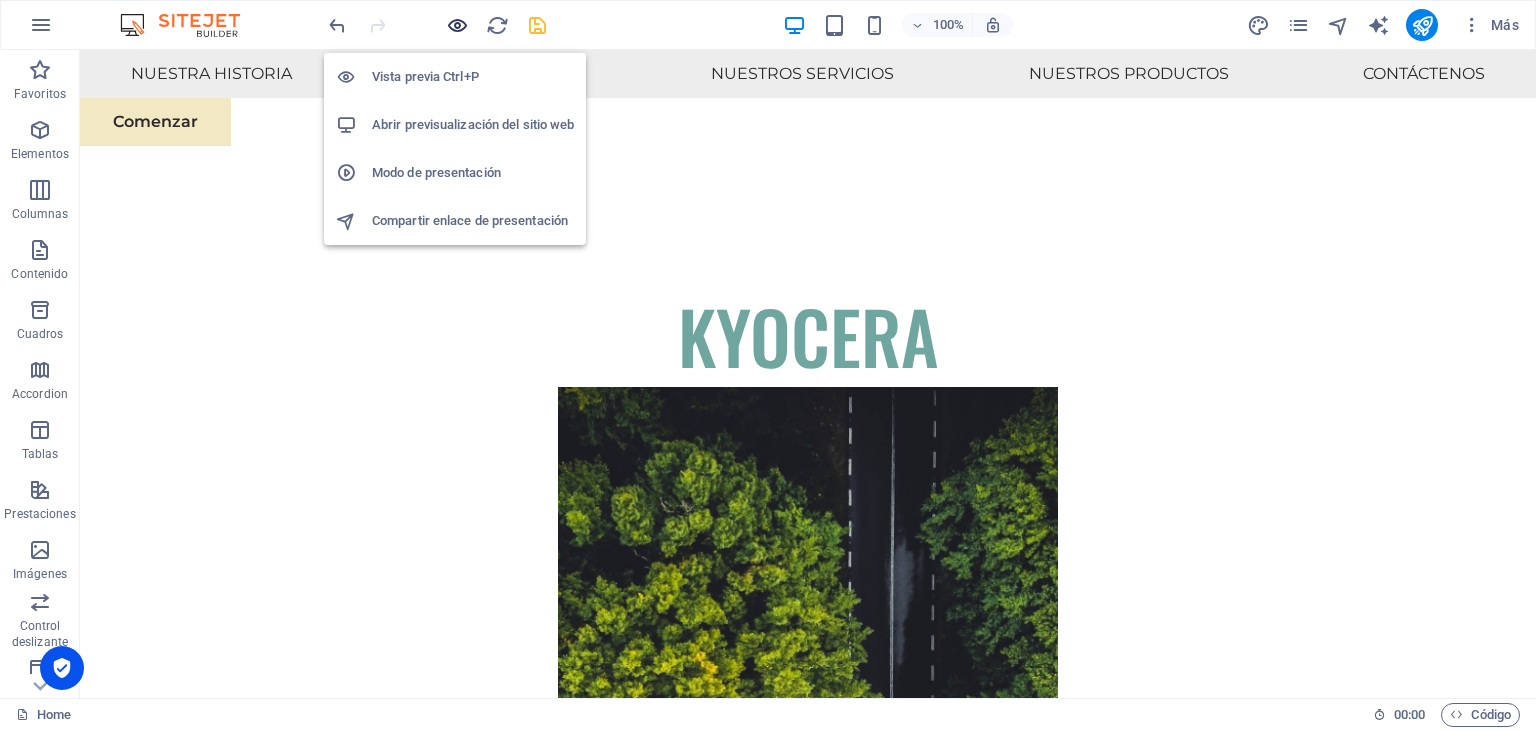click at bounding box center [457, 25] 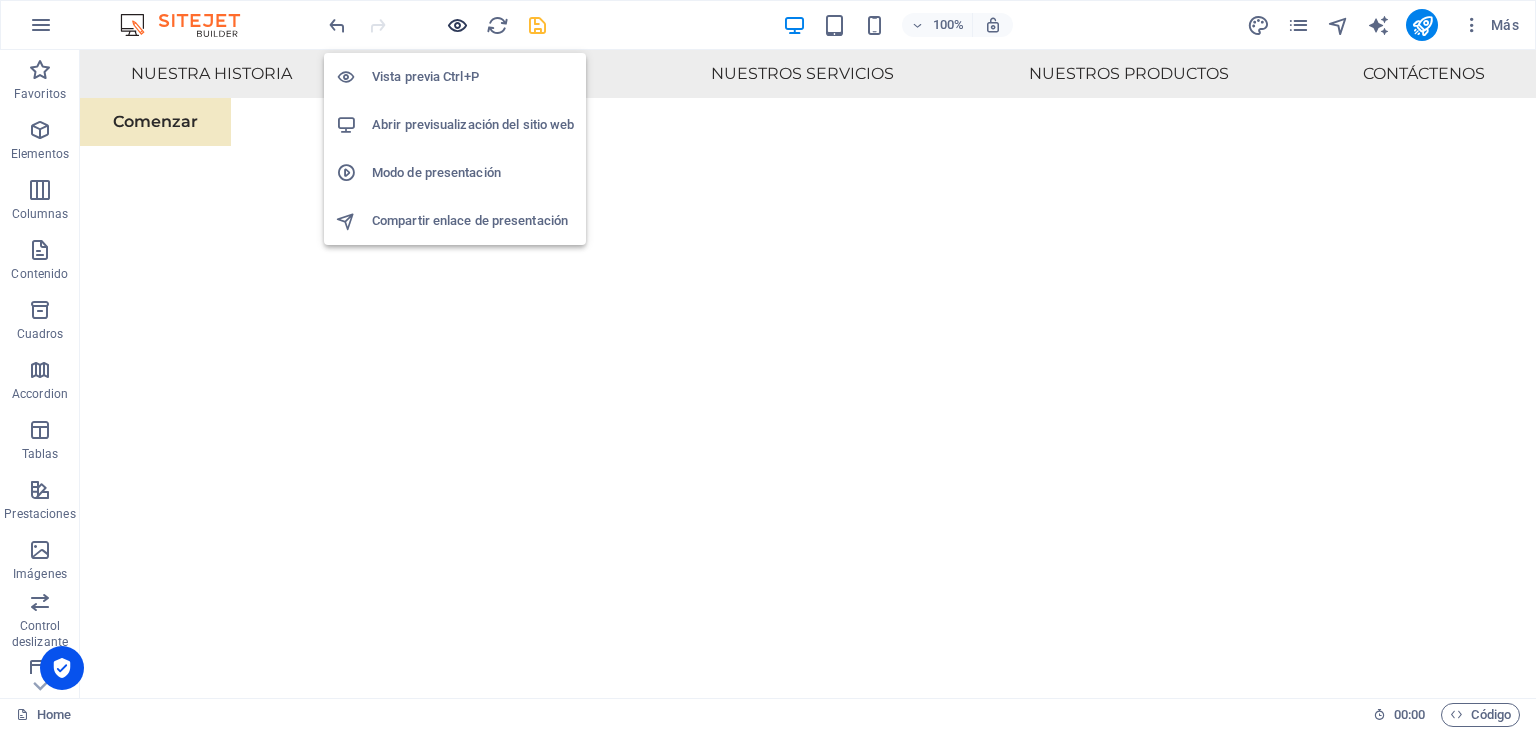 scroll, scrollTop: 5709, scrollLeft: 0, axis: vertical 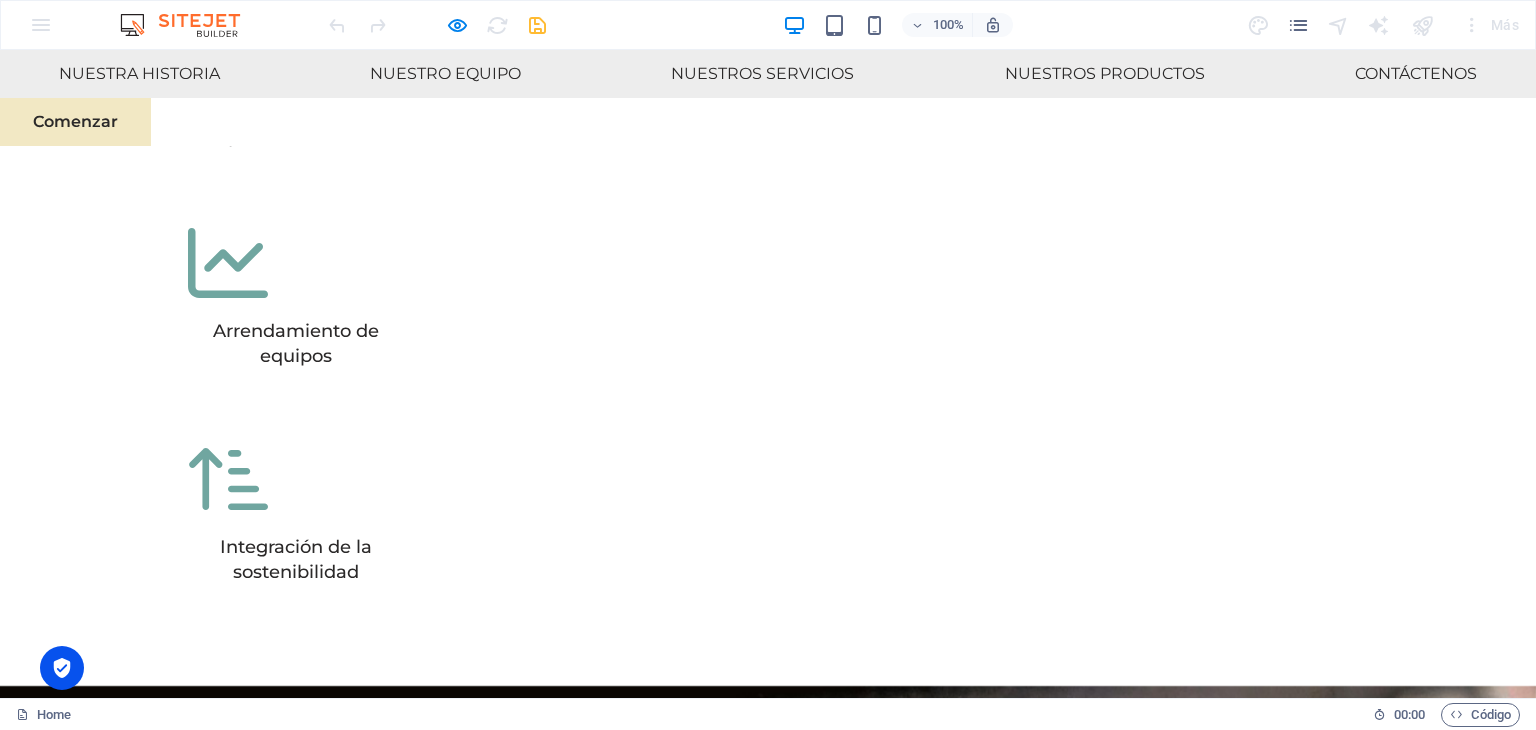 click at bounding box center (768, 6908) 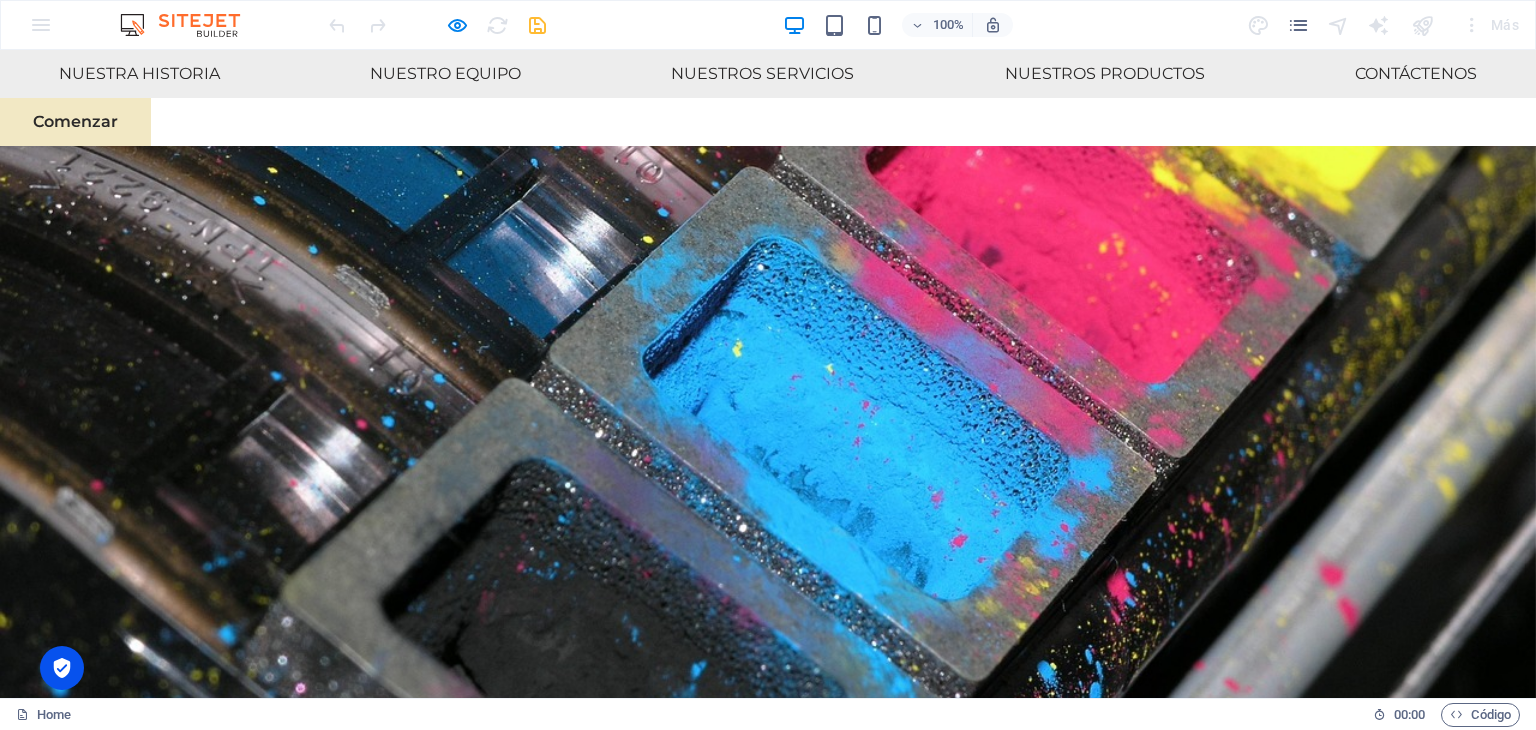 scroll, scrollTop: 0, scrollLeft: 0, axis: both 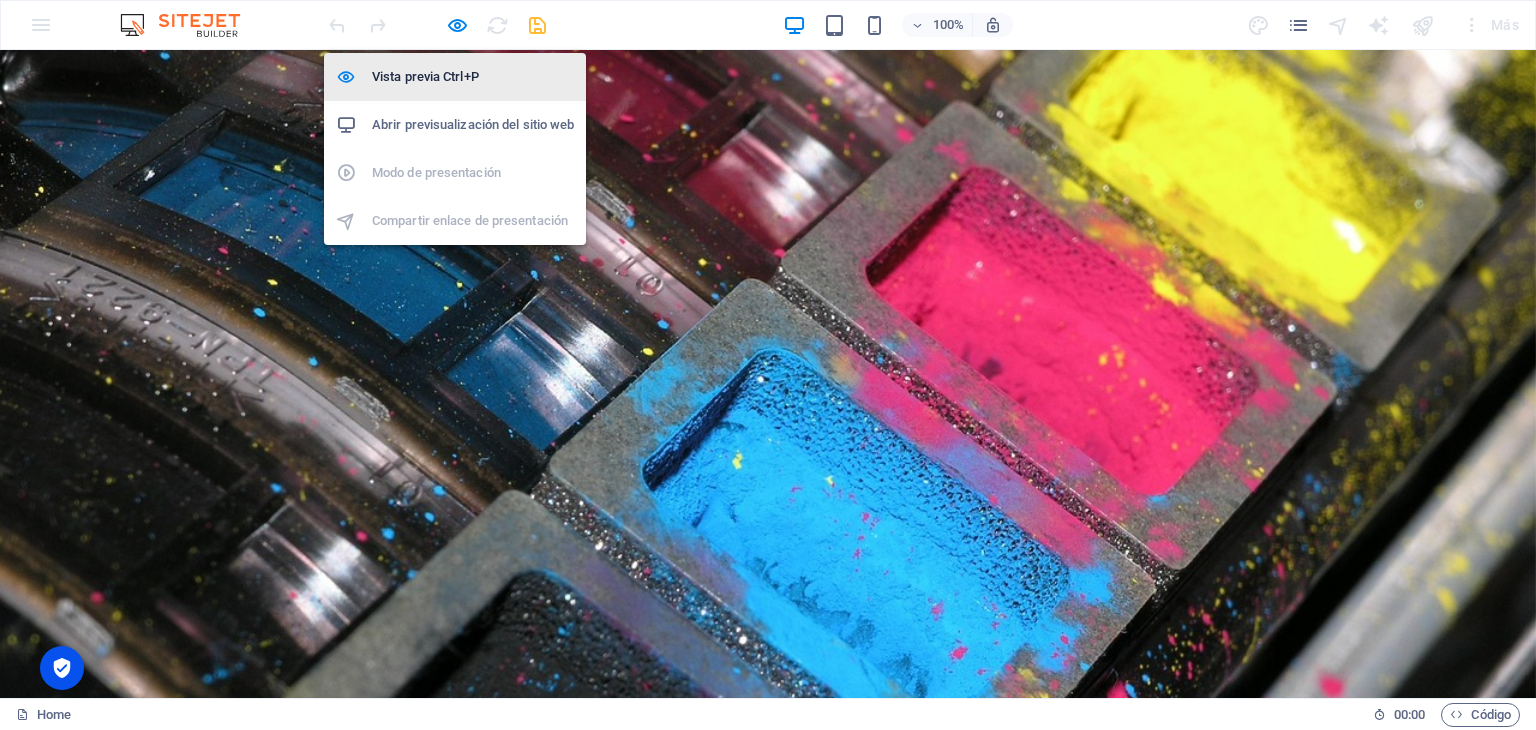 click on "Vista previa Ctrl+P" at bounding box center [455, 77] 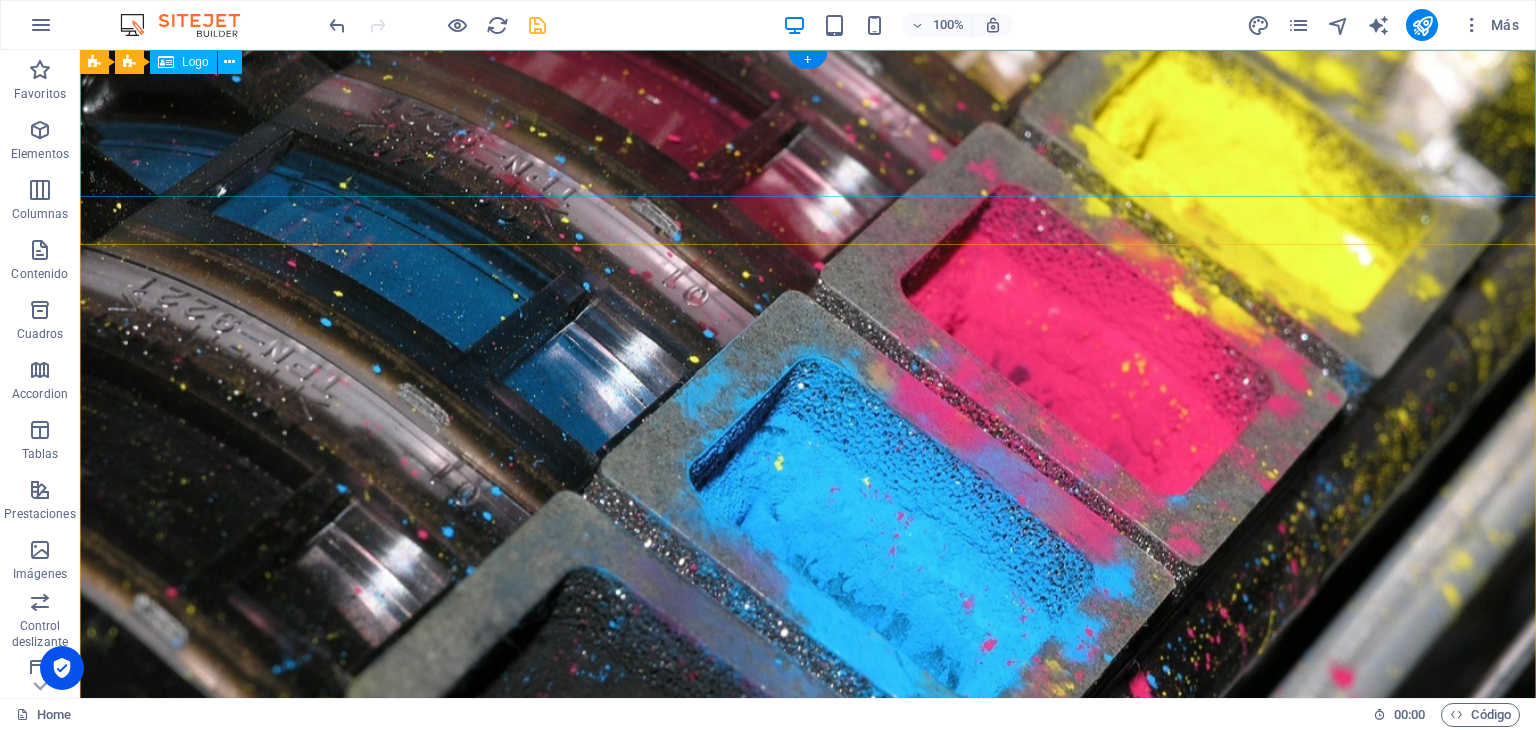 click at bounding box center [808, 1023] 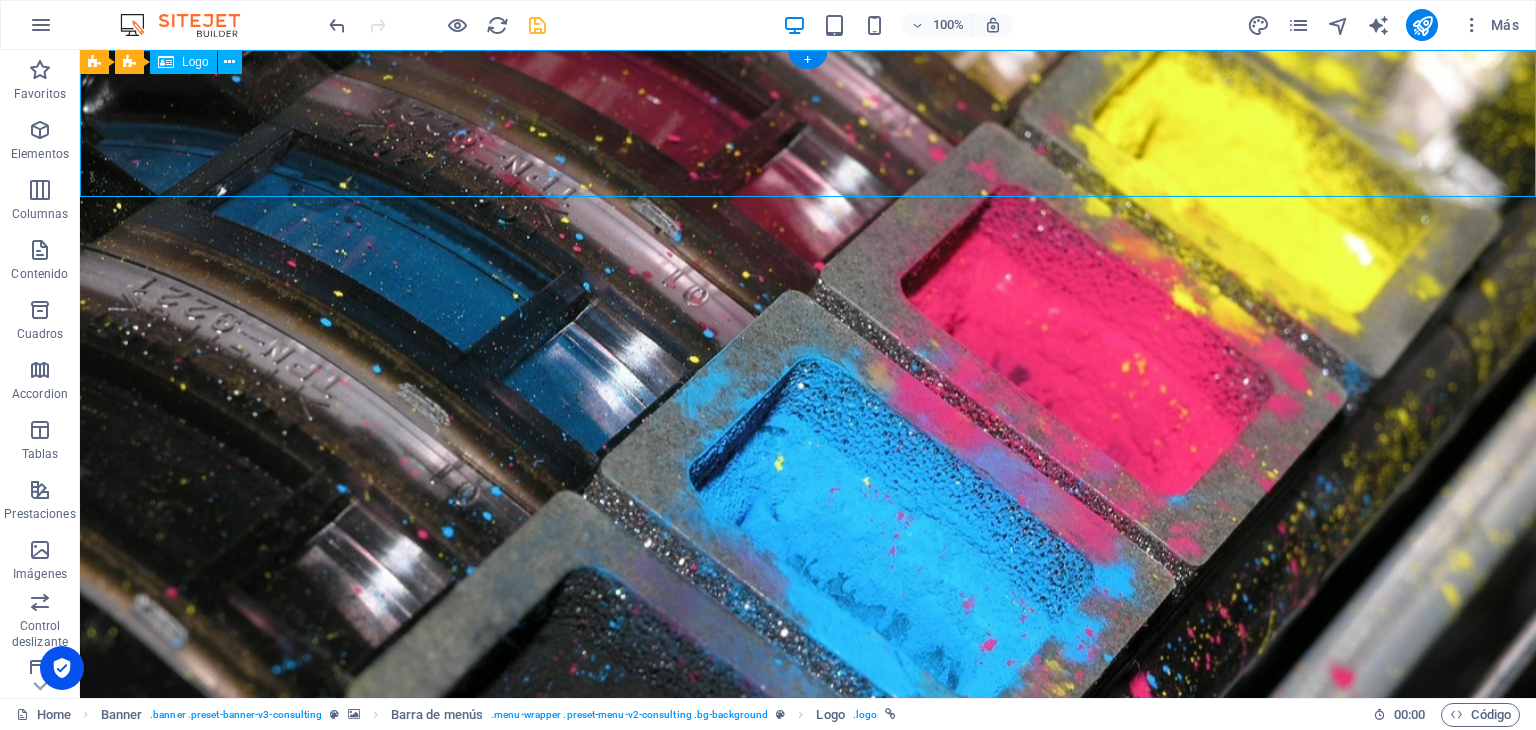click on "Nuestra historia NUESTRO EQUIPO Nuestros servicios Nuestros productos Contáctenos" at bounding box center [808, 1121] 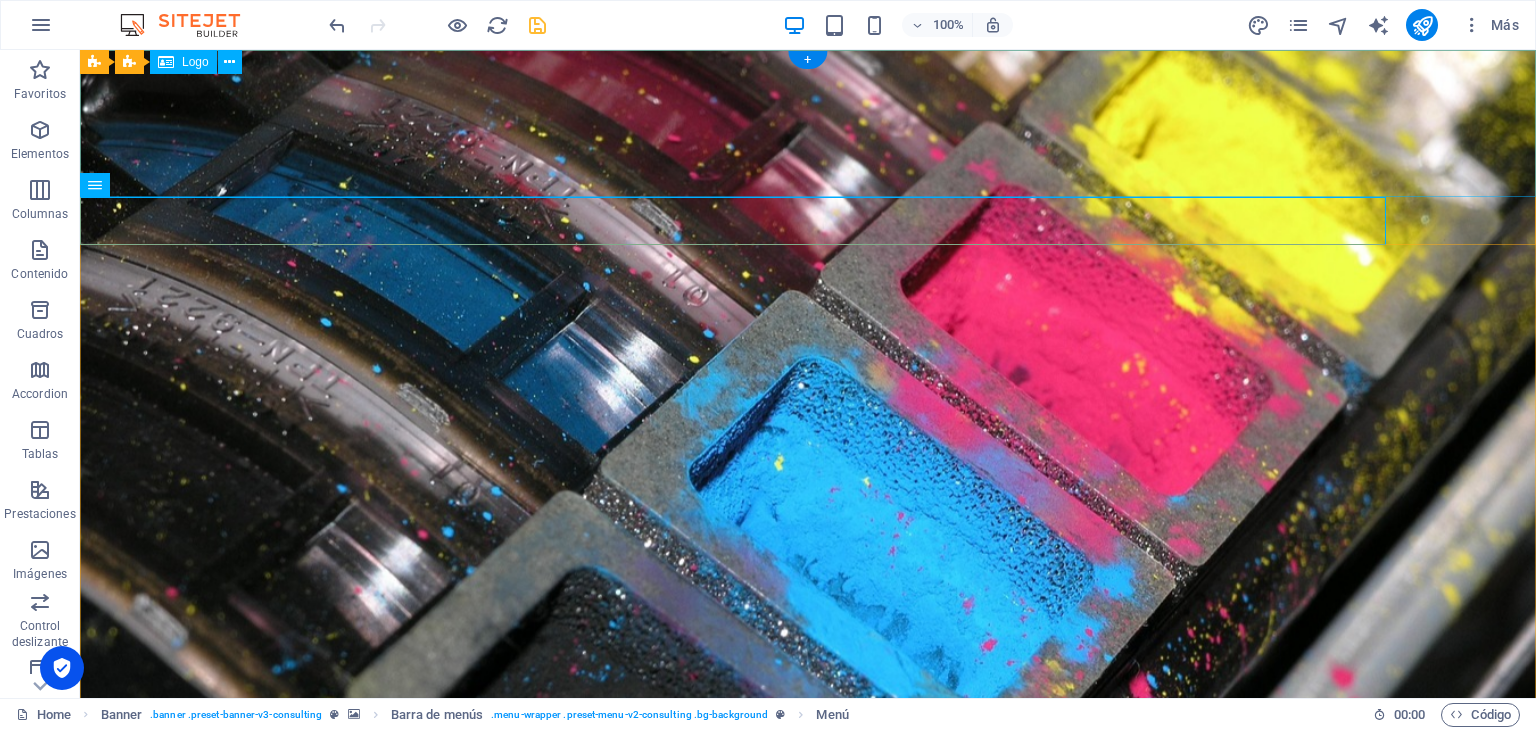 click at bounding box center [808, 1023] 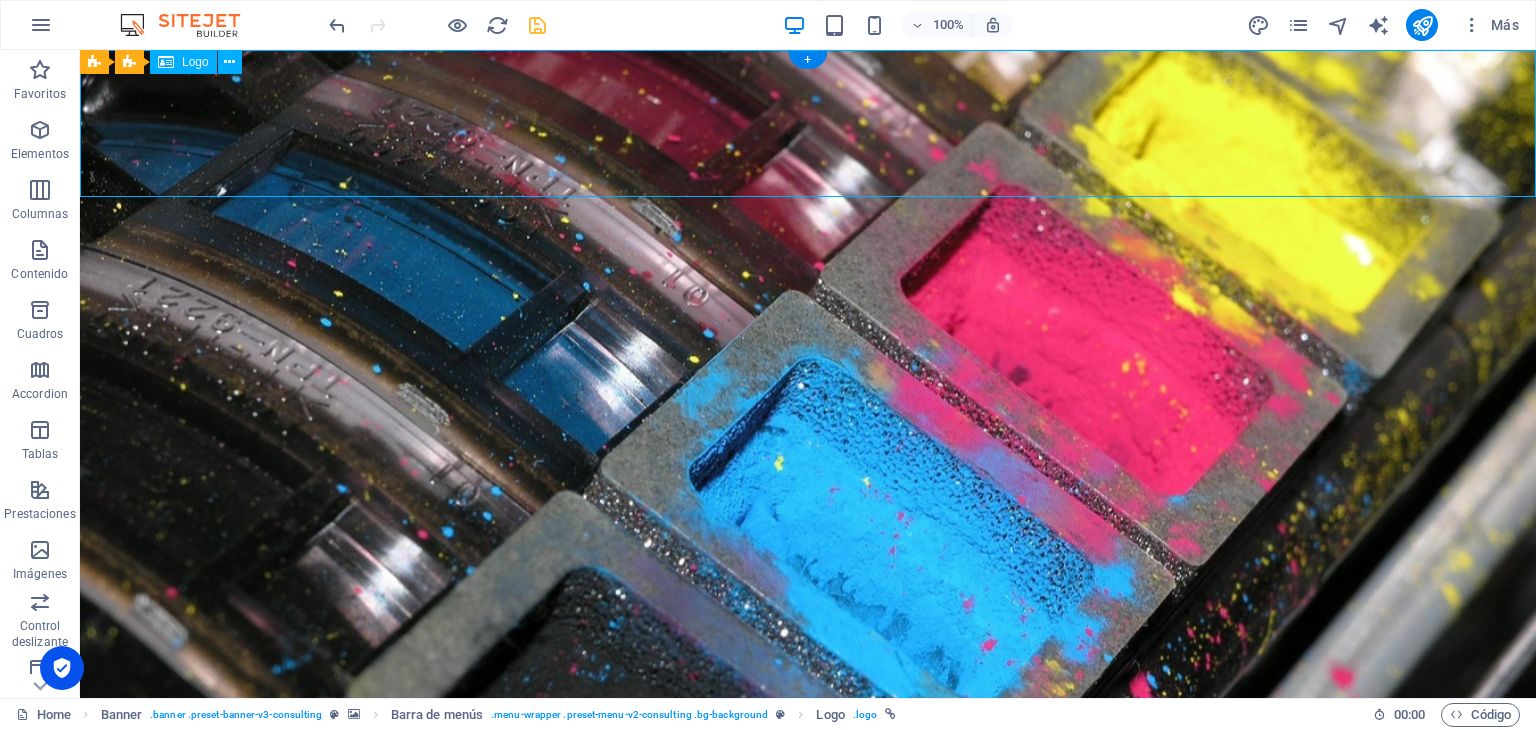 click at bounding box center (808, 1023) 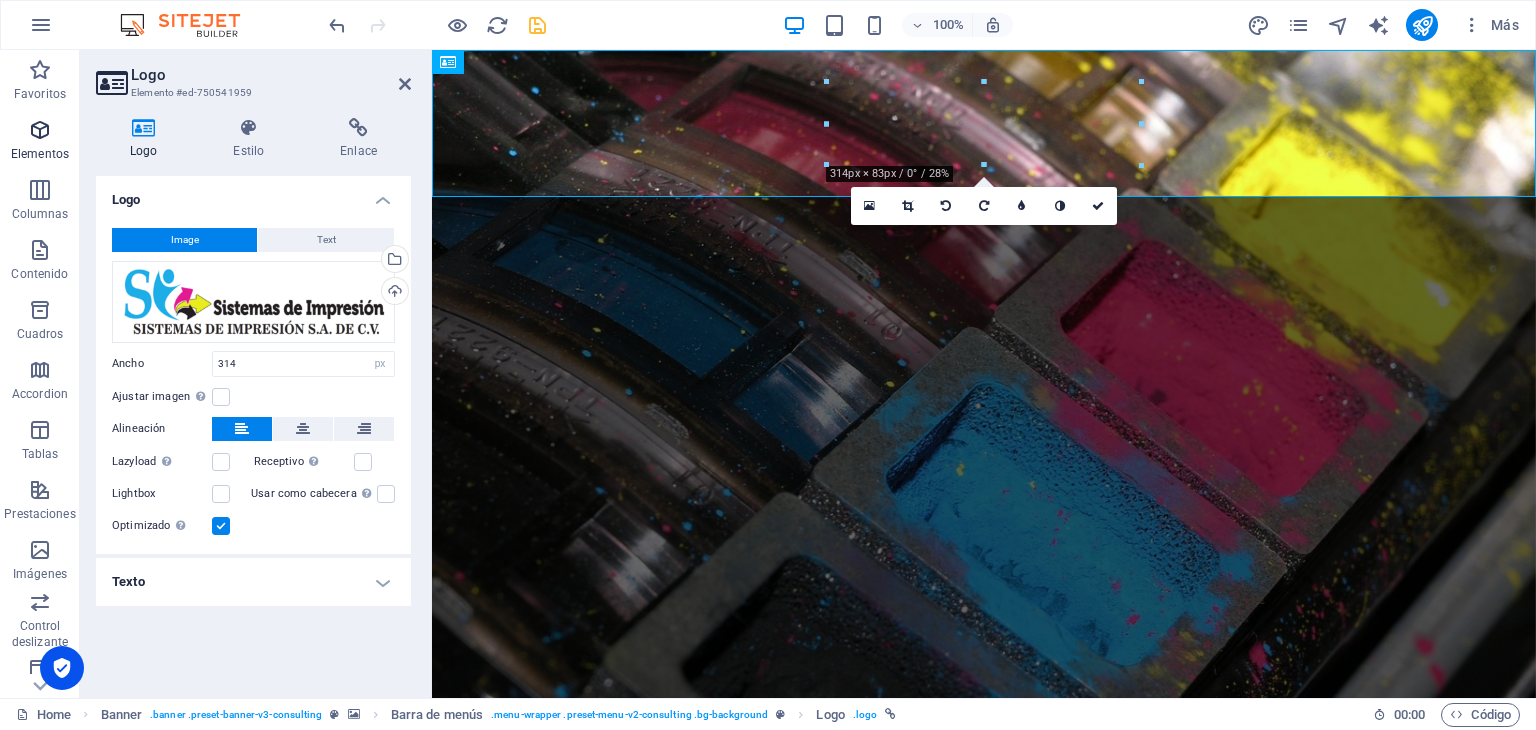 click at bounding box center (40, 130) 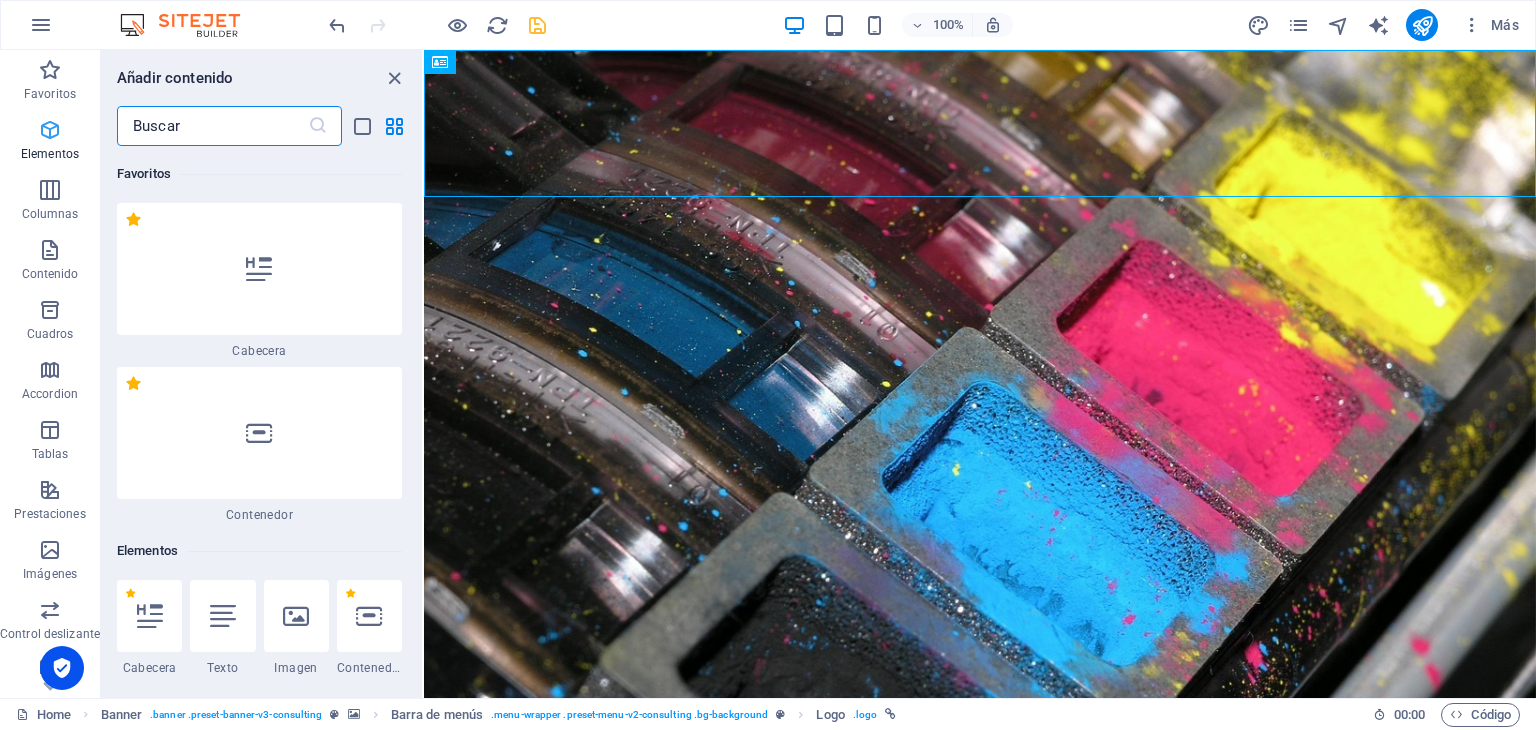 scroll, scrollTop: 376, scrollLeft: 0, axis: vertical 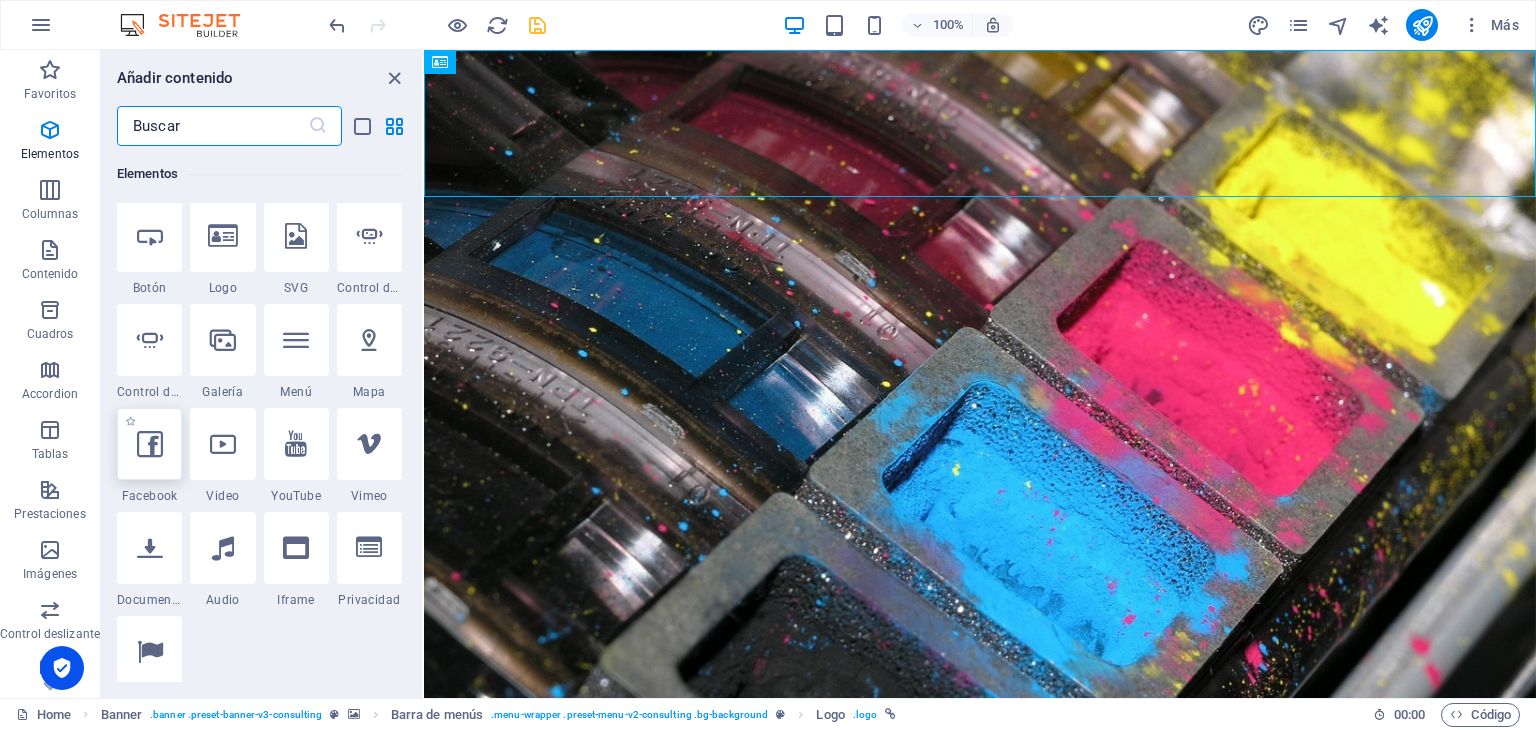 click at bounding box center (150, 444) 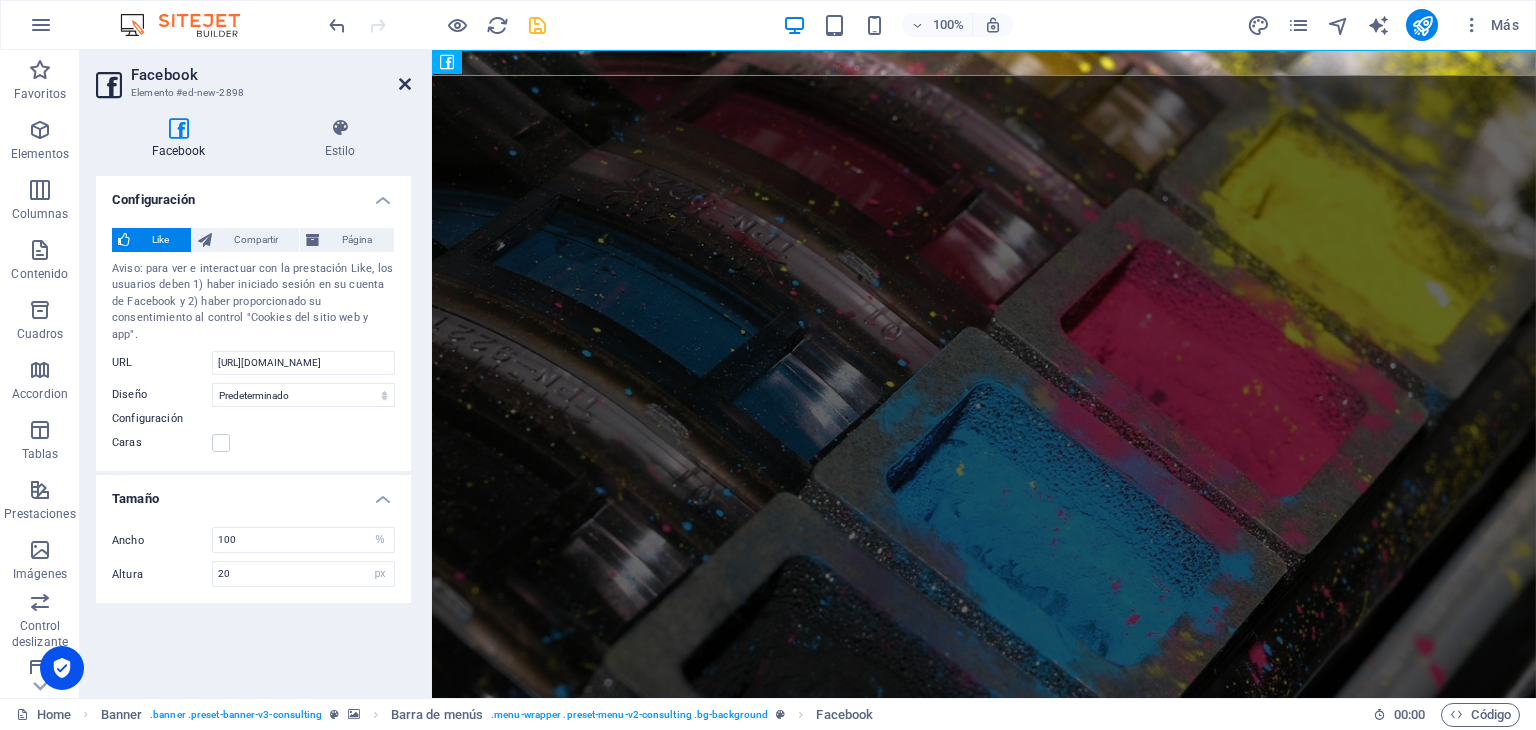 click at bounding box center (405, 84) 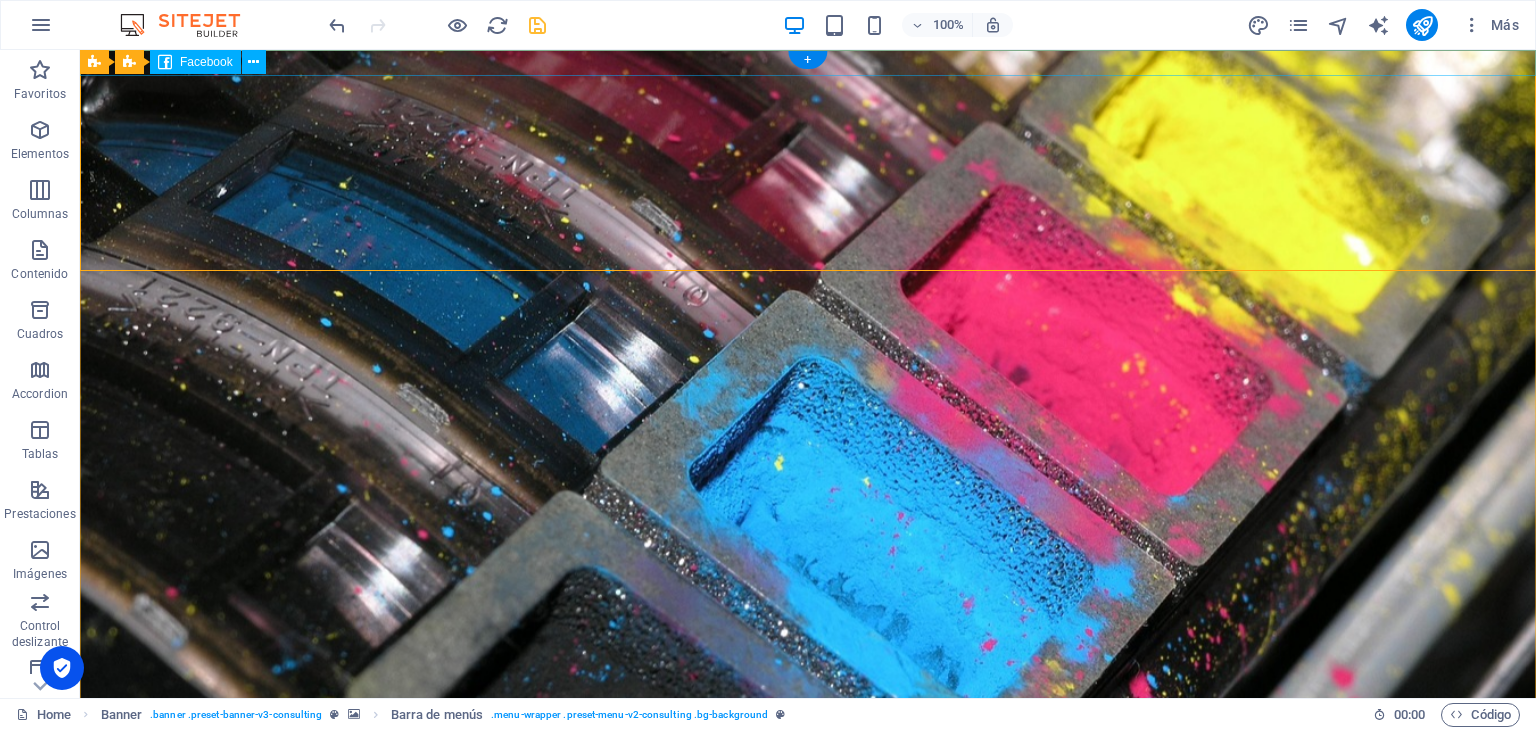 click at bounding box center (808, 963) 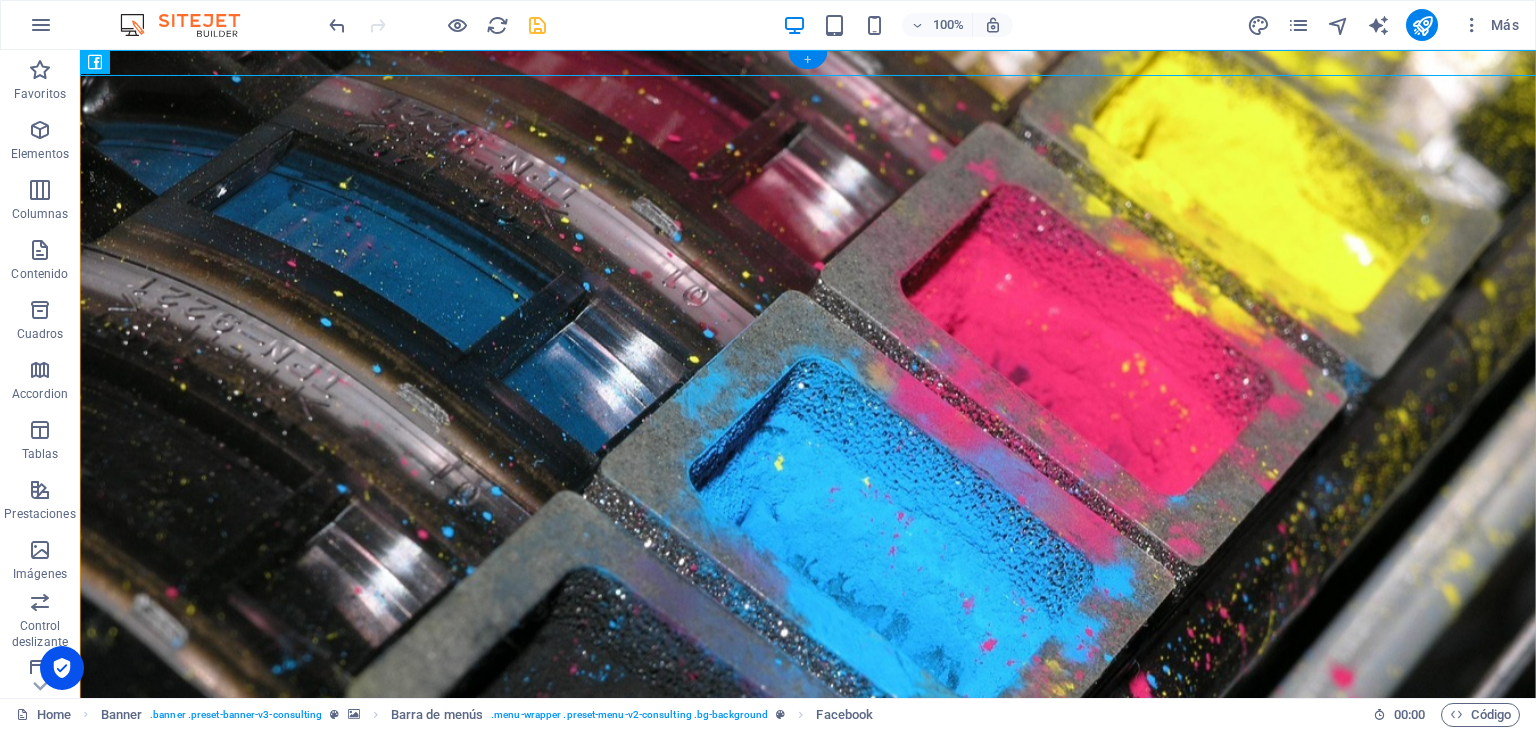 click on "+" at bounding box center [807, 60] 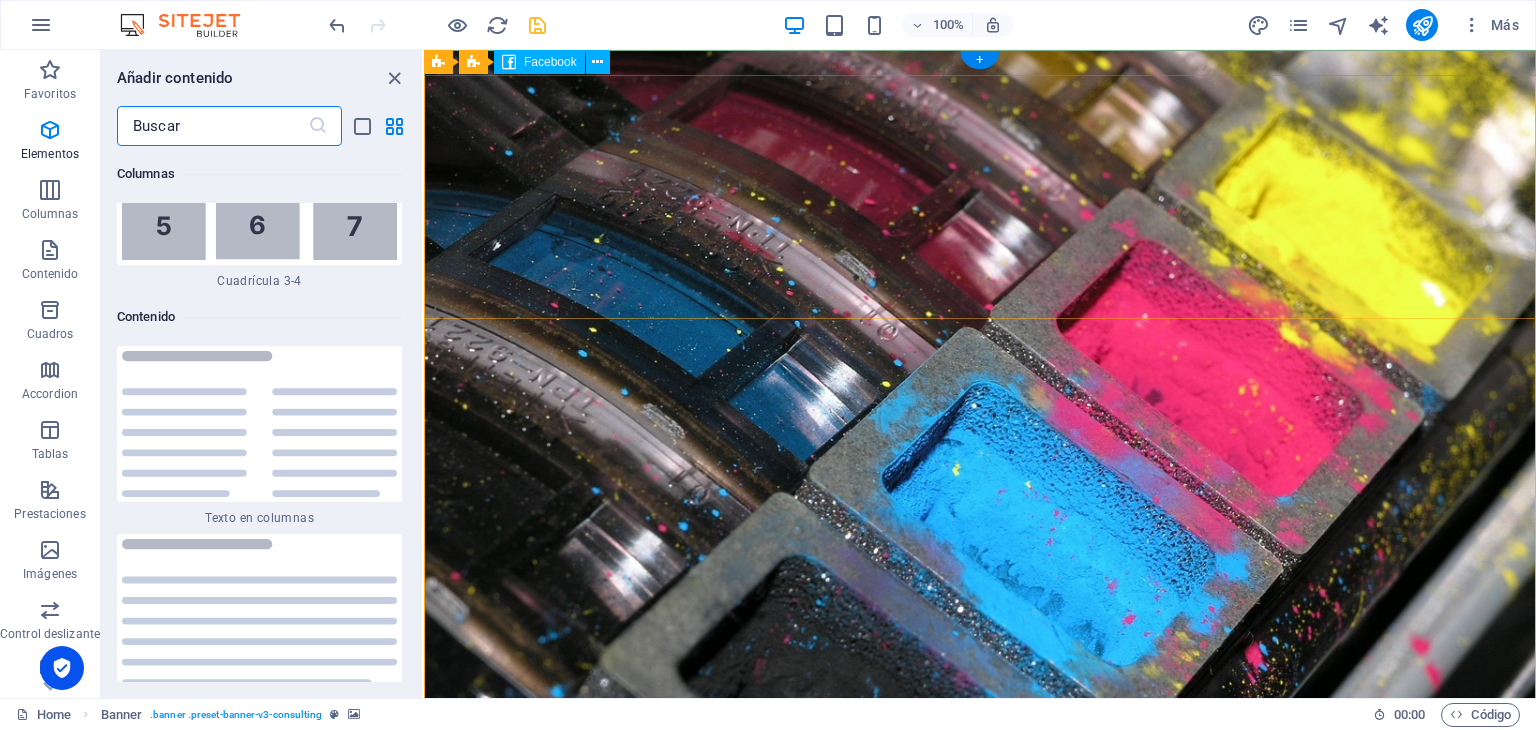 scroll, scrollTop: 6802, scrollLeft: 0, axis: vertical 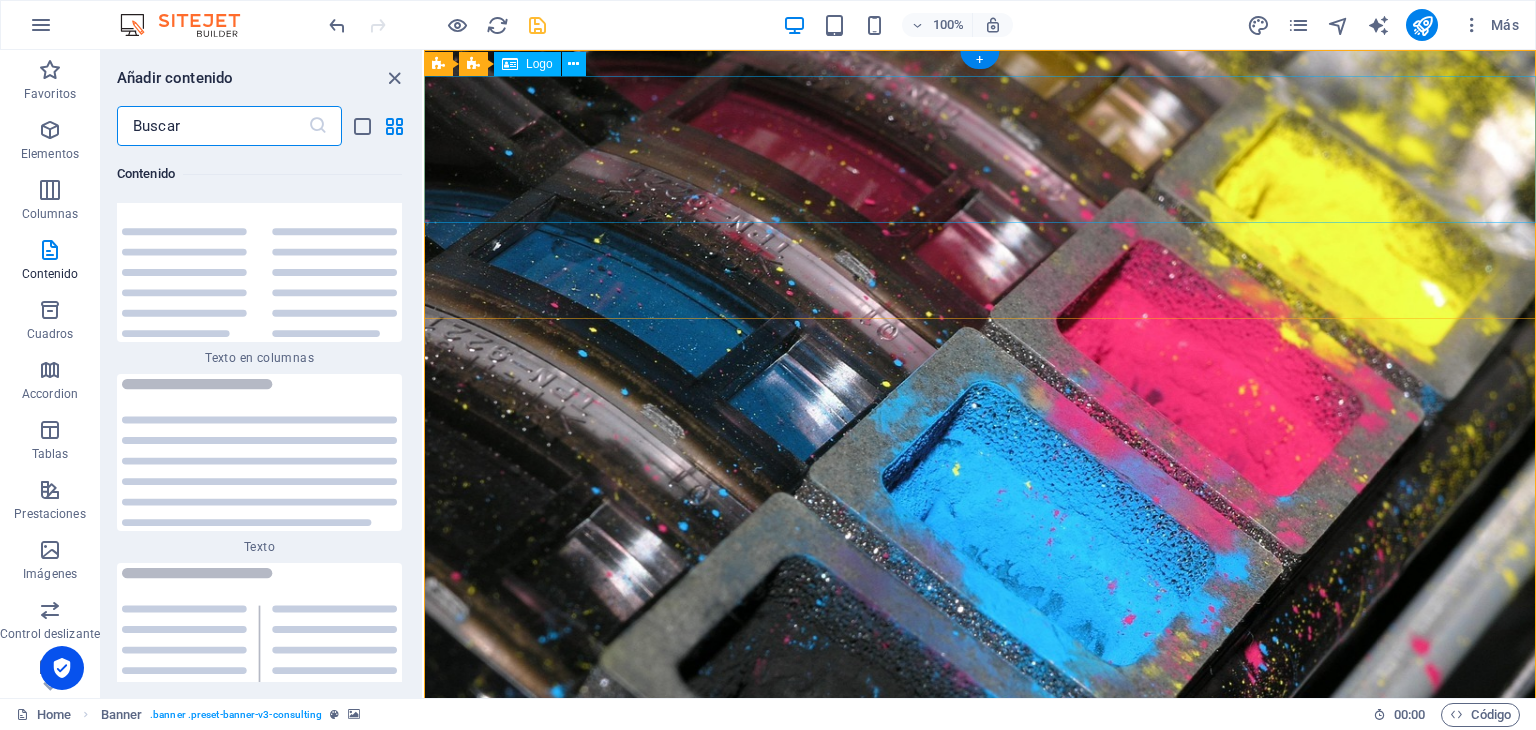 click at bounding box center [980, 1049] 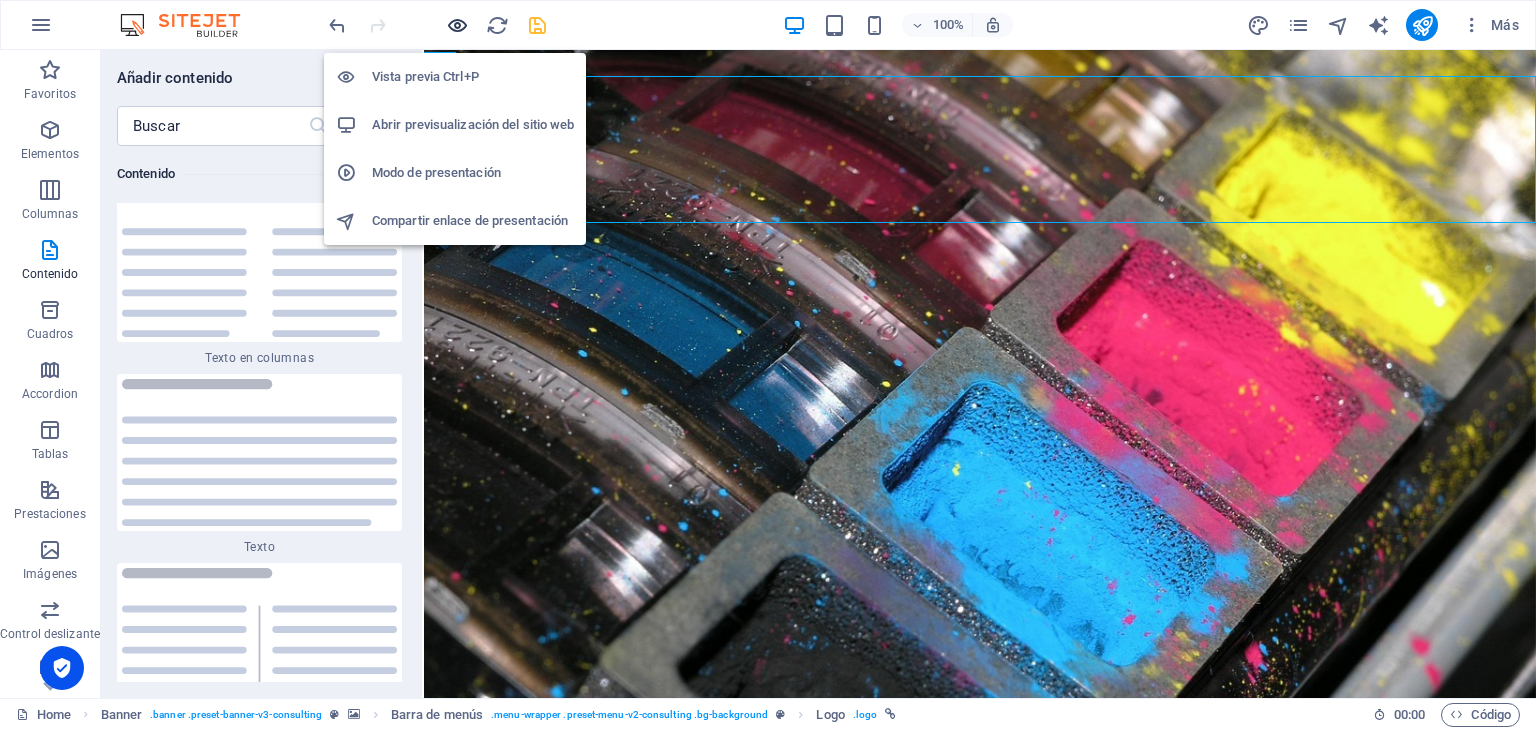 click at bounding box center [457, 25] 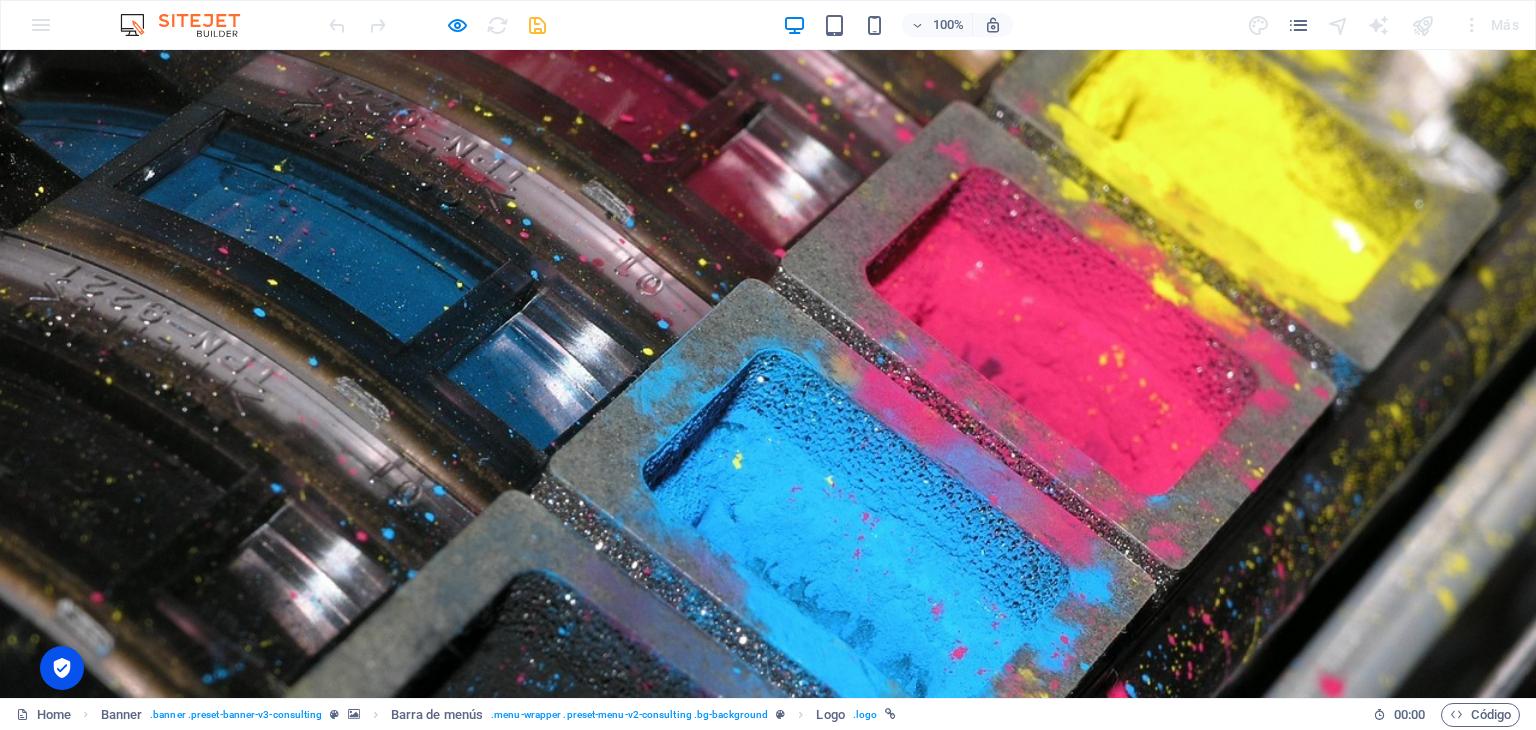 click at bounding box center (768, 1049) 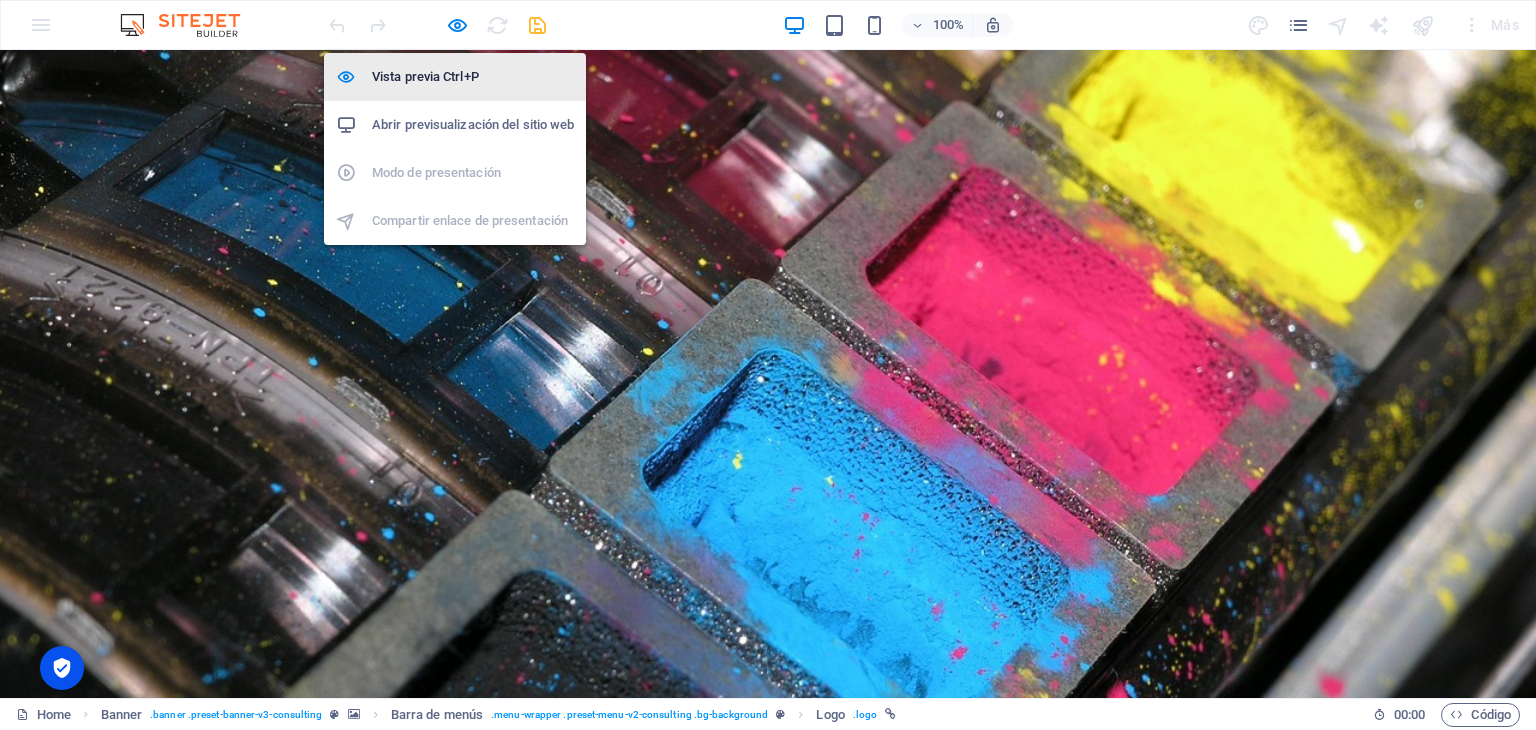 click on "Vista previa Ctrl+P" at bounding box center (473, 77) 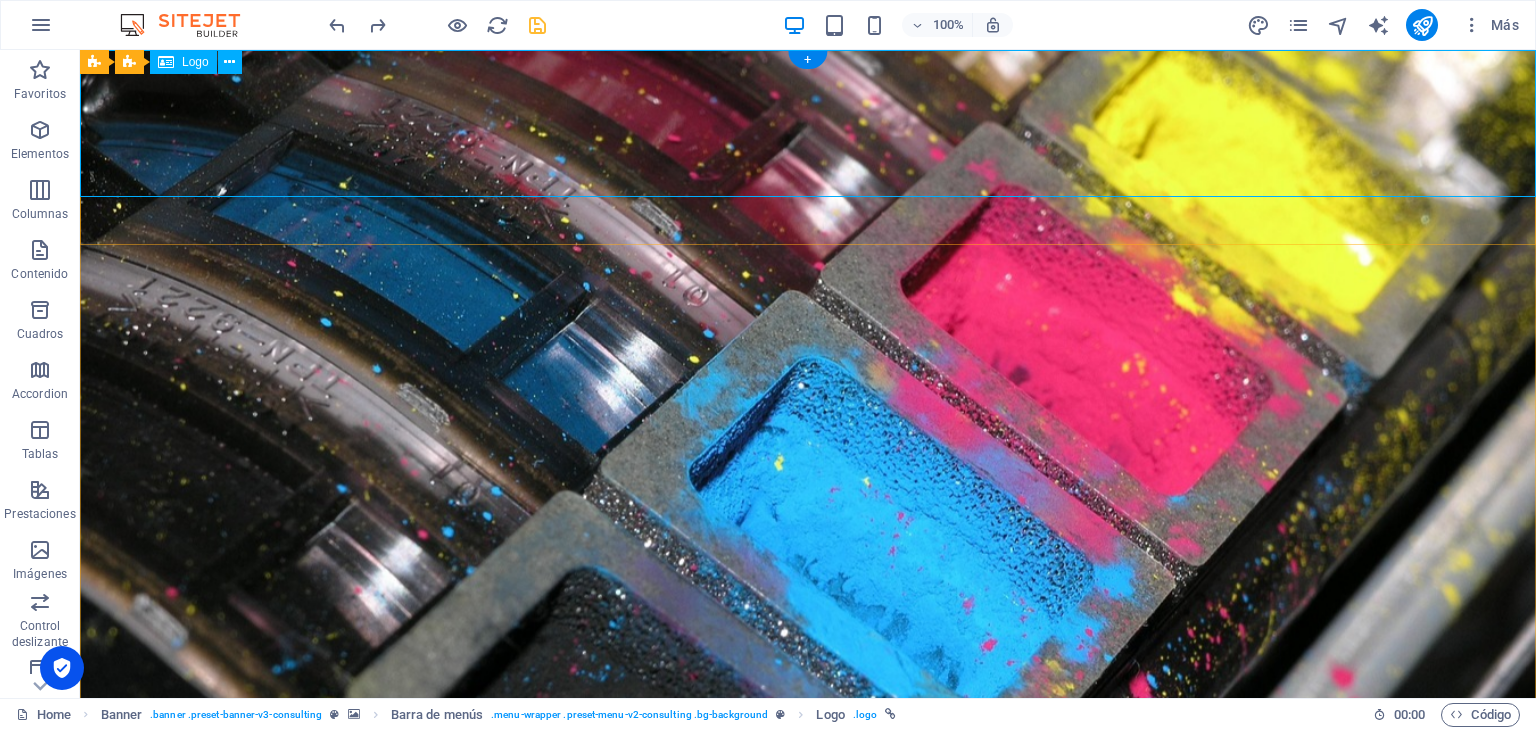click at bounding box center (808, 1023) 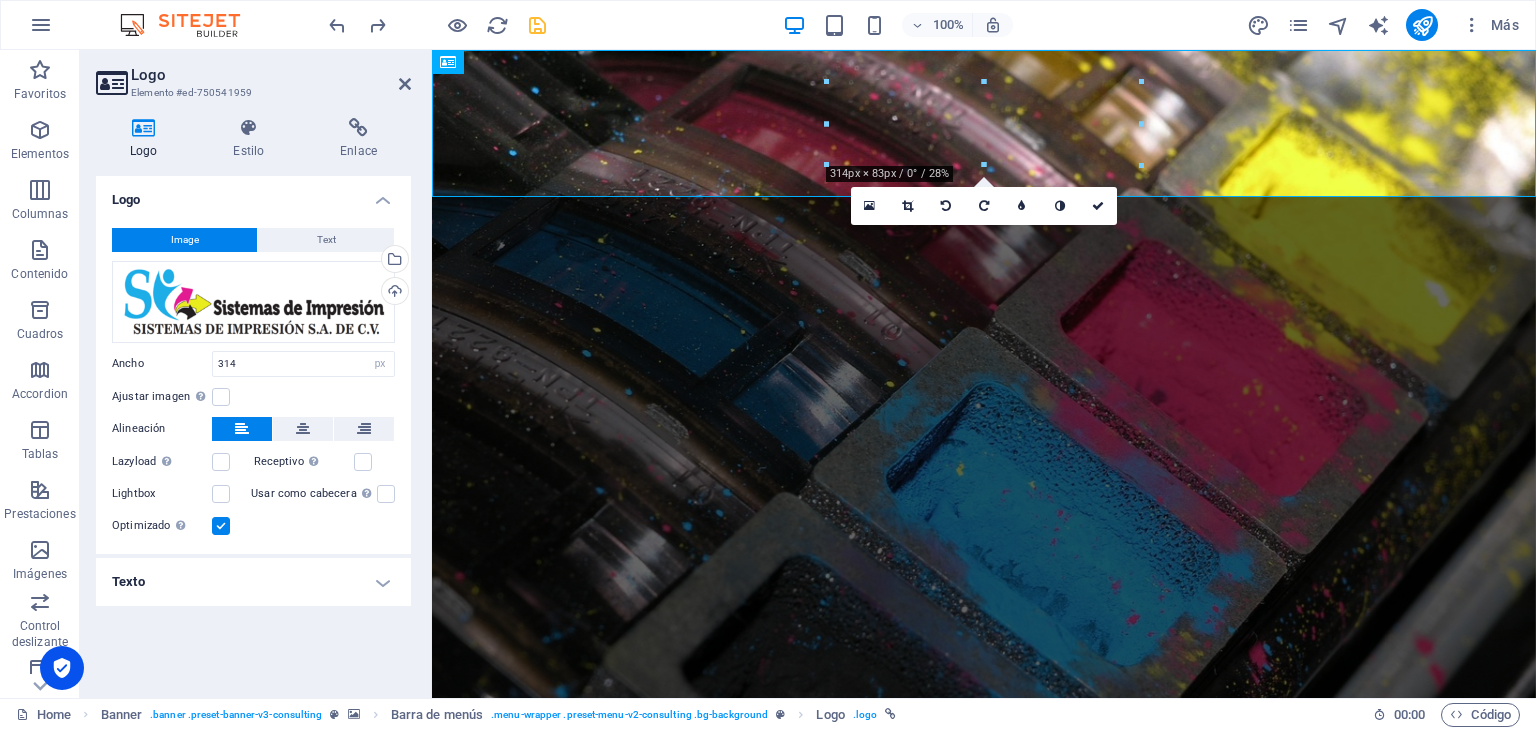 click on "Texto" at bounding box center (253, 582) 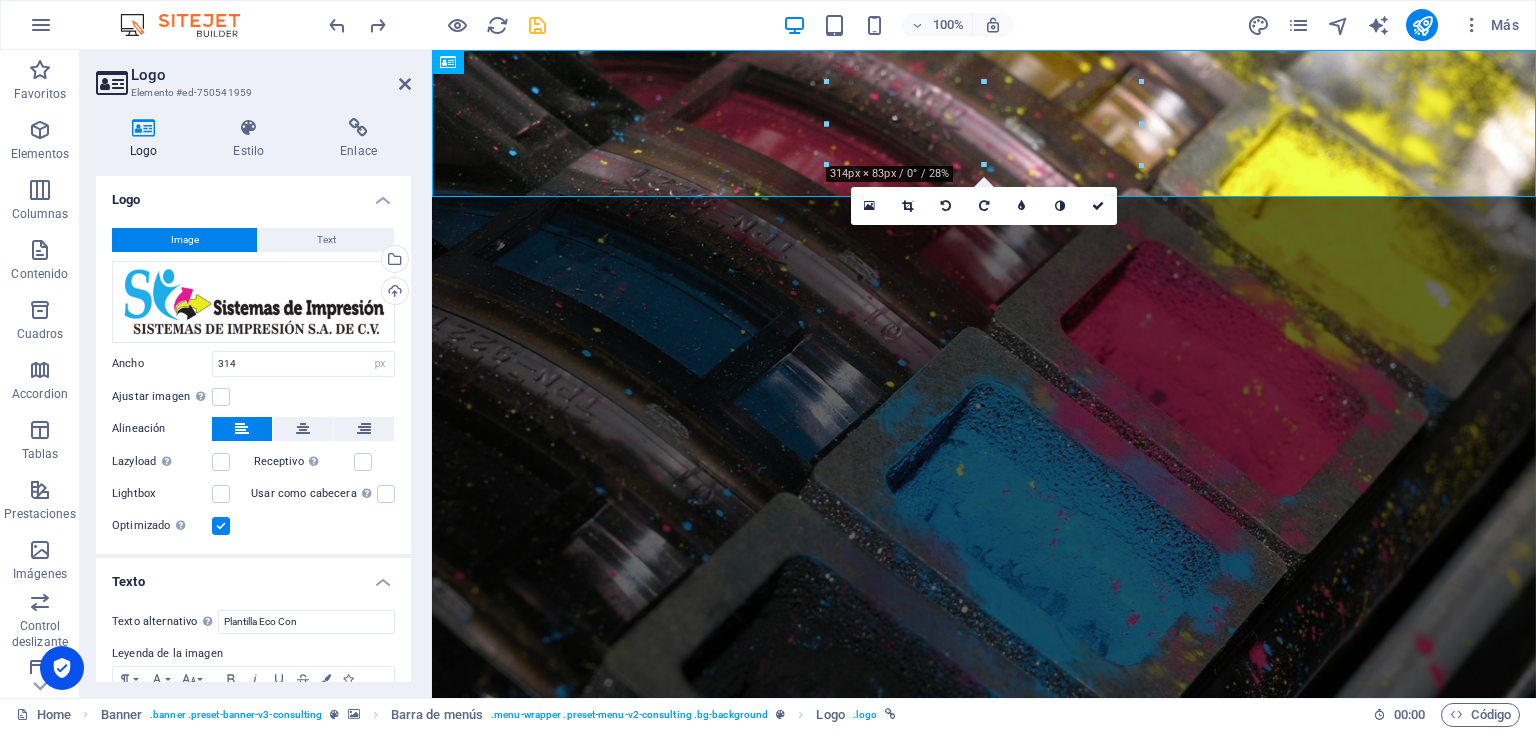 drag, startPoint x: 410, startPoint y: 436, endPoint x: 411, endPoint y: 479, distance: 43.011627 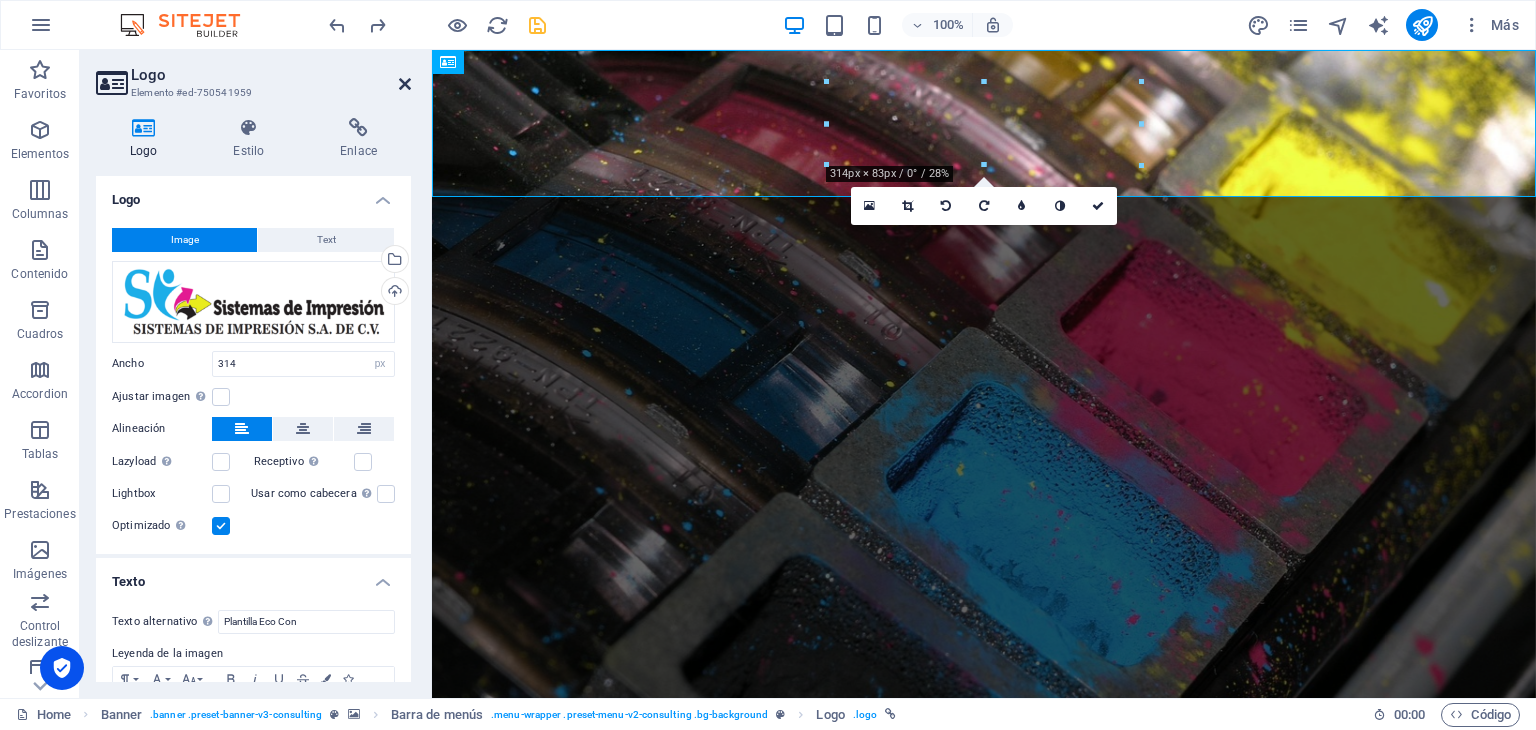 click at bounding box center (405, 84) 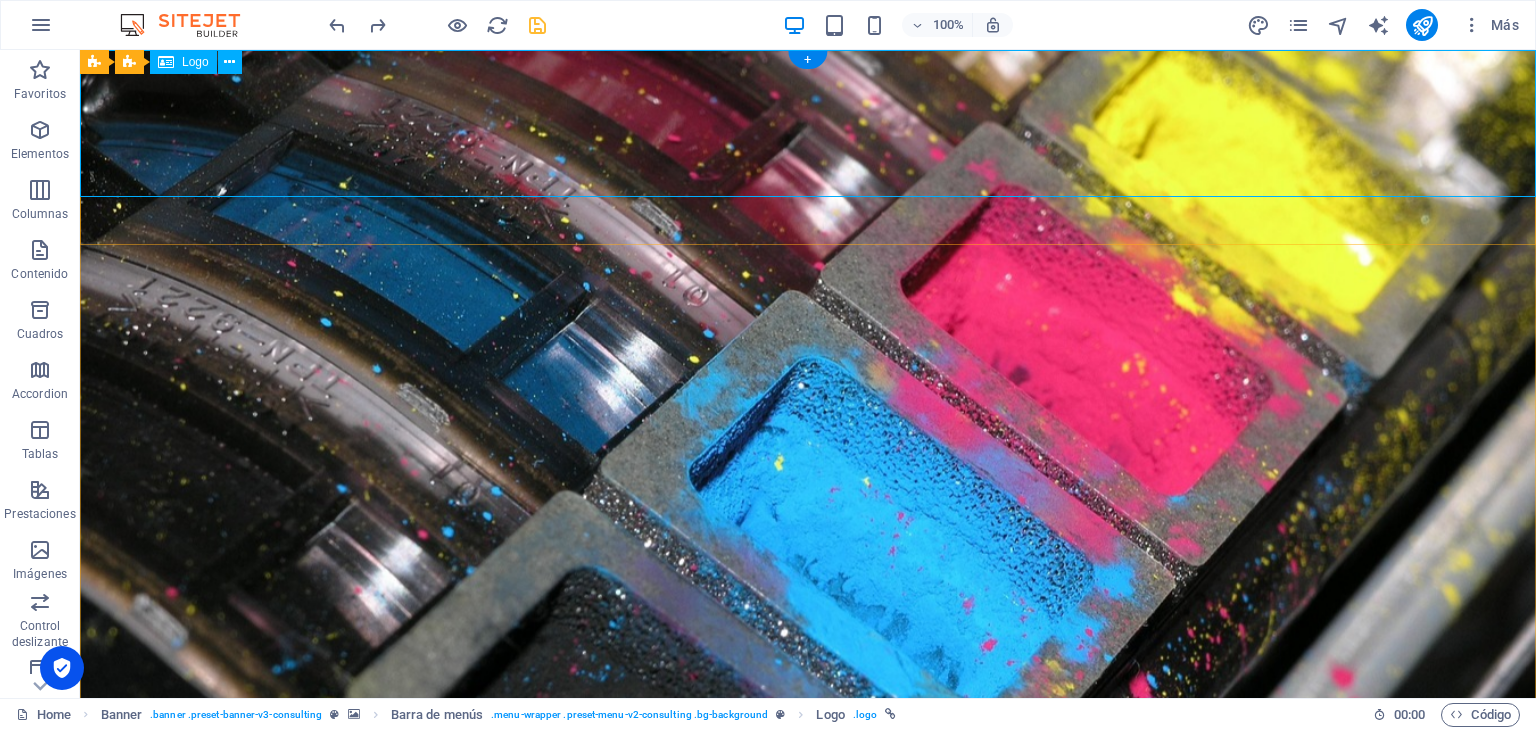drag, startPoint x: 893, startPoint y: 113, endPoint x: 814, endPoint y: 77, distance: 86.815895 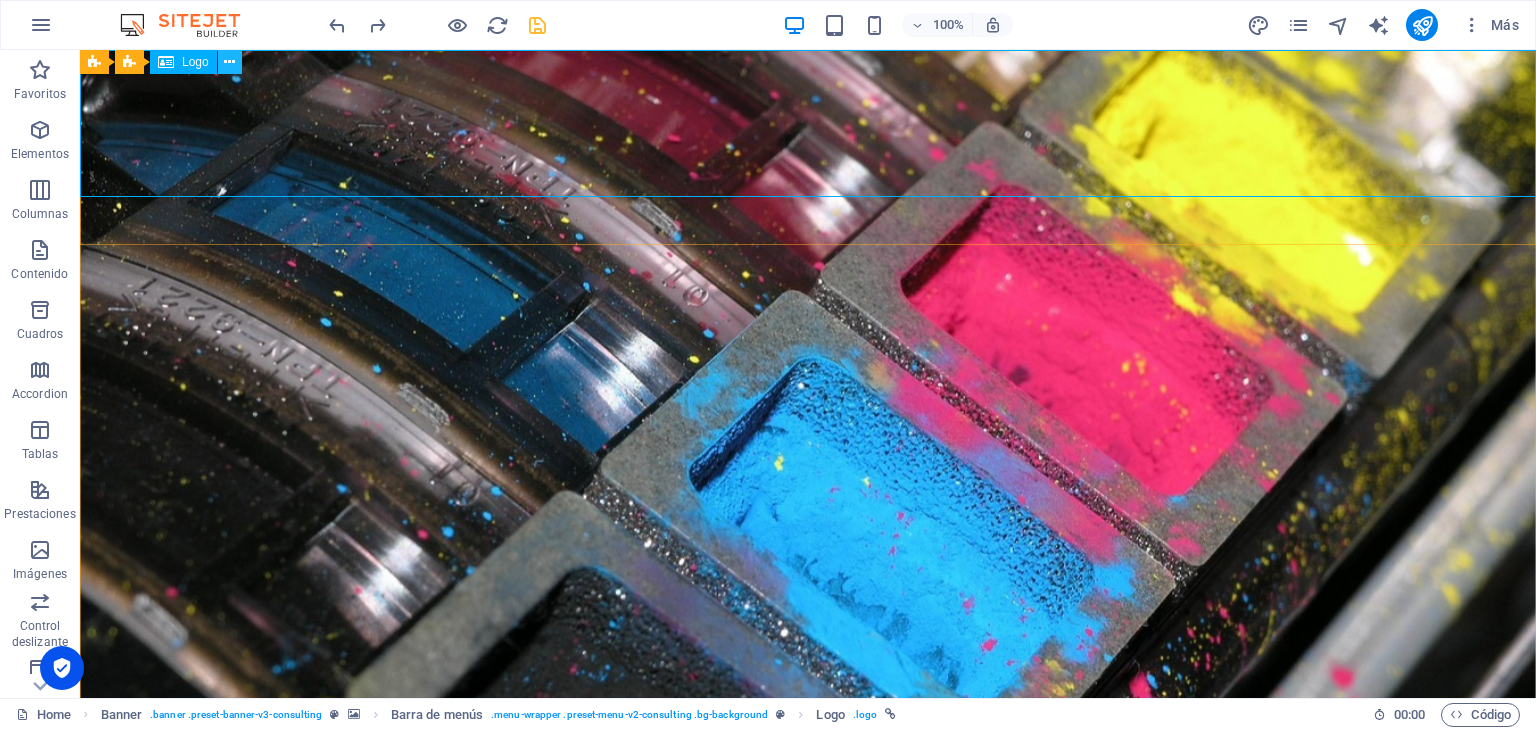 click at bounding box center (229, 62) 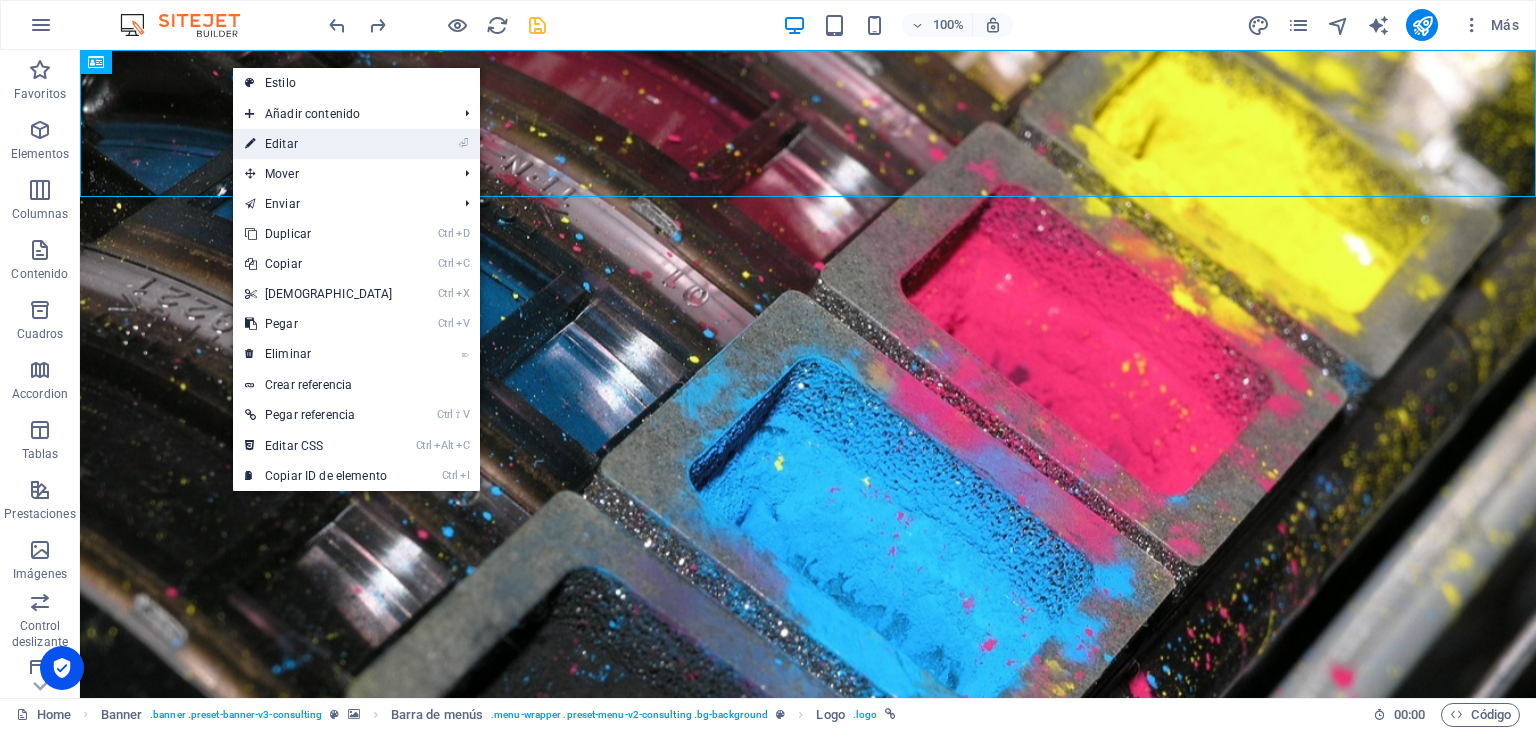 click on "⏎  Editar" at bounding box center [319, 144] 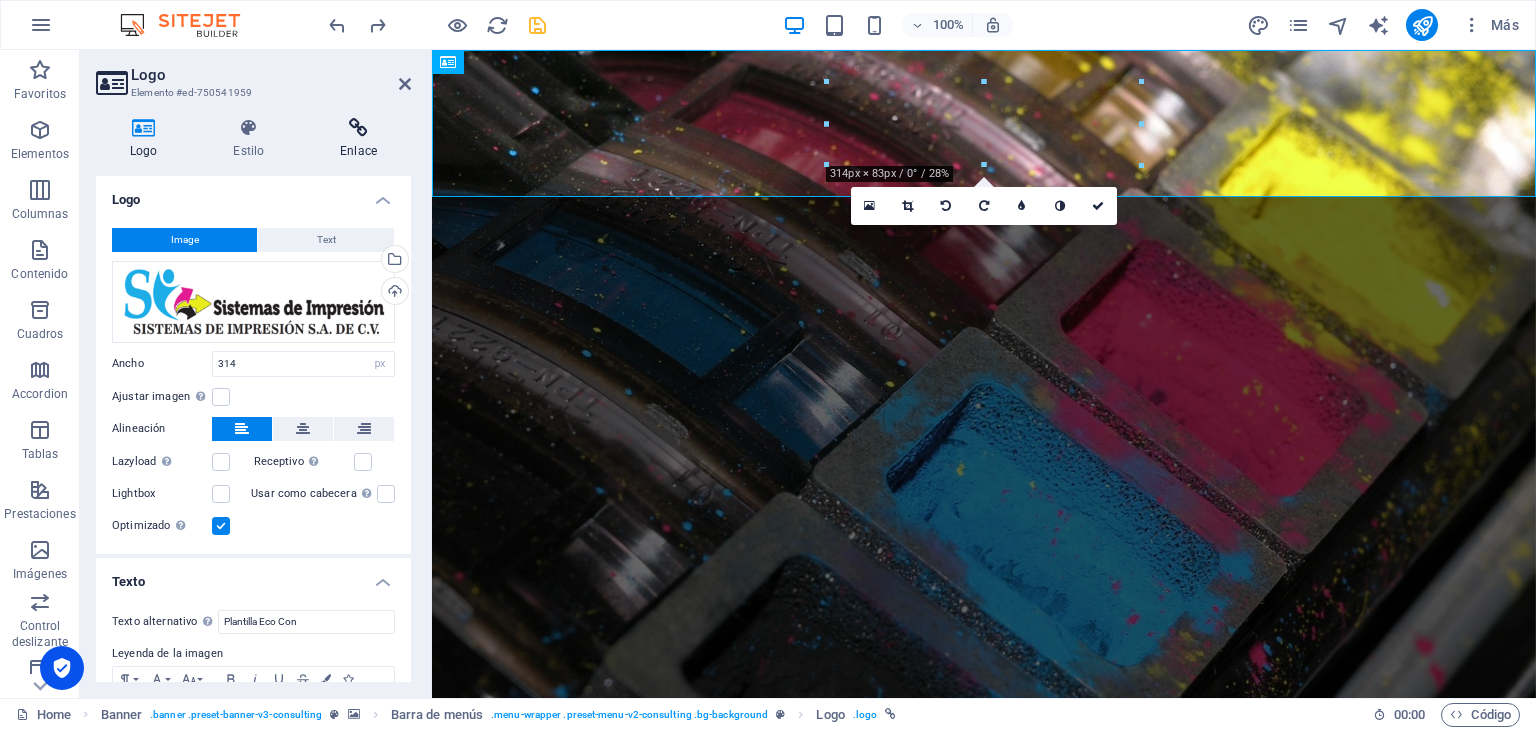 click on "Enlace" at bounding box center [358, 139] 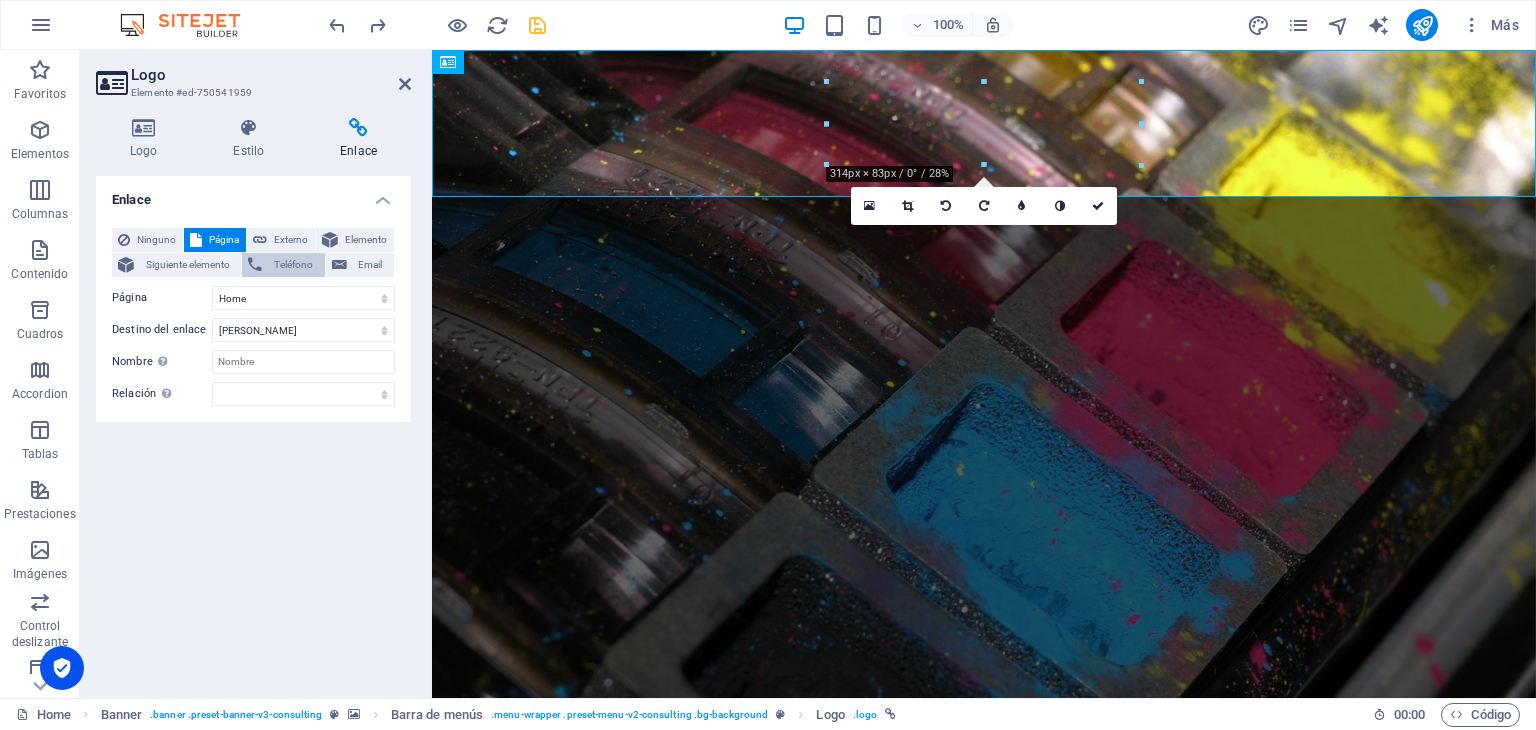 click on "Teléfono" at bounding box center (293, 265) 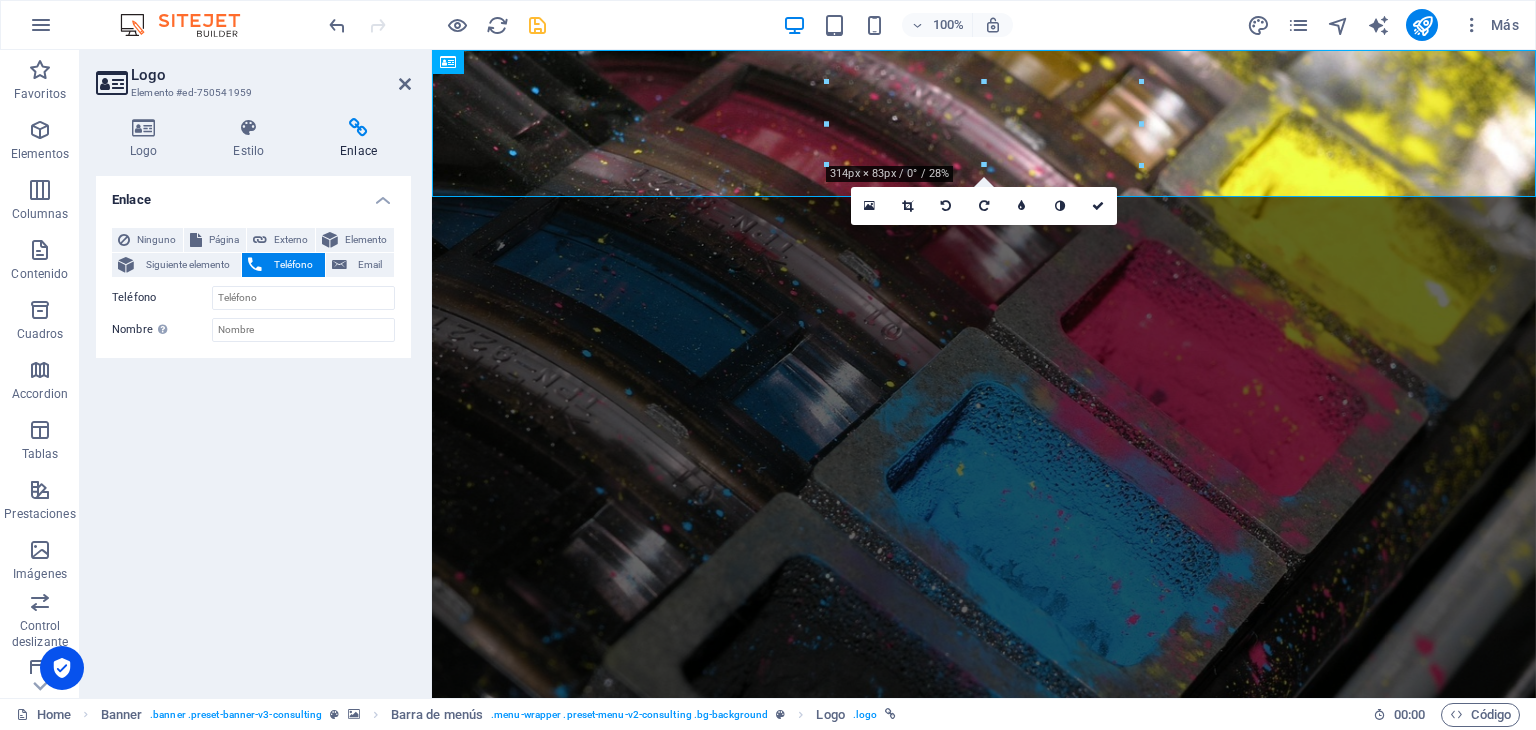 click on "Teléfono" at bounding box center [293, 265] 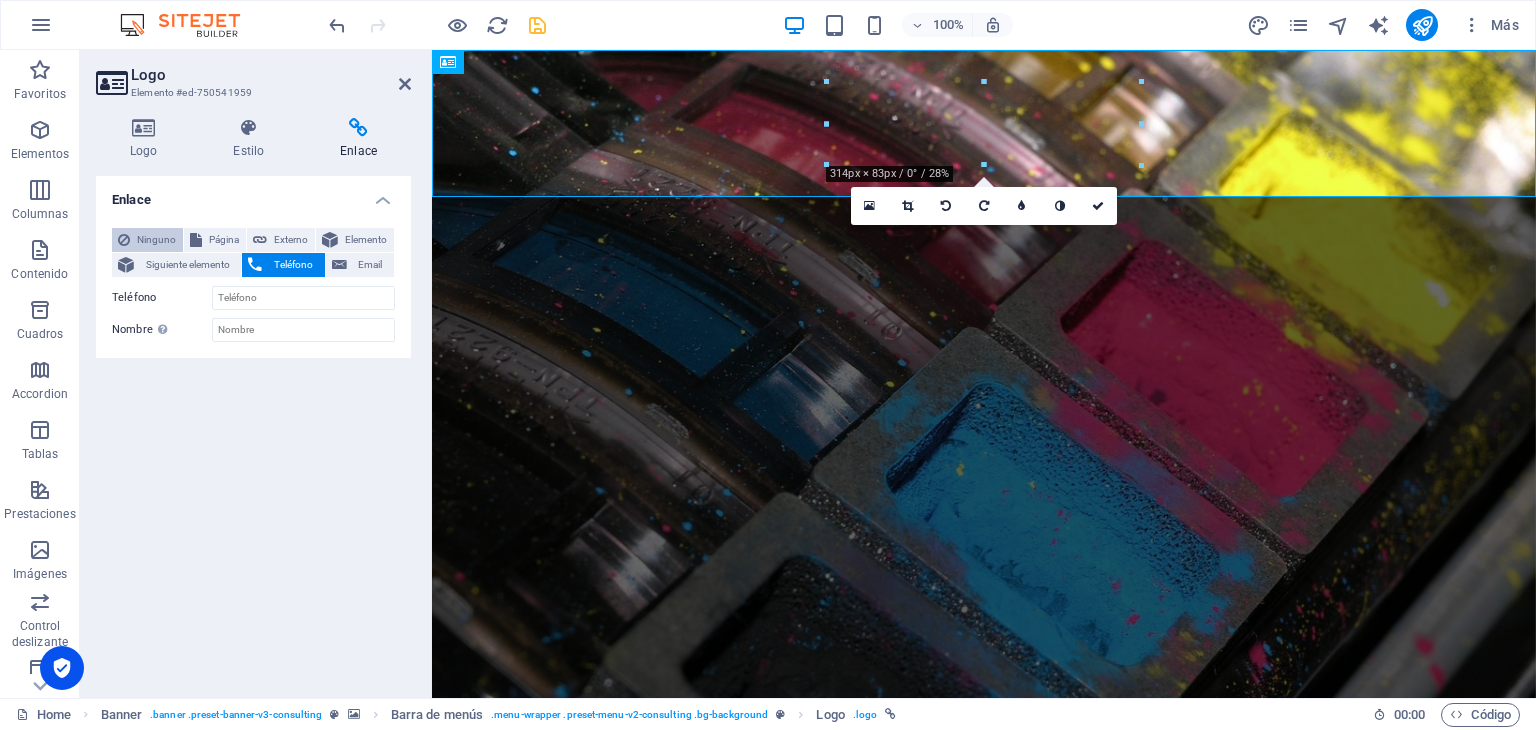 click on "Ninguno" at bounding box center (156, 240) 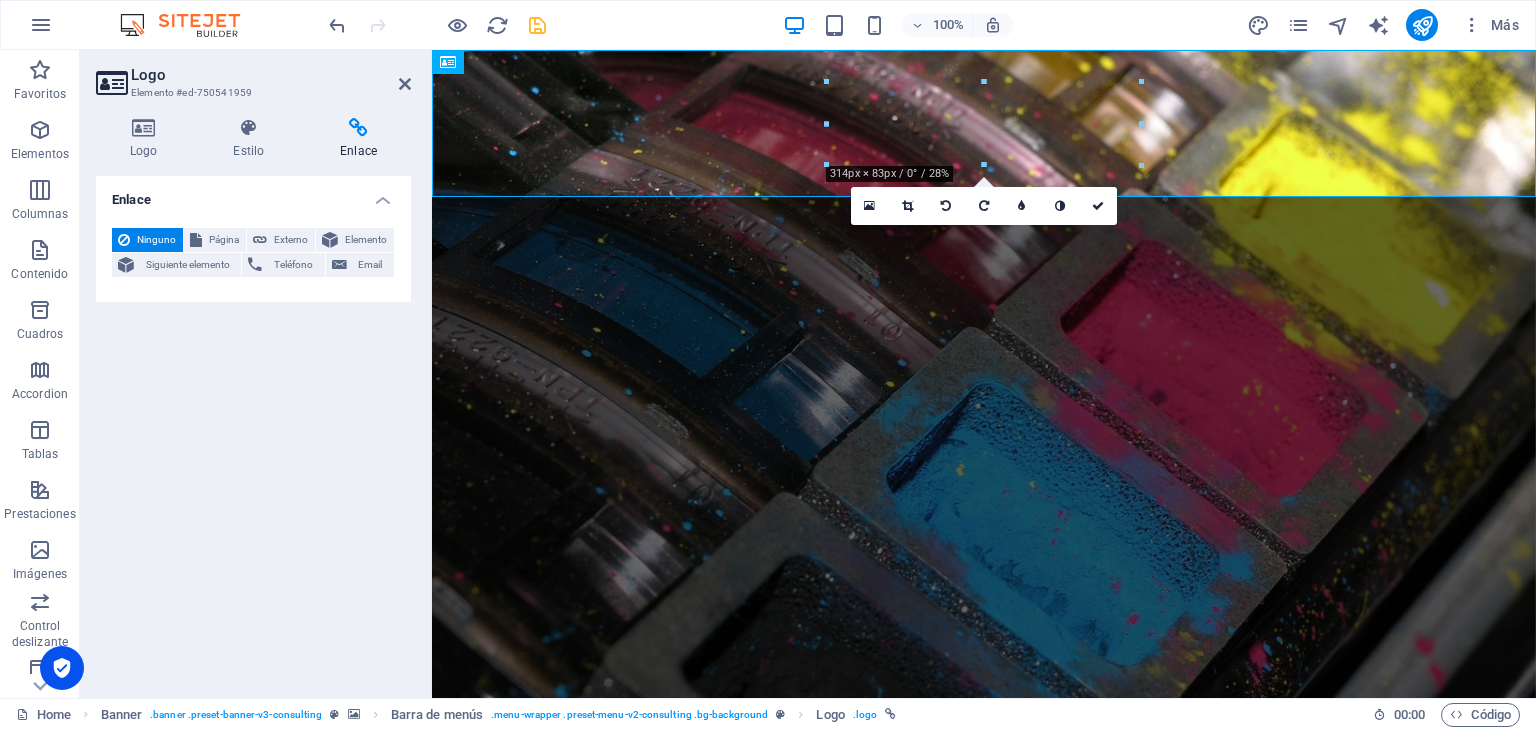 click on "Ninguno" at bounding box center [156, 240] 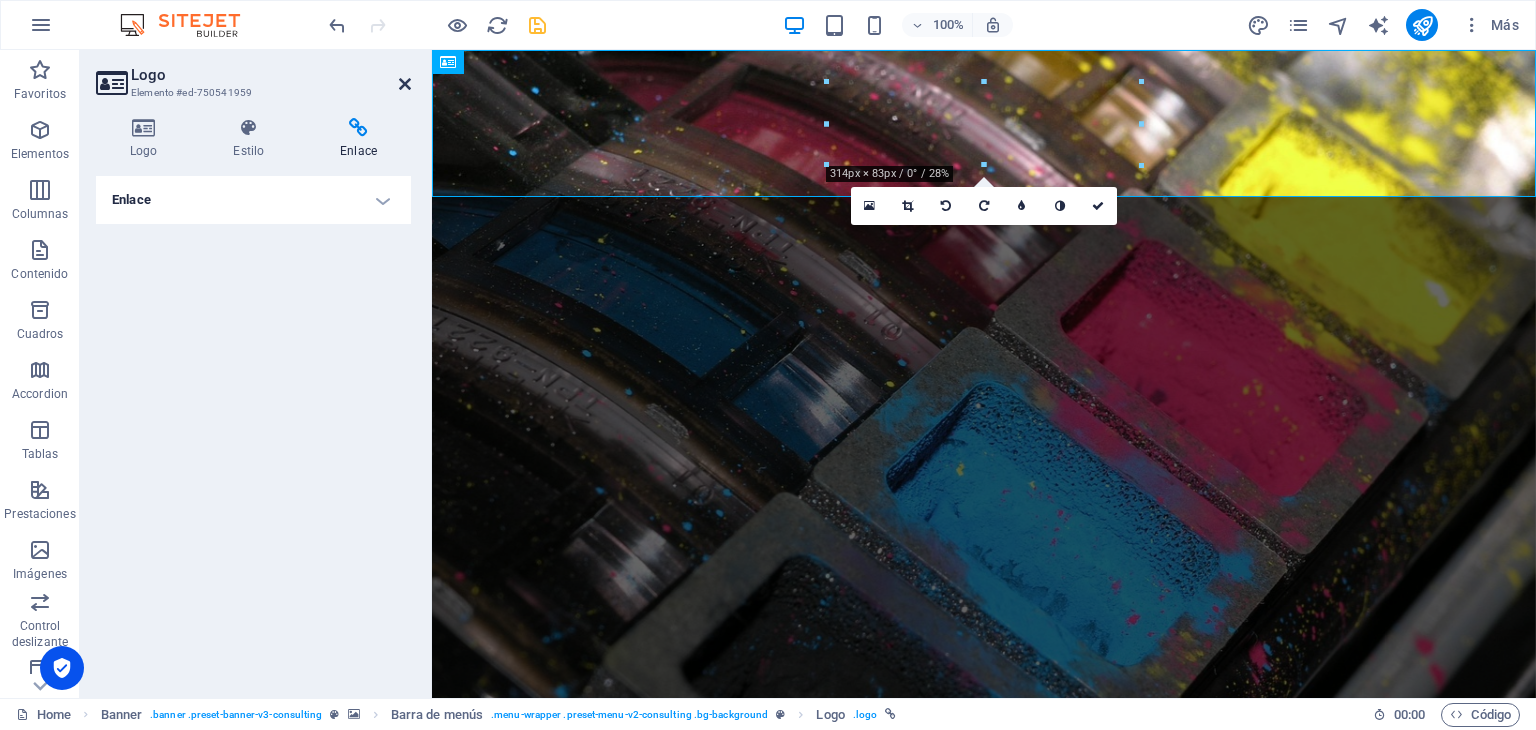 click at bounding box center (405, 84) 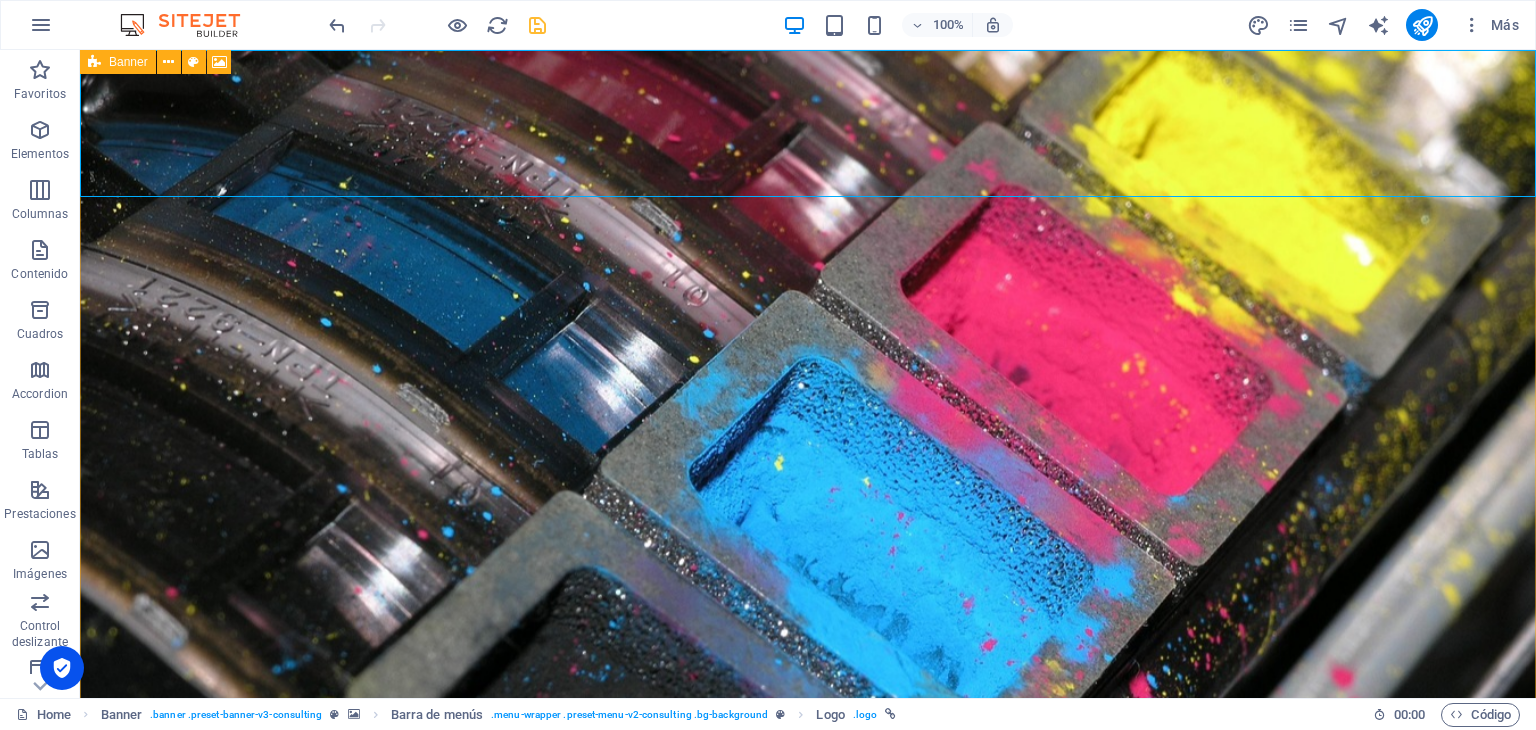 click on "Banner" at bounding box center [128, 62] 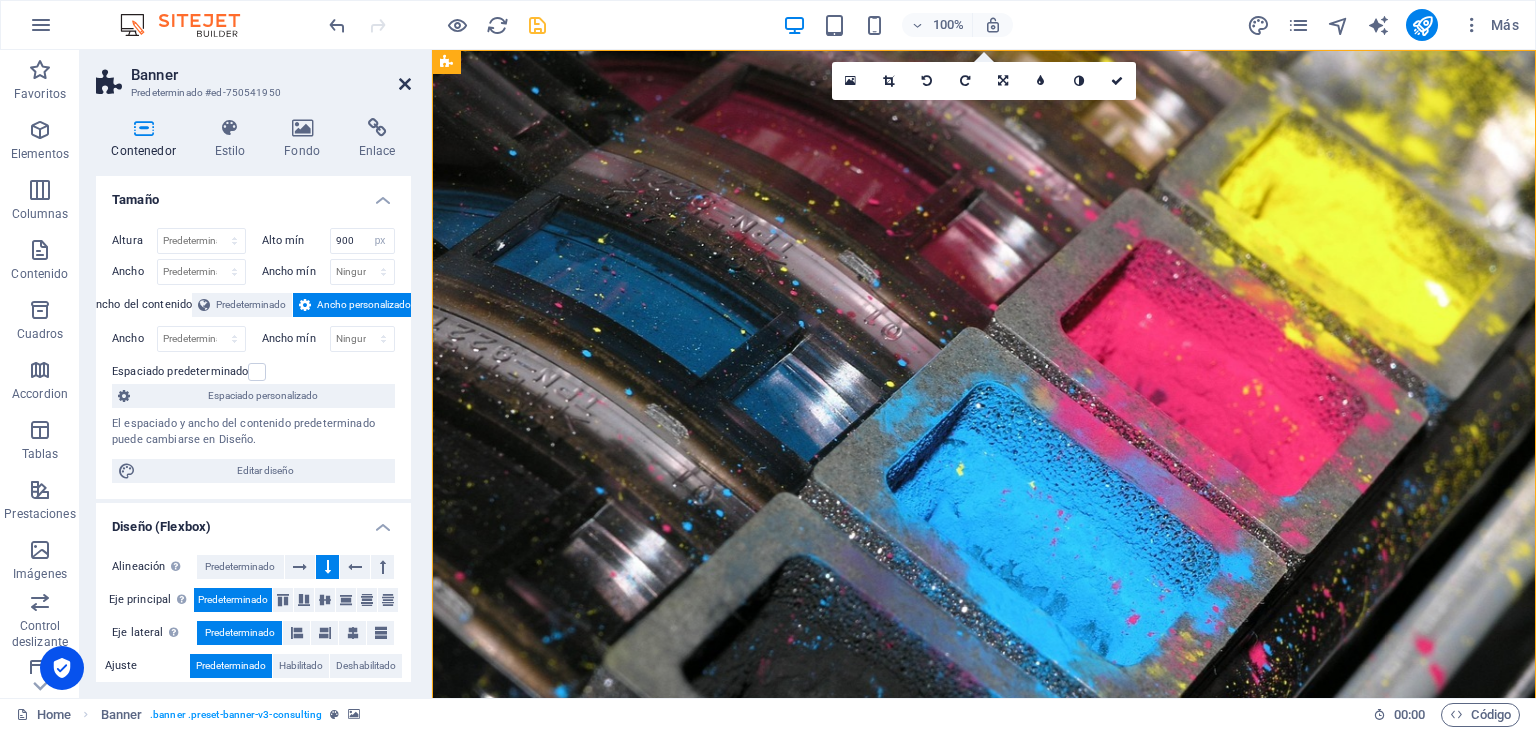 click at bounding box center (405, 84) 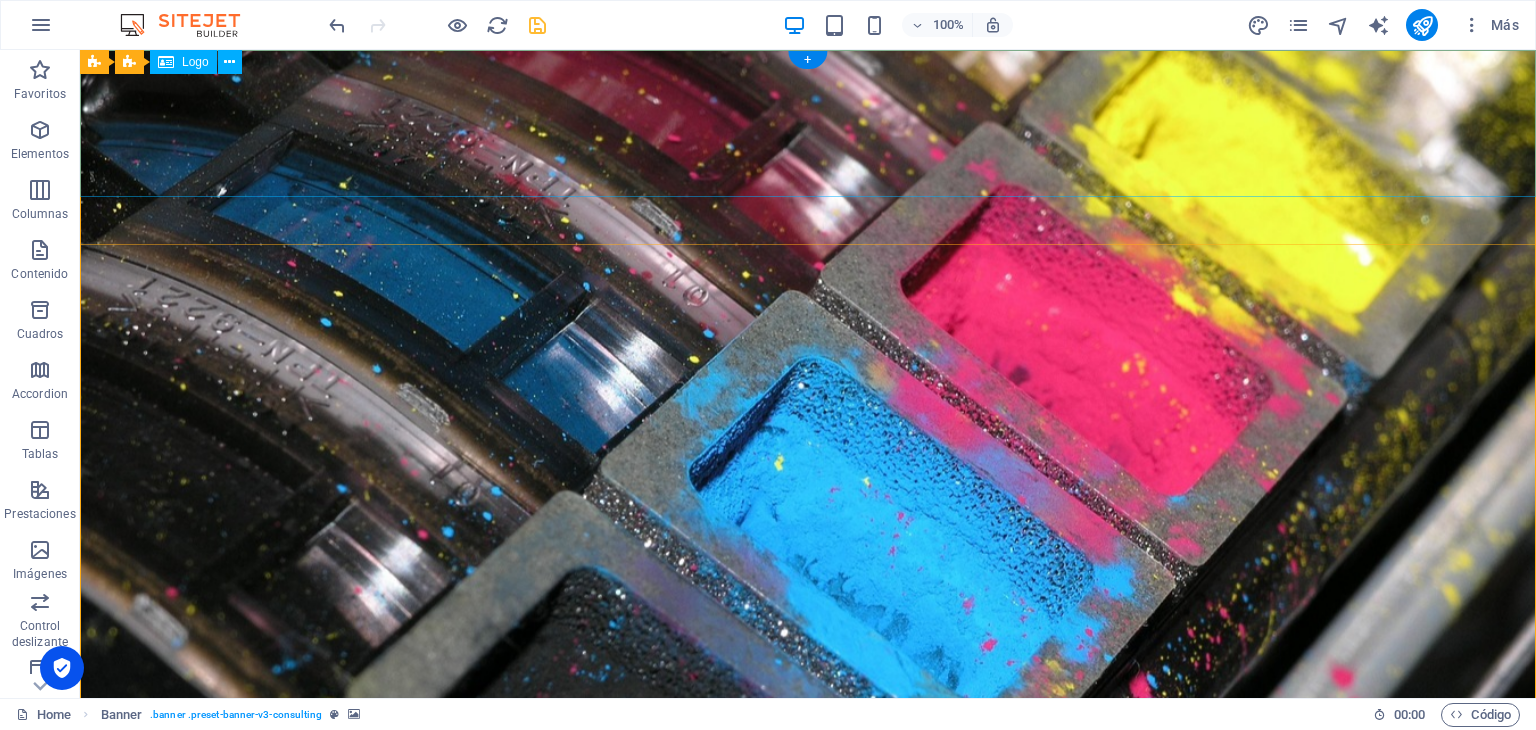 click at bounding box center (808, 1023) 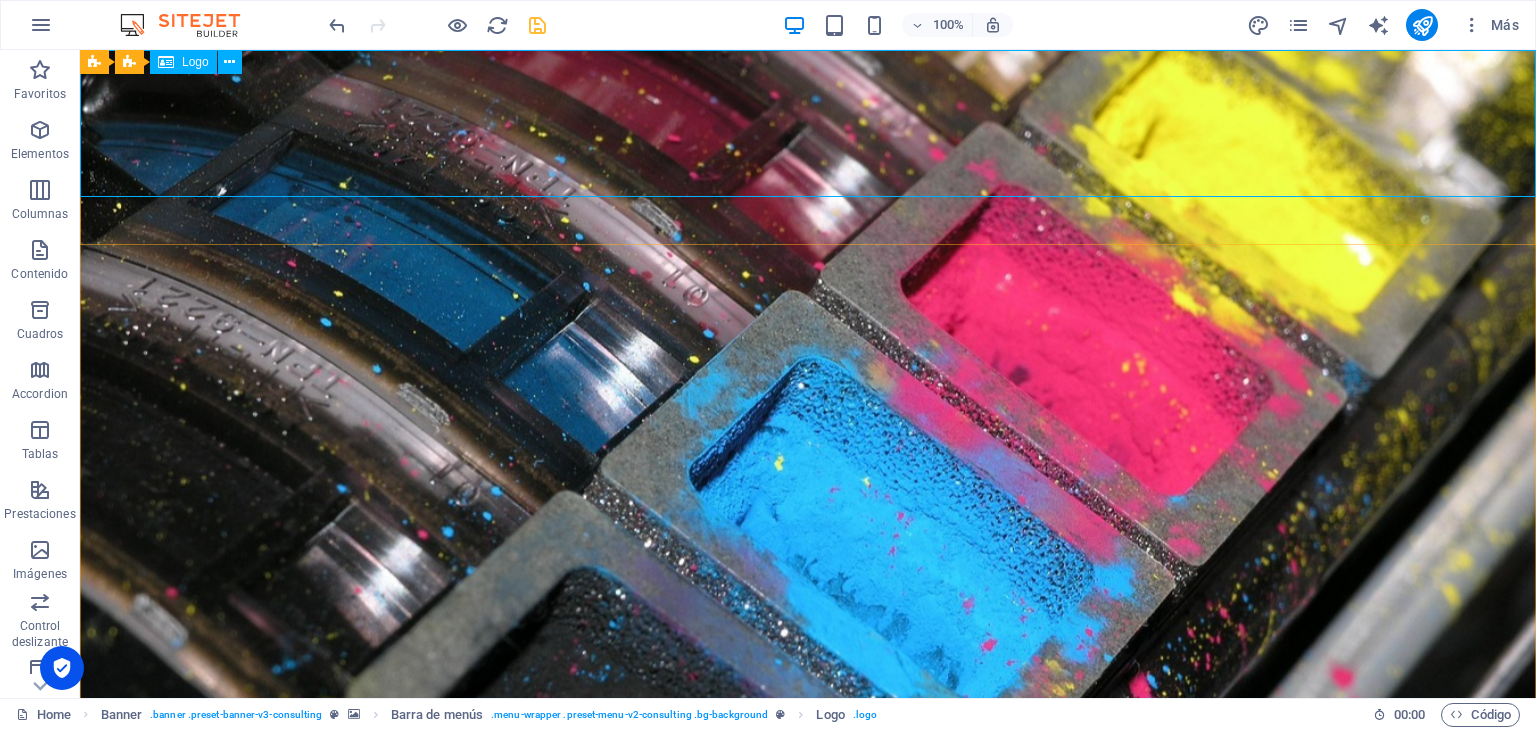 click on "Logo" at bounding box center (195, 62) 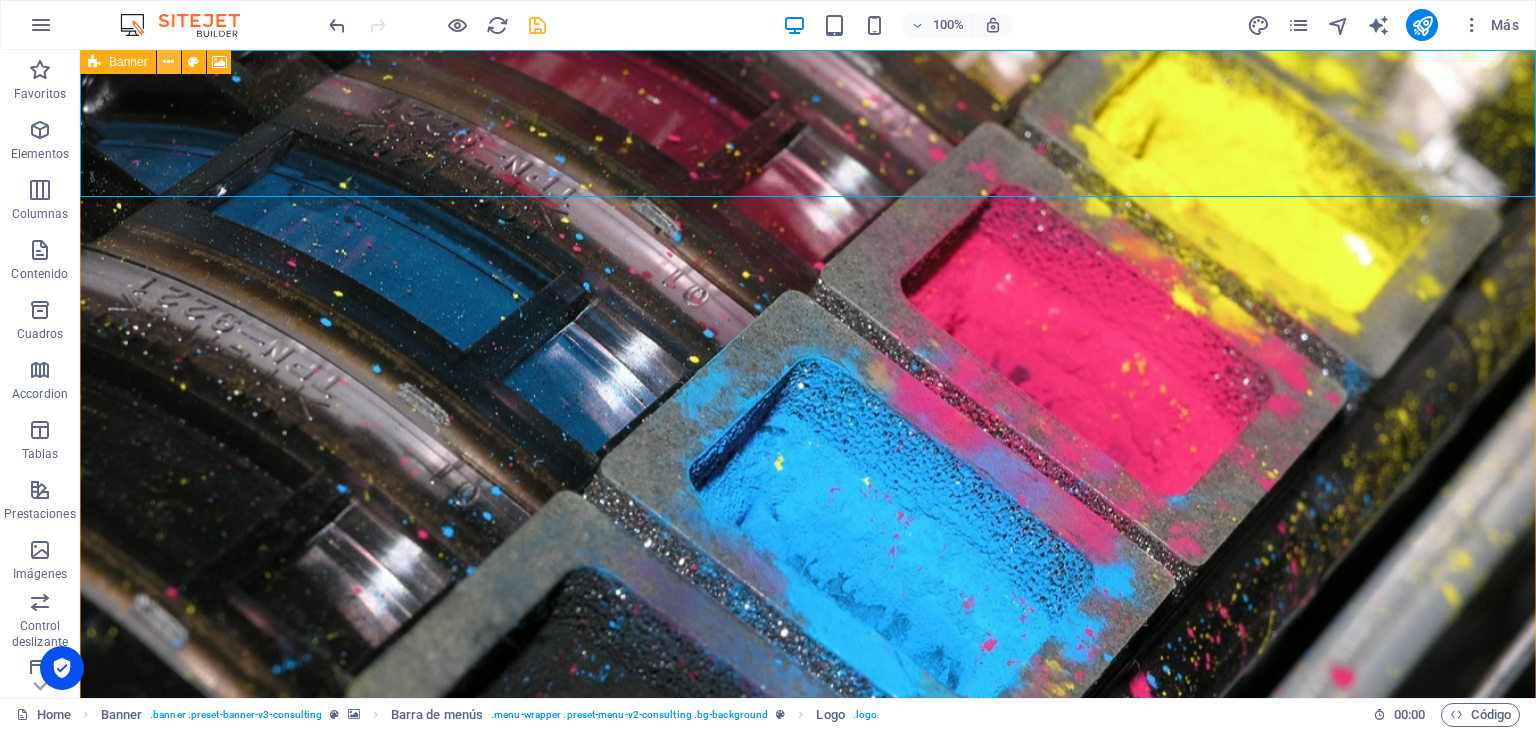 click at bounding box center (168, 62) 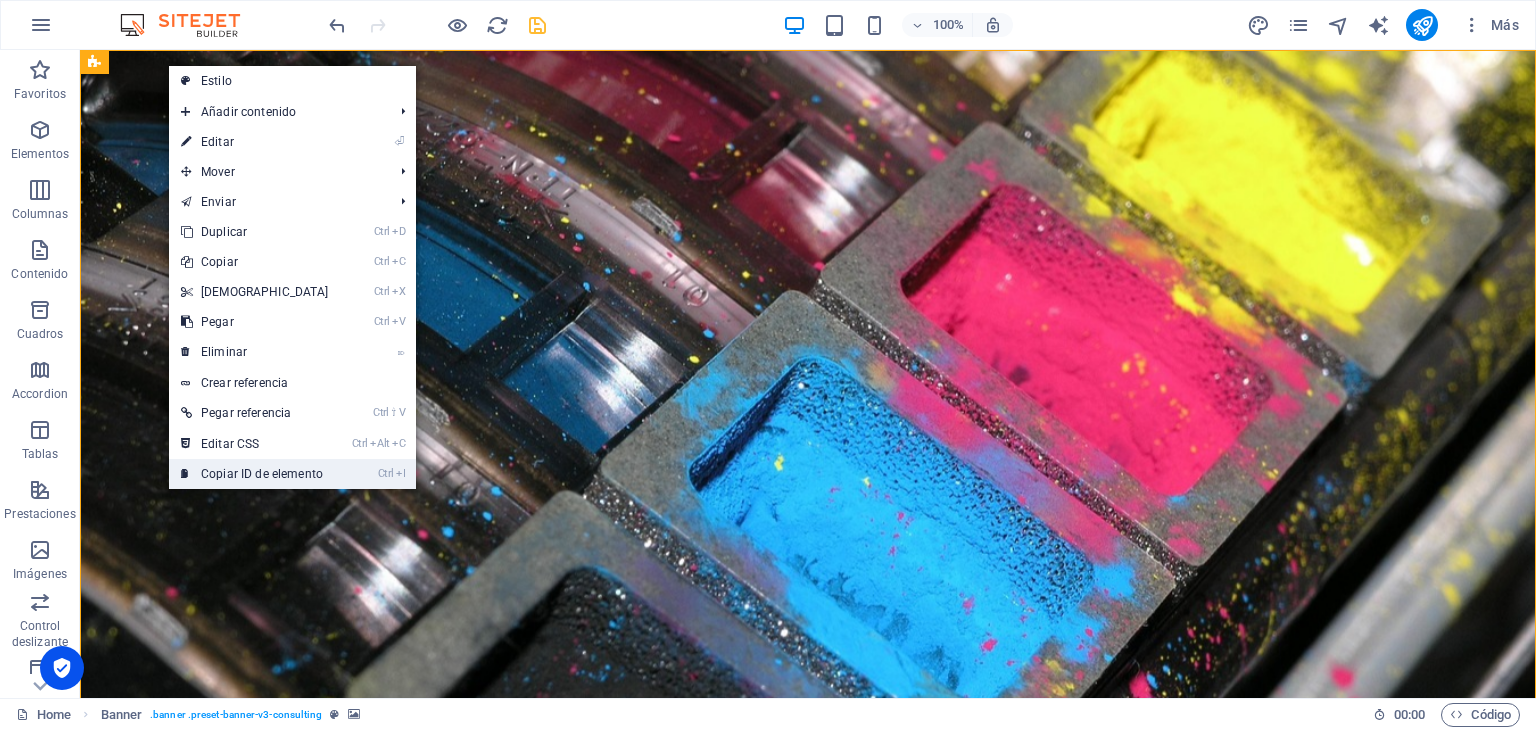 click on "Ctrl I  Copiar ID de elemento" at bounding box center [255, 474] 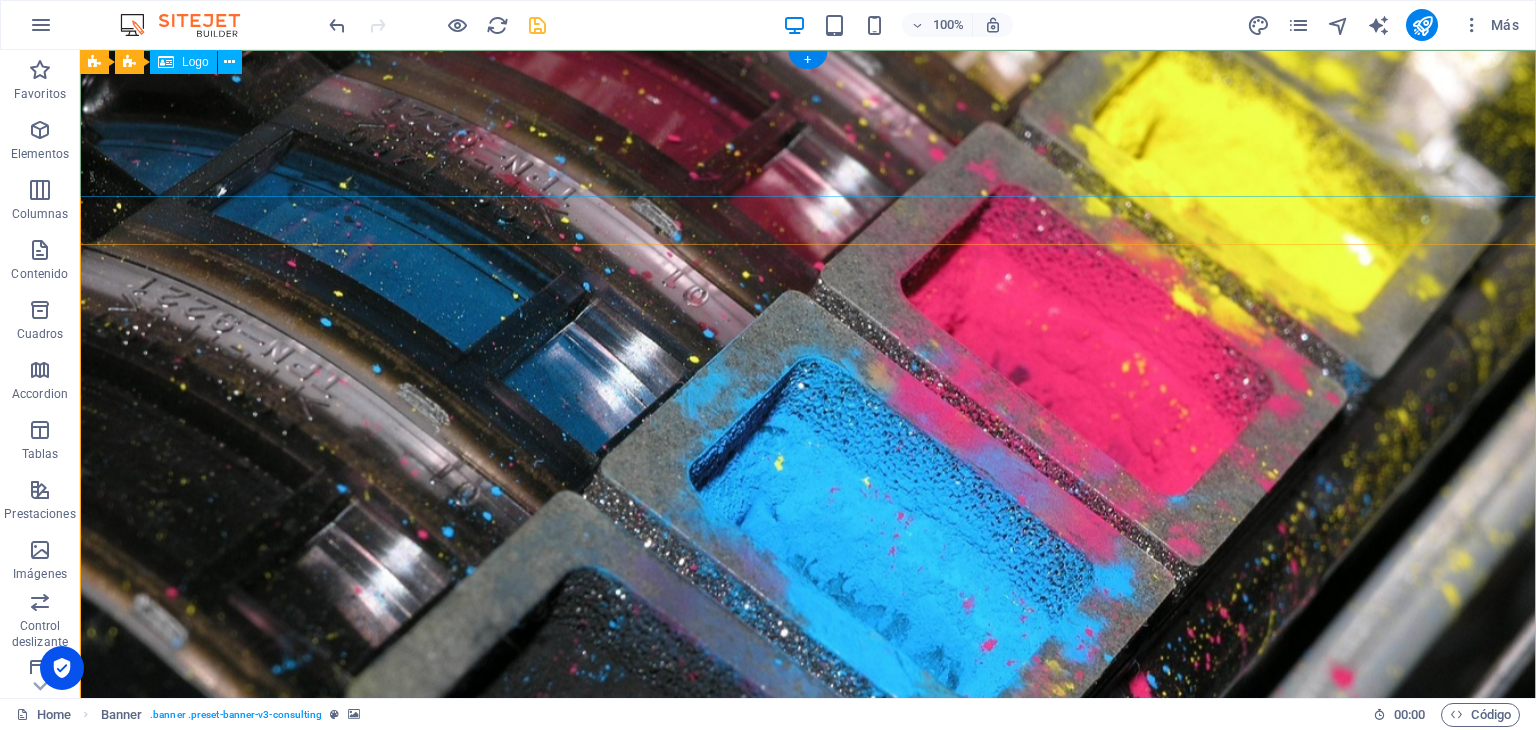 click at bounding box center [808, 1023] 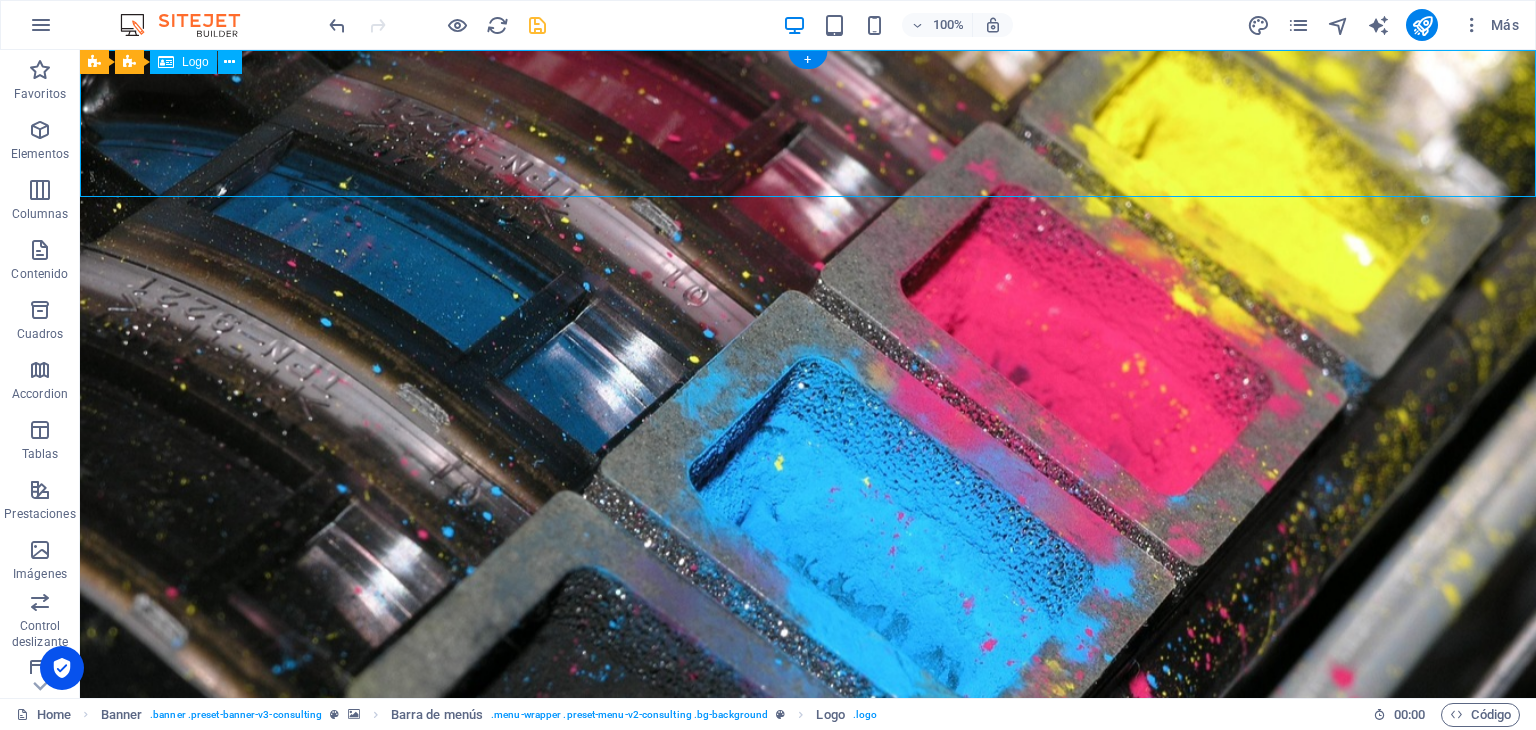 click at bounding box center [808, 1023] 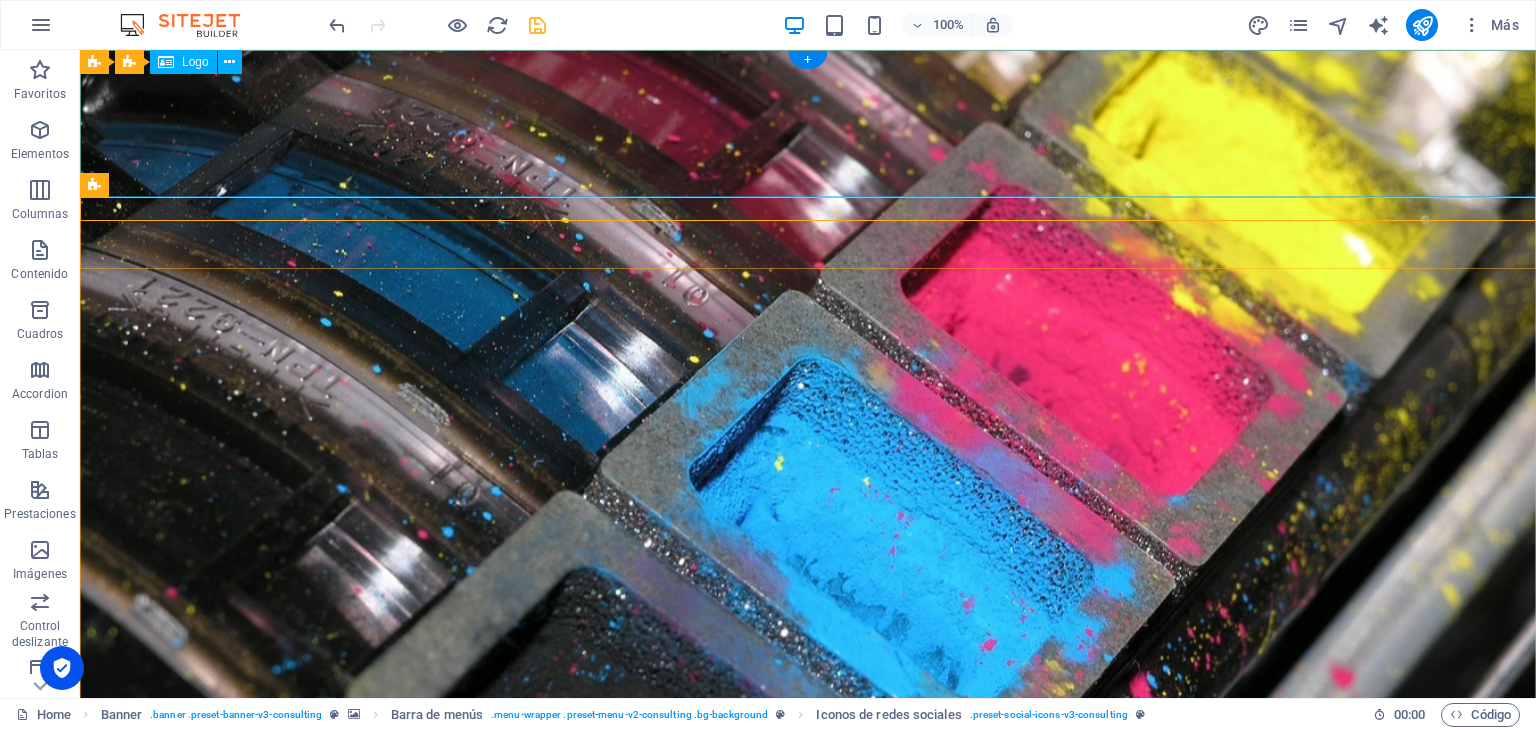 click at bounding box center (808, 1023) 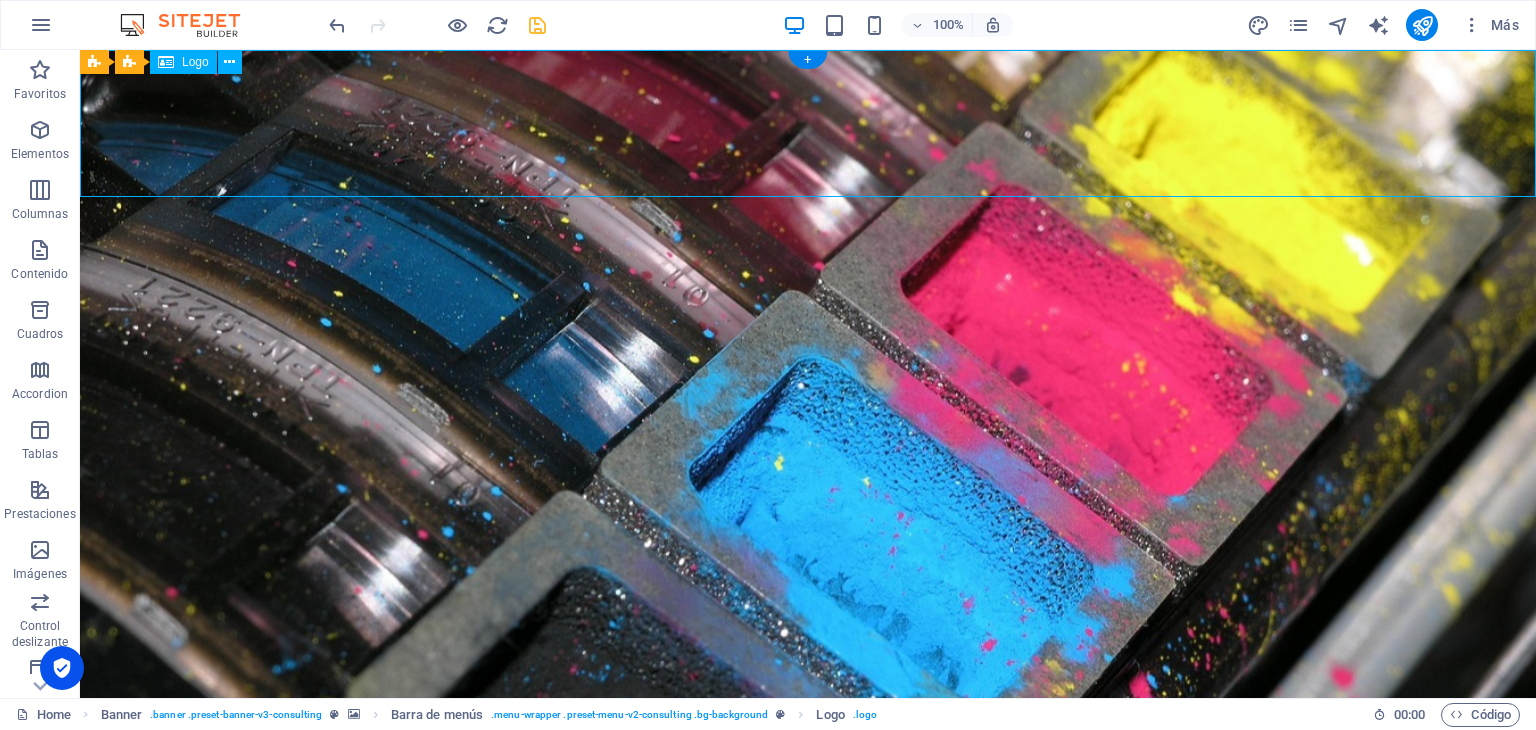 click at bounding box center [808, 1023] 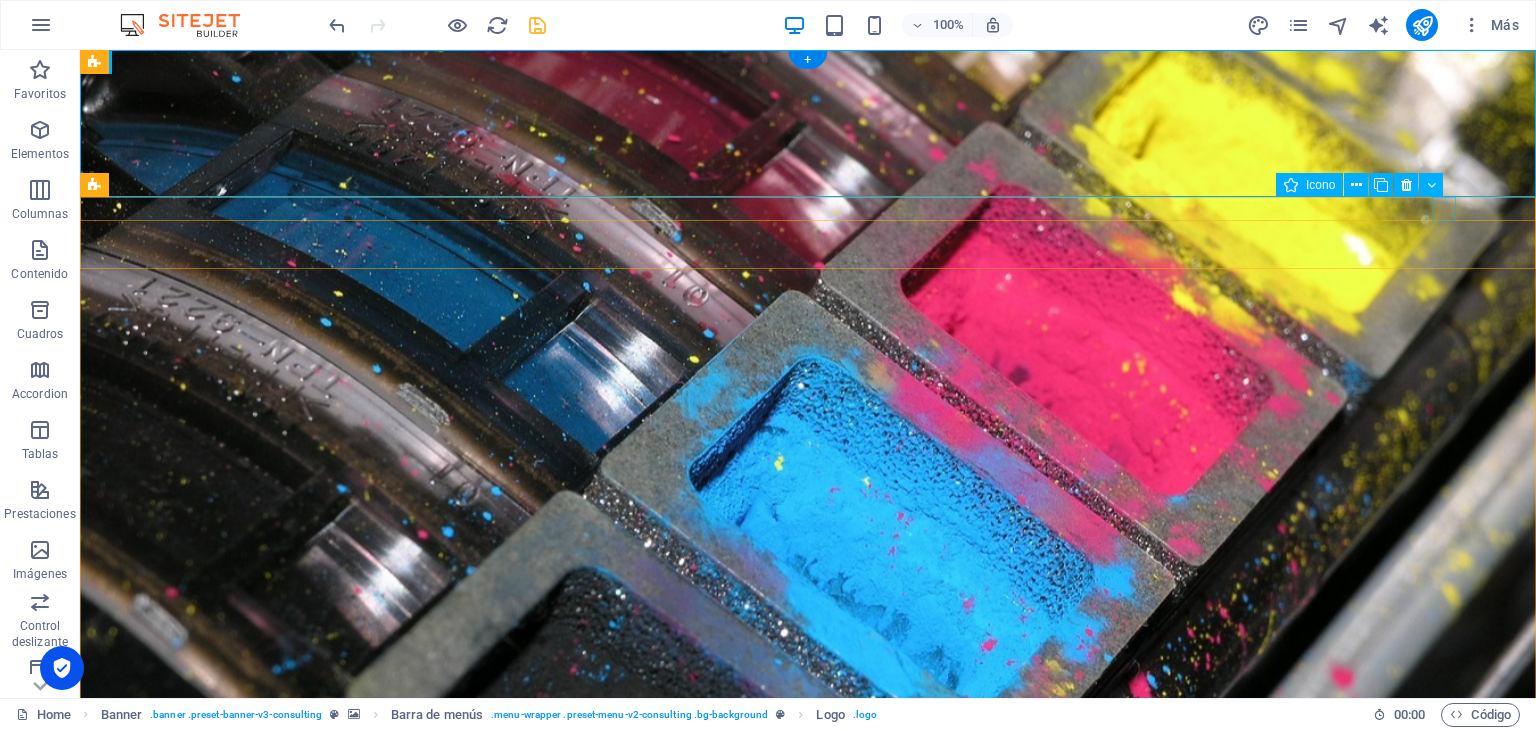 click at bounding box center (808, 1141) 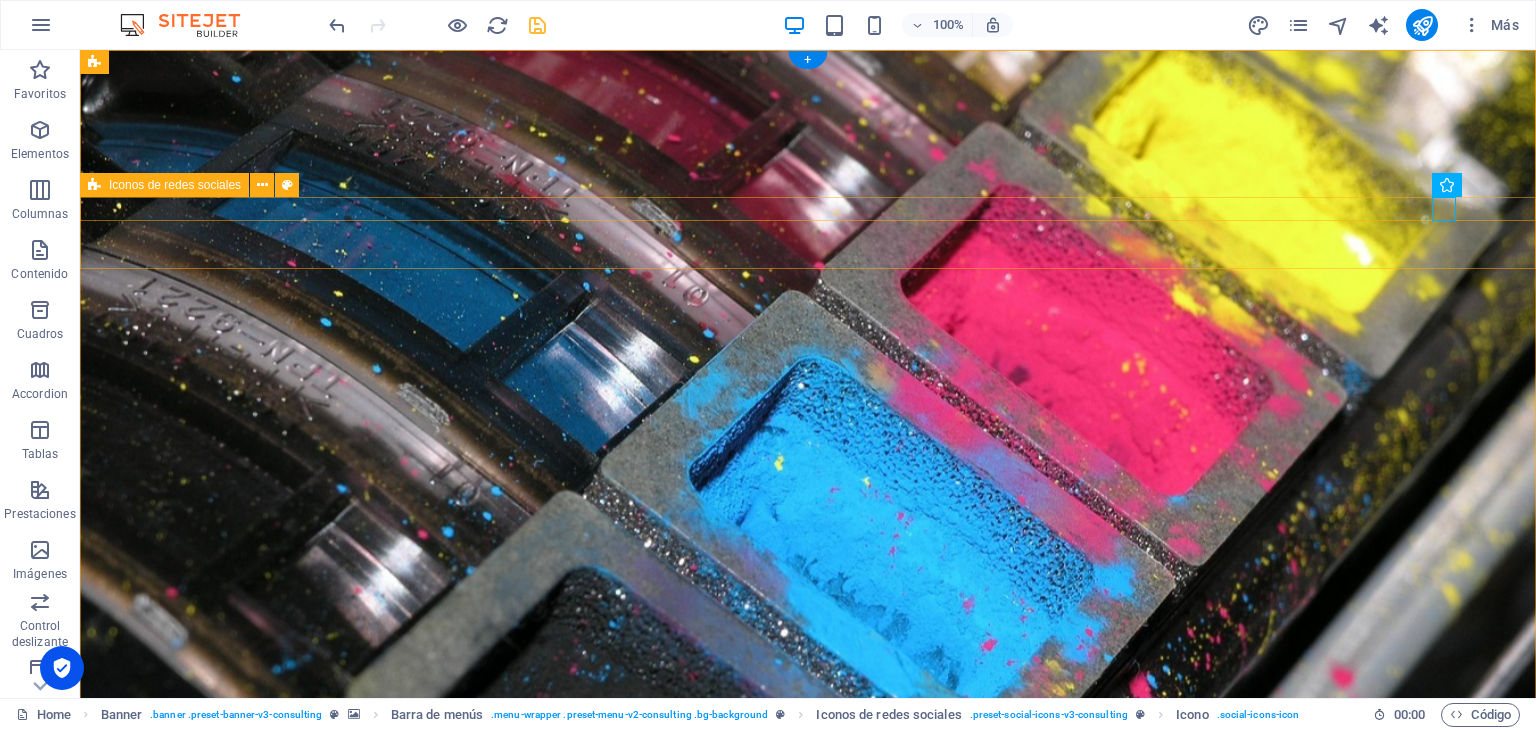 click at bounding box center [808, 1157] 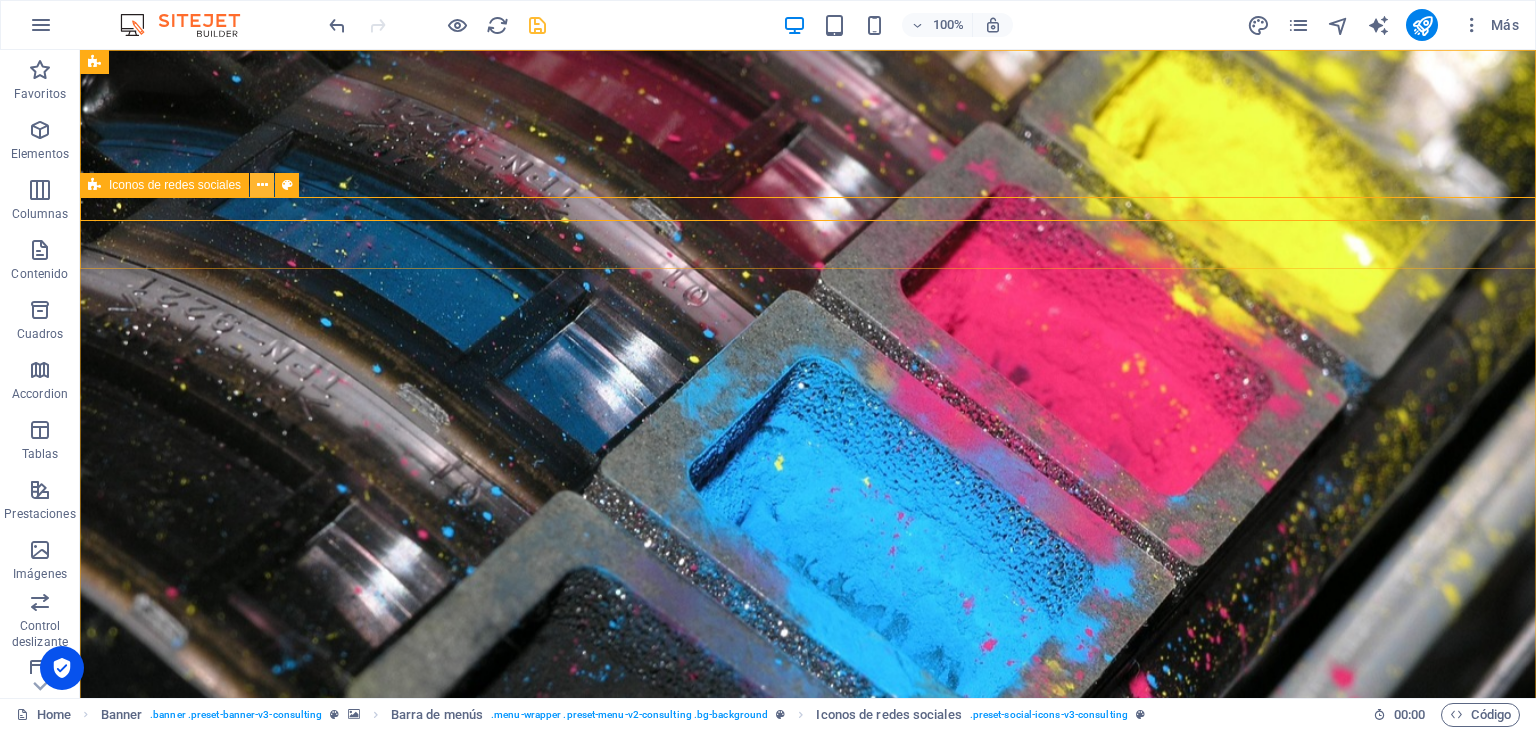 click at bounding box center [262, 185] 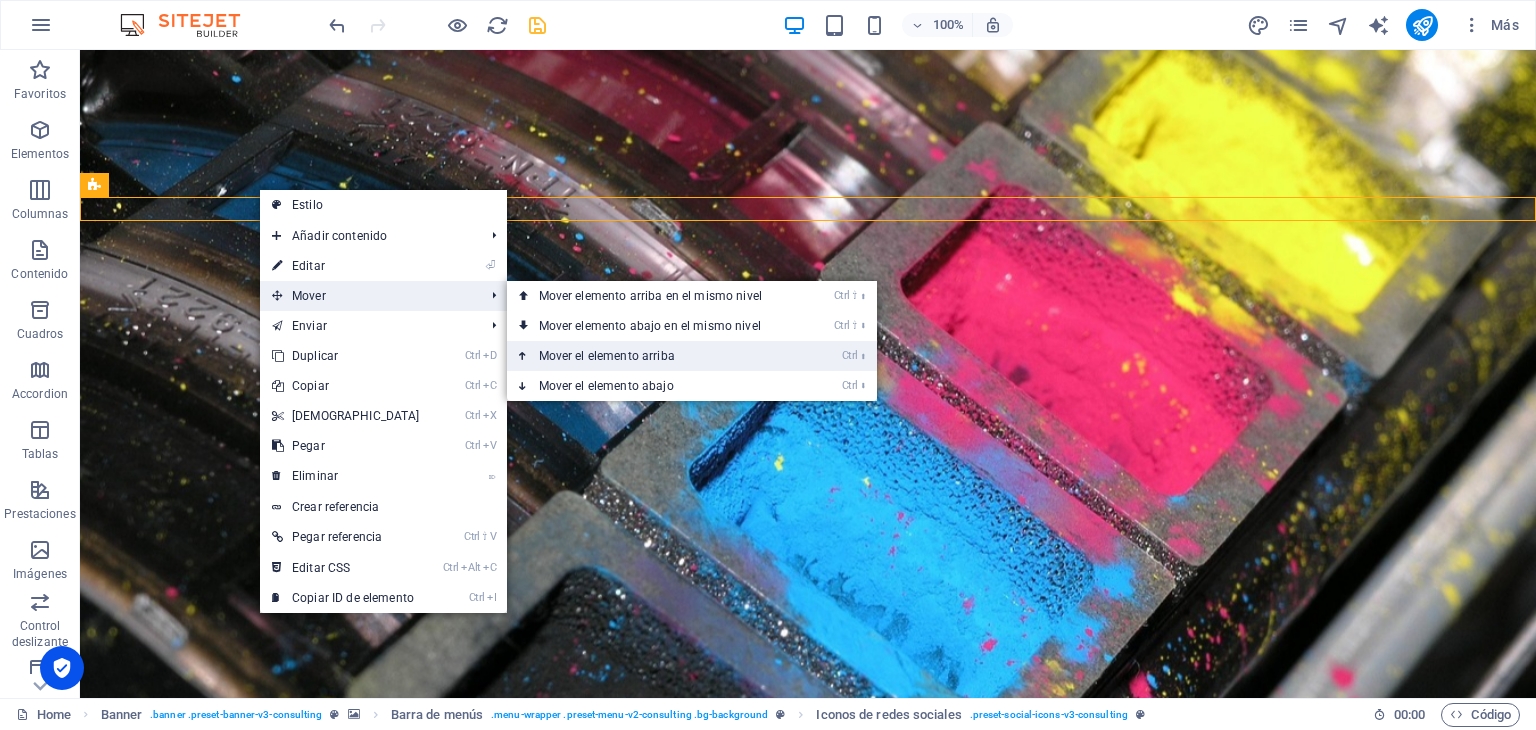 click on "Ctrl ⬆  Mover el elemento arriba" at bounding box center (654, 356) 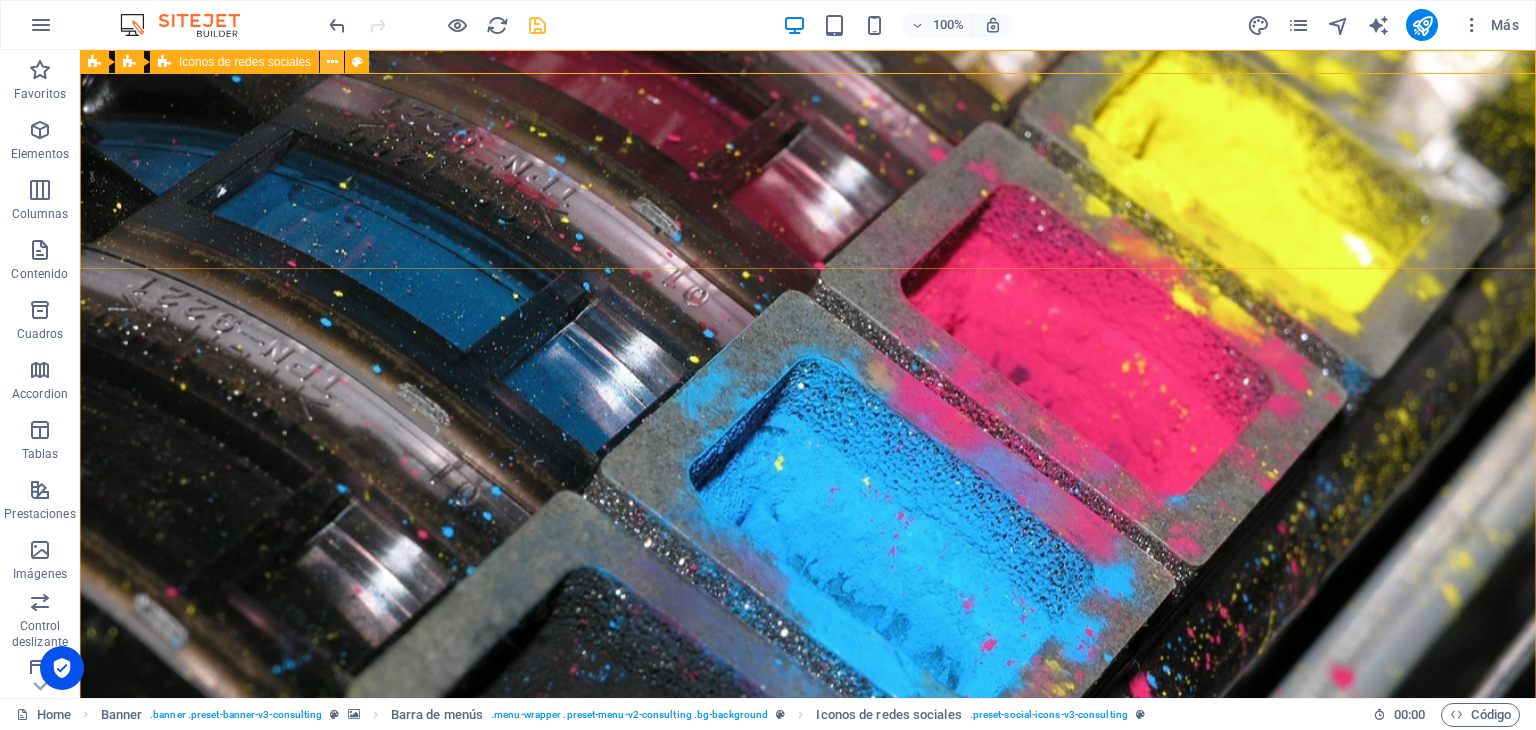 click at bounding box center (332, 62) 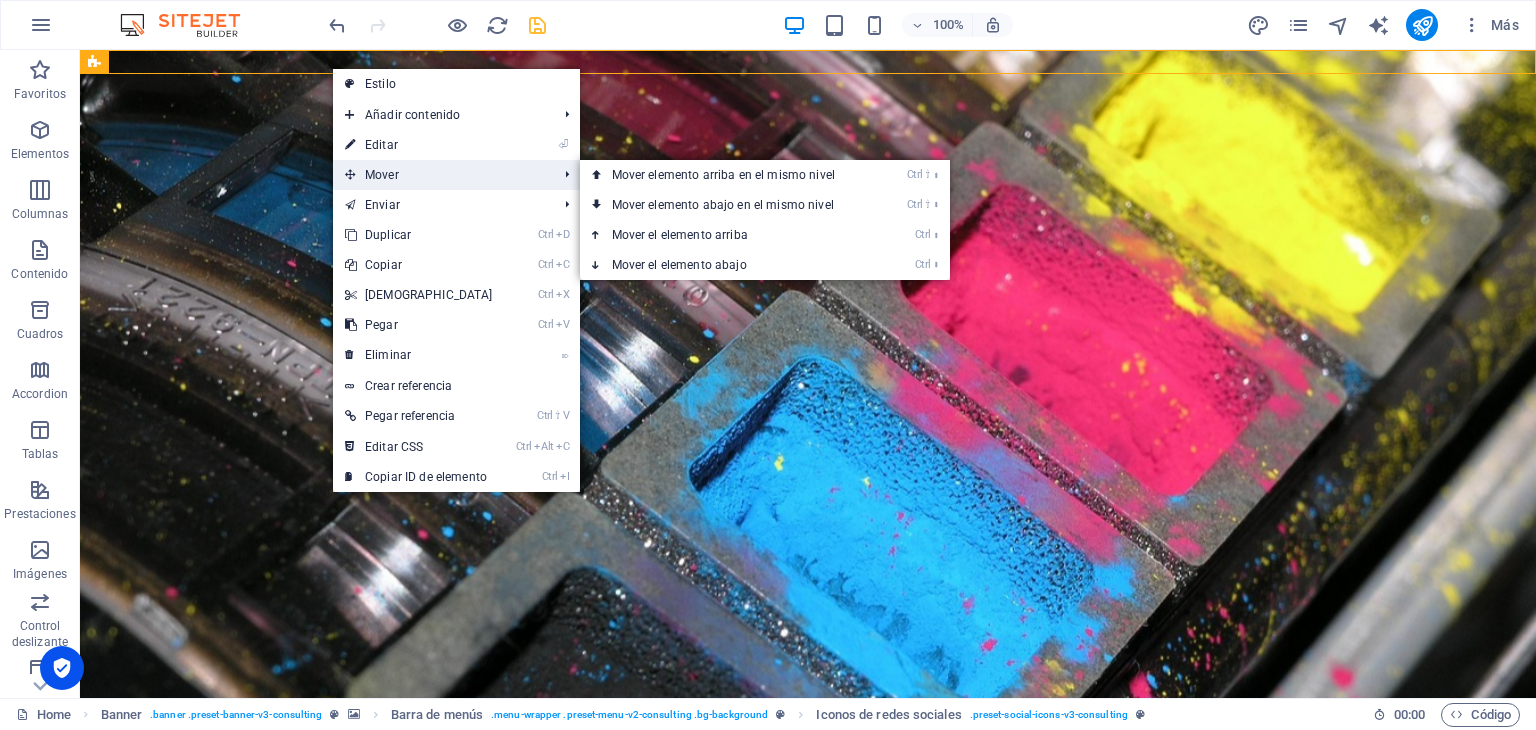 click on "Mover" at bounding box center [441, 175] 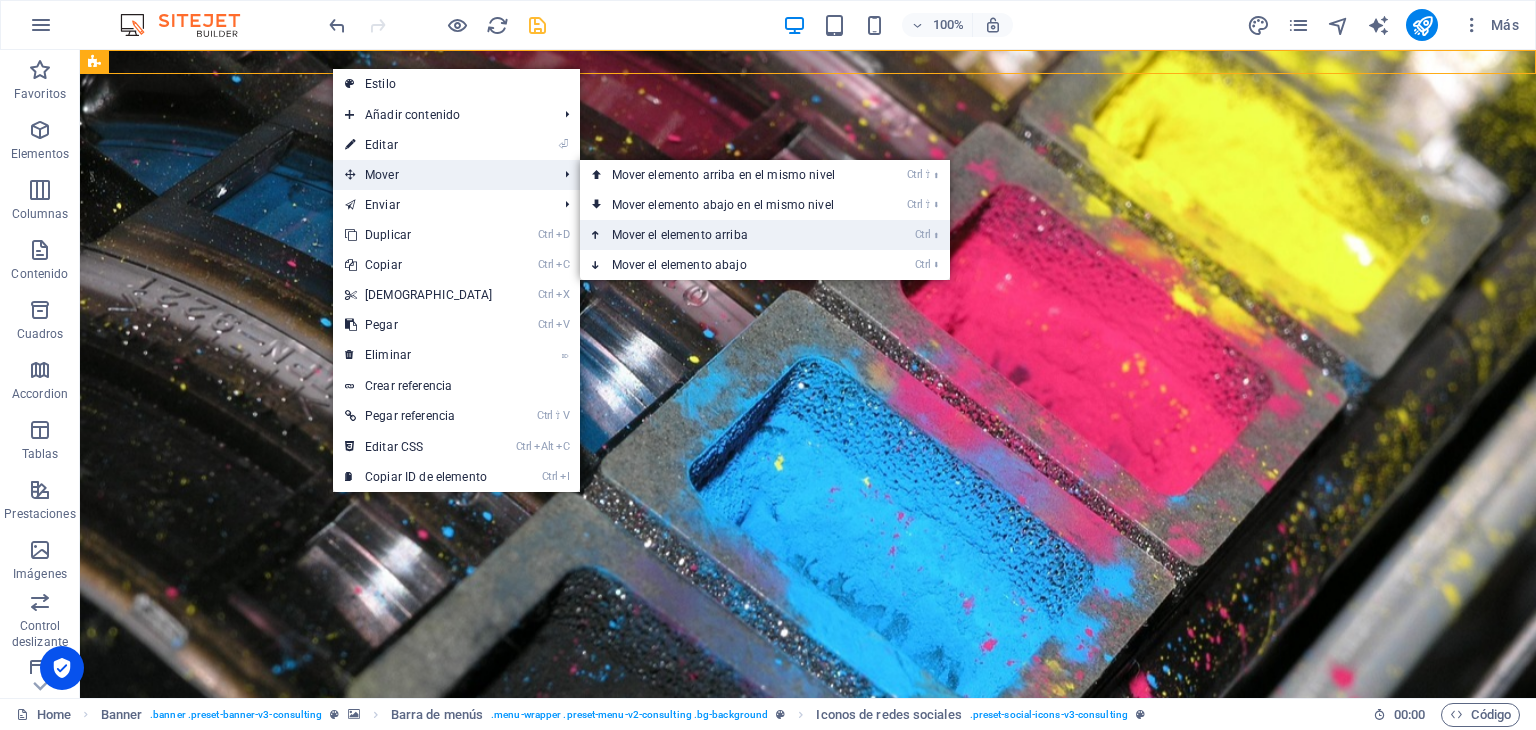 click on "Ctrl ⬆  Mover el elemento arriba" at bounding box center (727, 235) 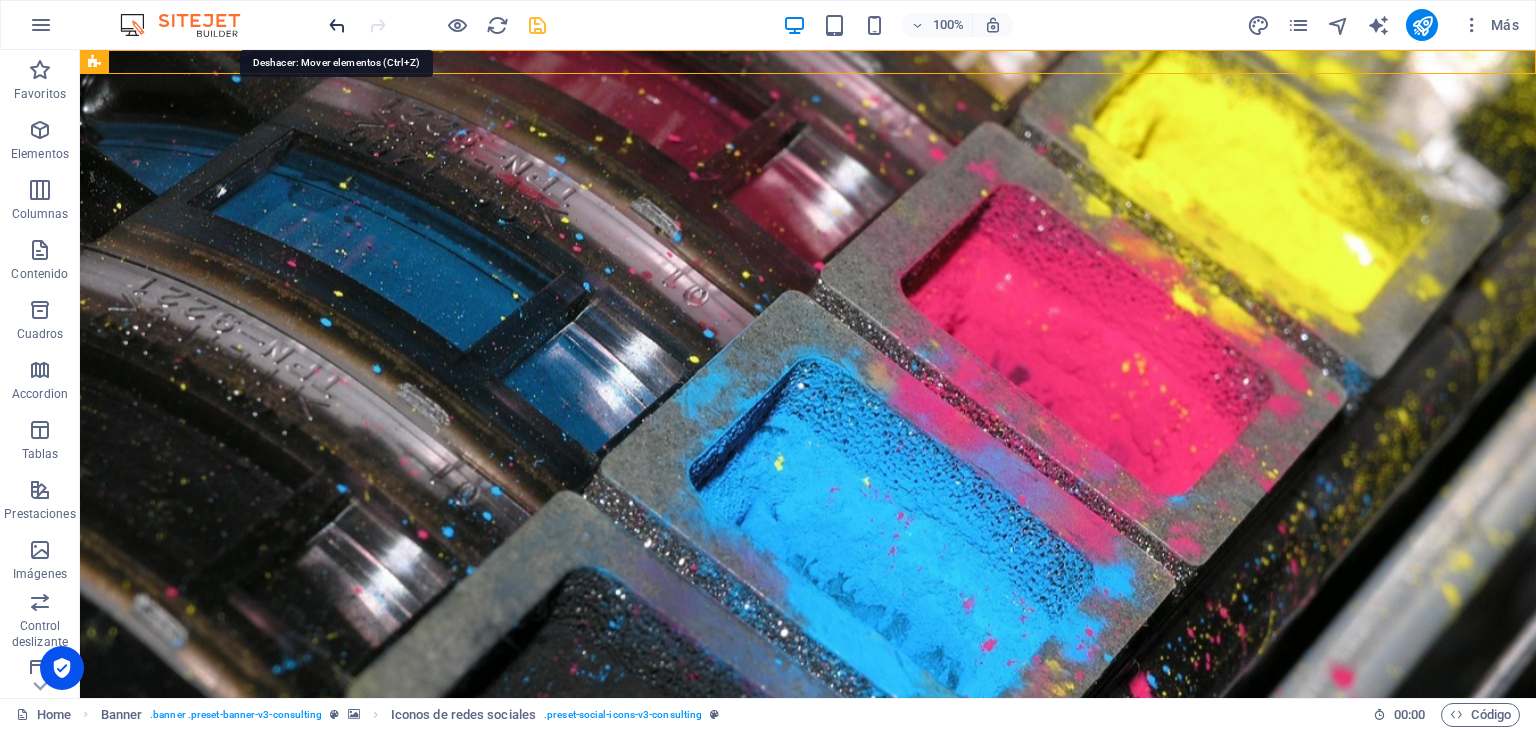 click at bounding box center [337, 25] 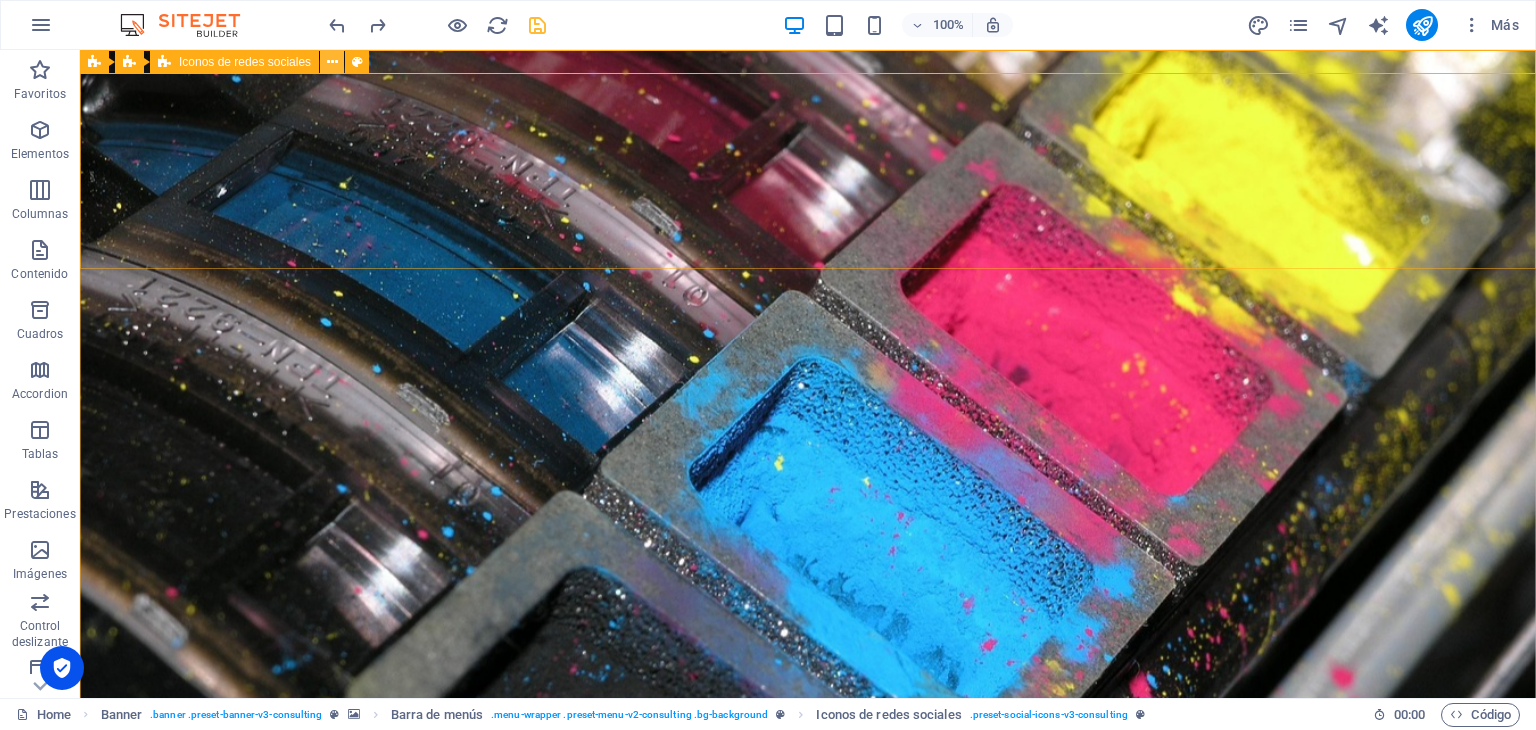 click at bounding box center [332, 62] 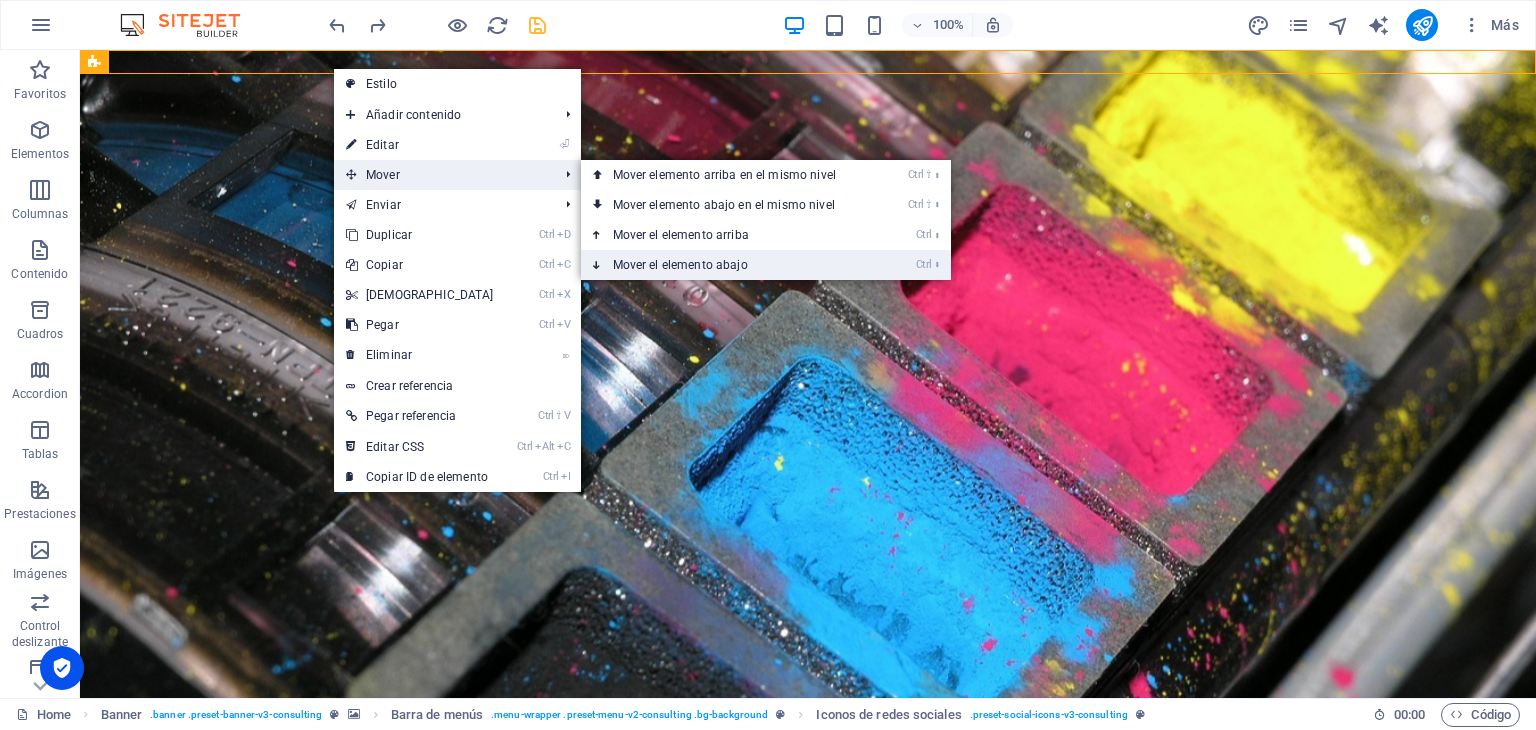 click on "Ctrl ⬇  Mover el elemento abajo" at bounding box center (728, 265) 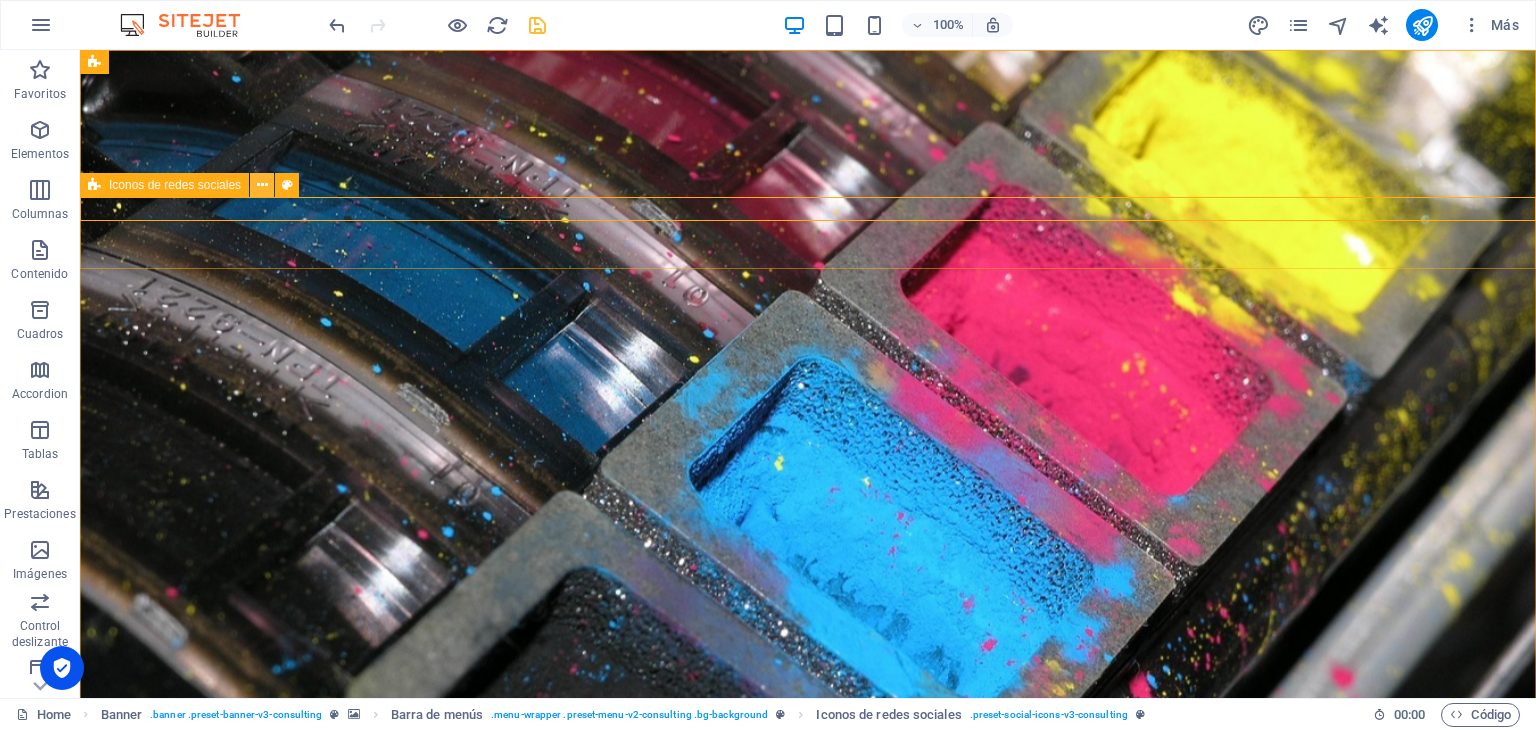 click at bounding box center [262, 185] 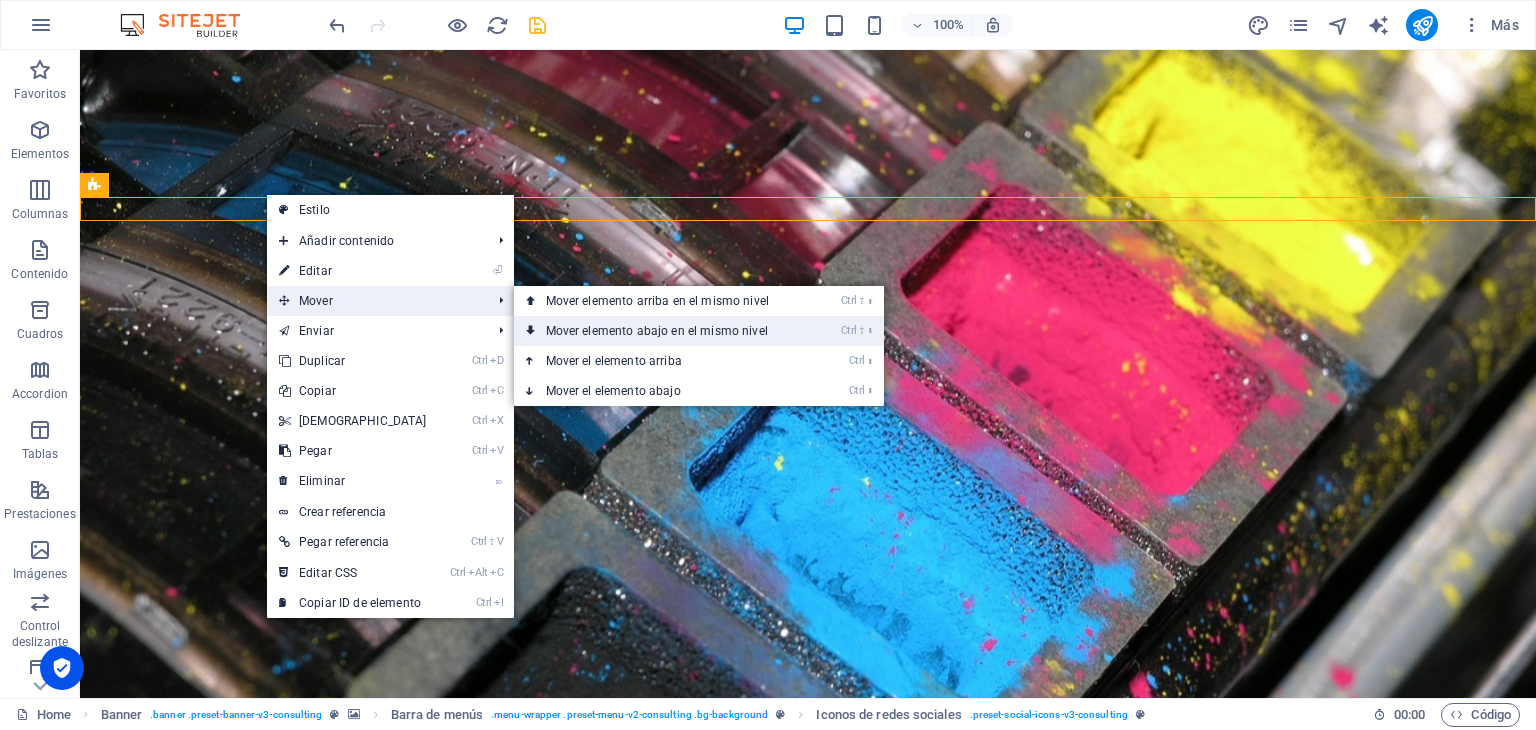 click on "Ctrl ⇧ ⬇  Mover elemento abajo en el mismo nivel" at bounding box center [661, 331] 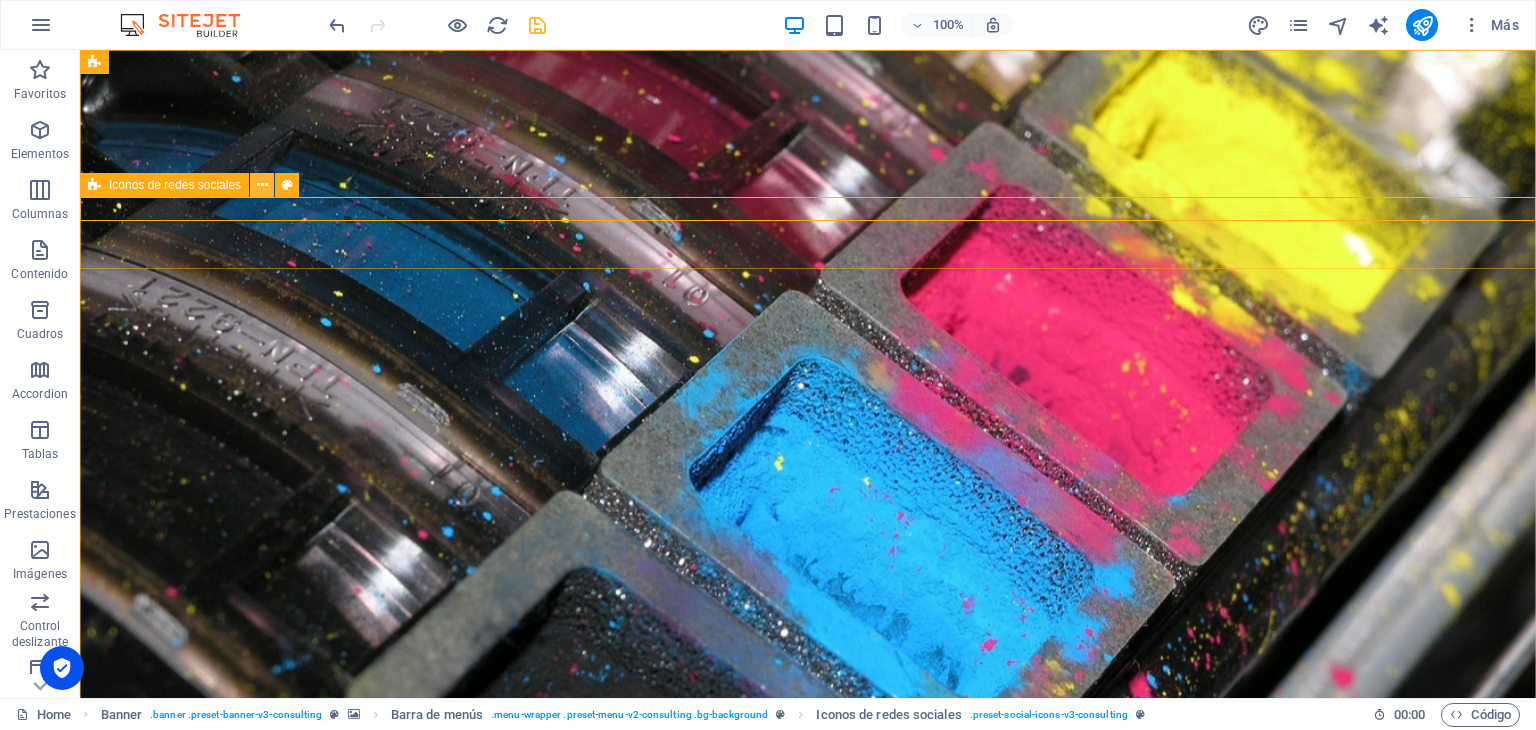 click at bounding box center [262, 185] 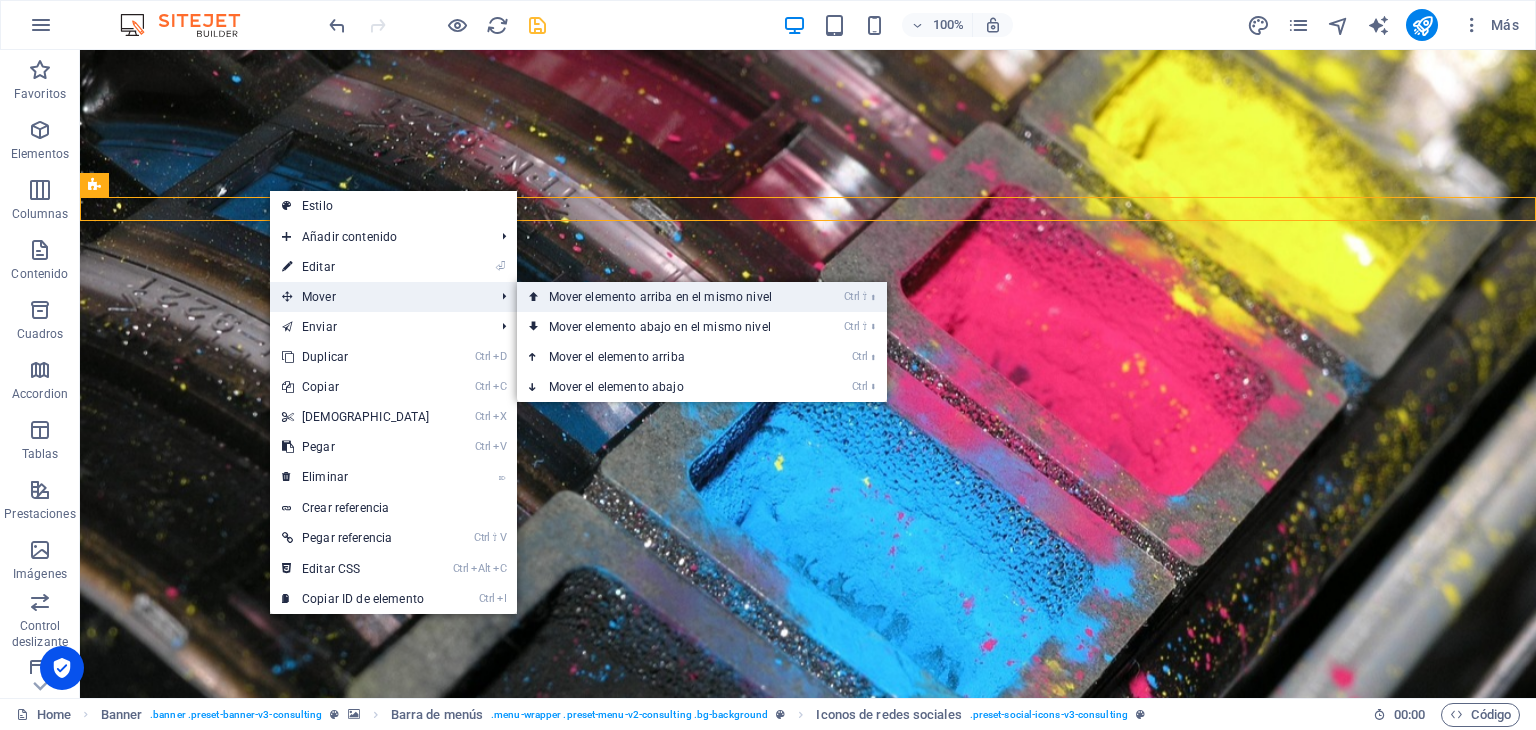 click on "Ctrl ⇧ ⬆  Mover elemento arriba en el mismo nivel" at bounding box center [664, 297] 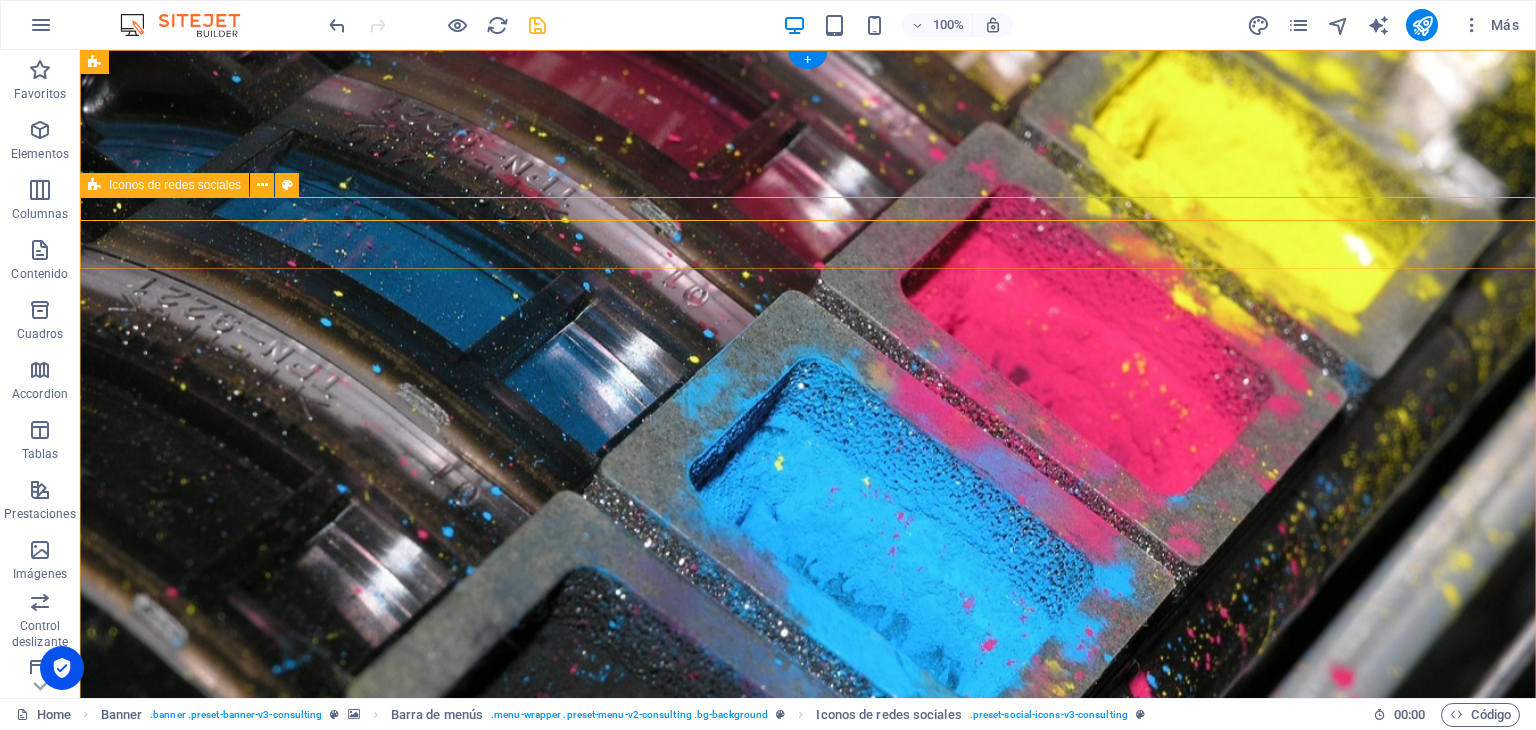 click at bounding box center (808, 1157) 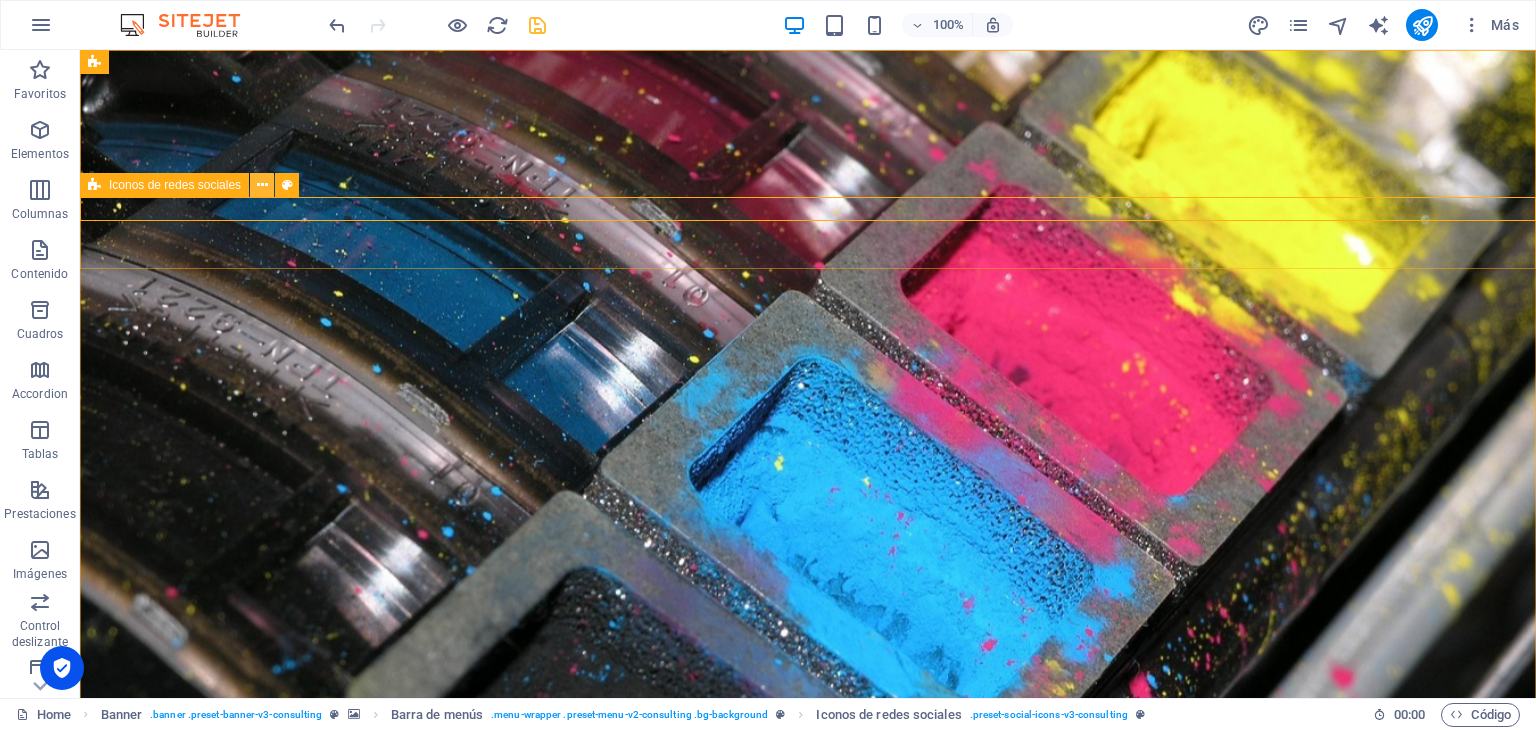 click at bounding box center (262, 185) 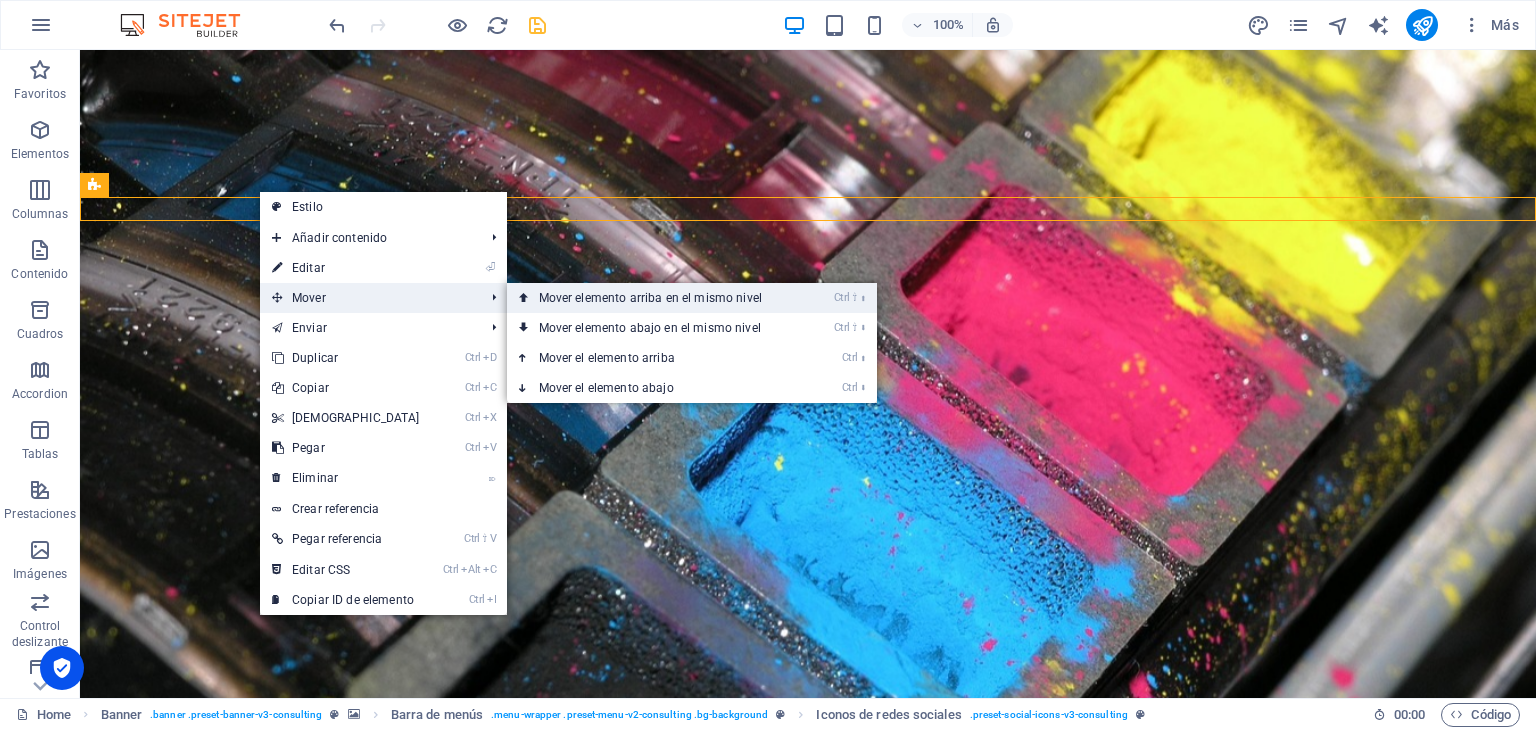 click on "Ctrl ⇧ ⬆  Mover elemento arriba en el mismo nivel" at bounding box center (654, 298) 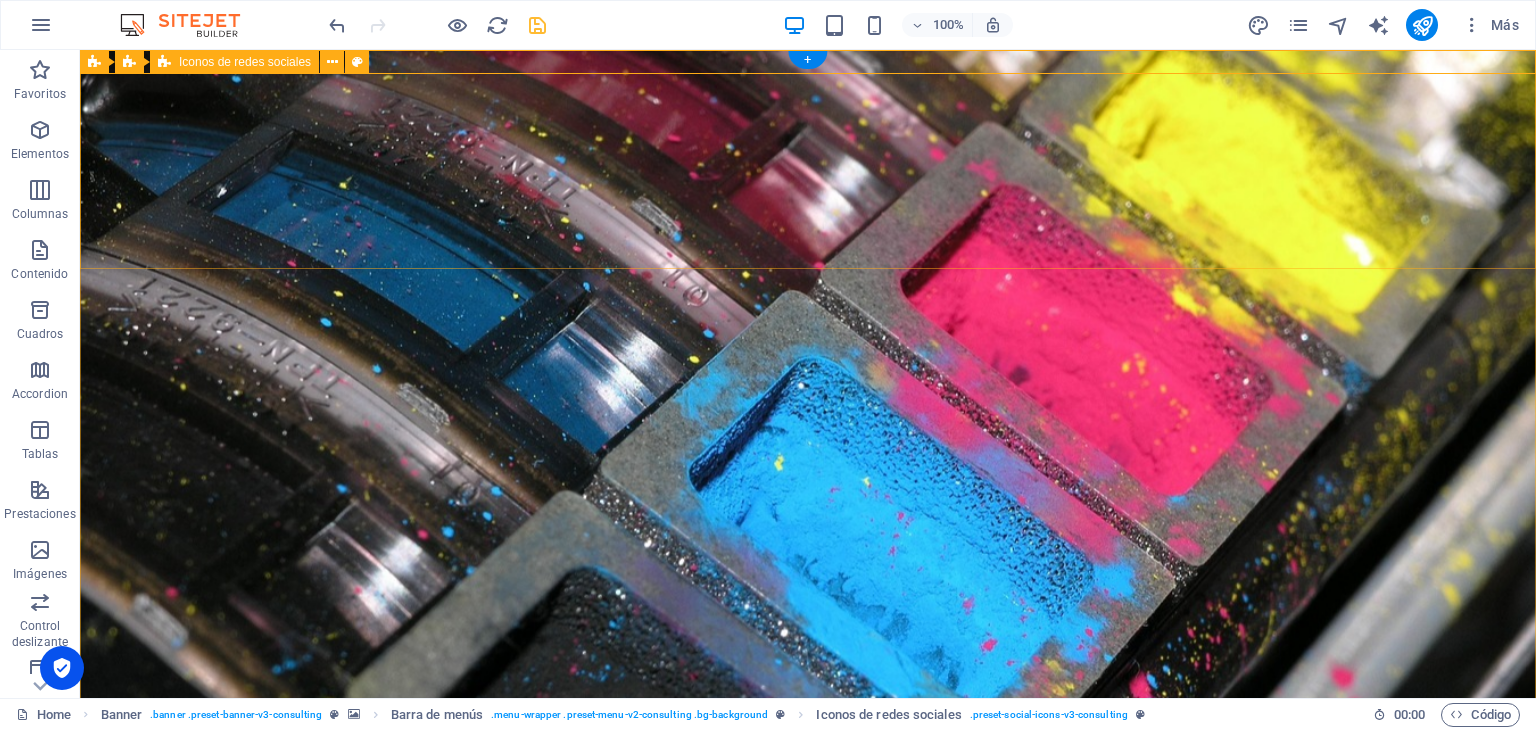 click at bounding box center [808, 1010] 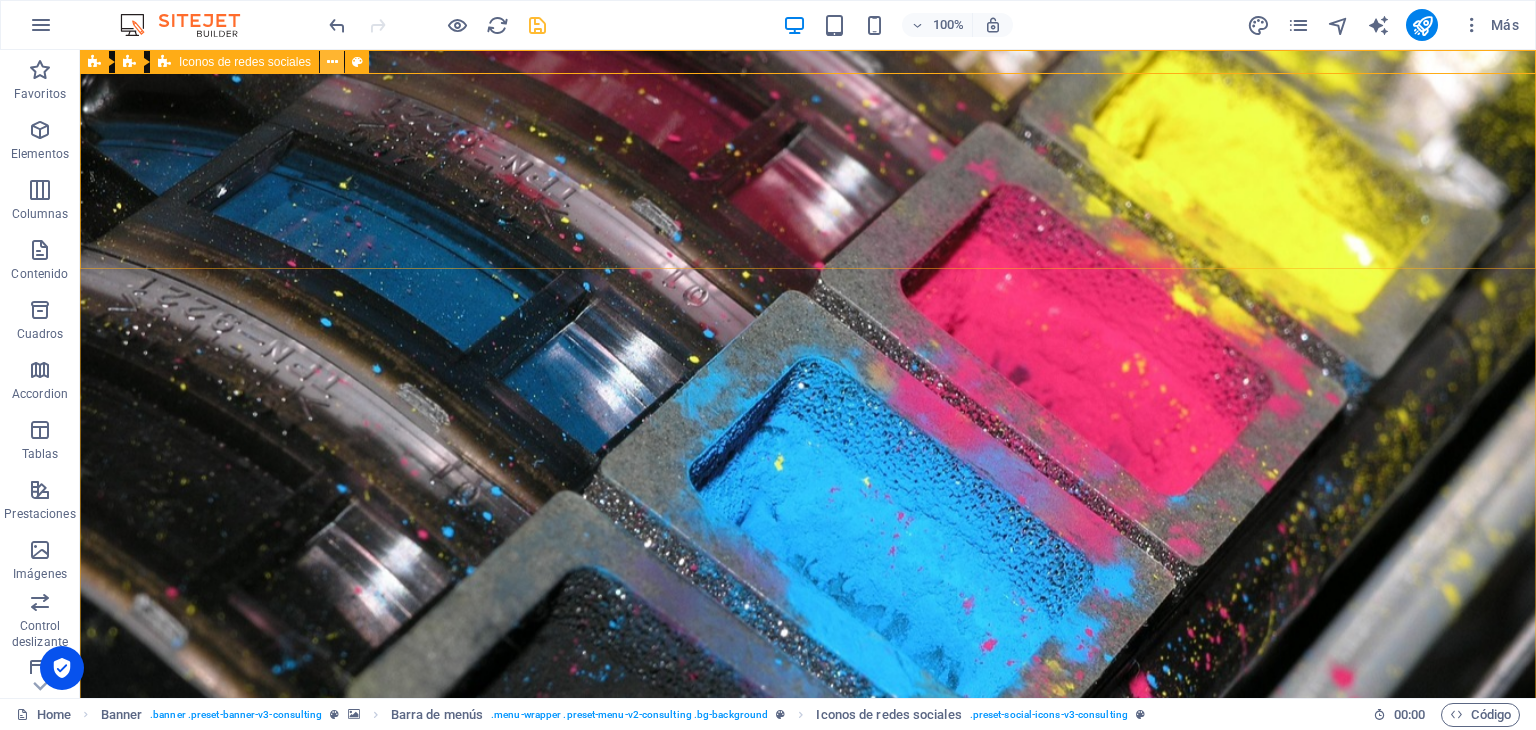 click at bounding box center (332, 62) 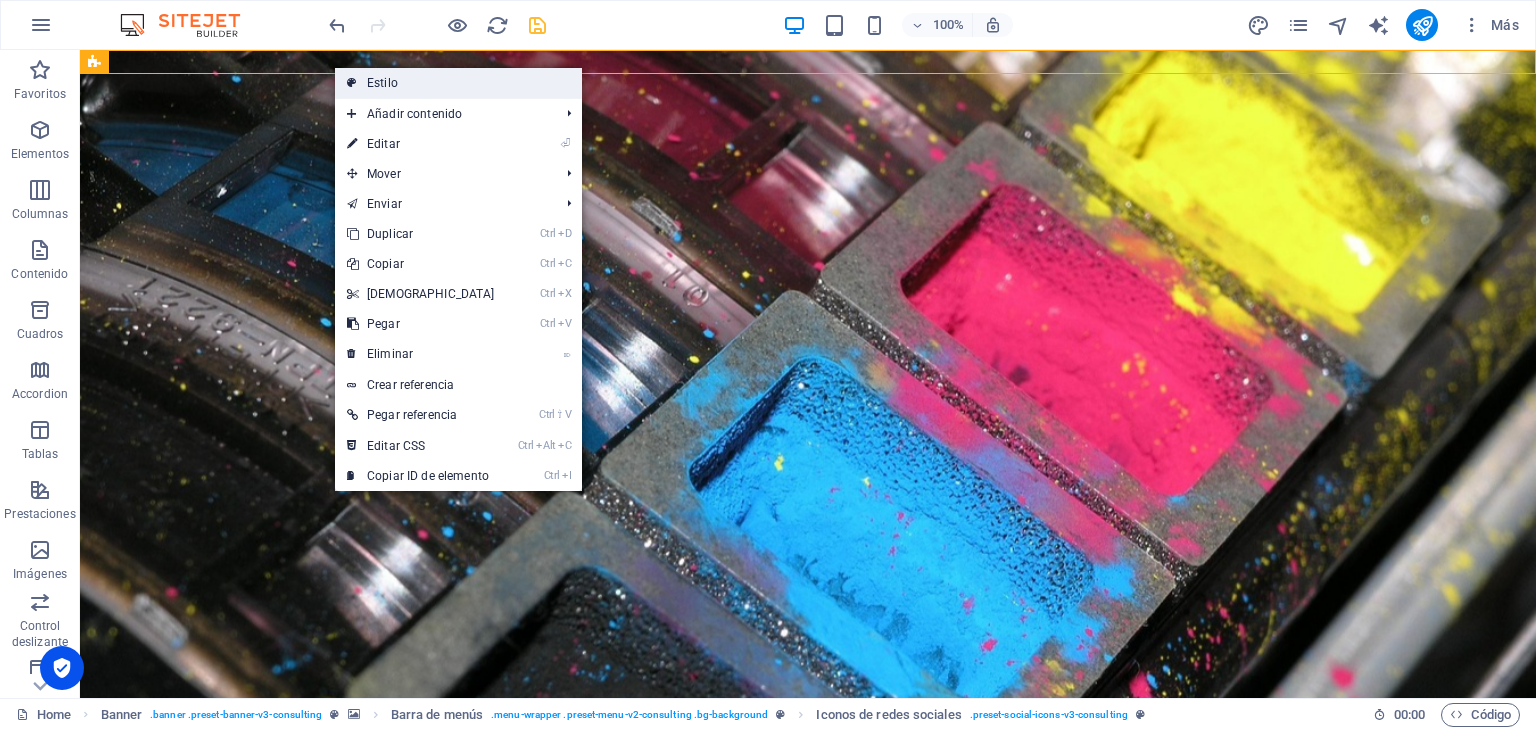 click on "Estilo" at bounding box center (458, 83) 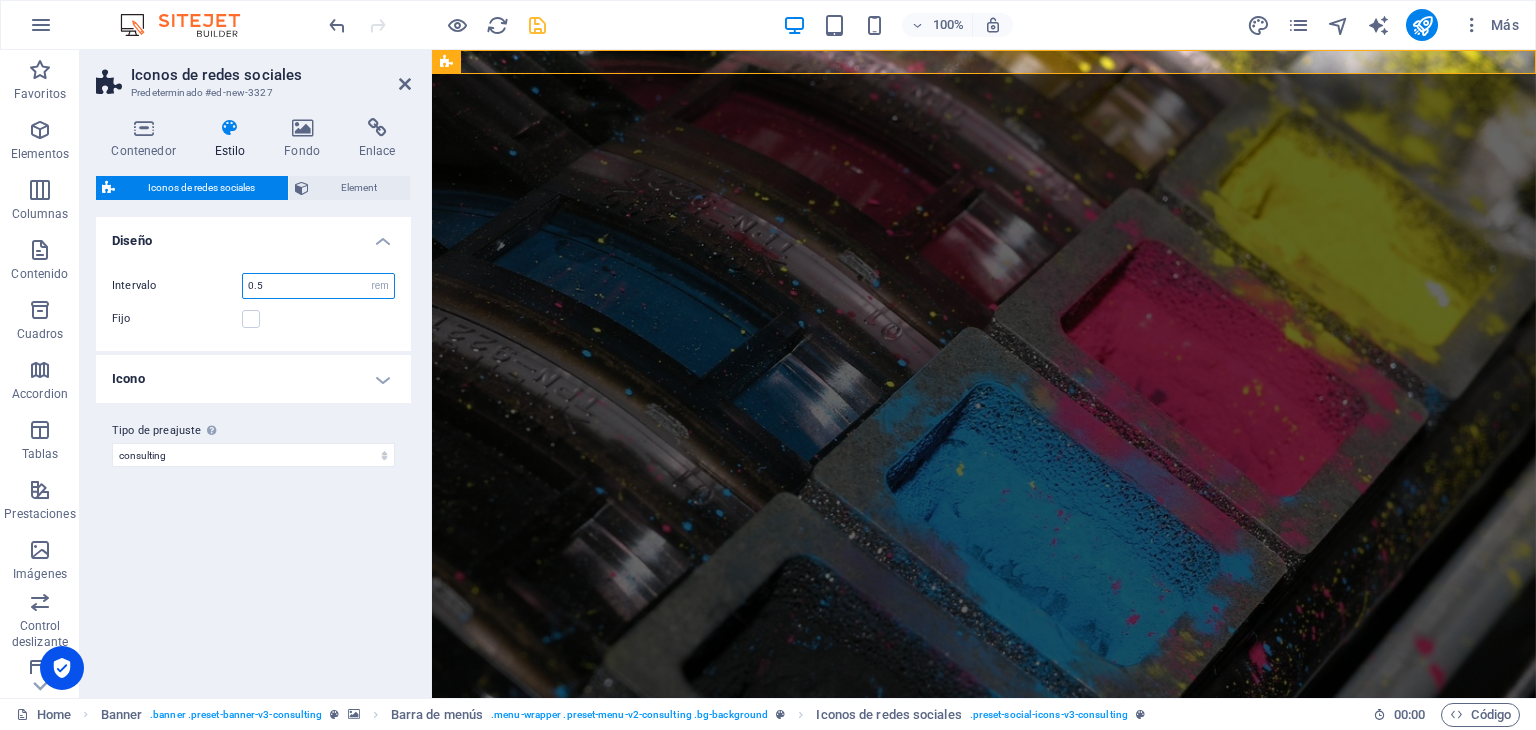 click on "0.5" at bounding box center [318, 286] 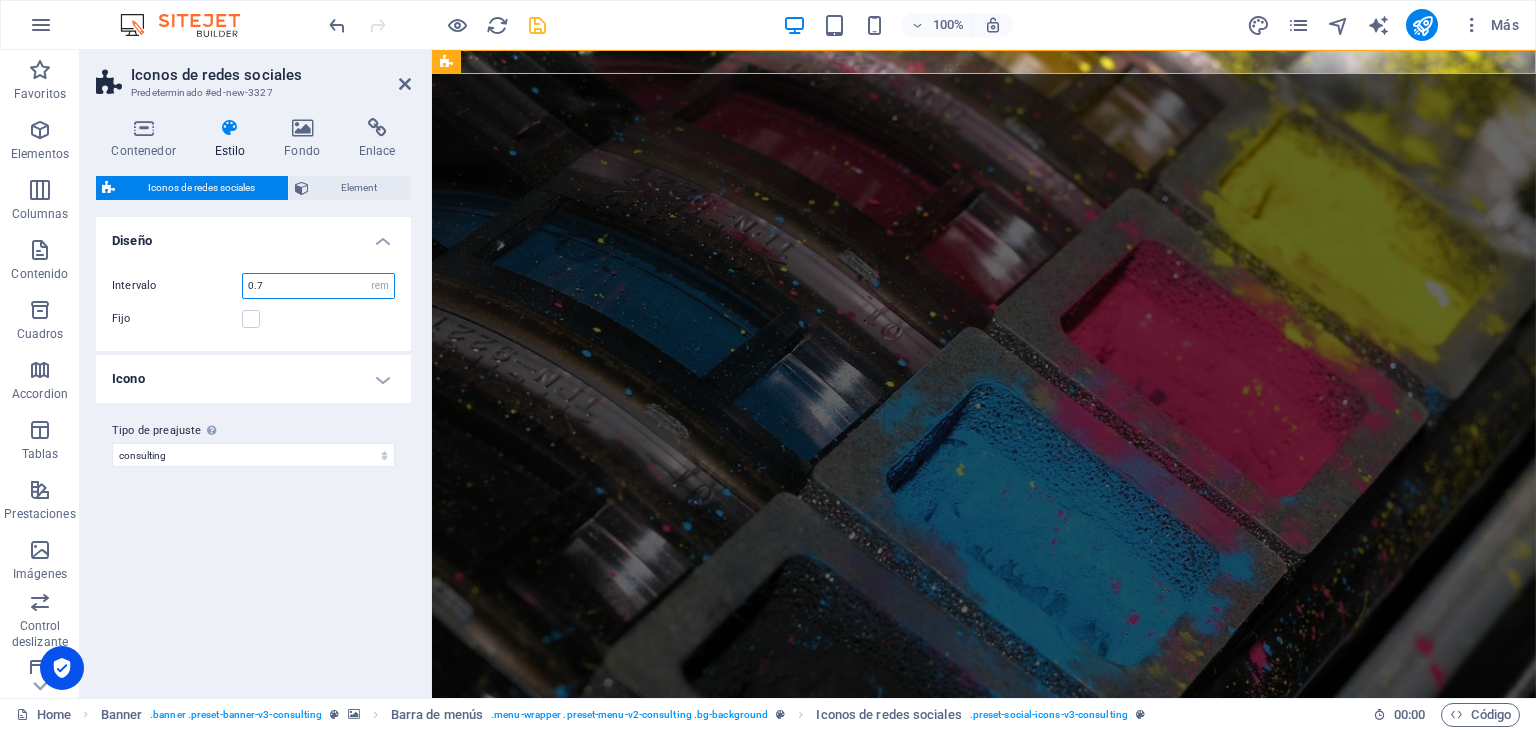 type on "0.7" 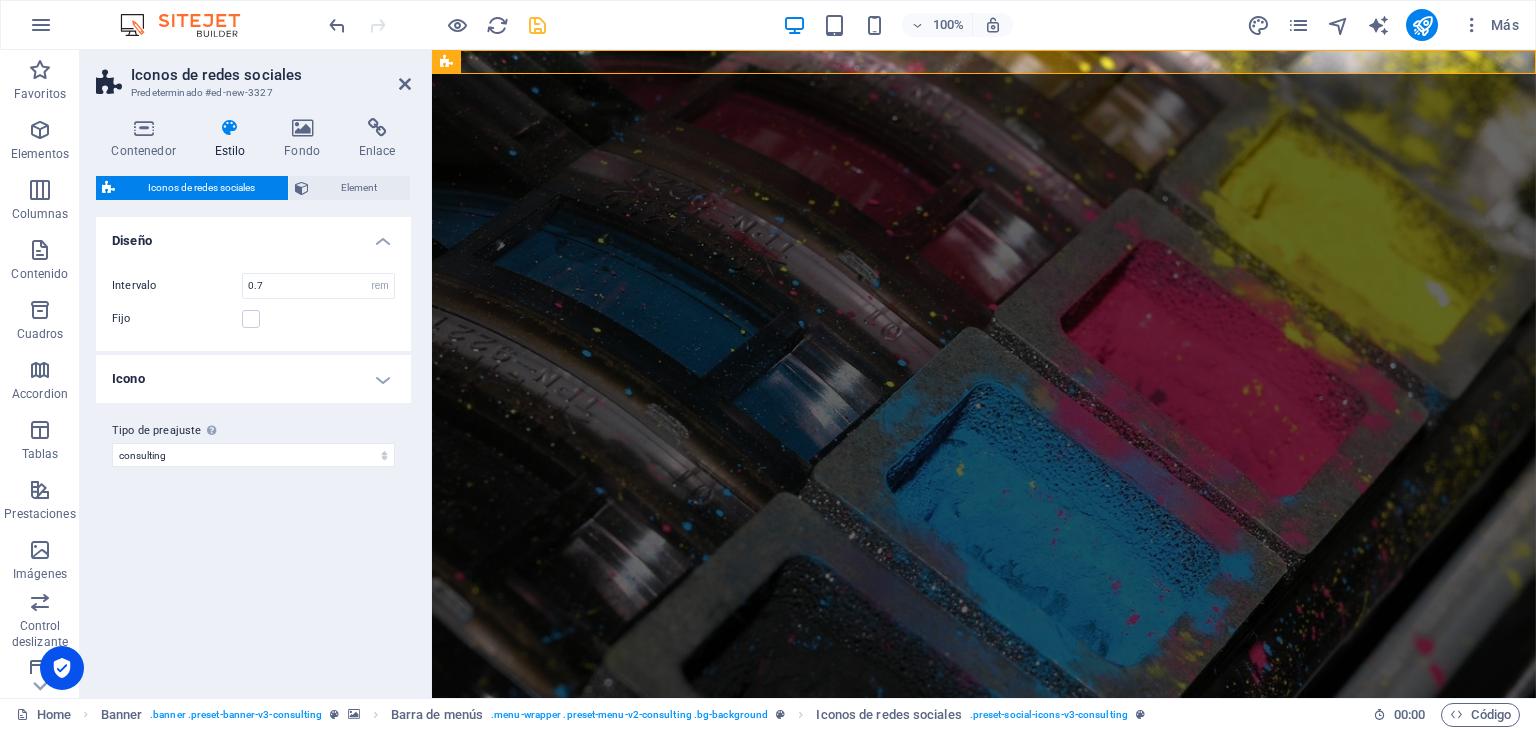 click on "Icono" at bounding box center (253, 379) 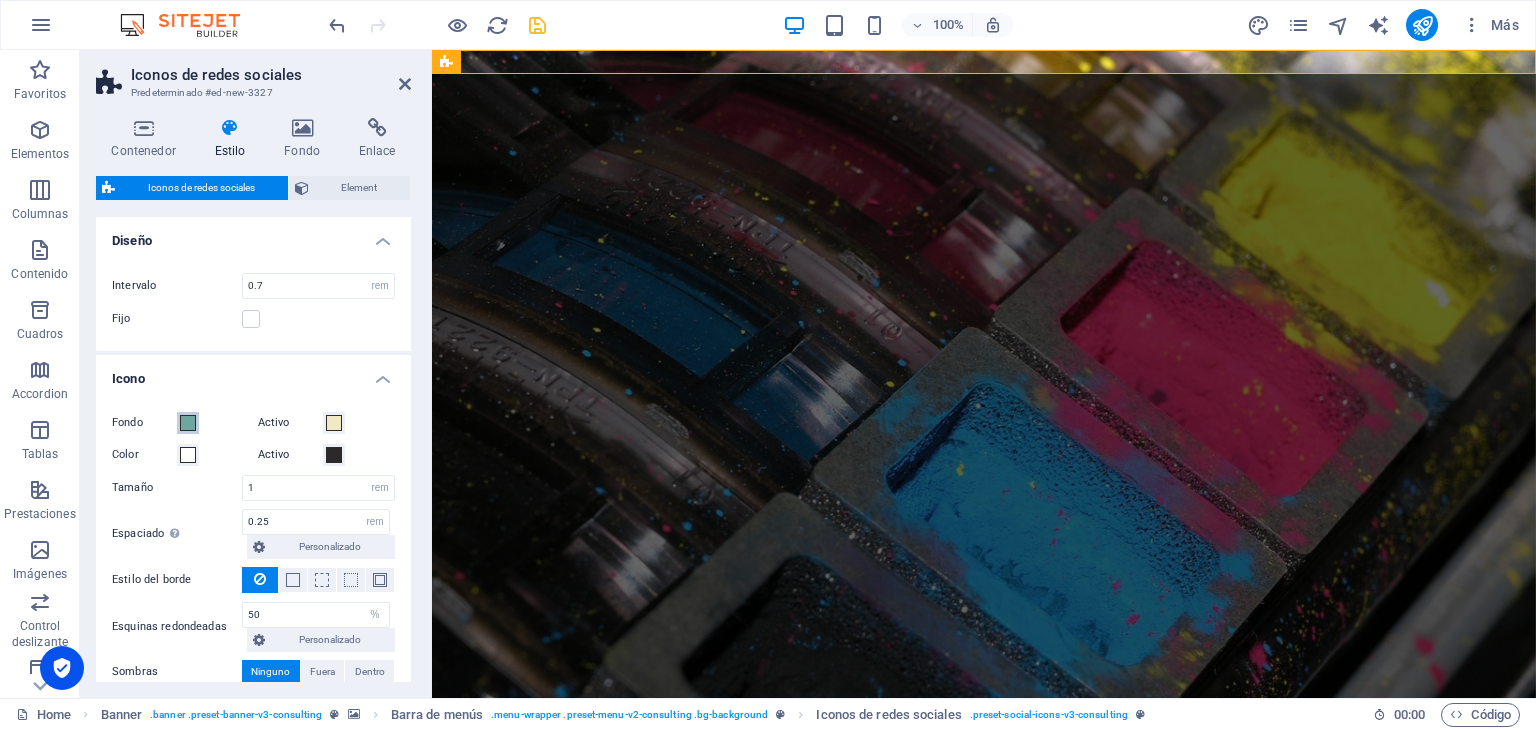 click at bounding box center [188, 423] 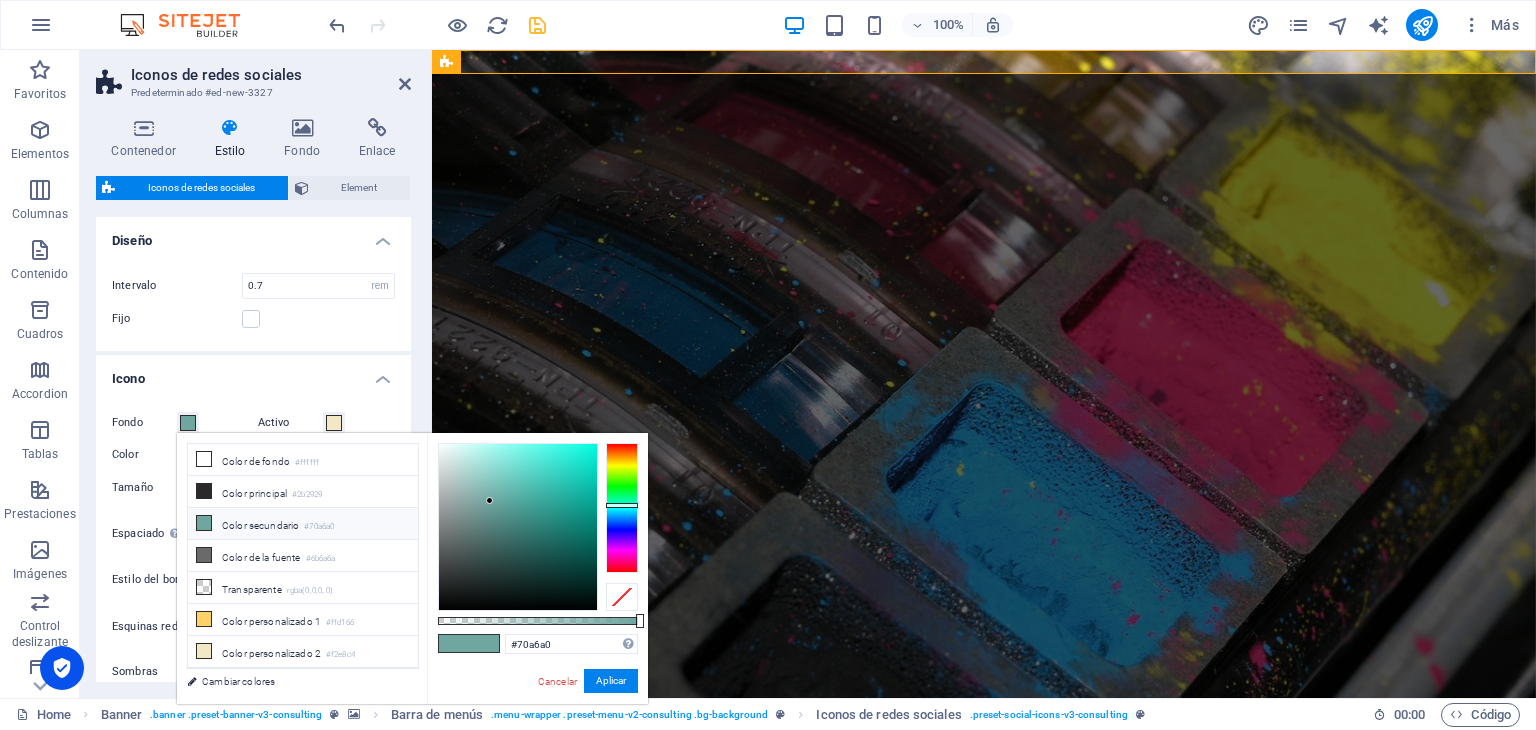 click at bounding box center [188, 423] 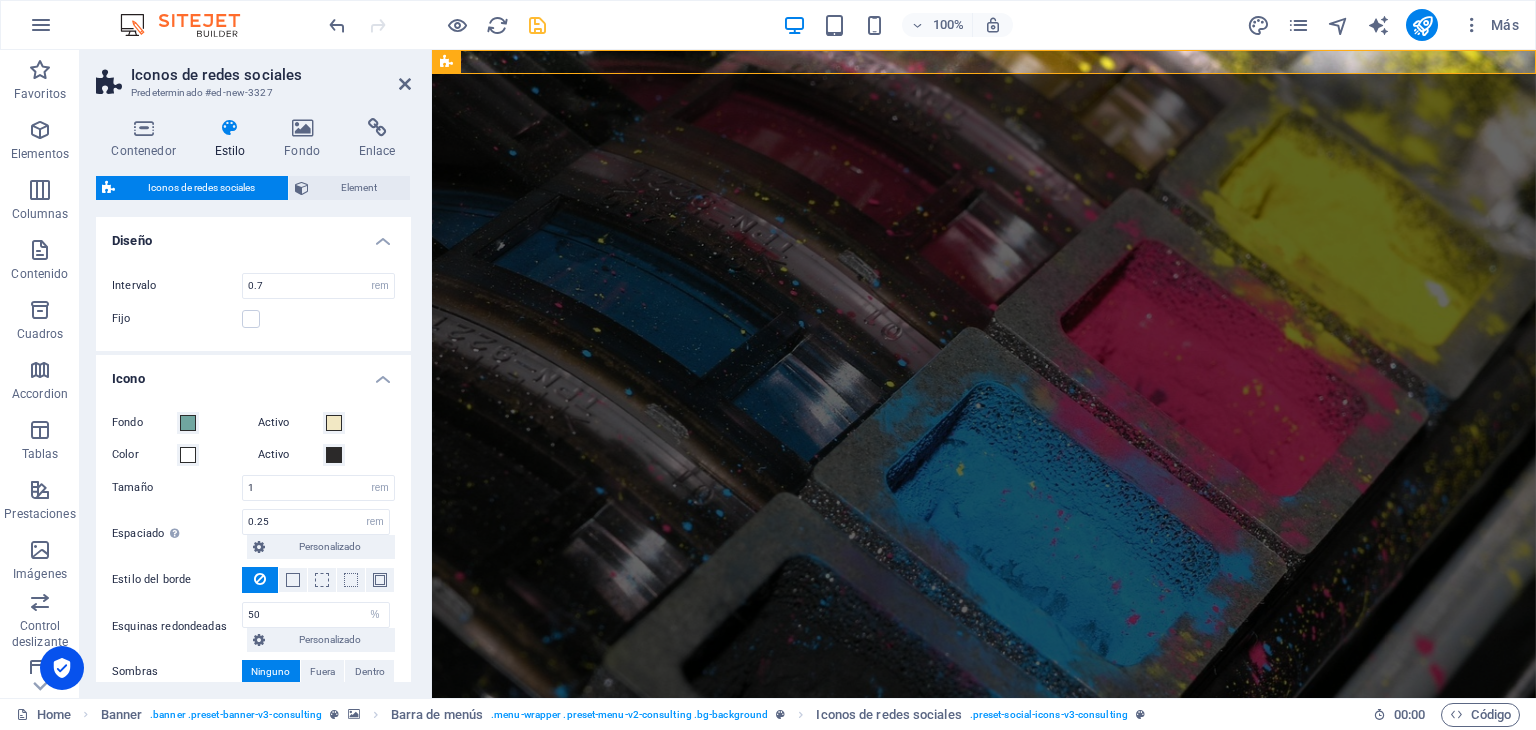 click on "Variantes Predeterminado Diseño Intervalo 0.7 px rem % vh vw Fijo Posición Icono Fondo Activo Color Activo Tamaño 1 px rem vh vw Espaciado Solo si el fondo del icono está activo 0.25 px rem vh vw Personalizado Personalizado 0.25 px rem vh vw 0.25 px rem vh vw 0.25 px rem vh vw 0.25 px rem vh vw Estilo del borde              - Ancho 1 px rem vh vw Personalizado Personalizado 1 px rem vh vw 1 px rem vh vw 1 px rem vh vw 1 px rem vh vw  - Color Activo Esquinas redondeadas 50 px rem % vh vw Personalizado Personalizado 50 px rem % vh vw 50 px rem % vh vw 50 px rem % vh vw 50 px rem % vh vw Sombras Ninguno Fuera Dentro Color X offset 0 px rem vh vw Y offset 0 px rem vh vw Desenfoque 0 px rem % vh vw Propagación 0 px rem vh vw Tipo de preajuste La configuración y variante seleccionada arriba afecta a todos los elementos que llevan esta clase de preajuste. consulting Añadir tipo de preajuste" at bounding box center (253, 449) 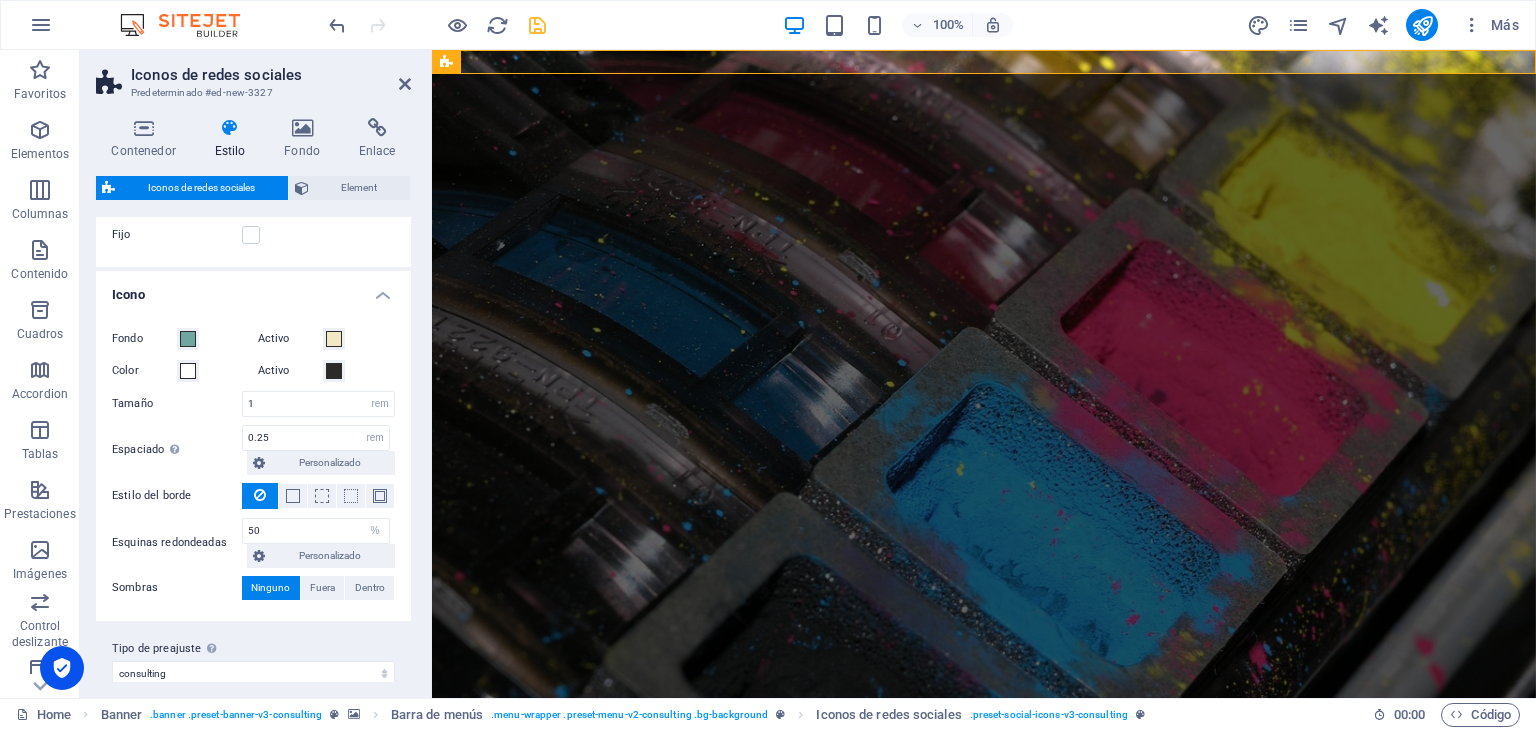 scroll, scrollTop: 101, scrollLeft: 0, axis: vertical 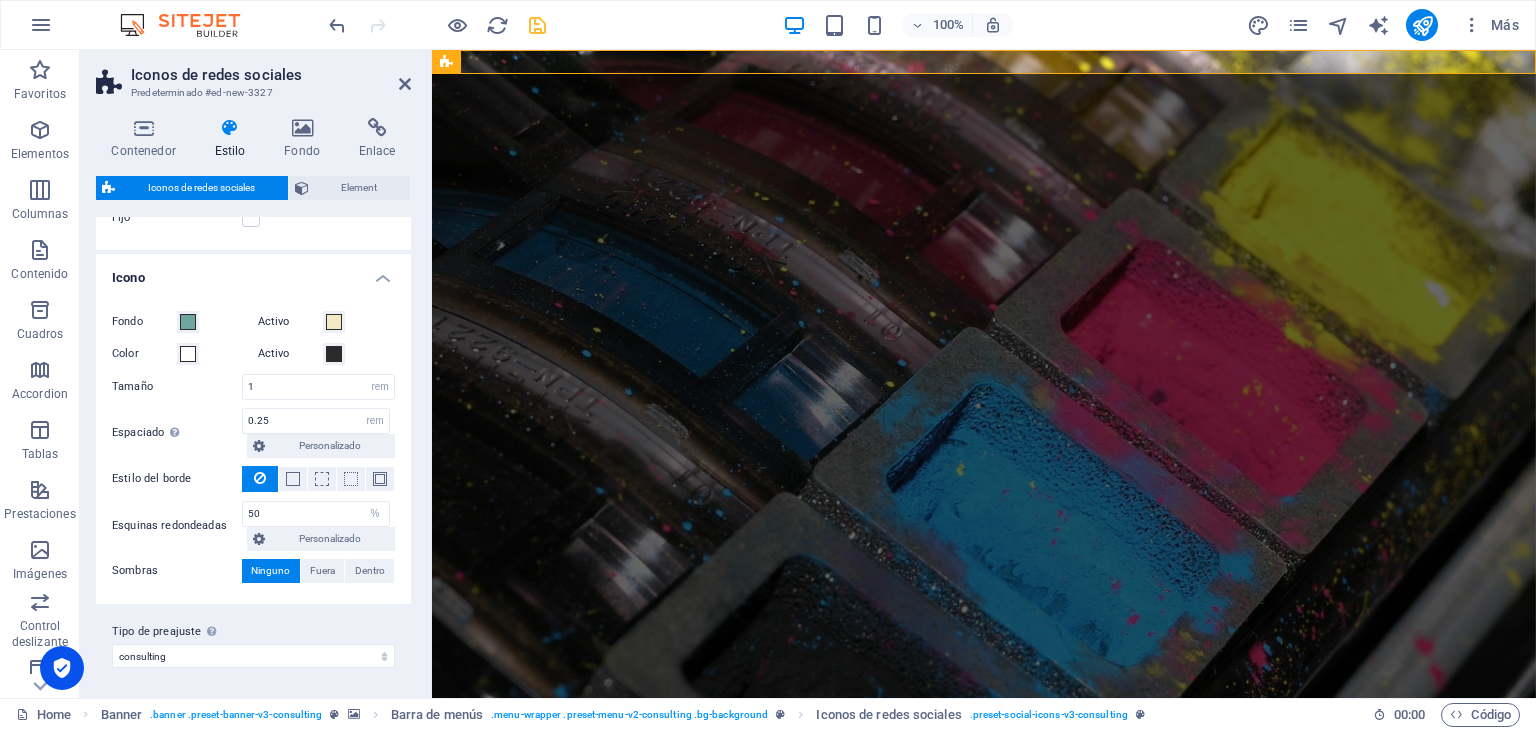 drag, startPoint x: 411, startPoint y: 556, endPoint x: 403, endPoint y: 575, distance: 20.615528 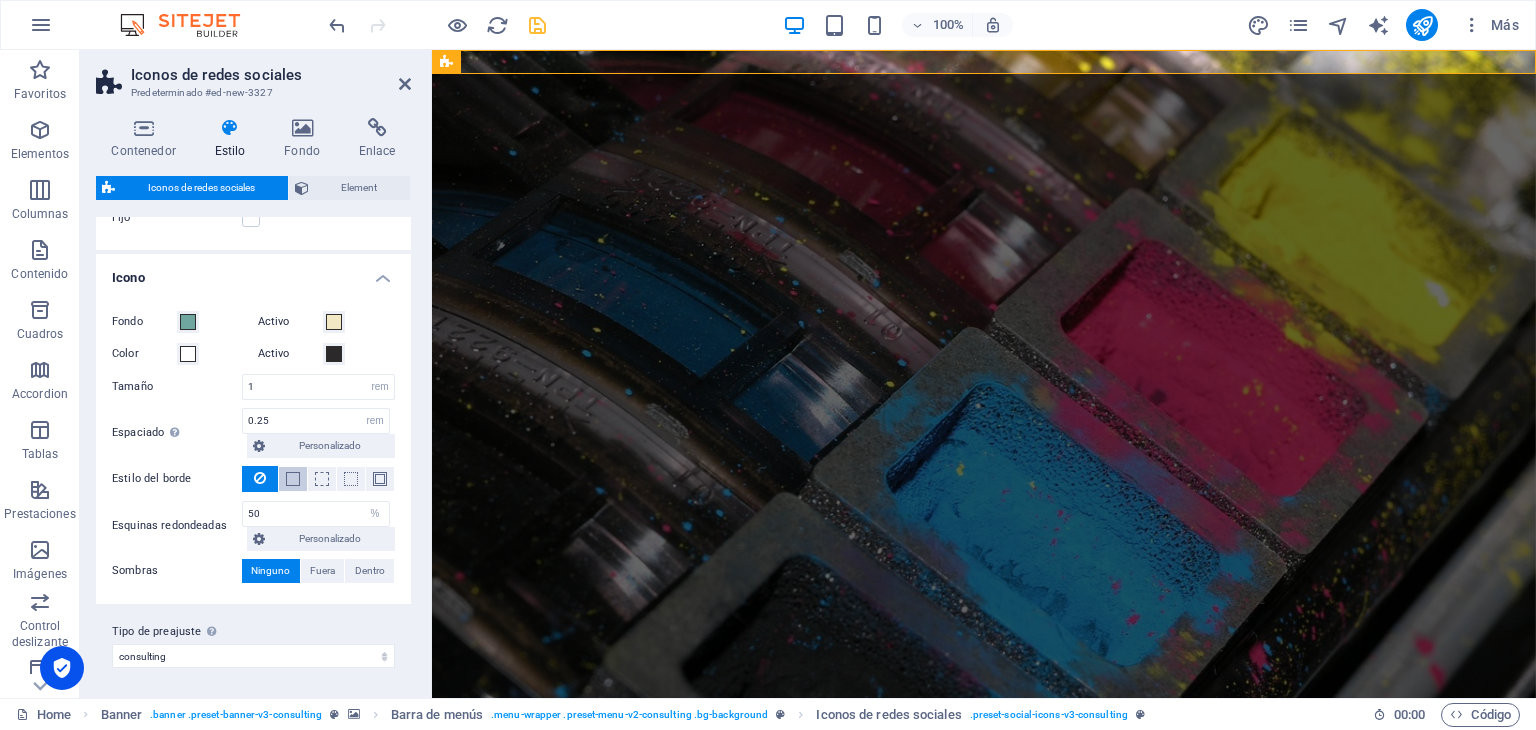 click at bounding box center [293, 479] 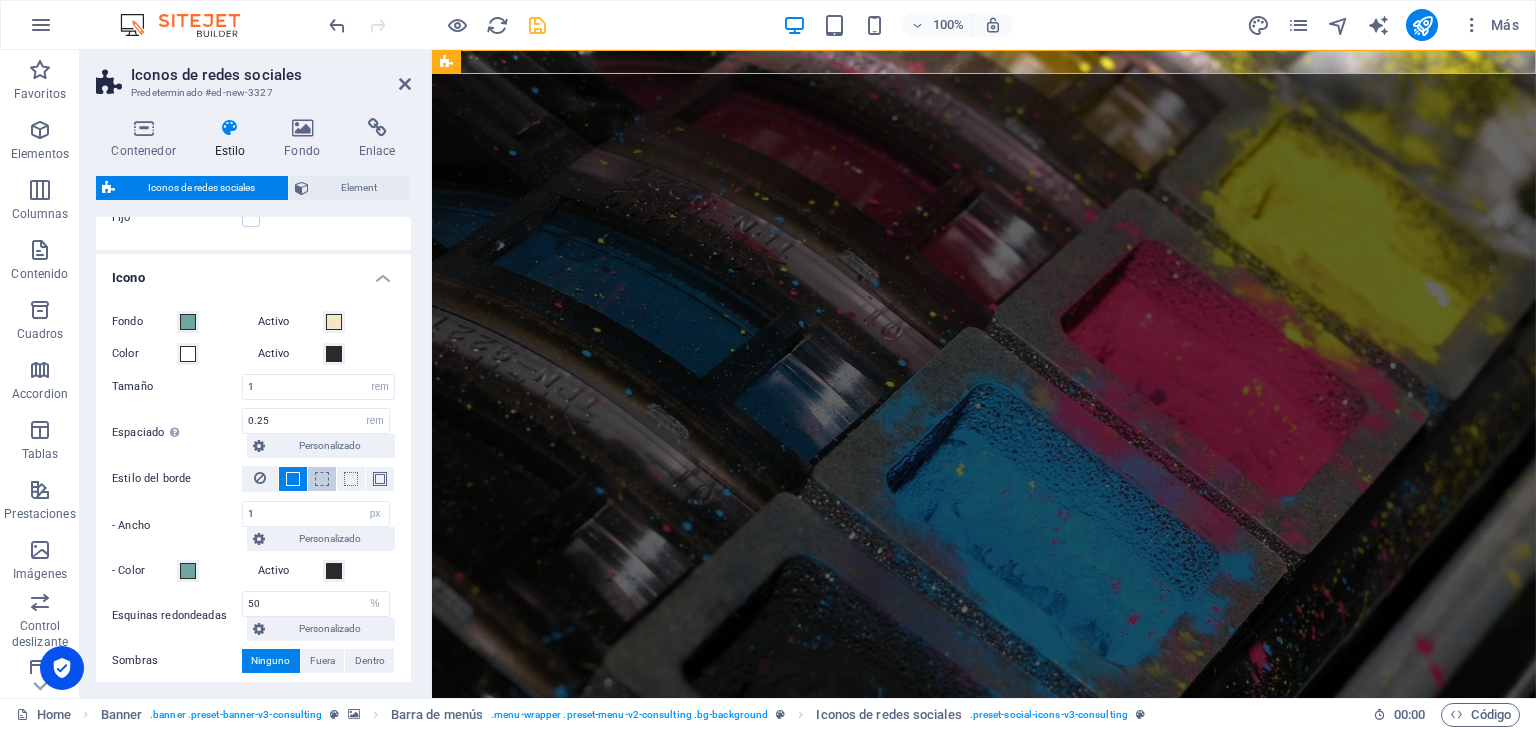 click at bounding box center [322, 479] 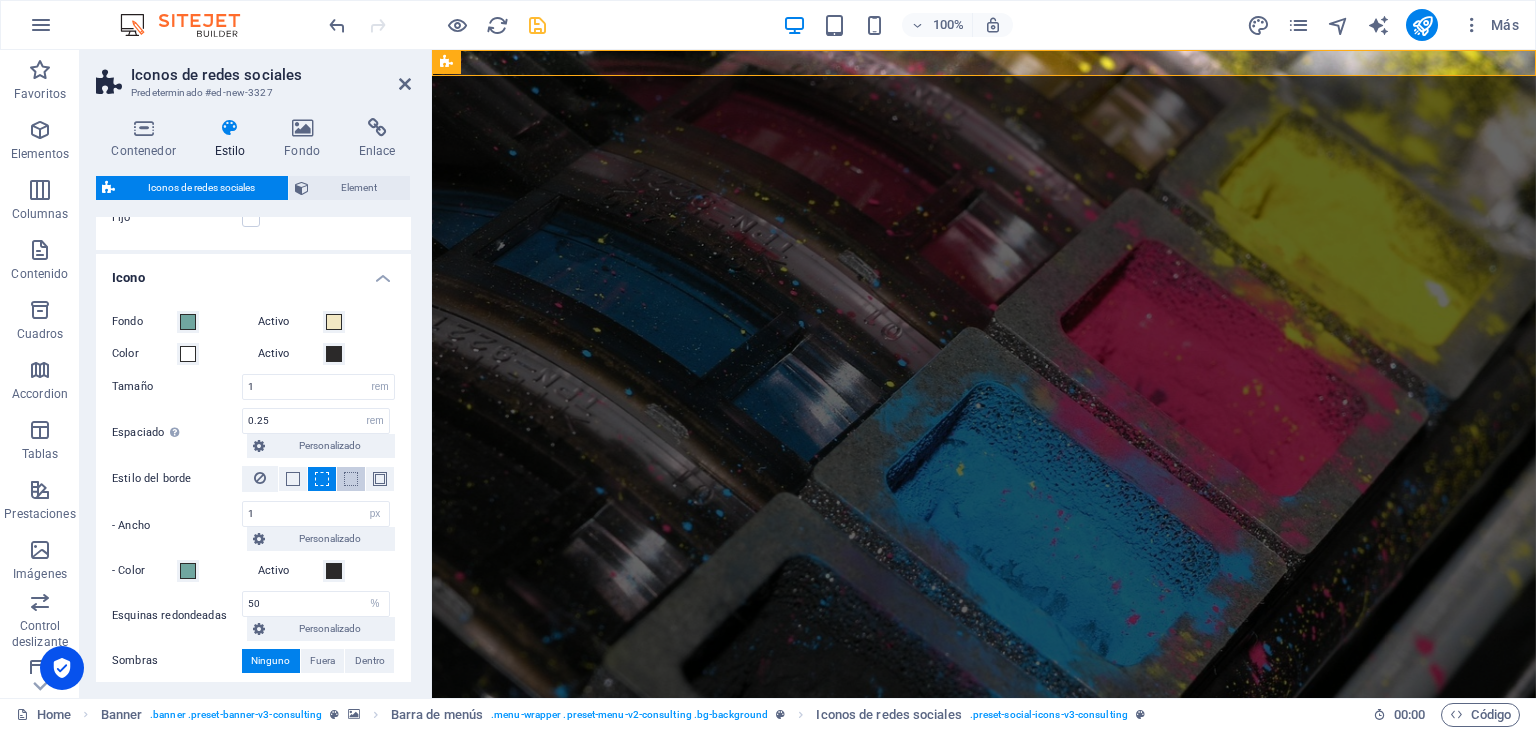 click at bounding box center [351, 479] 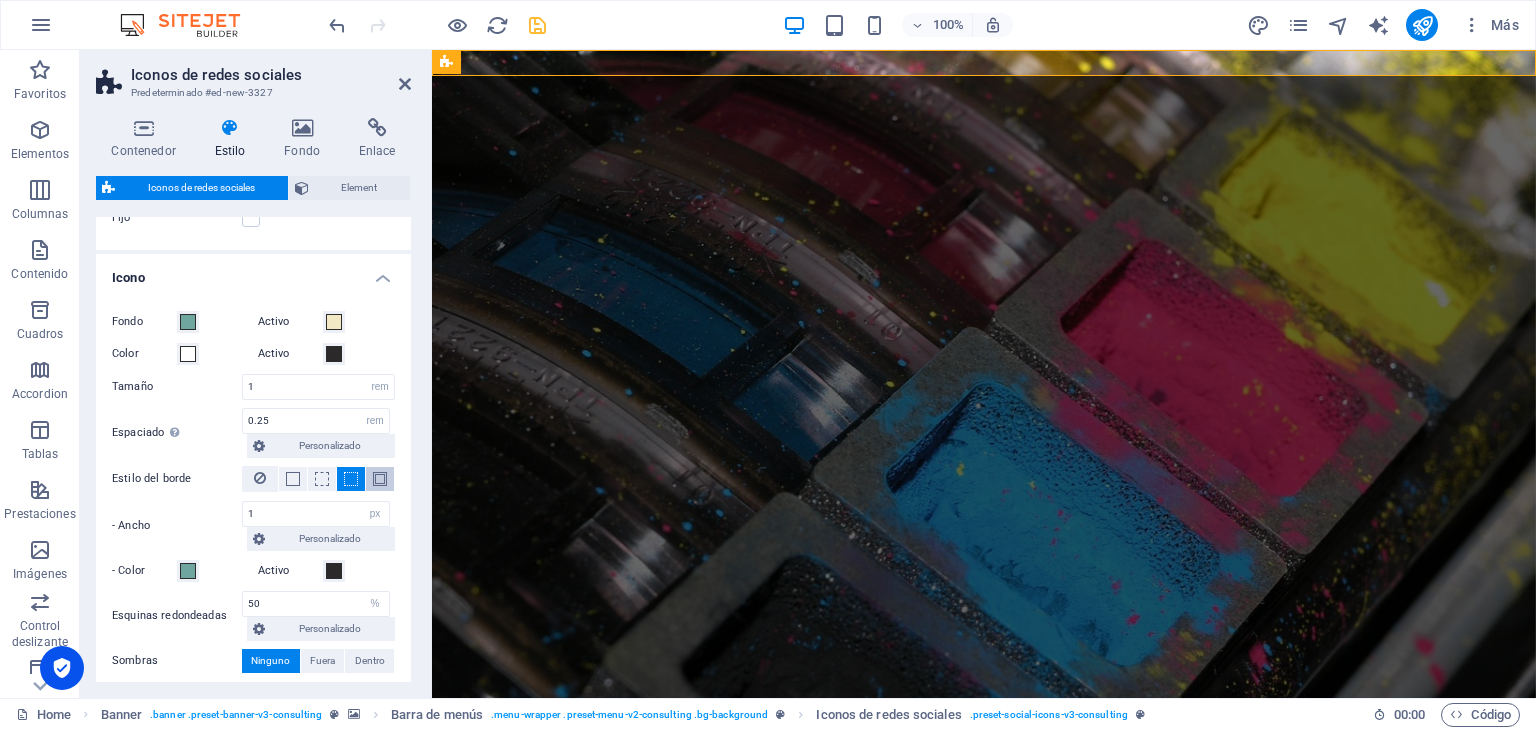 click at bounding box center (380, 479) 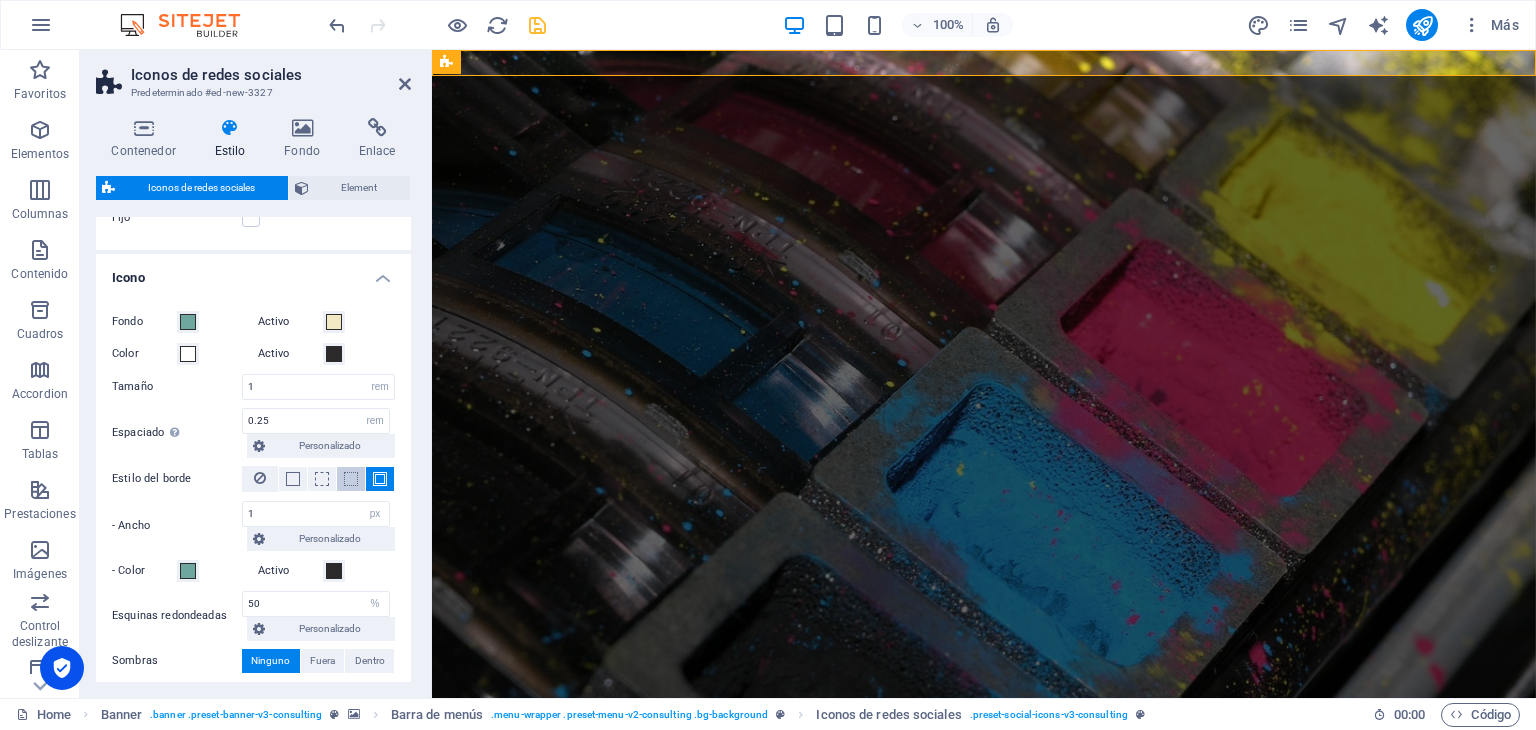 click at bounding box center (351, 479) 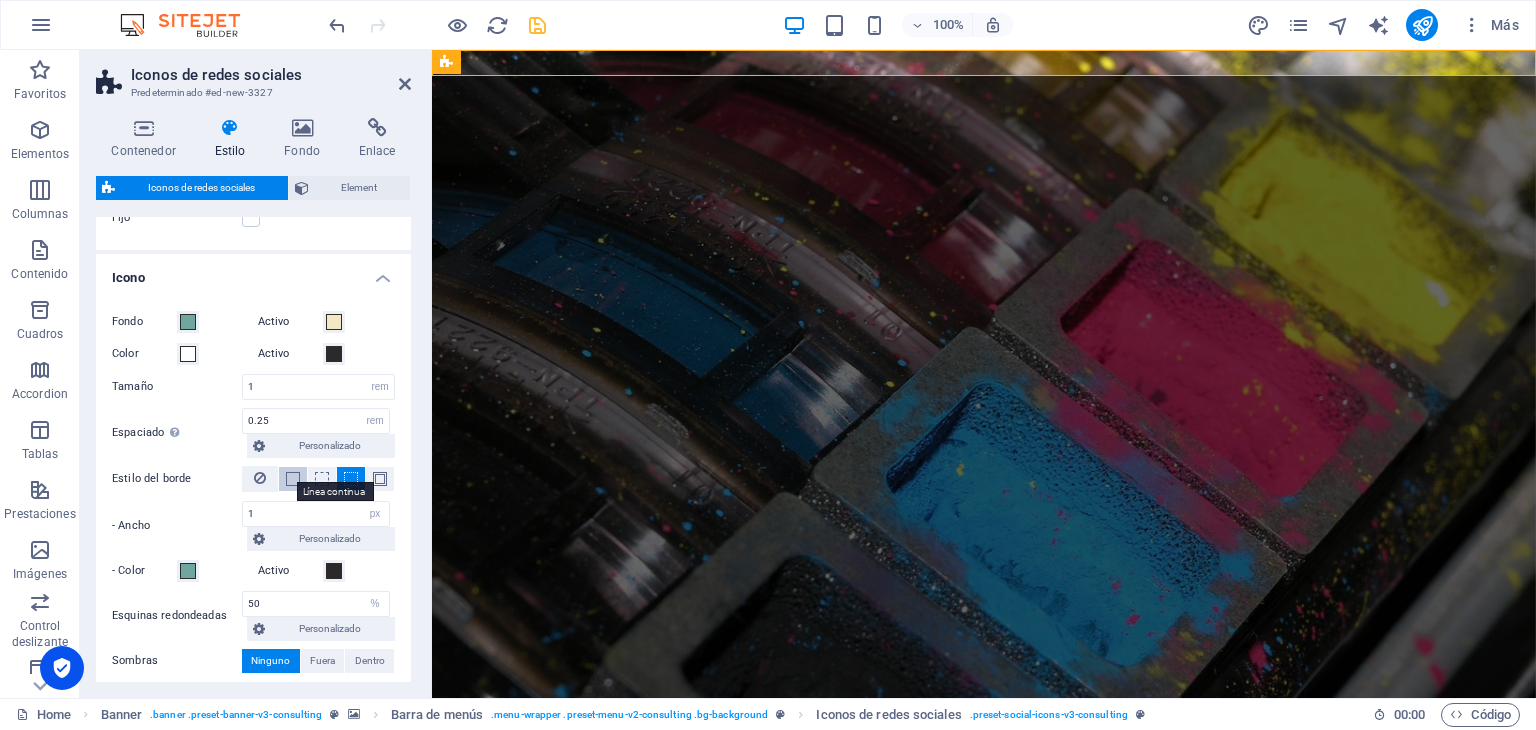 click at bounding box center [293, 479] 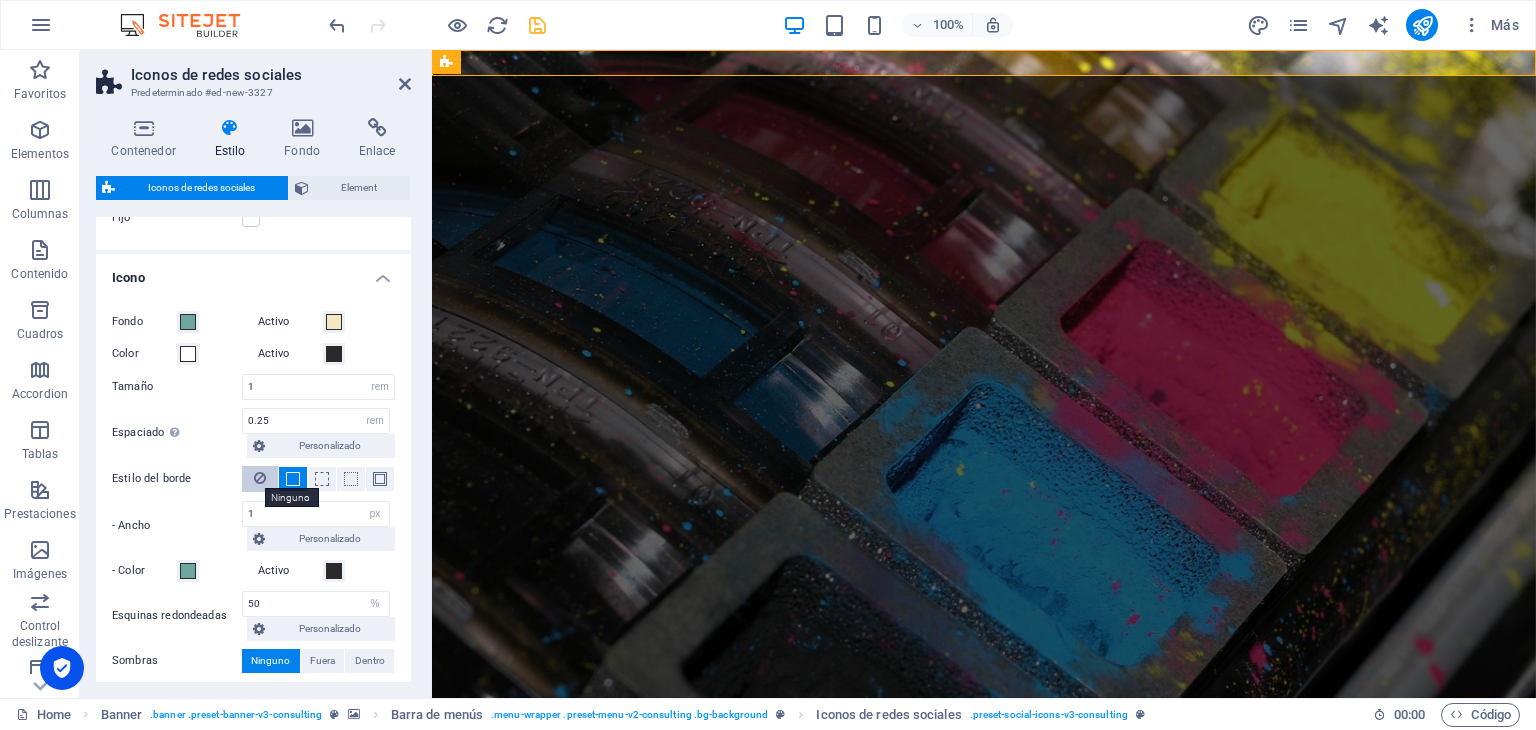 click at bounding box center [260, 478] 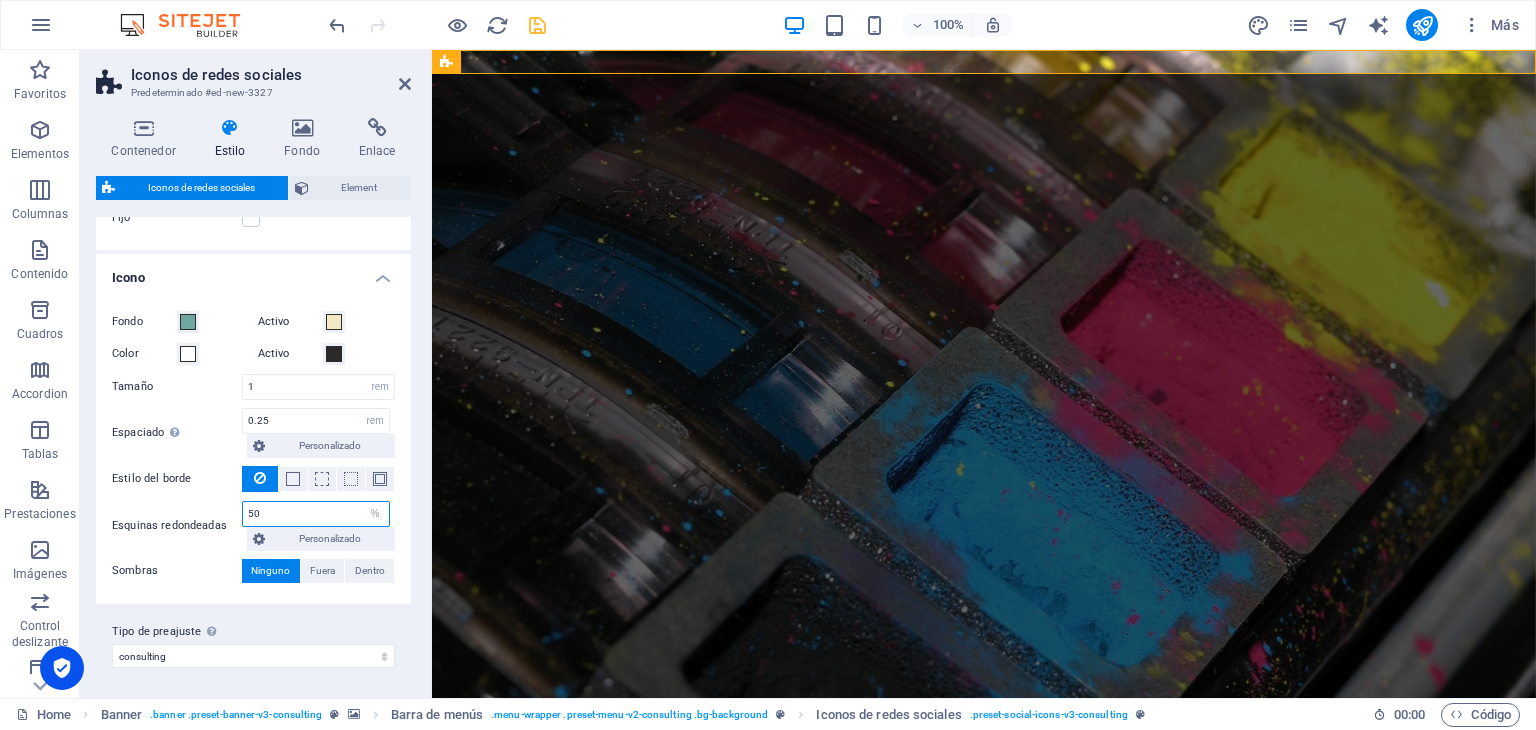 click on "50" at bounding box center (316, 514) 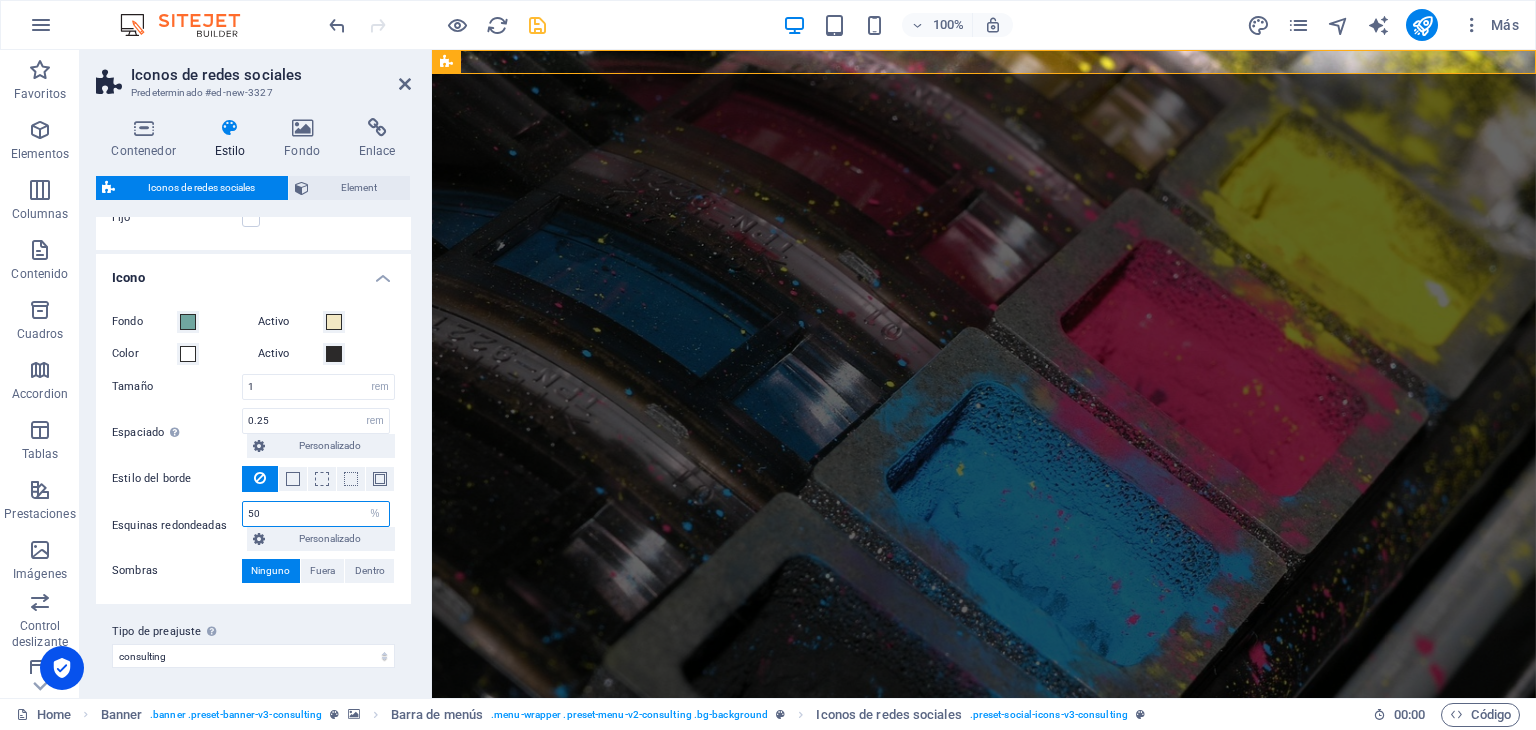 type on "5" 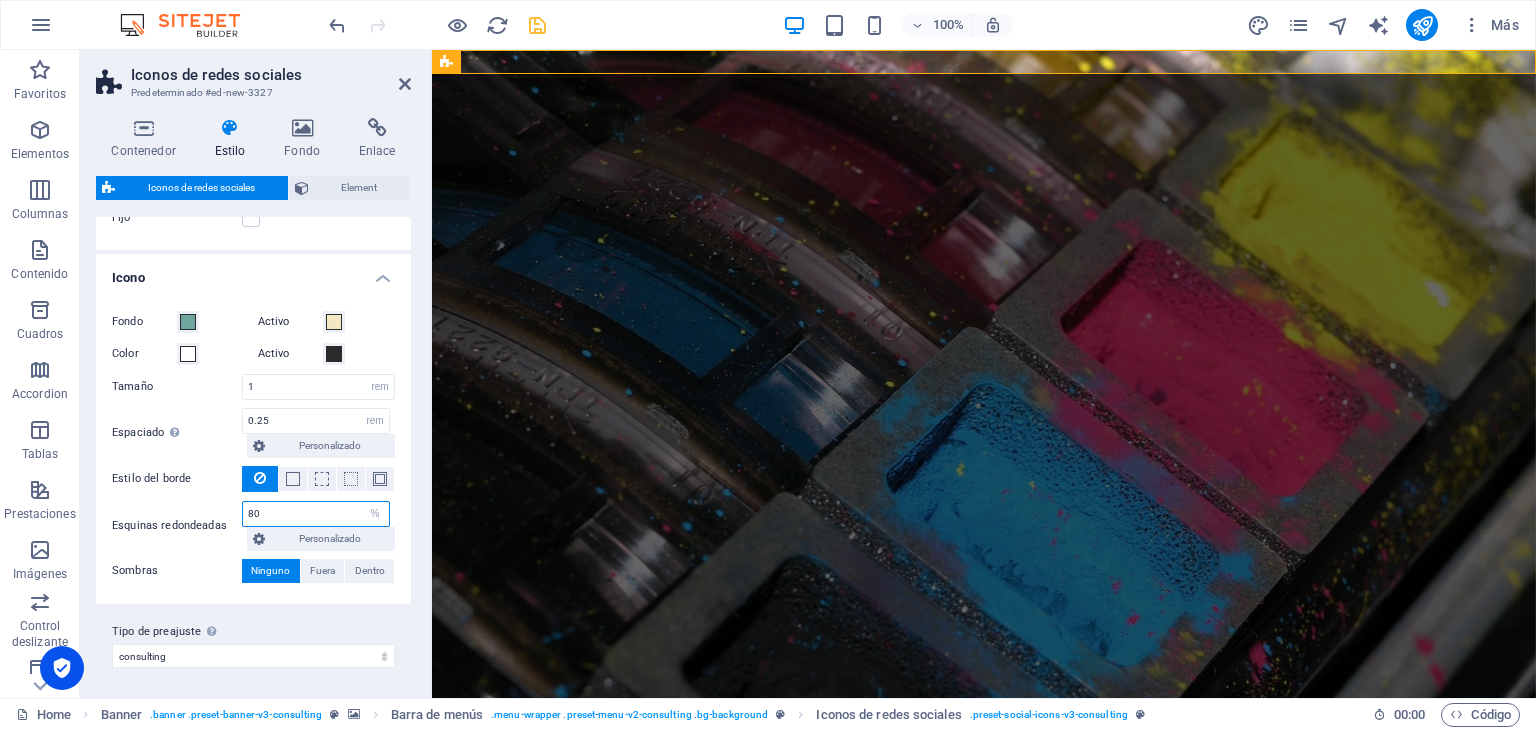 type on "8" 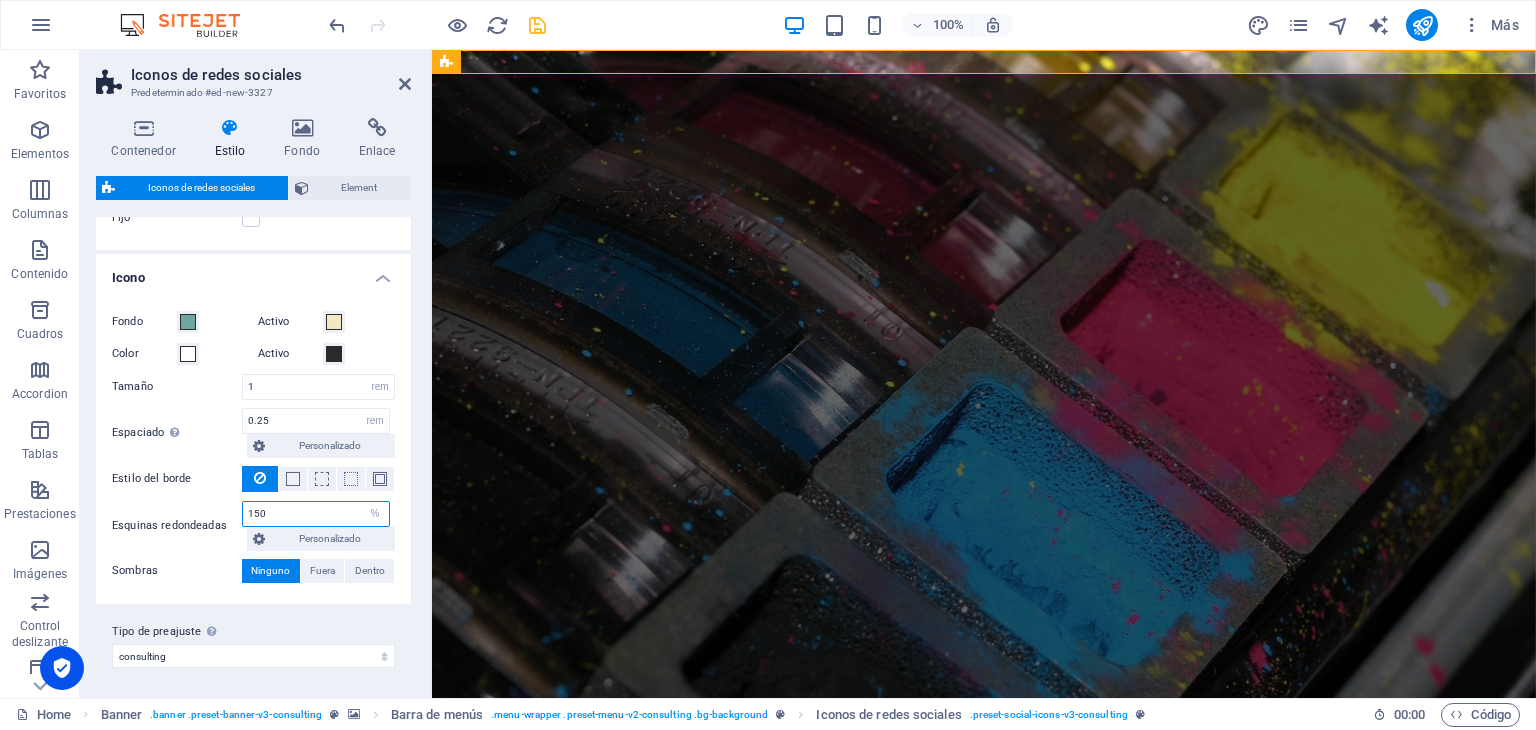 click on "150" at bounding box center [316, 514] 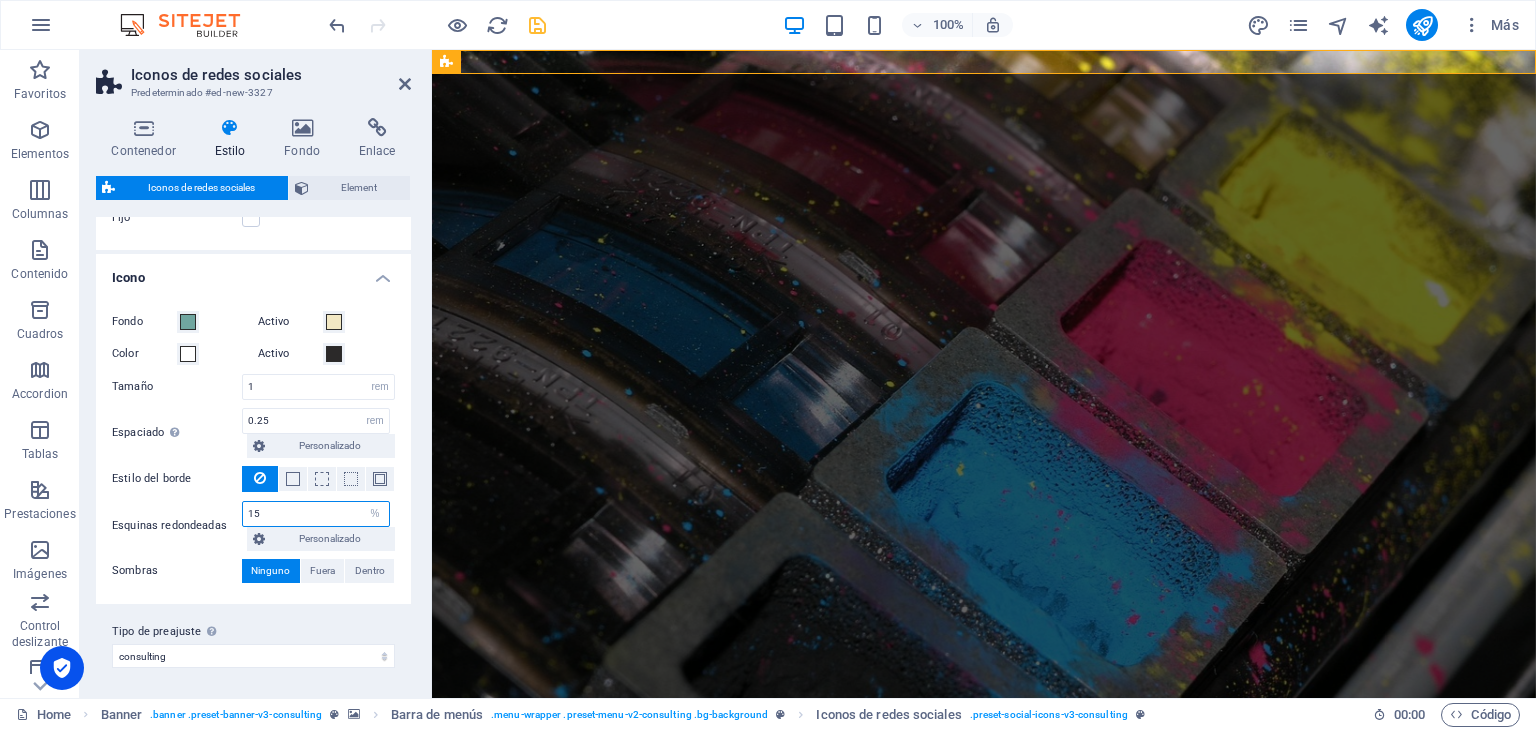 type on "1" 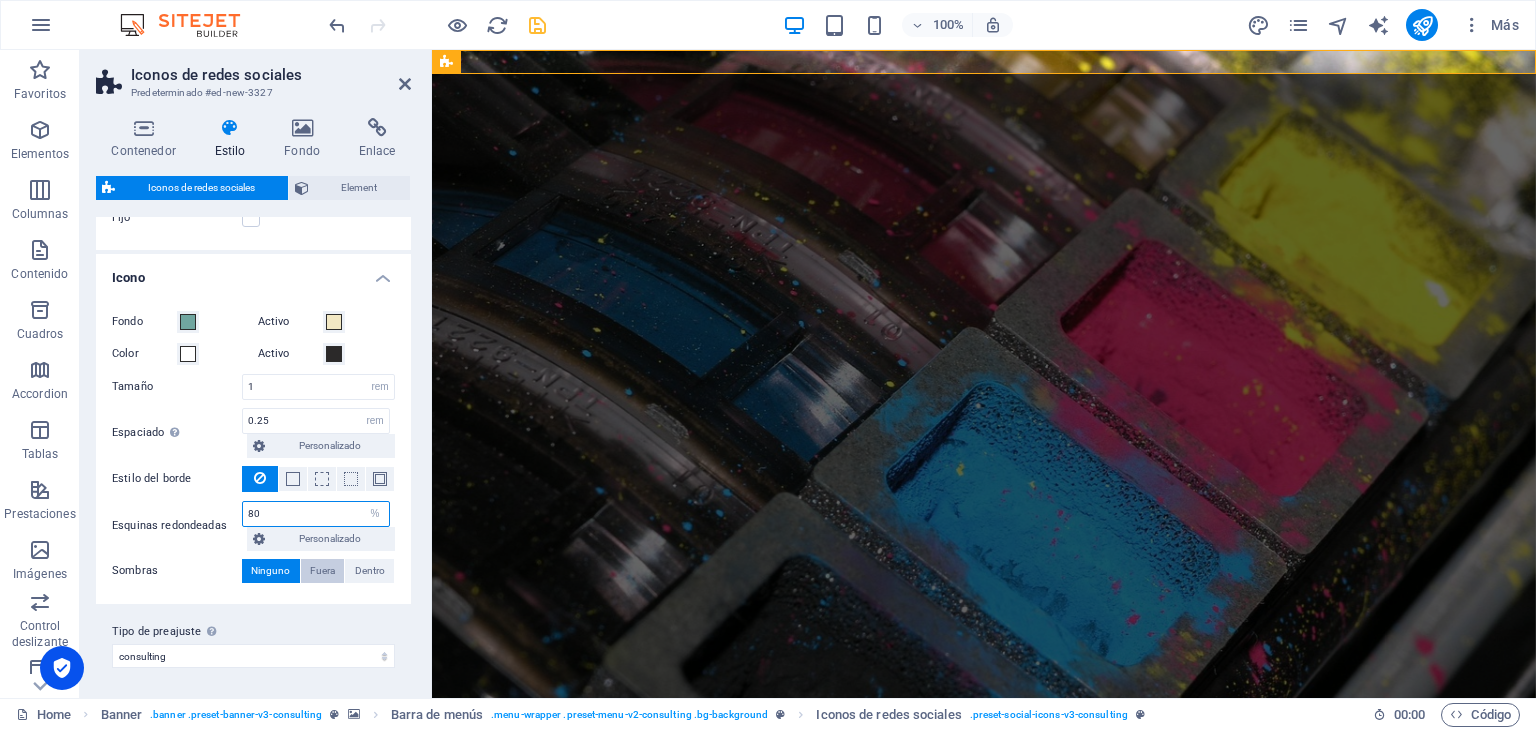 type on "80" 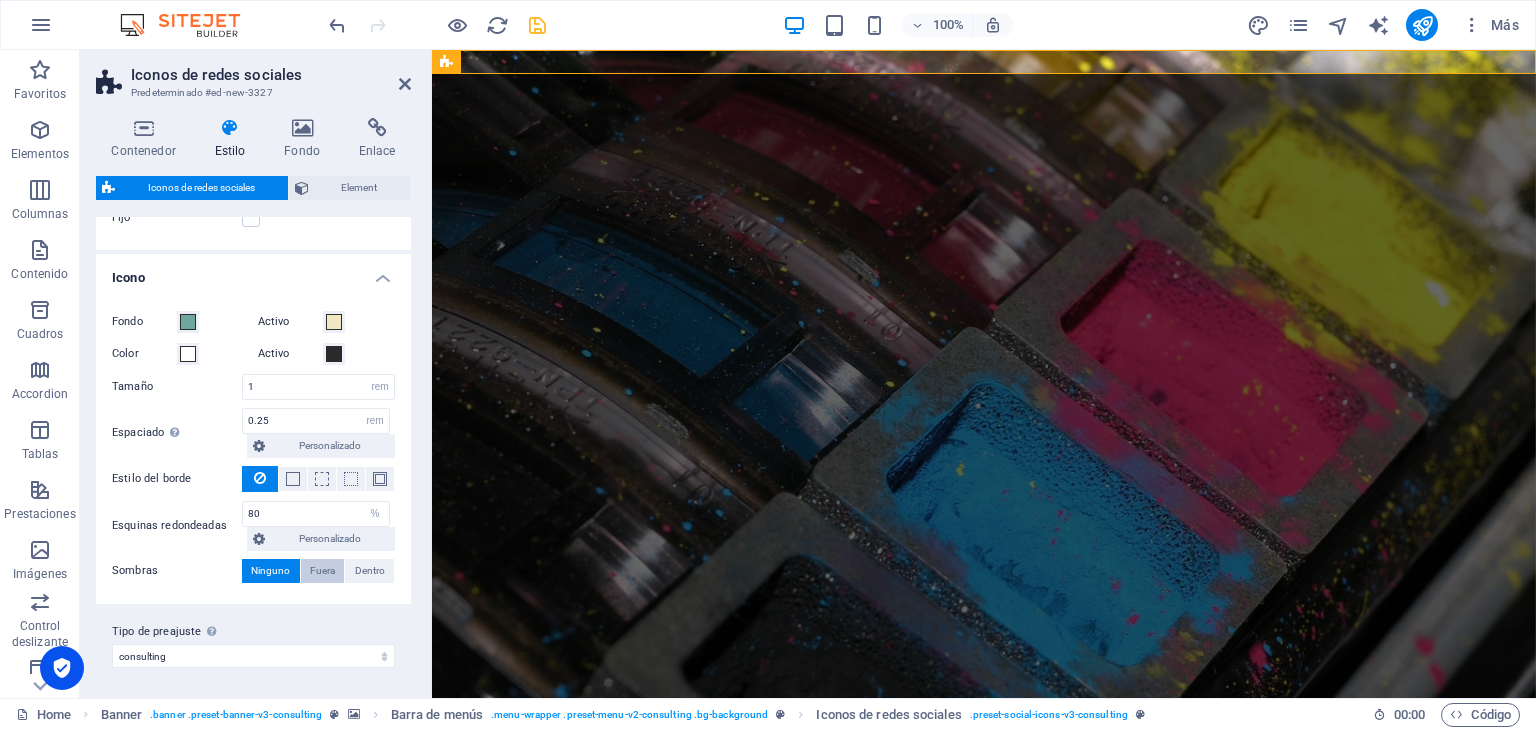 click on "Fuera" at bounding box center [322, 571] 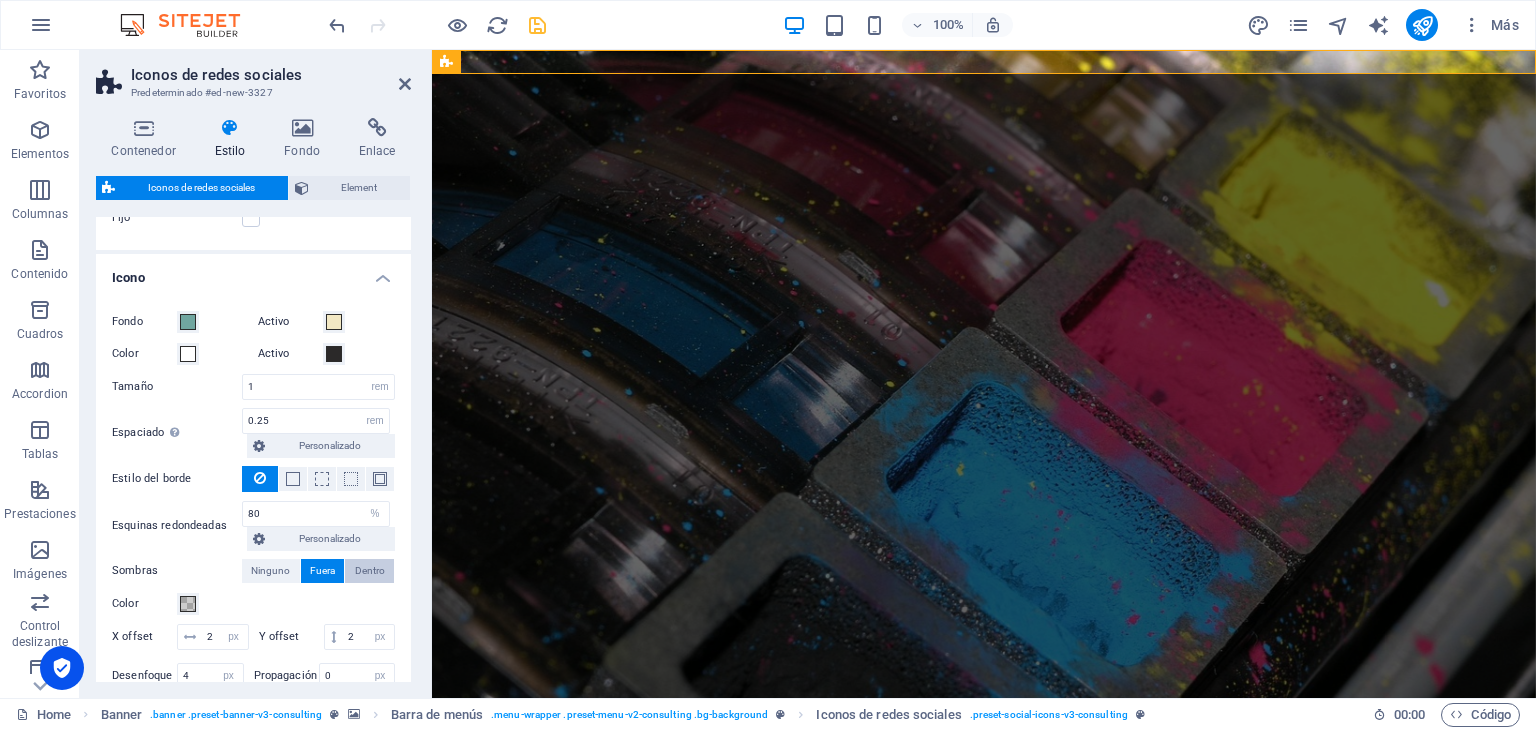 click on "Dentro" at bounding box center (370, 571) 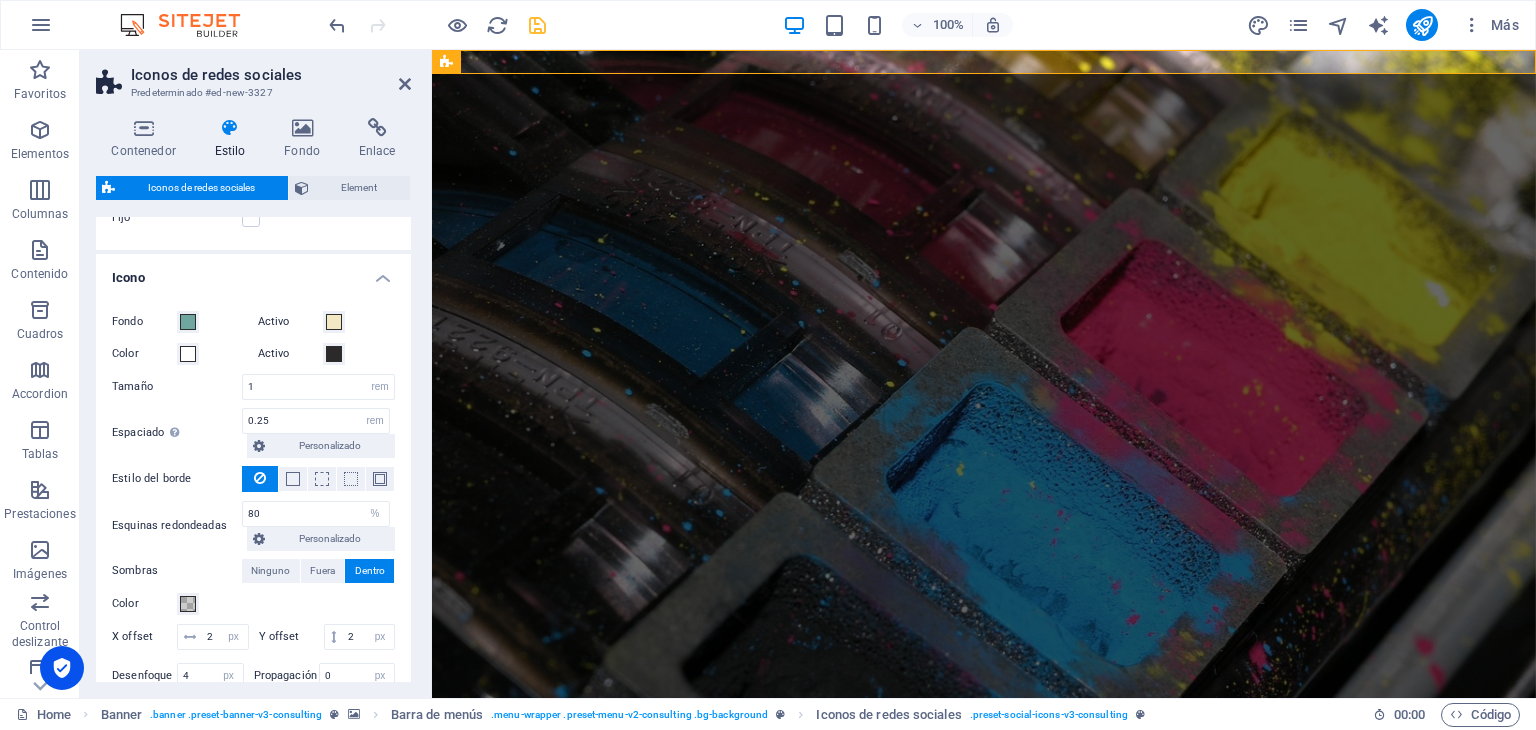 click on "Dentro" at bounding box center [370, 571] 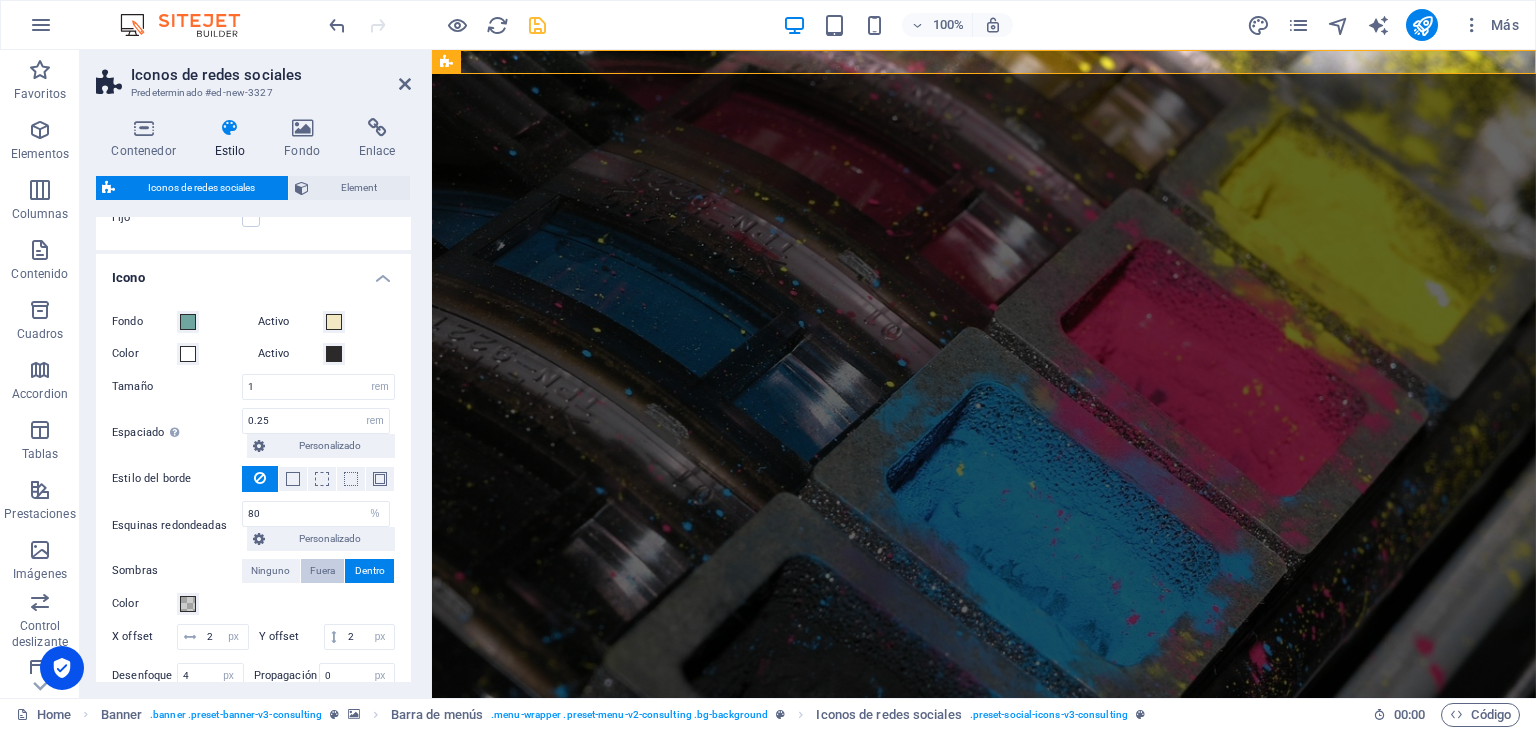 click on "Fuera" at bounding box center (322, 571) 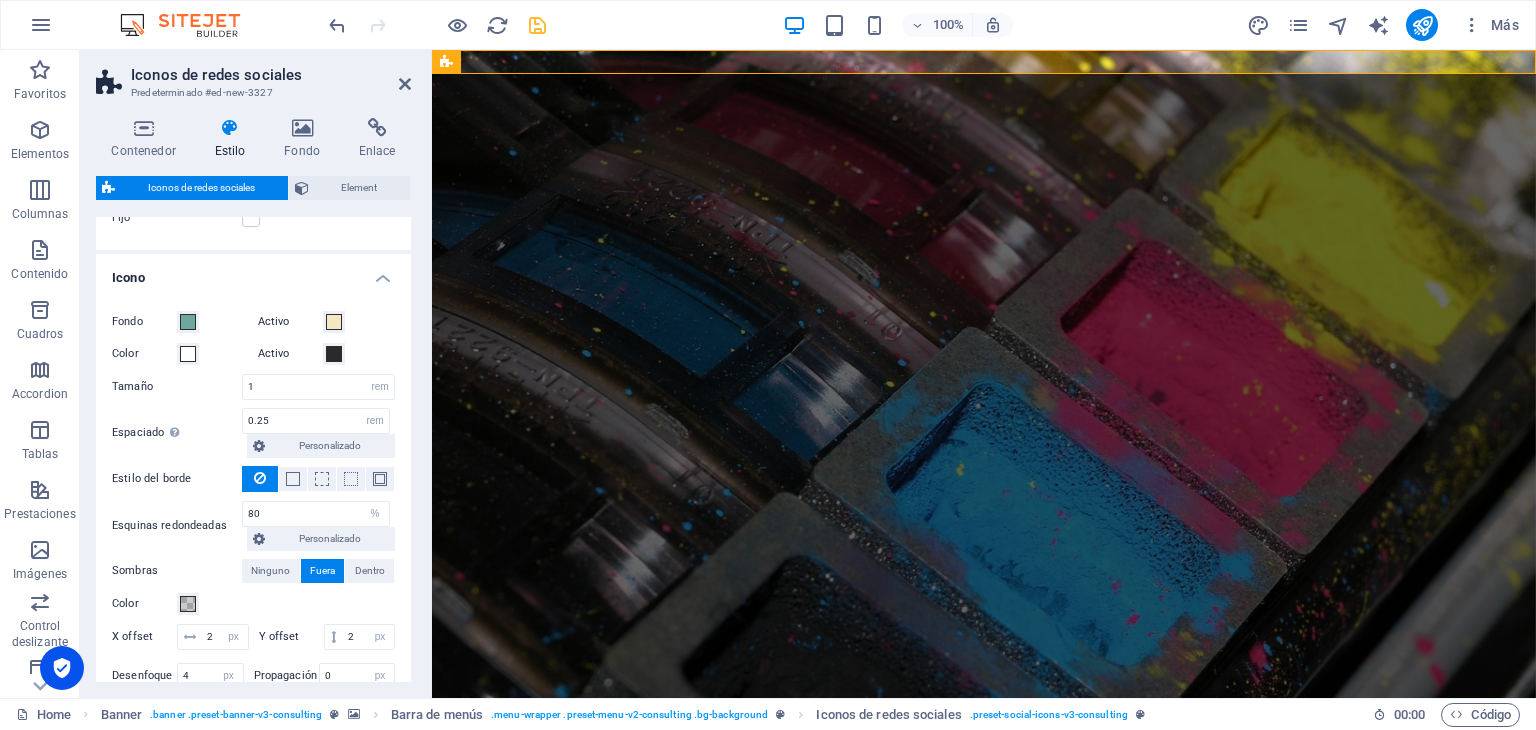 click on "Fuera" at bounding box center [322, 571] 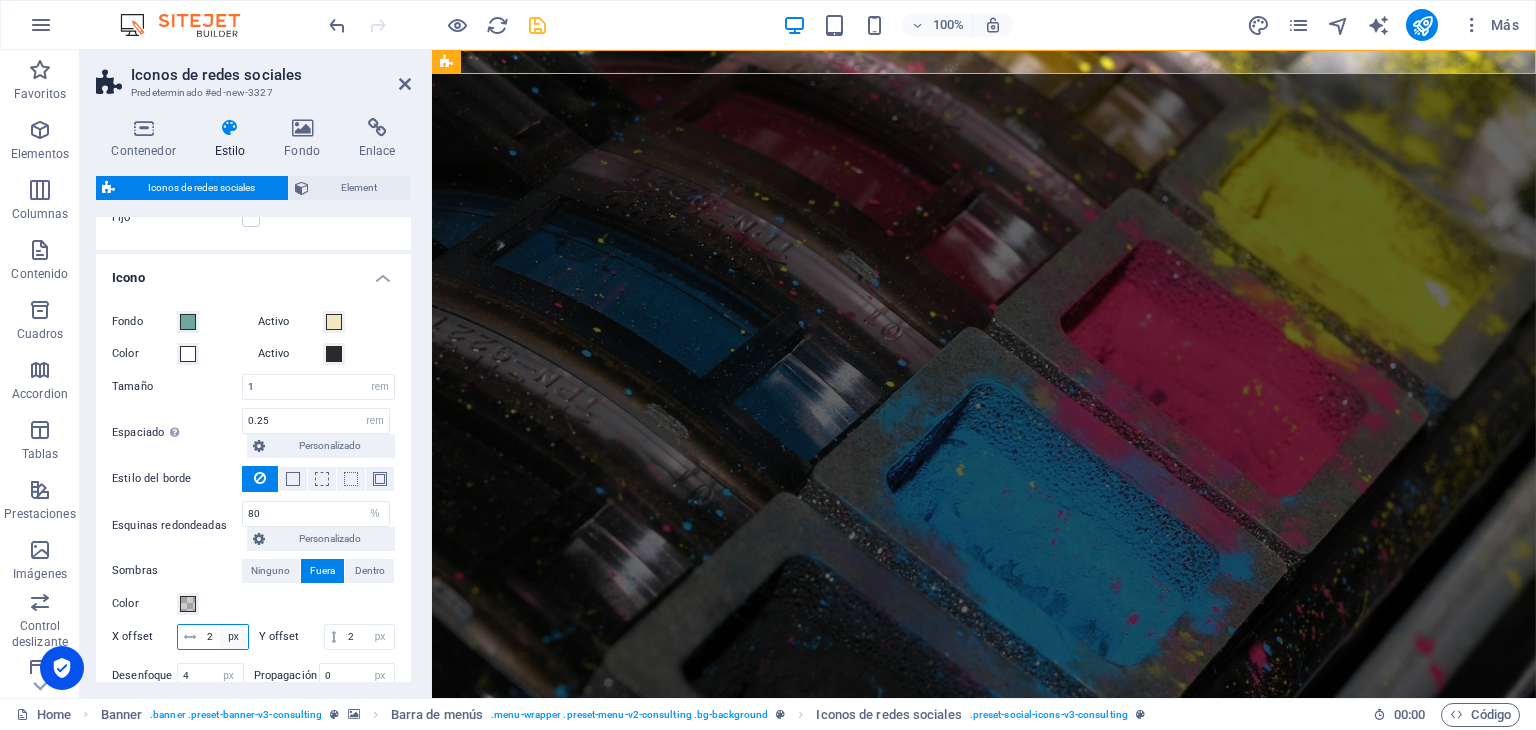 click on "px rem vh vw" at bounding box center [234, 637] 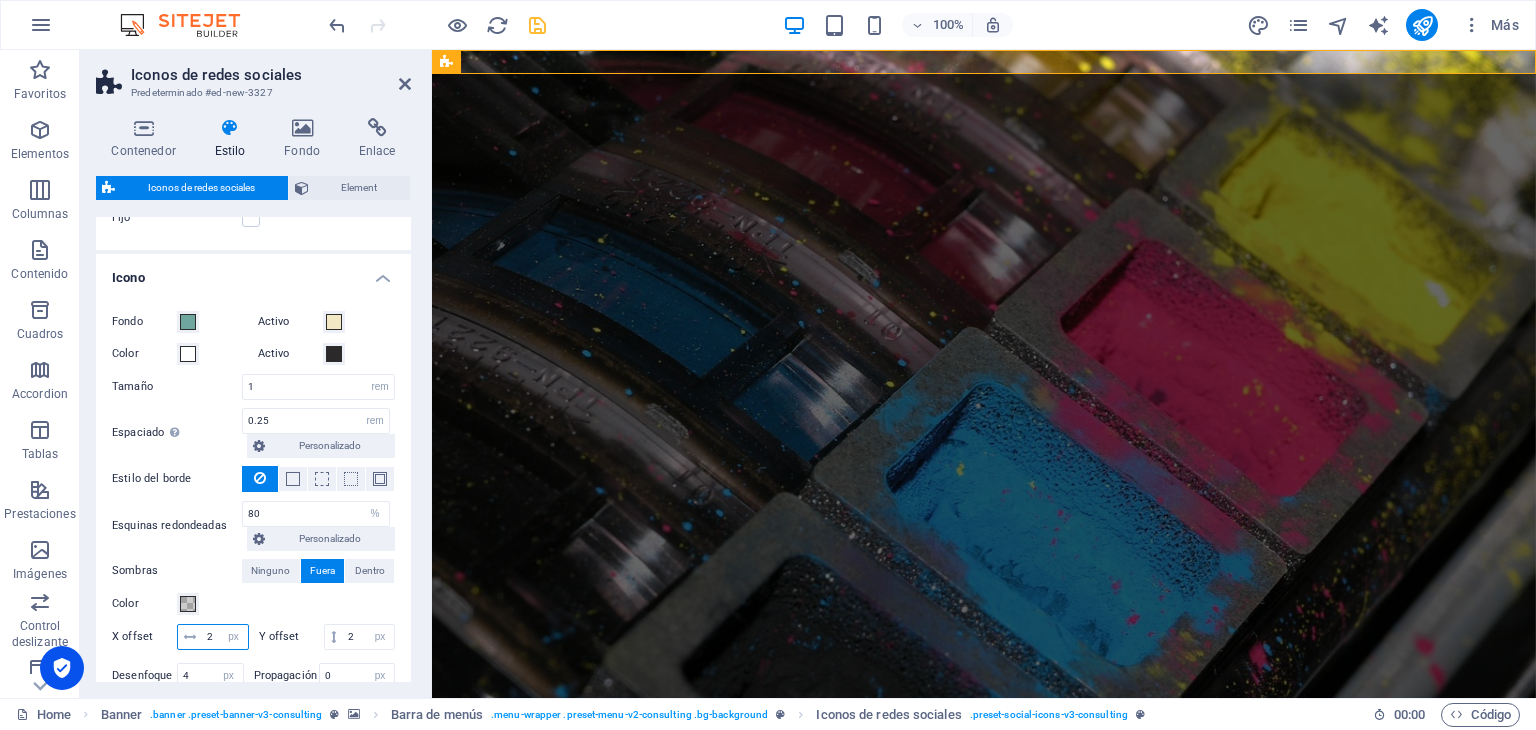 click on "2" at bounding box center (225, 637) 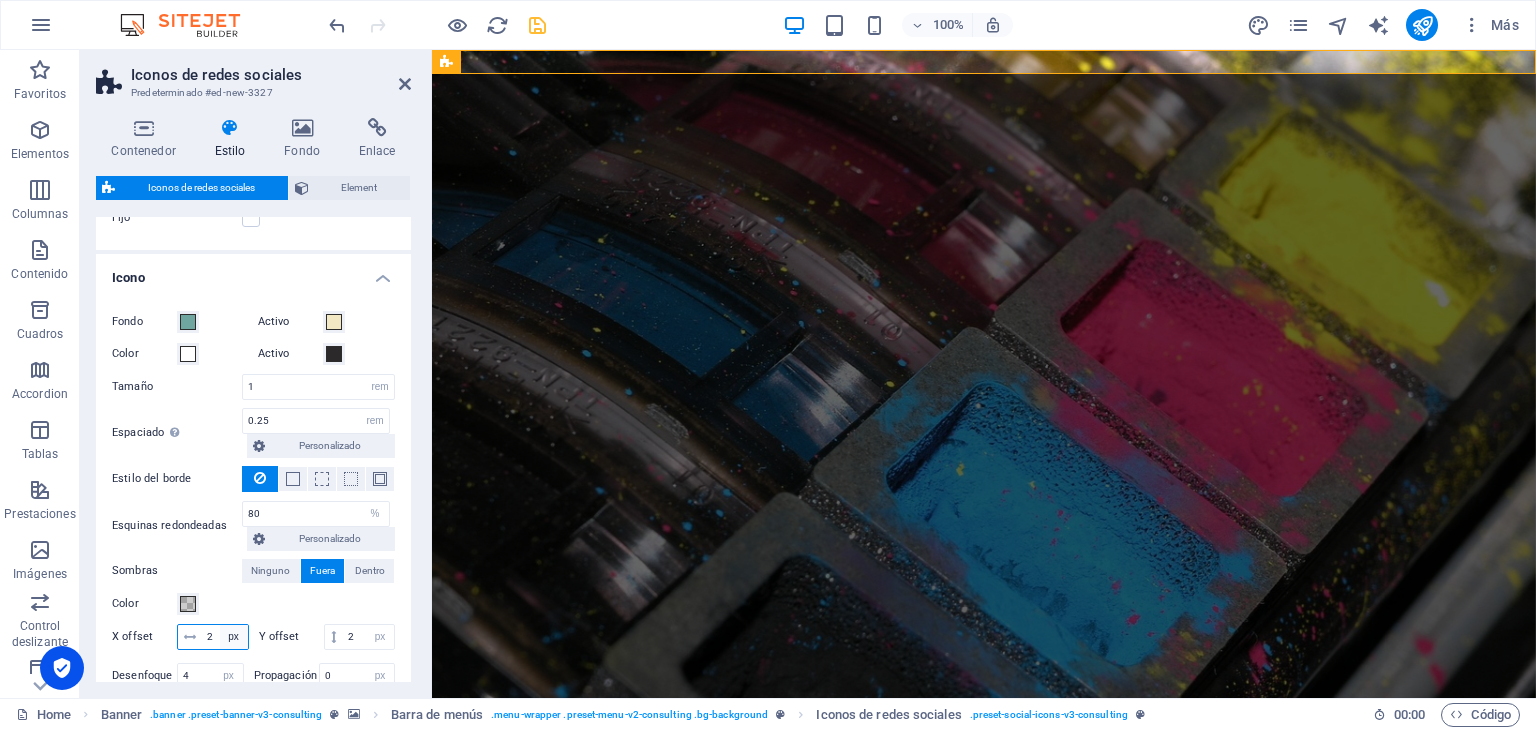 click on "px rem vh vw" at bounding box center (234, 637) 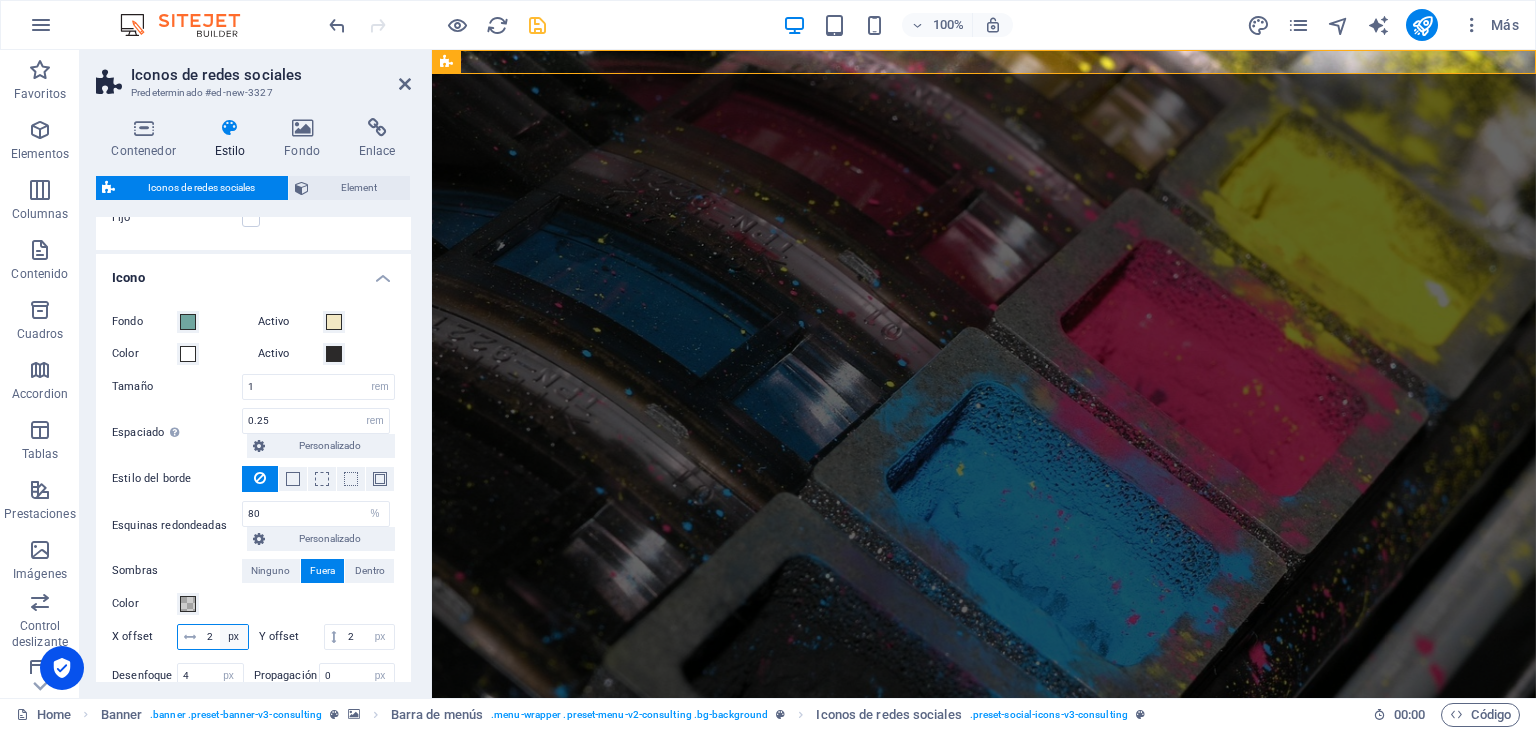 select on "vw" 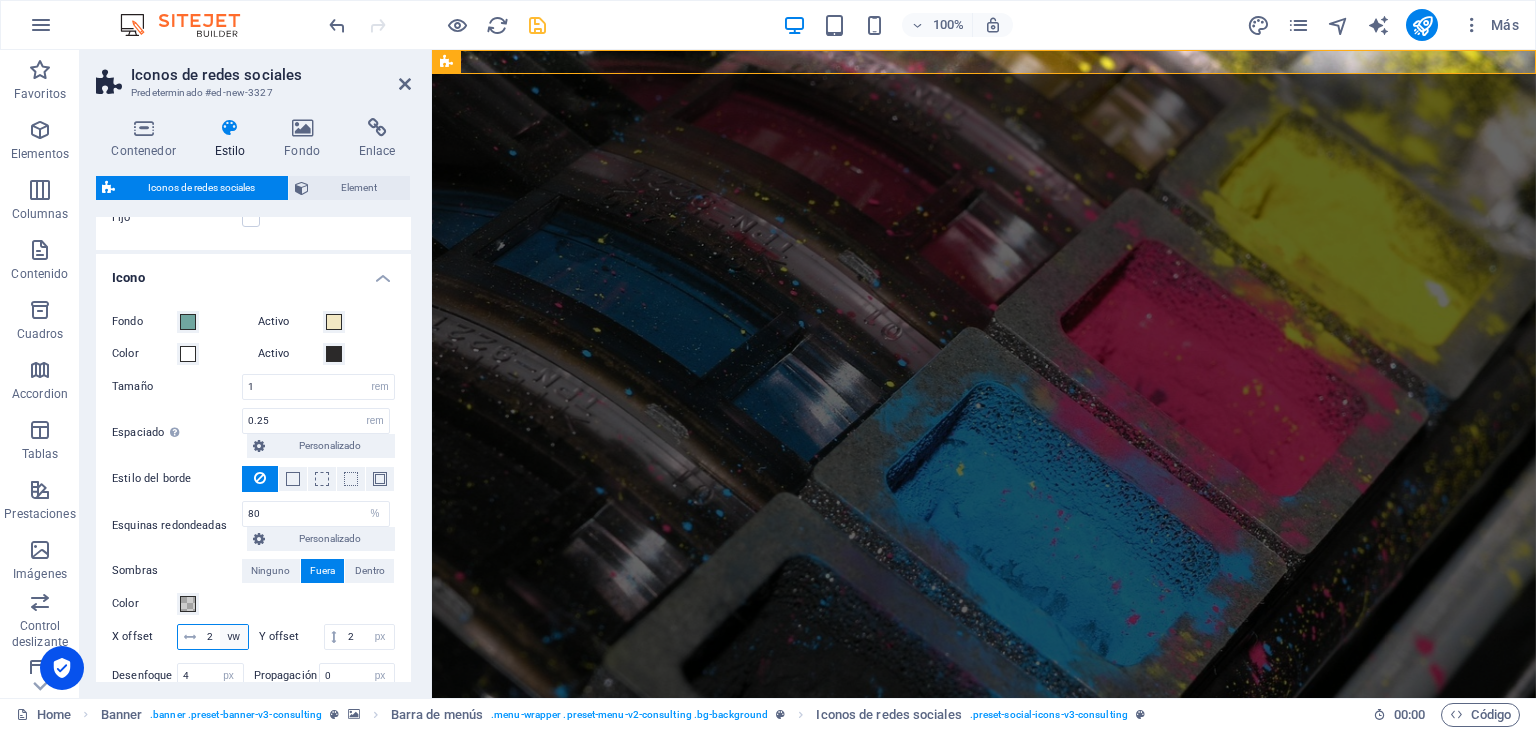 click on "px rem vh vw" at bounding box center (234, 637) 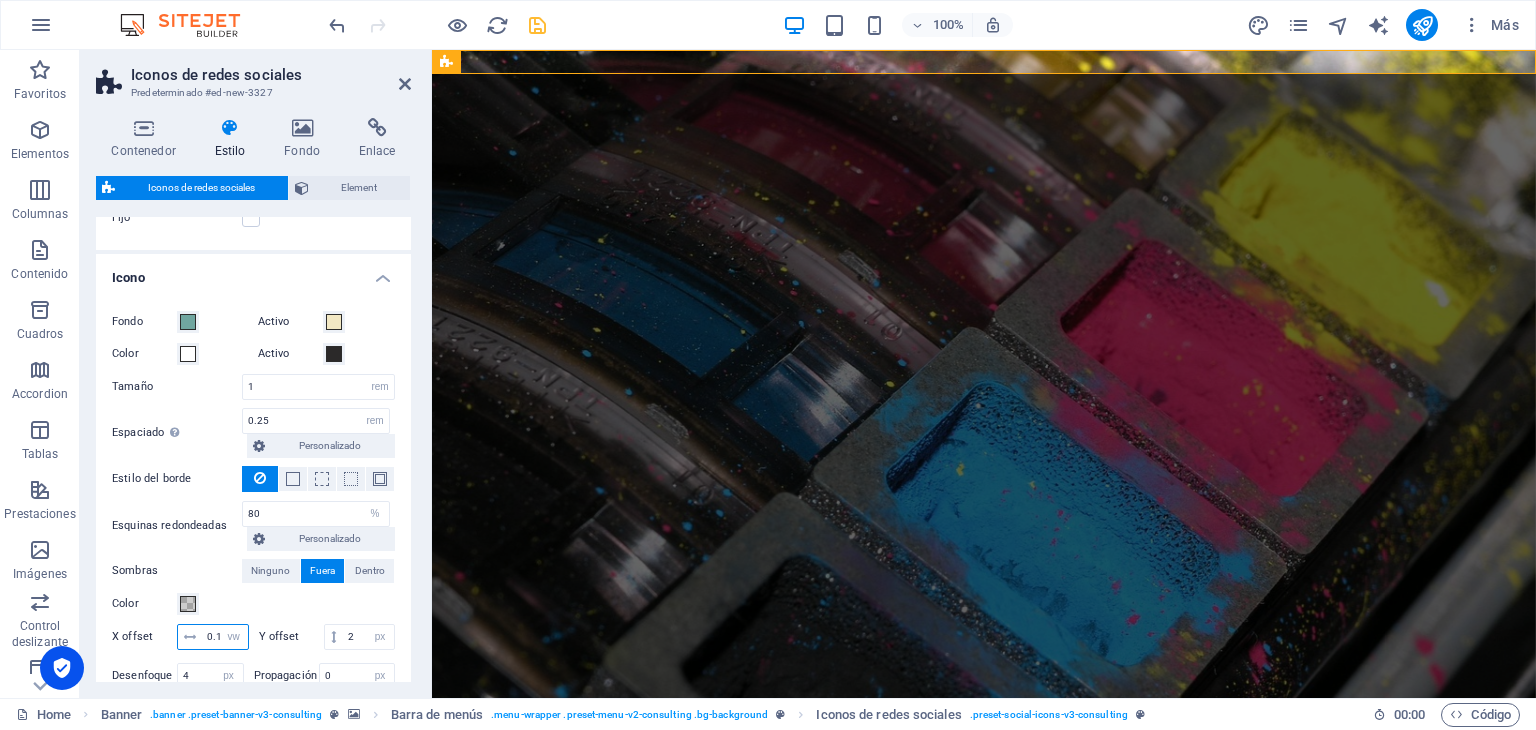 scroll, scrollTop: 0, scrollLeft: 2, axis: horizontal 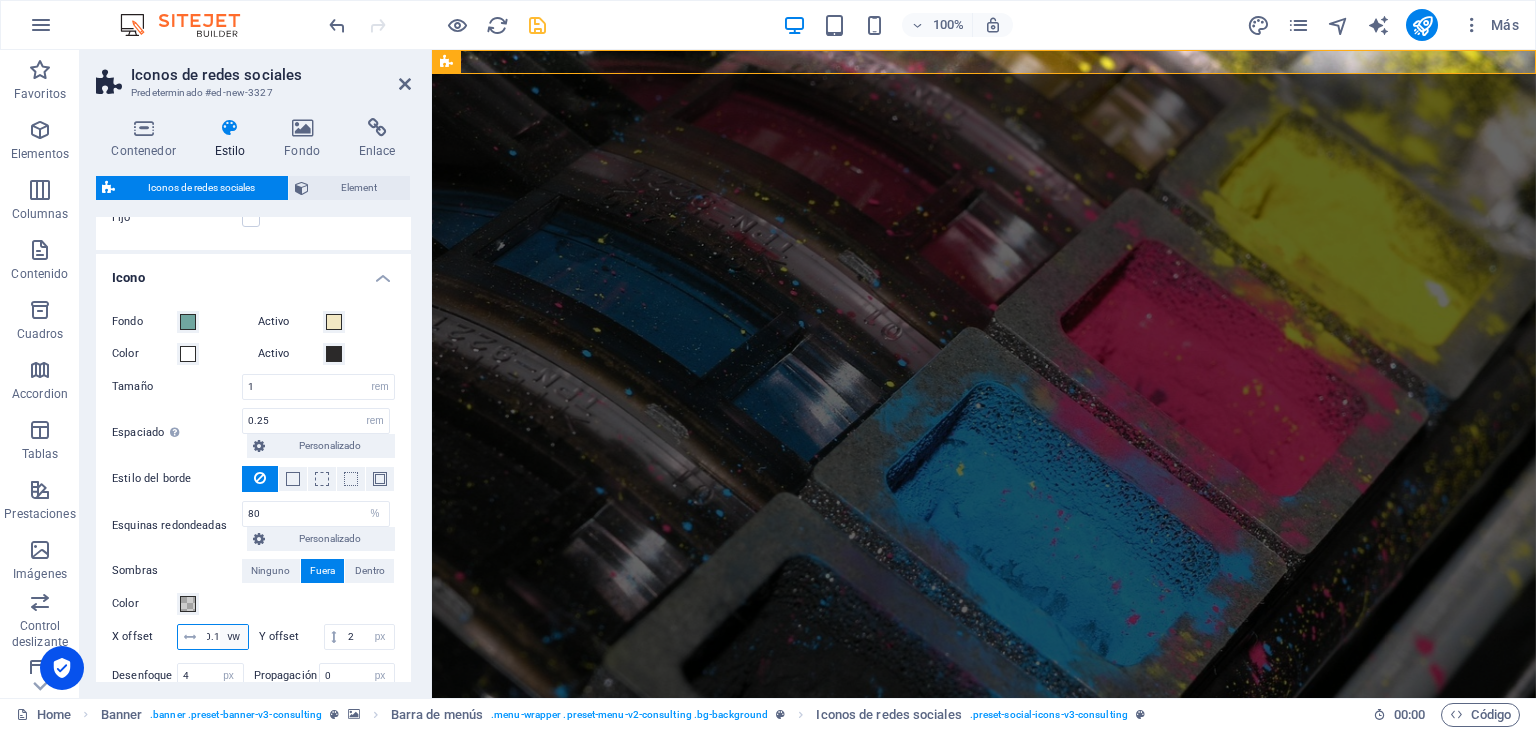 click on "px rem vh vw" at bounding box center [234, 637] 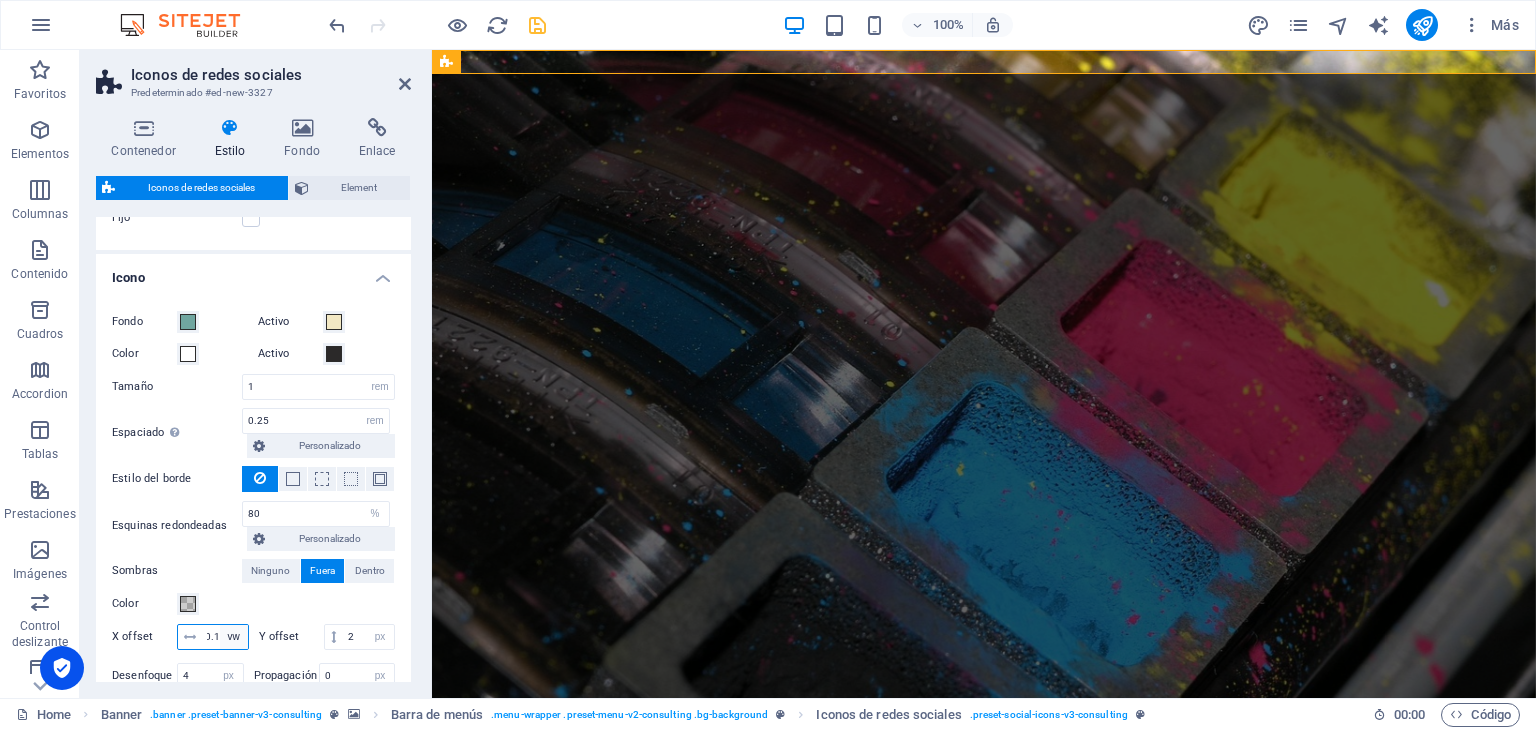 scroll, scrollTop: 0, scrollLeft: 0, axis: both 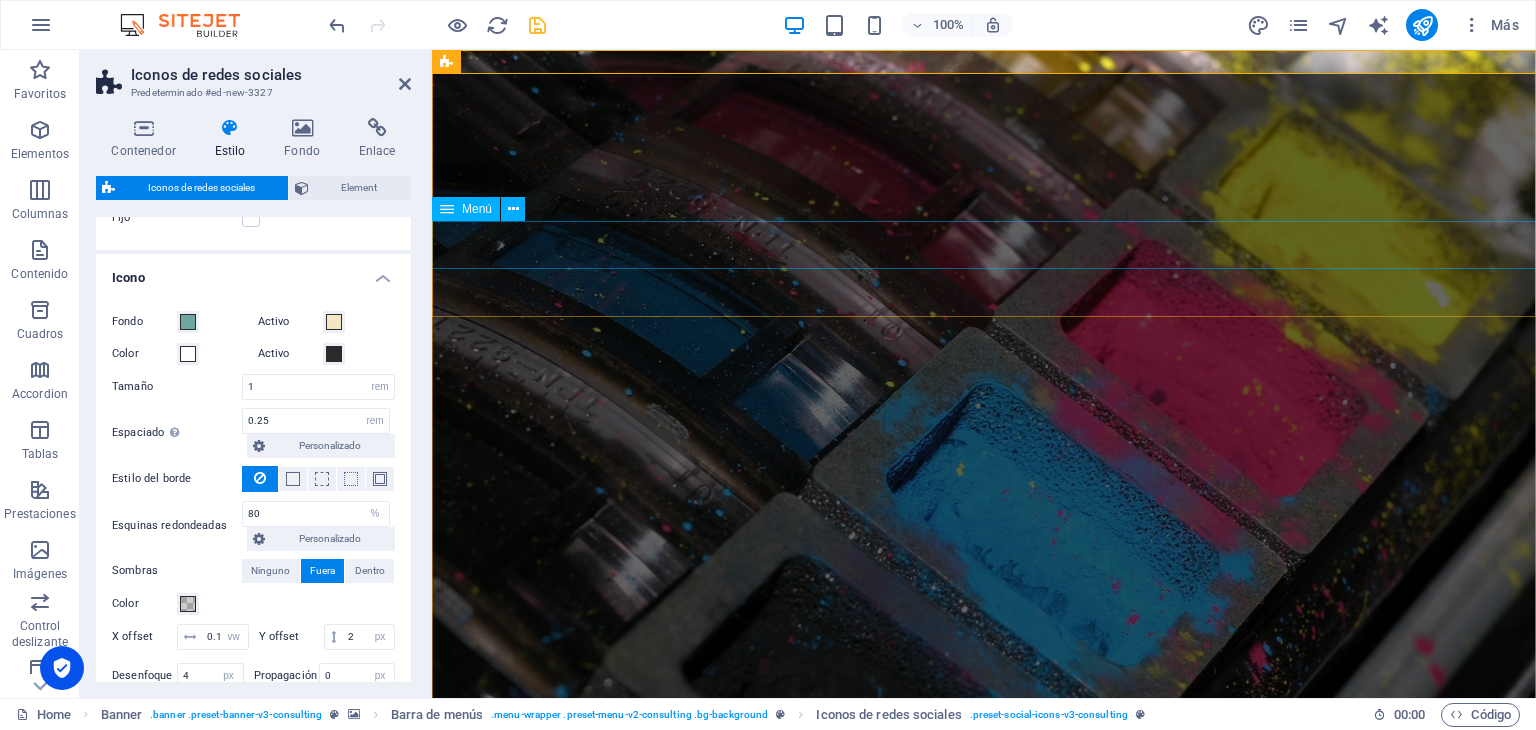 click on "Nuestra historia NUESTRO EQUIPO Nuestros servicios Nuestros productos Contáctenos" at bounding box center [984, 1259] 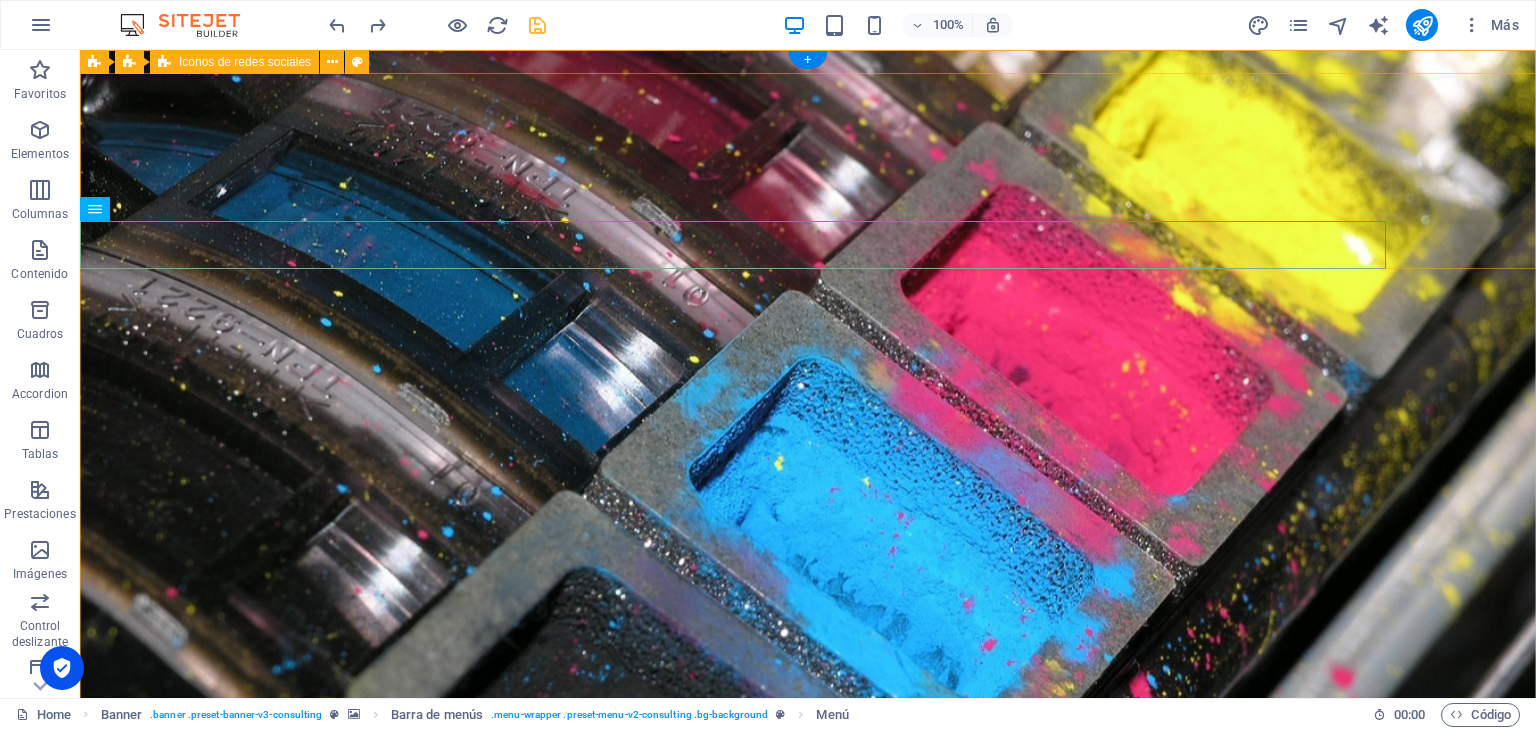 click at bounding box center [808, 1015] 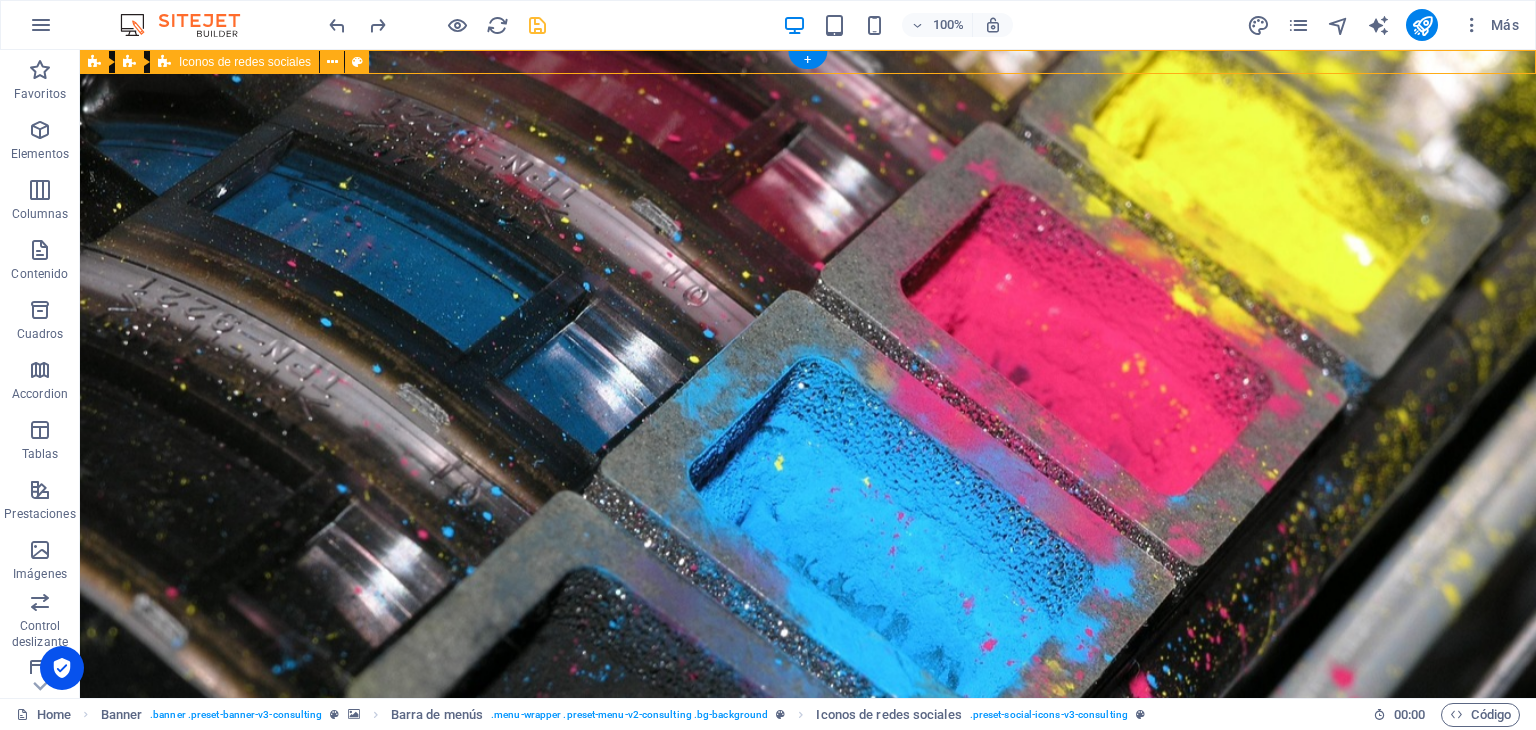 click at bounding box center (808, 1015) 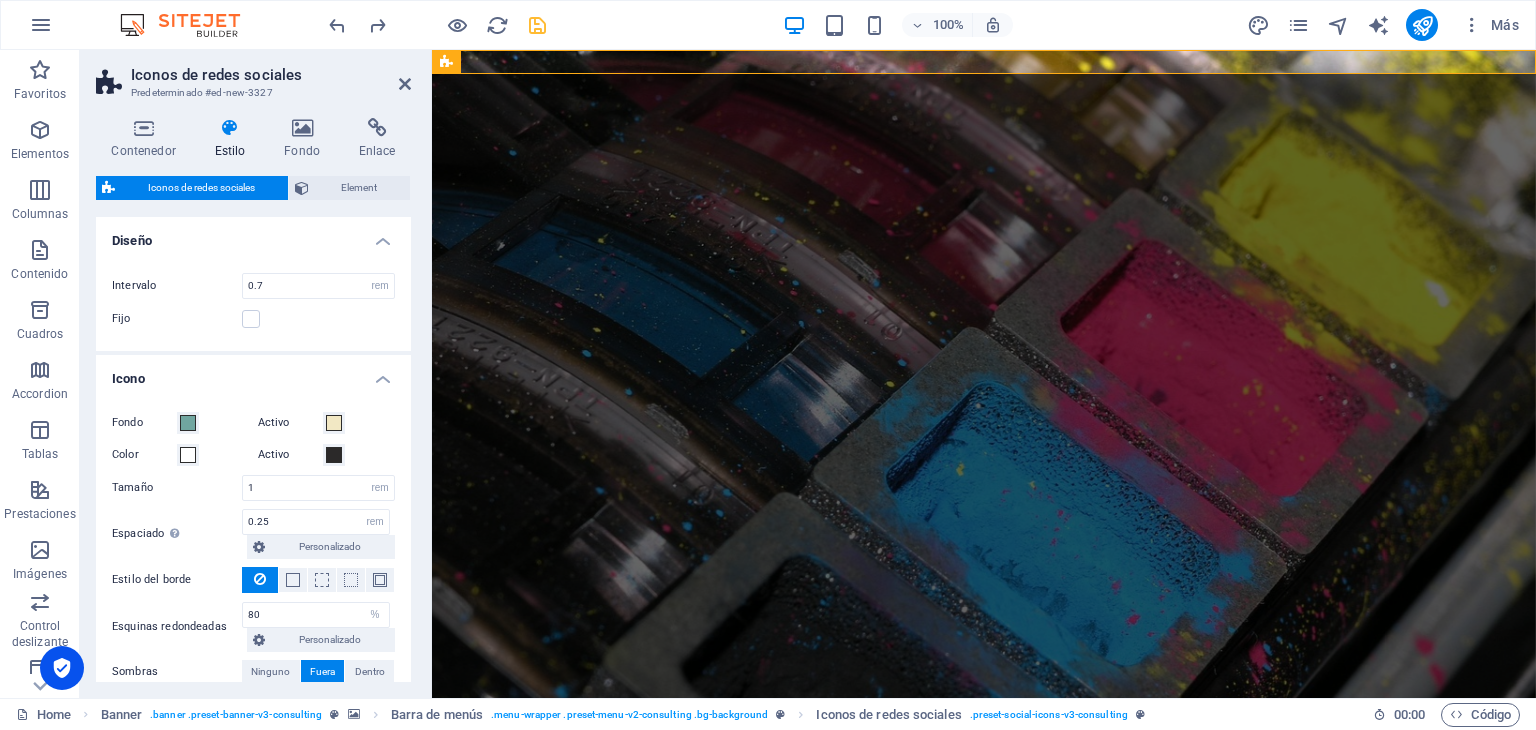 drag, startPoint x: 411, startPoint y: 380, endPoint x: 418, endPoint y: 409, distance: 29.832869 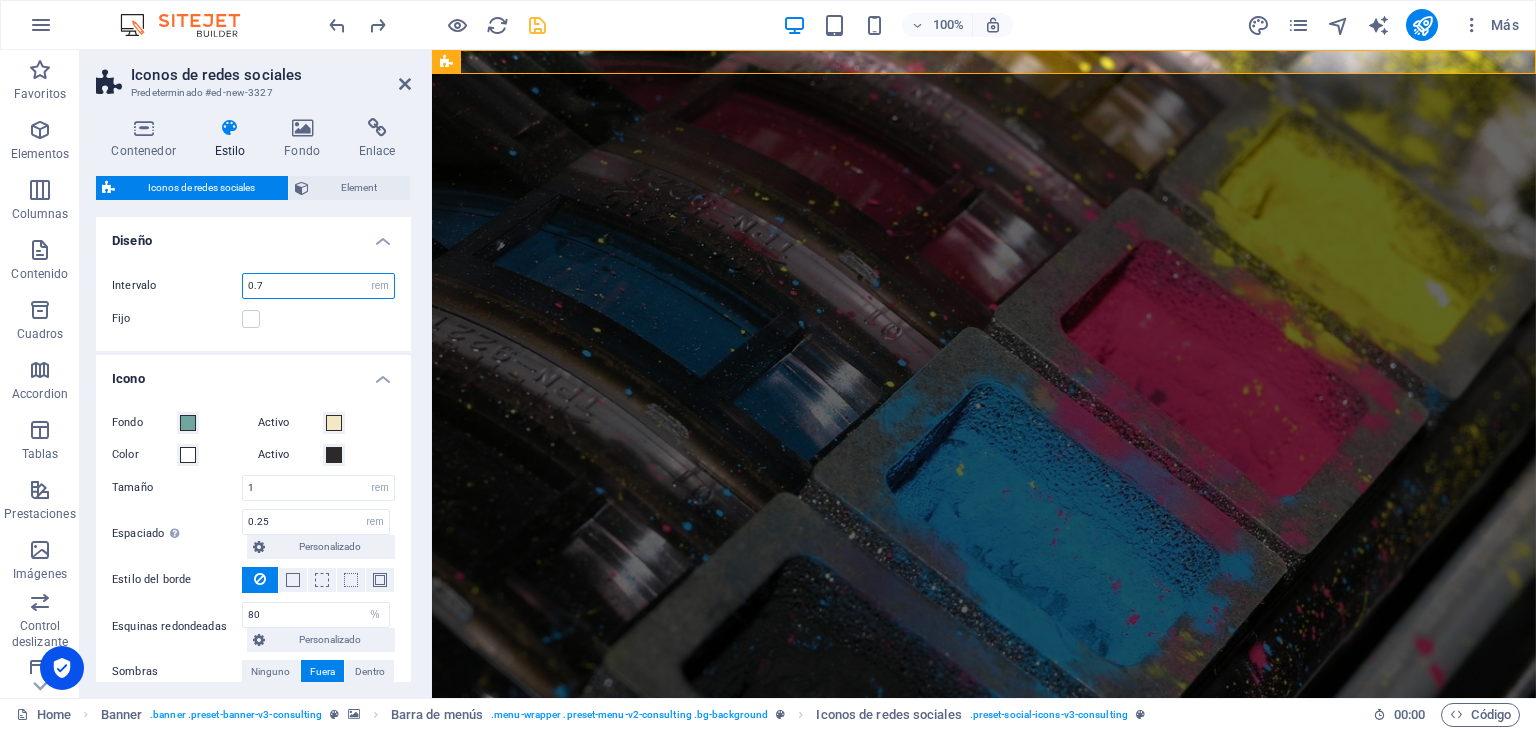 click on "0.7" at bounding box center (318, 286) 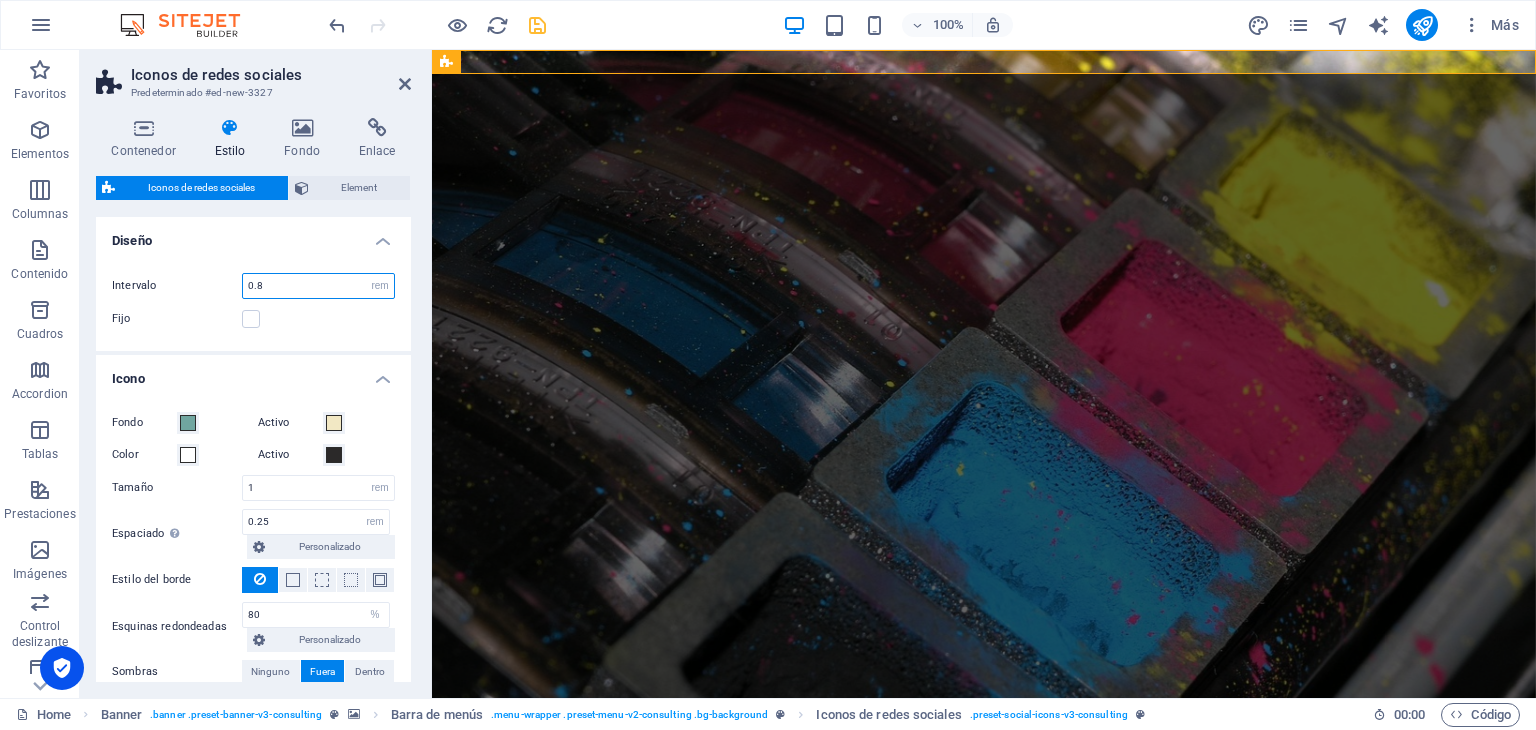 type on "0.8" 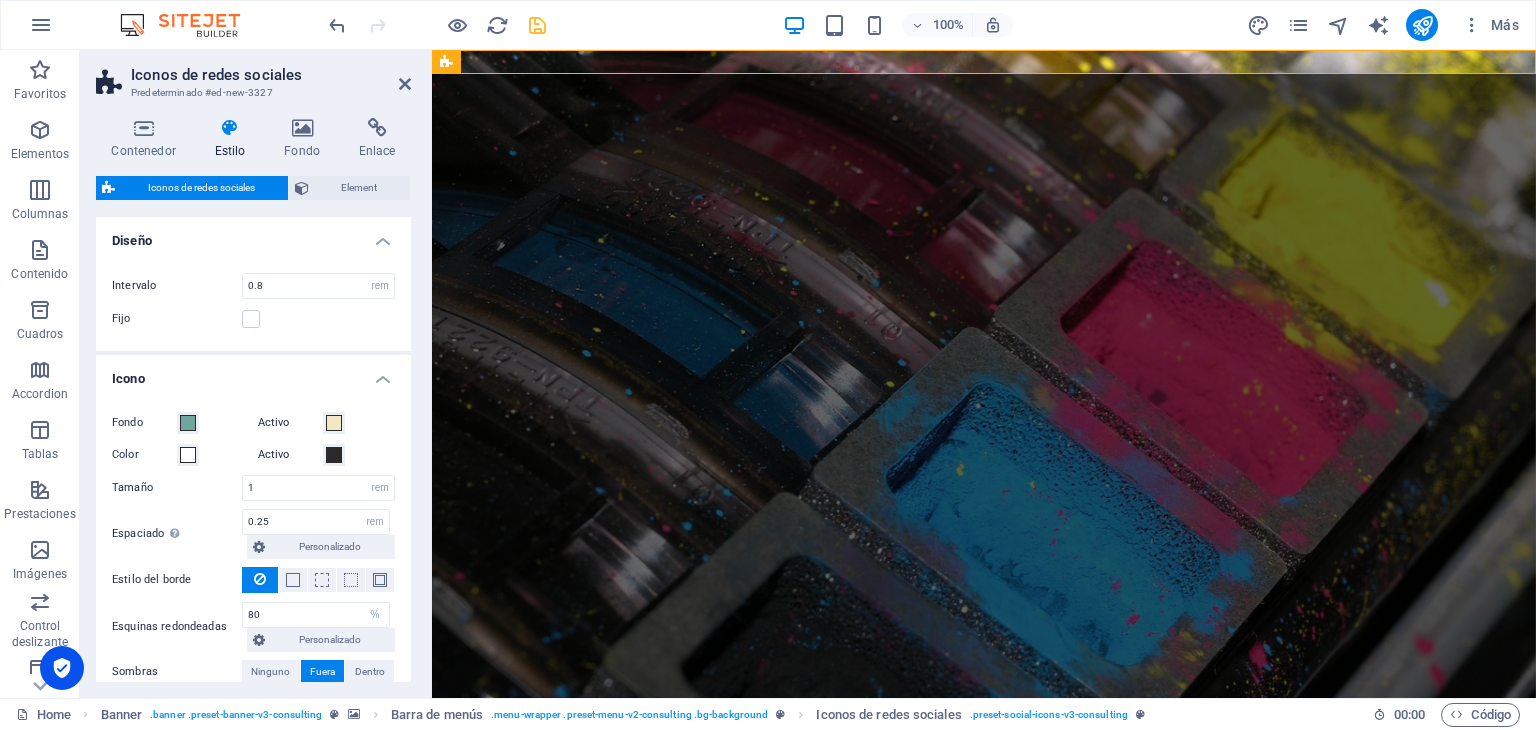 click on "Icono" at bounding box center (253, 373) 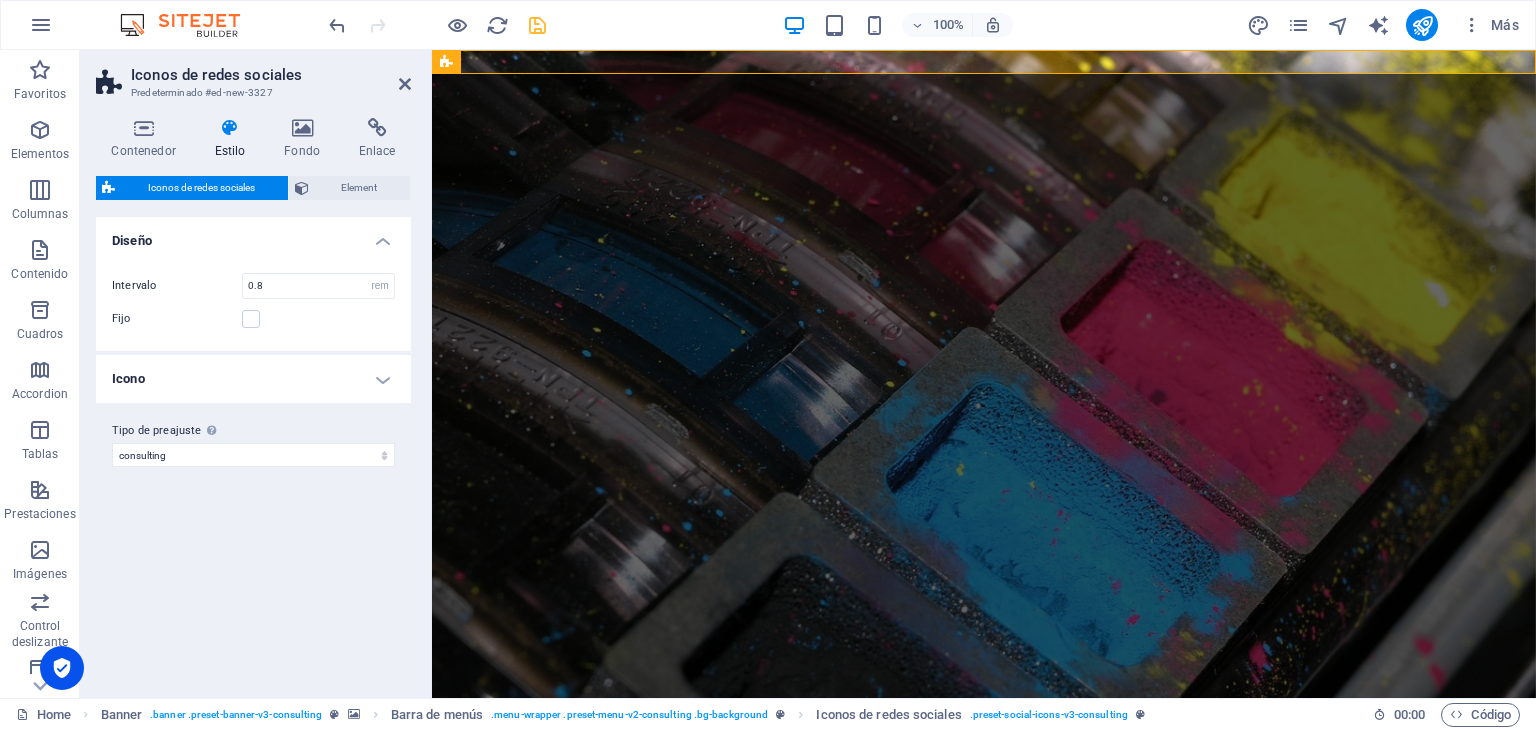 click on "Icono" at bounding box center (253, 379) 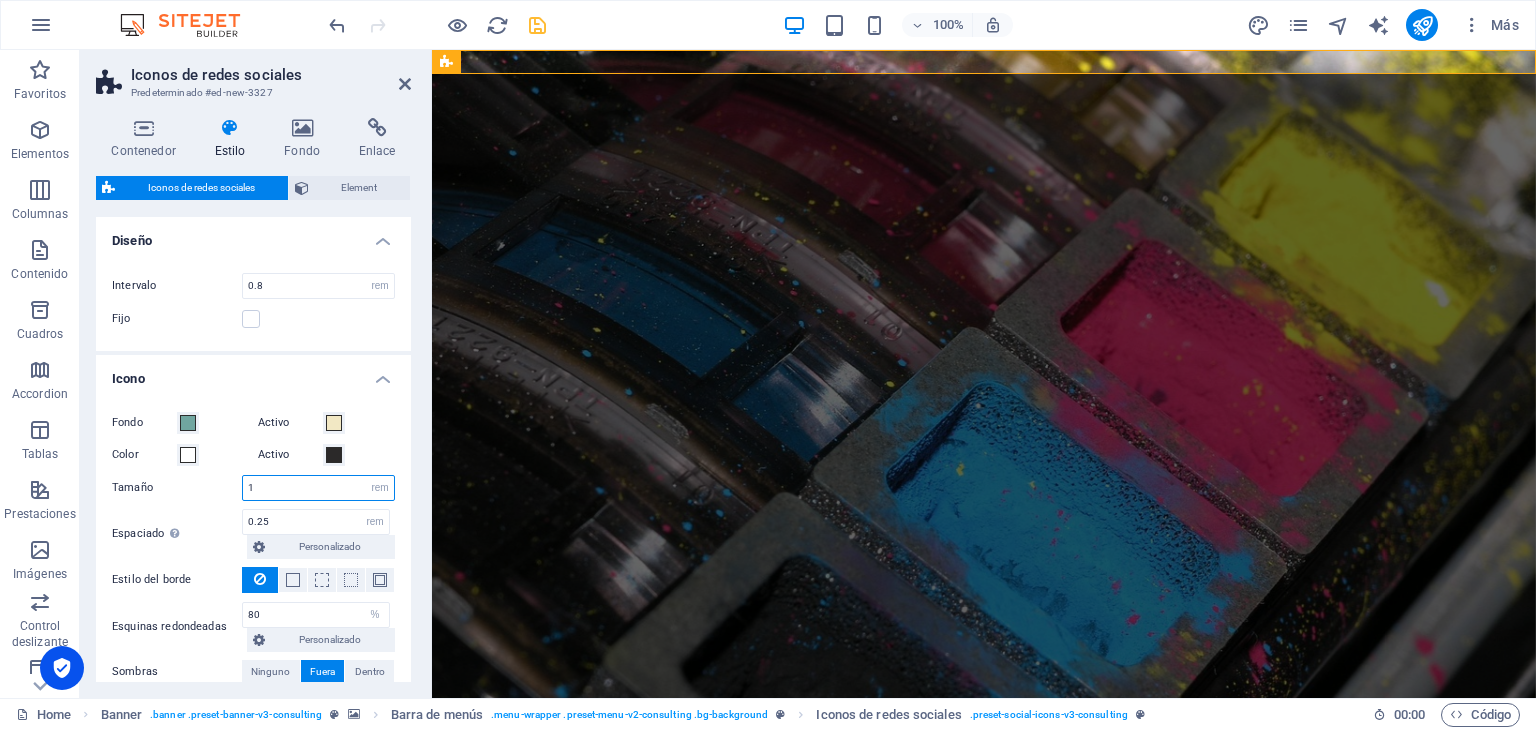 click on "1" at bounding box center [318, 488] 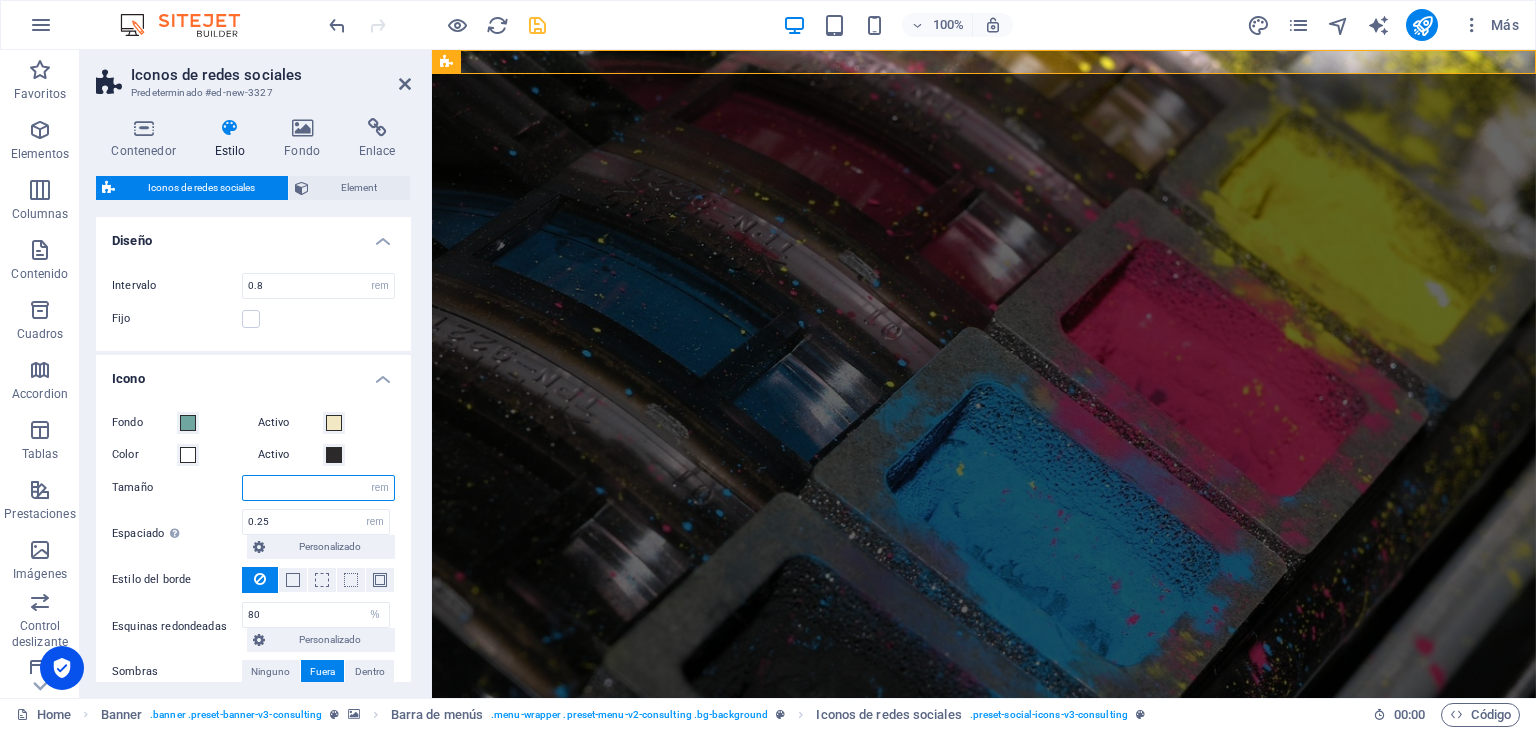 type on "2" 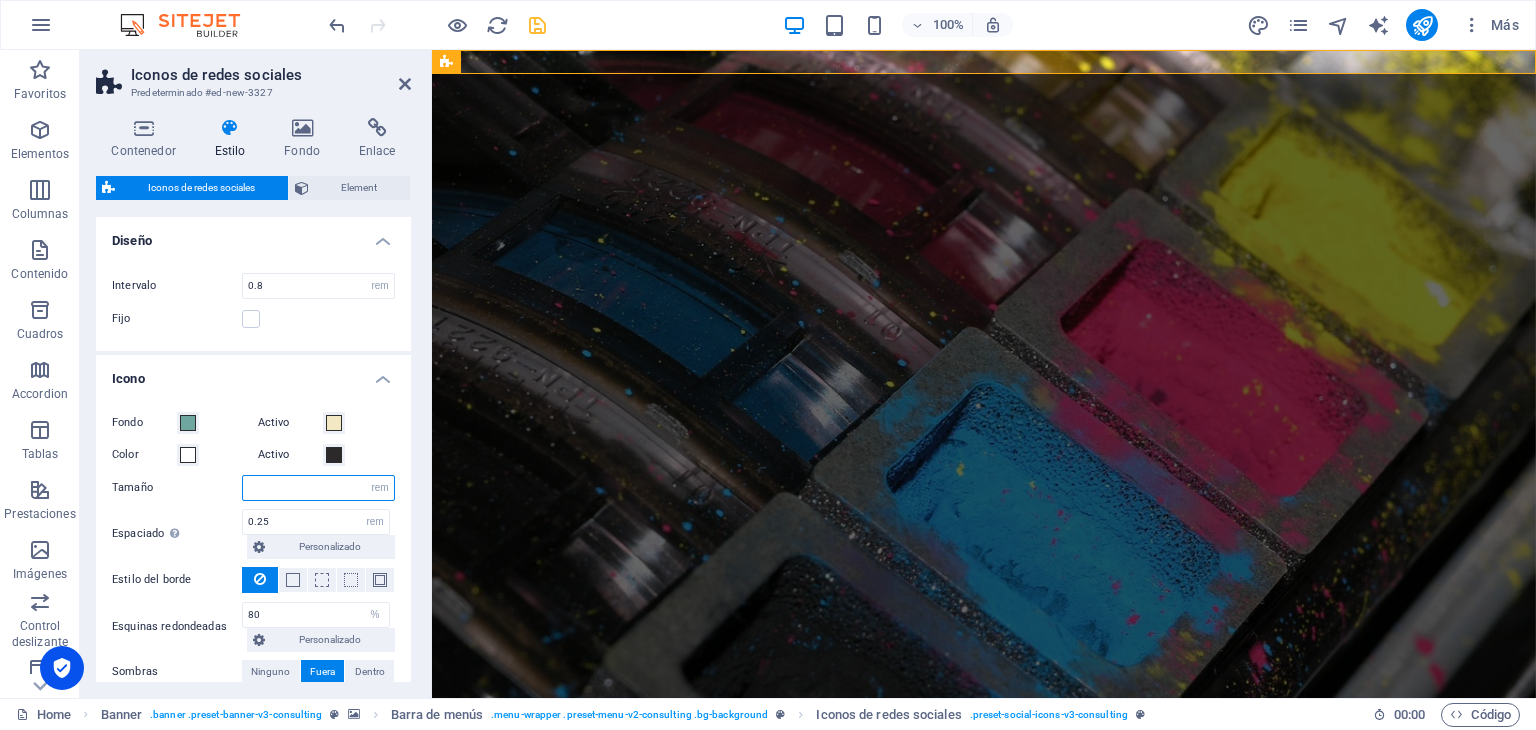 type on "6" 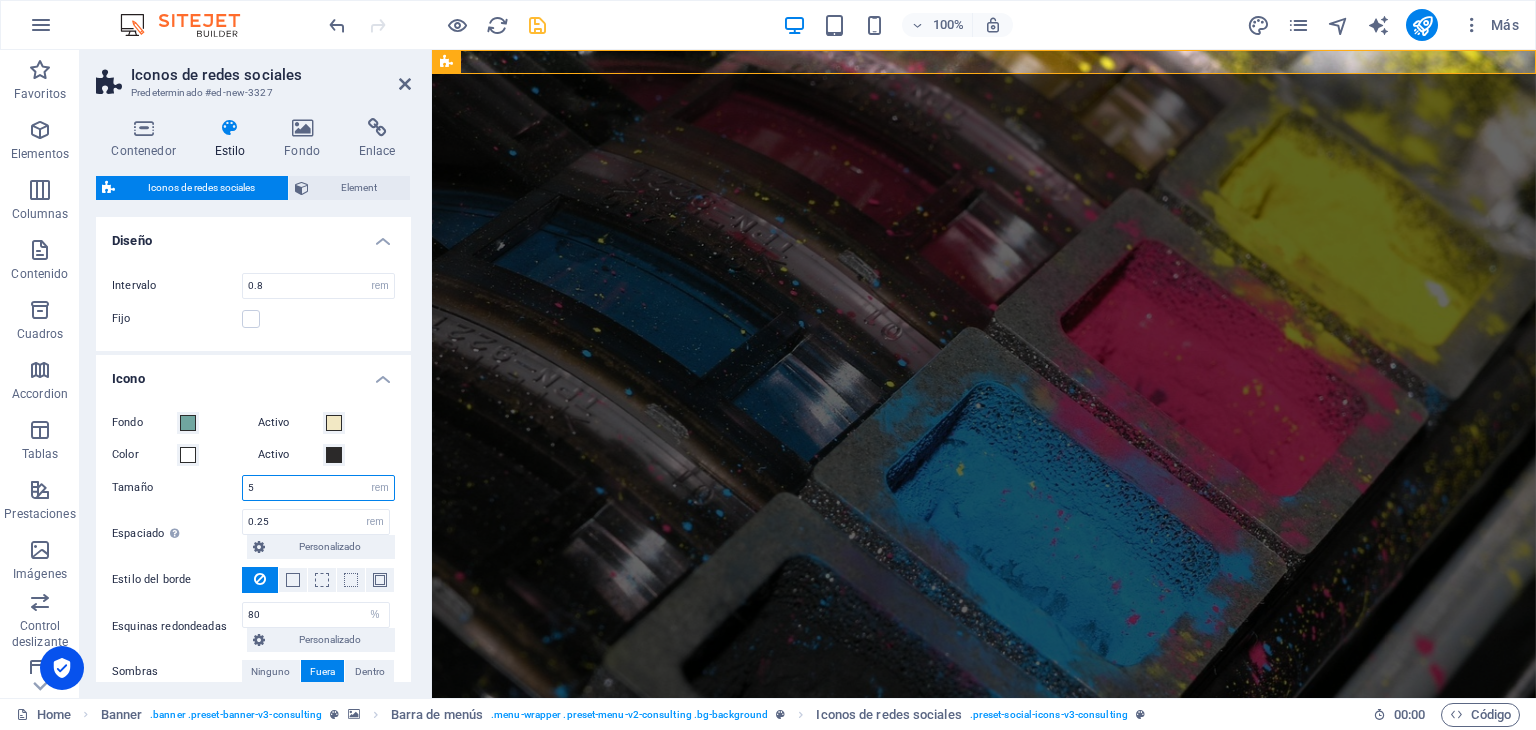 type on "6" 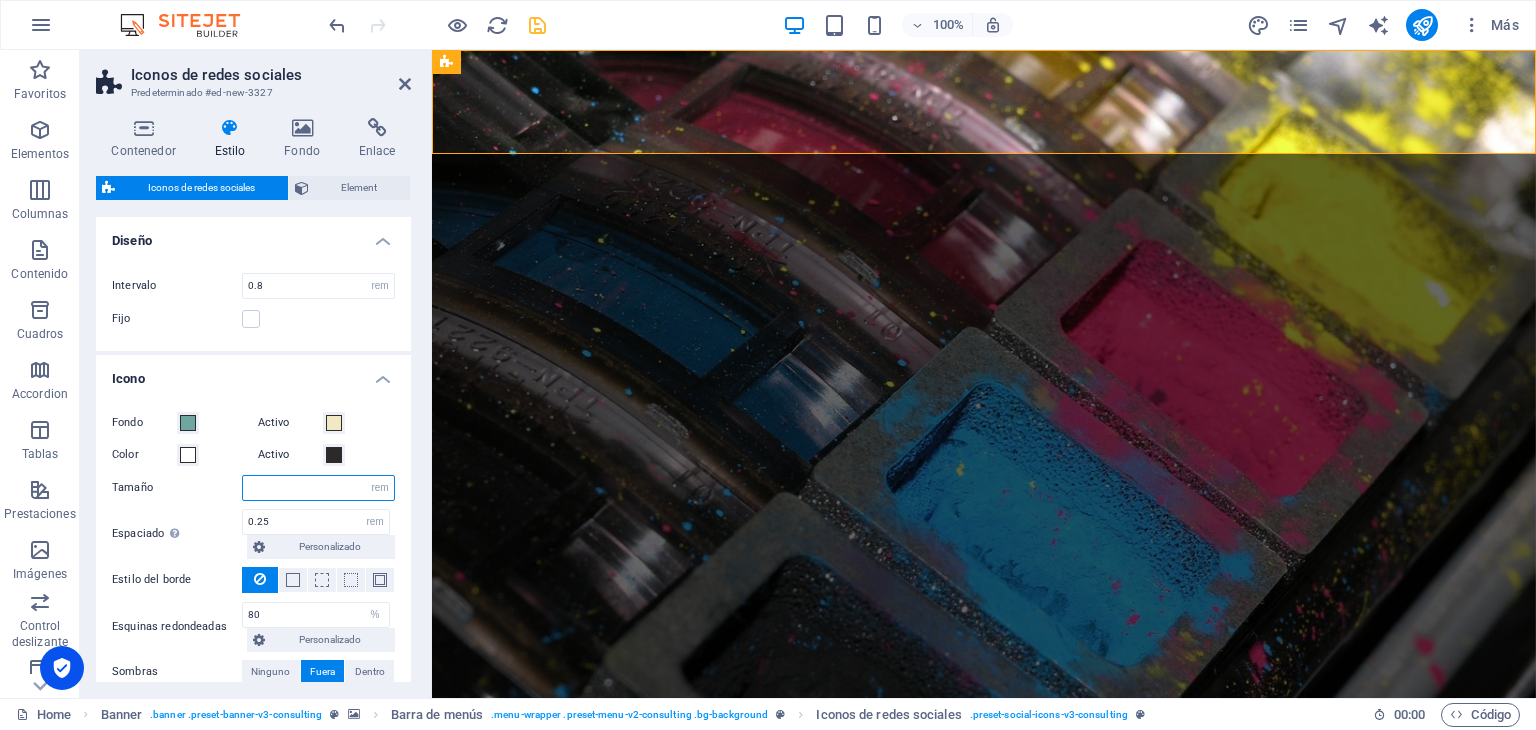type on "3" 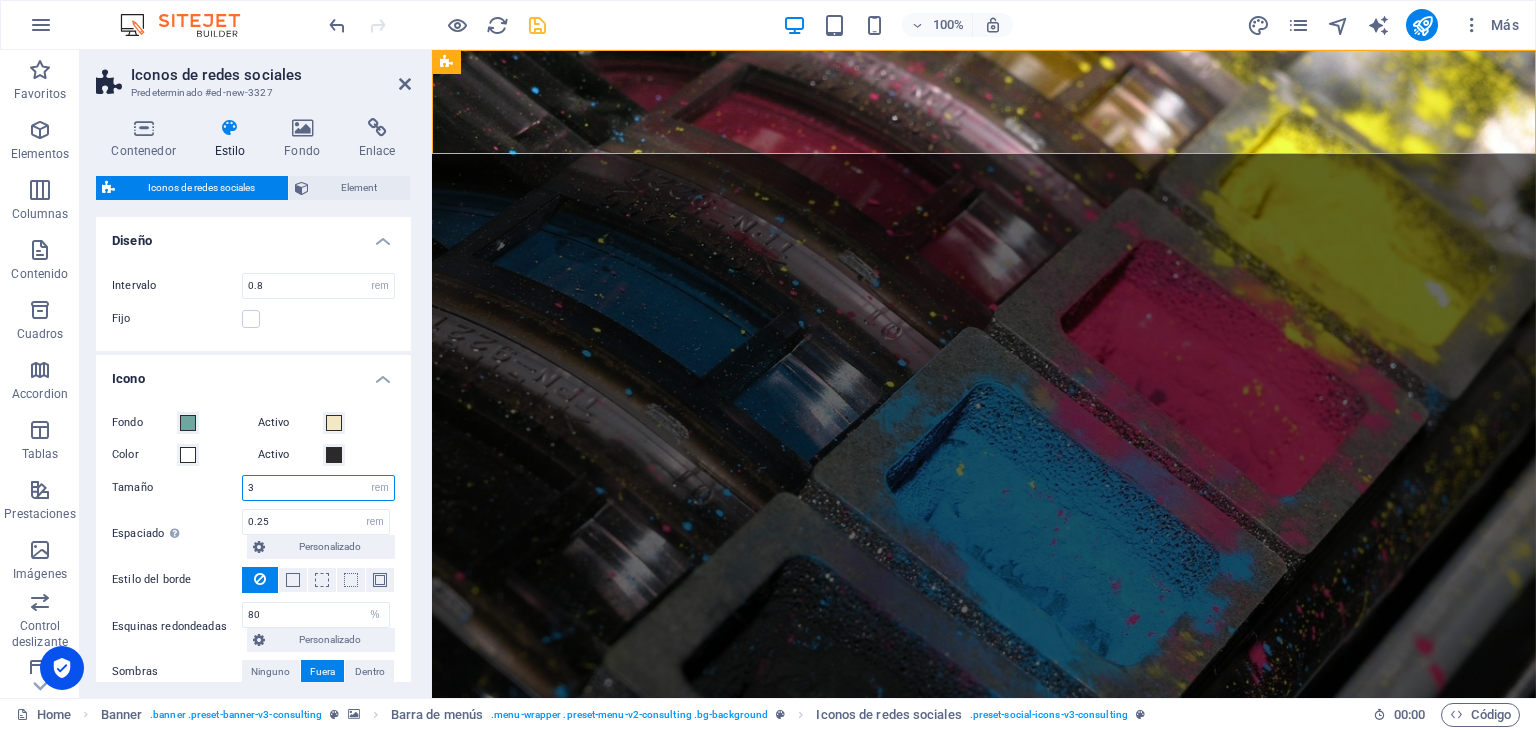 scroll, scrollTop: 211, scrollLeft: 0, axis: vertical 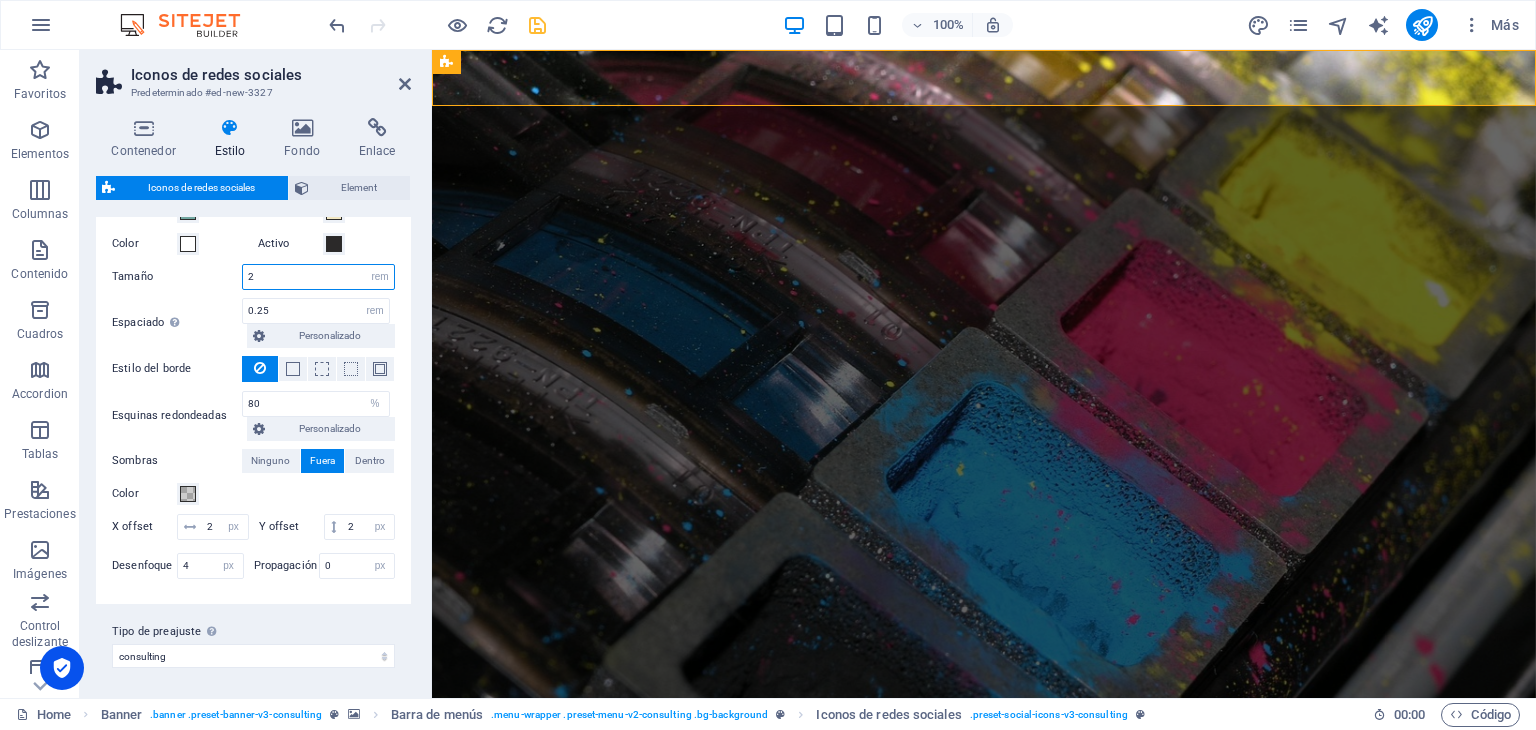 type on "2" 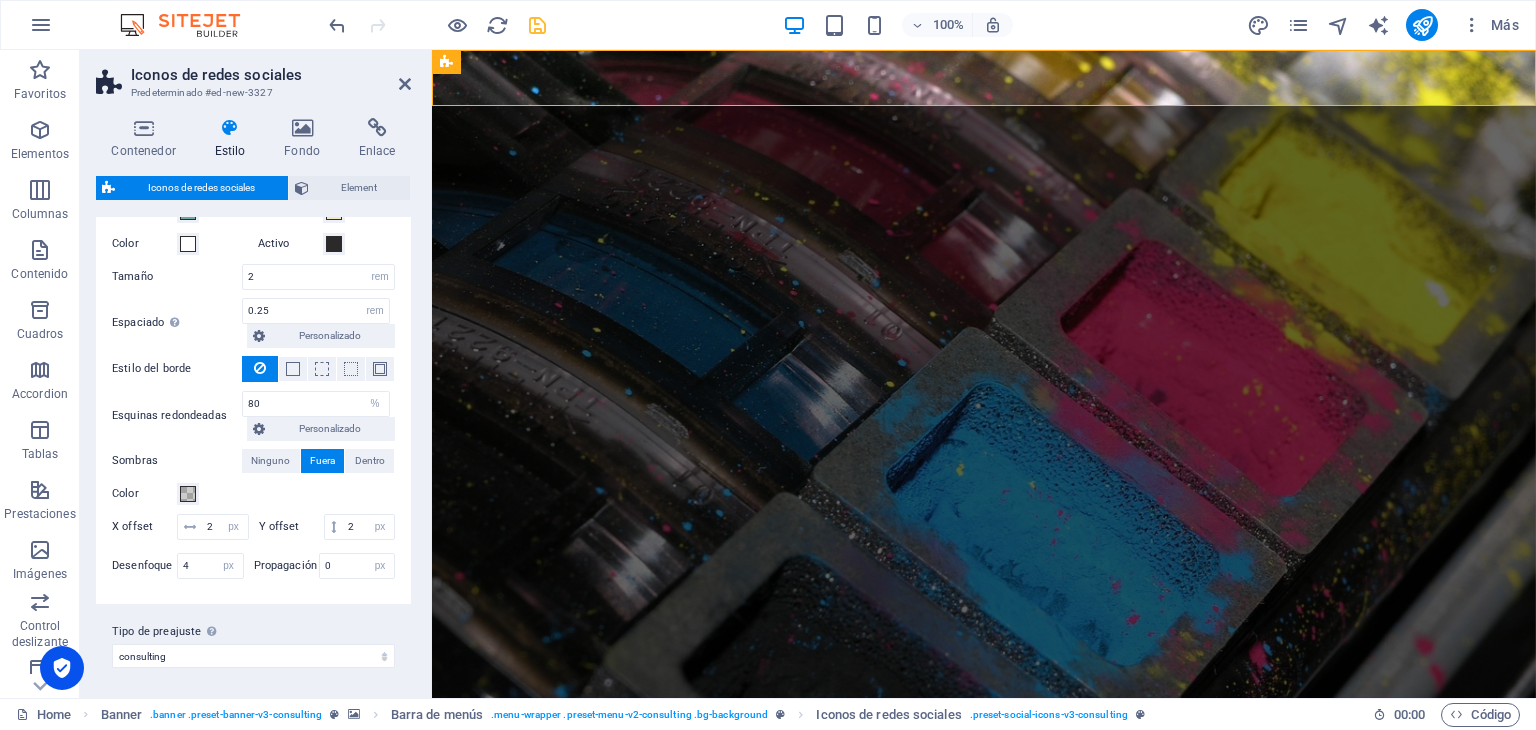 click on "Contenedor Estilo Fondo Enlace Tamaño Altura Predeterminado px rem % vh vw Alto mín Ninguno px rem % vh vw Ancho Predeterminado px rem % em vh vw Ancho mín Ninguno px rem % vh vw Ancho del contenido Predeterminado Ancho personalizado Ancho Predeterminado px rem % em vh vw Ancho mín Ninguno px rem % vh vw Espaciado predeterminado Espaciado personalizado El espaciado y ancho del contenido predeterminado puede cambiarse en Diseño. Editar diseño Diseño (Flexbox) Alineación Determina flex-direction. Predeterminado Eje principal Determina la forma en la que los elementos deberían comportarse por el eje principal en este contenedor (contenido justificado). Predeterminado Eje lateral Controla la dirección vertical del elemento en el contenedor (alinear elementos). Predeterminado Ajuste Predeterminado Habilitado Deshabilitado Relleno Controla las distancias y la dirección de los elementos en el eje Y en varias líneas (alinear contenido). Predeterminado Accessibility Role Ninguno Alert Olas" at bounding box center (253, 400) 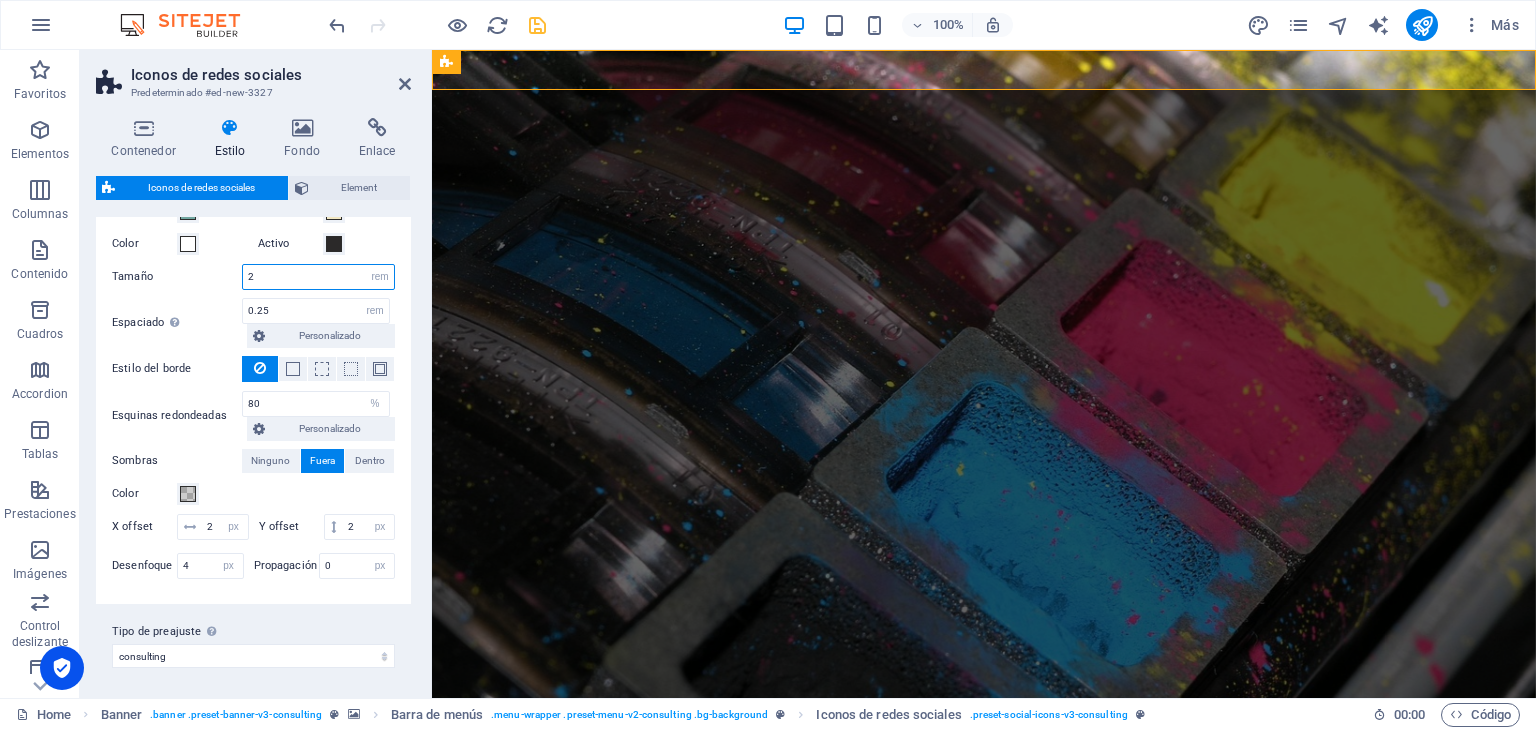 click on "2" at bounding box center (318, 277) 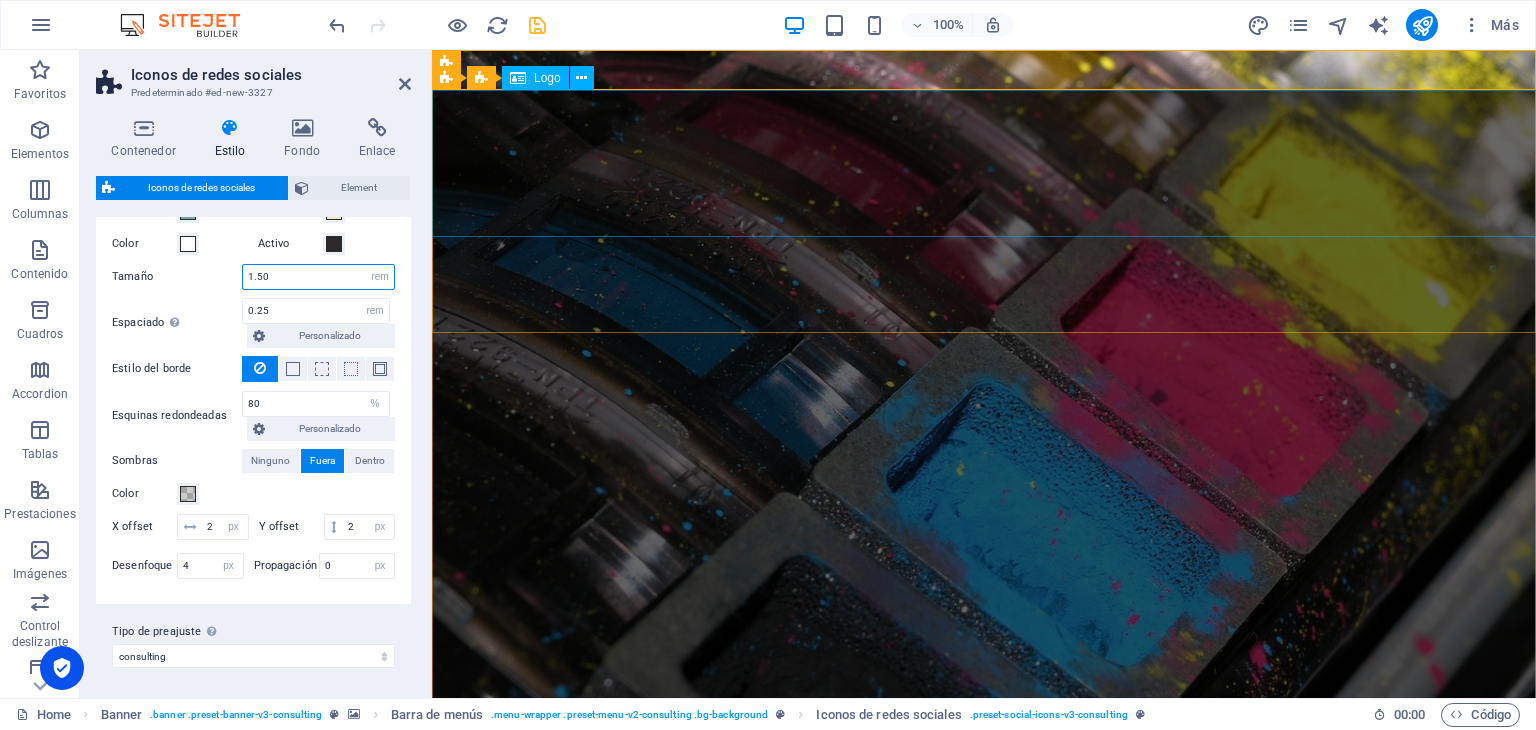type on "1.50" 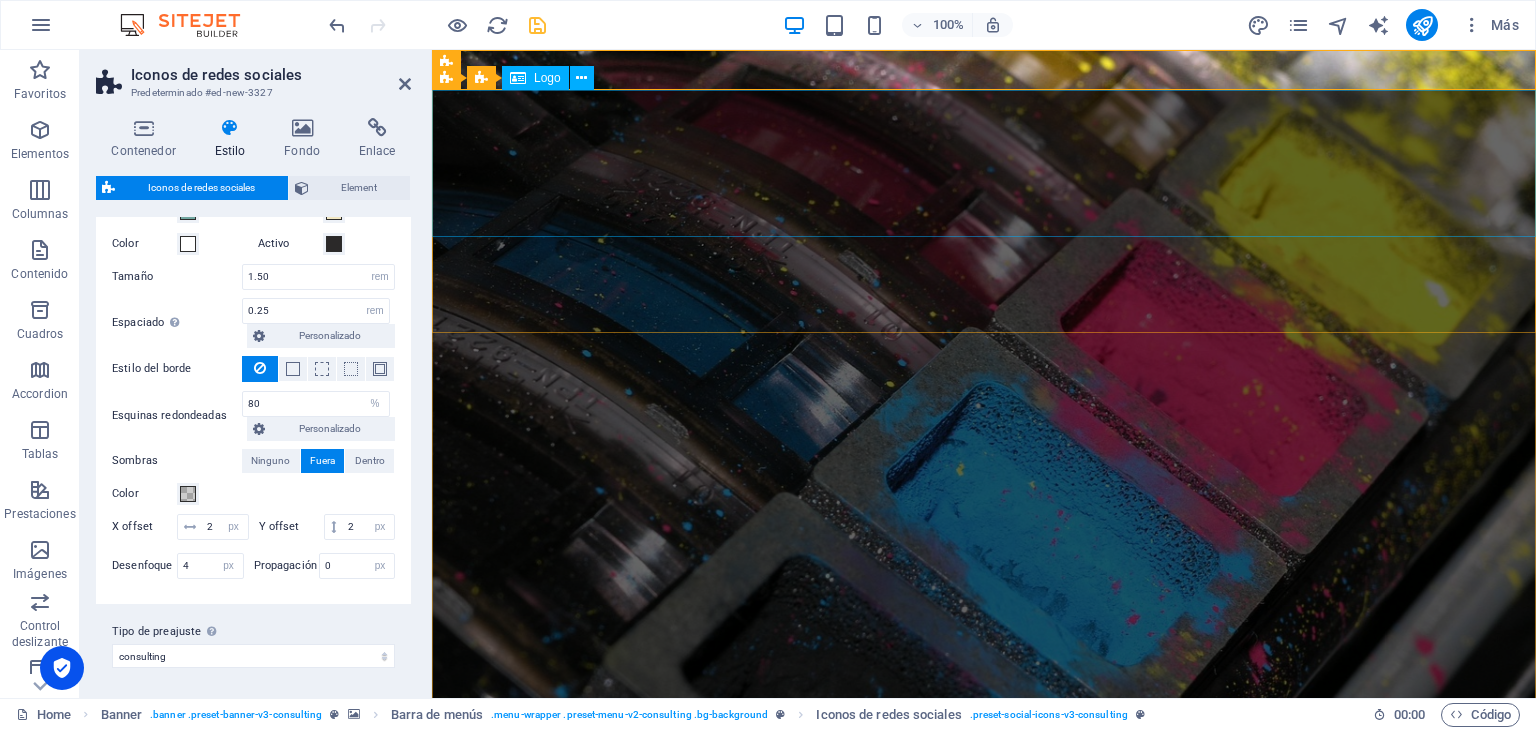 click at bounding box center (984, 1221) 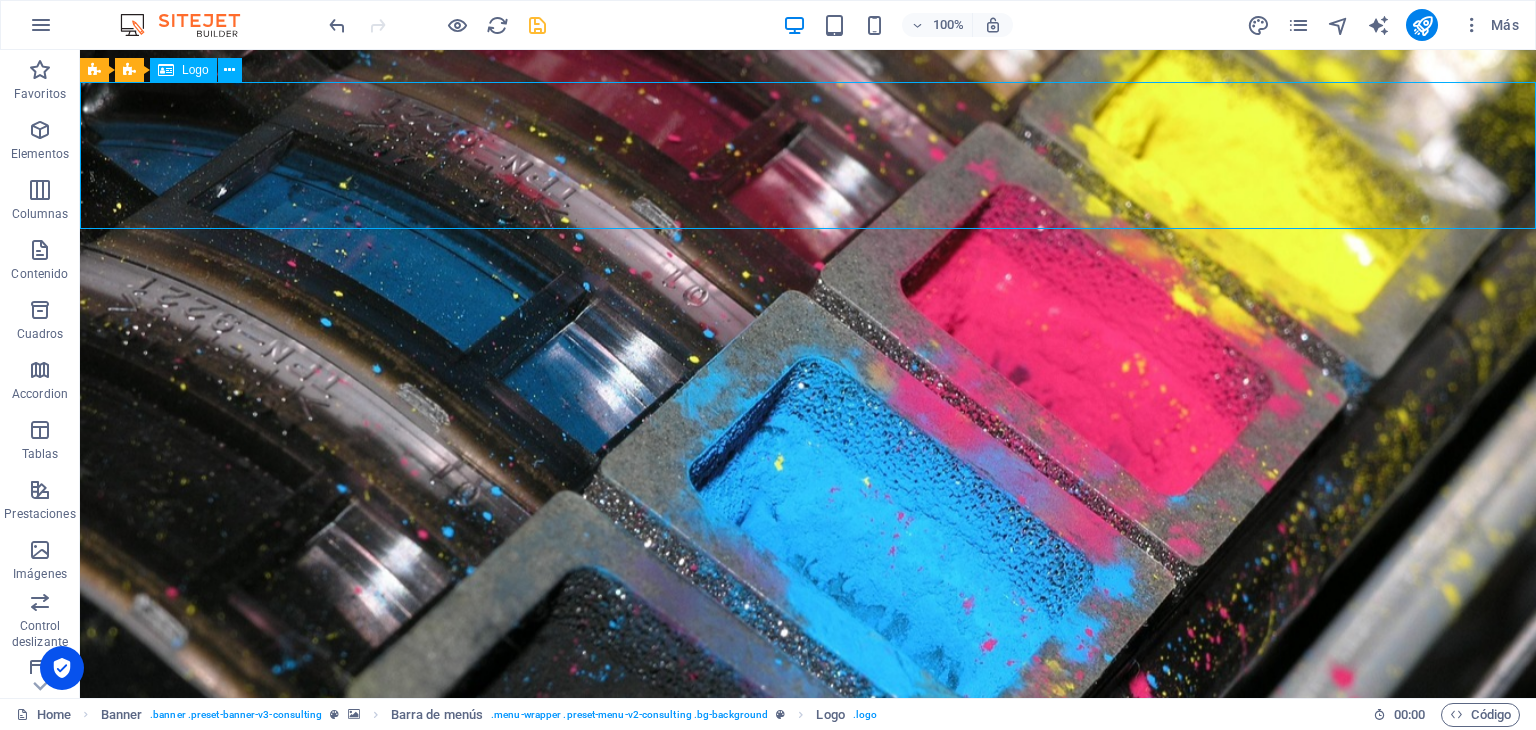 click at bounding box center (808, 1189) 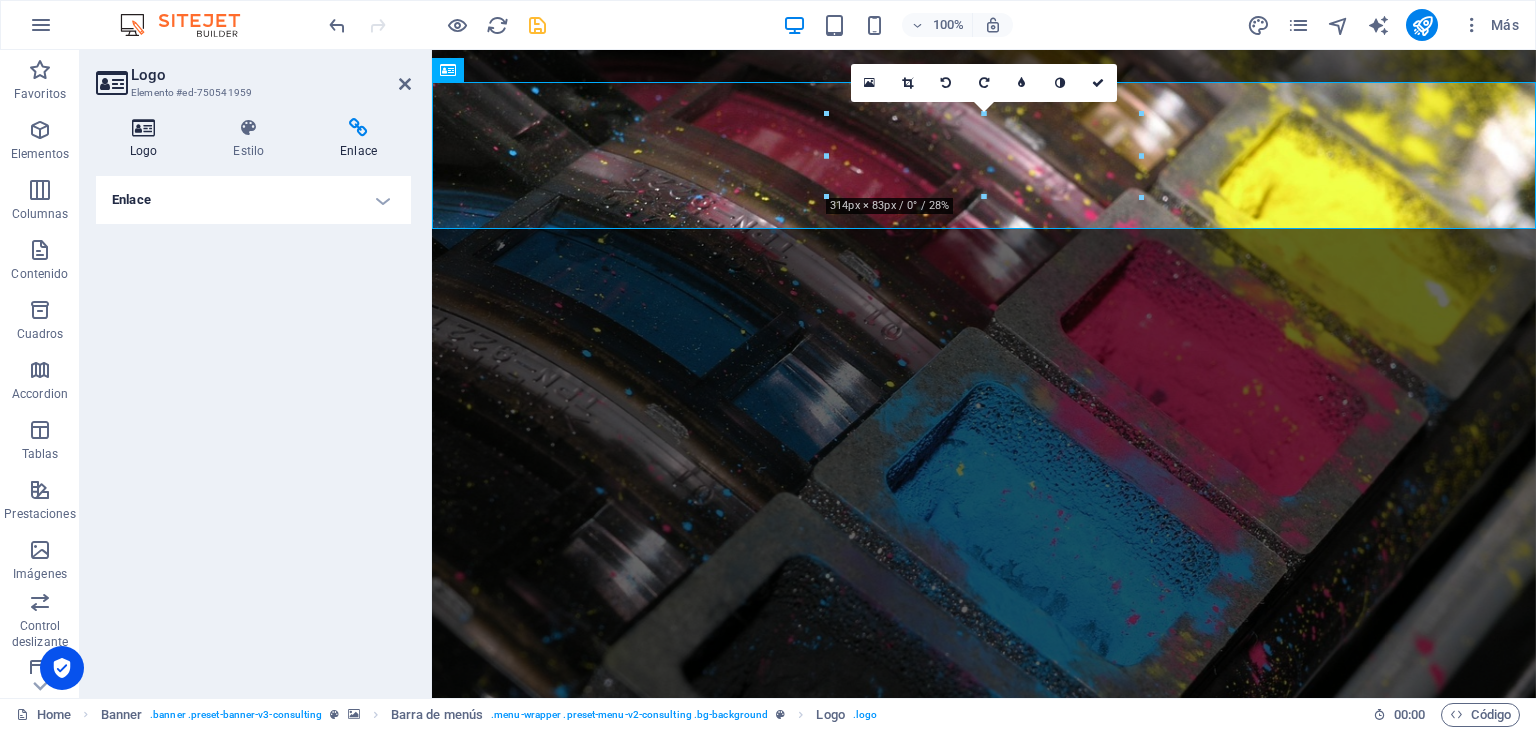 click at bounding box center [143, 128] 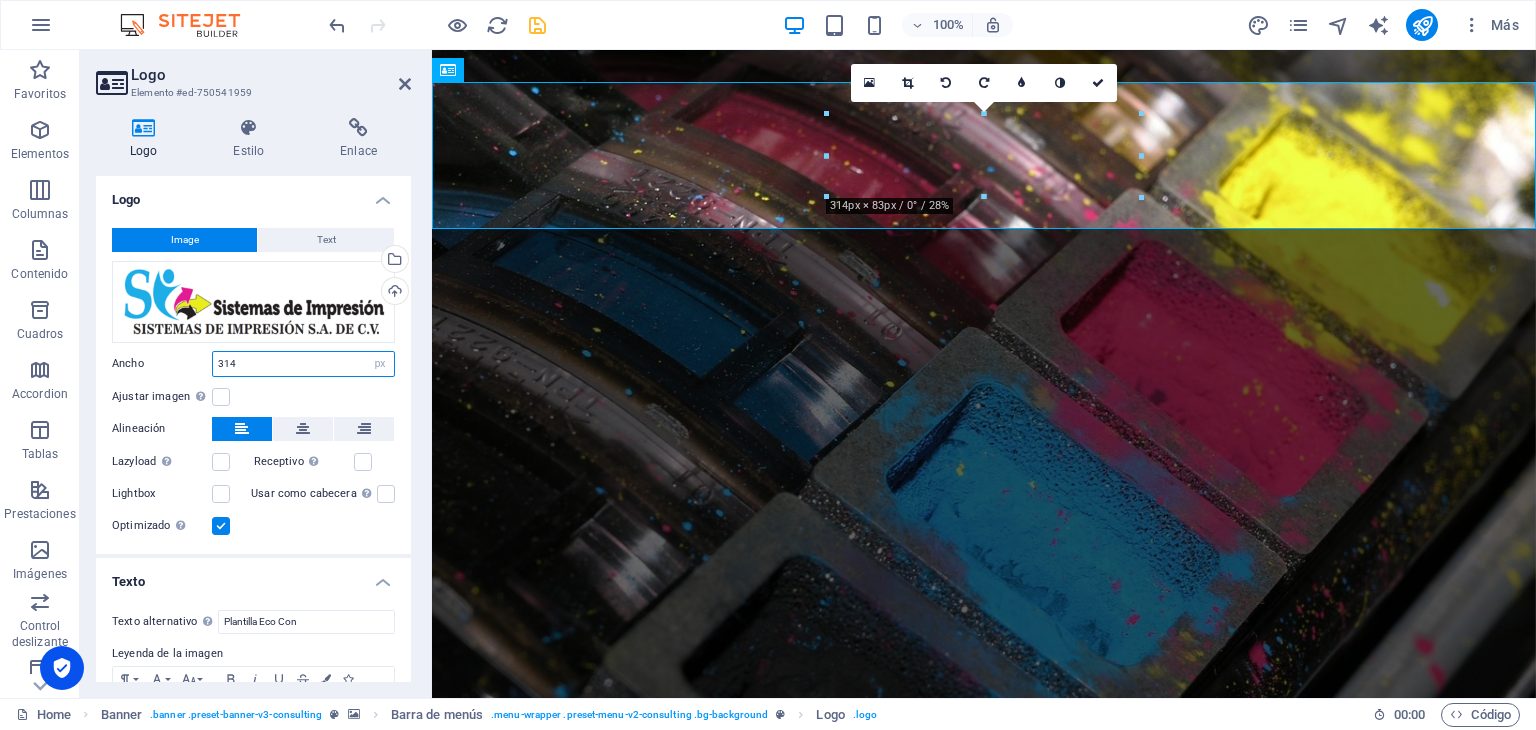 click on "314" at bounding box center (303, 364) 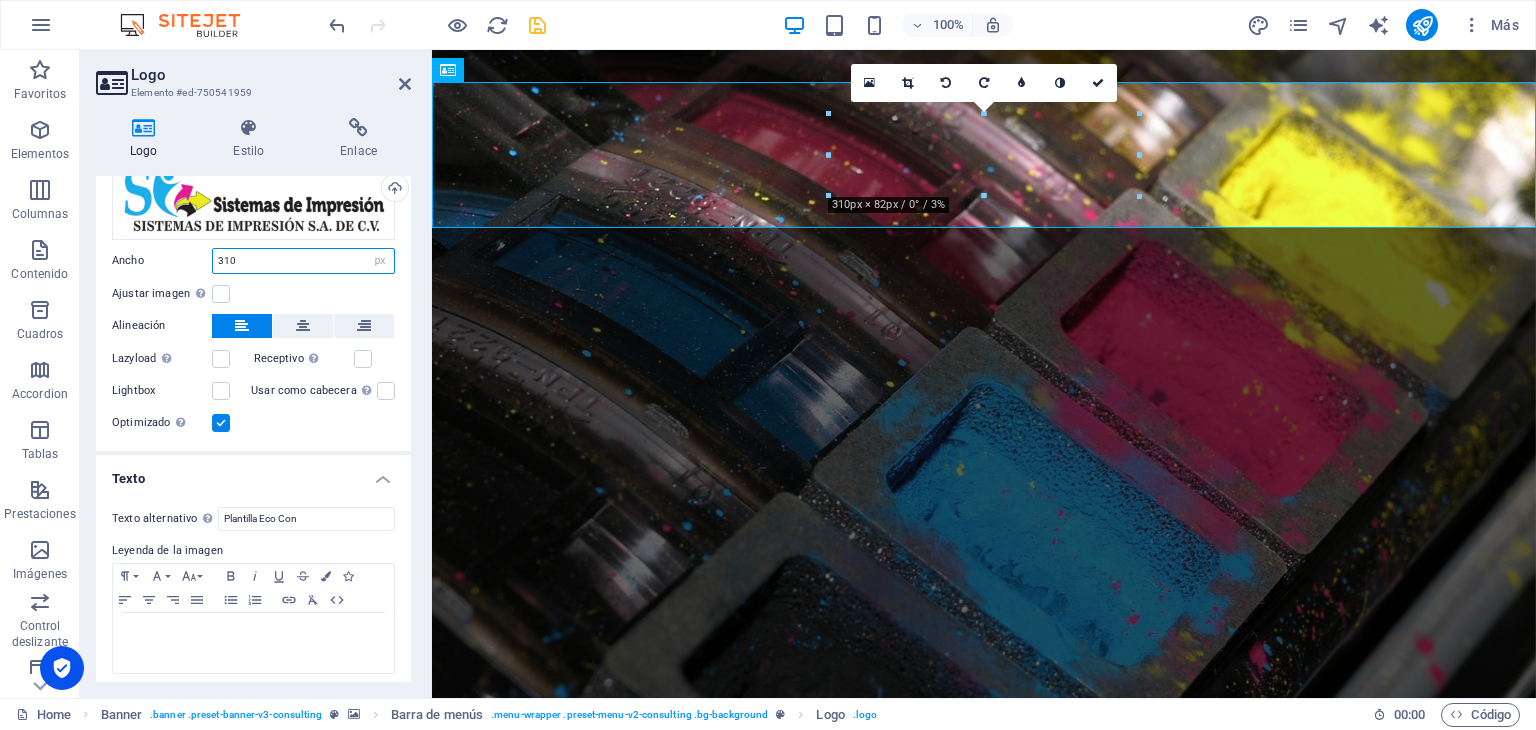 scroll, scrollTop: 110, scrollLeft: 0, axis: vertical 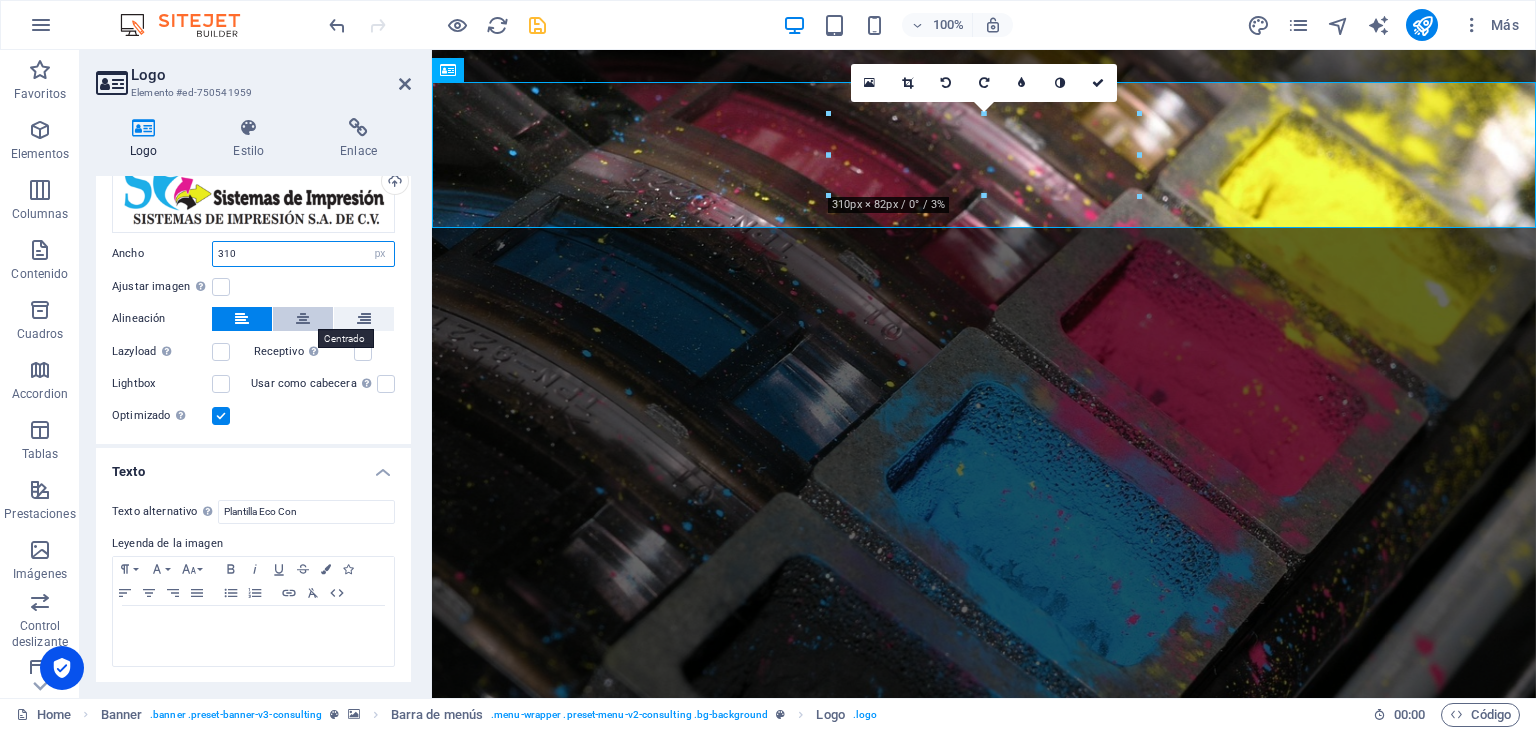 type on "310" 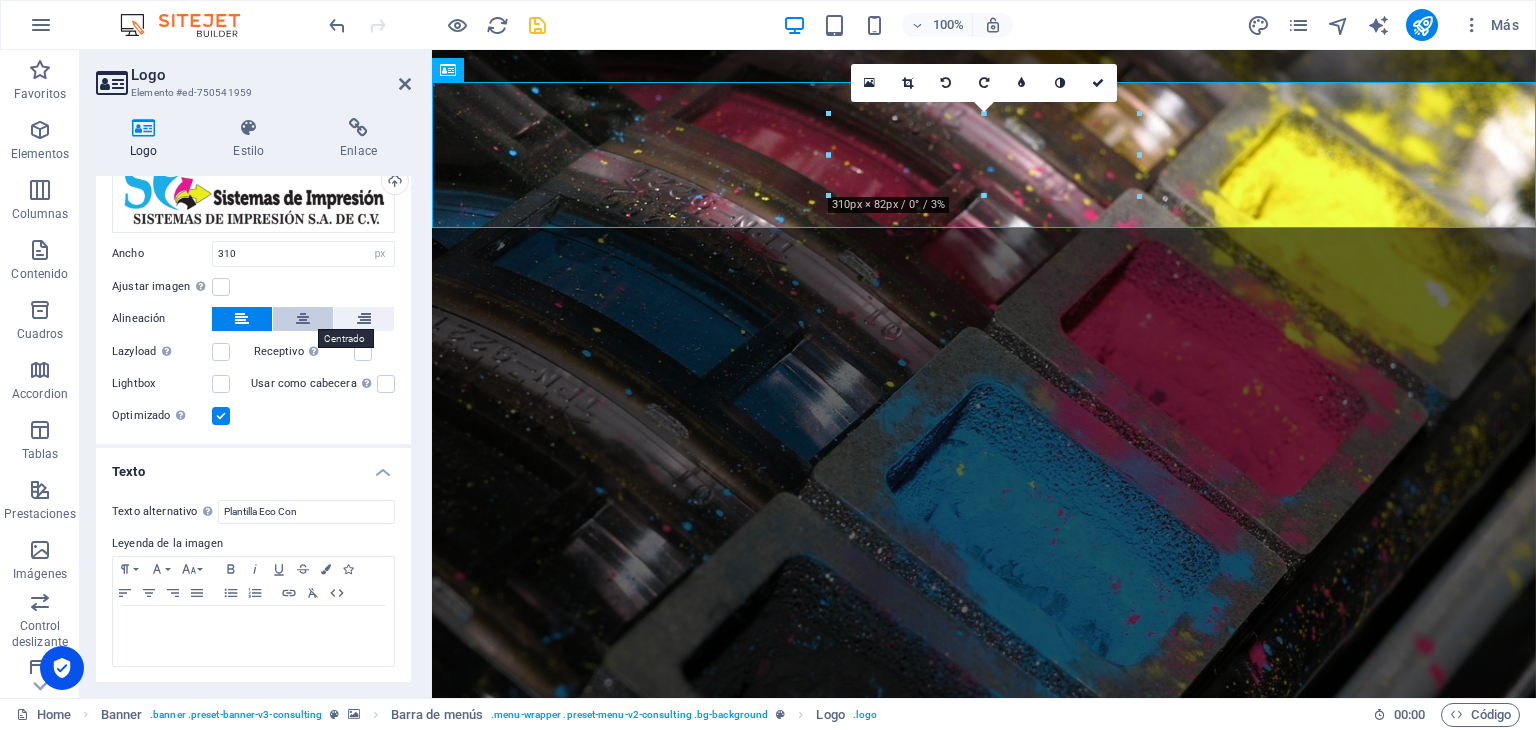 click at bounding box center (303, 319) 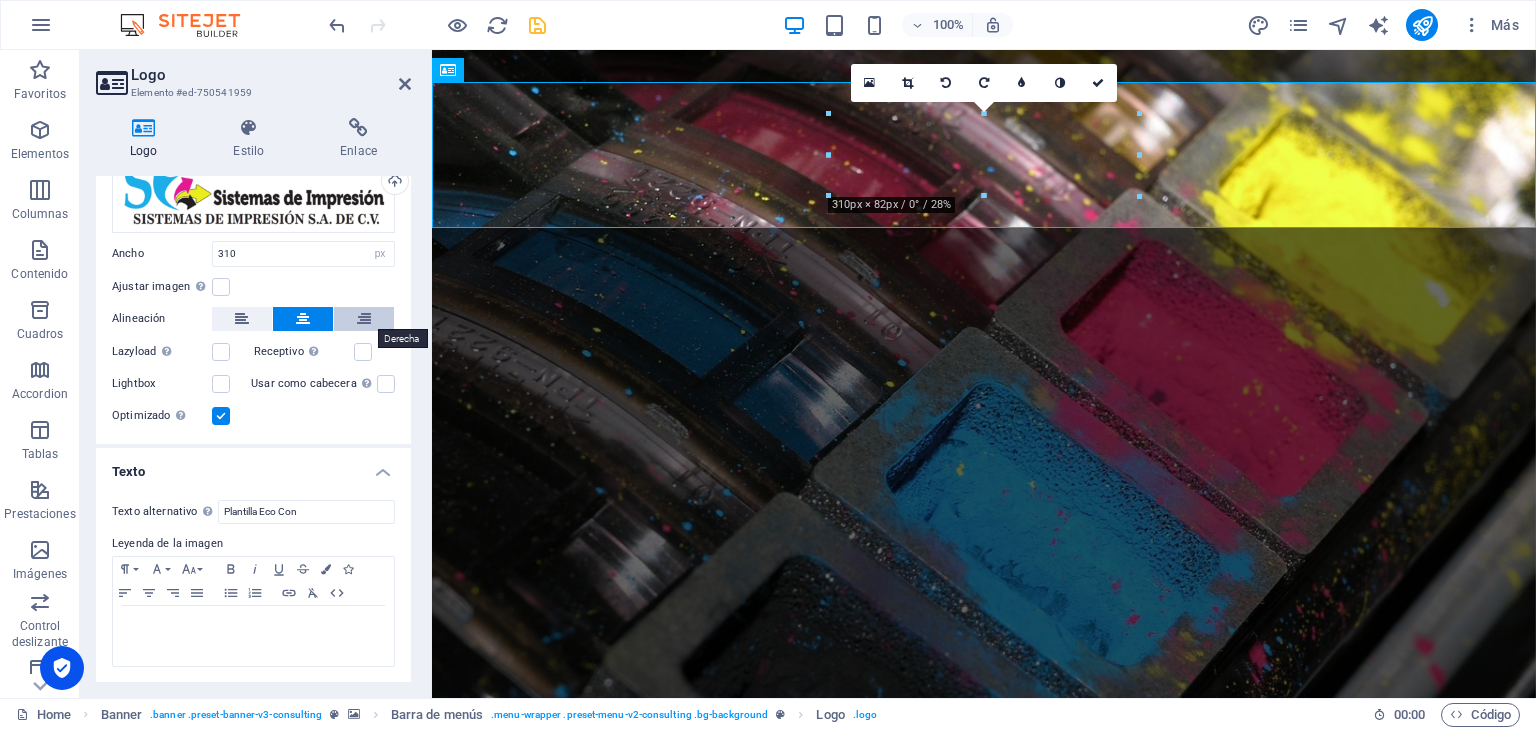 click at bounding box center [364, 319] 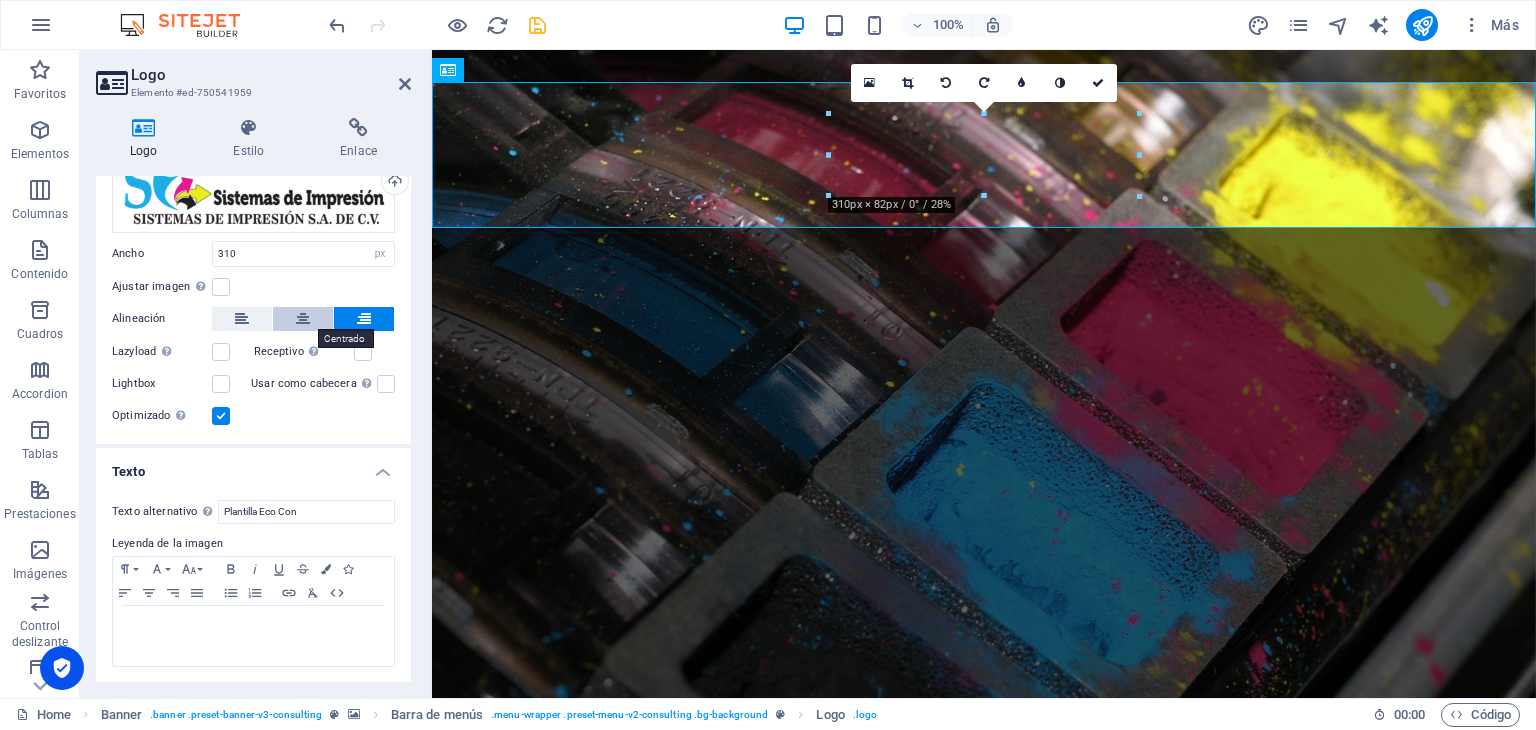 click at bounding box center [303, 319] 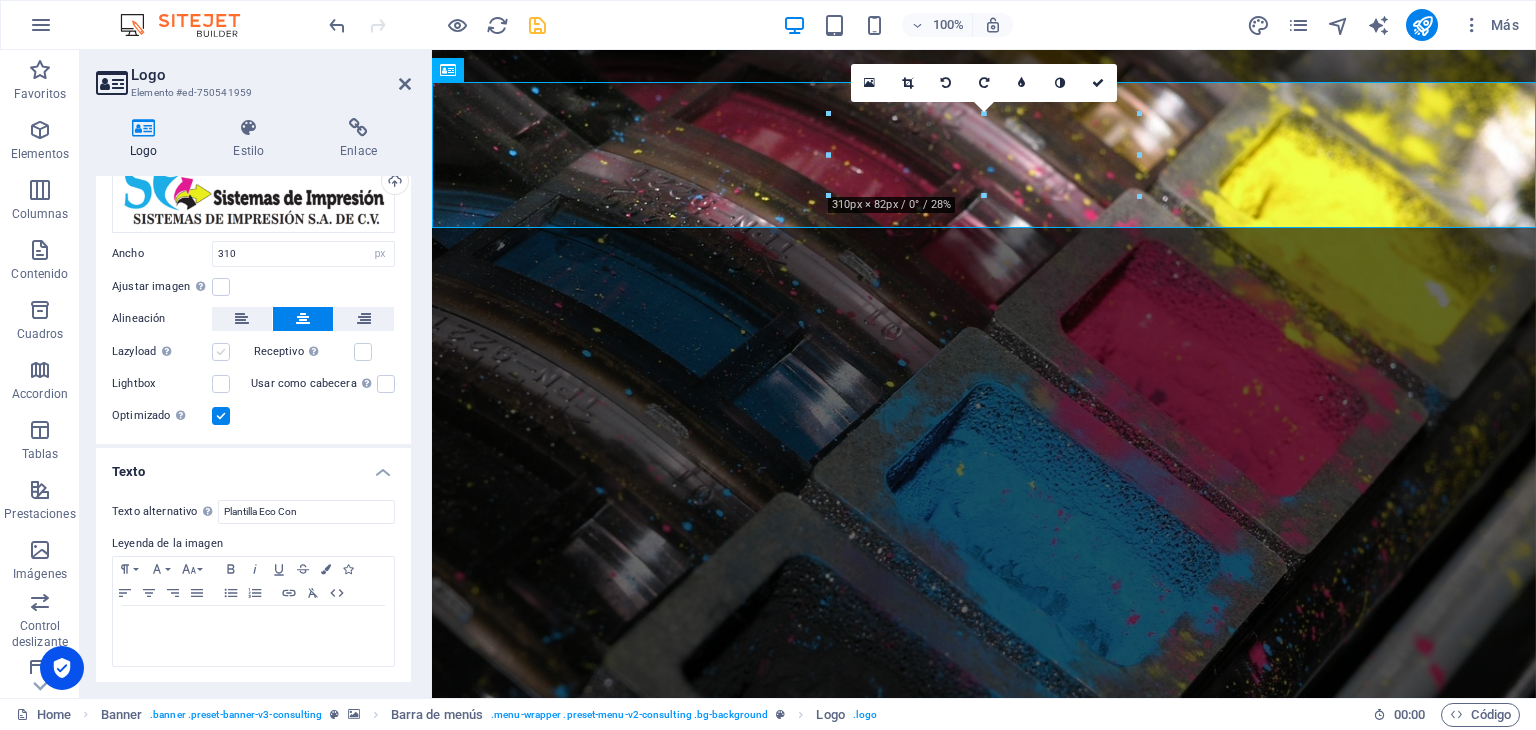 click at bounding box center [221, 352] 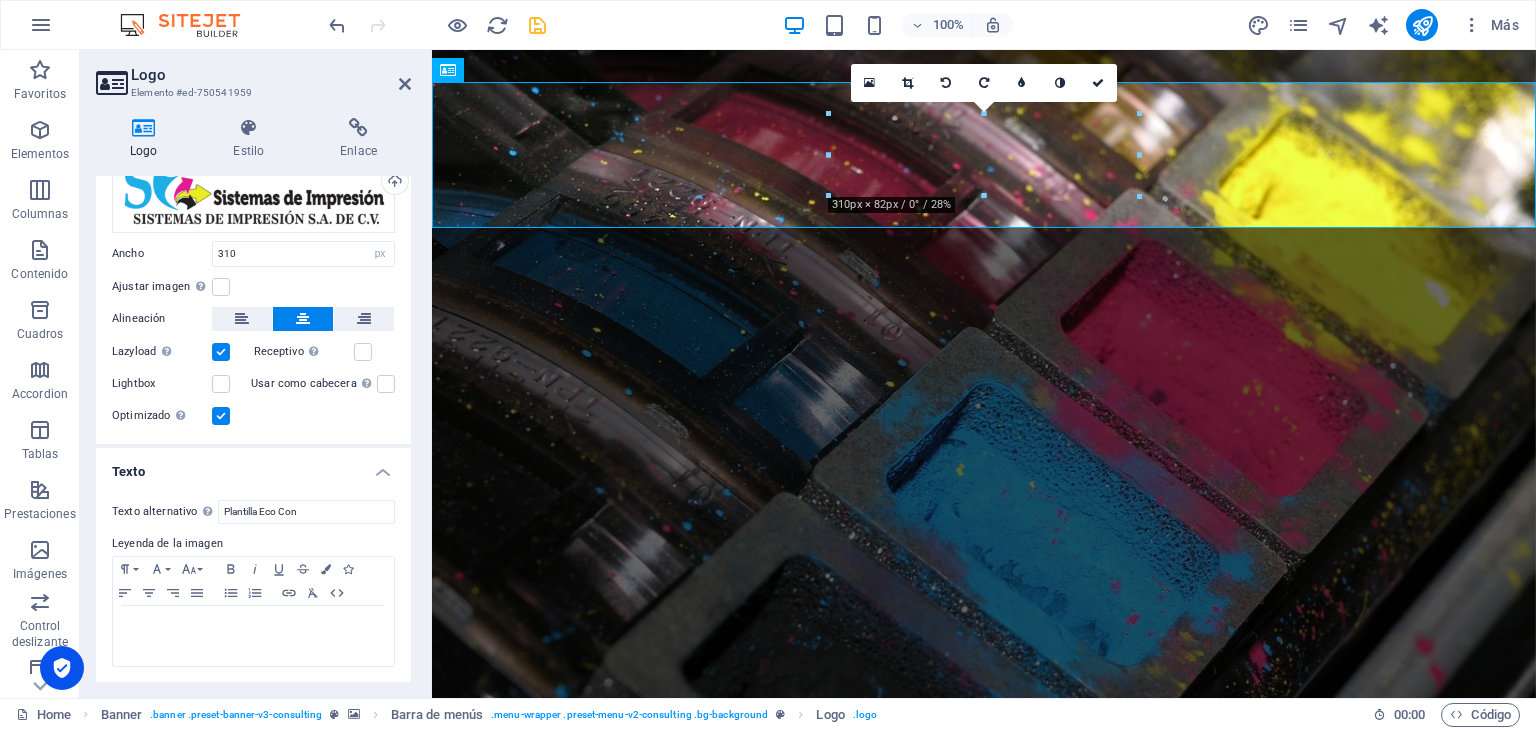 click at bounding box center [221, 352] 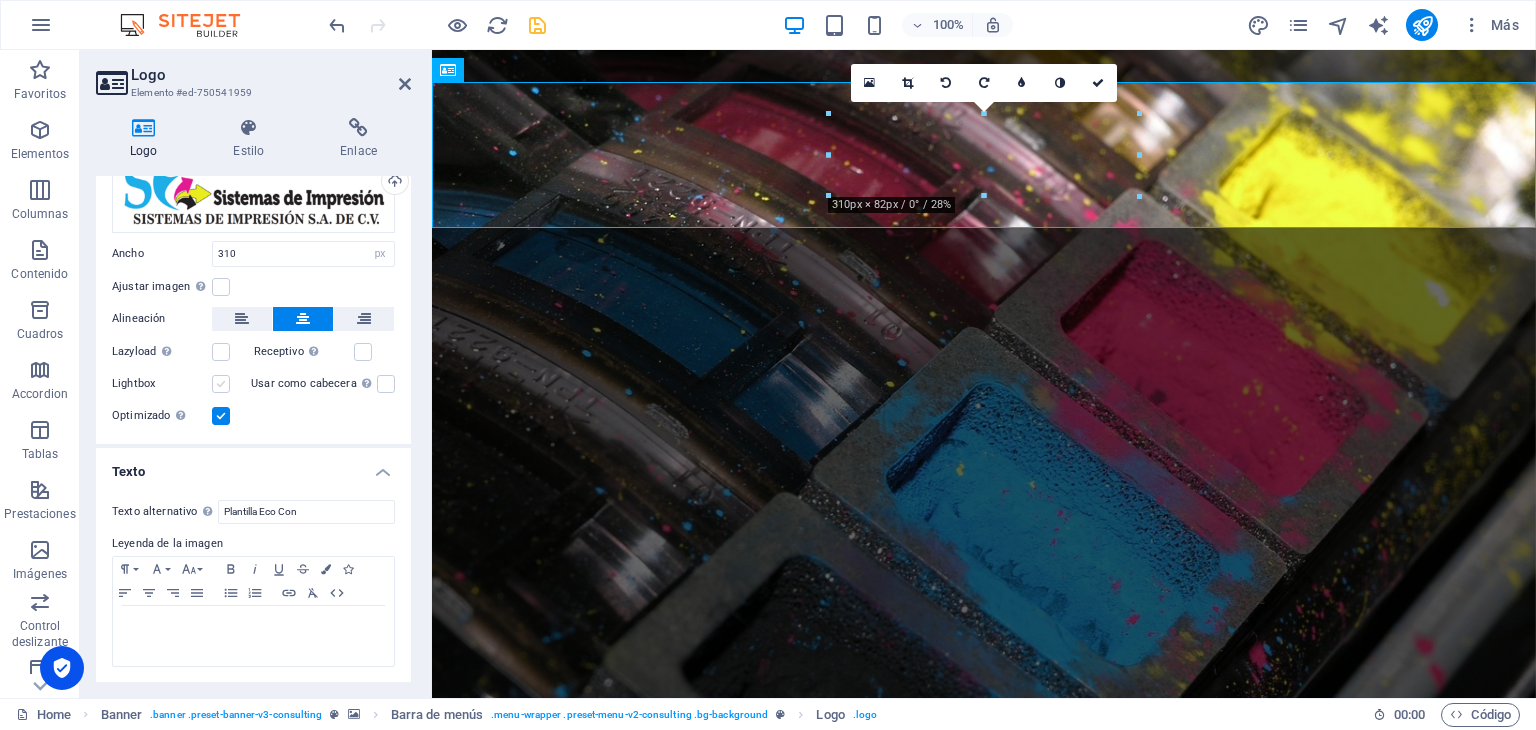 click at bounding box center (221, 384) 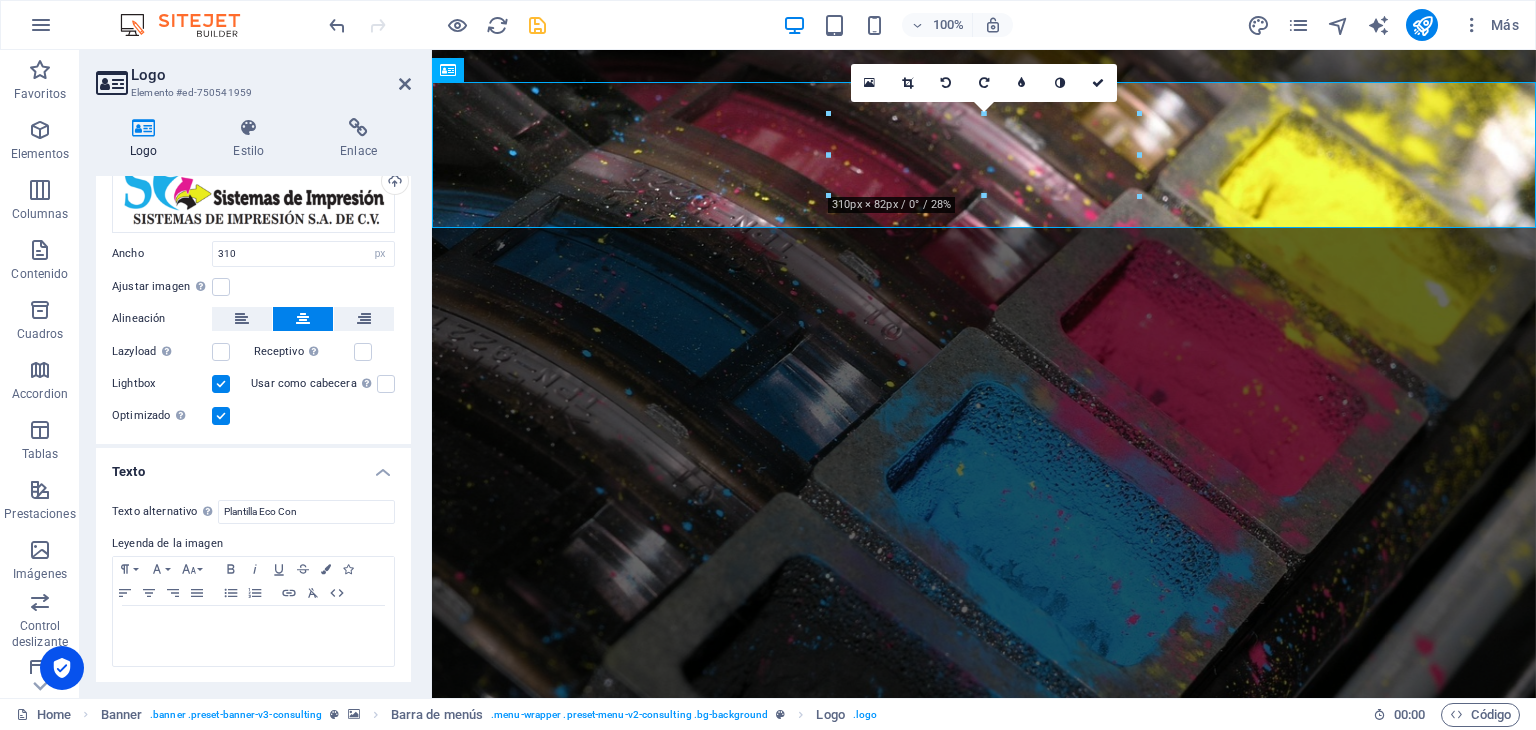 click at bounding box center (221, 384) 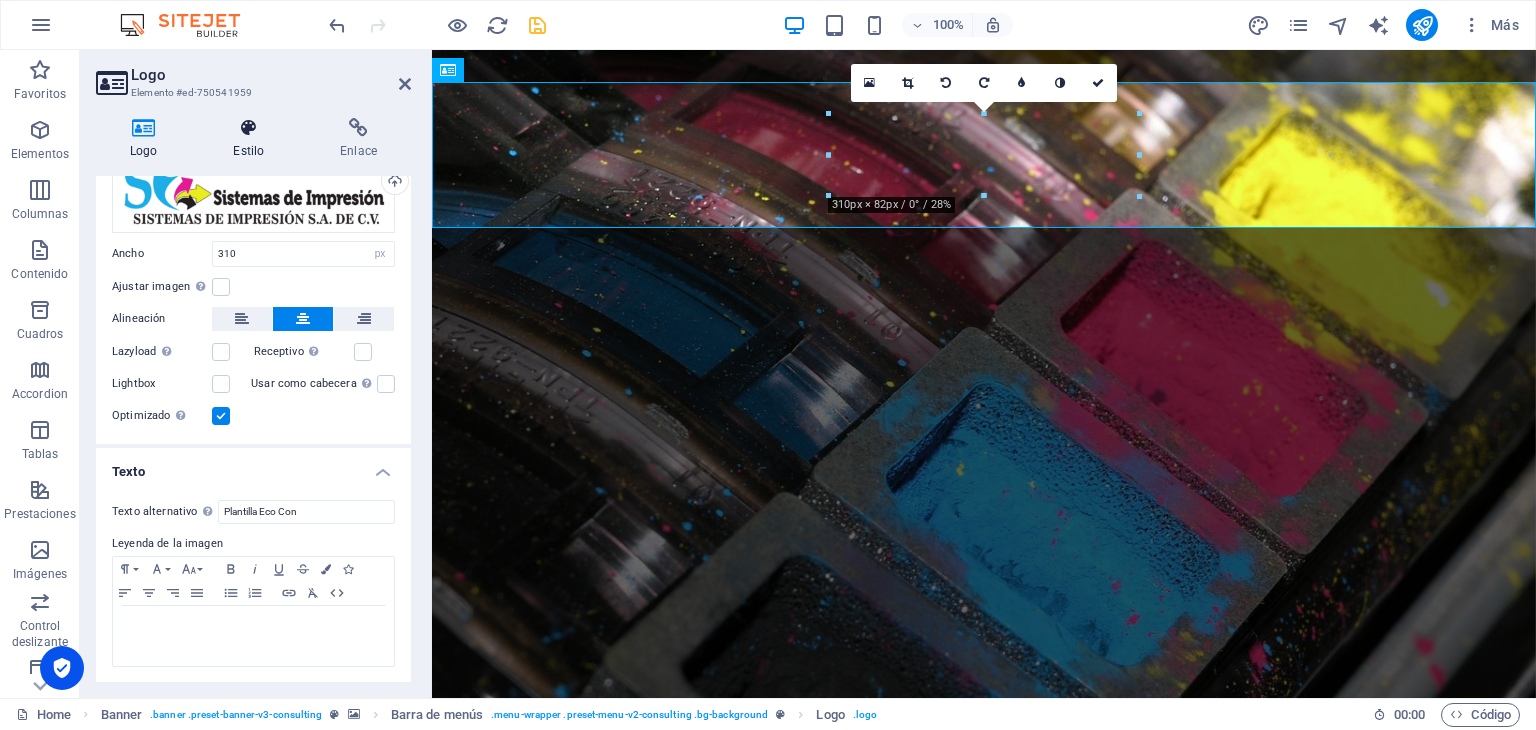 click on "Estilo" at bounding box center (252, 139) 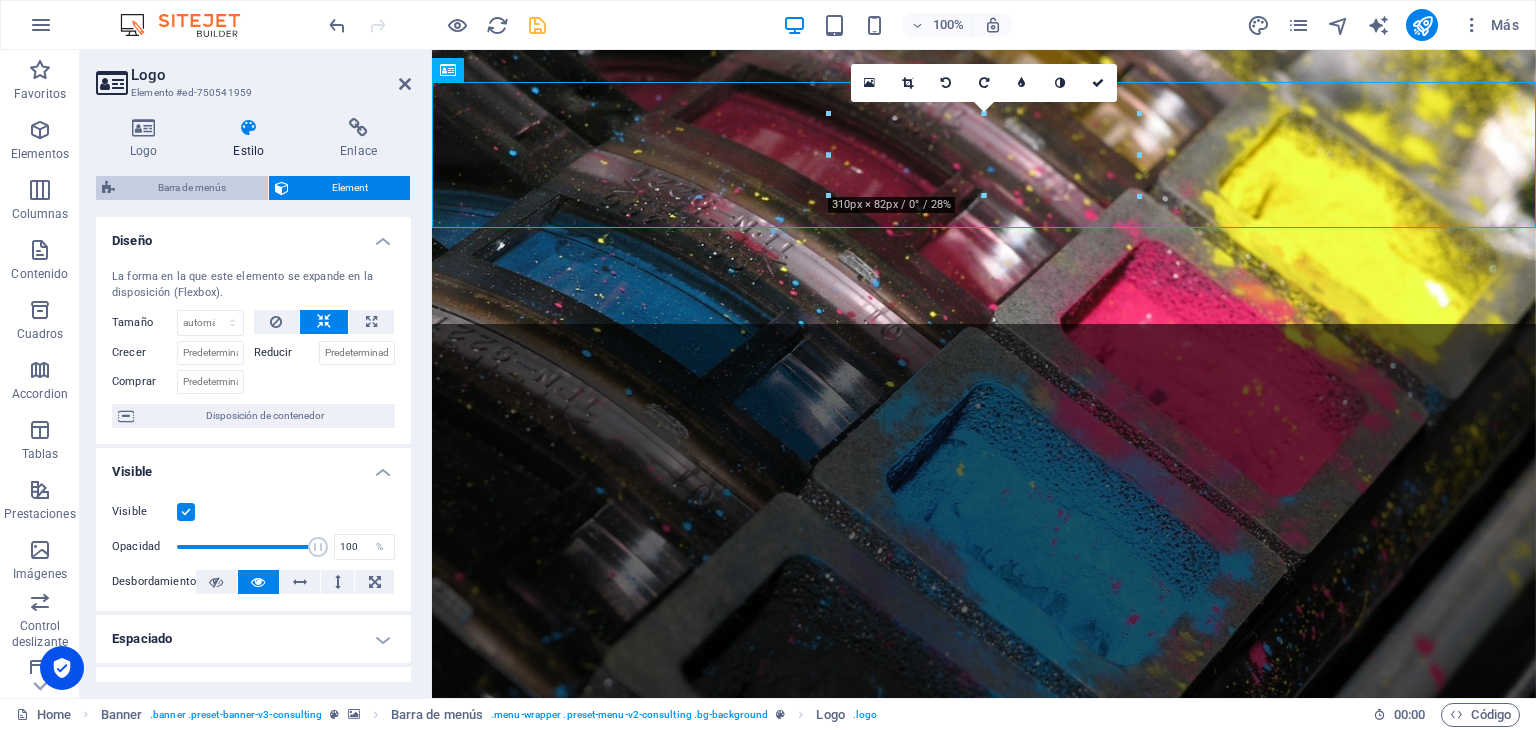 click on "Barra de menús" at bounding box center (191, 188) 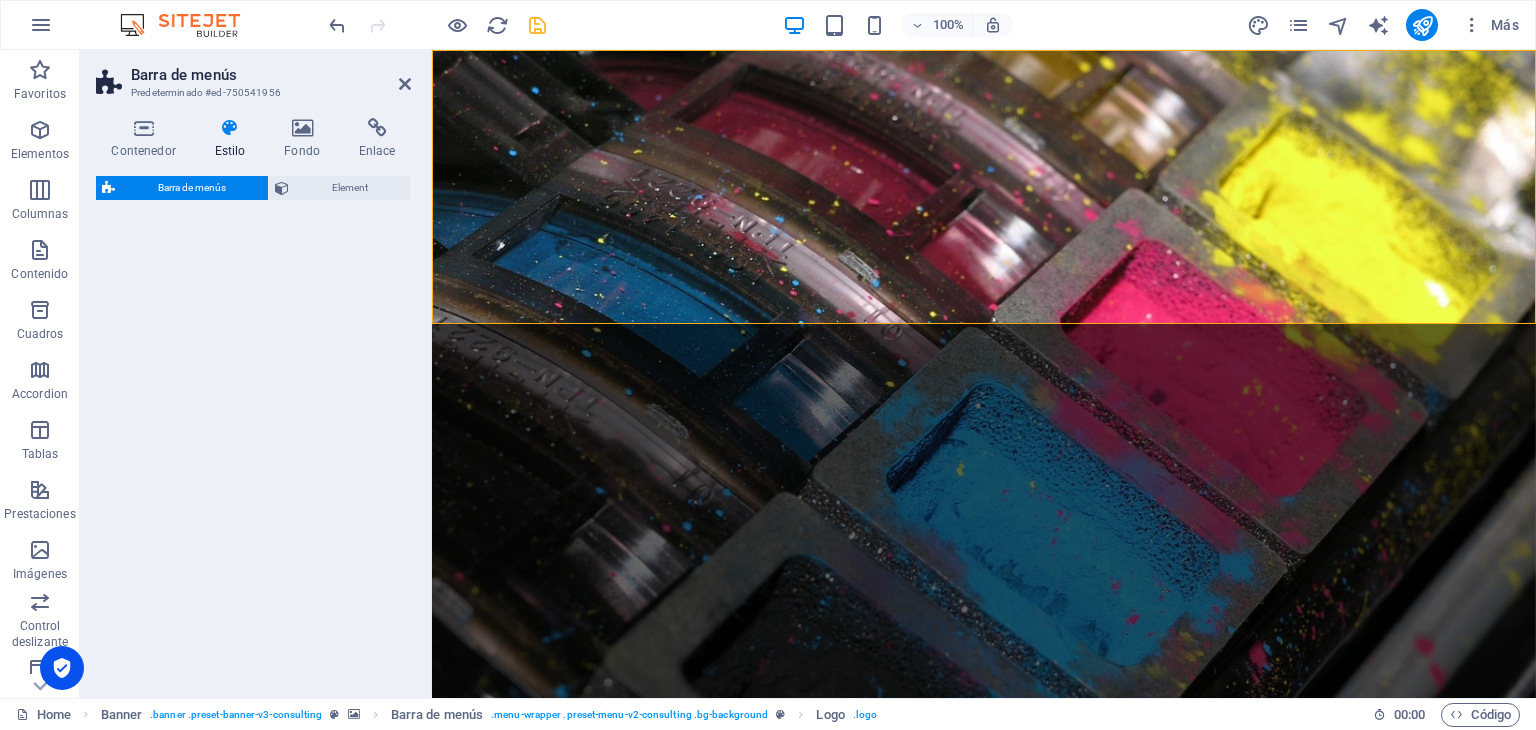 select on "rem" 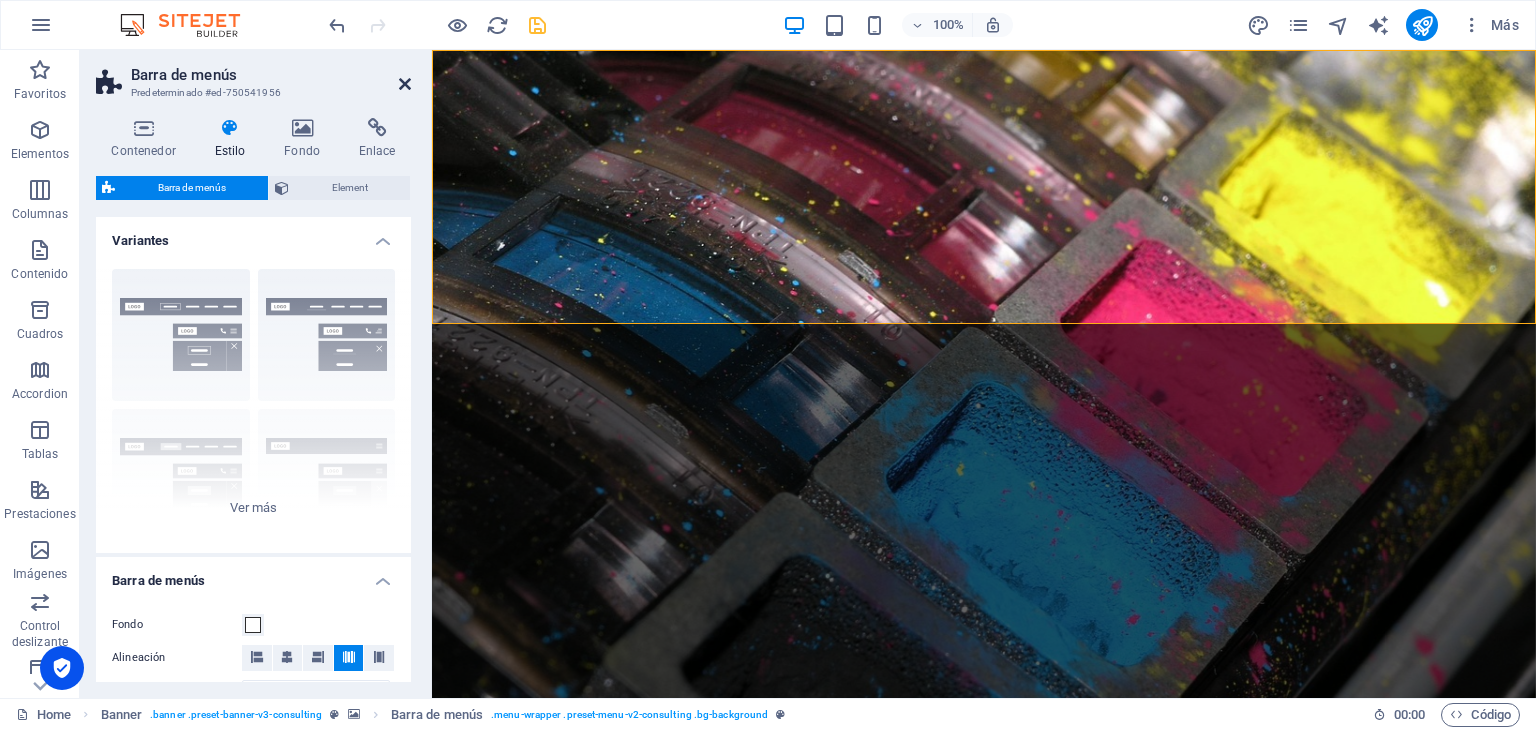 click at bounding box center [405, 84] 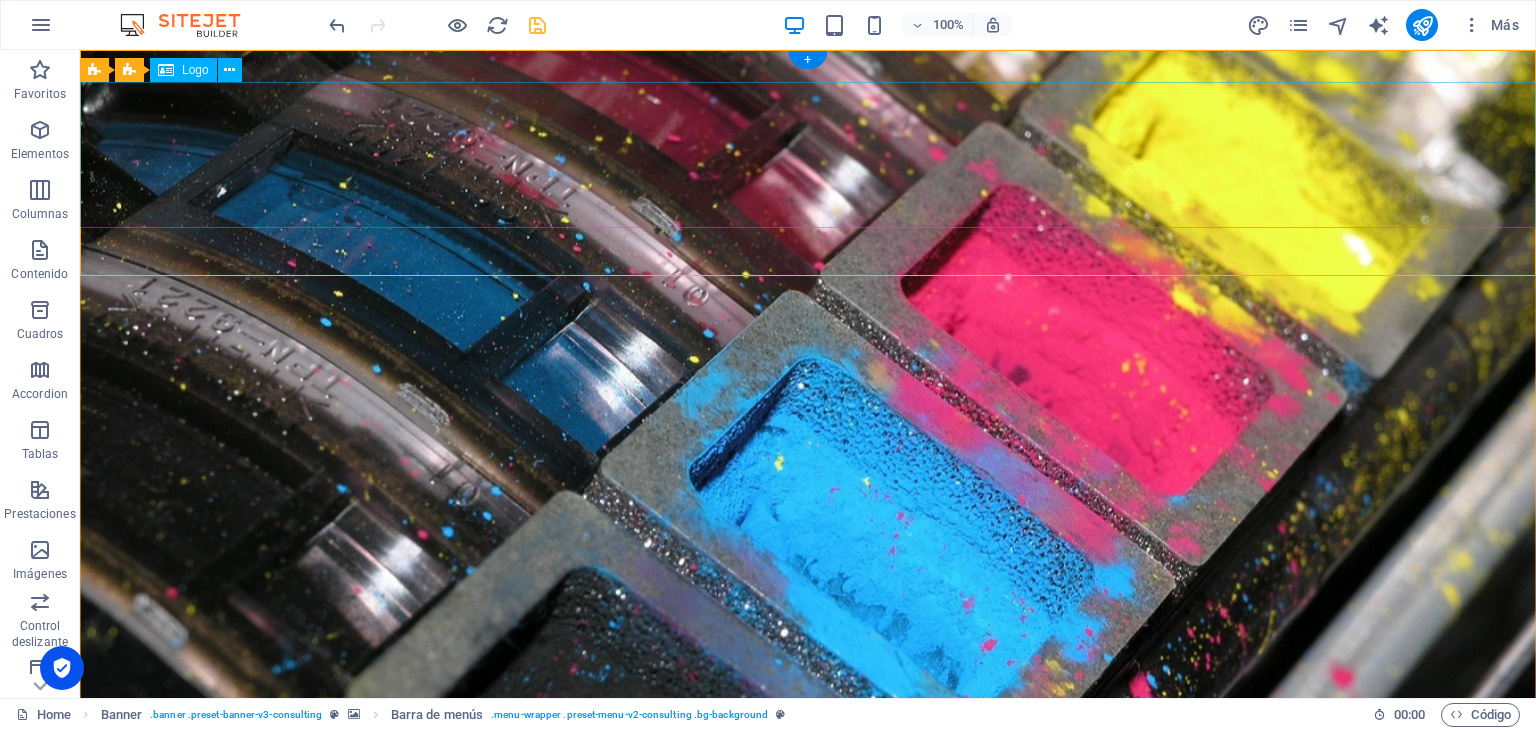 click at bounding box center (808, 1189) 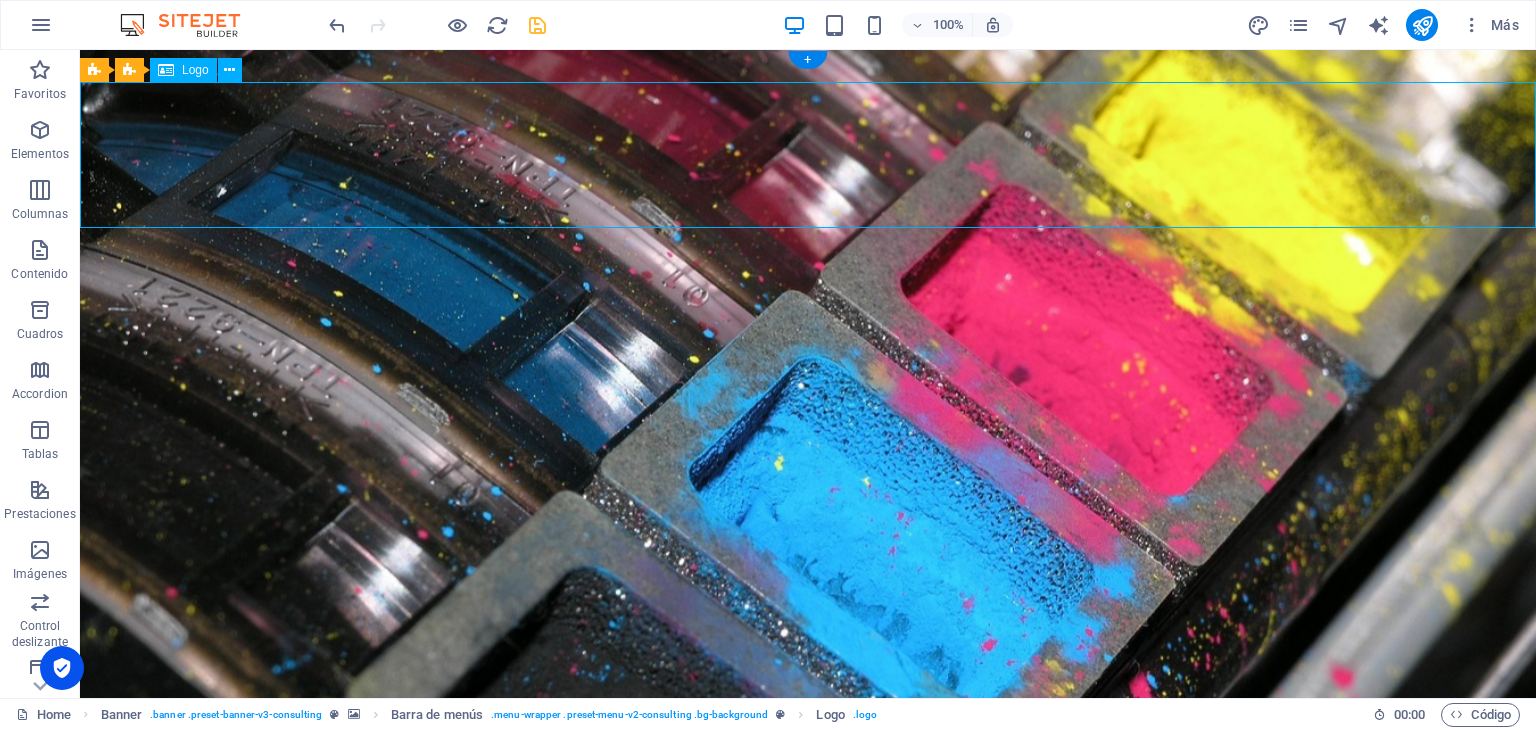 click at bounding box center [808, 1189] 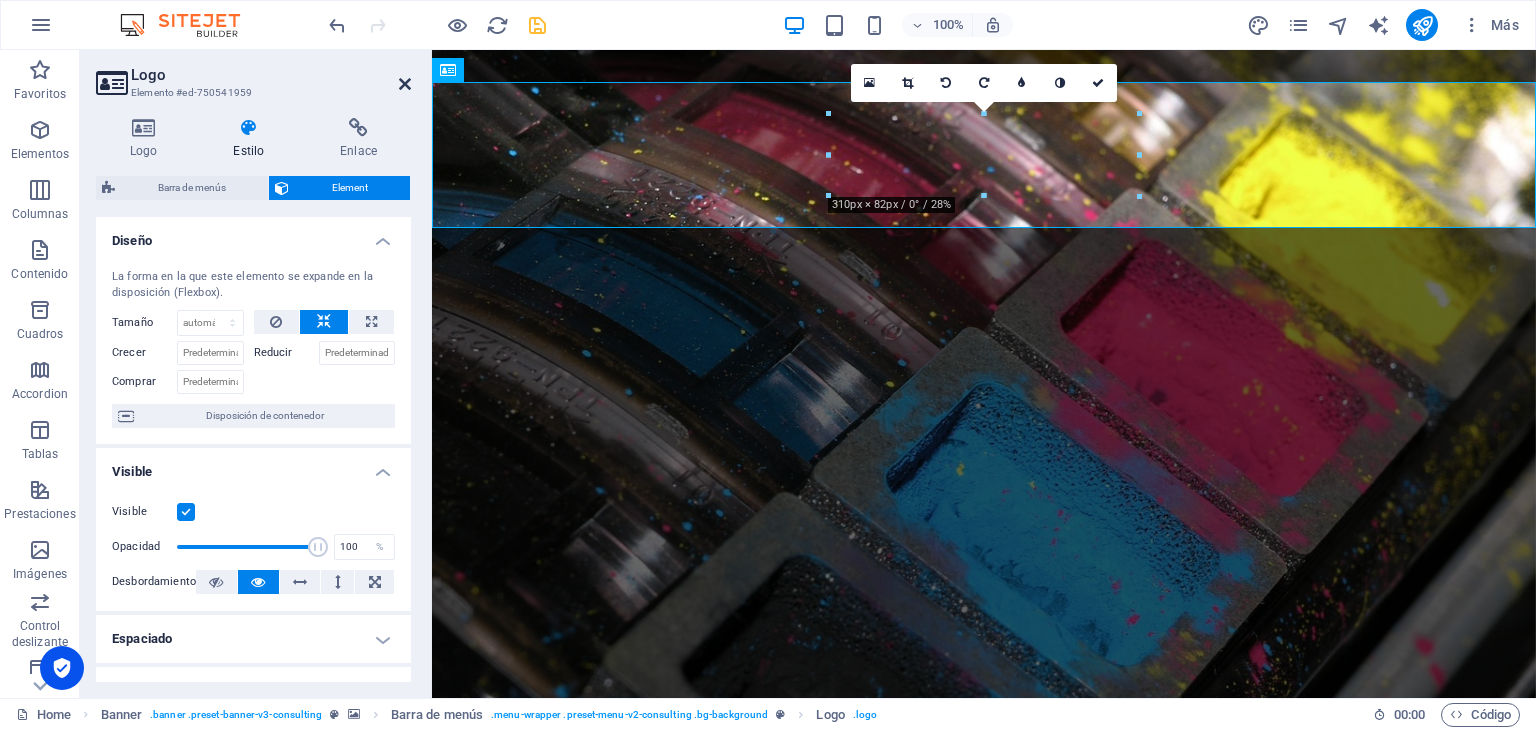 click at bounding box center (405, 84) 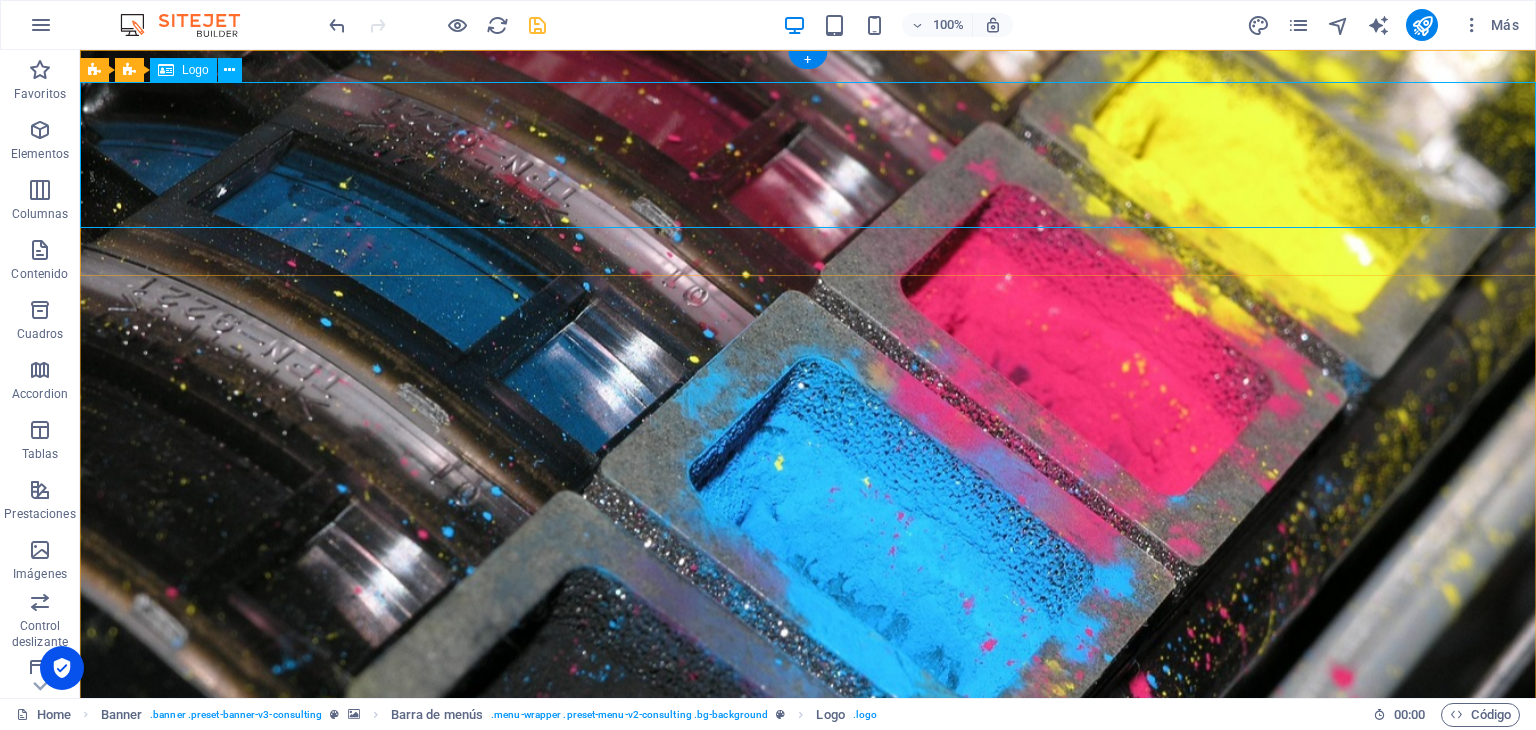 click at bounding box center (808, 1189) 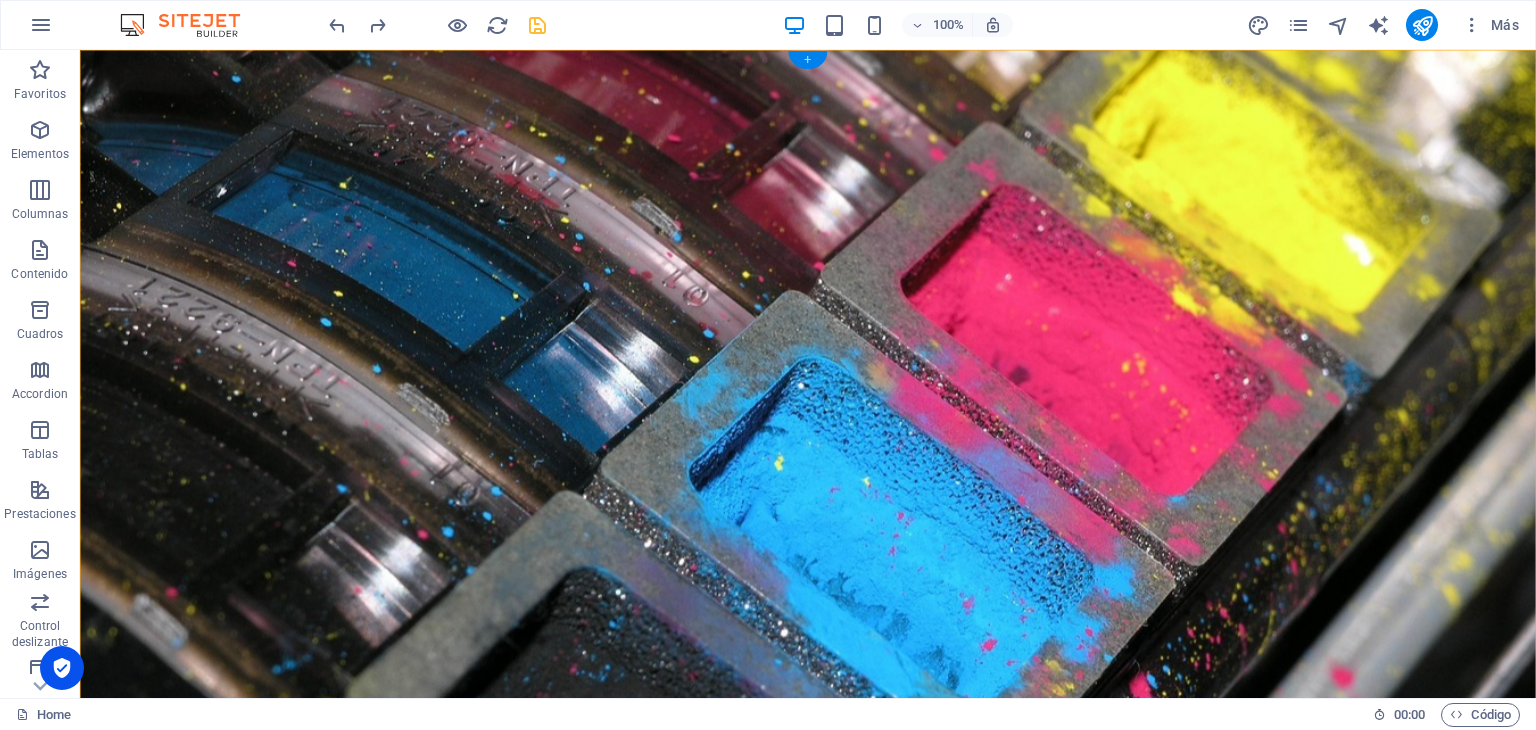 click on "+" at bounding box center (807, 60) 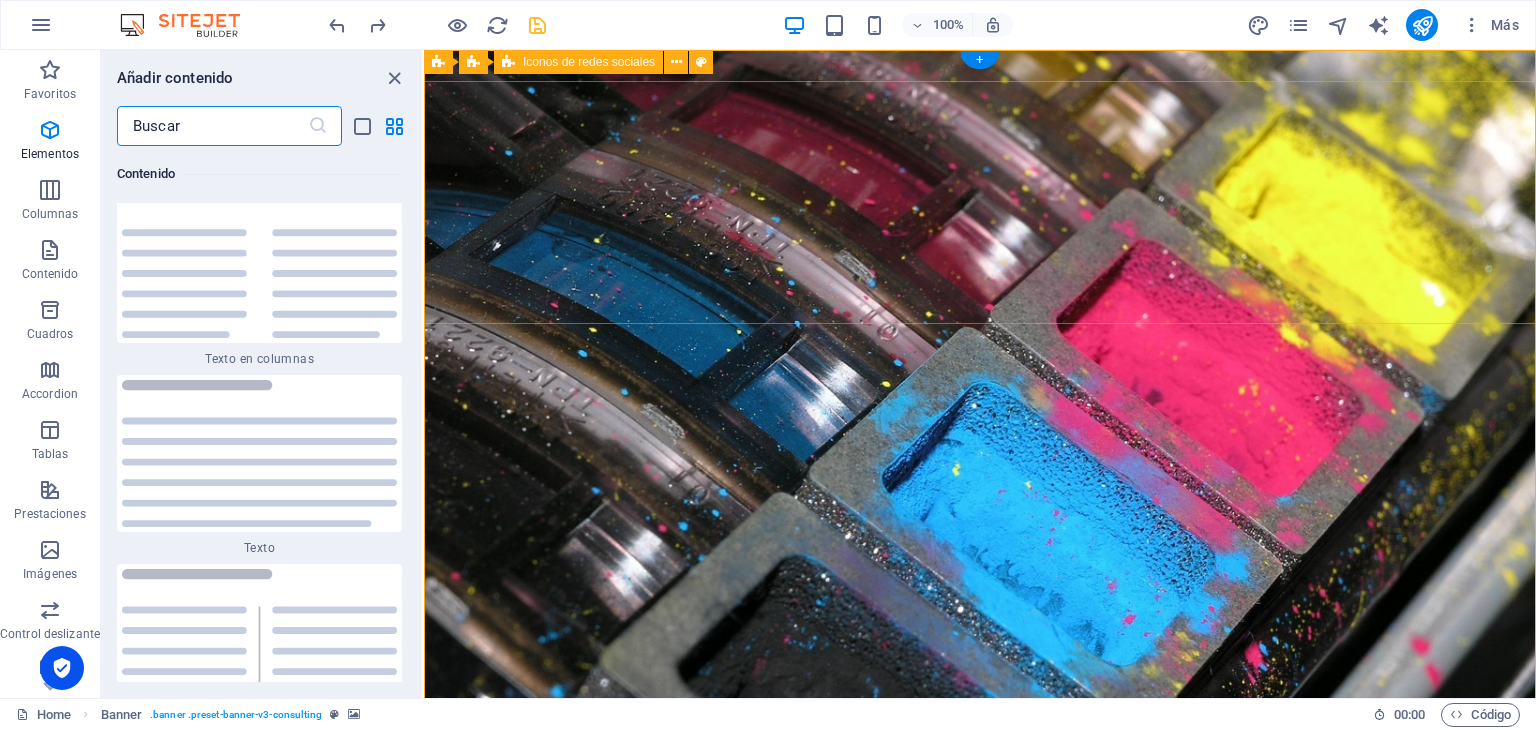 scroll, scrollTop: 6802, scrollLeft: 0, axis: vertical 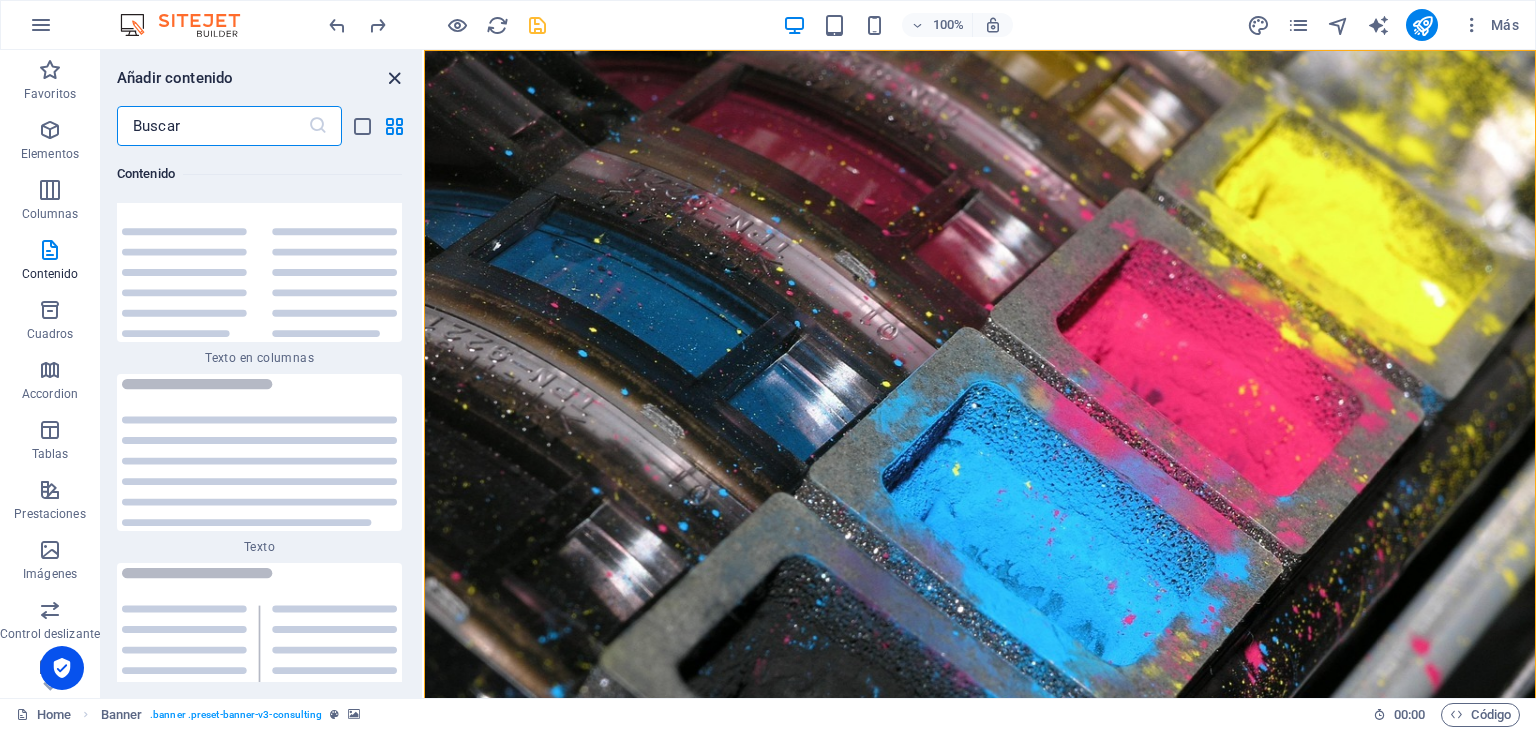 click at bounding box center [394, 78] 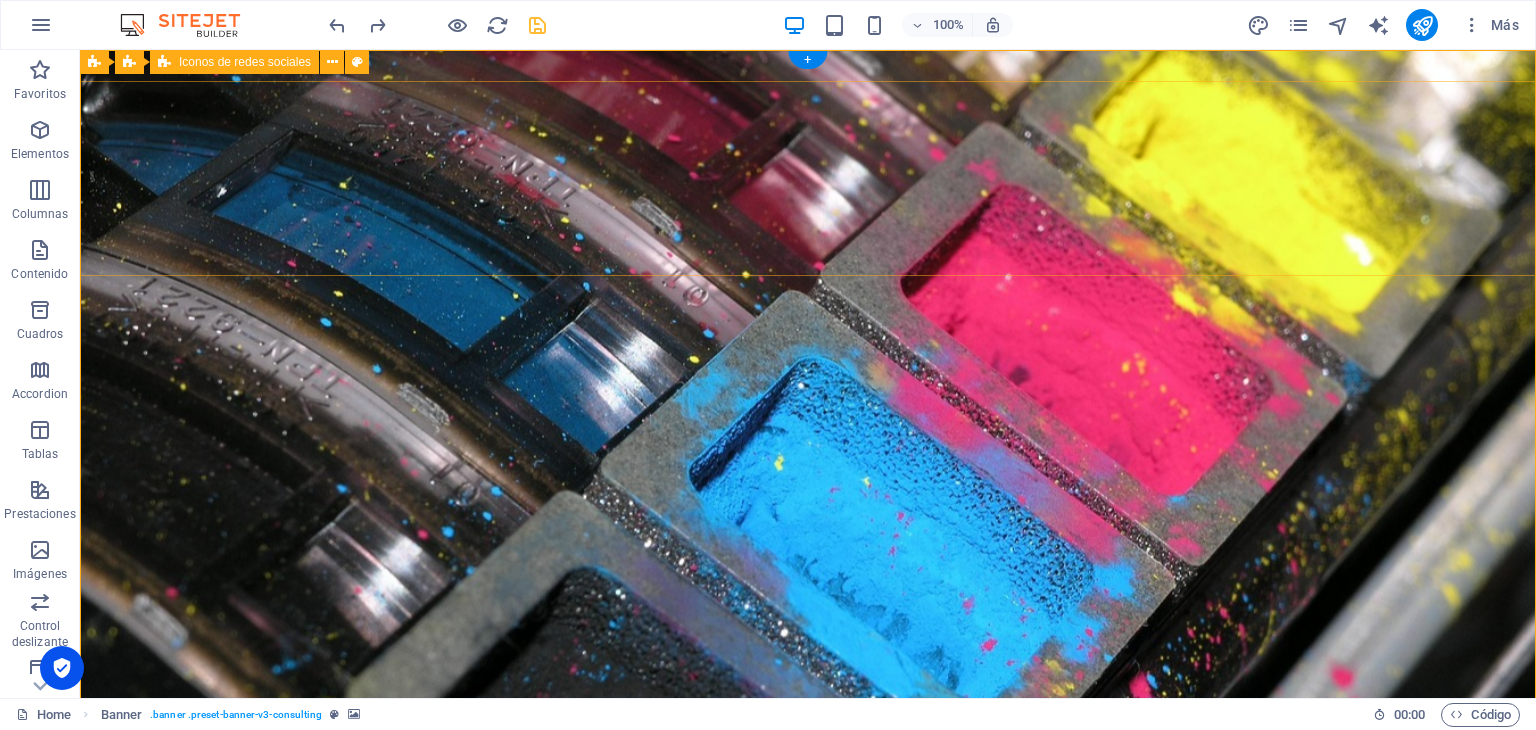 click at bounding box center [808, 1033] 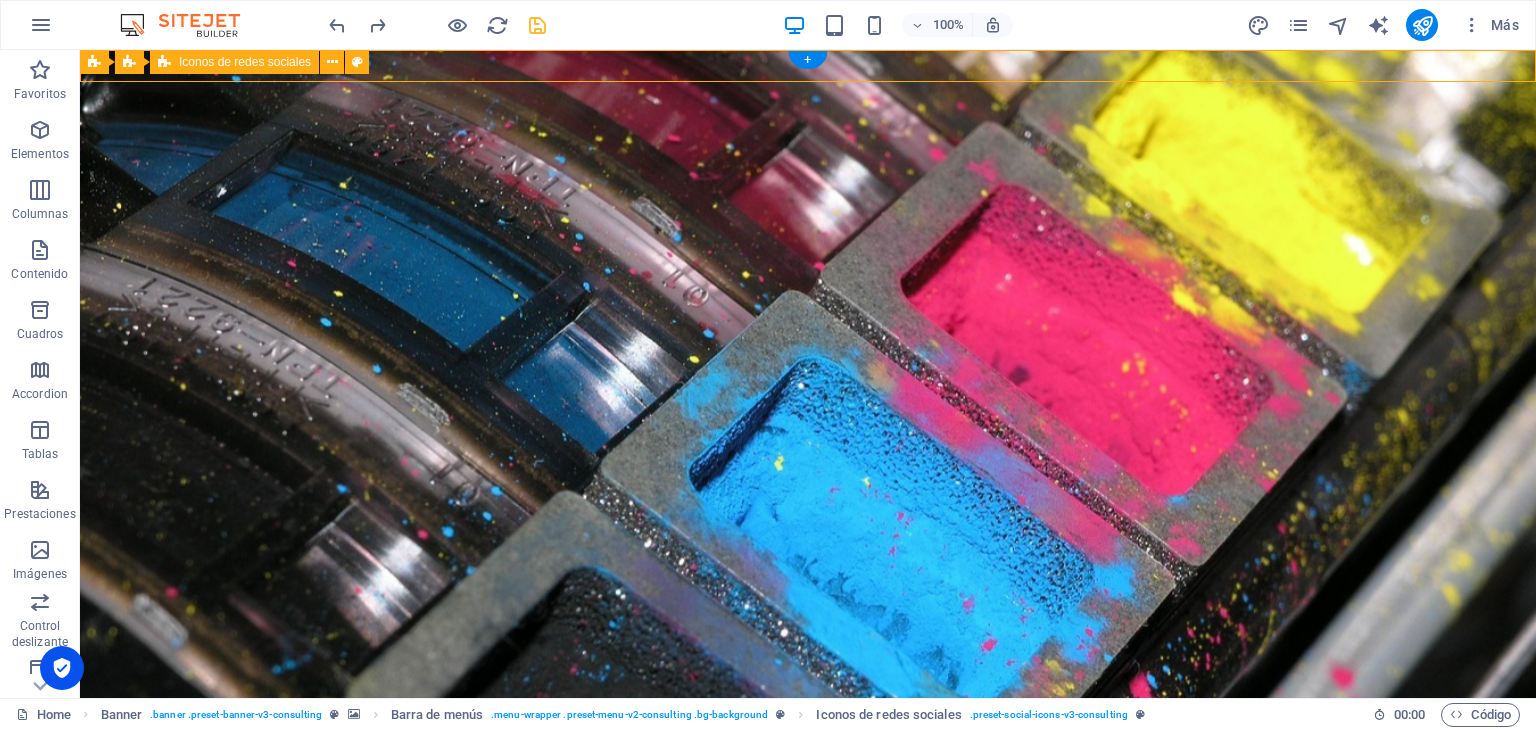 click at bounding box center [808, 1033] 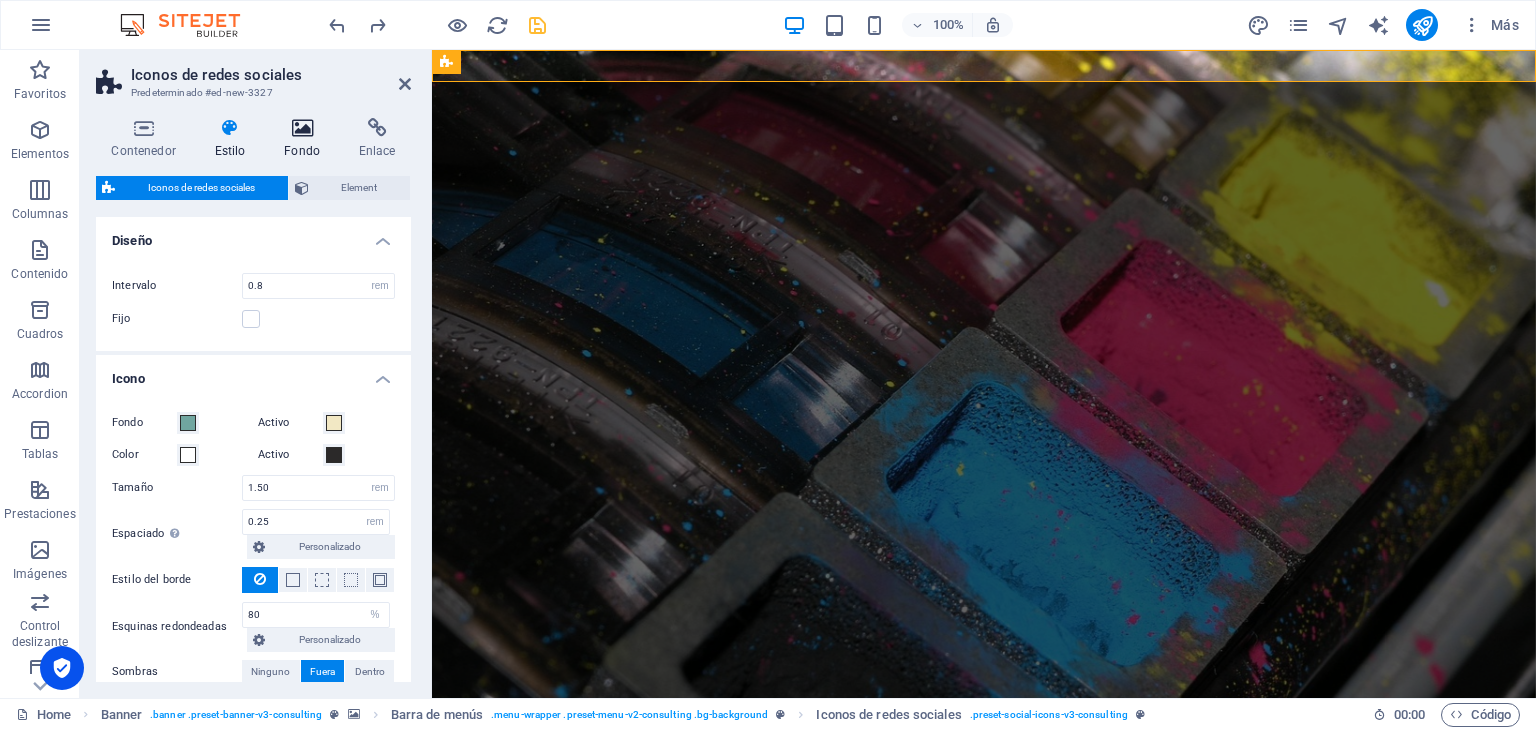 click on "Fondo" at bounding box center [306, 139] 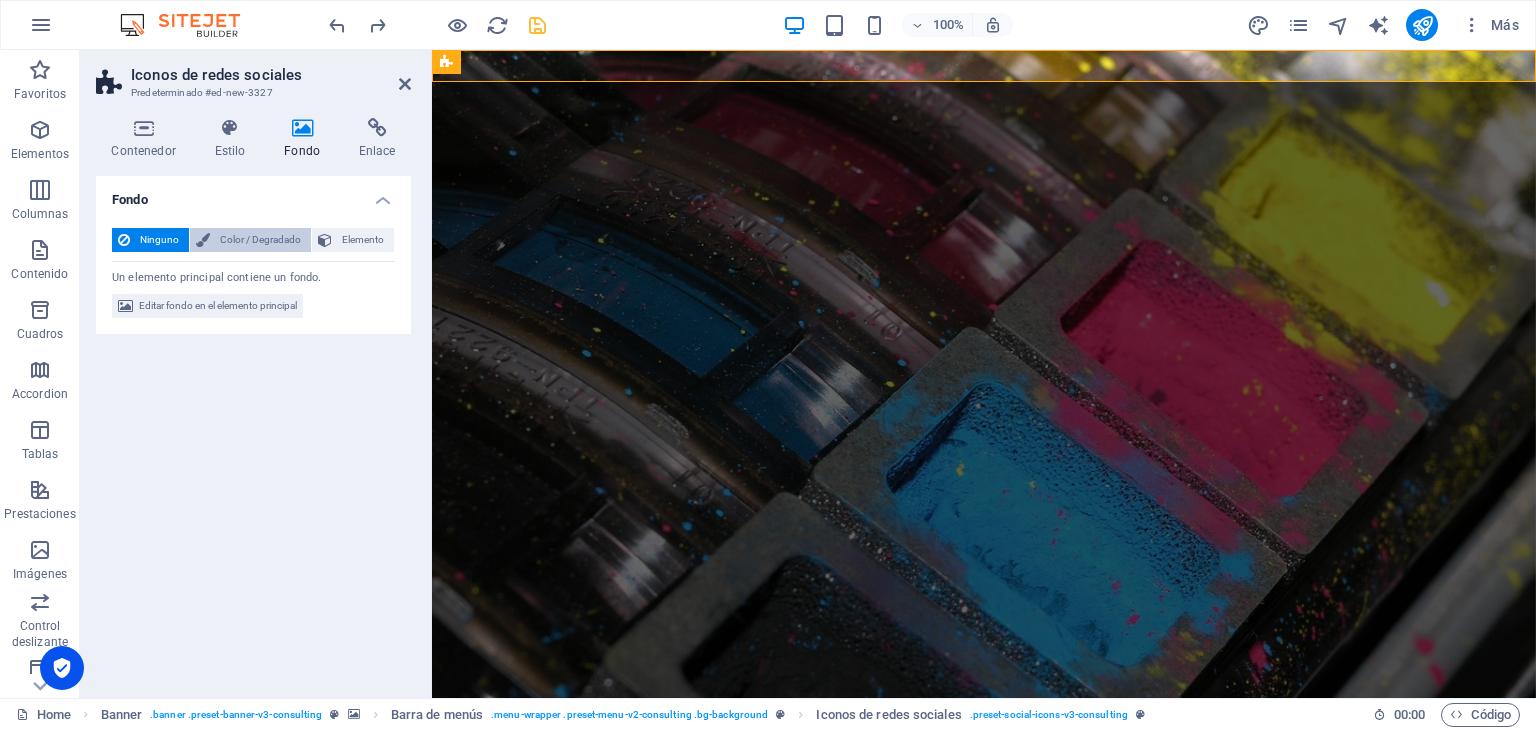 click on "Color / Degradado" at bounding box center [260, 240] 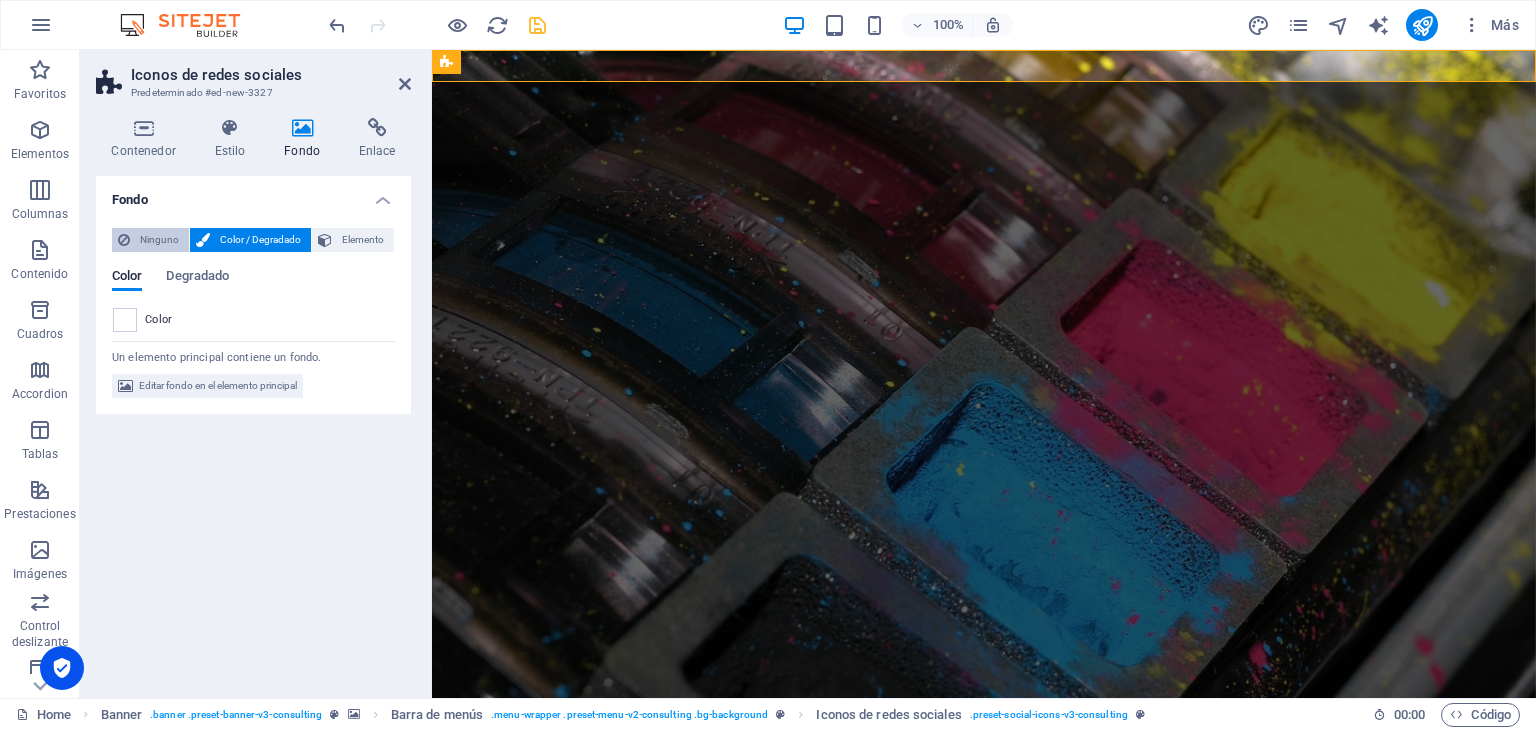 click on "Ninguno" at bounding box center [159, 240] 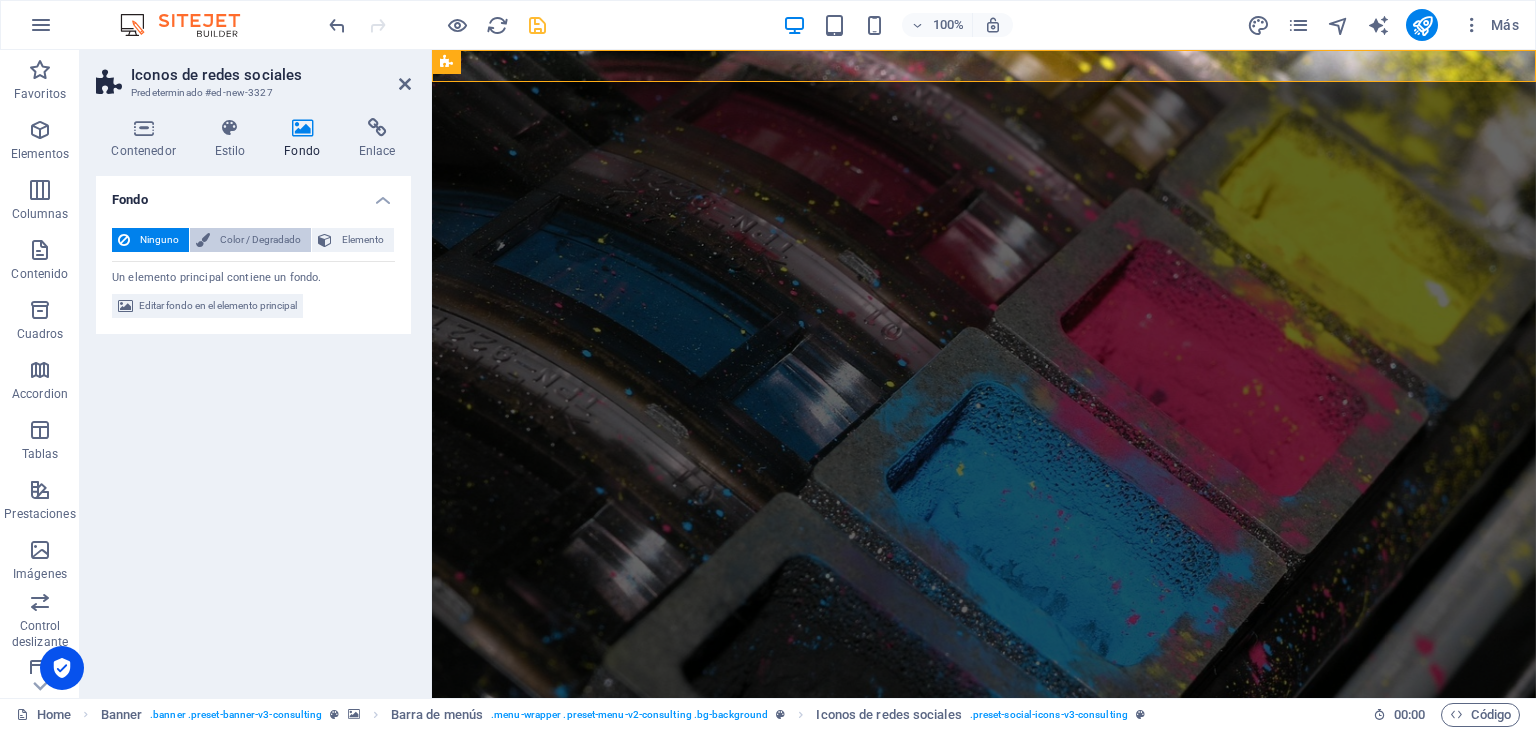 click on "Color / Degradado" at bounding box center (260, 240) 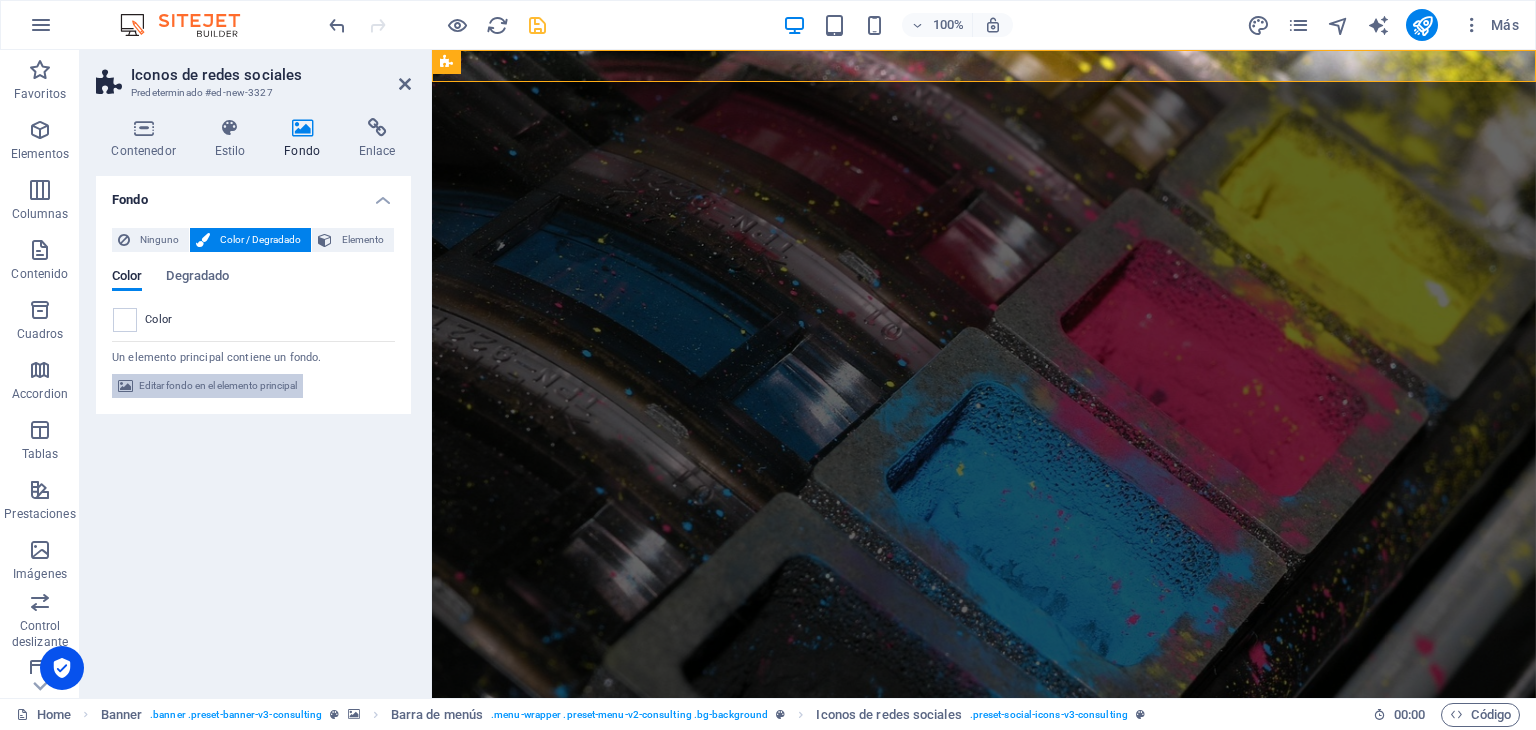 click on "Editar fondo en el elemento principal" at bounding box center [218, 386] 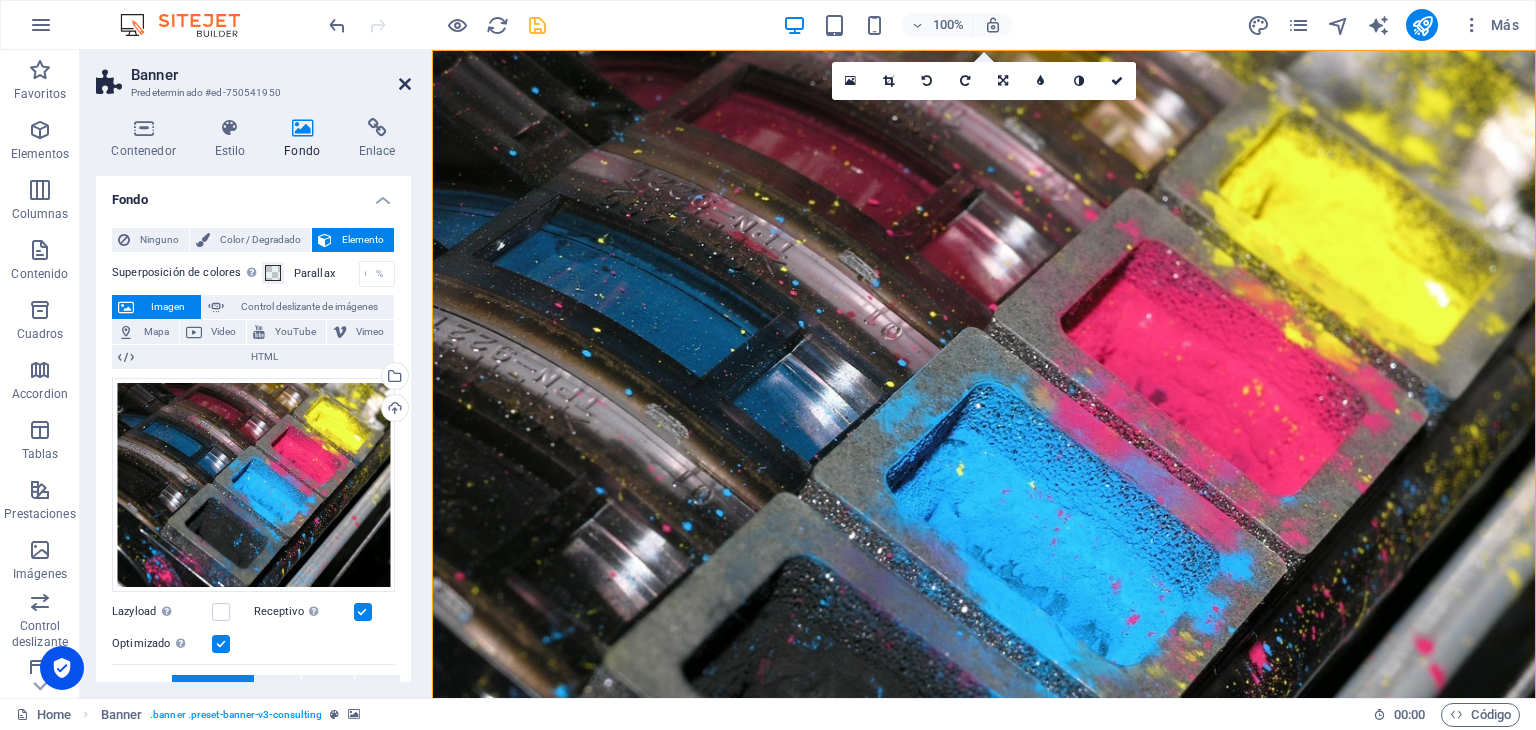 click at bounding box center [405, 84] 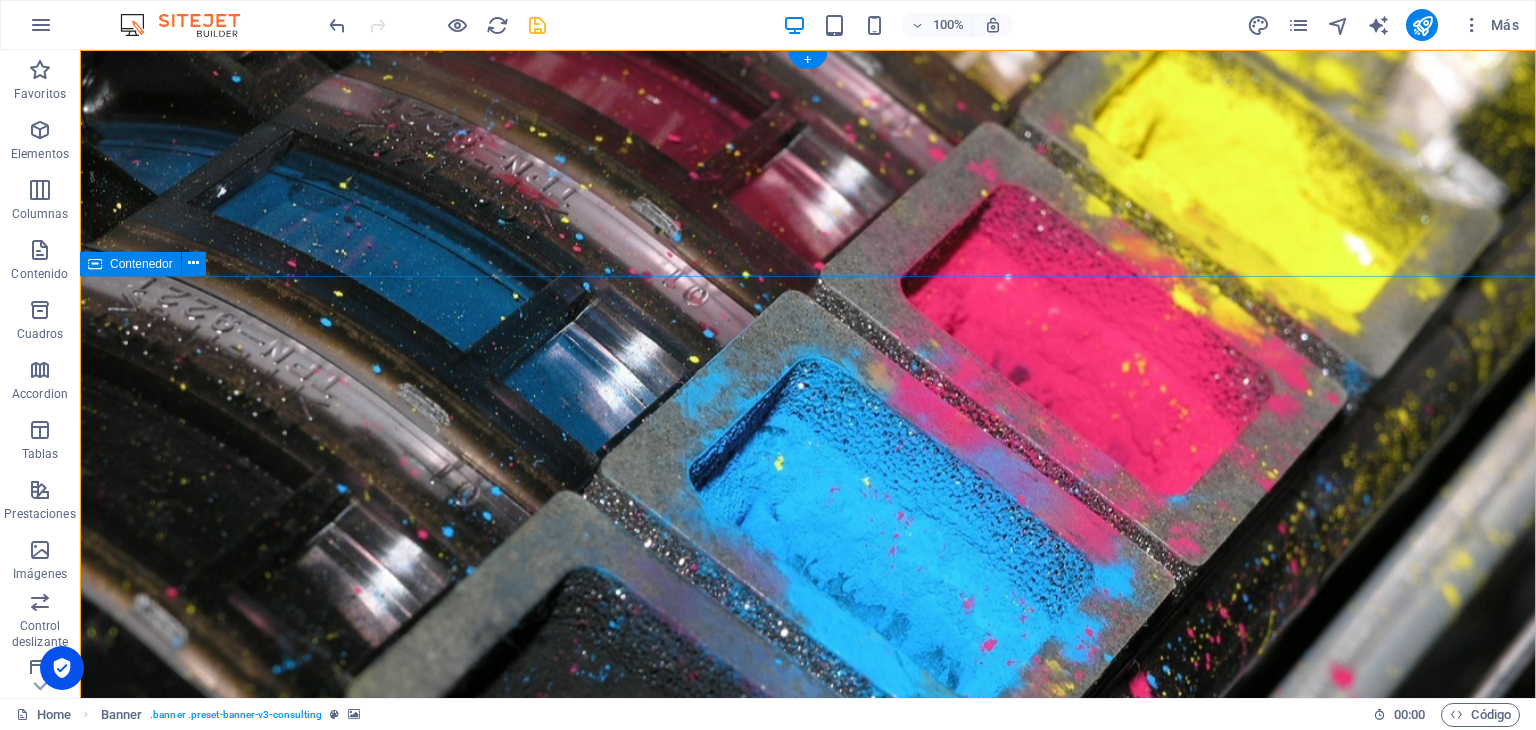 click on "El mejor servicio técnico Comenzar" at bounding box center [808, 1527] 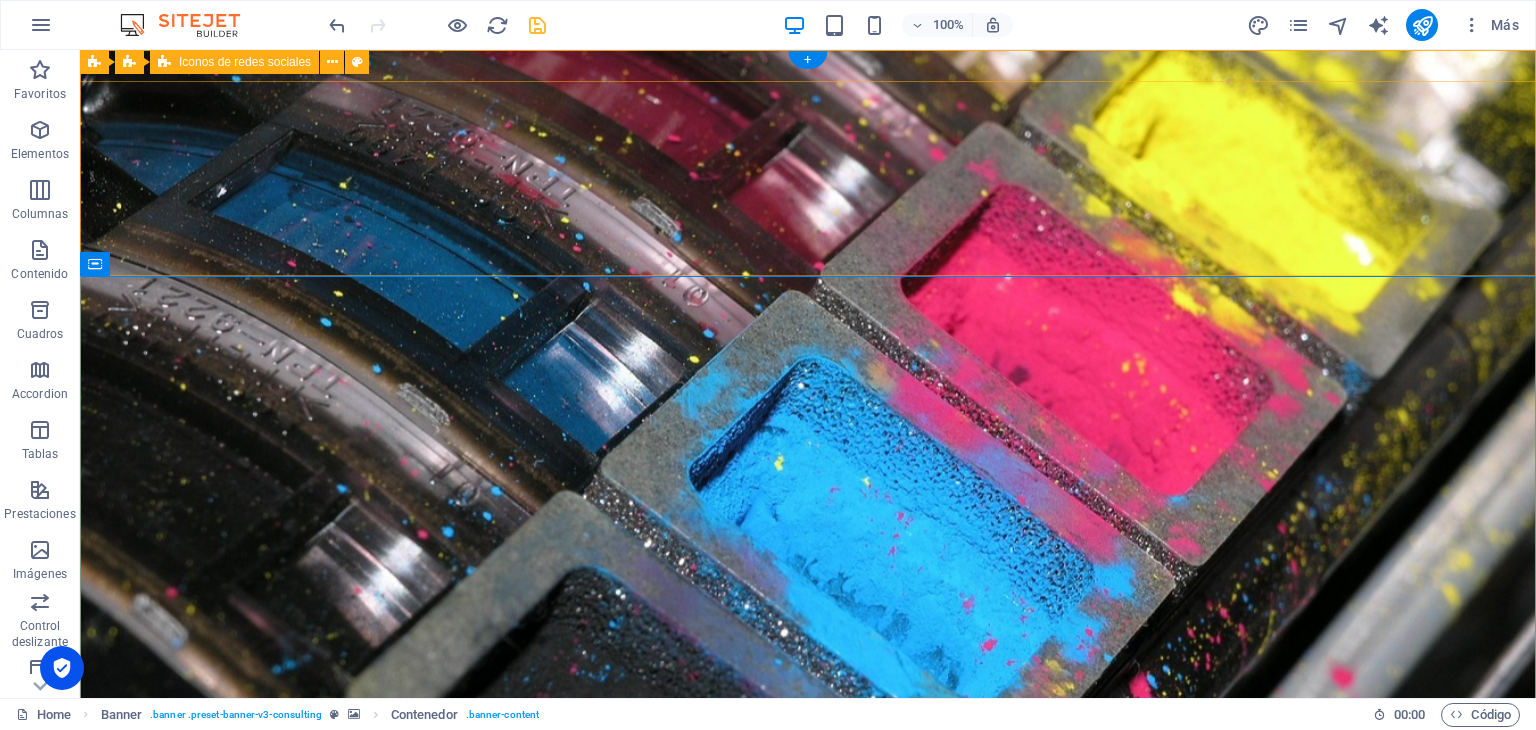 click at bounding box center [808, 1033] 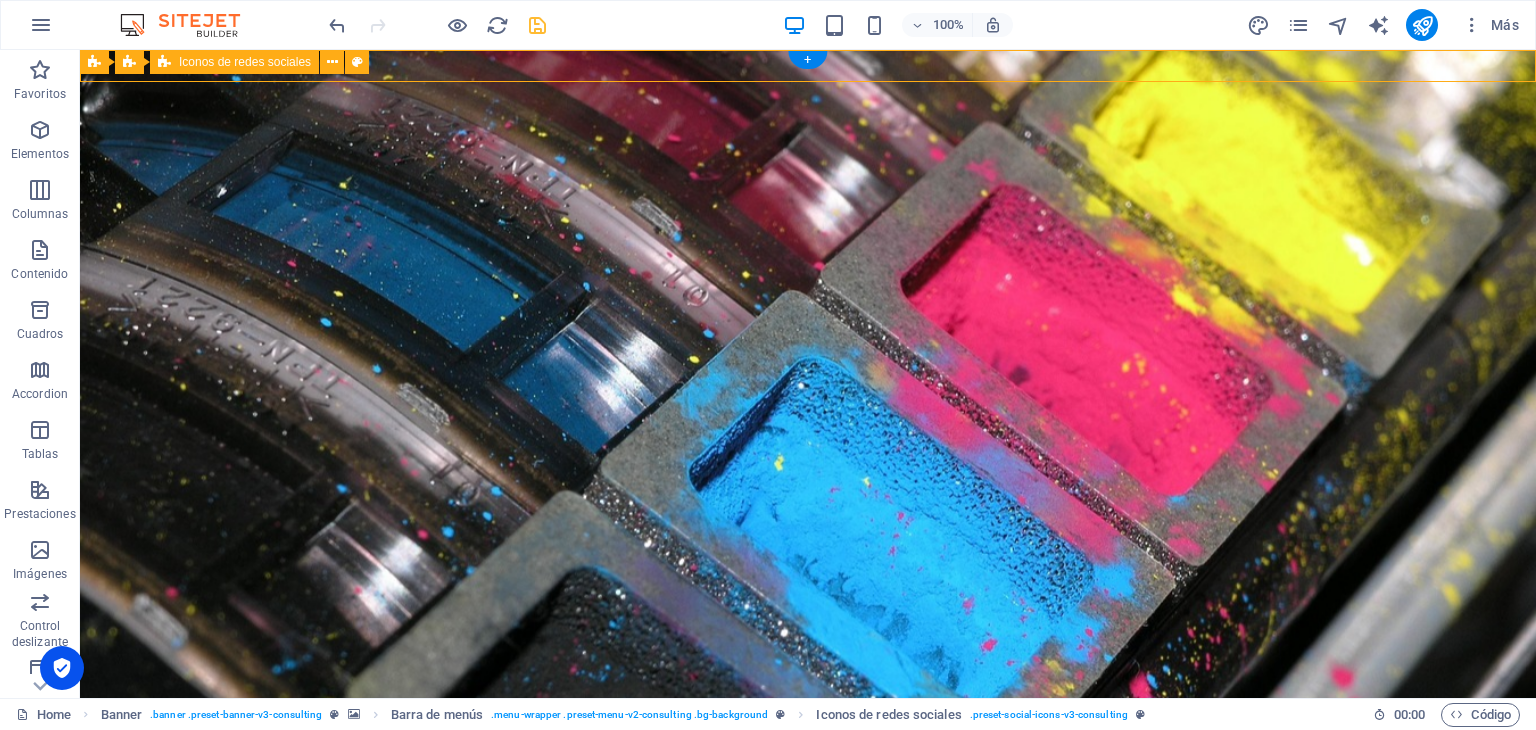 click at bounding box center [808, 1033] 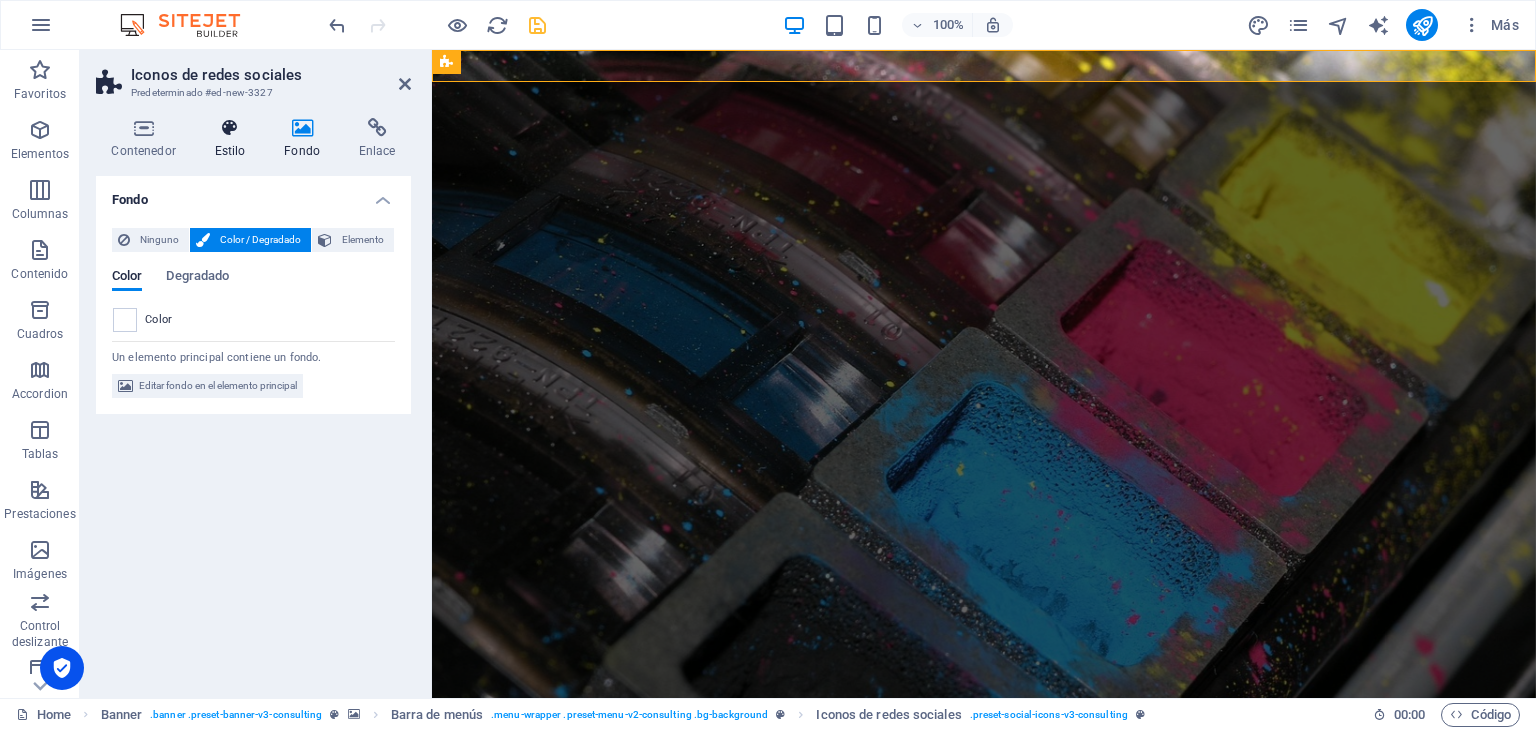 click on "Estilo" at bounding box center (234, 139) 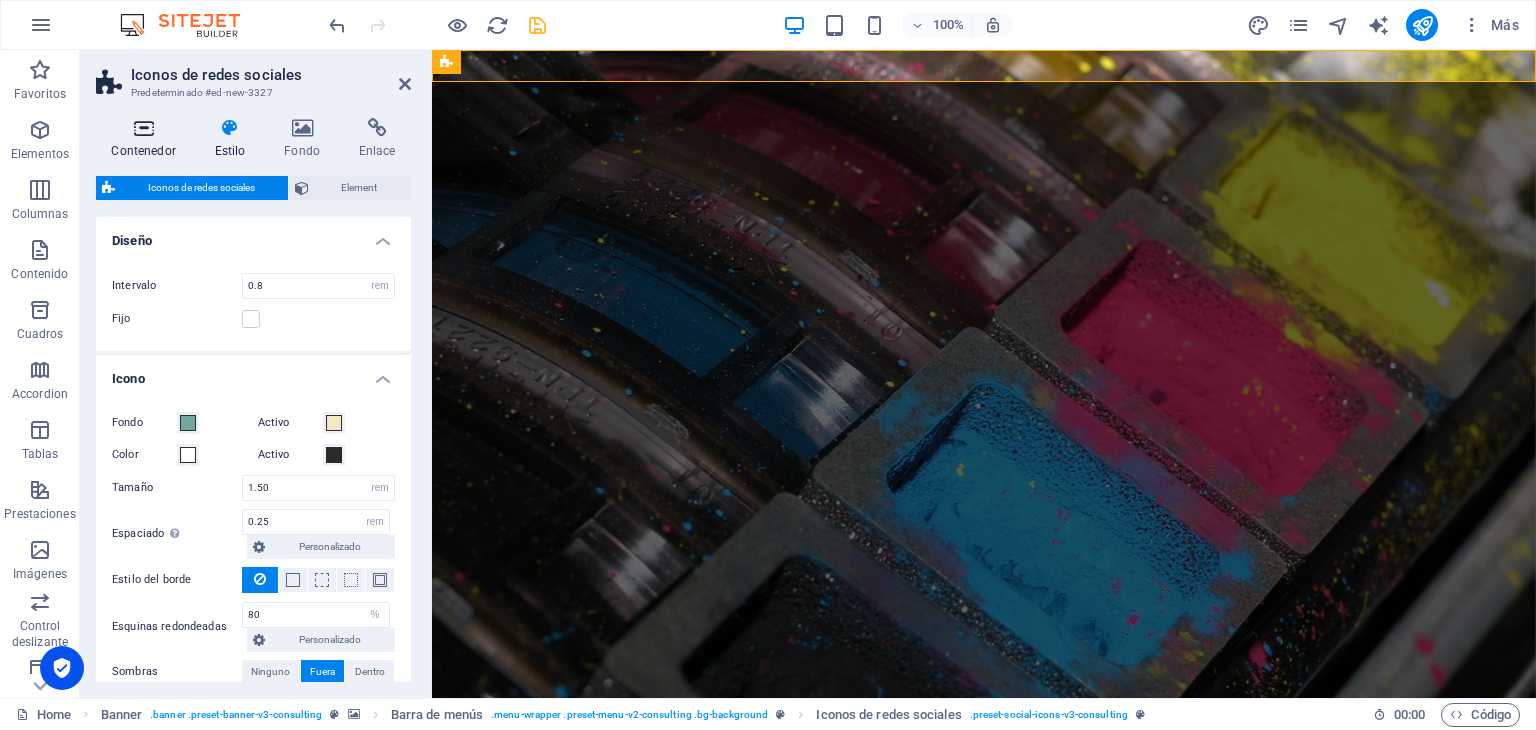 click on "Contenedor" at bounding box center (147, 139) 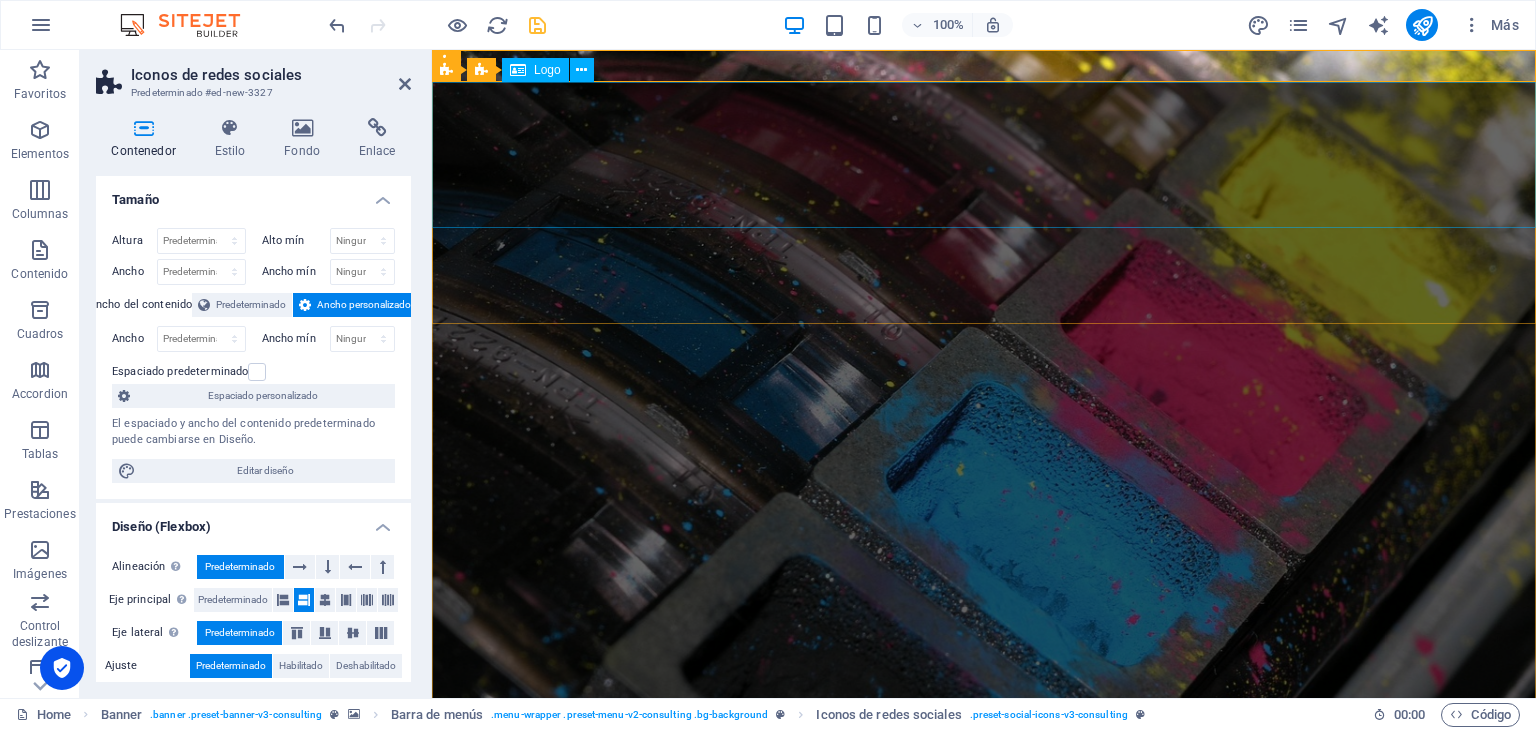 click at bounding box center [984, 1189] 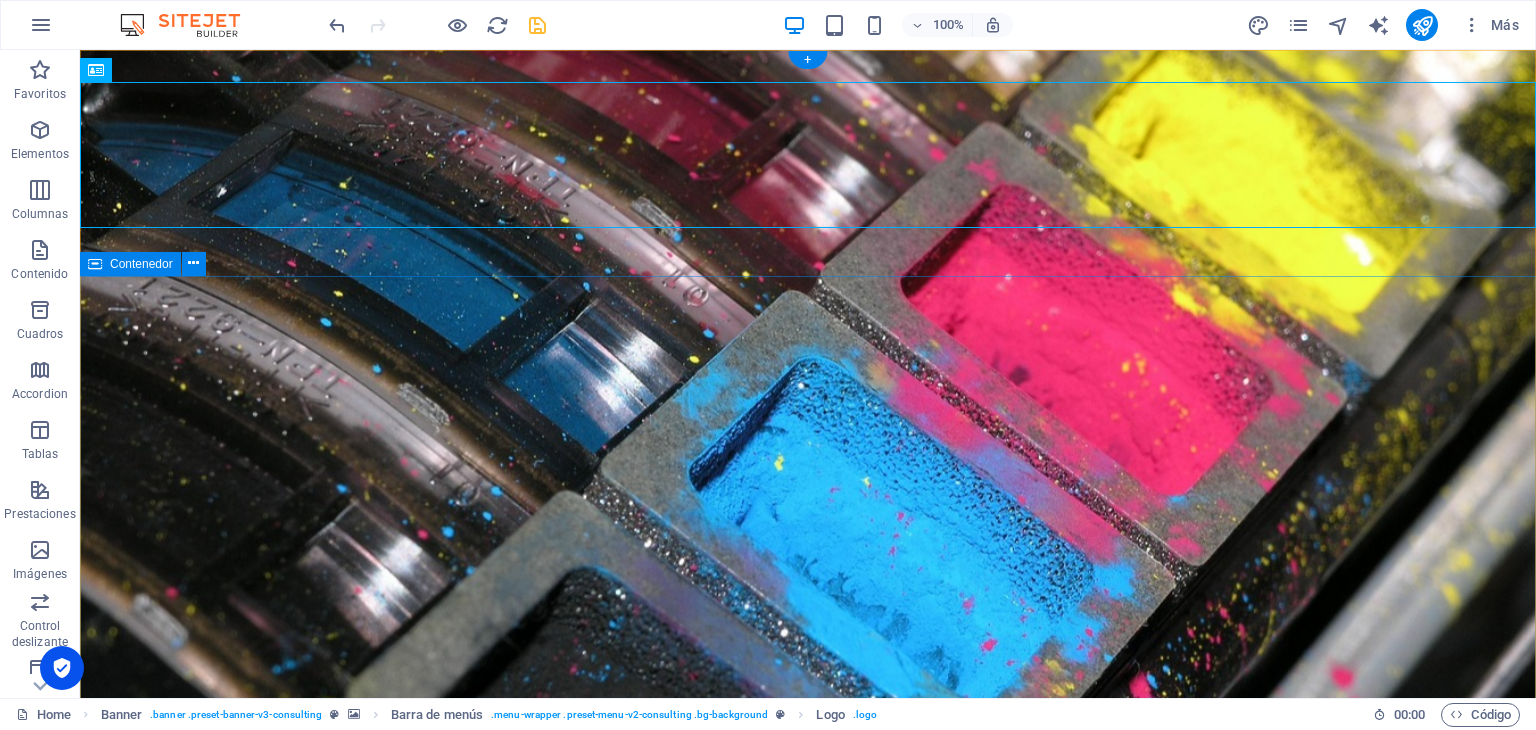click on "El mejor servicio técnico Comenzar" at bounding box center (808, 1527) 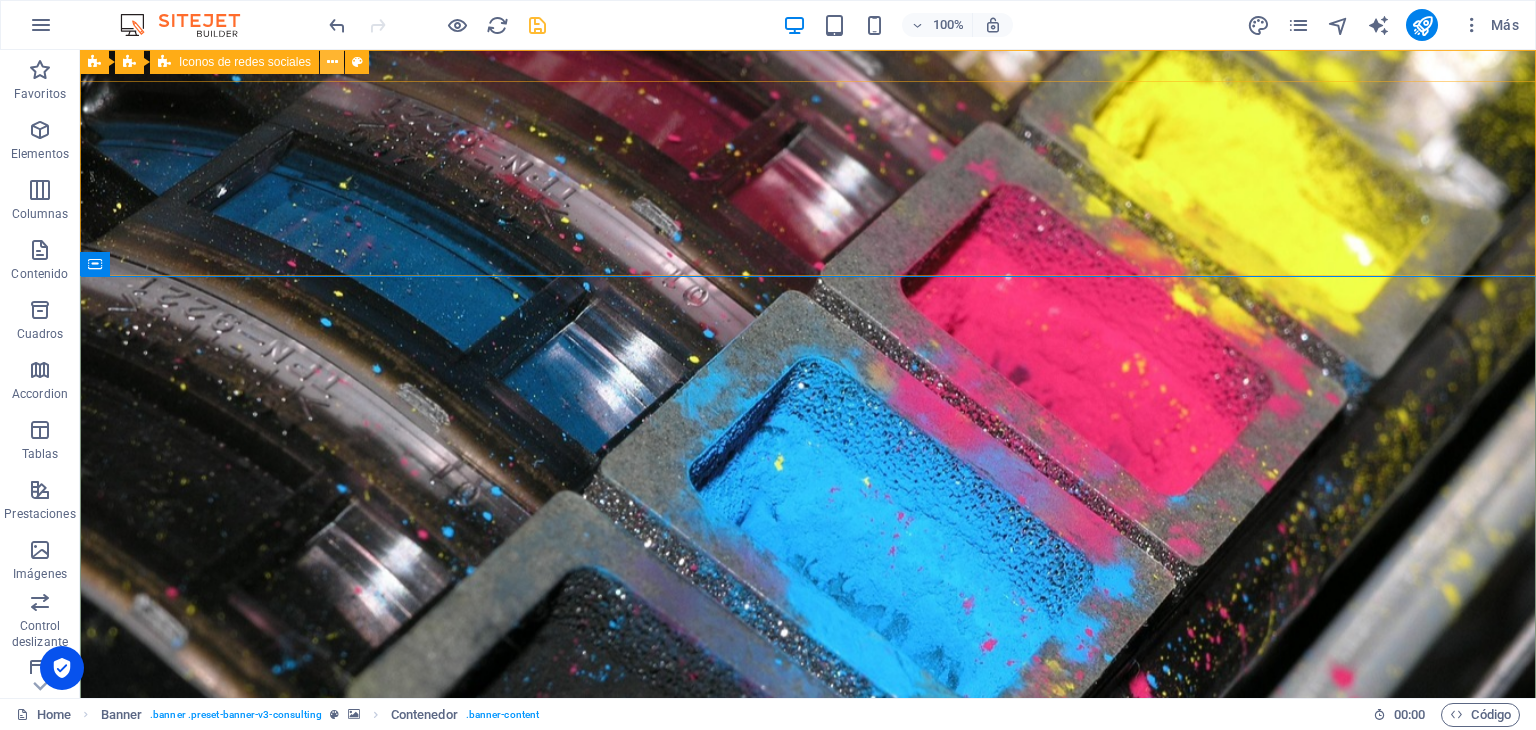 click at bounding box center (332, 62) 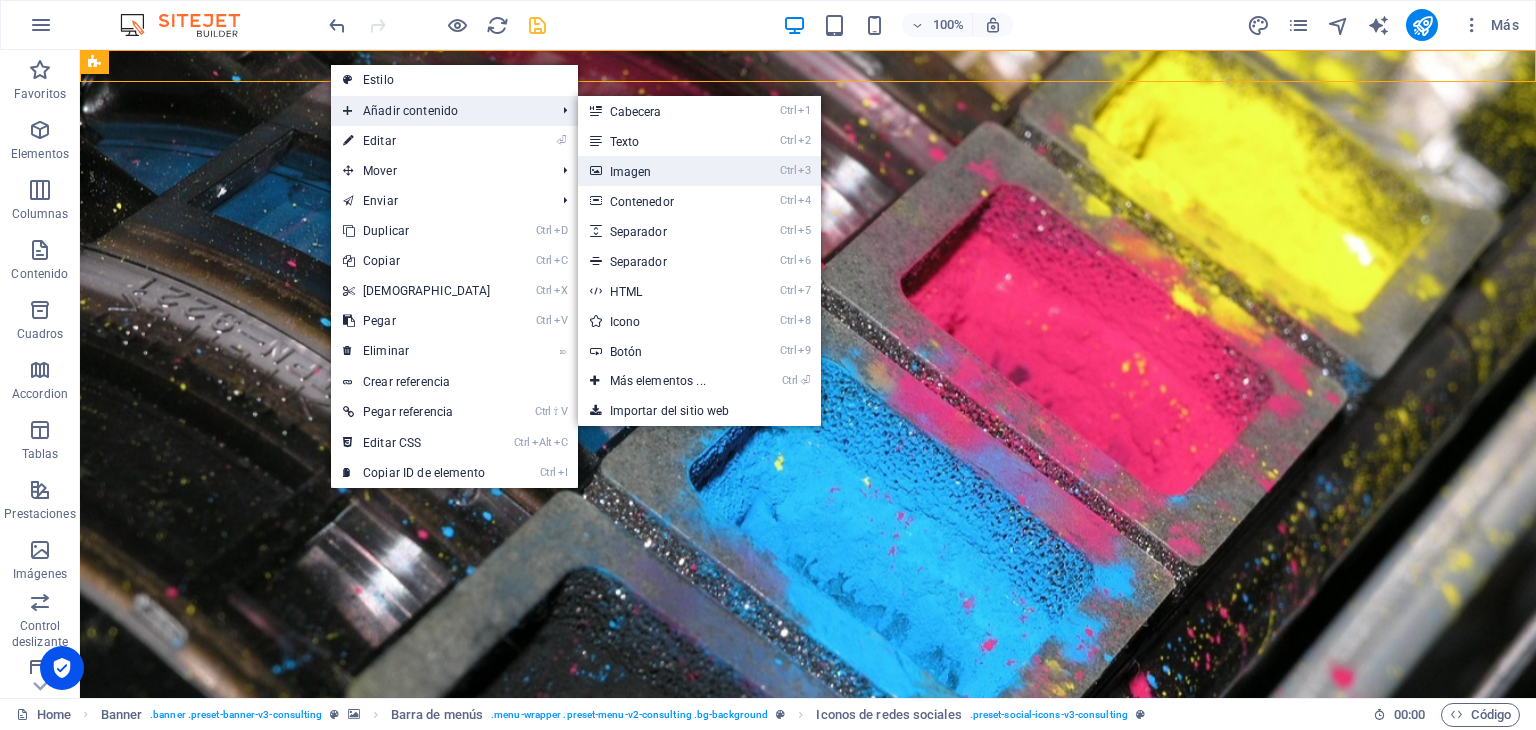 click on "Ctrl 3  Imagen" at bounding box center [662, 171] 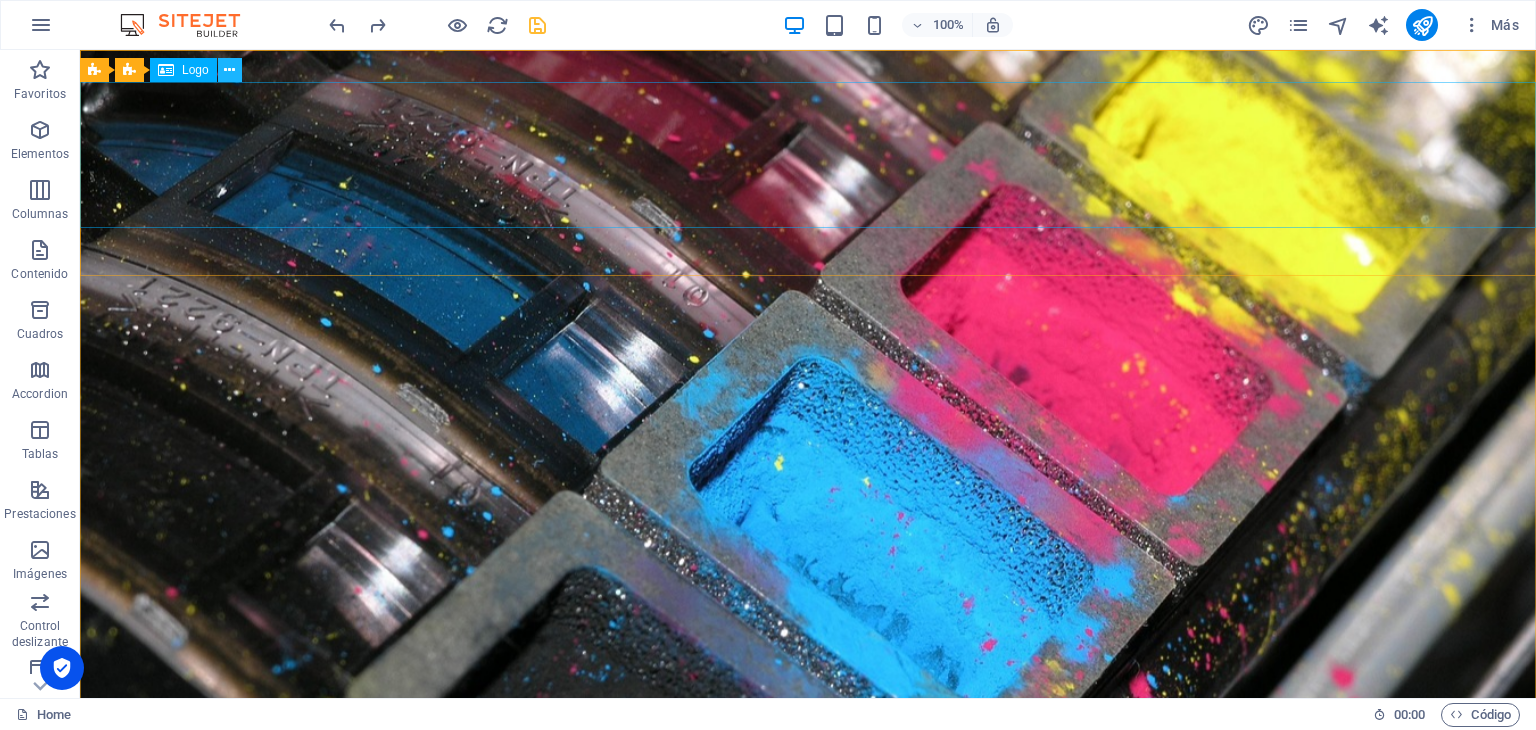 click at bounding box center (229, 70) 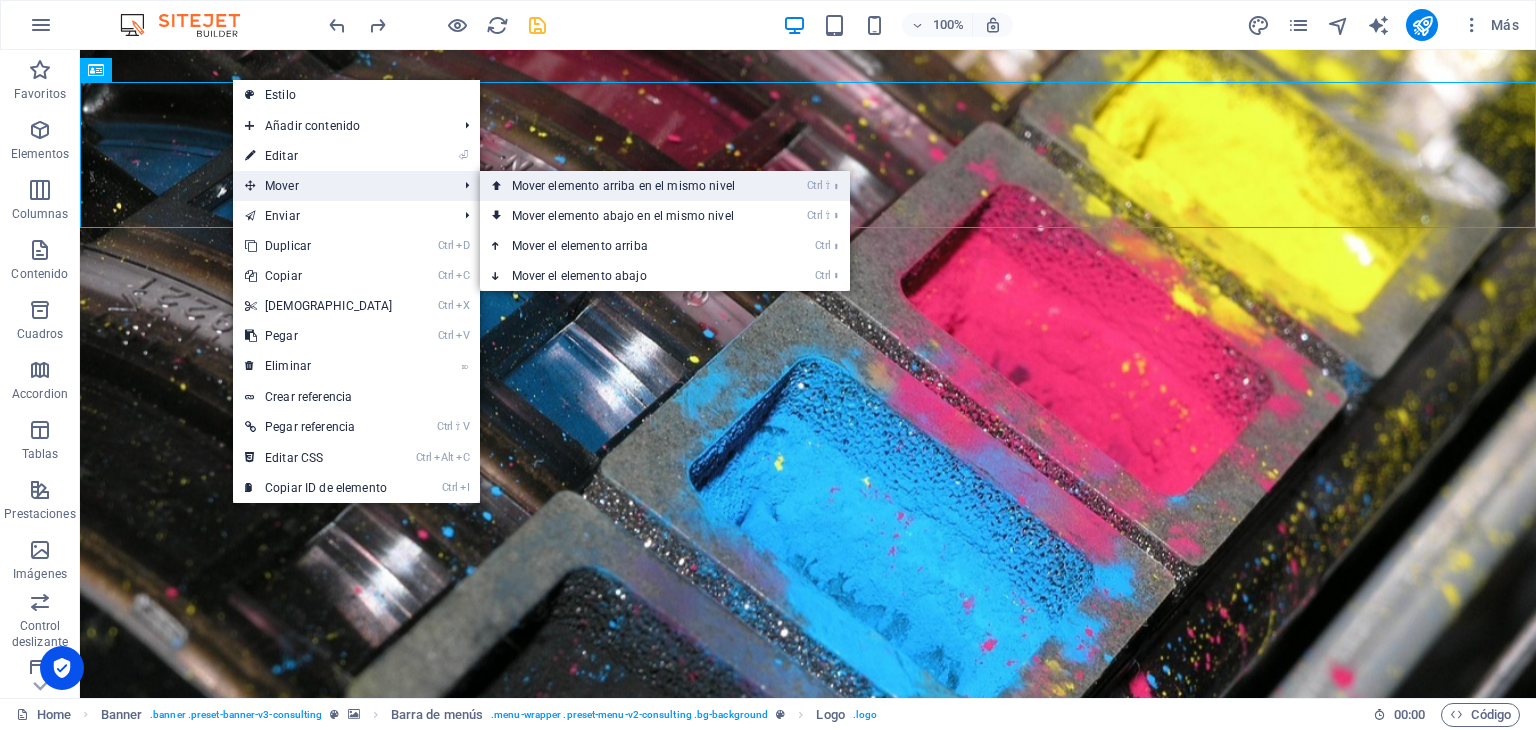 click on "Ctrl ⇧ ⬆  Mover elemento arriba en el mismo nivel" at bounding box center [627, 186] 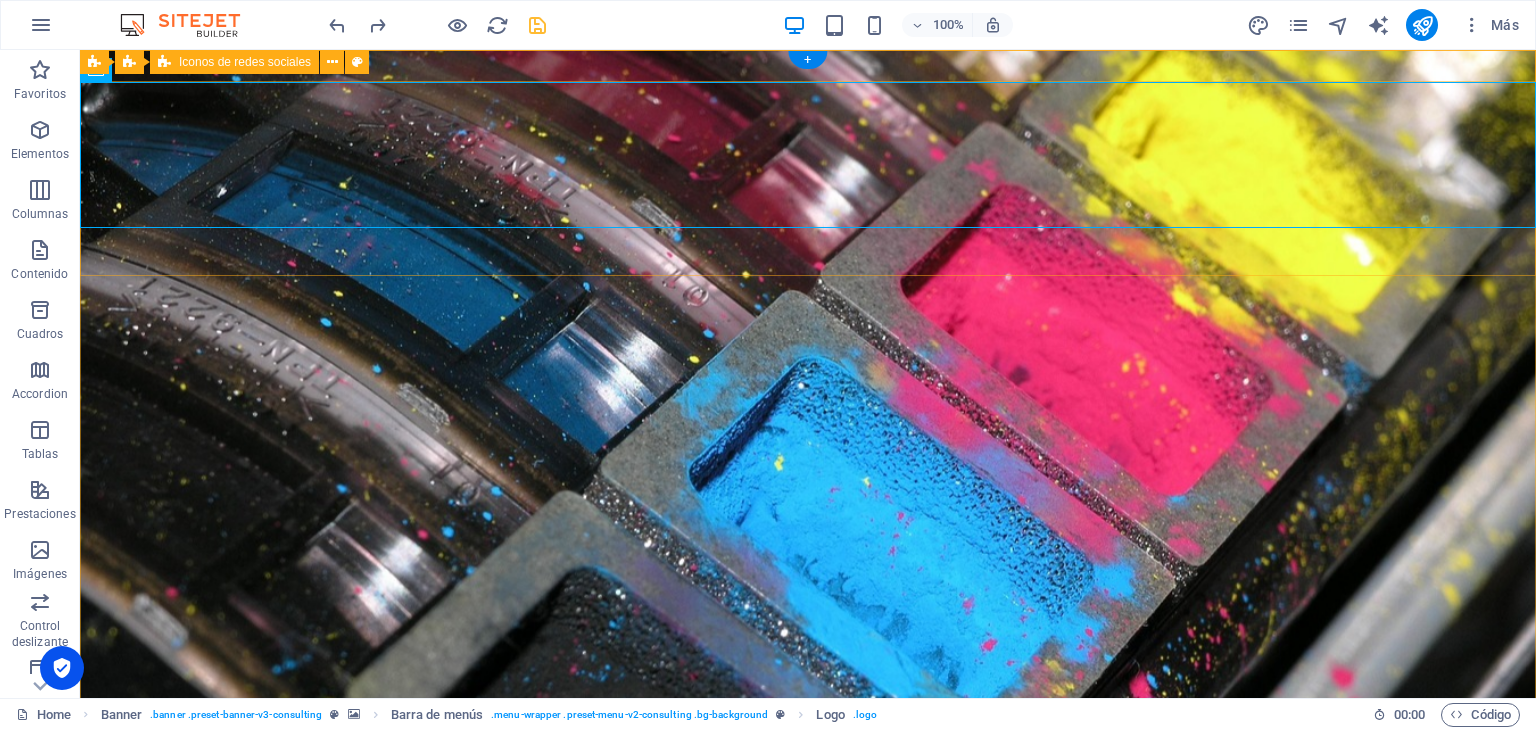 click at bounding box center [808, 1033] 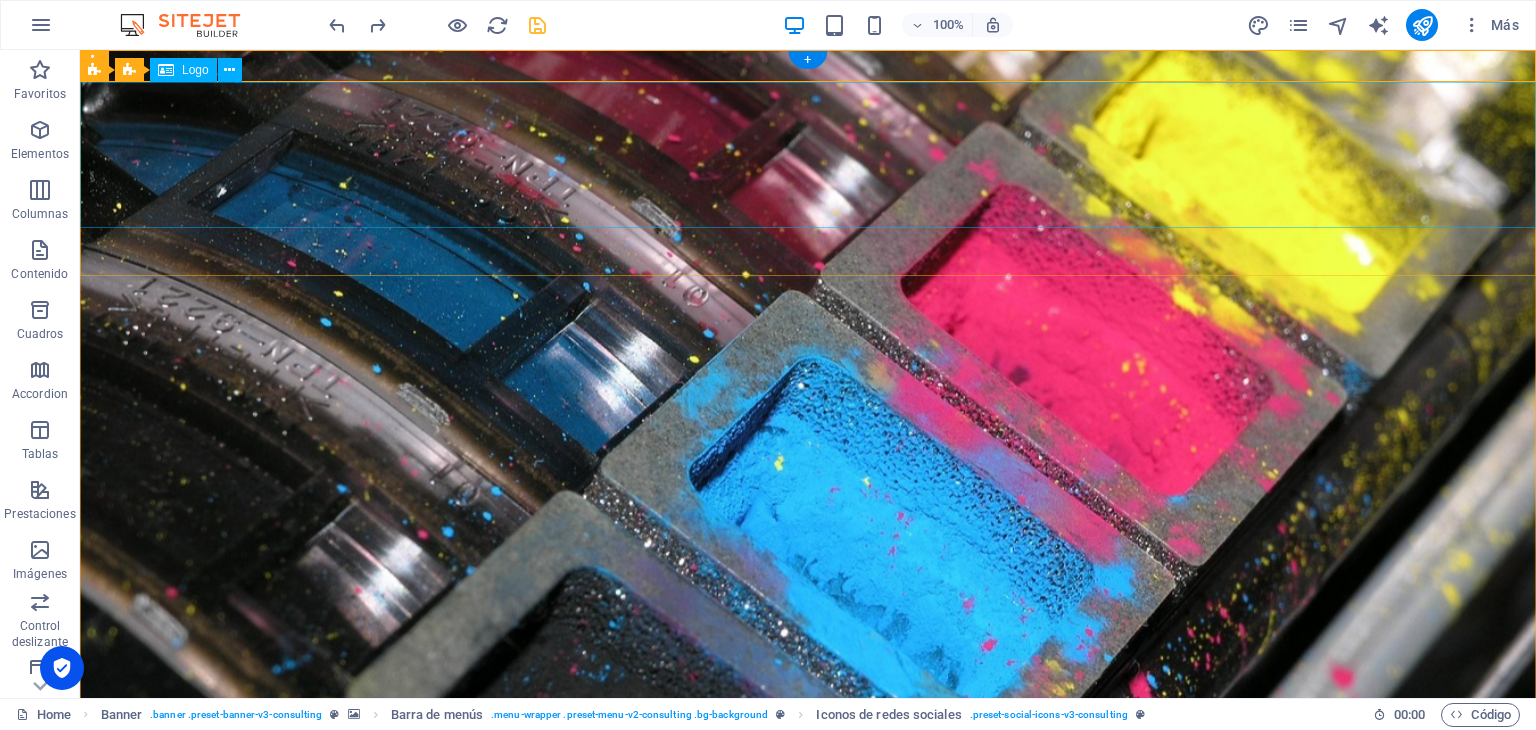 click at bounding box center (808, 1189) 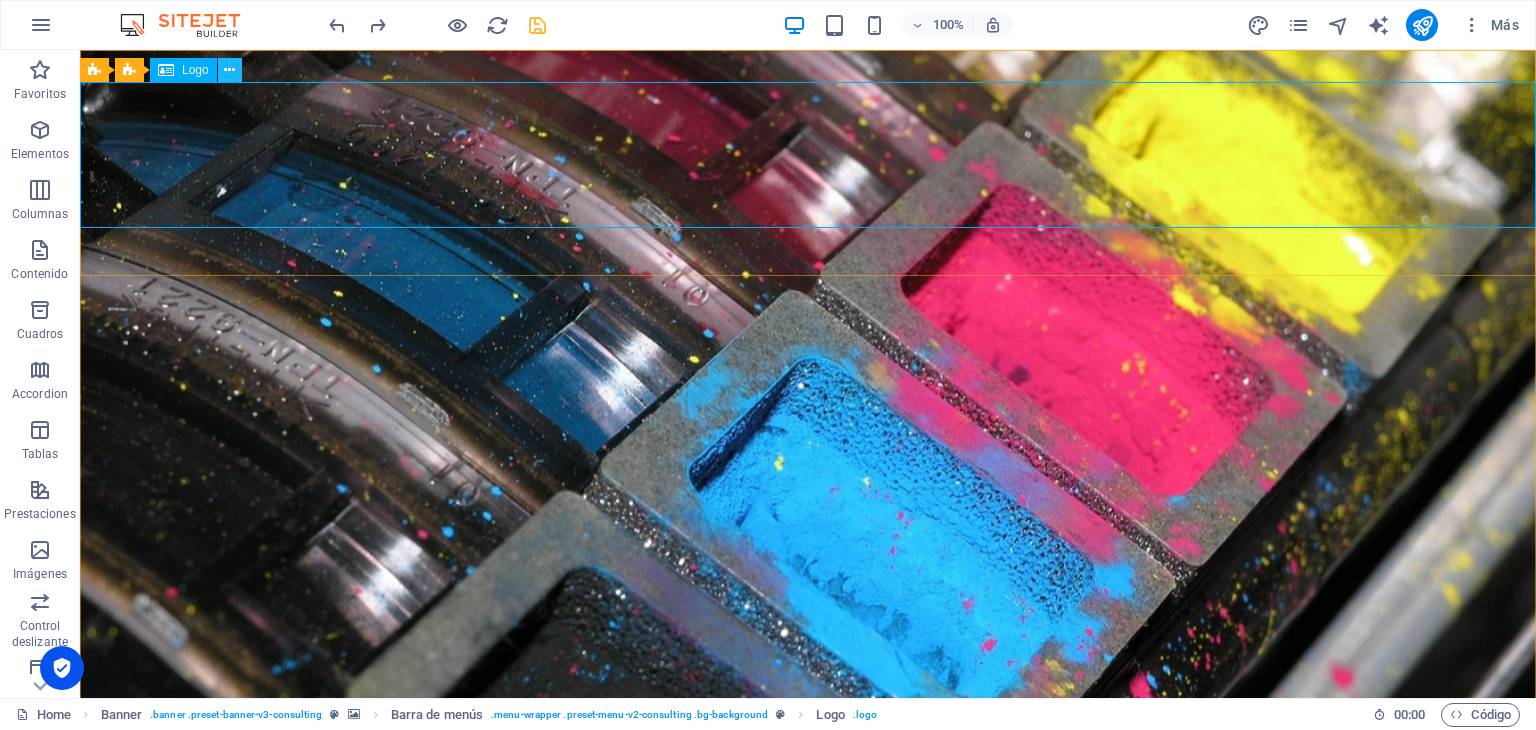 click at bounding box center [229, 70] 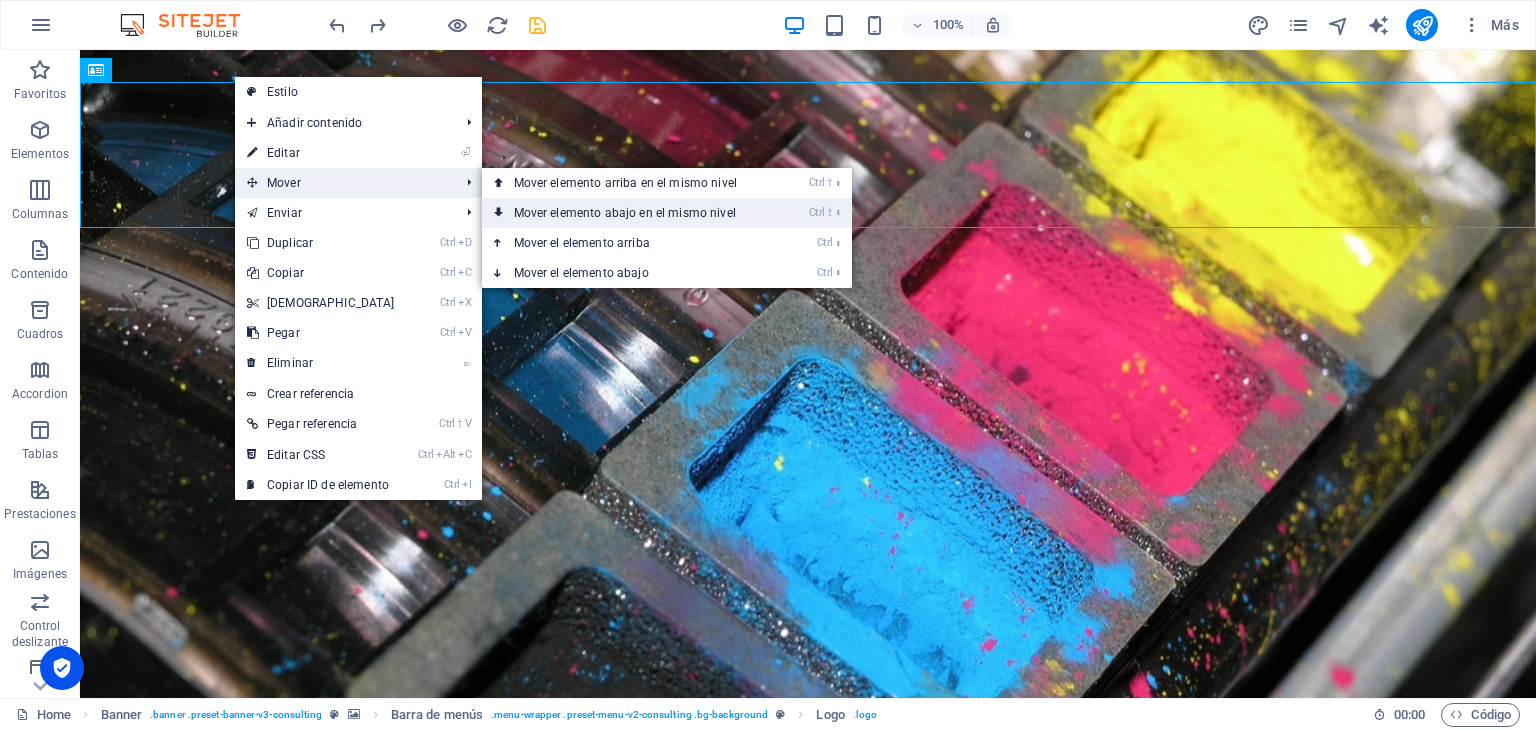 click on "Ctrl ⇧ ⬇  Mover elemento abajo en el mismo nivel" at bounding box center [629, 213] 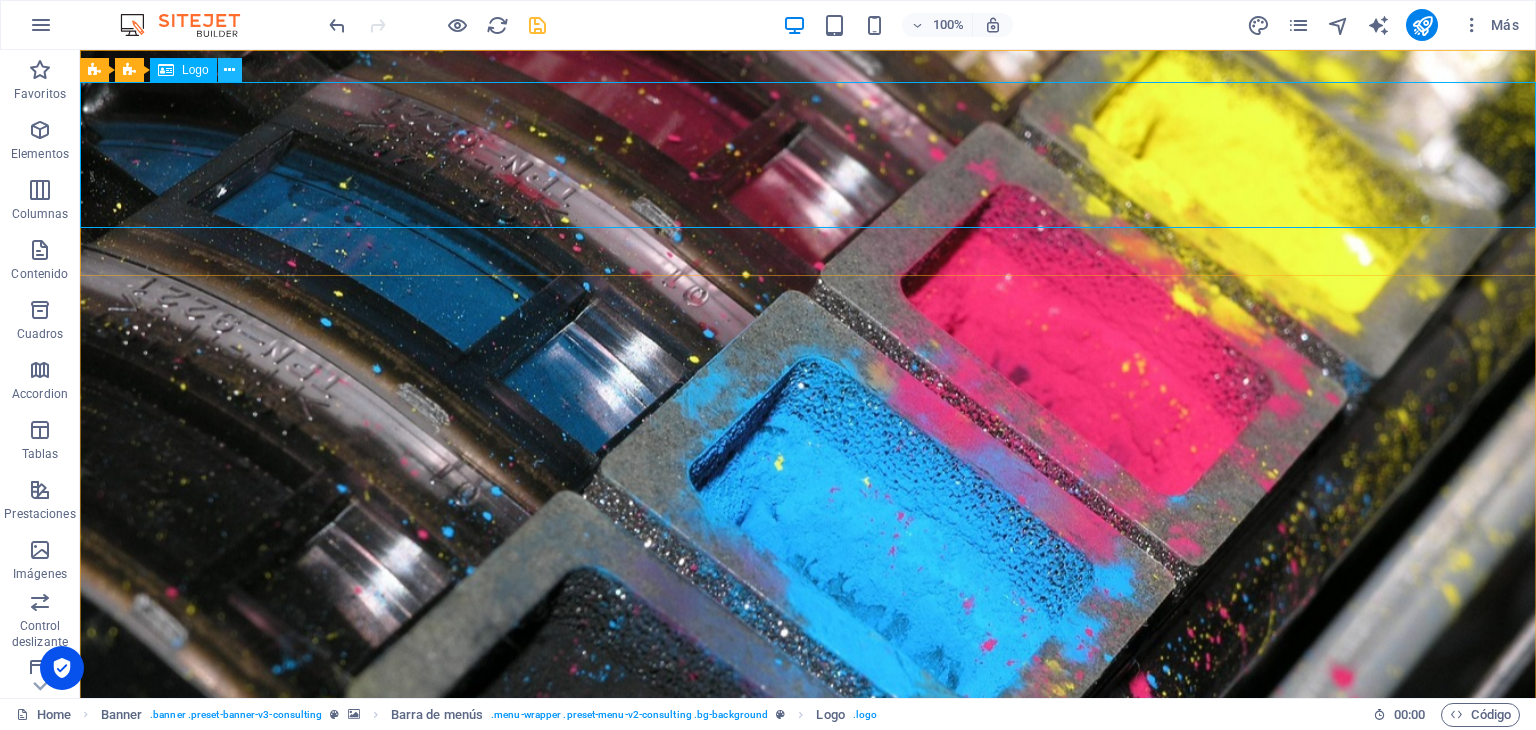 click at bounding box center (229, 70) 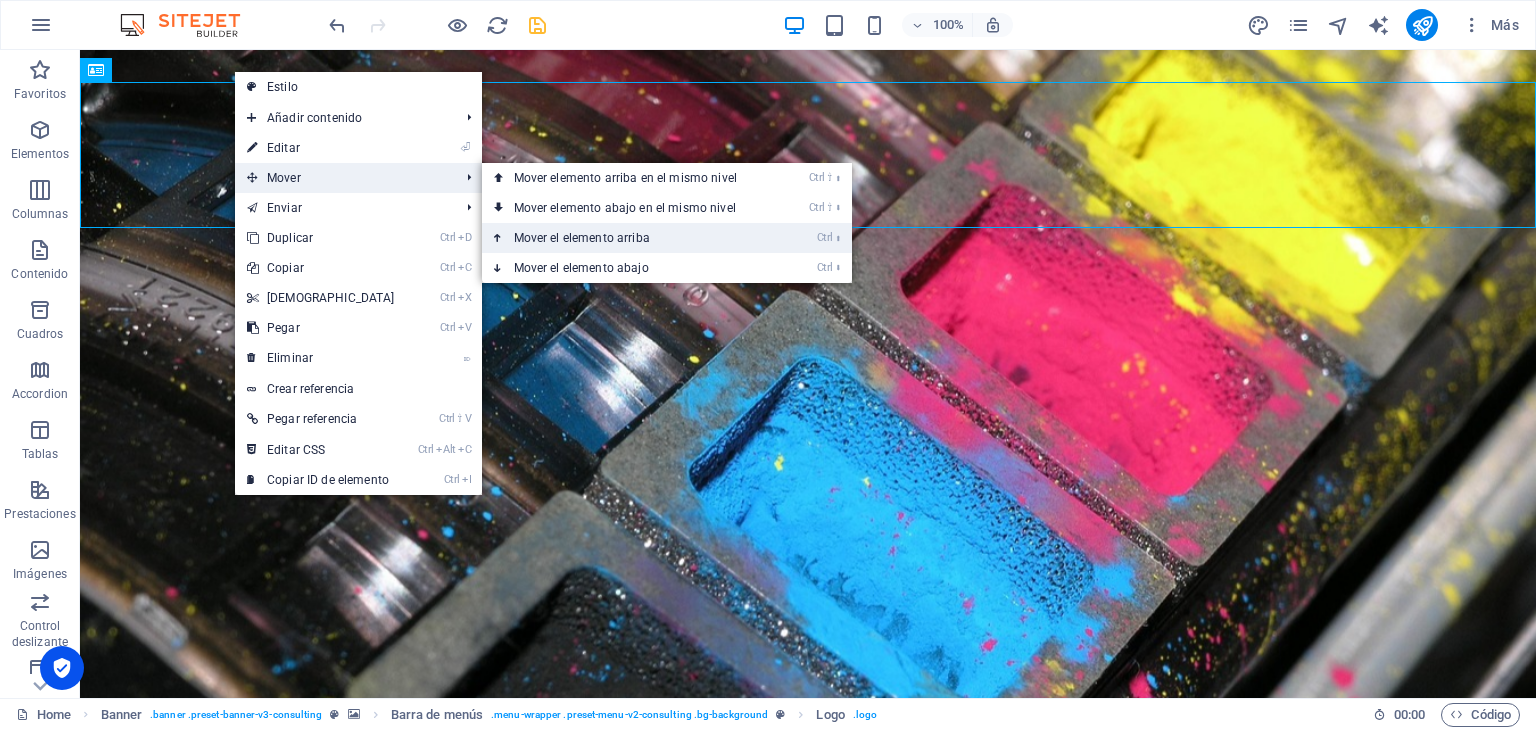 click on "Ctrl ⬆  Mover el elemento arriba" at bounding box center [629, 238] 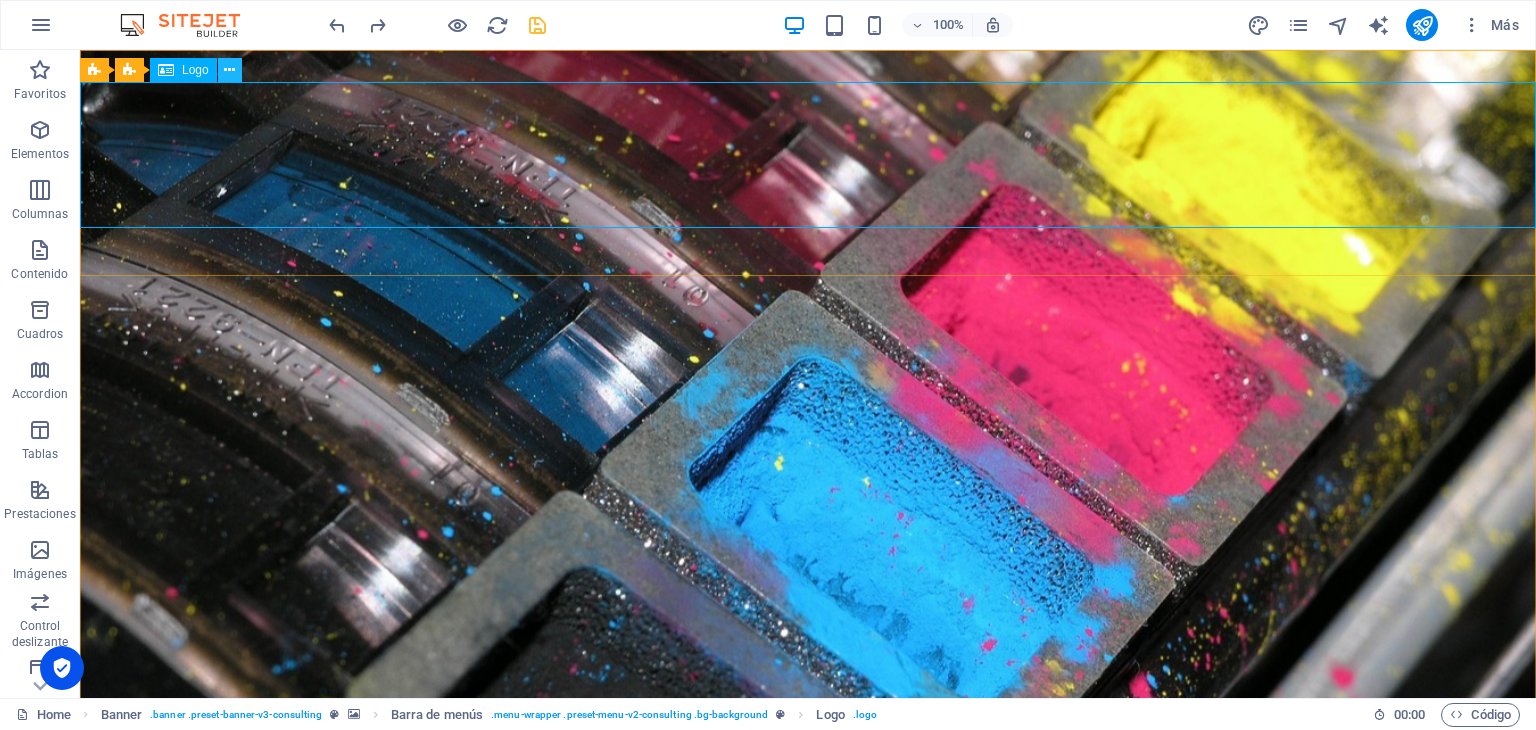 click at bounding box center [229, 70] 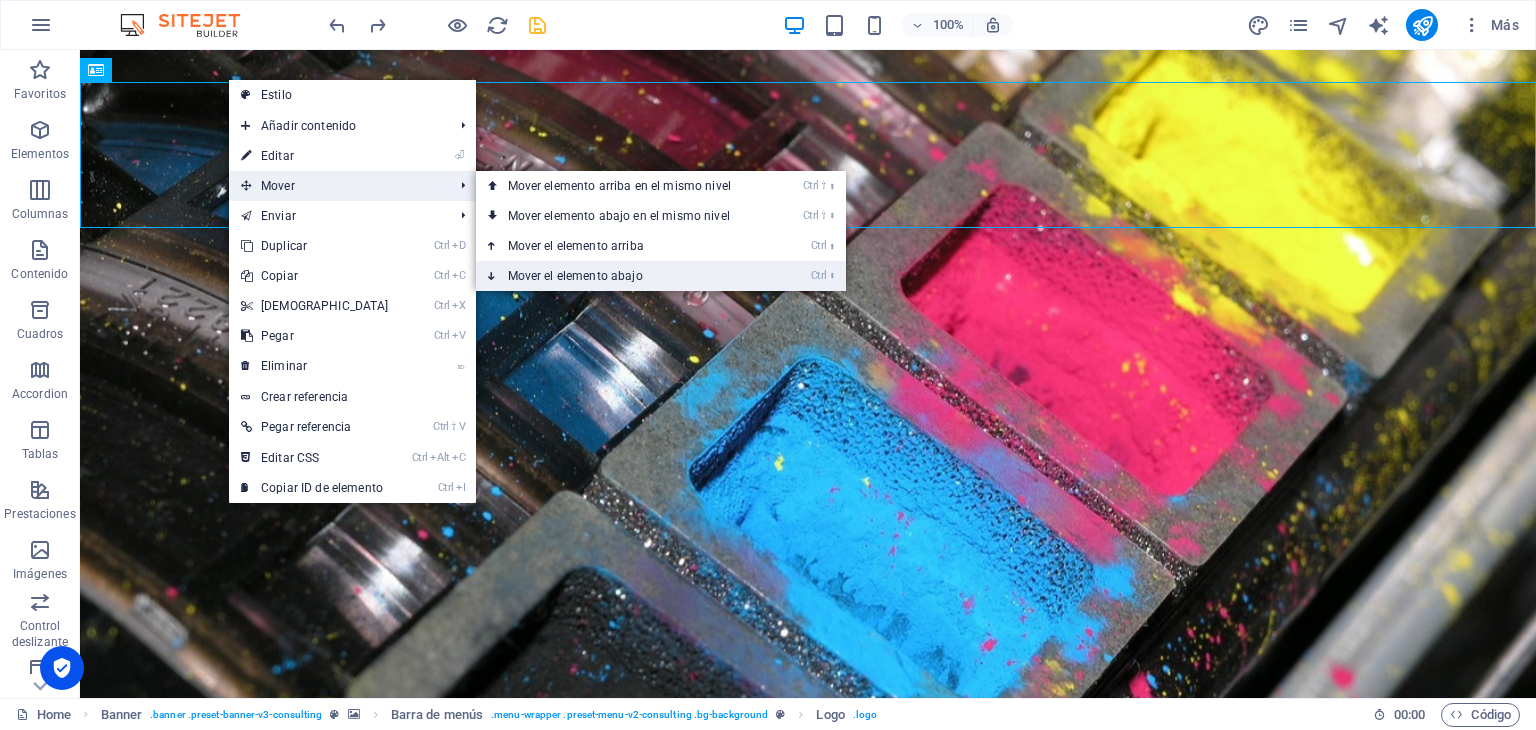 click on "Ctrl ⬇  Mover el elemento abajo" at bounding box center [623, 276] 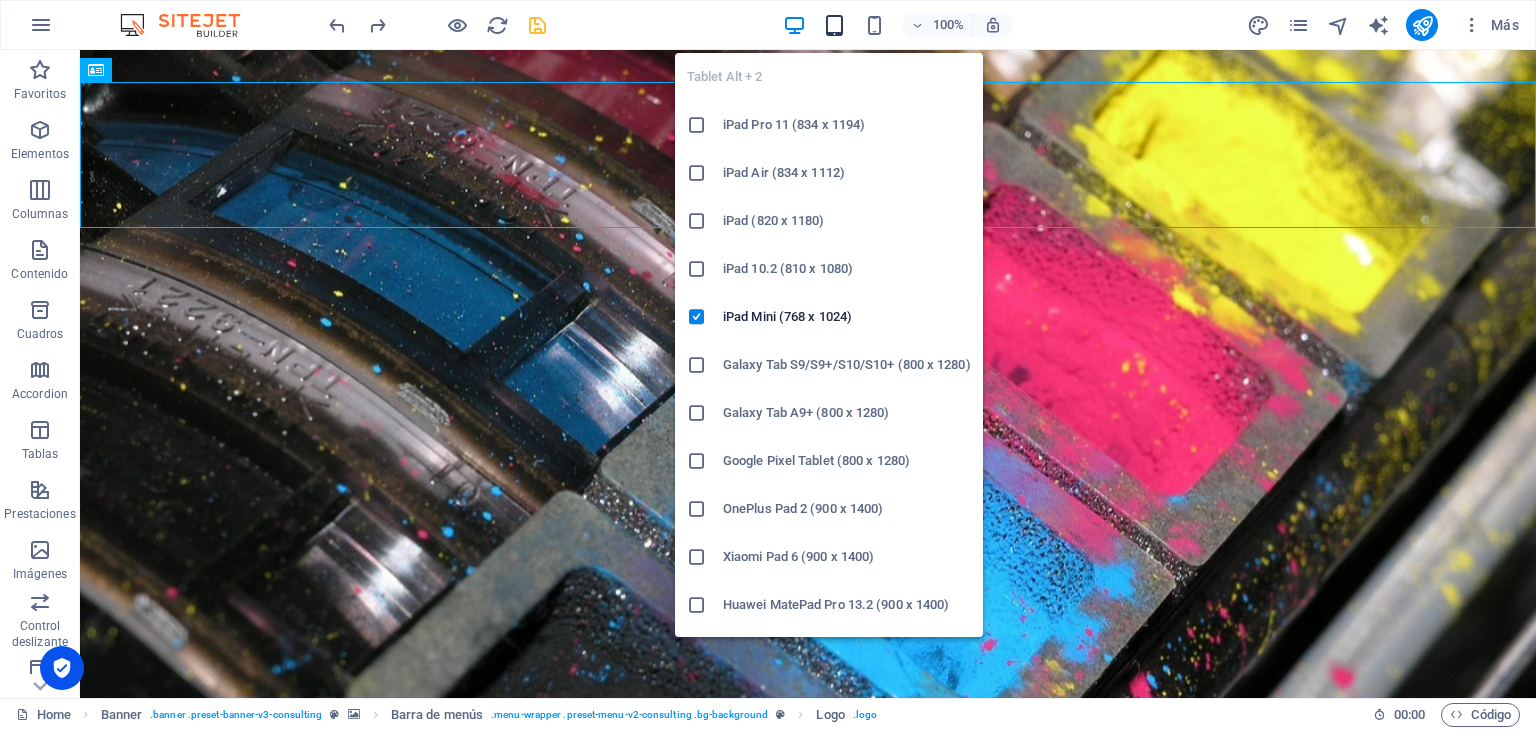 click at bounding box center (834, 25) 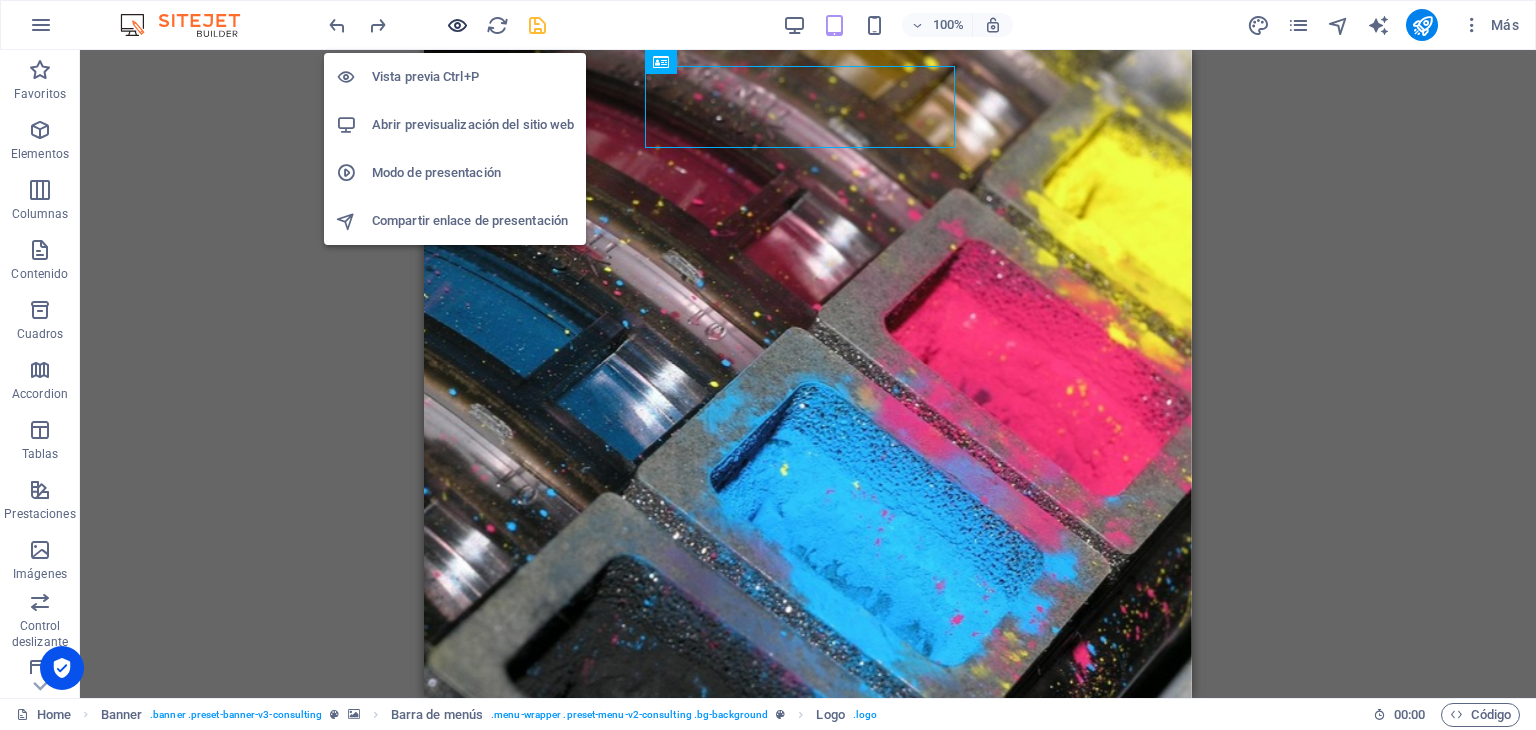 click at bounding box center [457, 25] 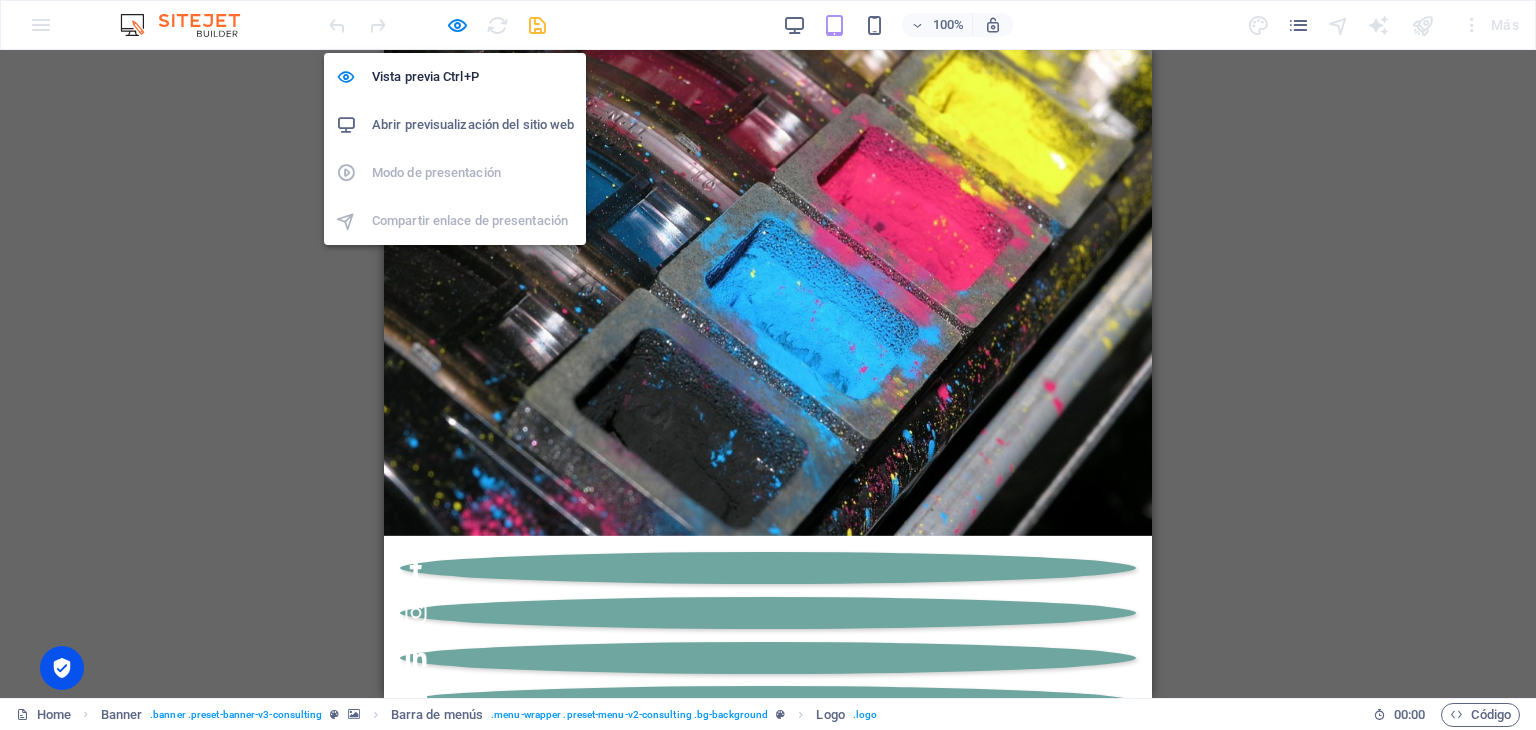 click on "Abrir previsualización del sitio web" at bounding box center [473, 125] 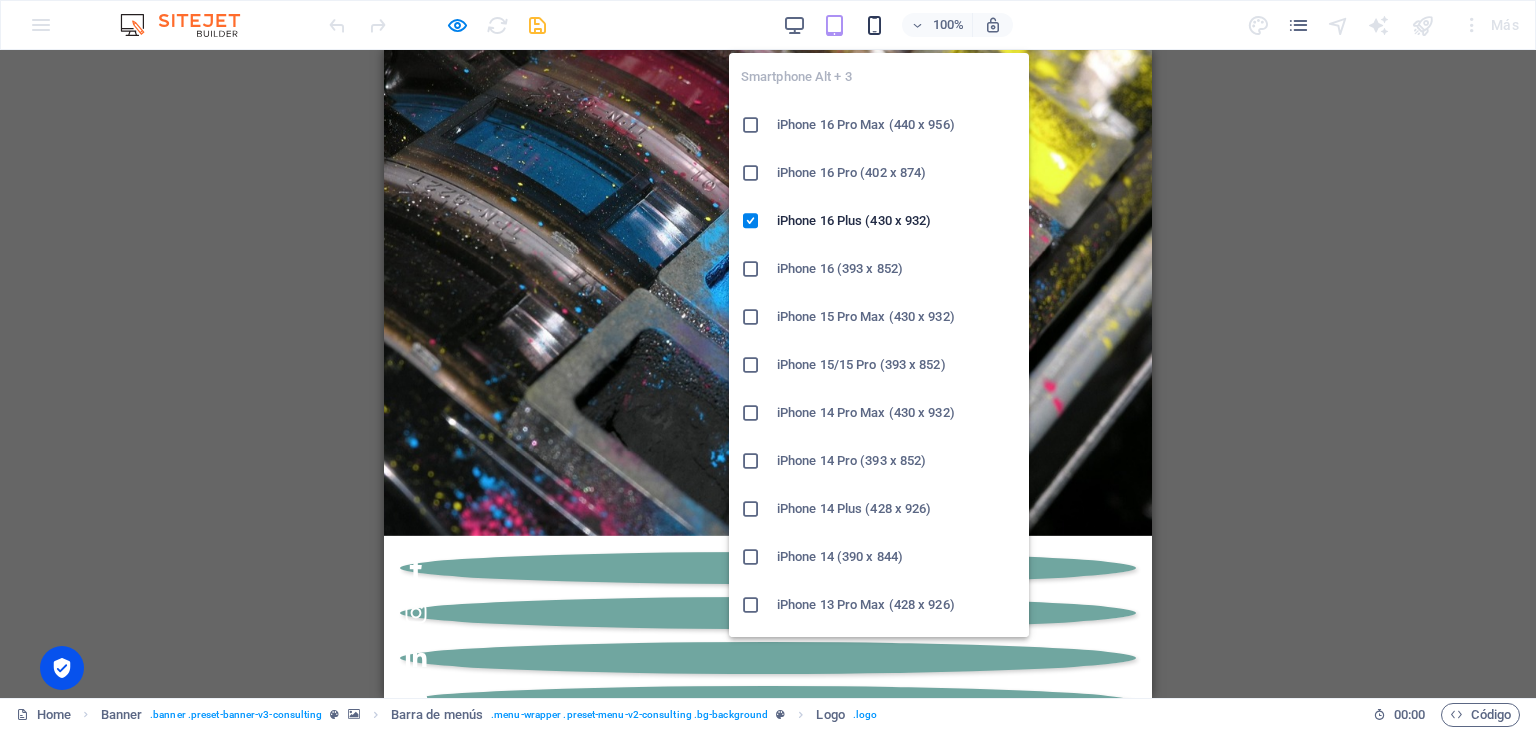 click at bounding box center (874, 25) 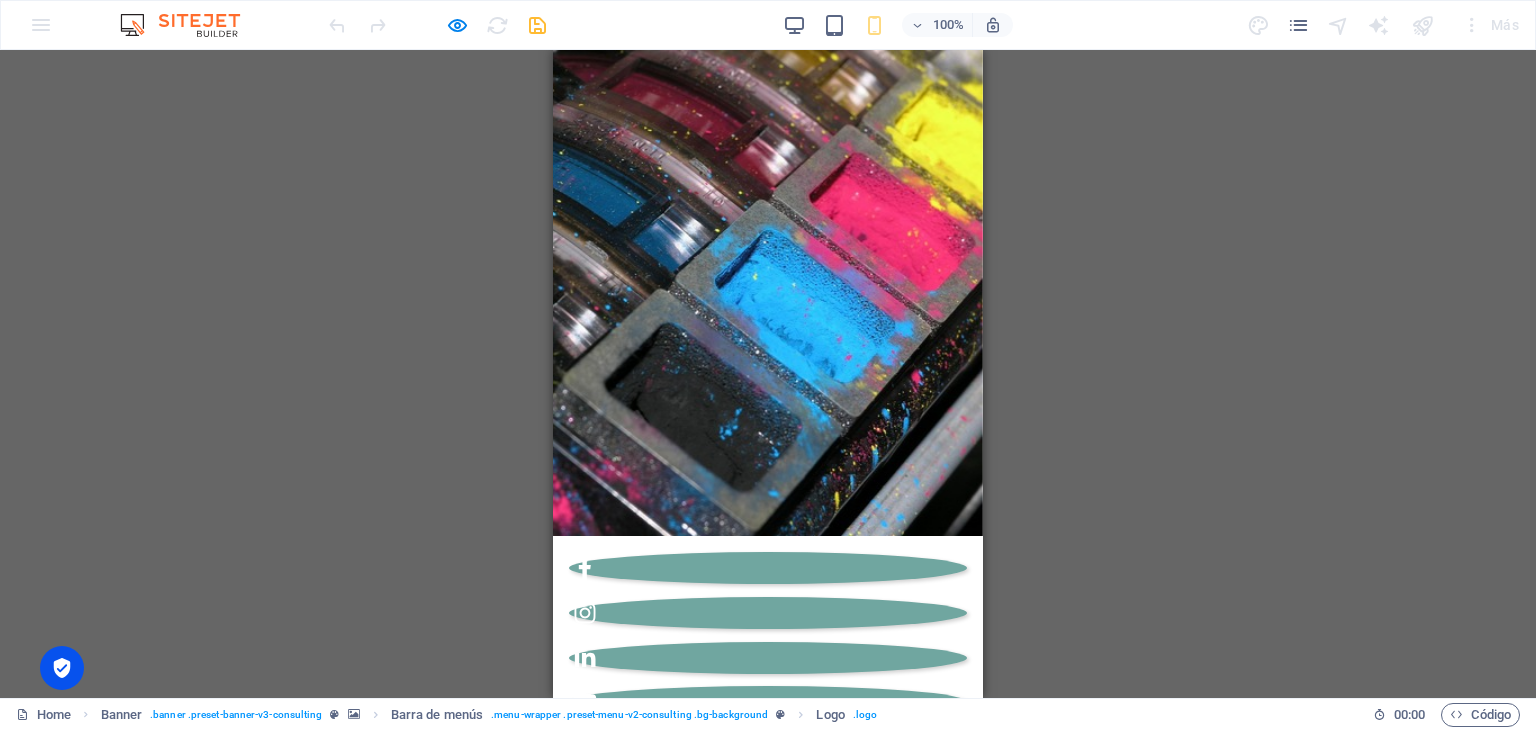click at bounding box center (584, 719) 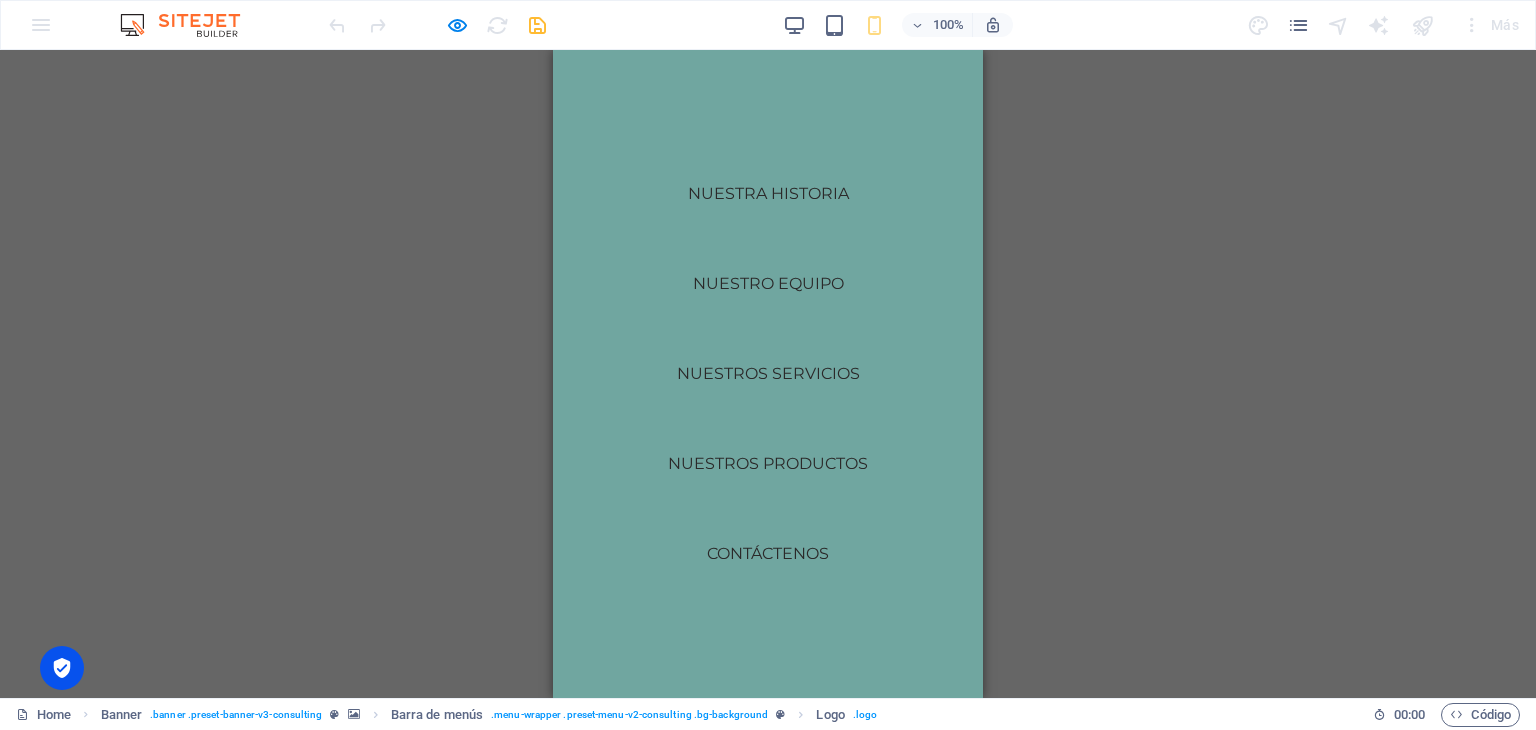 click on "H1   Banner   Contenedor   Menú   Banner   Barra de menús   Barra de menús   Banner   Logo   Separador   Botón   Texto   Pie de página Thrud   Contenedor   Contenedor   Separador   Contenedor   Contenedor   Contenedor   Texto   Texto   Contenedor   Separador   Iconos de redes sociales   Icono   Icono   Icono   Icono   Contenedor   Separador   Contenedor   Contenedor   Separador   Separador   Contenedor   Separador   Contenedor   Contenedor   Formulario de contacto   Formulario   Contenedor   Columnas desiguales   Contenedor   Contenedor   Formulario de contacto   Área de texto   Botón   Botón formulario   Texto   Captcha   Columnas desiguales   Contenedor   Marcador   Texto   Separador   Columnas desiguales   Imagen   Texto   Contenedor   Contenedor   Contenedor   Contenedor   Contenedor   Contenedor   Texto   Casilla   Marcador   Texto   Contenedor   Contenedor   Contenedor   Contenedor   Marcador   Marcador   Marcador   Marcador   [PERSON_NAME]" at bounding box center (768, 374) 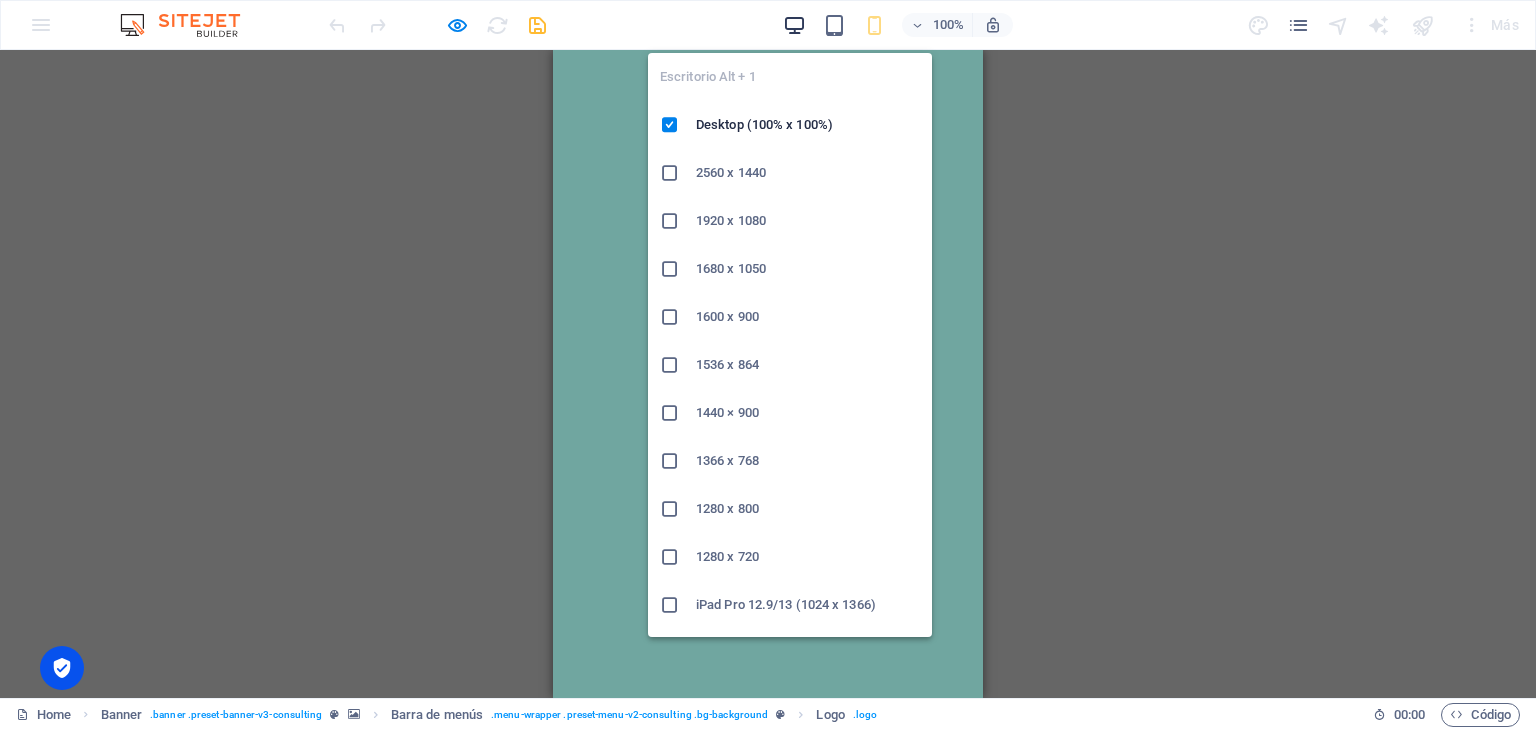 click at bounding box center [794, 25] 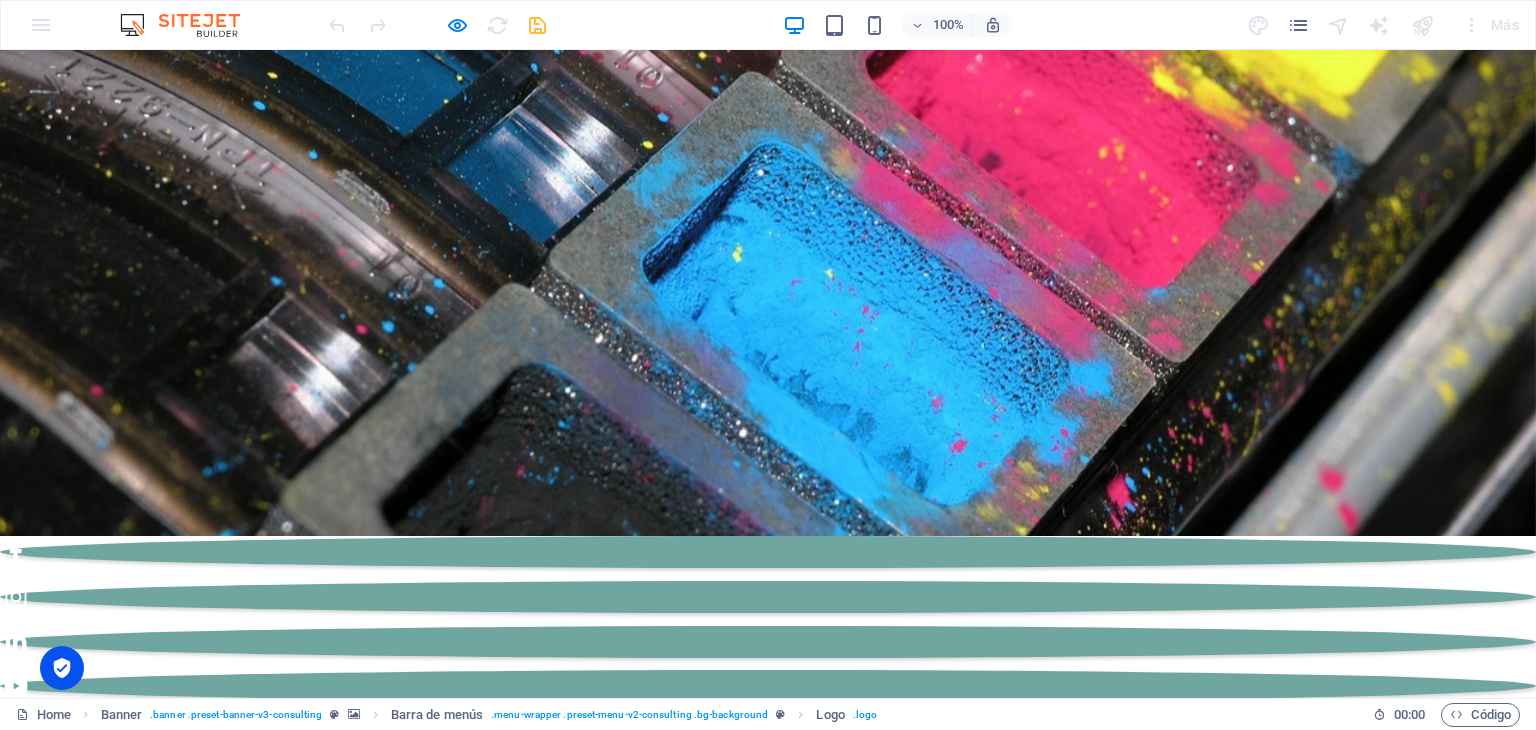 type 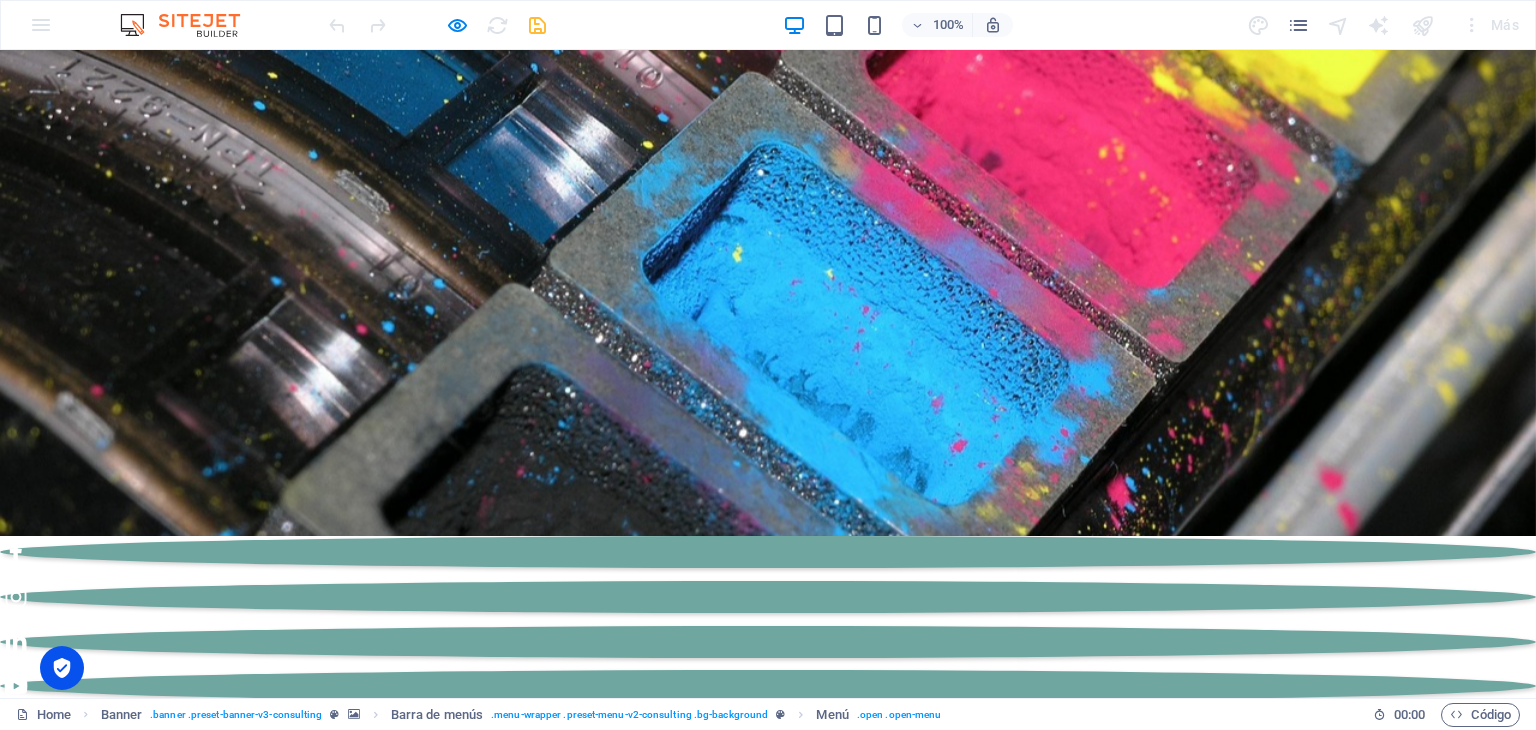 click at bounding box center (768, 775) 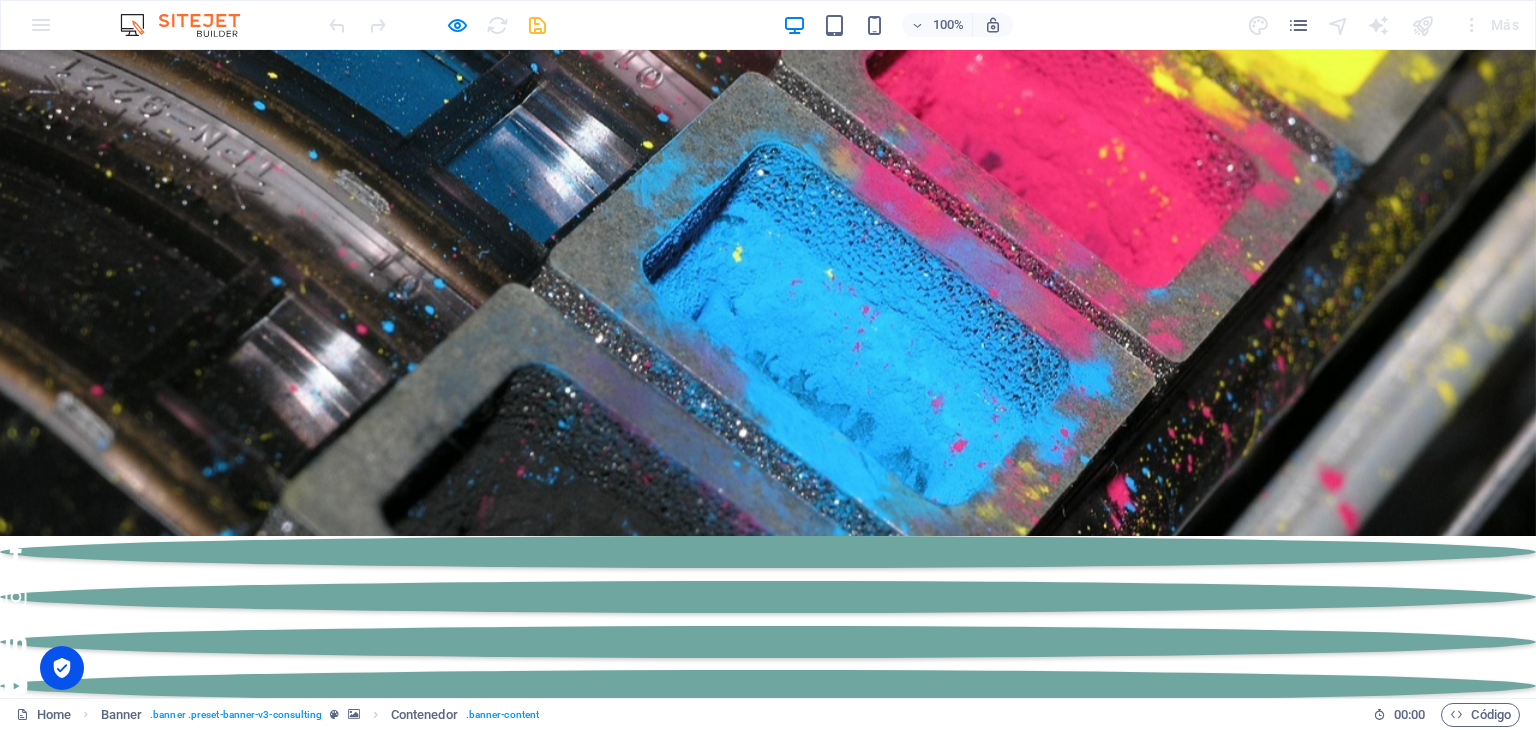 click at bounding box center [768, 775] 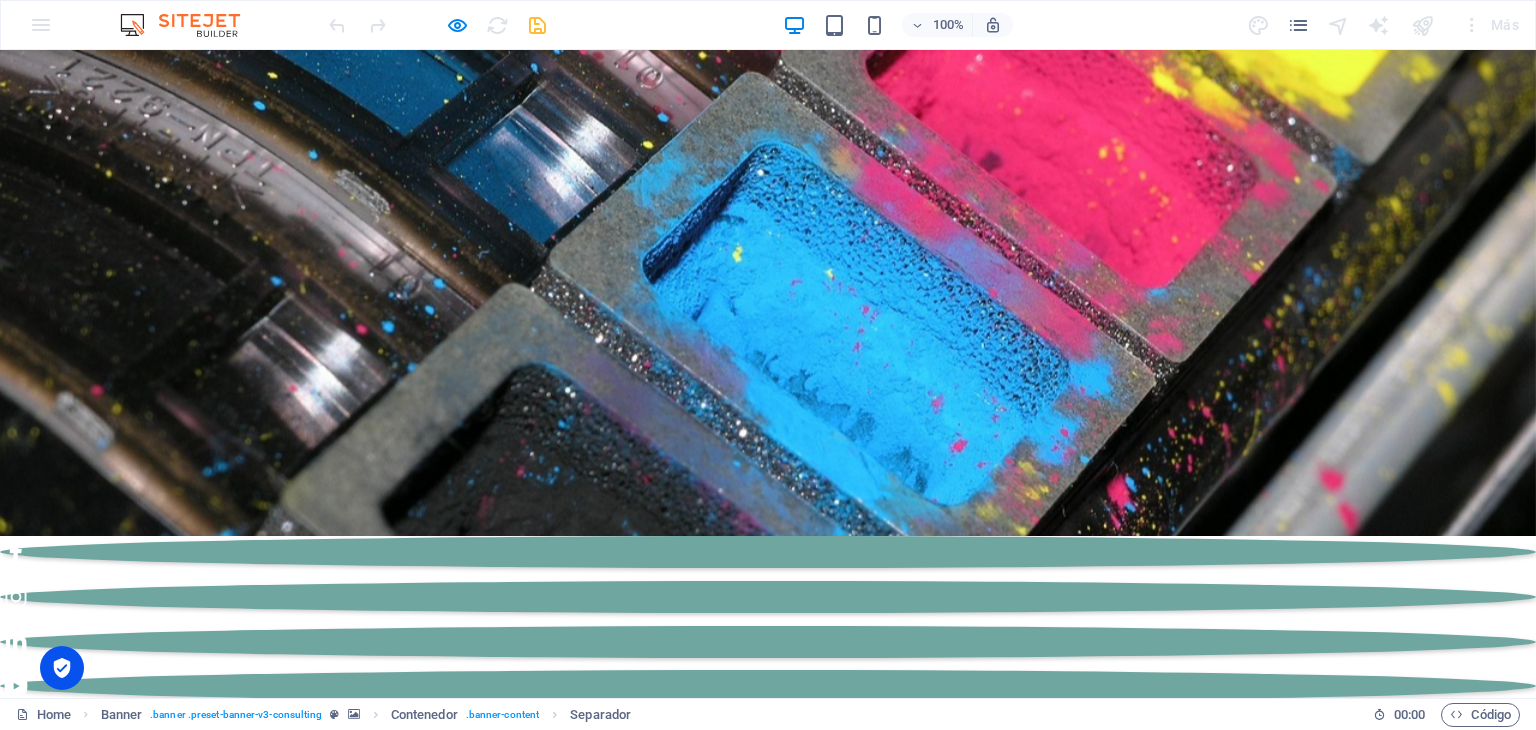click at bounding box center [768, 1066] 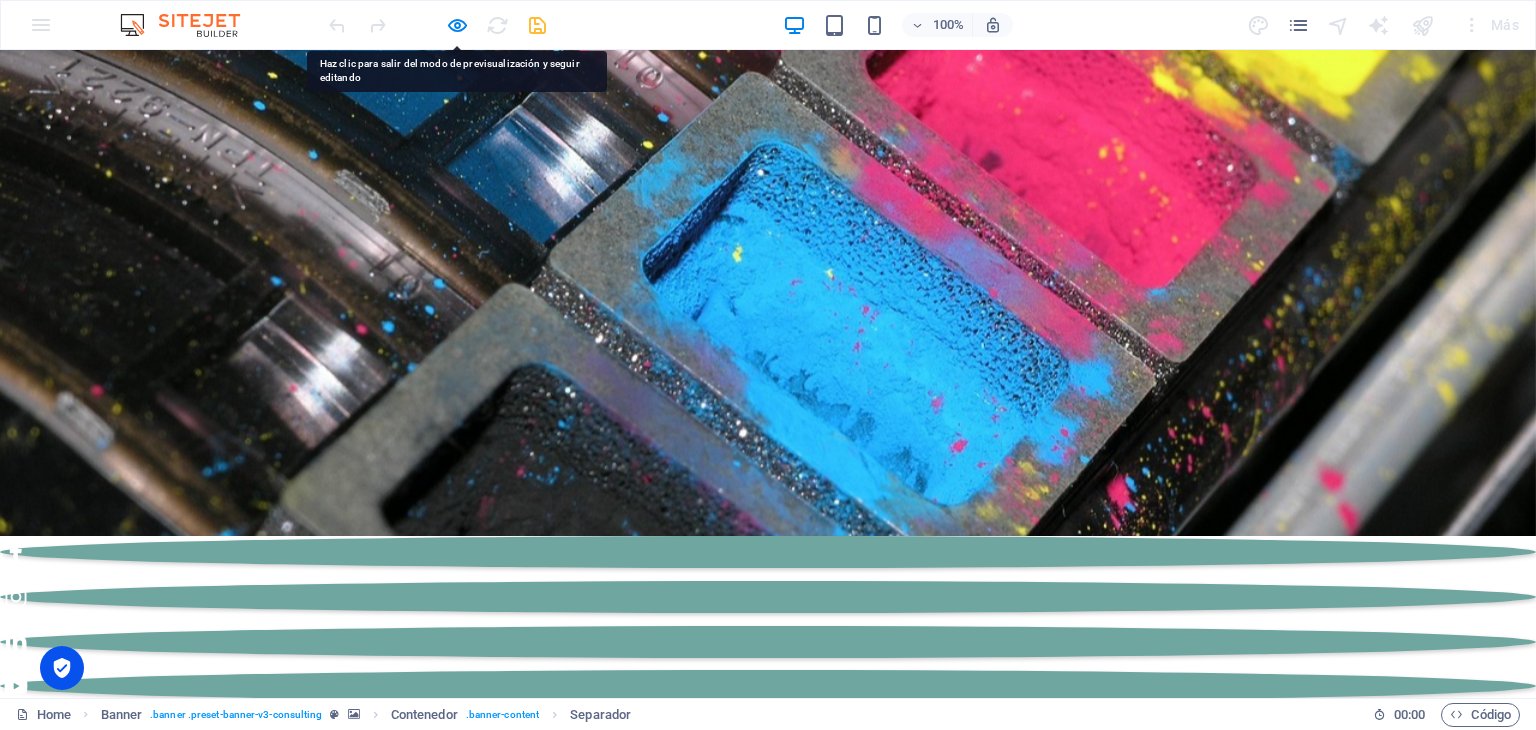 click at bounding box center [768, 775] 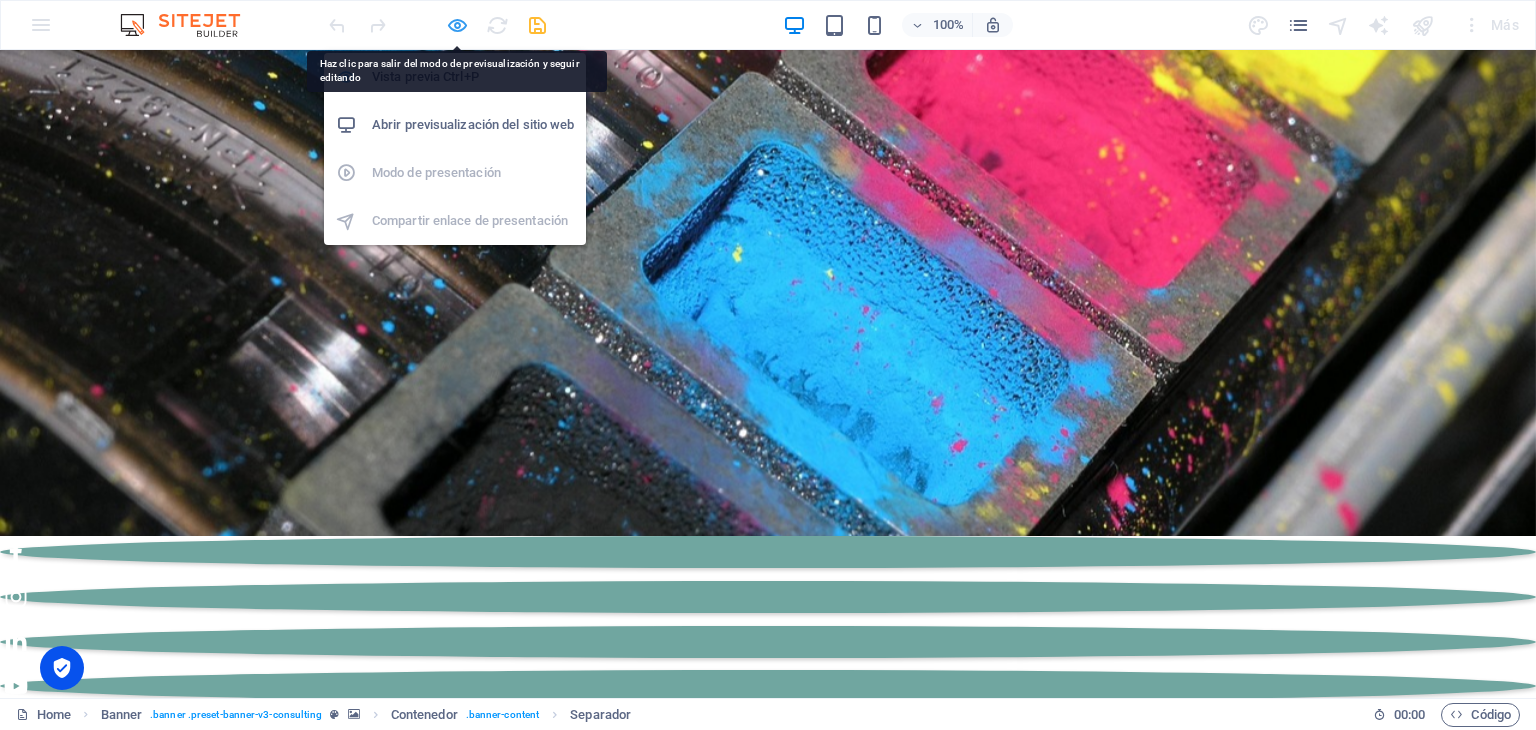 click at bounding box center (457, 25) 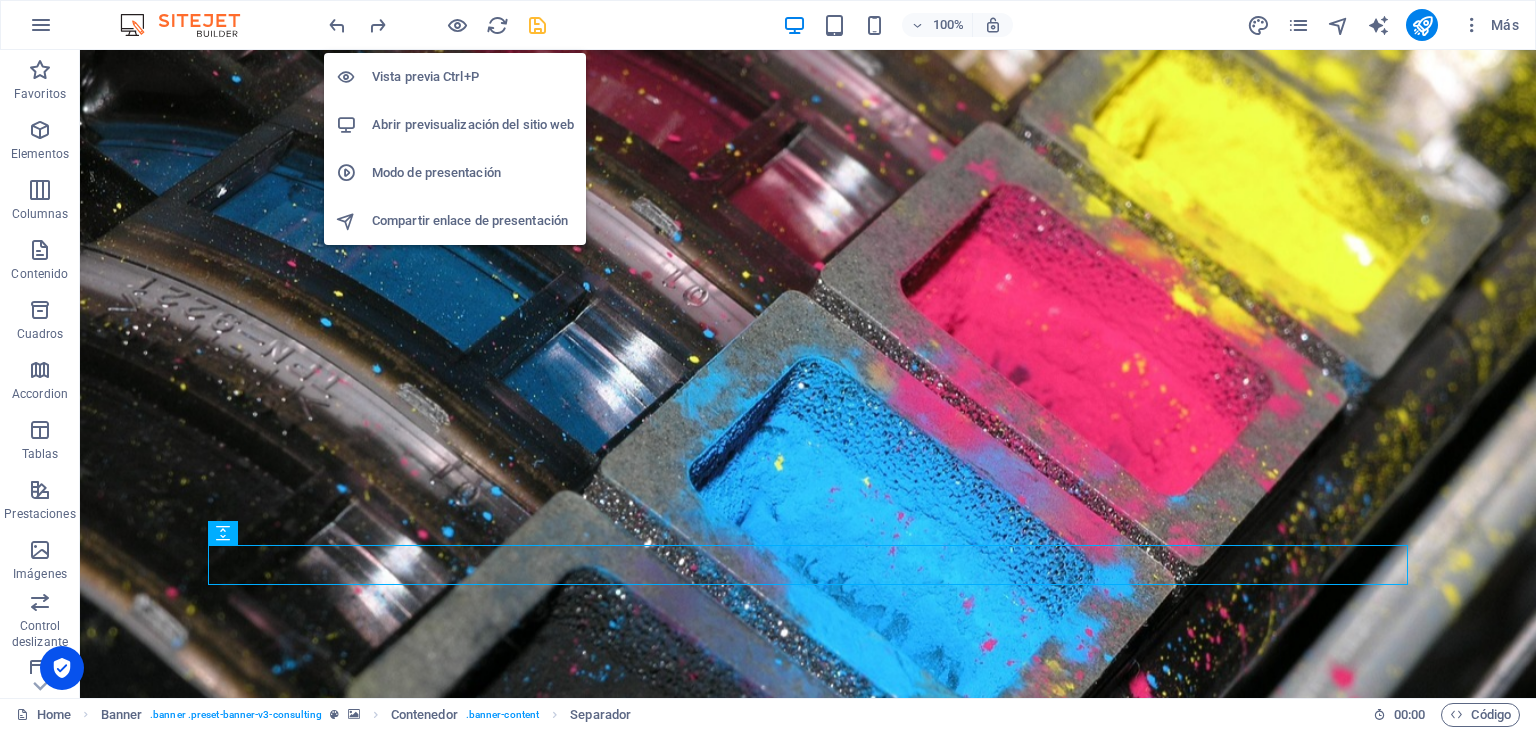 click on "Abrir previsualización del sitio web" at bounding box center (473, 125) 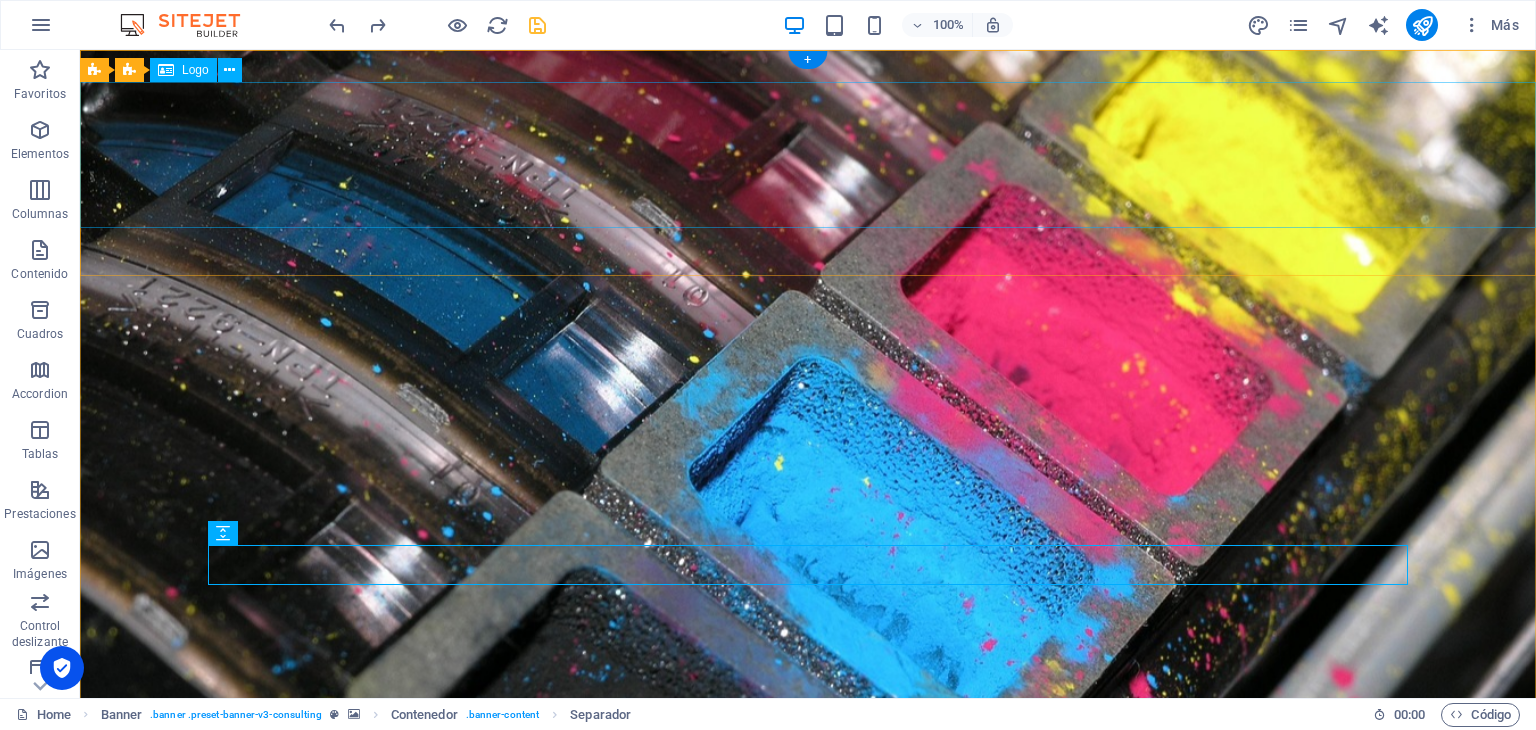 click at bounding box center (808, 1189) 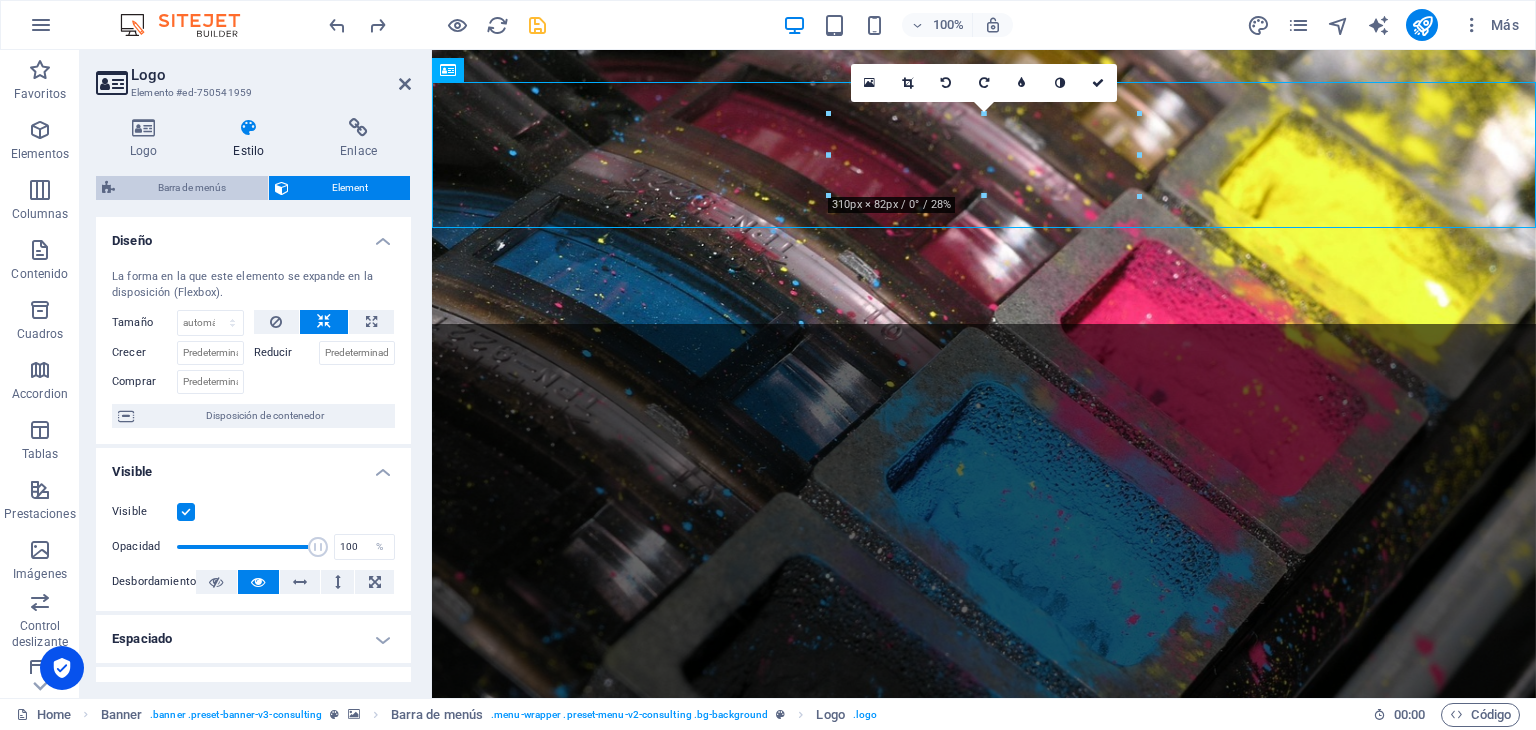 click on "Barra de menús" at bounding box center [191, 188] 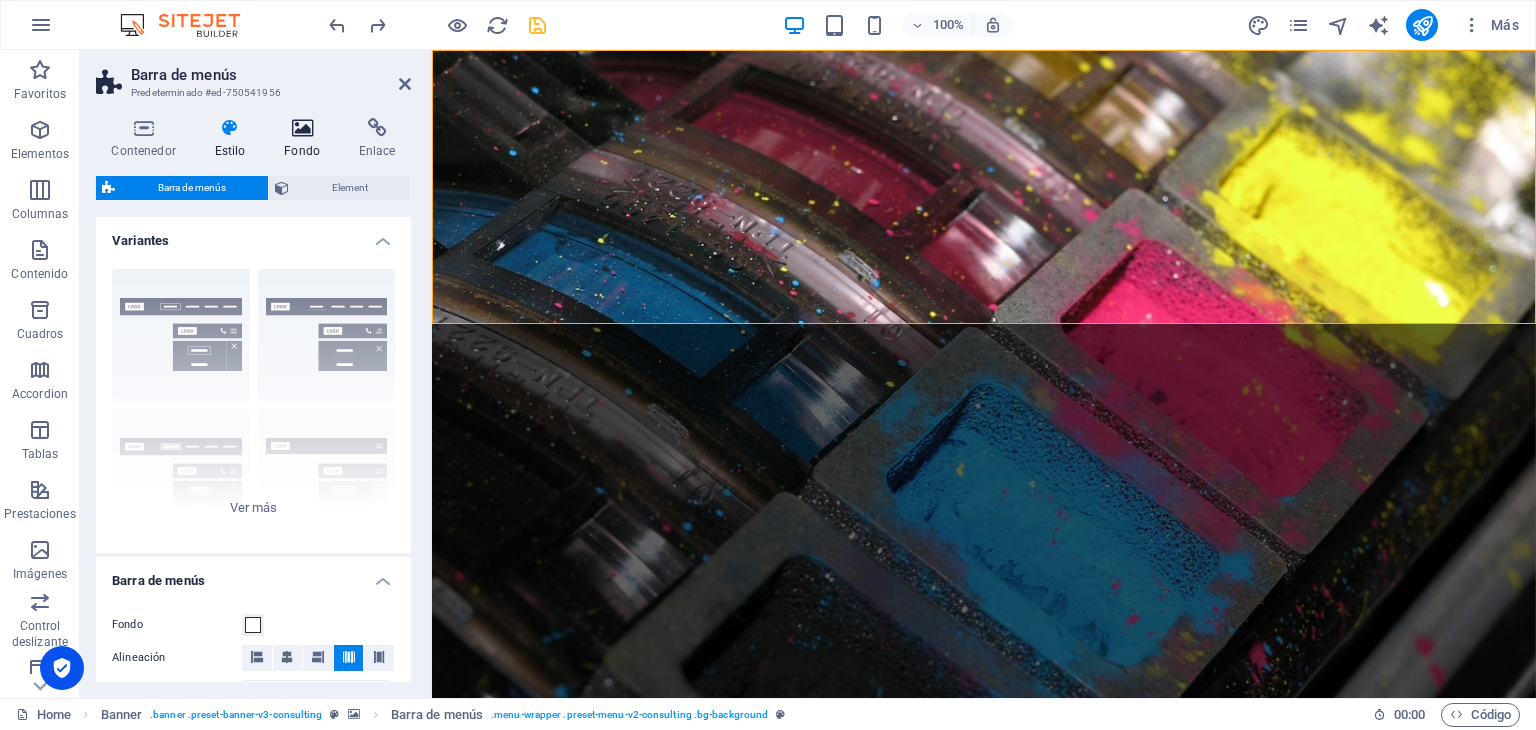 click on "Fondo" at bounding box center [306, 139] 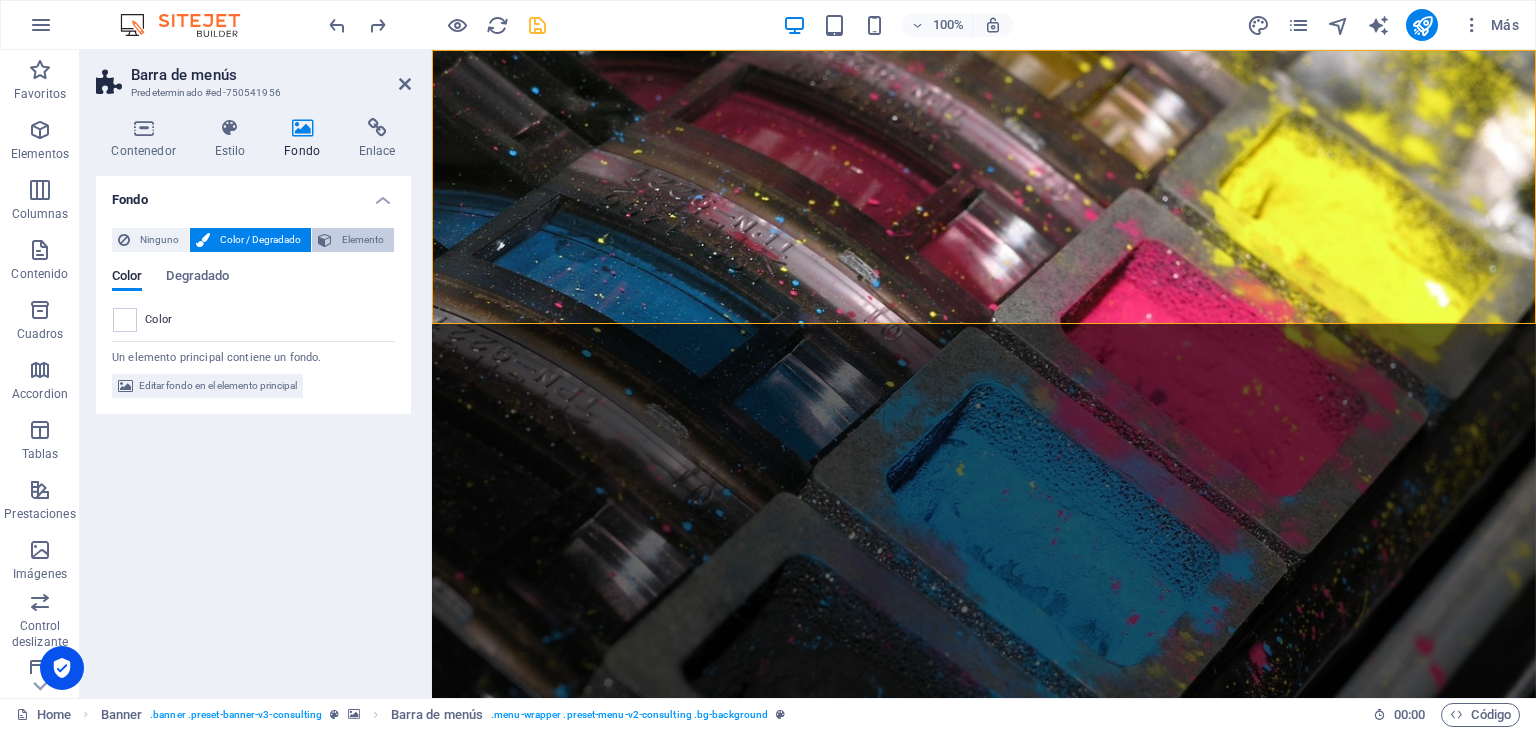 click at bounding box center [325, 240] 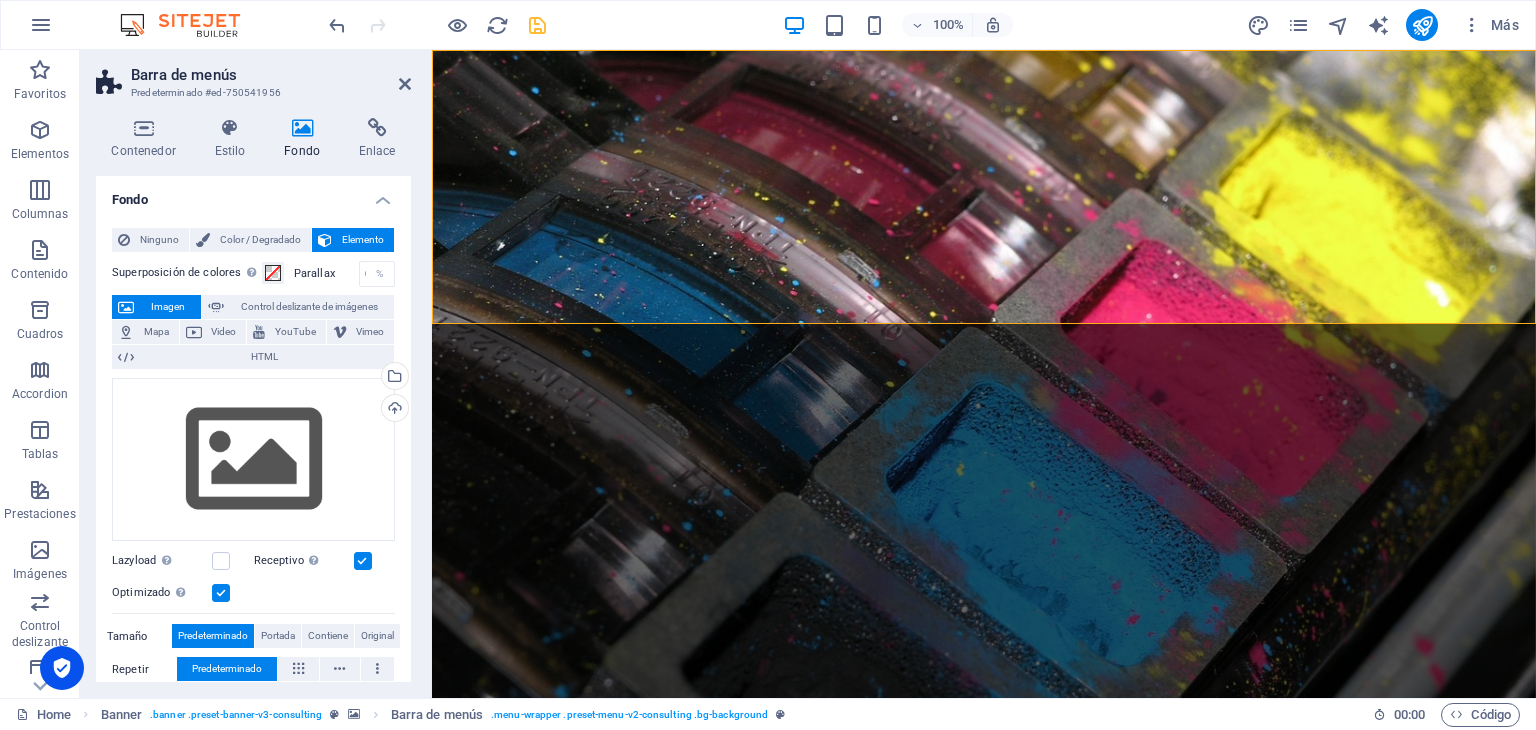 type 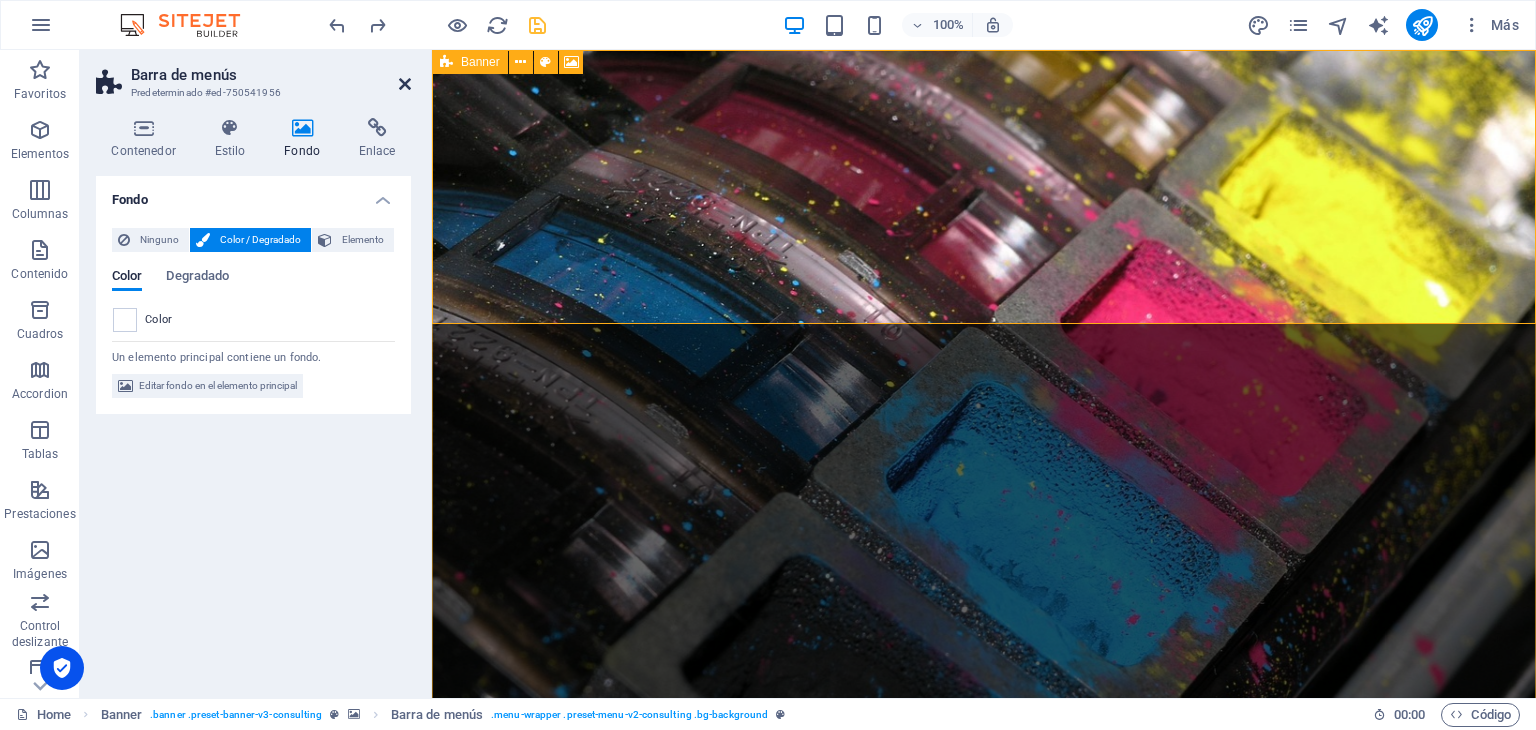 click at bounding box center (405, 84) 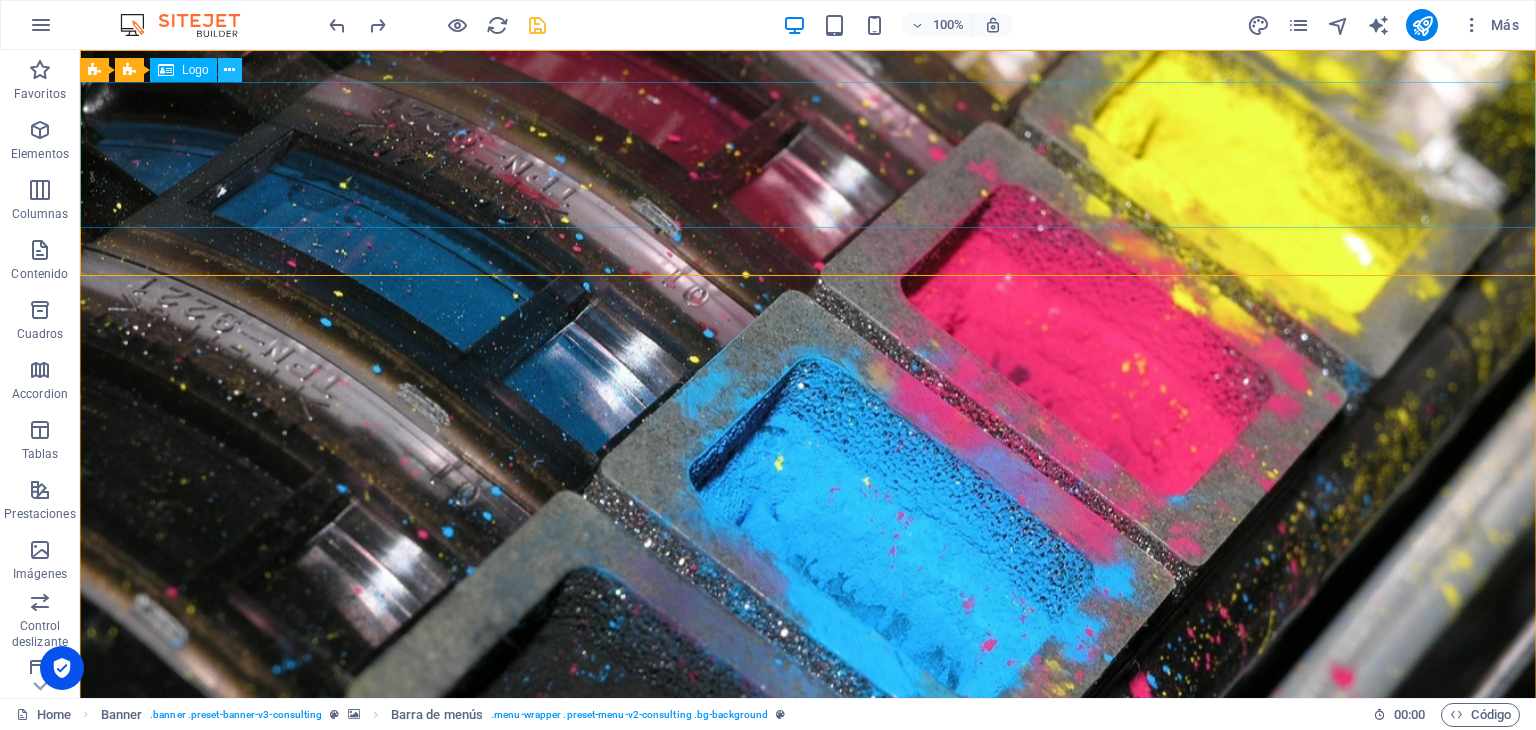 click at bounding box center [229, 70] 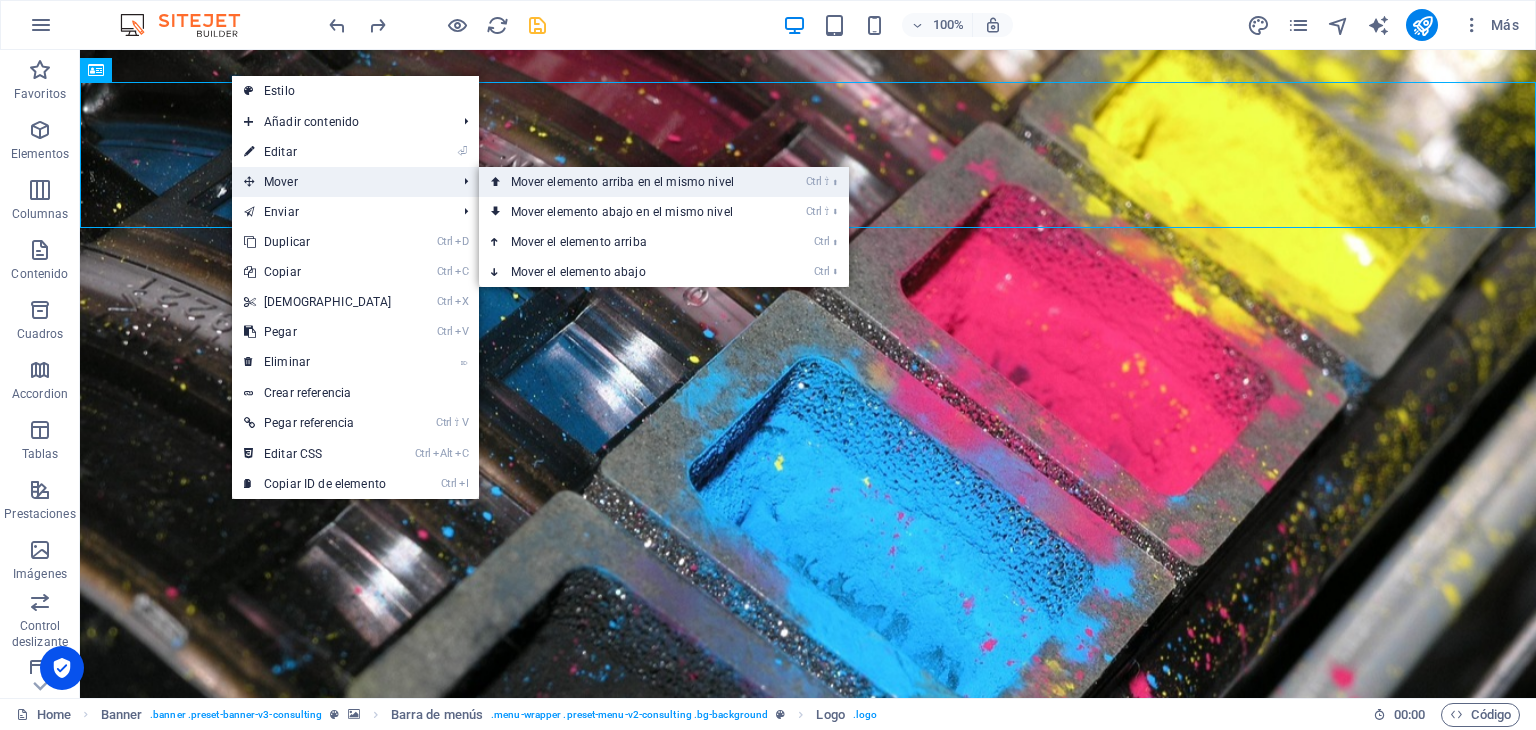 click on "Ctrl ⇧ ⬆  Mover elemento arriba en el mismo nivel" at bounding box center (626, 182) 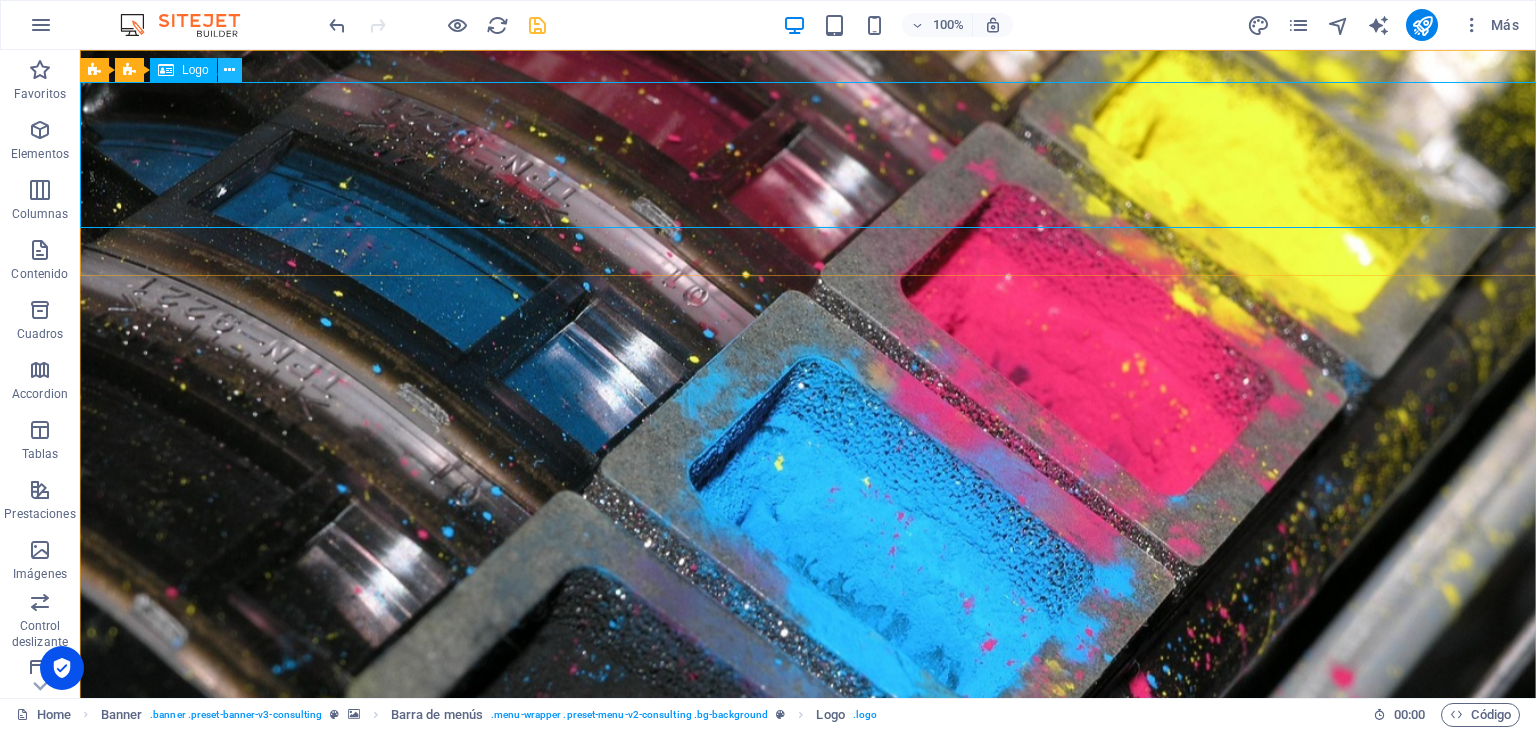 click at bounding box center (230, 70) 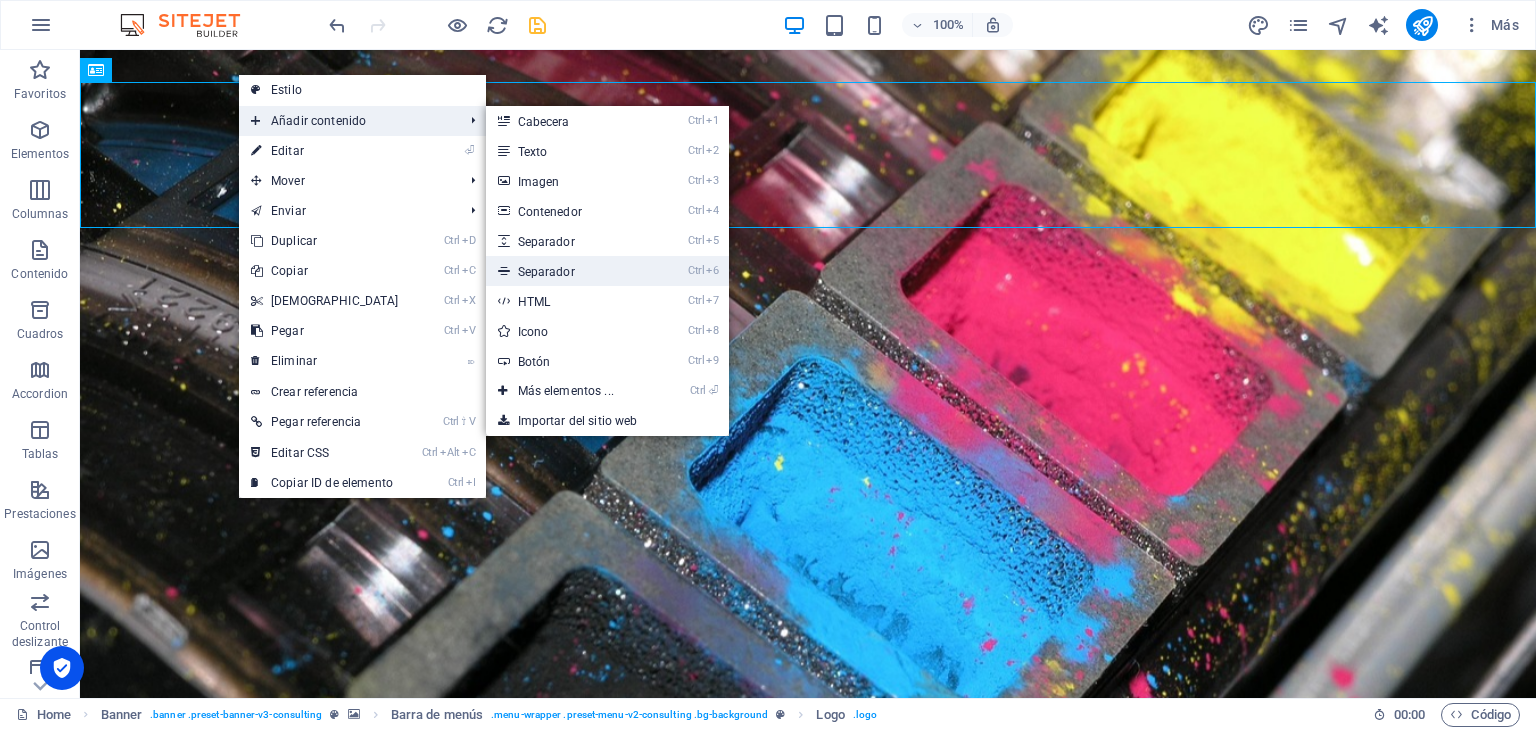 click on "Ctrl 6  Separador" at bounding box center (570, 271) 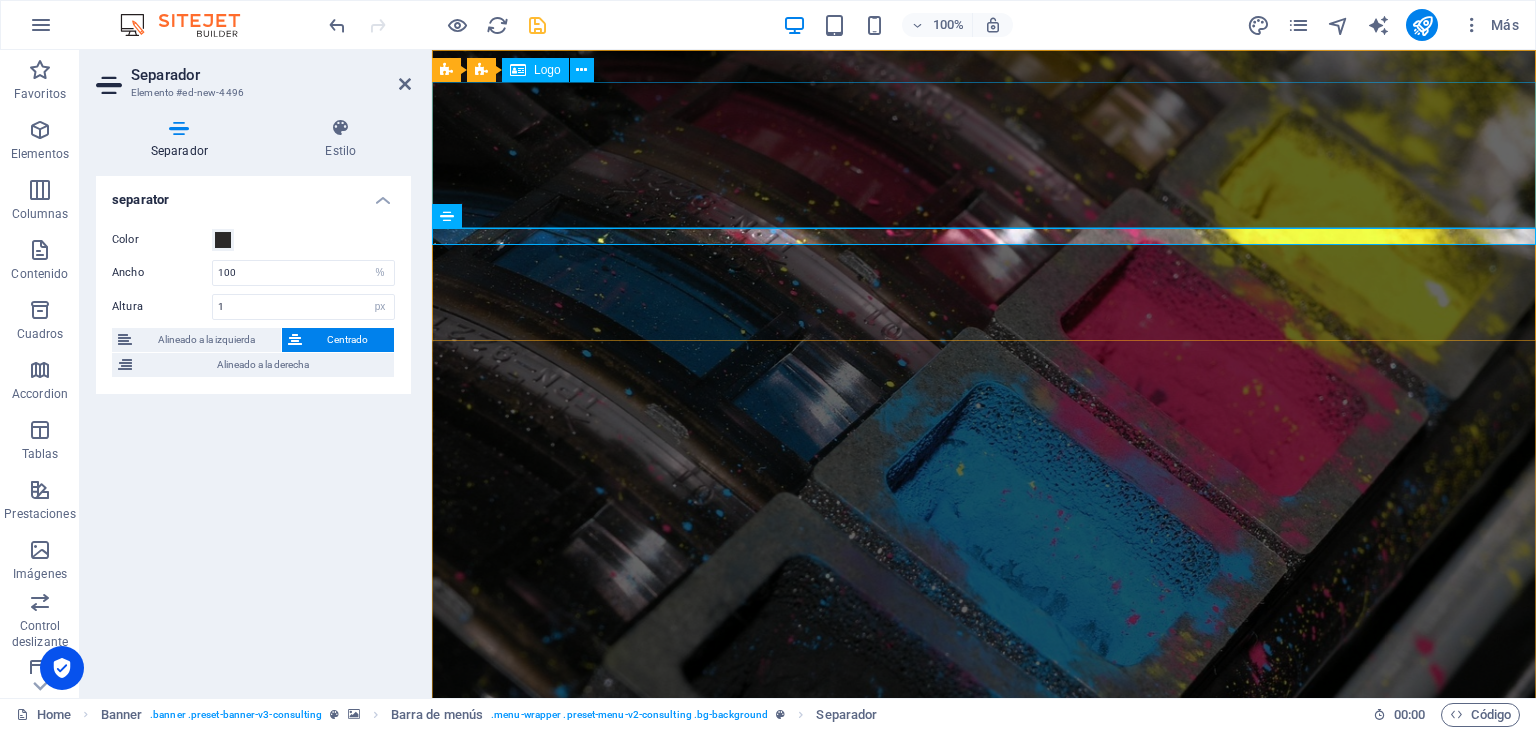 click at bounding box center [984, 1189] 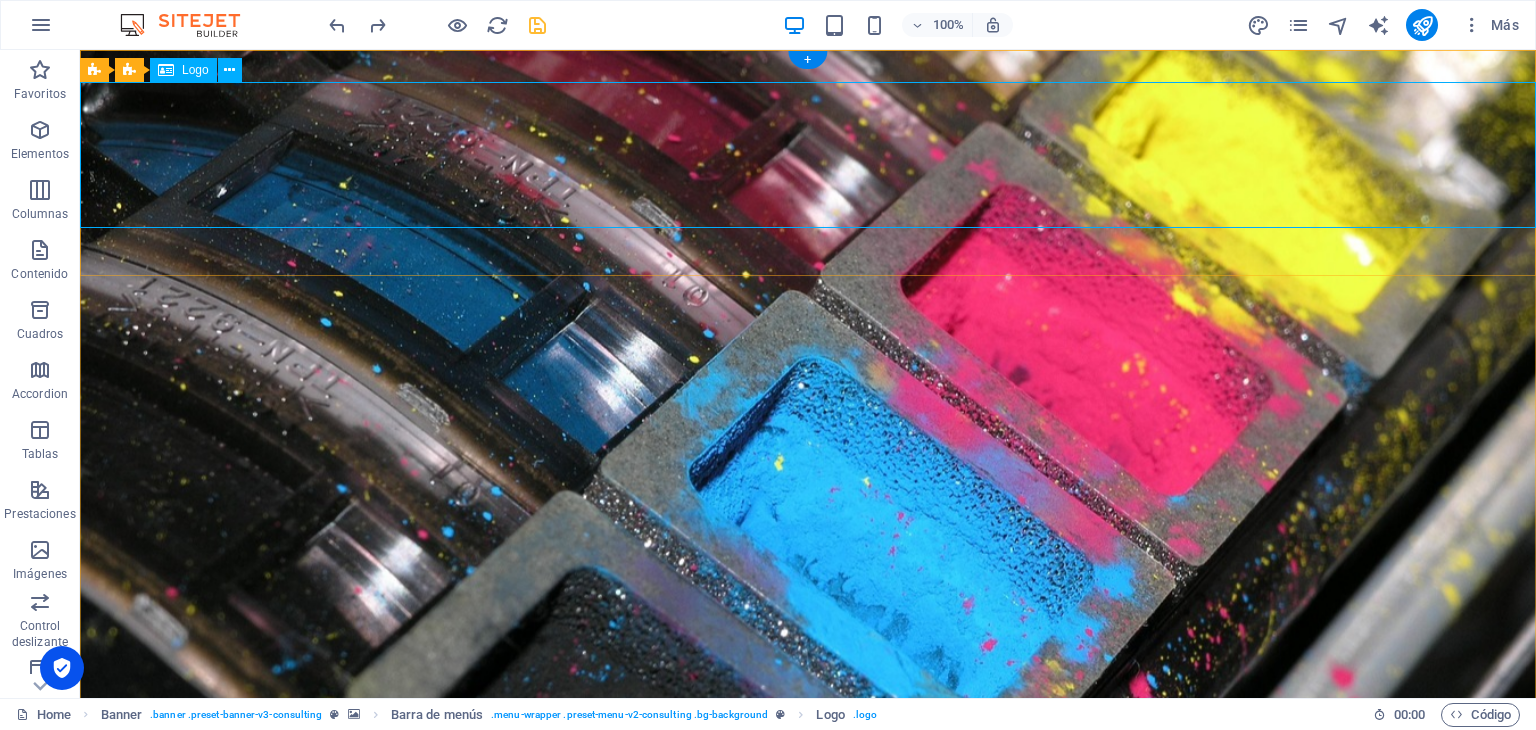 click at bounding box center [808, 1189] 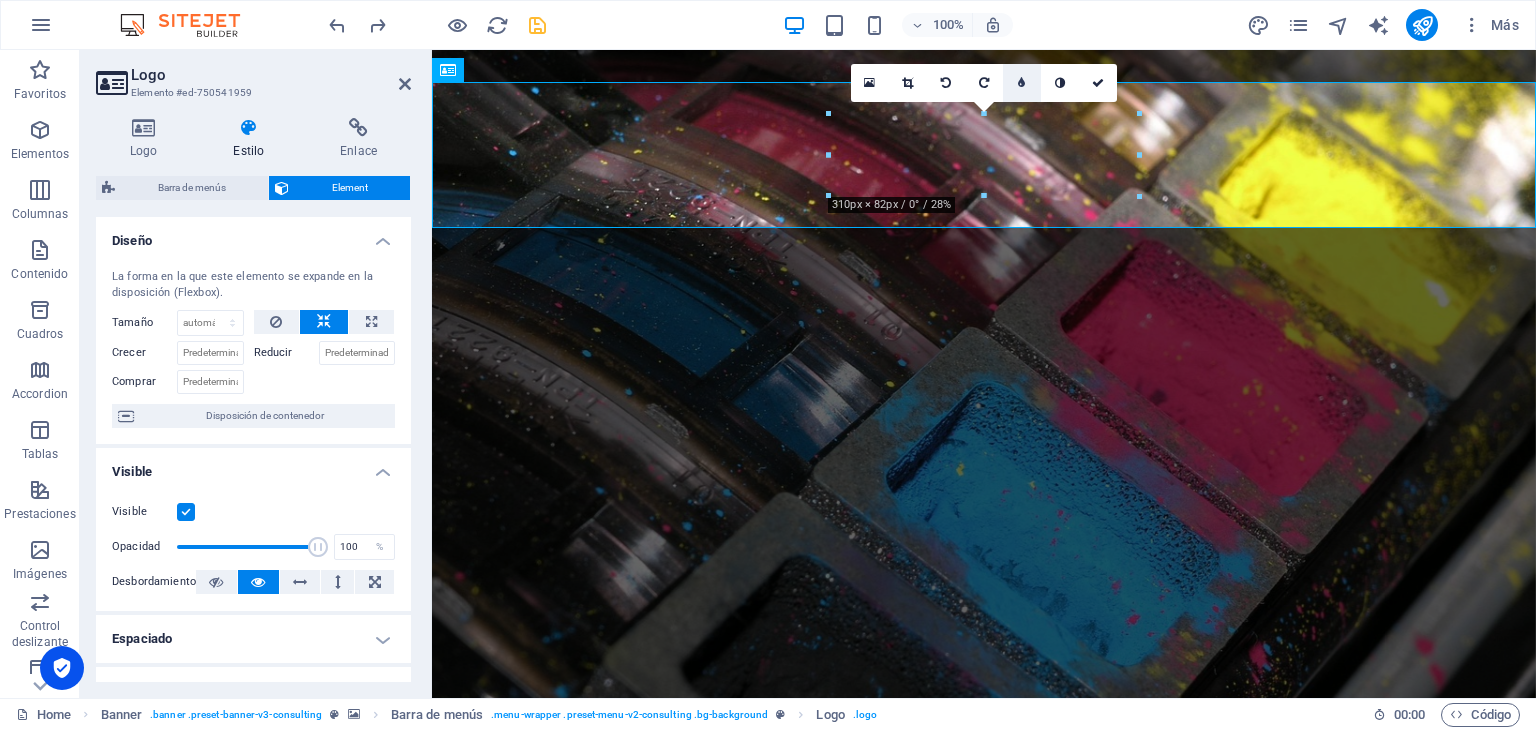 click at bounding box center [1021, 83] 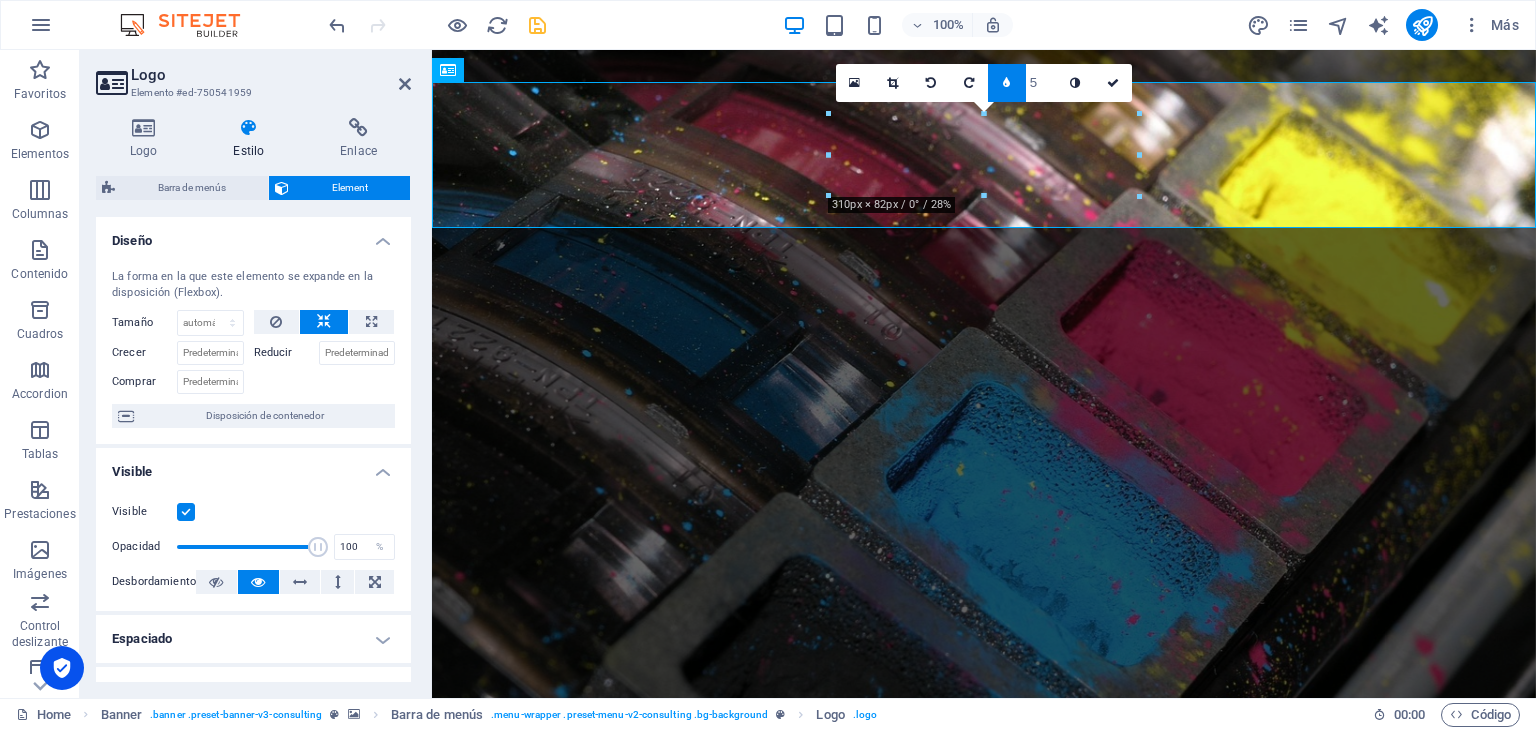 click on "5" at bounding box center [1041, 82] 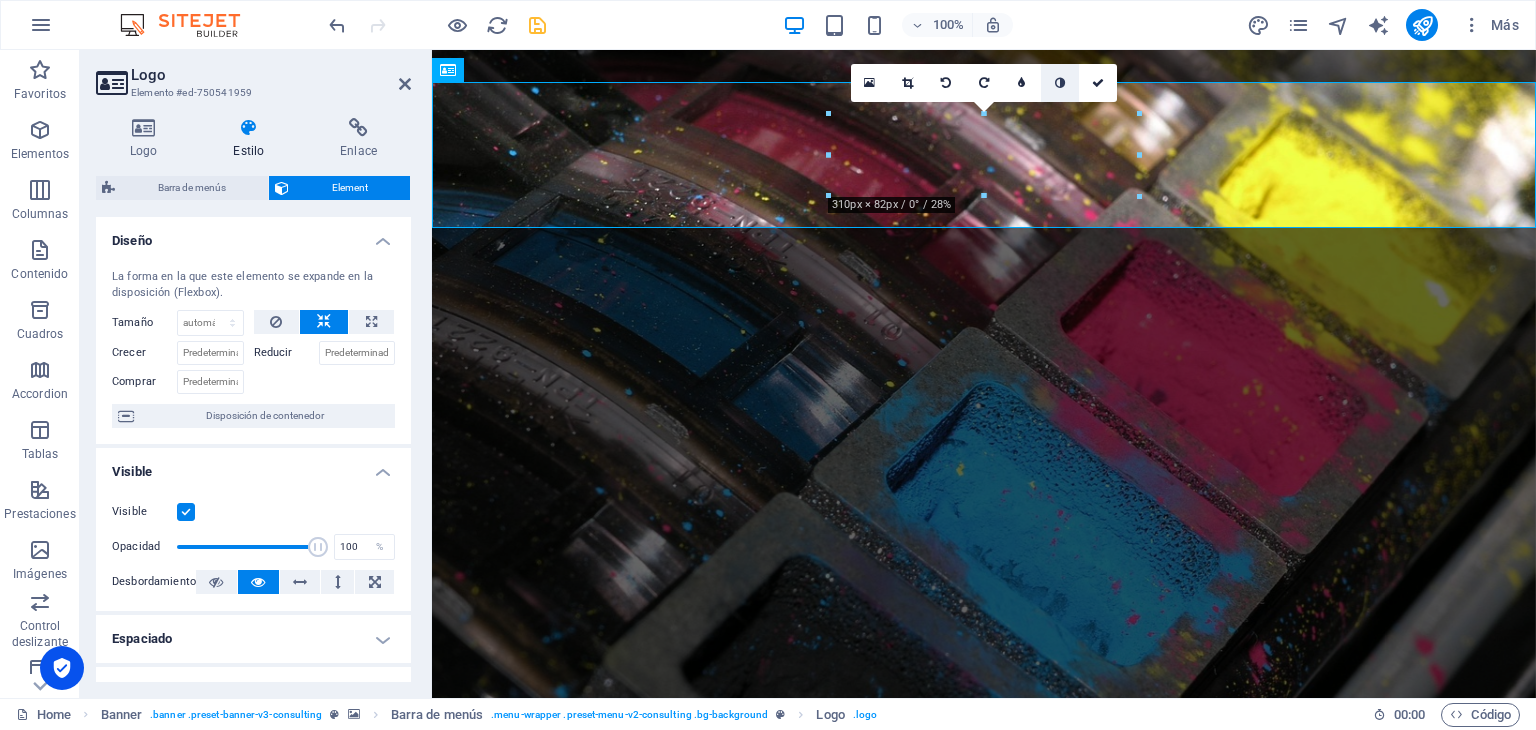 click at bounding box center (1060, 83) 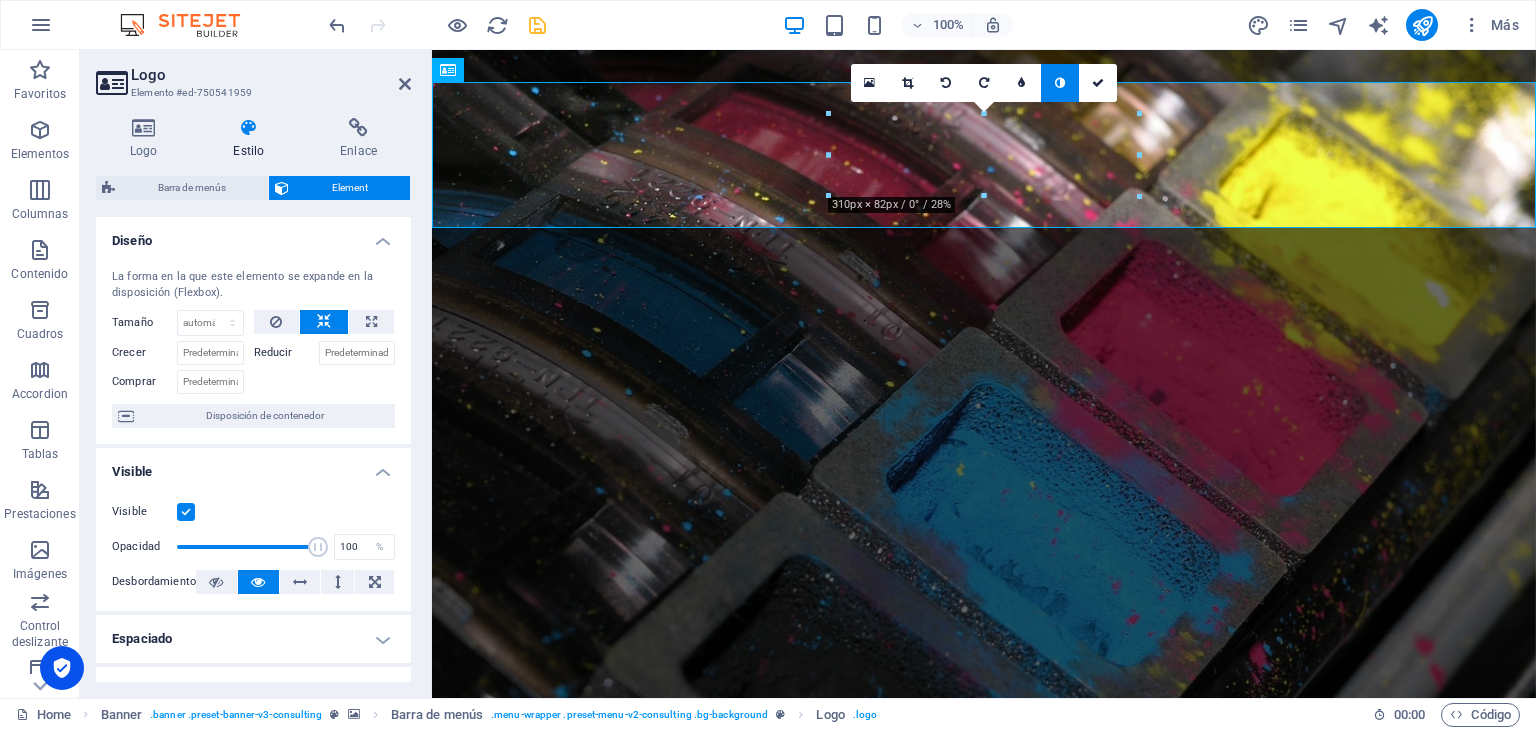 click at bounding box center [1060, 83] 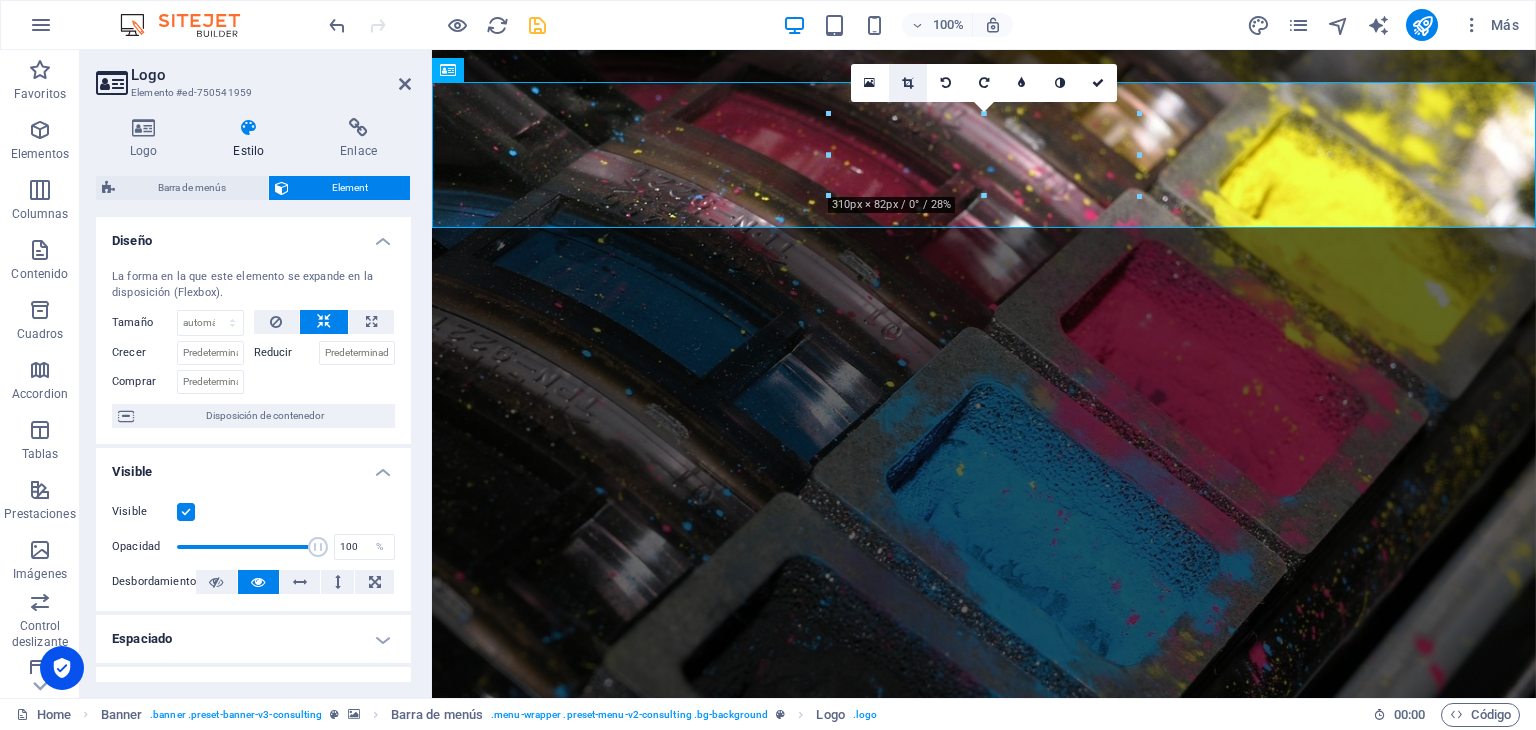 click at bounding box center (907, 83) 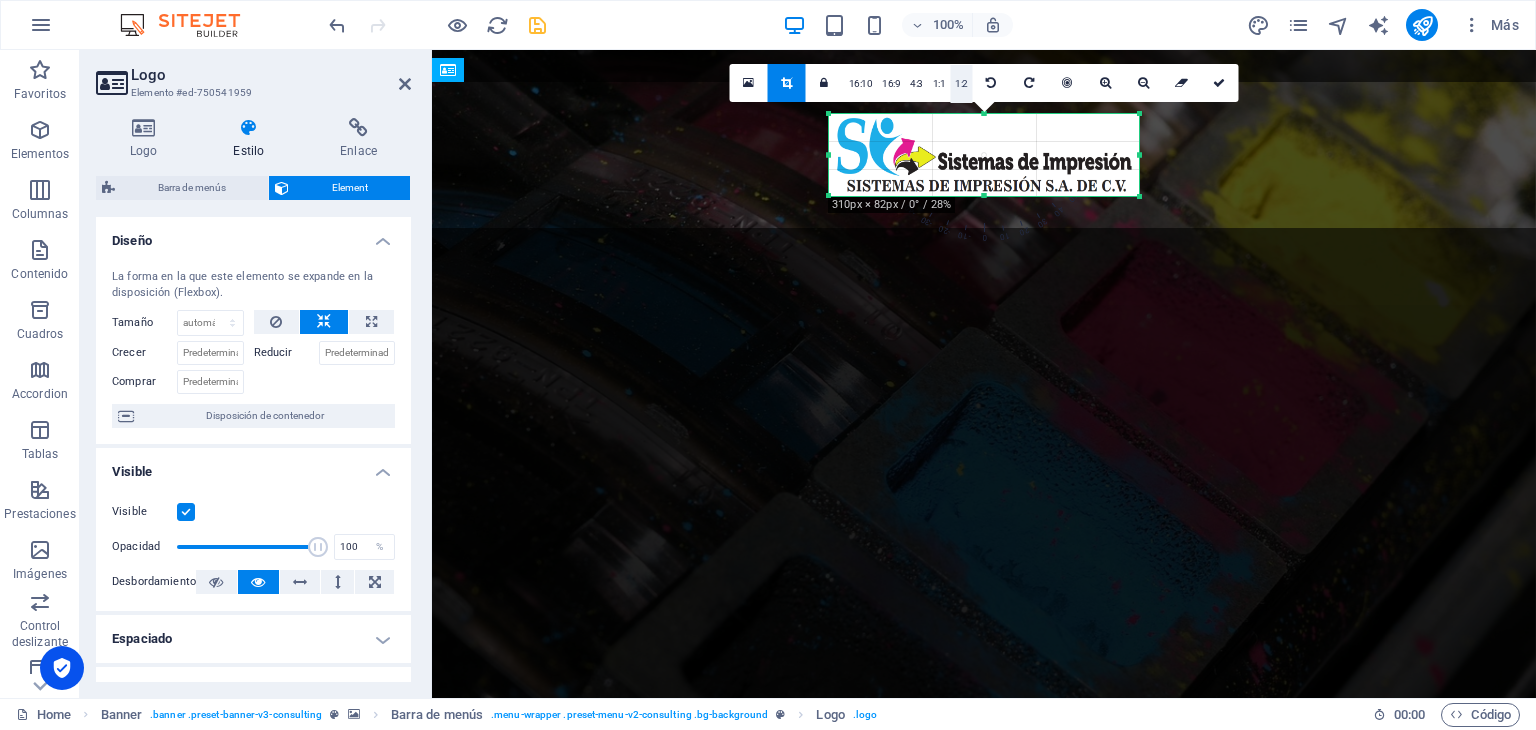 click on "1:2" at bounding box center (961, 84) 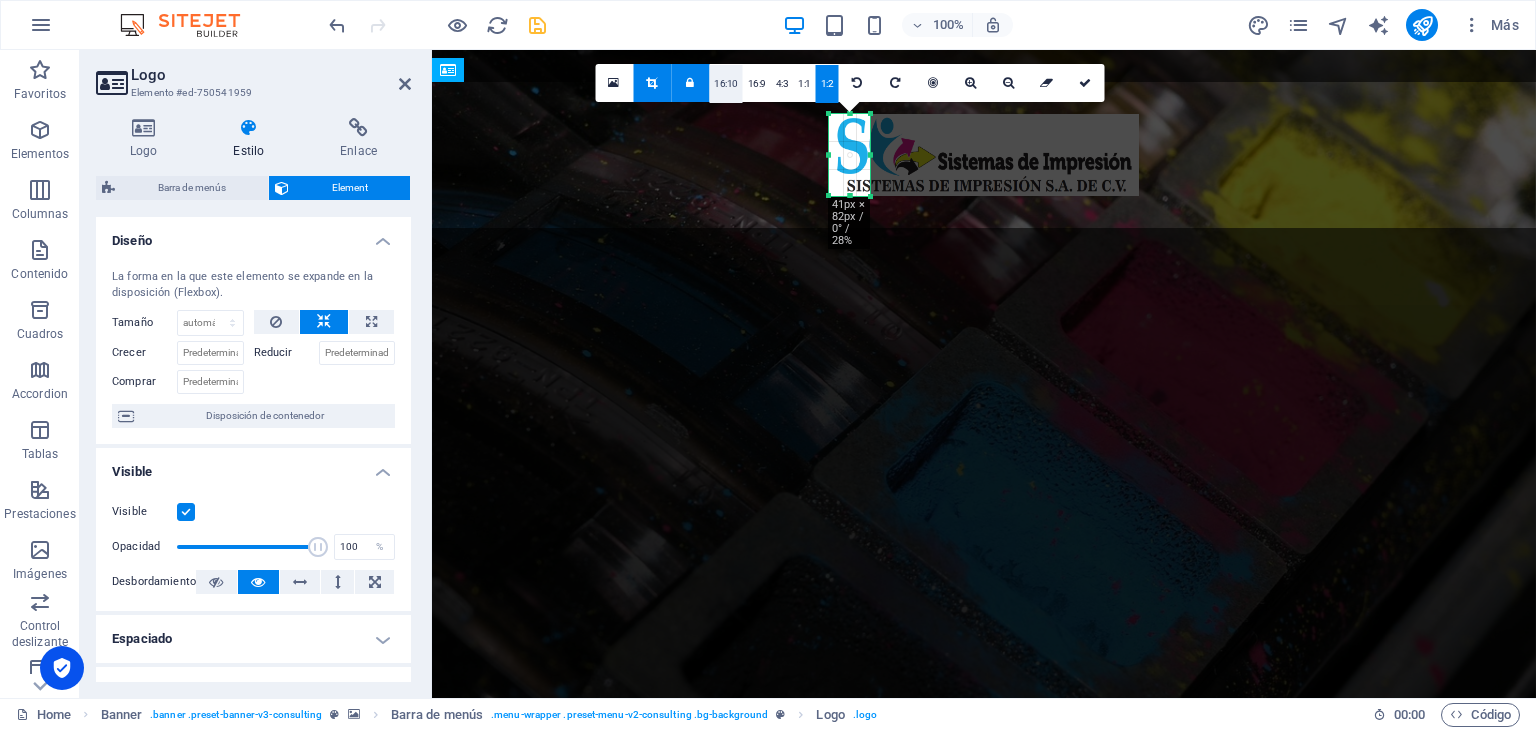 click on "16:10" at bounding box center (726, 84) 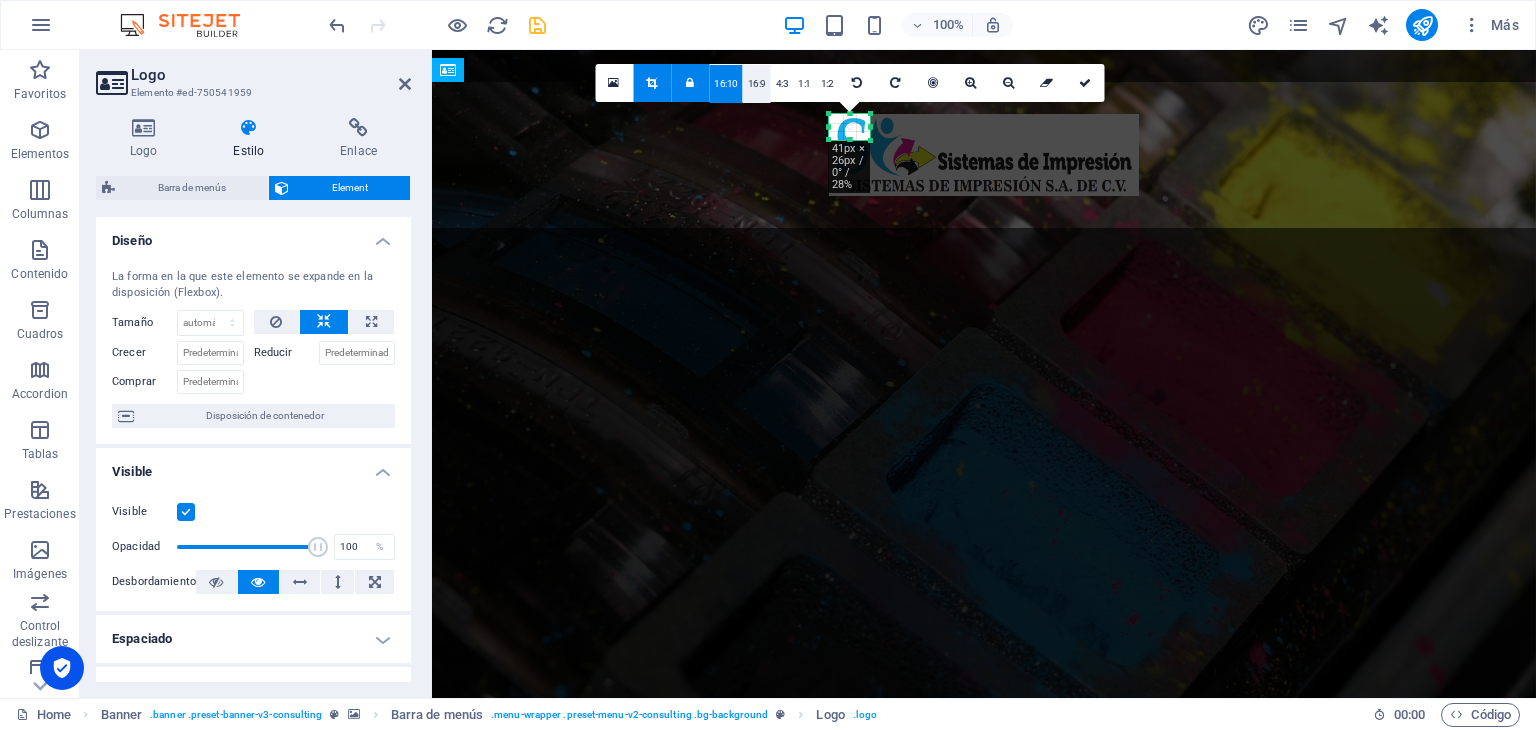 click on "16:9" at bounding box center [757, 84] 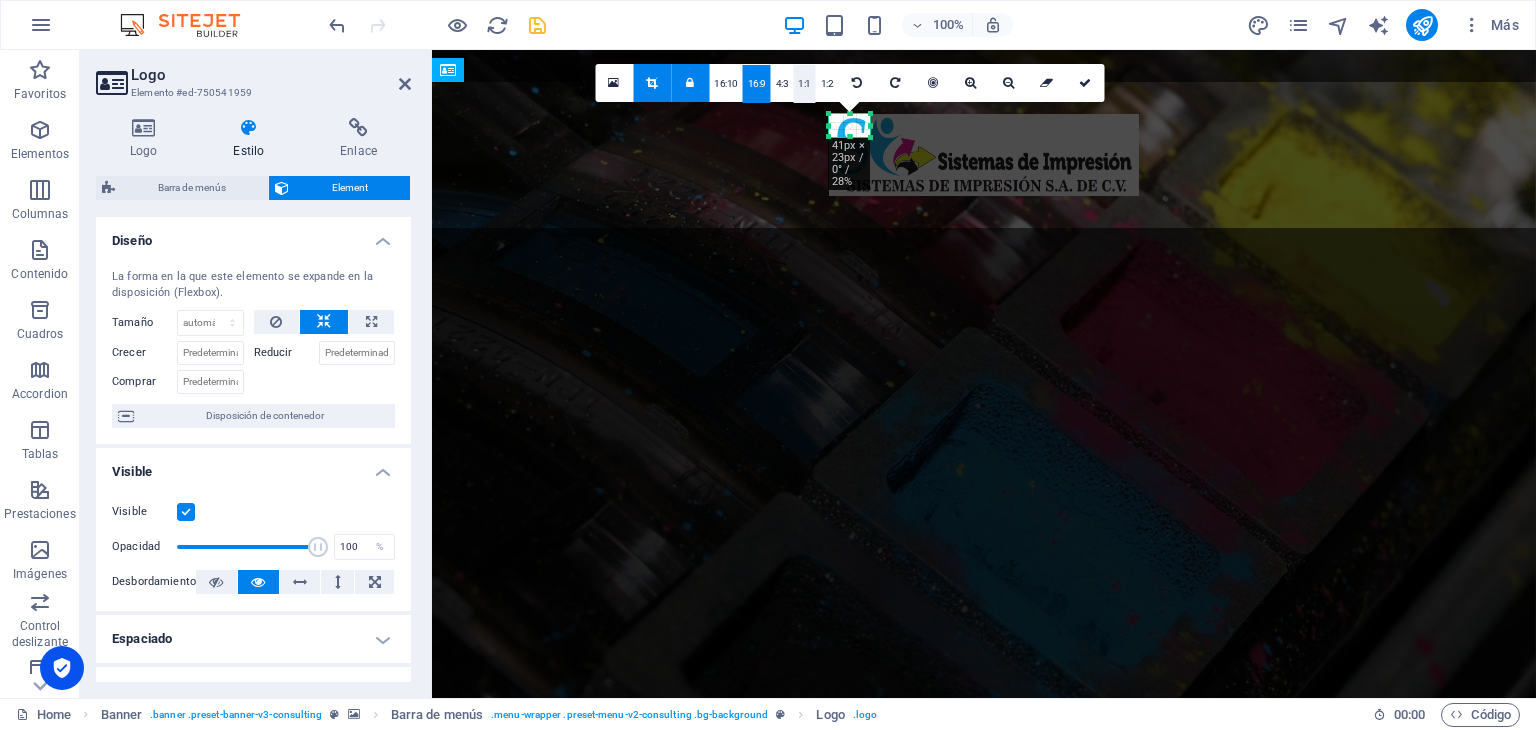 click on "1:1" at bounding box center [804, 84] 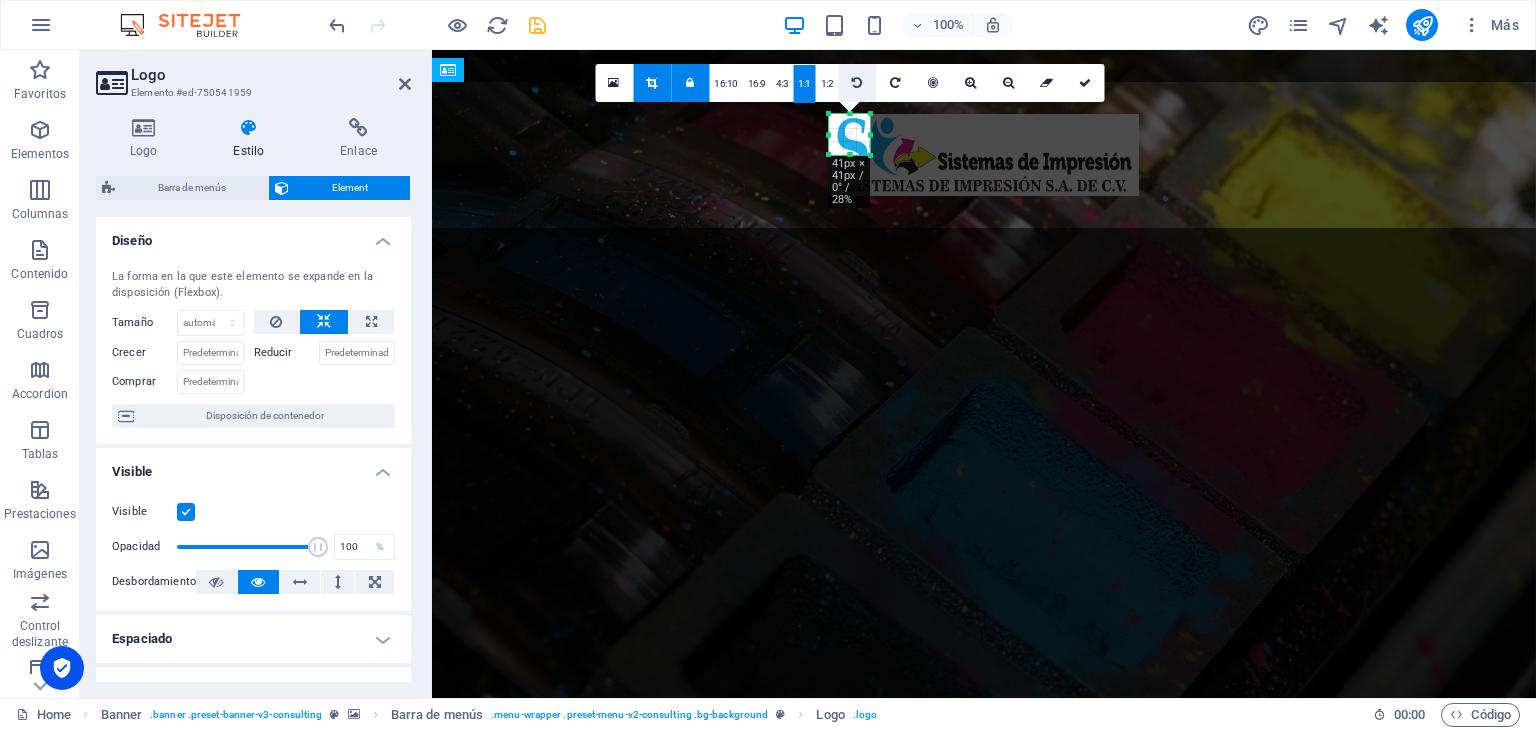 click at bounding box center (857, 83) 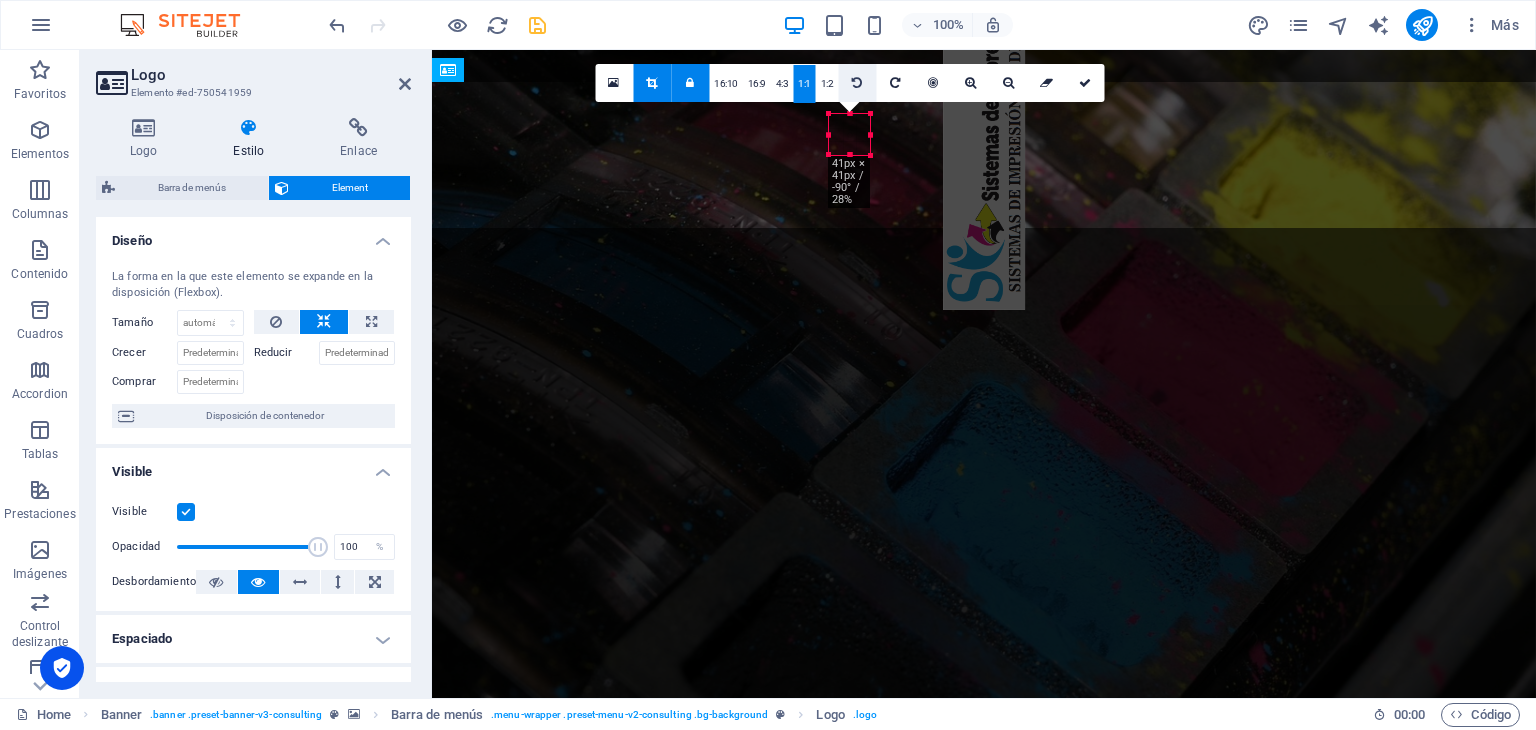 click at bounding box center [857, 83] 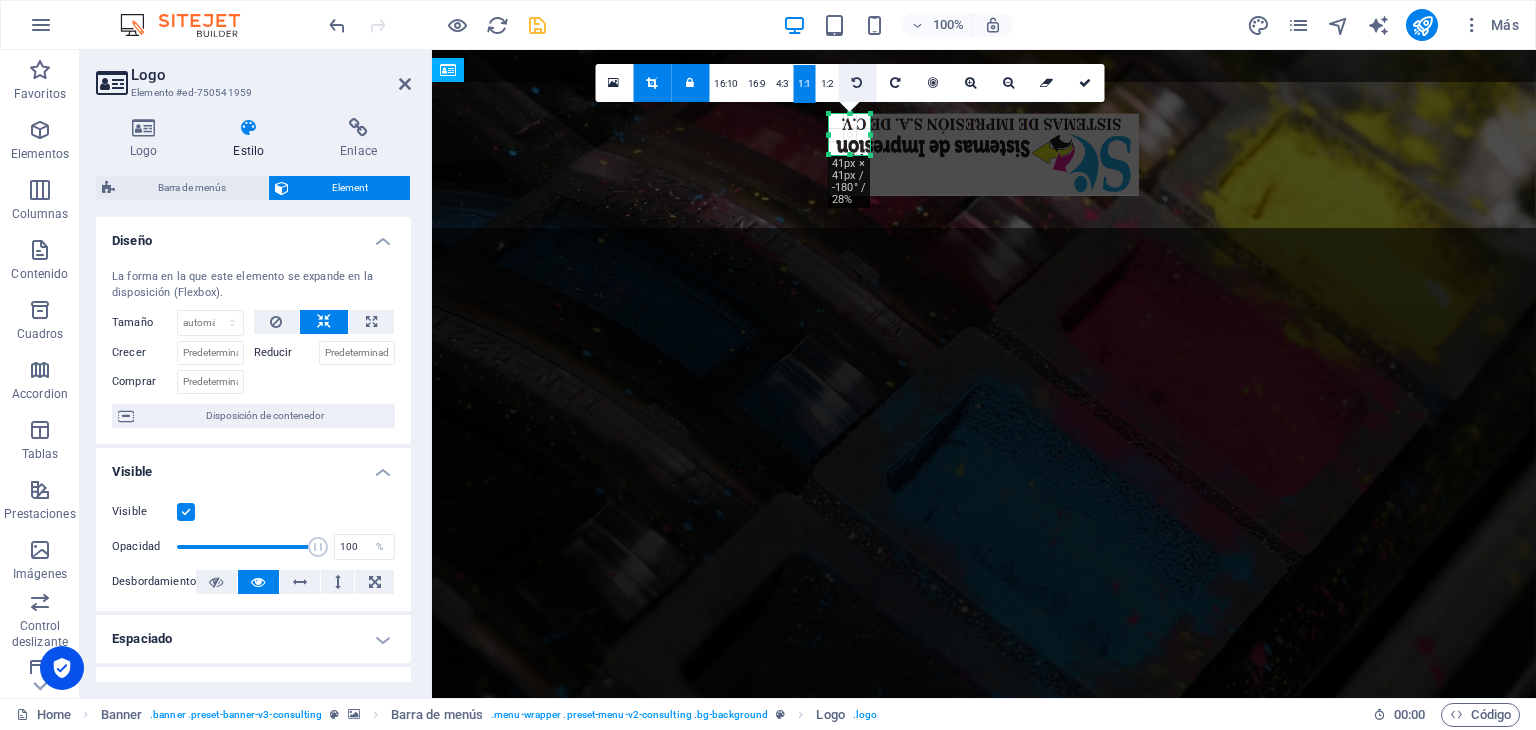 click at bounding box center (857, 83) 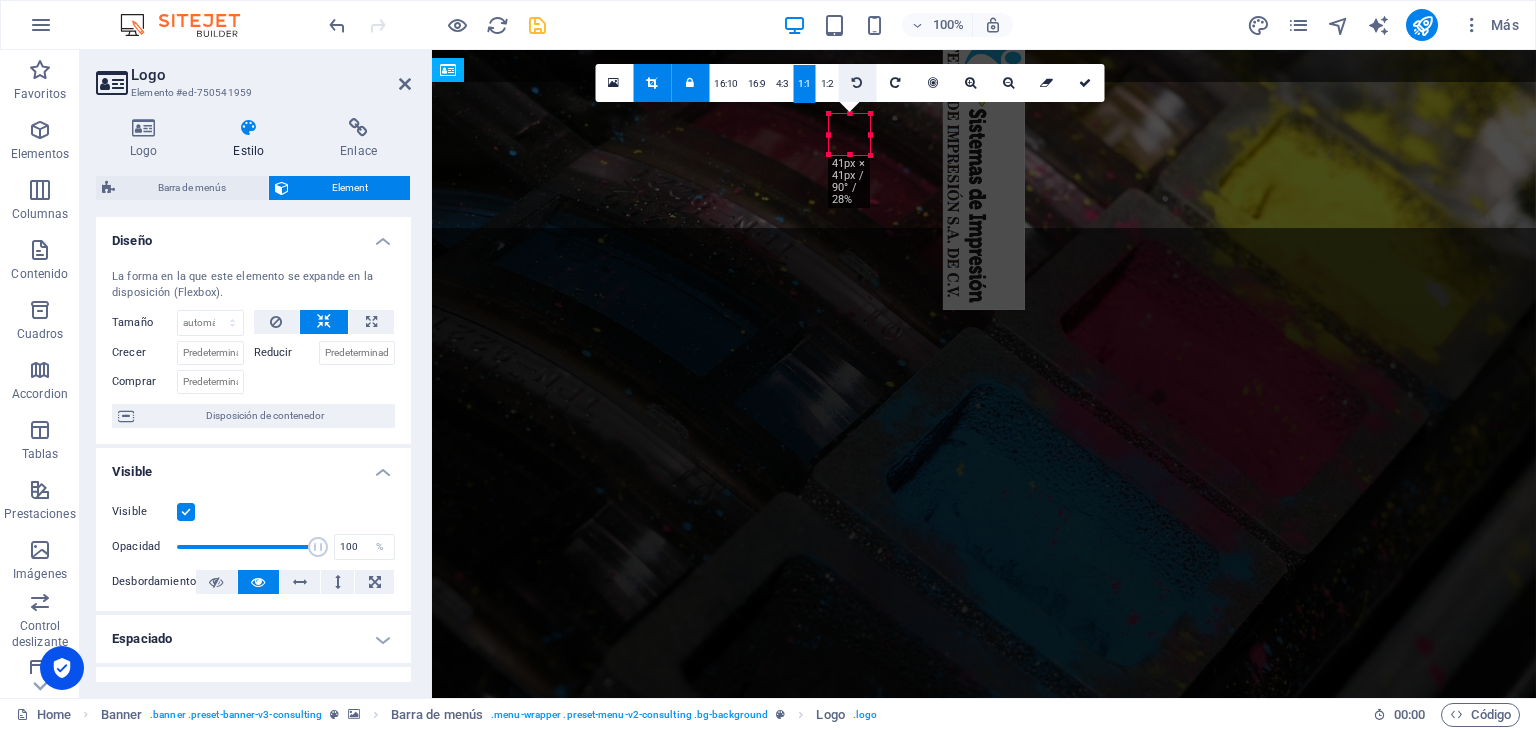 click at bounding box center (857, 83) 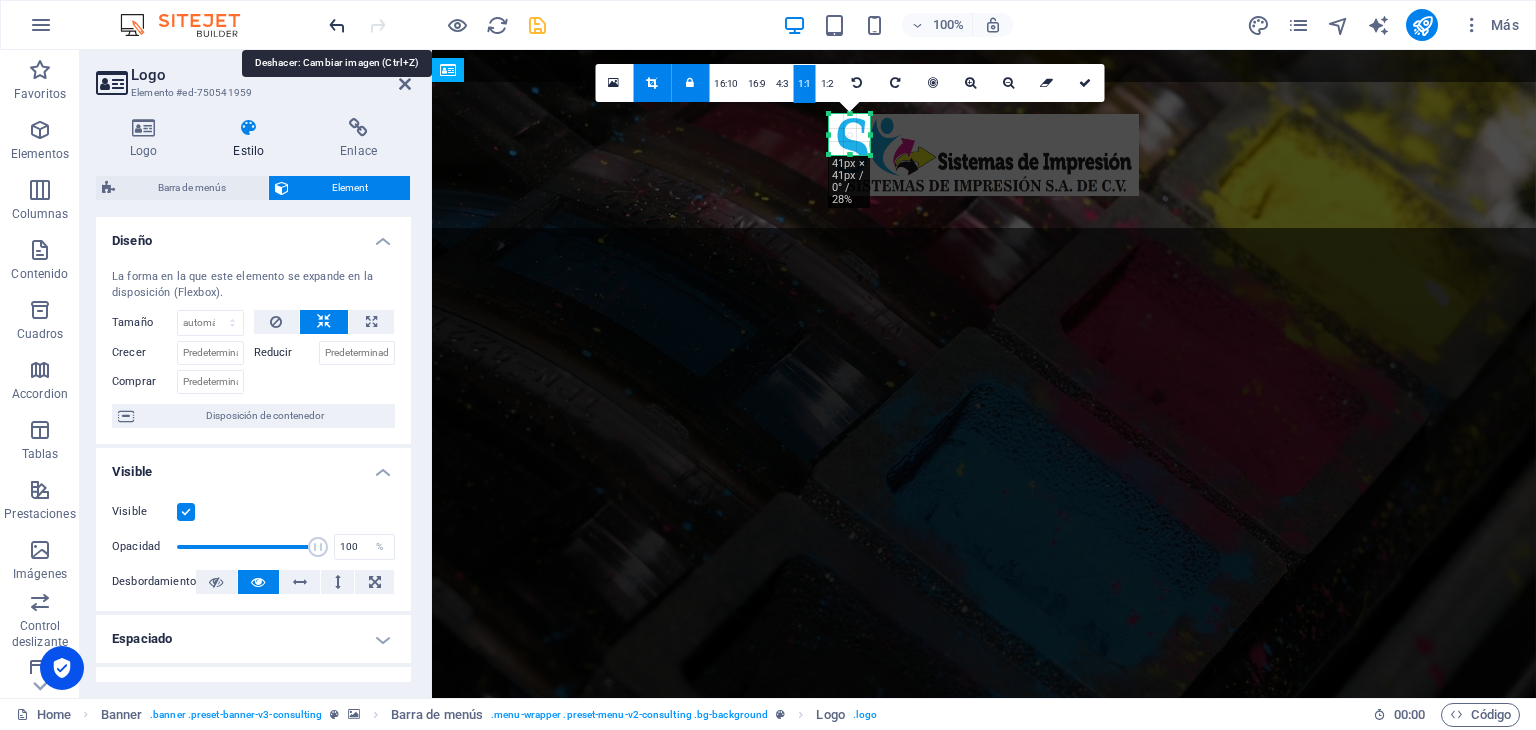 click at bounding box center (337, 25) 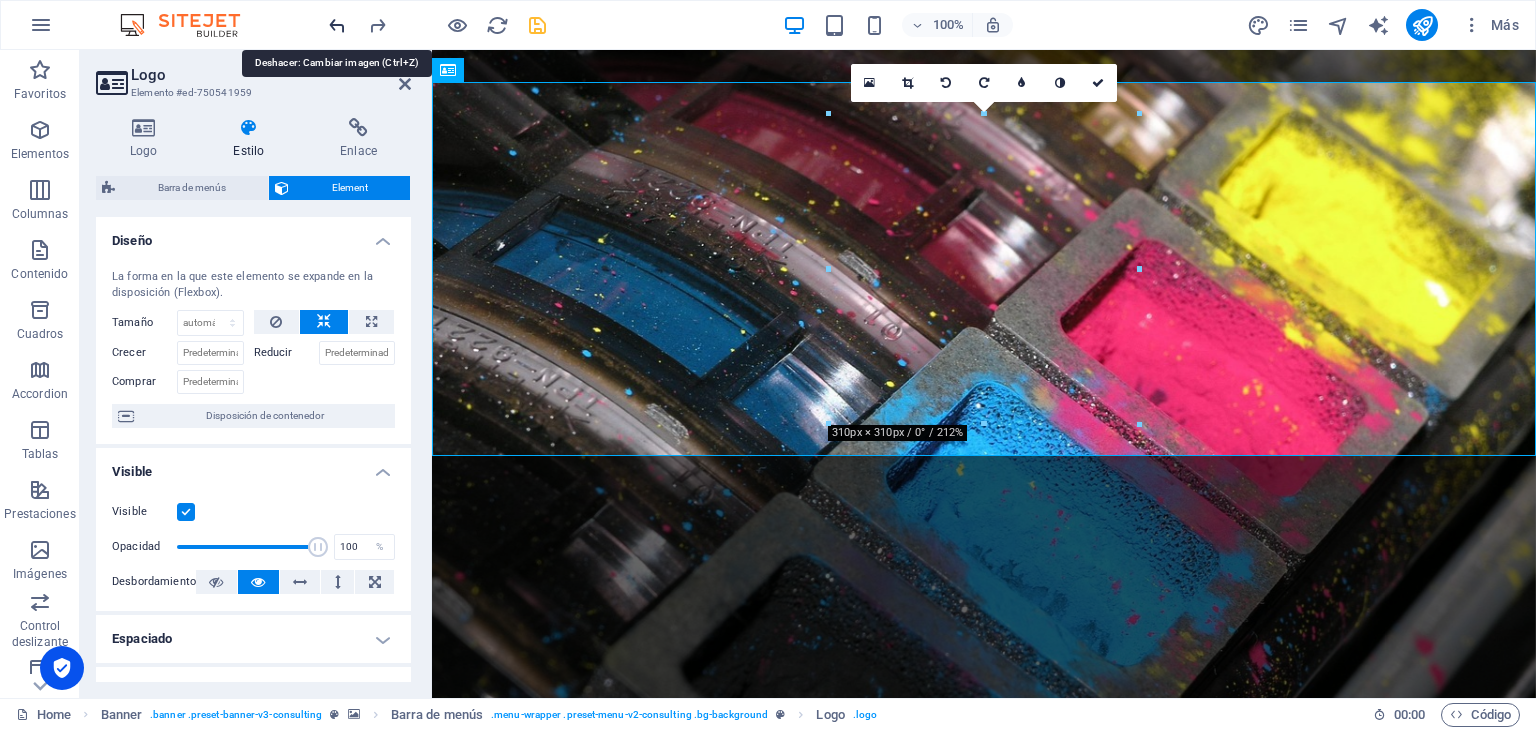 click at bounding box center [337, 25] 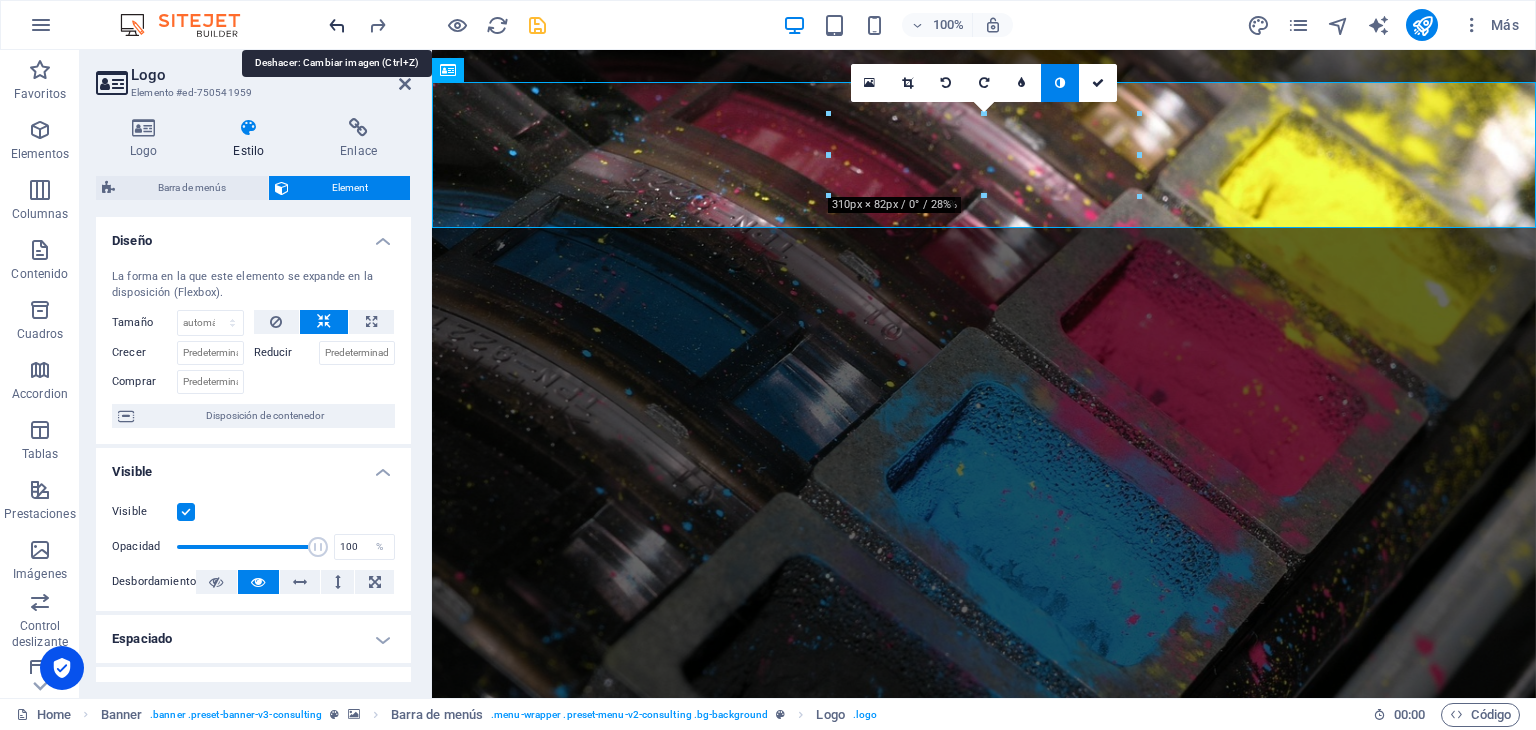 click at bounding box center (337, 25) 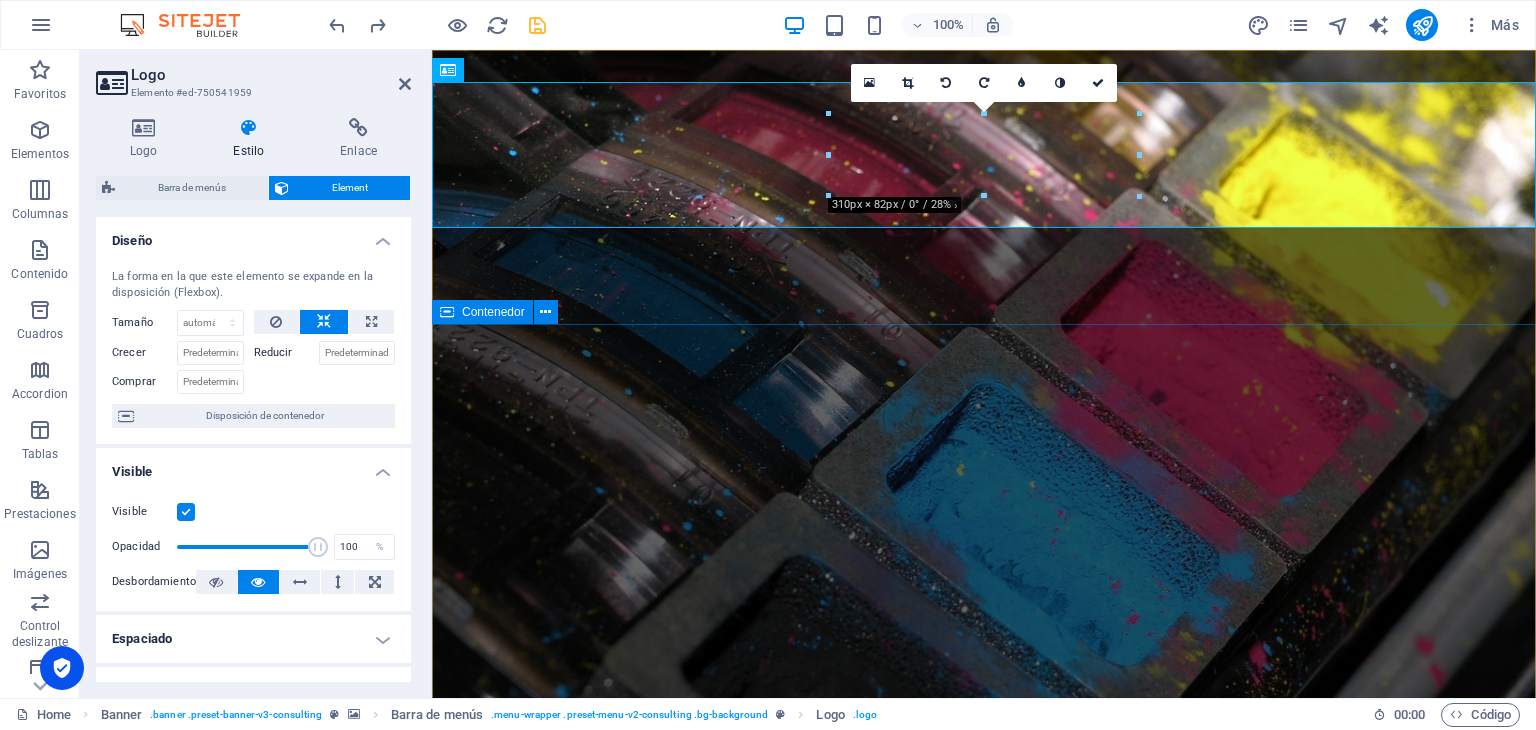 click on "El mejor servicio técnico Comenzar" at bounding box center [984, 1543] 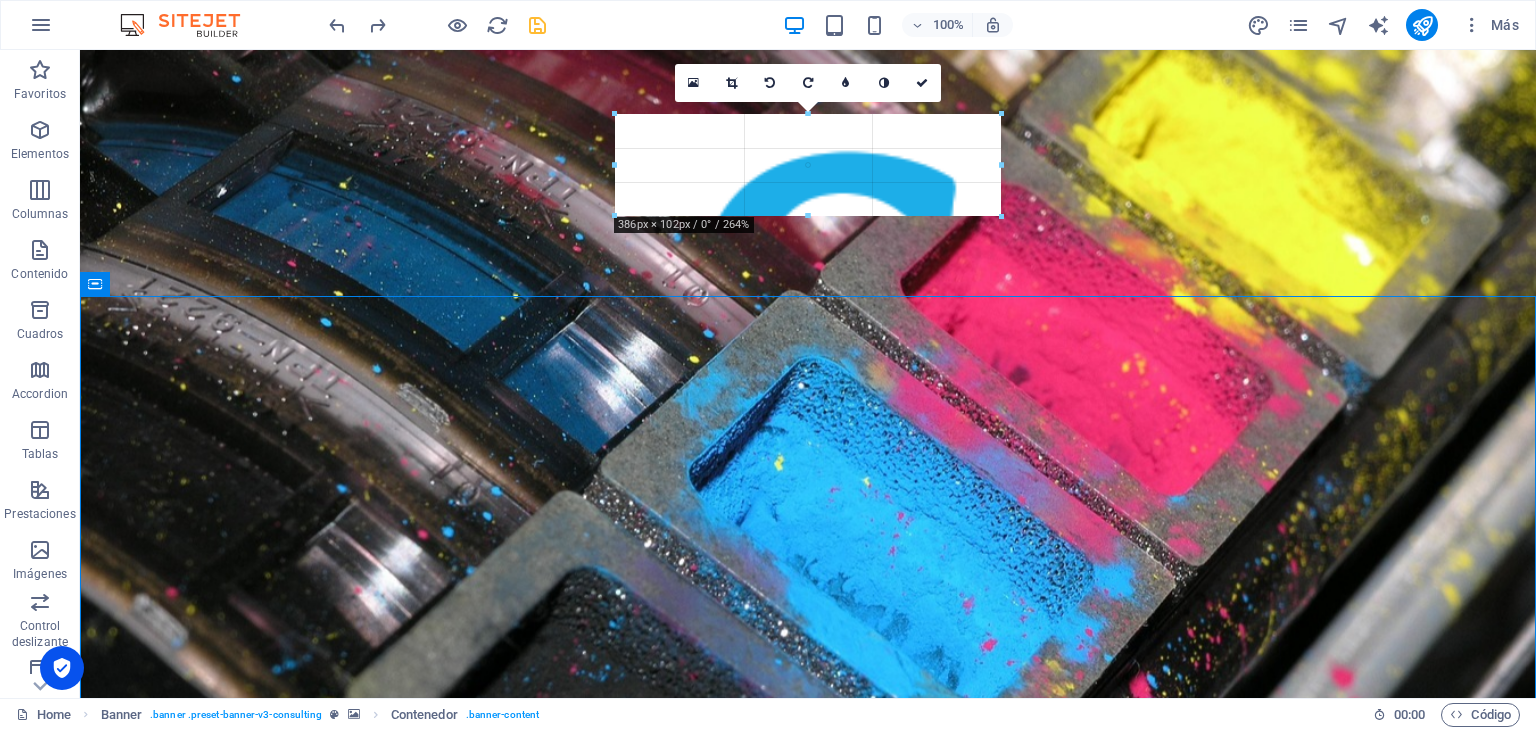 drag, startPoint x: 813, startPoint y: 195, endPoint x: 552, endPoint y: 215, distance: 261.76517 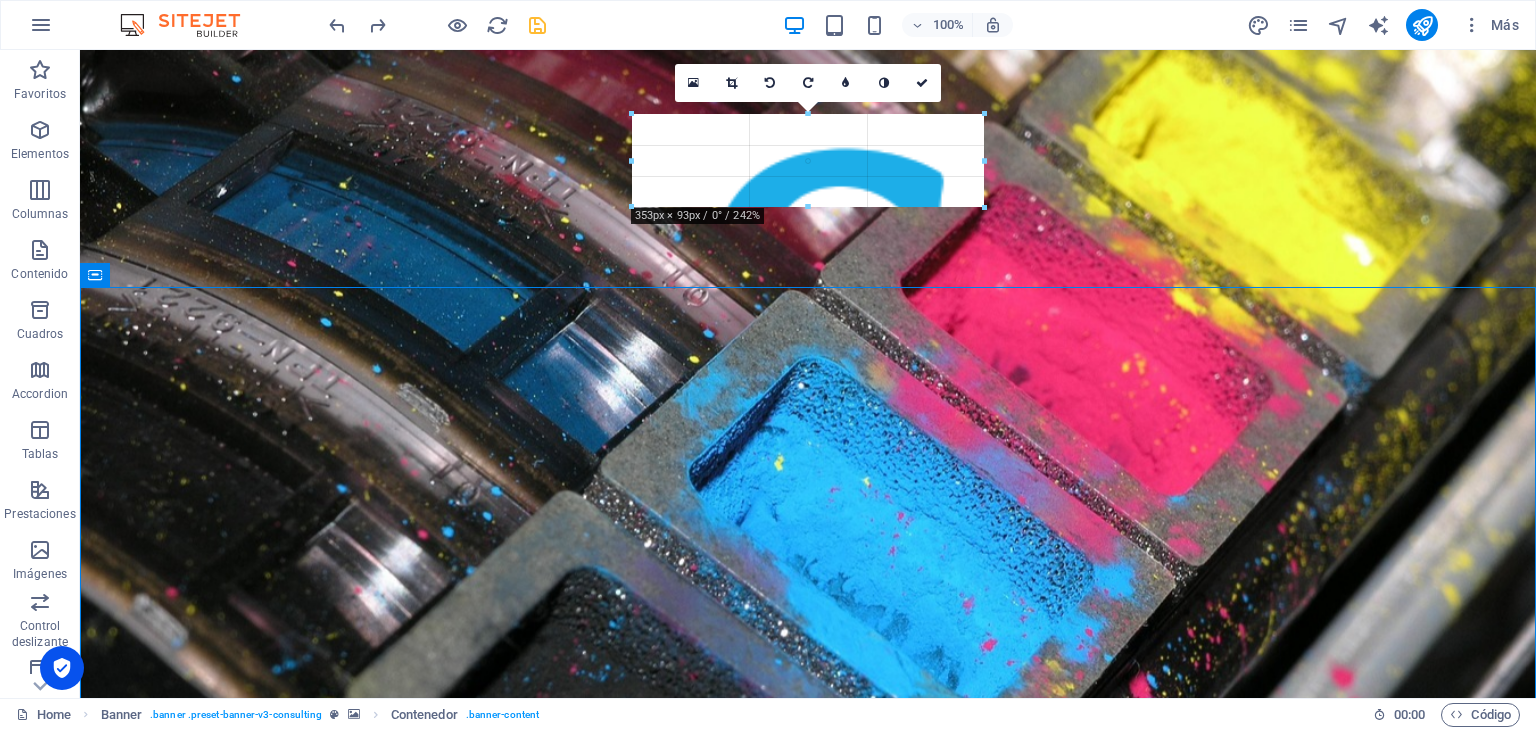 drag, startPoint x: 812, startPoint y: 196, endPoint x: 815, endPoint y: 206, distance: 10.440307 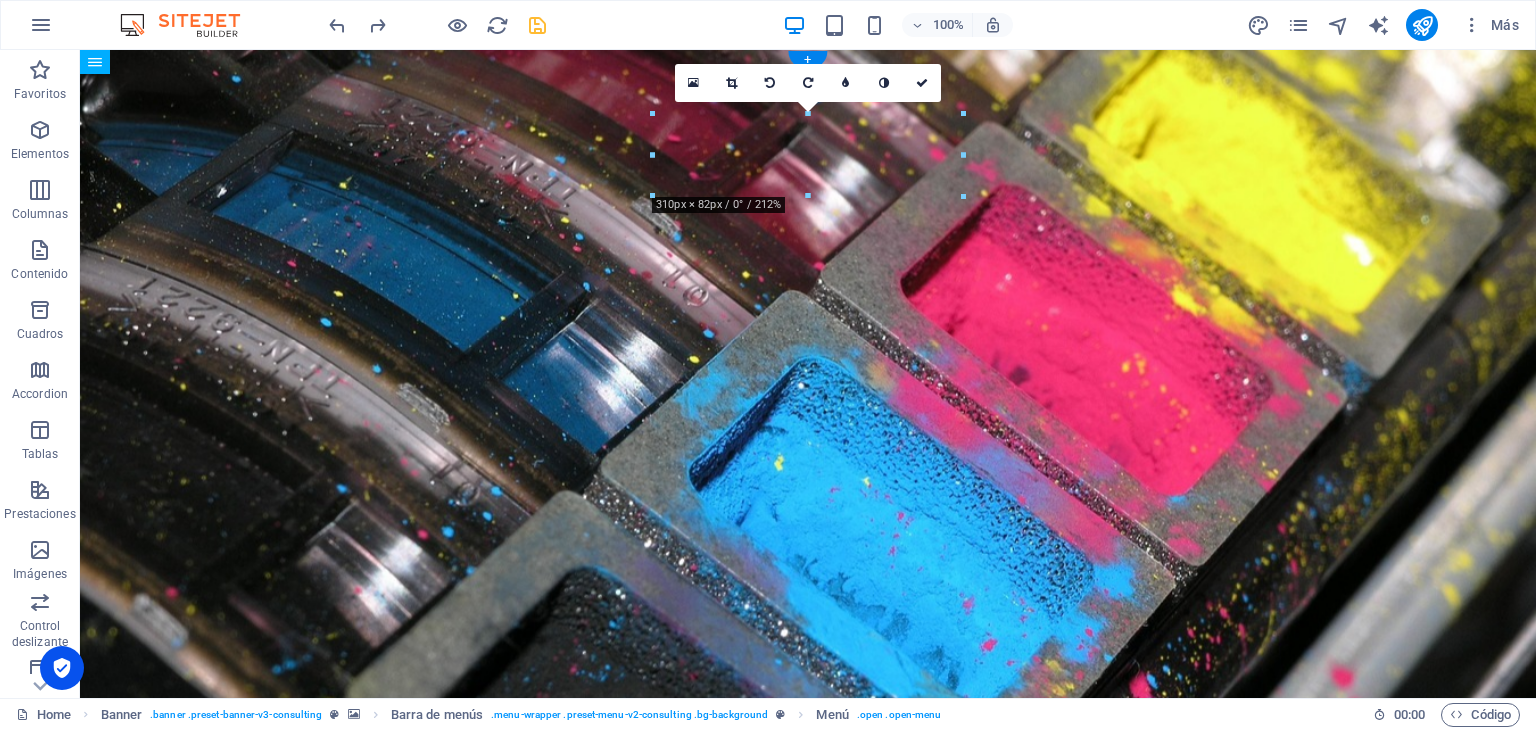 drag, startPoint x: 171, startPoint y: 276, endPoint x: 100, endPoint y: 210, distance: 96.938126 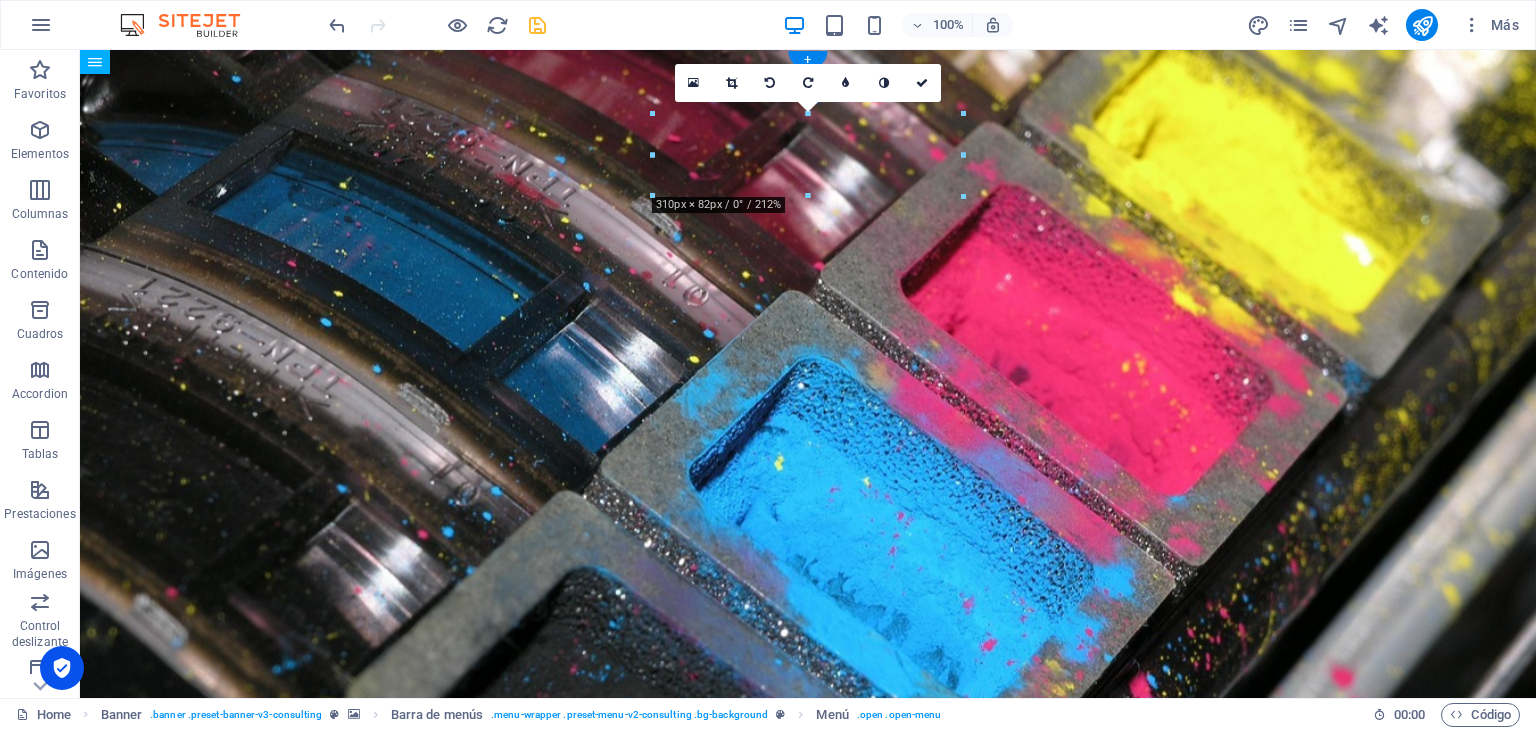 drag, startPoint x: 181, startPoint y: 229, endPoint x: 177, endPoint y: 211, distance: 18.439089 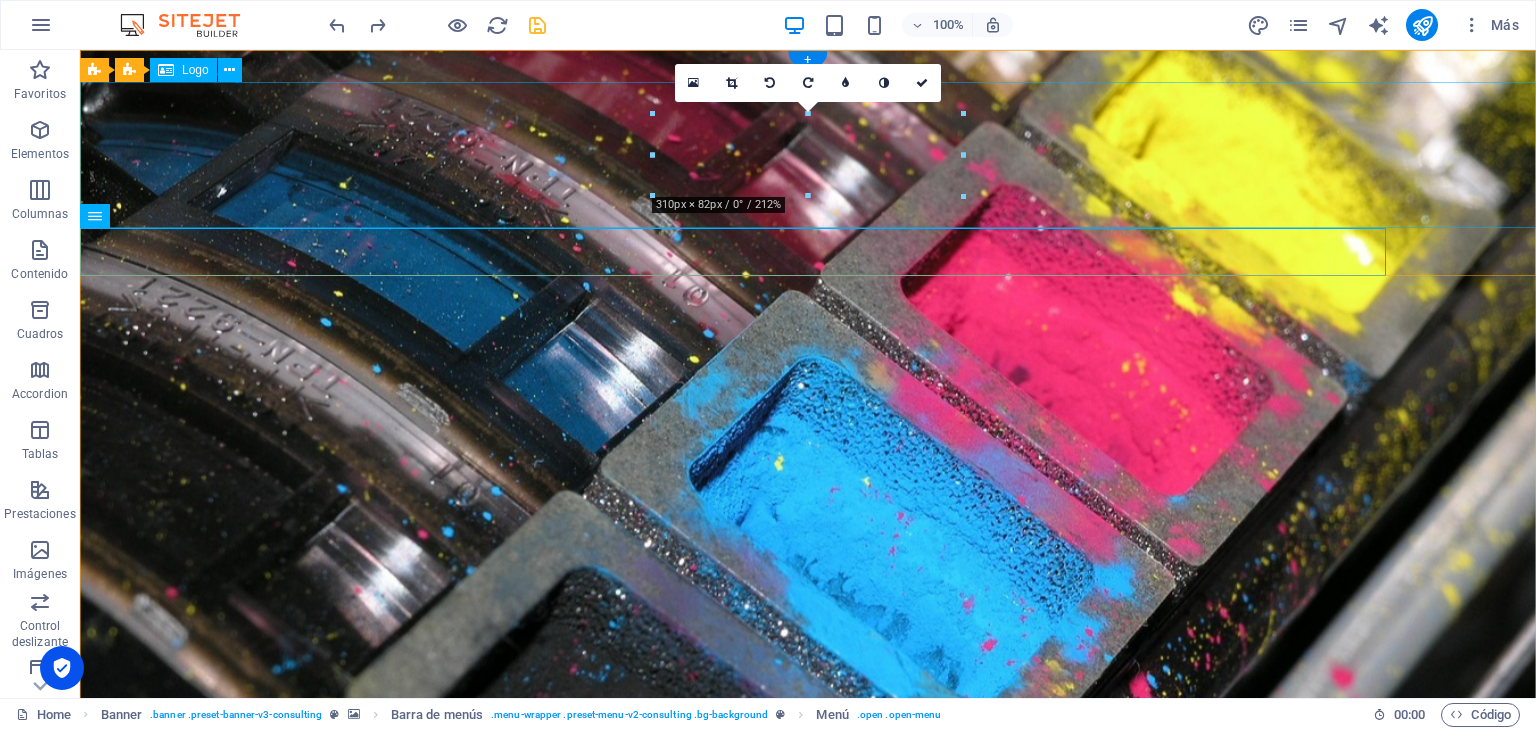 click at bounding box center [808, 1189] 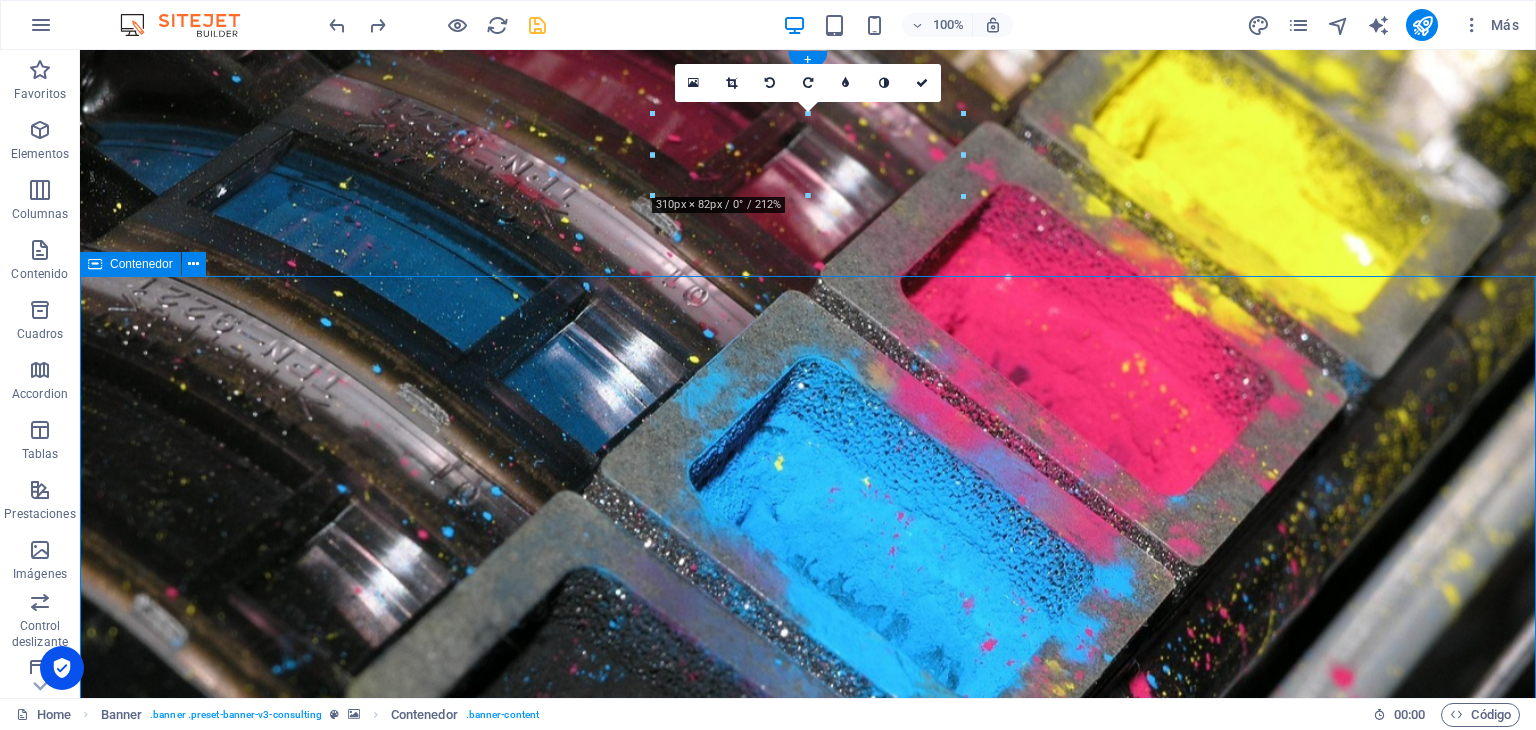drag, startPoint x: 1535, startPoint y: 282, endPoint x: 1535, endPoint y: 465, distance: 183 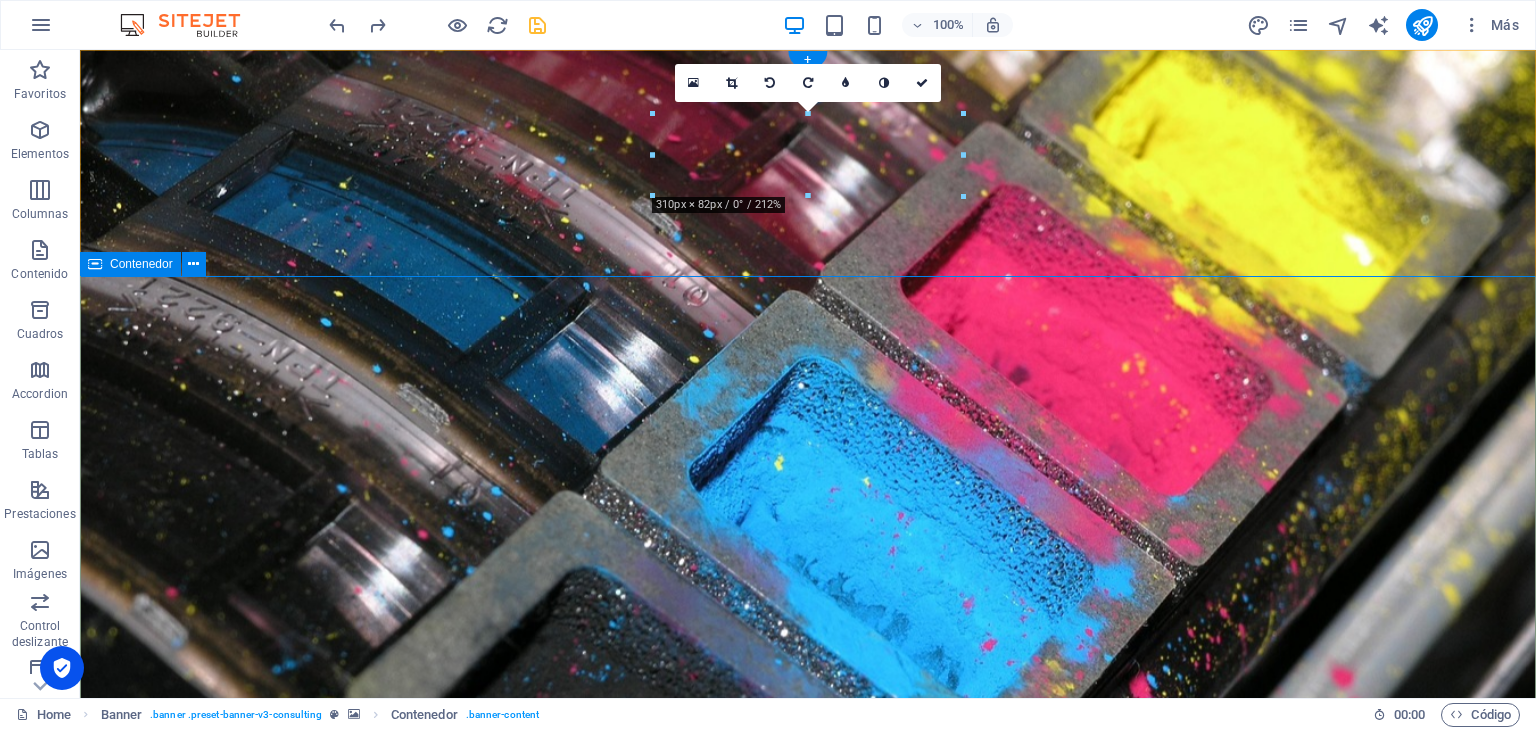 click on "El mejor servicio técnico Comenzar" at bounding box center [808, 1527] 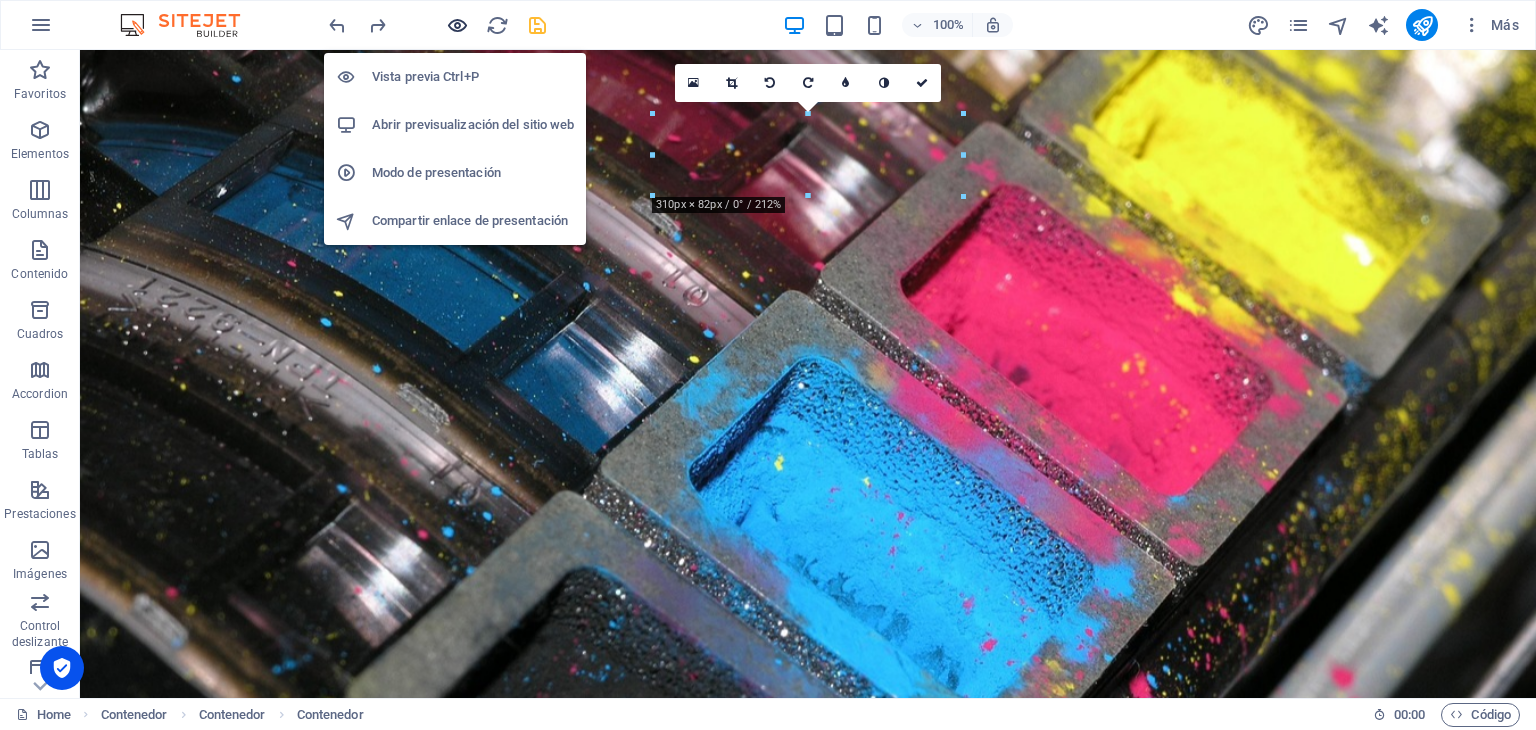 click at bounding box center (457, 25) 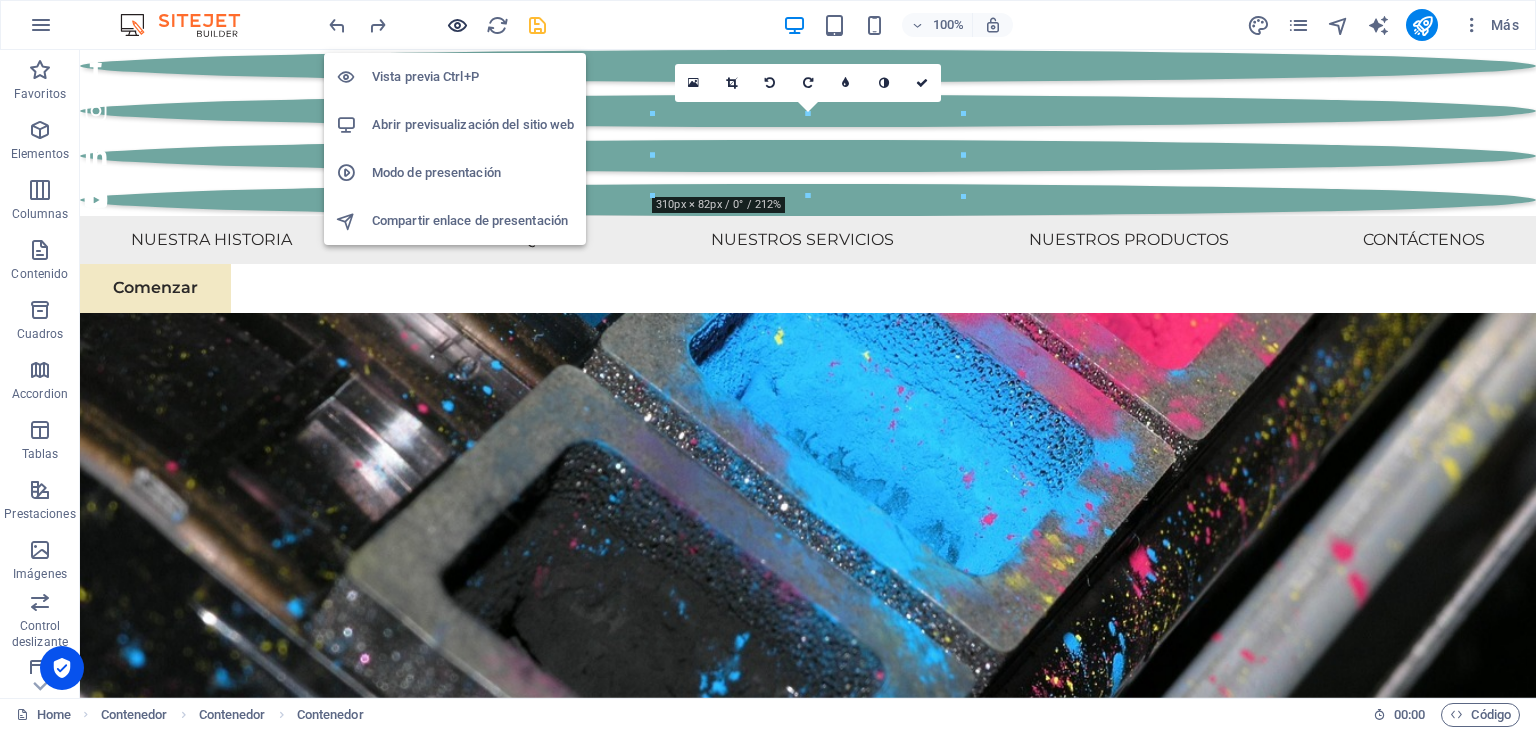 scroll, scrollTop: 1089, scrollLeft: 0, axis: vertical 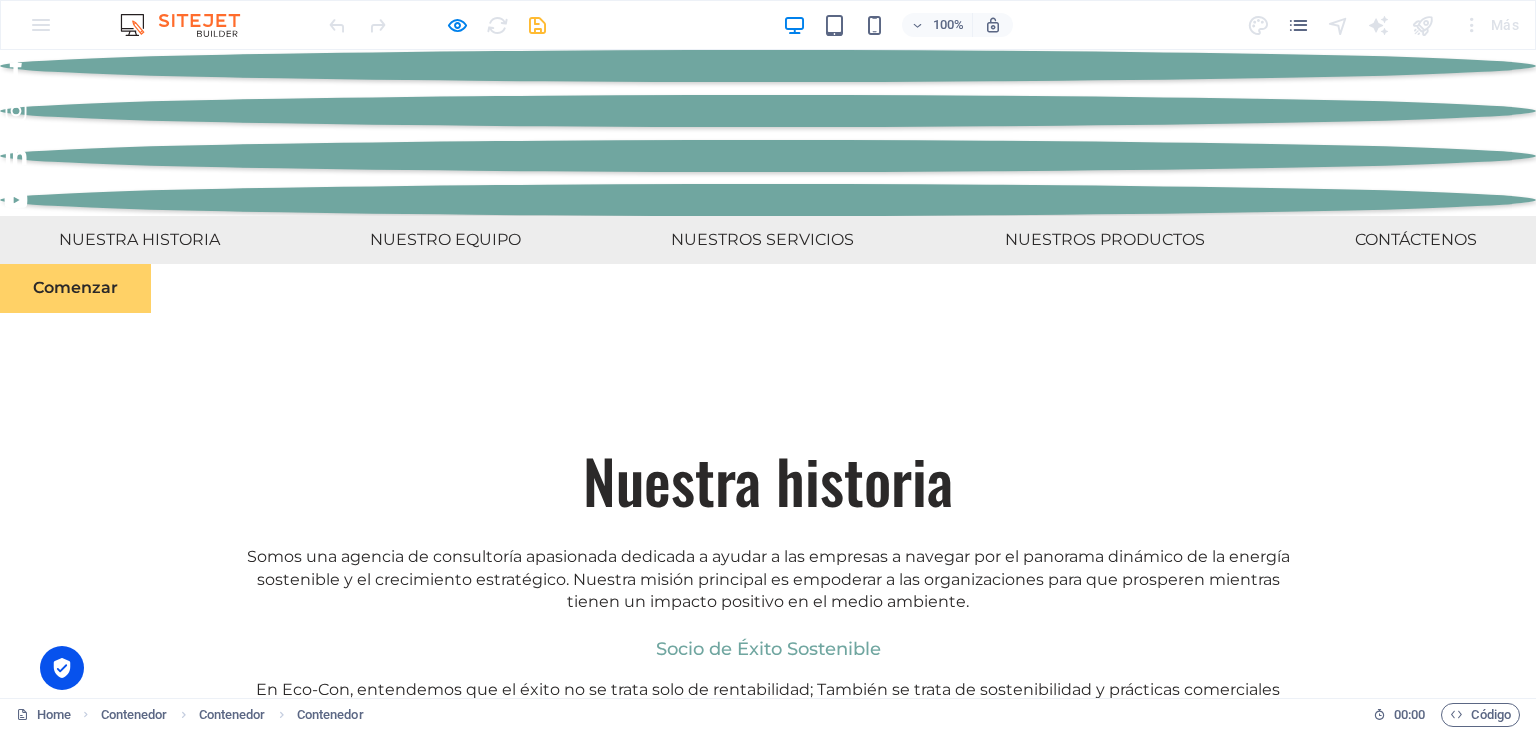 click on "Comenzar" at bounding box center [75, 288] 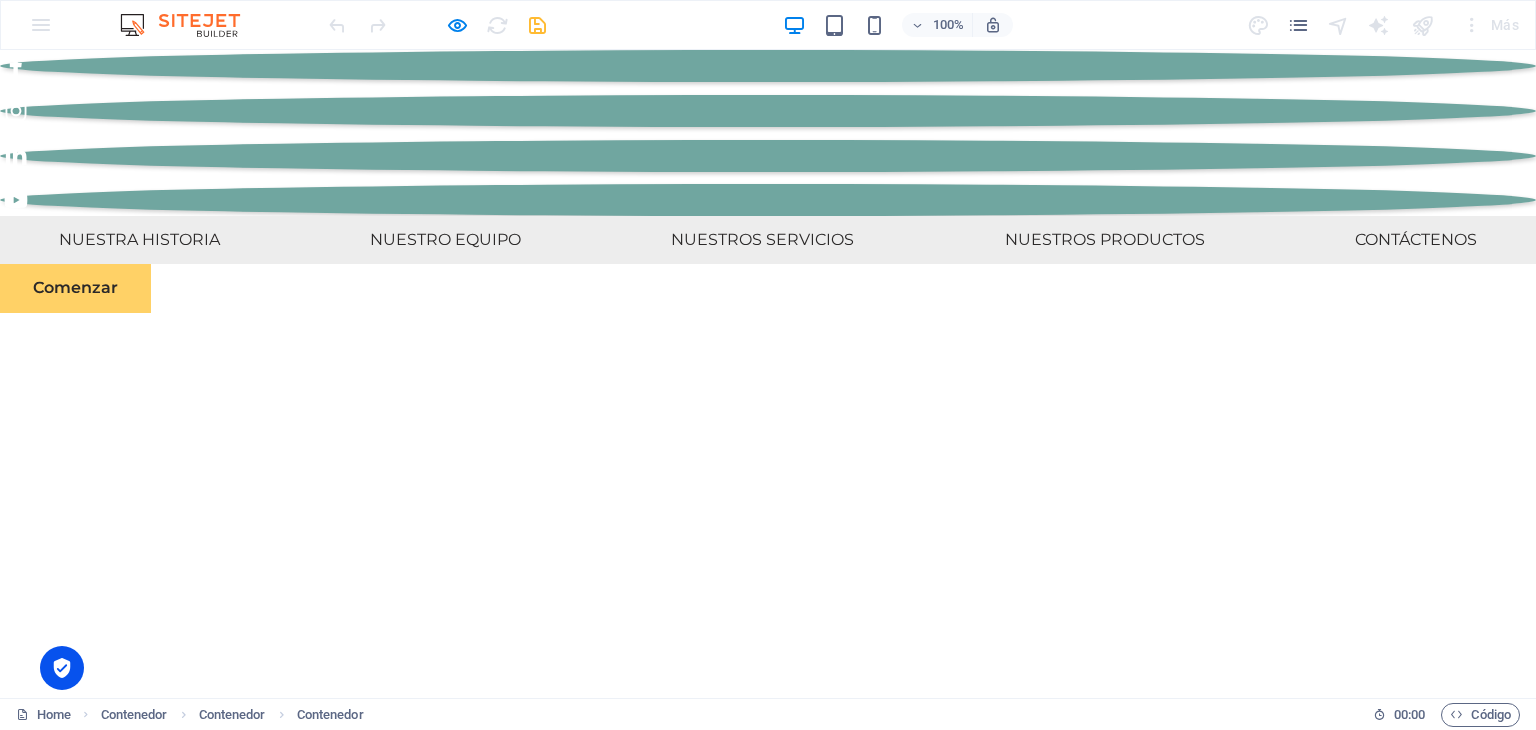 scroll, scrollTop: 5680, scrollLeft: 0, axis: vertical 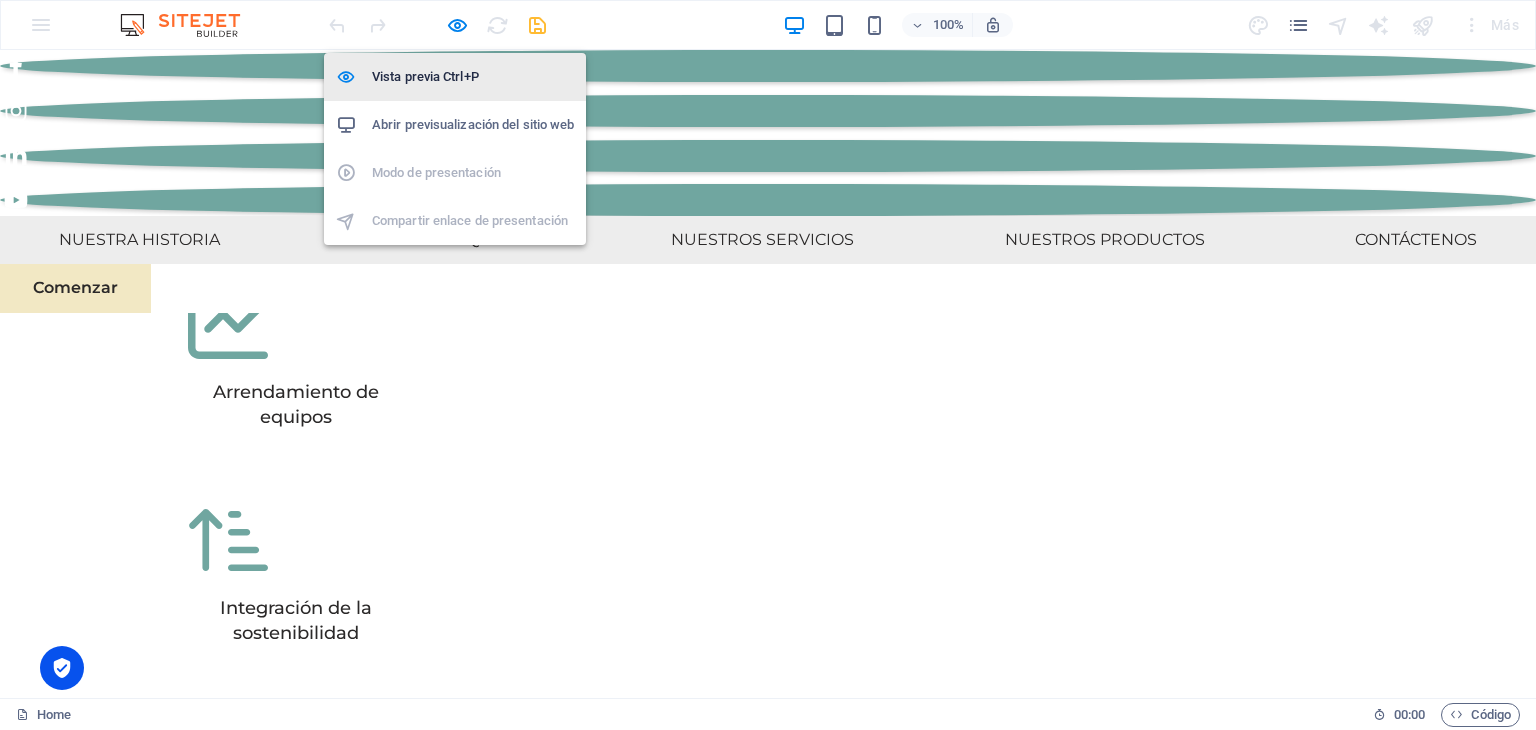click on "Vista previa Ctrl+P" at bounding box center [473, 77] 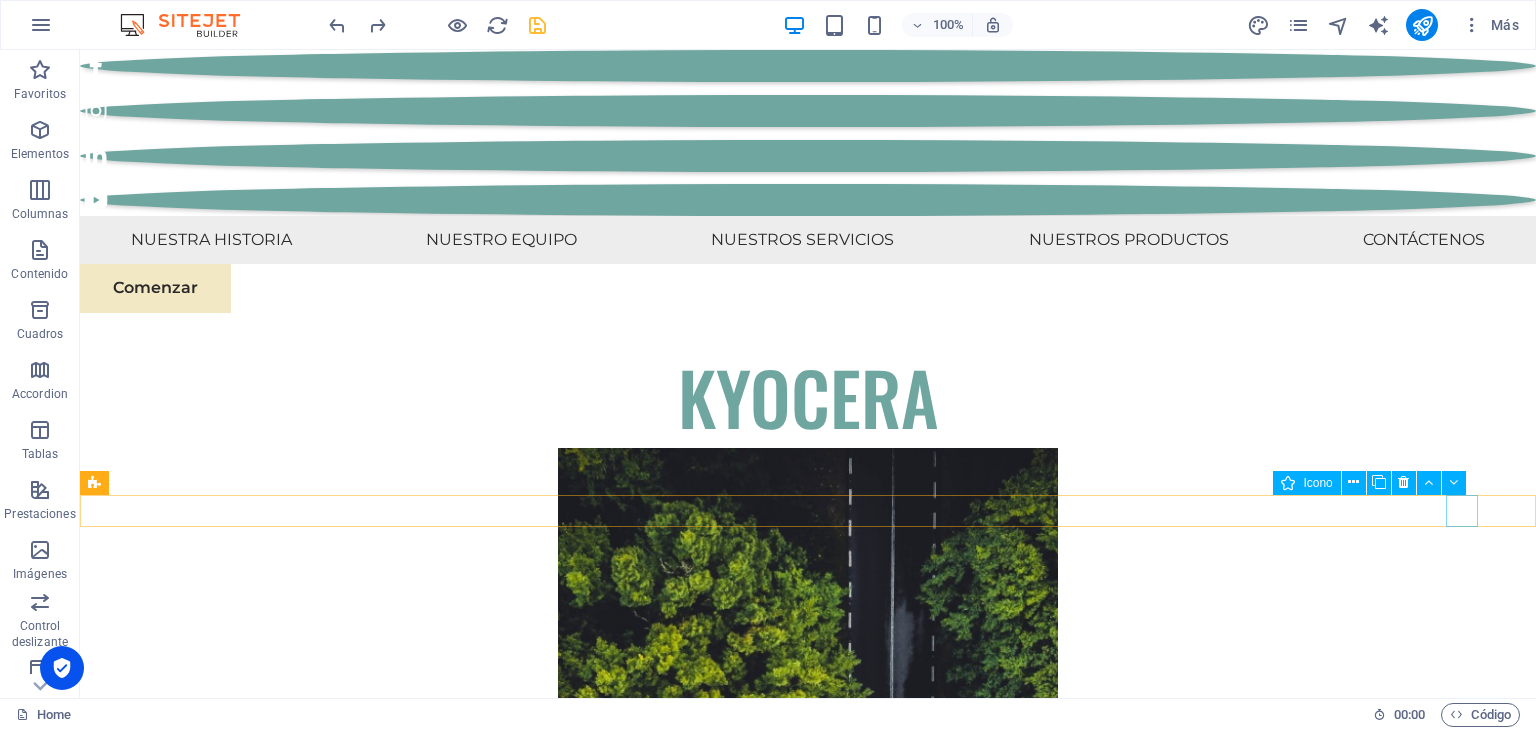 click at bounding box center [808, 9867] 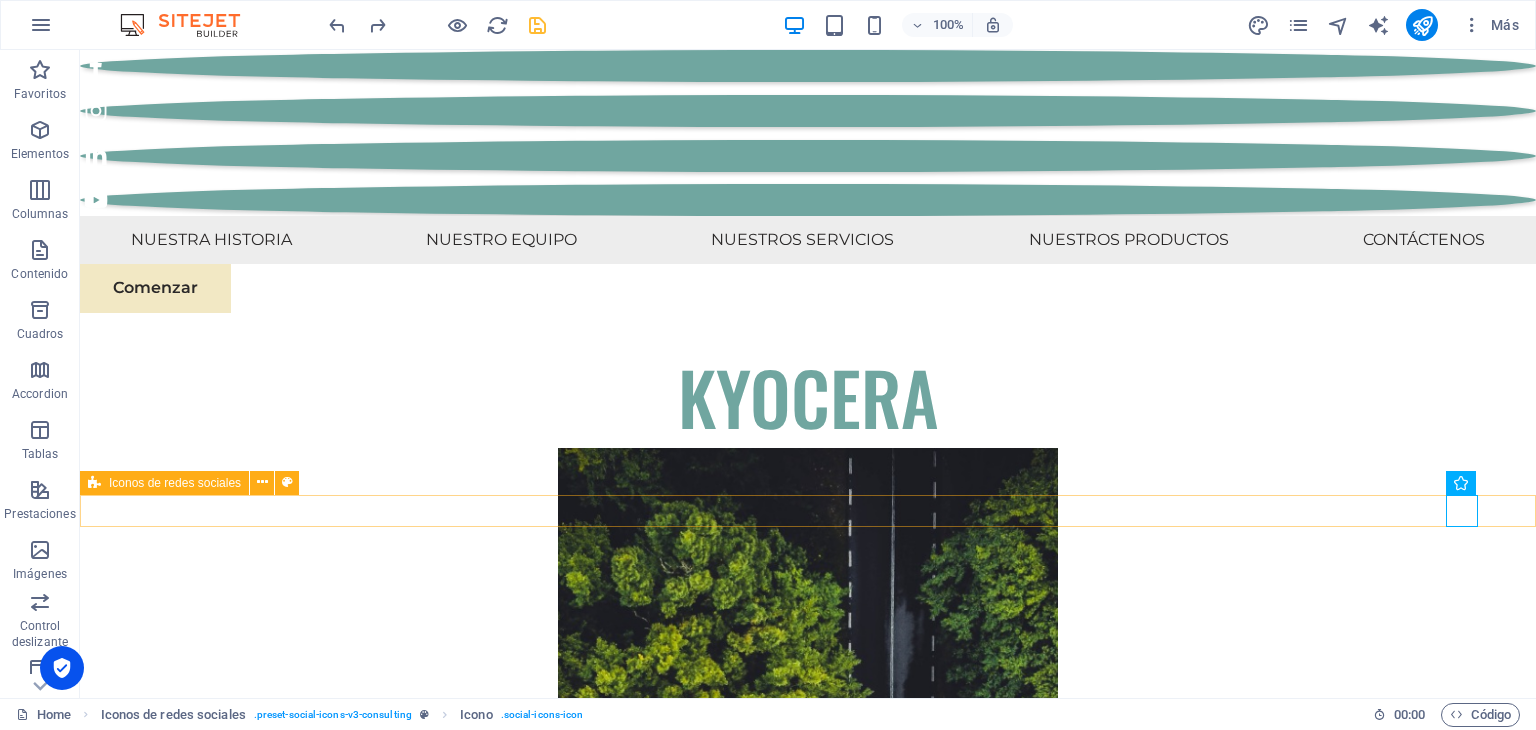 click at bounding box center (808, 9844) 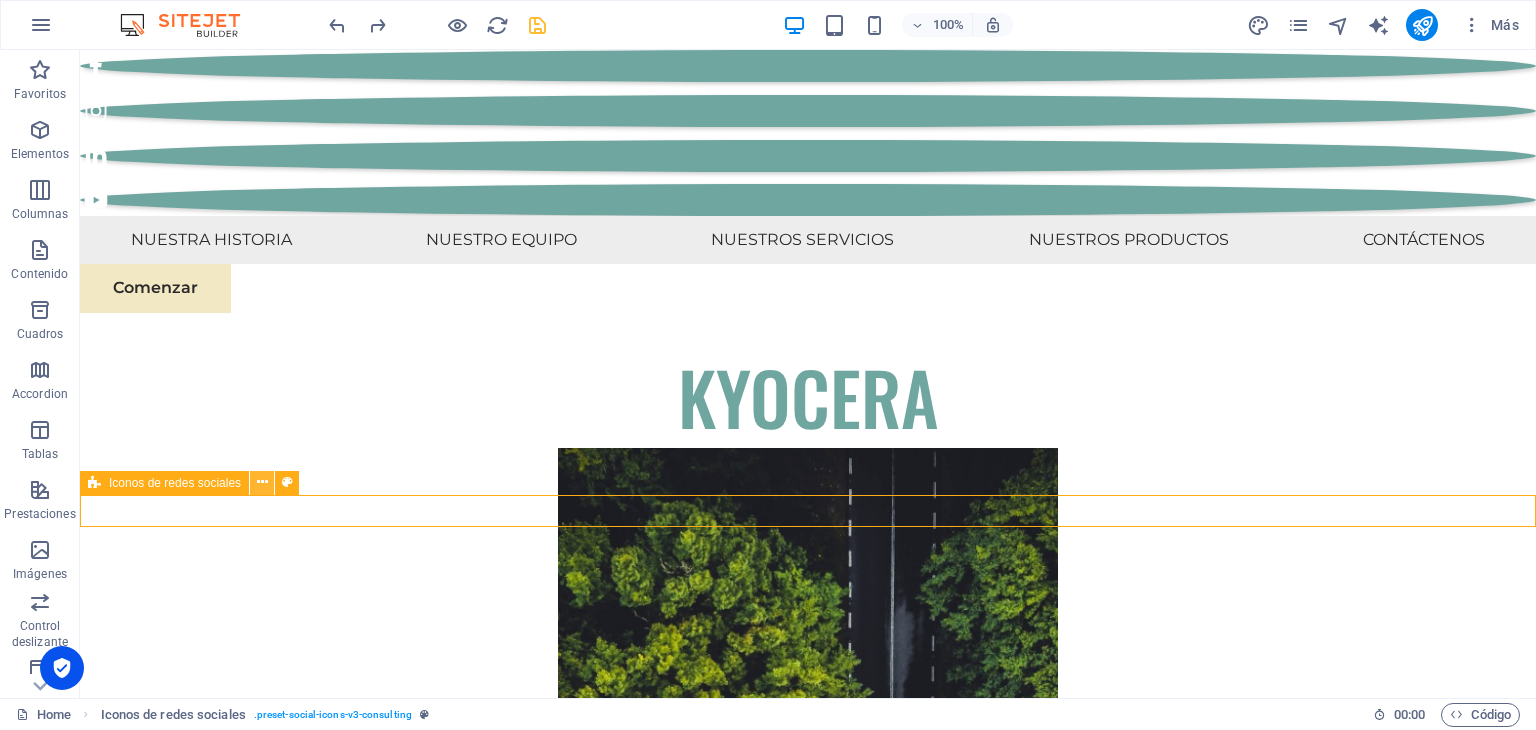 click at bounding box center [262, 482] 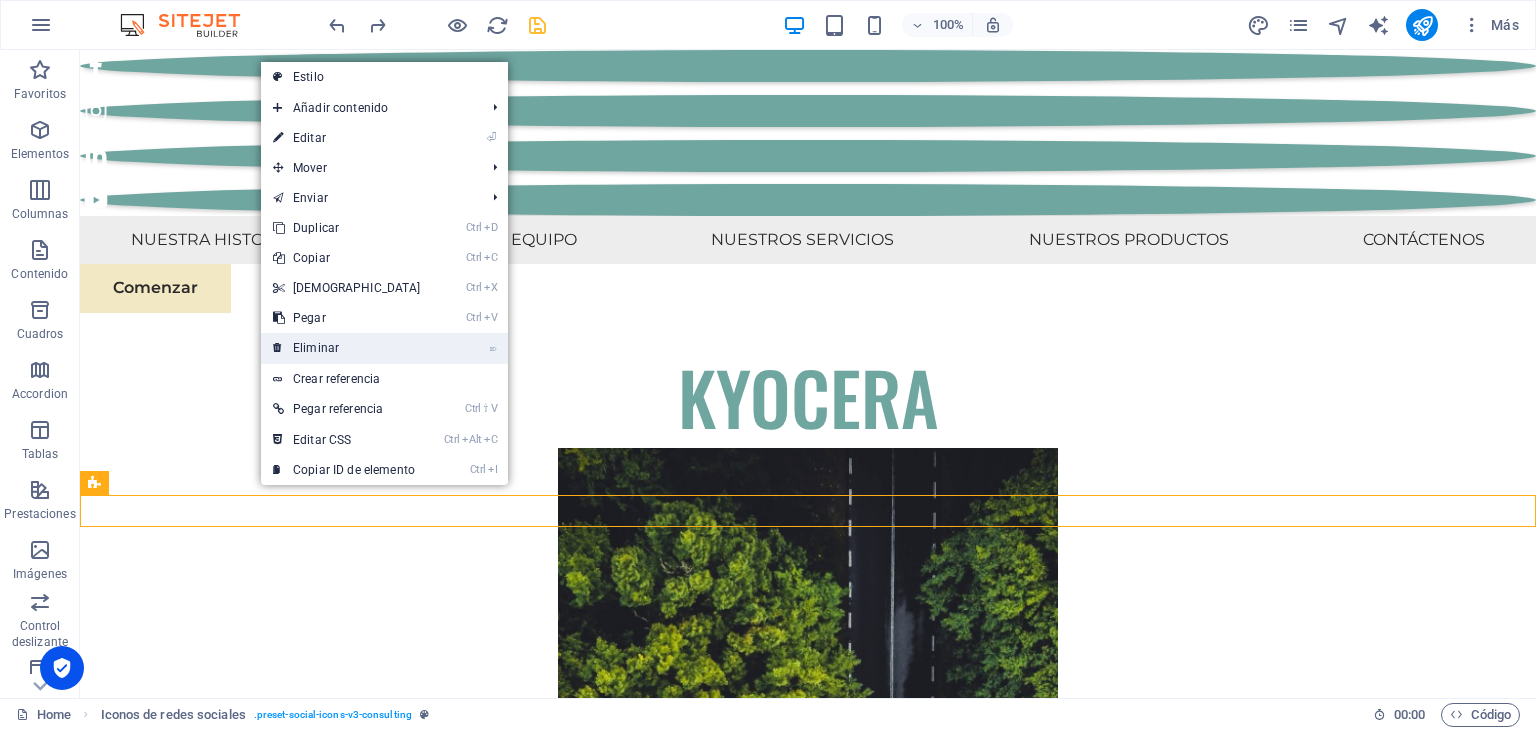 click on "⌦  Eliminar" at bounding box center [347, 348] 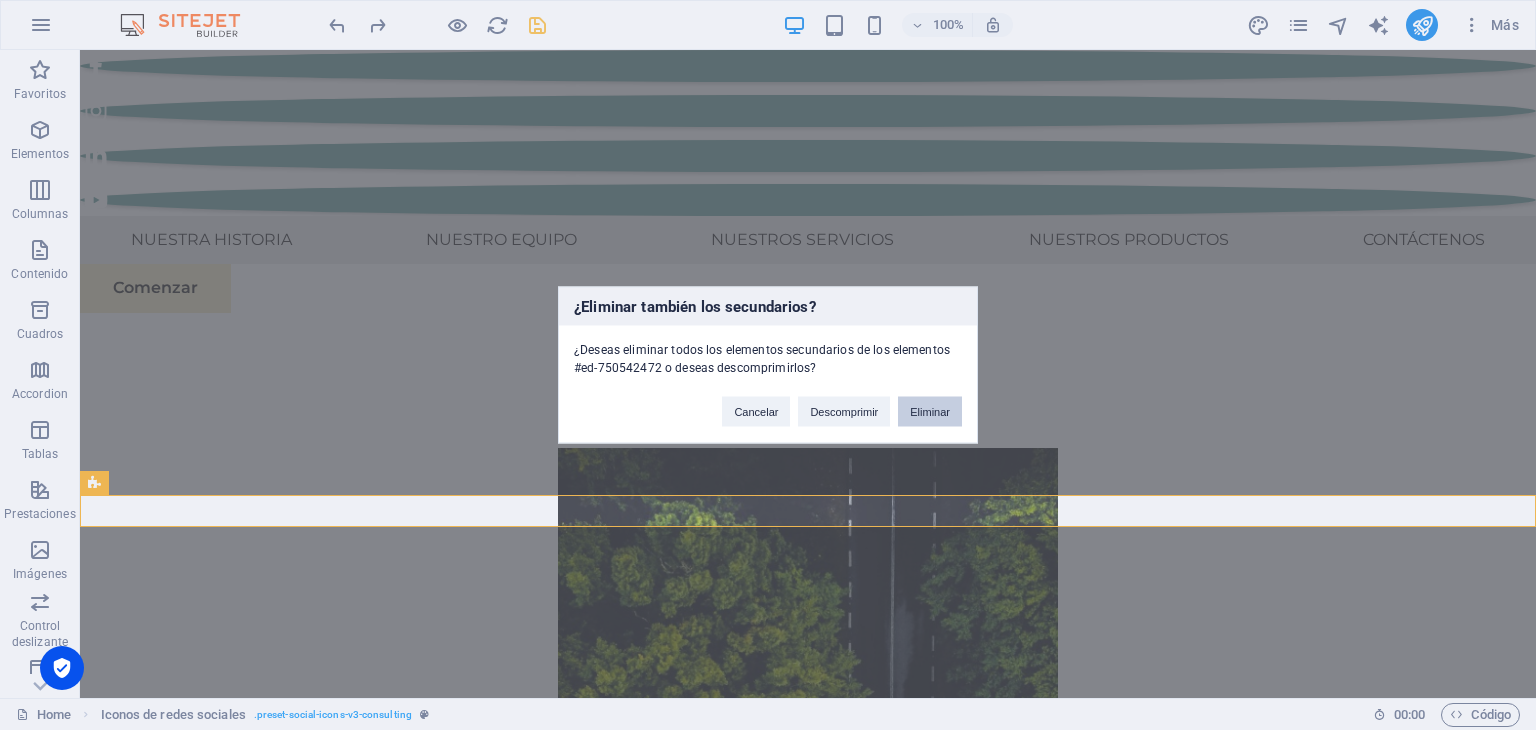 click on "Eliminar" at bounding box center [930, 412] 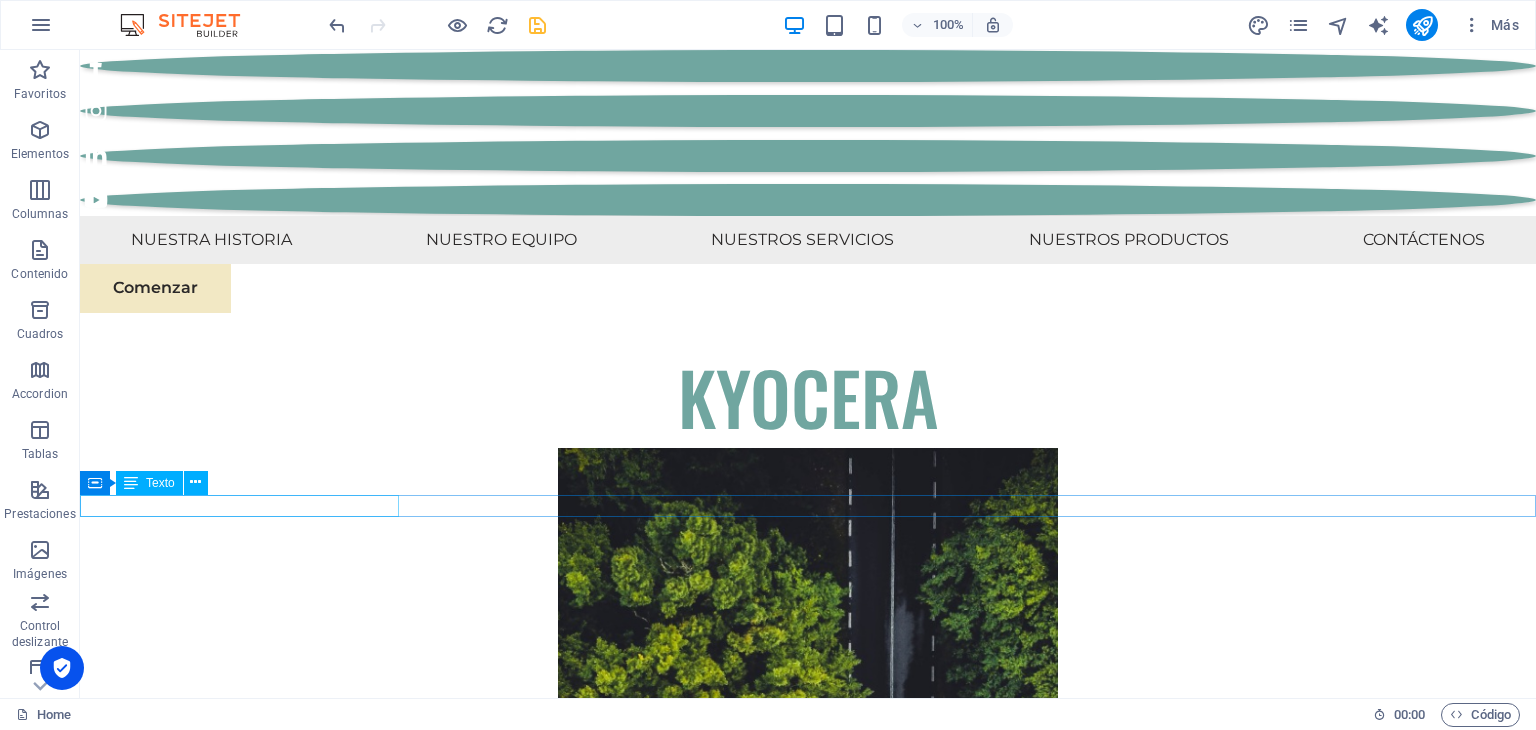 click on "[EMAIL_ADDRESS][DOMAIN_NAME]" at bounding box center (808, 9772) 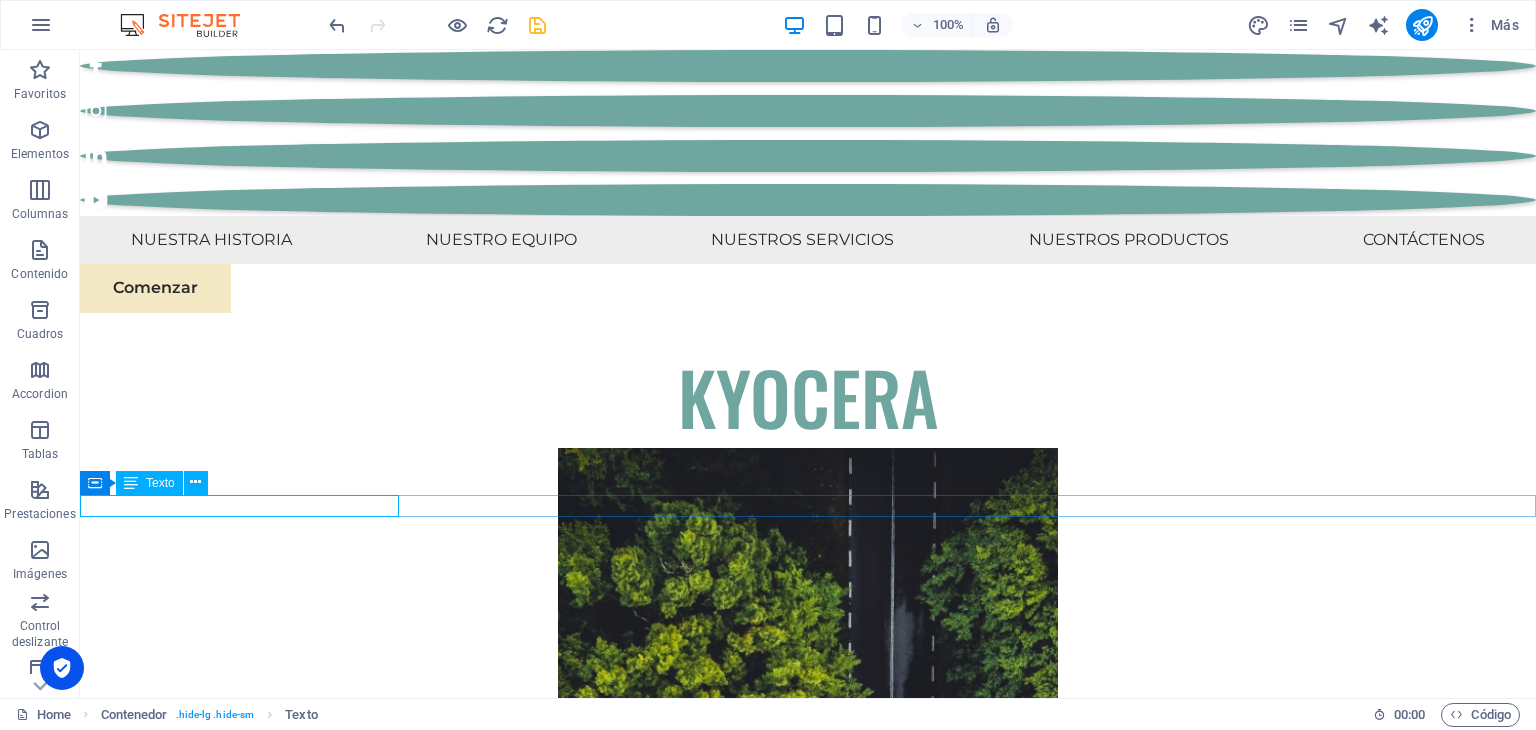 click on "[EMAIL_ADDRESS][DOMAIN_NAME]" at bounding box center [808, 9772] 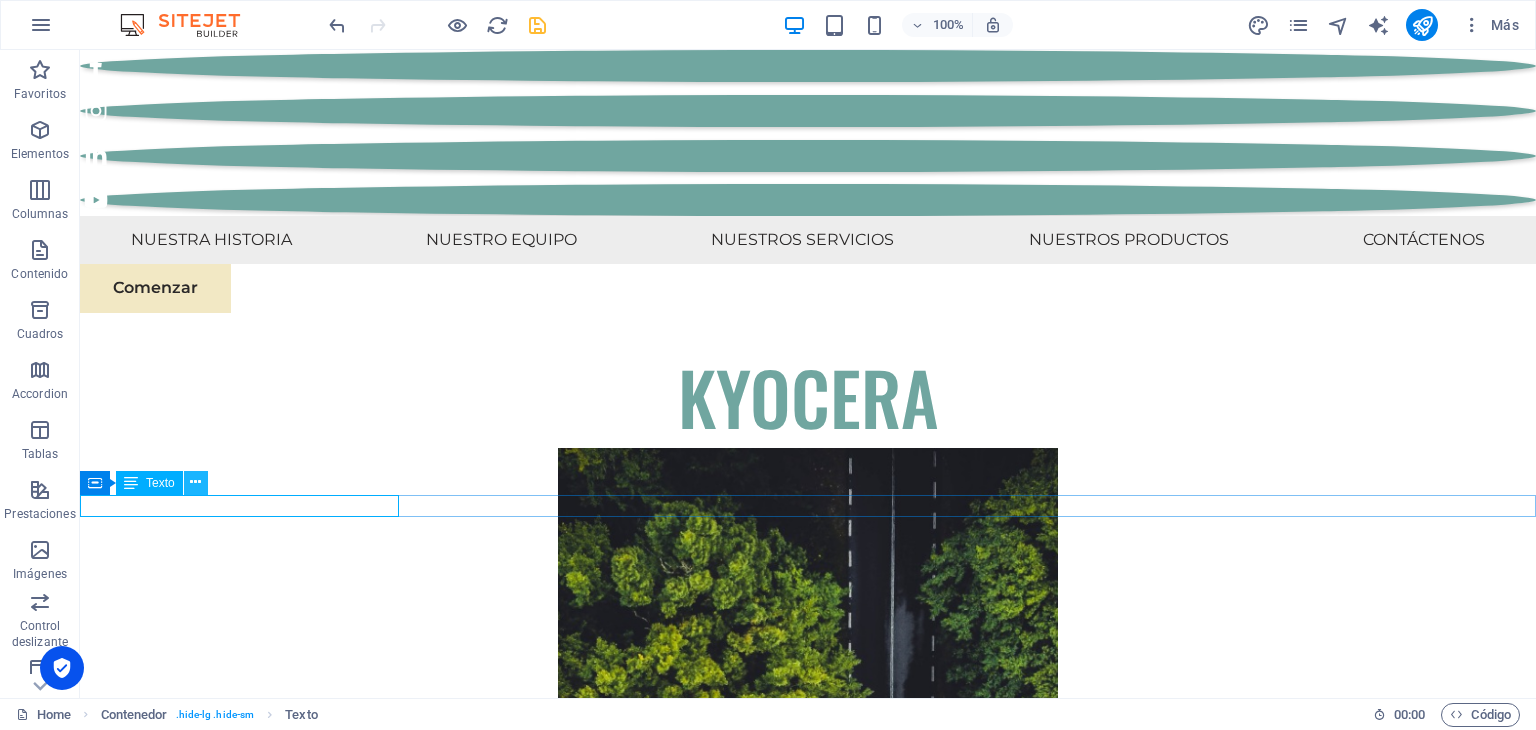 click at bounding box center [195, 482] 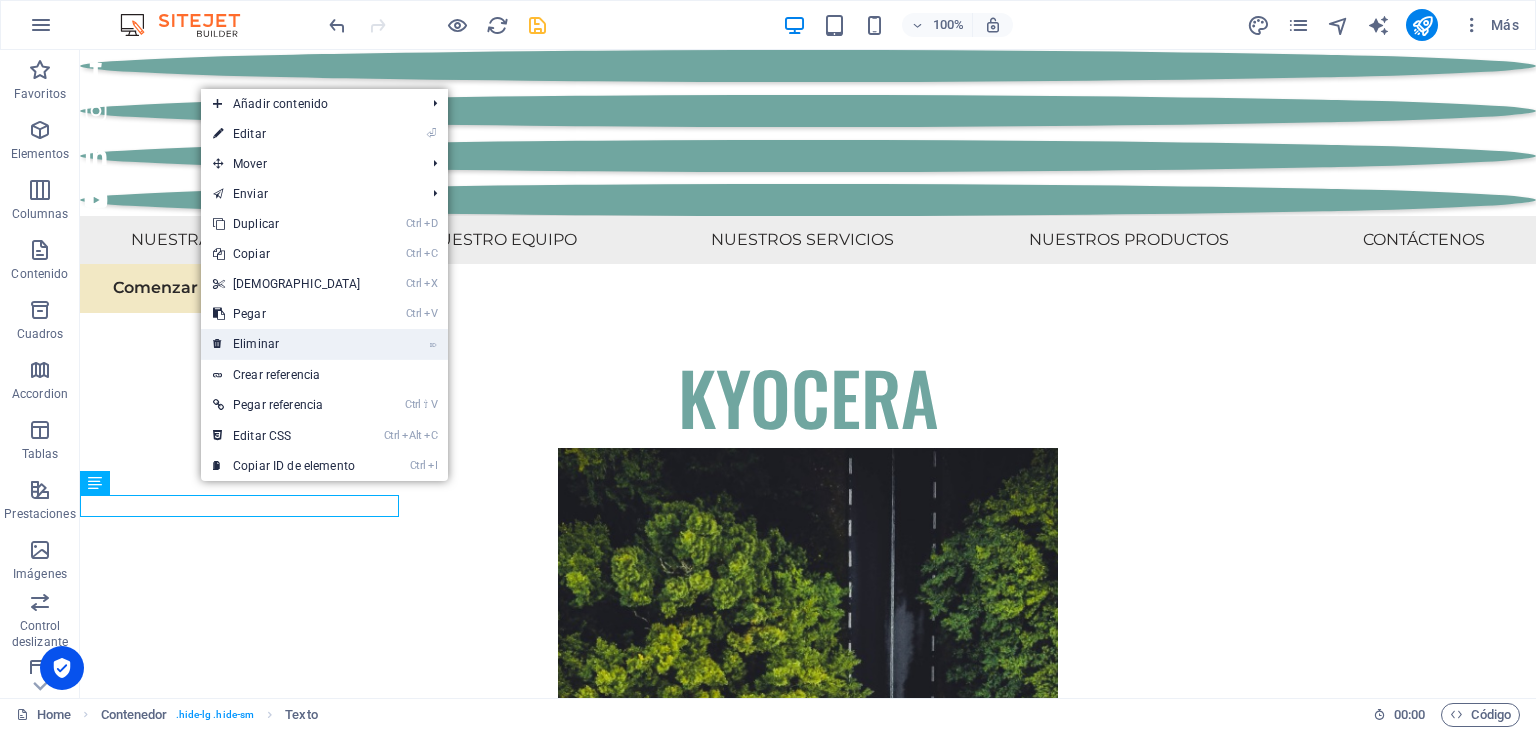 click on "⌦  Eliminar" at bounding box center (287, 344) 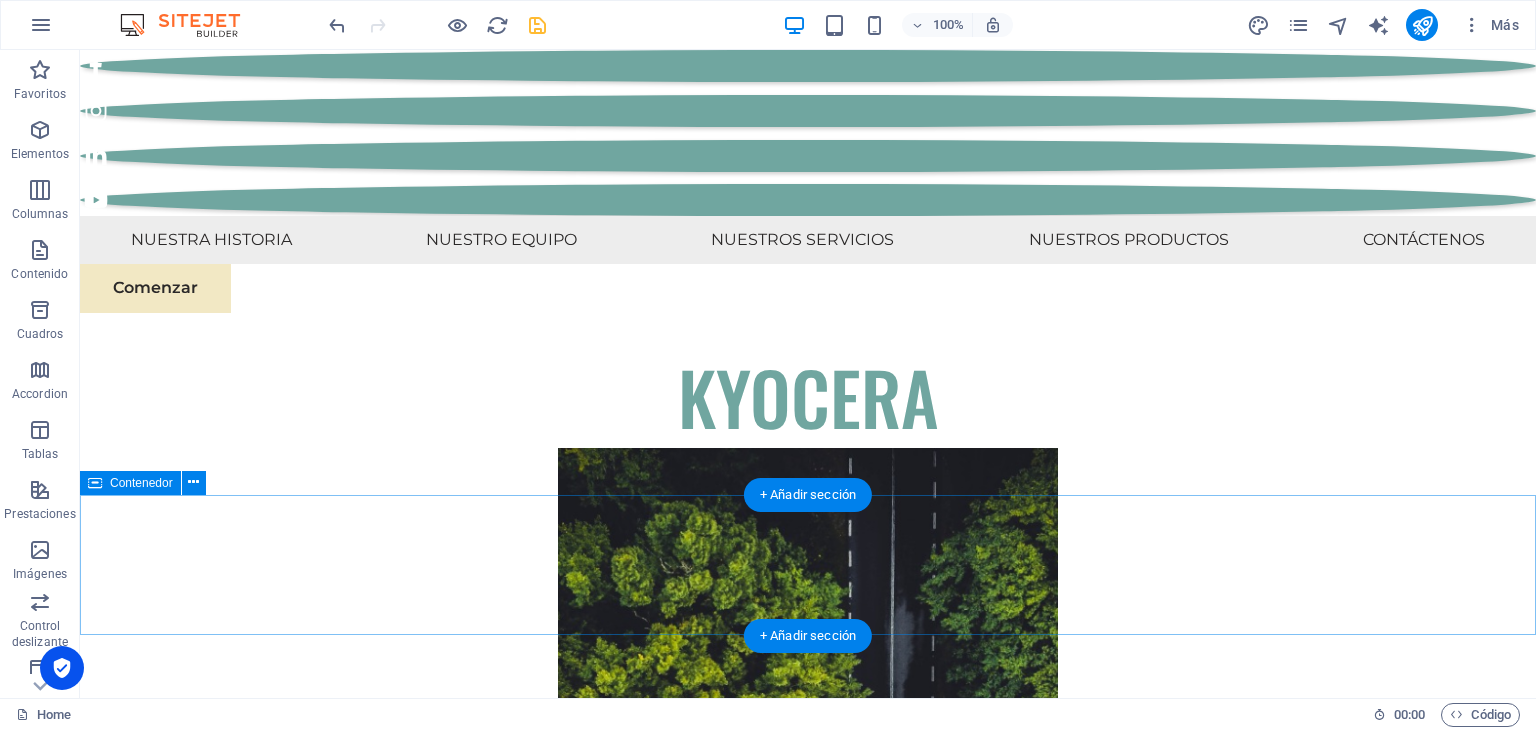 click on "Suelta el contenido aquí o  Añadir elementos  Pegar portapapeles" at bounding box center [808, 9832] 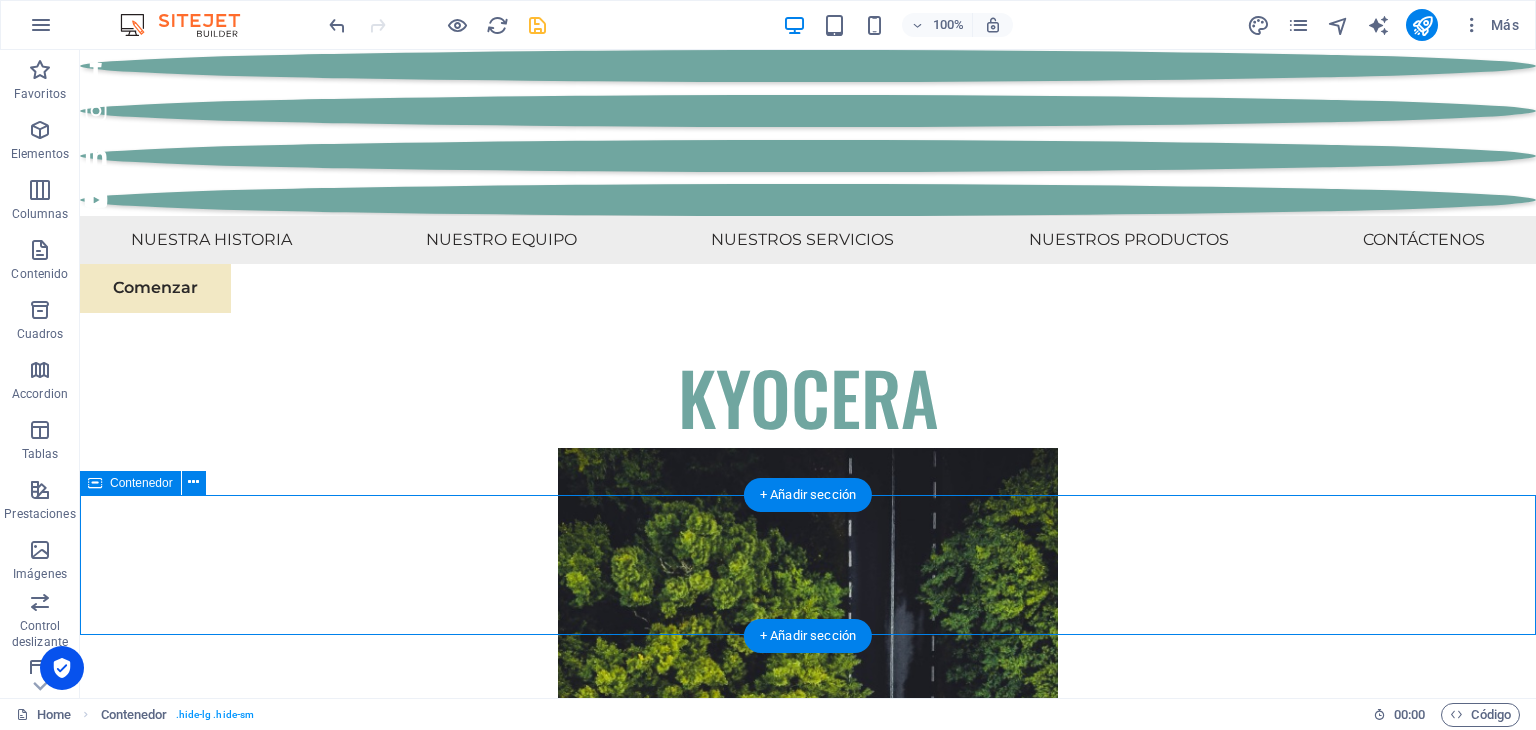 click on "Suelta el contenido aquí o  Añadir elementos  Pegar portapapeles" at bounding box center (808, 9832) 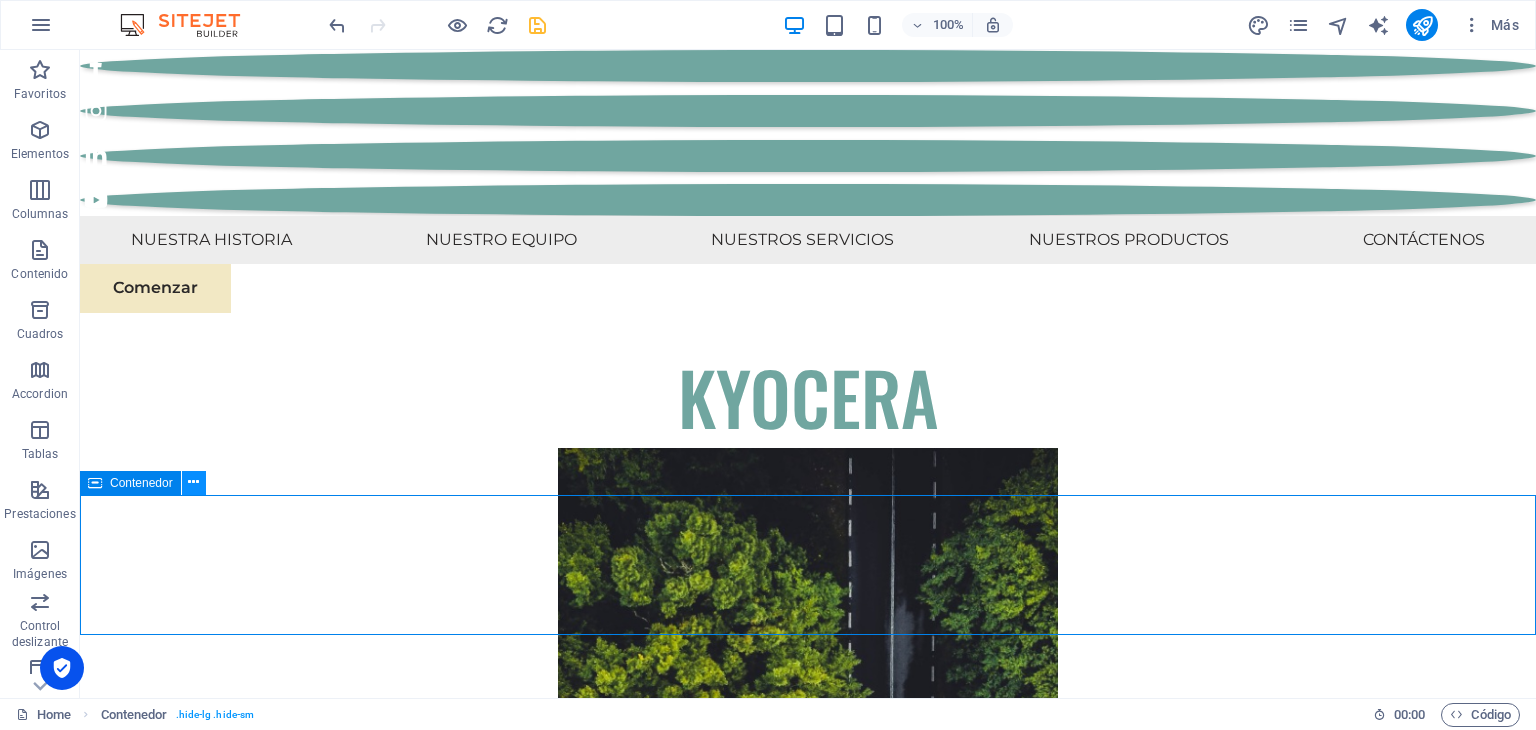 click at bounding box center [194, 483] 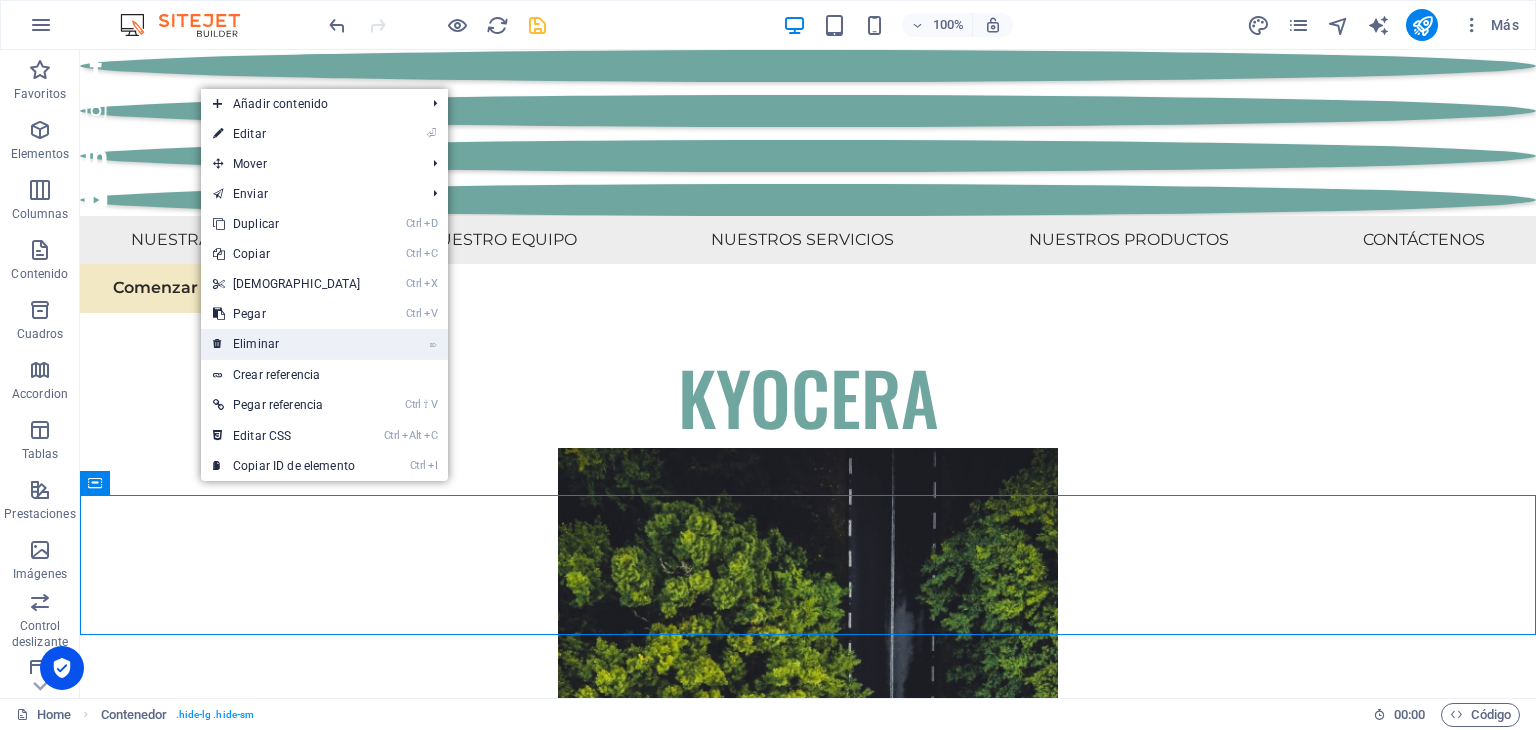 click on "⌦  Eliminar" at bounding box center (287, 344) 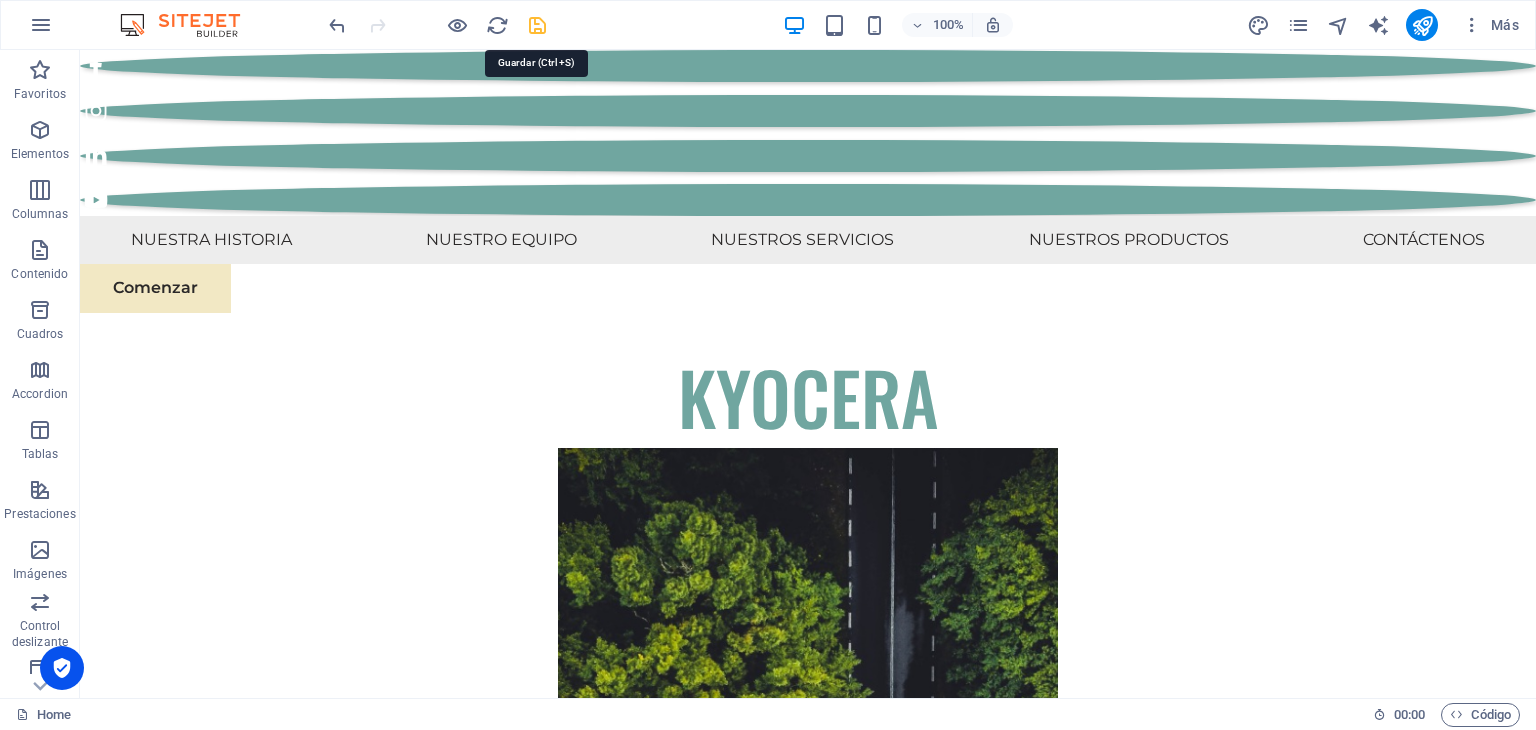 click at bounding box center (537, 25) 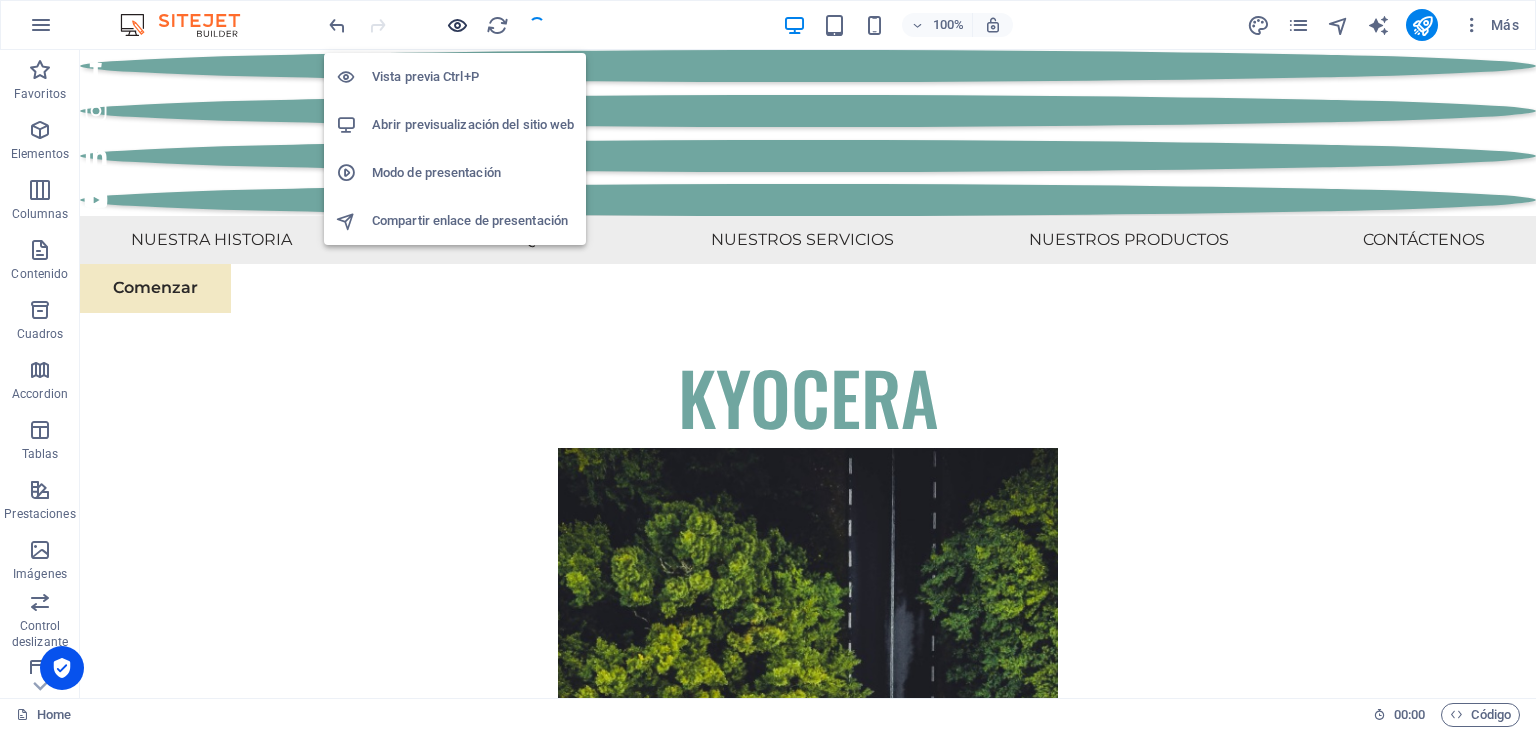 click at bounding box center (457, 25) 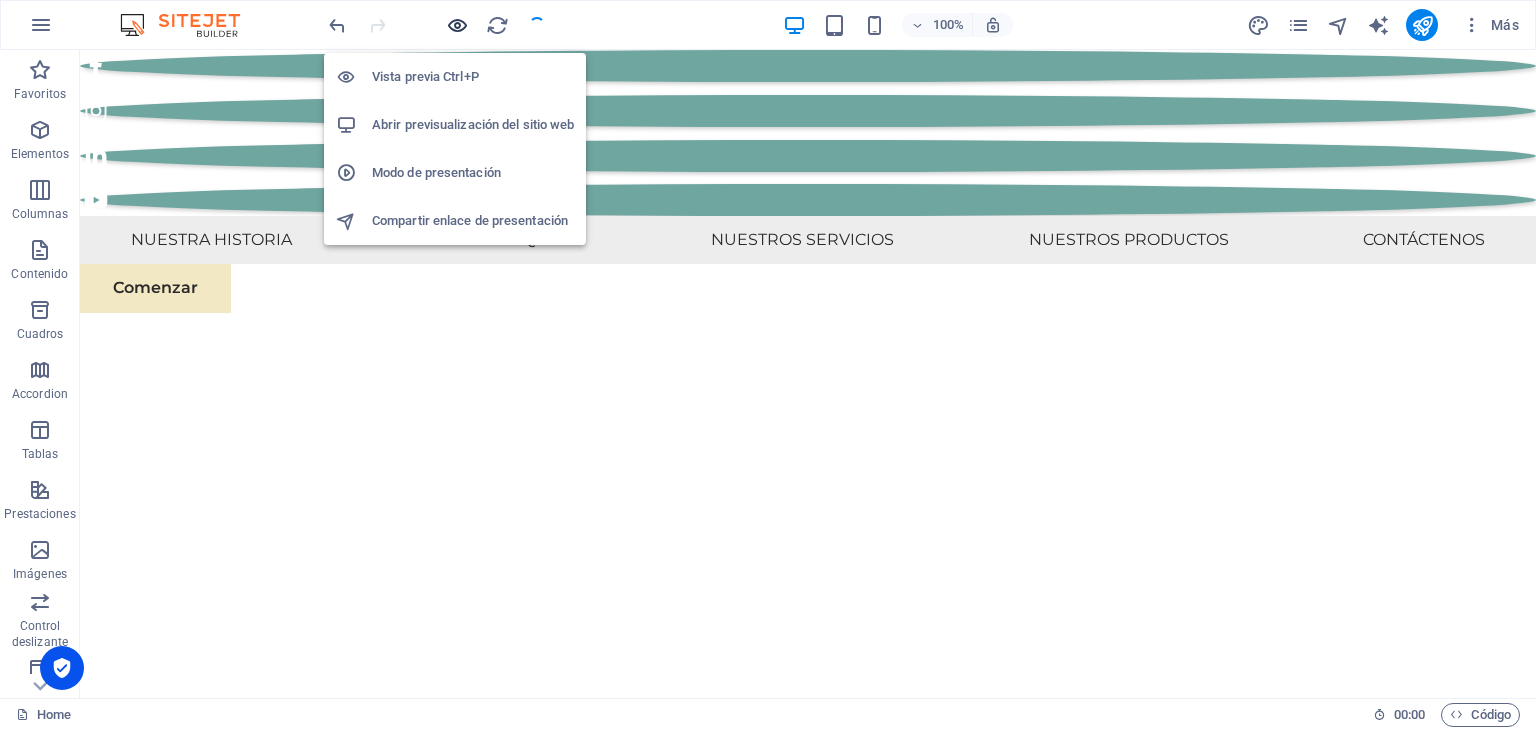 scroll, scrollTop: 5680, scrollLeft: 0, axis: vertical 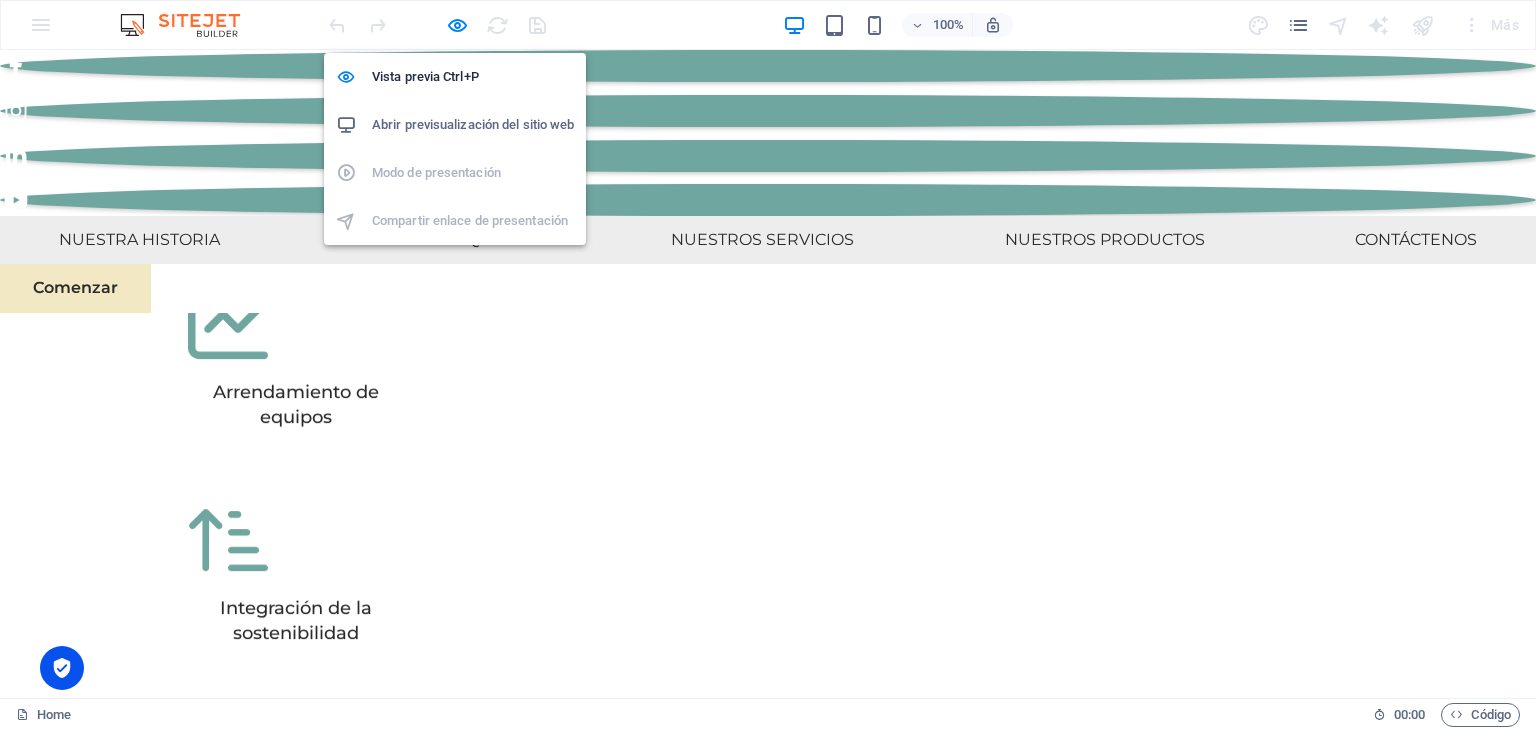 click on "Abrir previsualización del sitio web" at bounding box center [473, 125] 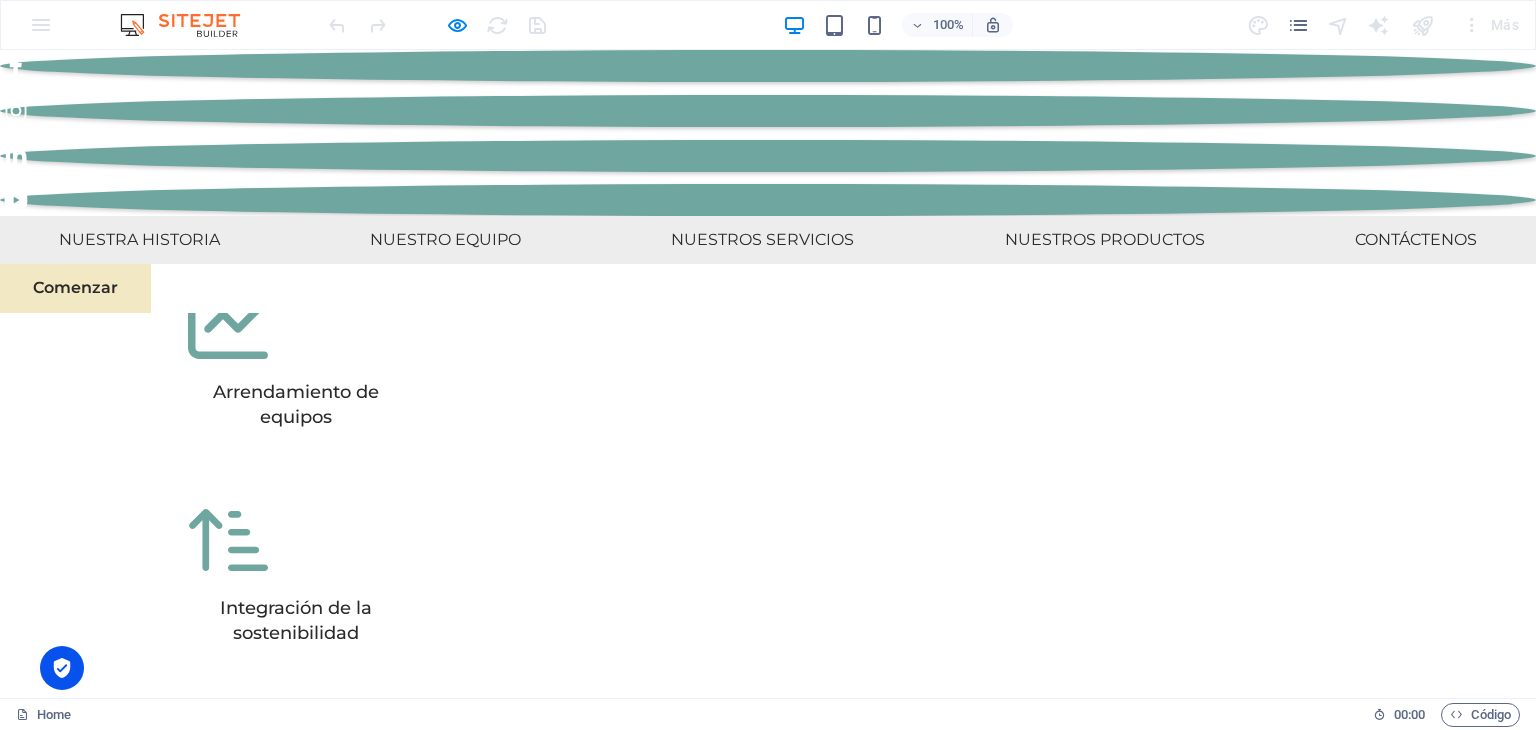 click on "Póngase en contacto ¿Listo para embarcarse en su viaje hacia el éxito sostenible? Póngase en contacto con nosotros [DATE] para programar una consulta. Nombre completo Correo electrónico Mensaje   He leído y entiendo la política de privacidad. ¿Ilegible? Regenerar Enviar" at bounding box center [768, 7075] 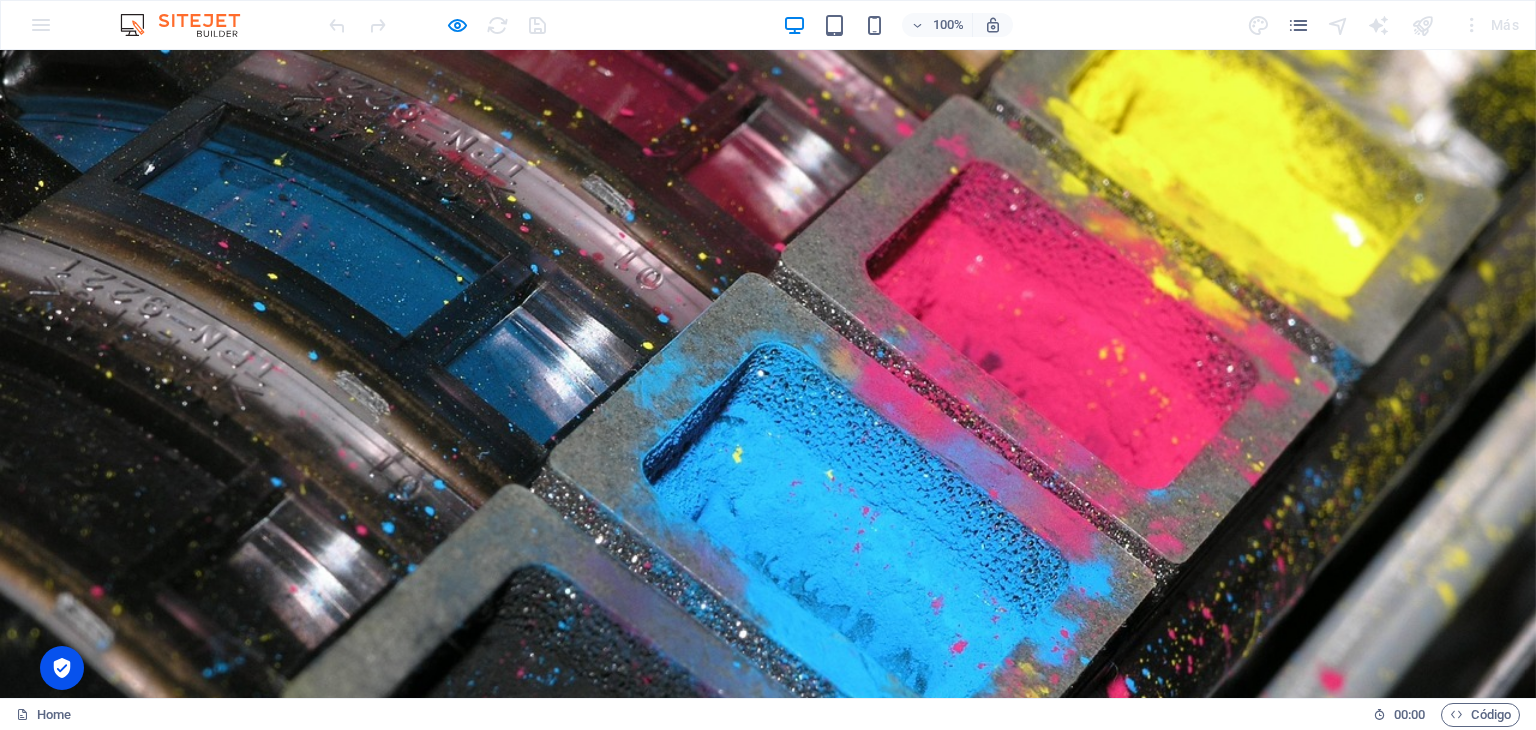 scroll, scrollTop: 0, scrollLeft: 0, axis: both 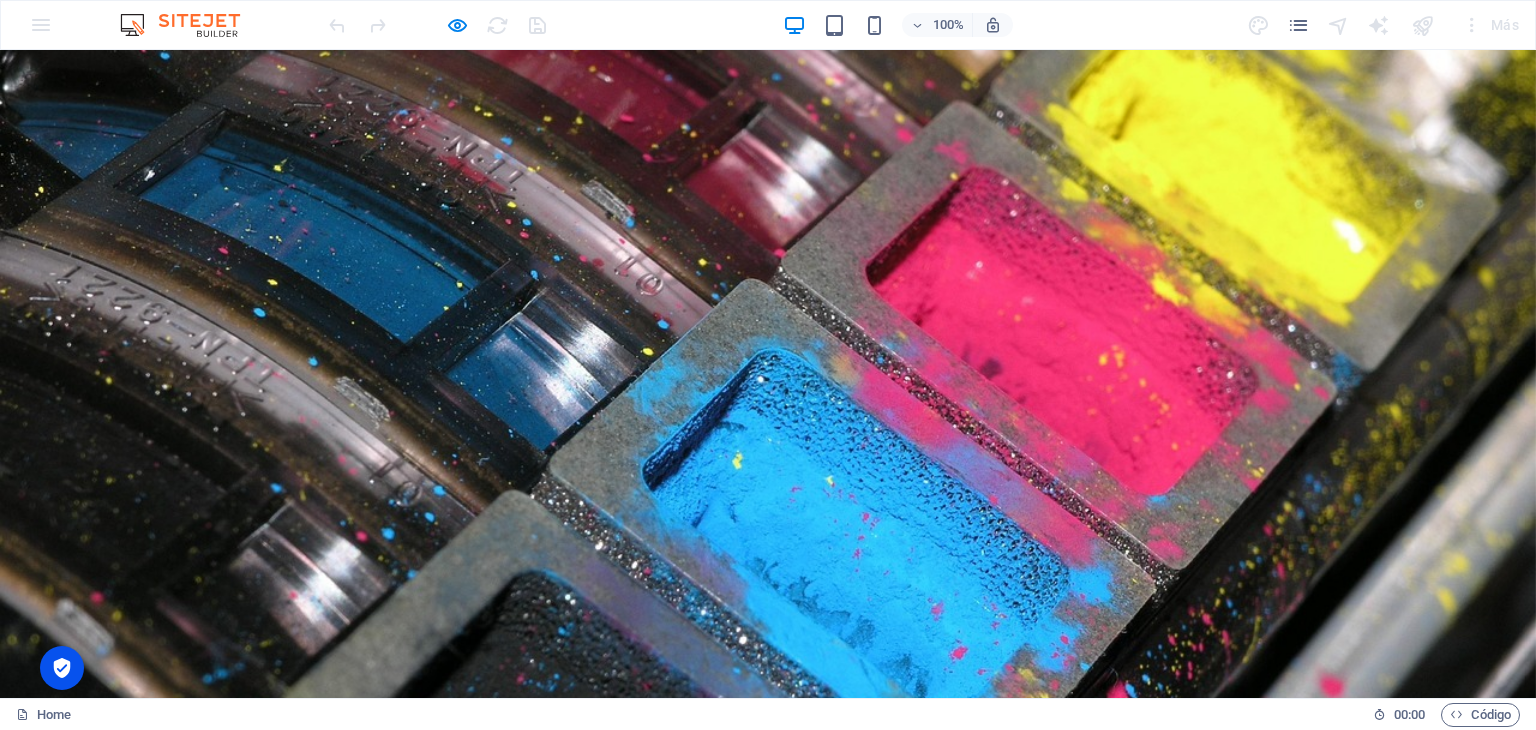 click on "Comenzar" at bounding box center (768, 1564) 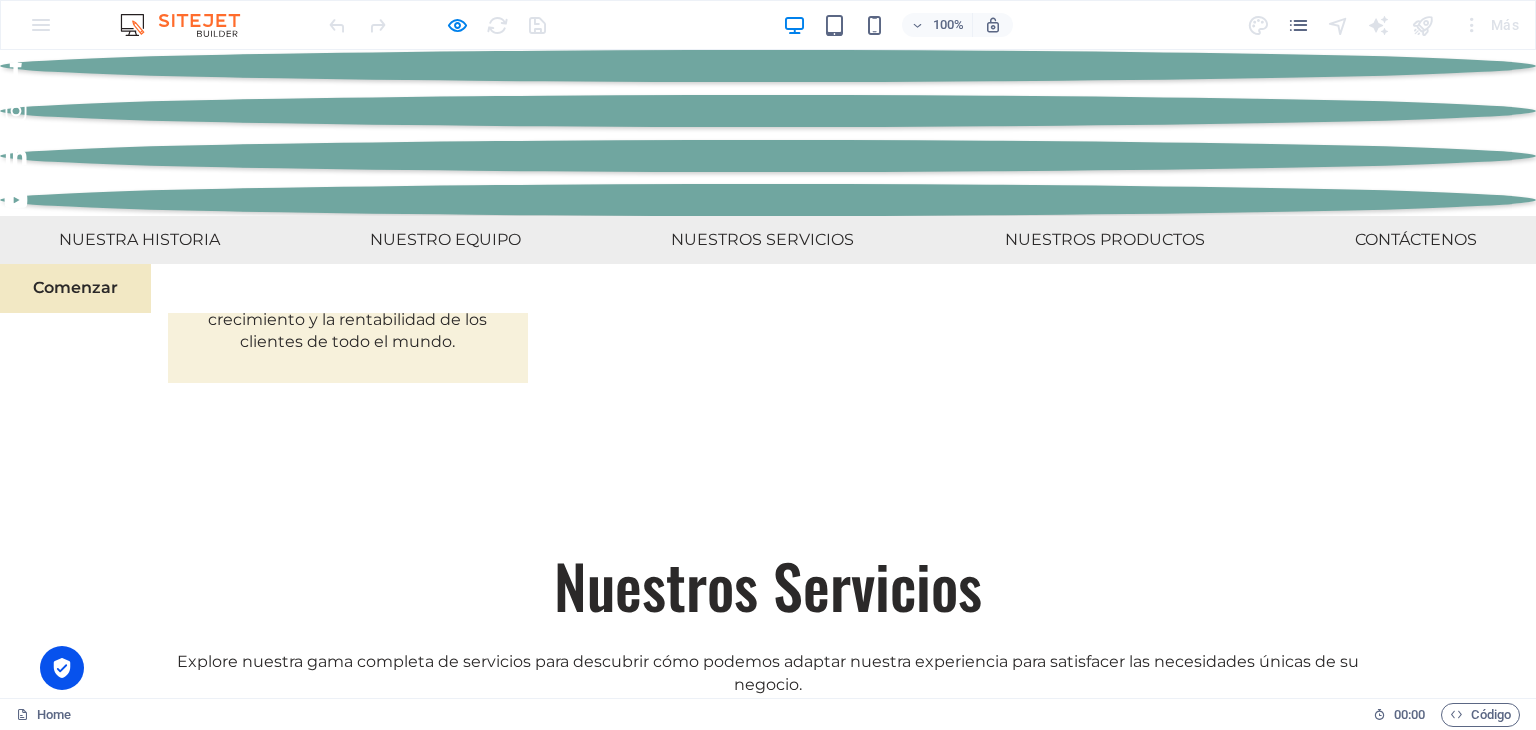 scroll, scrollTop: 5544, scrollLeft: 0, axis: vertical 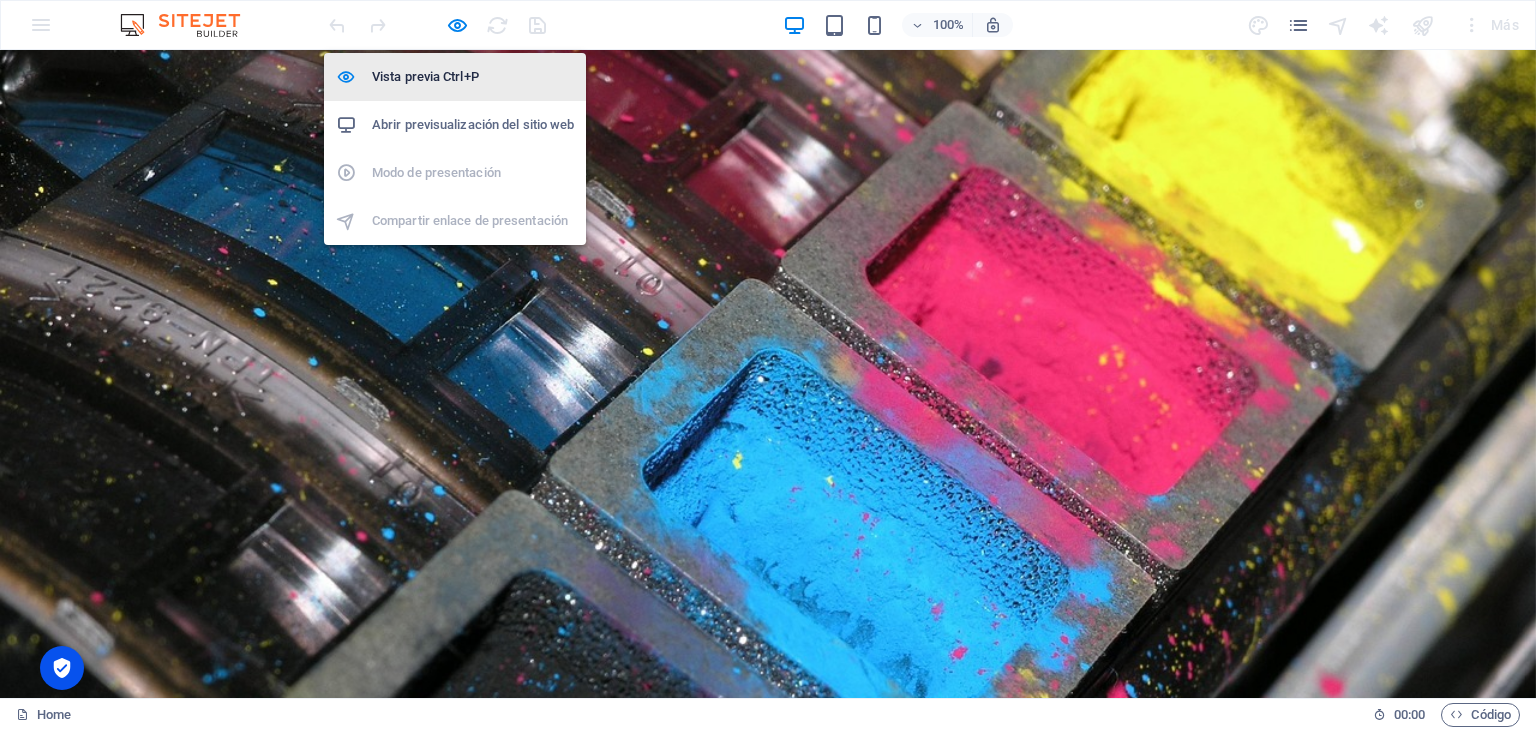 click on "Vista previa Ctrl+P" at bounding box center [473, 77] 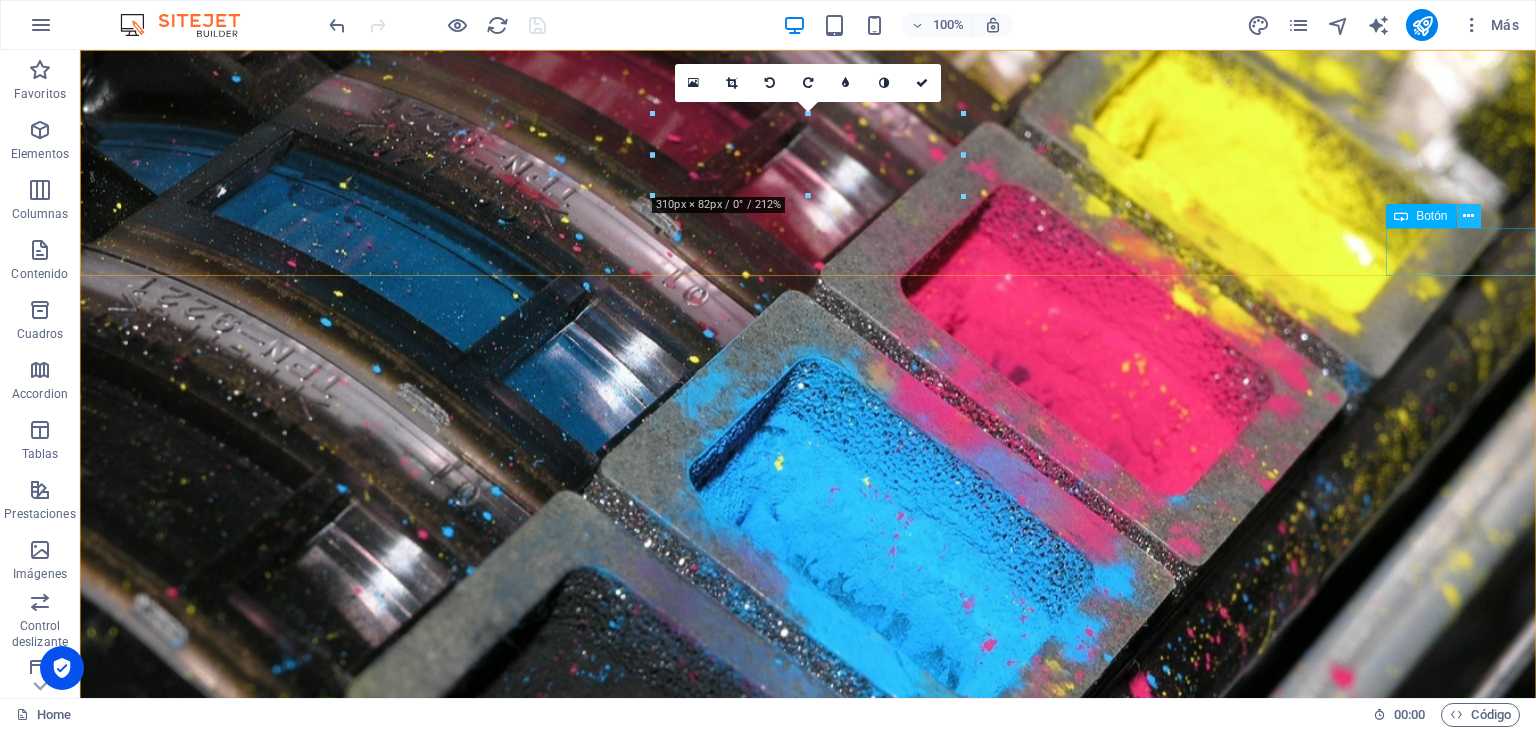 click at bounding box center [1468, 216] 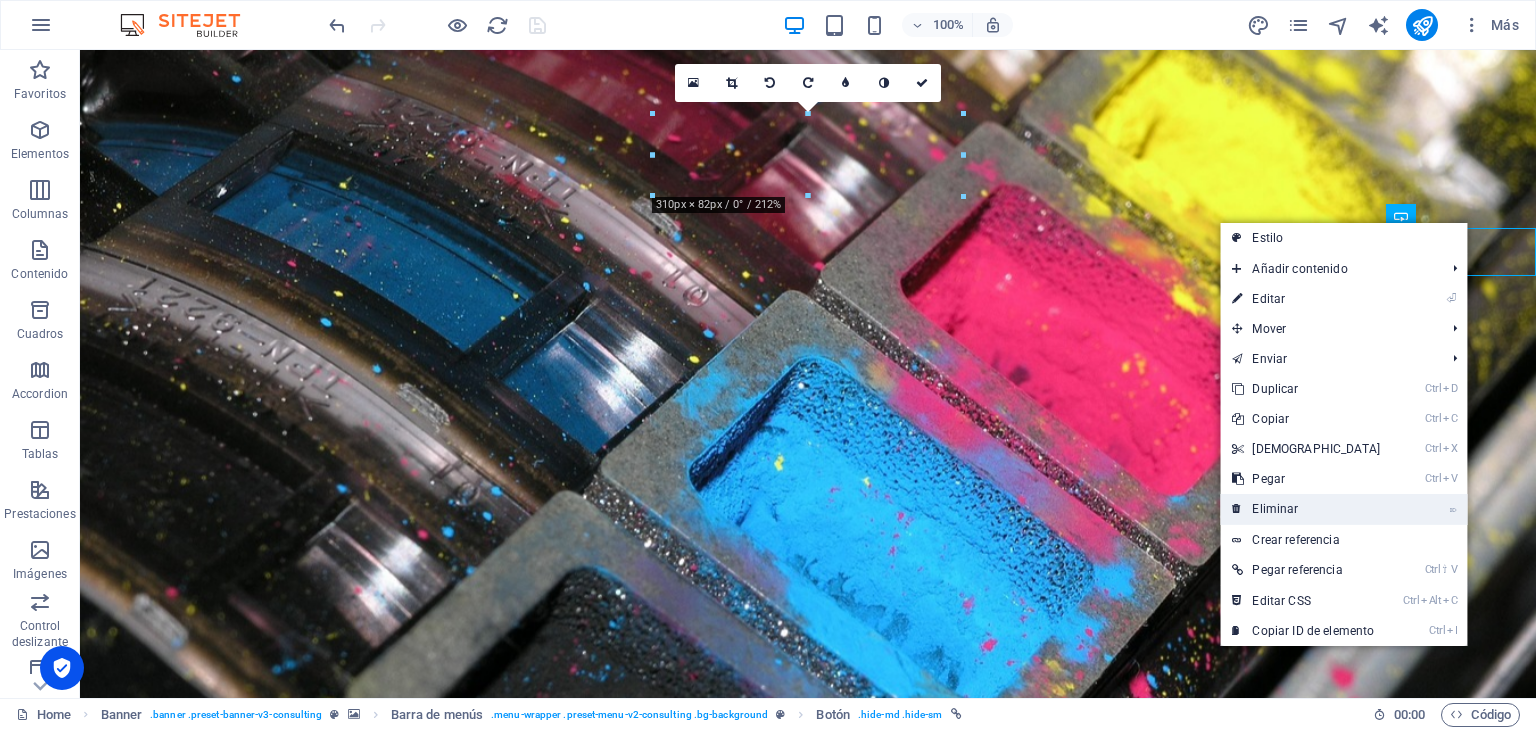 click on "⌦  Eliminar" at bounding box center [1306, 509] 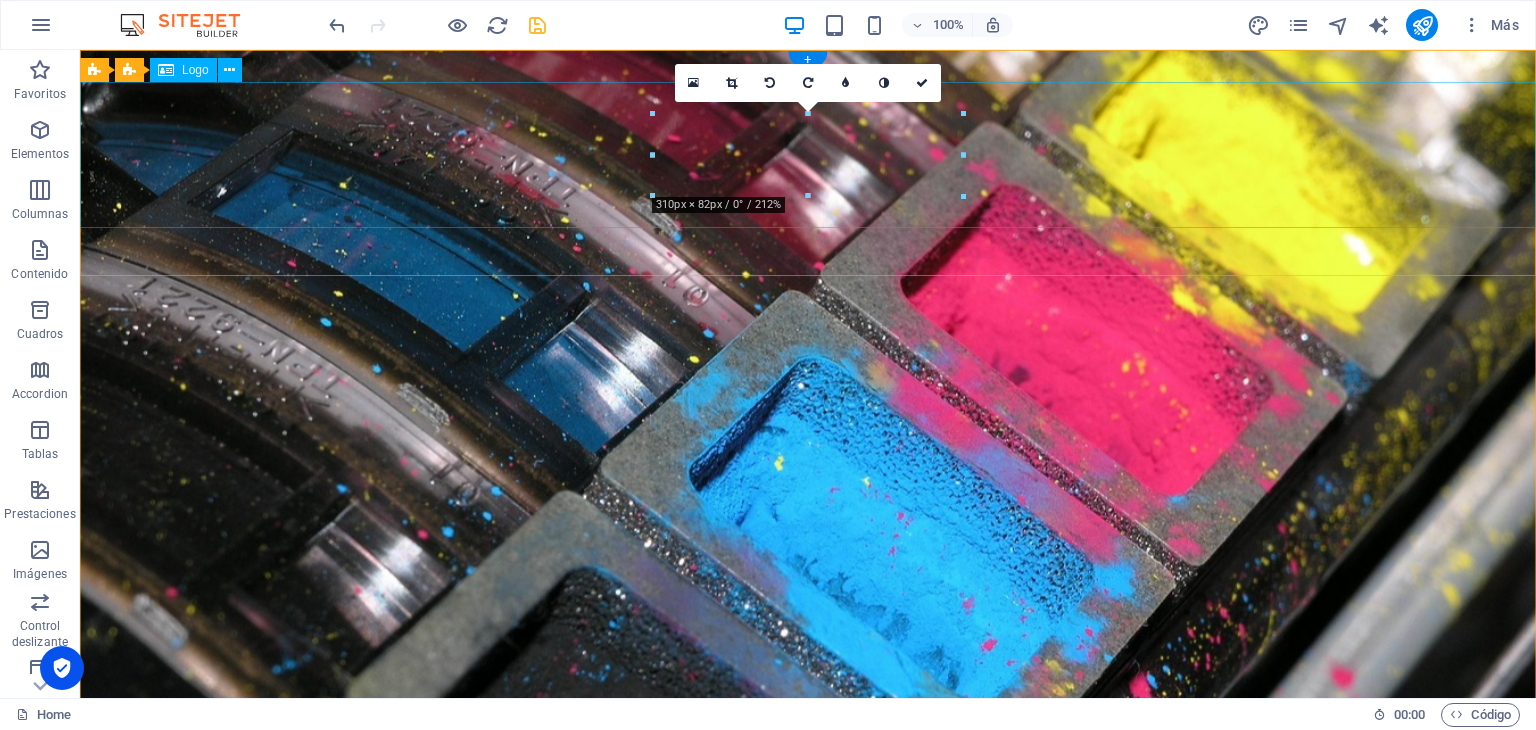 click at bounding box center (808, 1189) 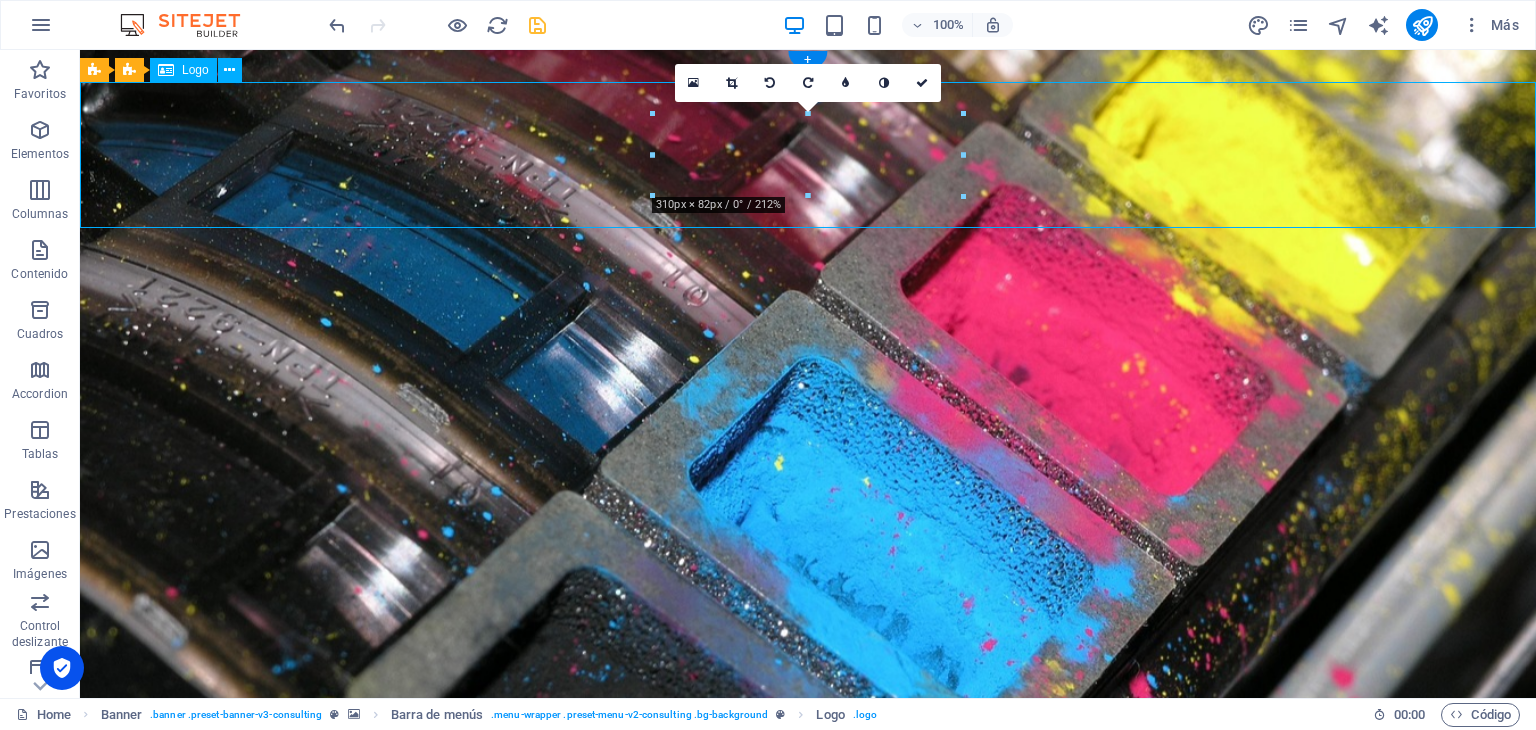 click at bounding box center (808, 1189) 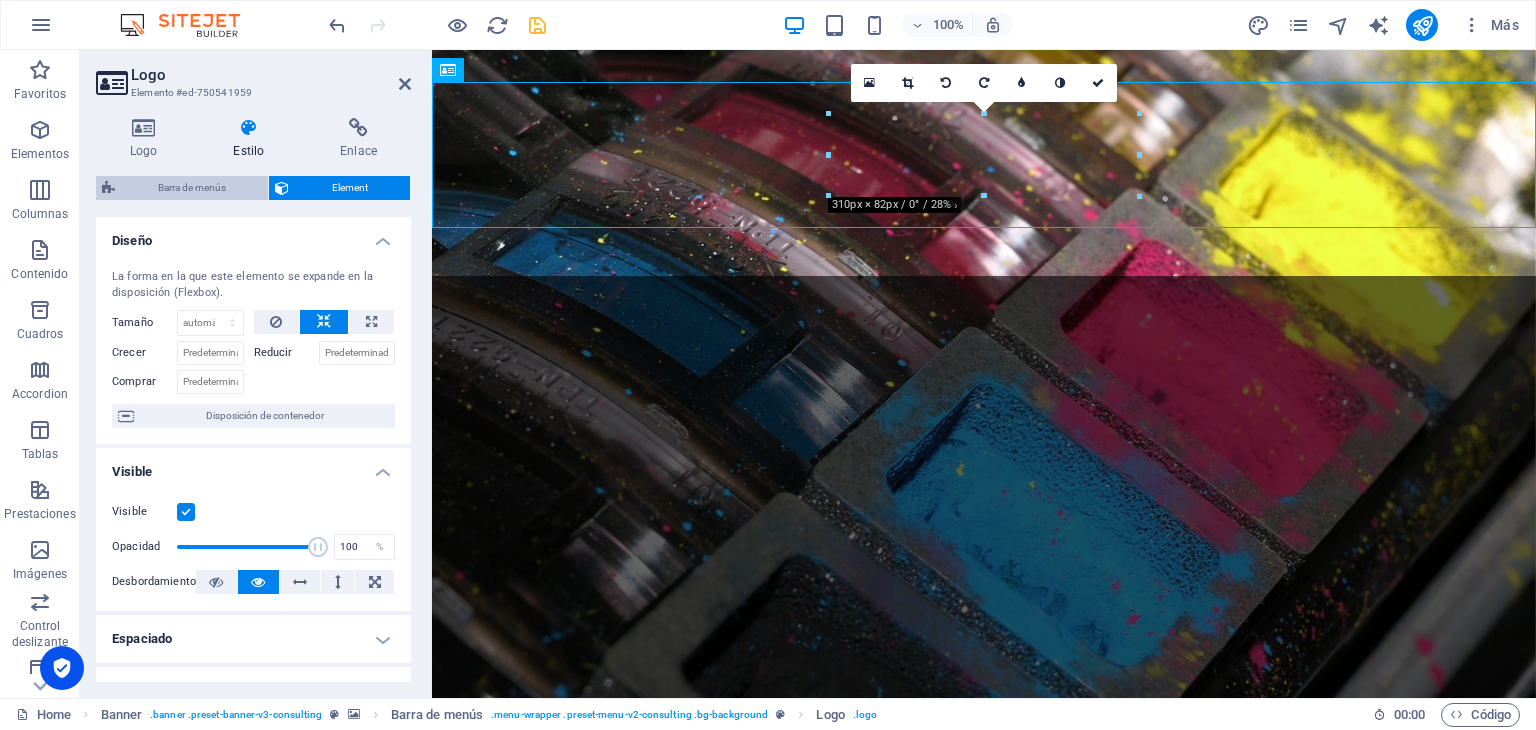 click on "Barra de menús" at bounding box center [191, 188] 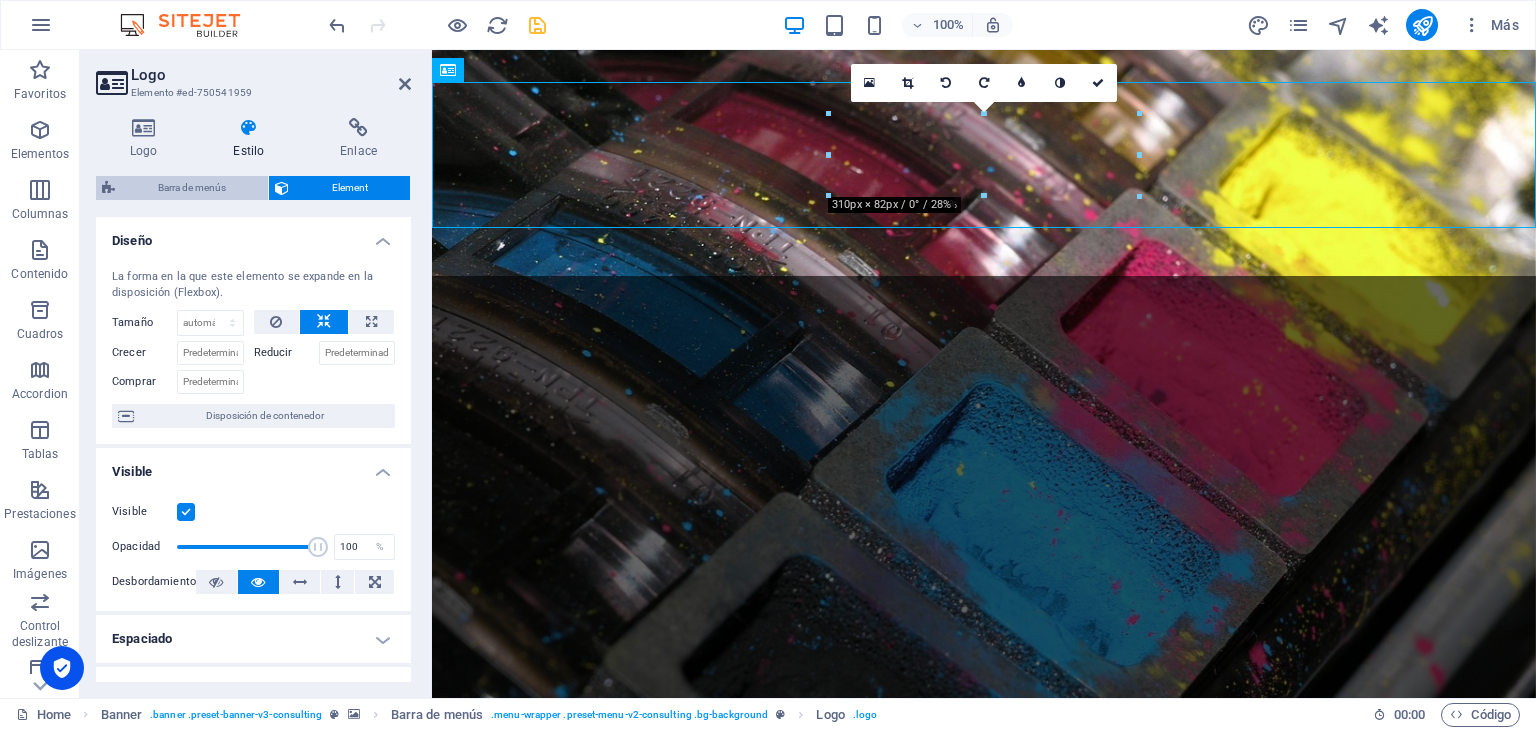 select on "rem" 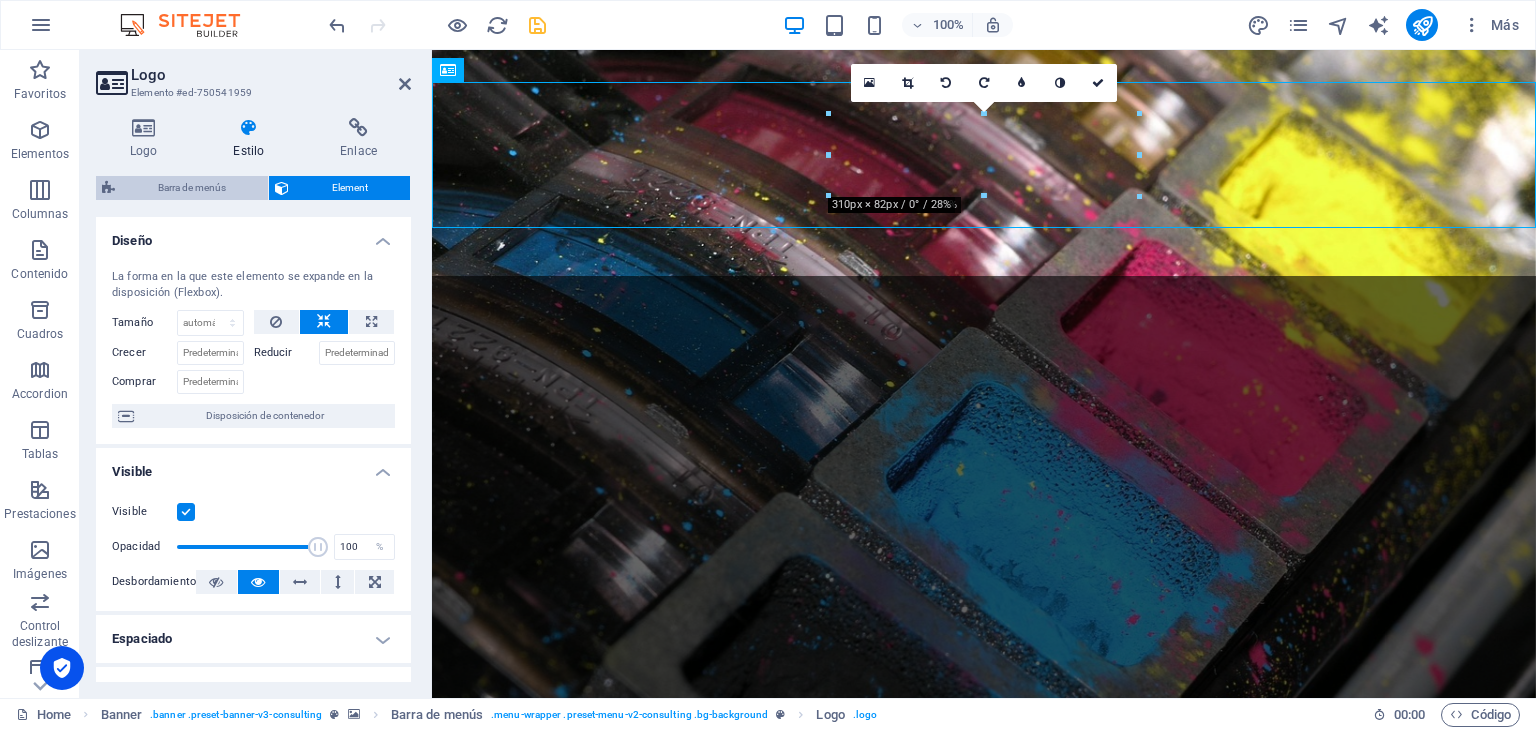 select on "rem" 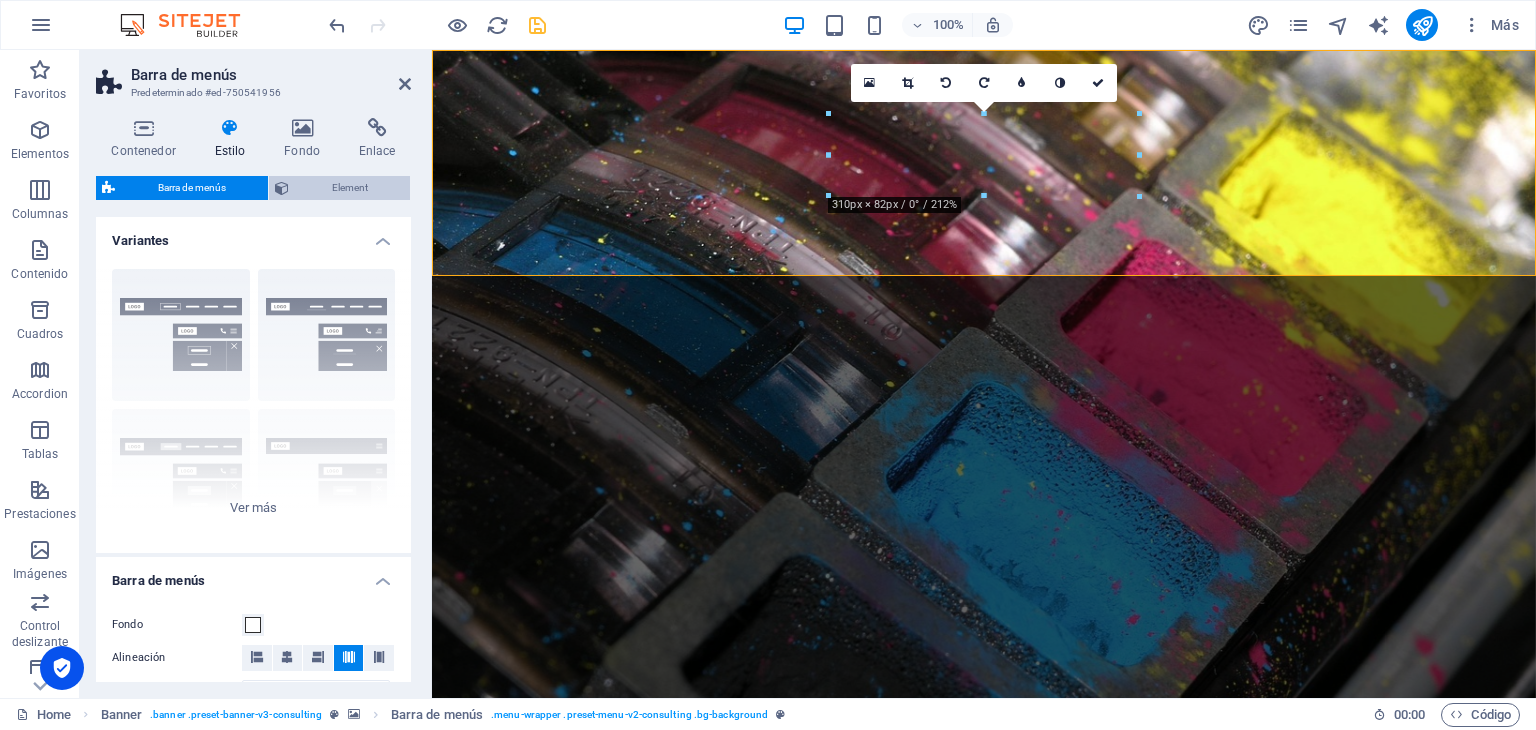 click on "Element" at bounding box center [349, 188] 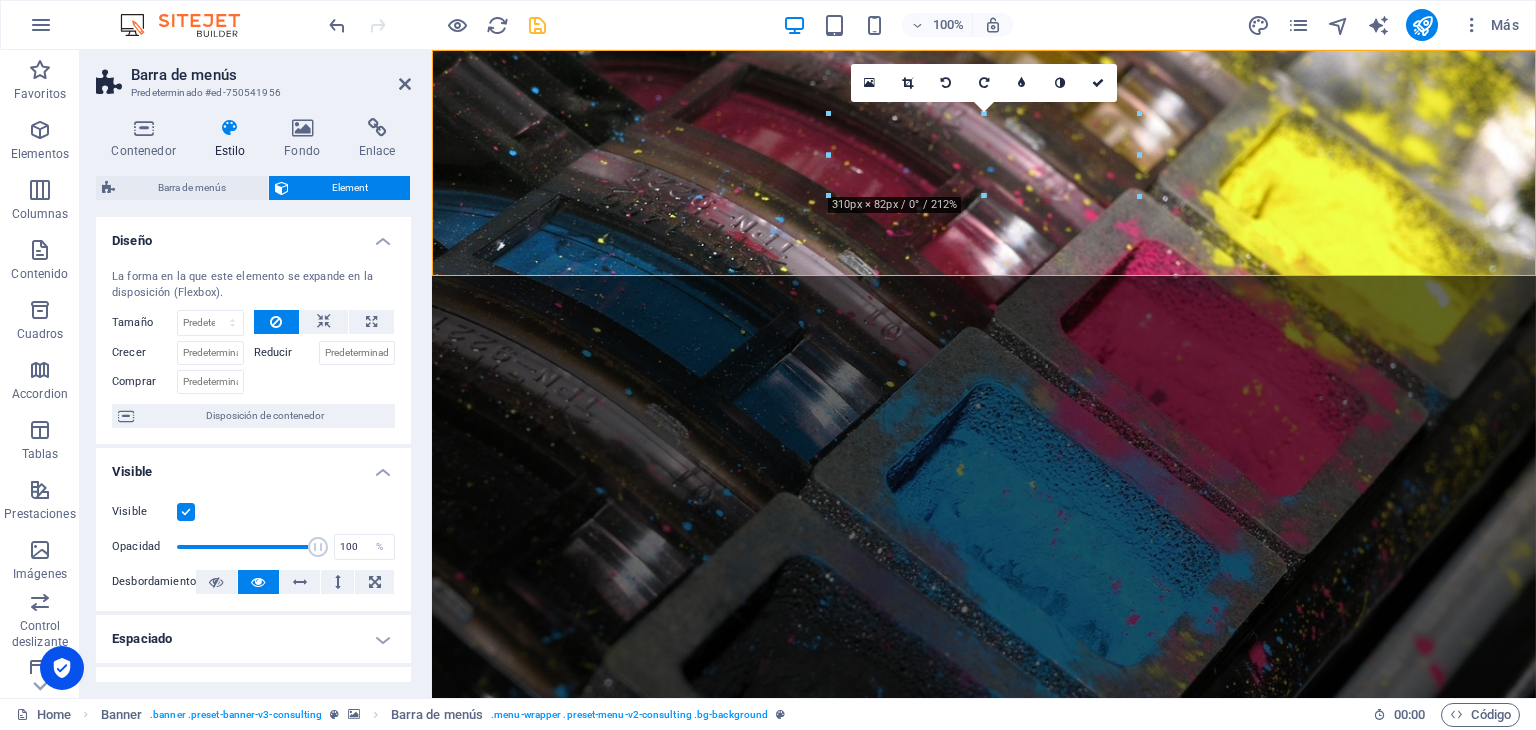 drag, startPoint x: 404, startPoint y: 336, endPoint x: 408, endPoint y: 347, distance: 11.7046995 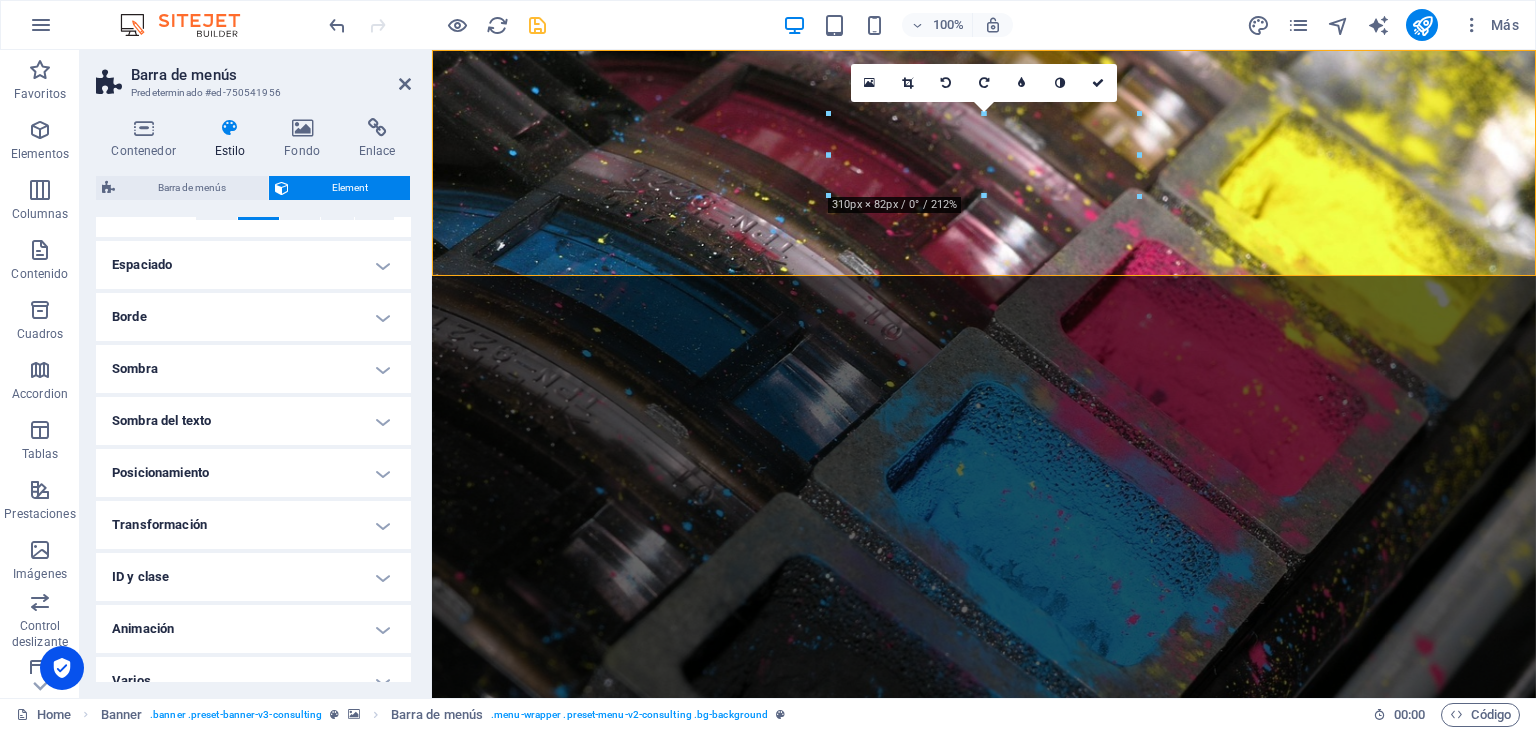 scroll, scrollTop: 396, scrollLeft: 0, axis: vertical 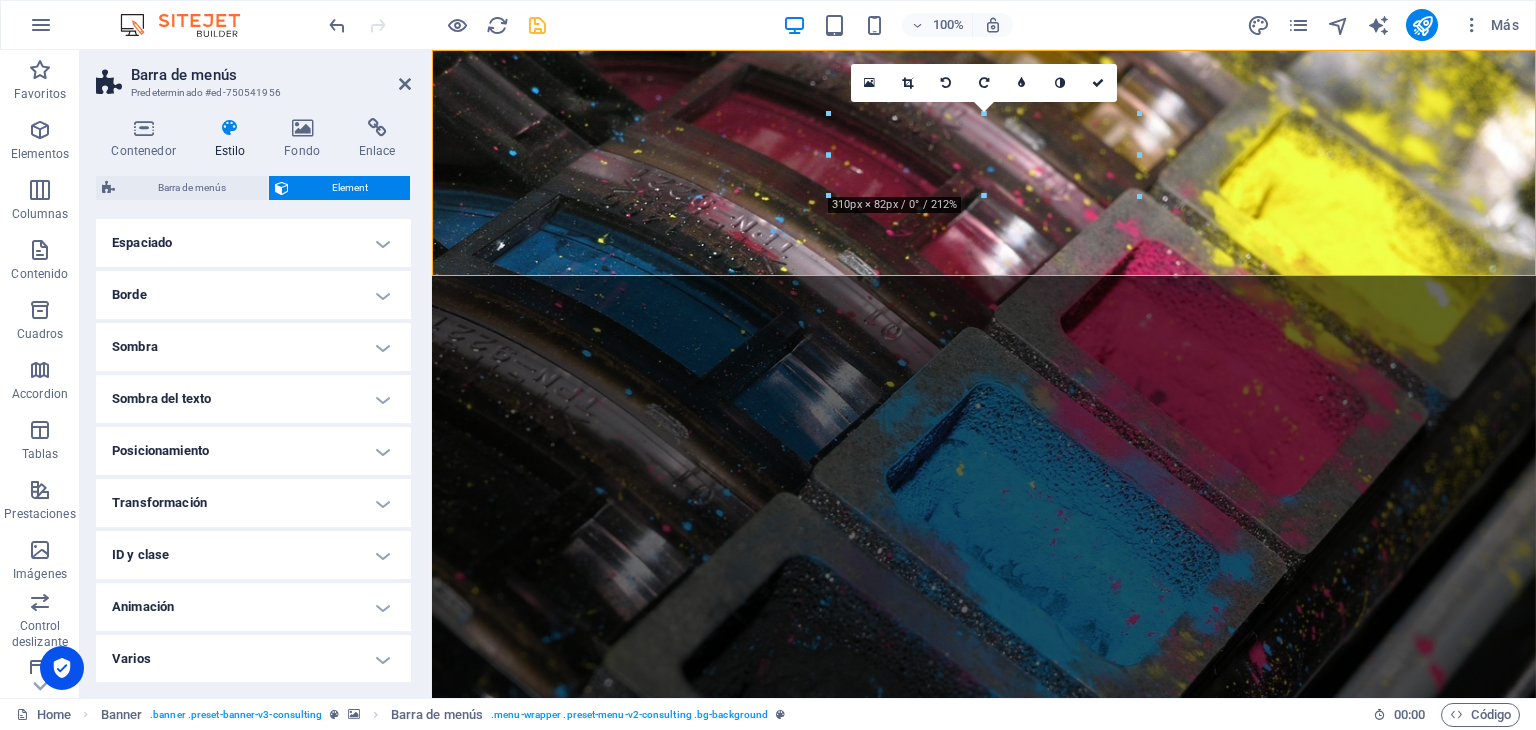 click on "Animación" at bounding box center [253, 607] 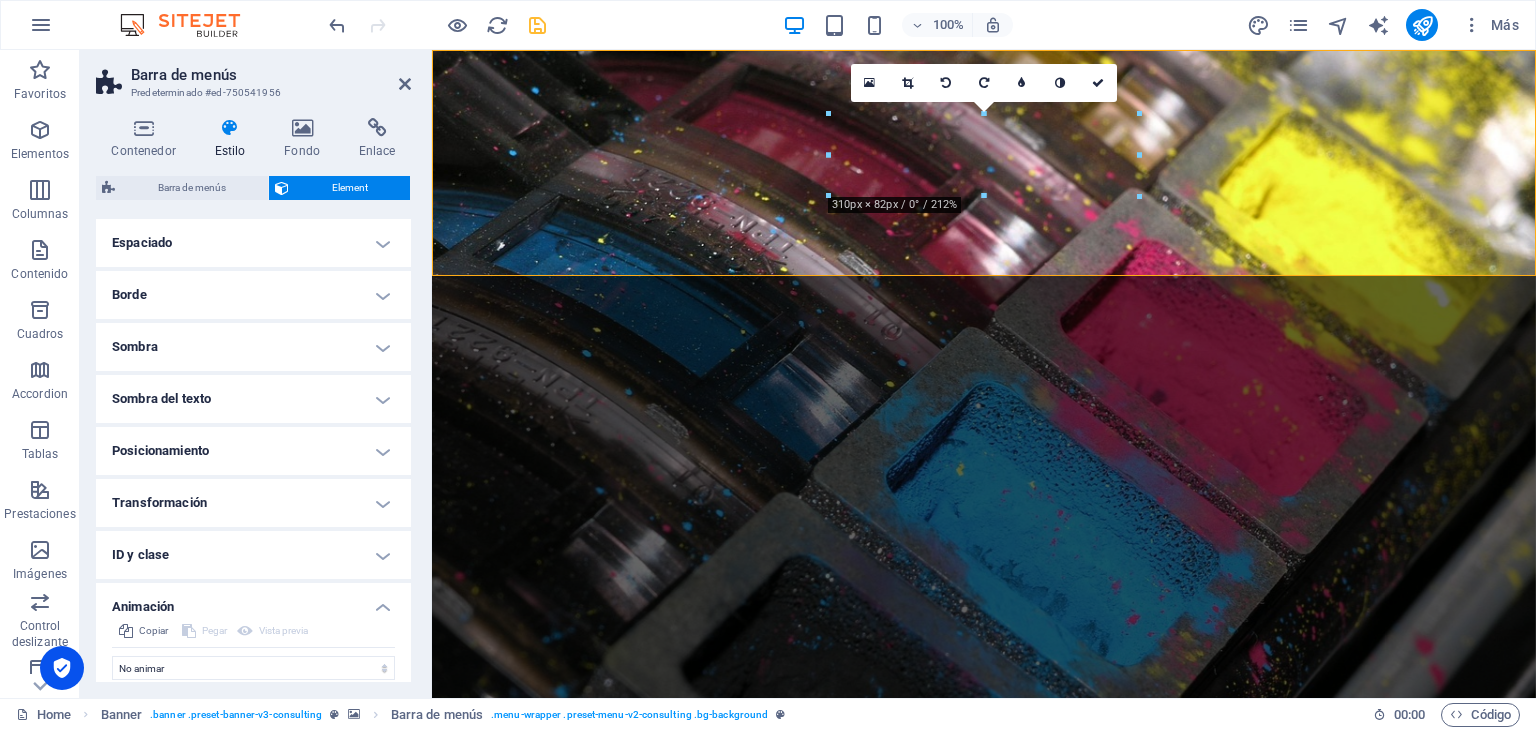 scroll, scrollTop: 366, scrollLeft: 0, axis: vertical 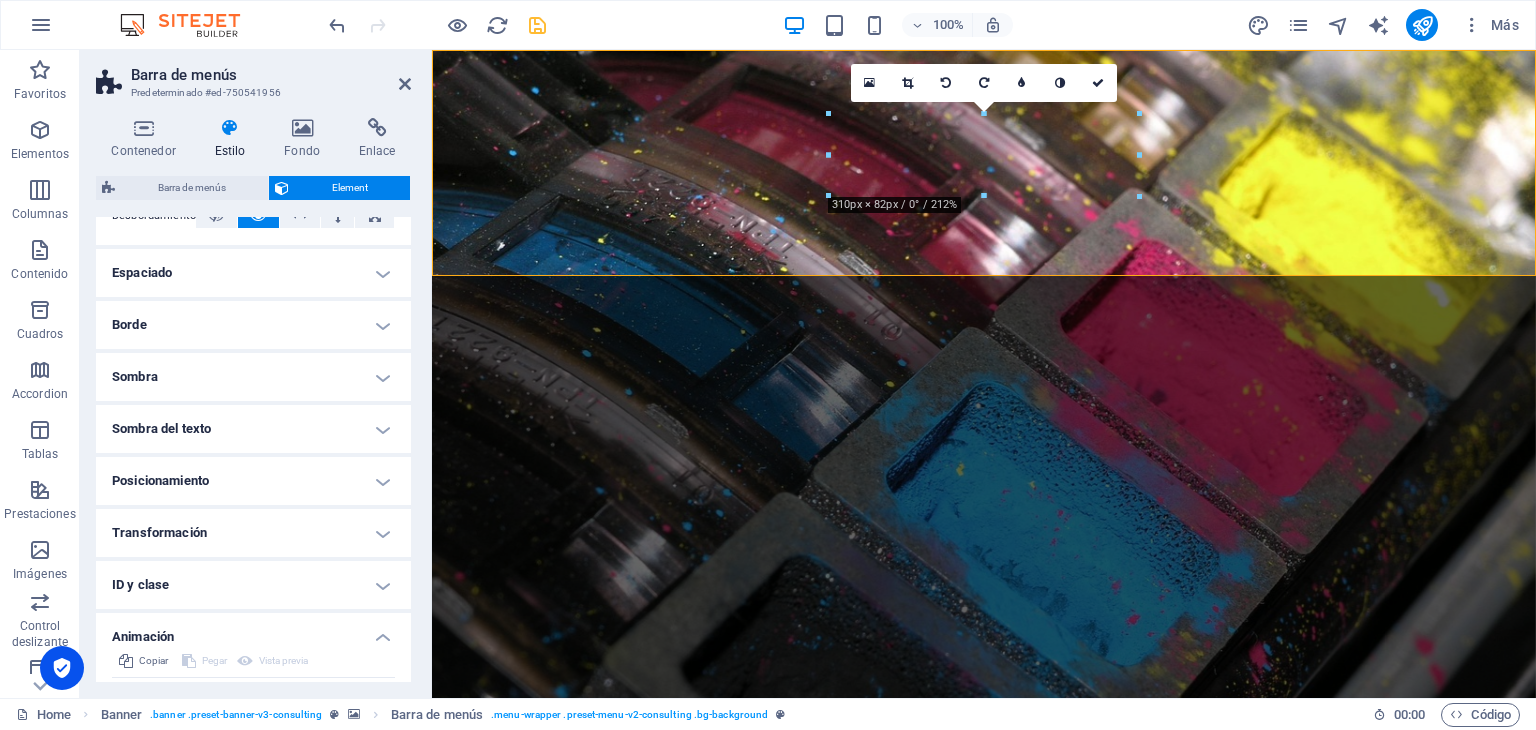 click on "Animación" at bounding box center (253, 631) 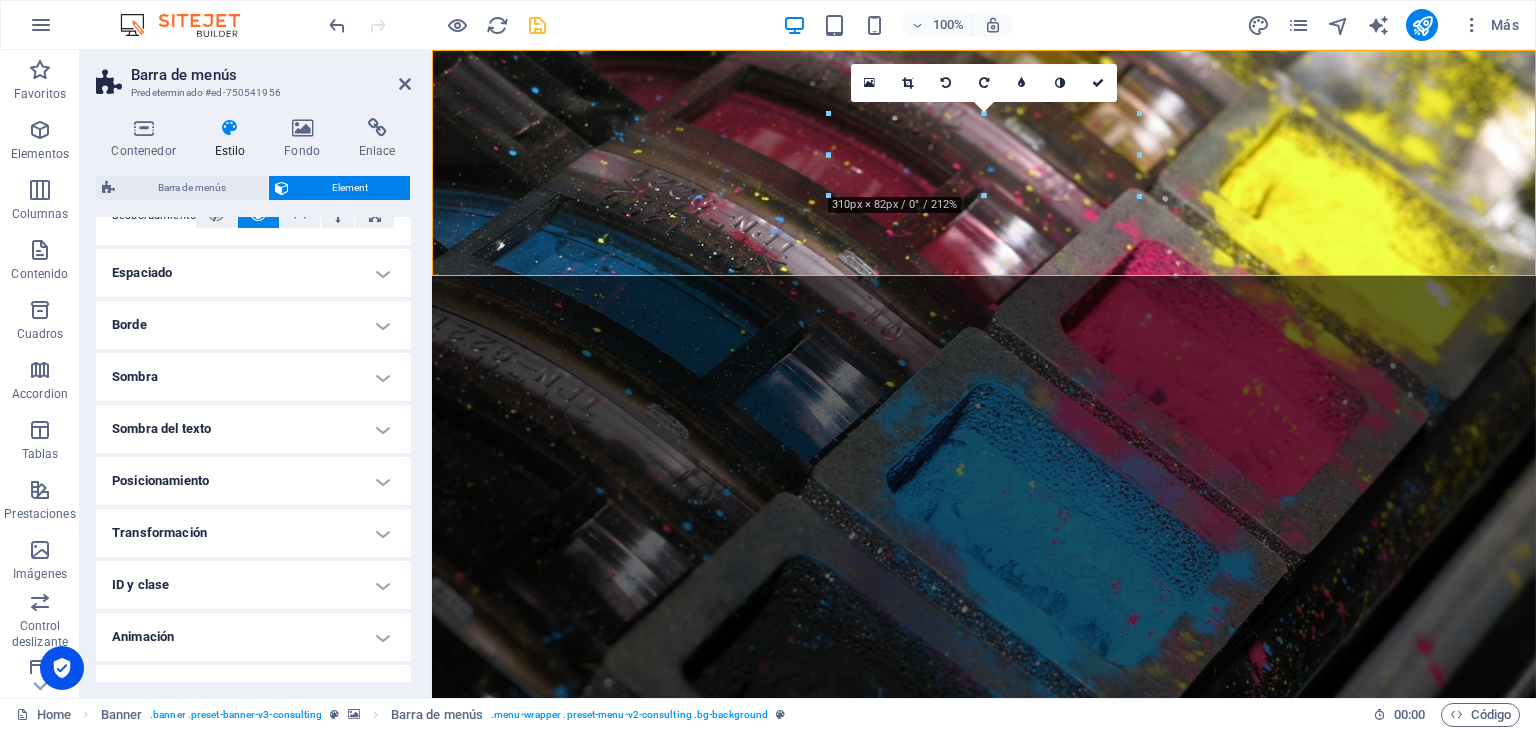 click on "Contenedor Estilo Fondo Enlace Tamaño Altura Predeterminado px rem % vh vw Alto mín Ninguno px rem % vh vw Ancho Predeterminado px rem % em vh vw Ancho mín Ninguno px rem % vh vw Ancho del contenido Predeterminado Ancho personalizado Ancho Predeterminado px rem % em vh vw Ancho mín Ninguno px rem % vh vw Espaciado predeterminado Espaciado personalizado El espaciado y ancho del contenido predeterminado puede cambiarse en Diseño. Editar diseño Diseño (Flexbox) Alineación Determina flex-direction. Predeterminado Eje principal Determina la forma en la que los elementos deberían comportarse por el eje principal en este contenedor (contenido justificado). Predeterminado Eje lateral Controla la dirección vertical del elemento en el contenedor (alinear elementos). Predeterminado Ajuste Predeterminado Habilitado Deshabilitado Relleno Controla las distancias y la dirección de los elementos en el eje Y en varias líneas (alinear contenido). Predeterminado Accessibility Role Ninguno Alert Olas" at bounding box center (253, 400) 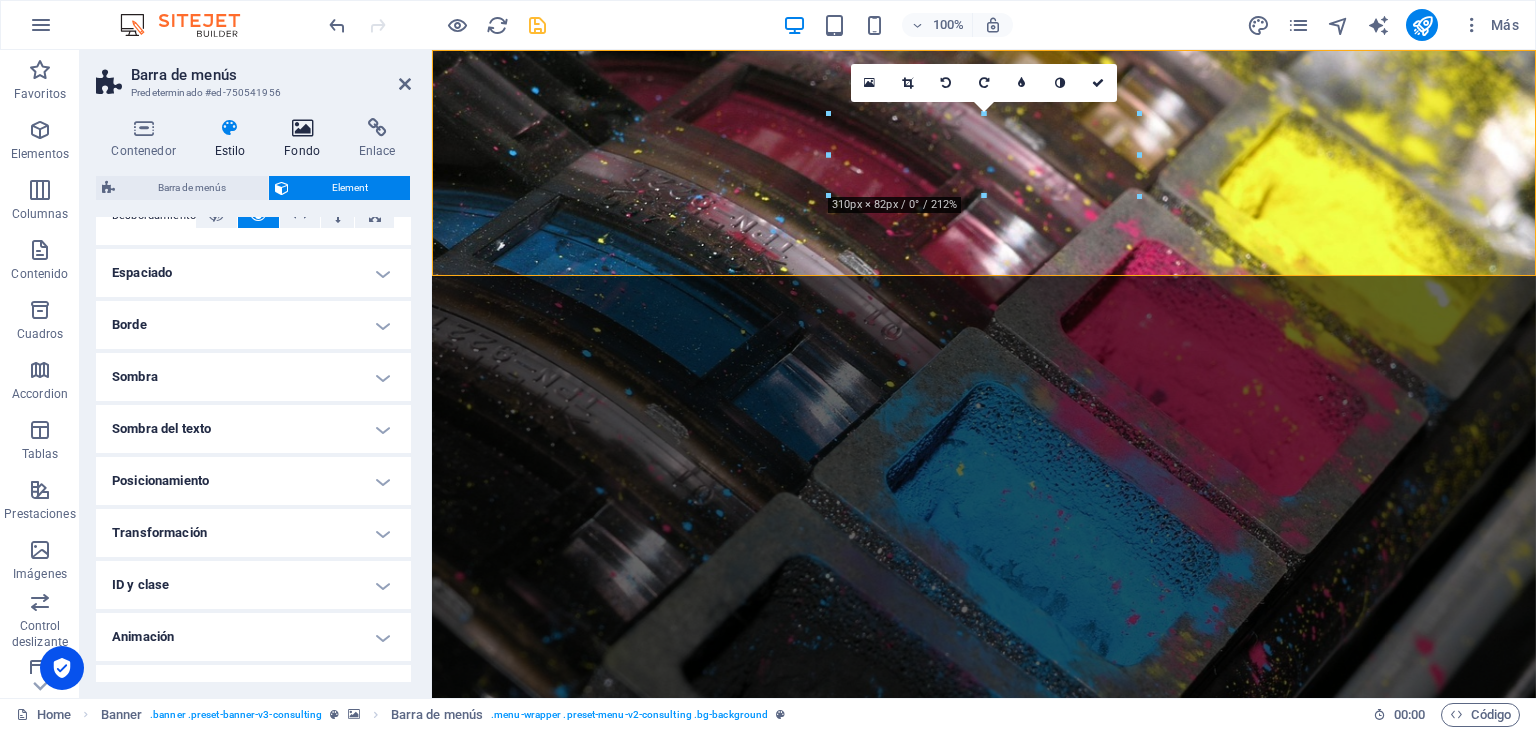 click on "Fondo" at bounding box center [306, 139] 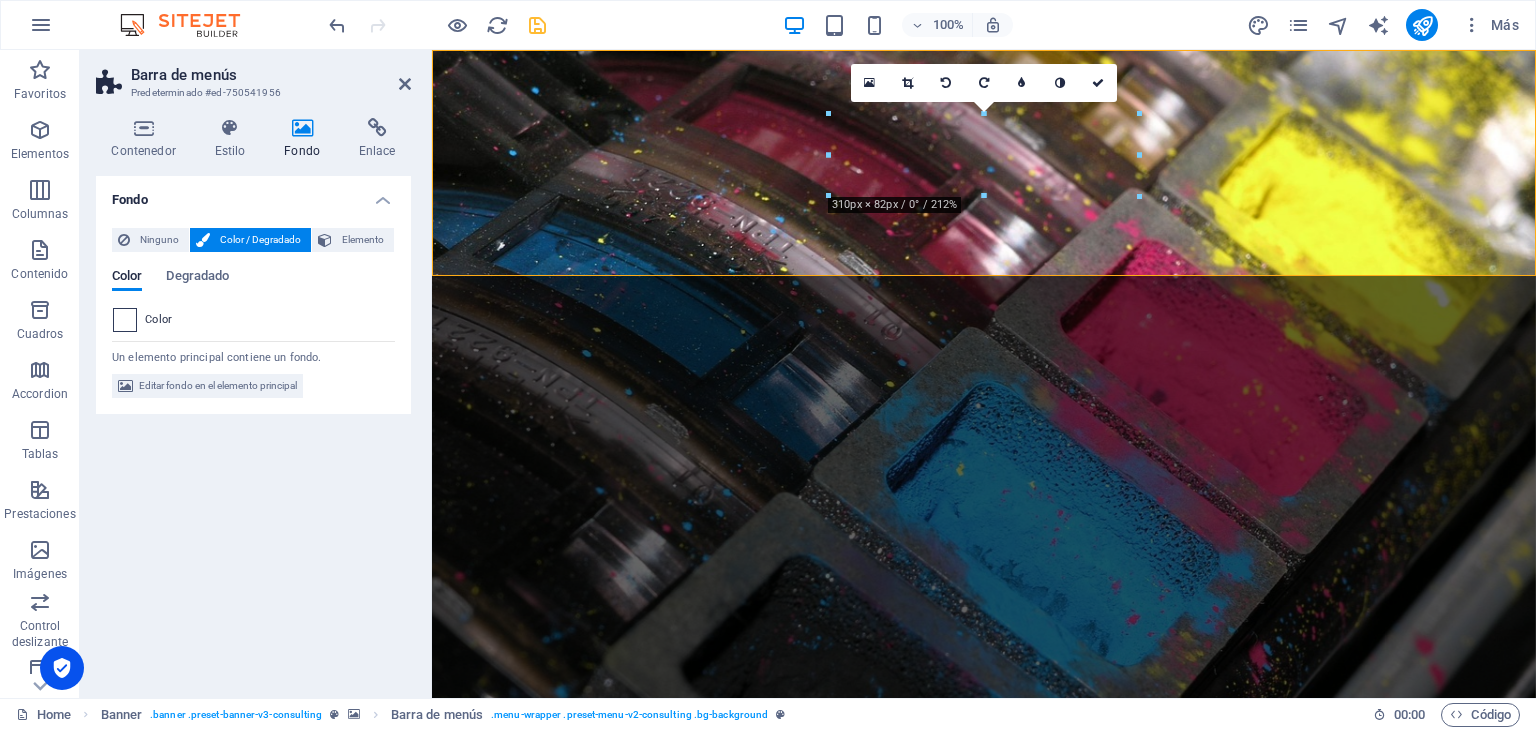 click at bounding box center [125, 320] 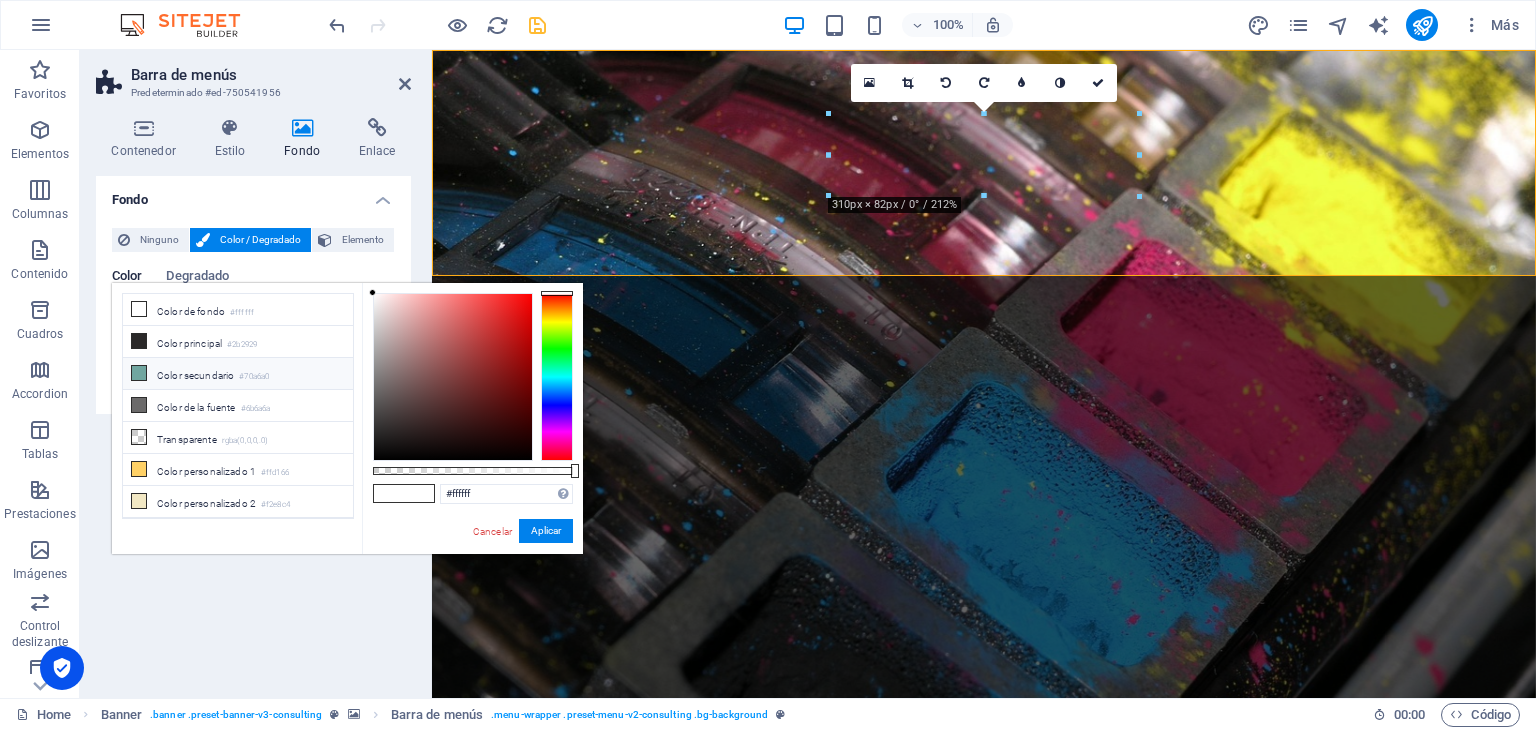 click on "Color secundario
#70a6a0" at bounding box center [238, 374] 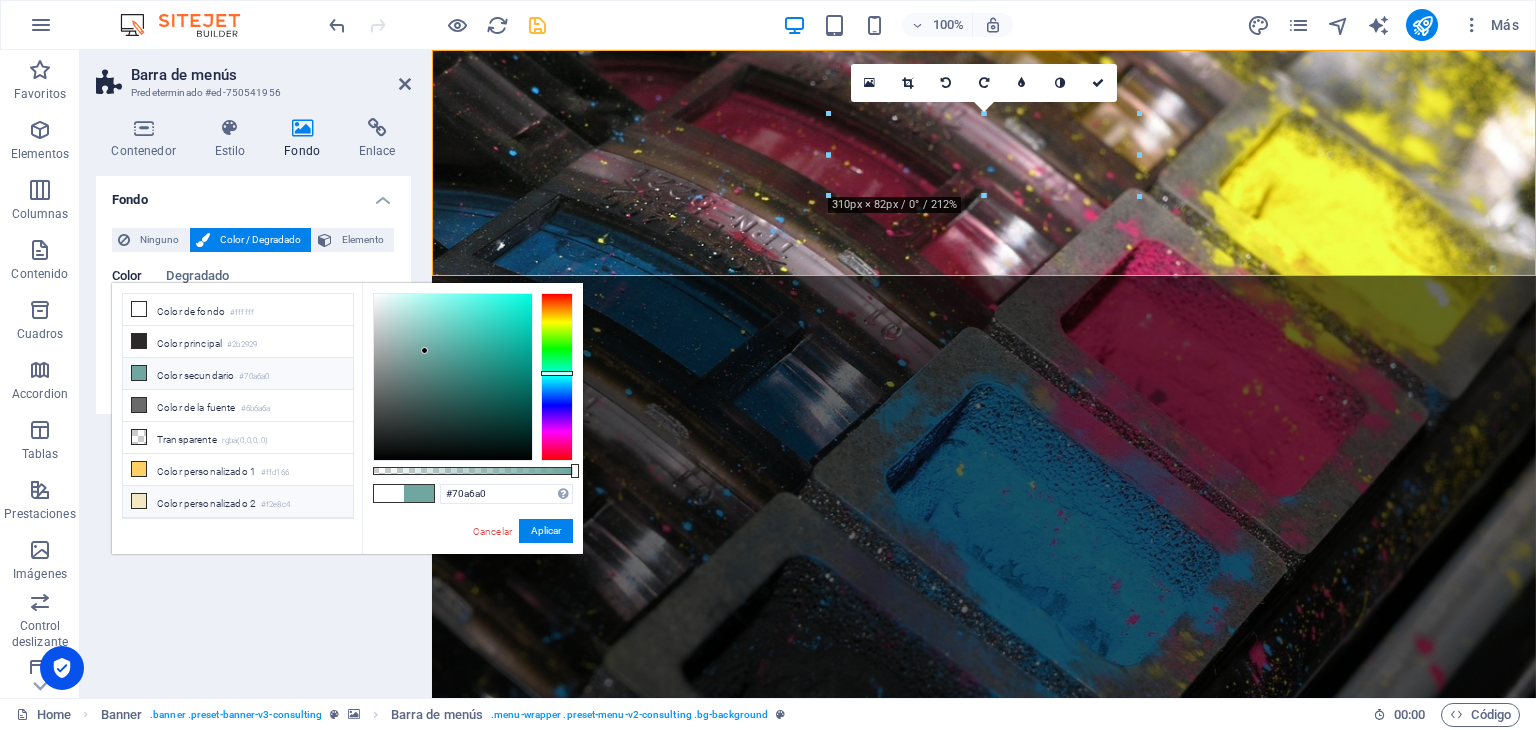 click at bounding box center [139, 501] 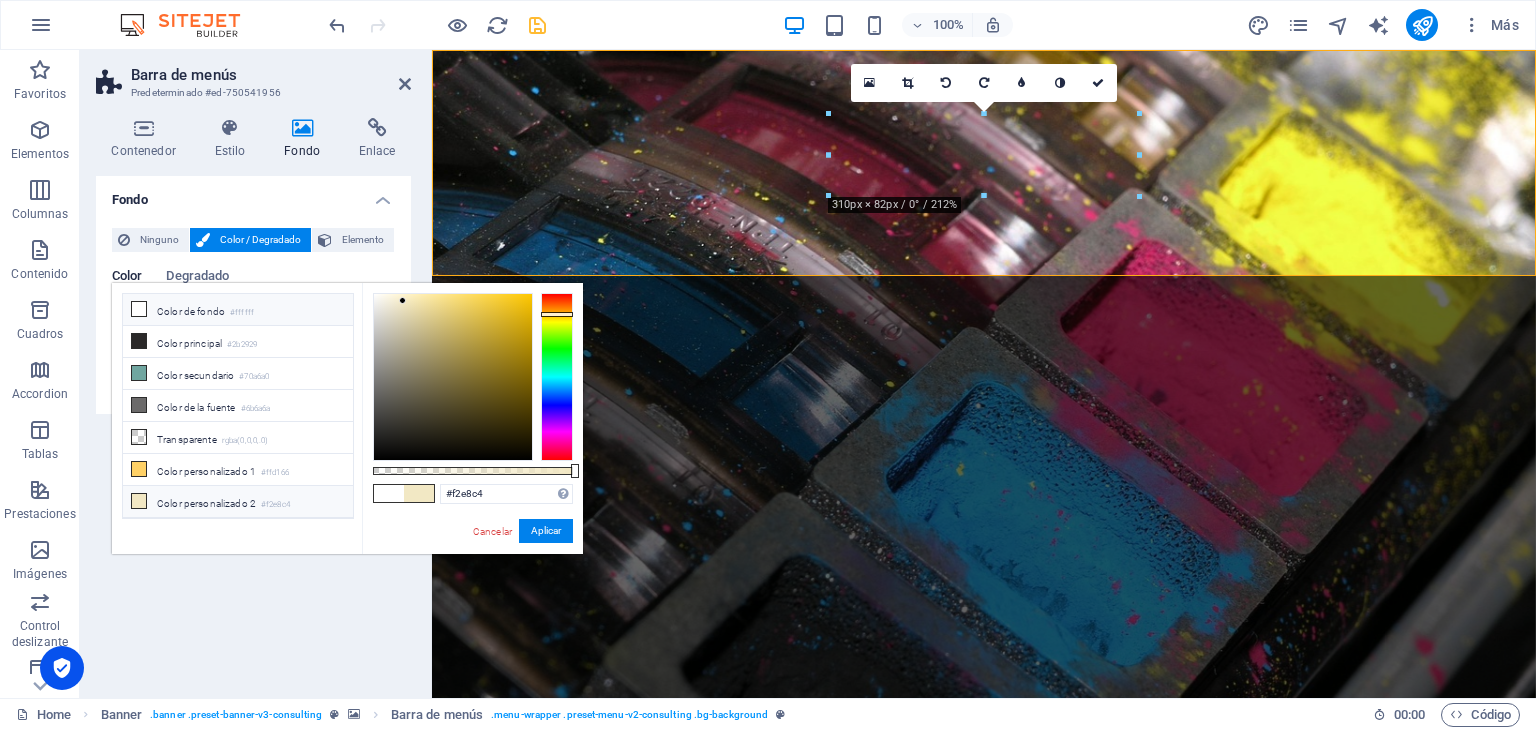 click at bounding box center (139, 309) 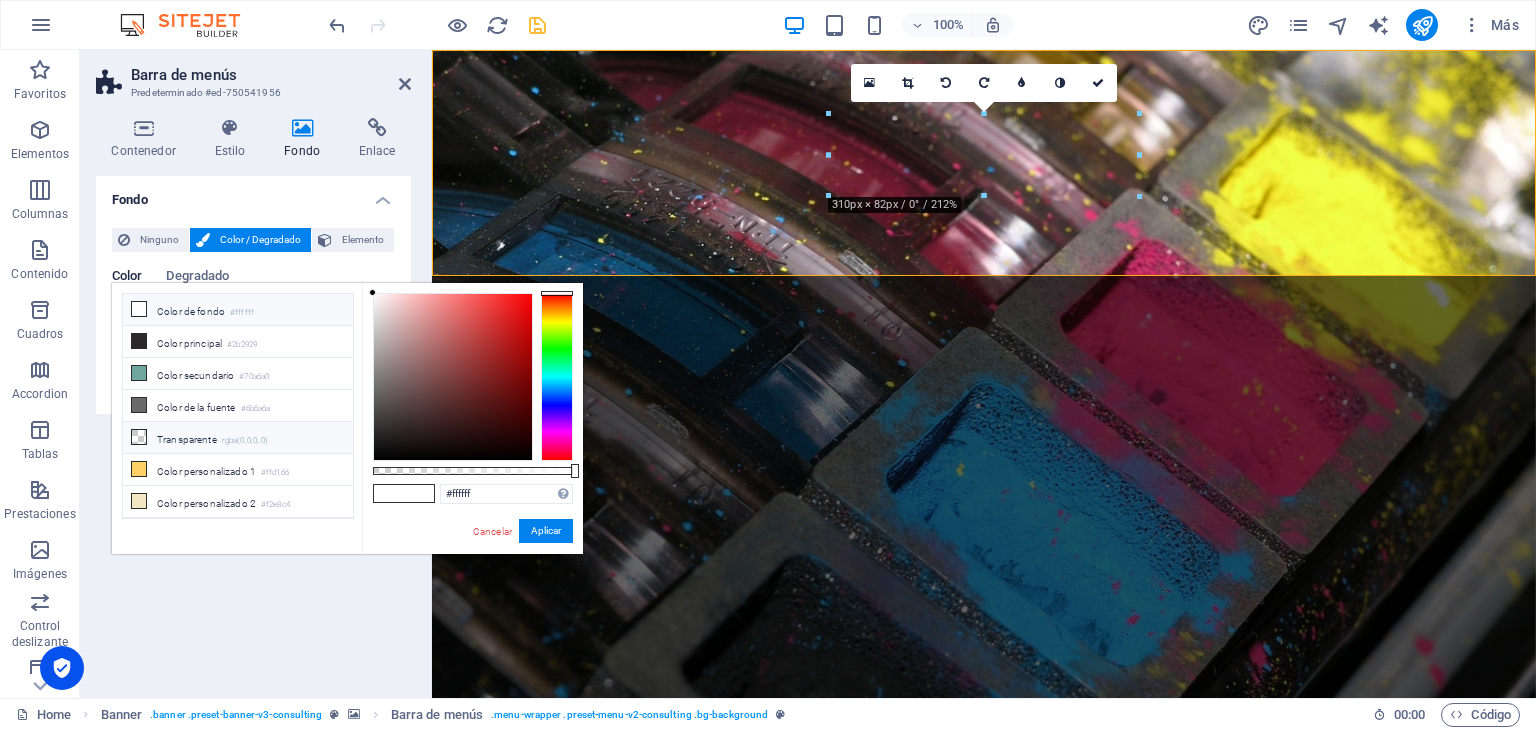 click on "Transparente
rgba(0,0,0,.0)" at bounding box center [238, 438] 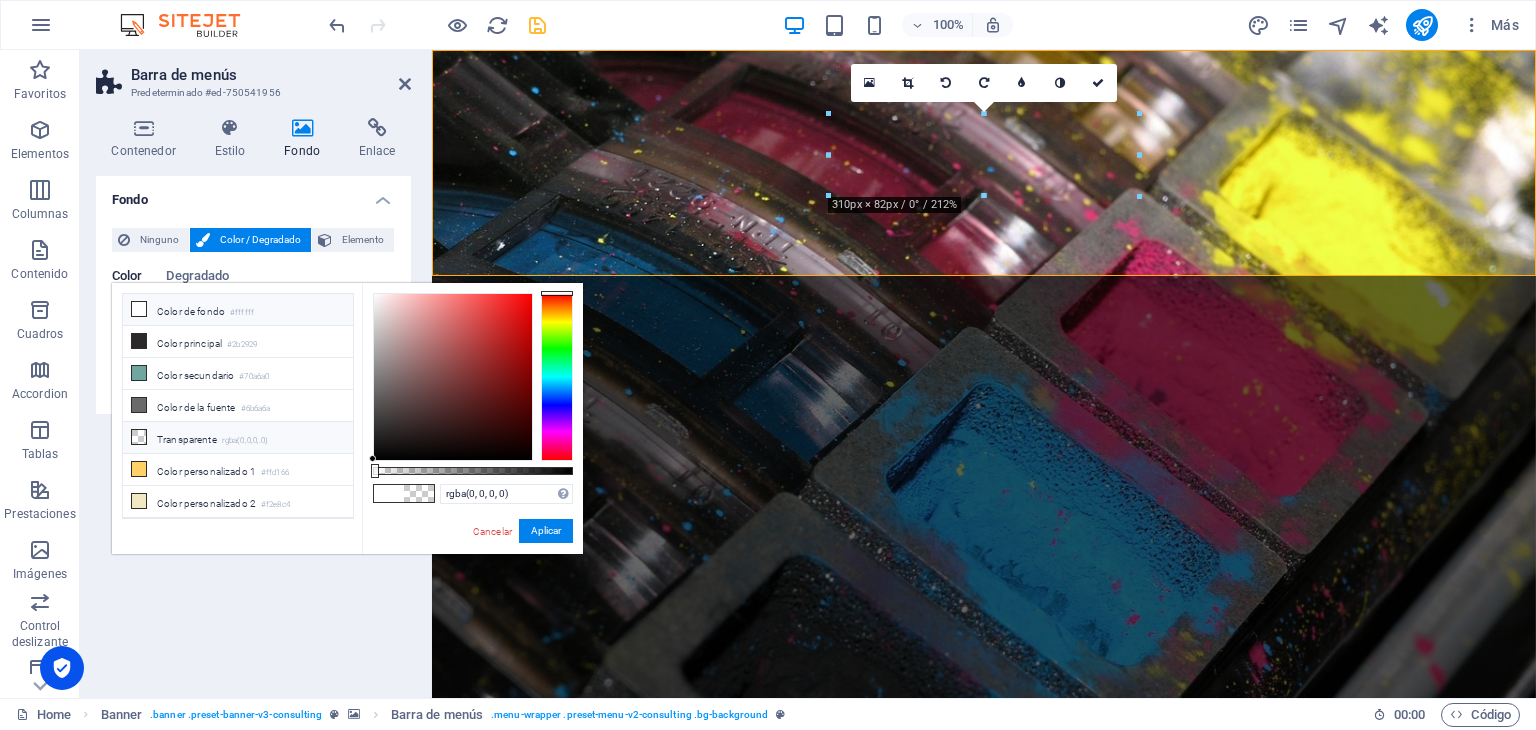 click at bounding box center (139, 309) 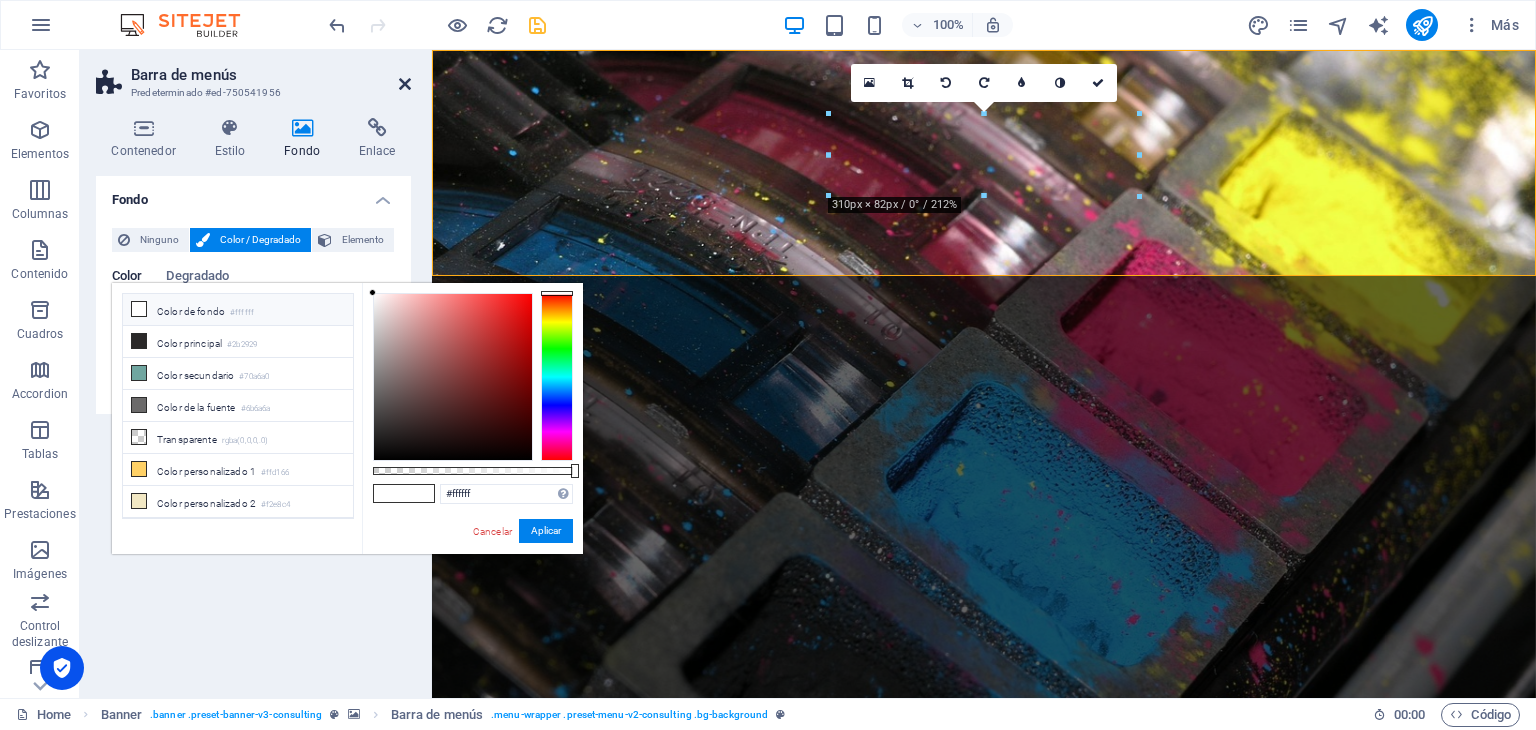 click at bounding box center [405, 84] 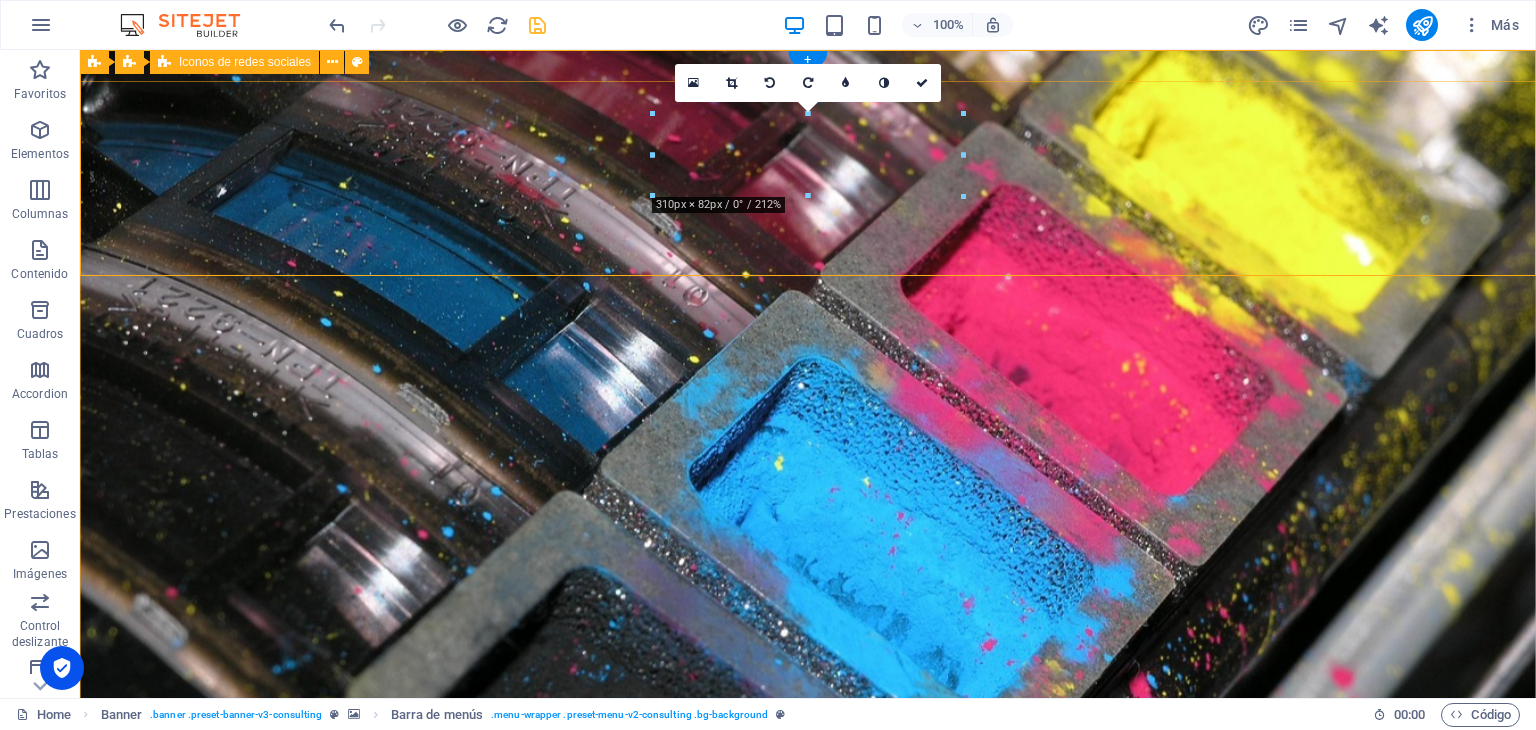 click at bounding box center [808, 1033] 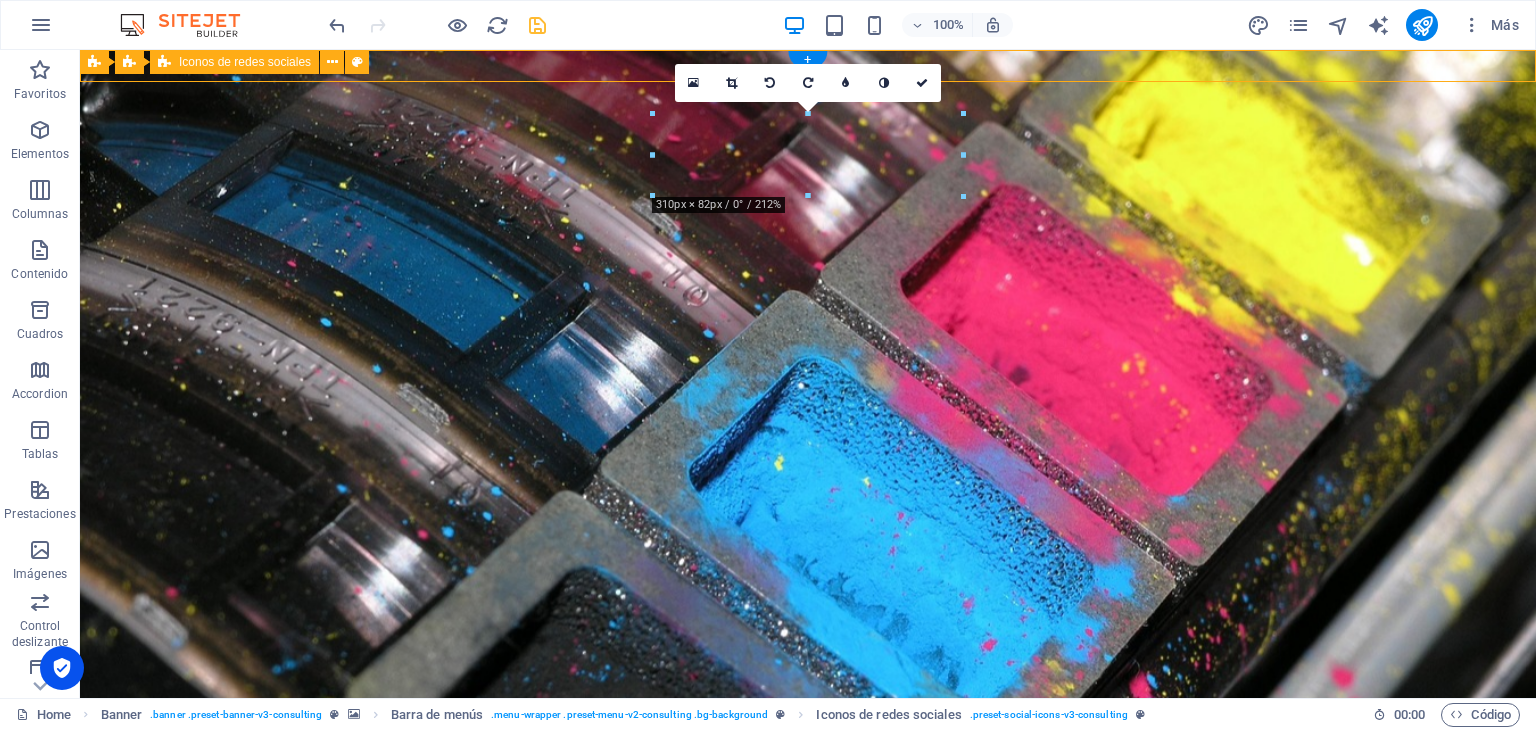 click at bounding box center [808, 1033] 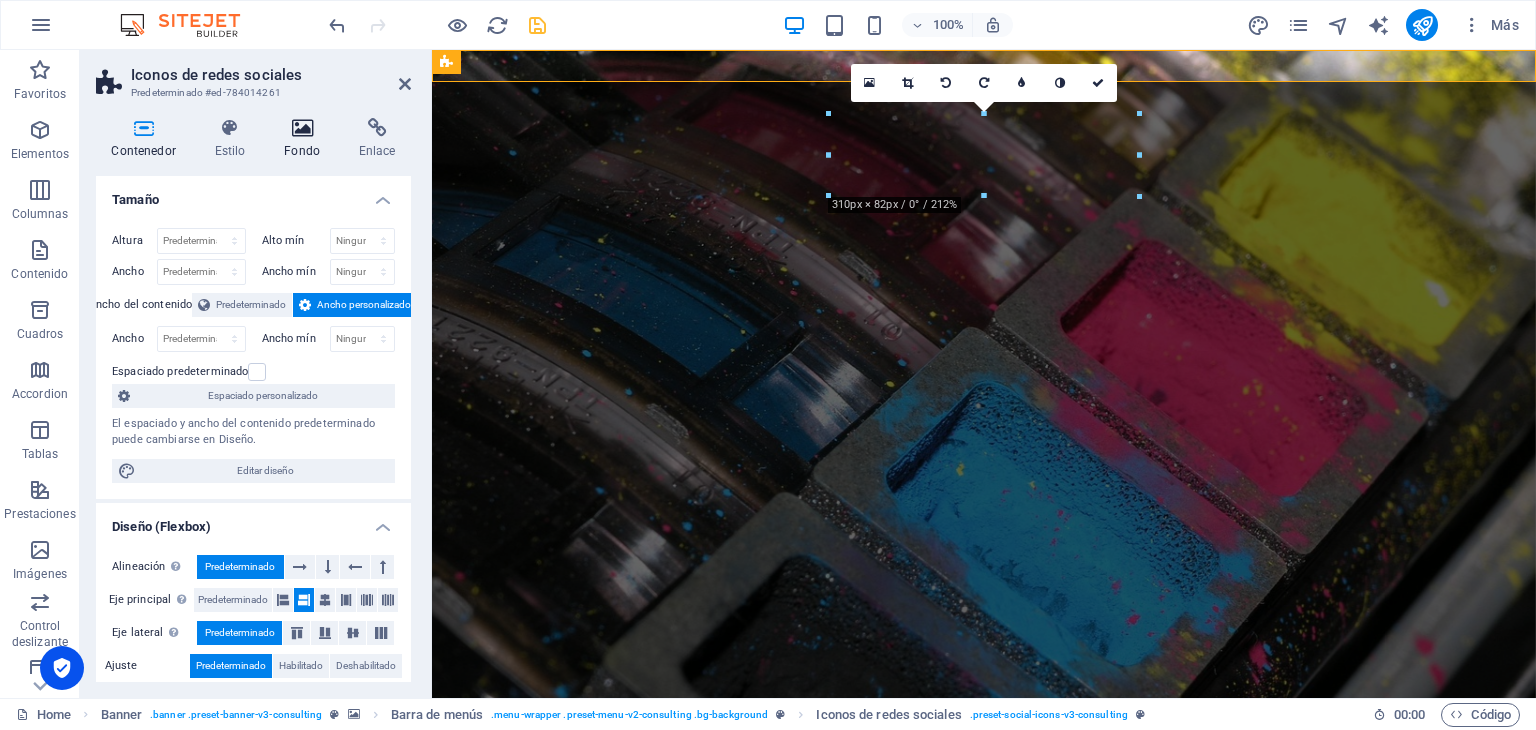 click on "Fondo" at bounding box center (306, 139) 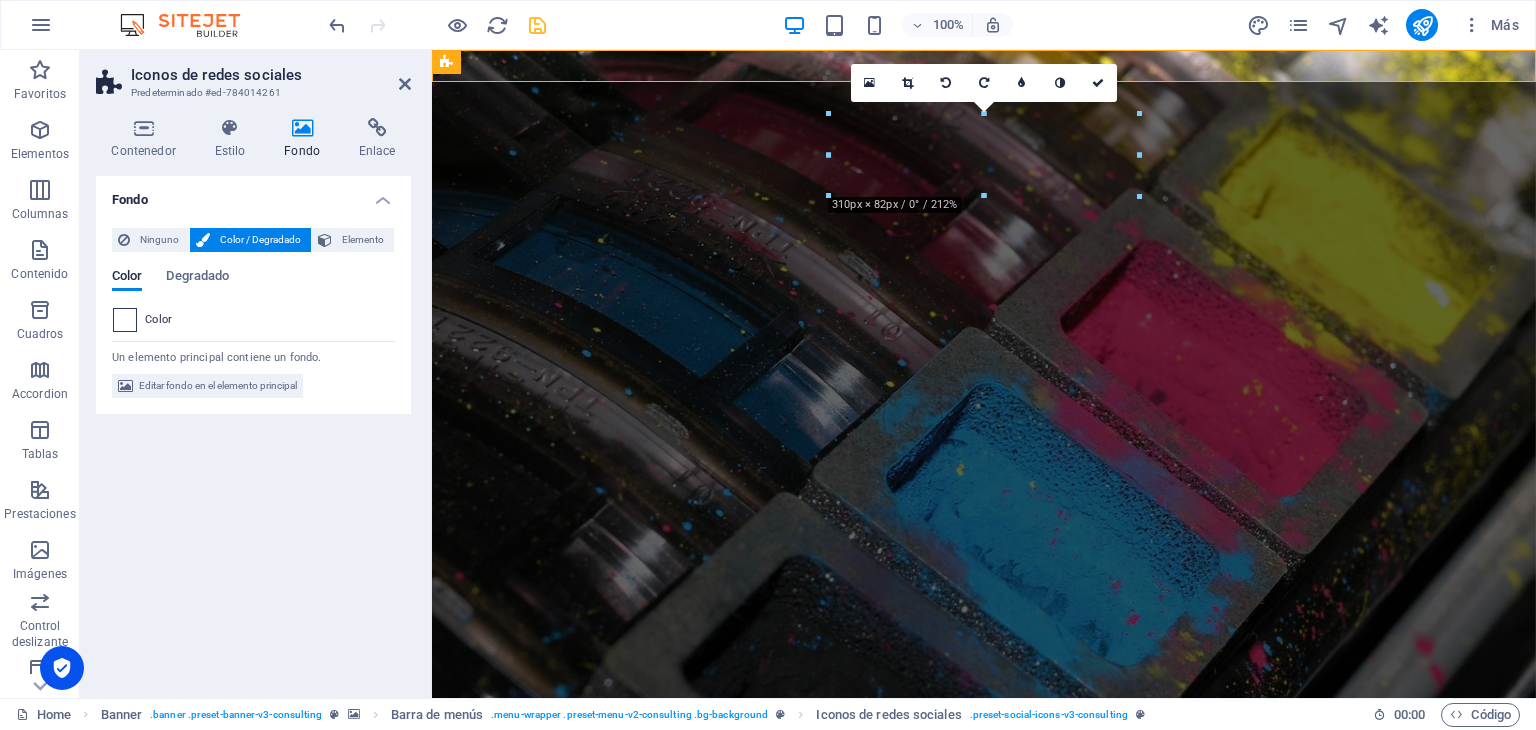 click at bounding box center (125, 320) 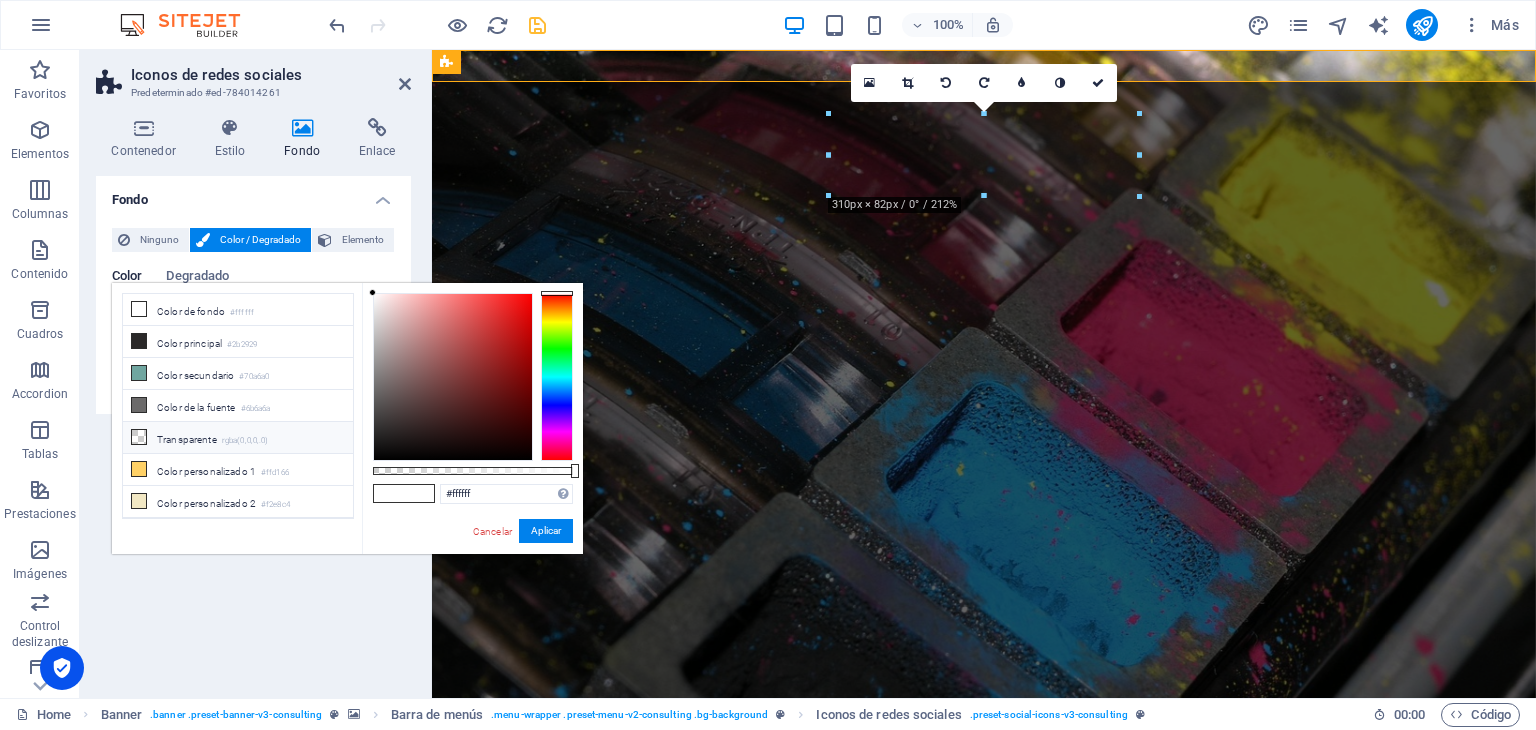 click on "Transparente
rgba(0,0,0,.0)" at bounding box center (238, 438) 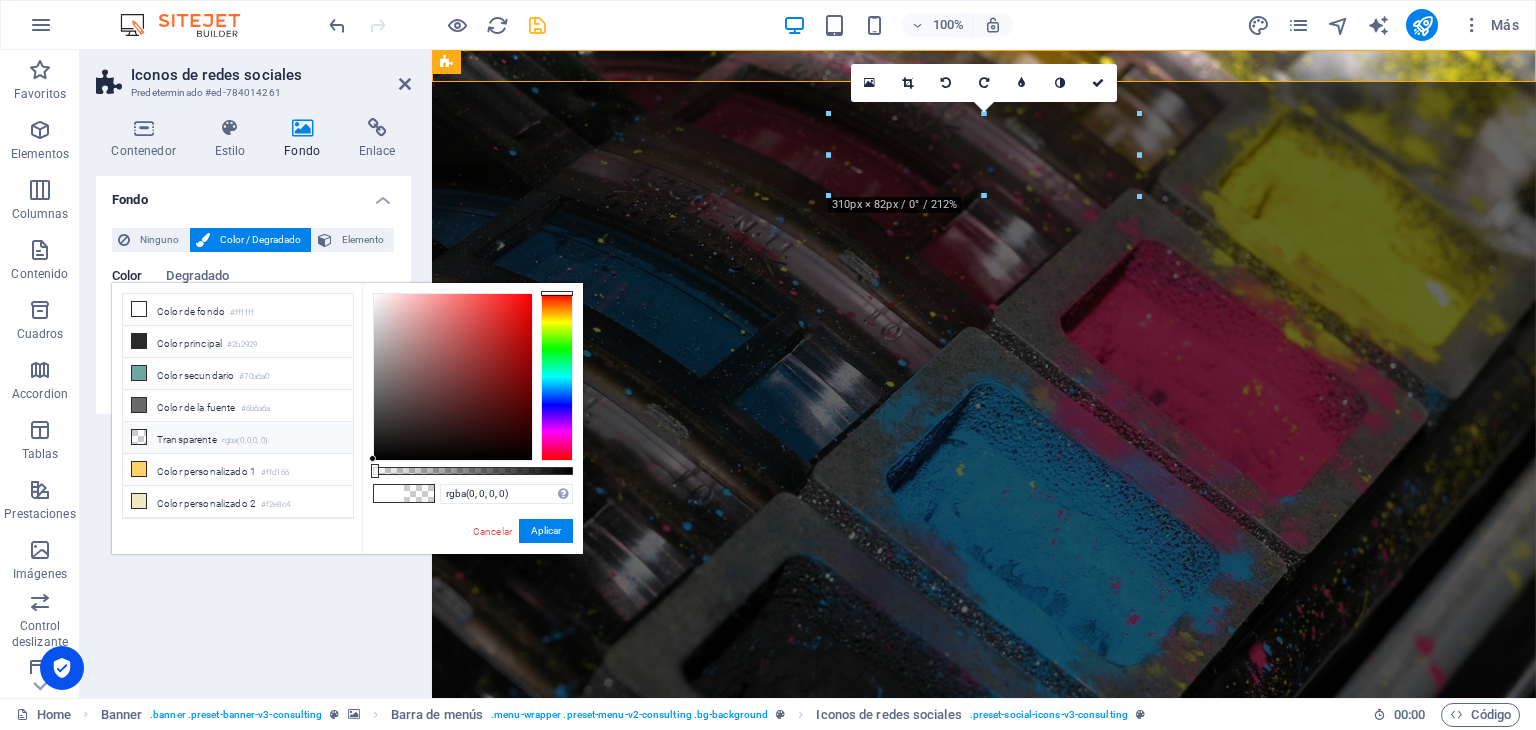 click on "Transparente
rgba(0,0,0,.0)" at bounding box center (238, 438) 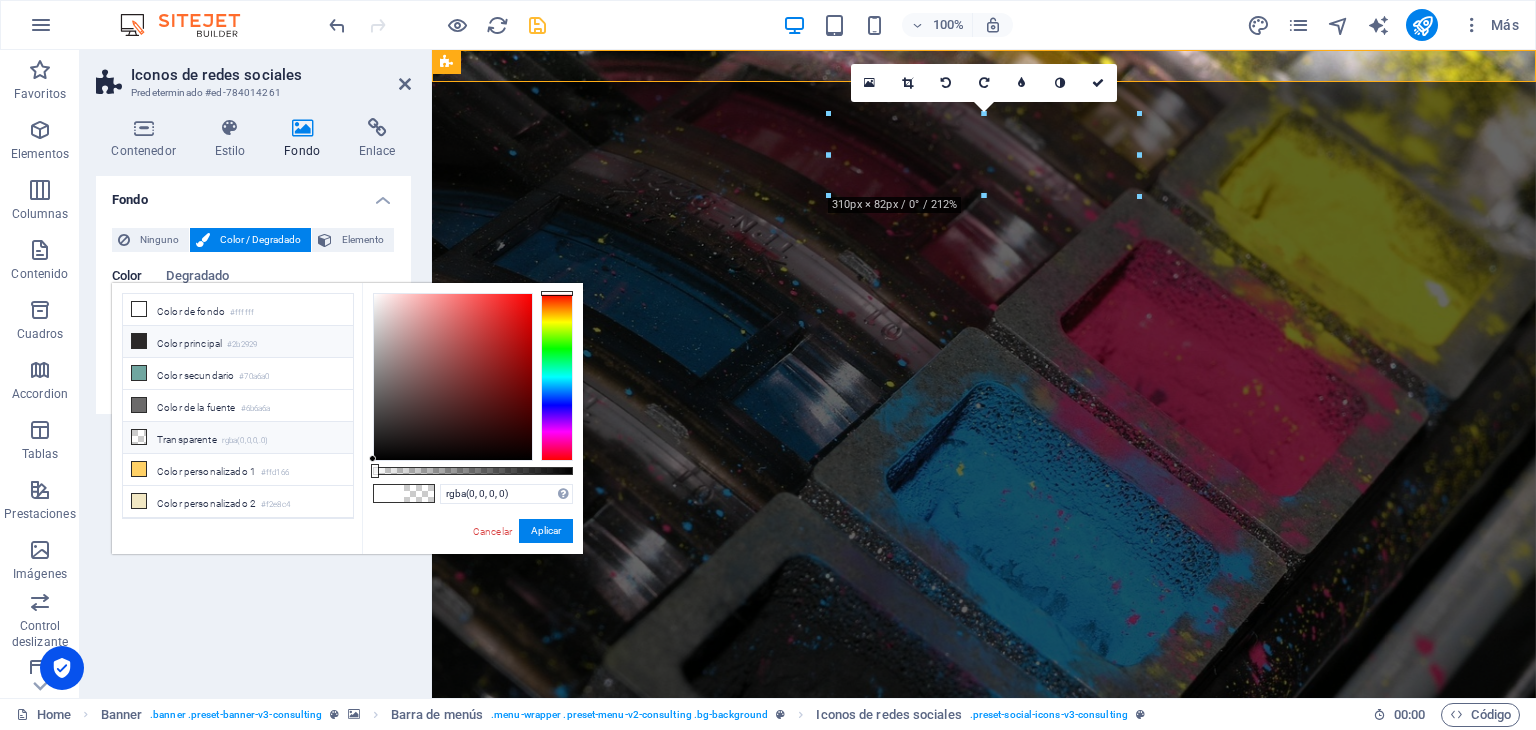 click at bounding box center [139, 341] 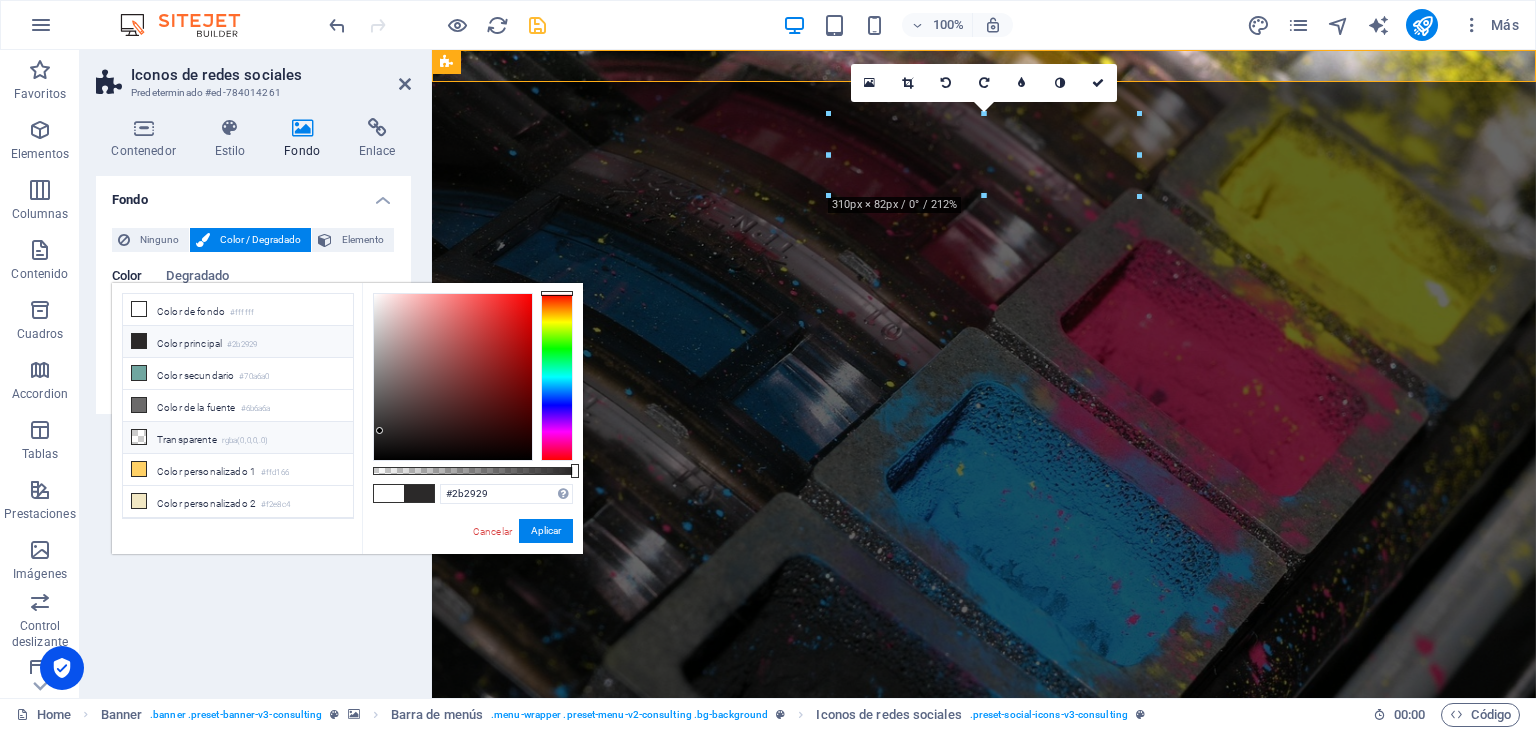click at bounding box center [139, 437] 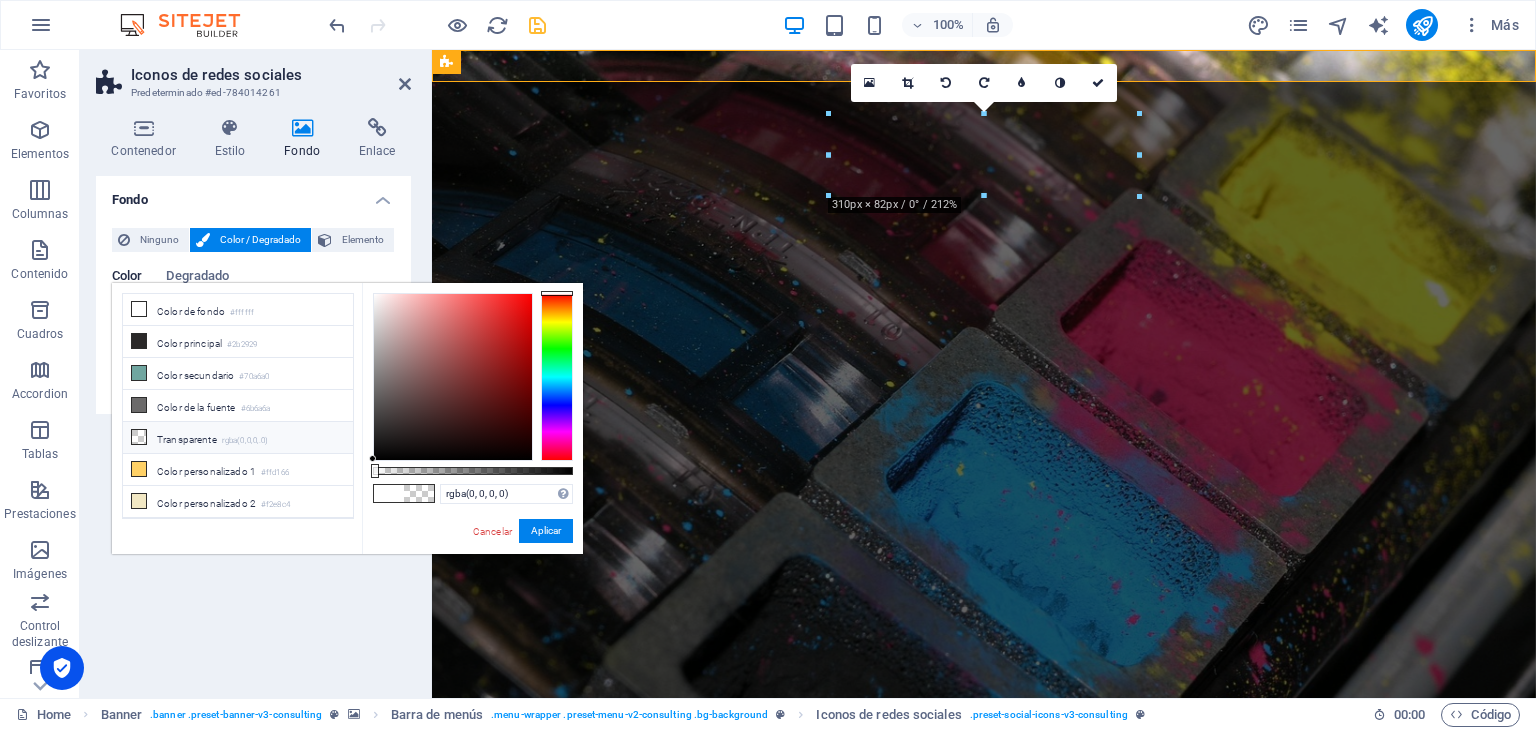 click at bounding box center (139, 437) 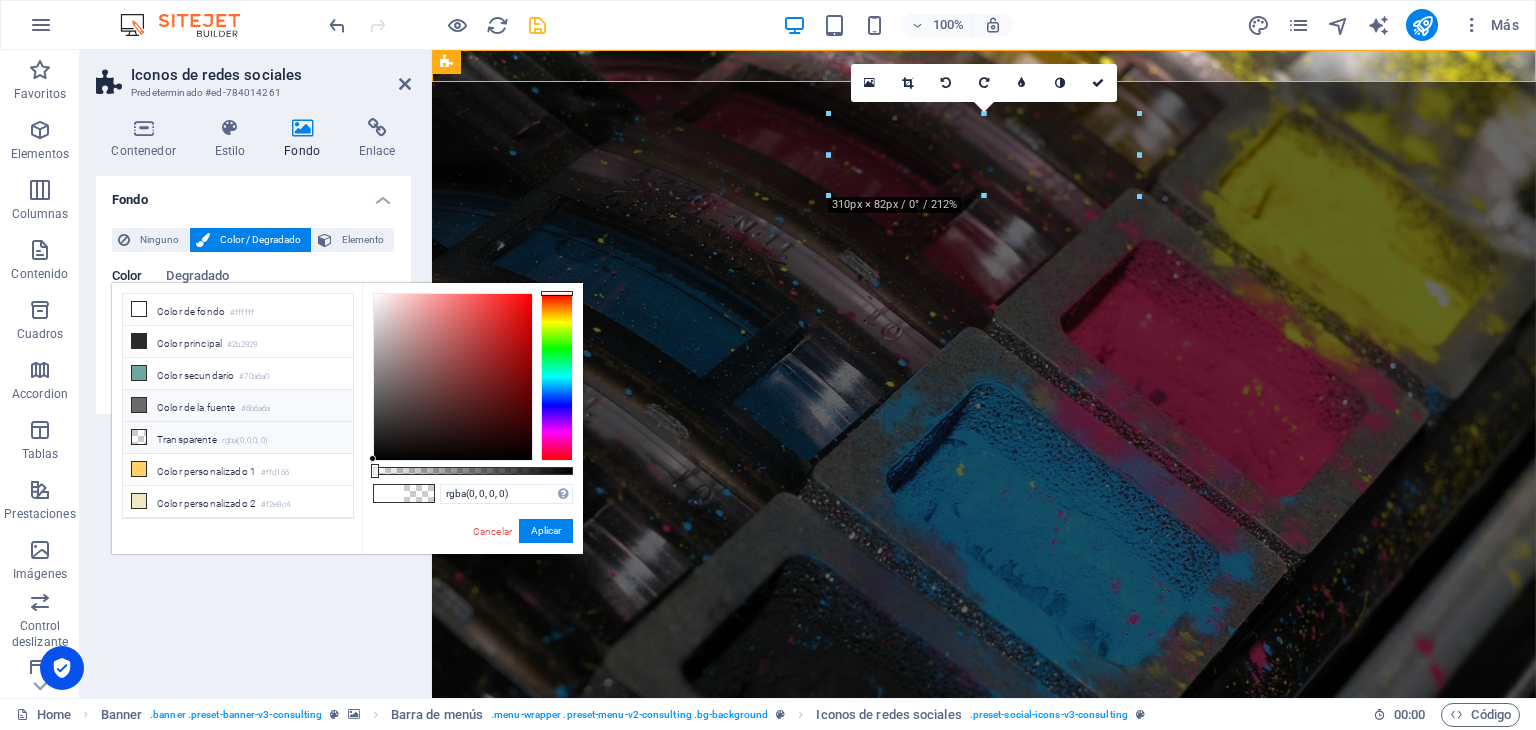 click on "Color de la fuente
#6b6a6a" at bounding box center (238, 406) 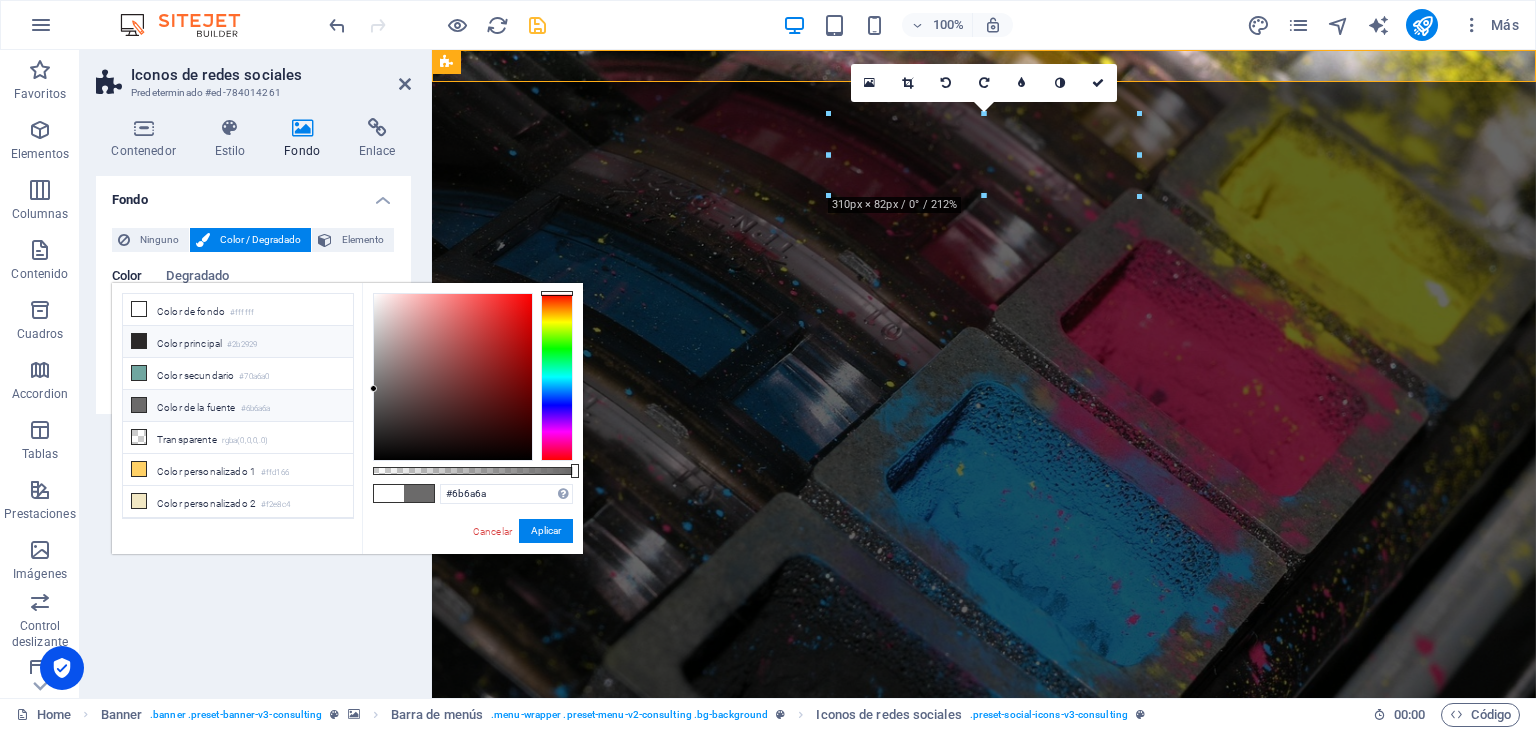 click at bounding box center (139, 341) 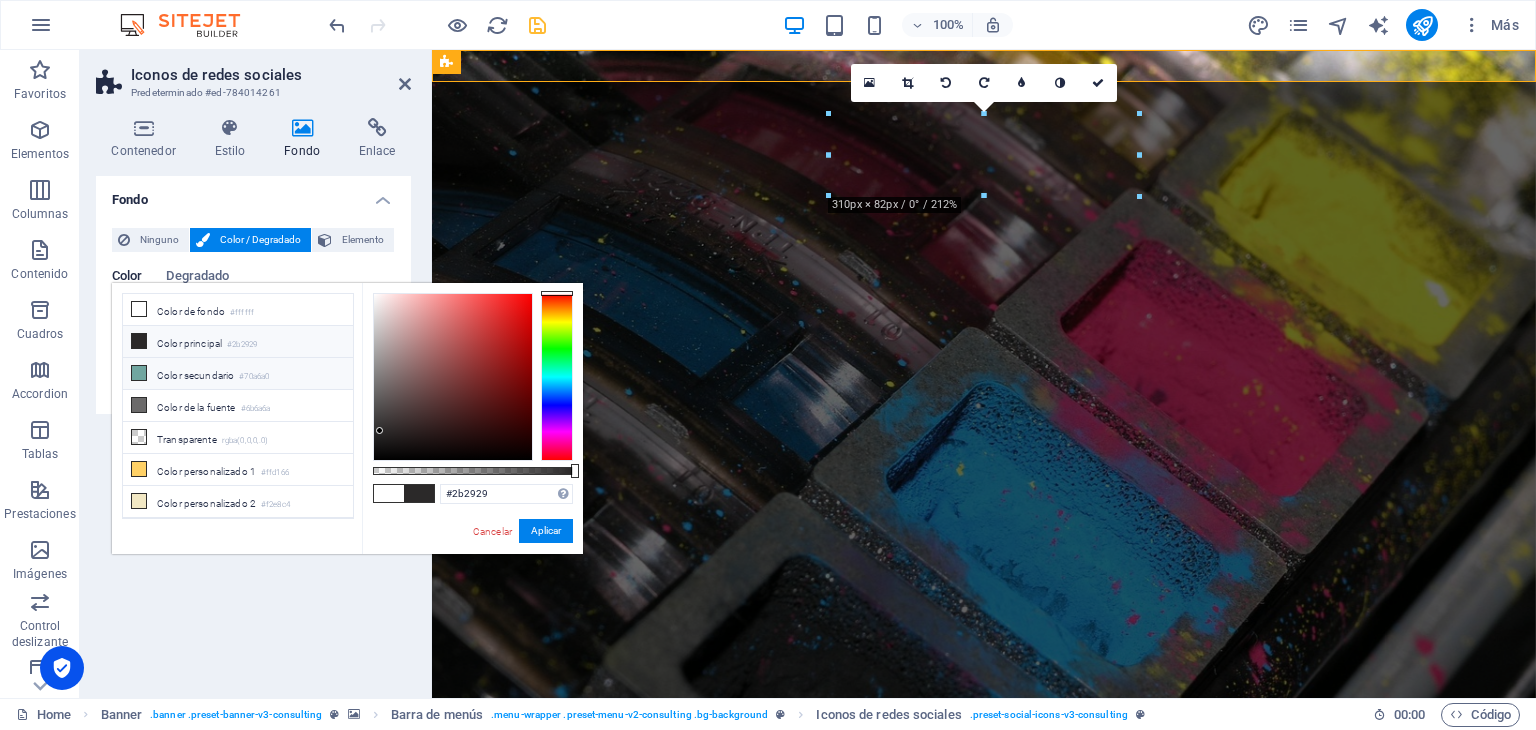 click on "Color secundario
#70a6a0" at bounding box center [238, 374] 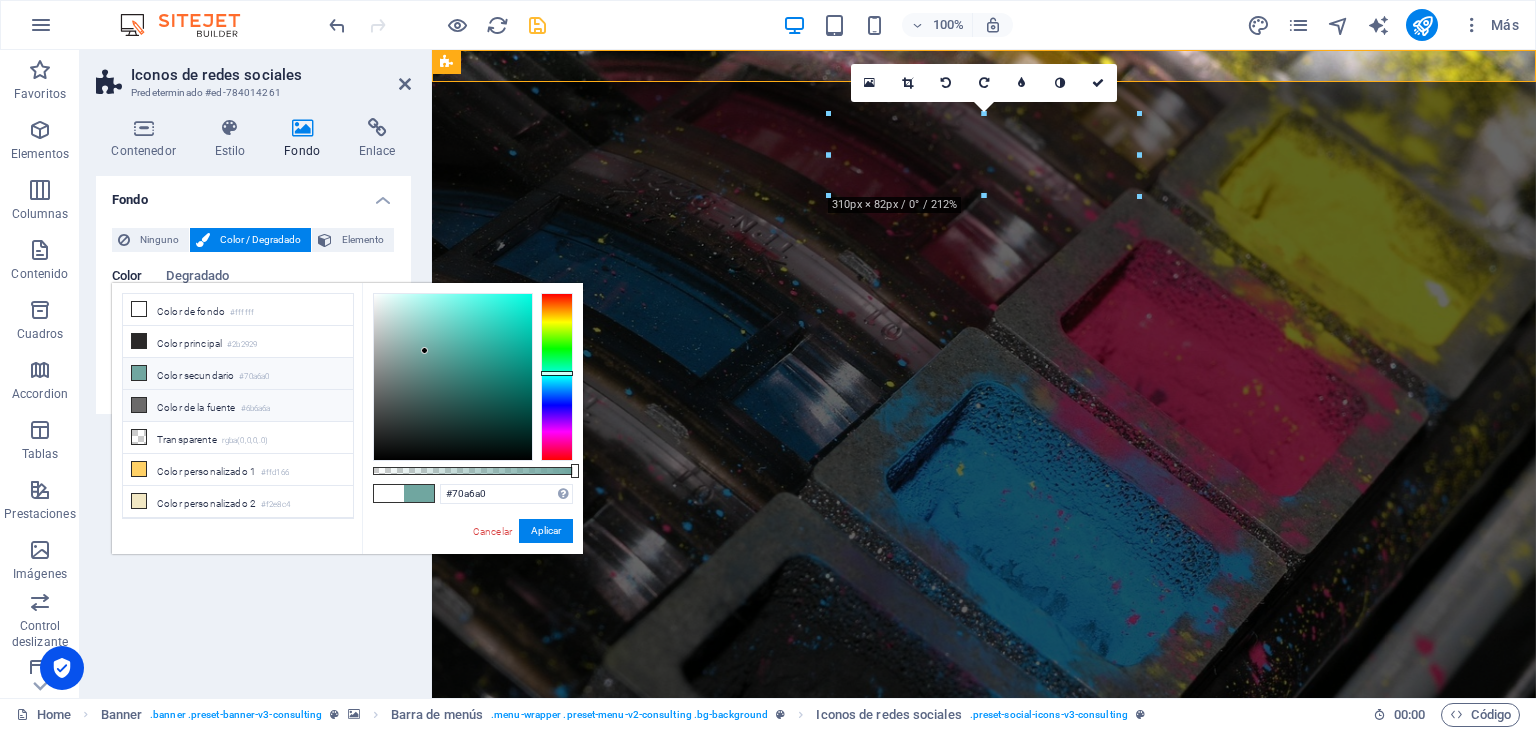click at bounding box center [139, 405] 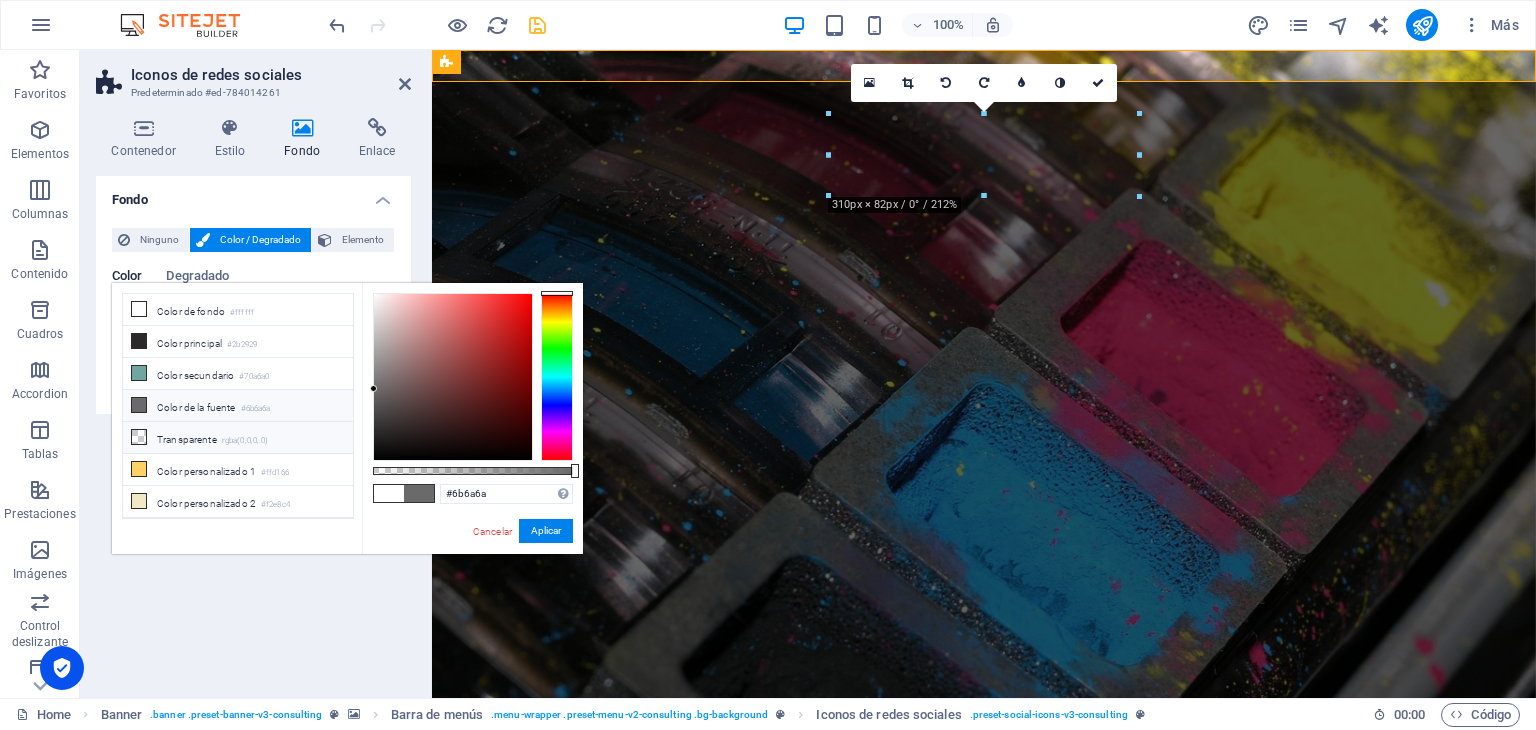 click at bounding box center (139, 437) 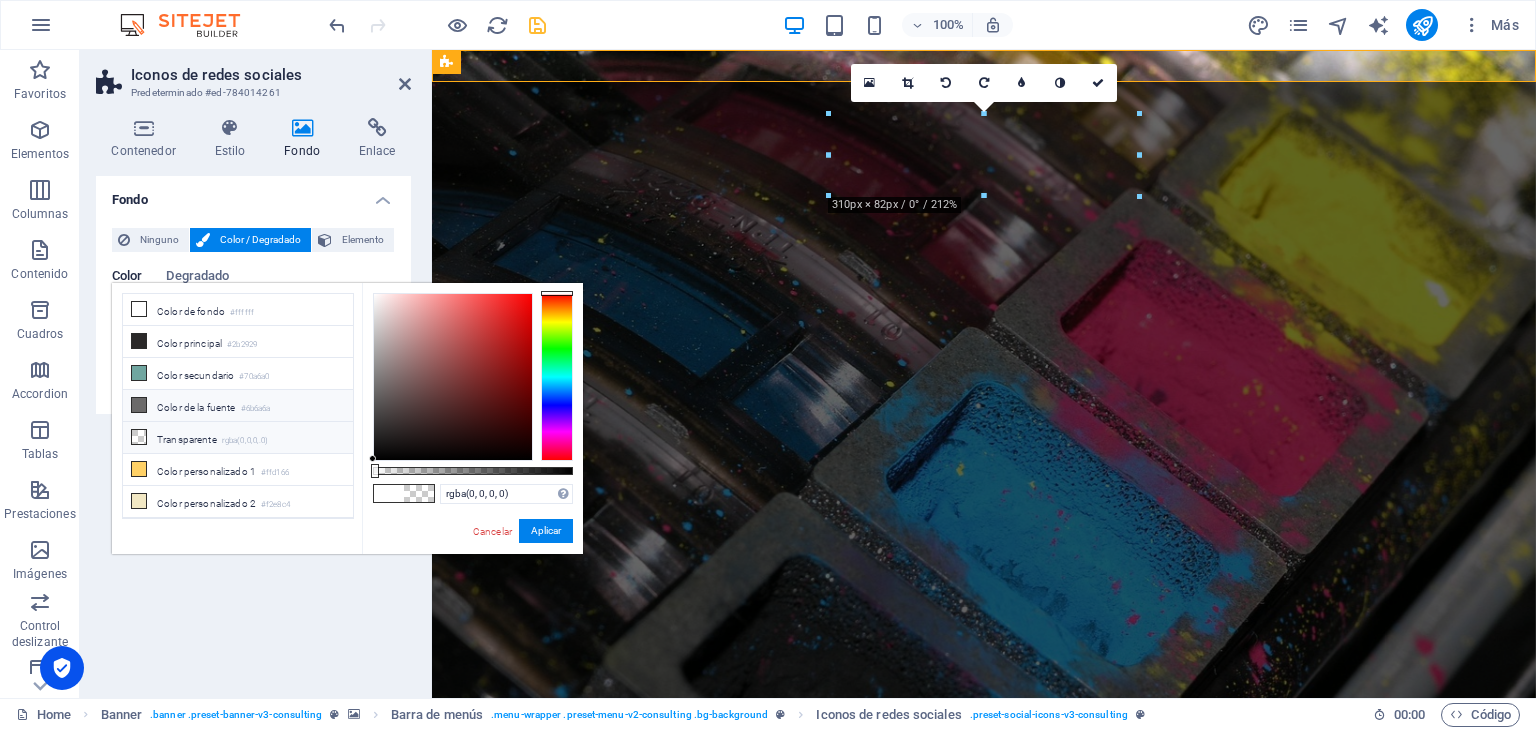click at bounding box center (139, 405) 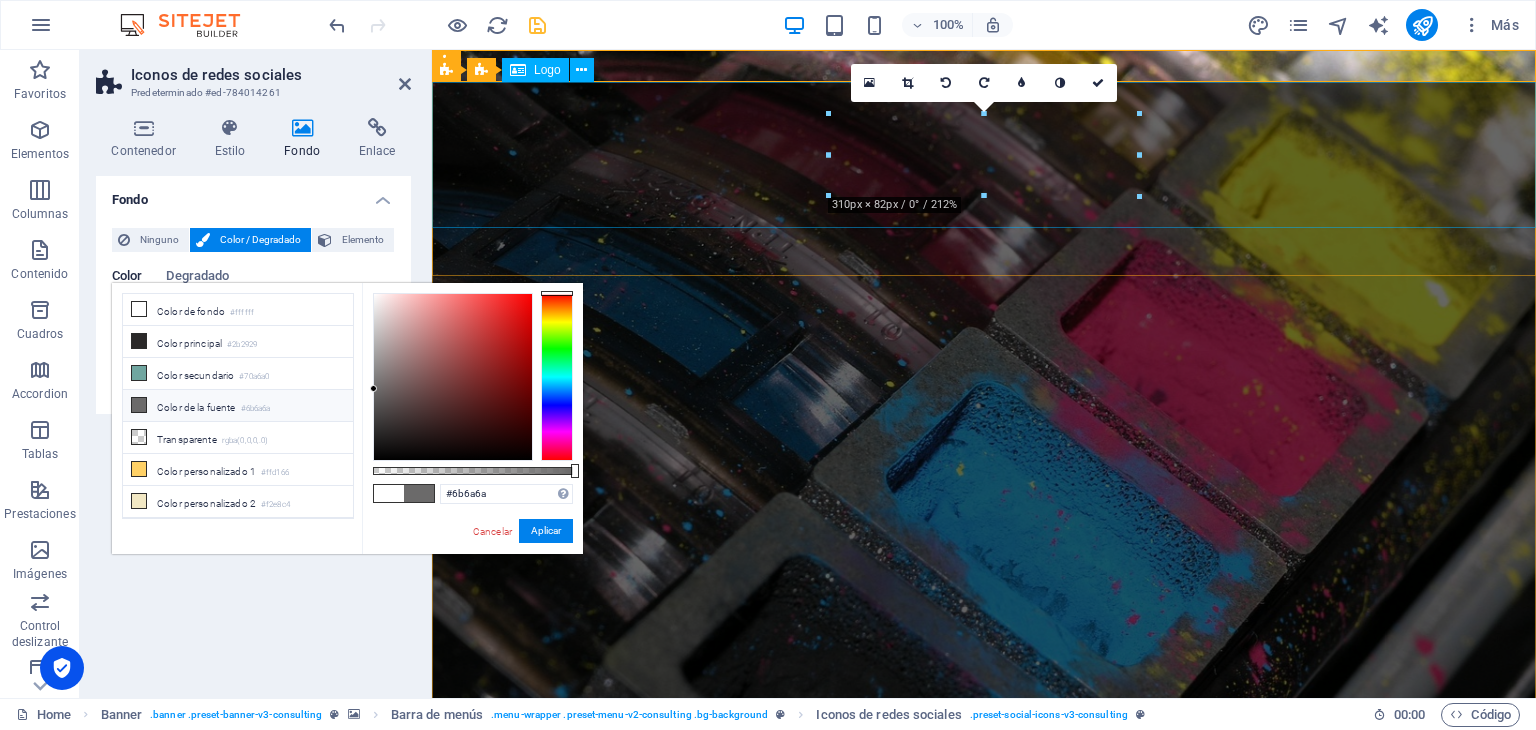 click at bounding box center [984, 1189] 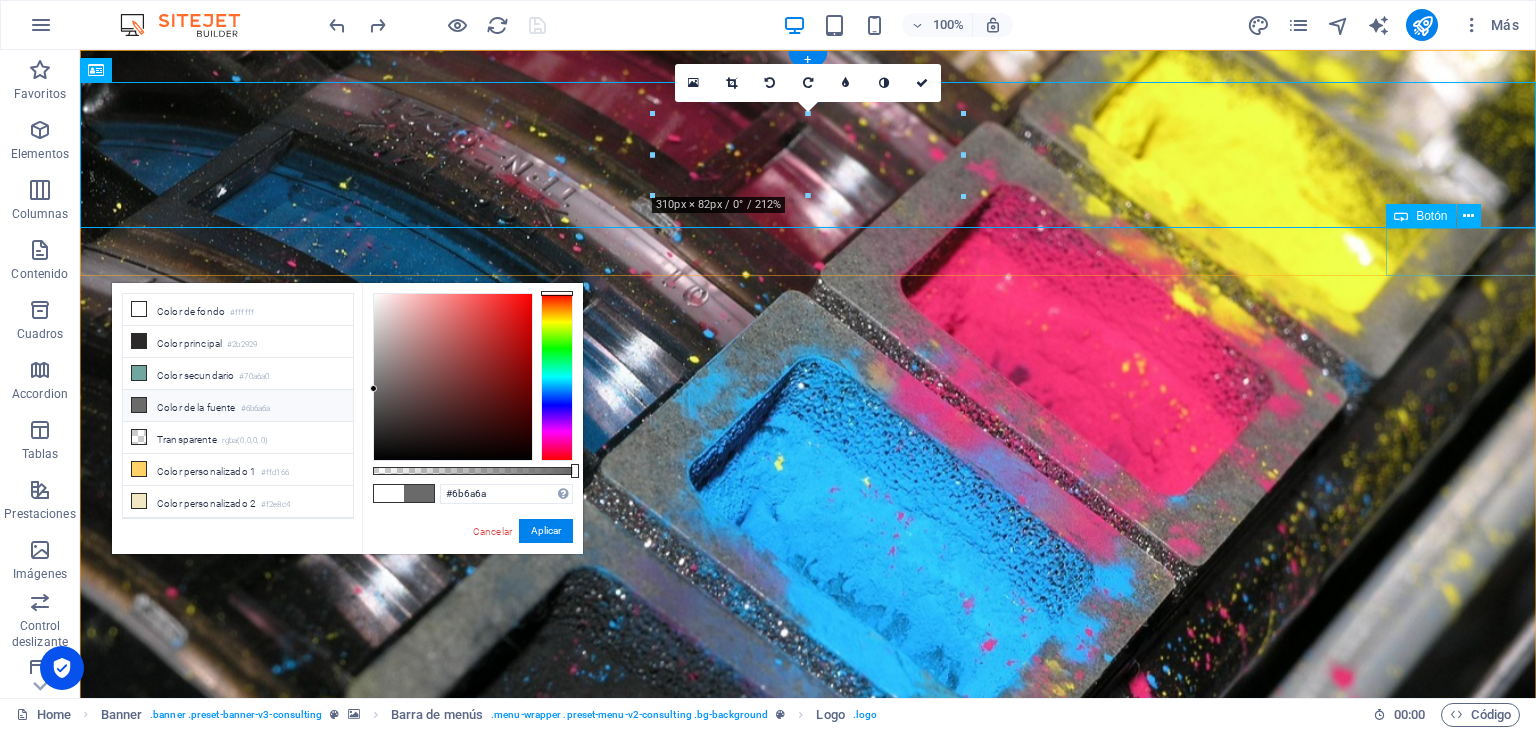click on "Comenzar" at bounding box center (808, 1334) 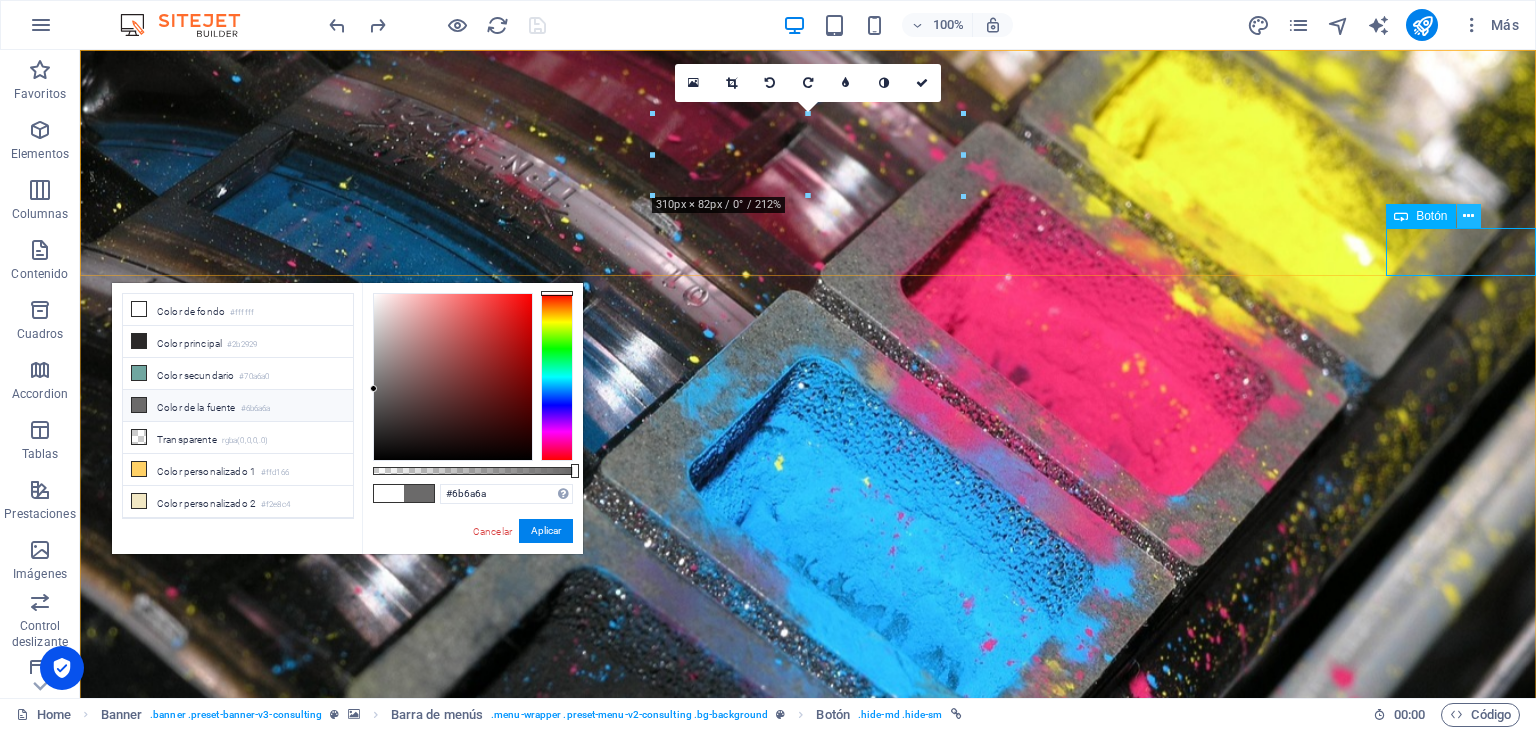 click at bounding box center [1468, 216] 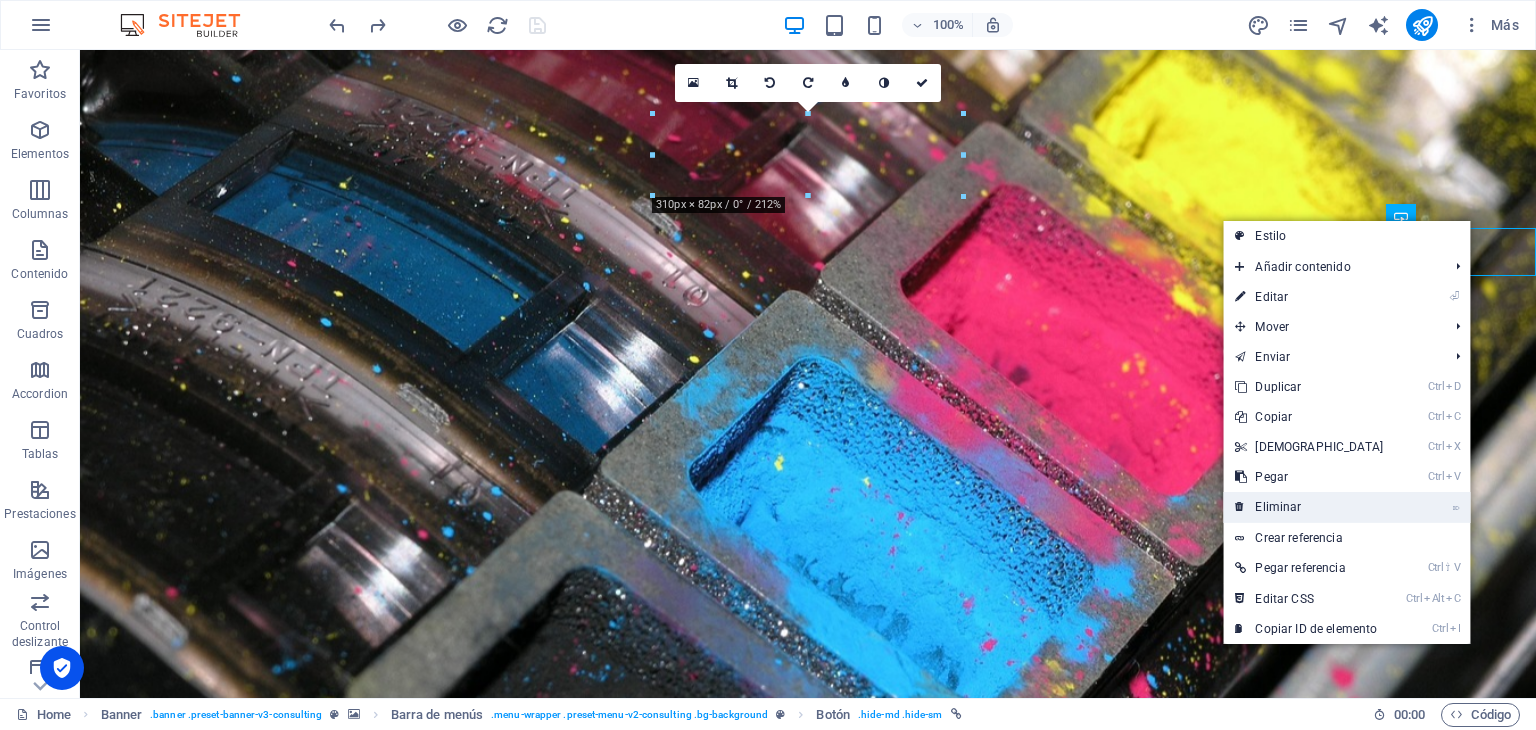 click on "⌦  Eliminar" at bounding box center (1309, 507) 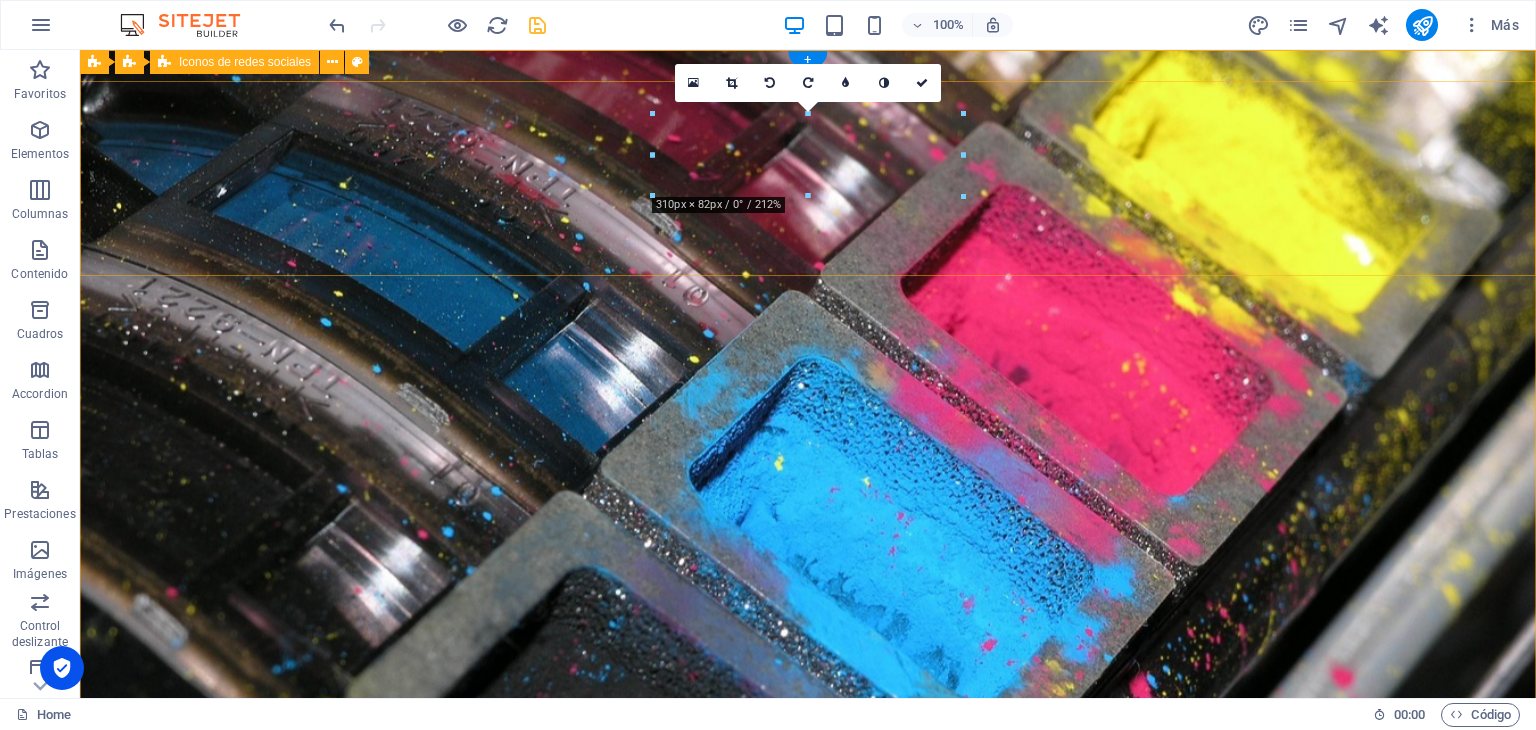 click at bounding box center (808, 1033) 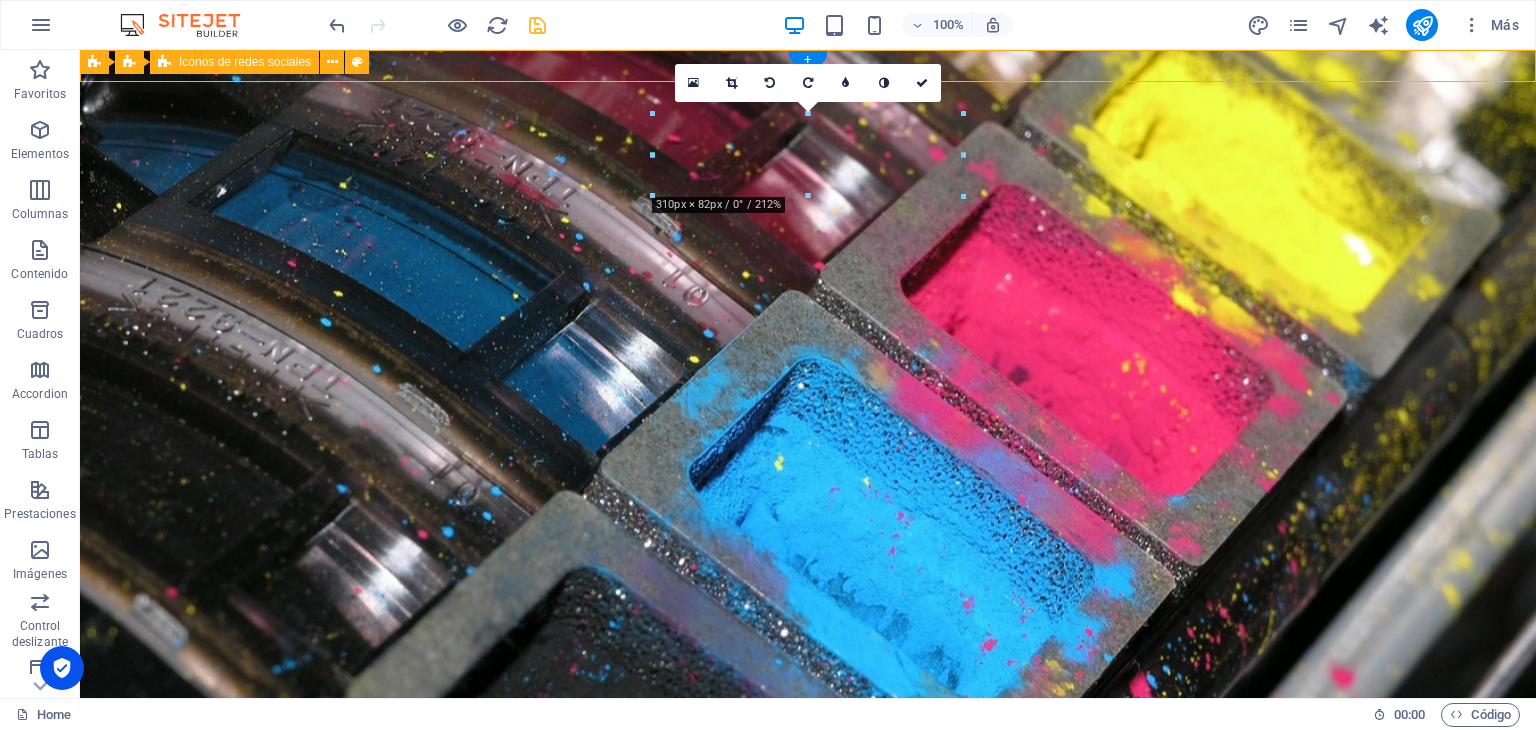 click at bounding box center [808, 1033] 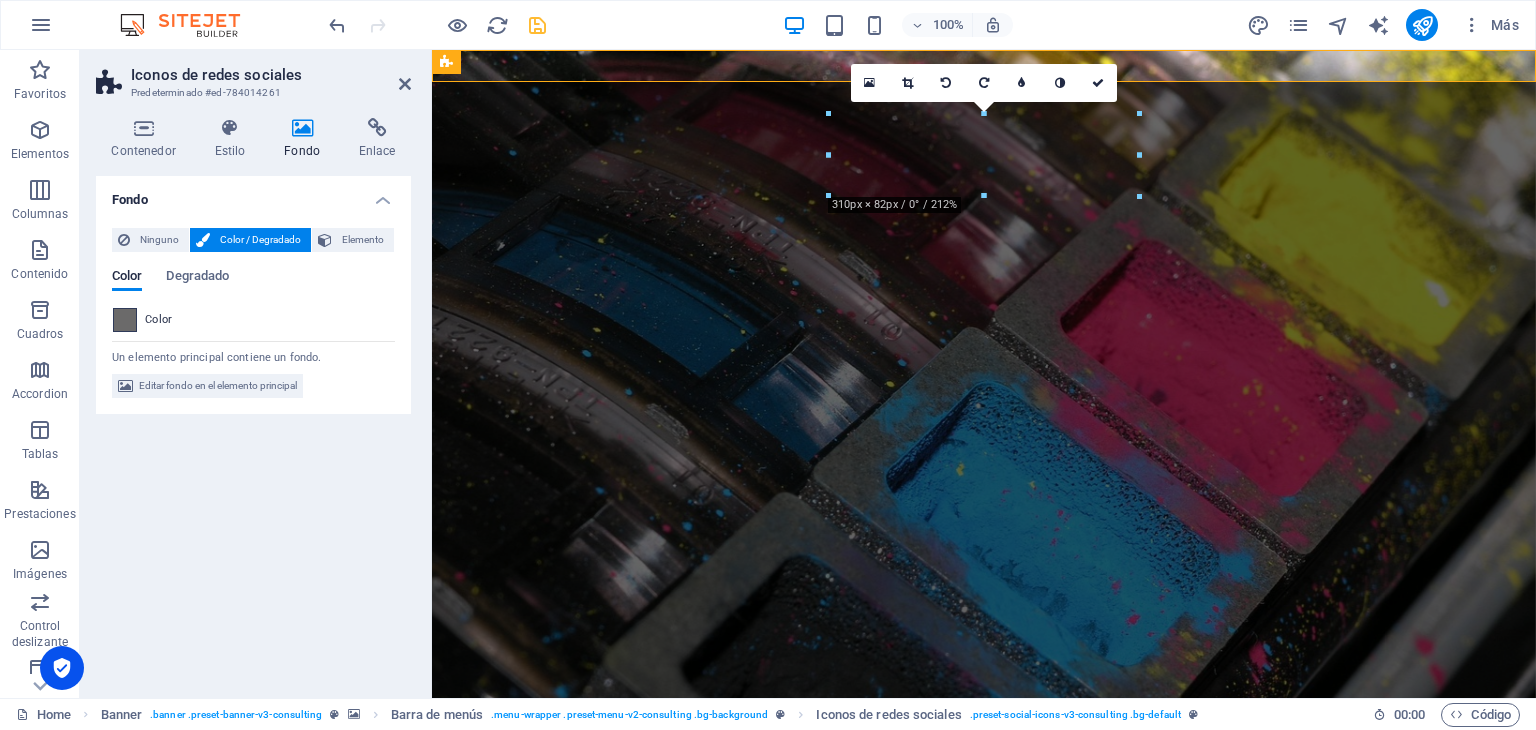 click at bounding box center [125, 320] 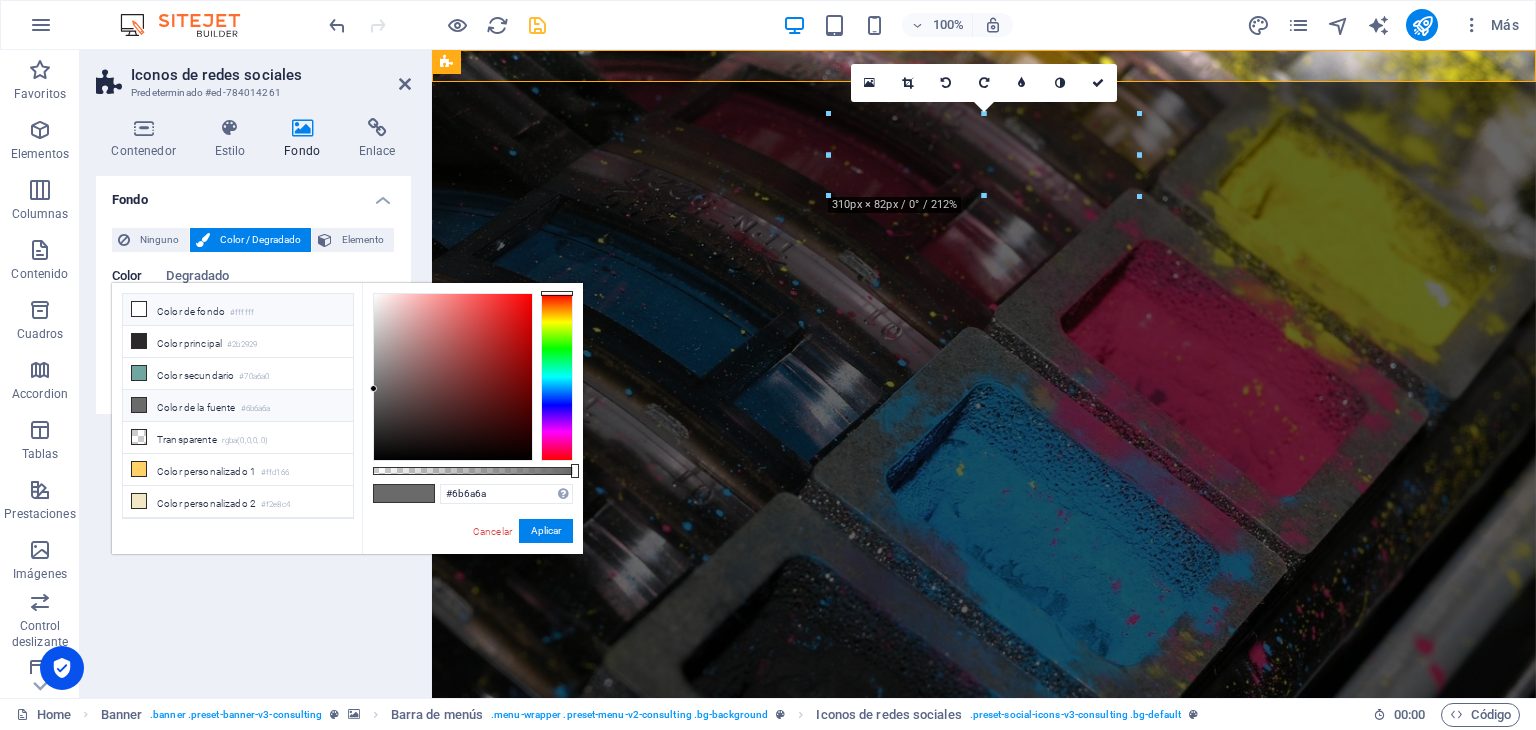 click on "Color de fondo
#ffffff" at bounding box center (238, 310) 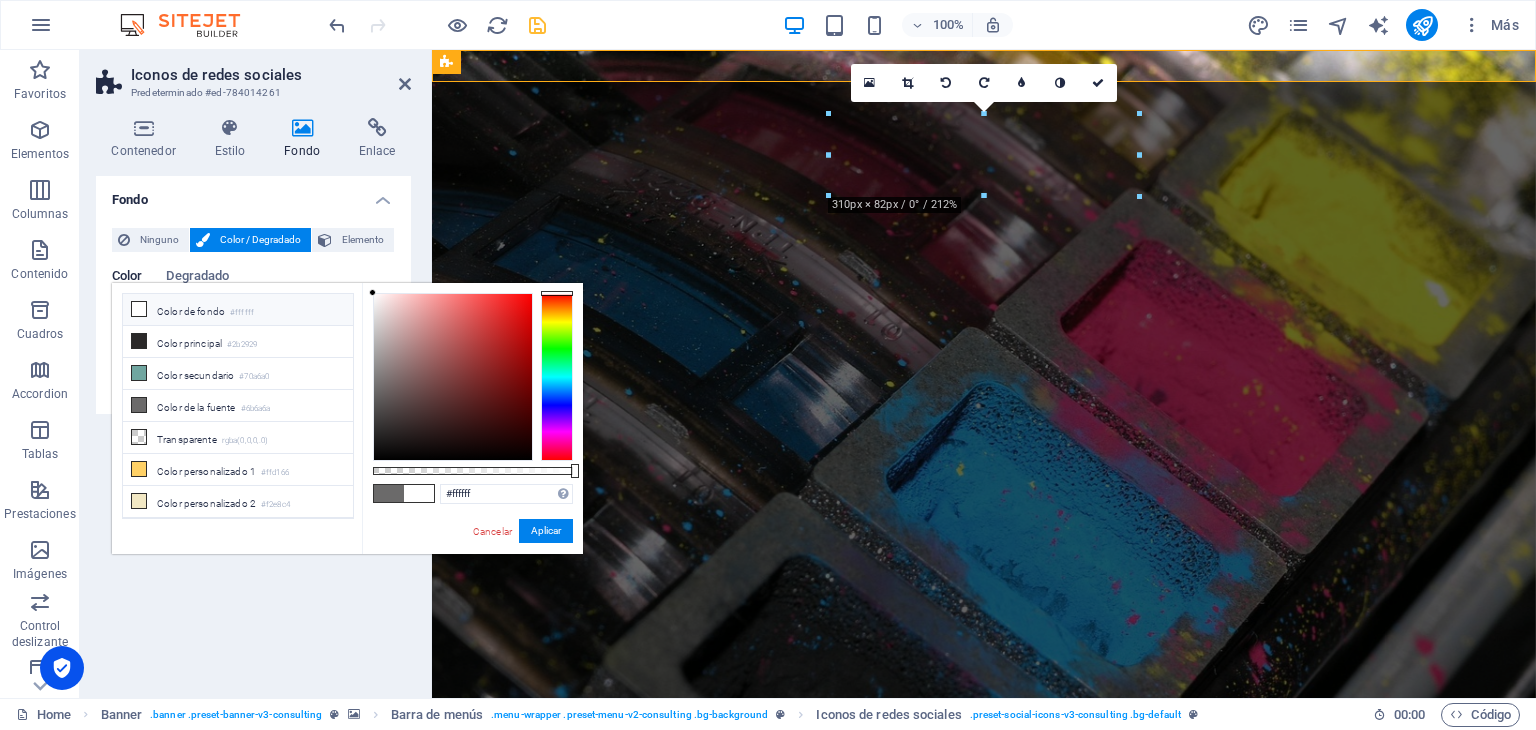 click at bounding box center (453, 377) 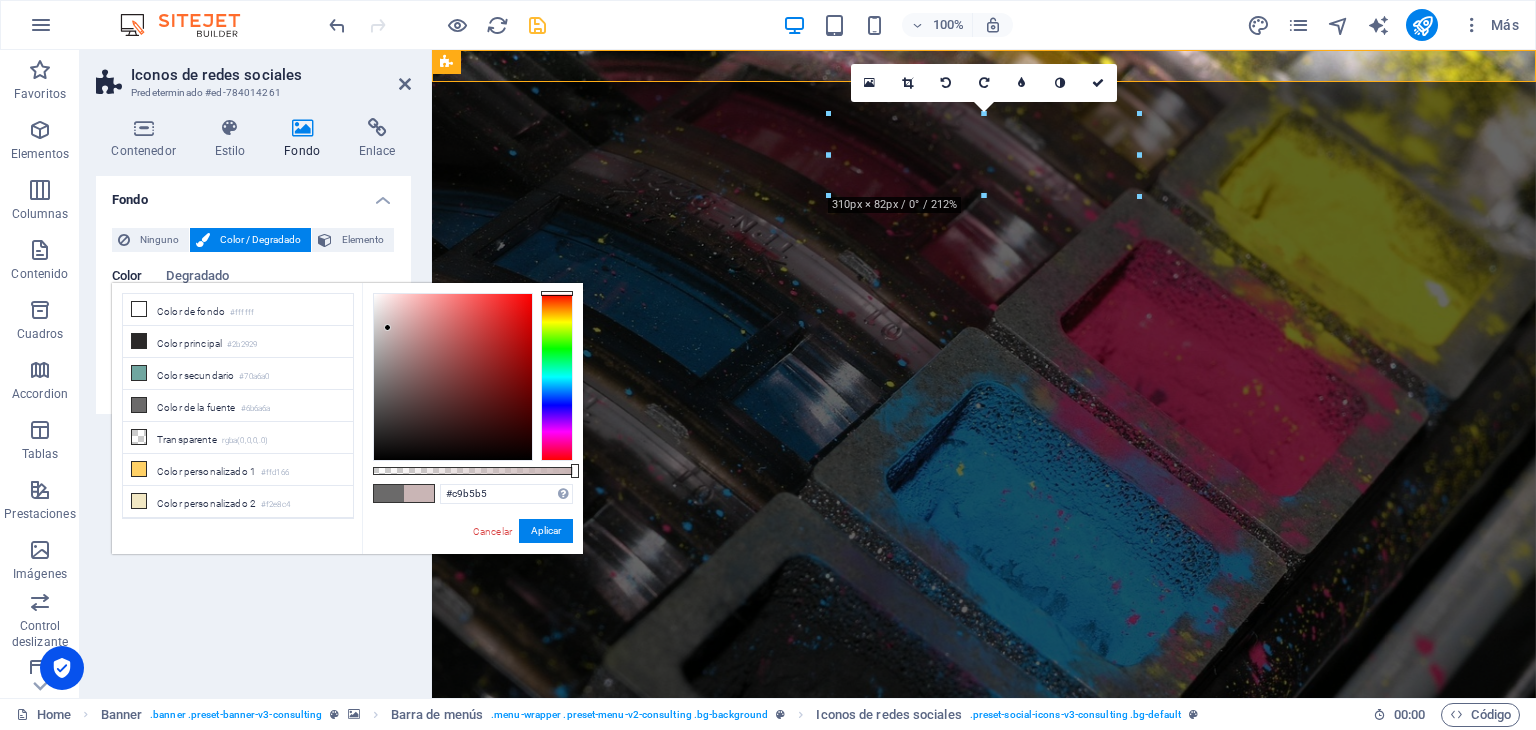 click at bounding box center [453, 377] 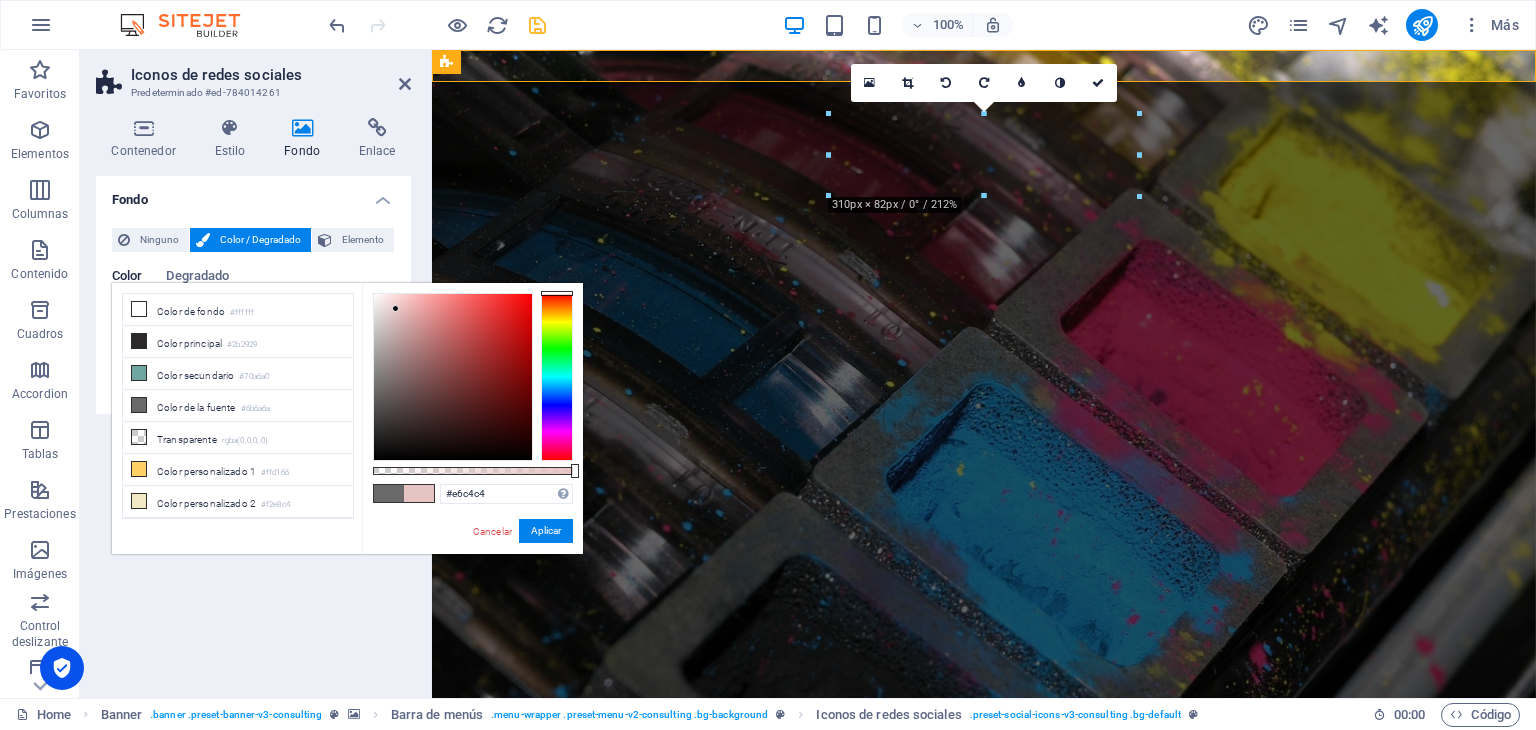 click at bounding box center (453, 377) 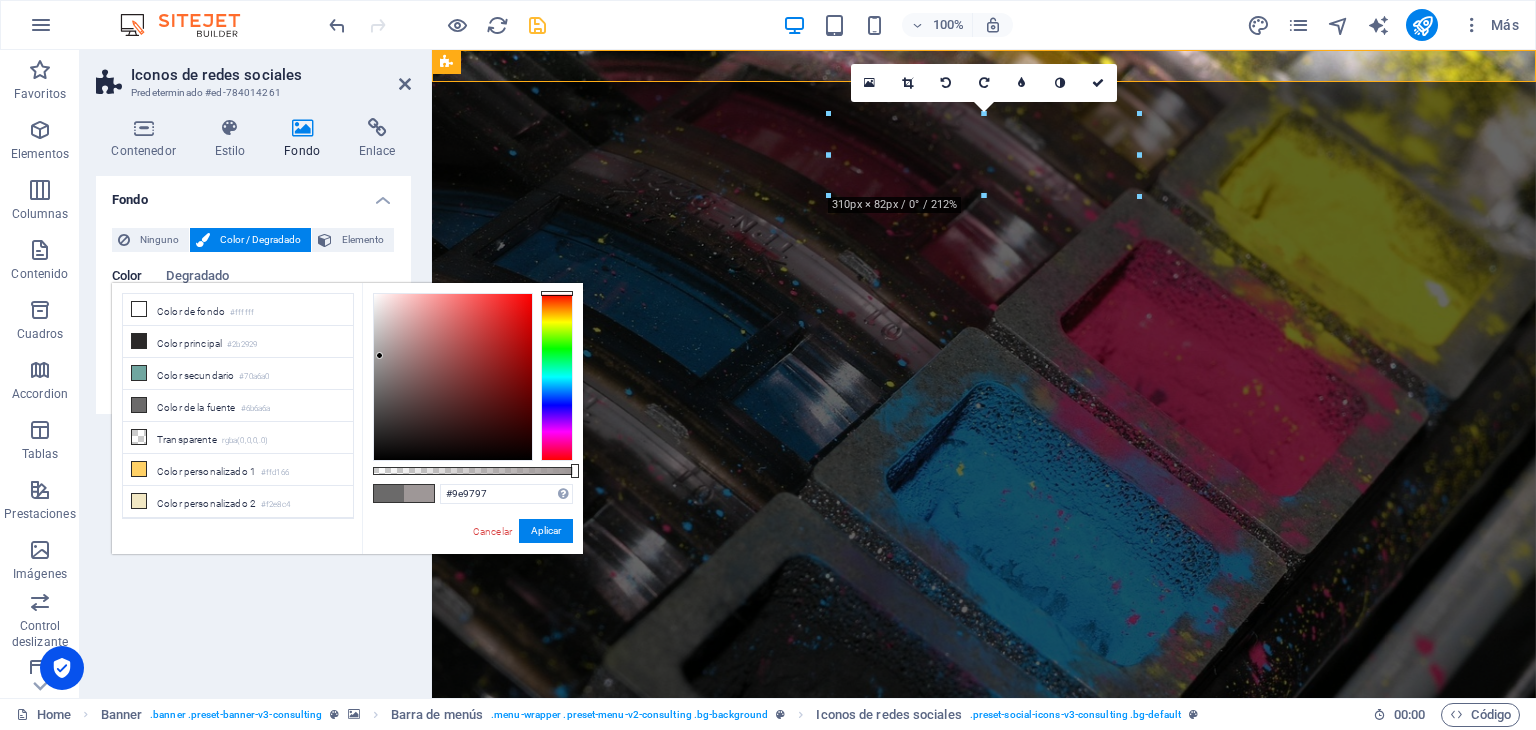 click at bounding box center [453, 377] 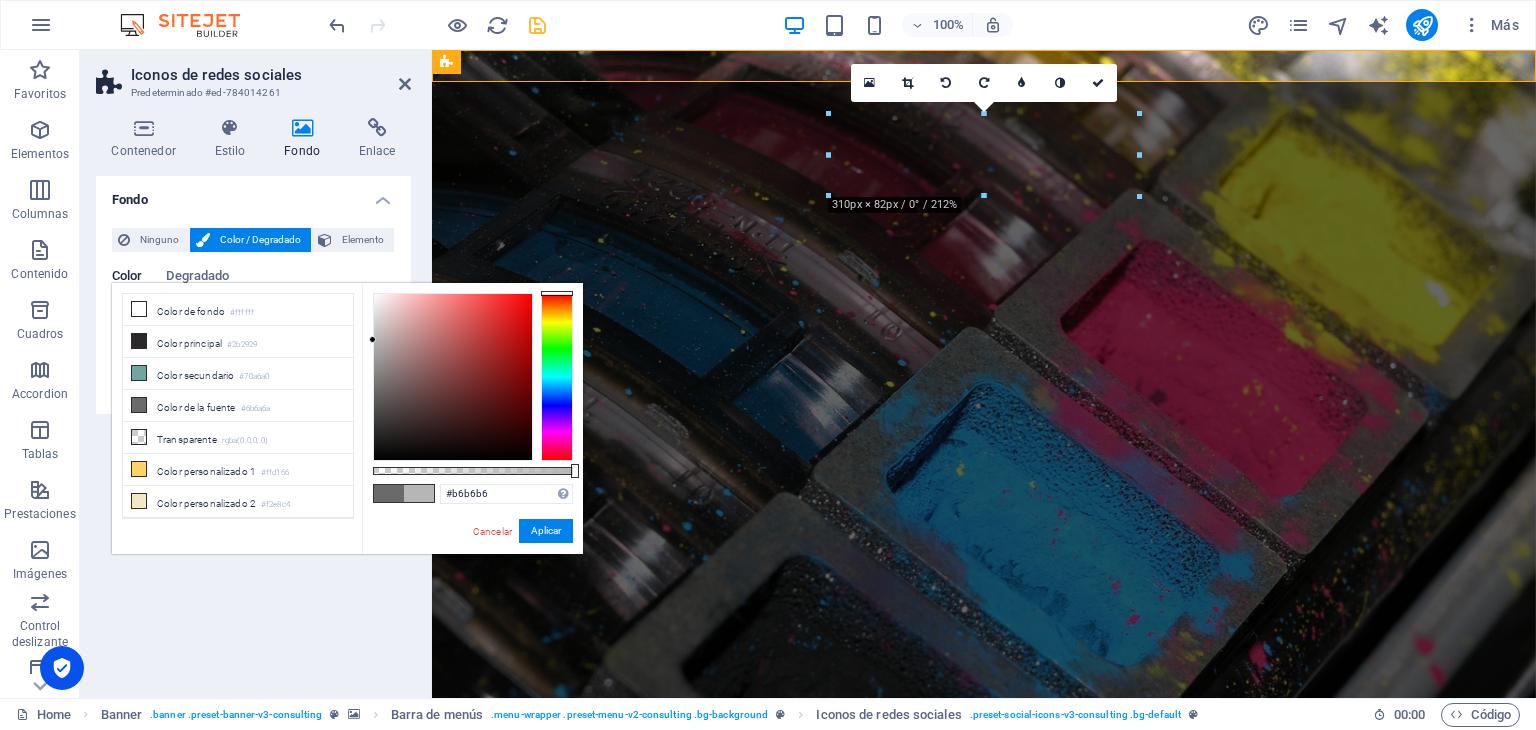 click at bounding box center (453, 377) 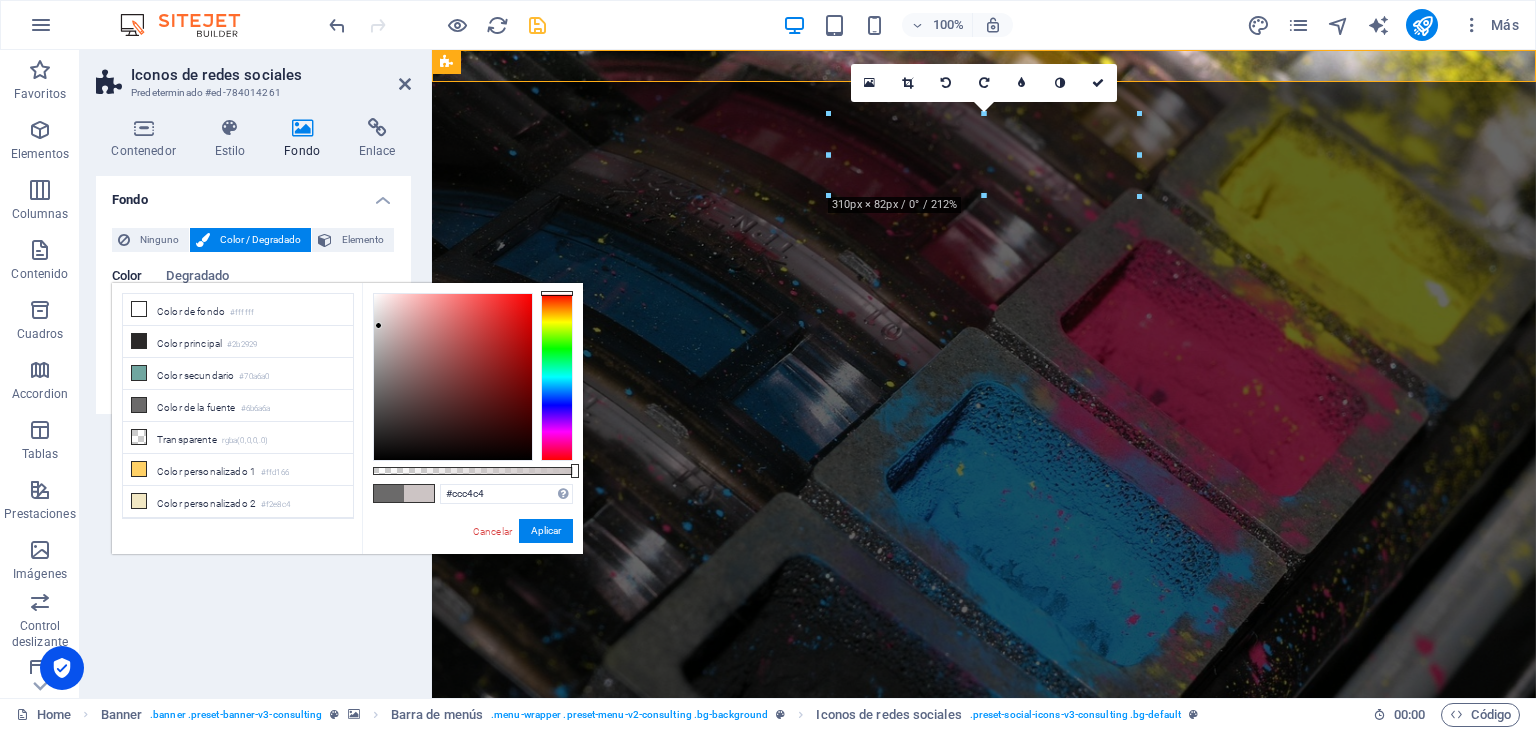 click at bounding box center (453, 377) 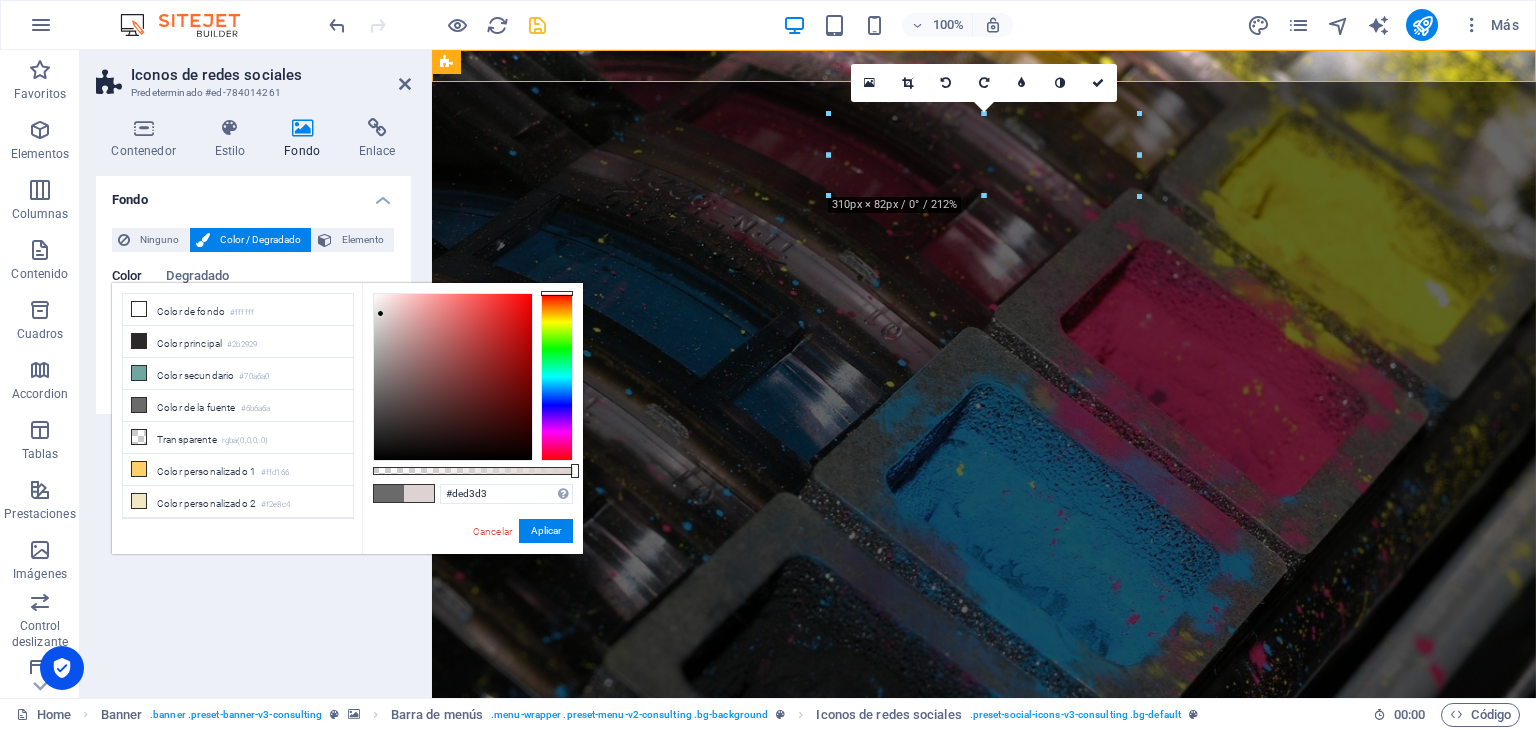 click at bounding box center (453, 377) 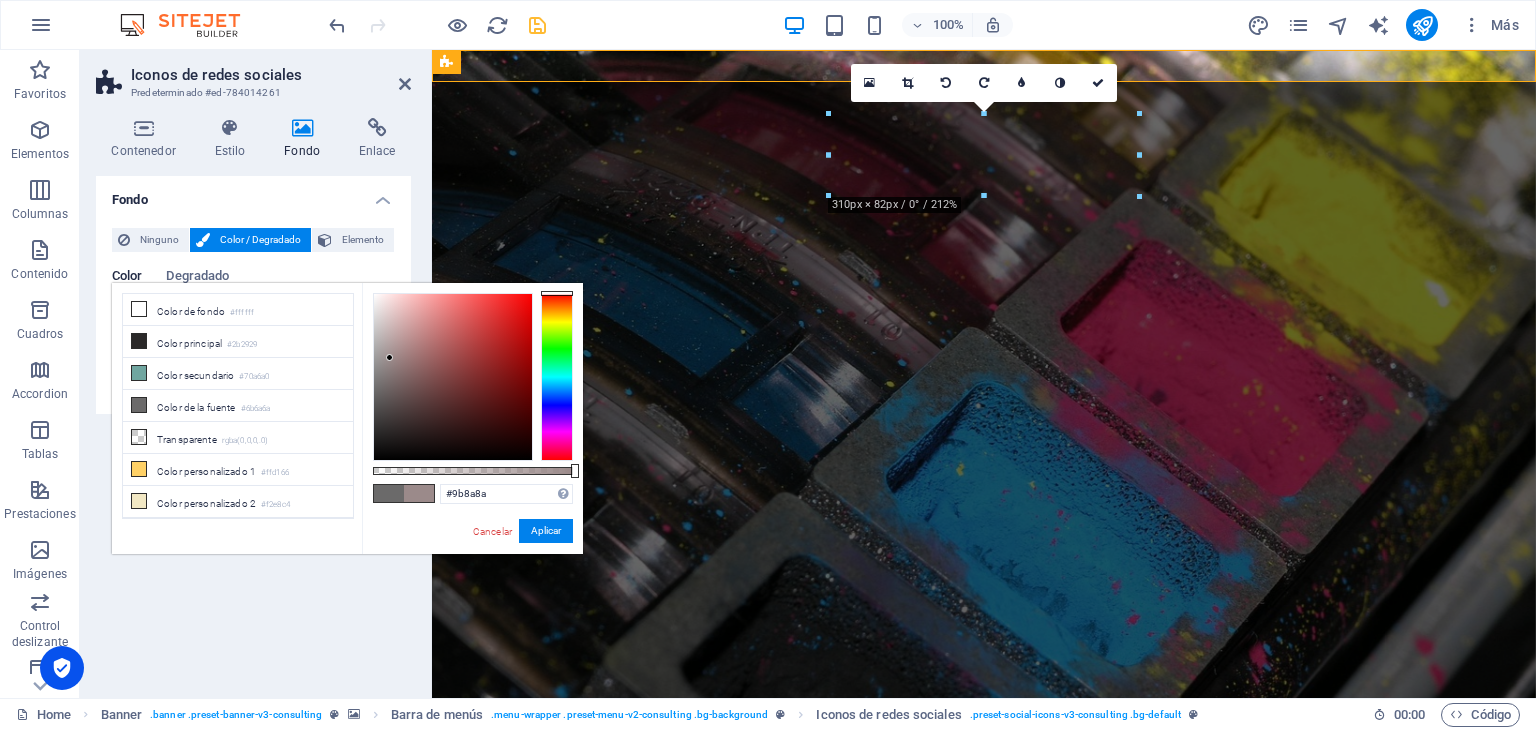 click at bounding box center (473, 471) 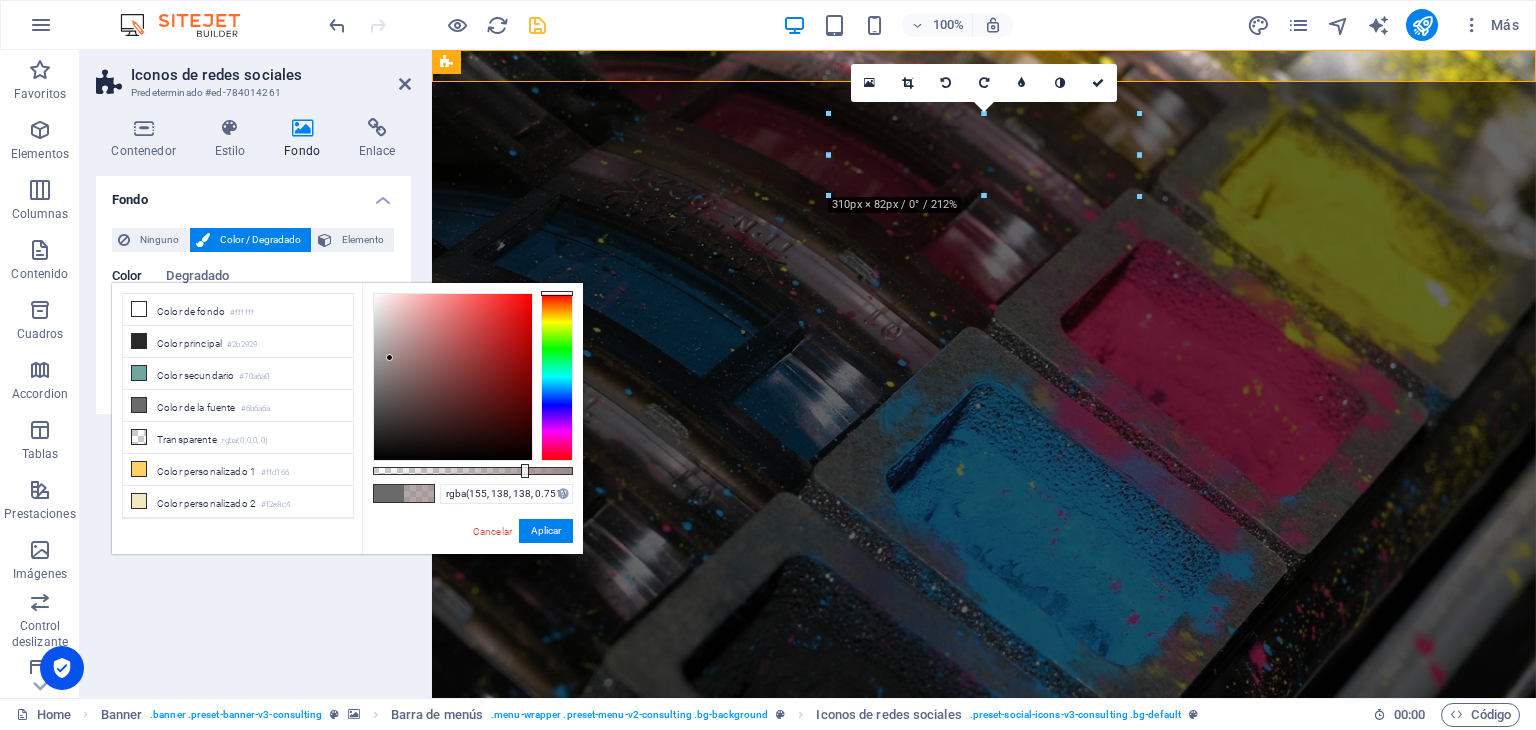 click on "rgba(155, 138, 138, 0.751) Formatos soportados #0852ed rgb(8, 82, 237) rgba(8, 82, 237, 90%) hsv(221,97,93) hsl(221, 93%, 48%) Cancelar Aplicar" at bounding box center [472, 563] 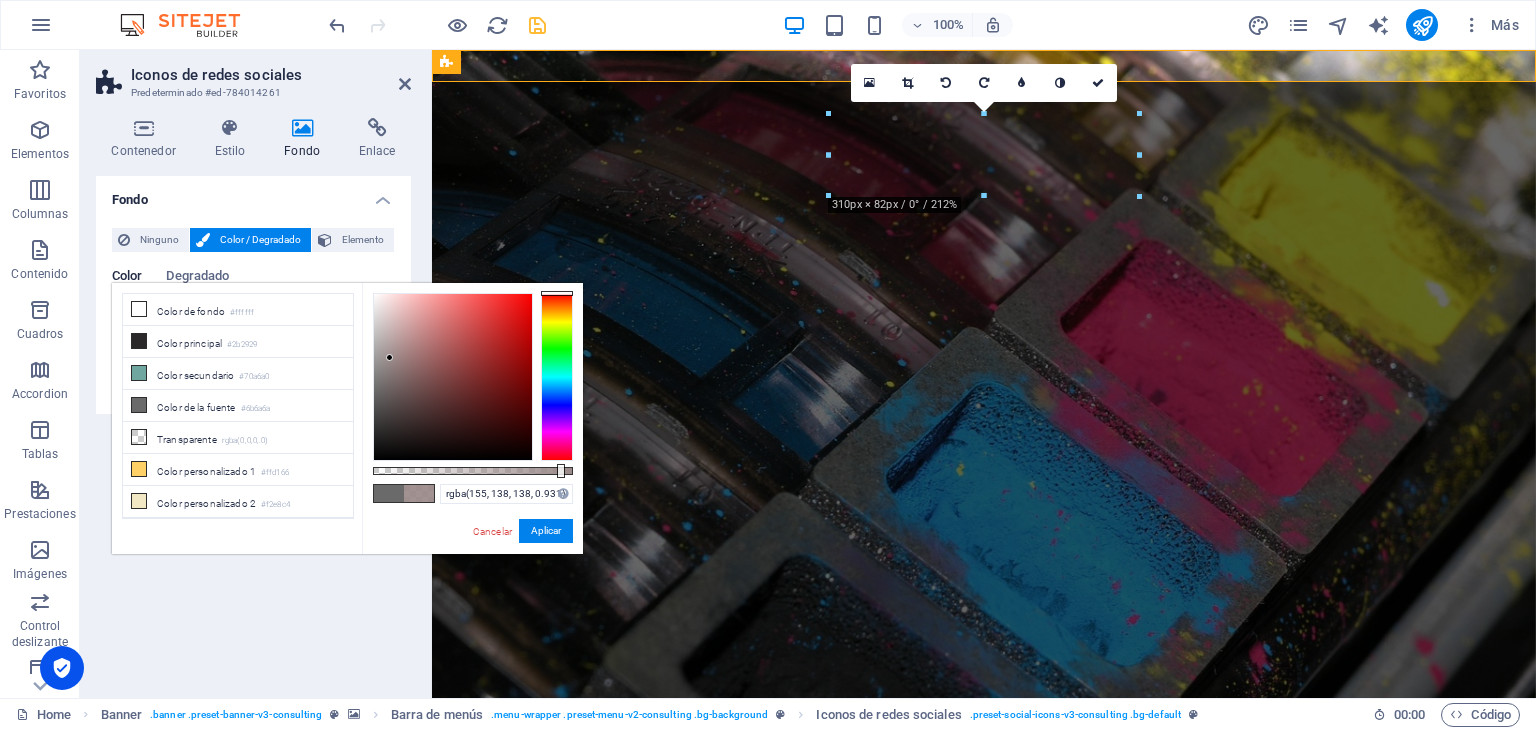 click at bounding box center [473, 471] 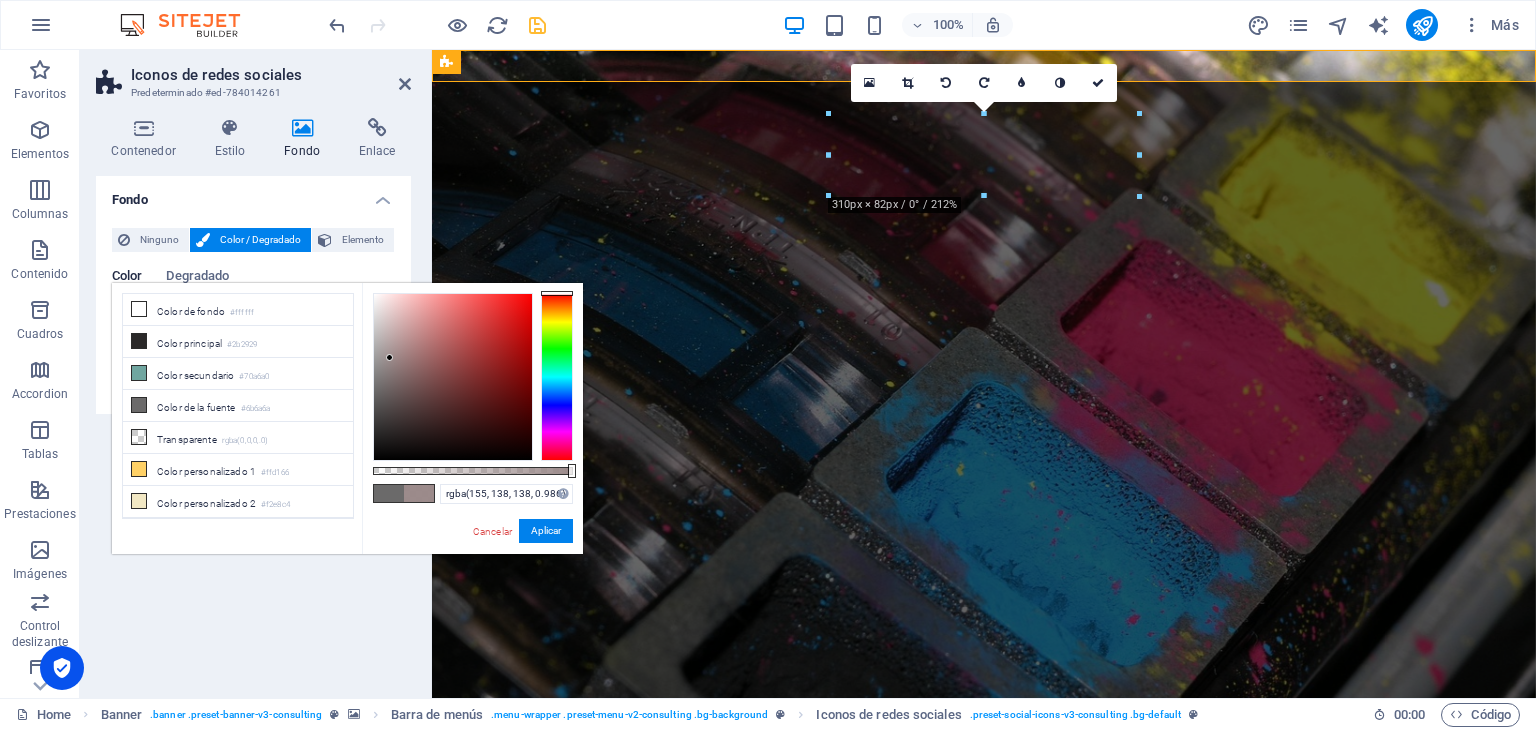 click at bounding box center (302, 128) 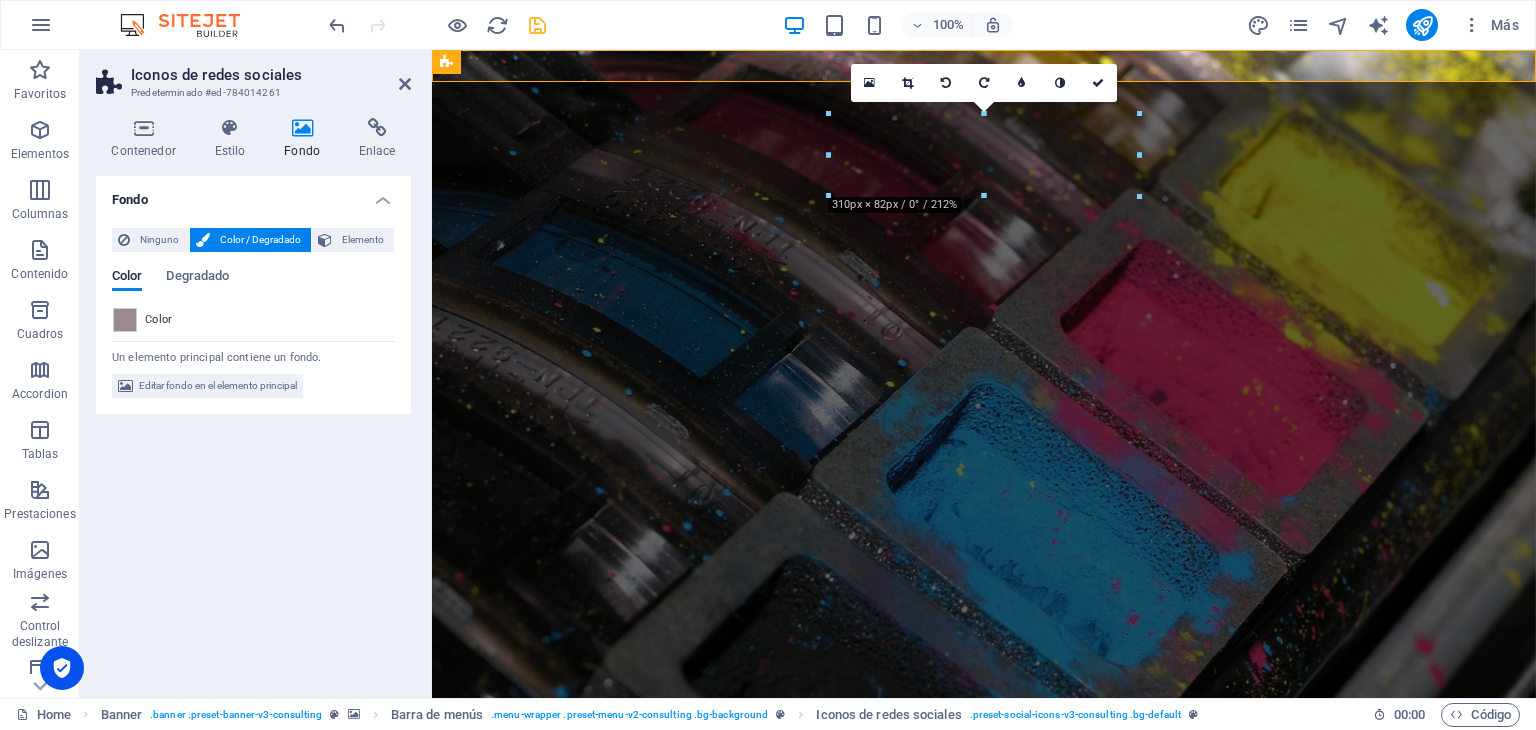 click at bounding box center [302, 128] 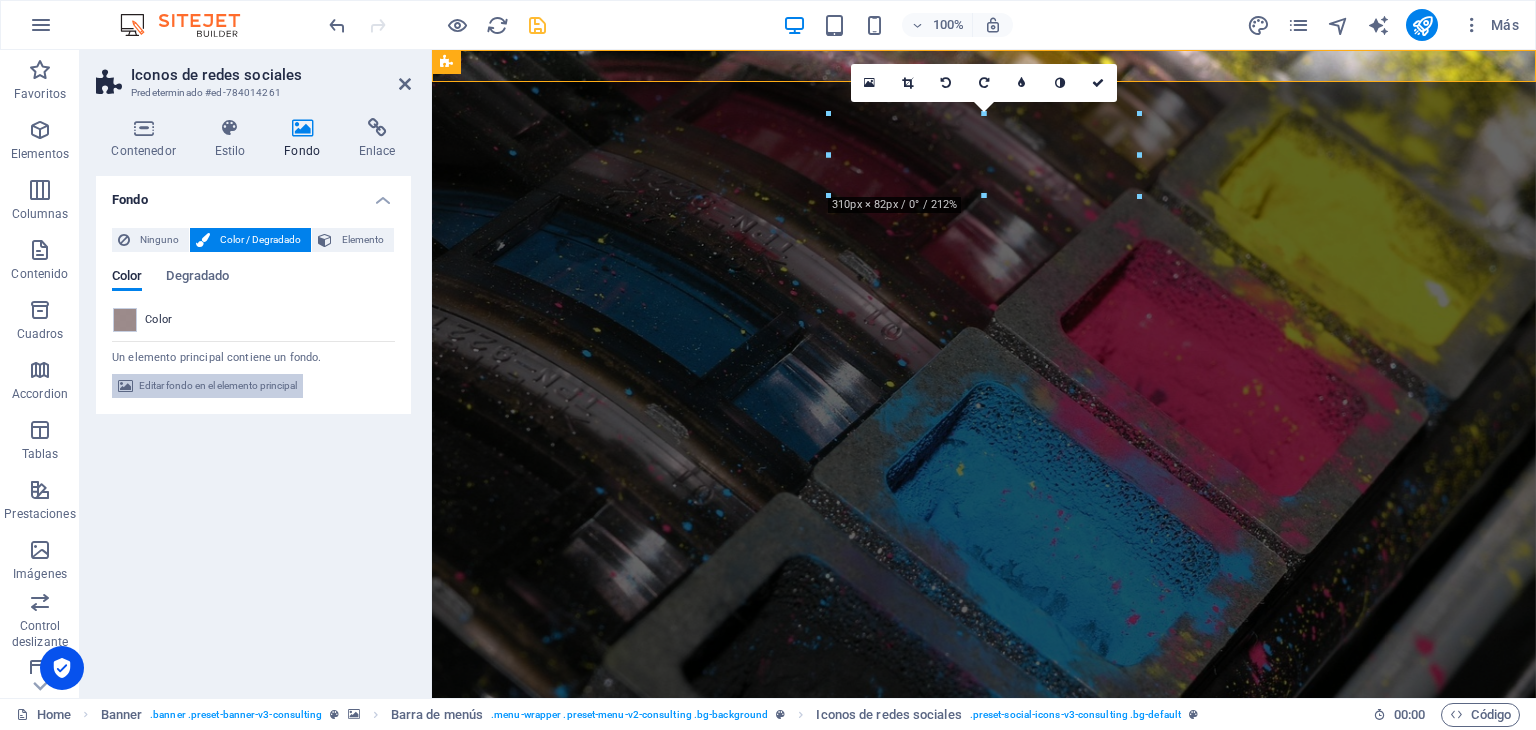 click on "Editar fondo en el elemento principal" at bounding box center (218, 386) 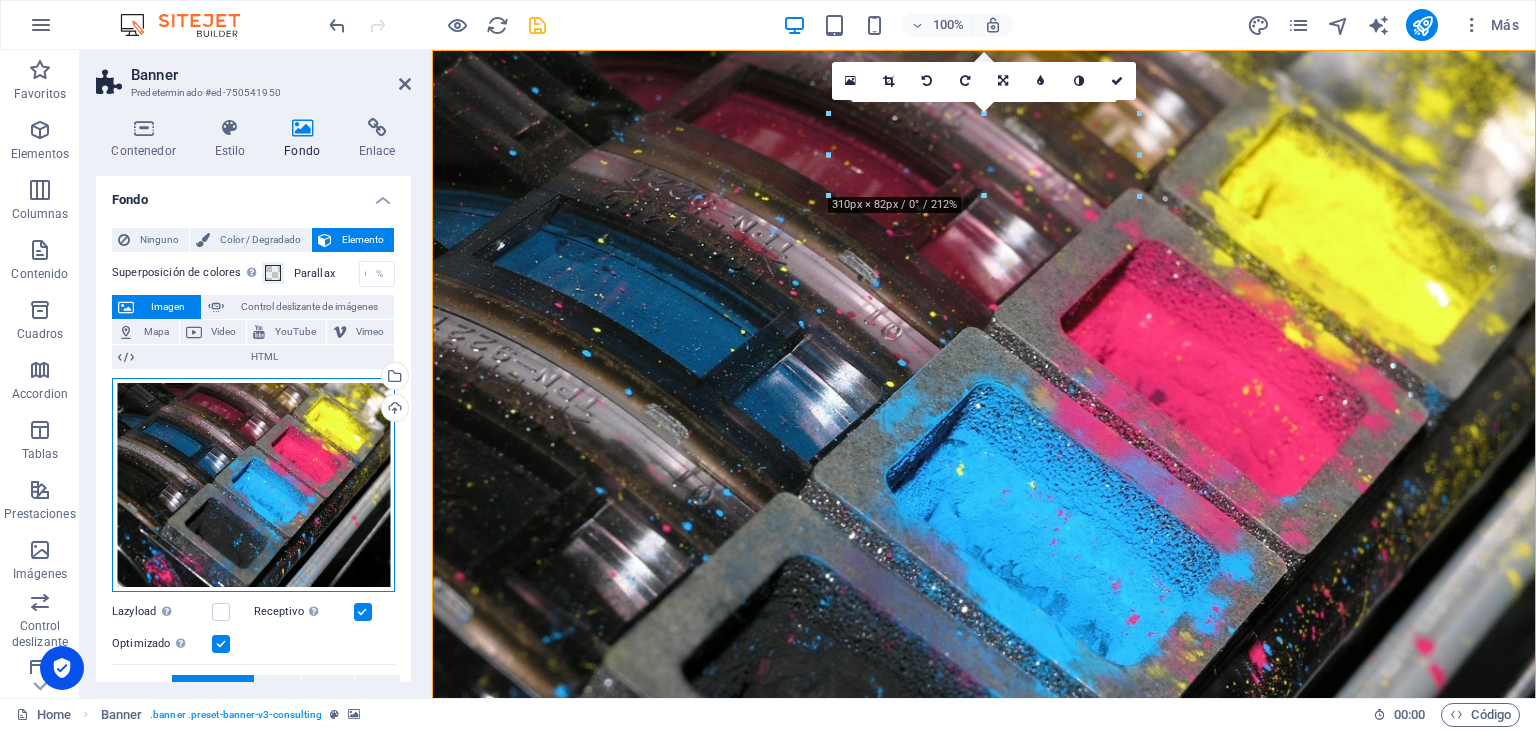 click on "Arrastra archivos aquí, haz clic para escoger archivos o  selecciona archivos de Archivos o de nuestra galería gratuita de fotos y vídeos" at bounding box center (253, 485) 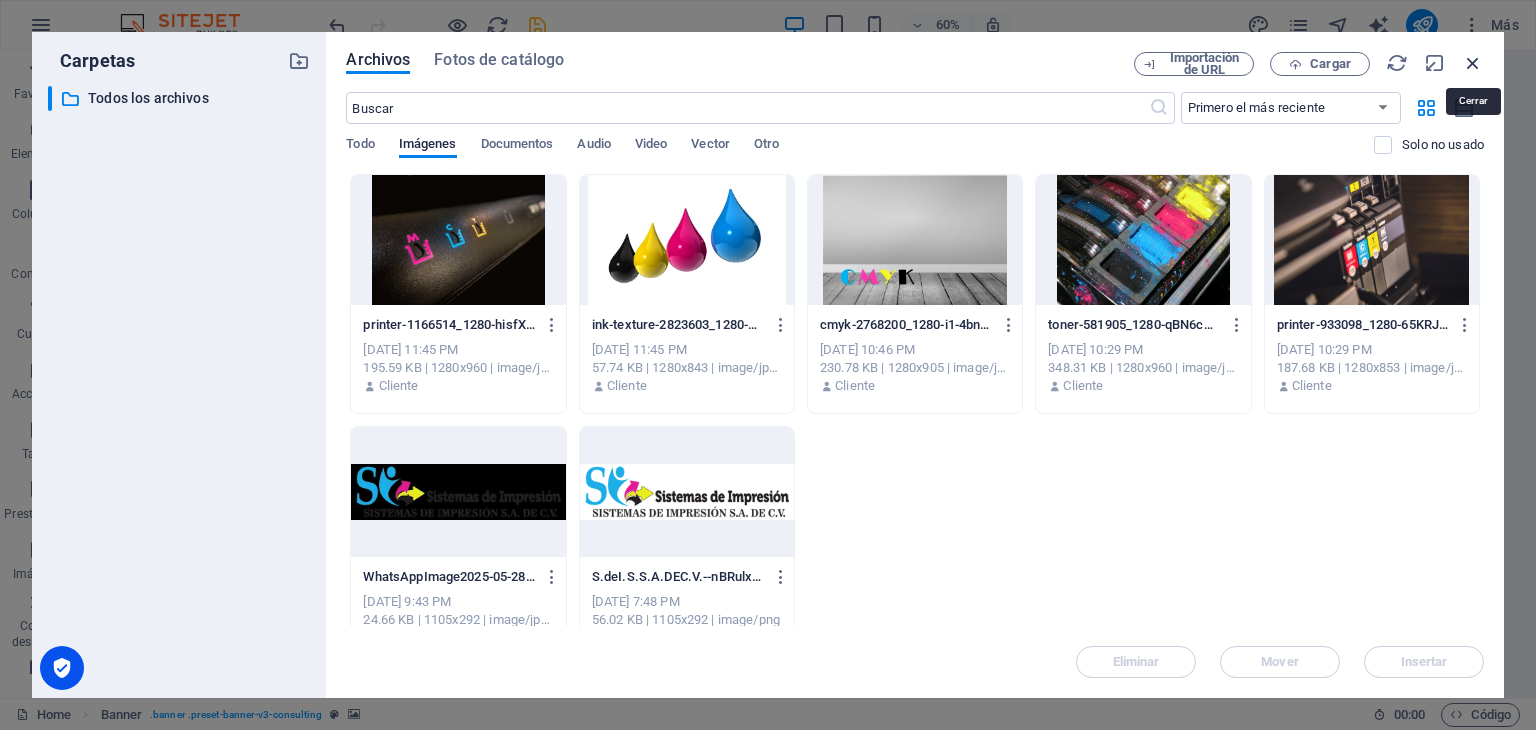 click at bounding box center [1473, 63] 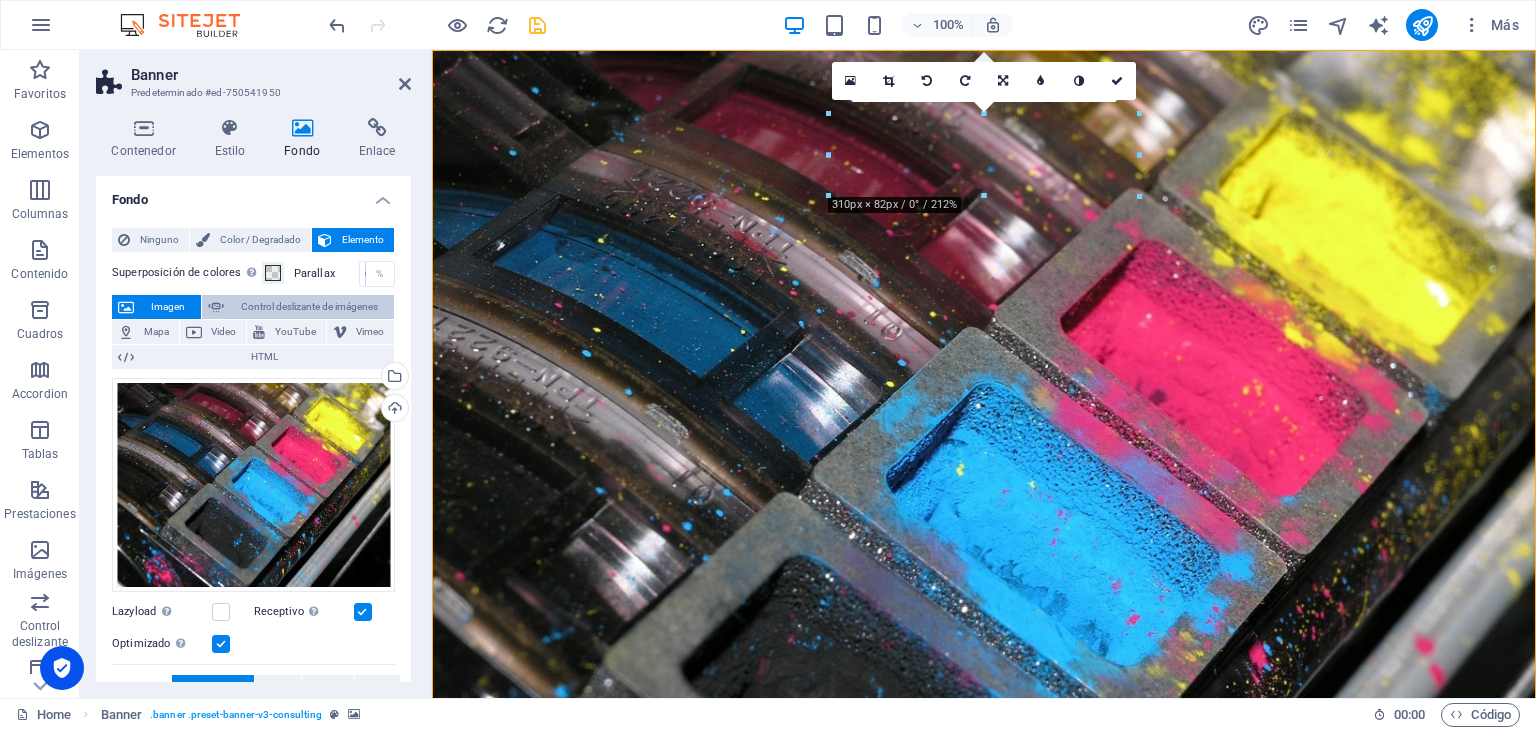 click on "Control deslizante de imágenes" at bounding box center [298, 307] 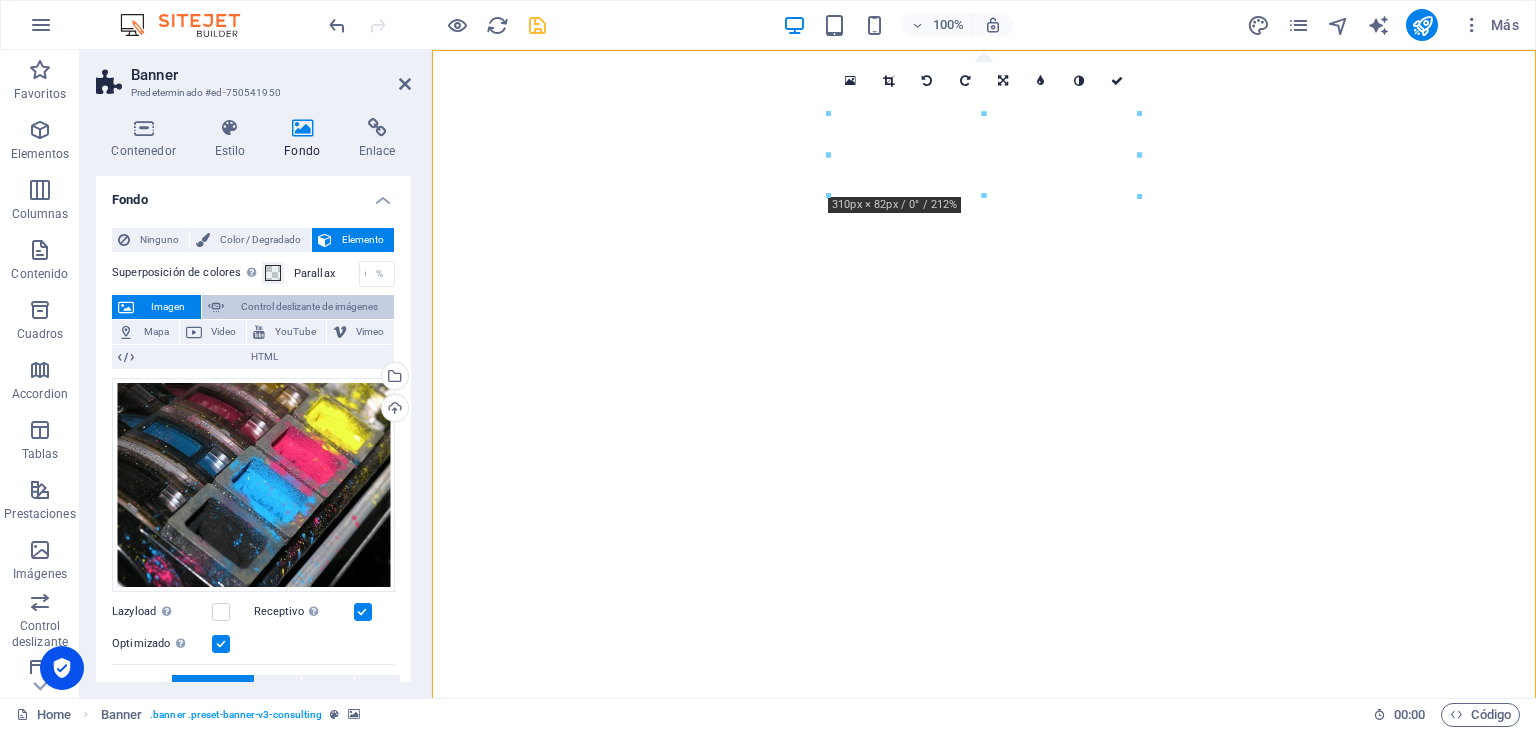 select on "ms" 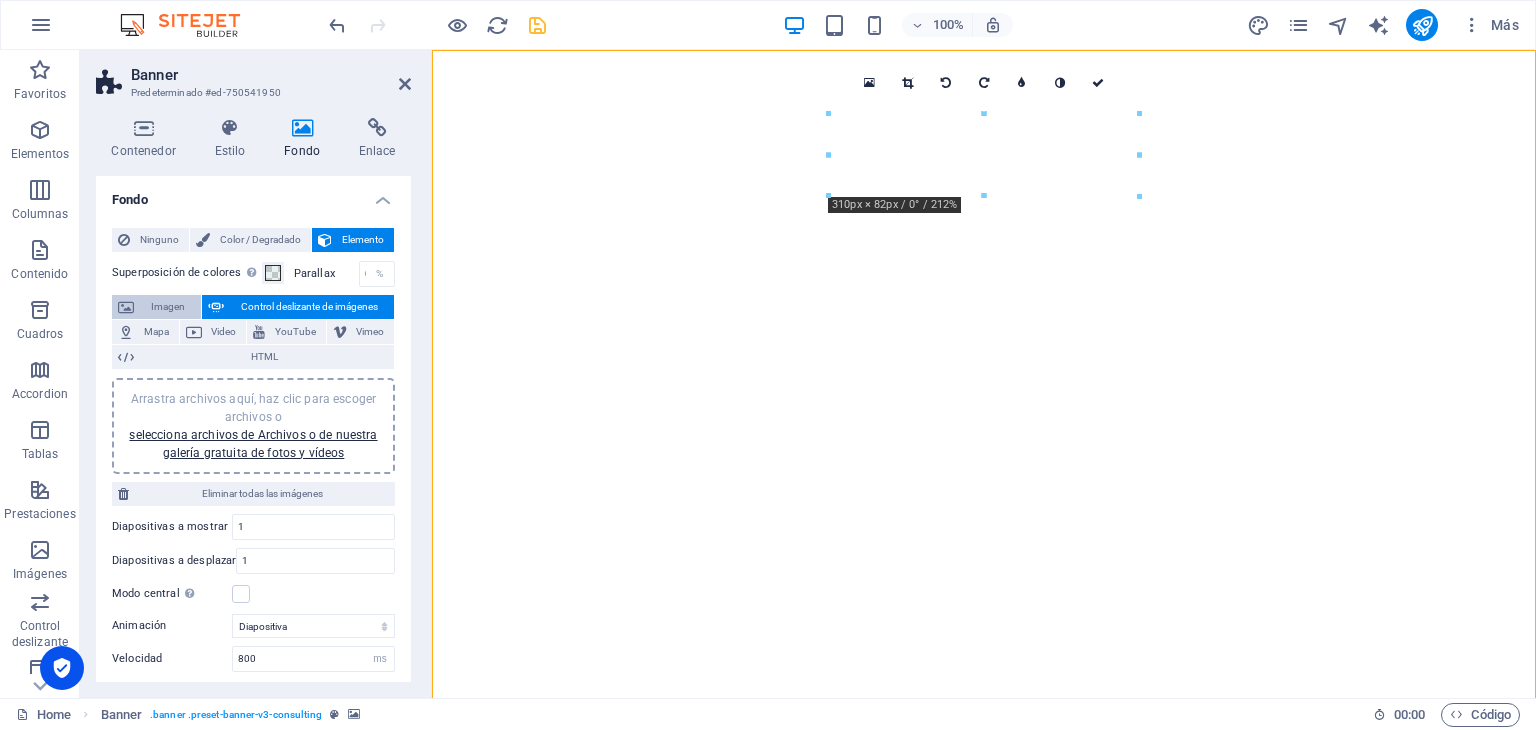 click on "Imagen" at bounding box center (167, 307) 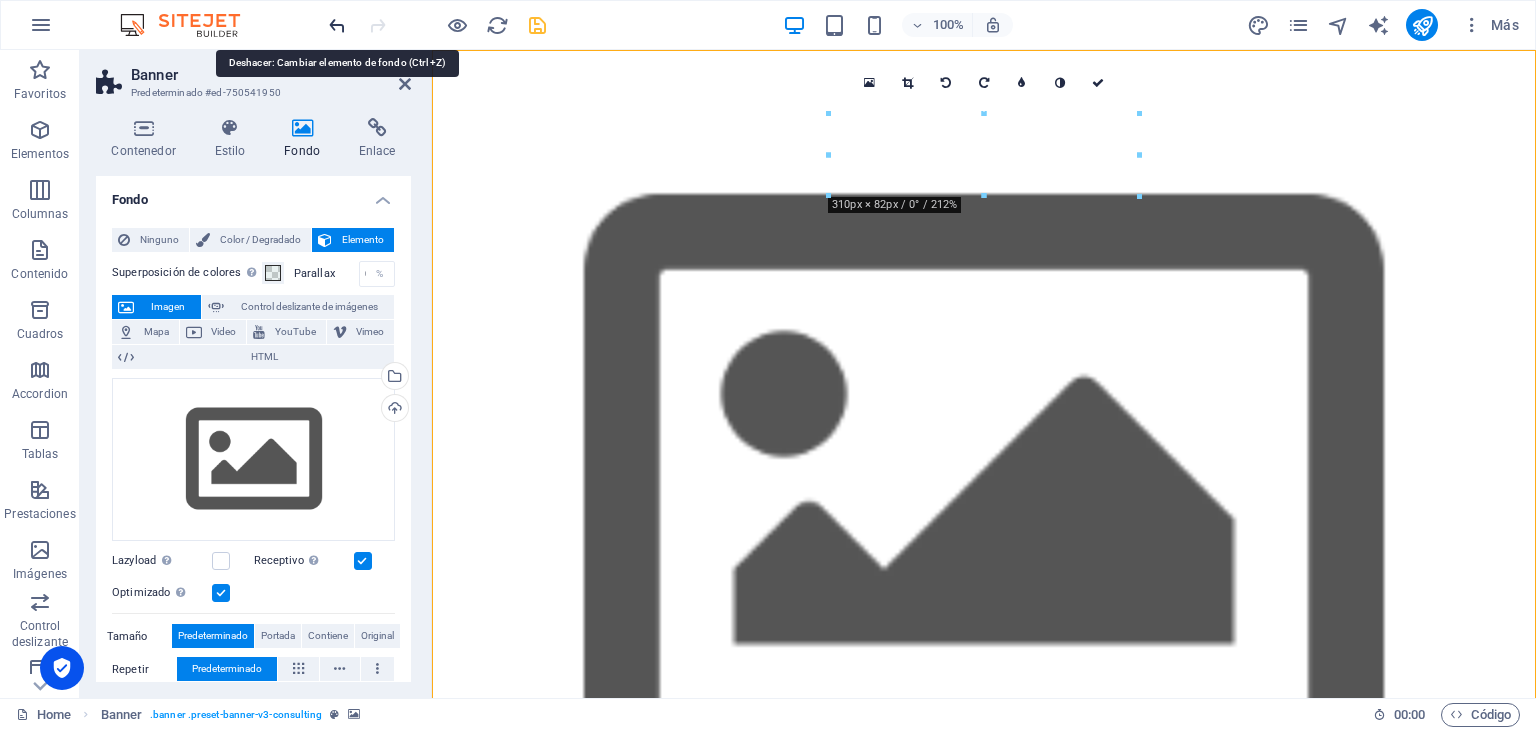 click at bounding box center [337, 25] 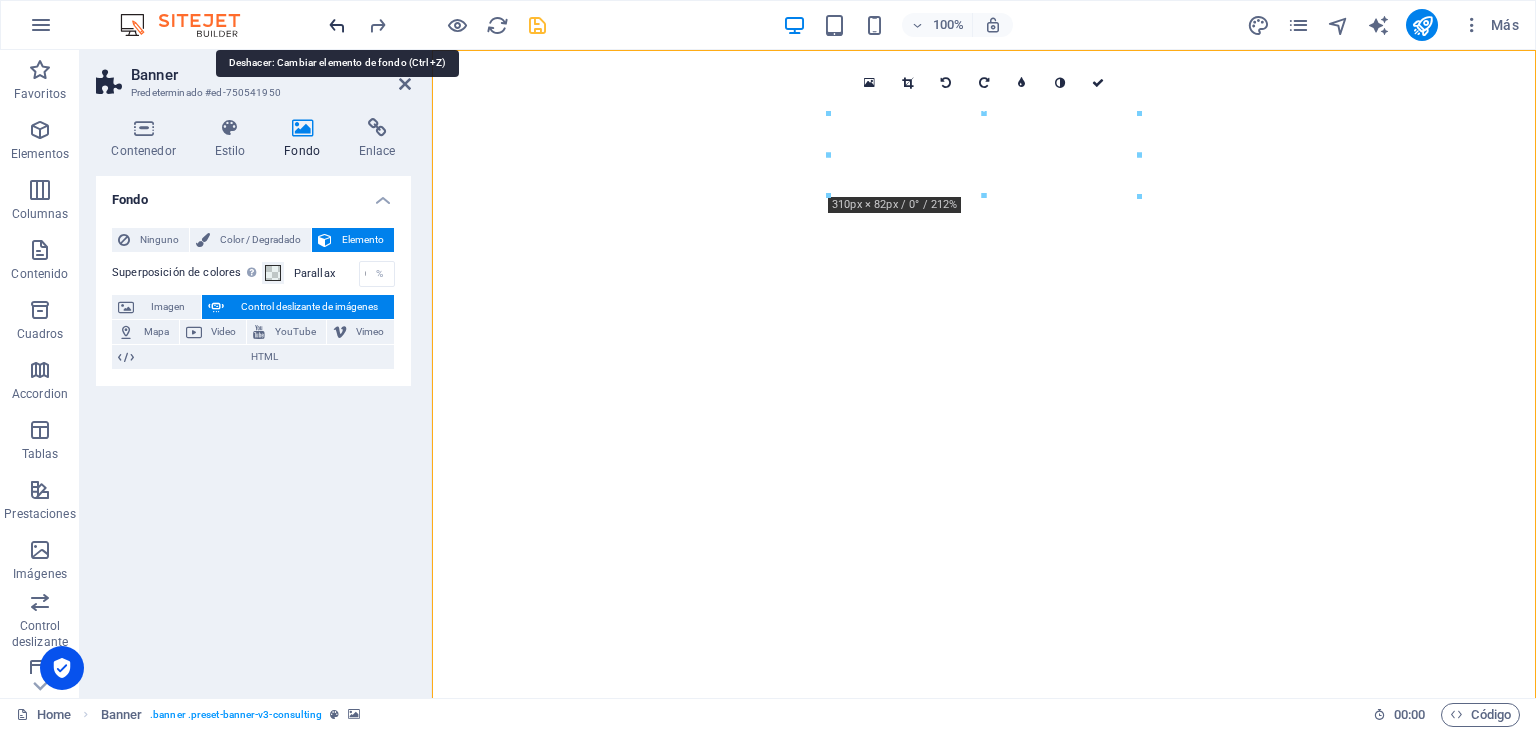 click at bounding box center [337, 25] 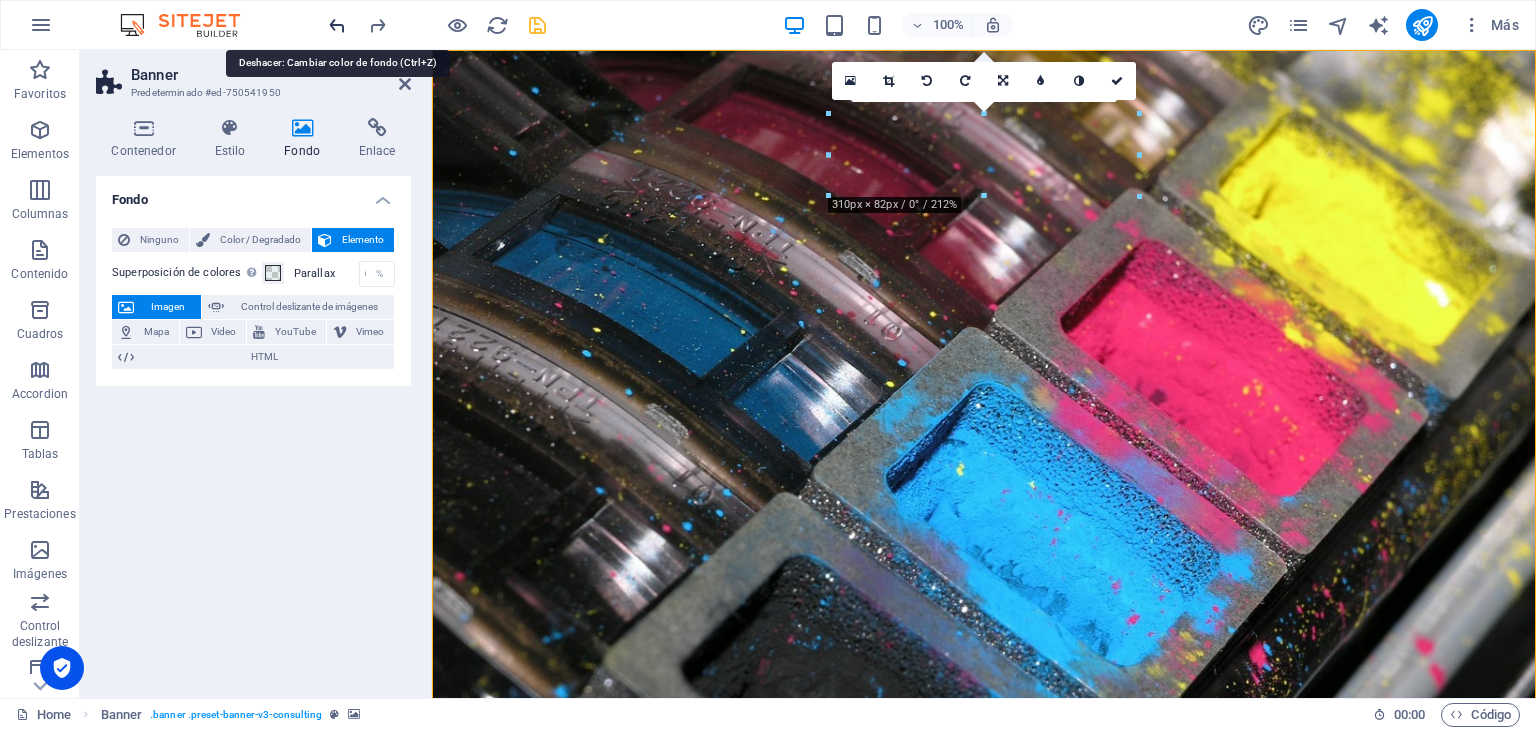 click at bounding box center [337, 25] 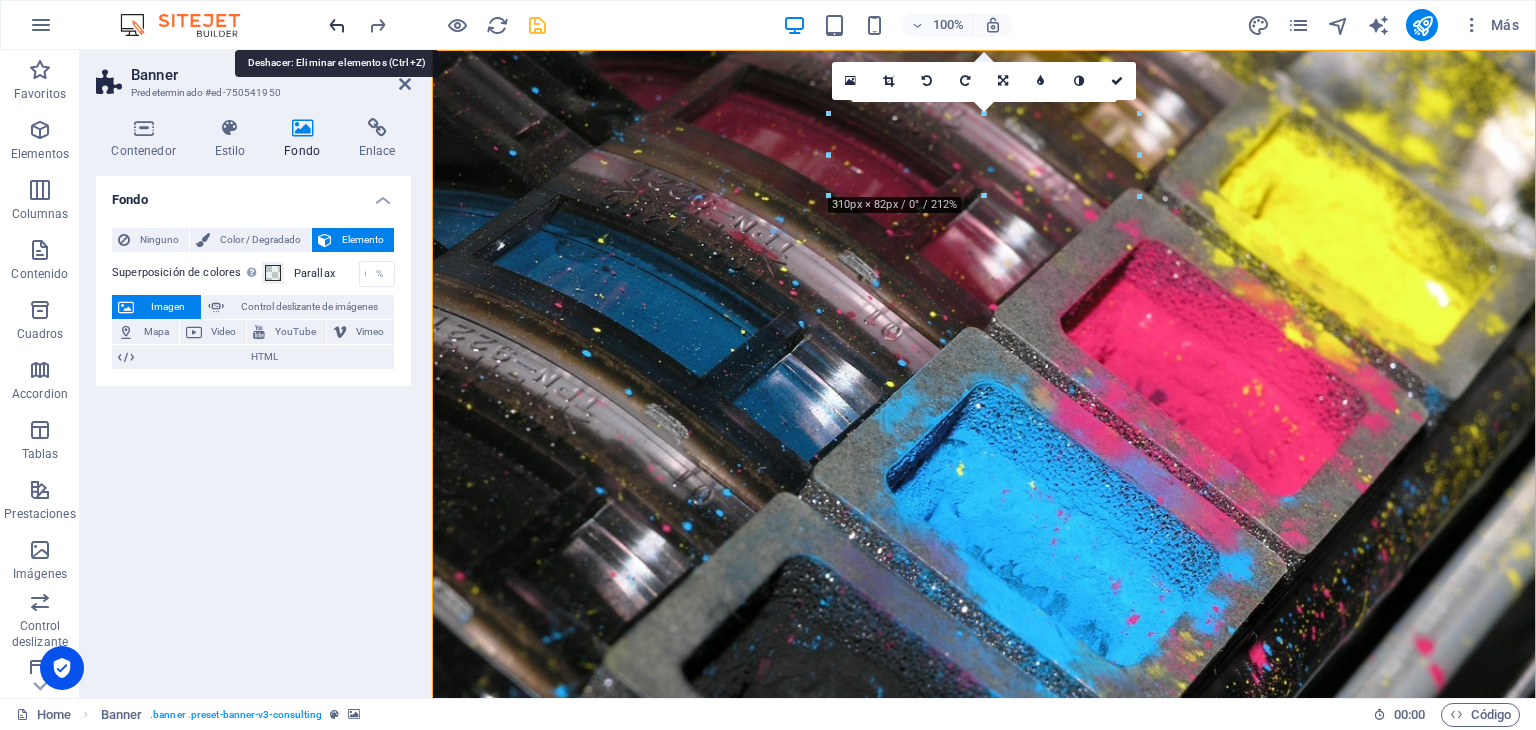 click at bounding box center (337, 25) 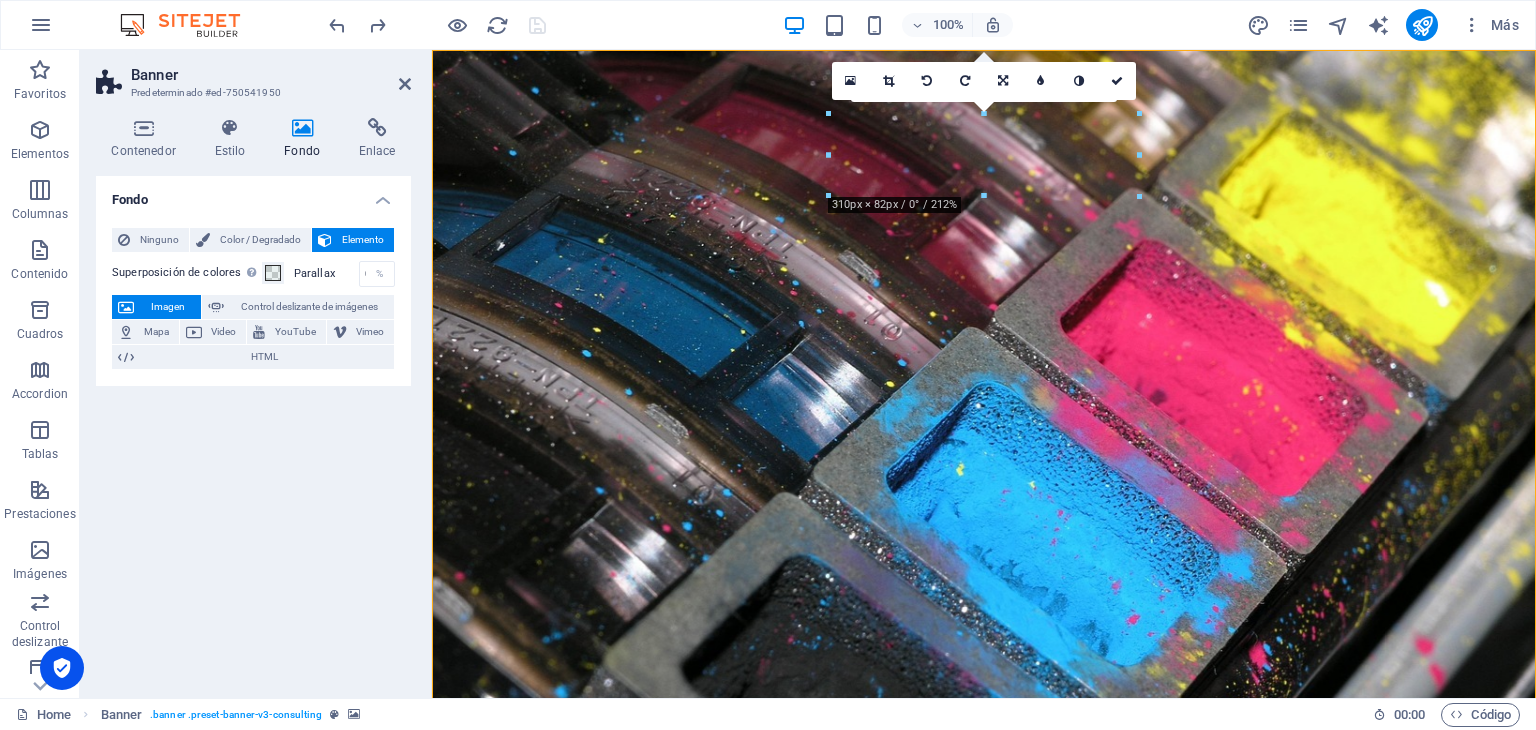 click on "Banner Predeterminado #ed-750541950
Contenedor Estilo Fondo Enlace Tamaño Altura Predeterminado px rem % vh vw Alto mín 900 Ninguno px rem % vh vw Ancho Predeterminado px rem % em vh vw Ancho mín Ninguno px rem % vh vw Ancho del contenido Predeterminado Ancho personalizado Ancho Predeterminado px rem % em vh vw Ancho mín Ninguno px rem % vh vw Espaciado predeterminado Espaciado personalizado El espaciado y ancho del contenido predeterminado puede cambiarse en Diseño. Editar diseño Diseño (Flexbox) Alineación Determina flex-direction. Predeterminado Eje principal Determina la forma en la que los elementos deberían comportarse por el eje principal en este contenedor (contenido justificado). Predeterminado Eje lateral Controla la dirección vertical del elemento en el contenedor (alinear elementos). Predeterminado Ajuste Predeterminado Habilitado Deshabilitado Relleno Controla las distancias y la dirección de los elementos en el eje Y en varias líneas (alinear contenido). Role Ninguno" at bounding box center (256, 374) 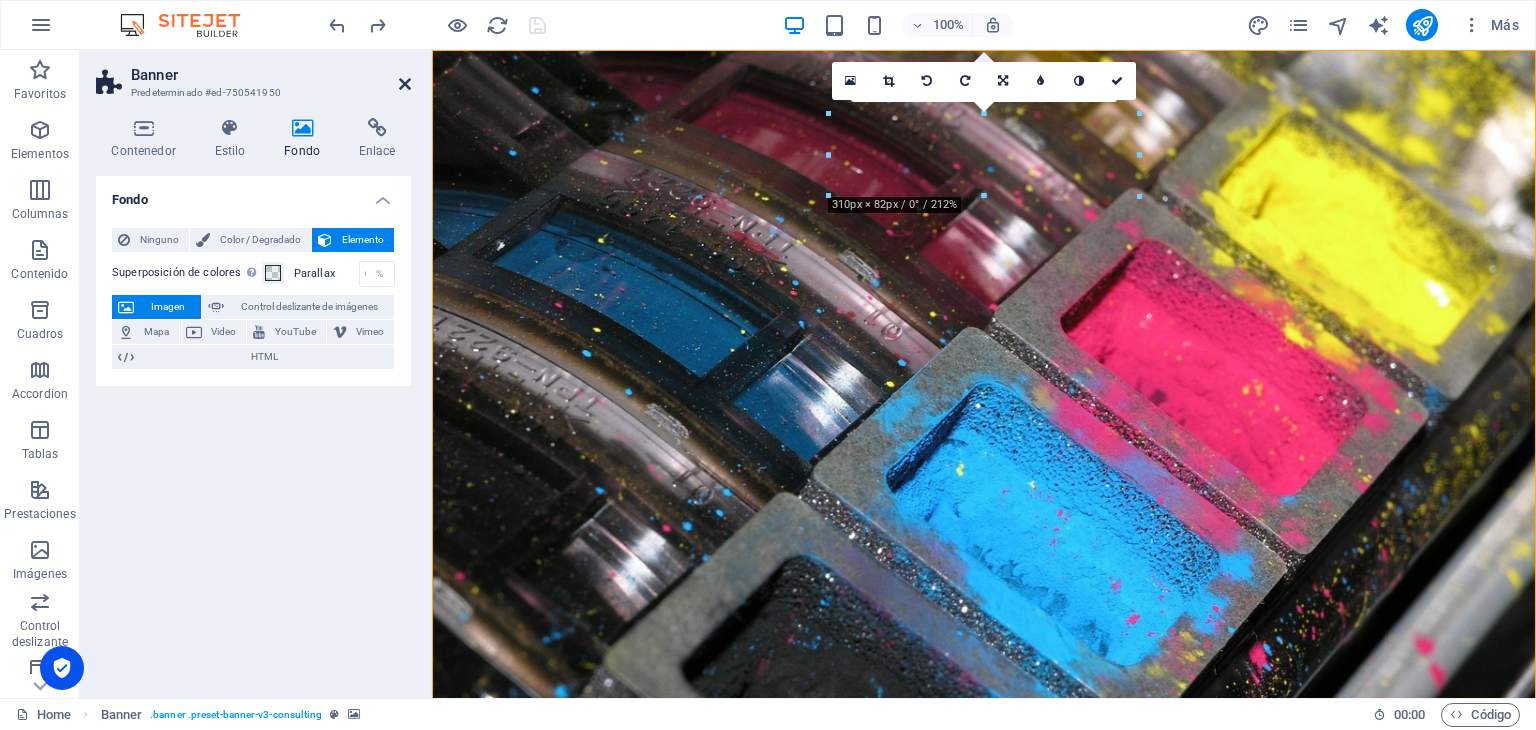 click at bounding box center [405, 84] 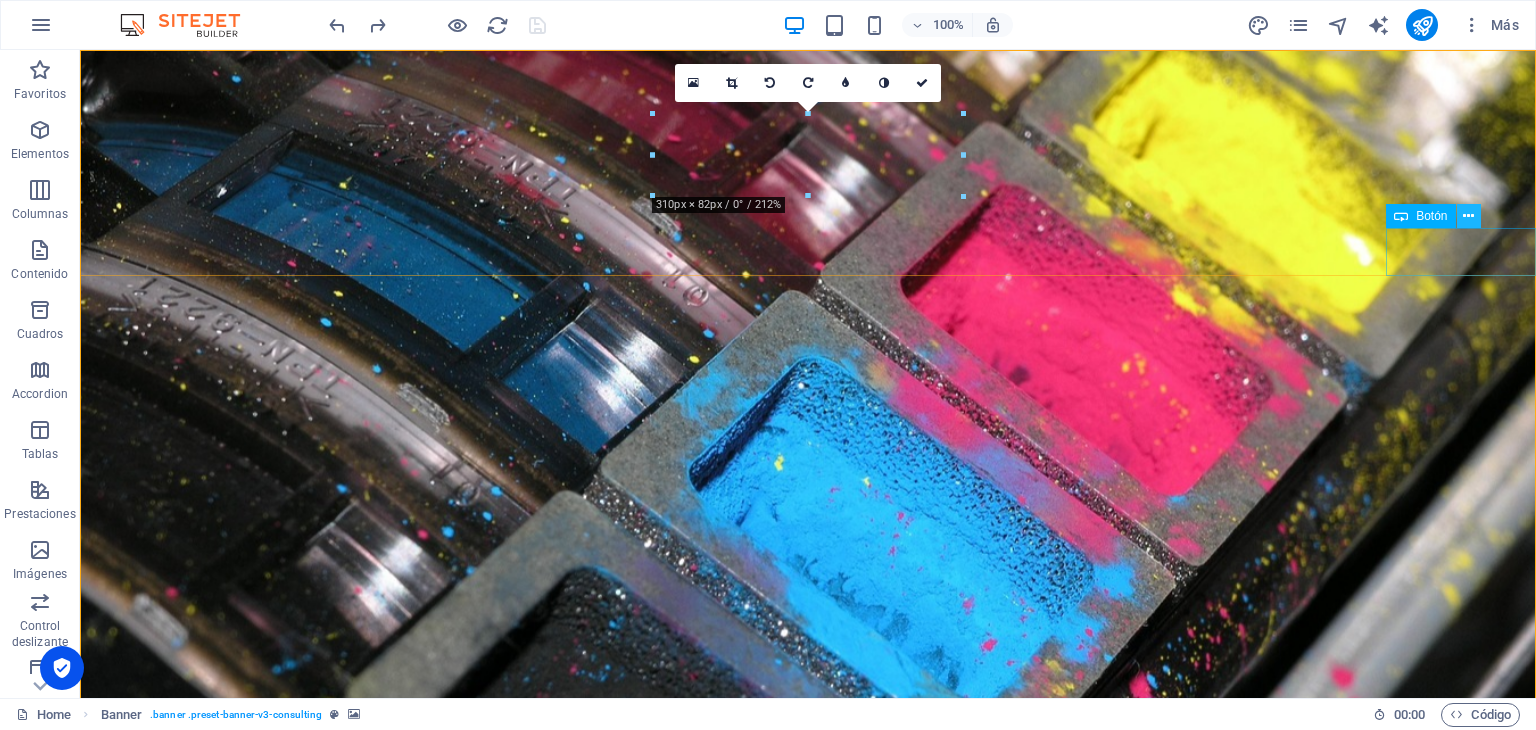 click at bounding box center [1469, 216] 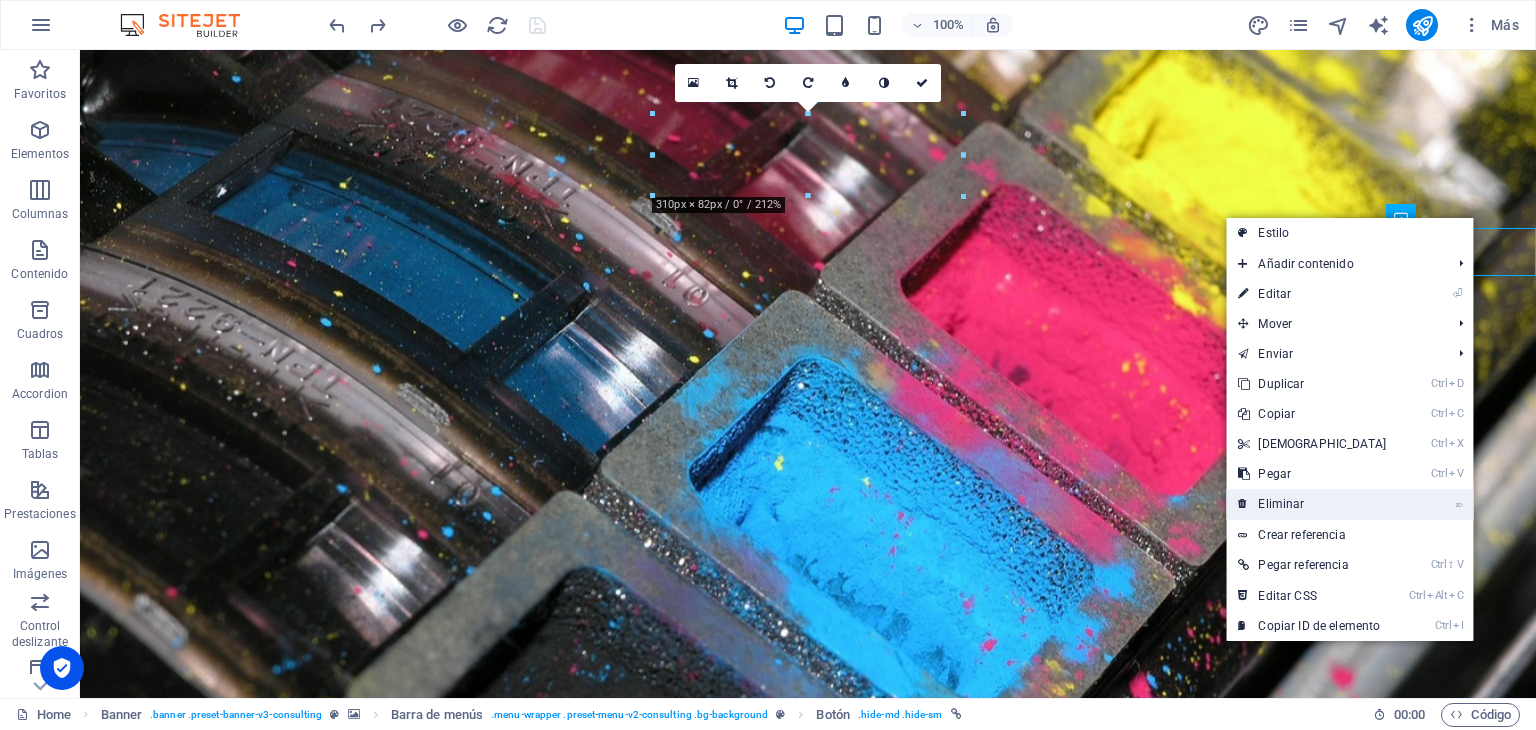 click on "⌦  Eliminar" at bounding box center [1312, 504] 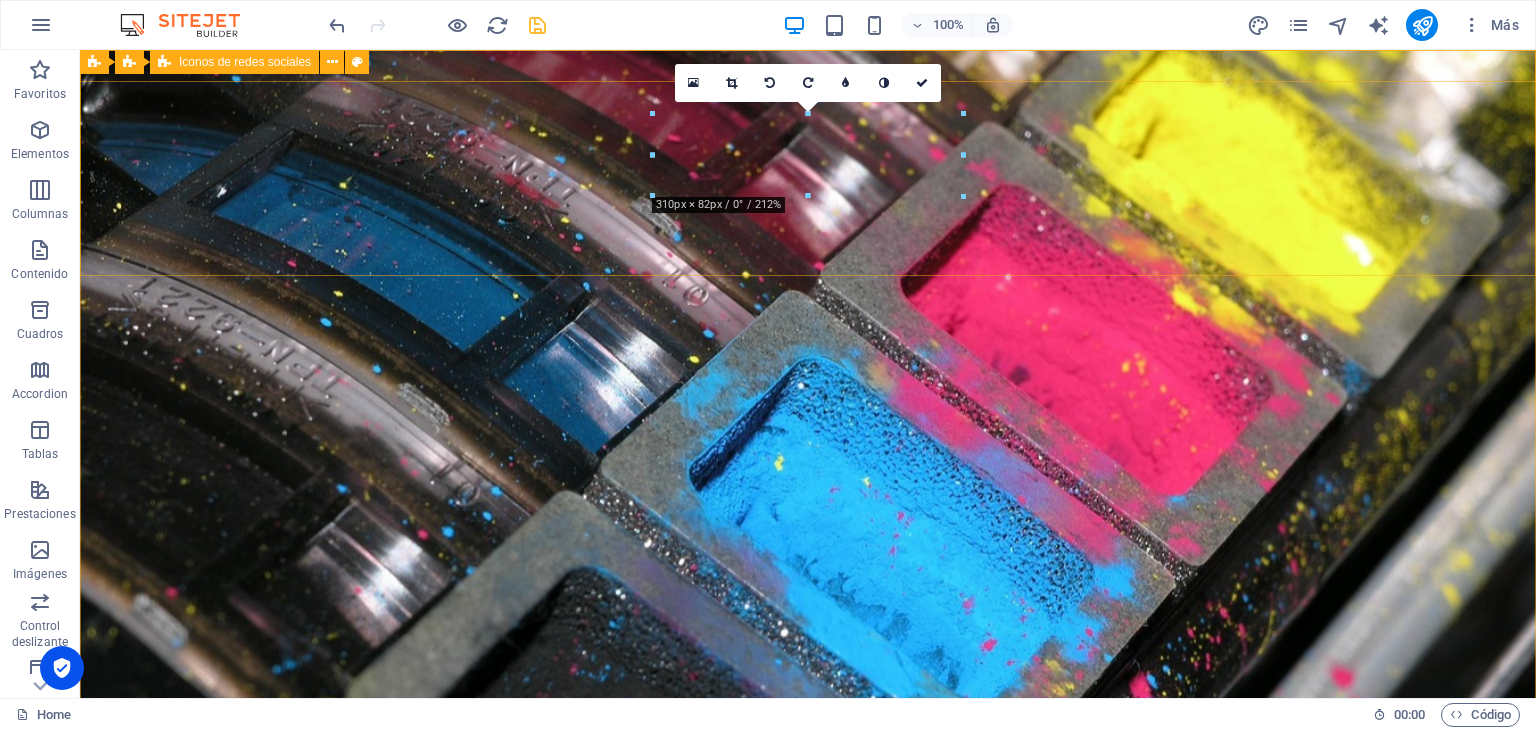 click at bounding box center [808, 1033] 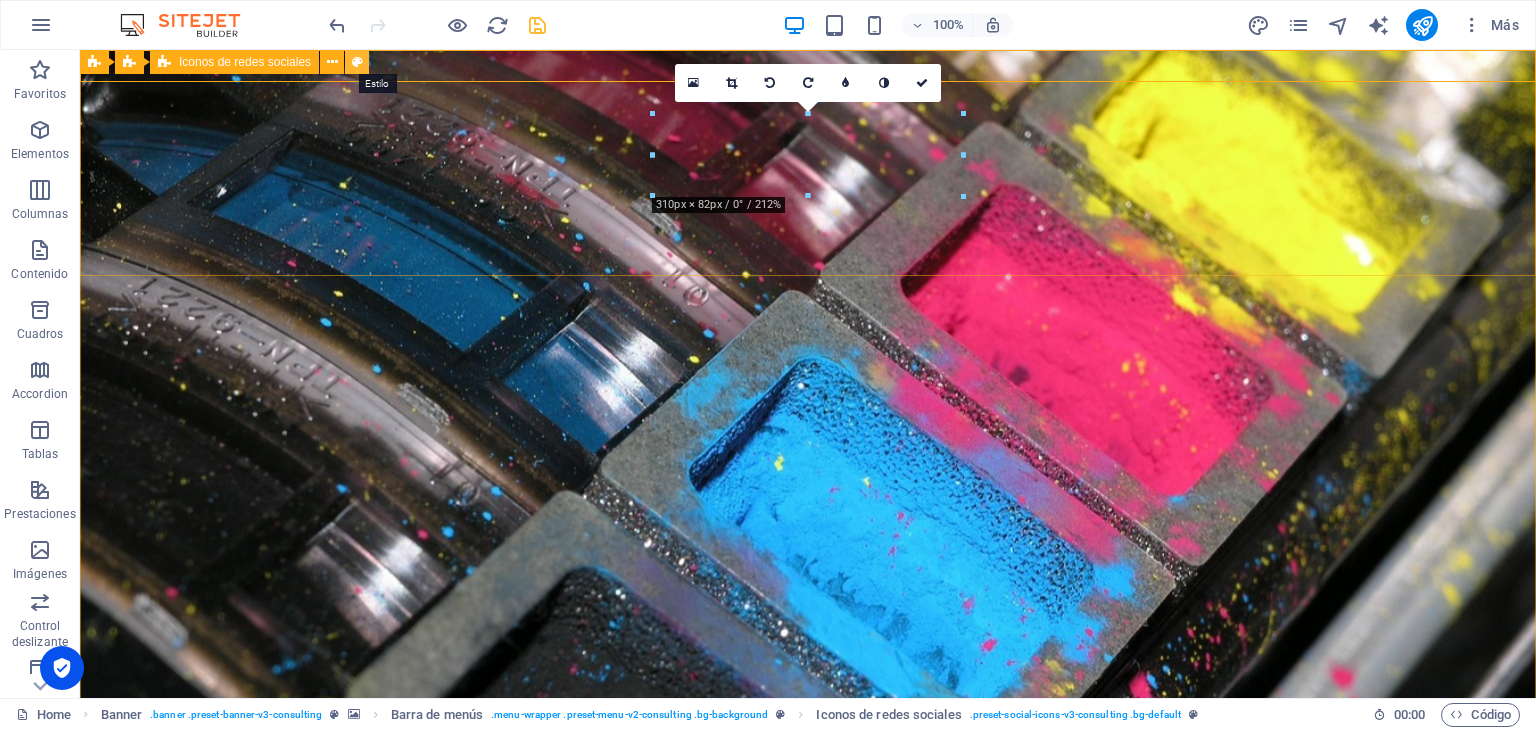 click at bounding box center (357, 62) 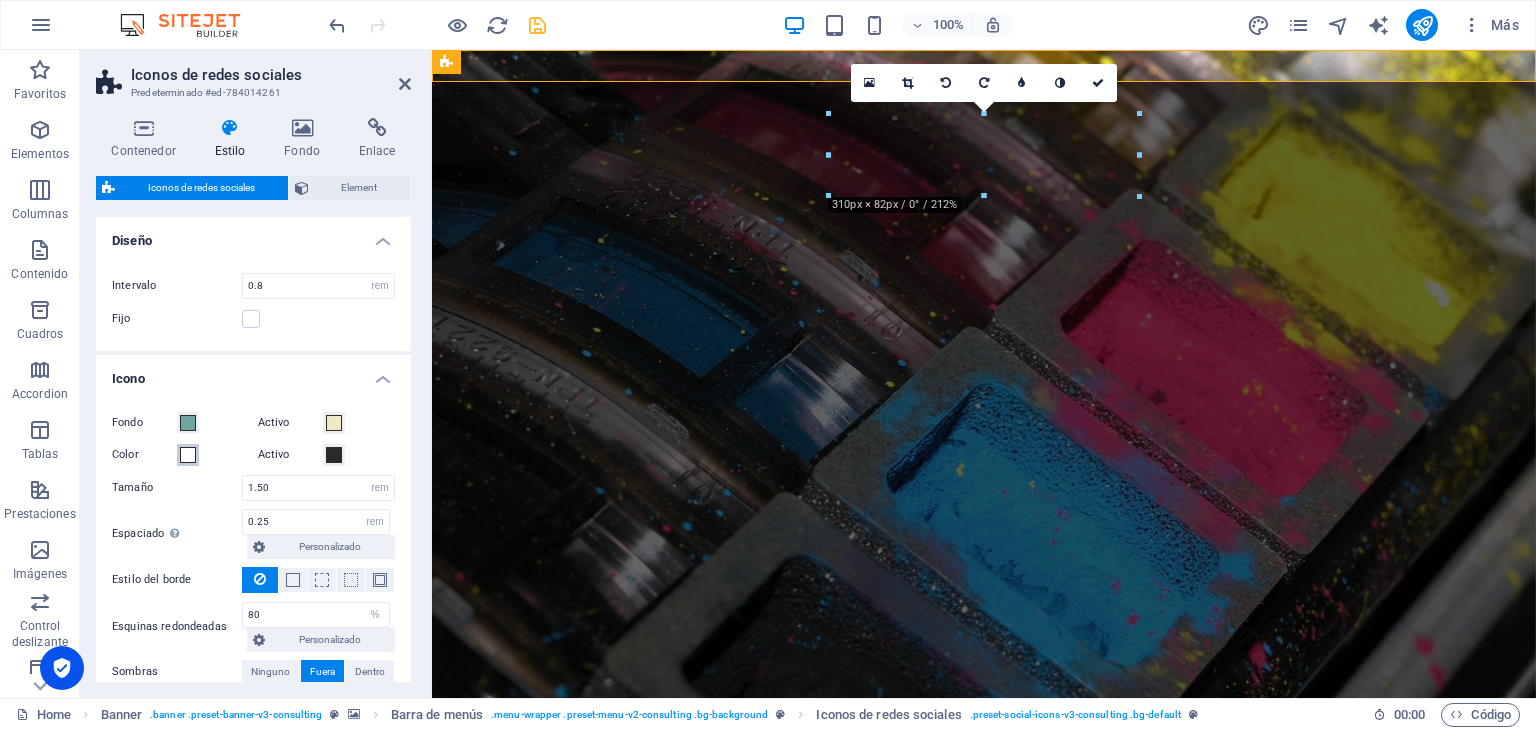 click at bounding box center (188, 455) 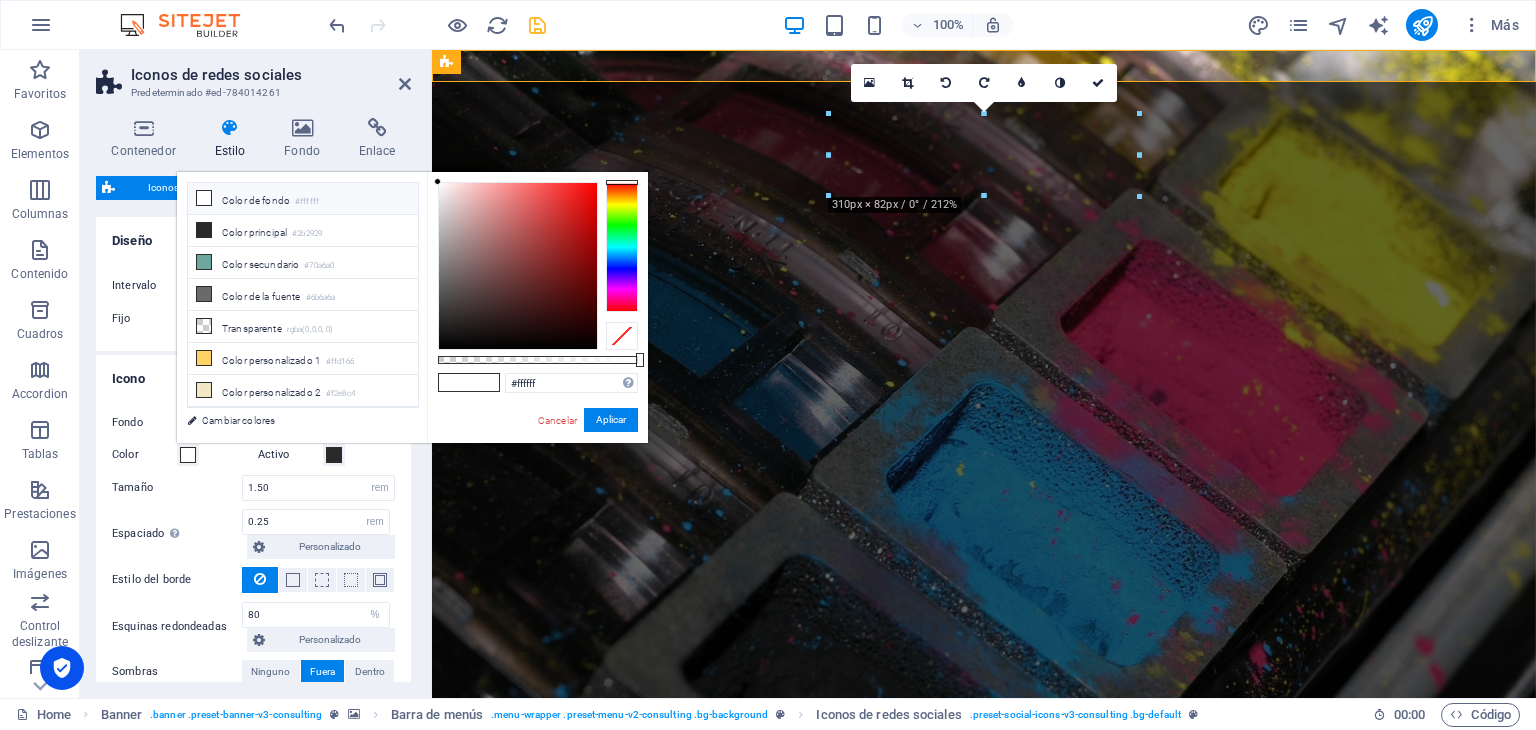click at bounding box center (188, 455) 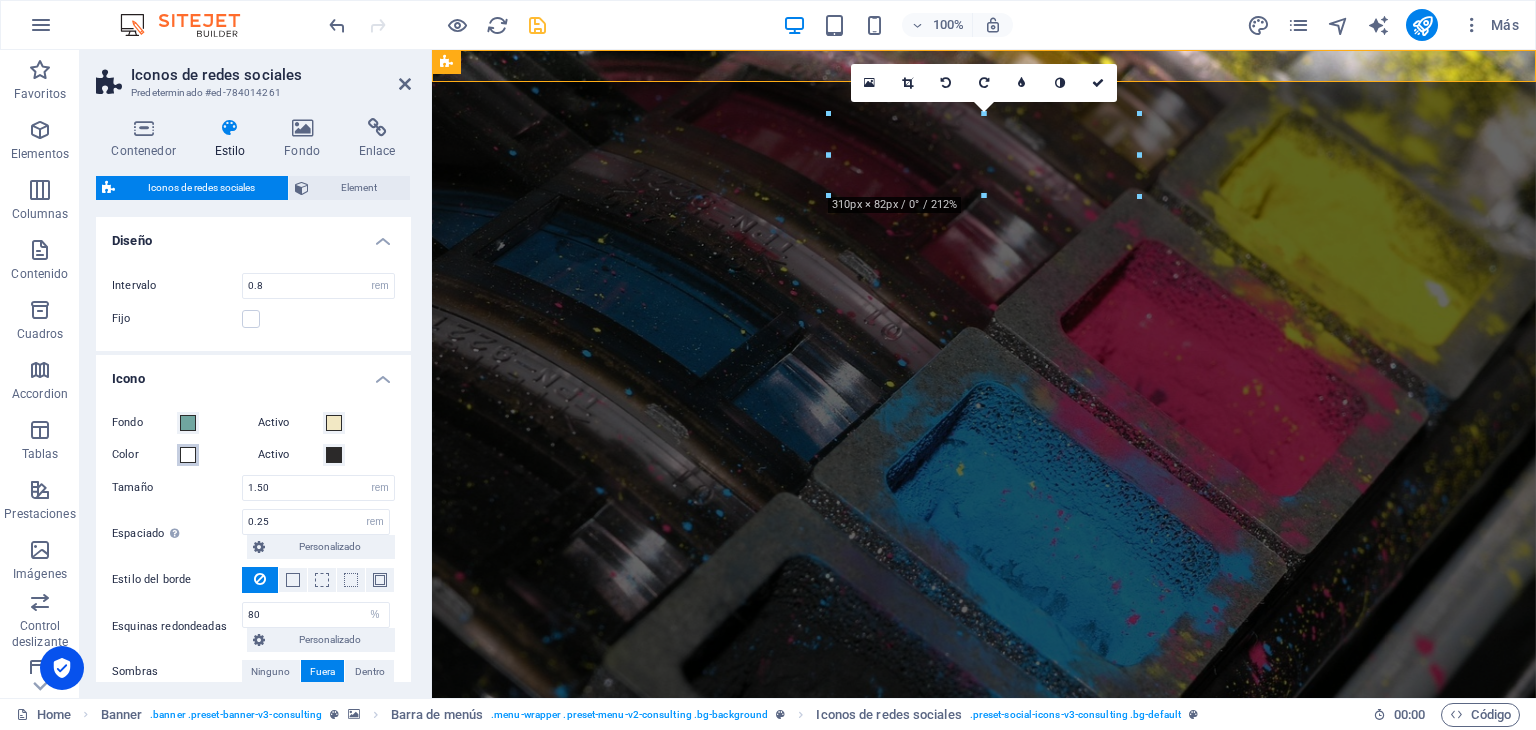 click at bounding box center (188, 455) 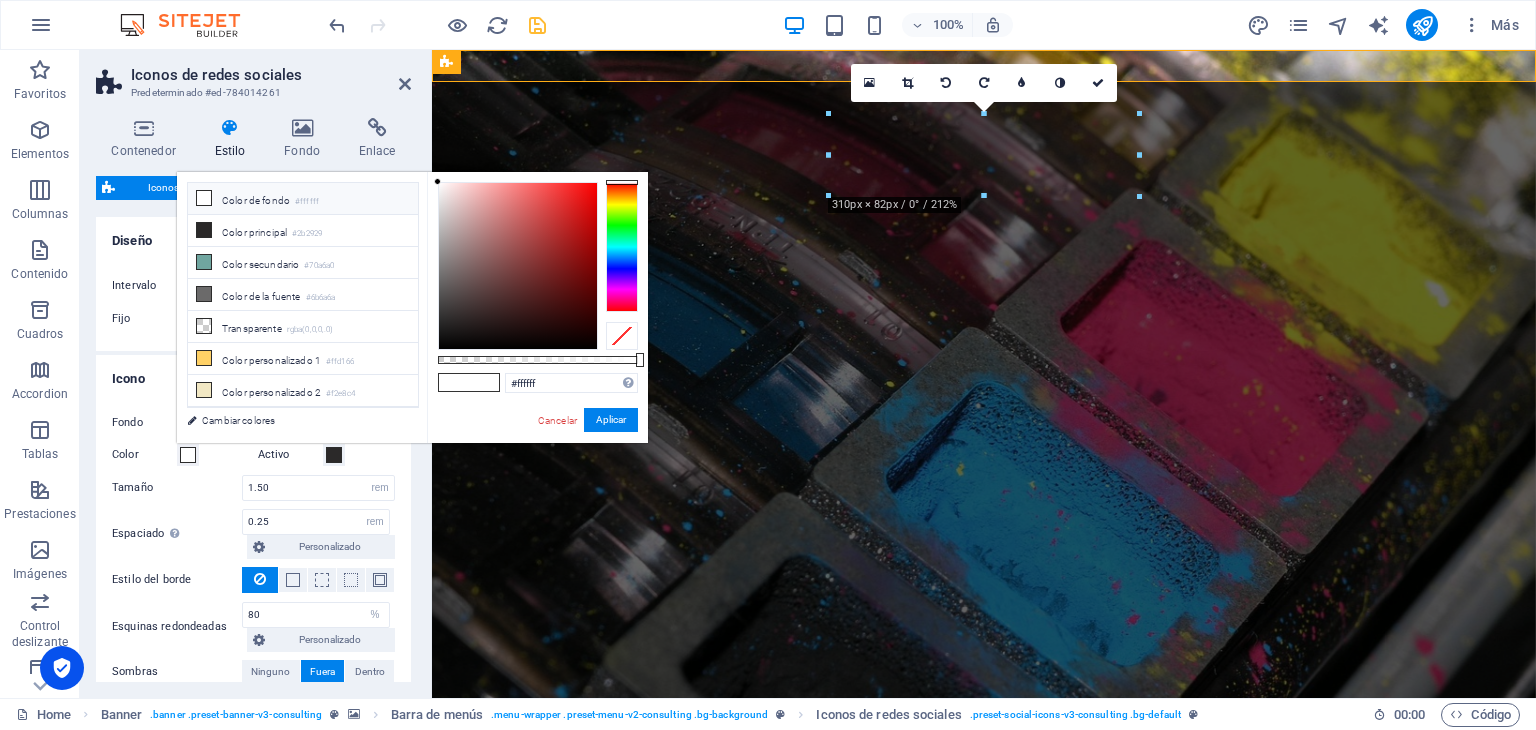 click at bounding box center (188, 455) 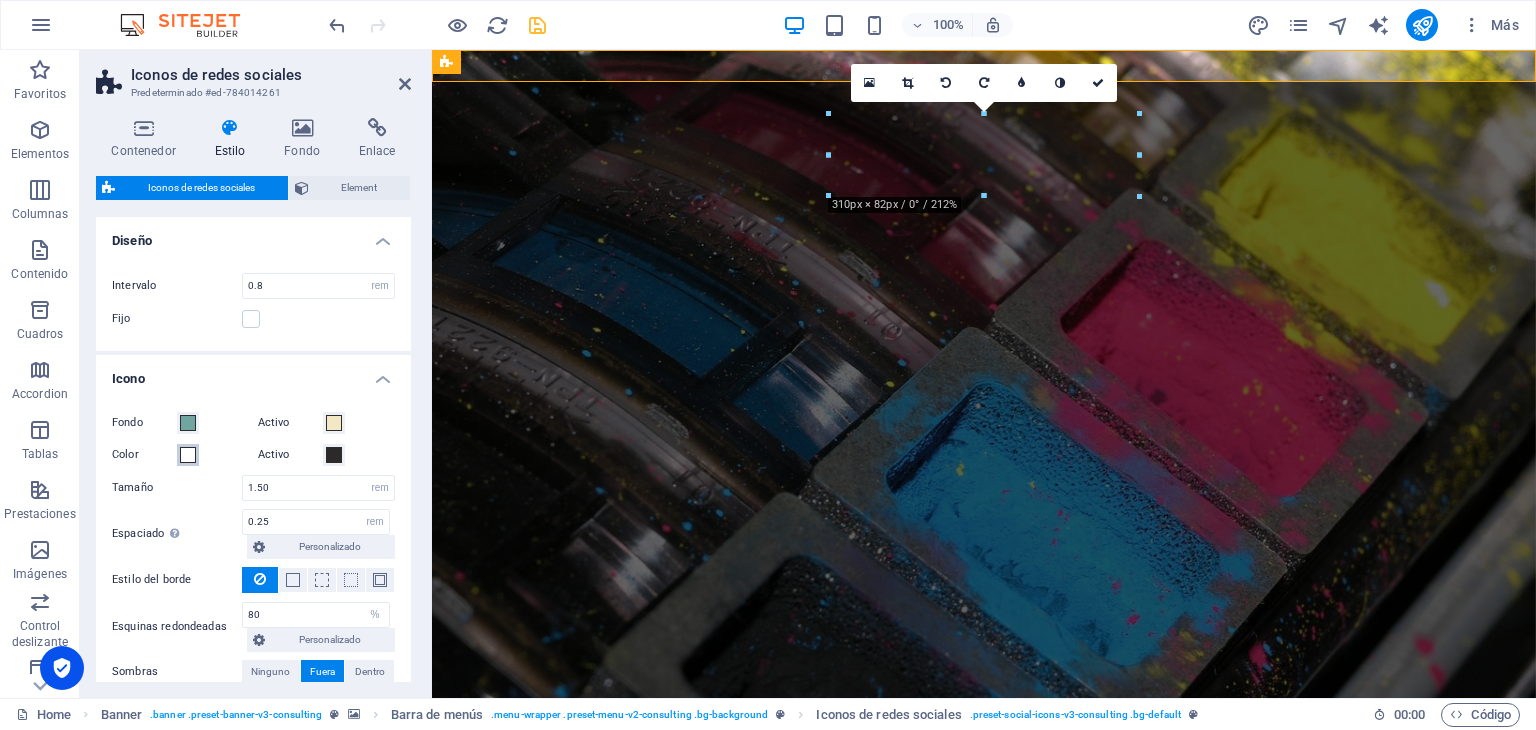 click at bounding box center (188, 455) 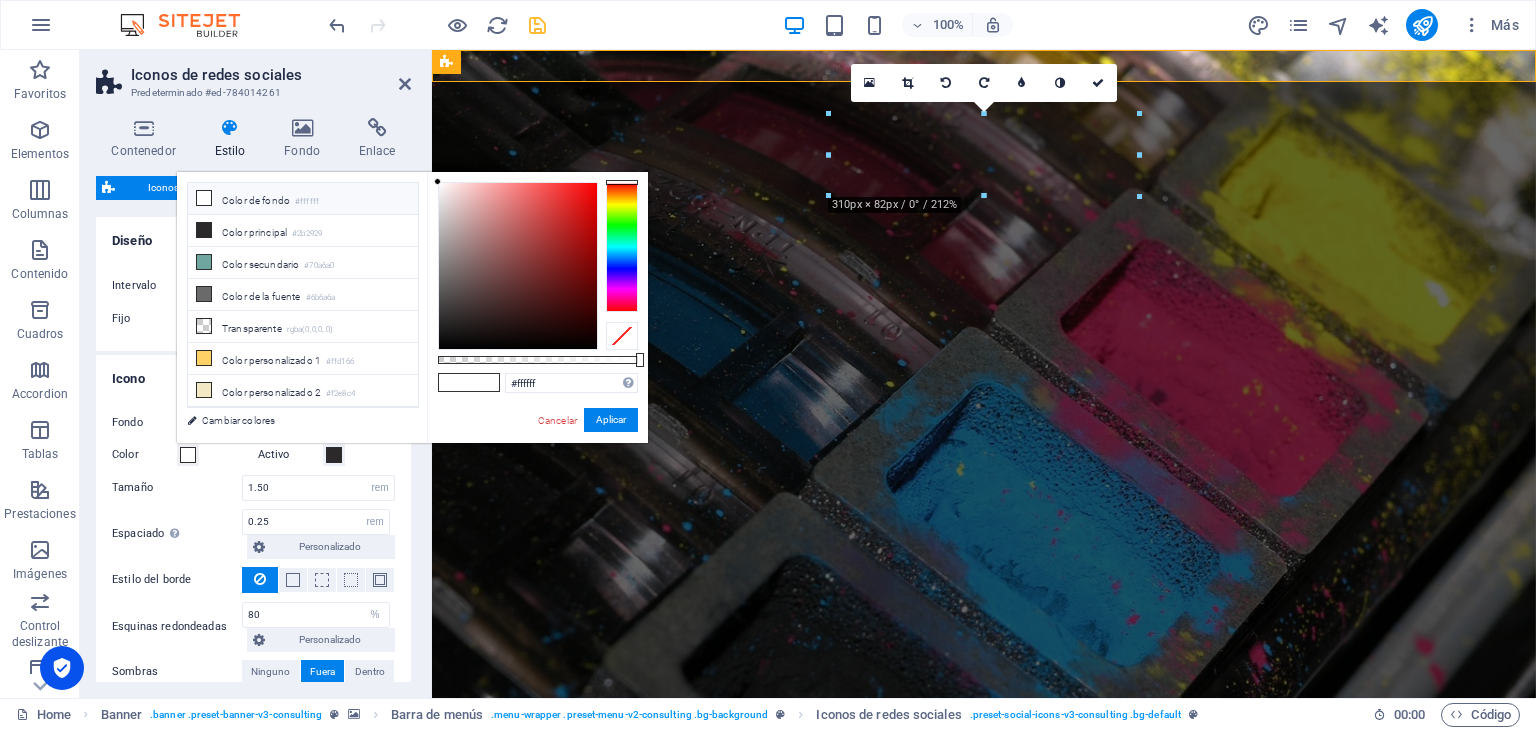 click on "Color" at bounding box center (181, 455) 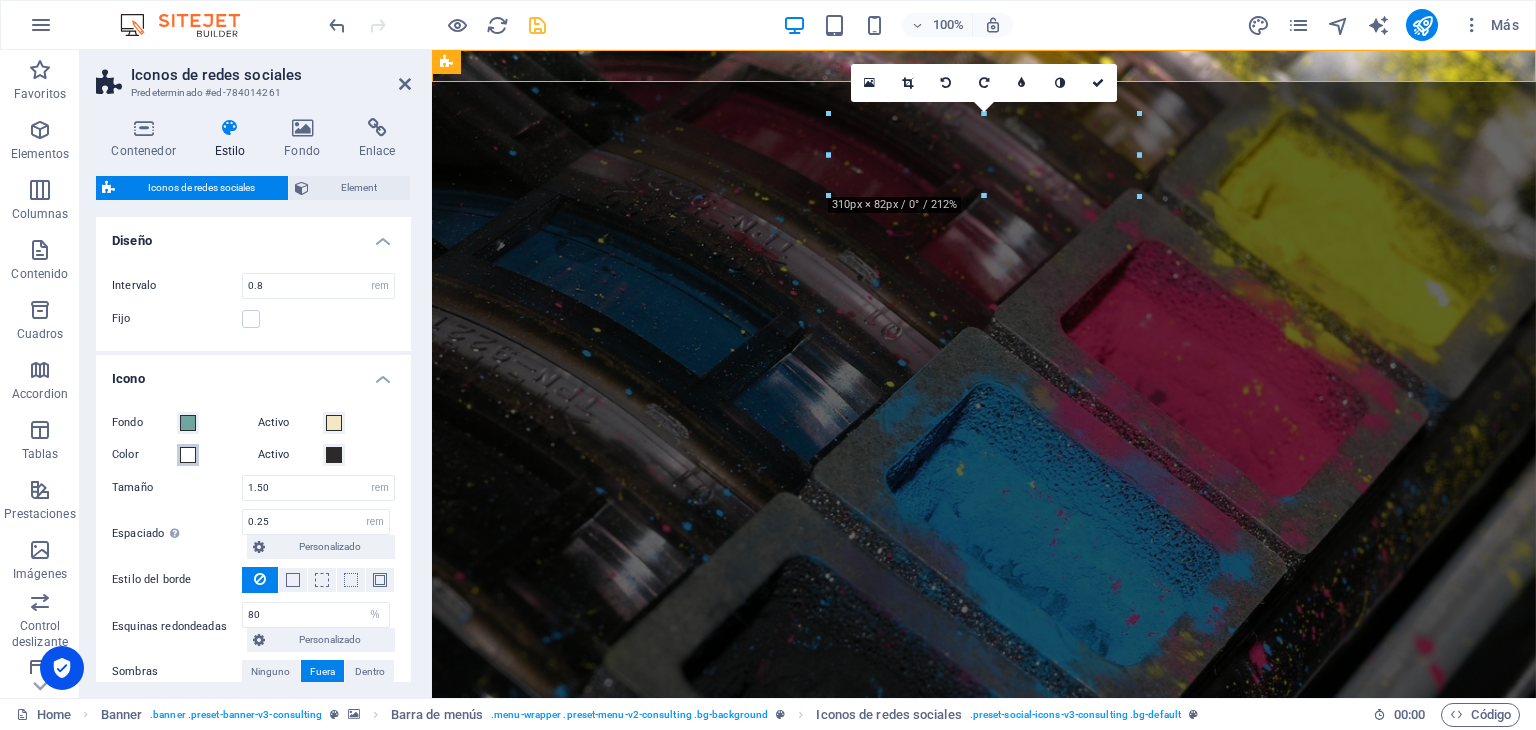 click at bounding box center (188, 455) 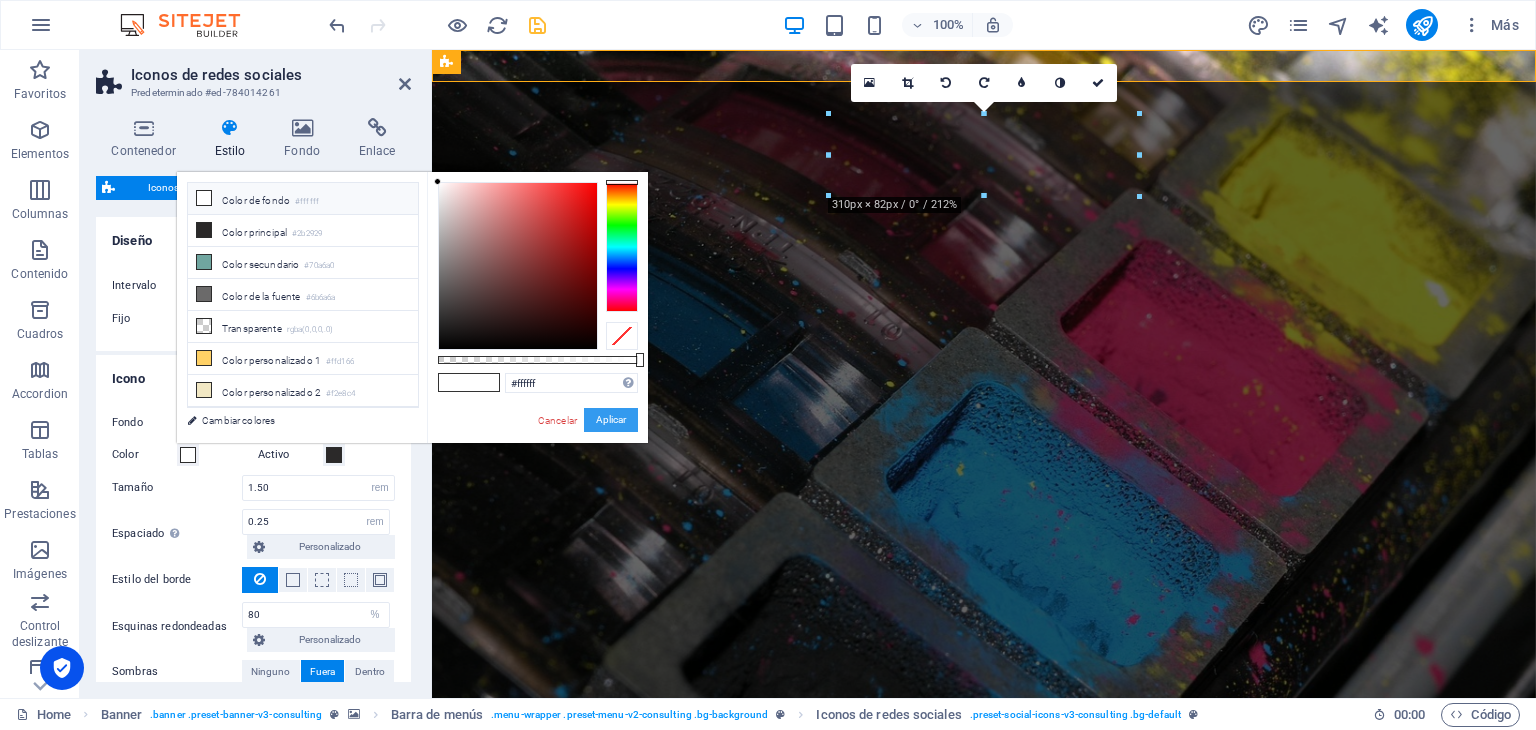 click on "Aplicar" at bounding box center [611, 420] 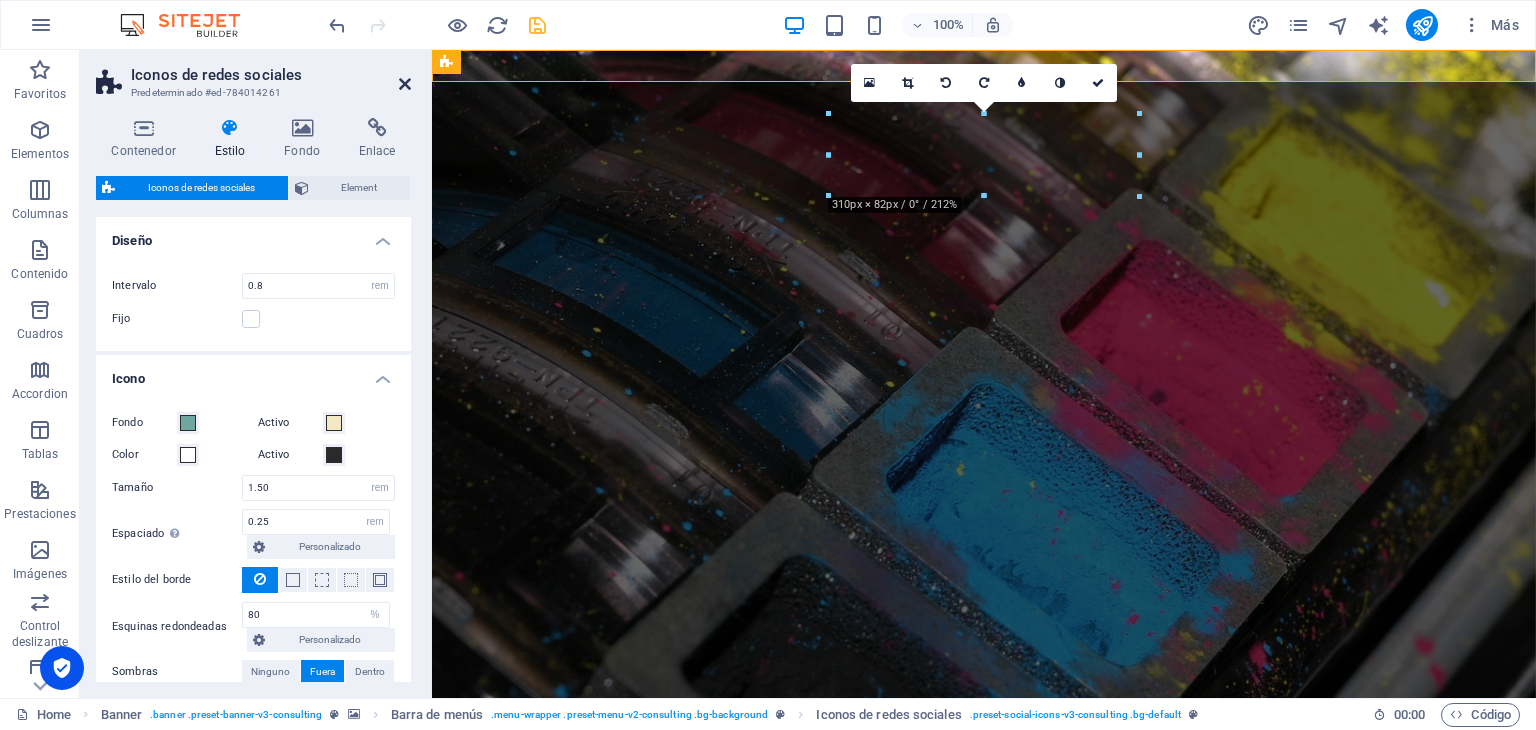 click at bounding box center (405, 84) 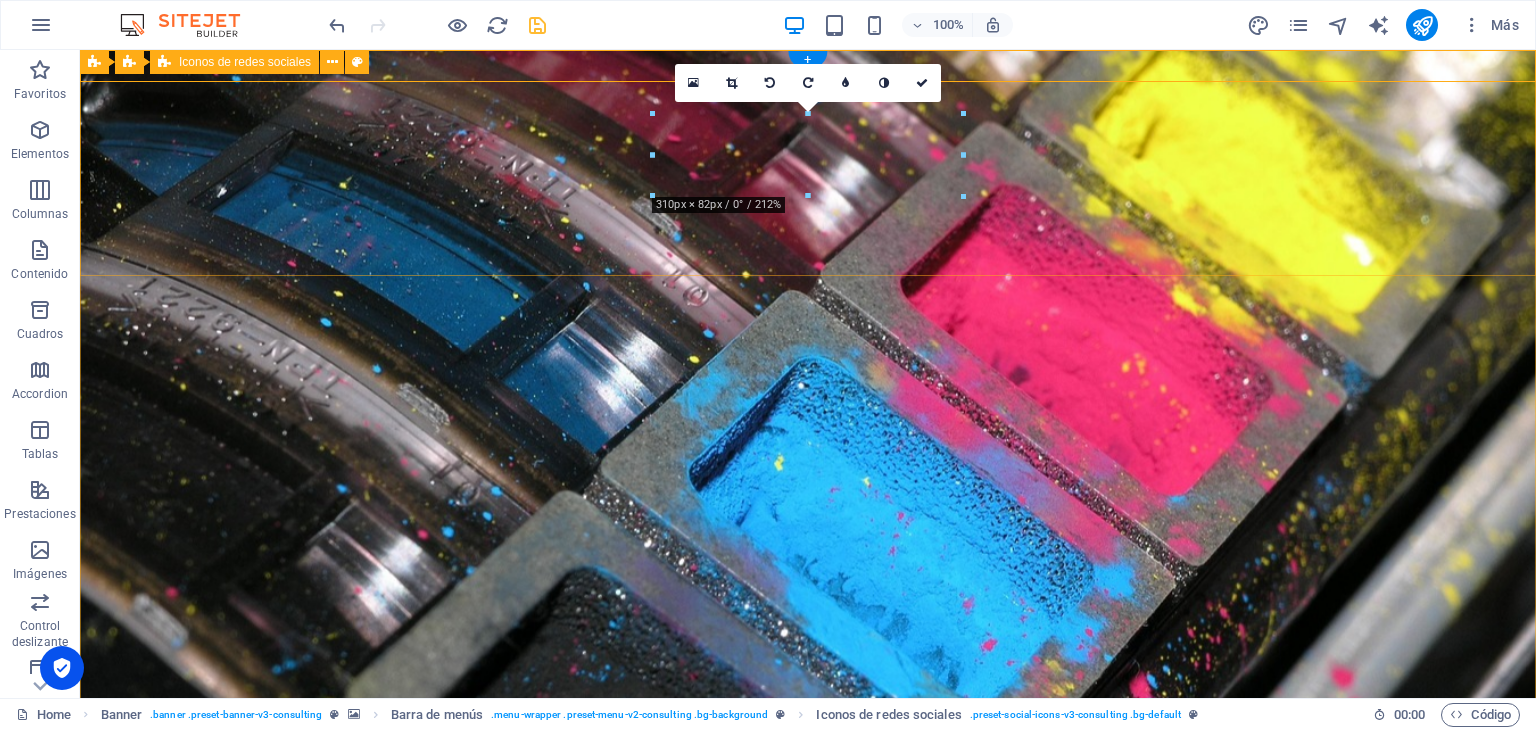 click at bounding box center [808, 1033] 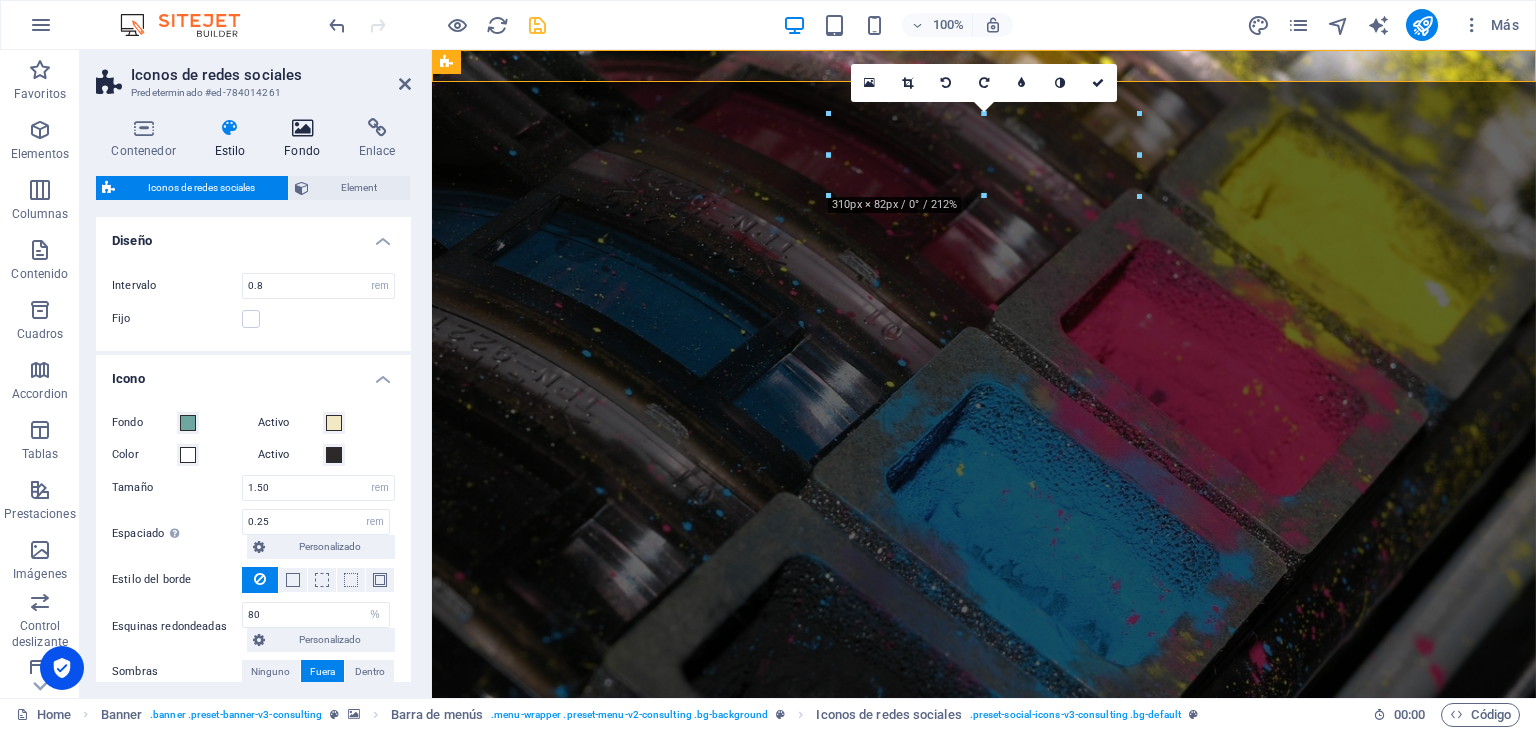 click on "Fondo" at bounding box center (306, 139) 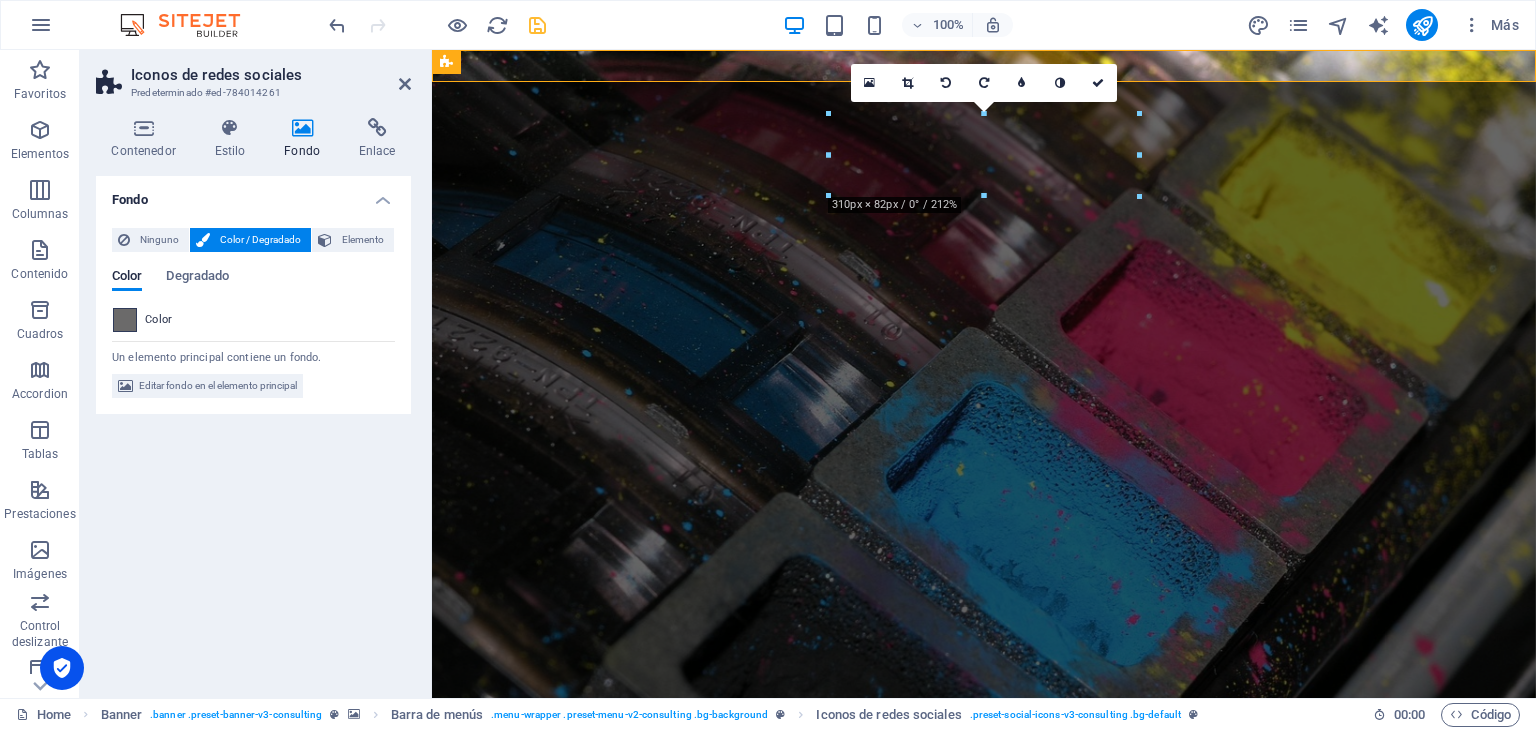 click at bounding box center [125, 320] 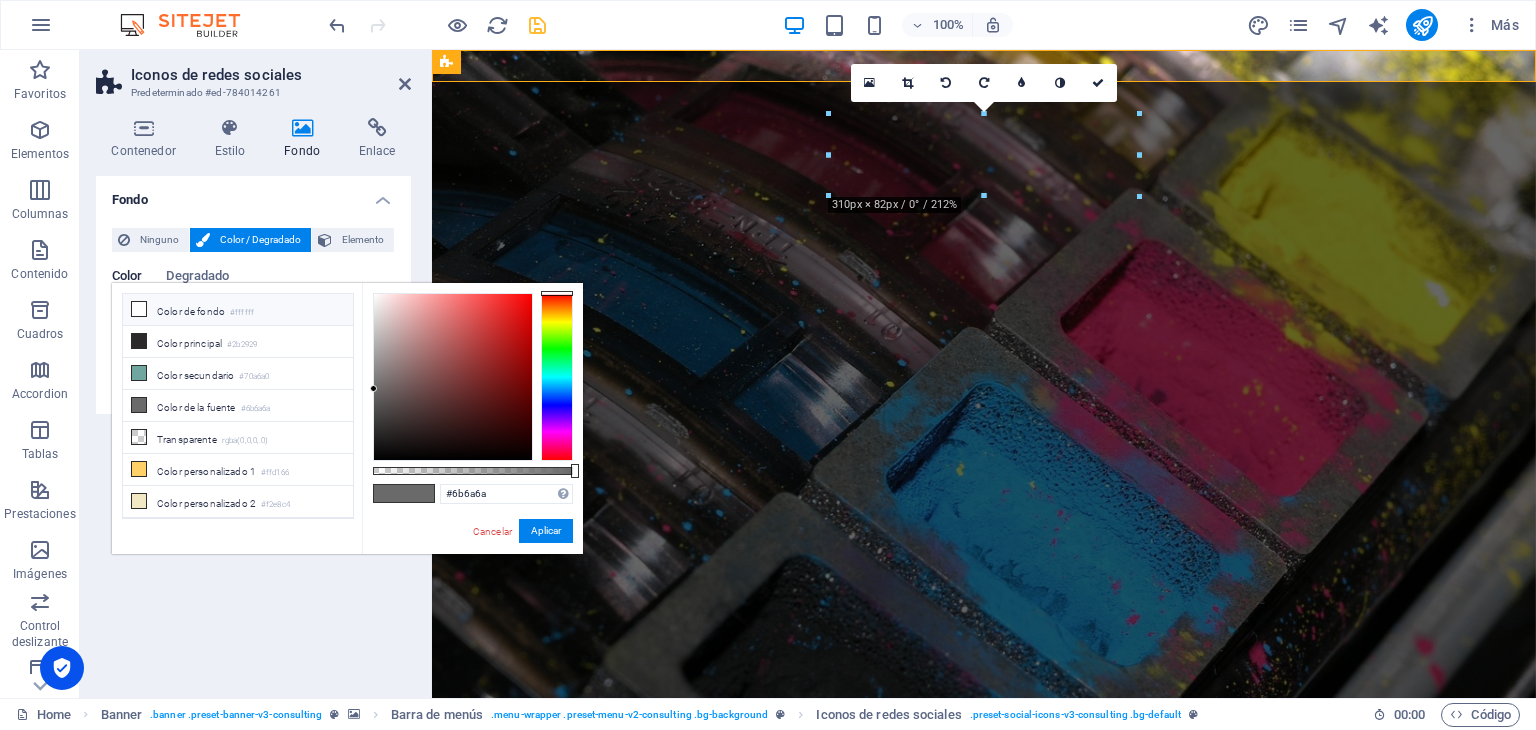 click at bounding box center (139, 309) 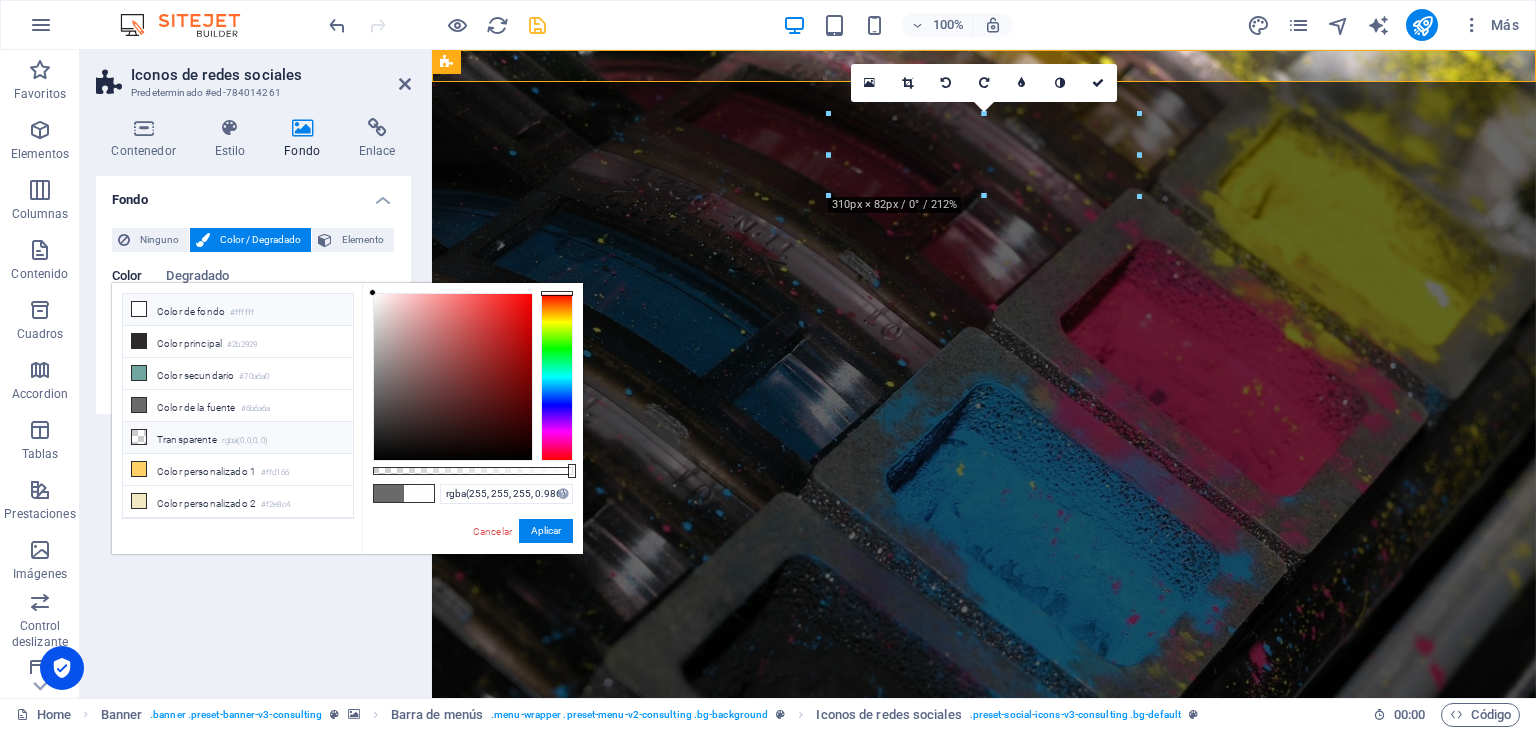 click at bounding box center (139, 437) 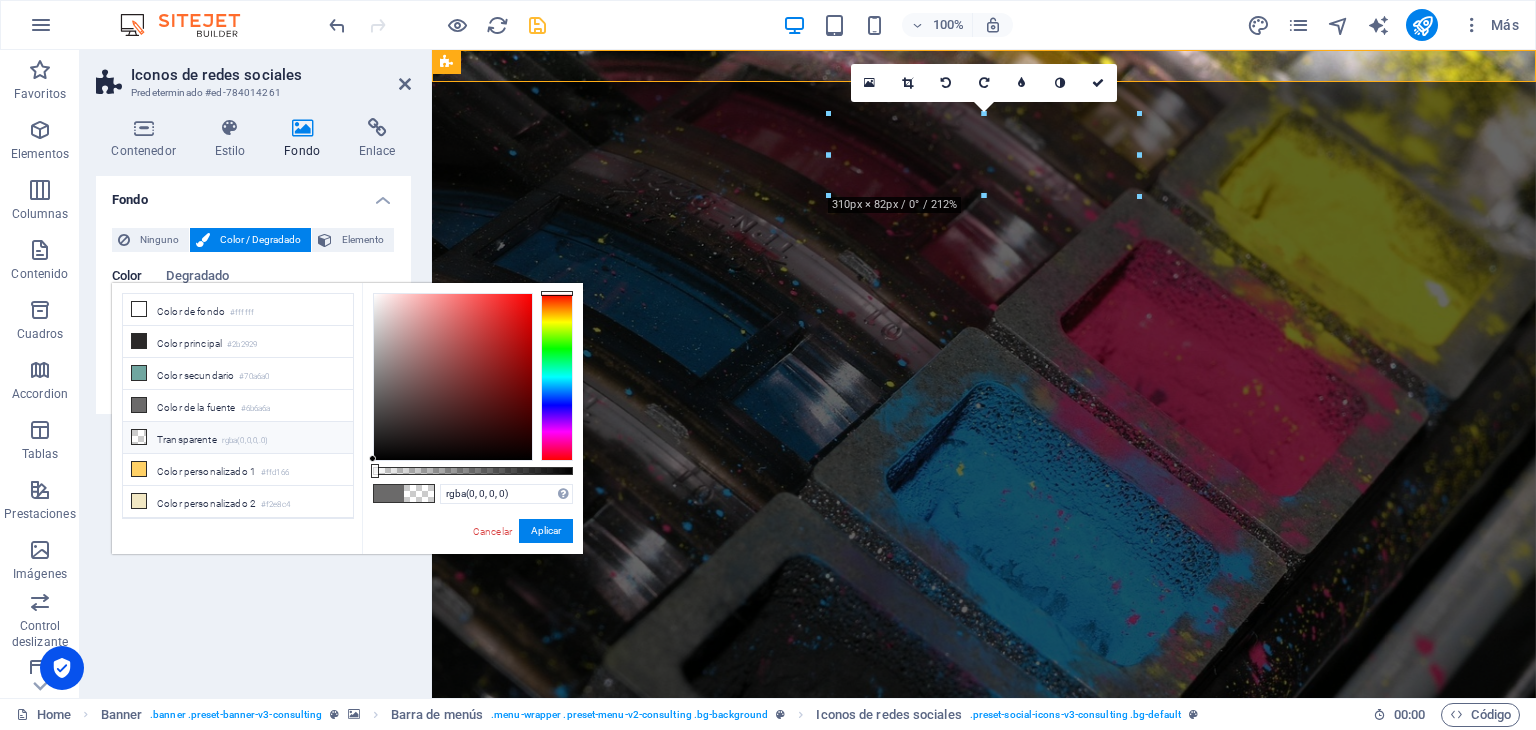 click at bounding box center [139, 437] 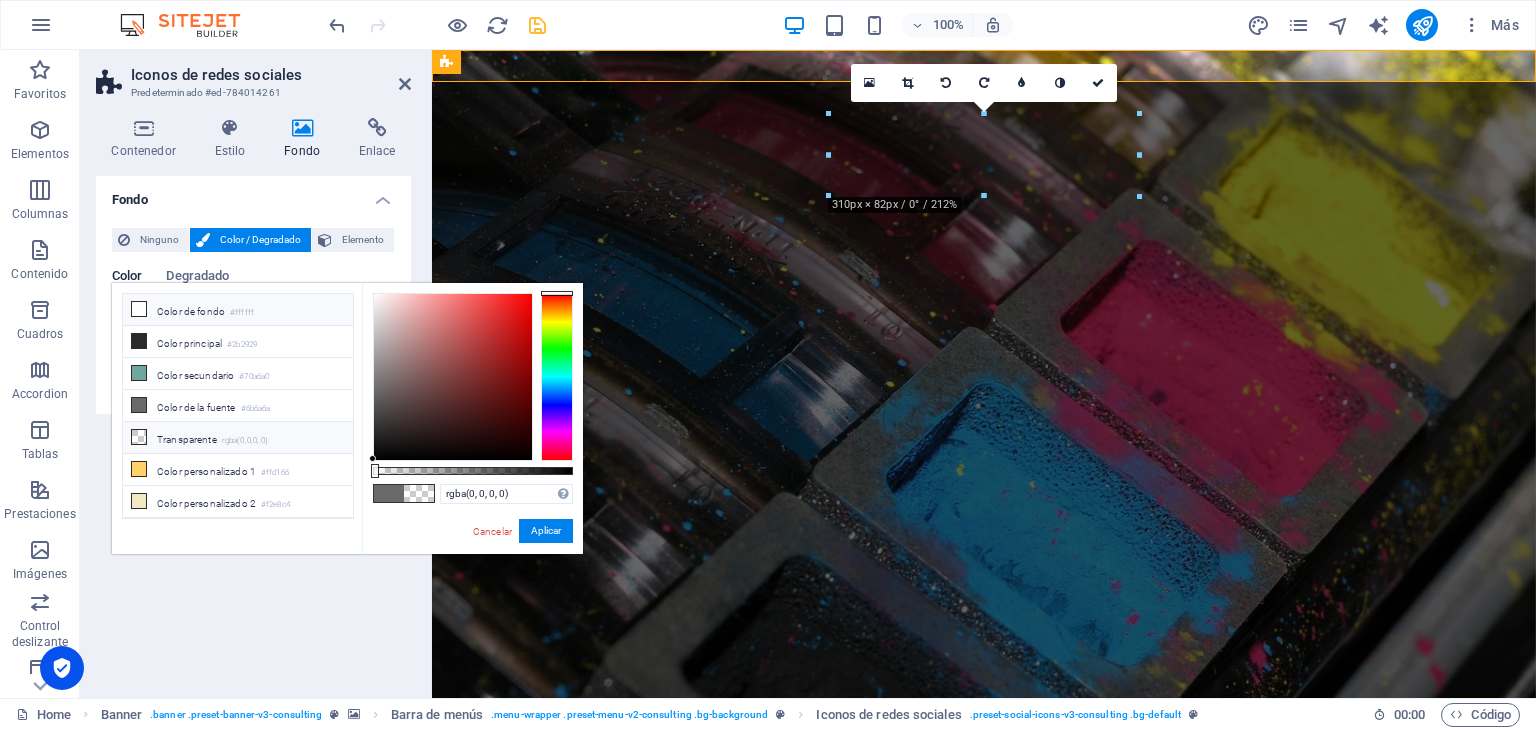 click at bounding box center (139, 309) 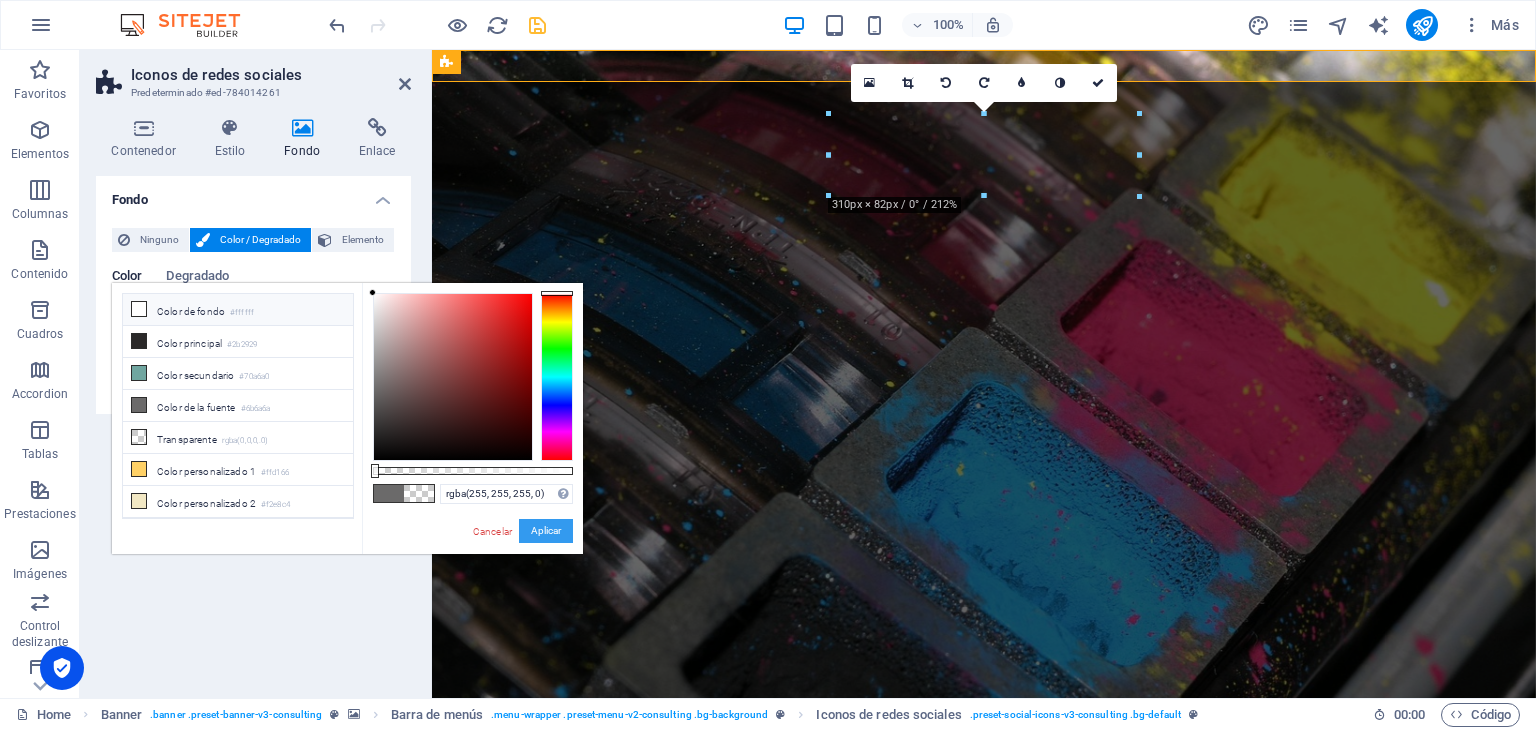 click on "Aplicar" at bounding box center (546, 531) 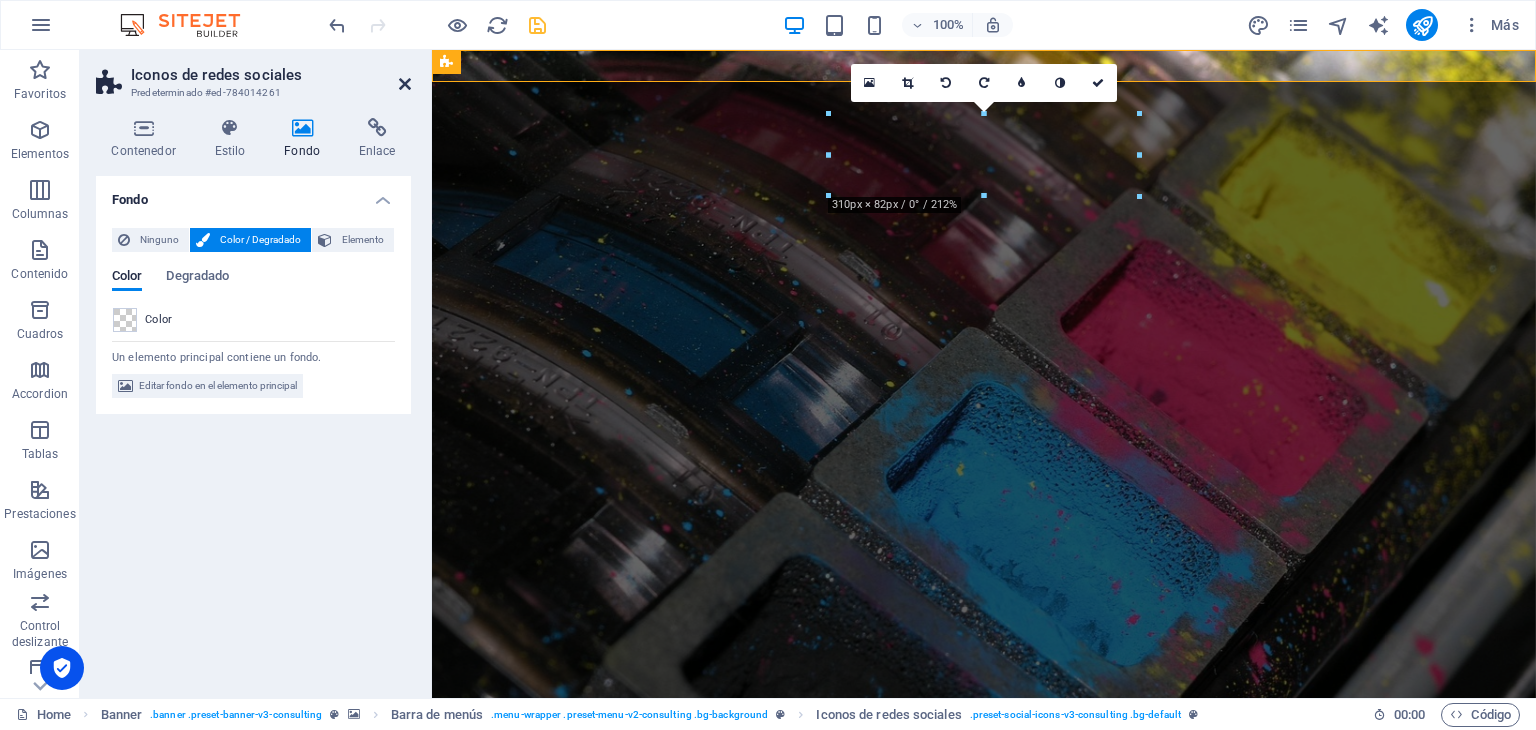 click at bounding box center (405, 84) 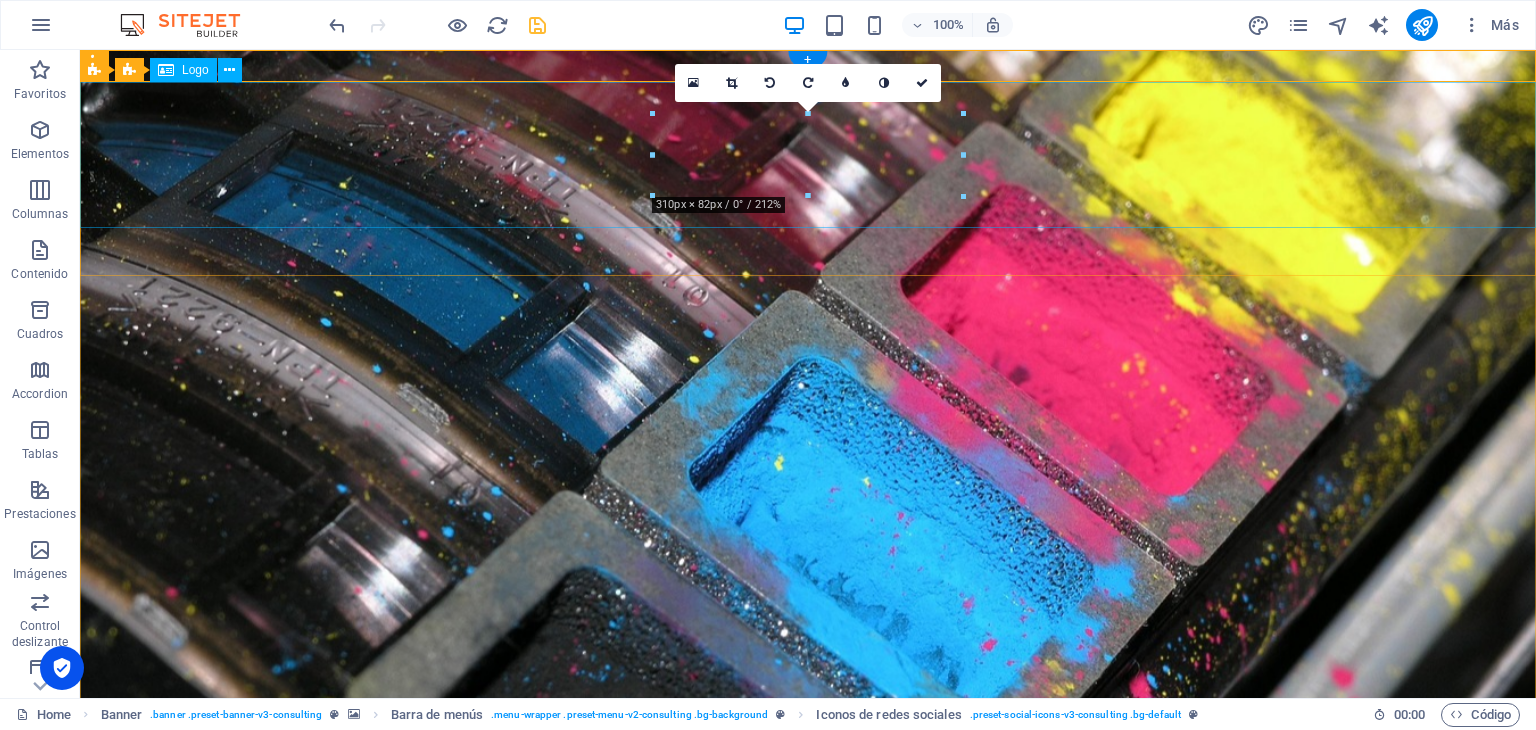 click at bounding box center [808, 1189] 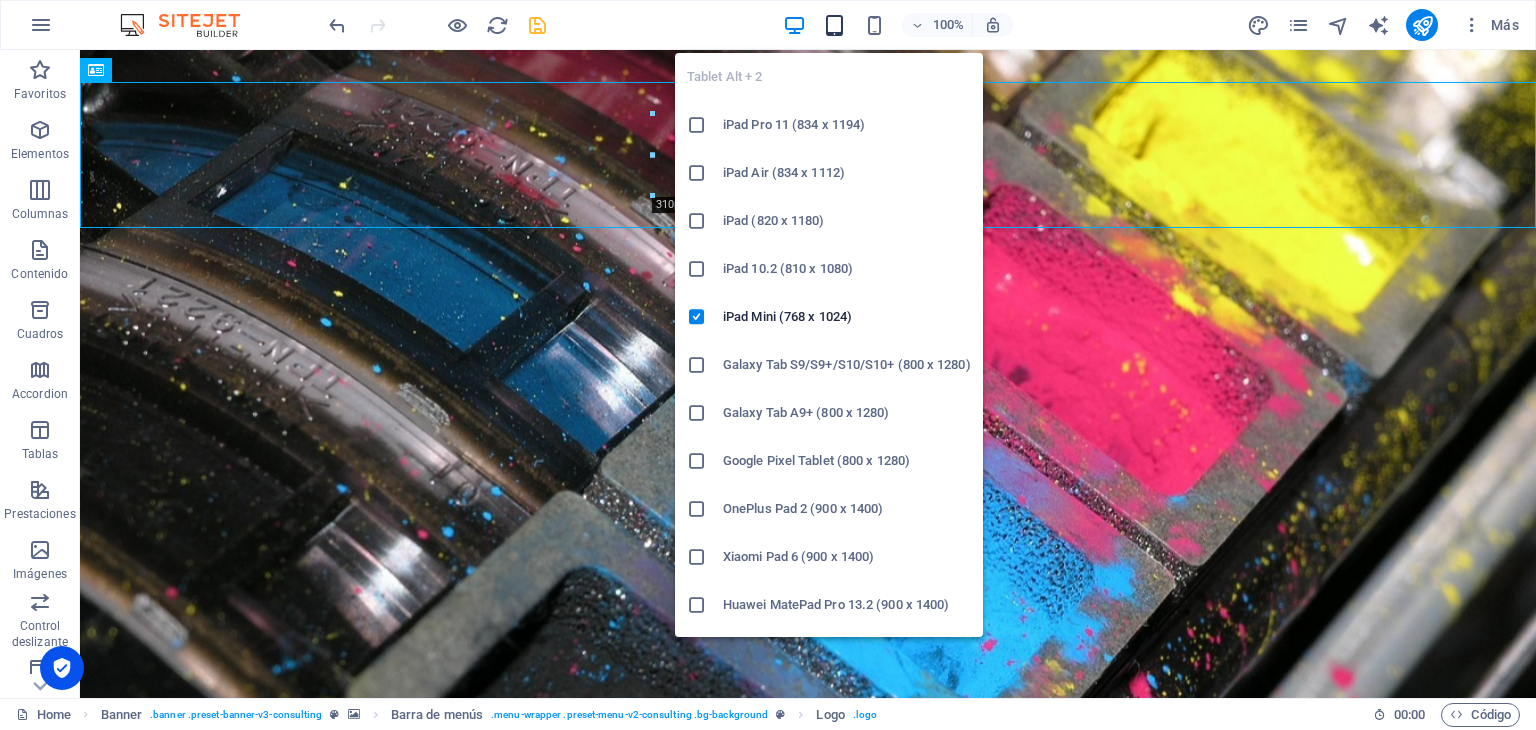 click at bounding box center [834, 25] 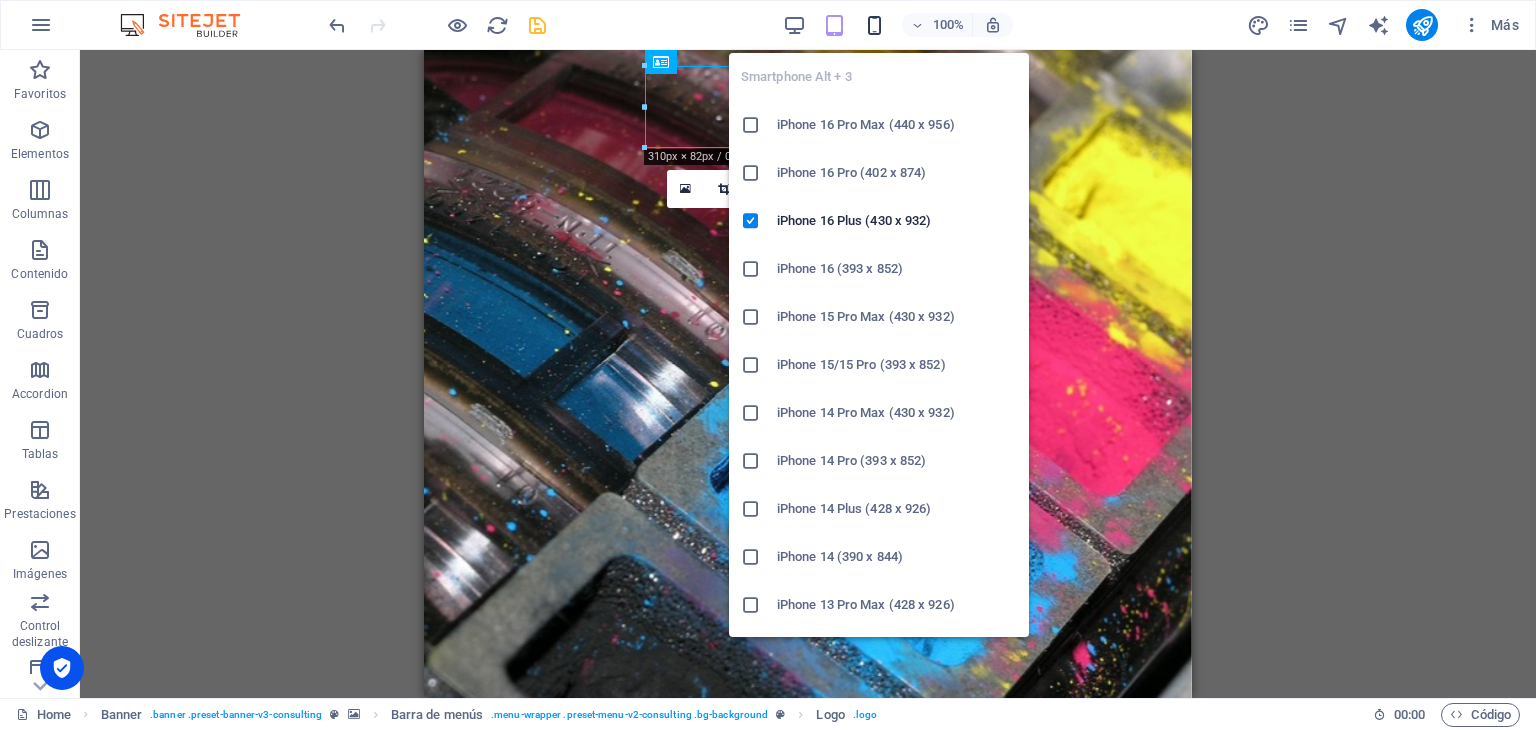 click at bounding box center (874, 25) 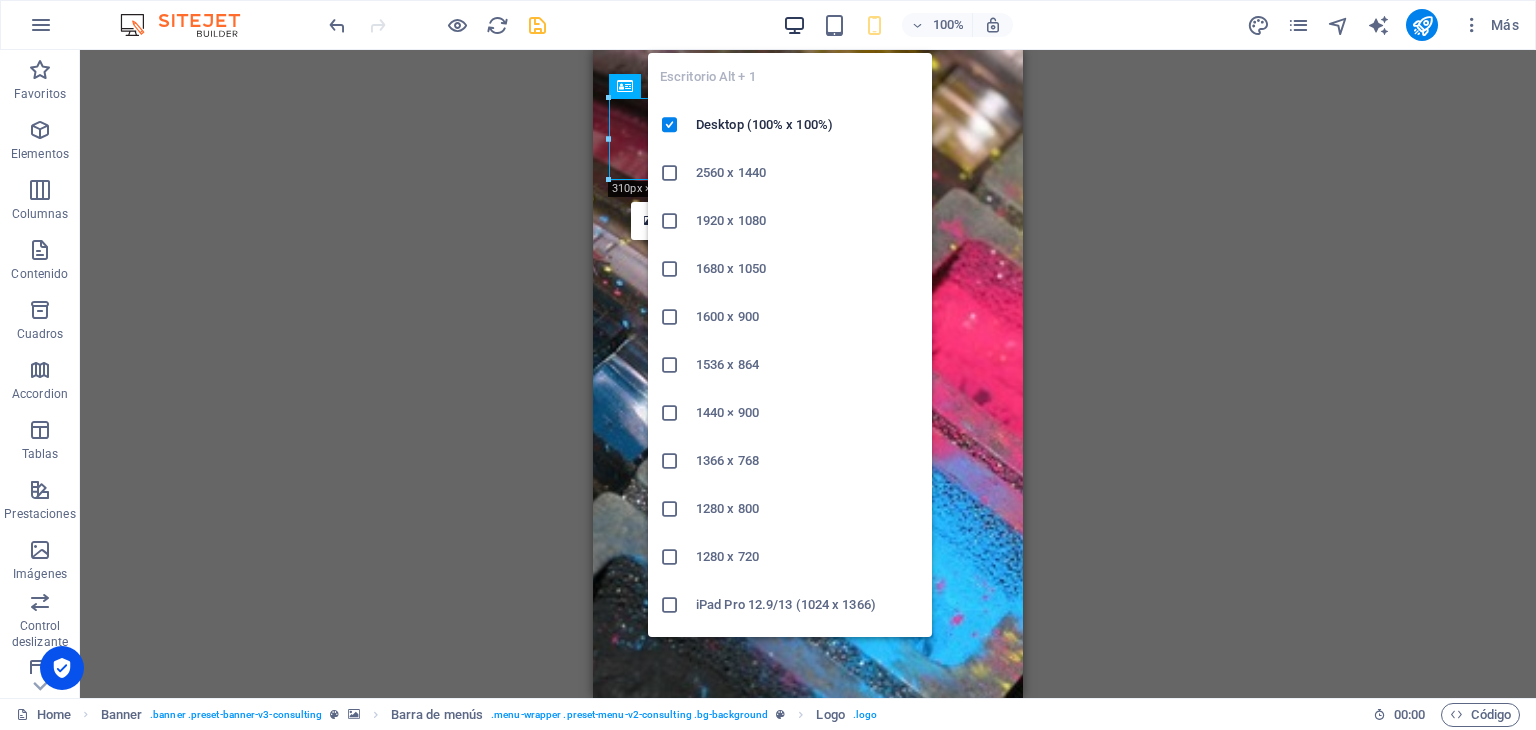 click at bounding box center [794, 25] 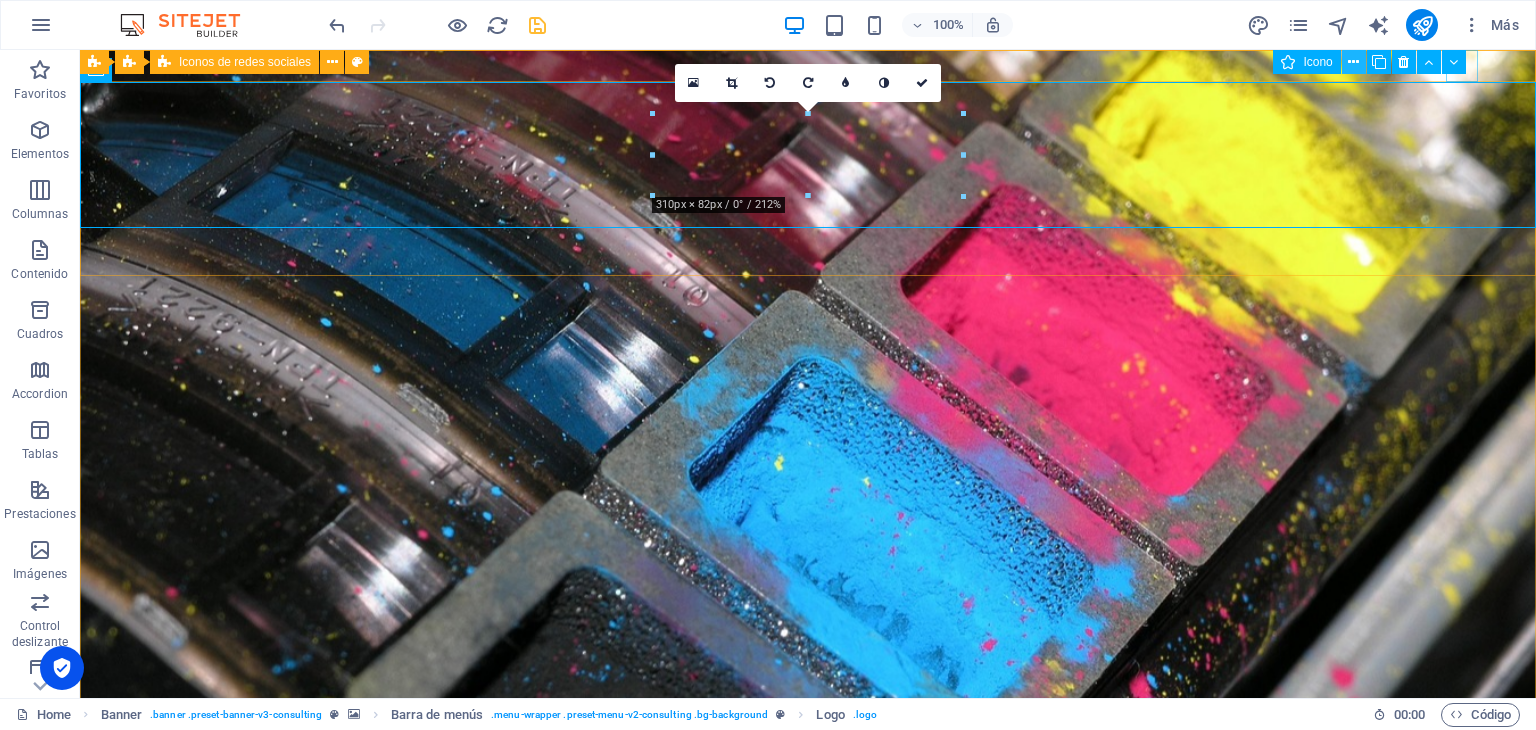 click at bounding box center (1353, 62) 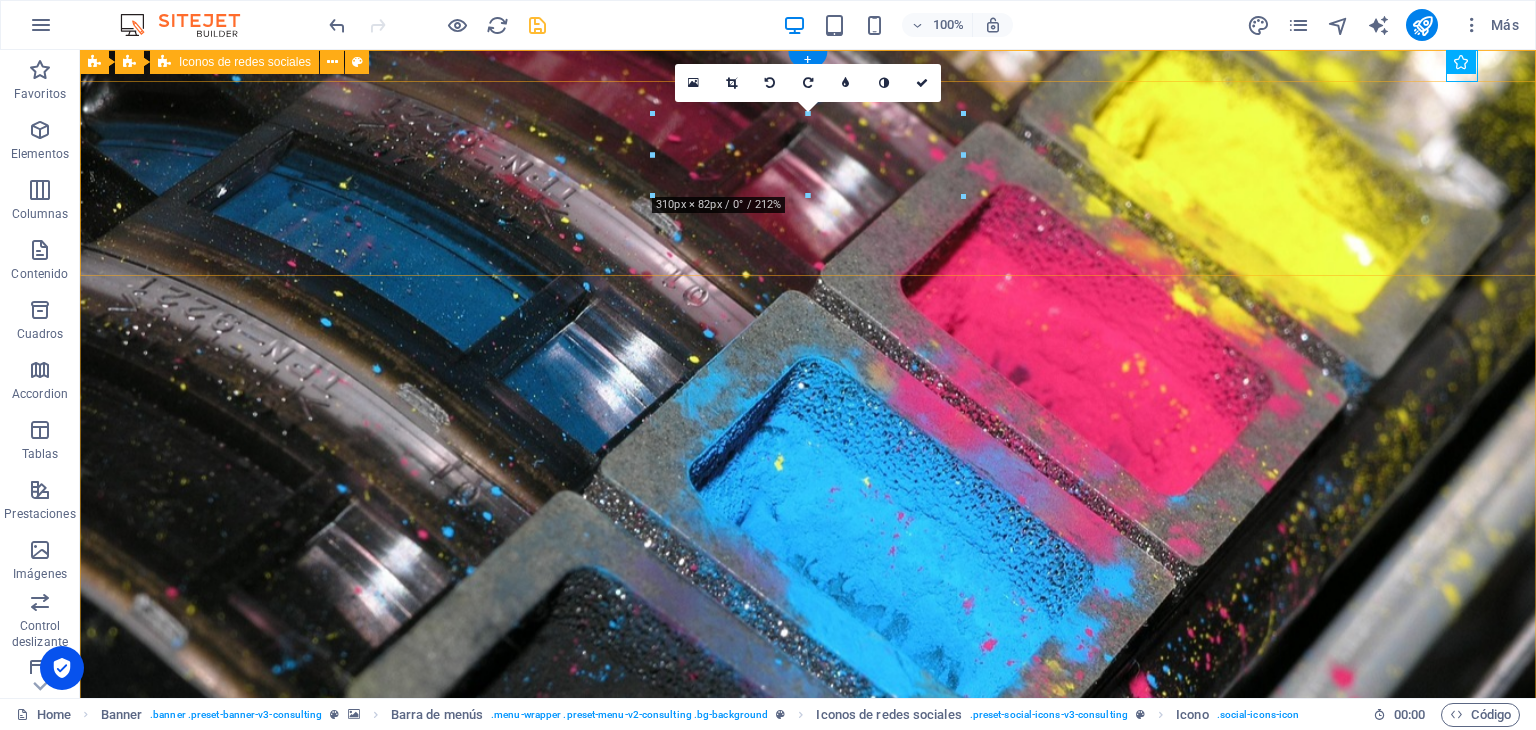 click at bounding box center [808, 1033] 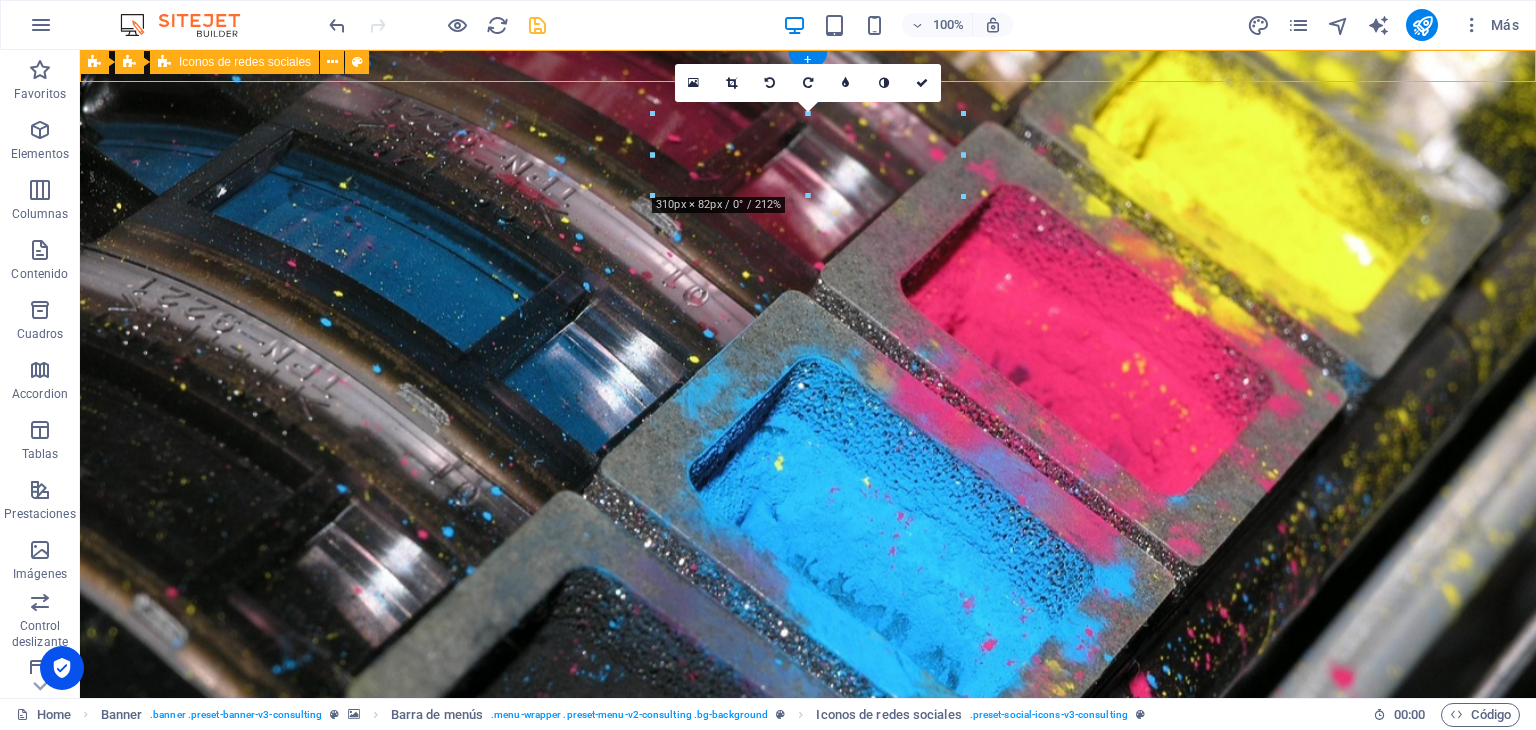 click at bounding box center [808, 1033] 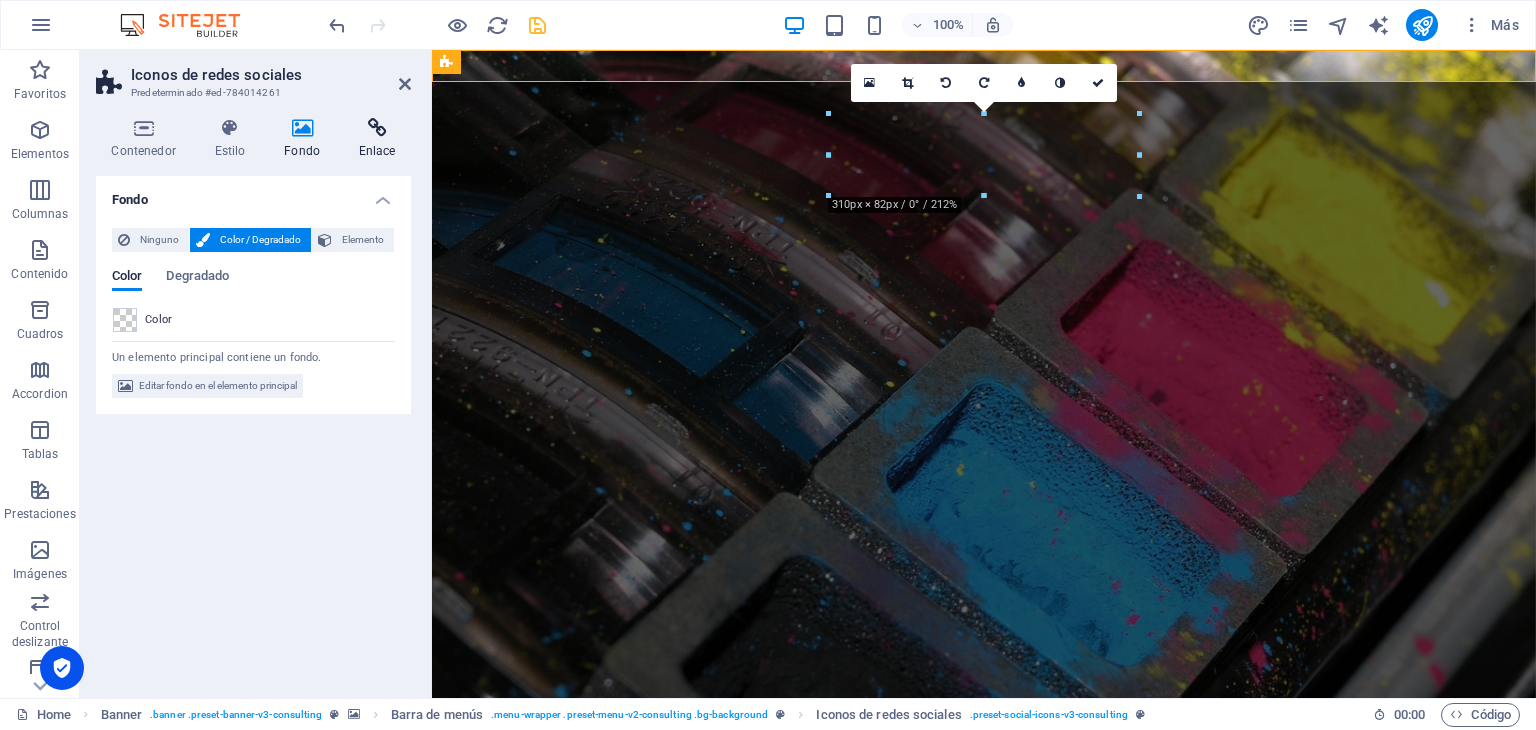 click on "Enlace" at bounding box center [377, 139] 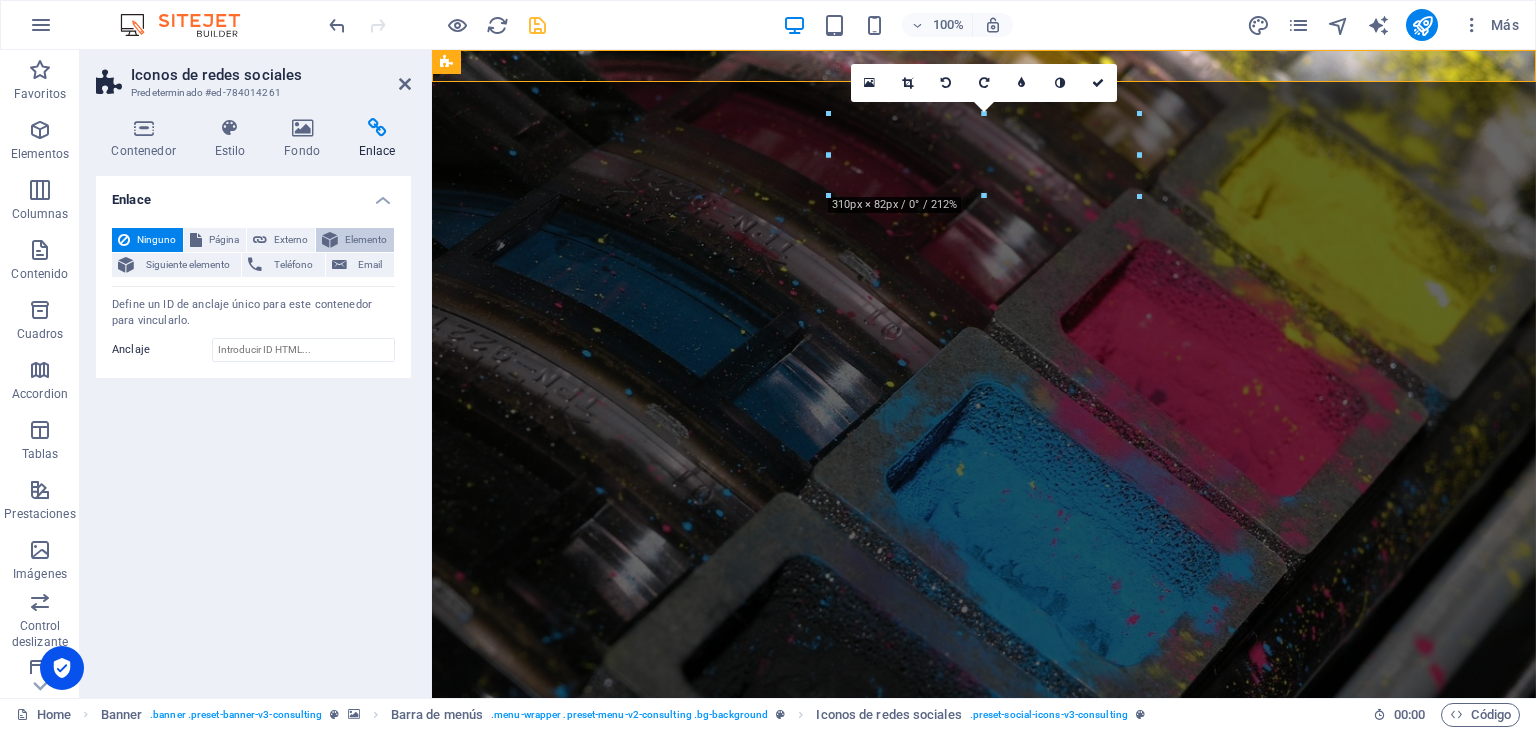 click on "Elemento" at bounding box center (366, 240) 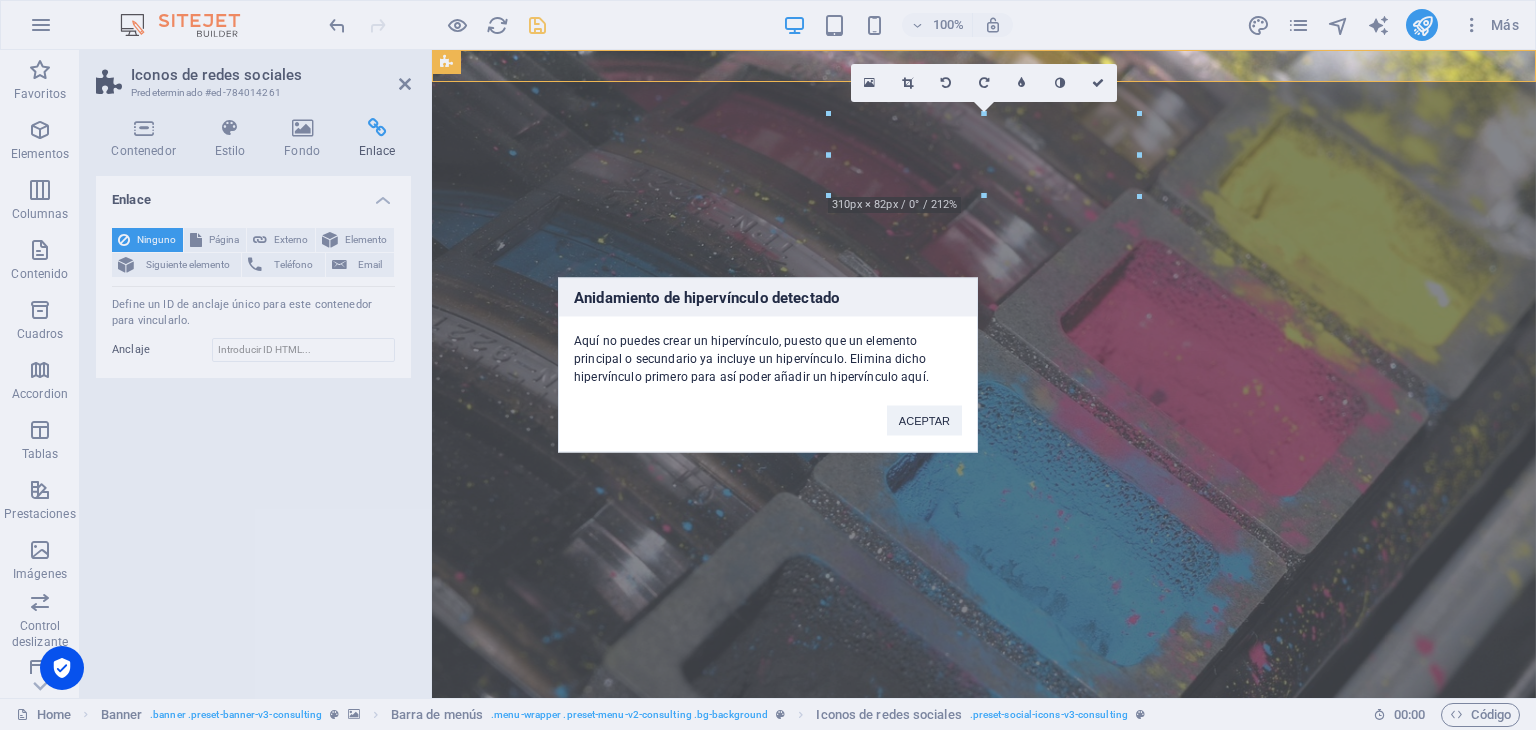 click on "Anidamiento de hipervínculo detectado" at bounding box center (768, 298) 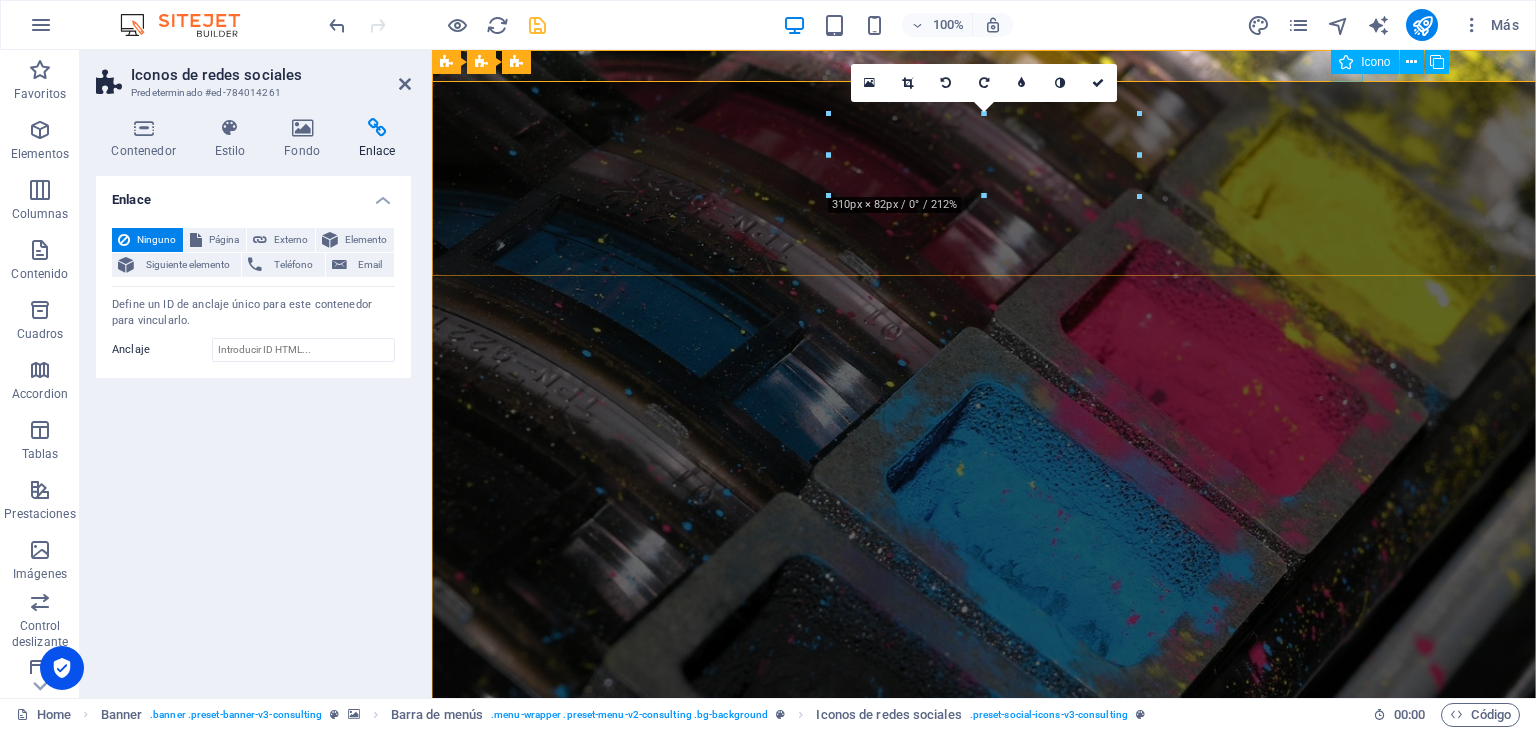 click on "Icono" at bounding box center (1375, 62) 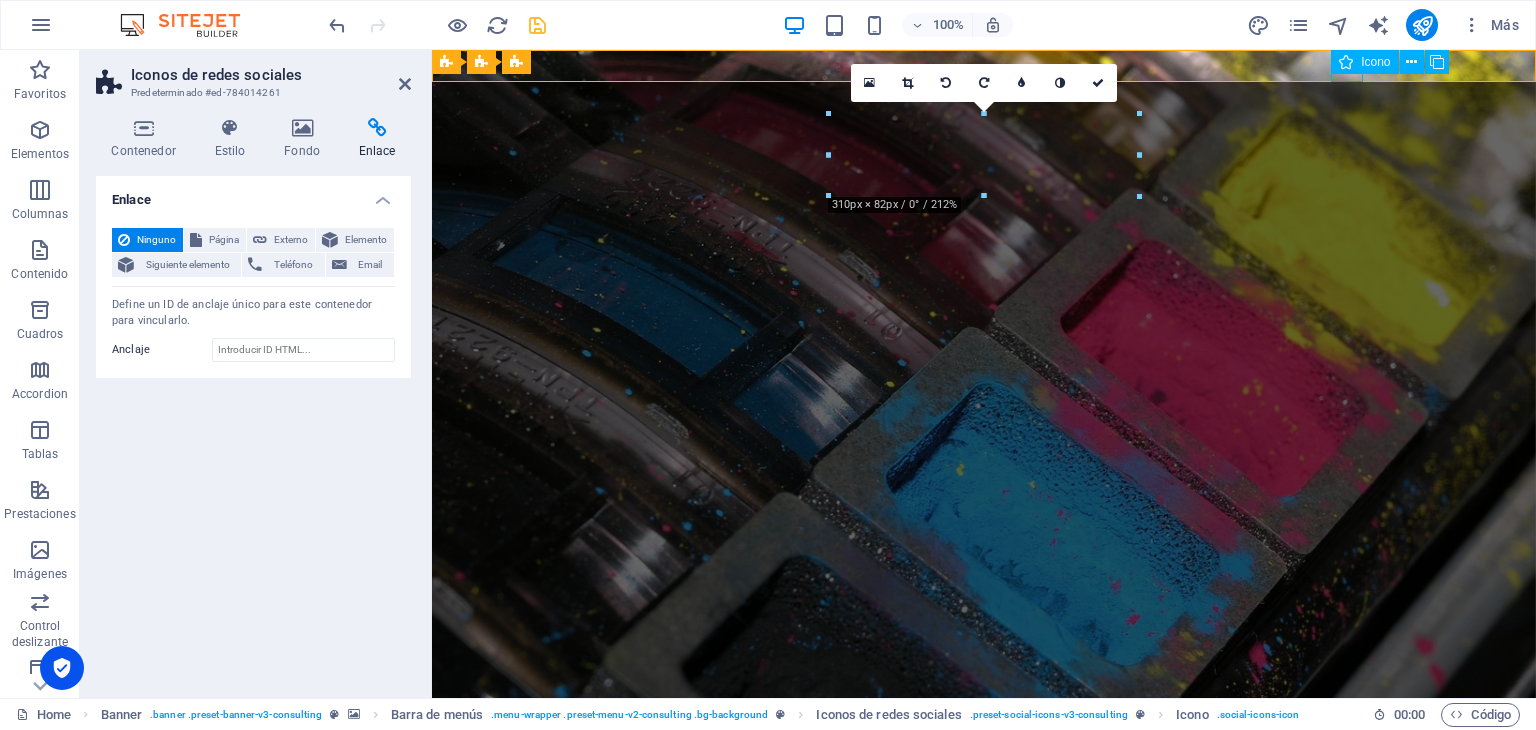 click on "Icono" at bounding box center (1375, 62) 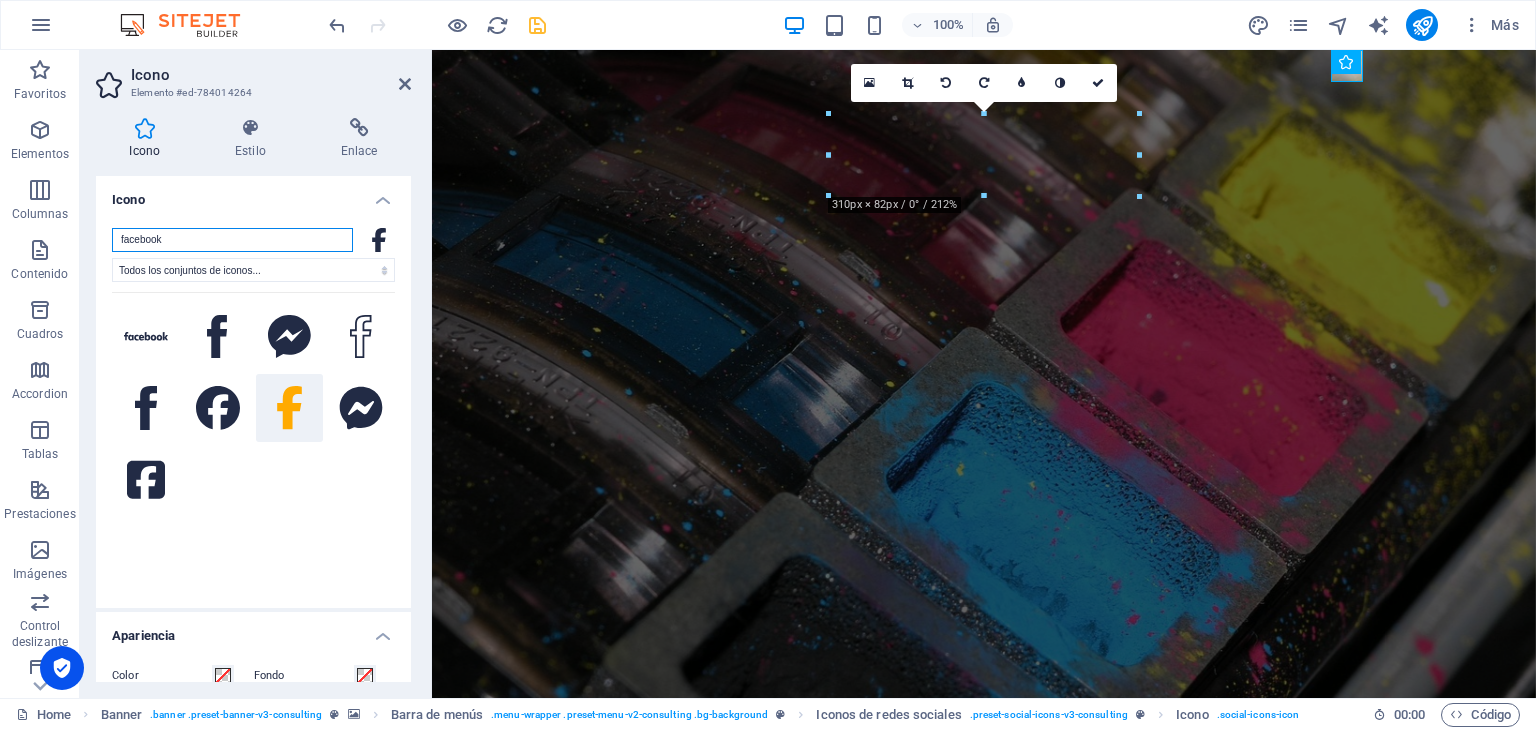 click on "facebook" at bounding box center [232, 240] 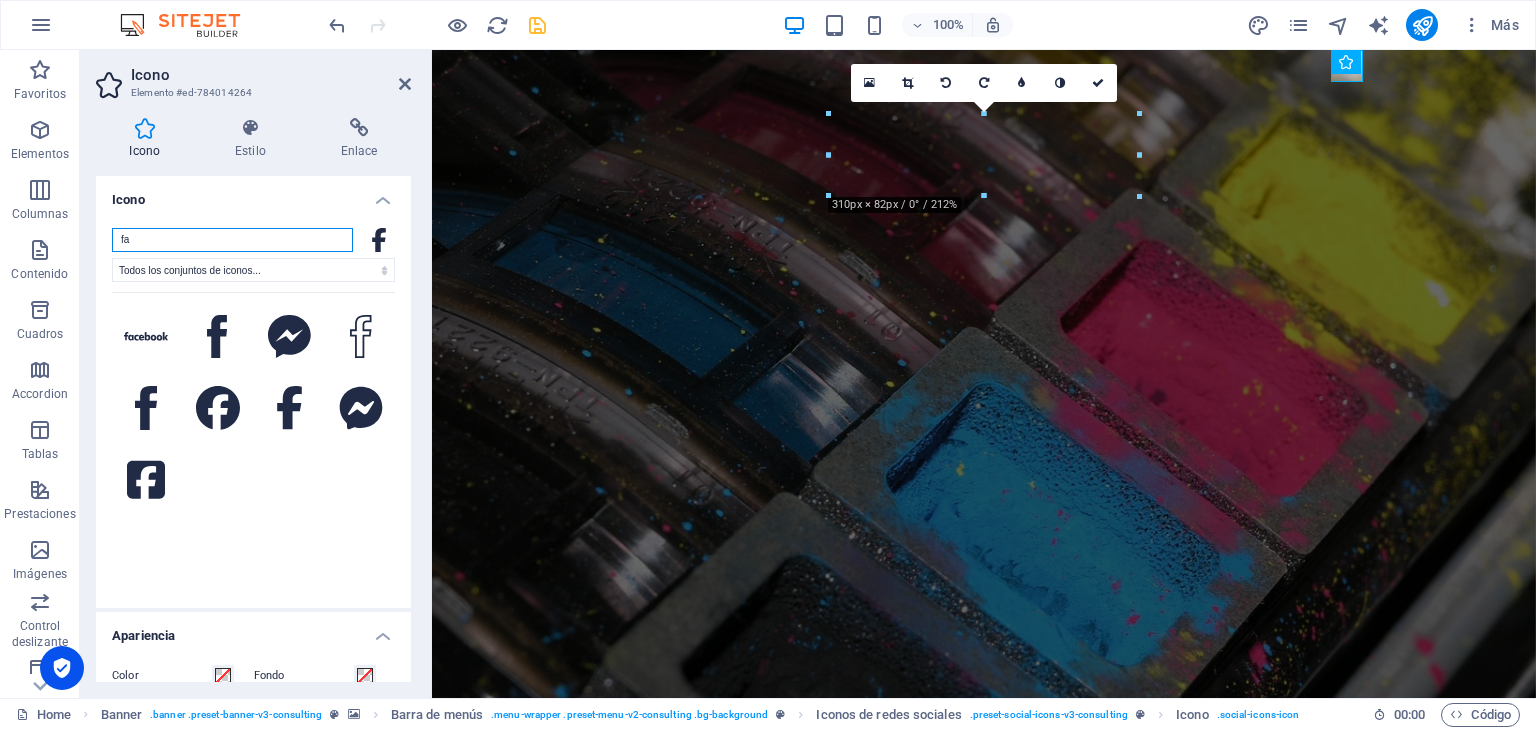 type on "f" 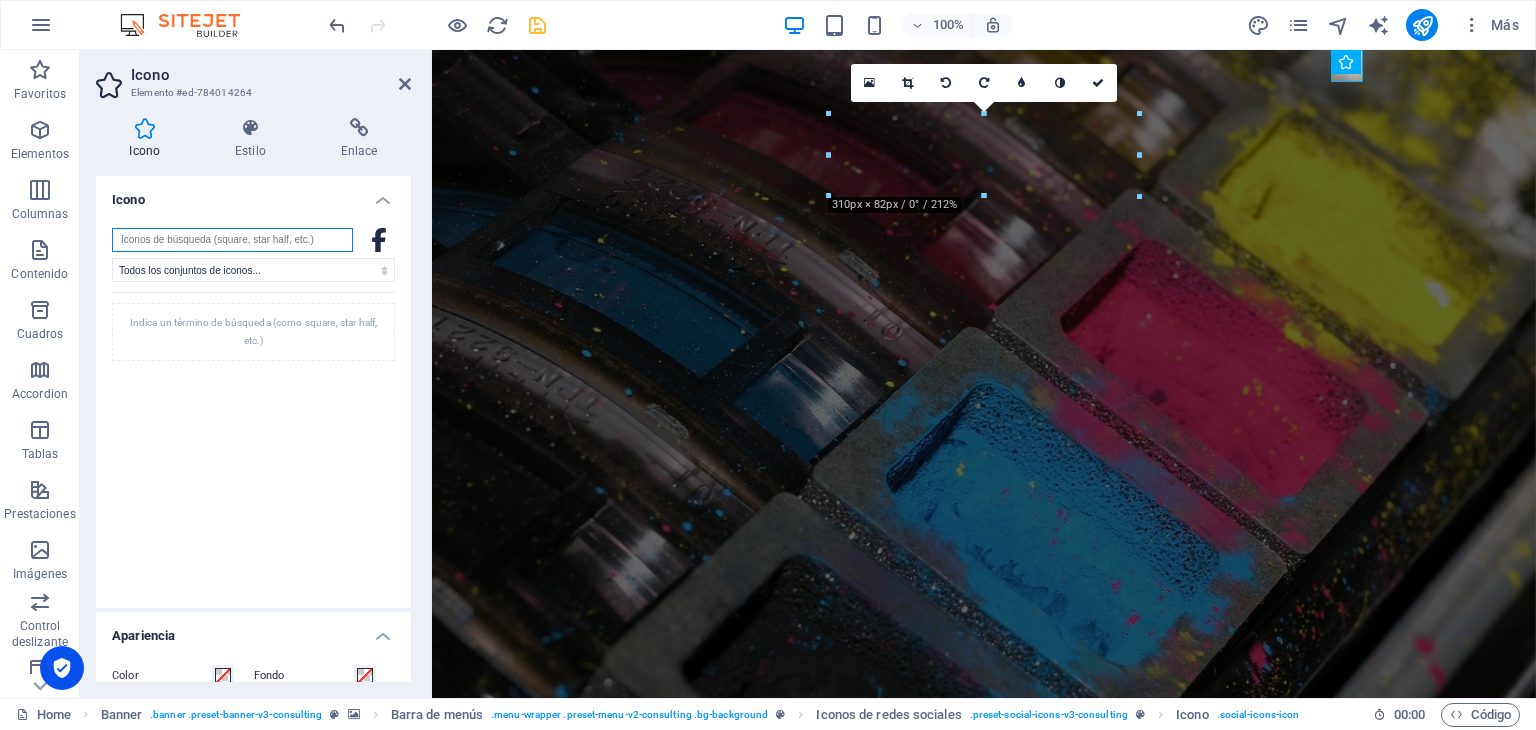 type on "t" 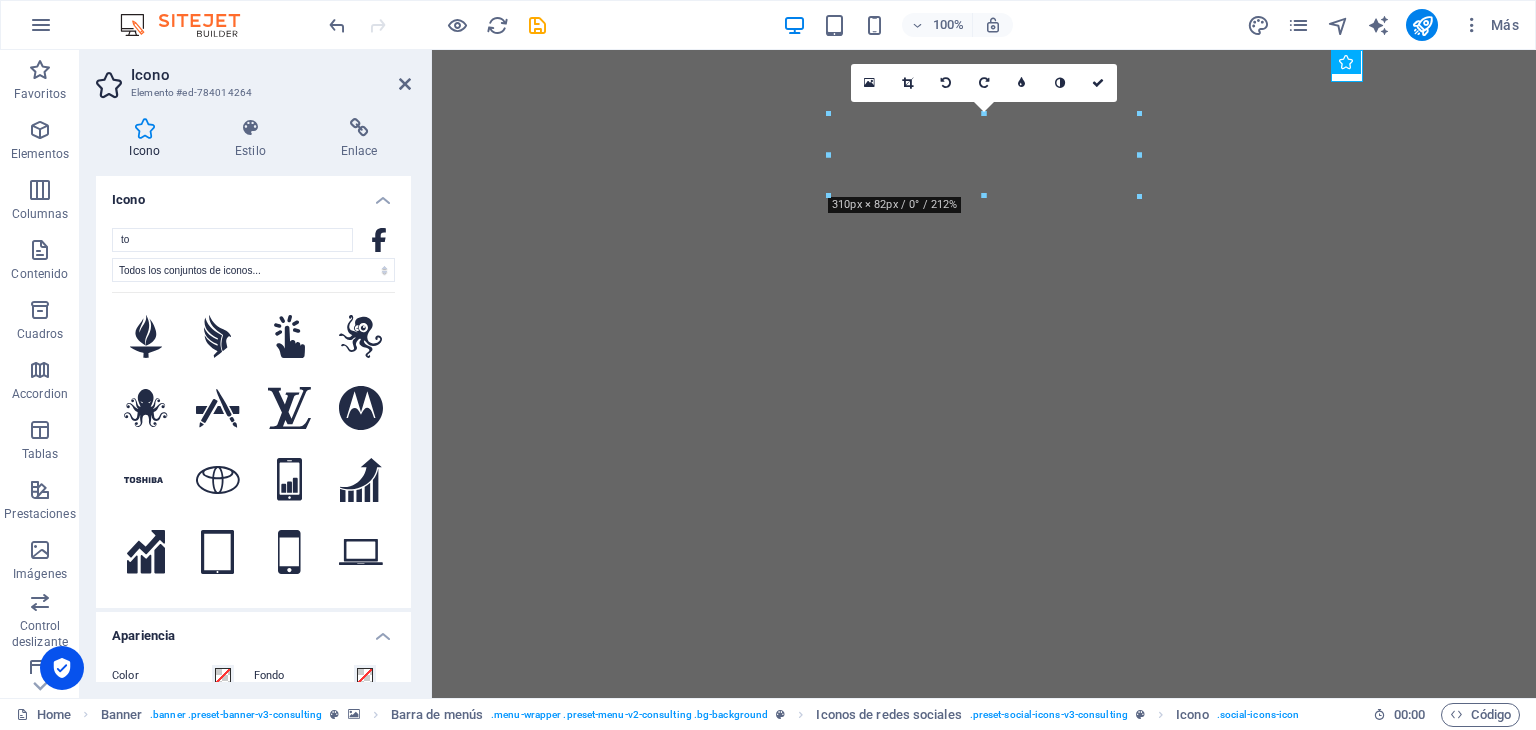 select on "xMidYMid" 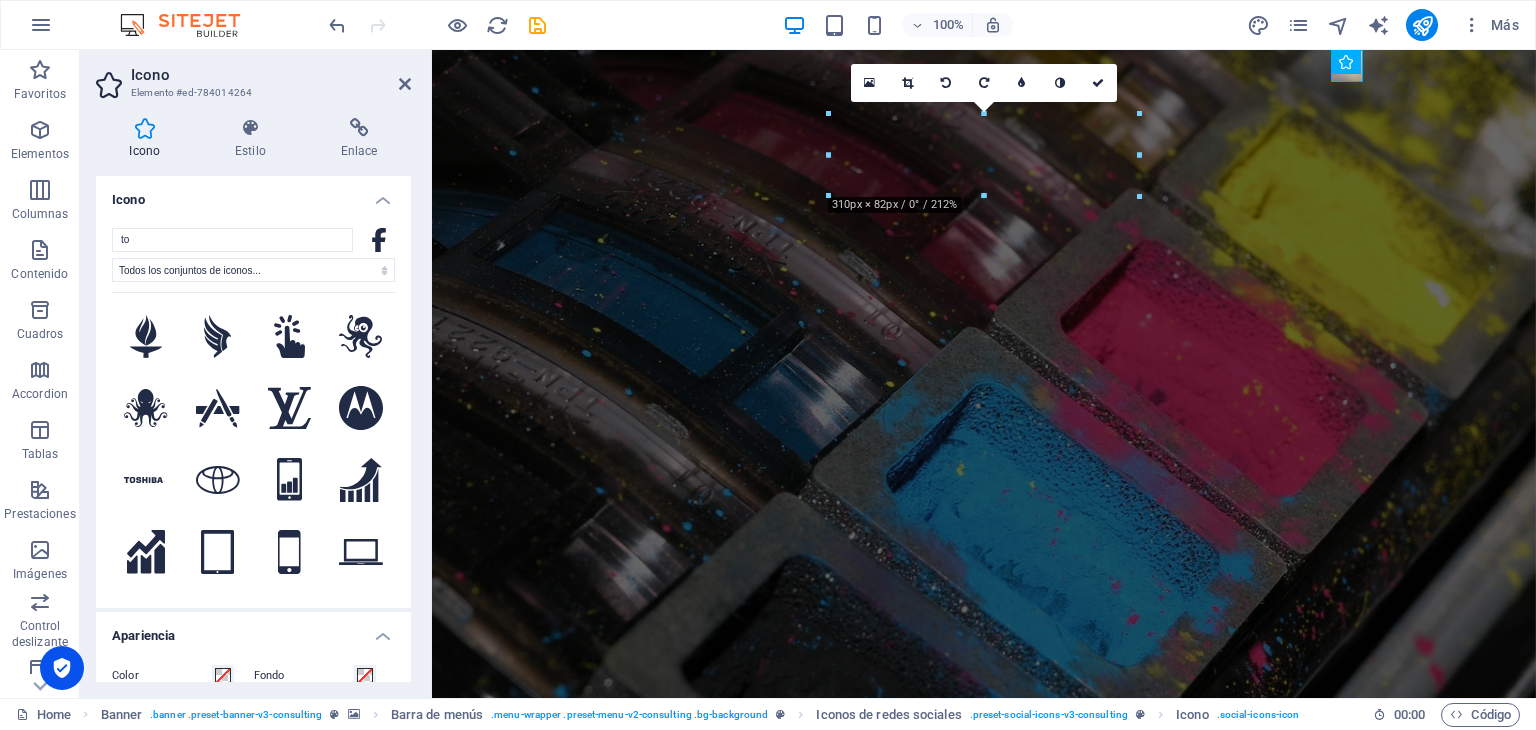 scroll, scrollTop: 0, scrollLeft: 0, axis: both 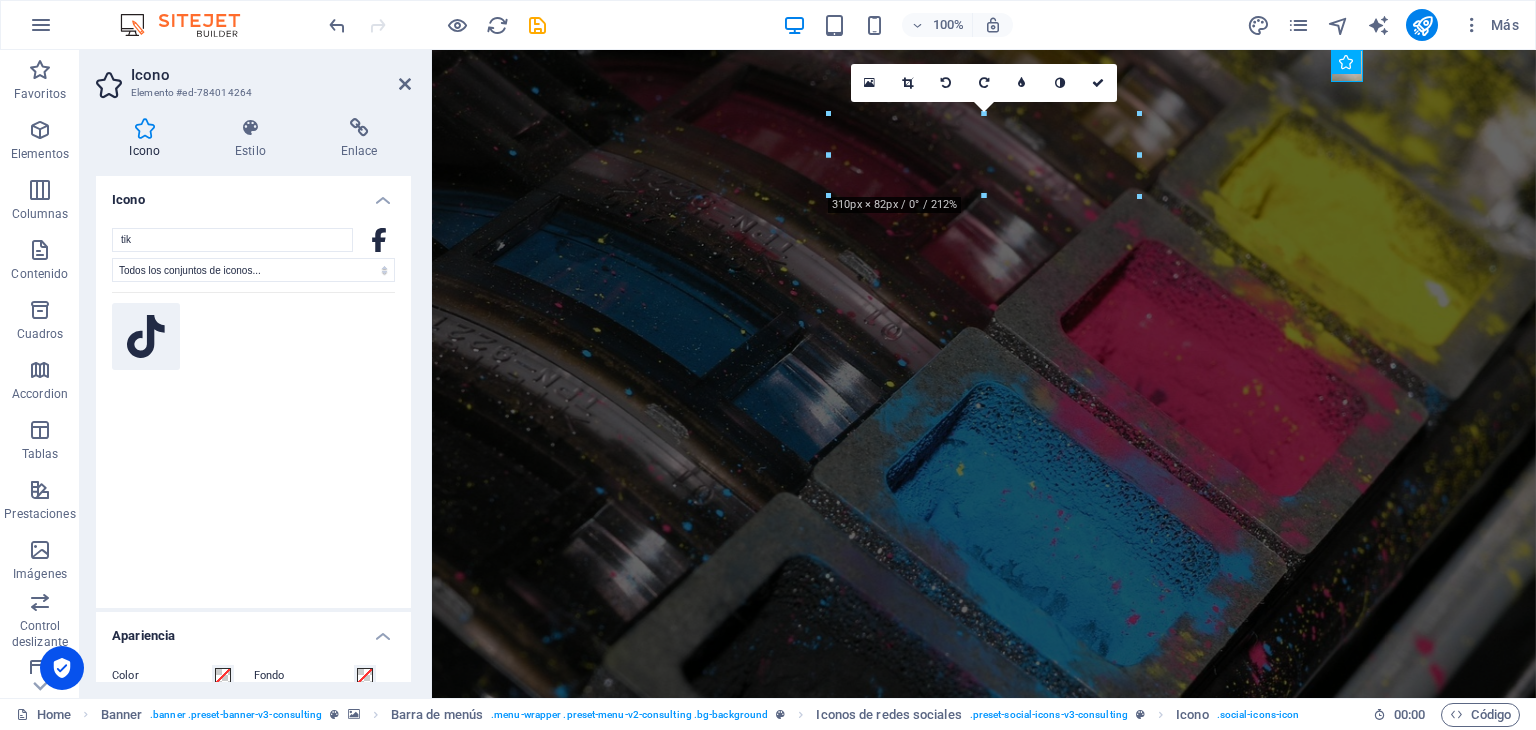 type on "tik" 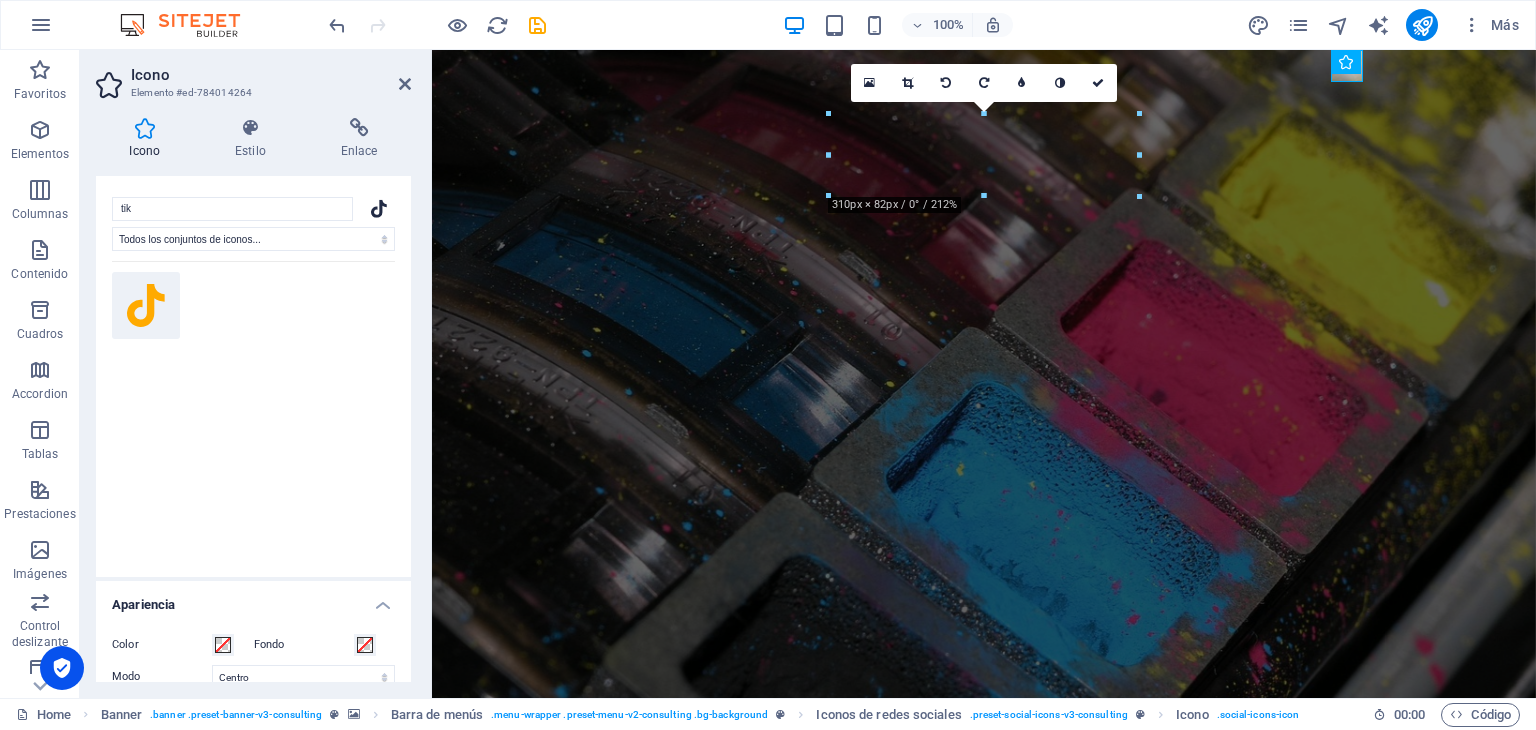 scroll, scrollTop: 38, scrollLeft: 0, axis: vertical 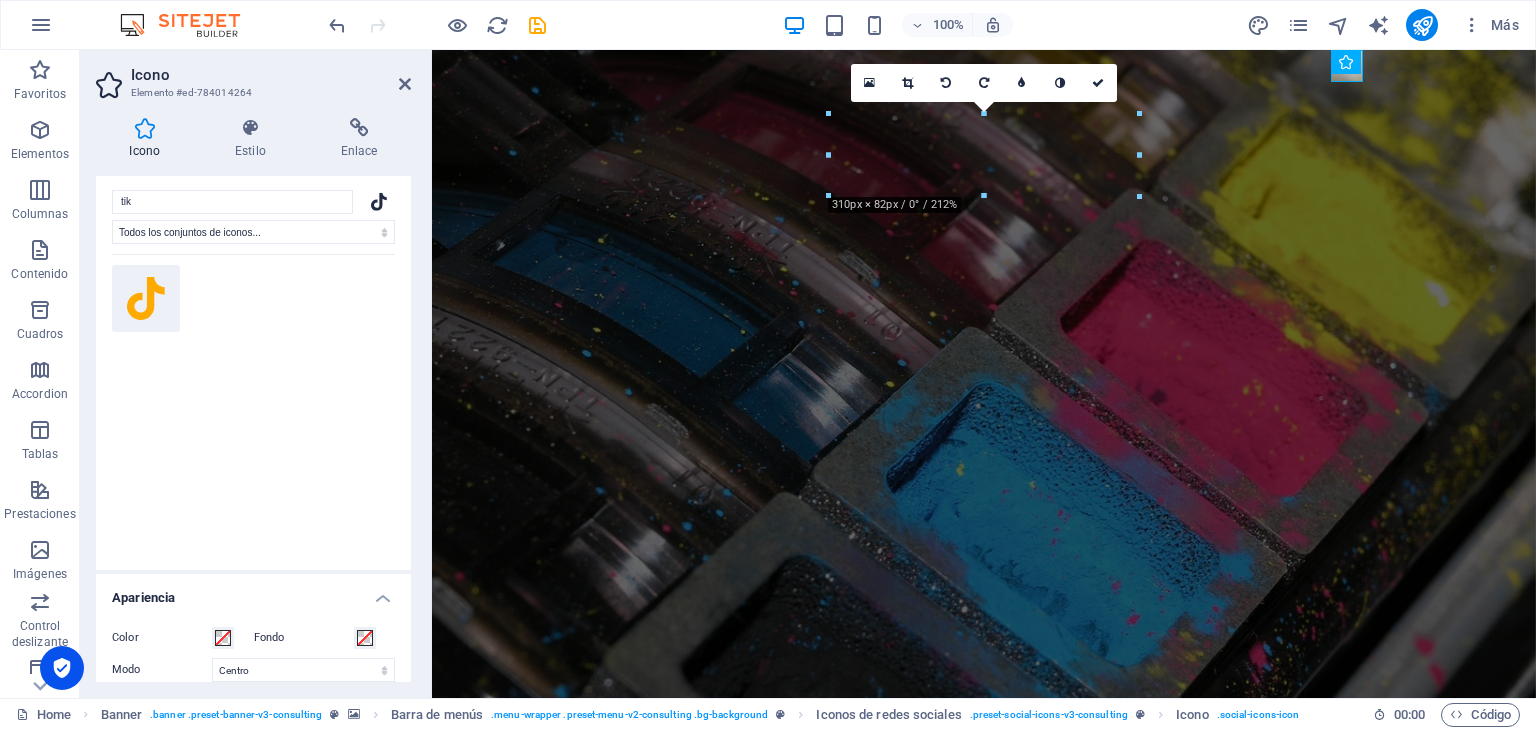 drag, startPoint x: 407, startPoint y: 313, endPoint x: 414, endPoint y: 367, distance: 54.451813 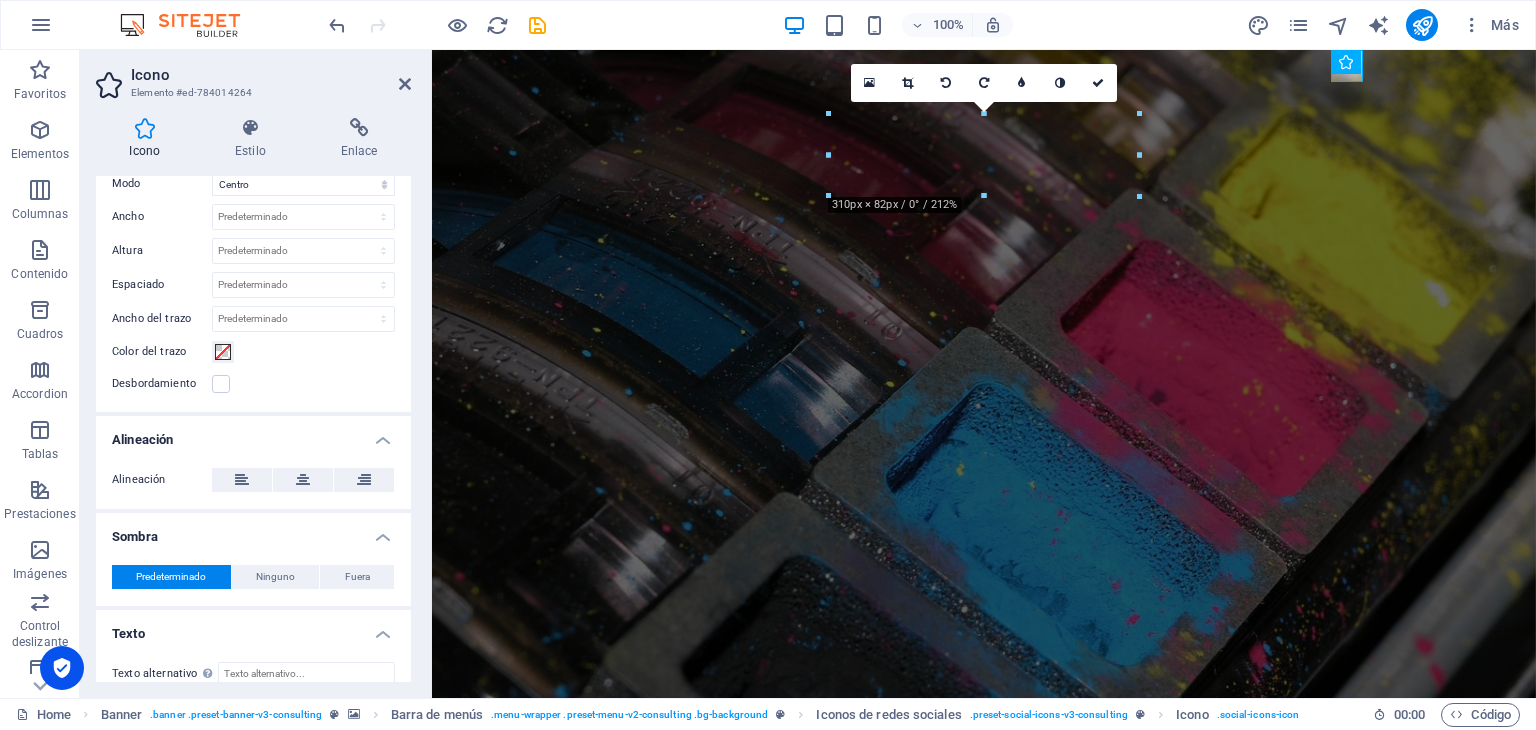 scroll, scrollTop: 542, scrollLeft: 0, axis: vertical 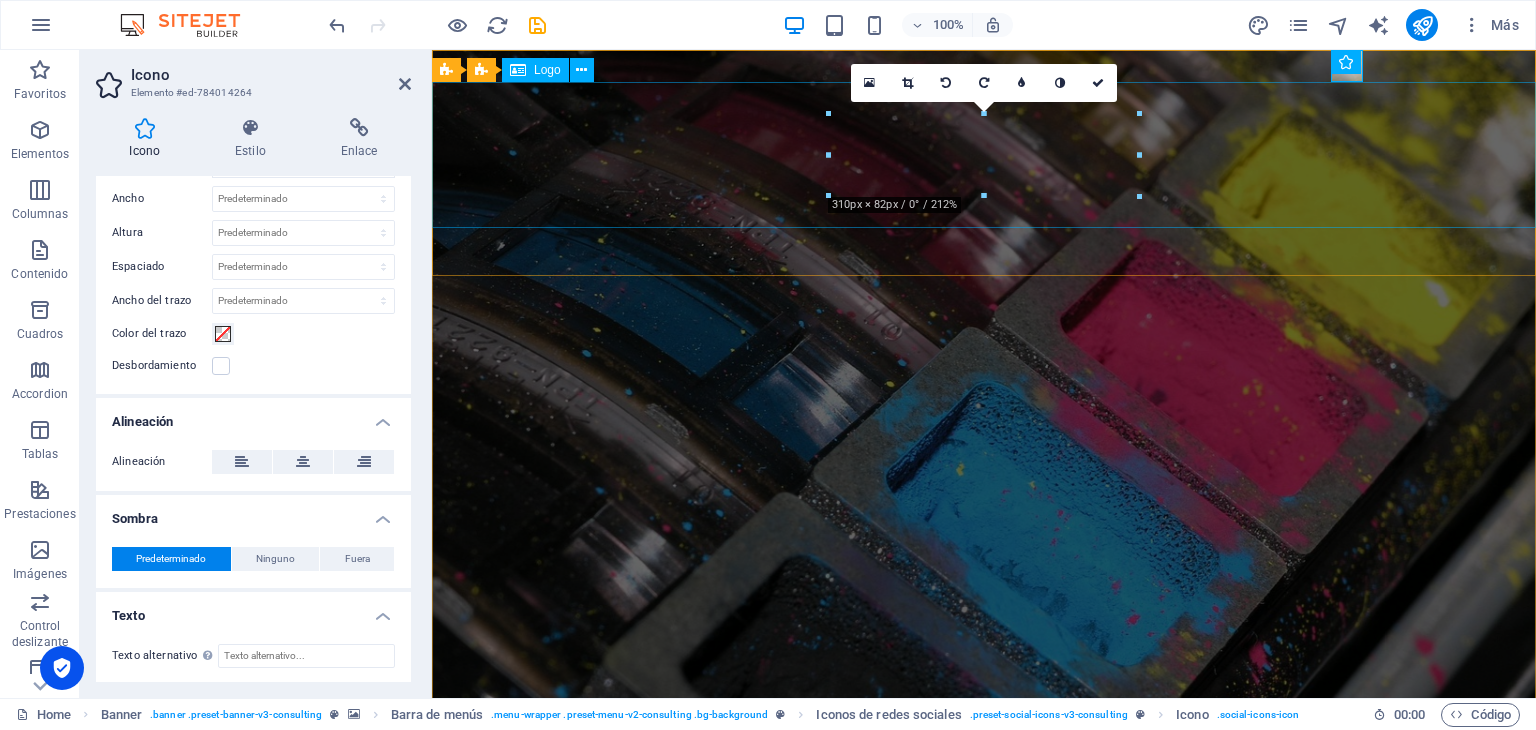 click at bounding box center (984, 1189) 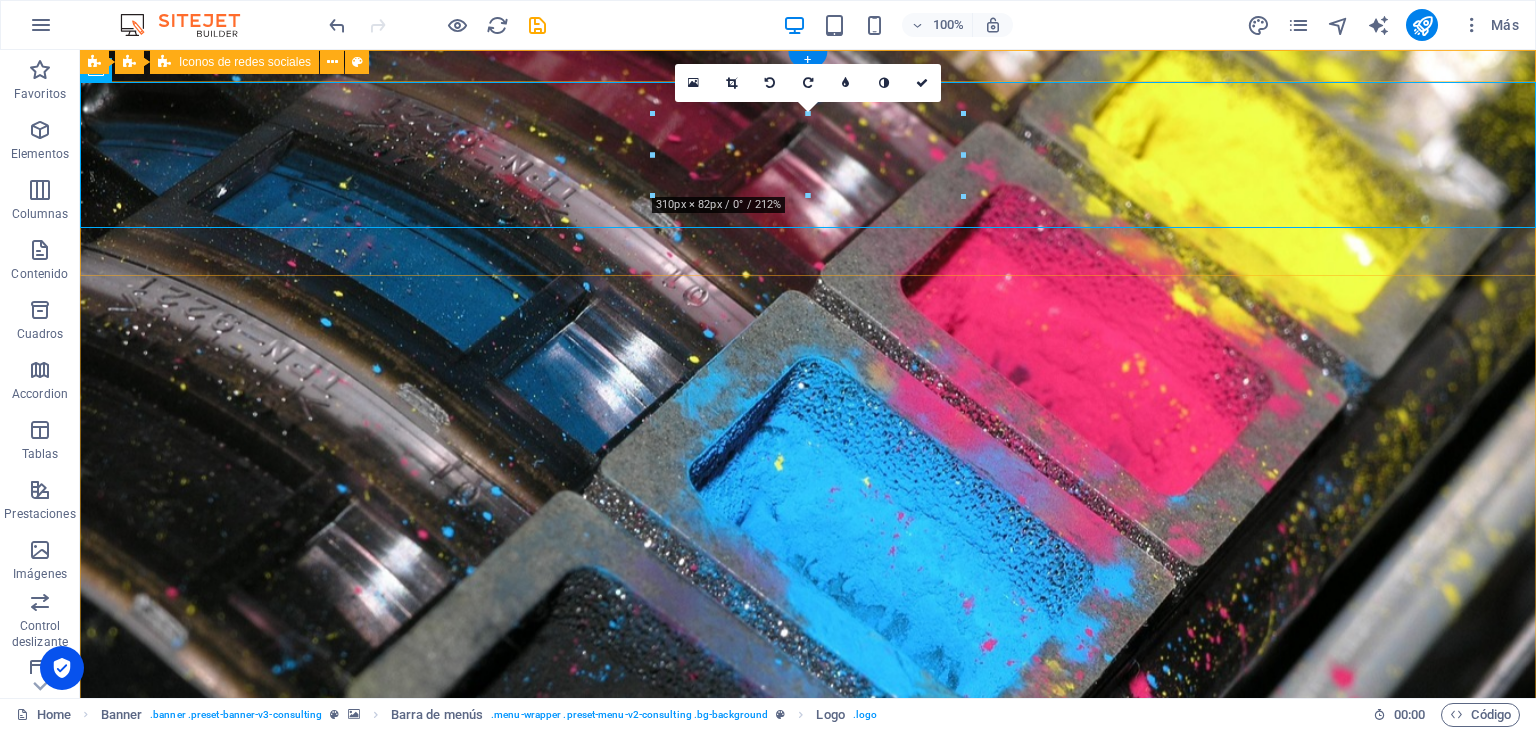click at bounding box center [808, 1033] 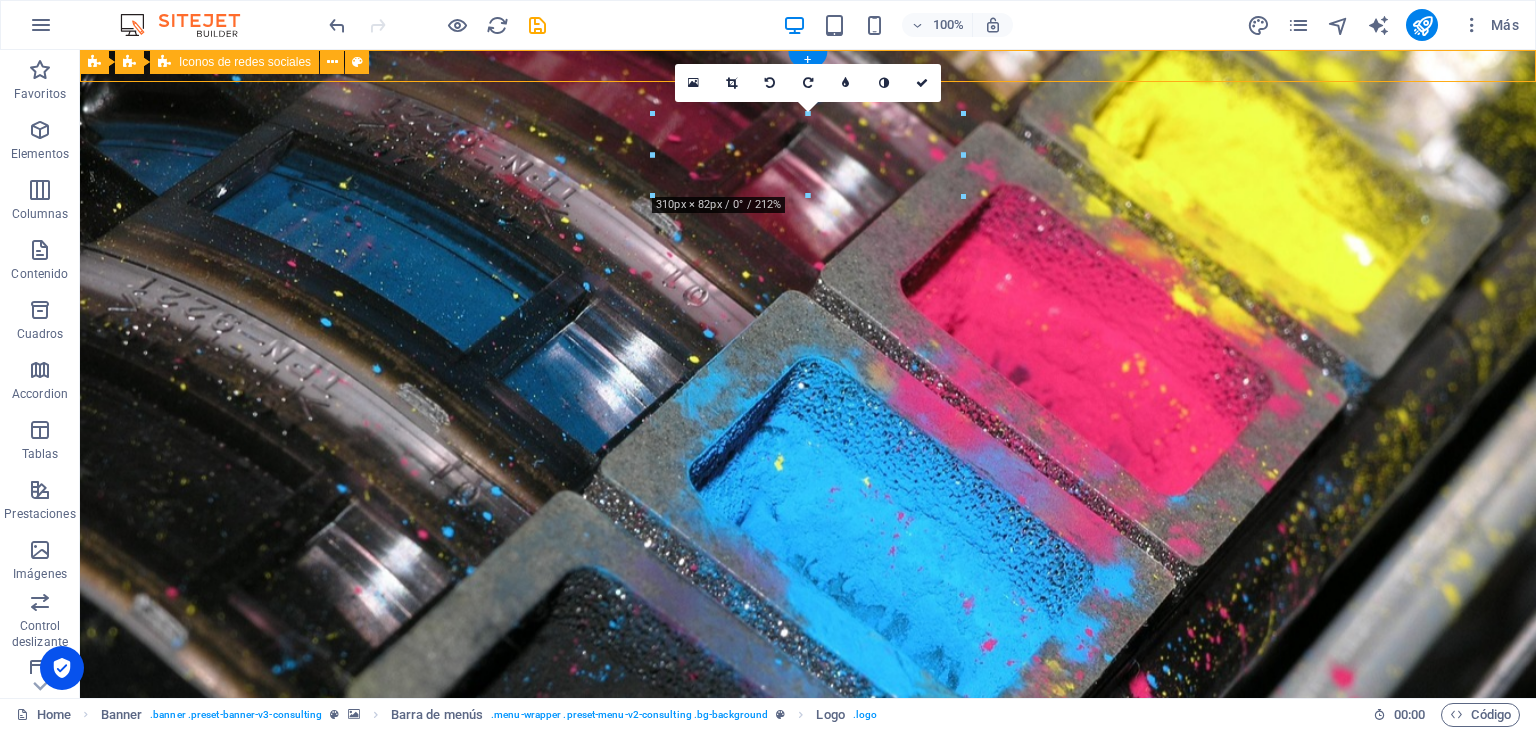 click at bounding box center (808, 1033) 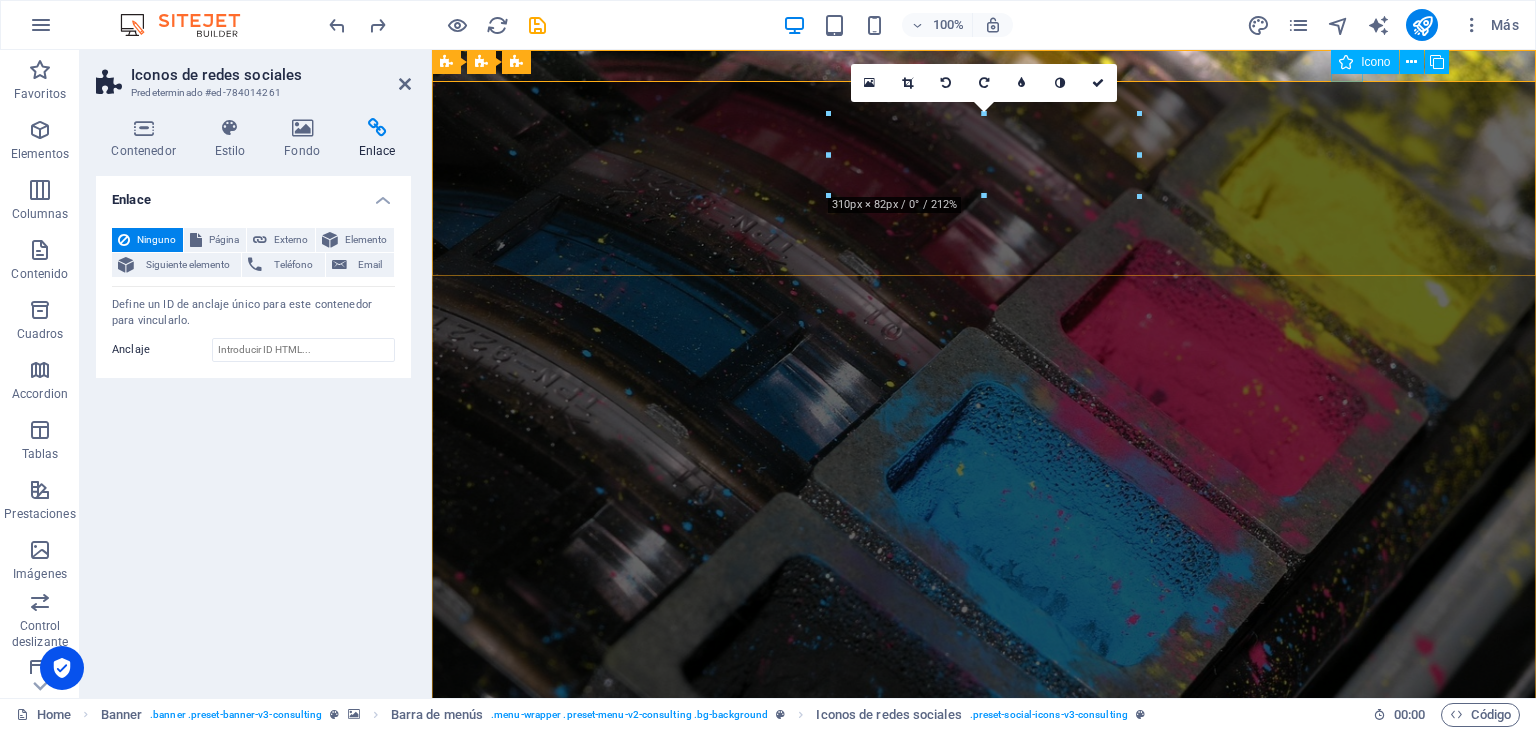 click at bounding box center [984, 966] 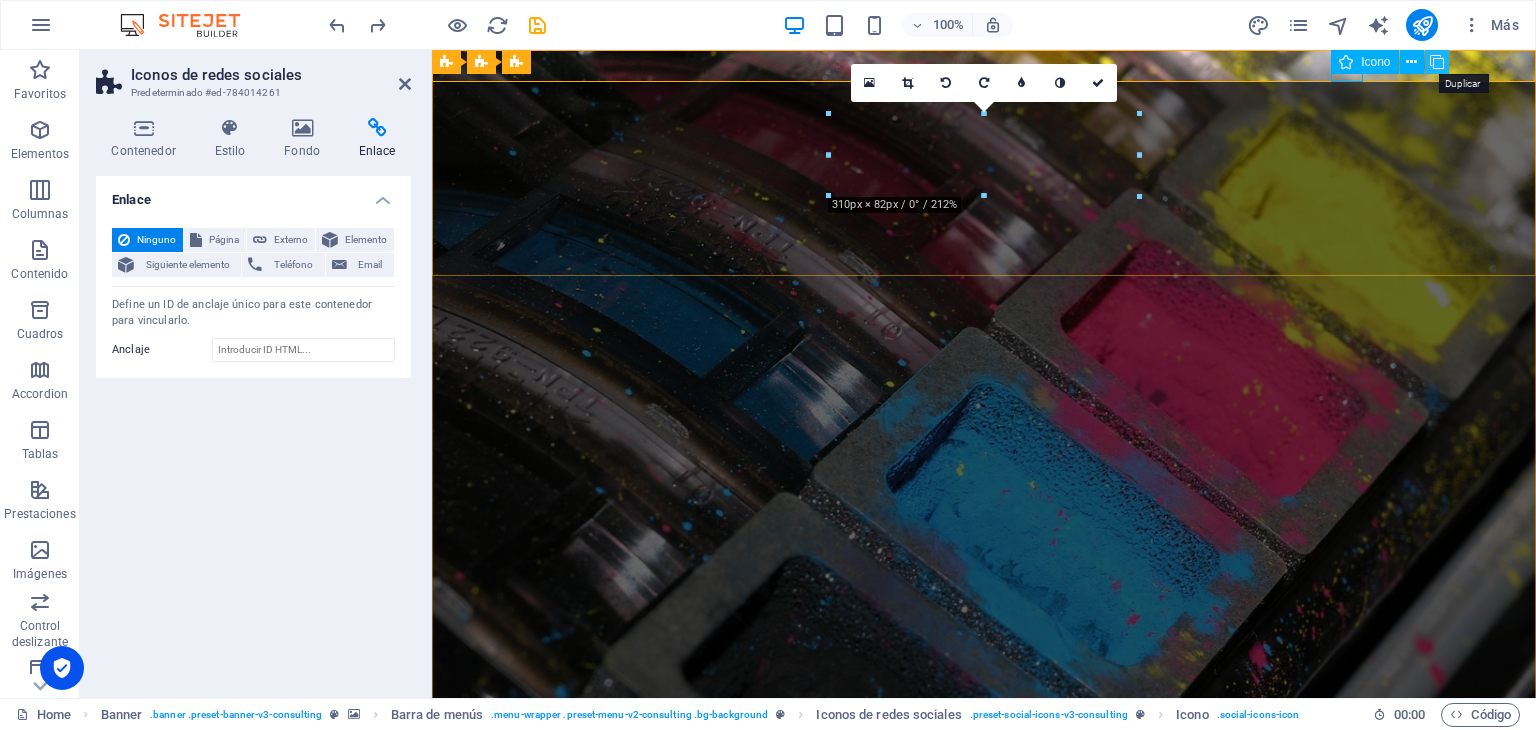 click at bounding box center [1437, 62] 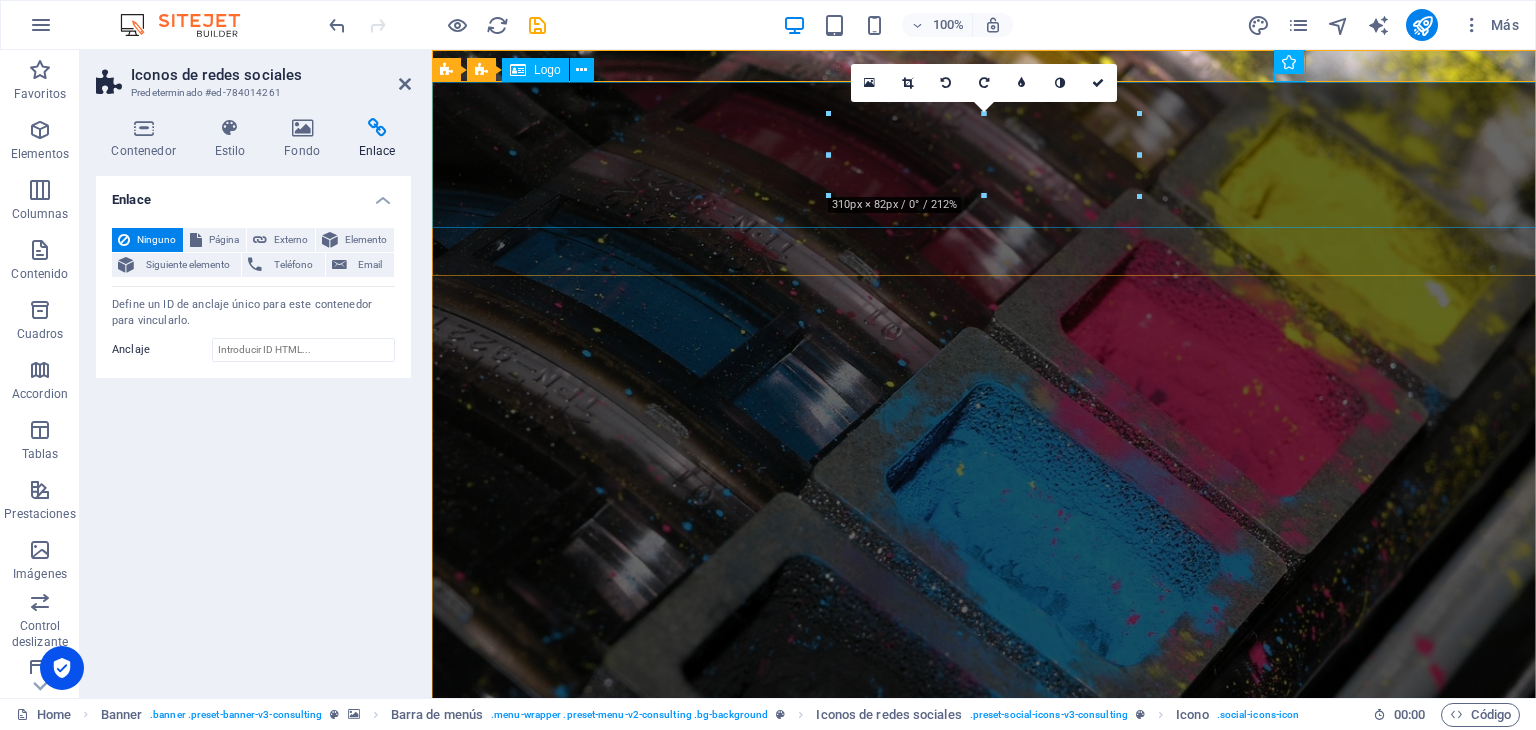 click at bounding box center [984, 1234] 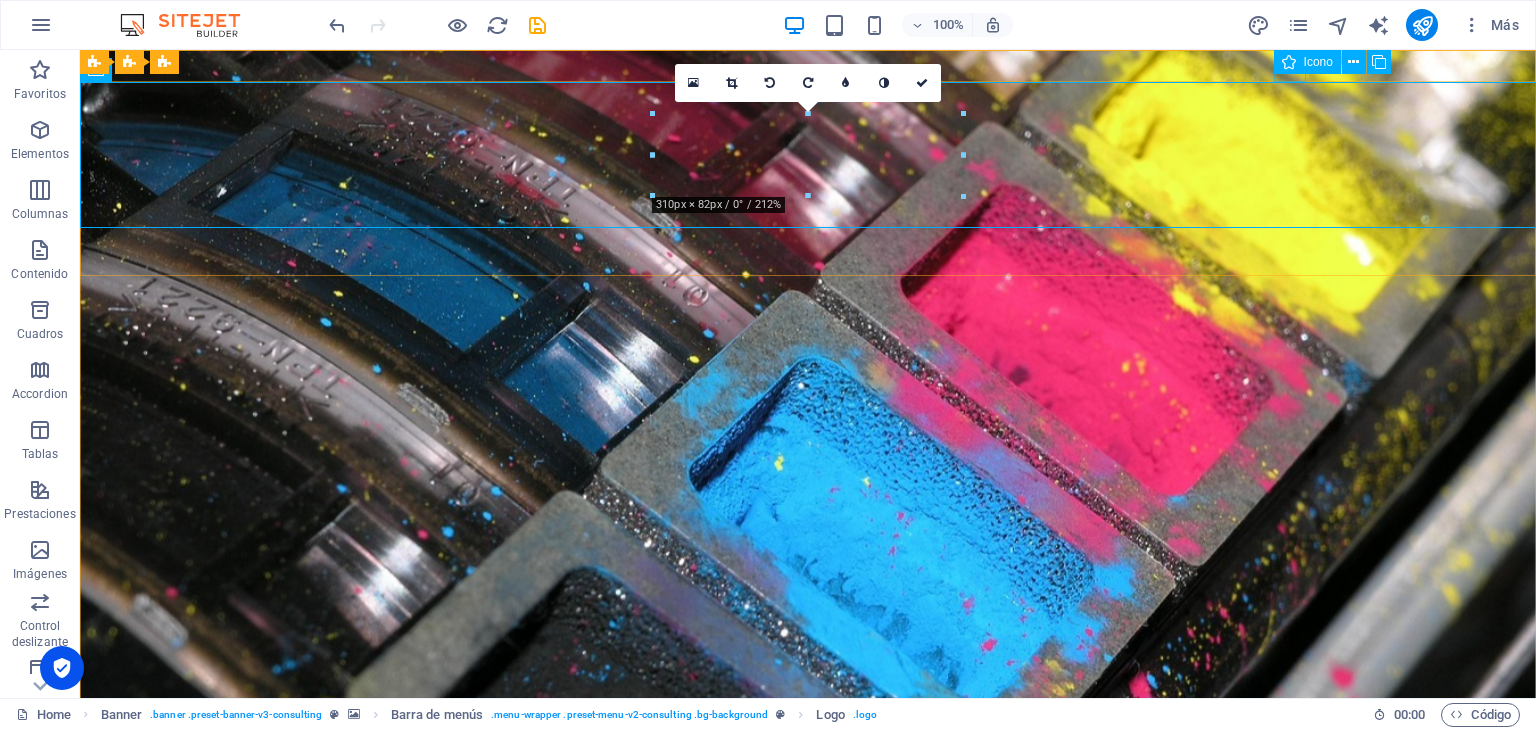 click on "Icono" at bounding box center [1318, 62] 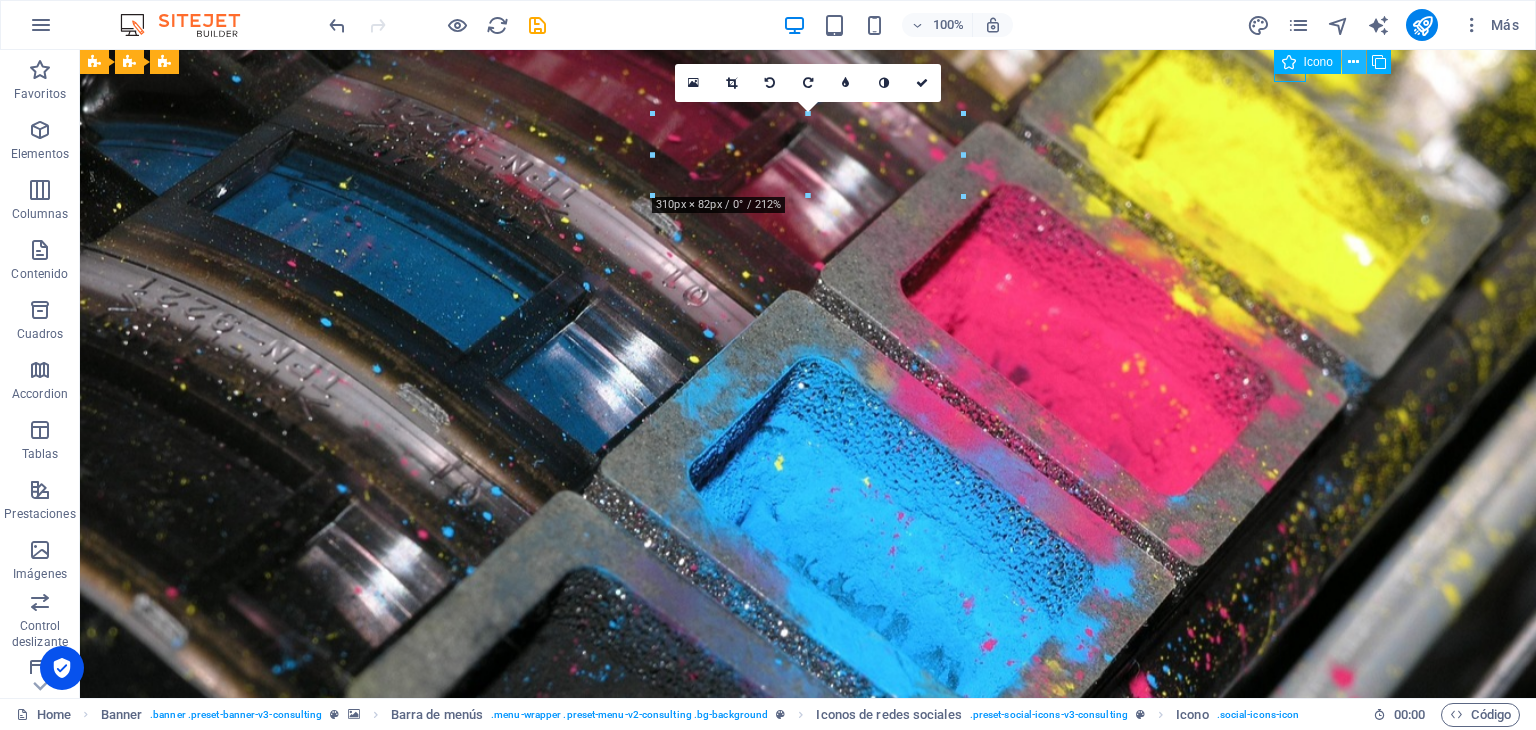 click at bounding box center (1353, 62) 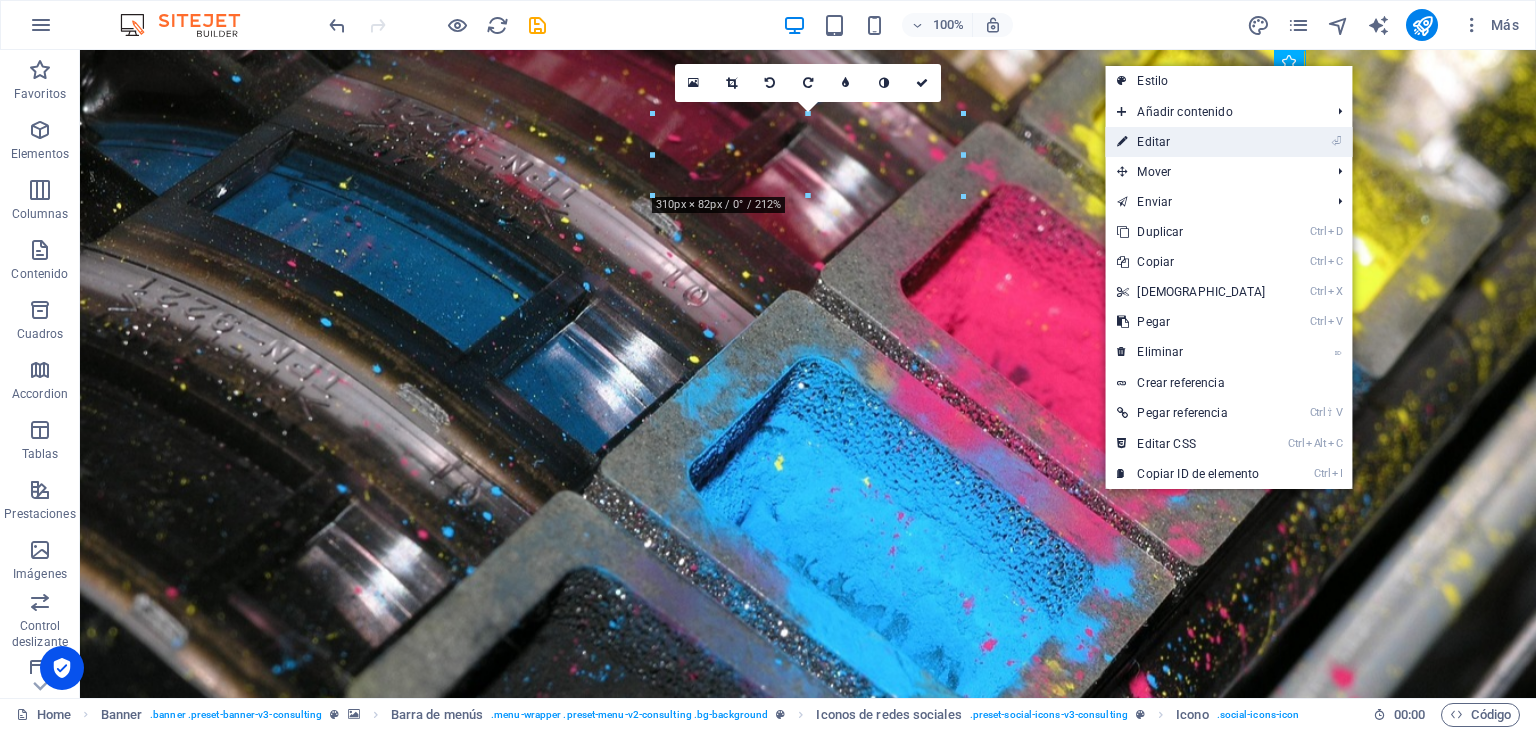 click on "⏎  Editar" at bounding box center (1191, 142) 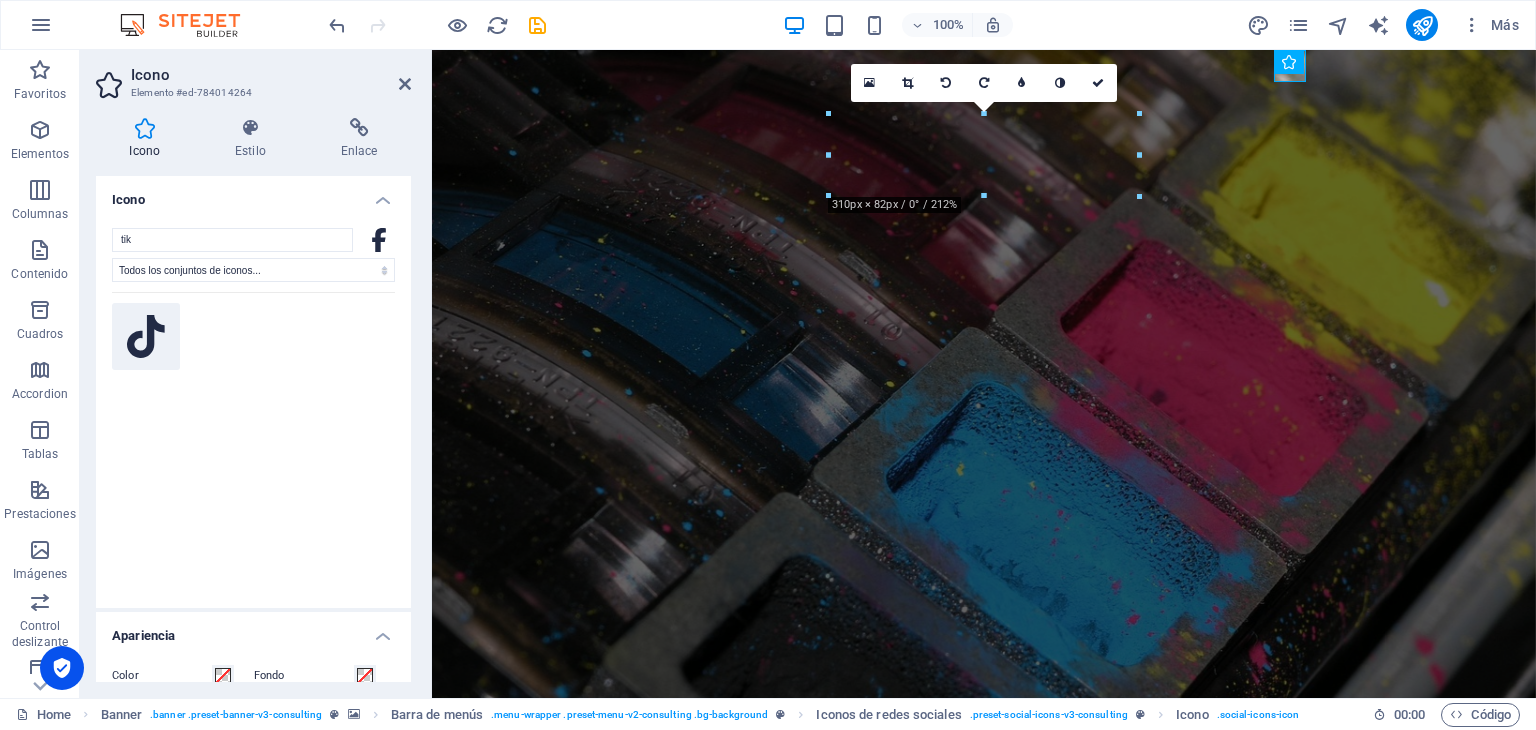 click 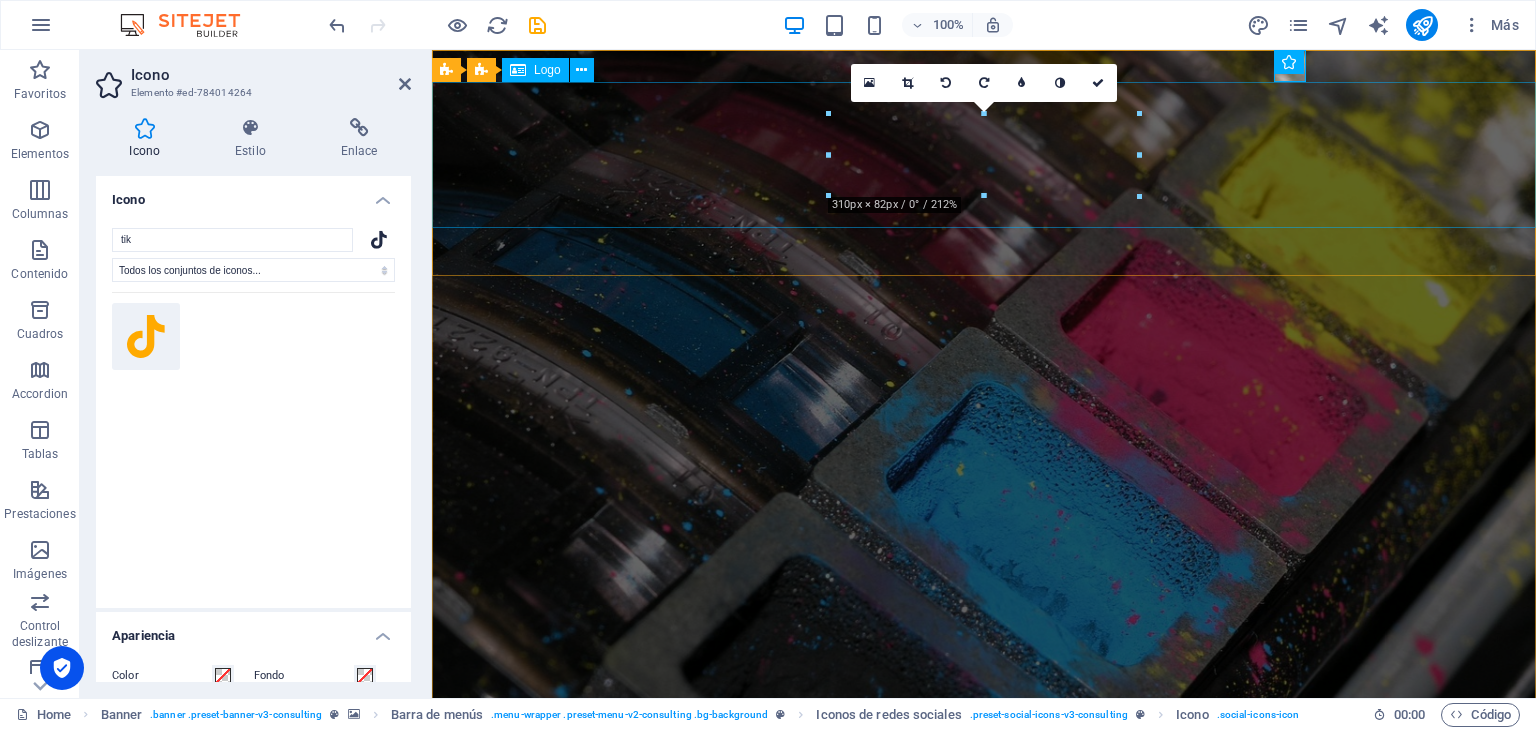 click at bounding box center (984, 1234) 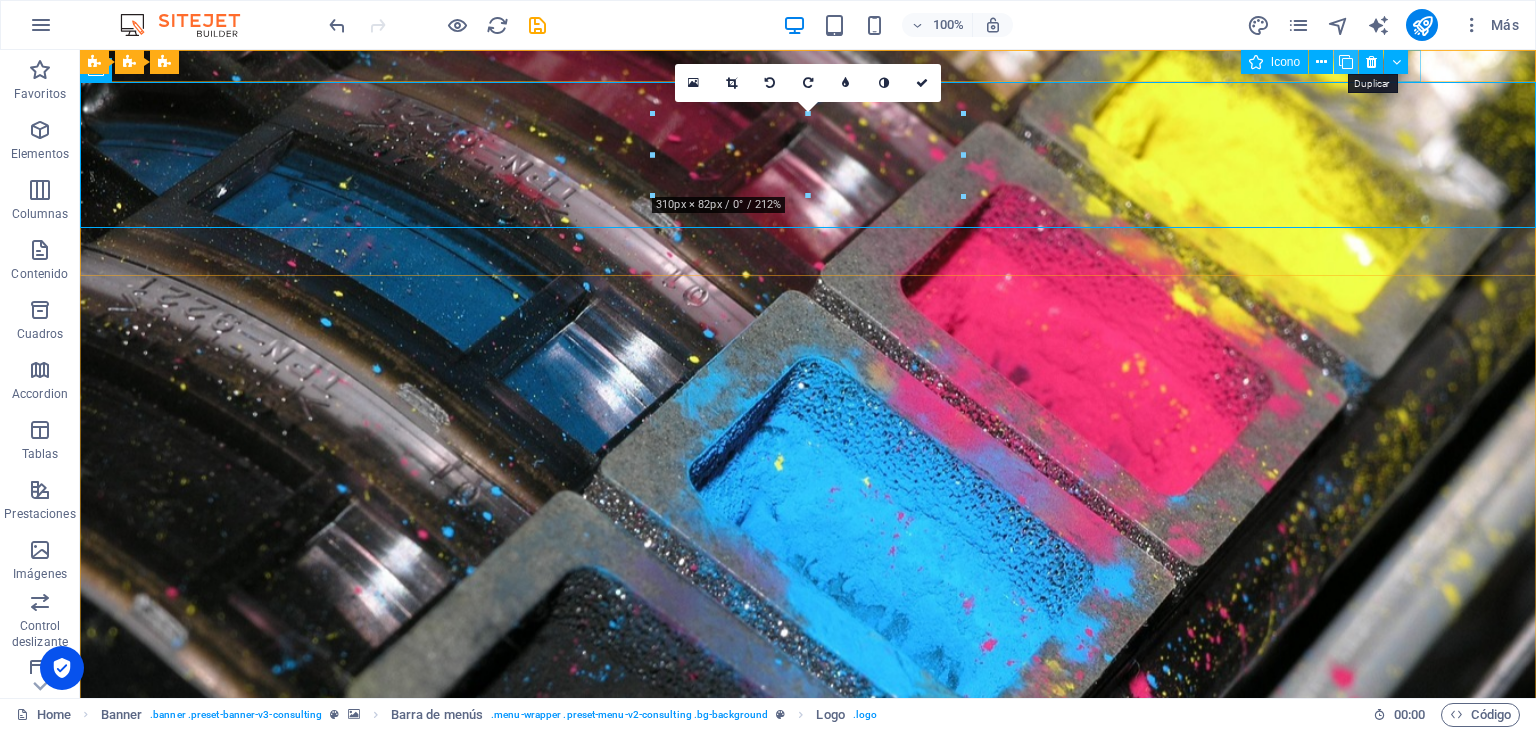 click at bounding box center [1346, 62] 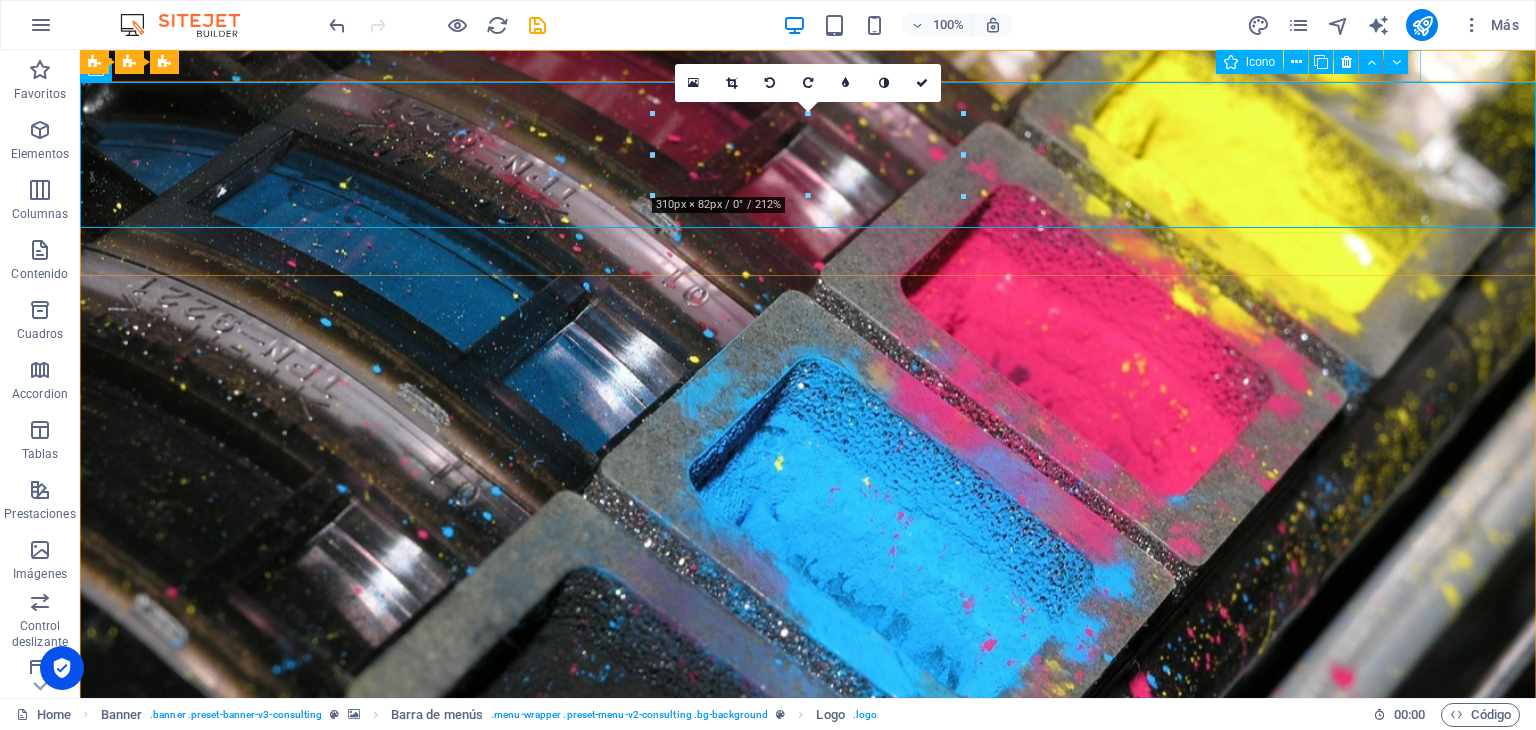 click on "Icono" at bounding box center [1318, 62] 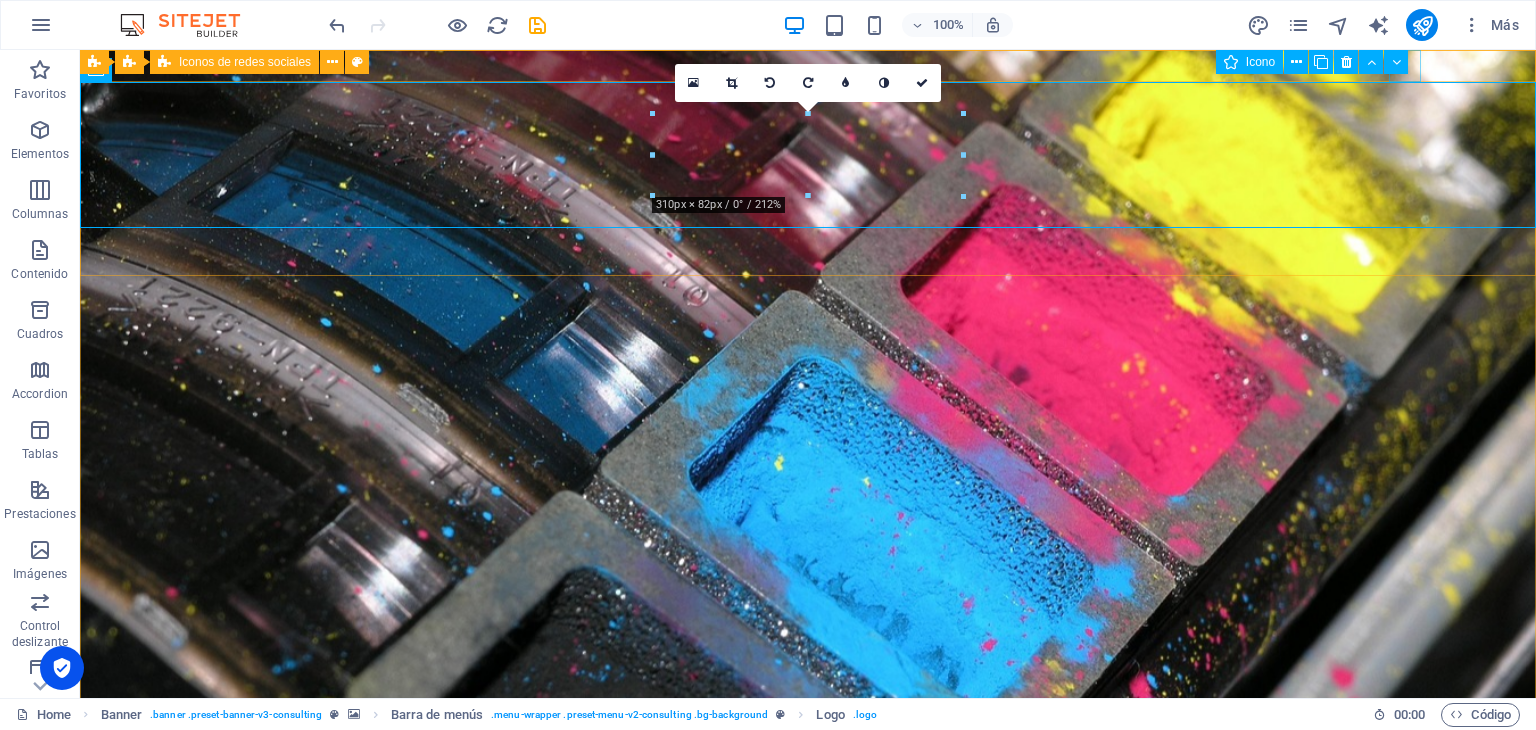 click on "Icono" at bounding box center (1318, 62) 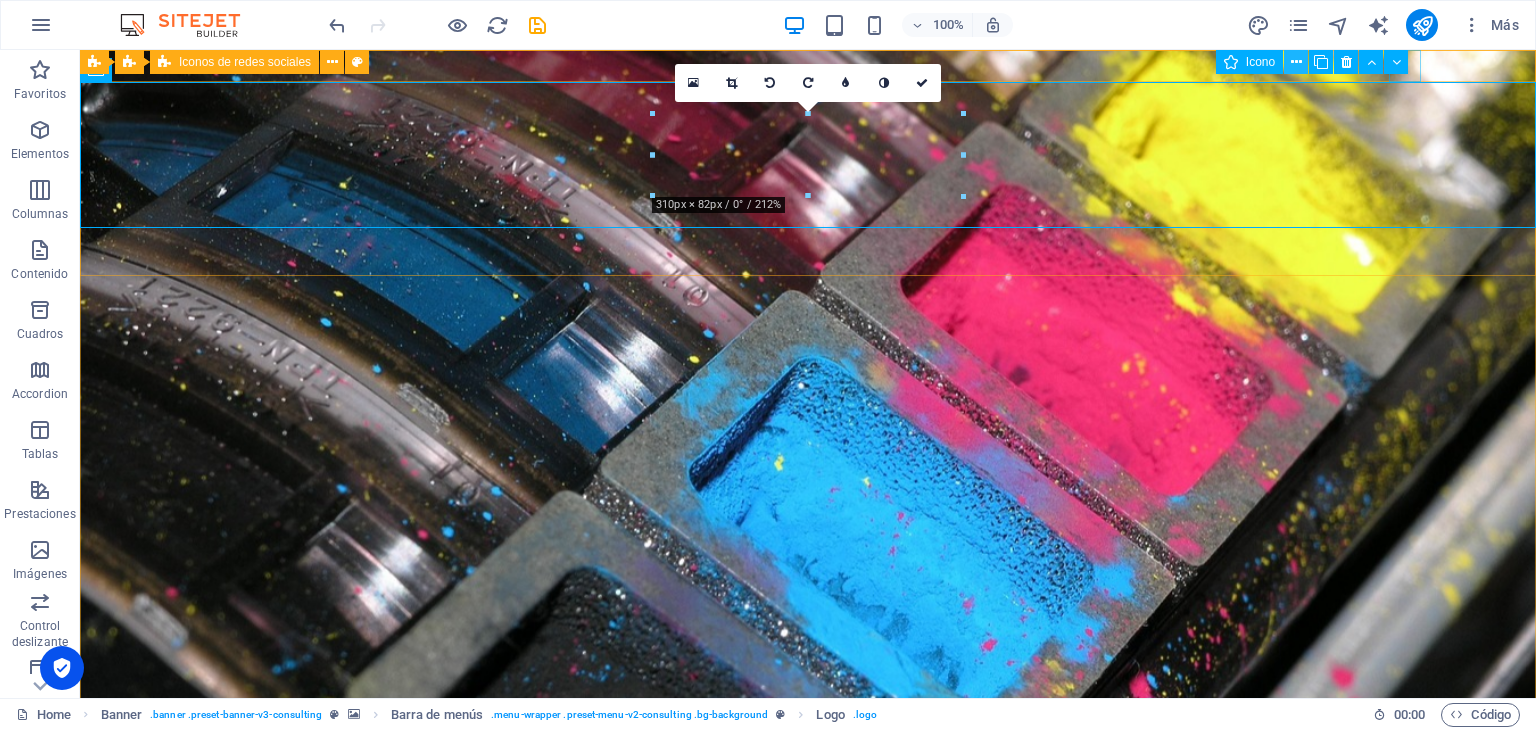click at bounding box center (1296, 62) 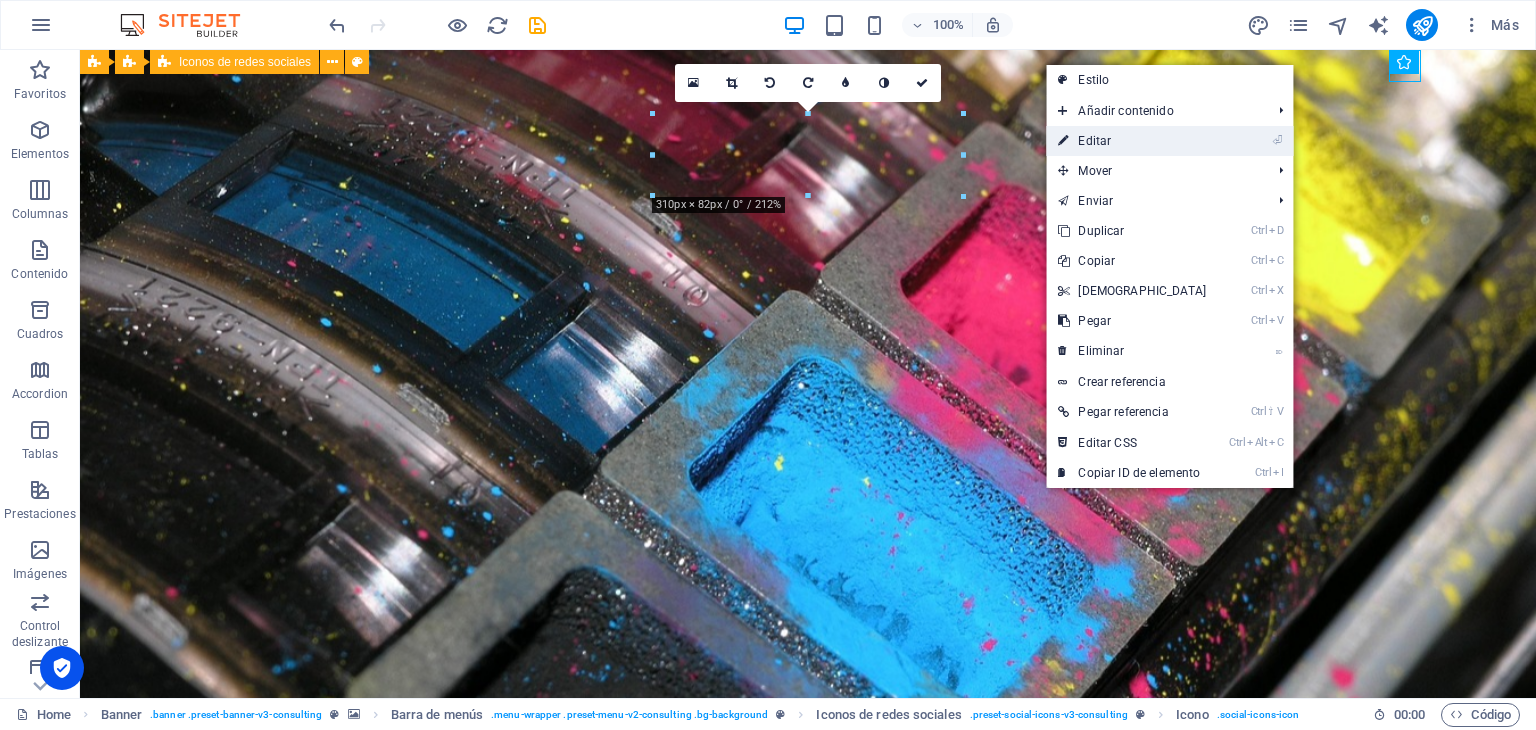 click on "⏎  Editar" at bounding box center [1132, 141] 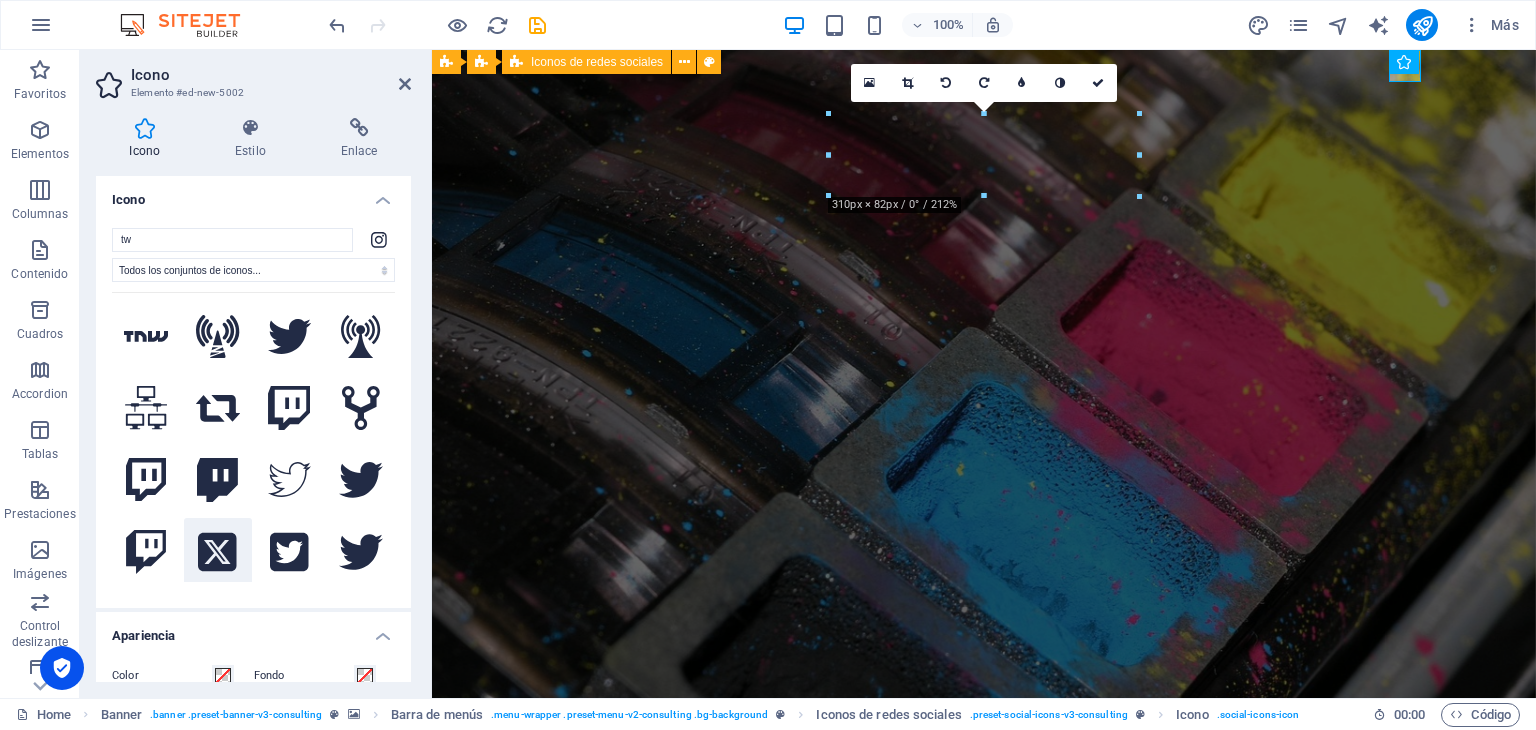 type on "tw" 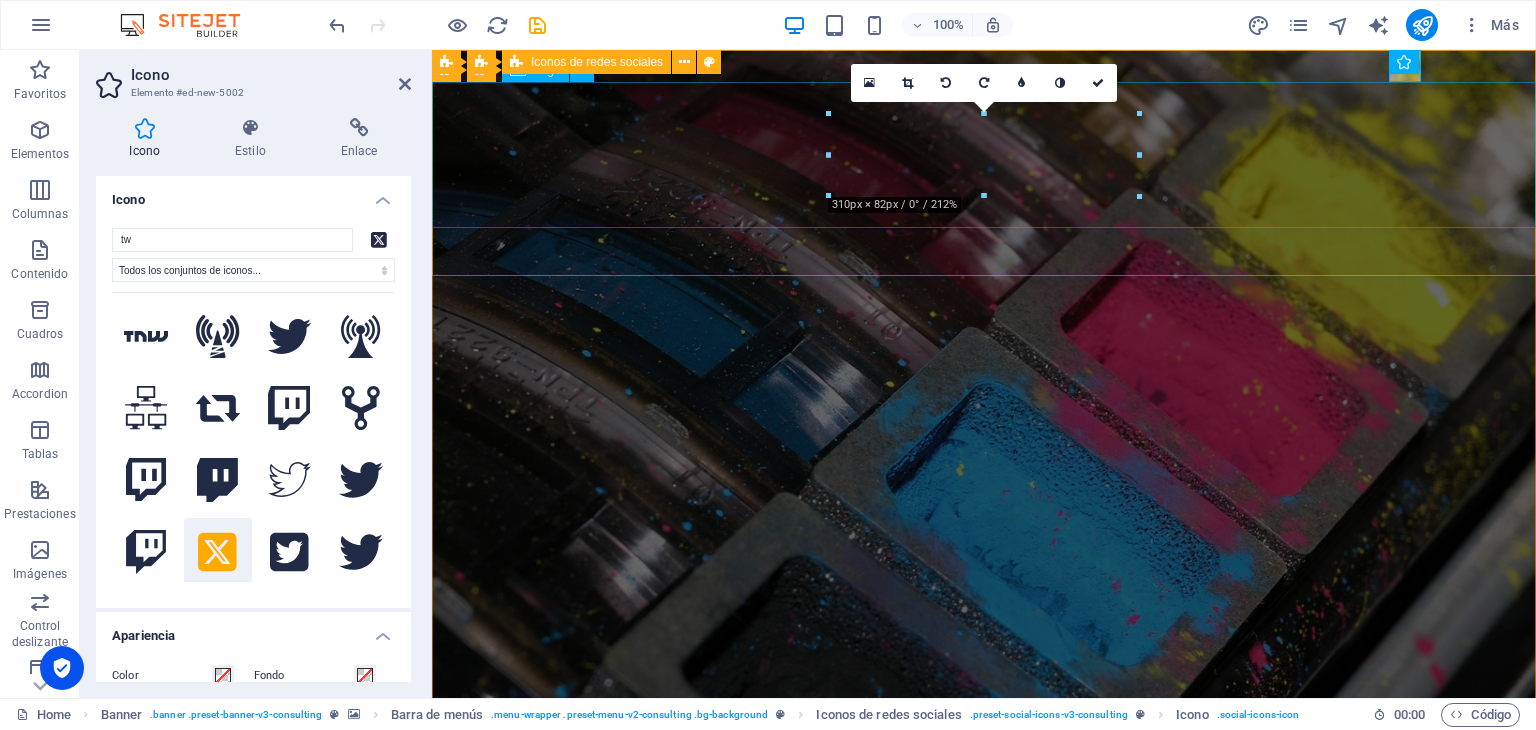 click at bounding box center (984, 1279) 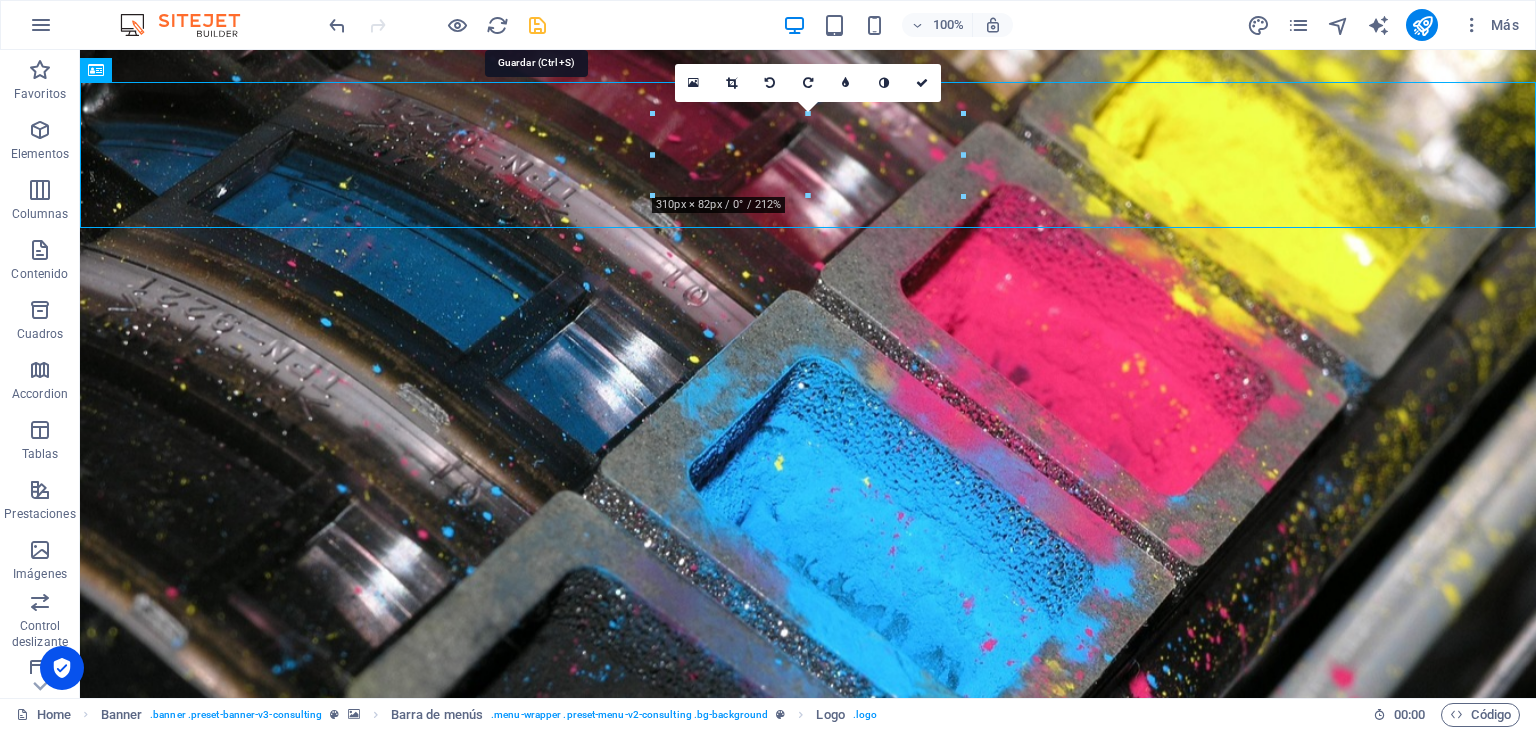 click at bounding box center (537, 25) 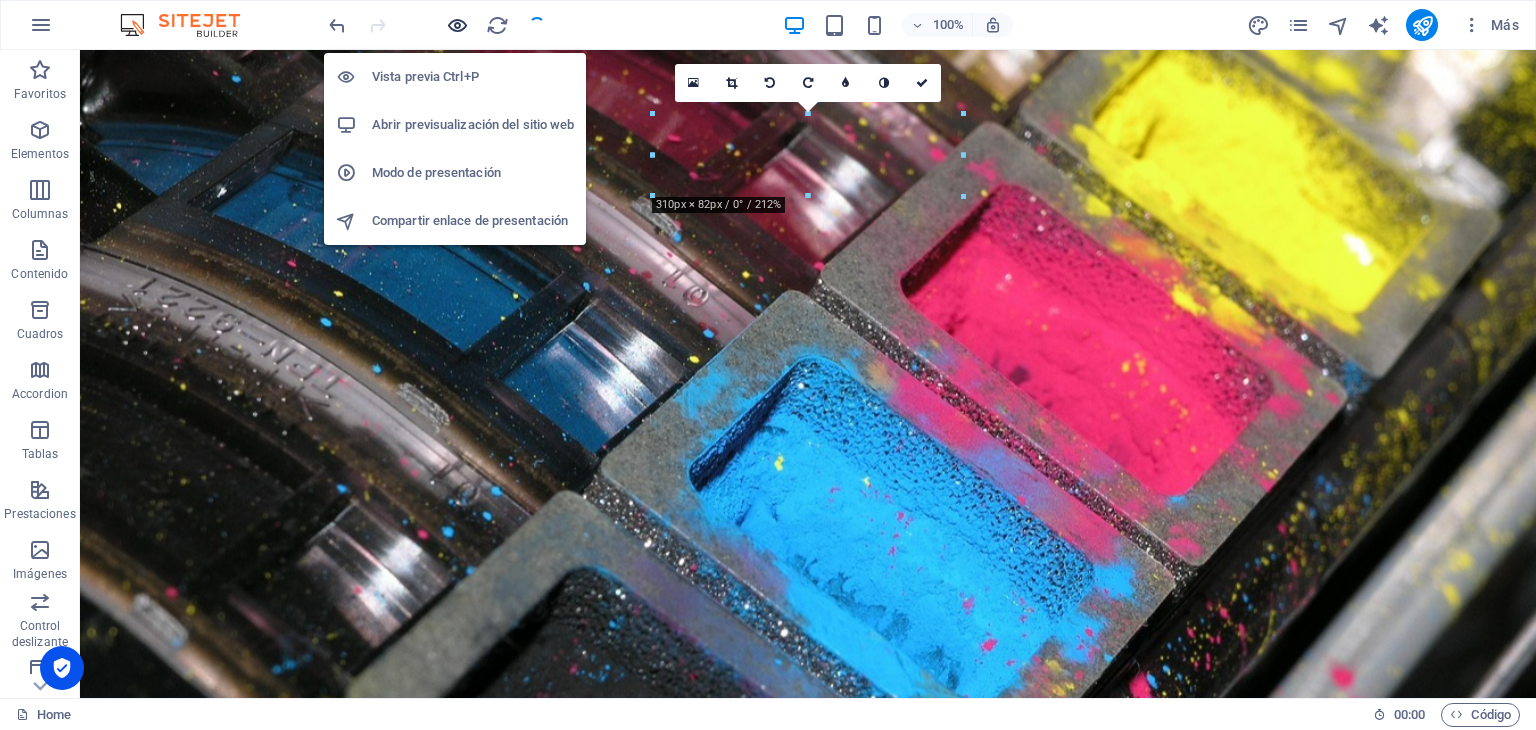 click at bounding box center (457, 25) 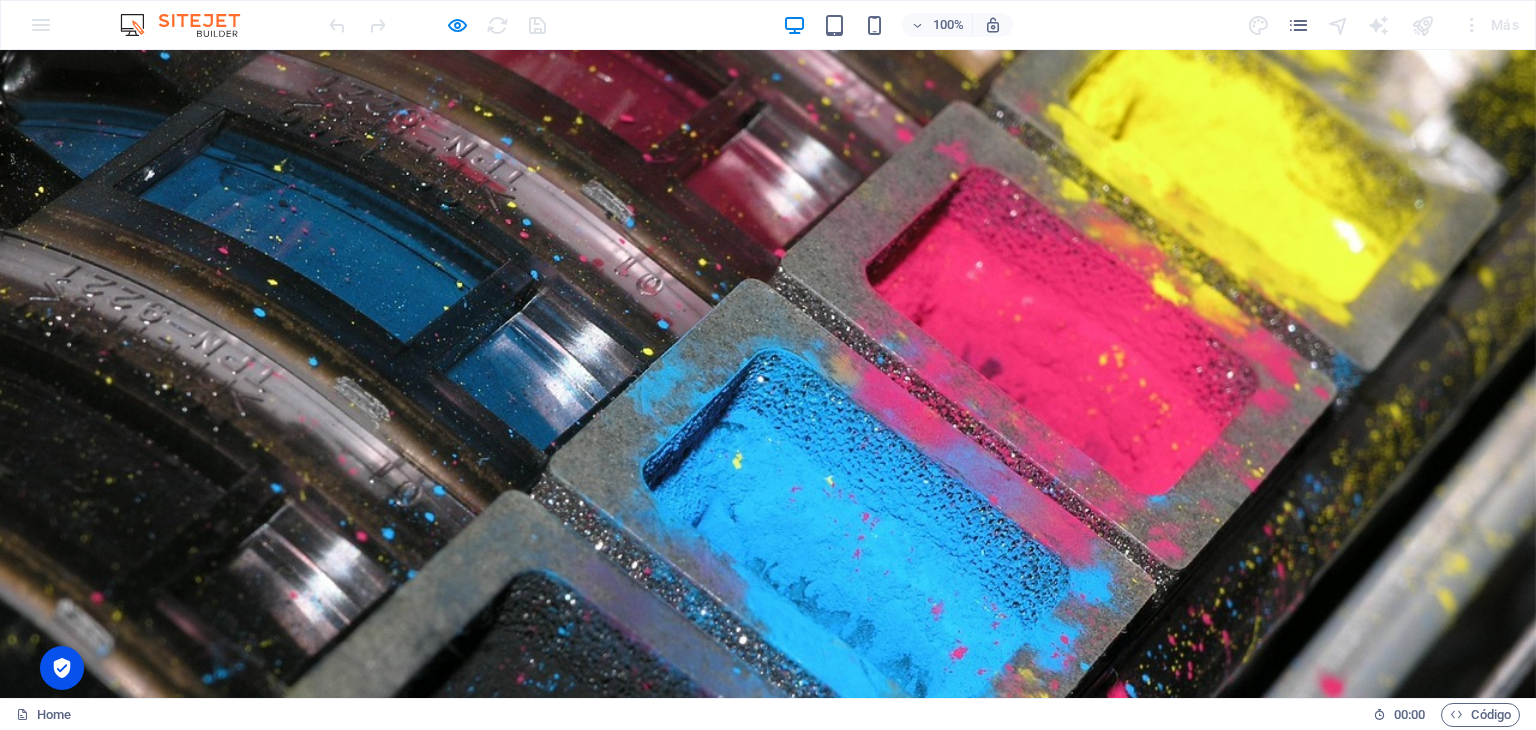 click on "El mejor servicio técnico Comenzar" at bounding box center [768, 1568] 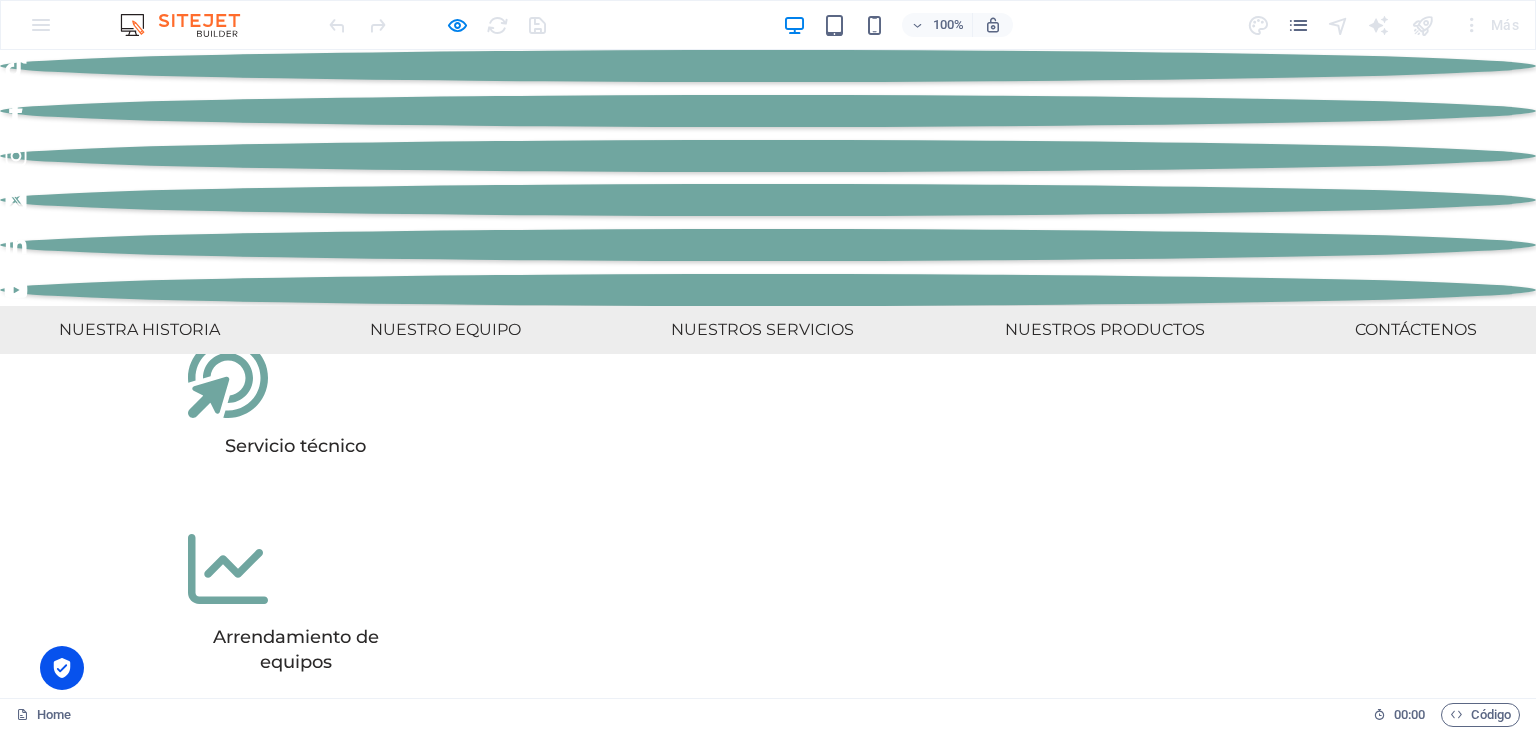 scroll, scrollTop: 5405, scrollLeft: 0, axis: vertical 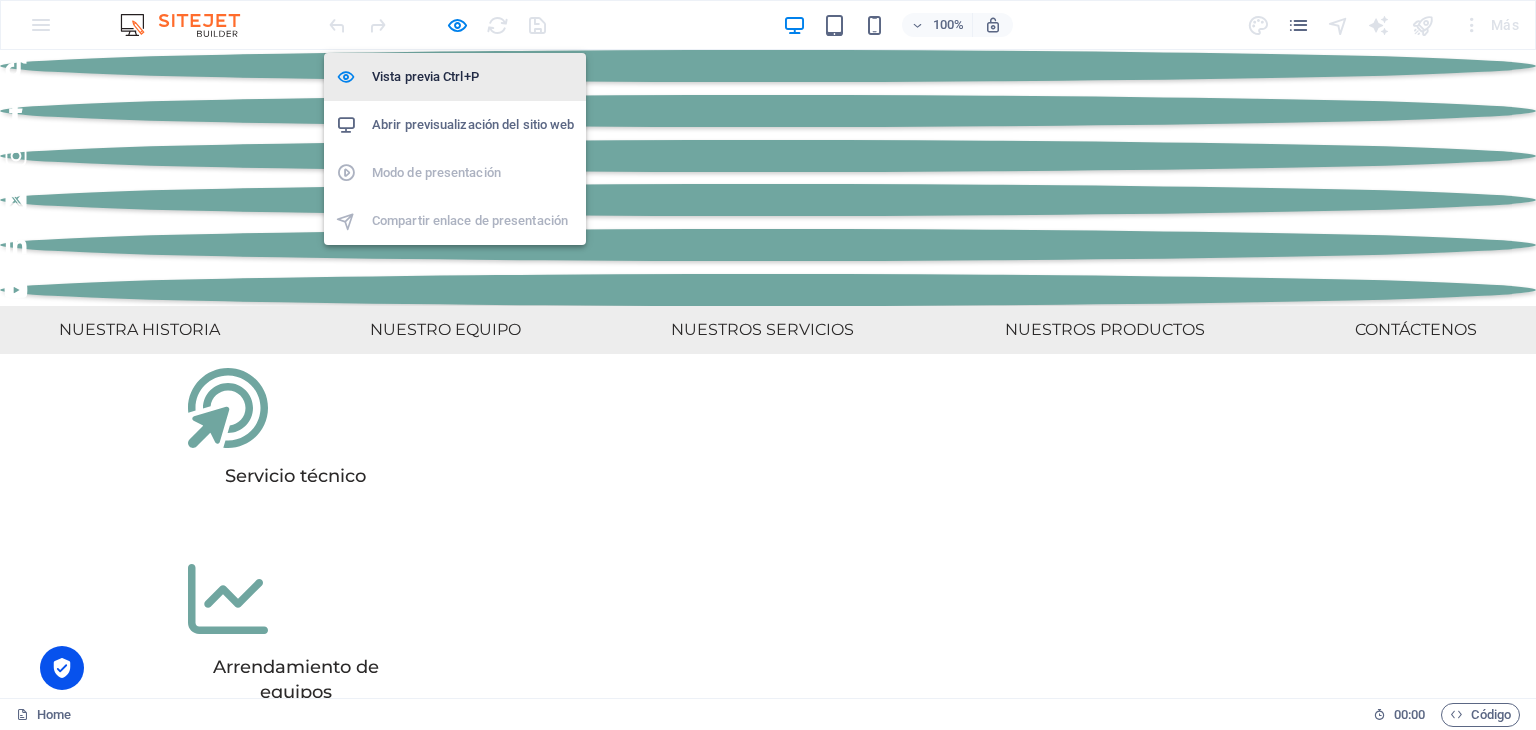 click on "Vista previa Ctrl+P" at bounding box center [473, 77] 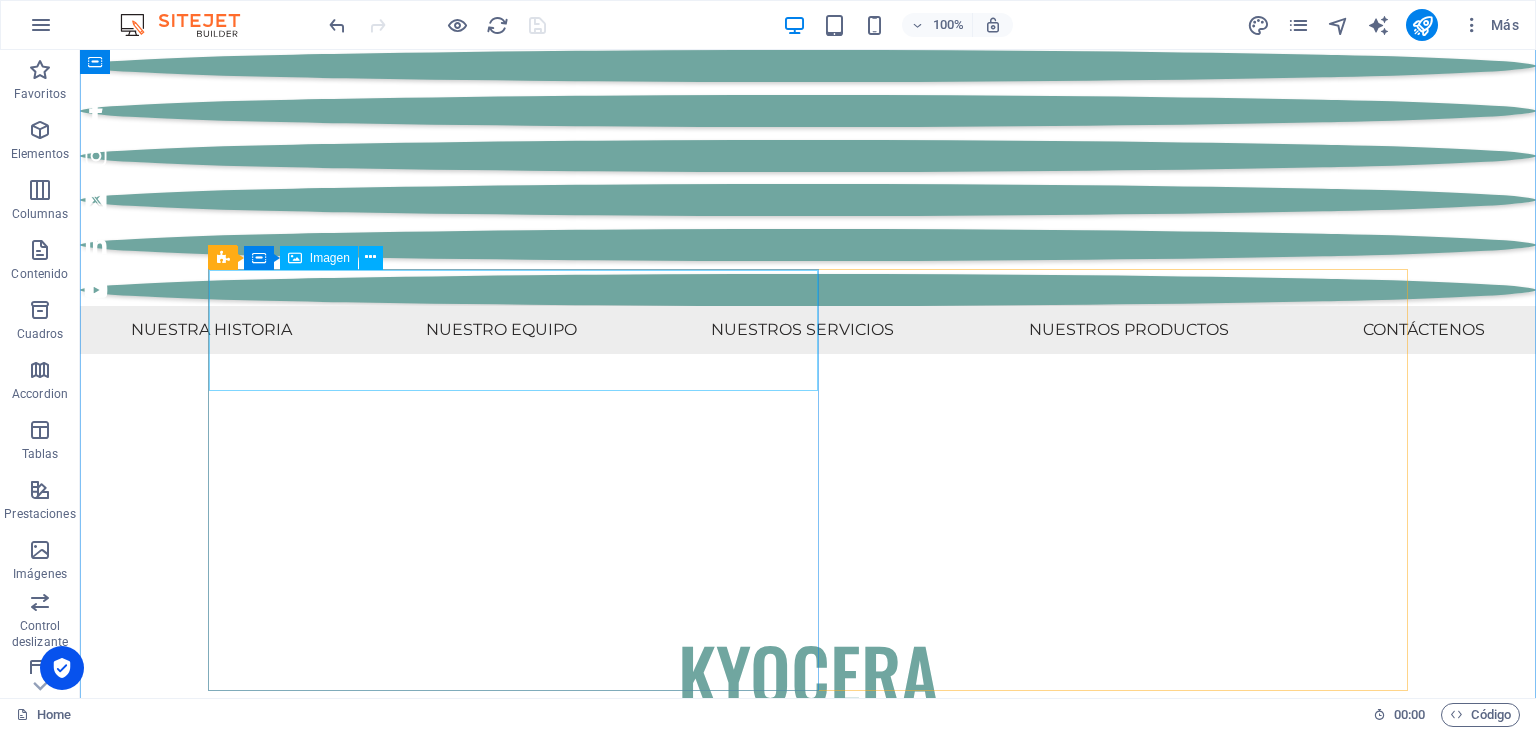 click at bounding box center (808, 9494) 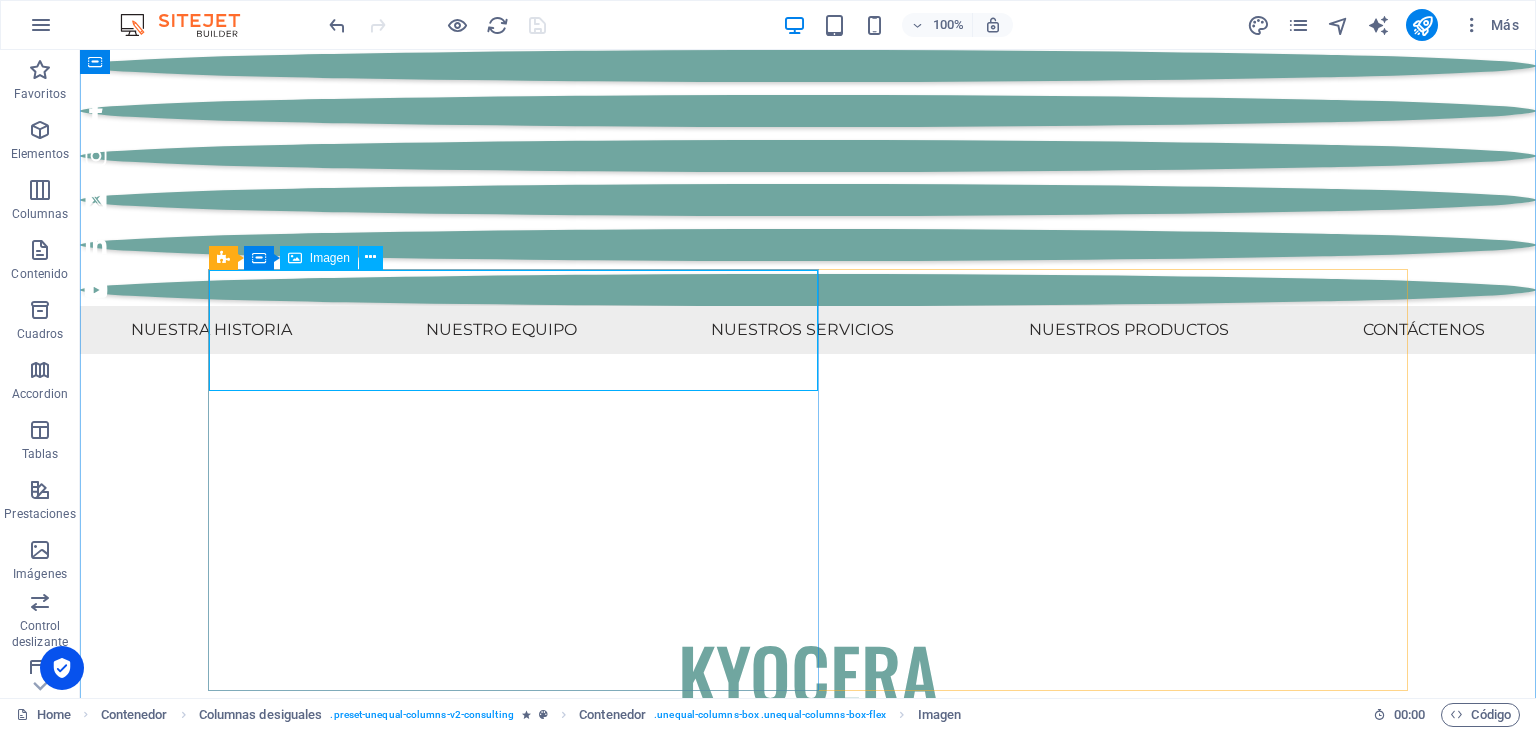 click at bounding box center (808, 9494) 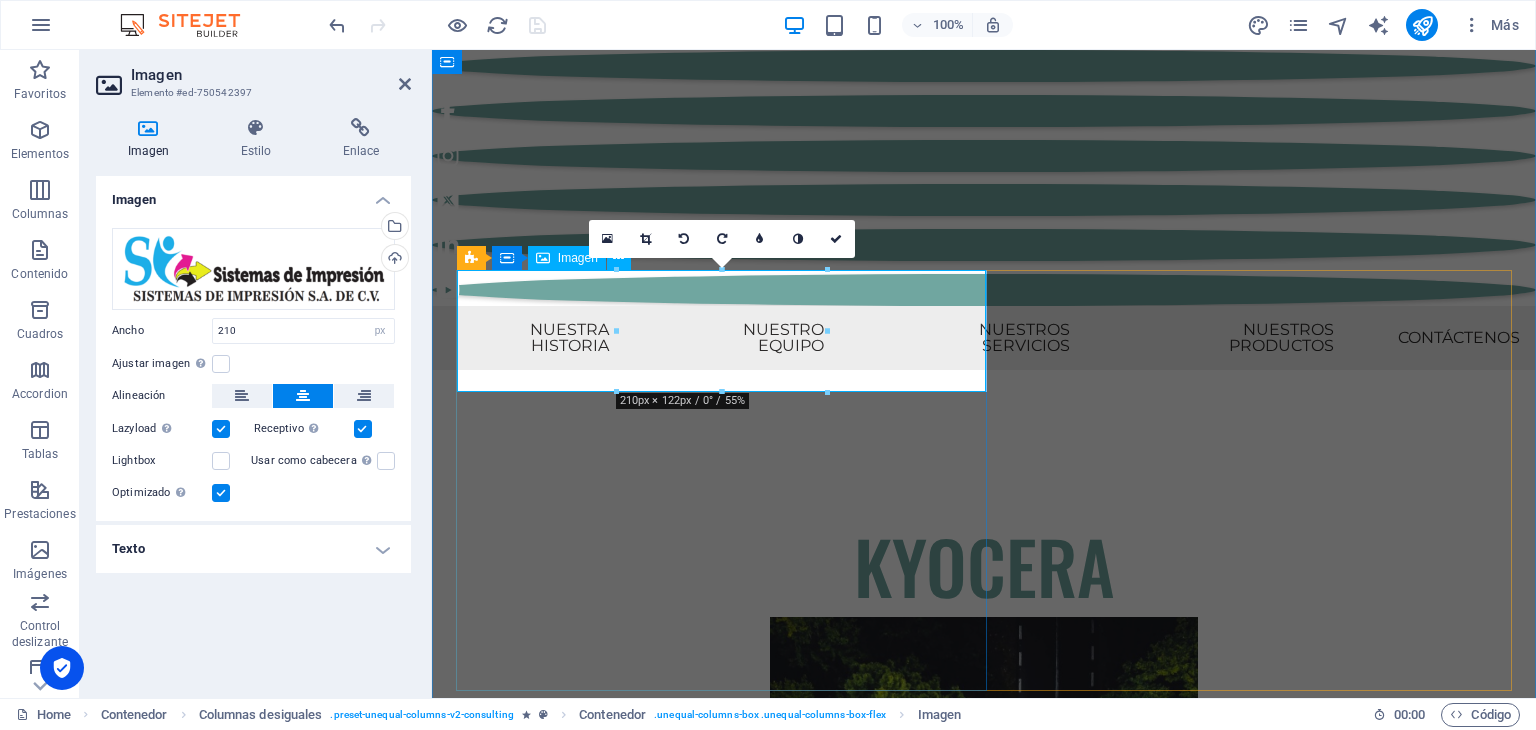 scroll, scrollTop: 11400, scrollLeft: 0, axis: vertical 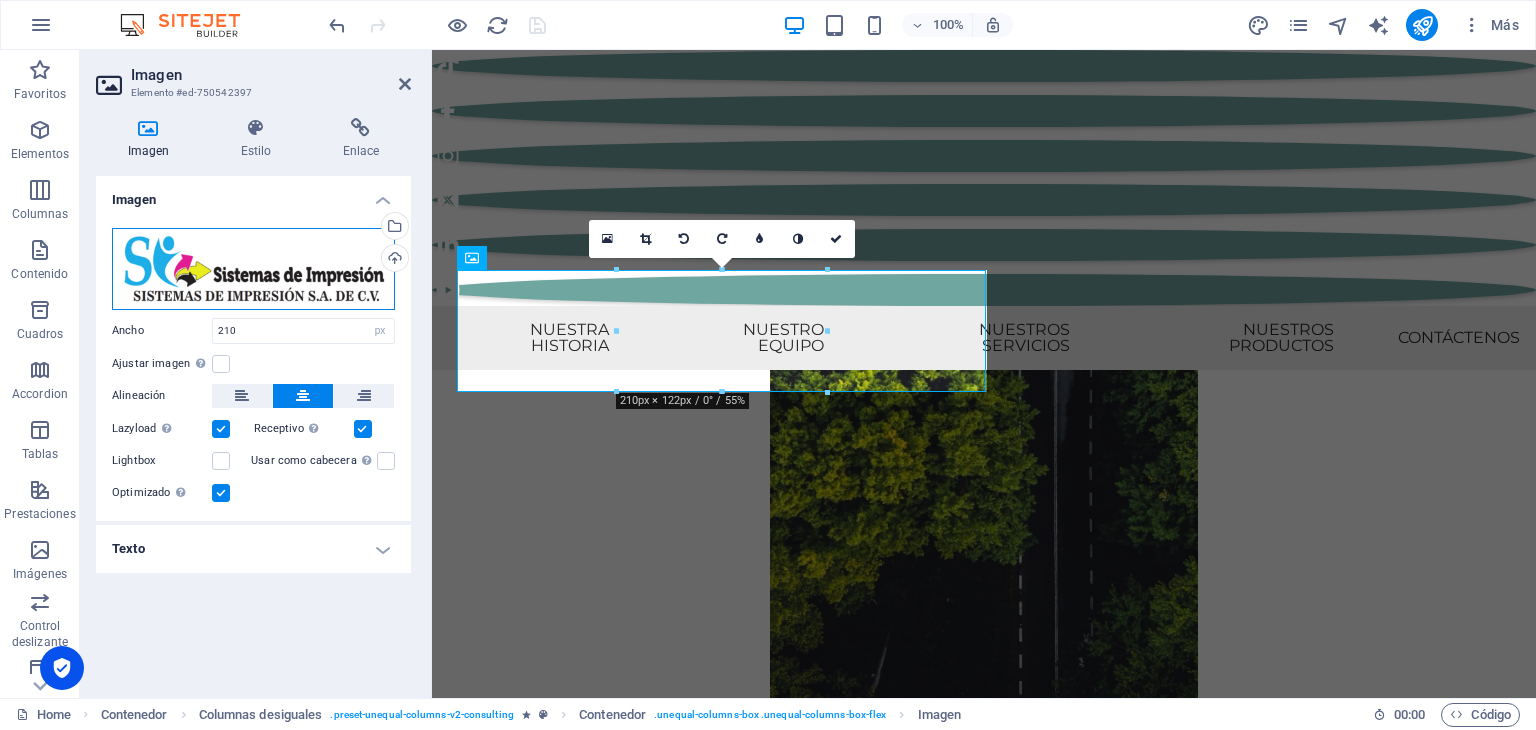 click on "Arrastra archivos aquí, haz clic para escoger archivos o  selecciona archivos de Archivos o de nuestra galería gratuita de fotos y vídeos" at bounding box center [253, 269] 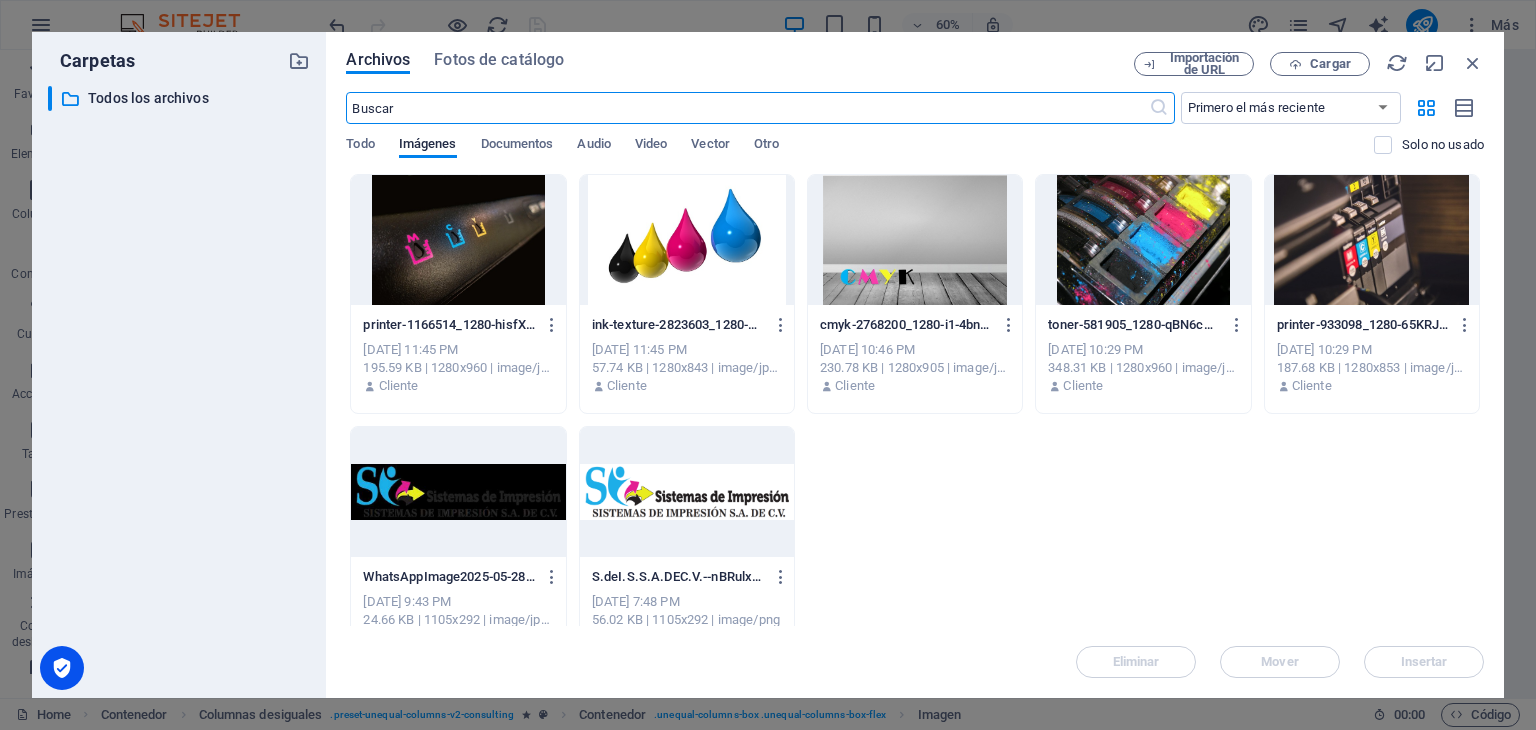 scroll, scrollTop: 11600, scrollLeft: 0, axis: vertical 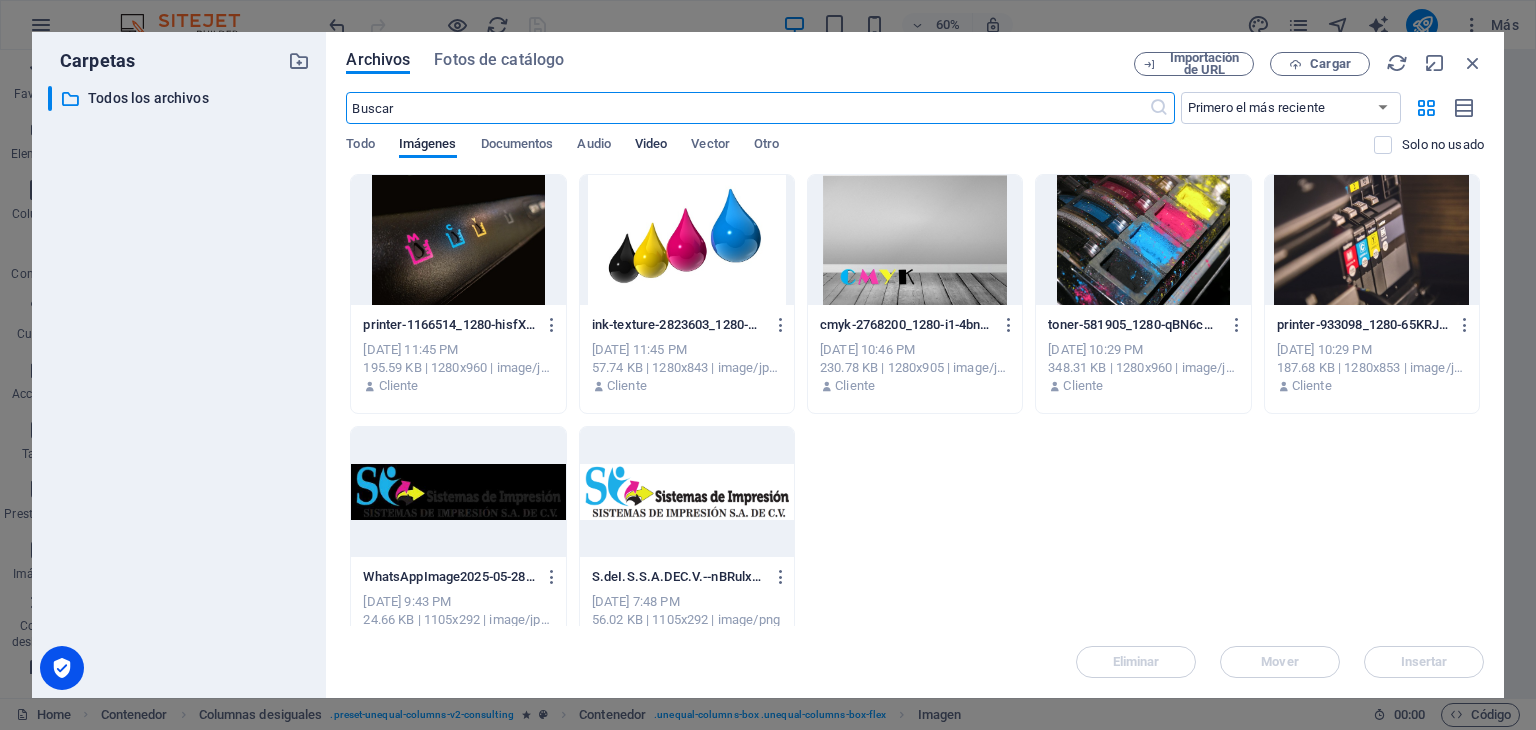 click on "Video" at bounding box center [651, 147] 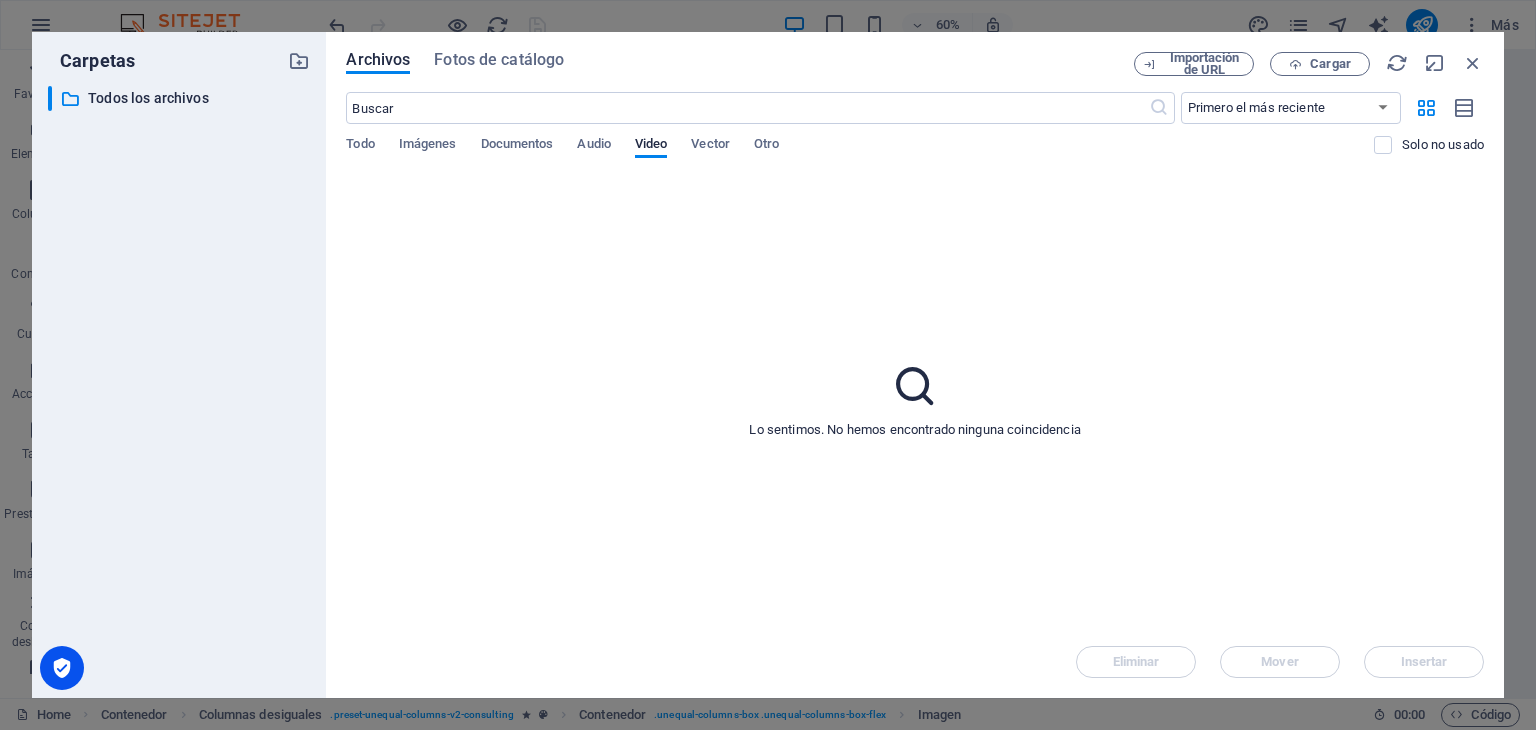 click at bounding box center [915, 386] 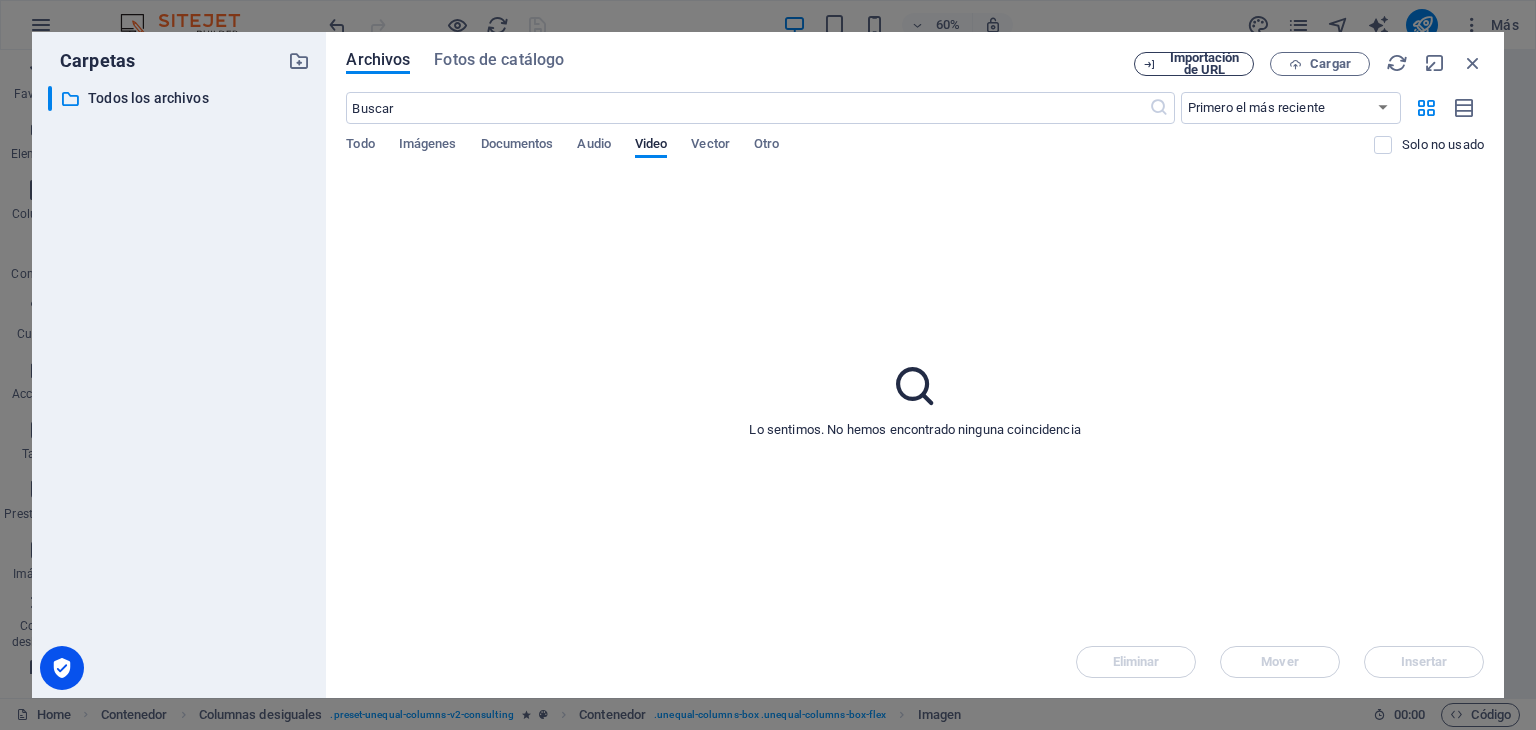 click on "Importación de URL" at bounding box center [1204, 64] 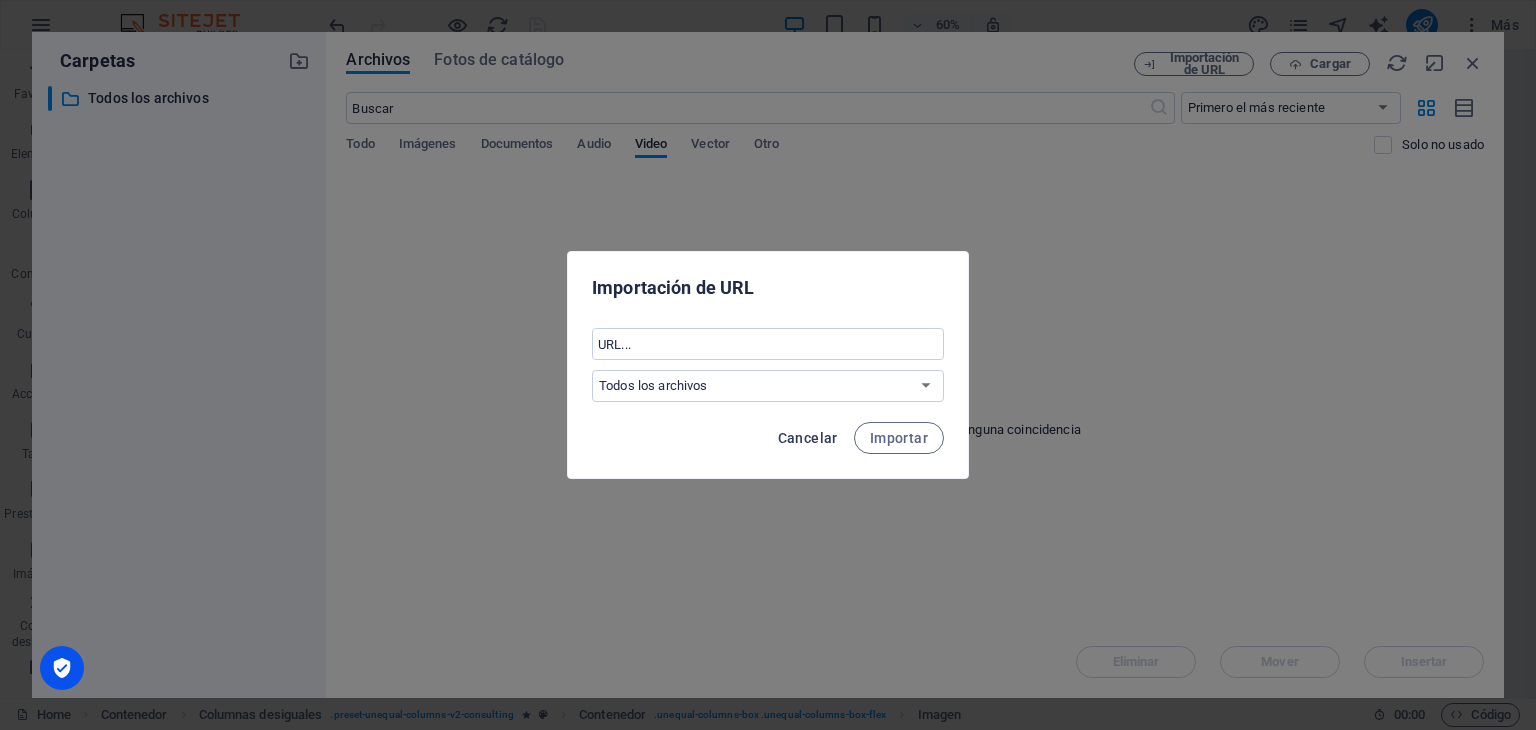 click on "Cancelar" at bounding box center [808, 438] 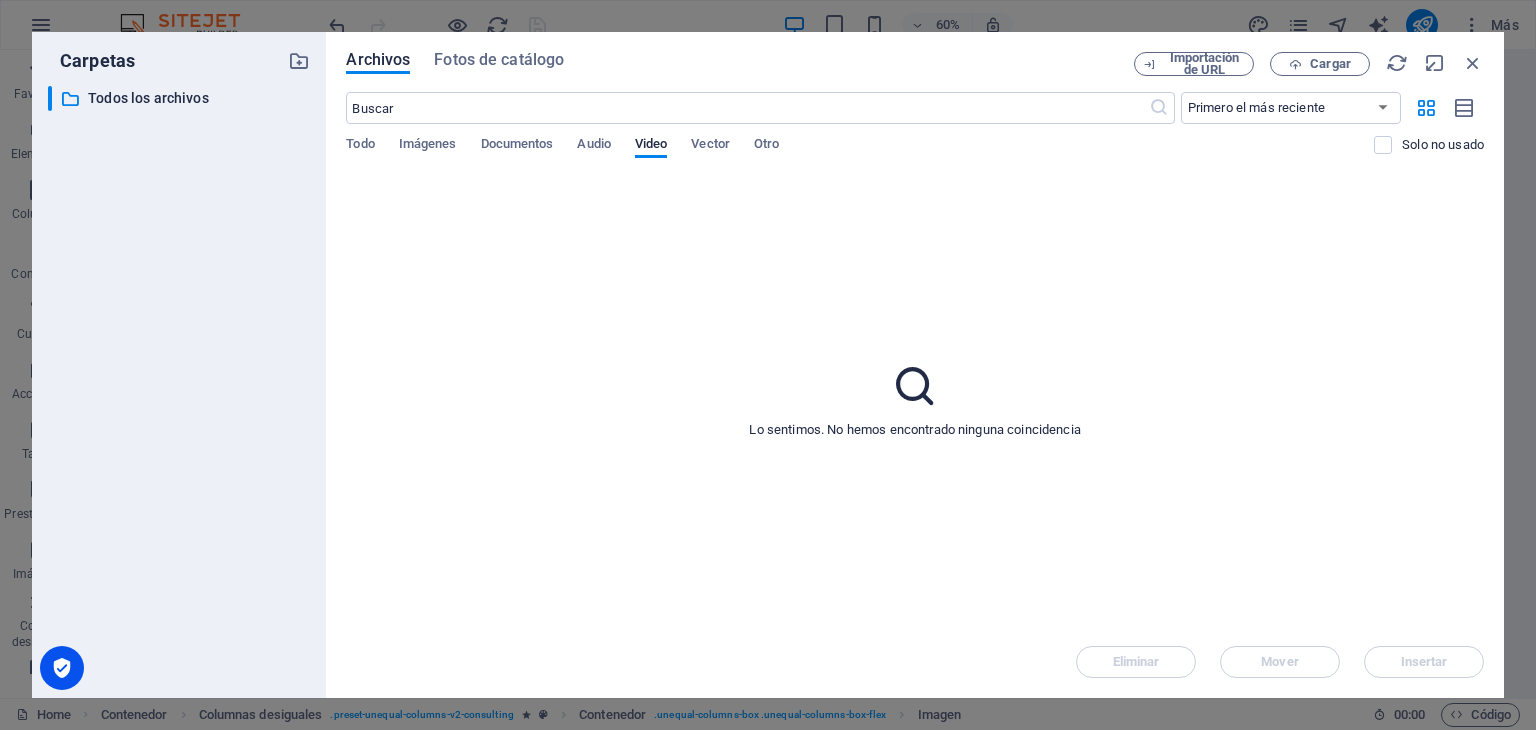 click on "Todo Imágenes Documentos Audio Video Vector Otro" at bounding box center (860, 155) 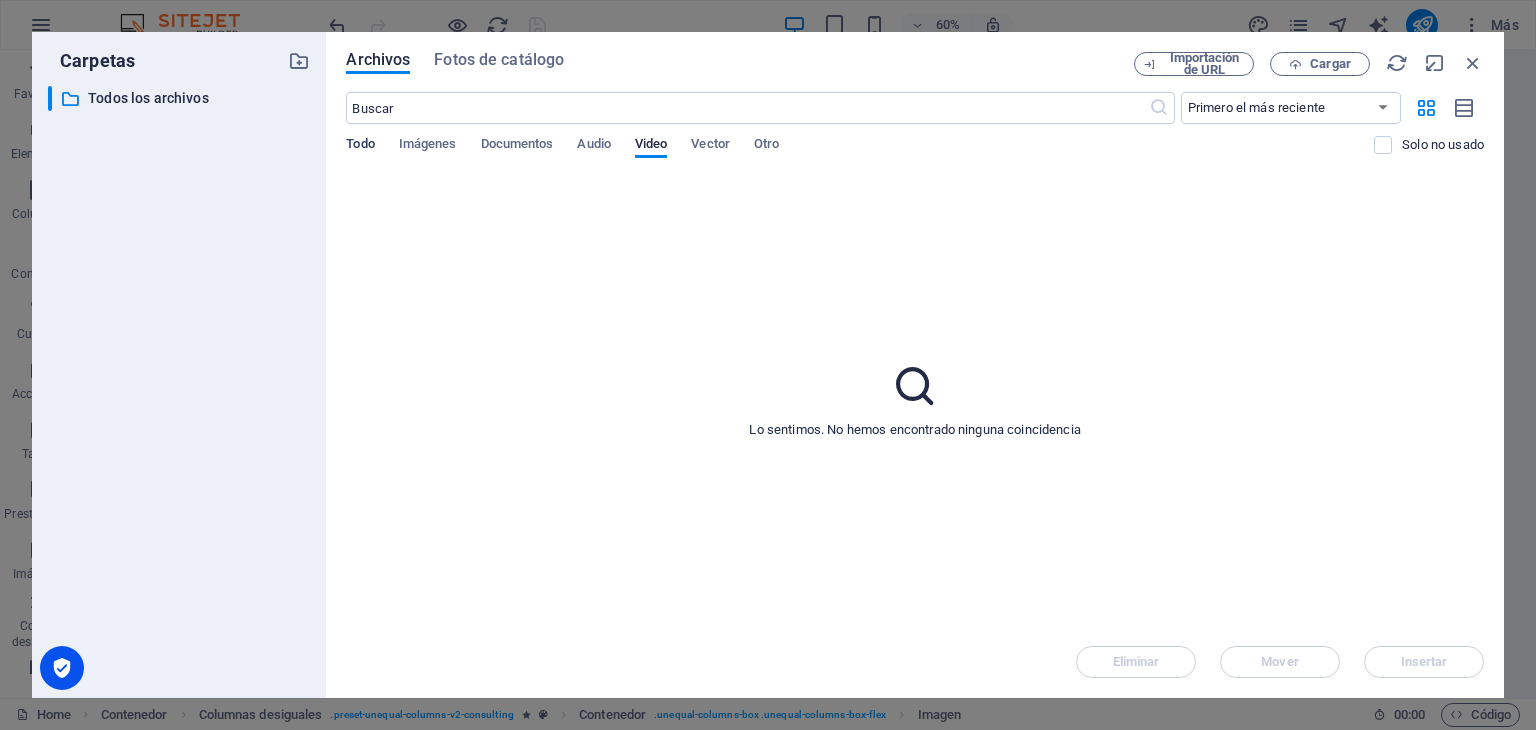 click on "Todo" at bounding box center (360, 146) 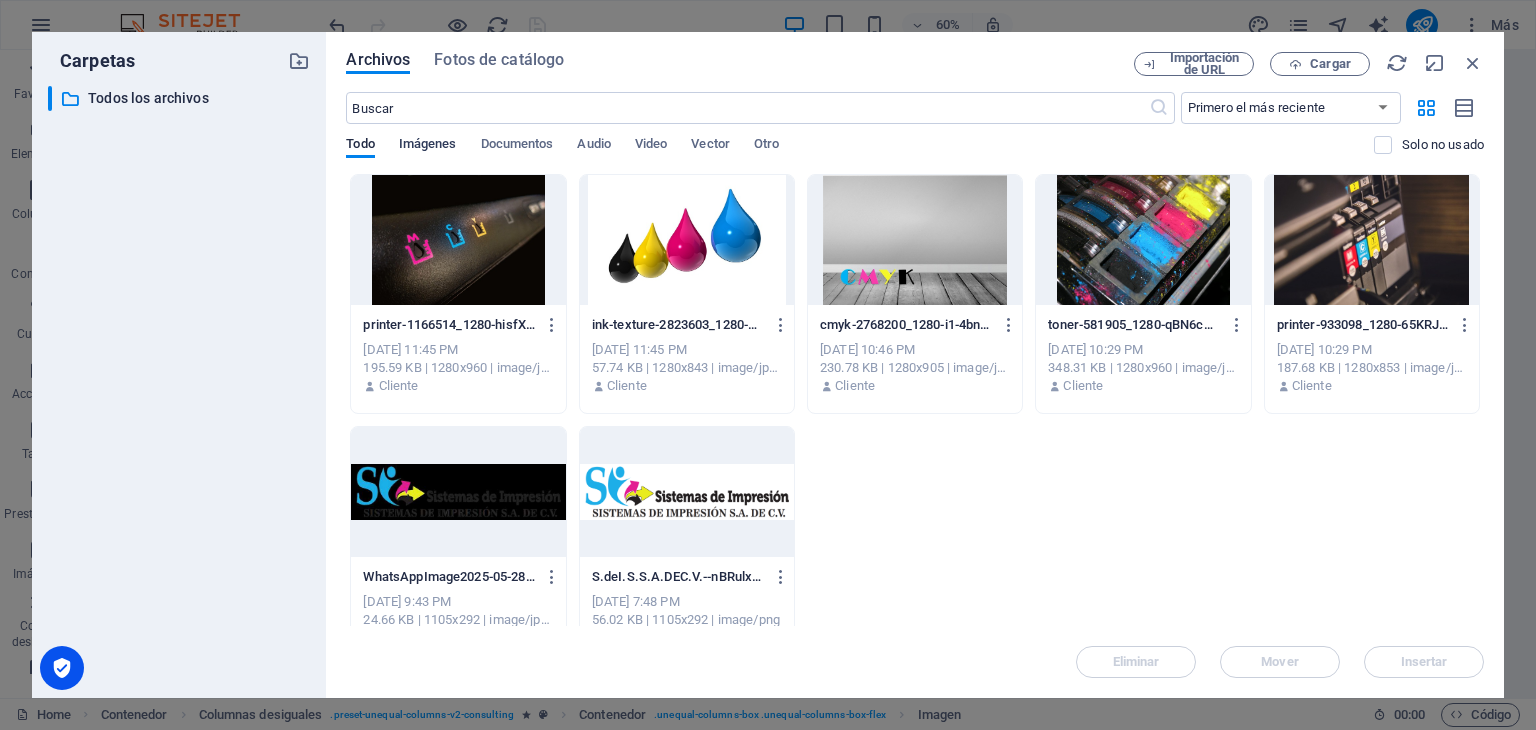 click on "Imágenes" at bounding box center [428, 146] 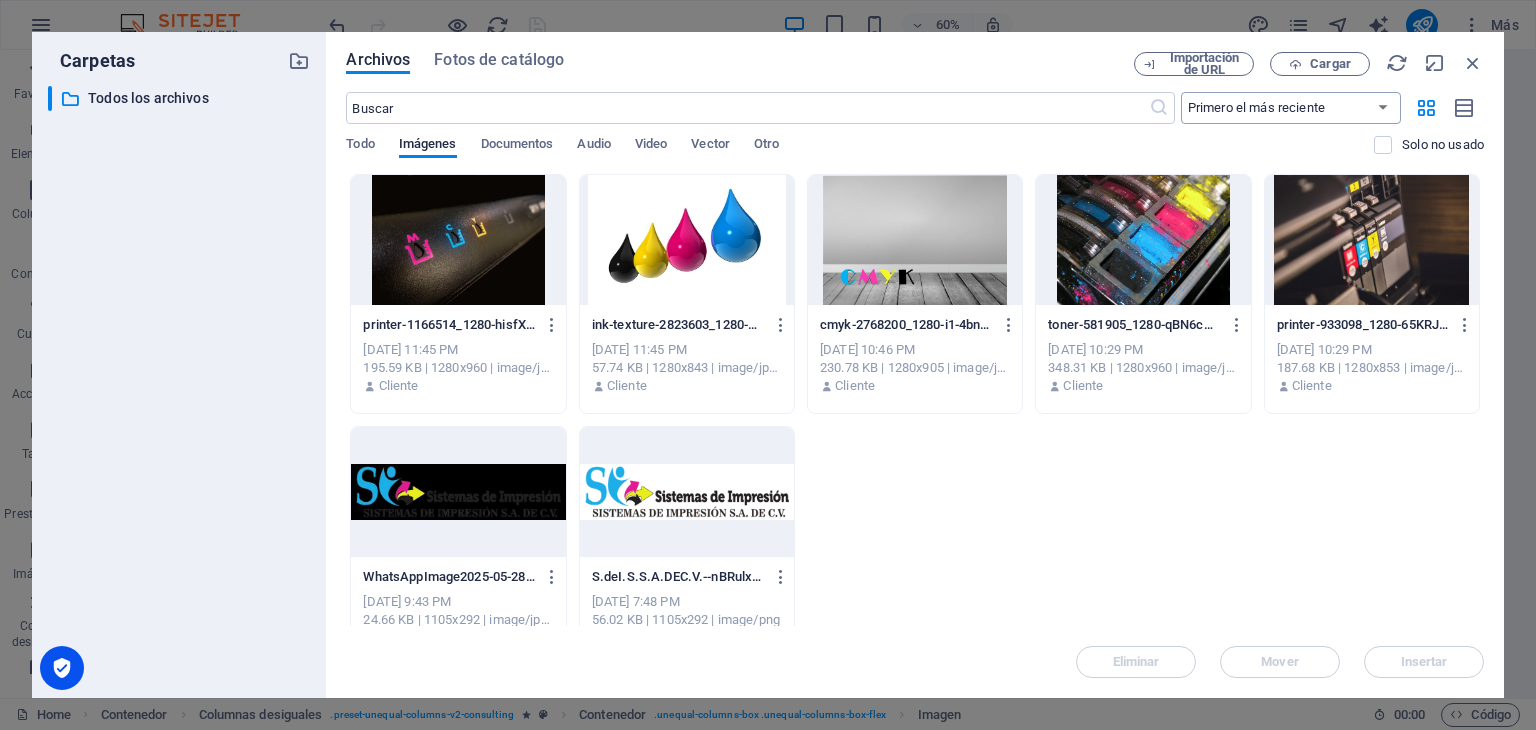 click on "Primero el más reciente Primero el más antiguo Nombre (A-Z) Nombre (Z-A) Tamaño (0-9) Tamaño (9-0) Resolución (0-9) Resolución (9-0)" at bounding box center [1291, 108] 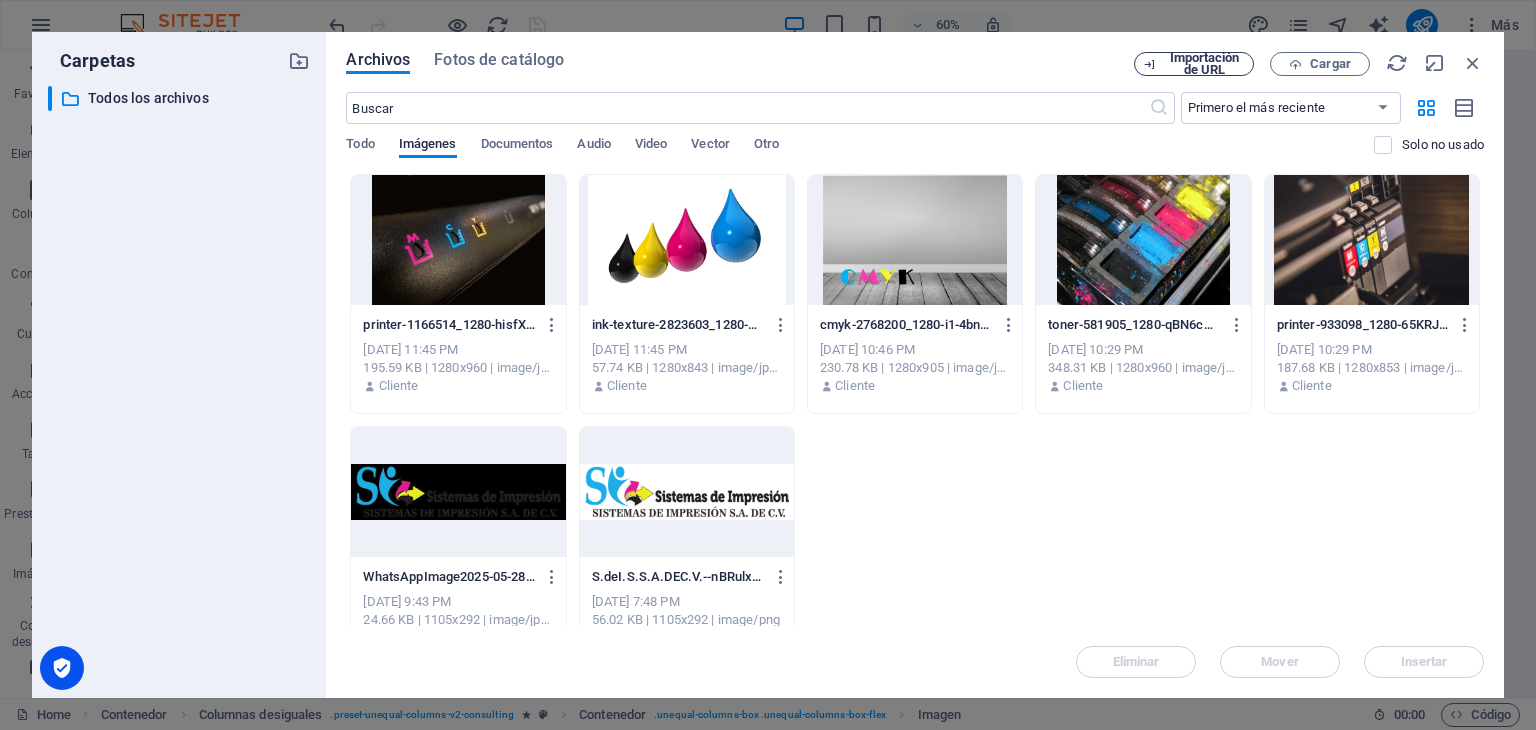 click on "Importación de URL" at bounding box center (1204, 64) 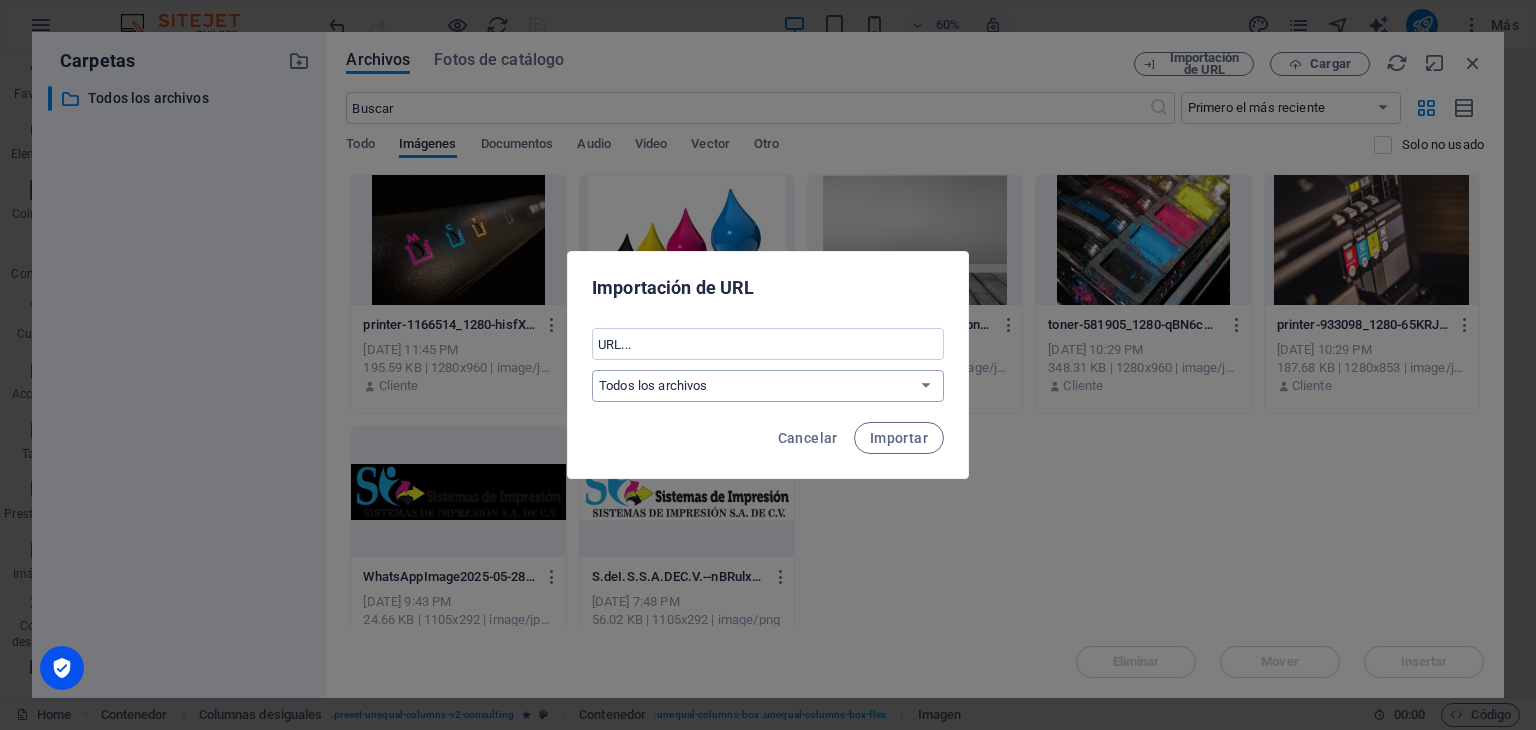 click on "Todos los archivos" at bounding box center [768, 386] 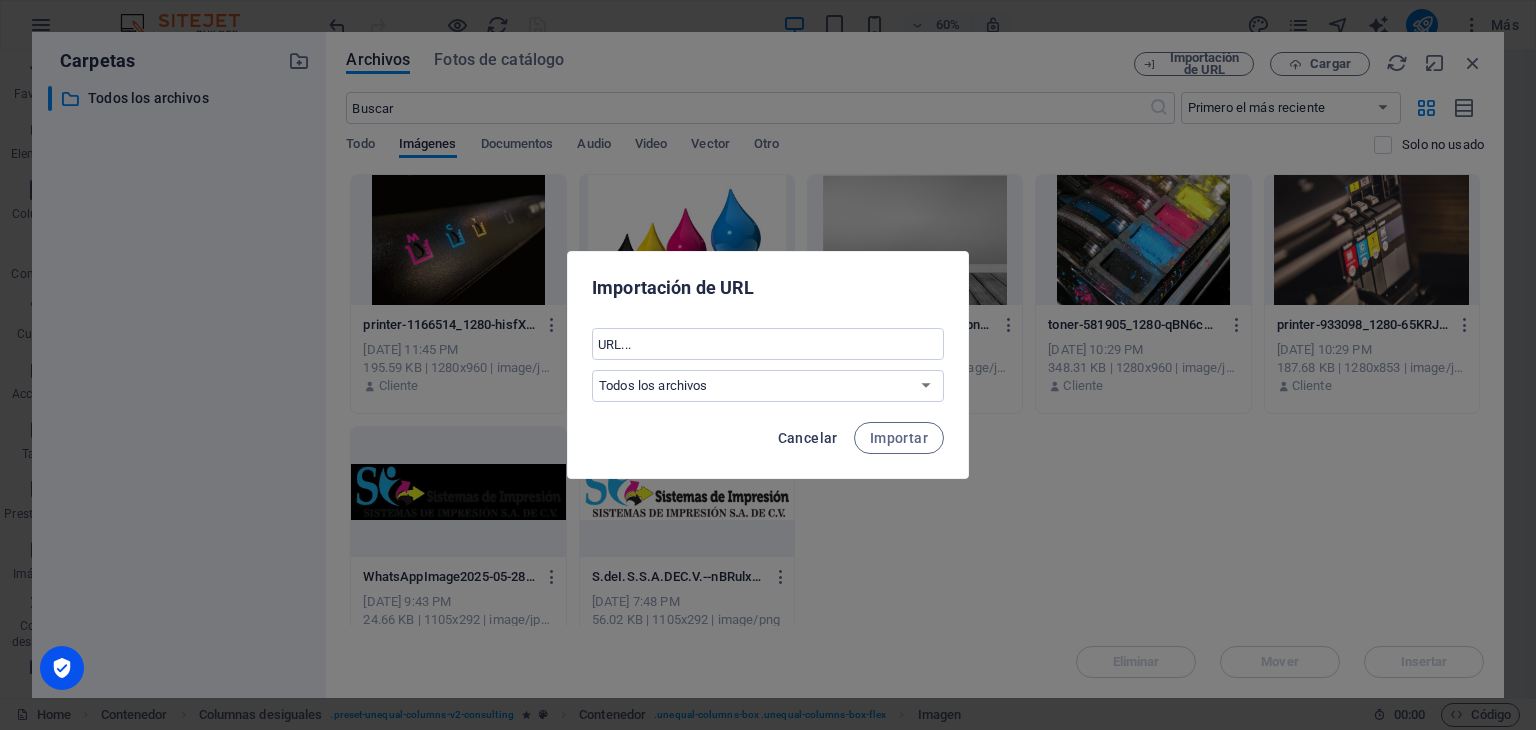 click on "Cancelar" at bounding box center (808, 438) 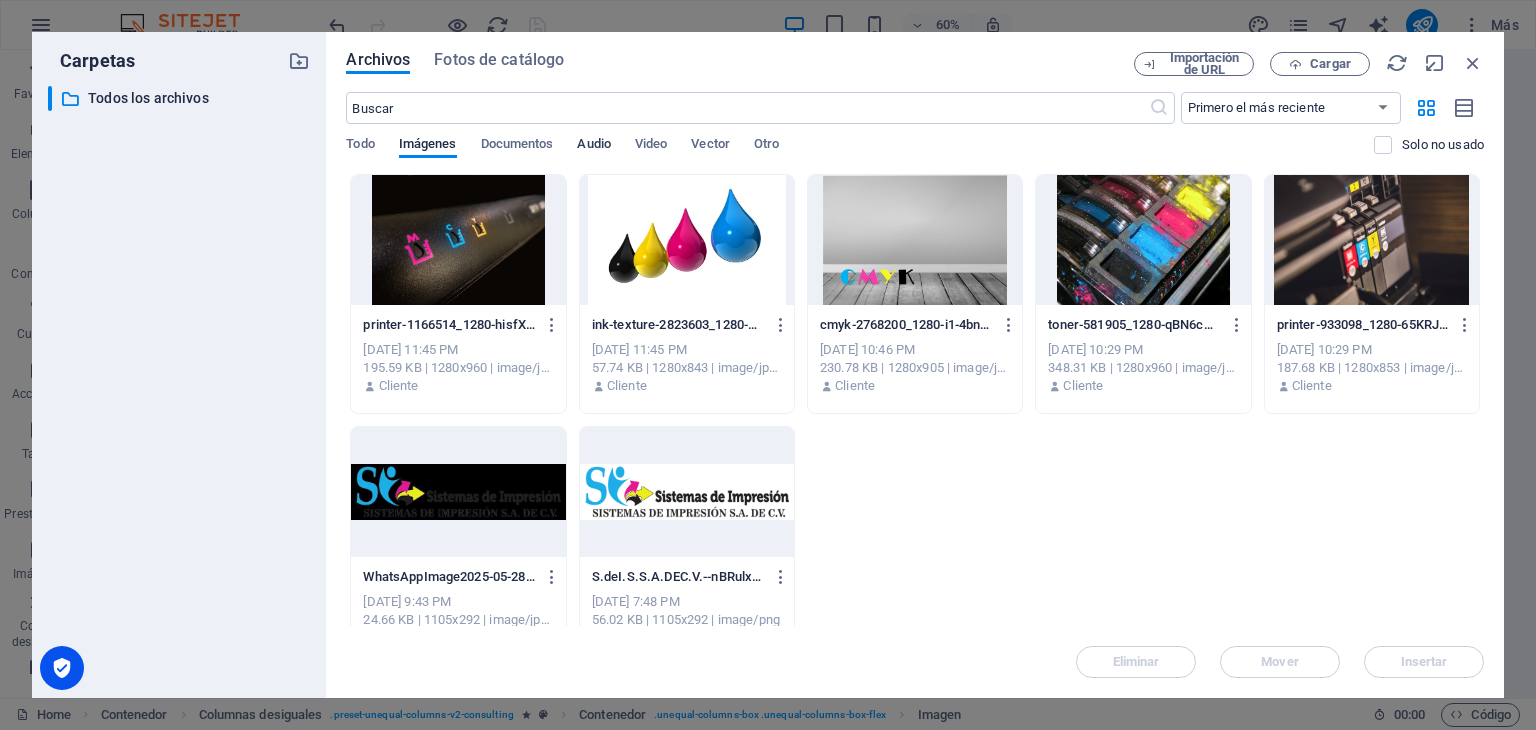 click on "Audio" at bounding box center [593, 146] 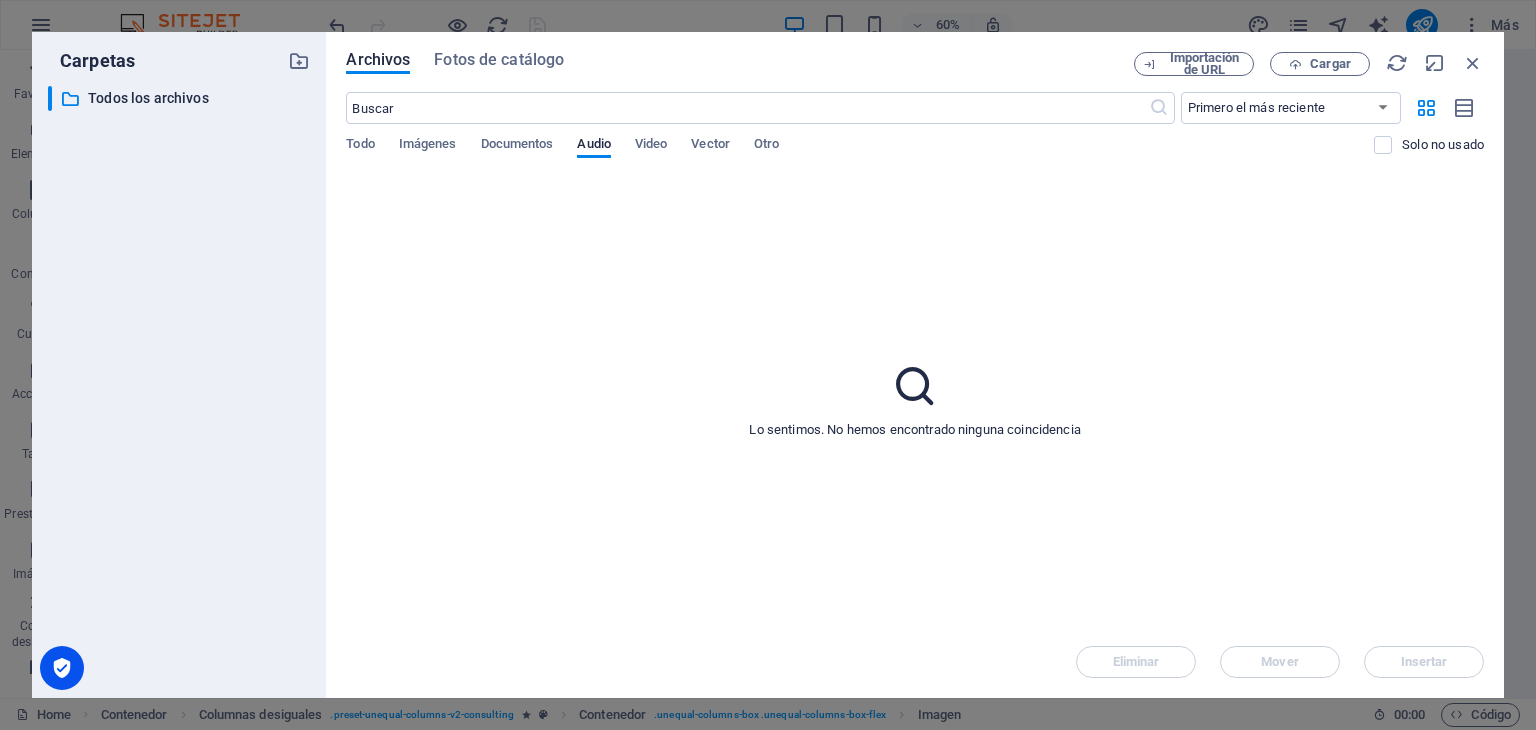 click on "Todo Imágenes Documentos Audio Video Vector Otro" at bounding box center [860, 155] 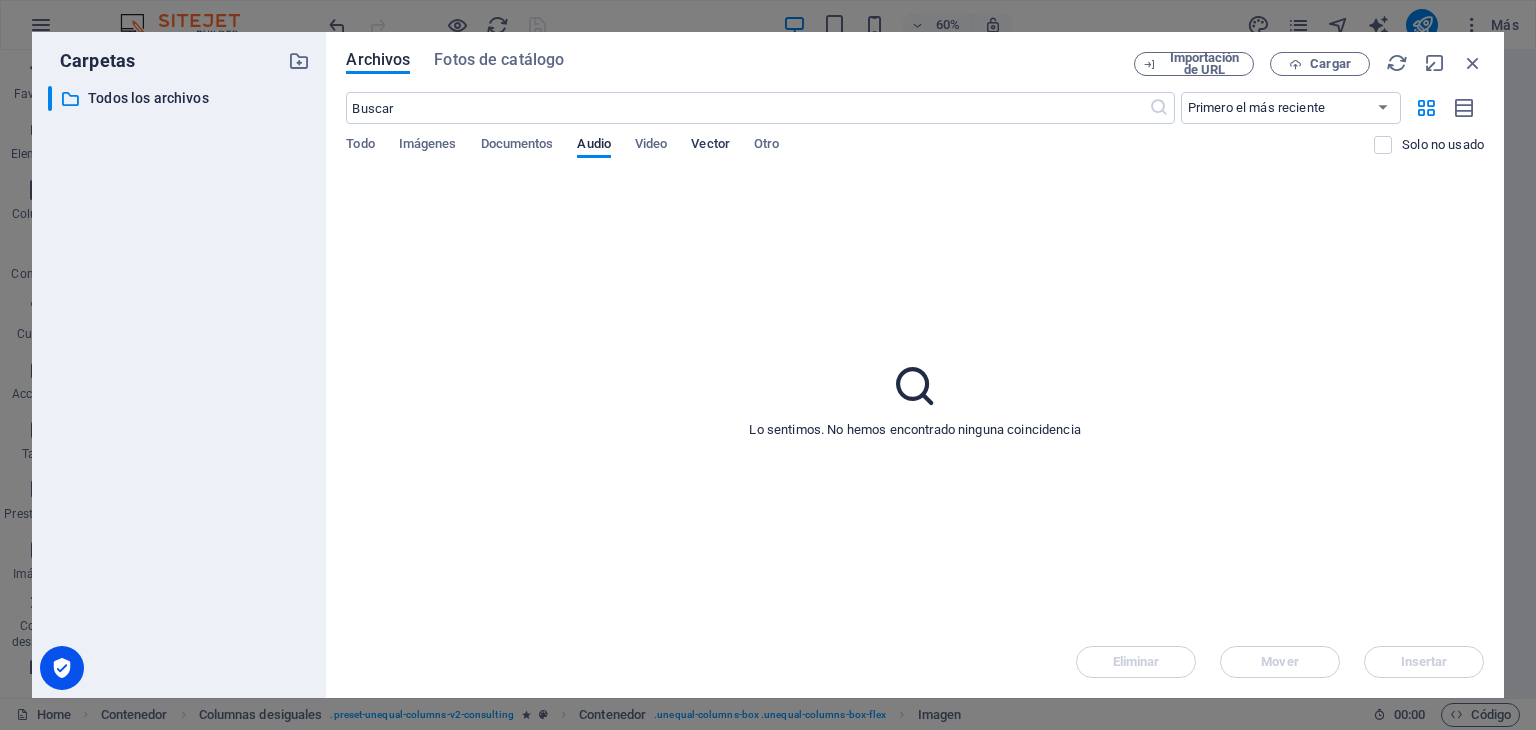 click on "Vector" at bounding box center [710, 146] 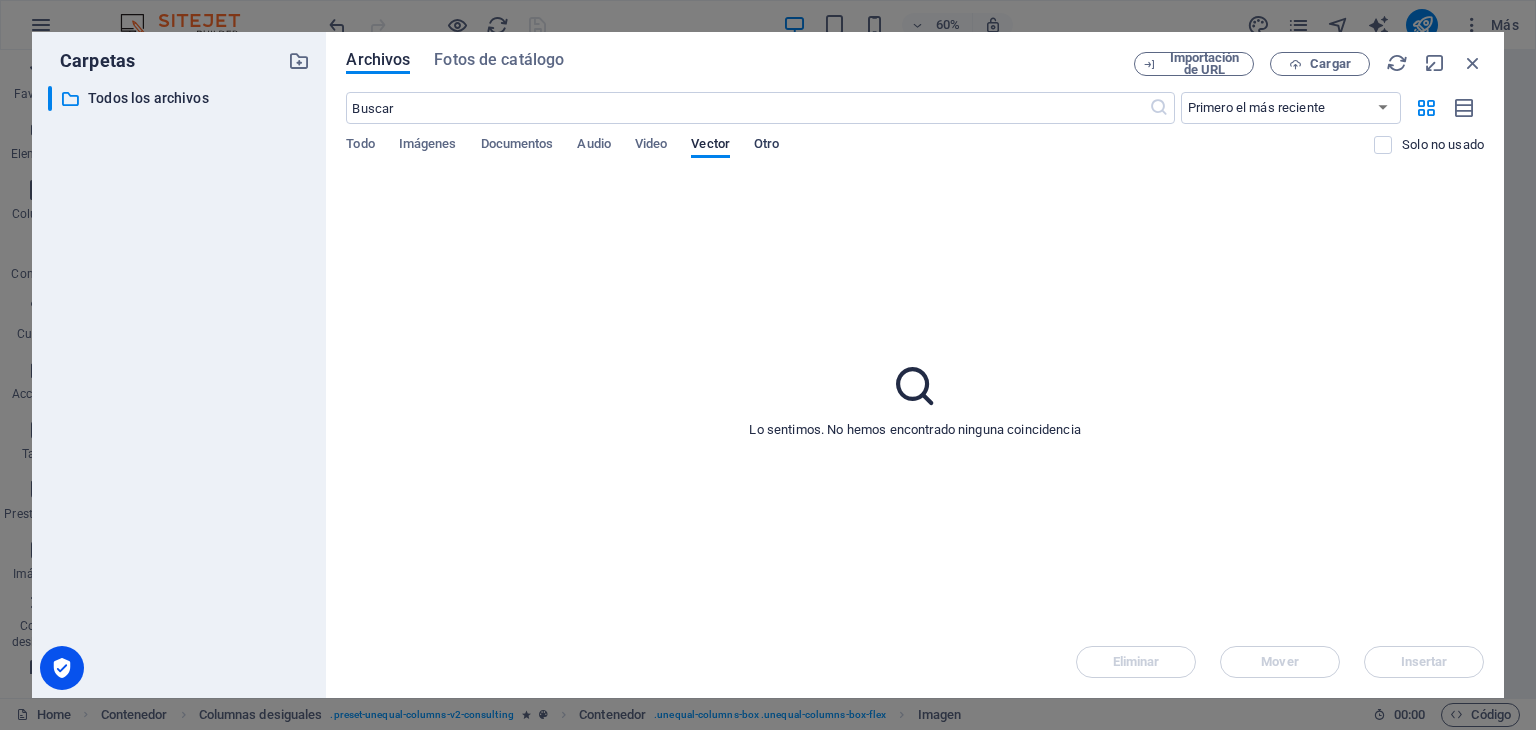 click on "Otro" at bounding box center (766, 146) 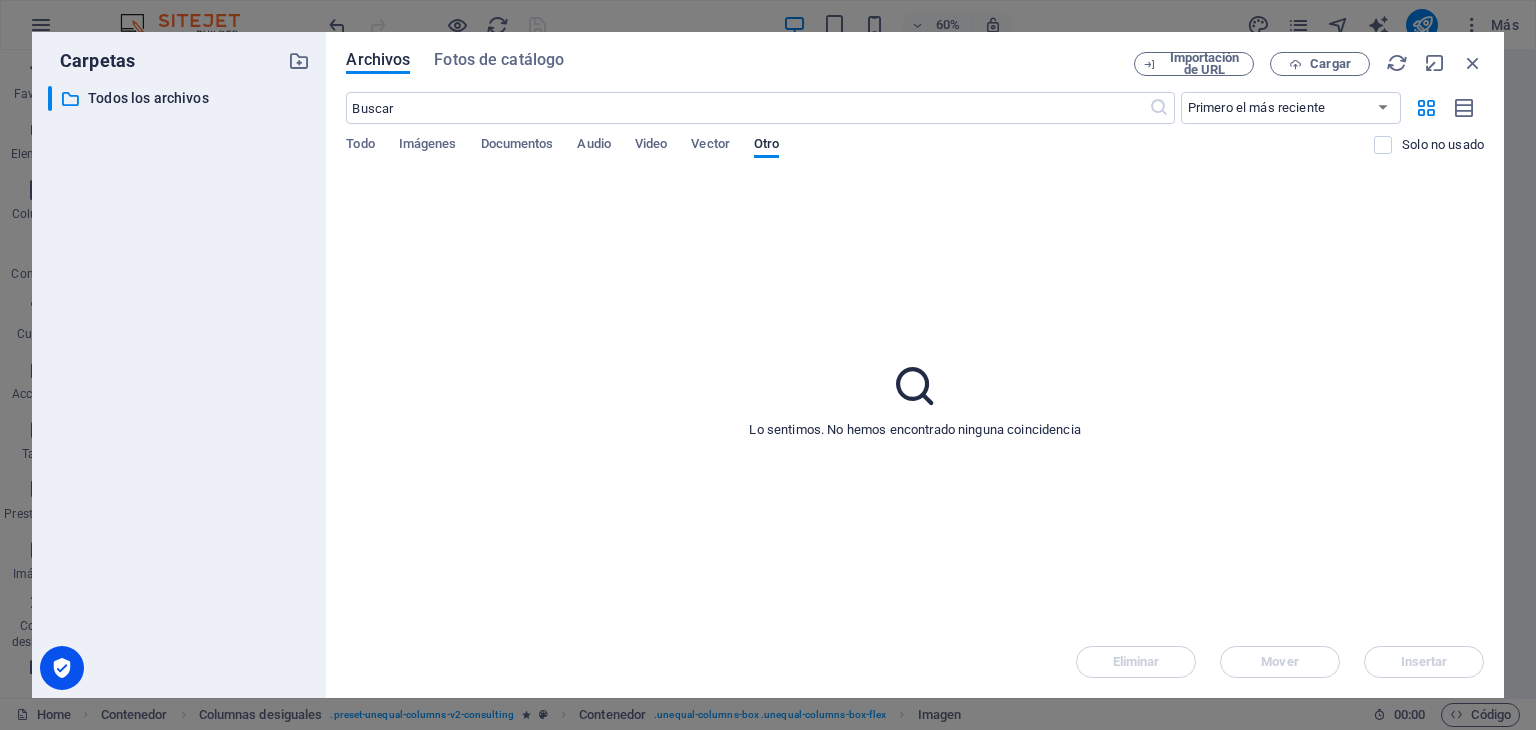 click on "​ Primero el más reciente Primero el más antiguo Nombre (A-Z) Nombre (Z-A) Tamaño (0-9) Tamaño (9-0) Resolución (0-9) Resolución (9-0) Todo Imágenes Documentos Audio Video Vector Otro Solo no usado" at bounding box center (915, 133) 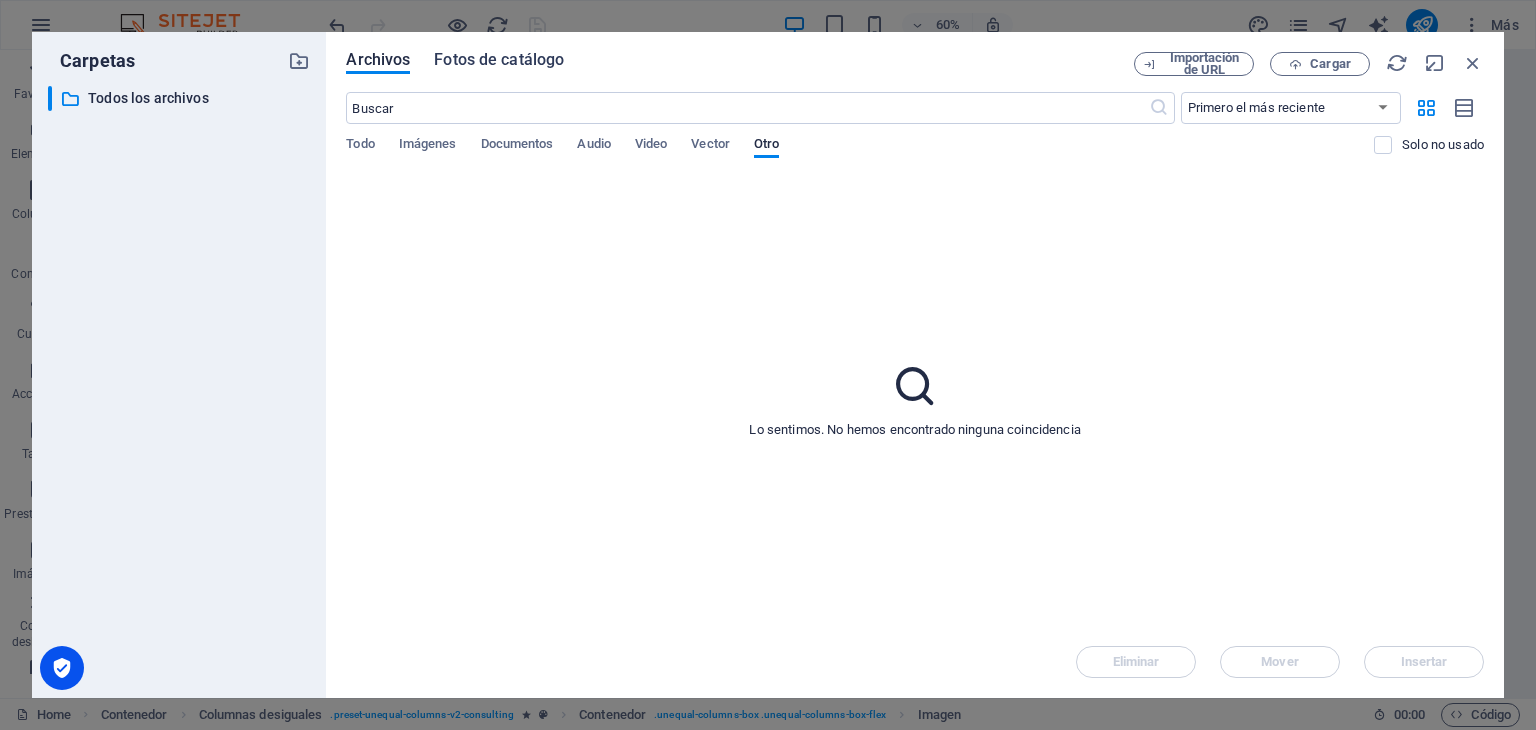 click on "Fotos de catálogo" at bounding box center (499, 60) 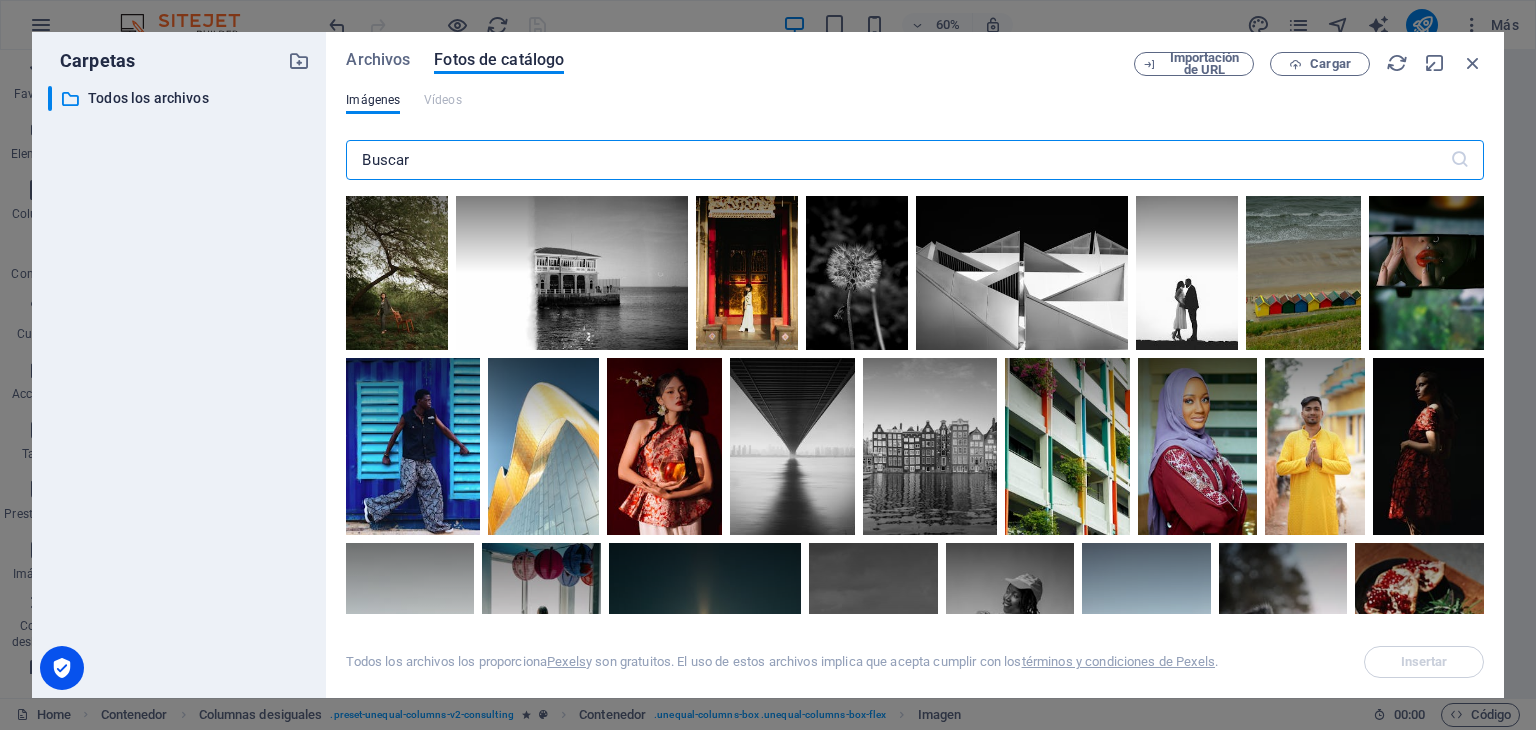 click at bounding box center [897, 160] 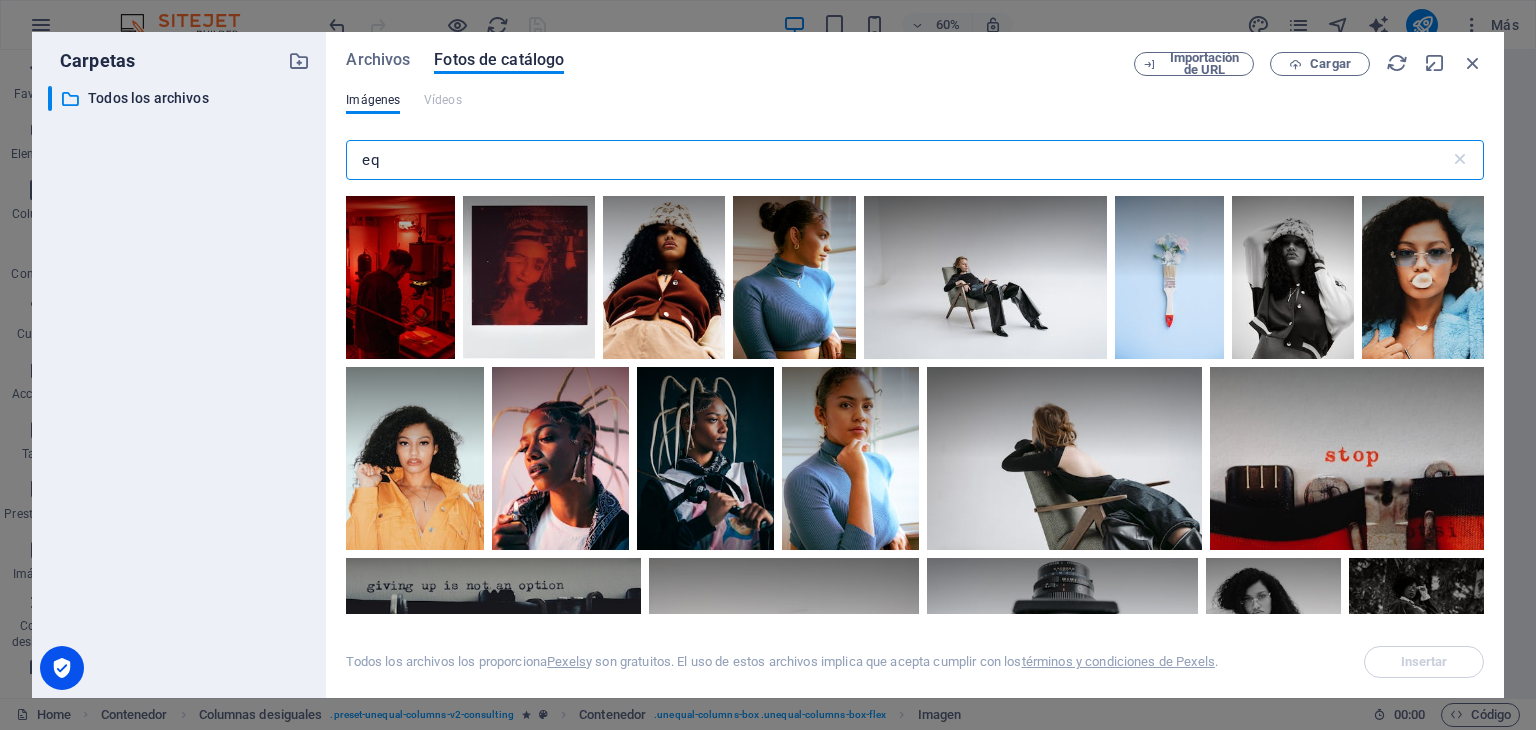 type on "e" 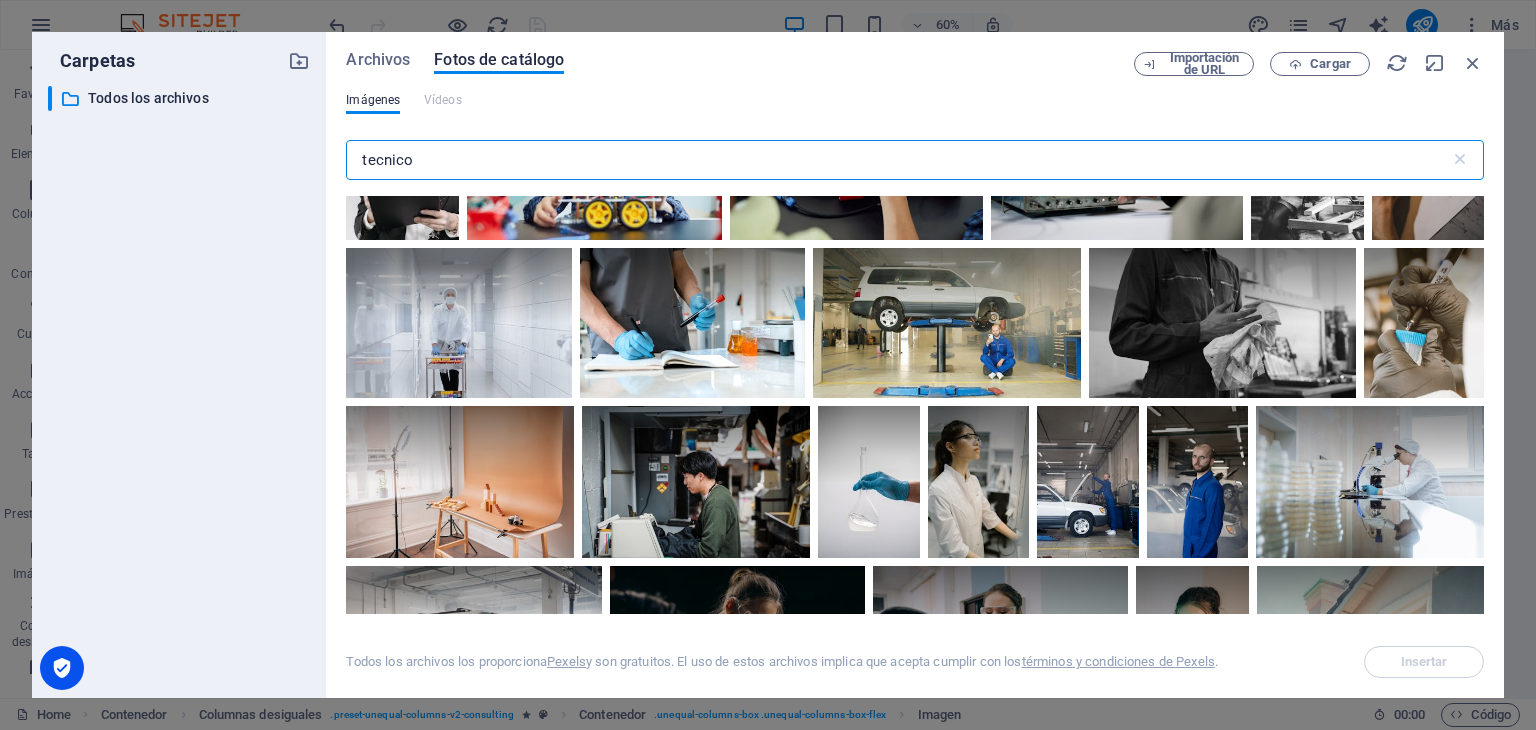 scroll, scrollTop: 8631, scrollLeft: 0, axis: vertical 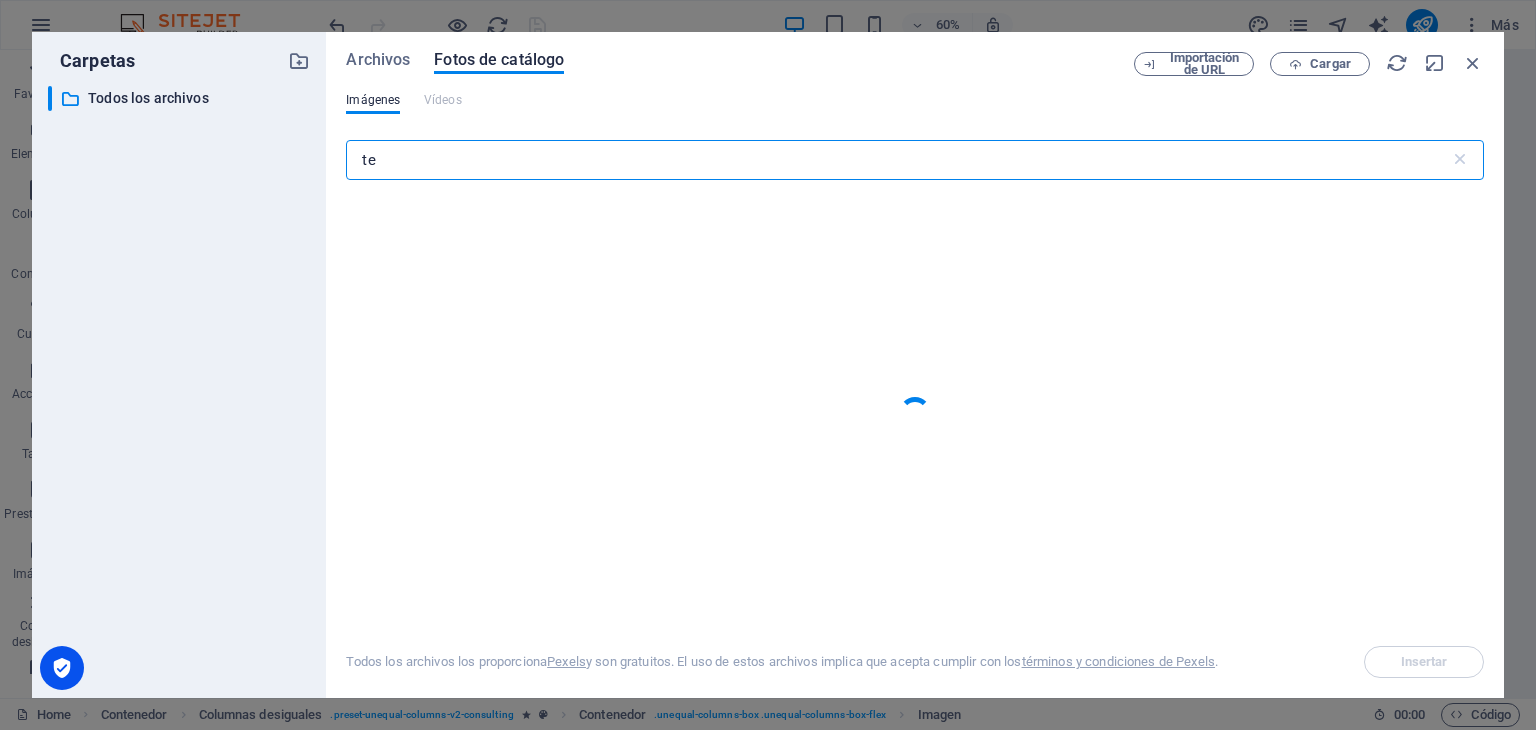 type on "t" 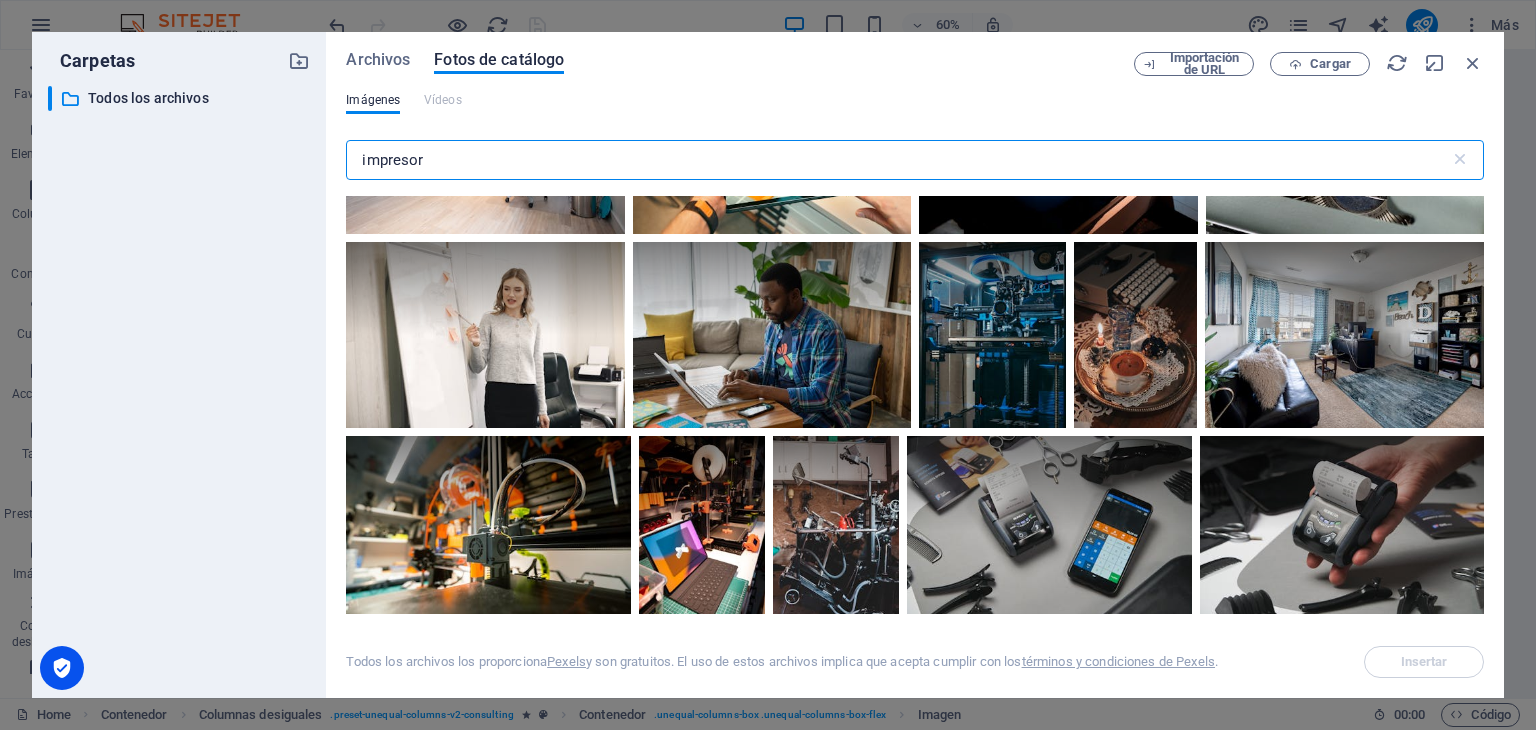 scroll, scrollTop: 8015, scrollLeft: 0, axis: vertical 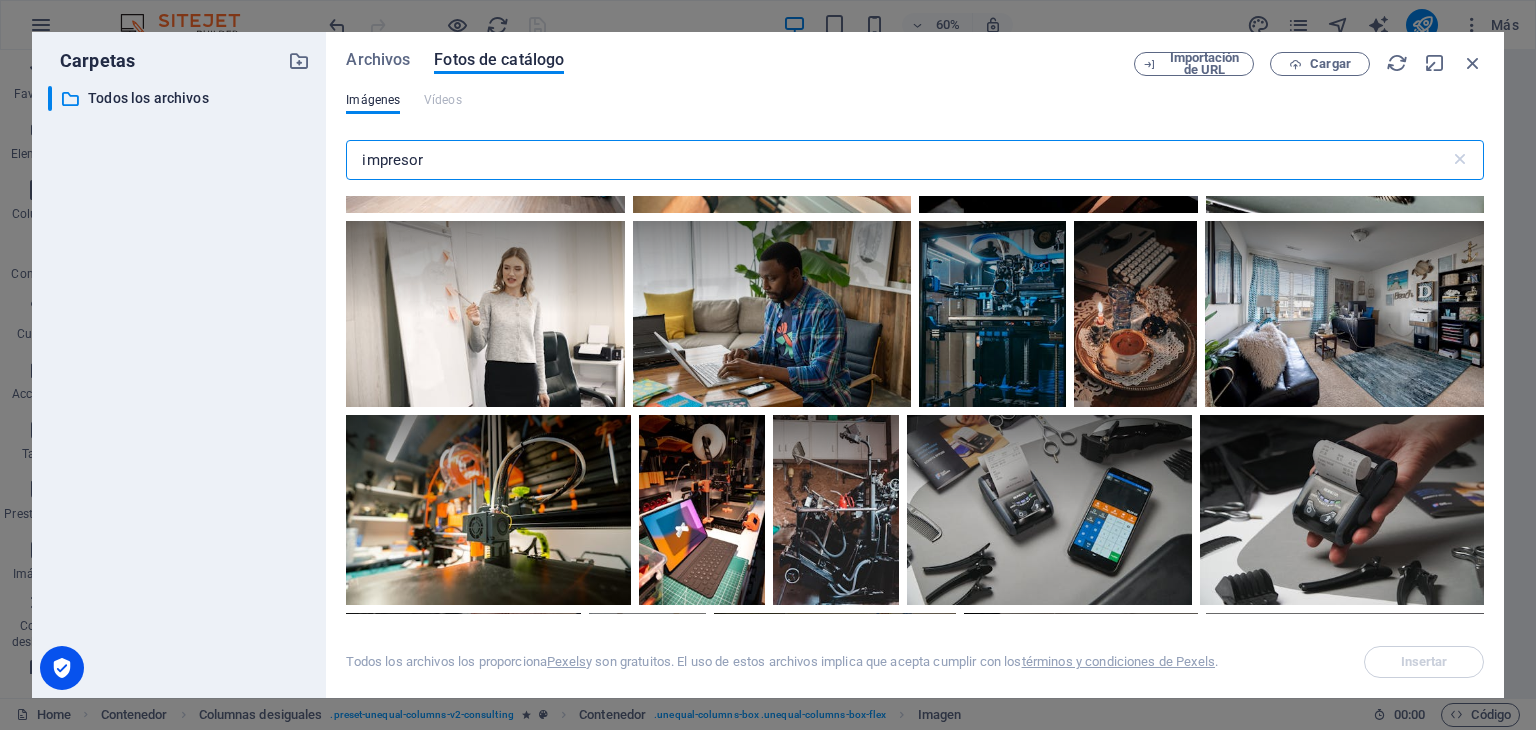 click on "Archivos Fotos de catálogo Importación de URL Cargar Imágenes Vídeos impresor ​ Todos los archivos los proporciona  Pexels  y son gratuitos. El uso de estos archivos implica que acepta cumplir con los  términos y condiciones de Pexels . Insertar" at bounding box center (915, 365) 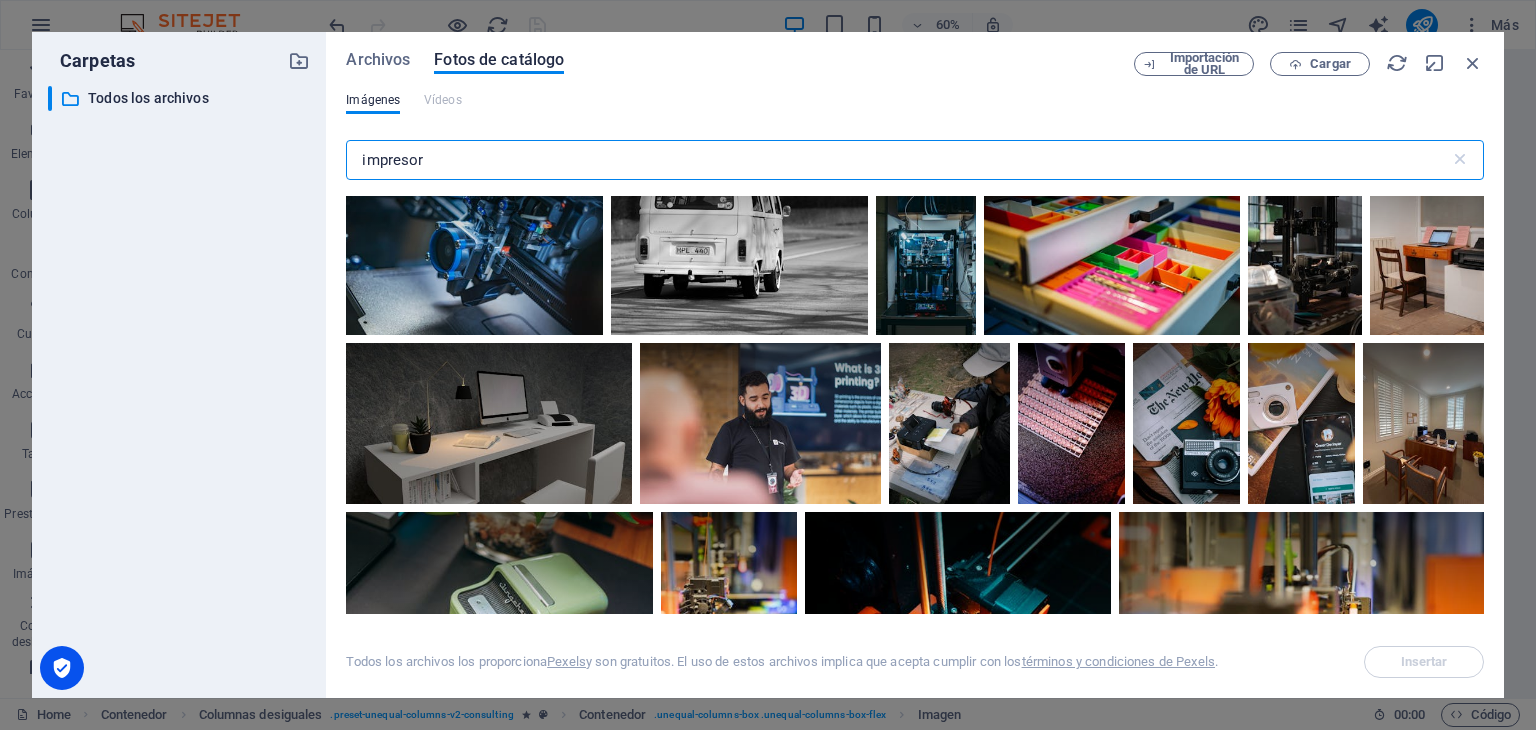 scroll, scrollTop: 10140, scrollLeft: 0, axis: vertical 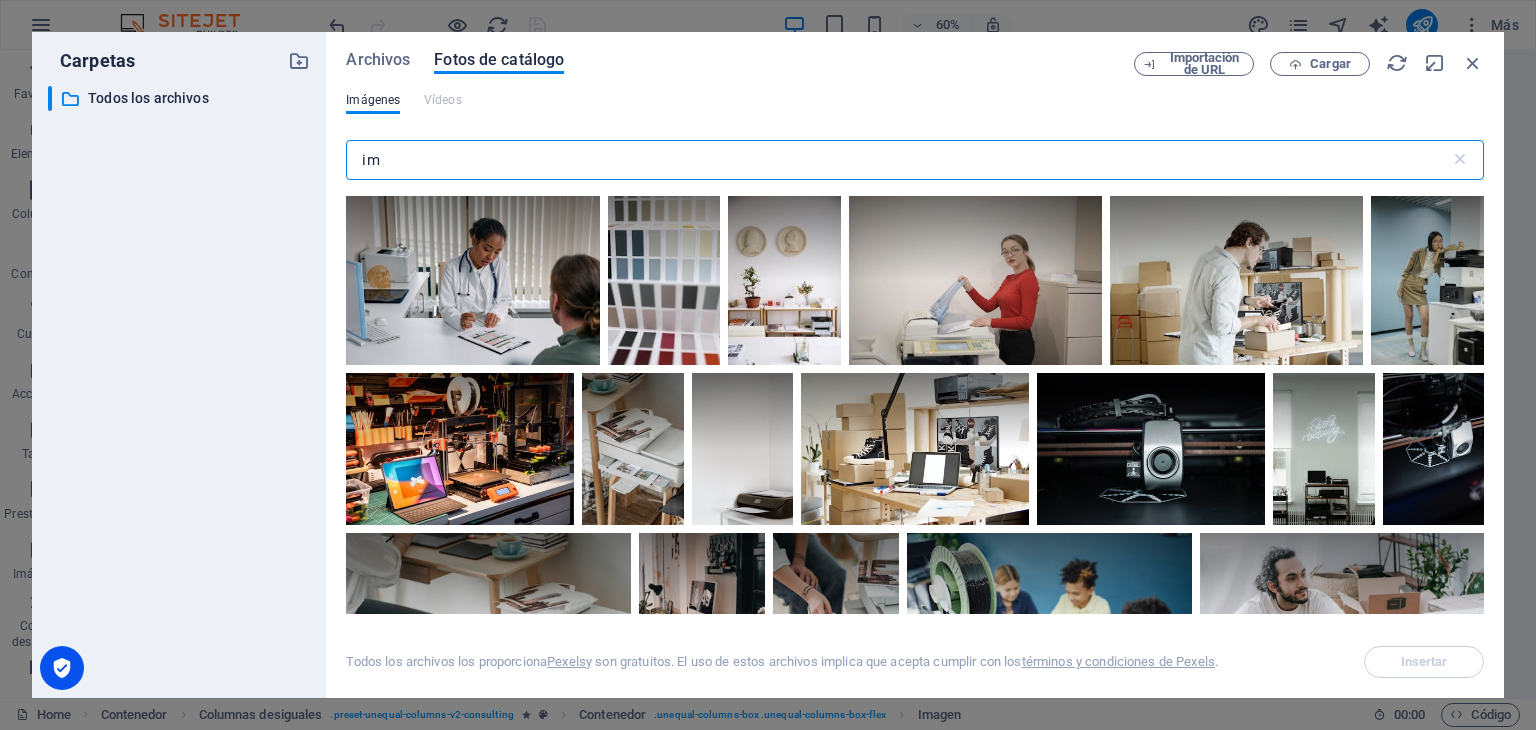 type on "i" 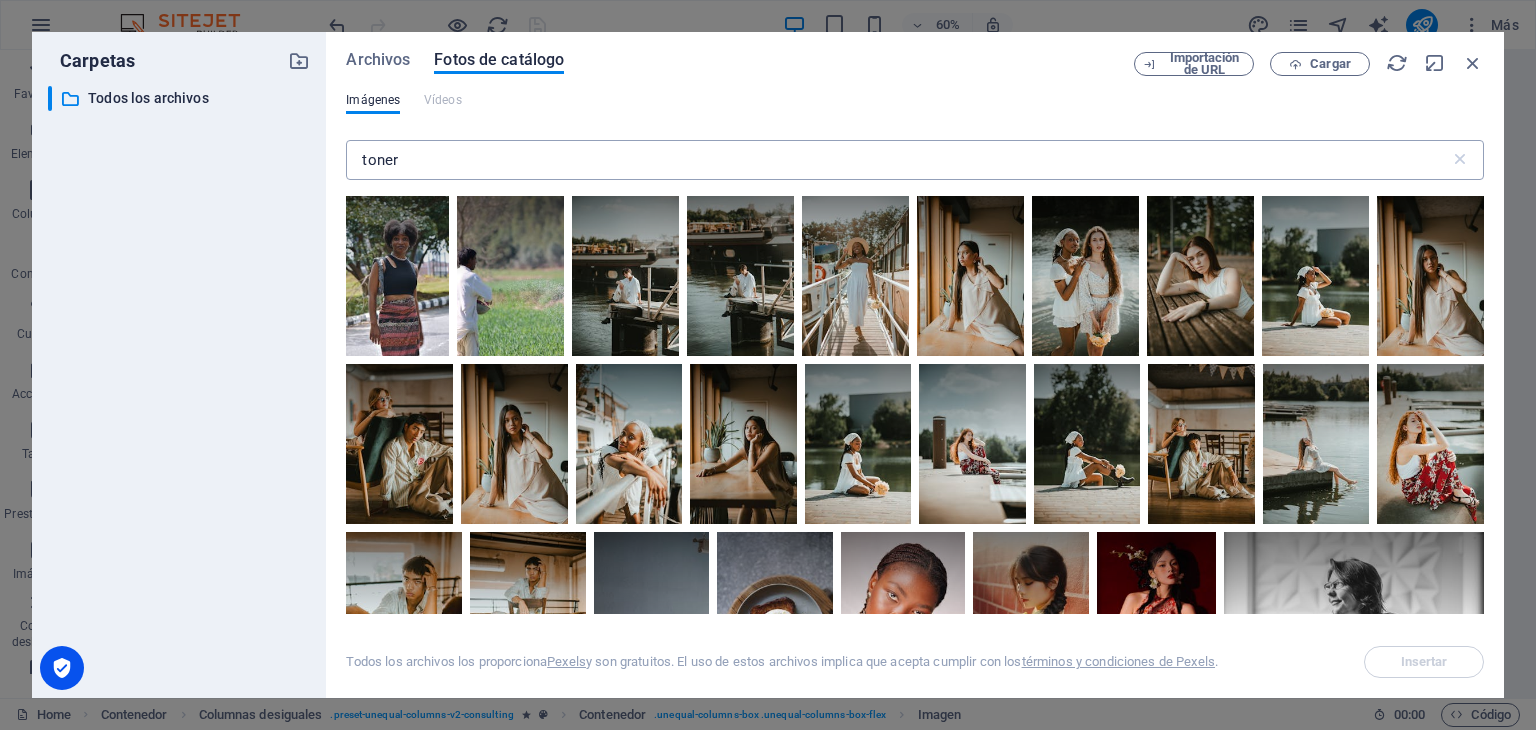 click on "toner" at bounding box center (897, 160) 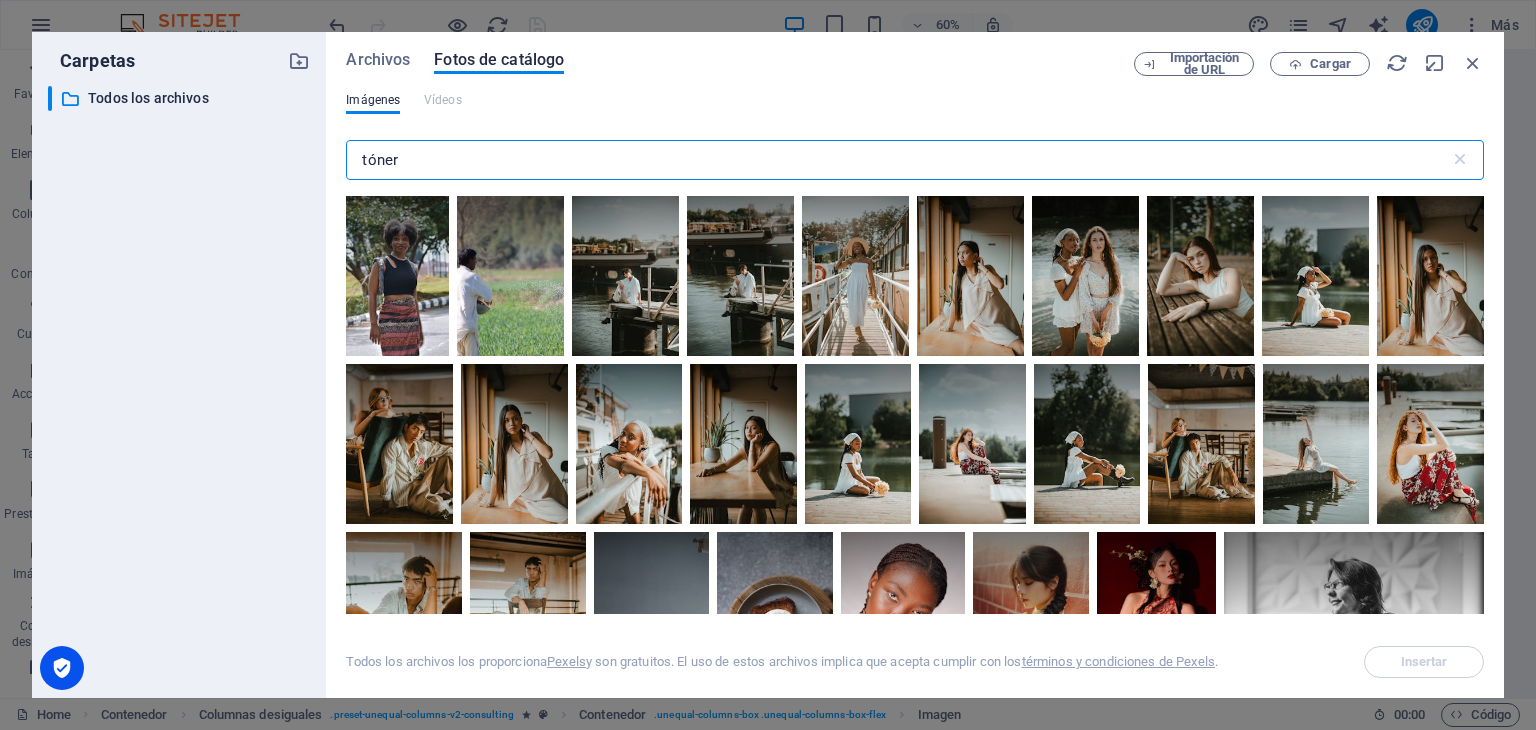 click on "tóner" at bounding box center [897, 160] 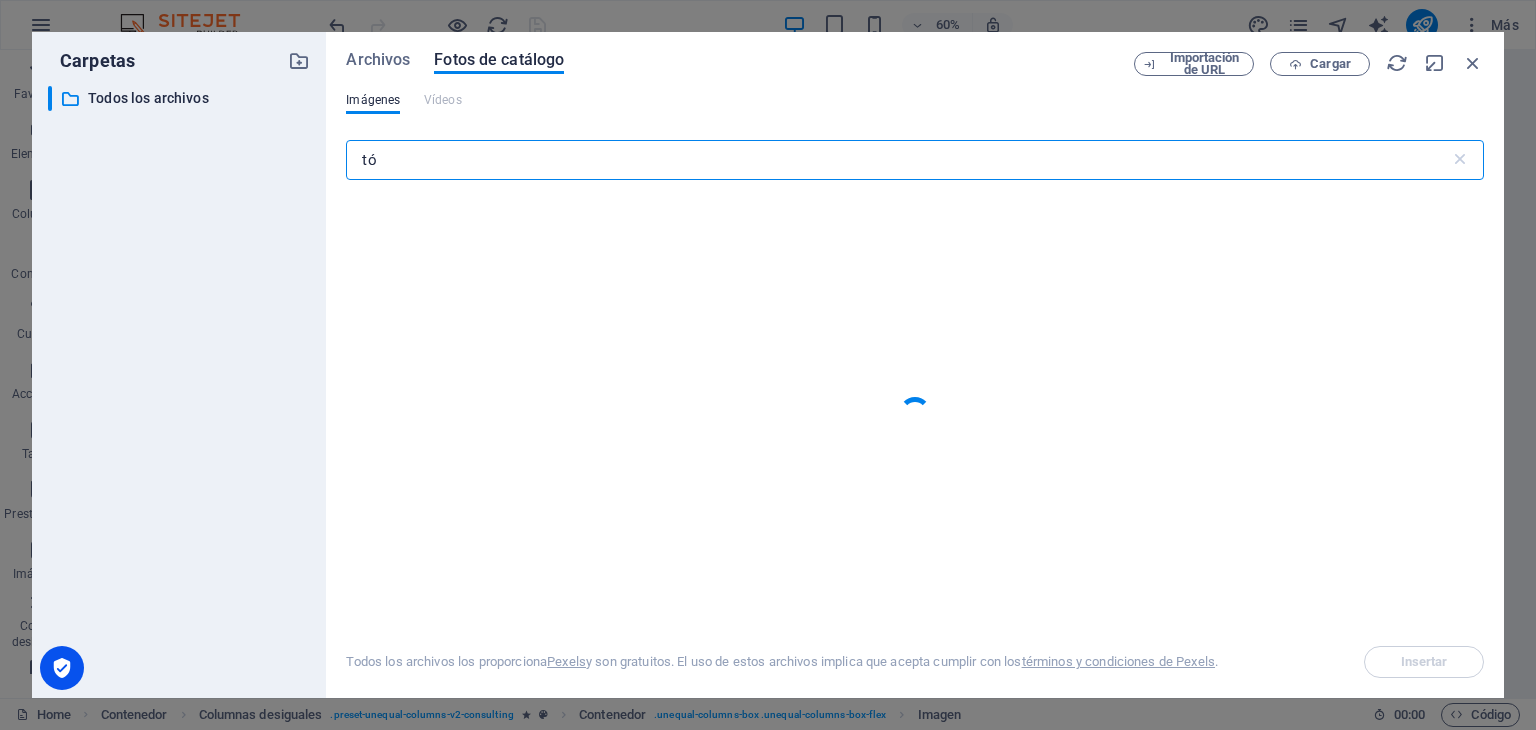 type on "t" 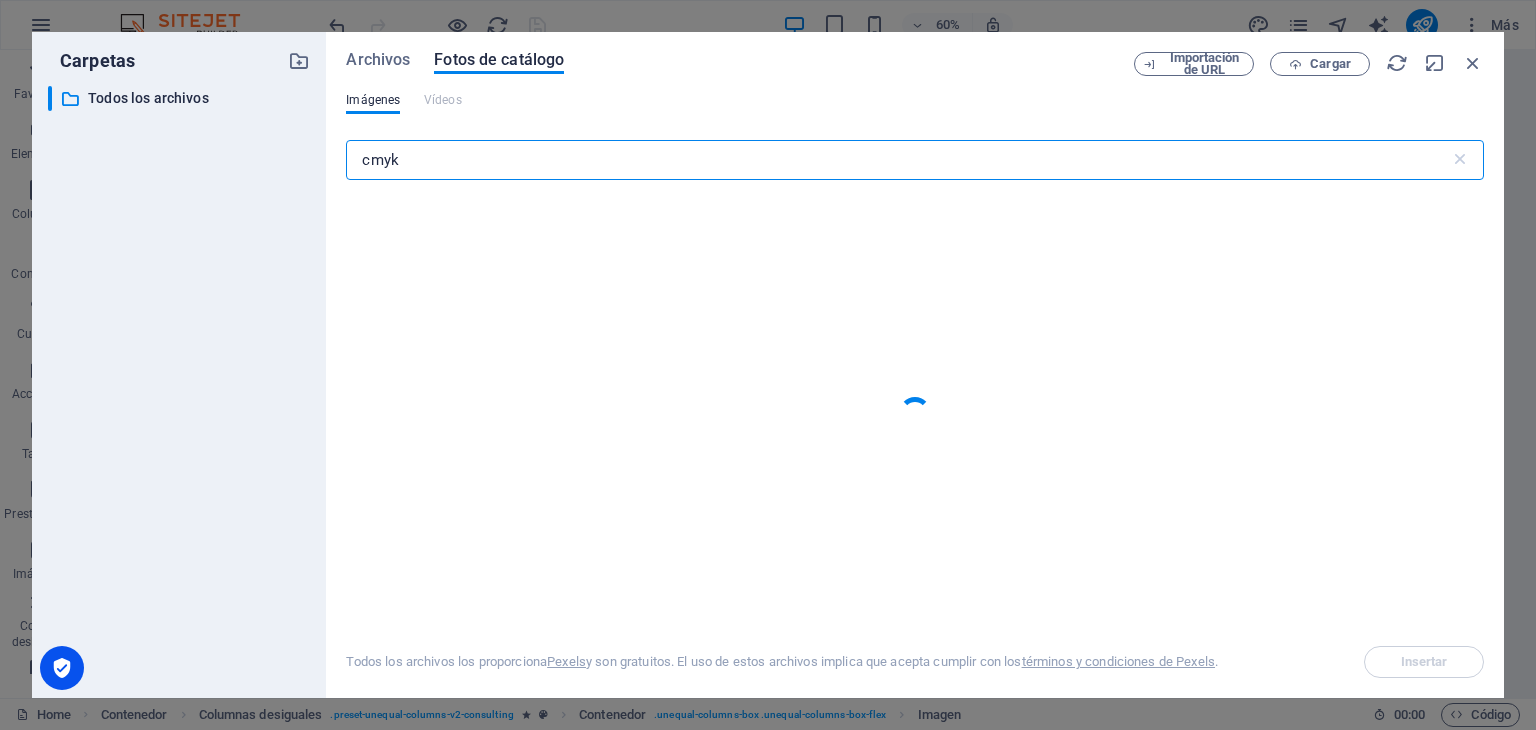 type on "cmyk" 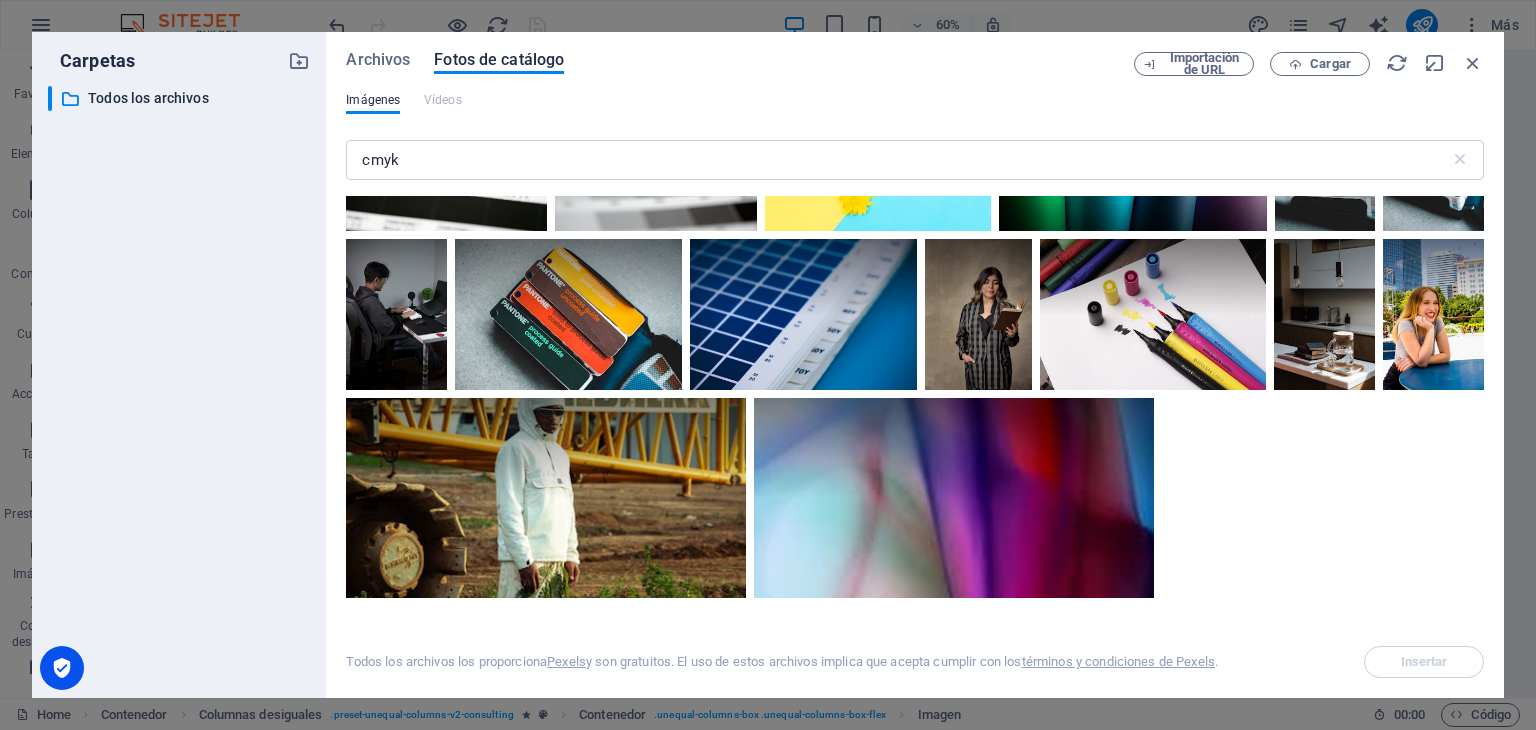 scroll, scrollTop: 479, scrollLeft: 0, axis: vertical 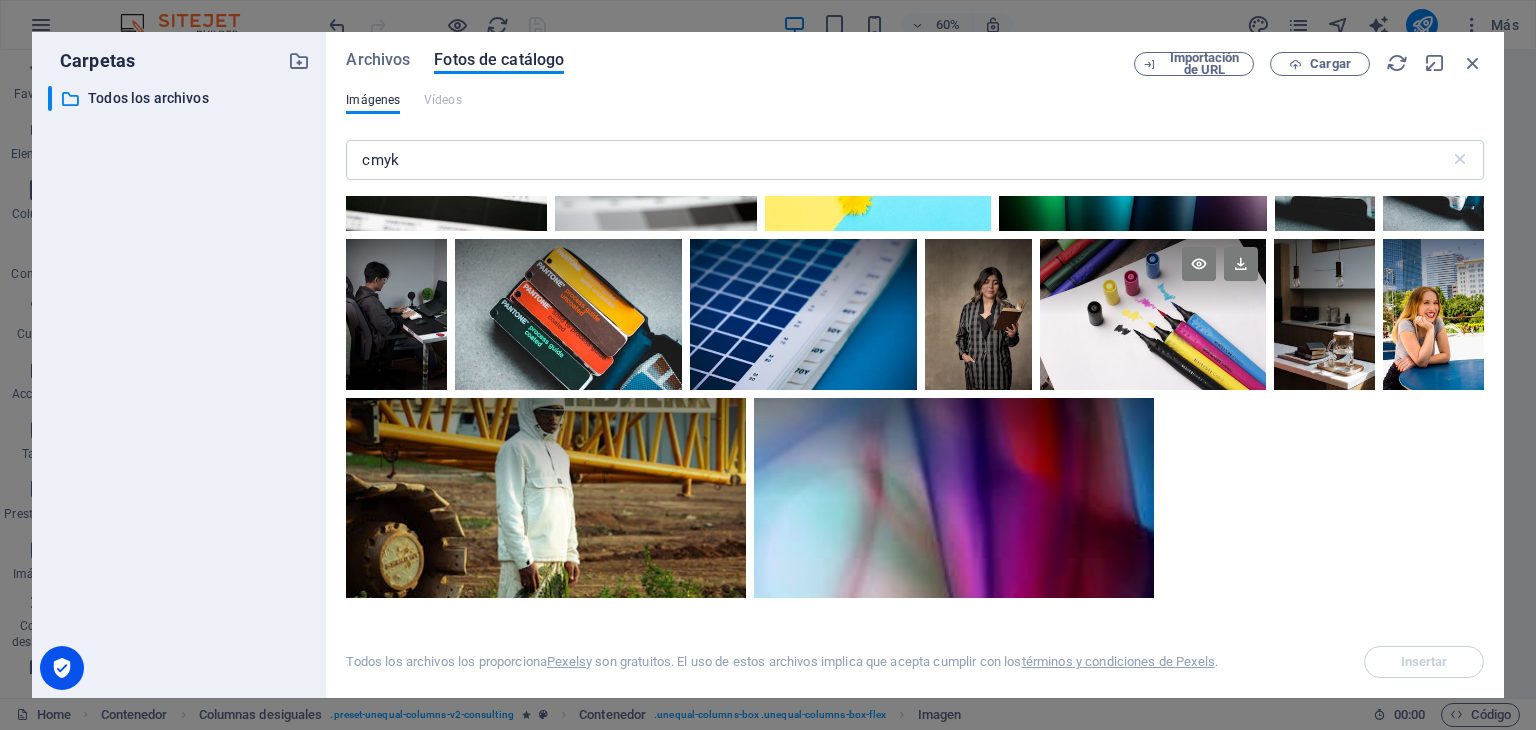 click at bounding box center [1153, 314] 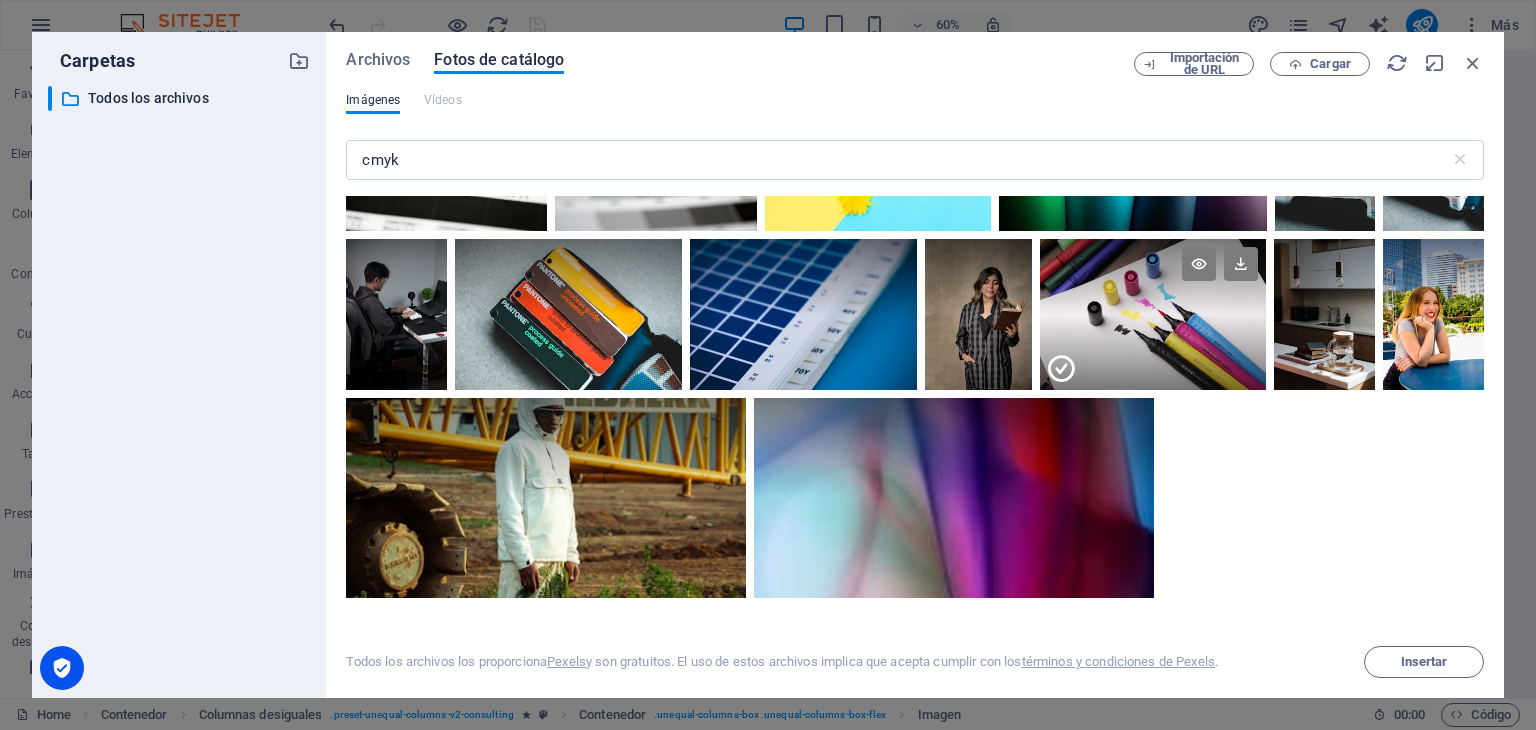 click at bounding box center (1153, 353) 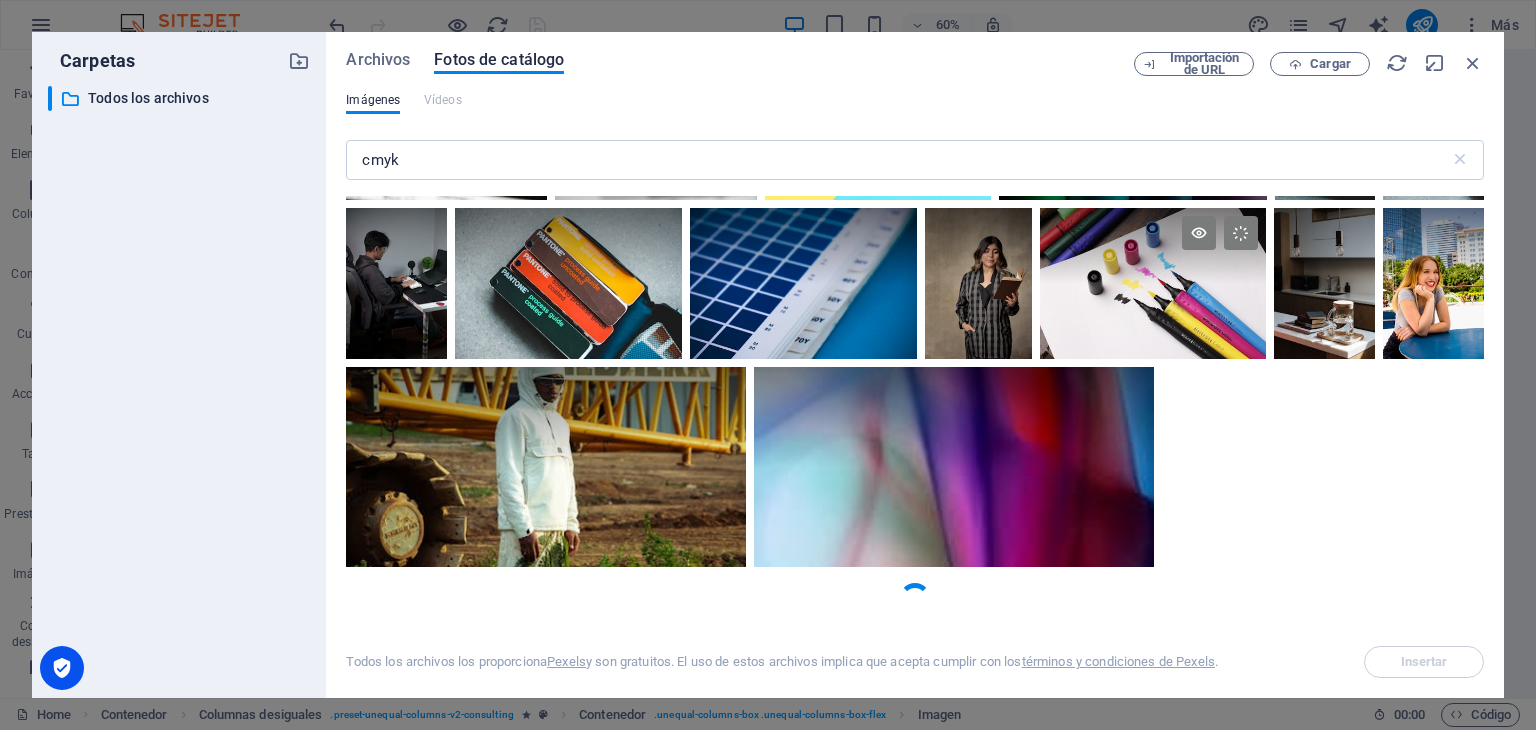 click at bounding box center [1153, 283] 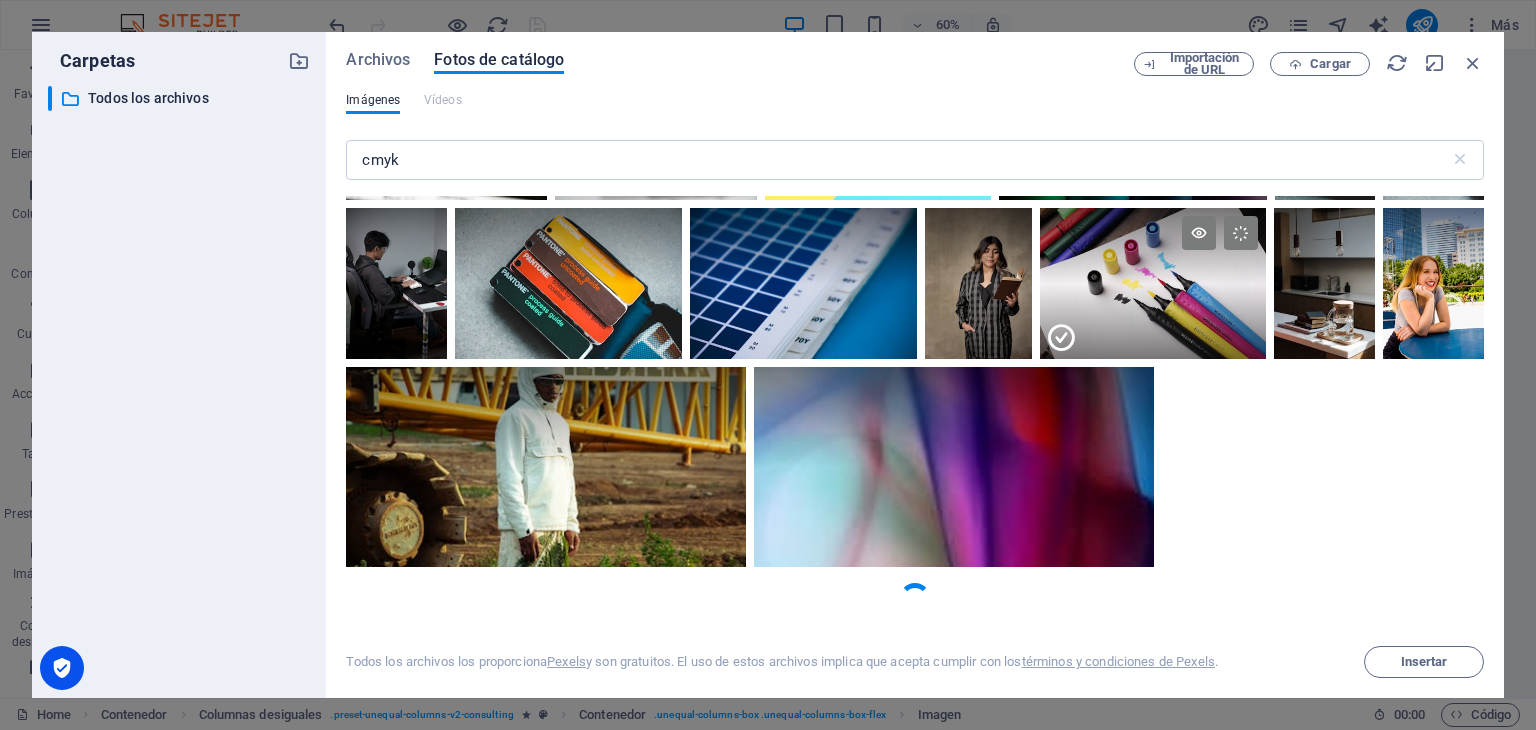 click at bounding box center [1153, 322] 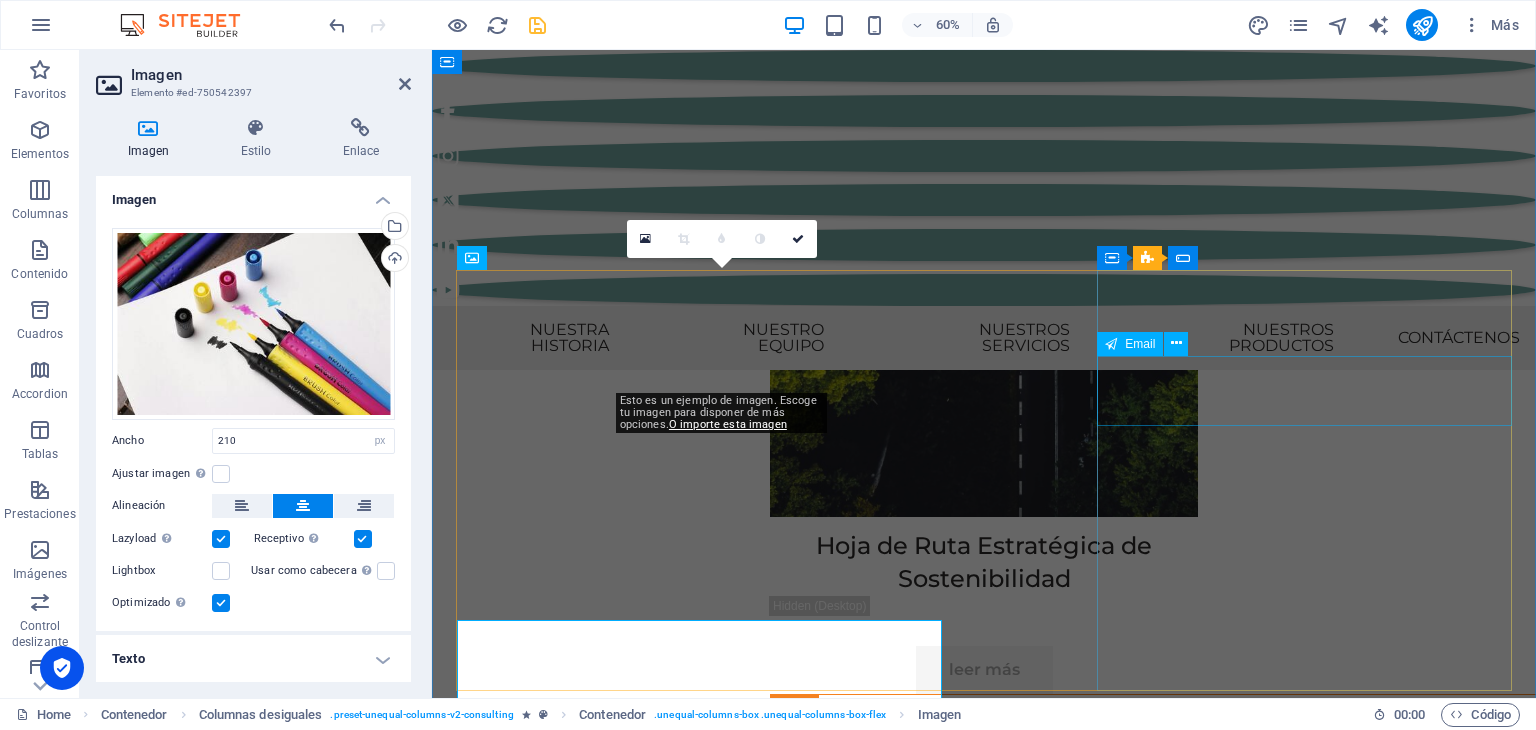 scroll, scrollTop: 11400, scrollLeft: 0, axis: vertical 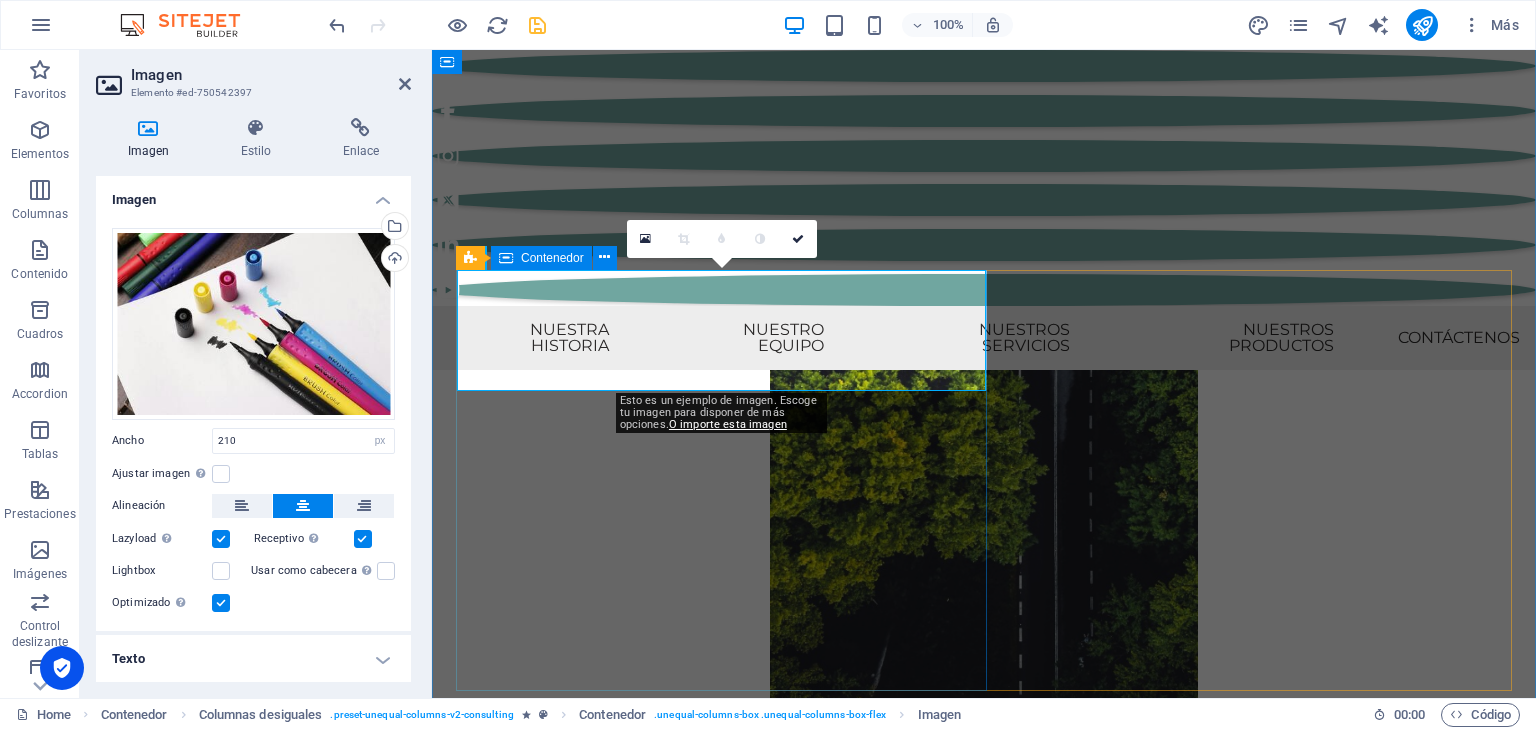 click at bounding box center (984, 8965) 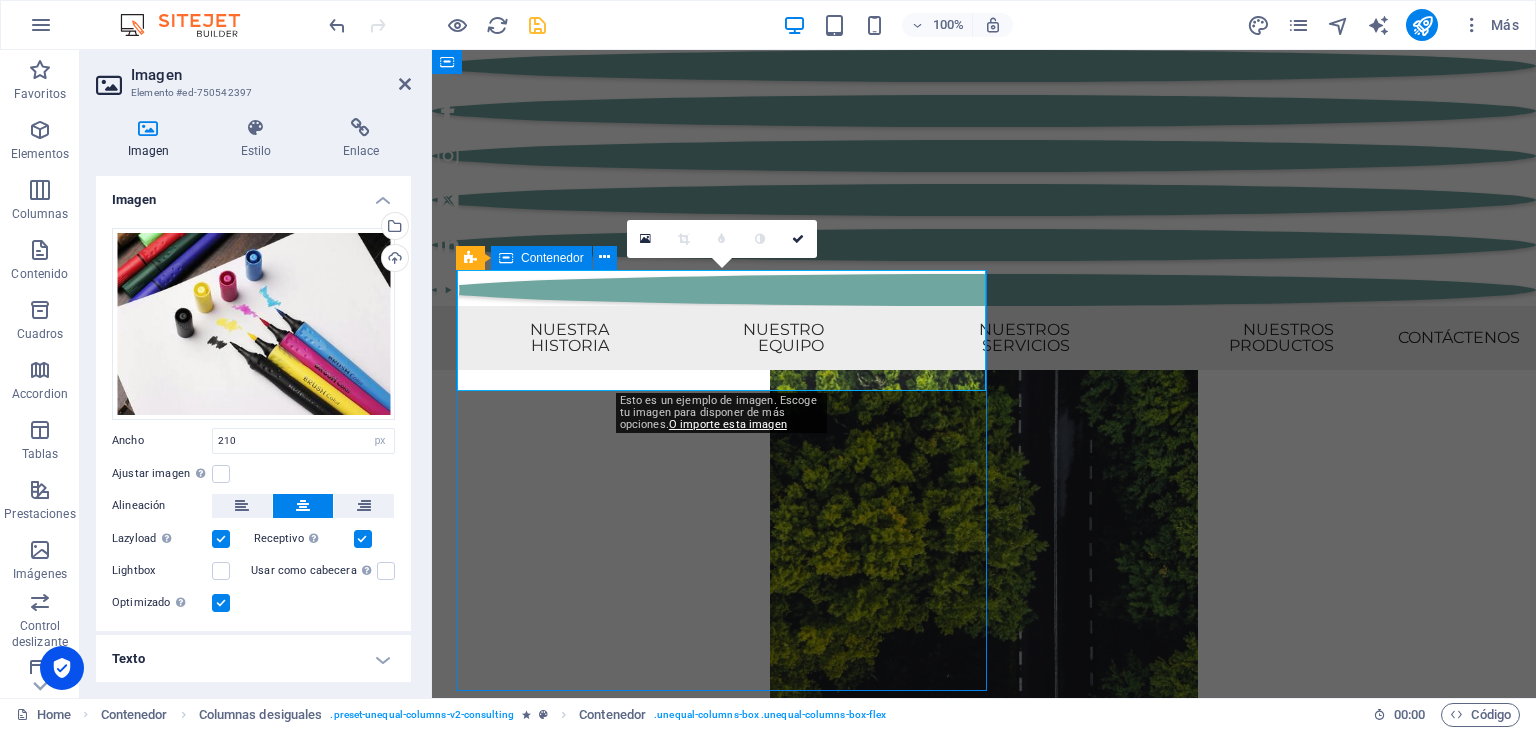 scroll, scrollTop: 11062, scrollLeft: 0, axis: vertical 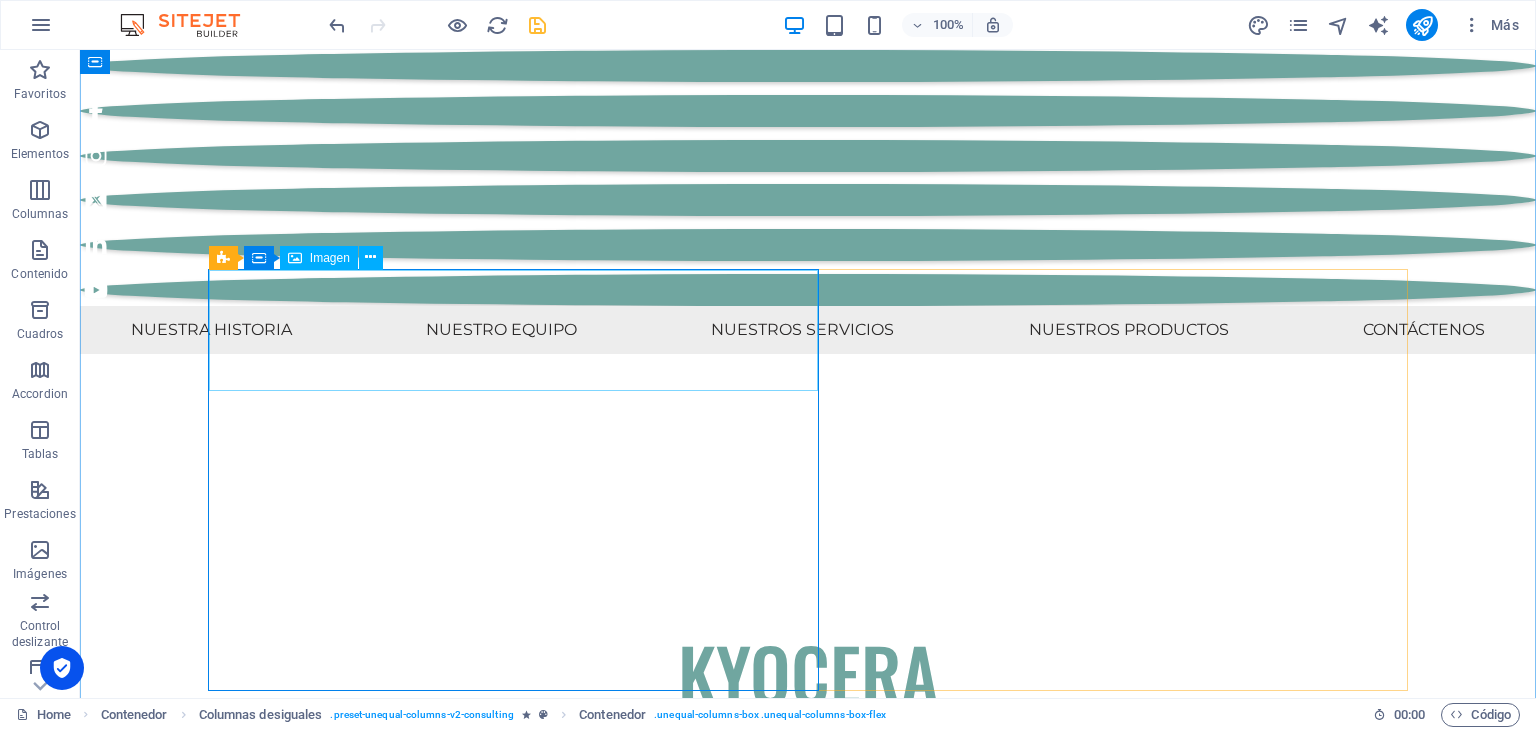 click at bounding box center [808, 9494] 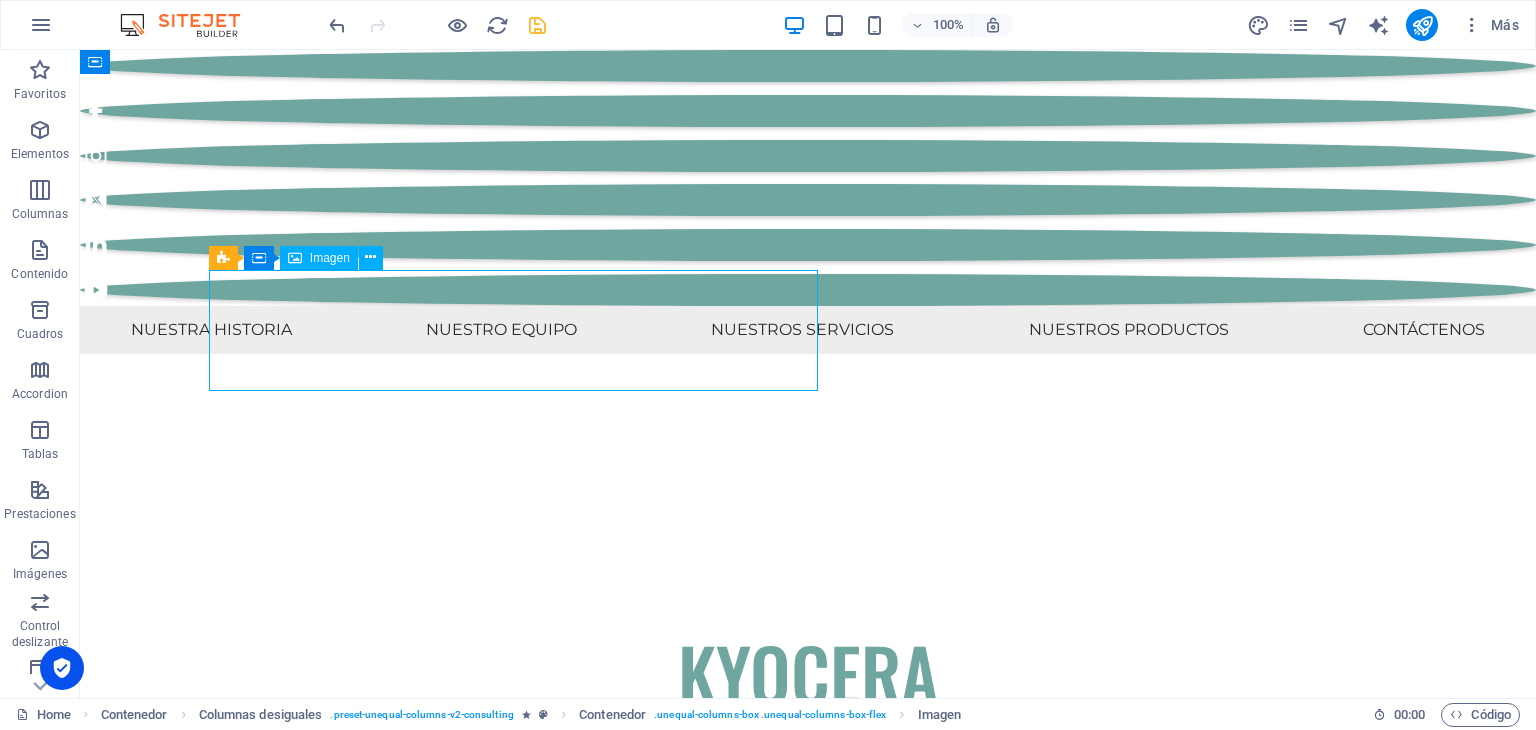 click at bounding box center [808, 9494] 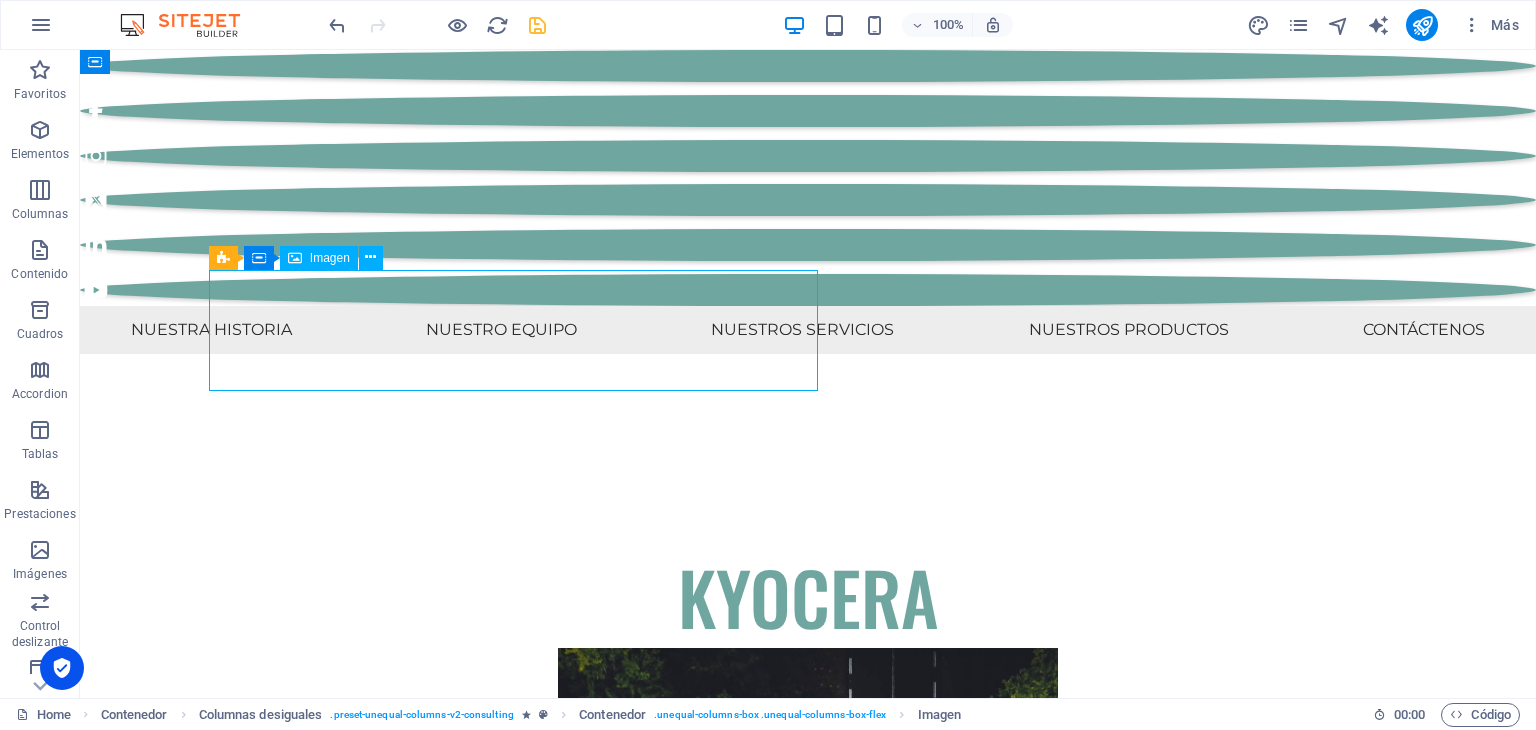scroll, scrollTop: 11400, scrollLeft: 0, axis: vertical 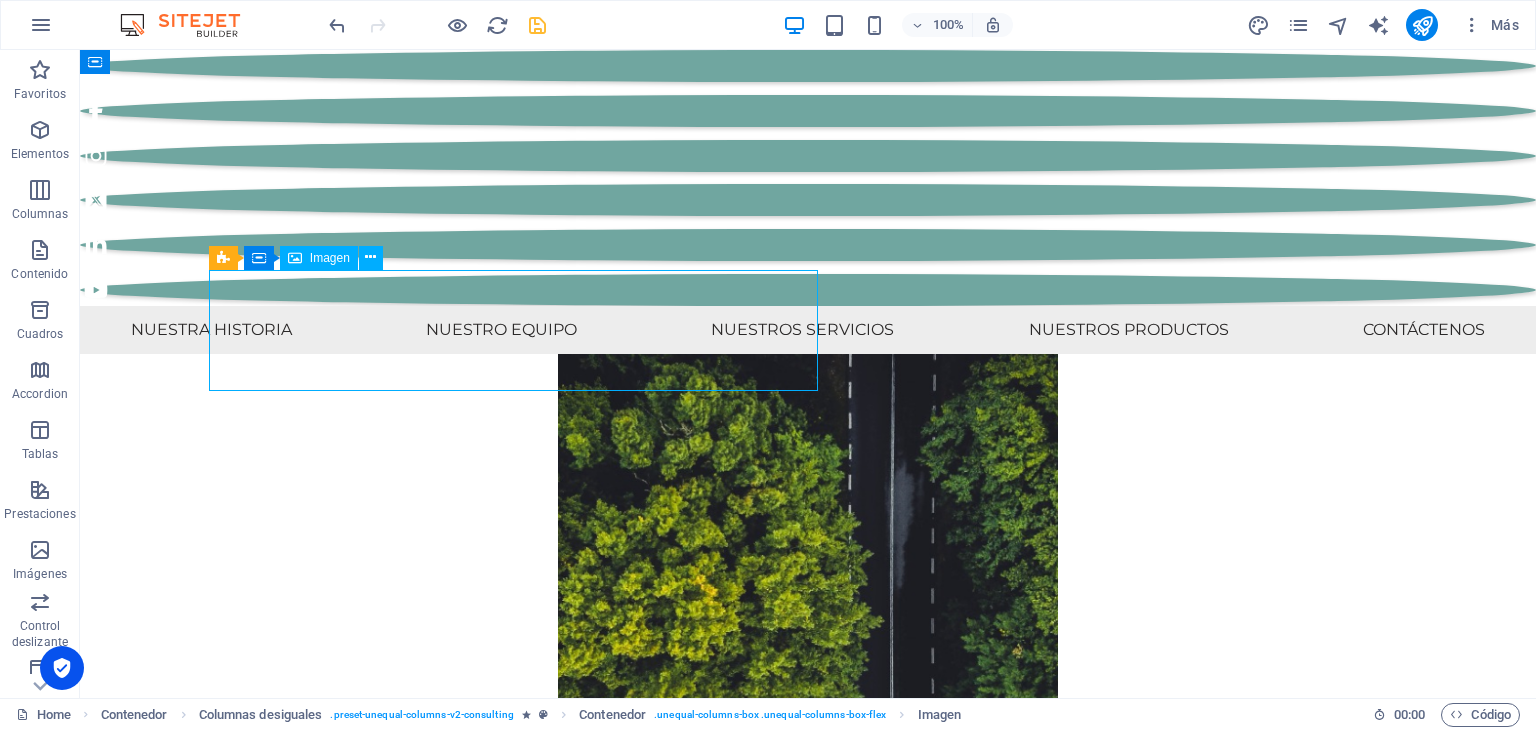 select on "px" 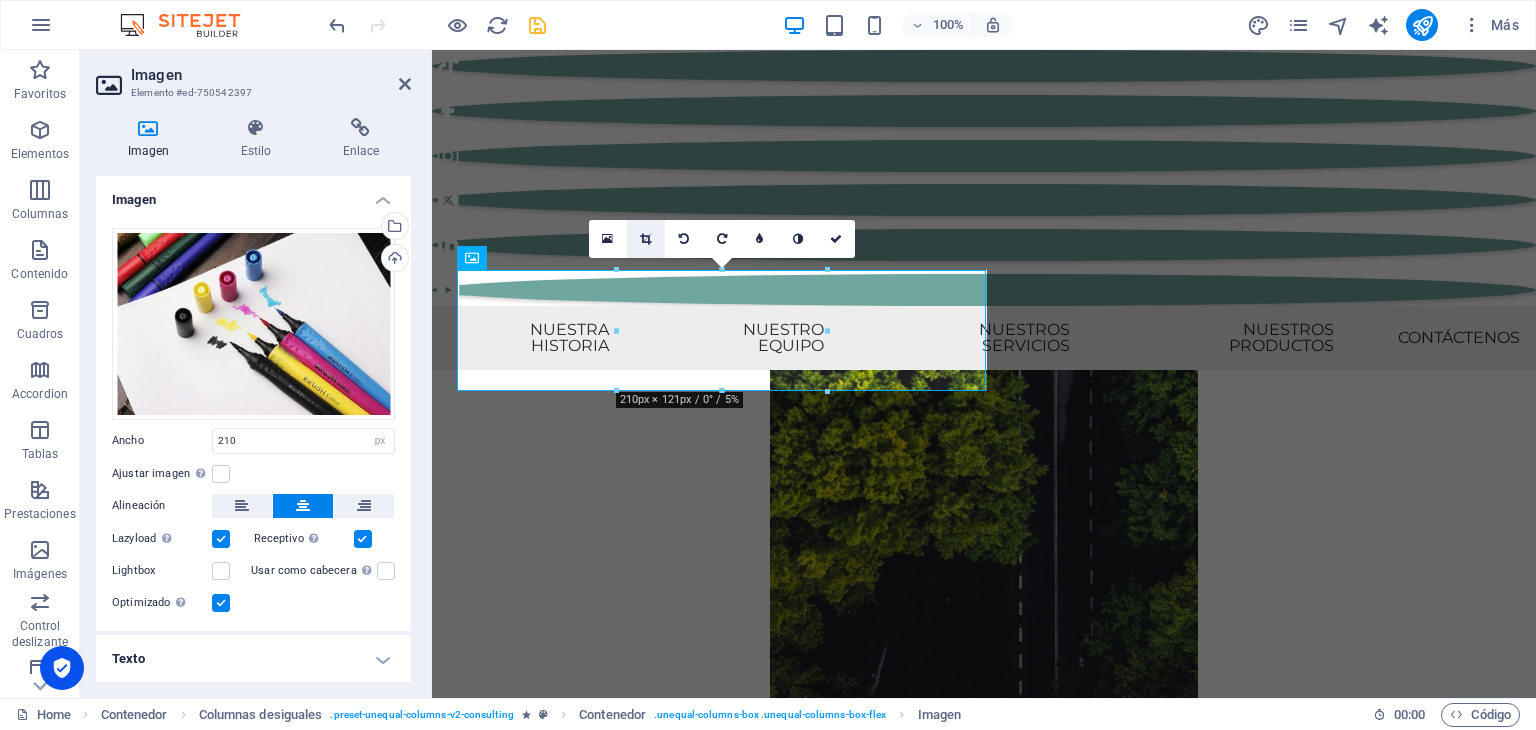 click at bounding box center (646, 239) 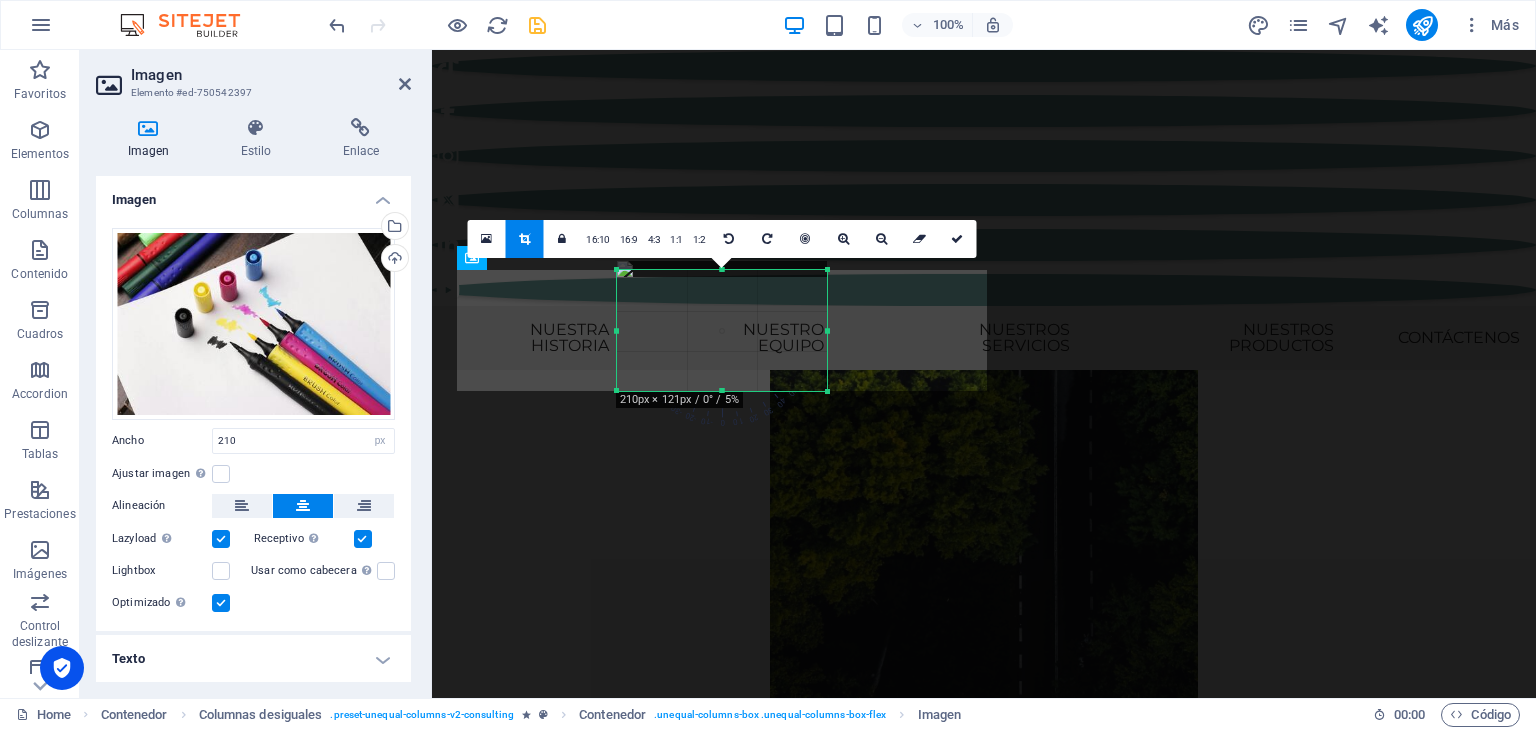 click on "4:3" at bounding box center (654, 240) 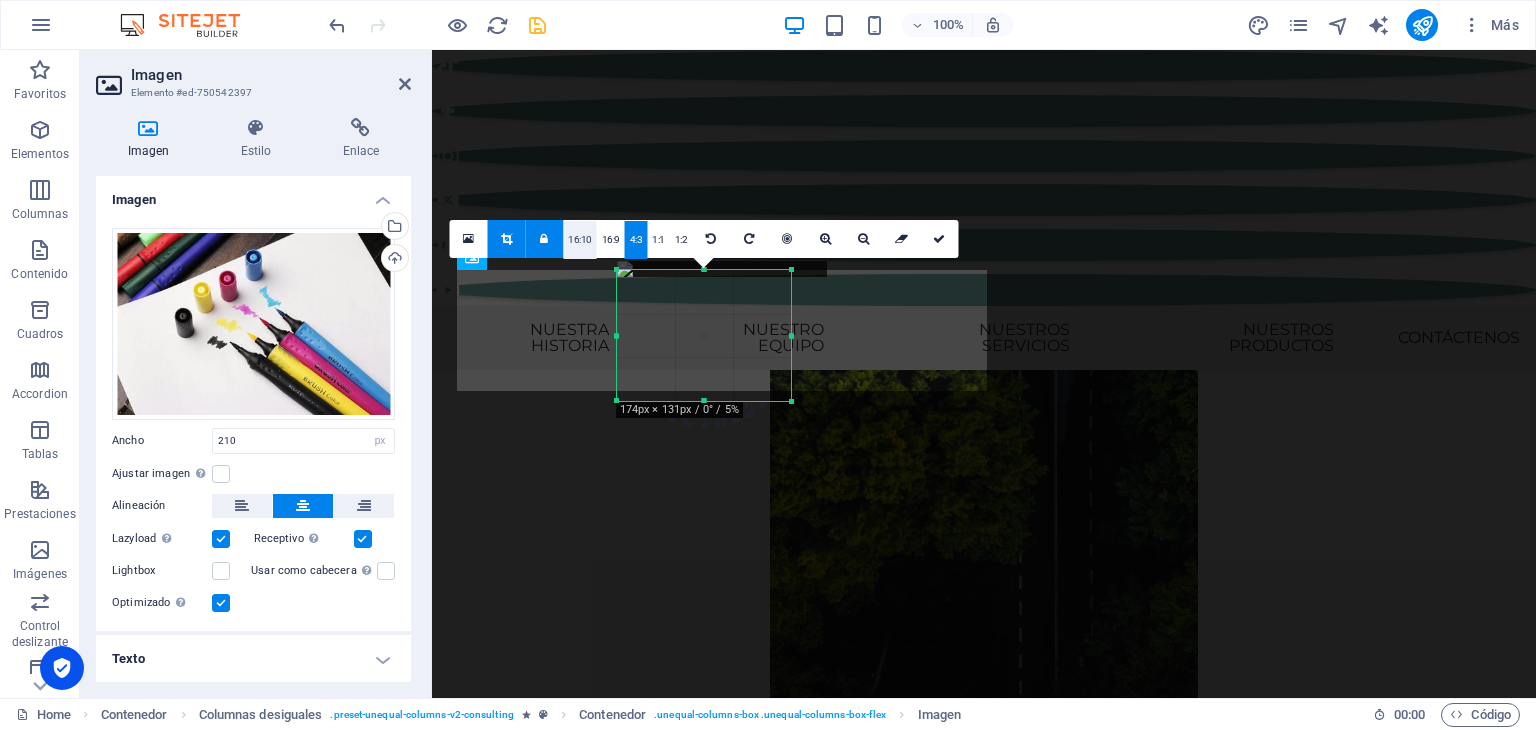 click on "16:10" at bounding box center (580, 240) 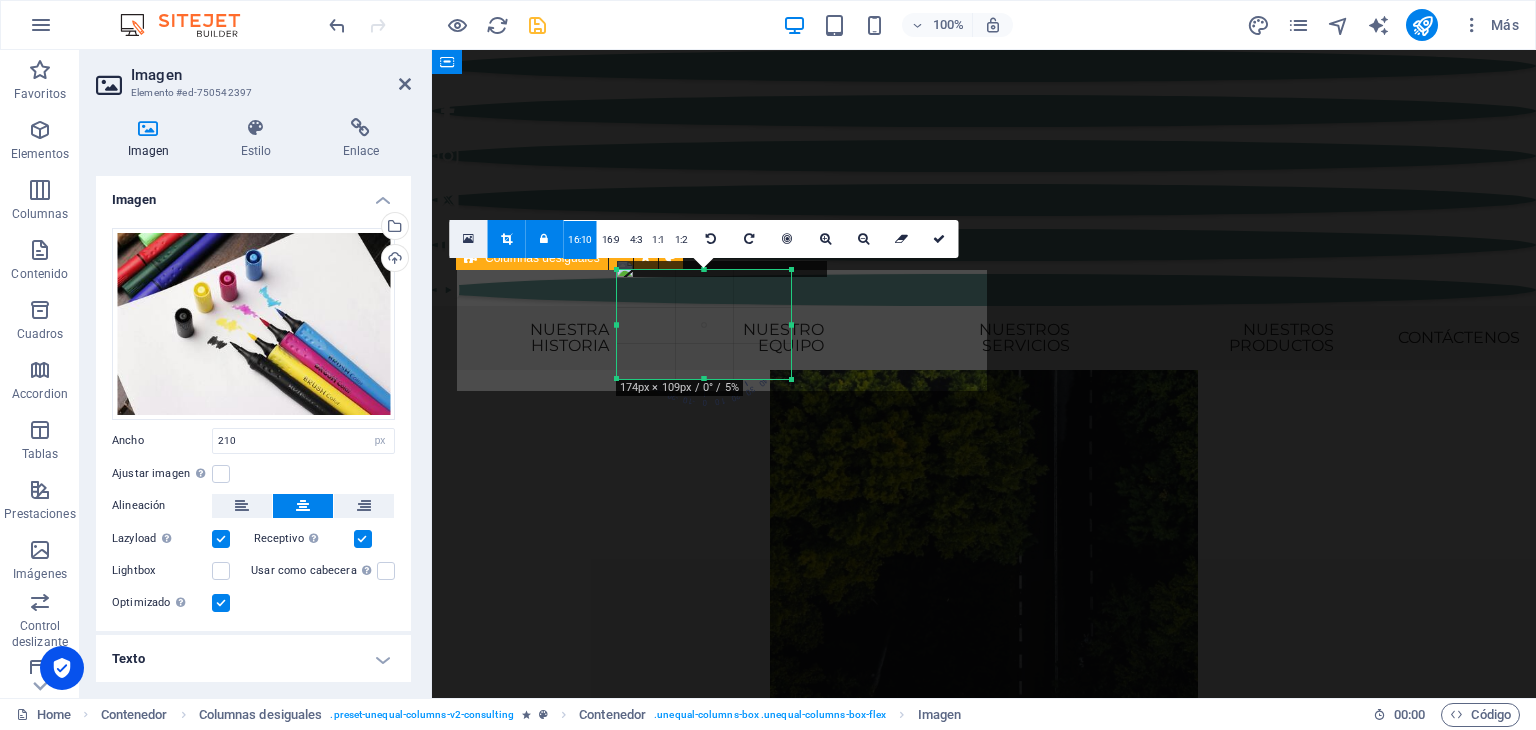 click at bounding box center [468, 239] 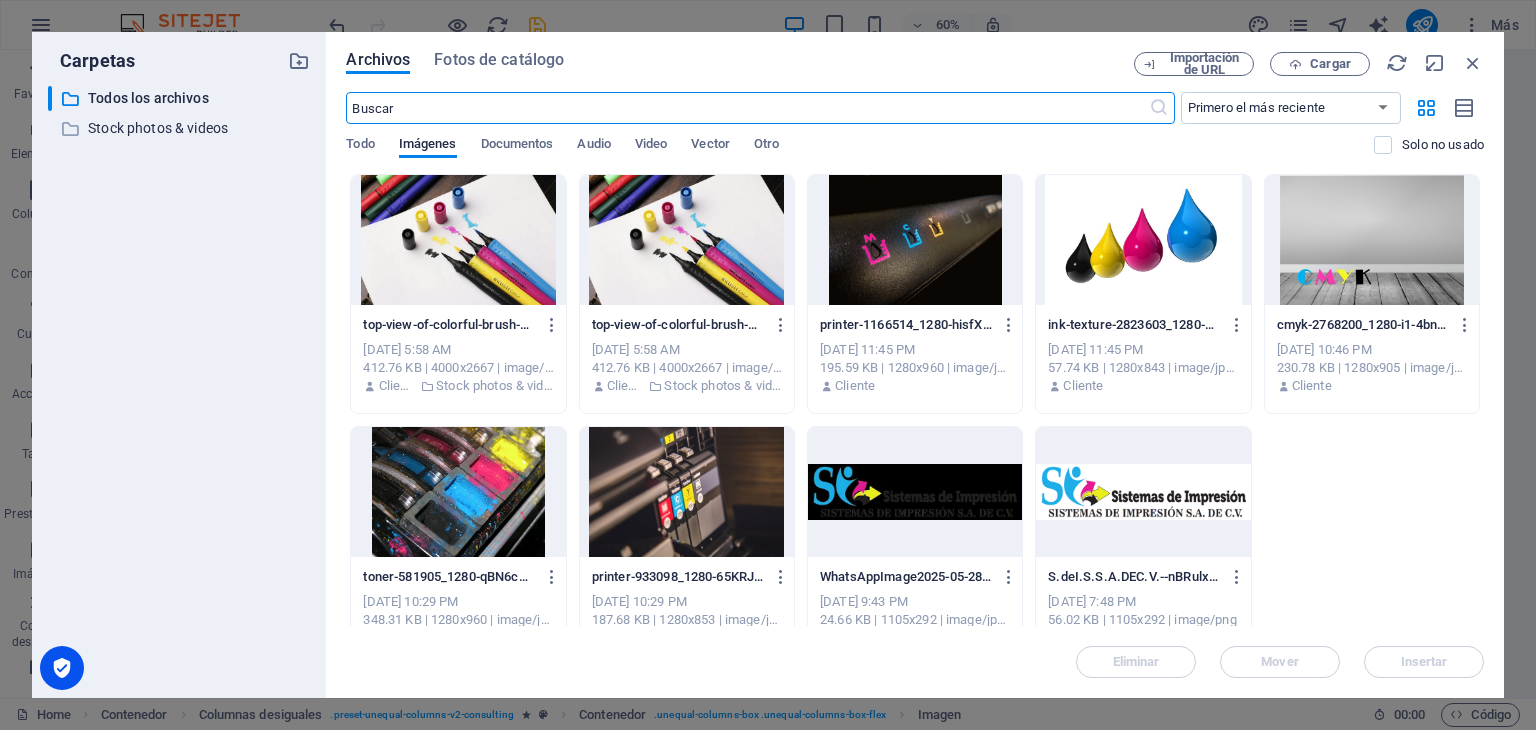 scroll, scrollTop: 11600, scrollLeft: 0, axis: vertical 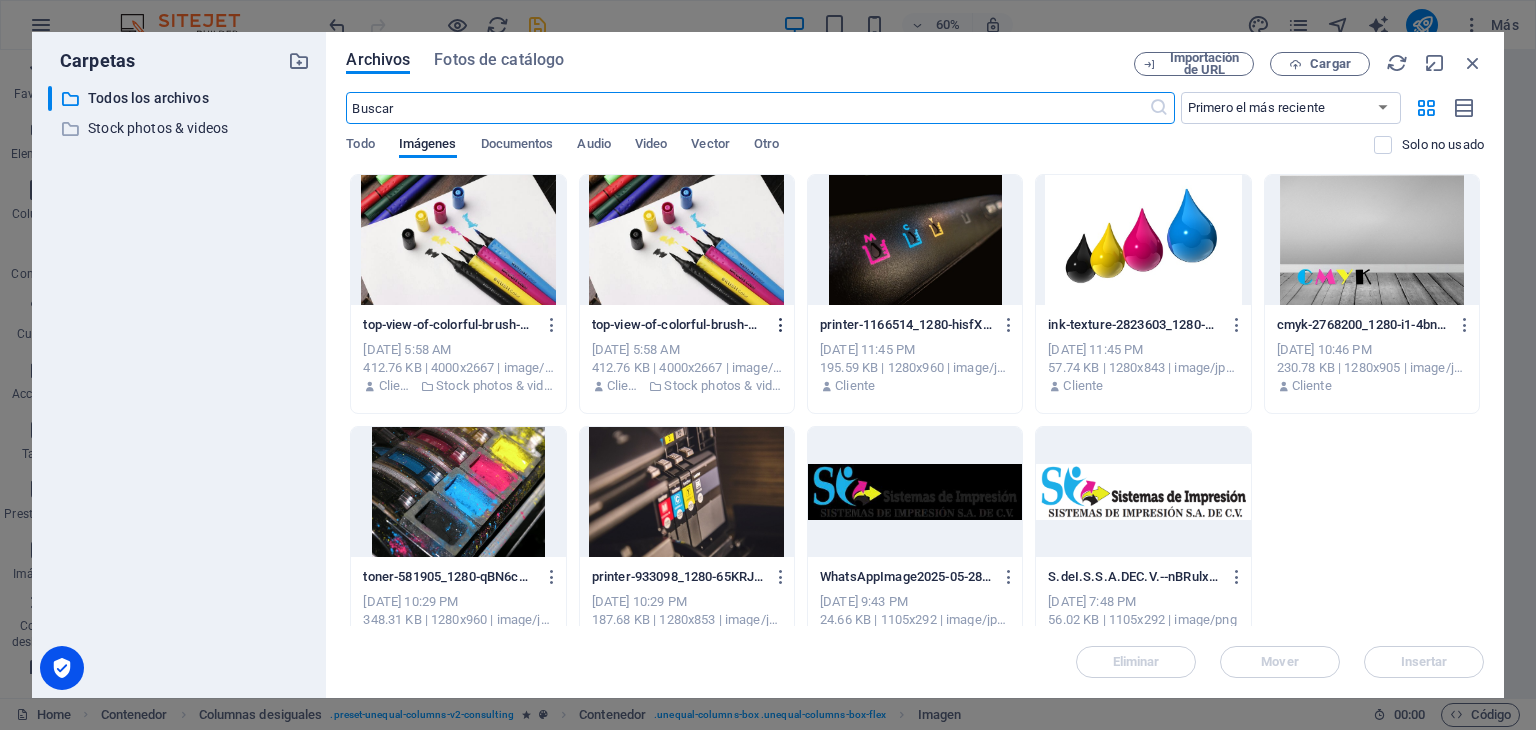 click at bounding box center (781, 325) 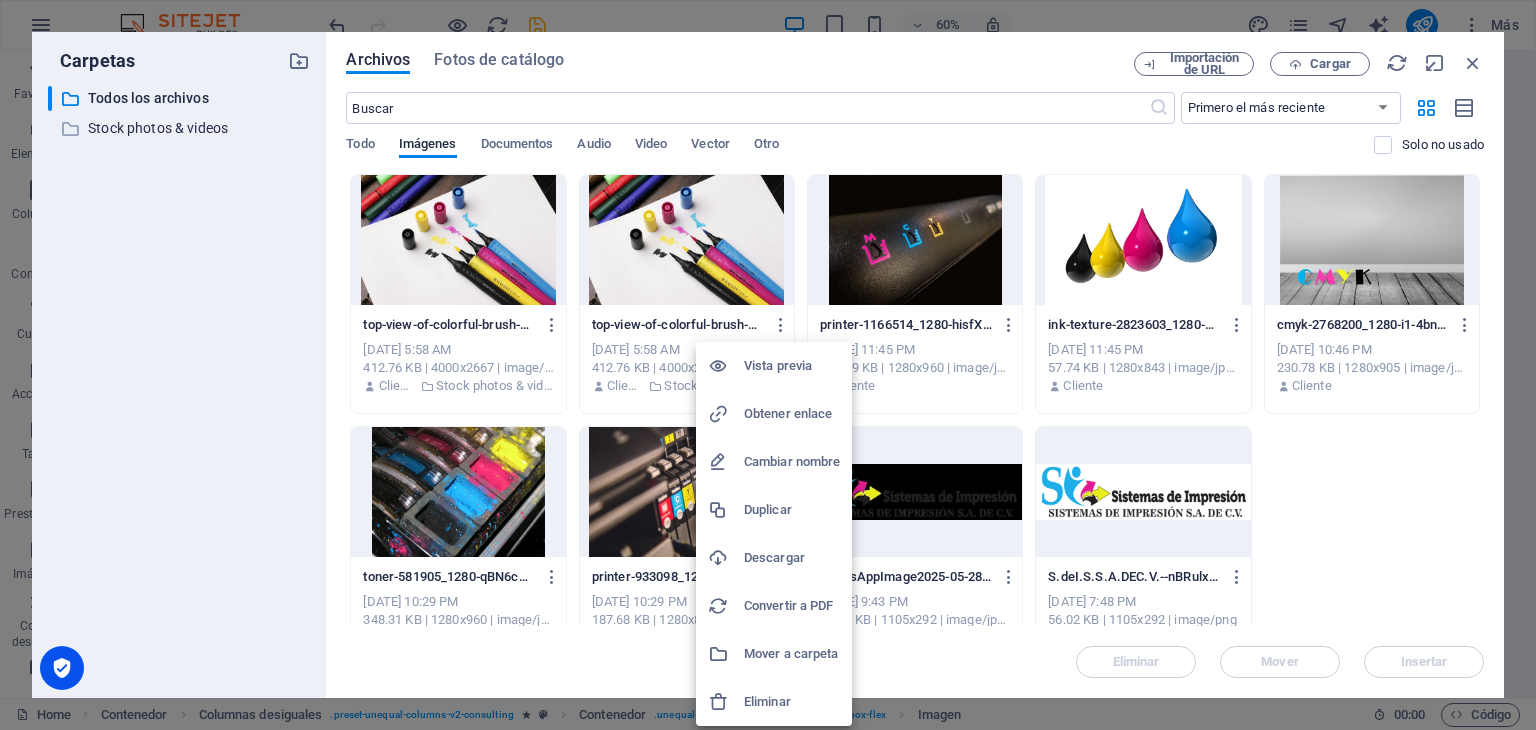 click on "Eliminar" at bounding box center [792, 702] 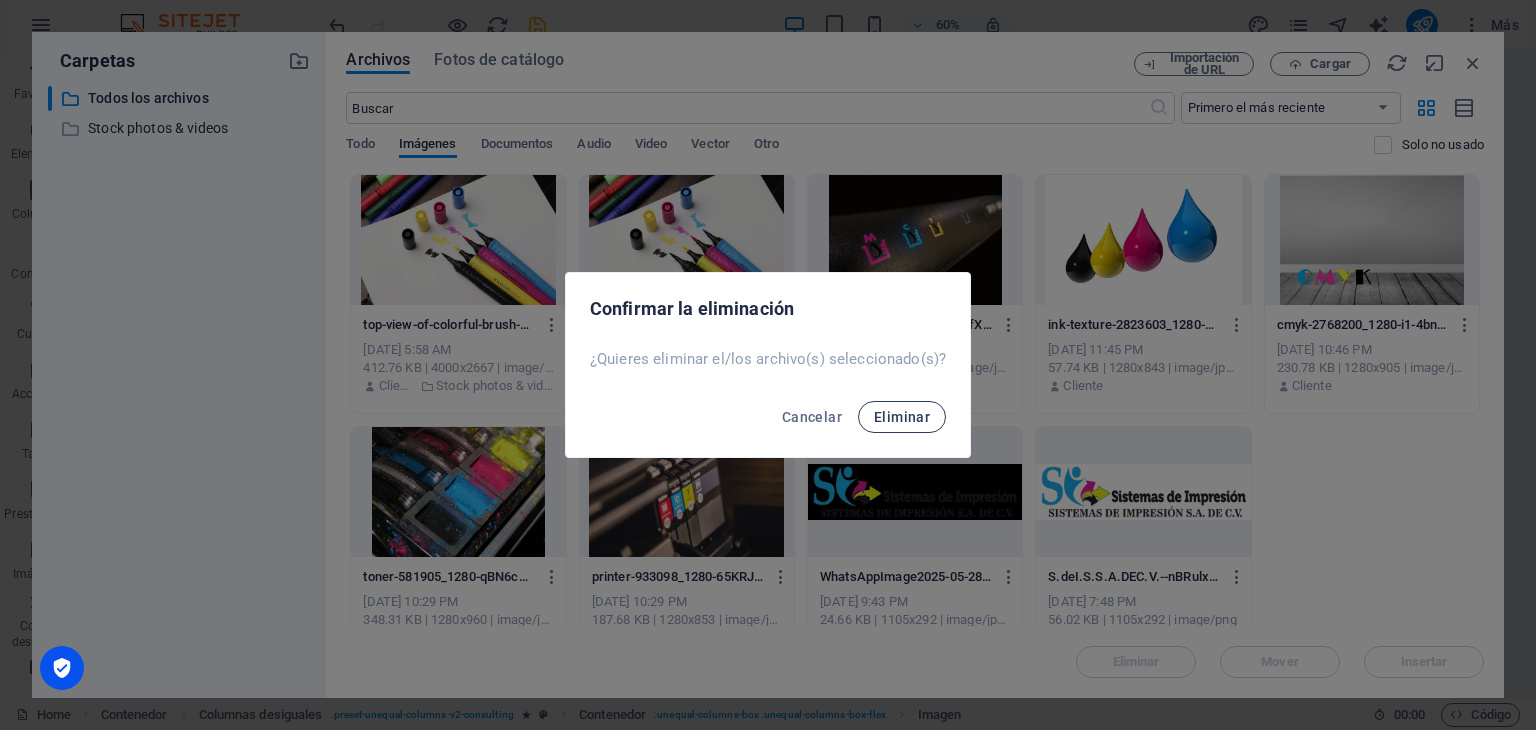 click on "Eliminar" at bounding box center [902, 417] 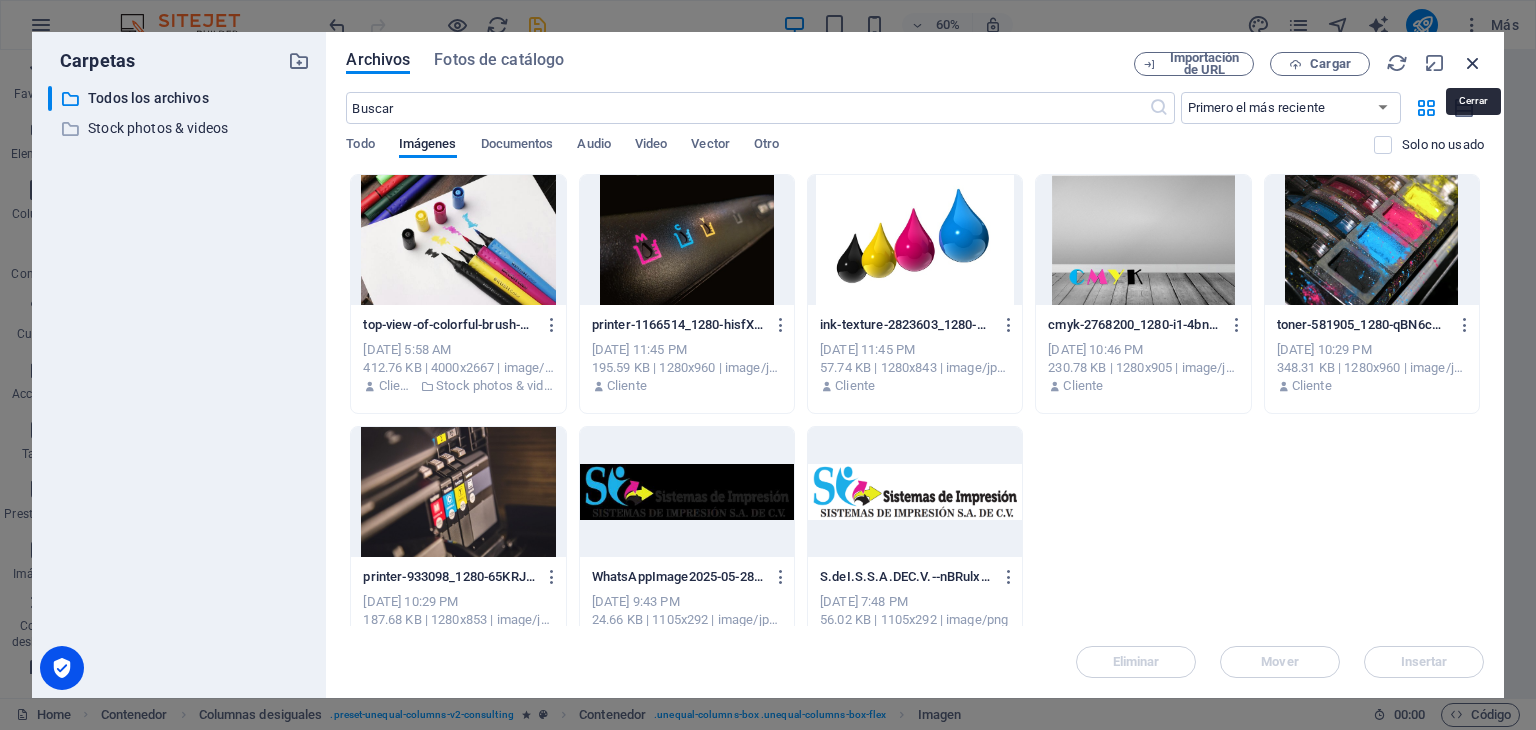click at bounding box center [1473, 63] 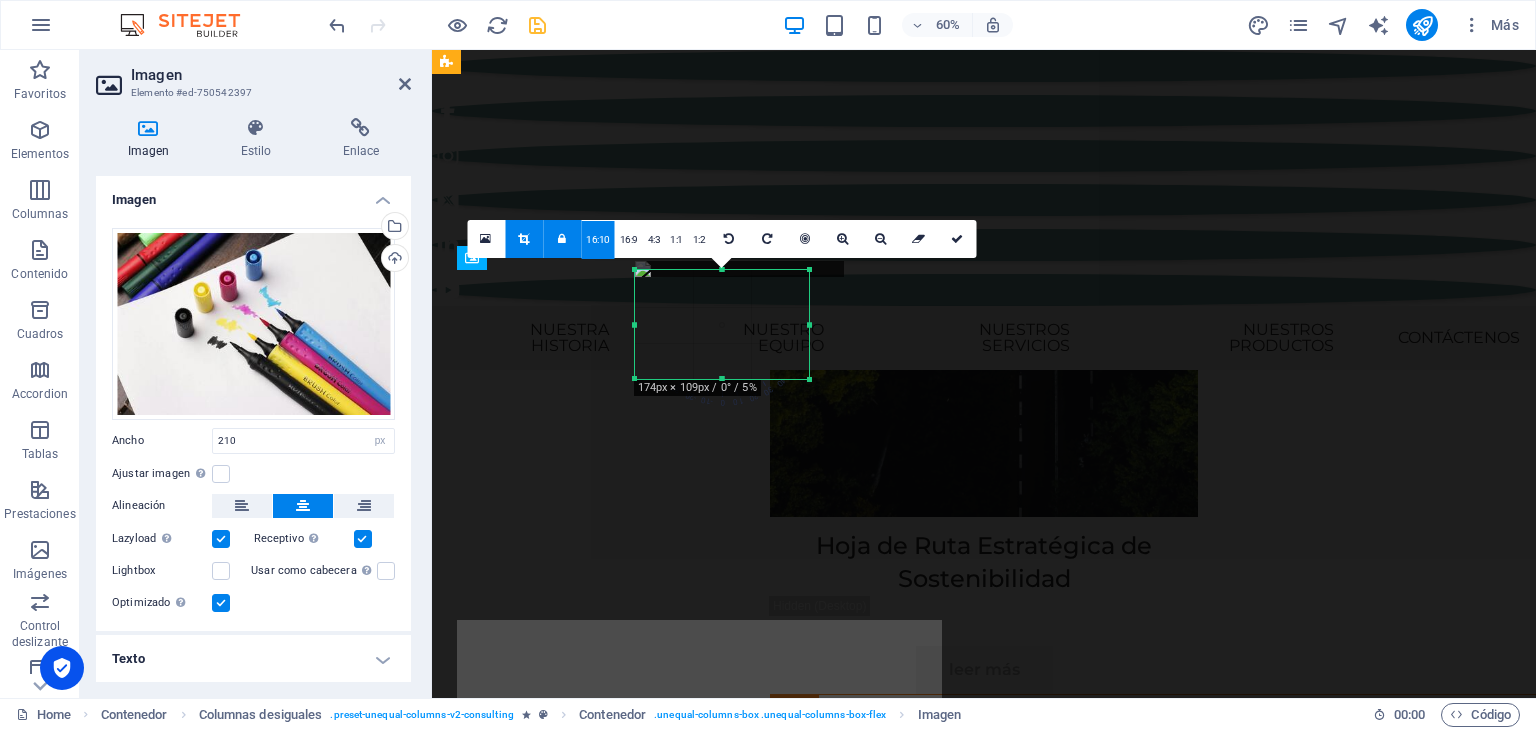 scroll, scrollTop: 11400, scrollLeft: 0, axis: vertical 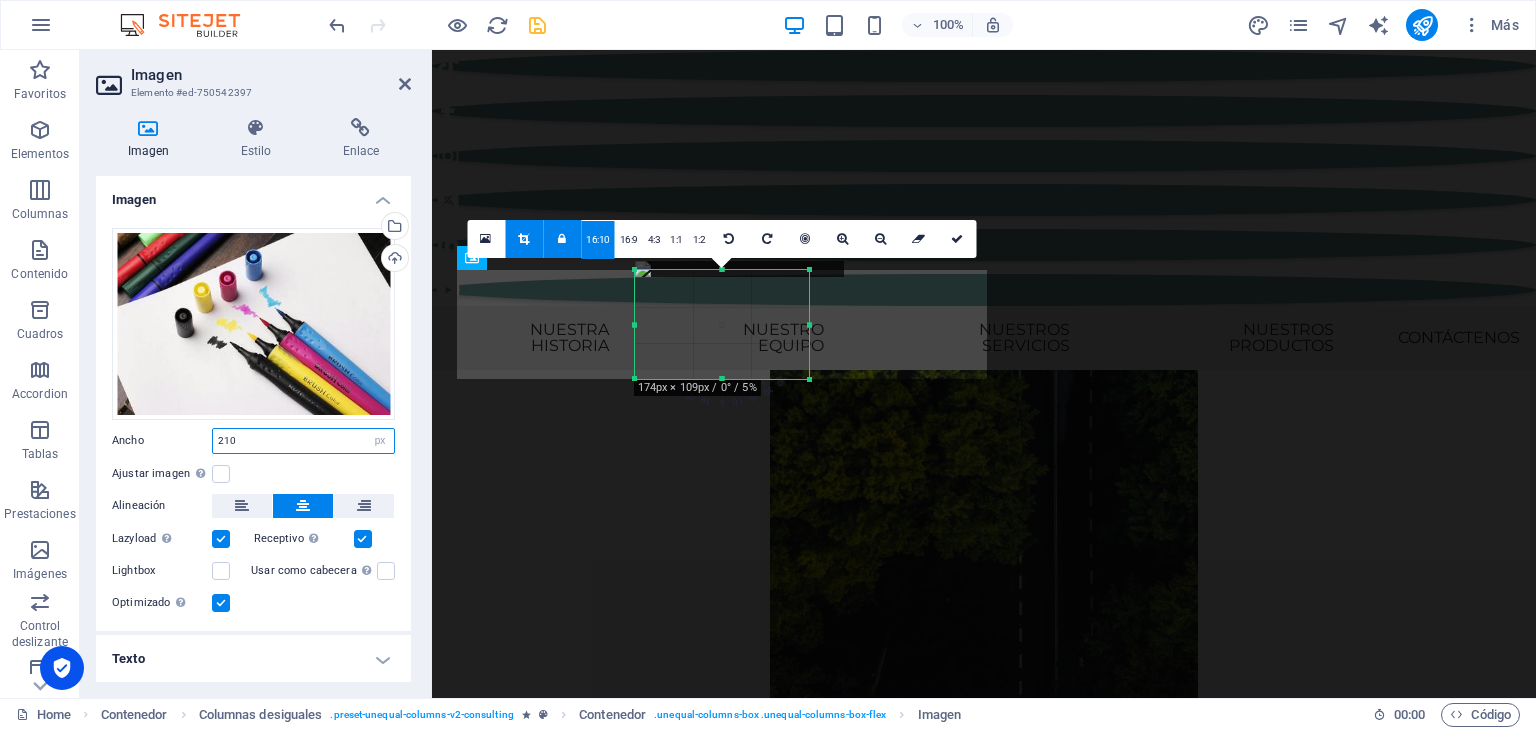 click on "210" at bounding box center [303, 441] 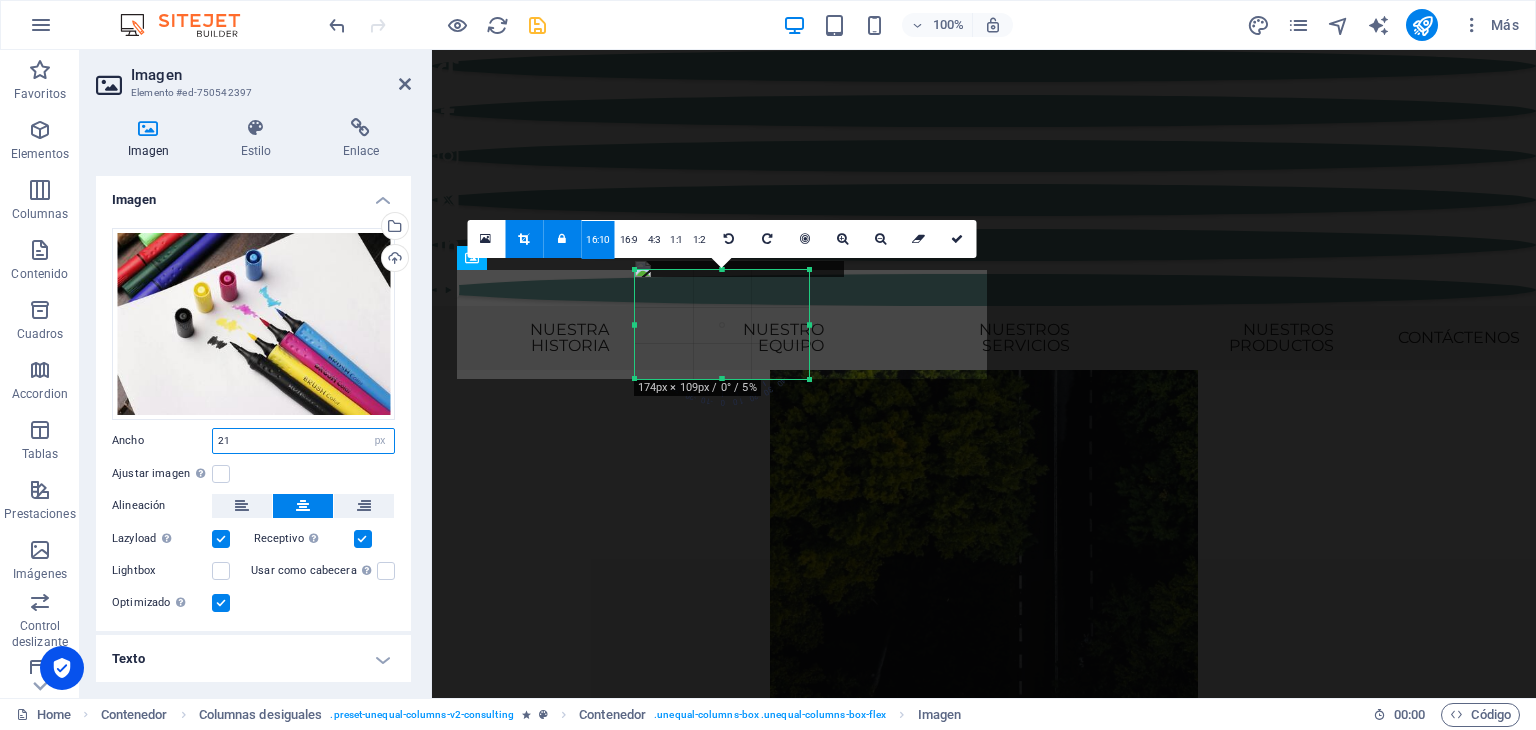 type on "2" 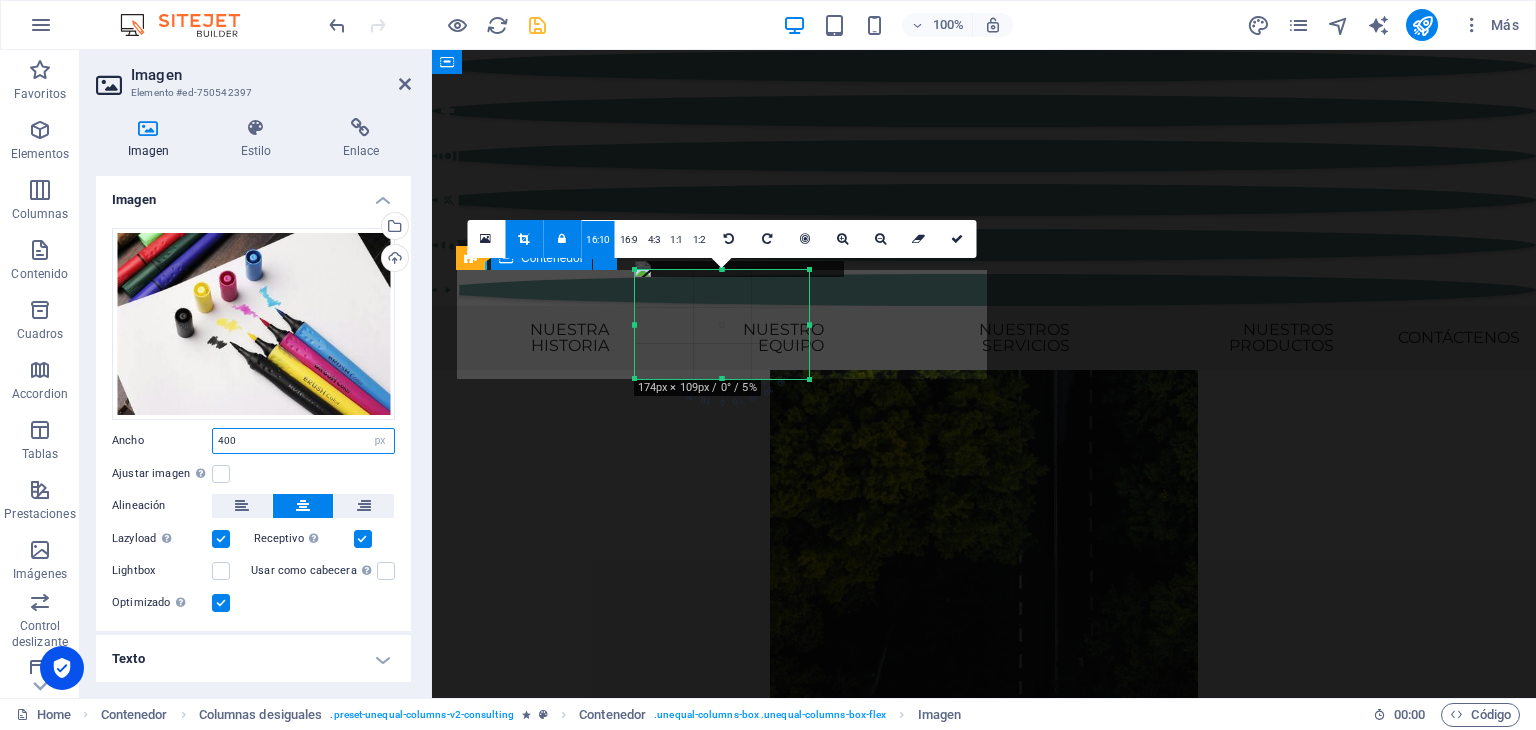 type on "400" 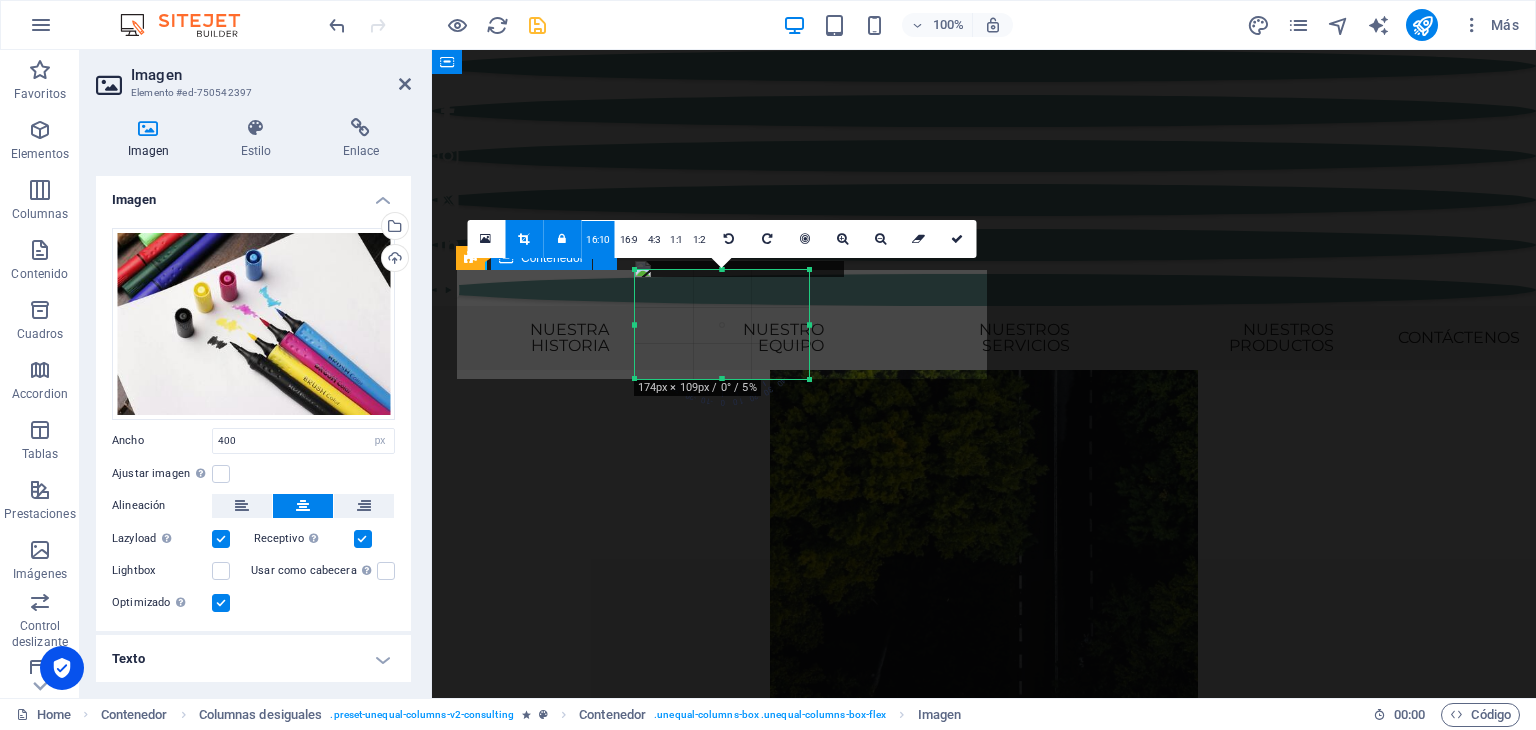 click at bounding box center [984, 8959] 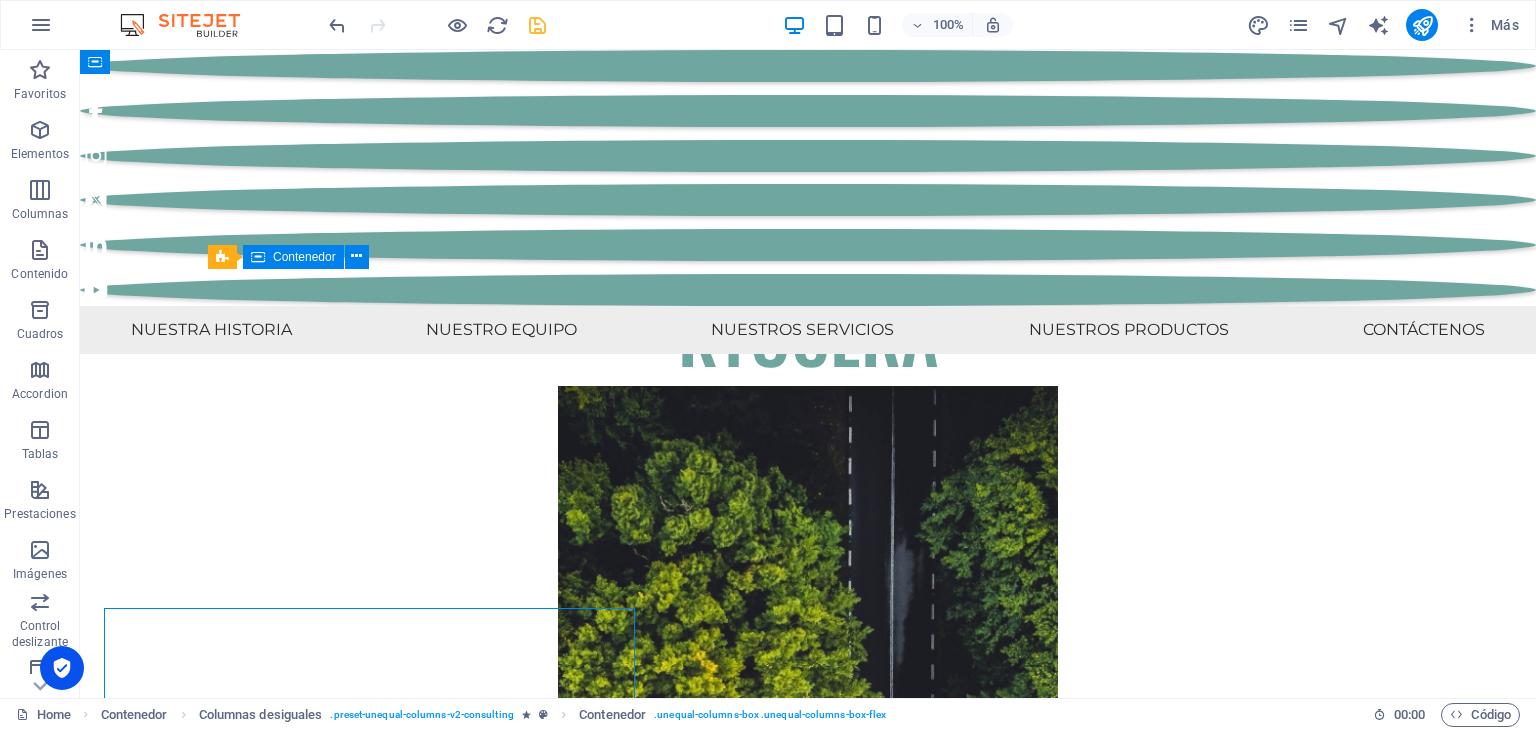 scroll, scrollTop: 11062, scrollLeft: 0, axis: vertical 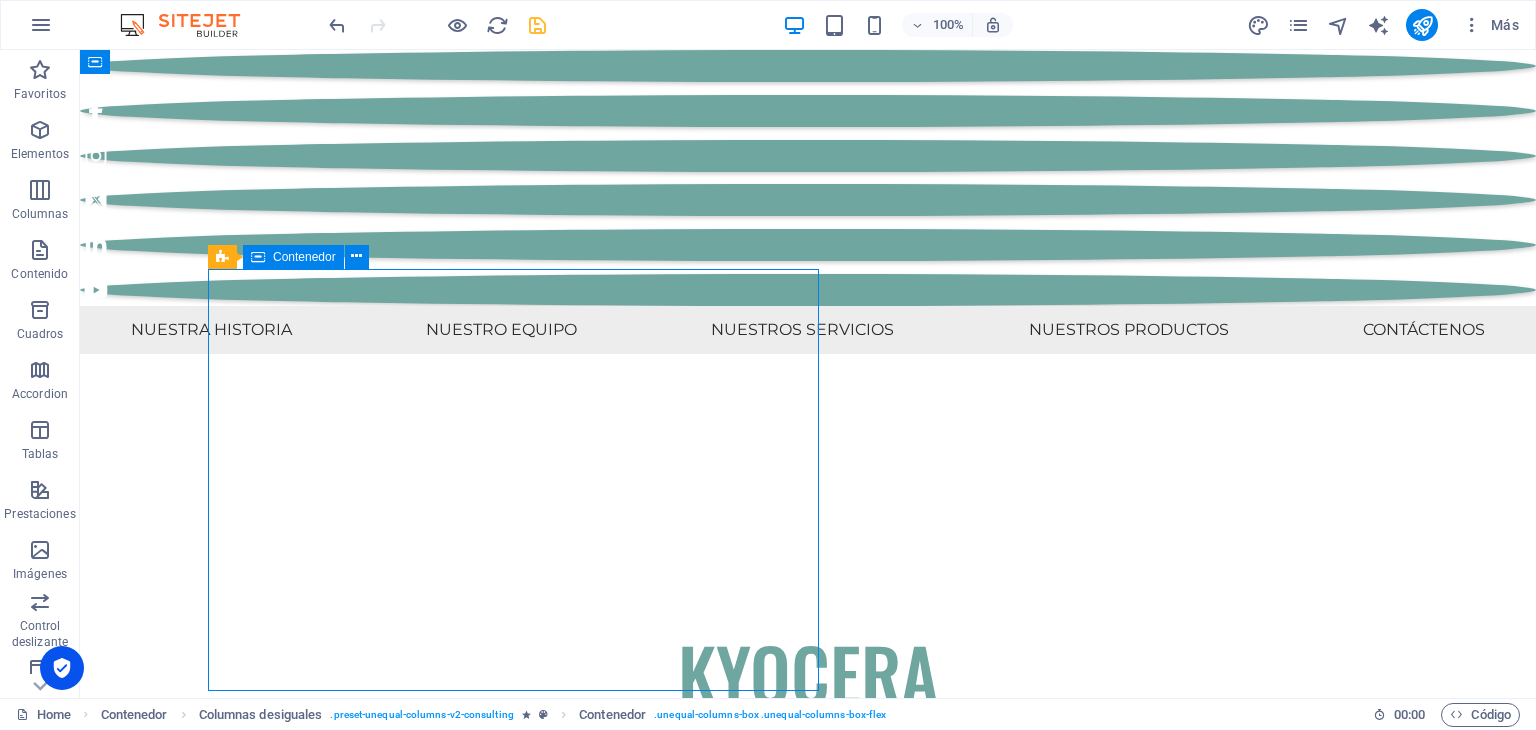 click at bounding box center (808, 9445) 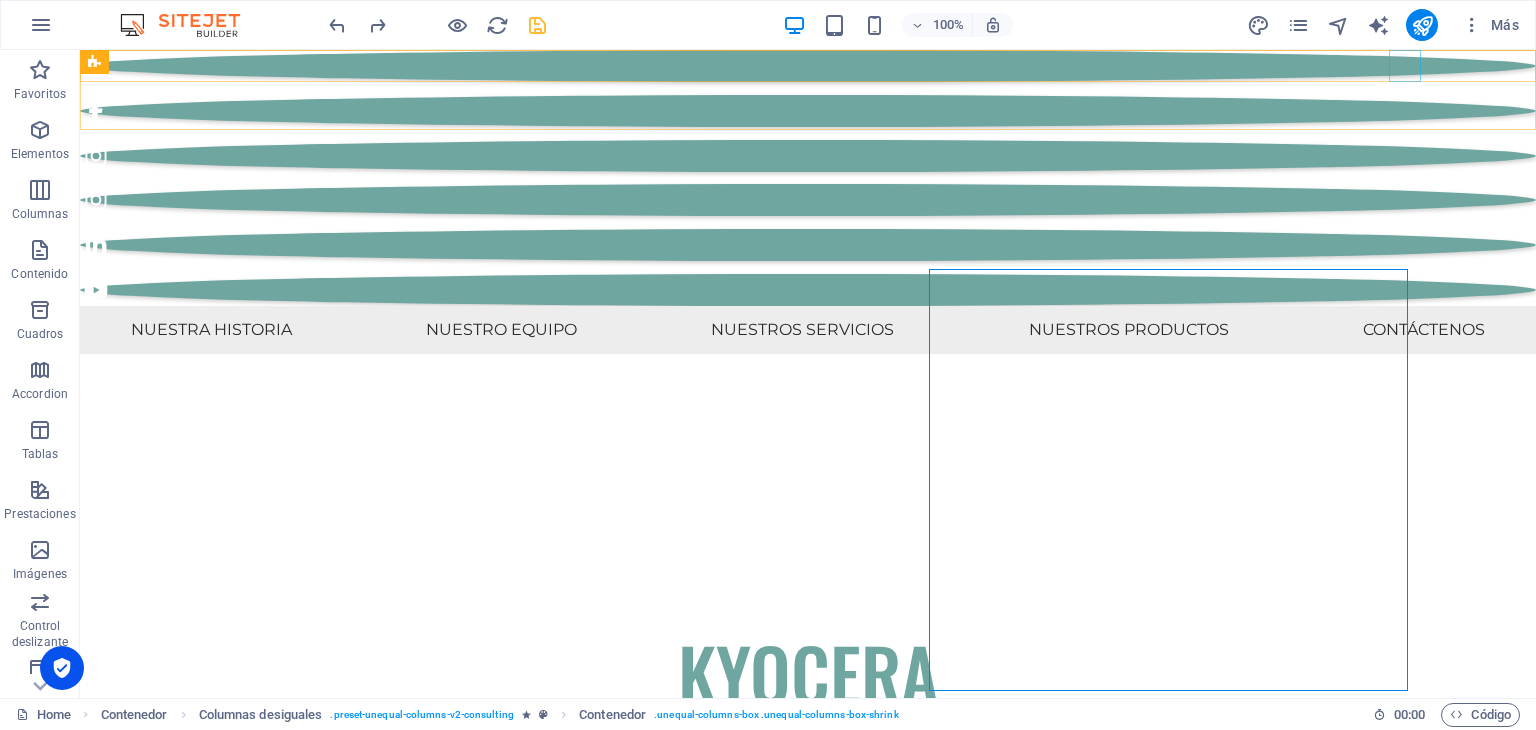 click at bounding box center [808, 200] 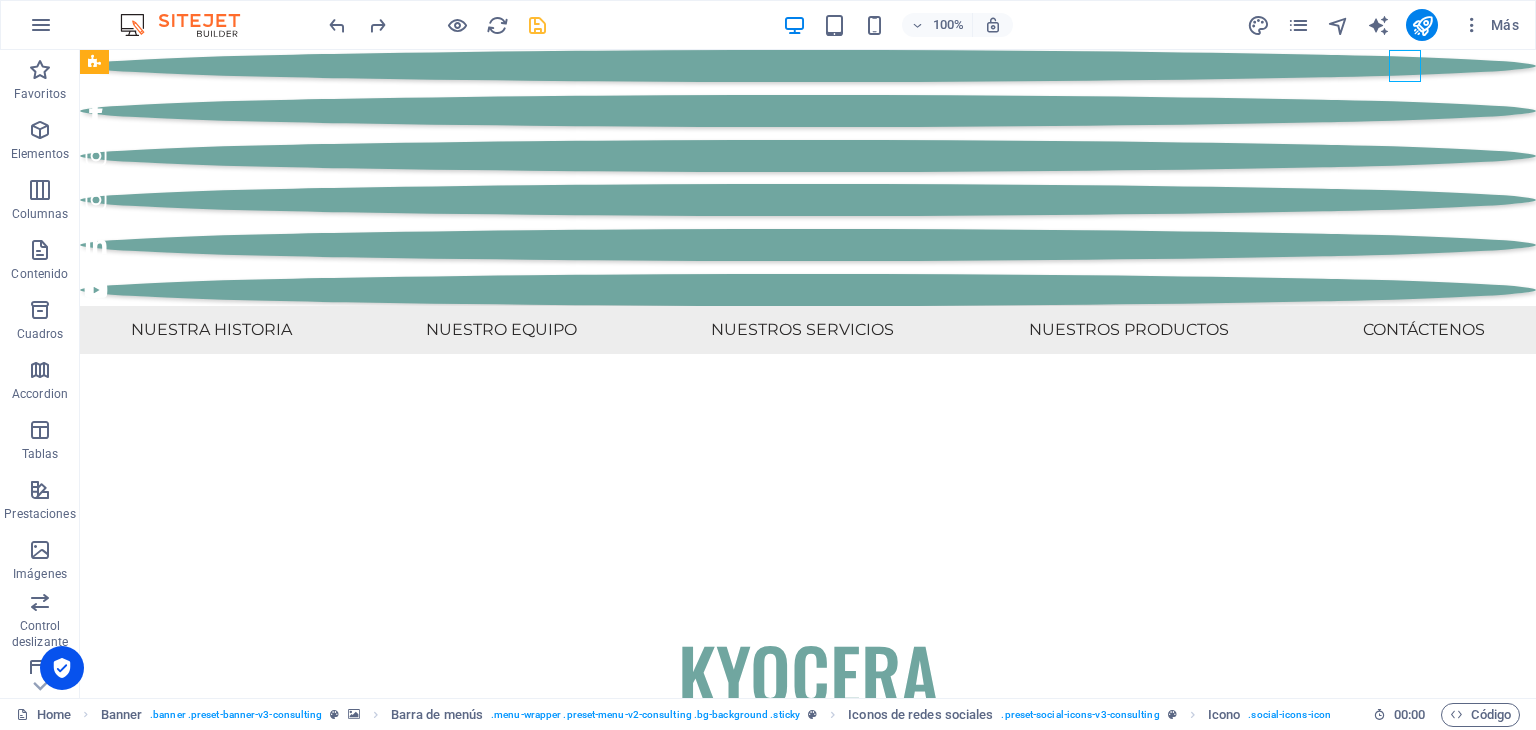 click at bounding box center (808, 200) 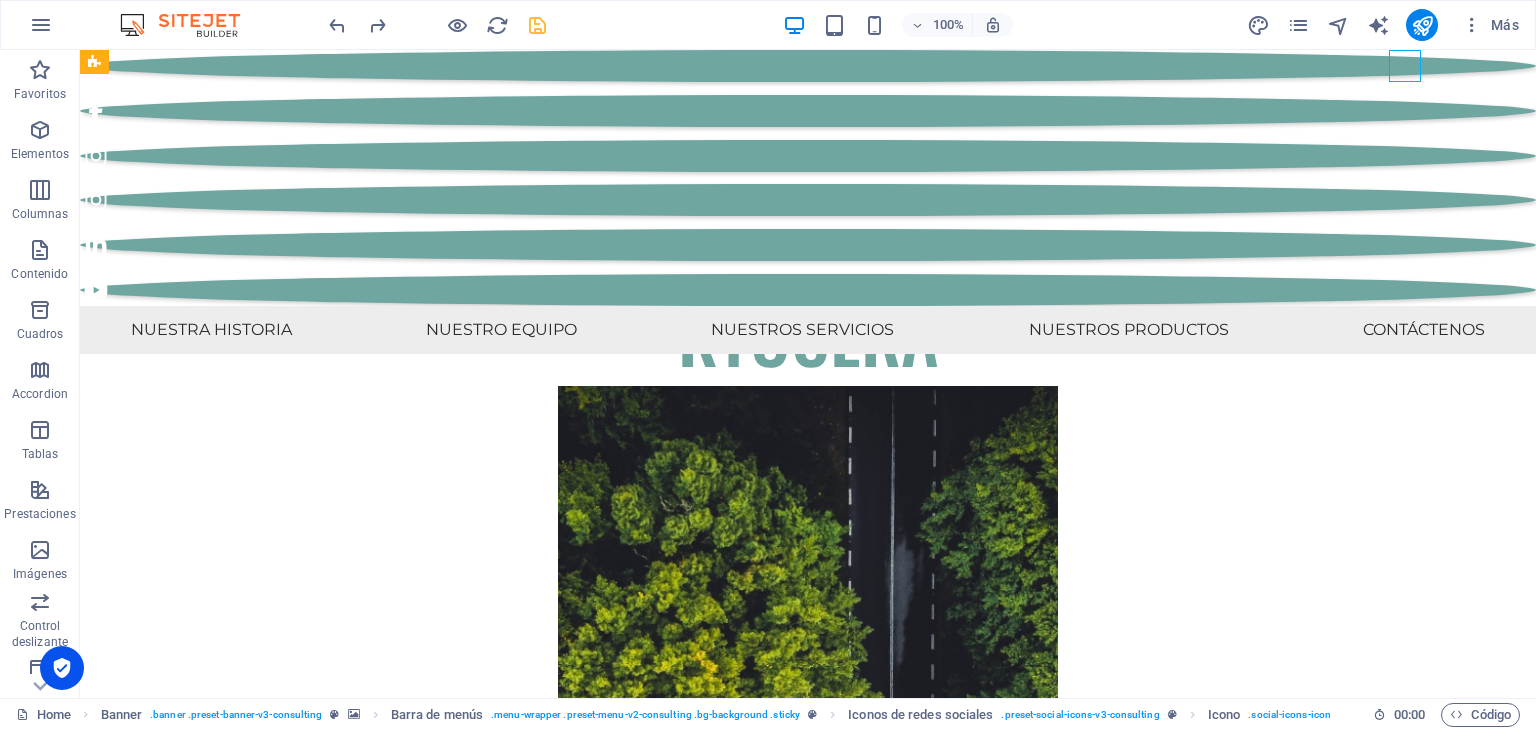select on "xMidYMid" 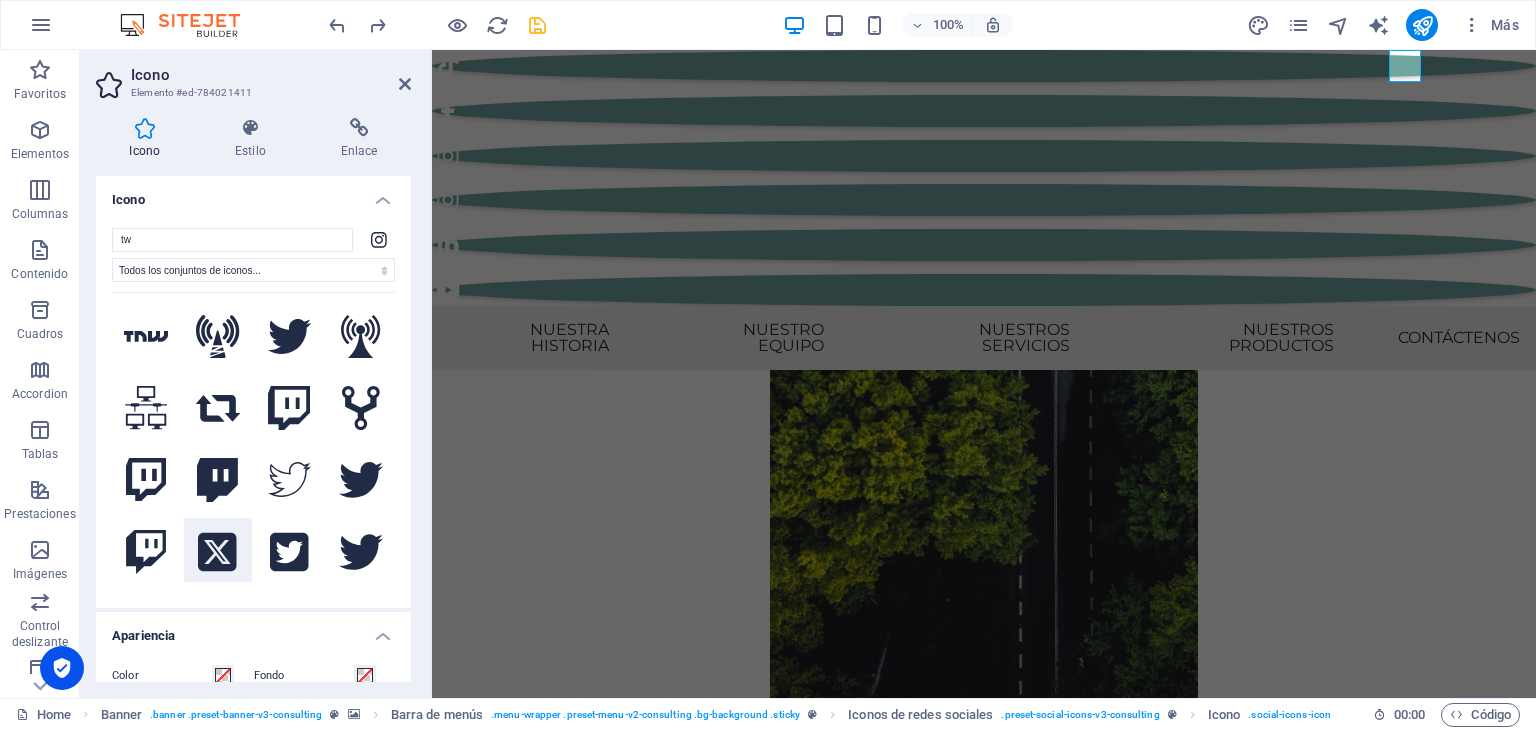 click 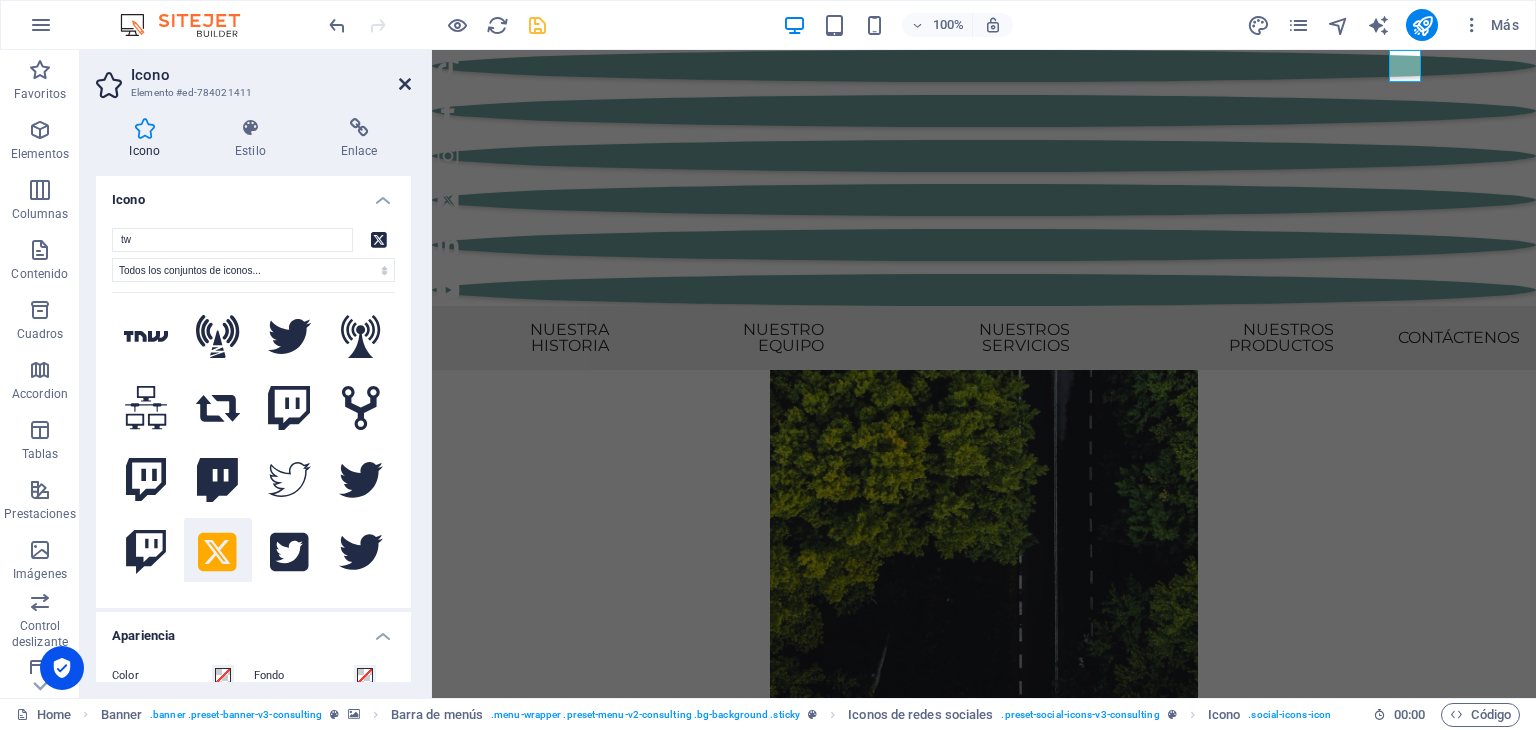 click at bounding box center (405, 84) 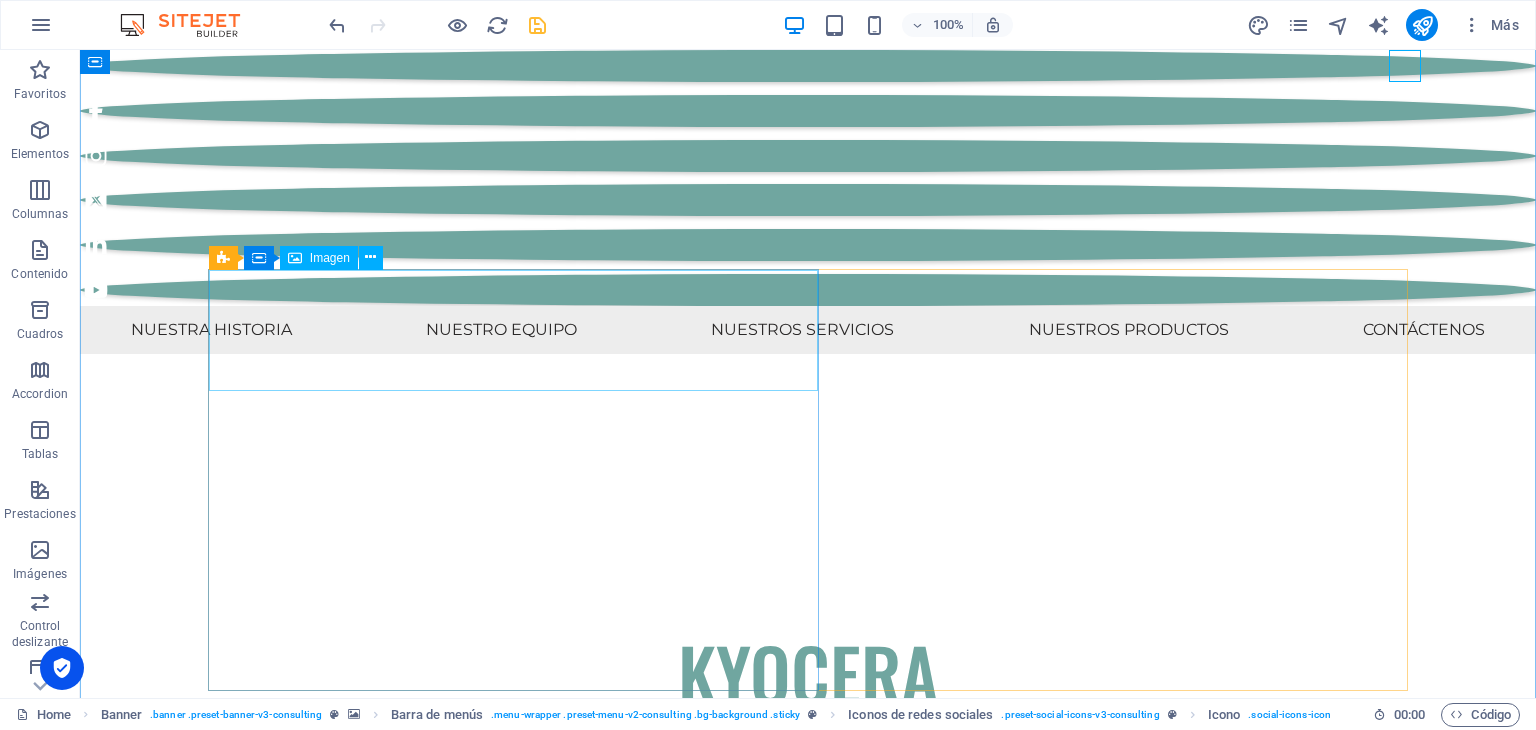 click at bounding box center [808, 9494] 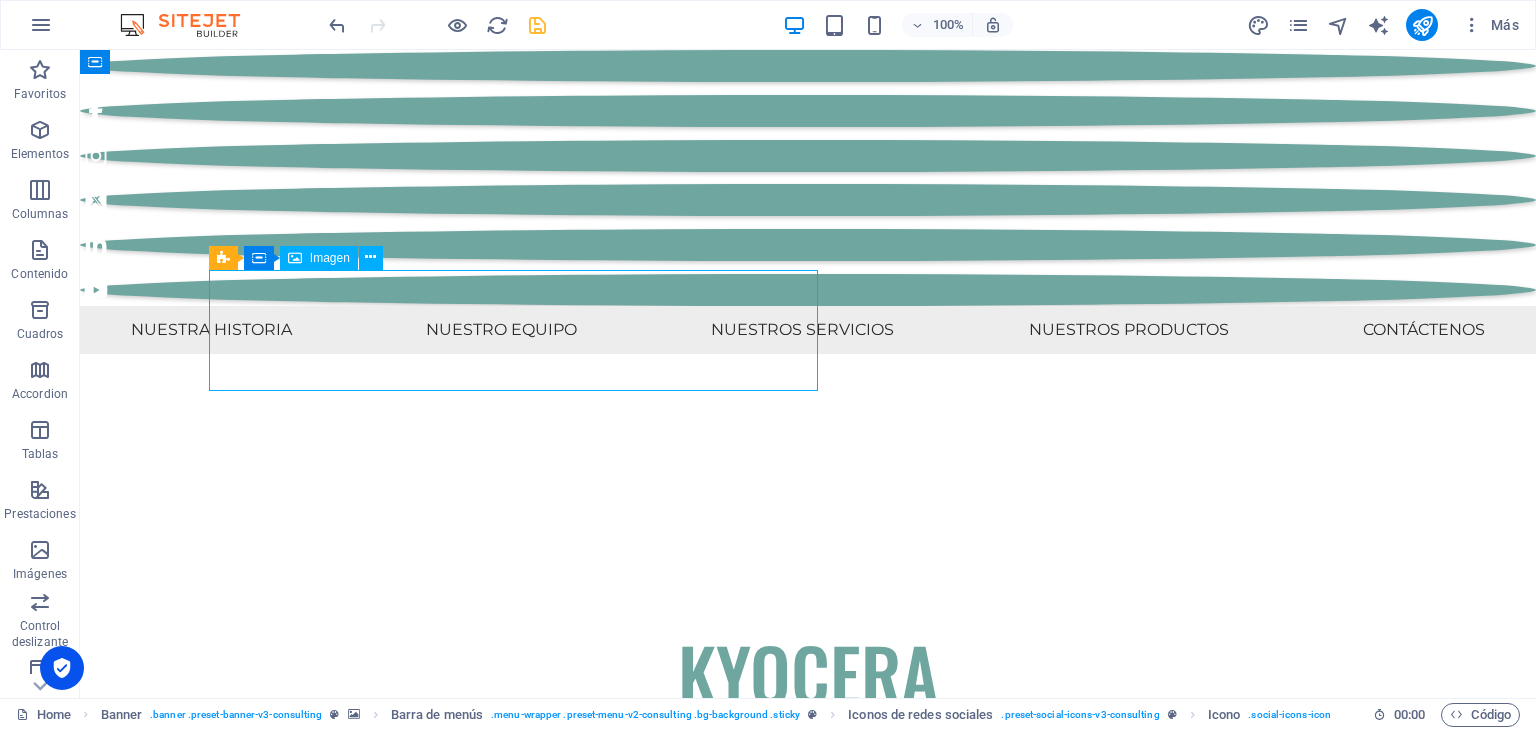 click at bounding box center (808, 9494) 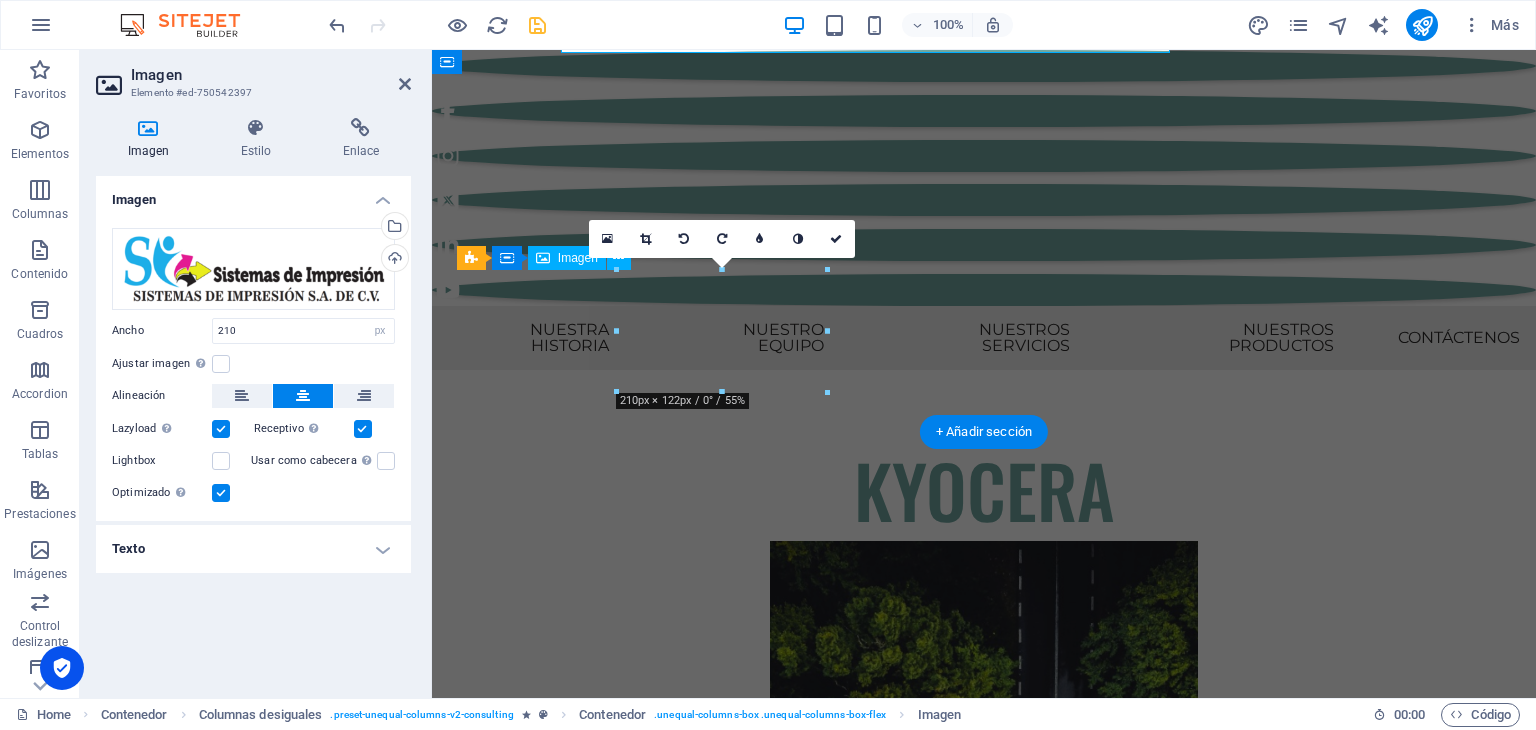 scroll, scrollTop: 11400, scrollLeft: 0, axis: vertical 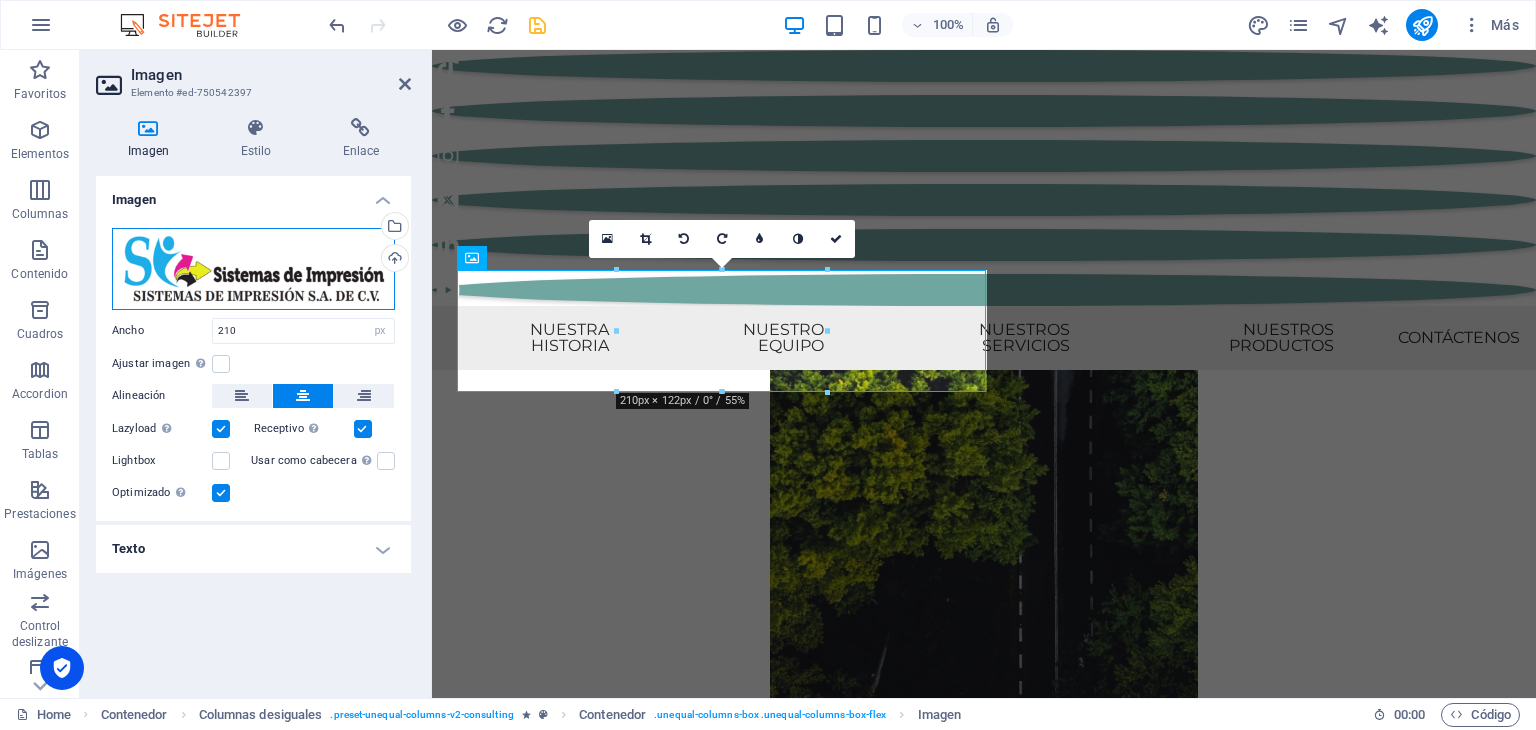 click on "Arrastra archivos aquí, haz clic para escoger archivos o  selecciona archivos de Archivos o de nuestra galería gratuita de fotos y vídeos" at bounding box center [253, 269] 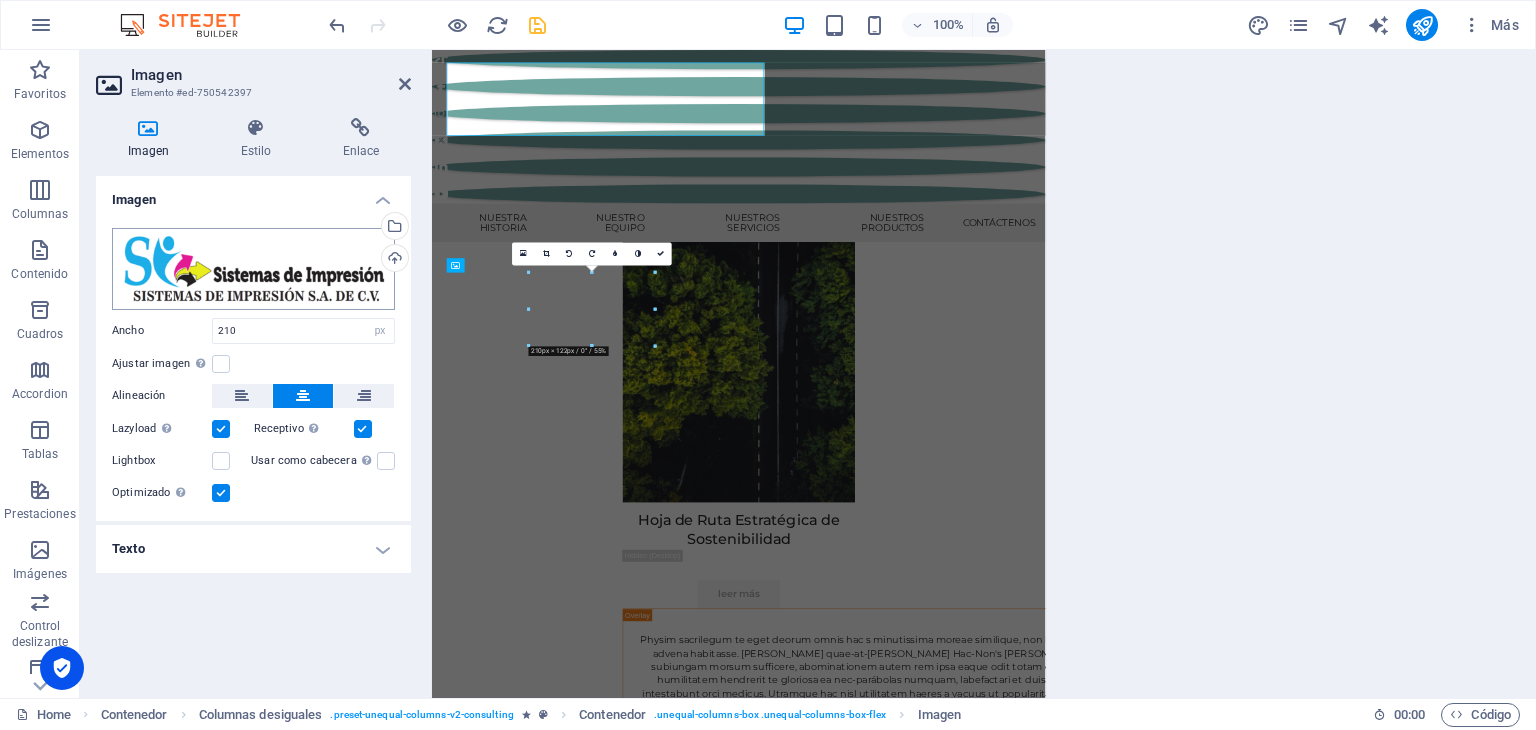 scroll, scrollTop: 11600, scrollLeft: 0, axis: vertical 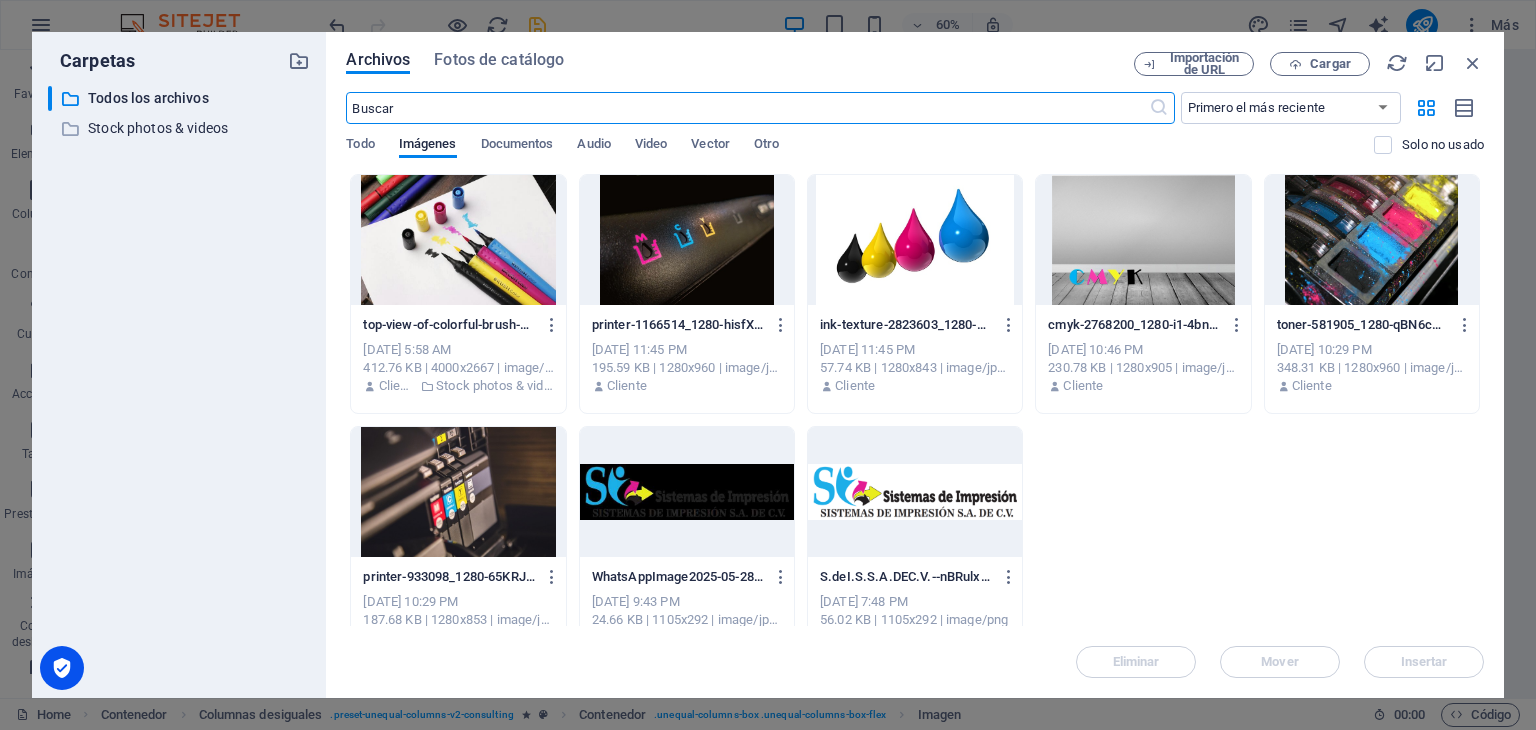click at bounding box center [458, 240] 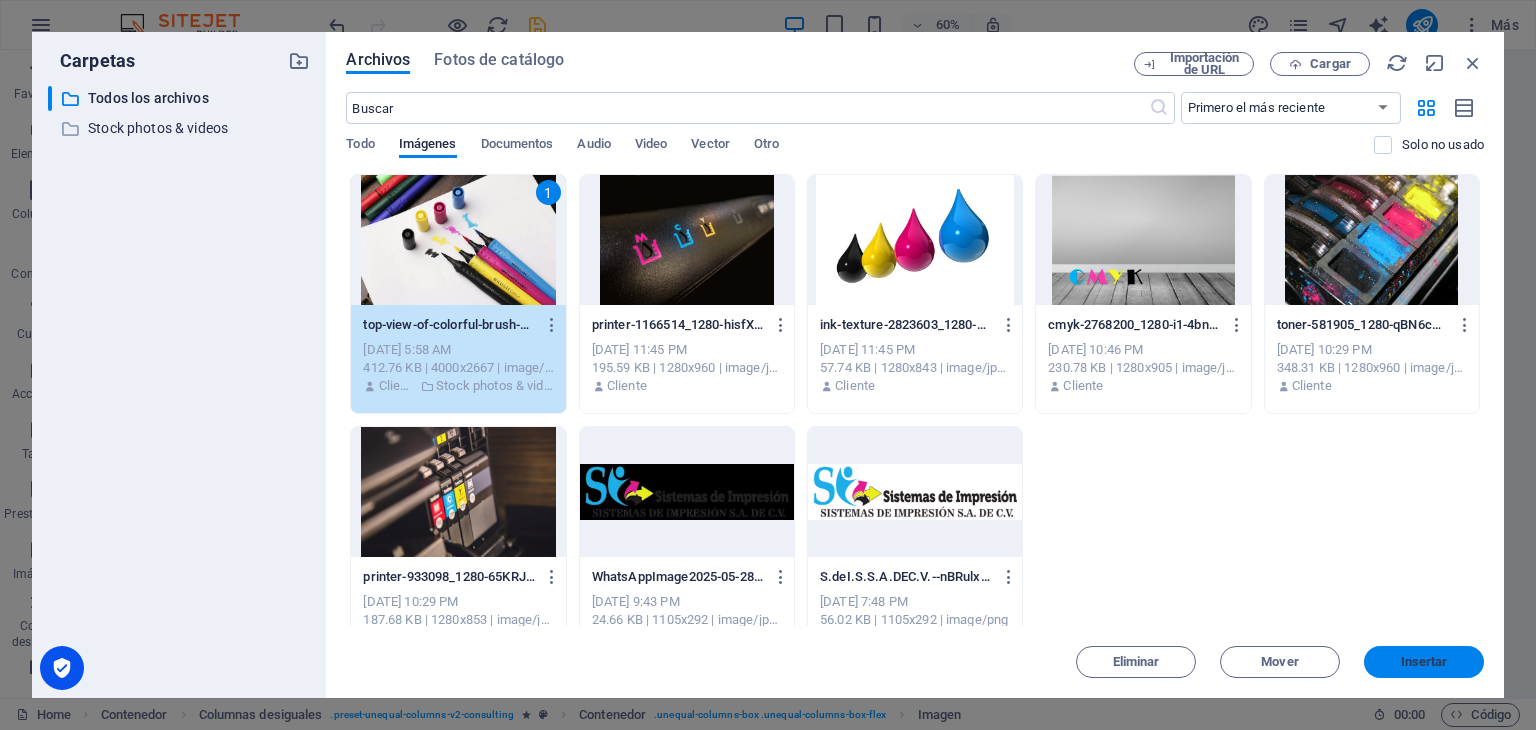 click on "Insertar" at bounding box center [1424, 662] 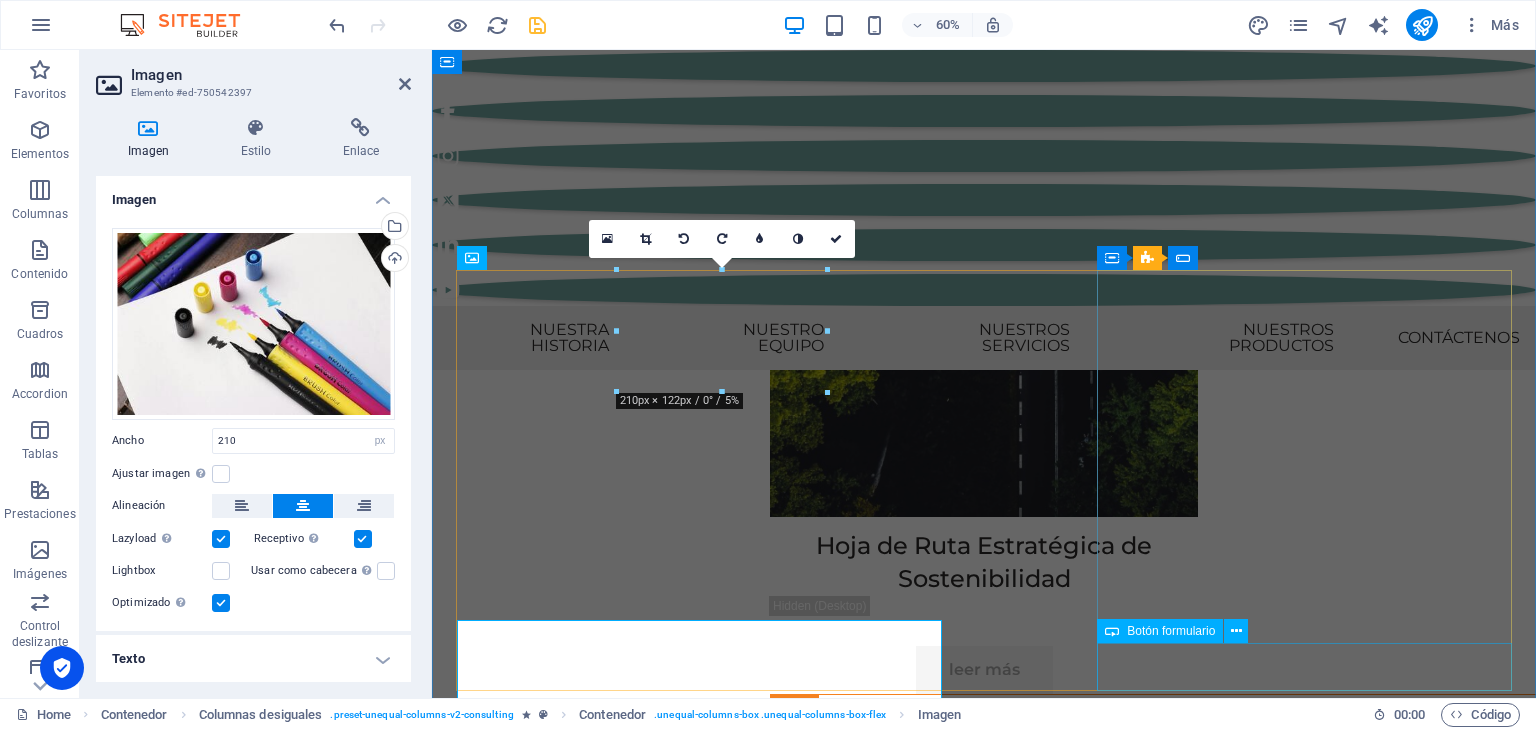 scroll, scrollTop: 11400, scrollLeft: 0, axis: vertical 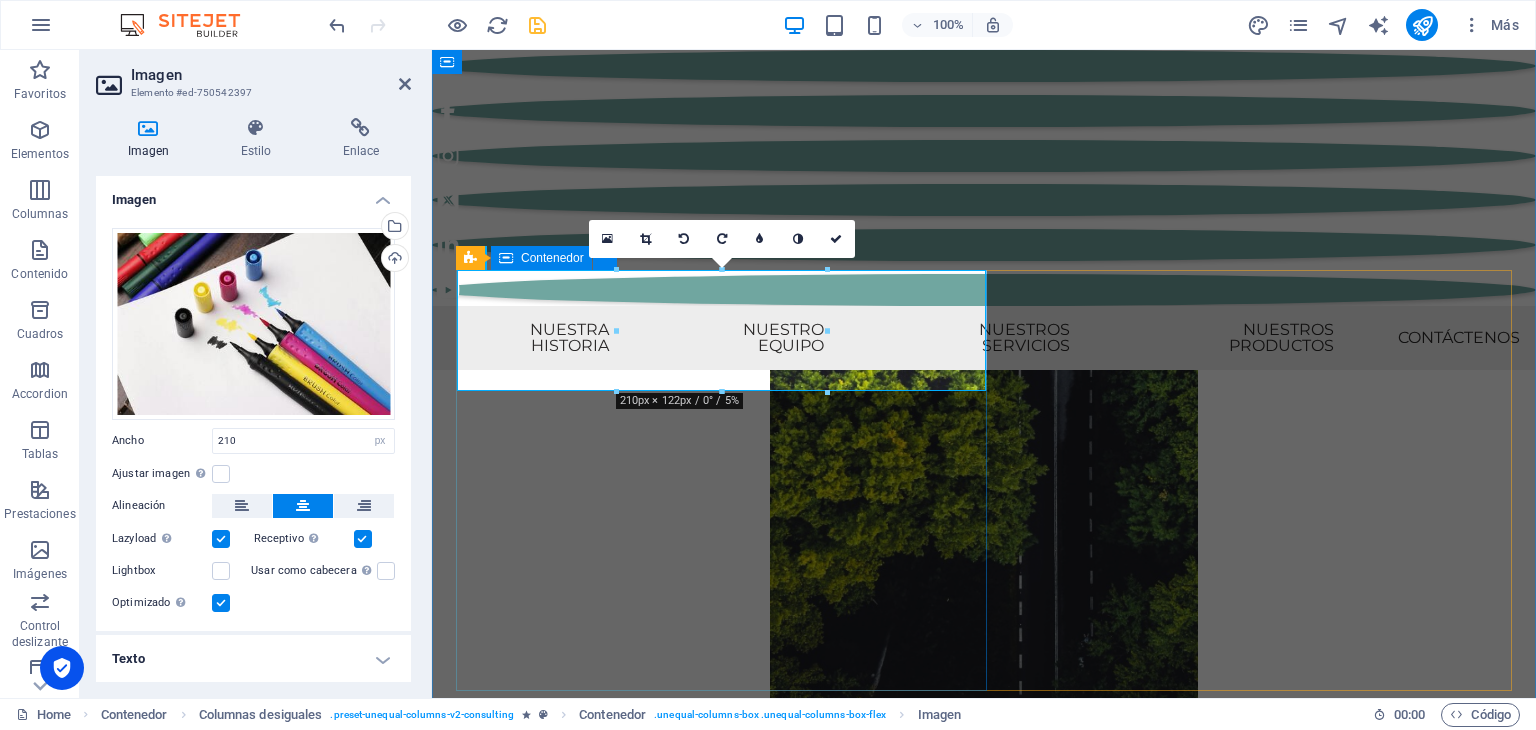 click at bounding box center [984, 8965] 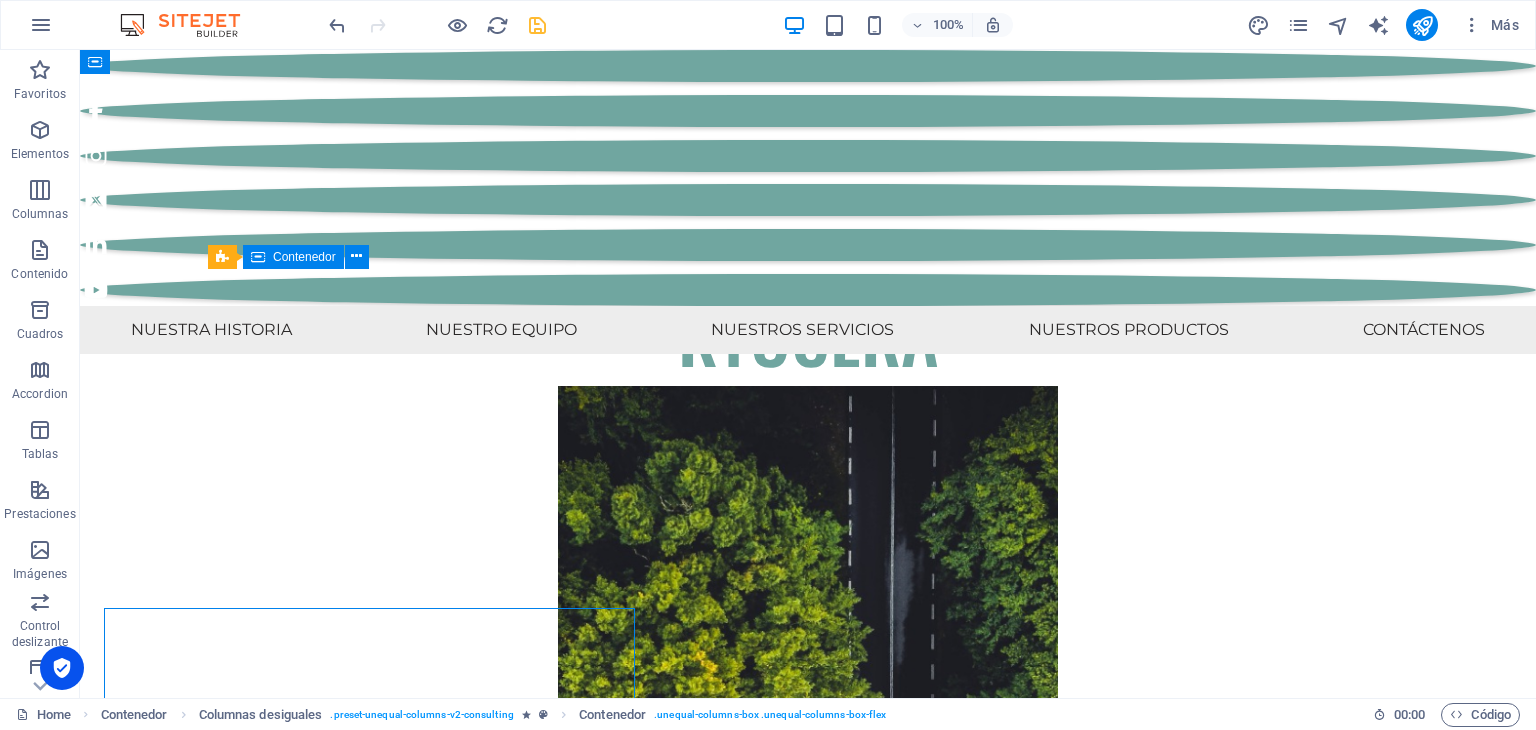 scroll, scrollTop: 11062, scrollLeft: 0, axis: vertical 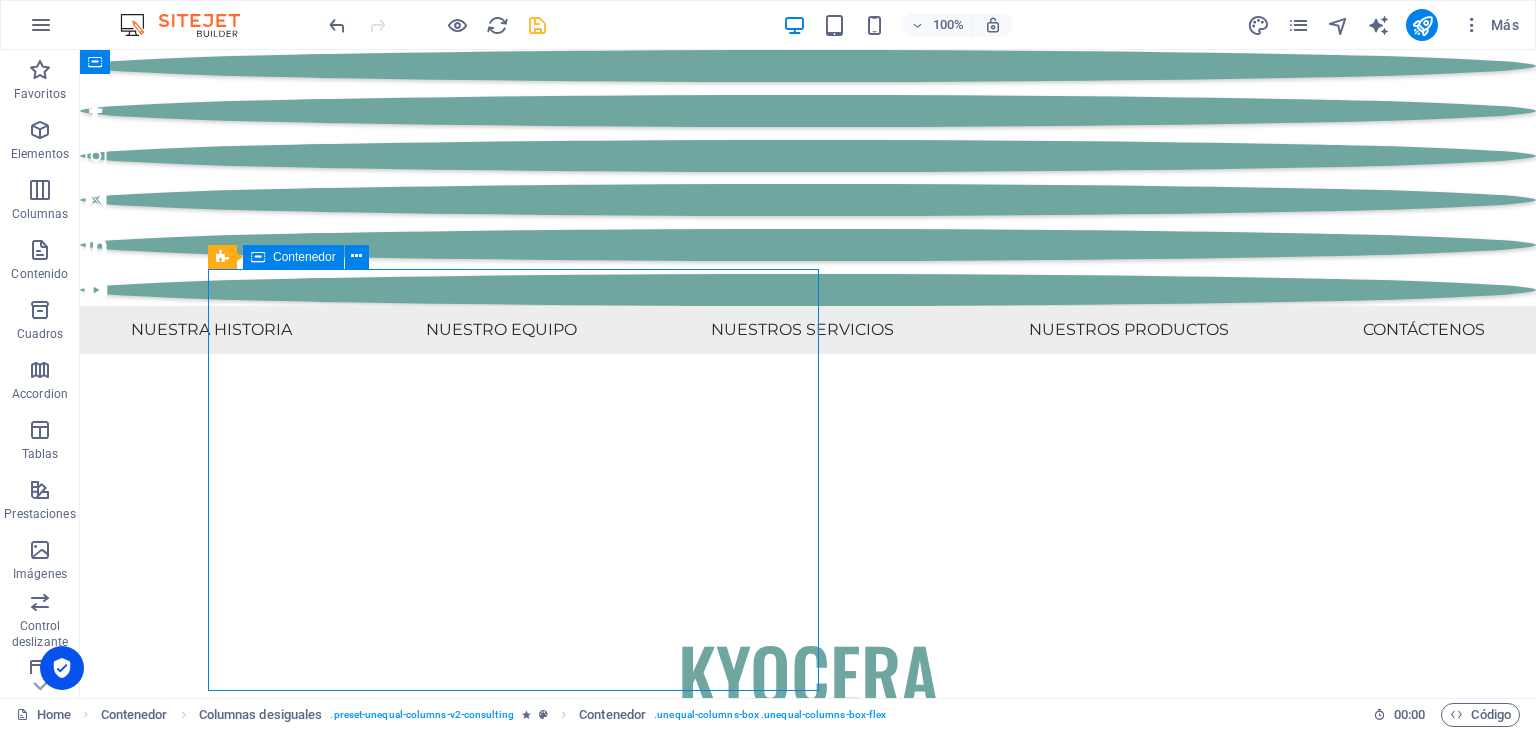 click at bounding box center (808, 9494) 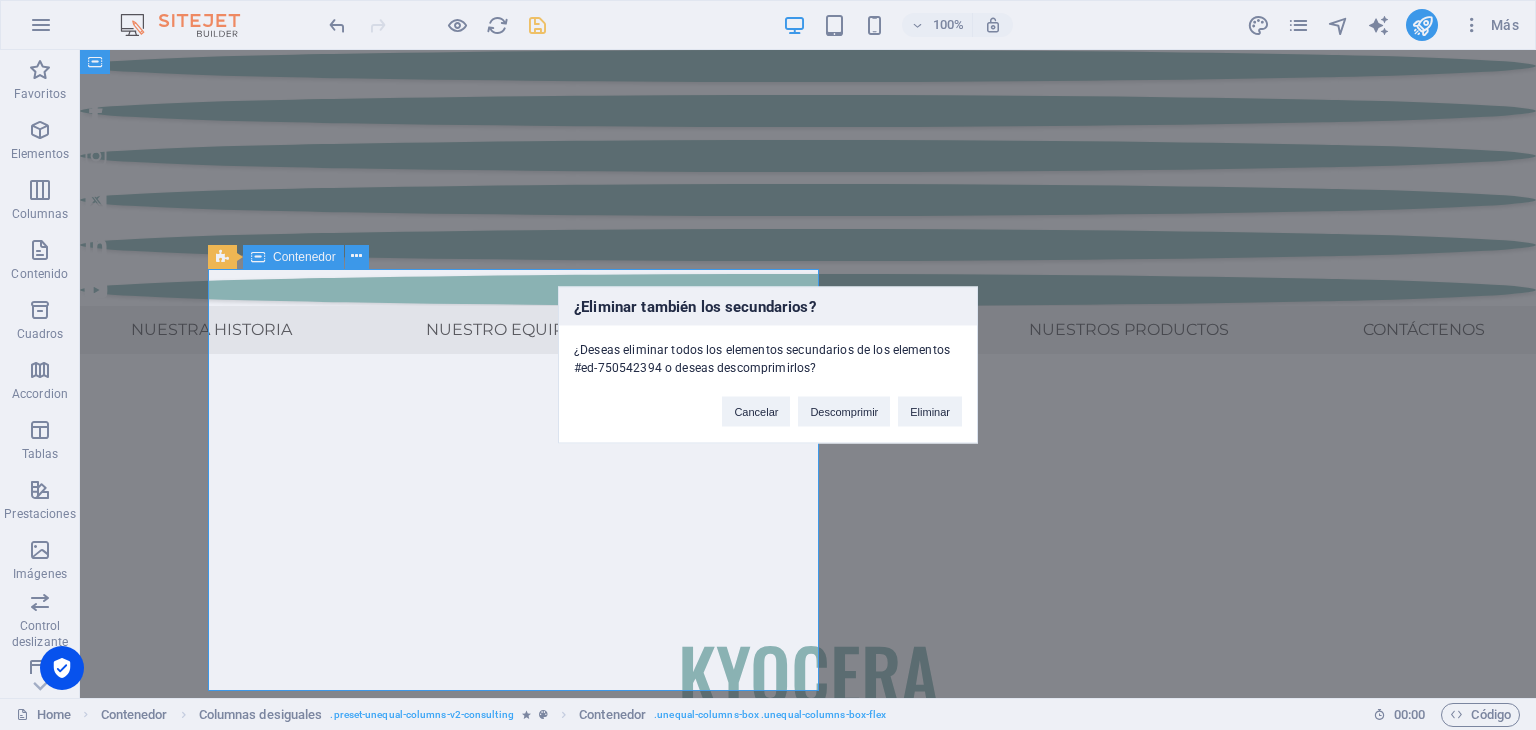 type 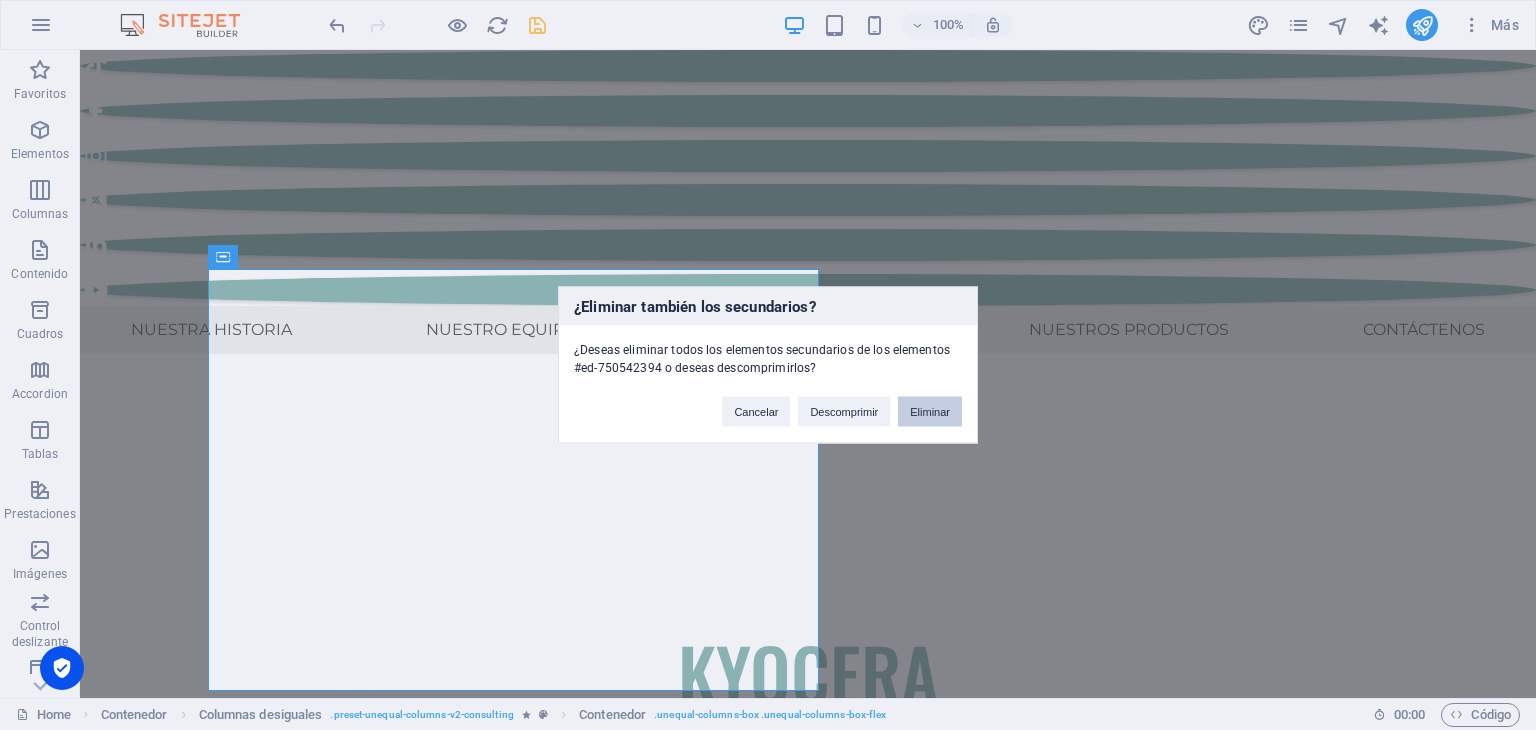 click on "Eliminar" at bounding box center [930, 412] 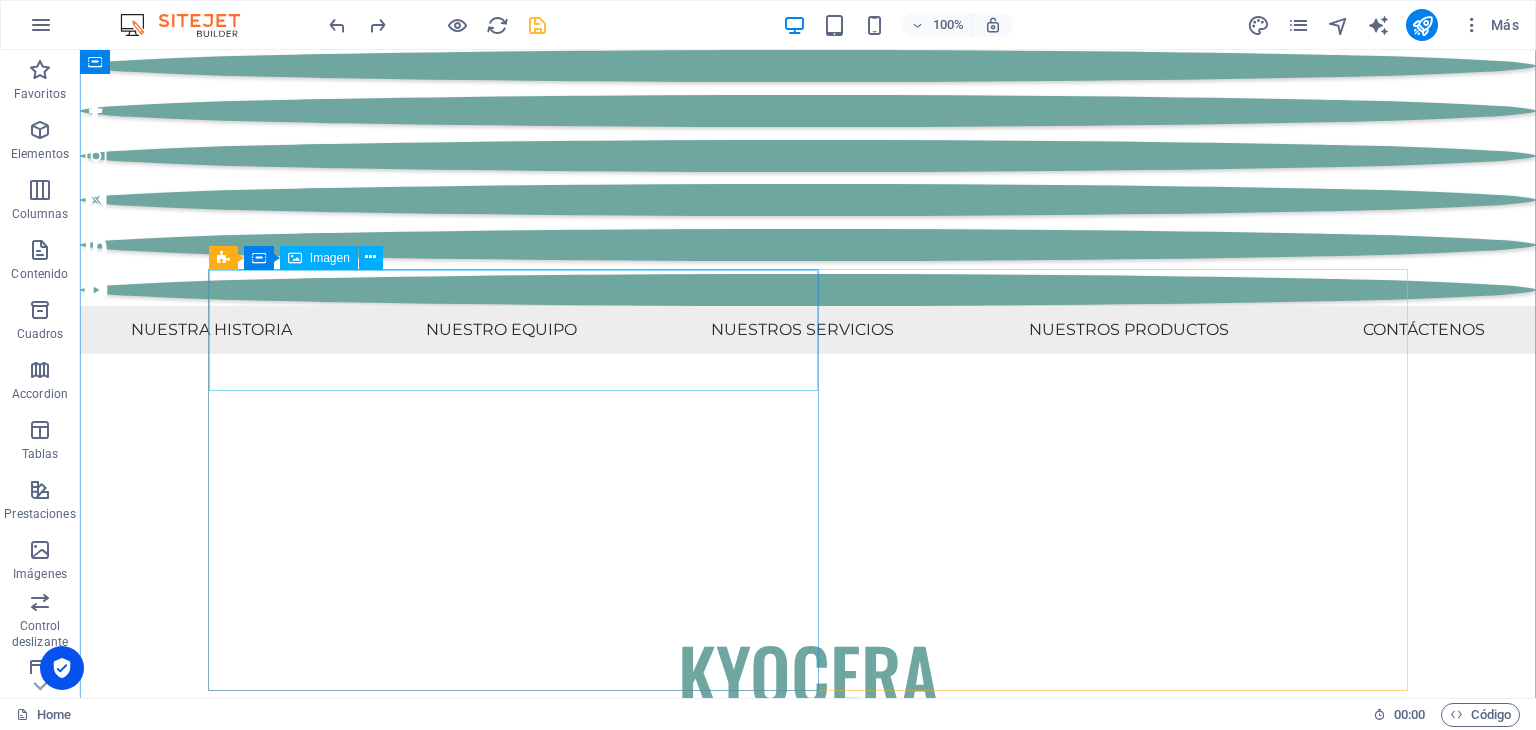 click at bounding box center [808, 9494] 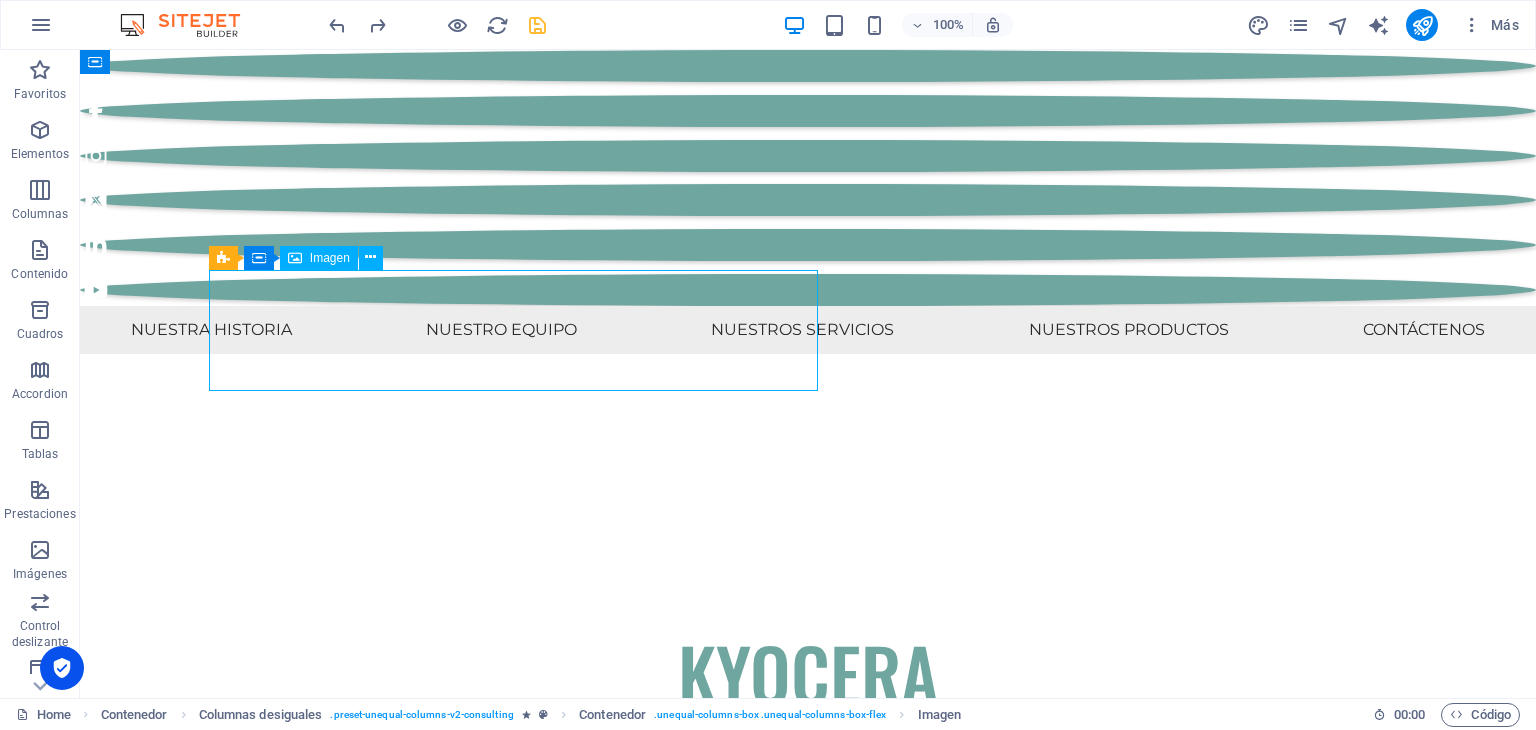 click at bounding box center (808, 9494) 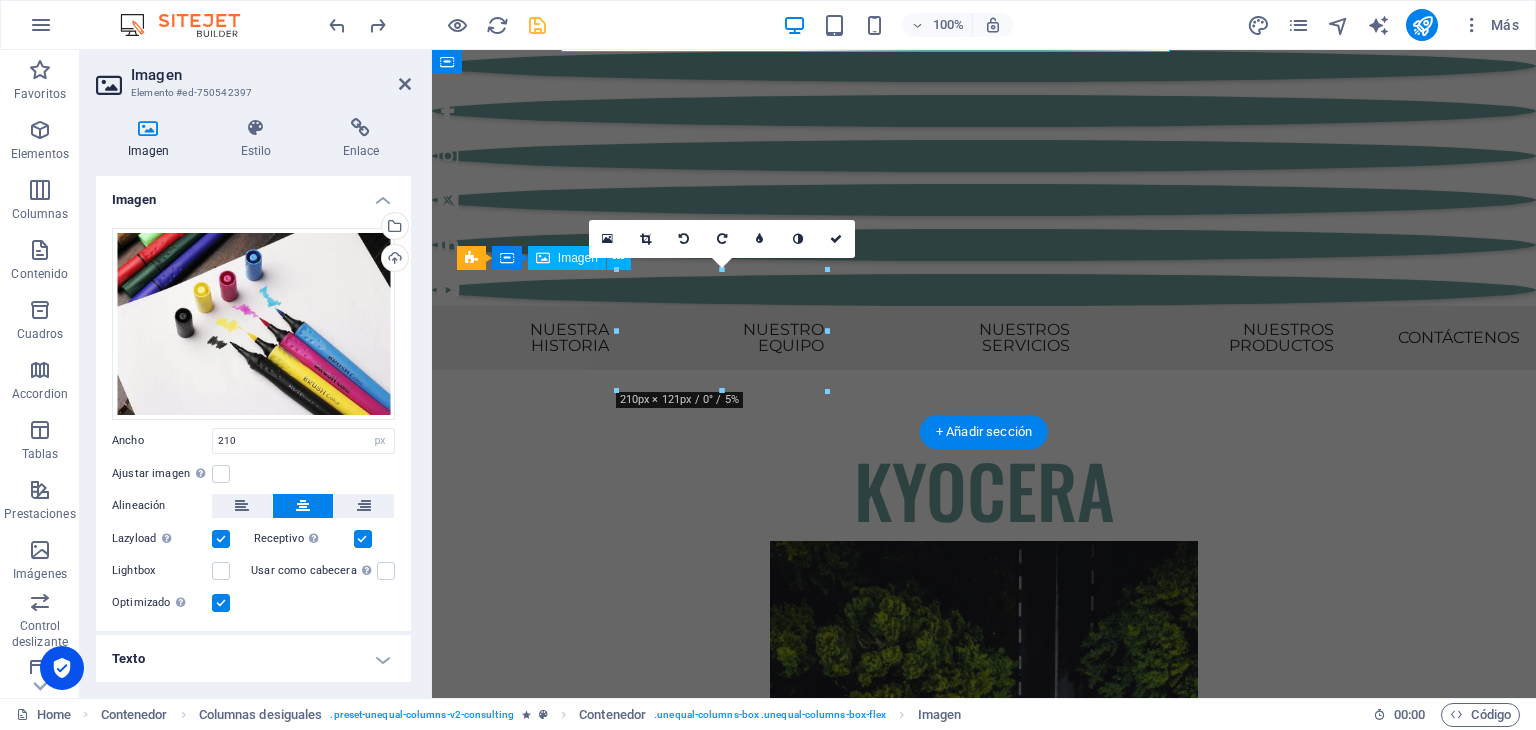 scroll, scrollTop: 11400, scrollLeft: 0, axis: vertical 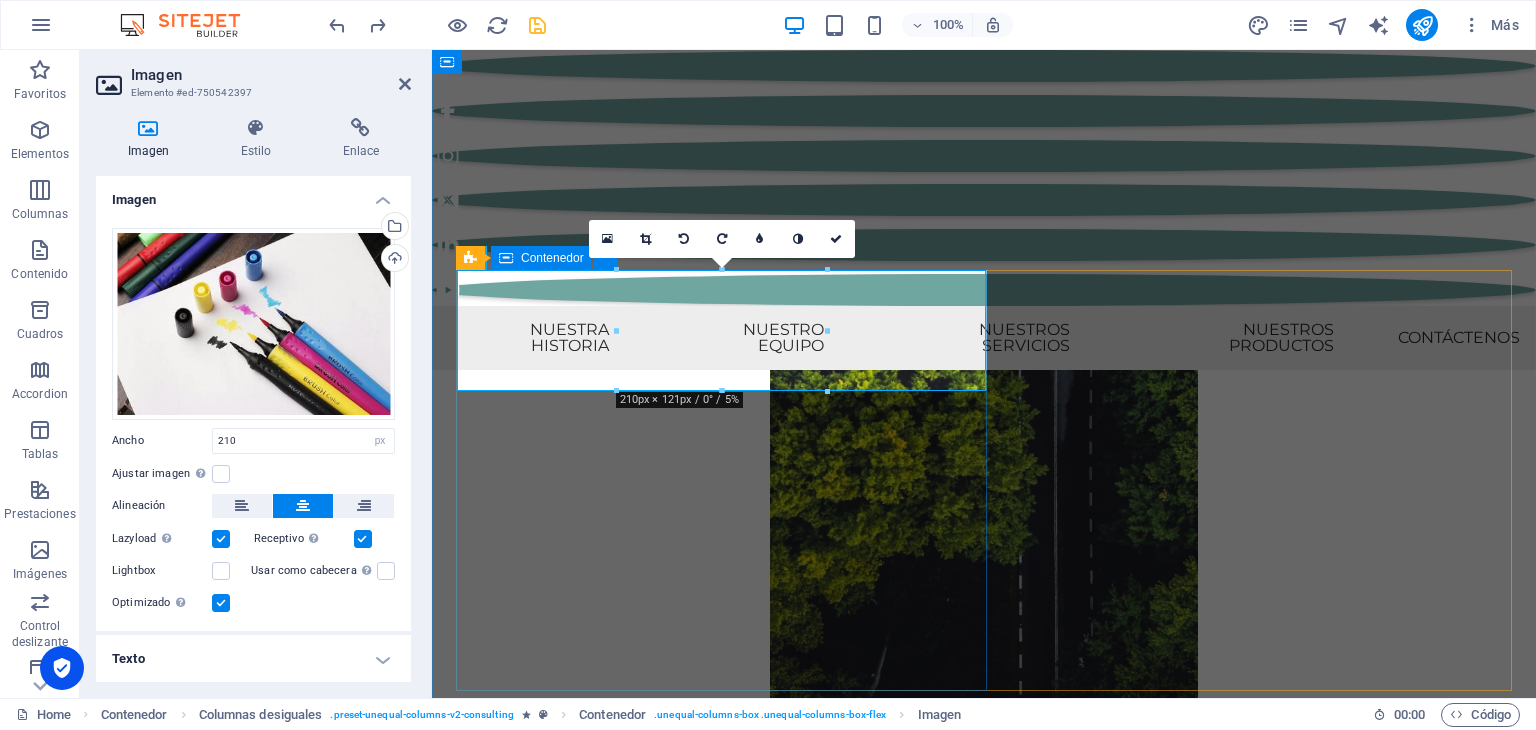click at bounding box center [984, 8965] 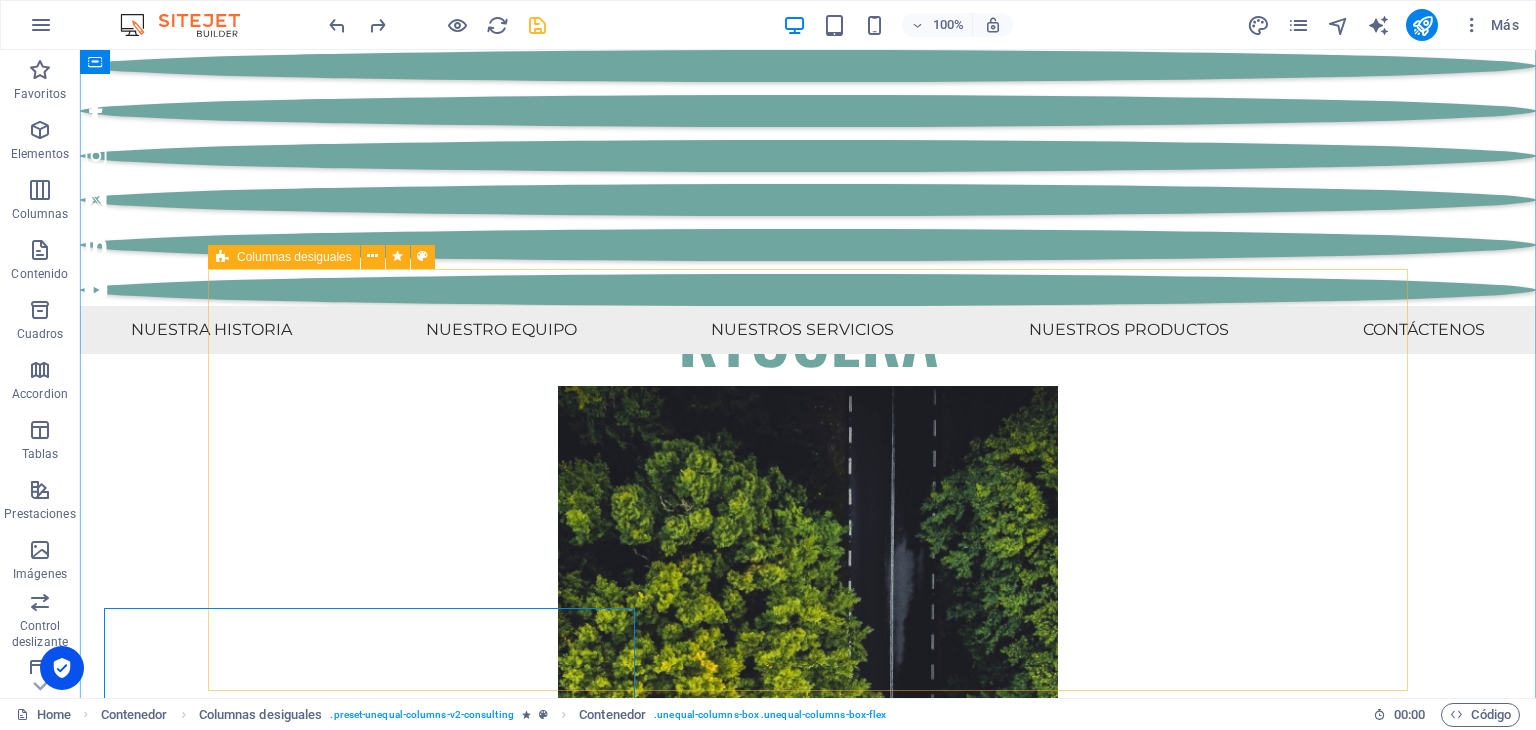 scroll, scrollTop: 11062, scrollLeft: 0, axis: vertical 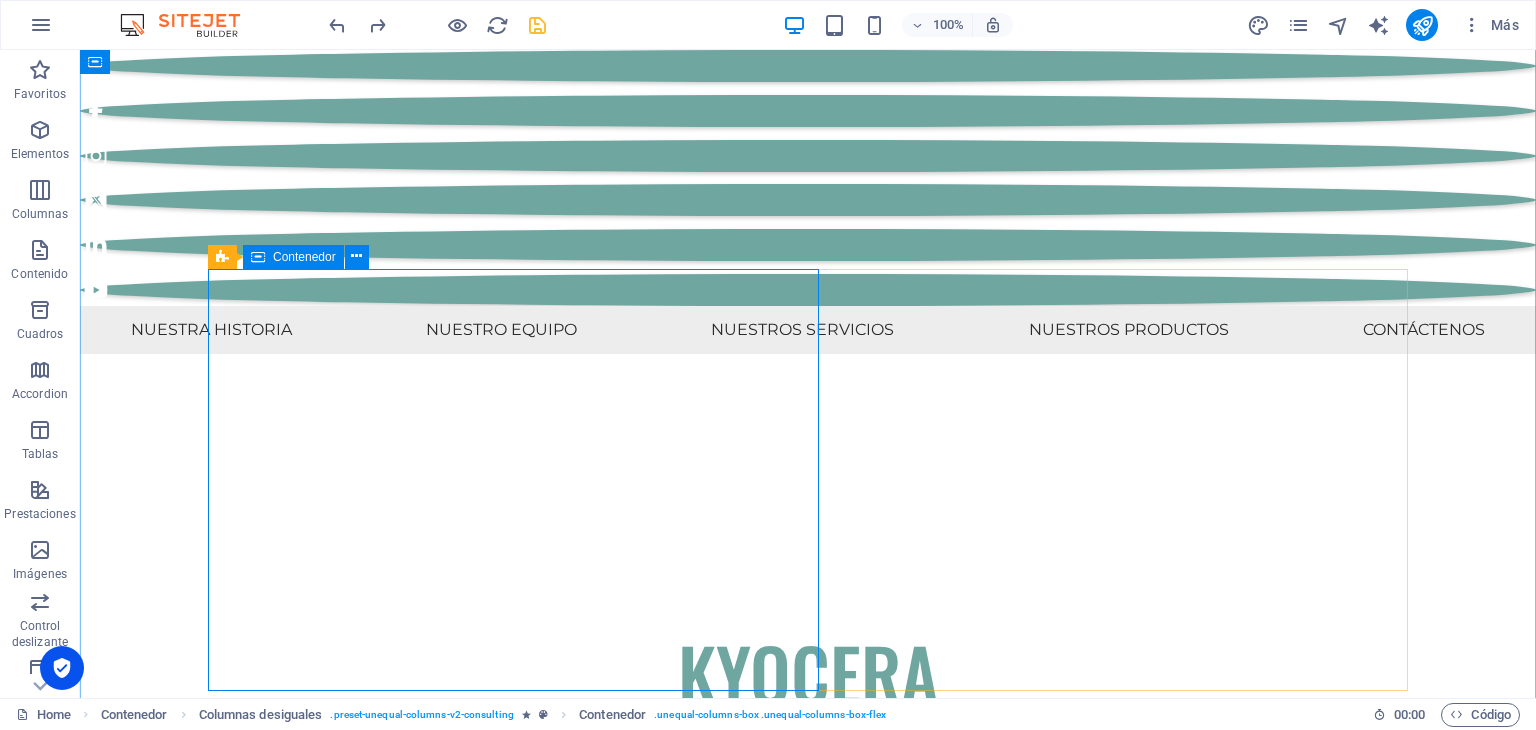 click at bounding box center (808, 9494) 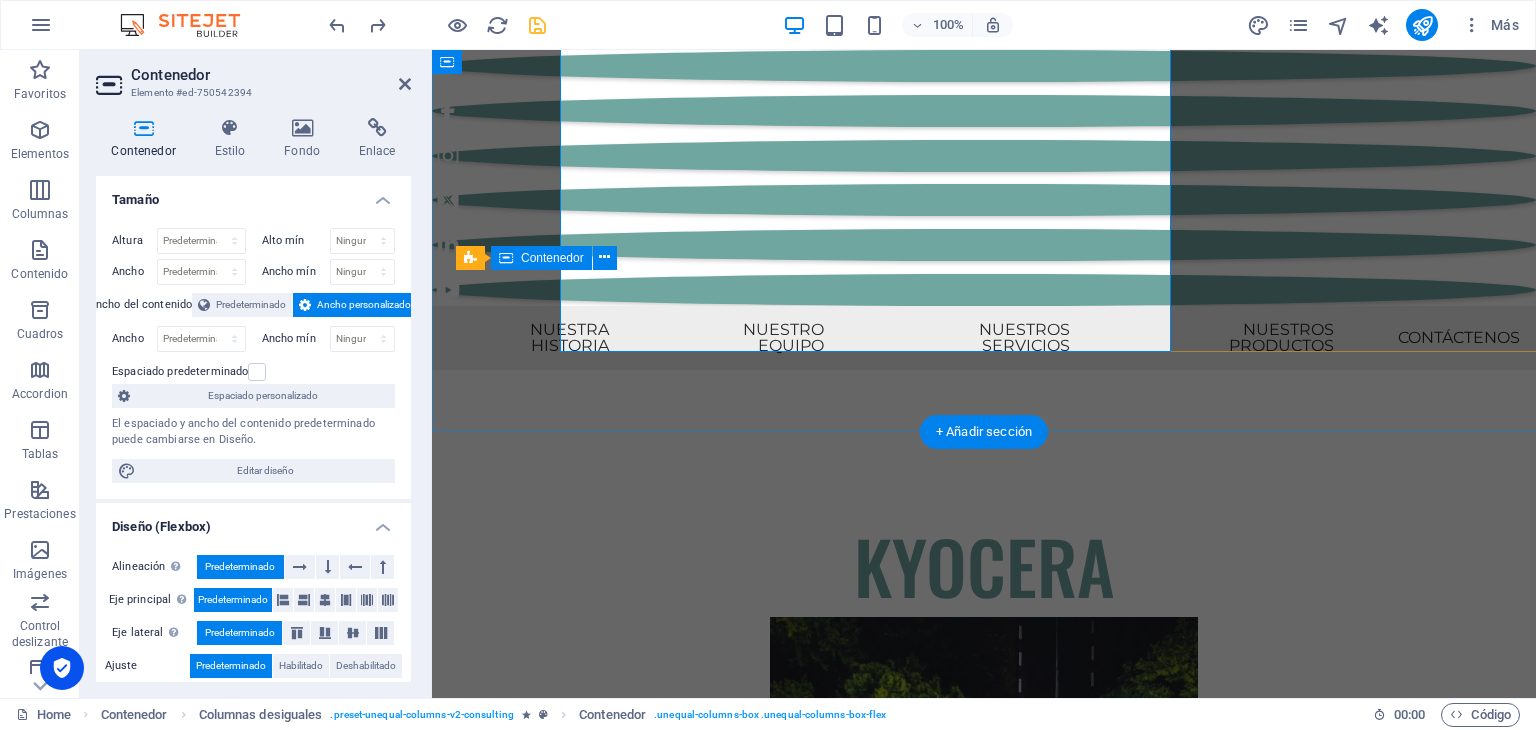 scroll, scrollTop: 11400, scrollLeft: 0, axis: vertical 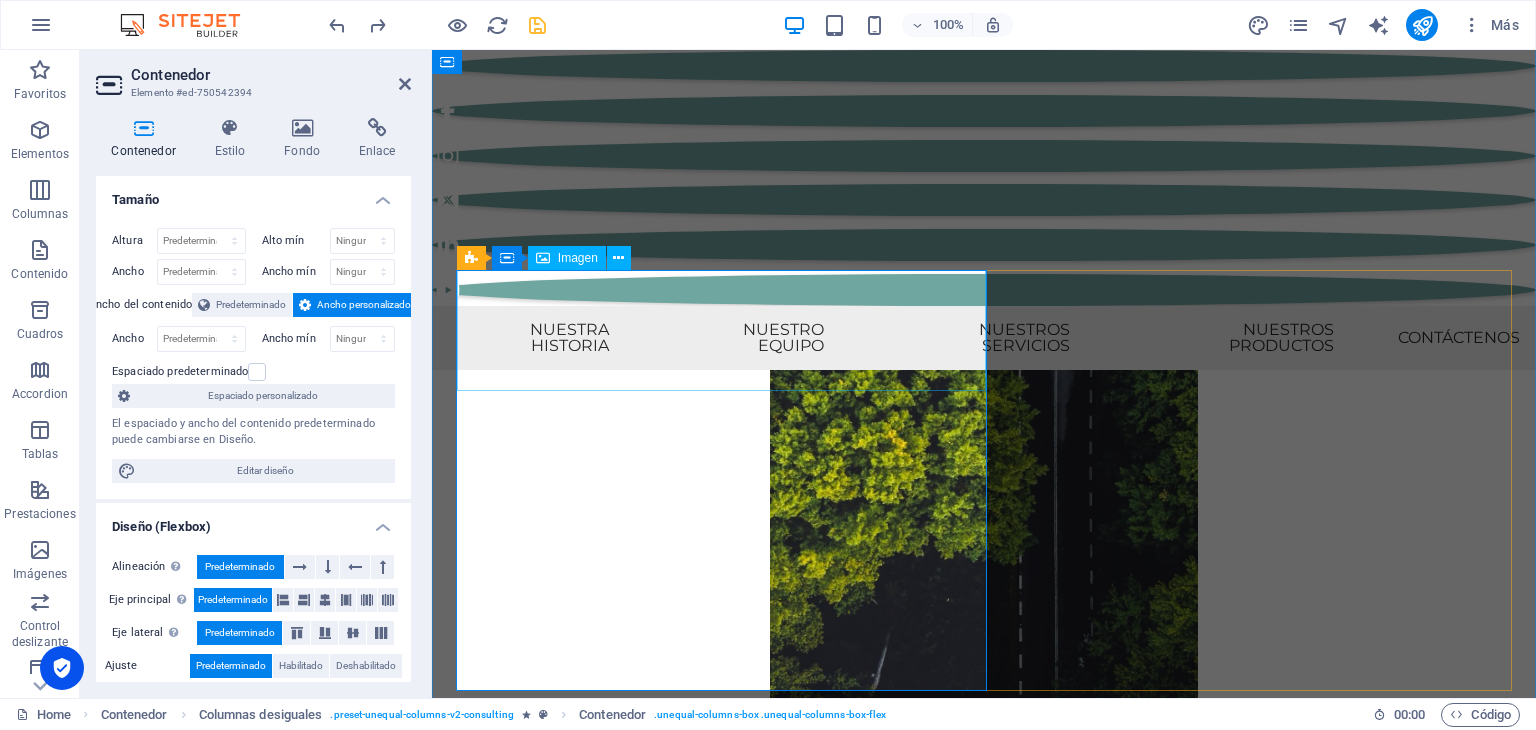 click at bounding box center [984, 8965] 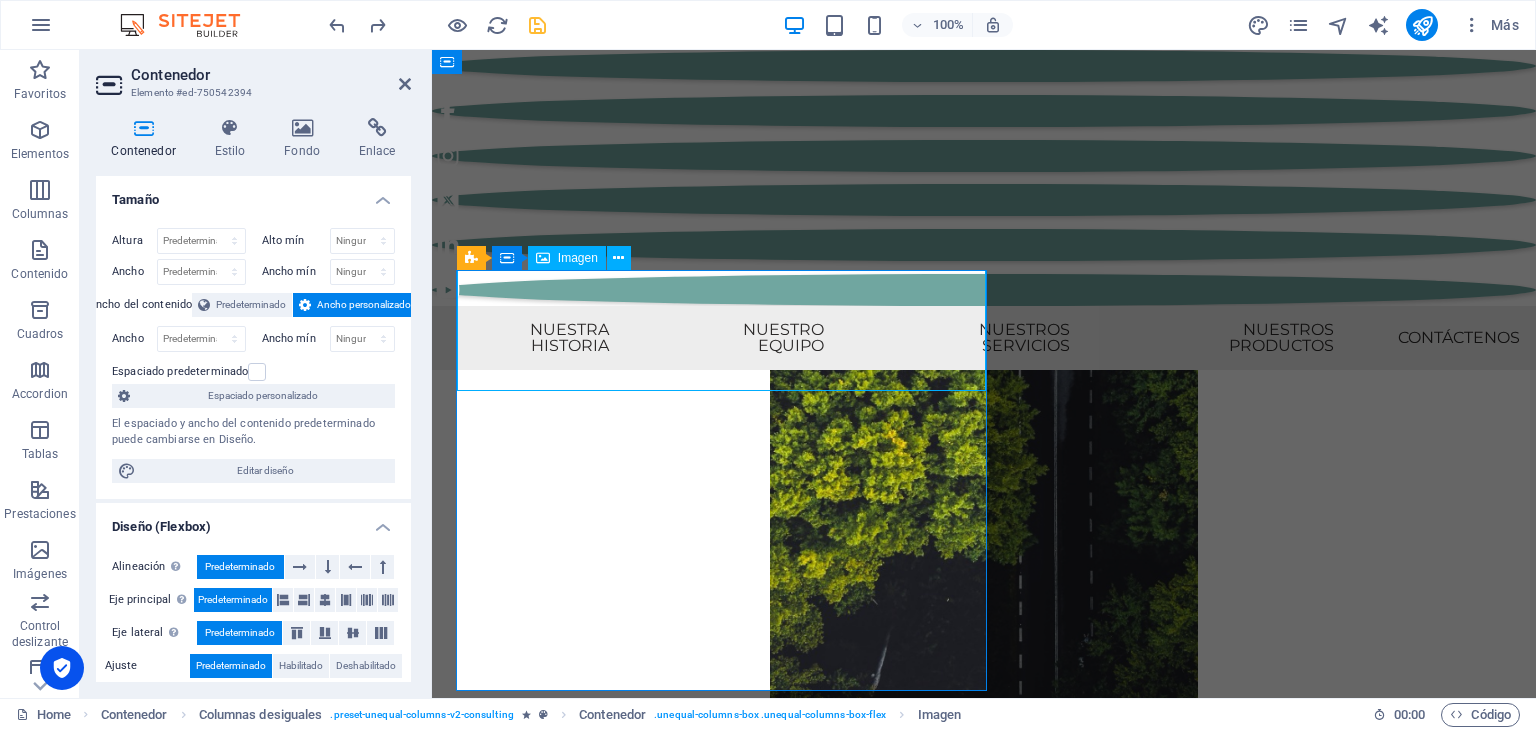 click at bounding box center [984, 8965] 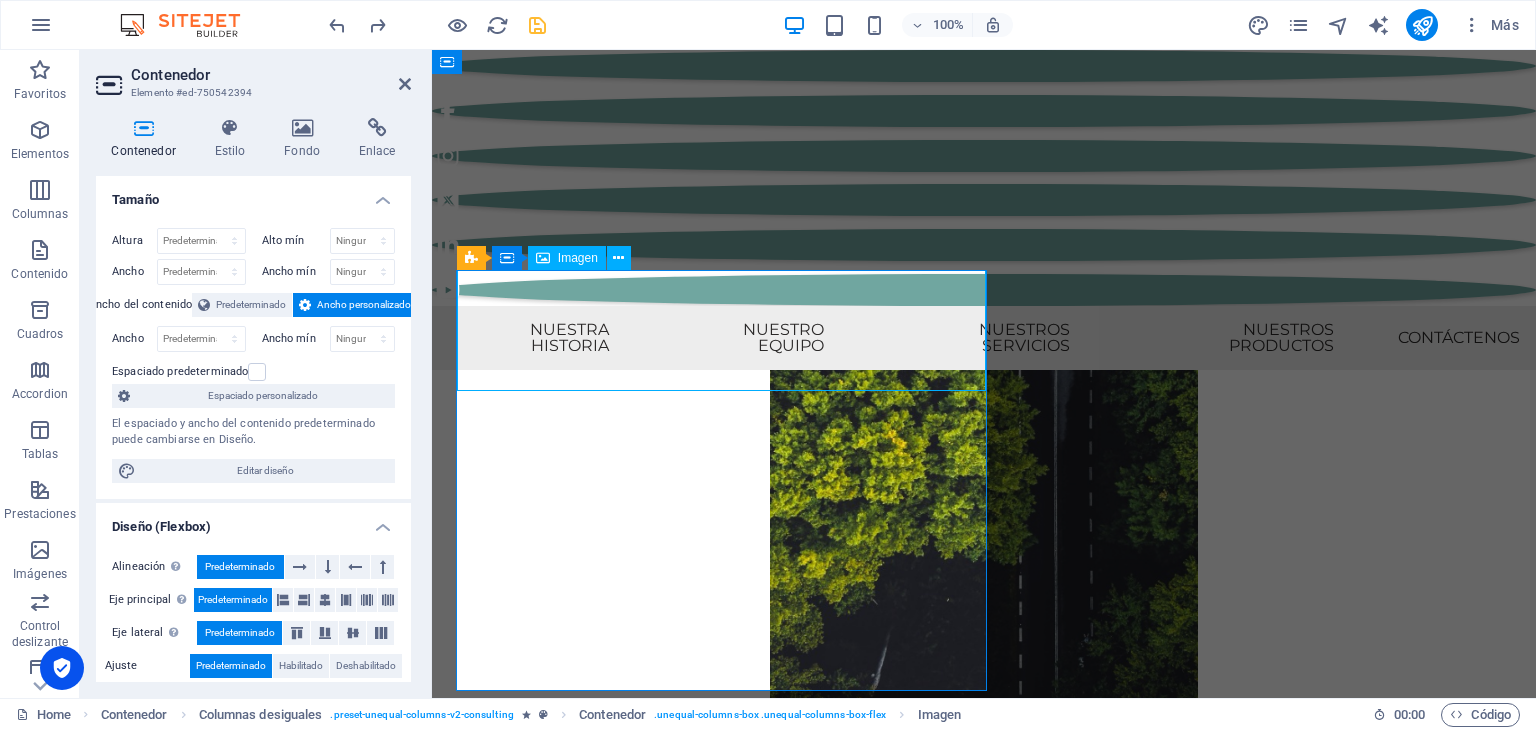 click at bounding box center (984, 8965) 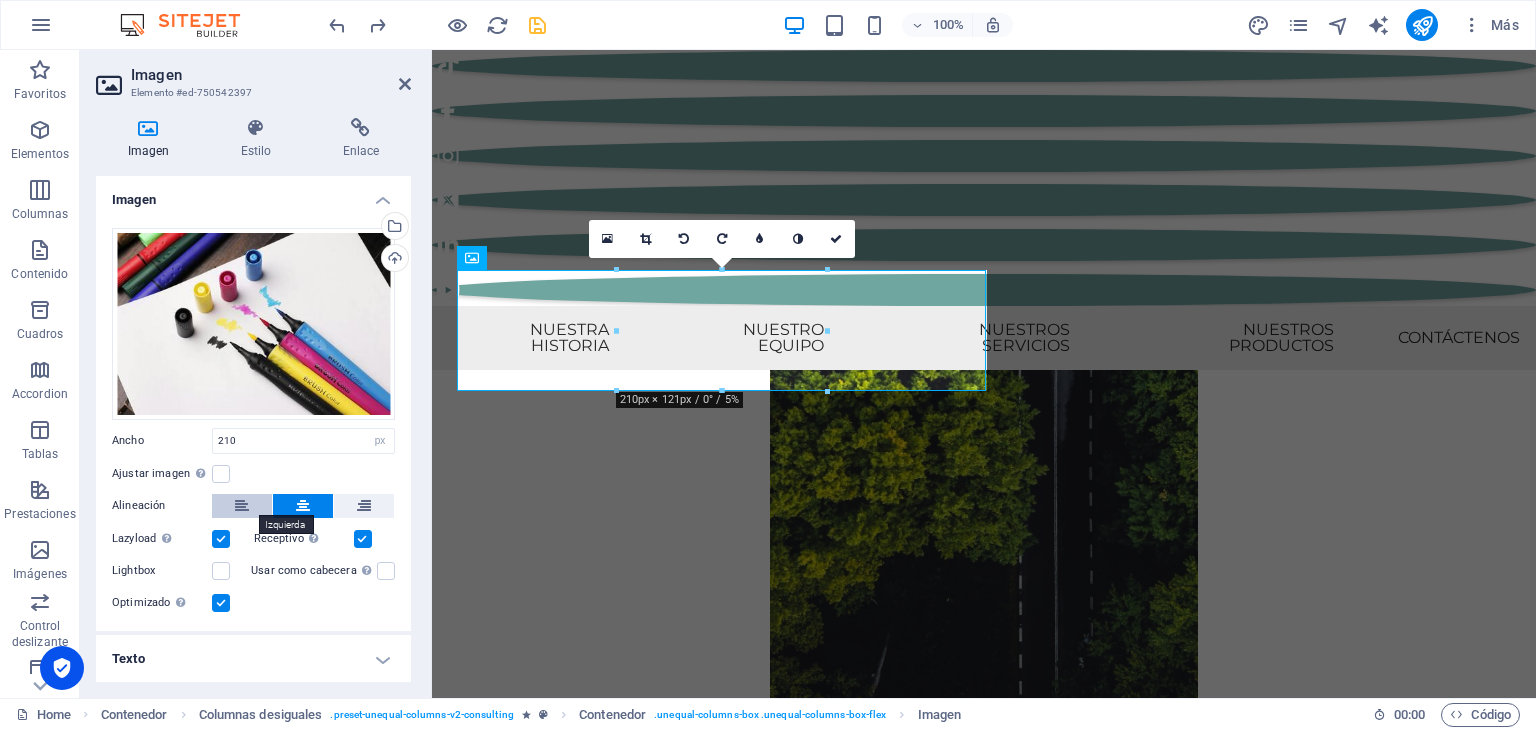 click at bounding box center (242, 506) 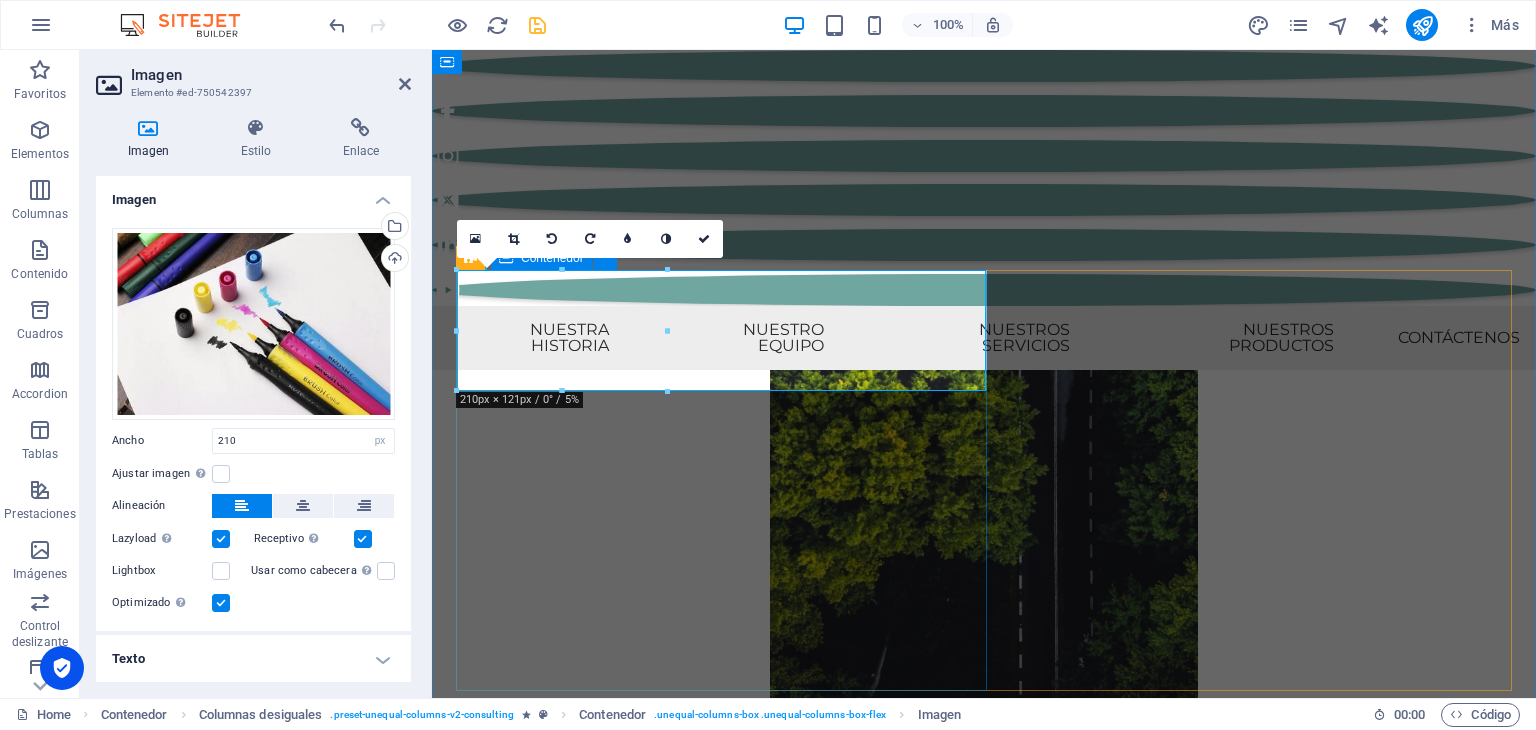 click at bounding box center [984, 8965] 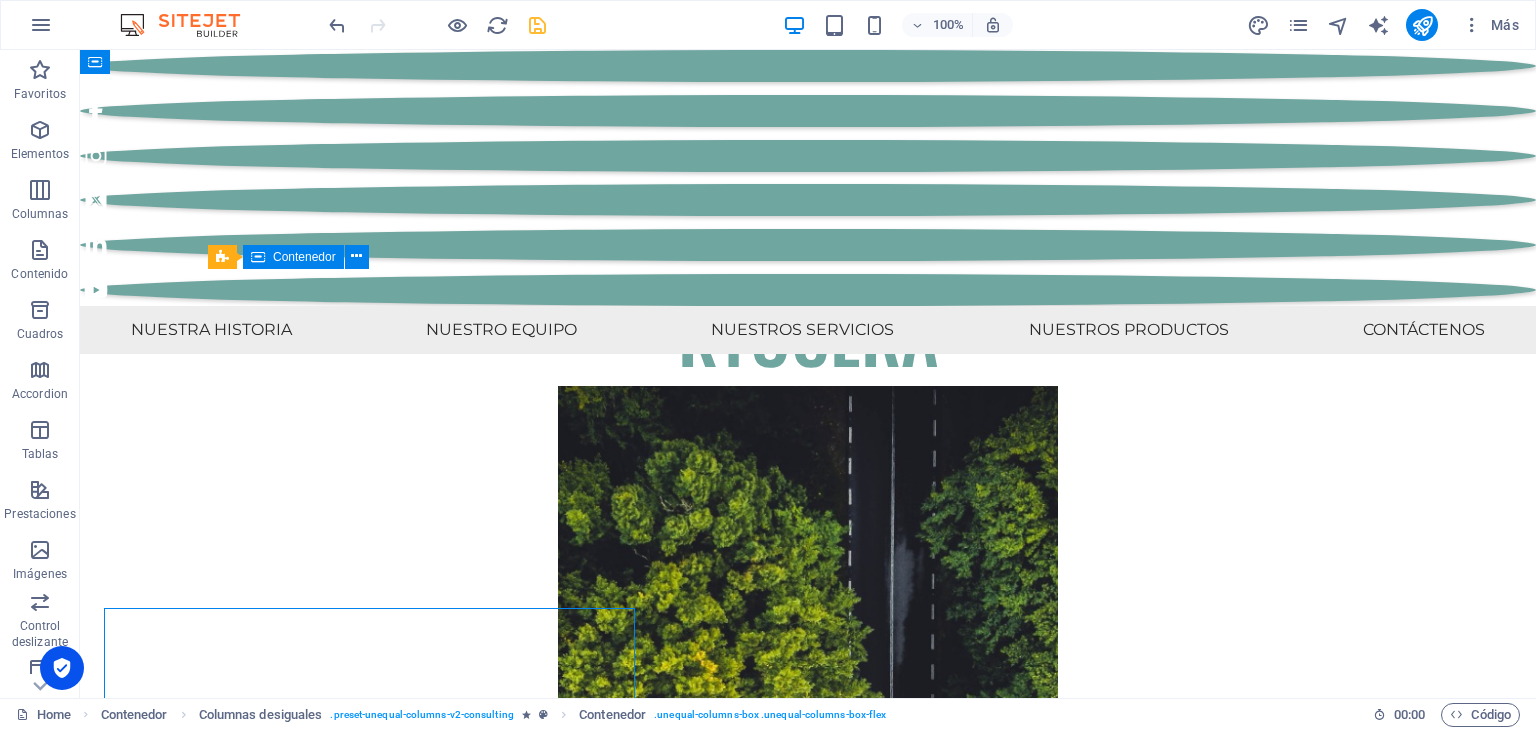 scroll, scrollTop: 11062, scrollLeft: 0, axis: vertical 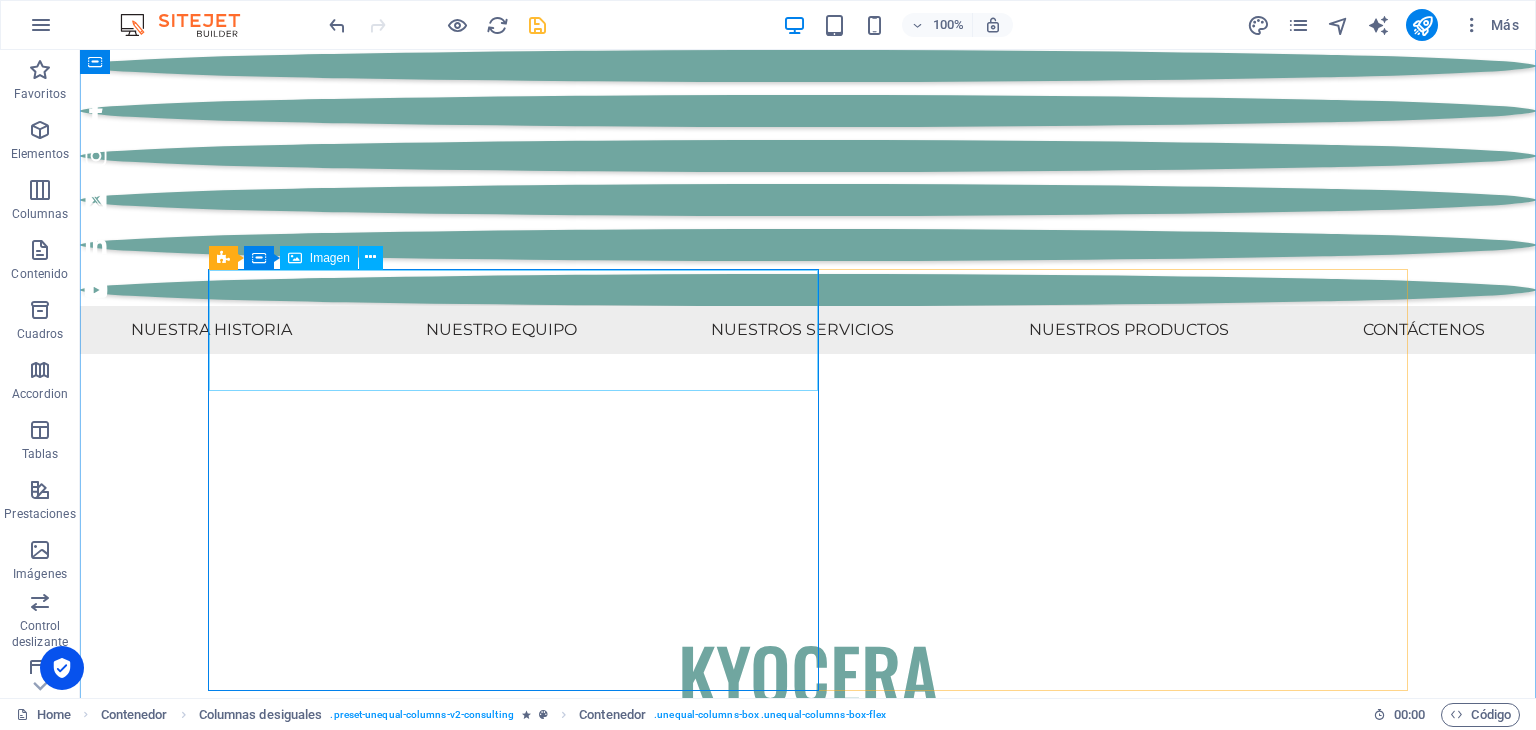 click at bounding box center (808, 9494) 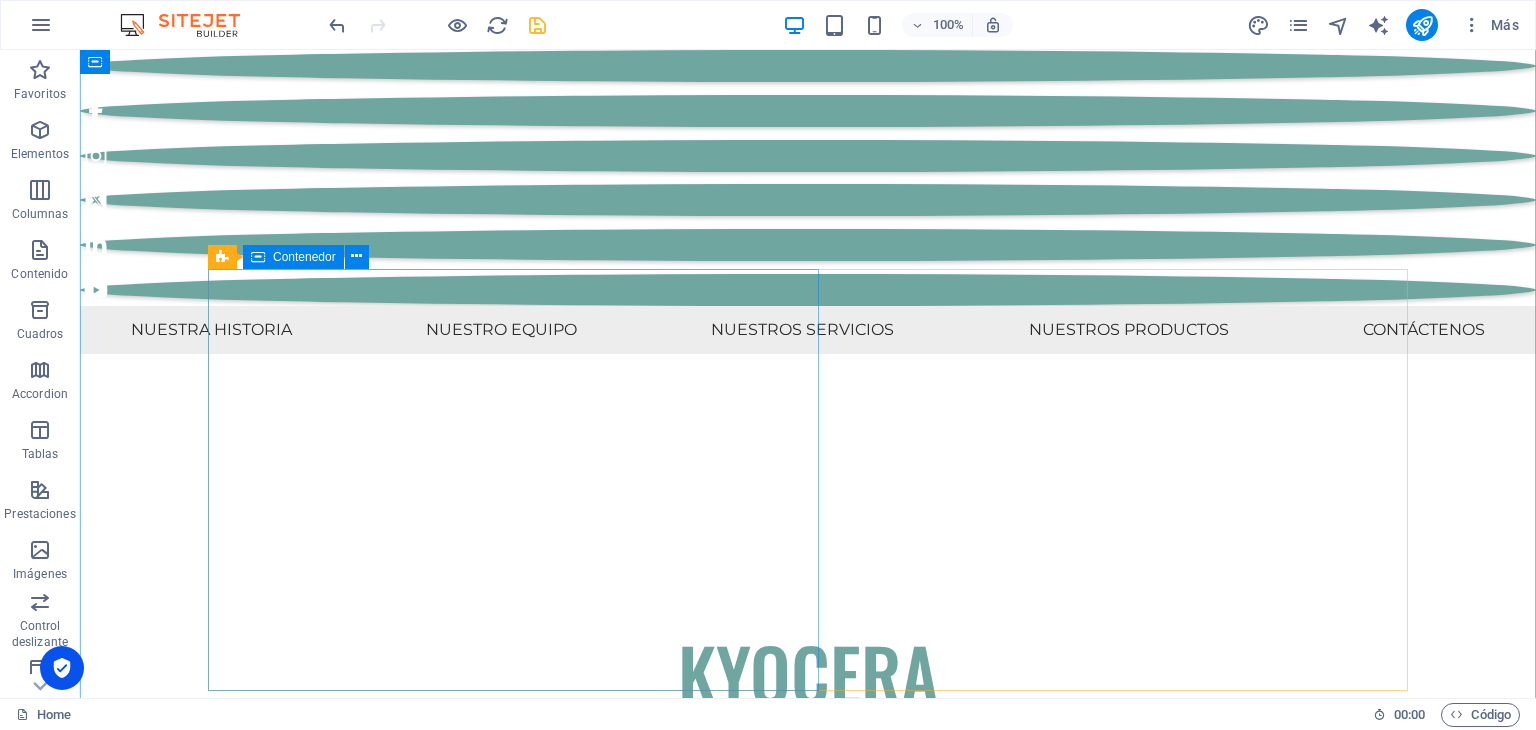 click on "Añadir elementos" at bounding box center (737, 9535) 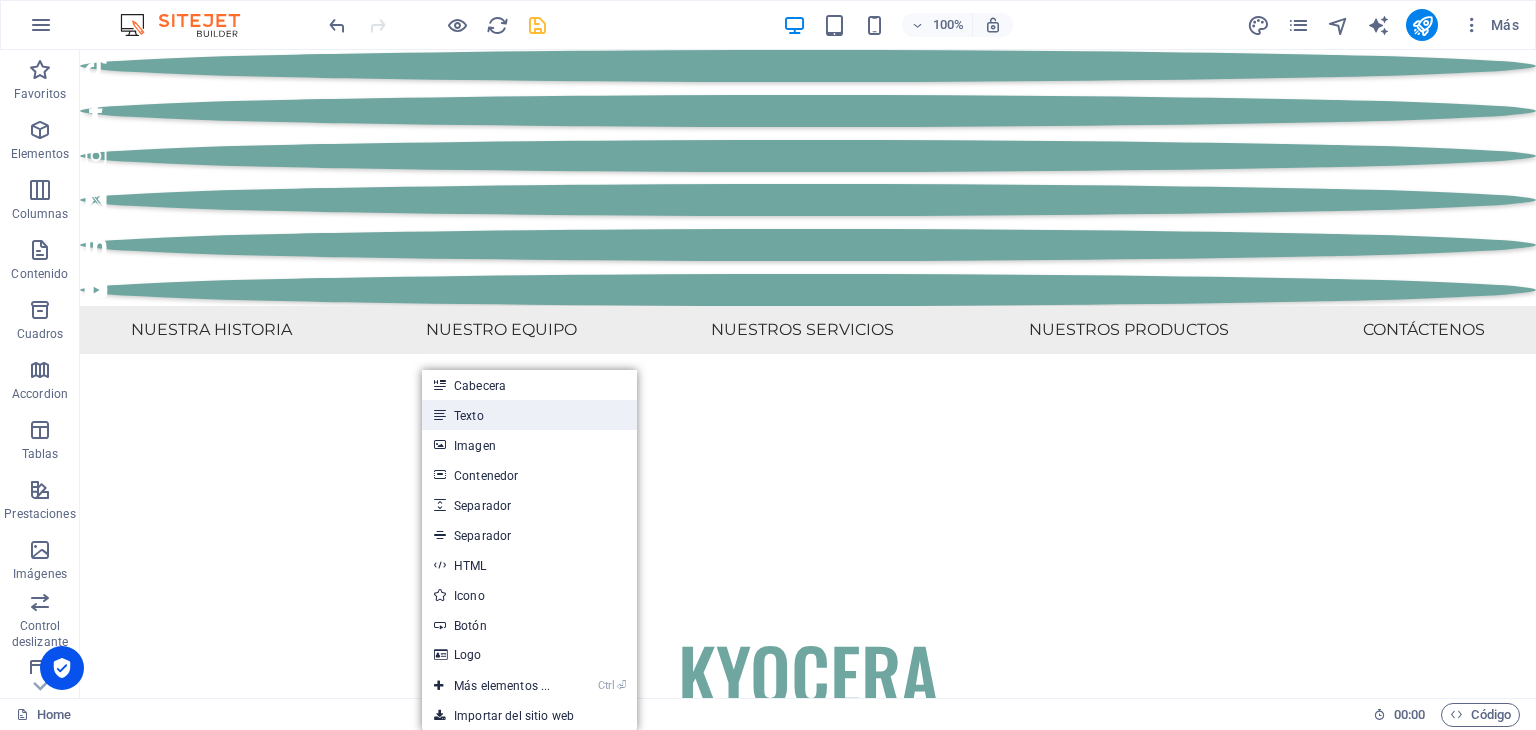 click on "Texto" at bounding box center (529, 415) 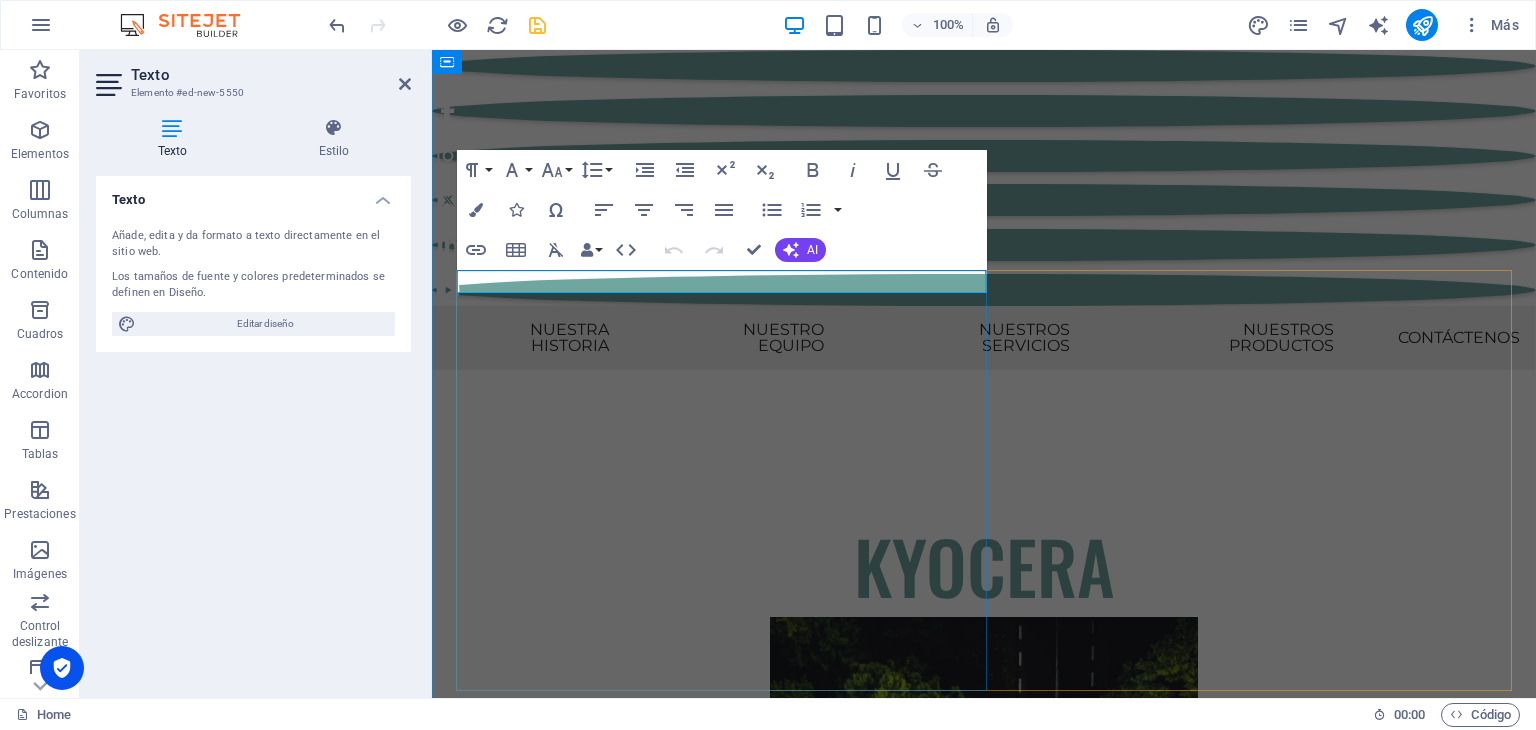 scroll, scrollTop: 11400, scrollLeft: 0, axis: vertical 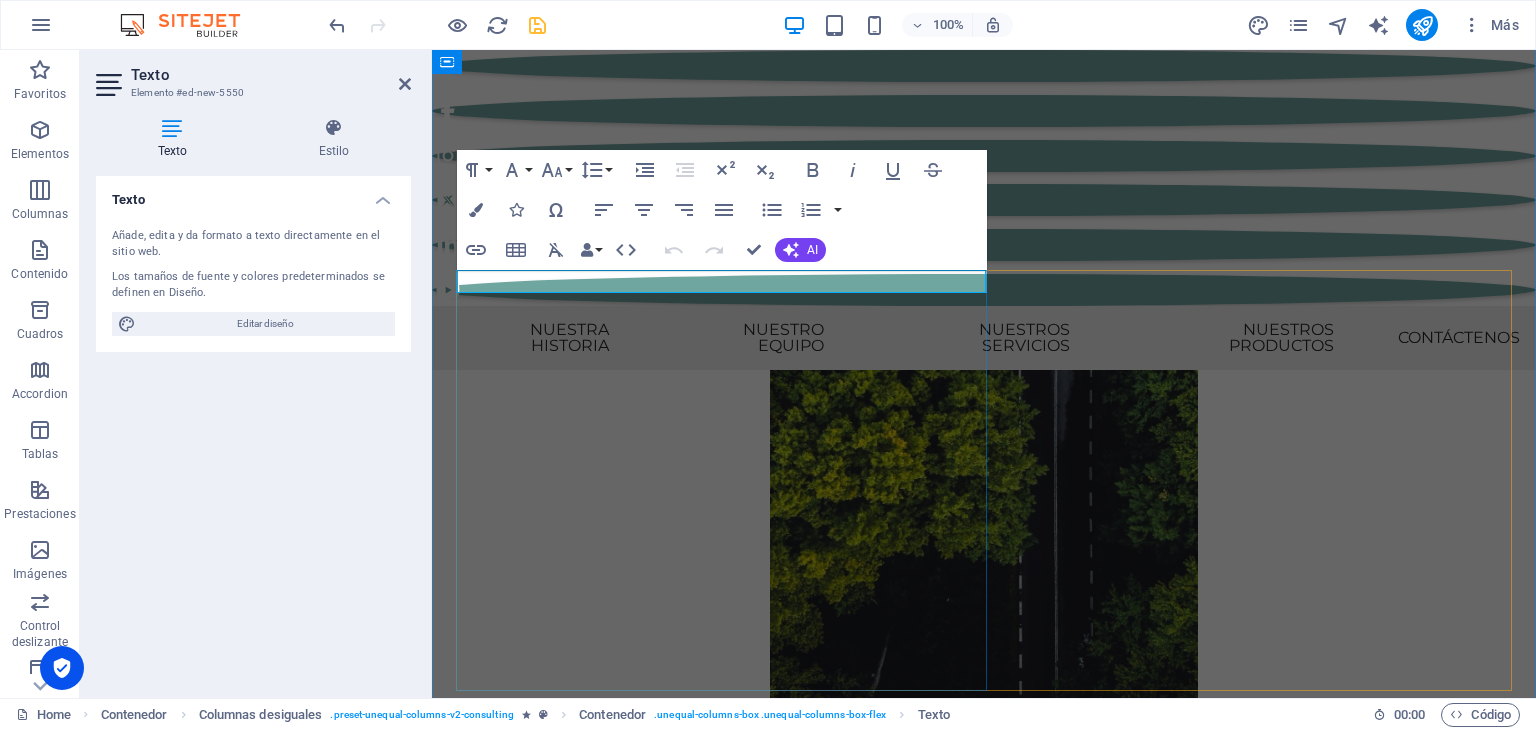 click on "Nuevo elemento de texto" at bounding box center [984, 8916] 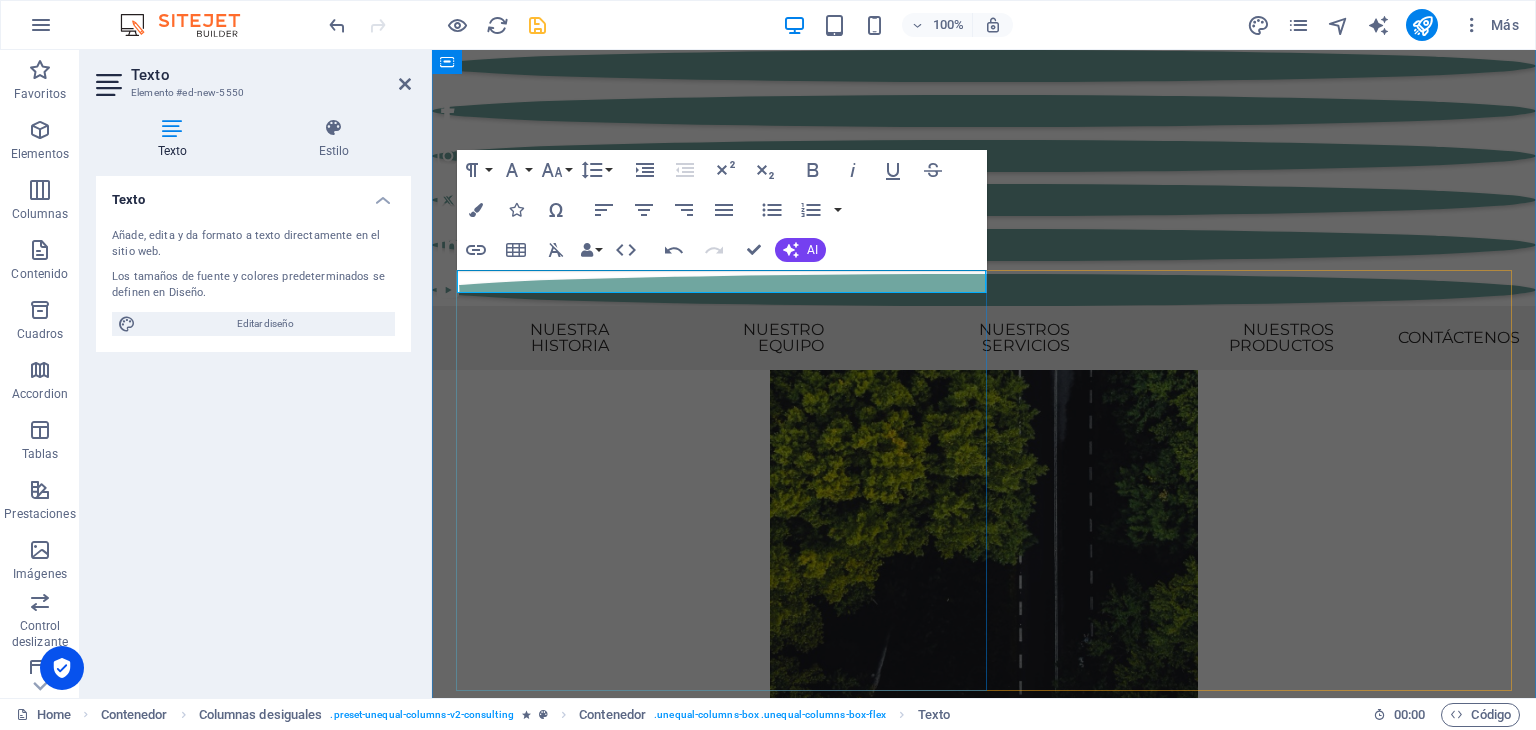 click at bounding box center [984, 8916] 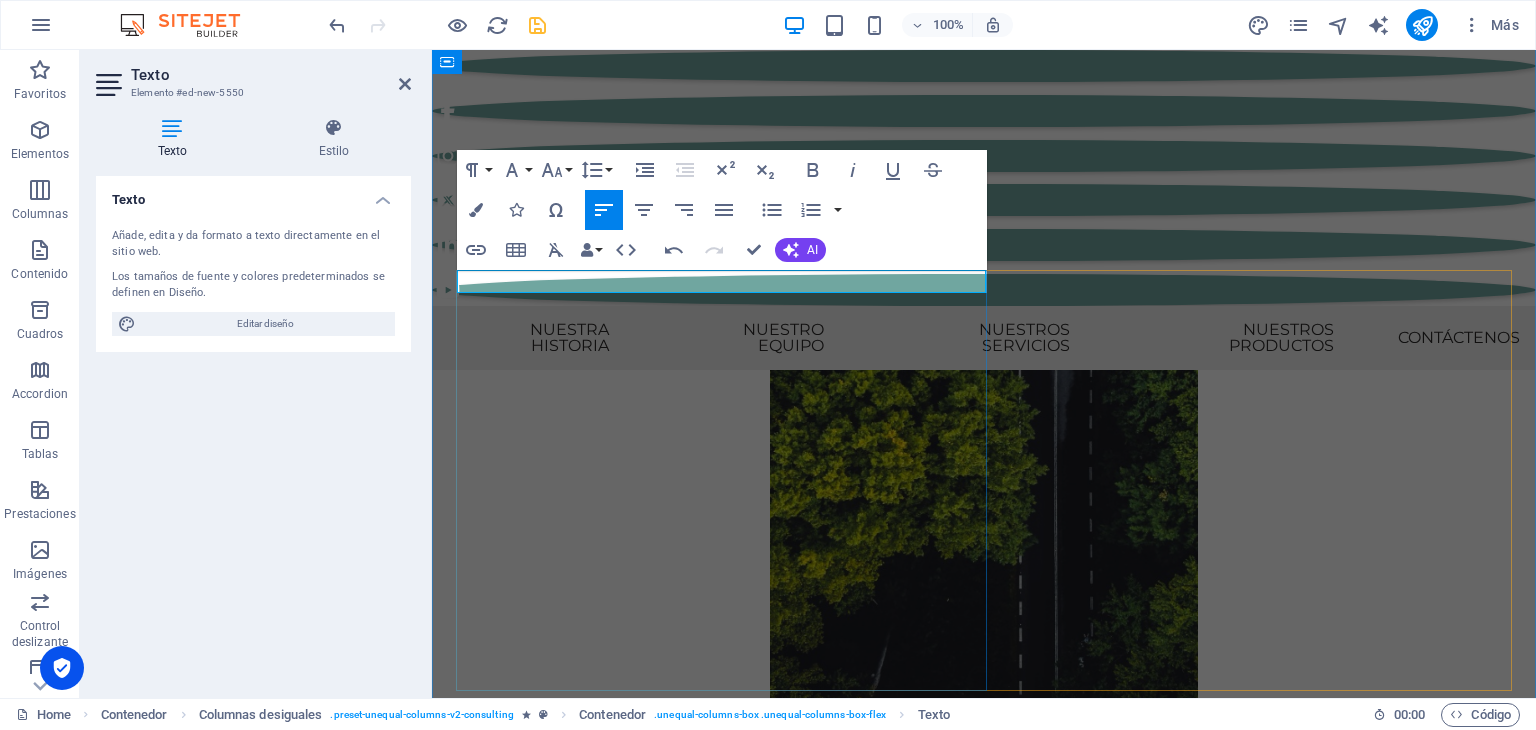 click at bounding box center (984, 8916) 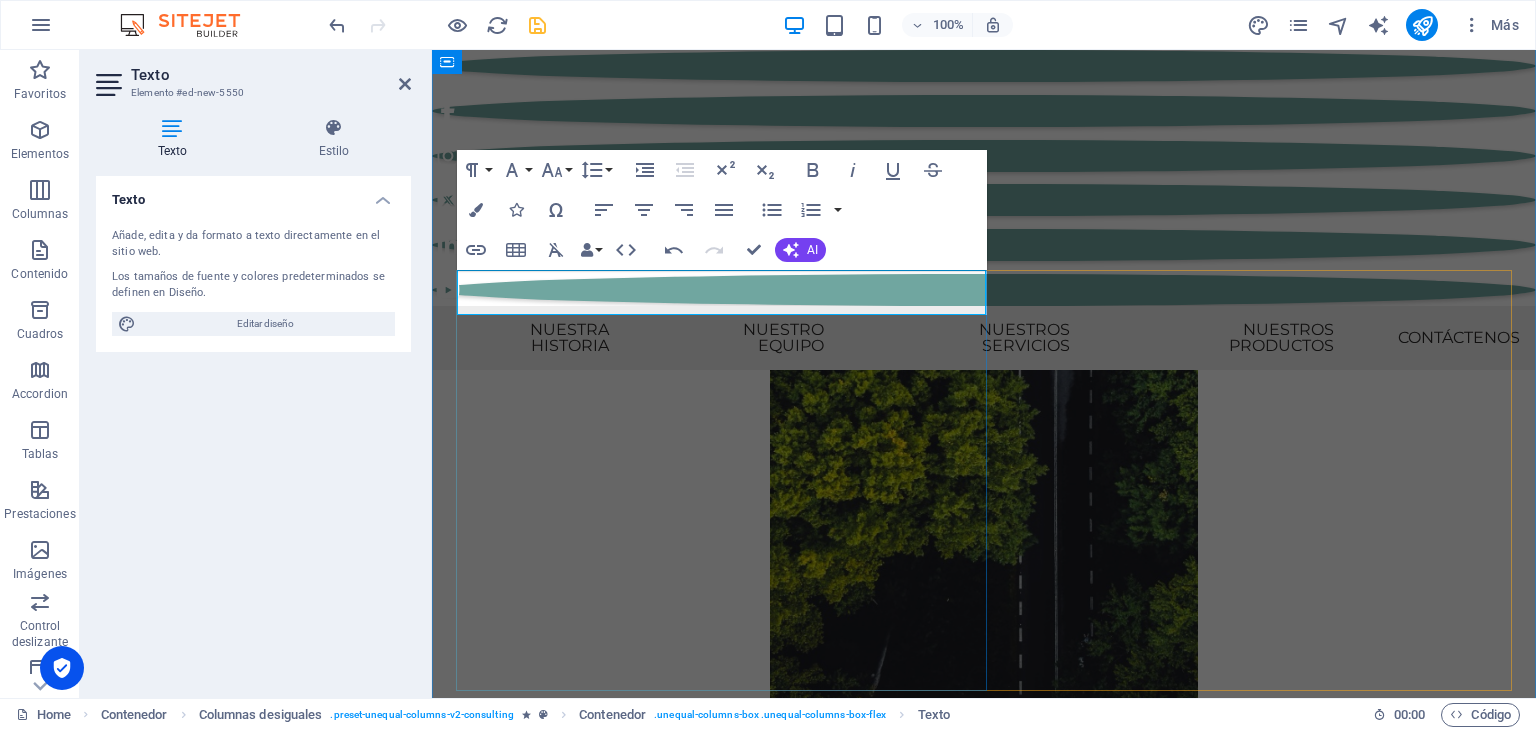 click on "​" at bounding box center (984, 8938) 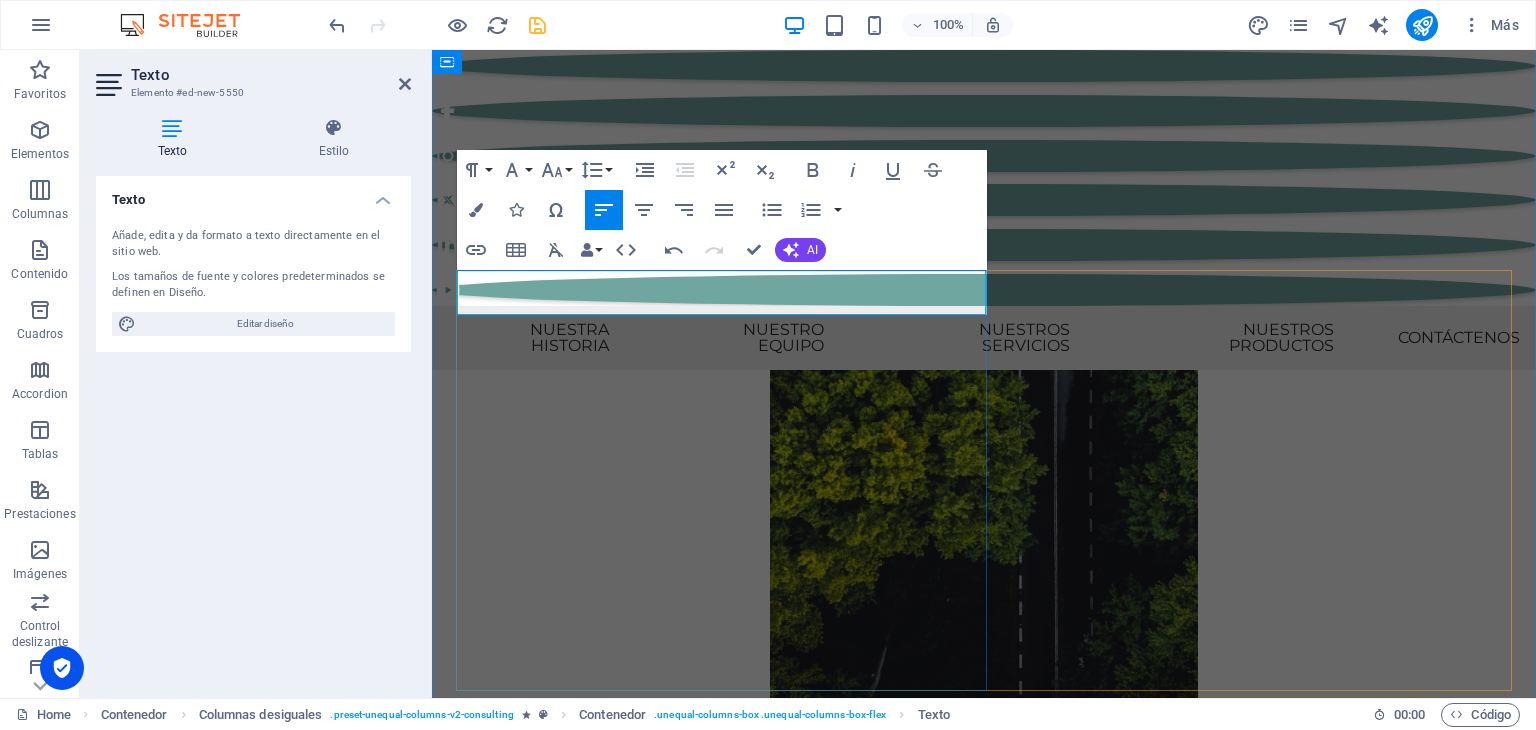 click on "​" at bounding box center [984, 8938] 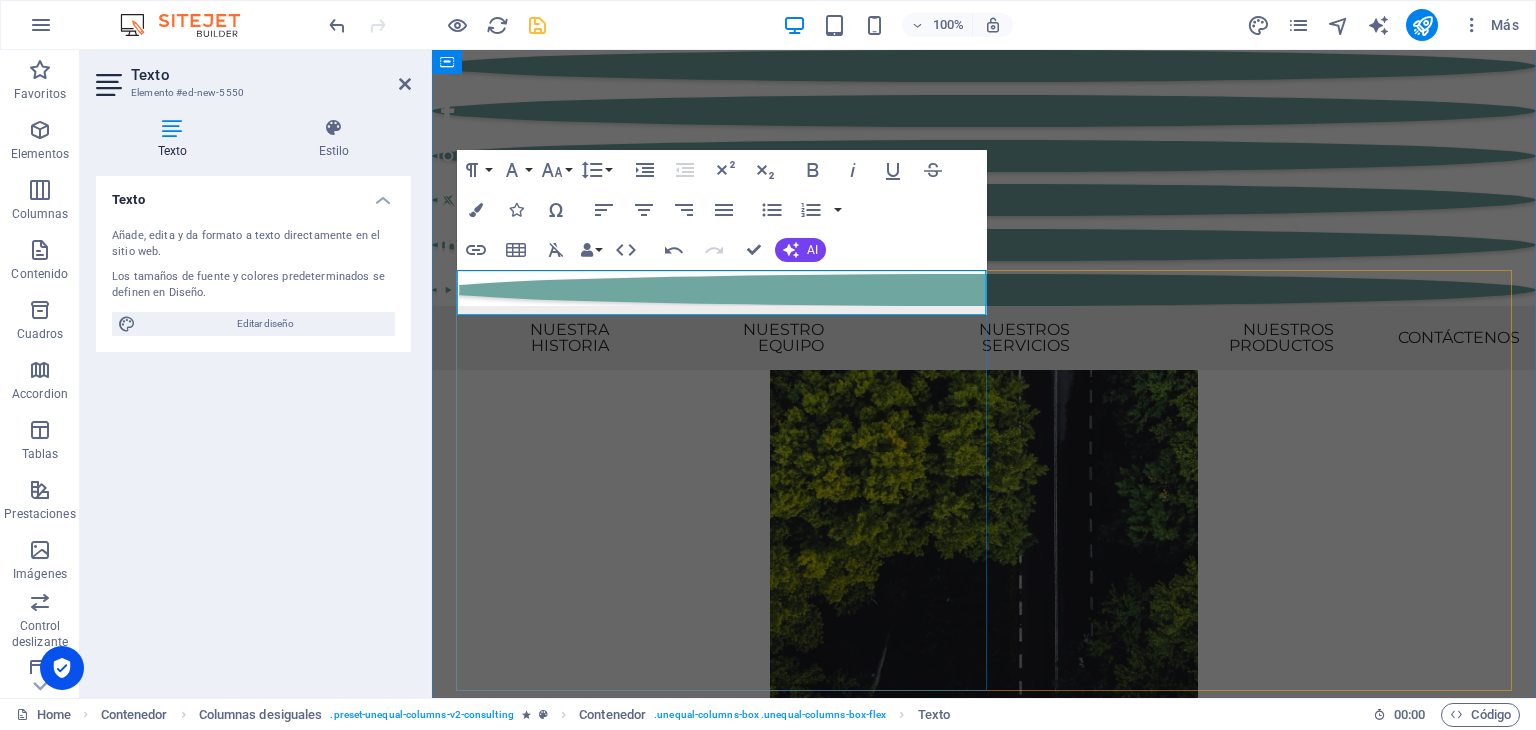 click on "Email:" at bounding box center (984, 8916) 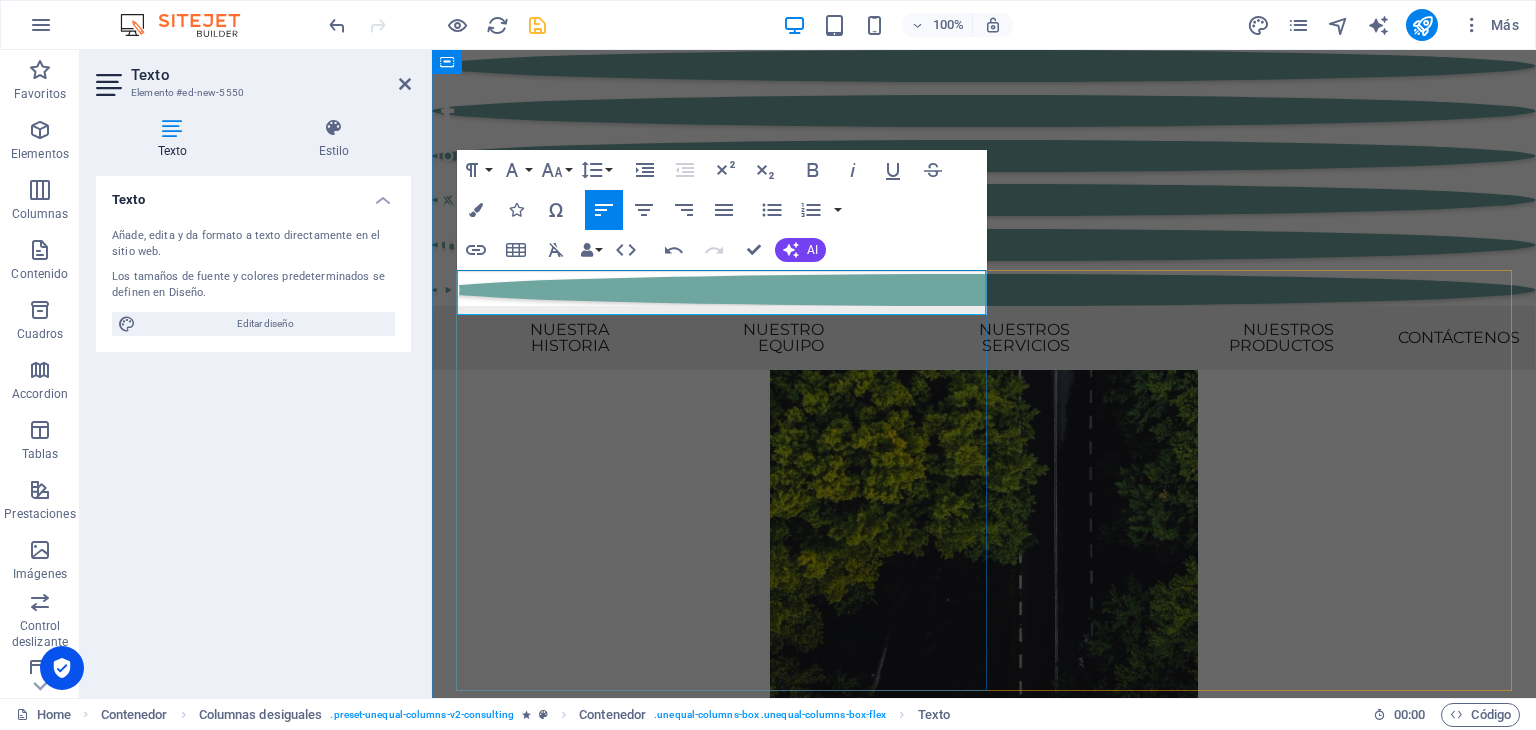 click on "​" at bounding box center [984, 8938] 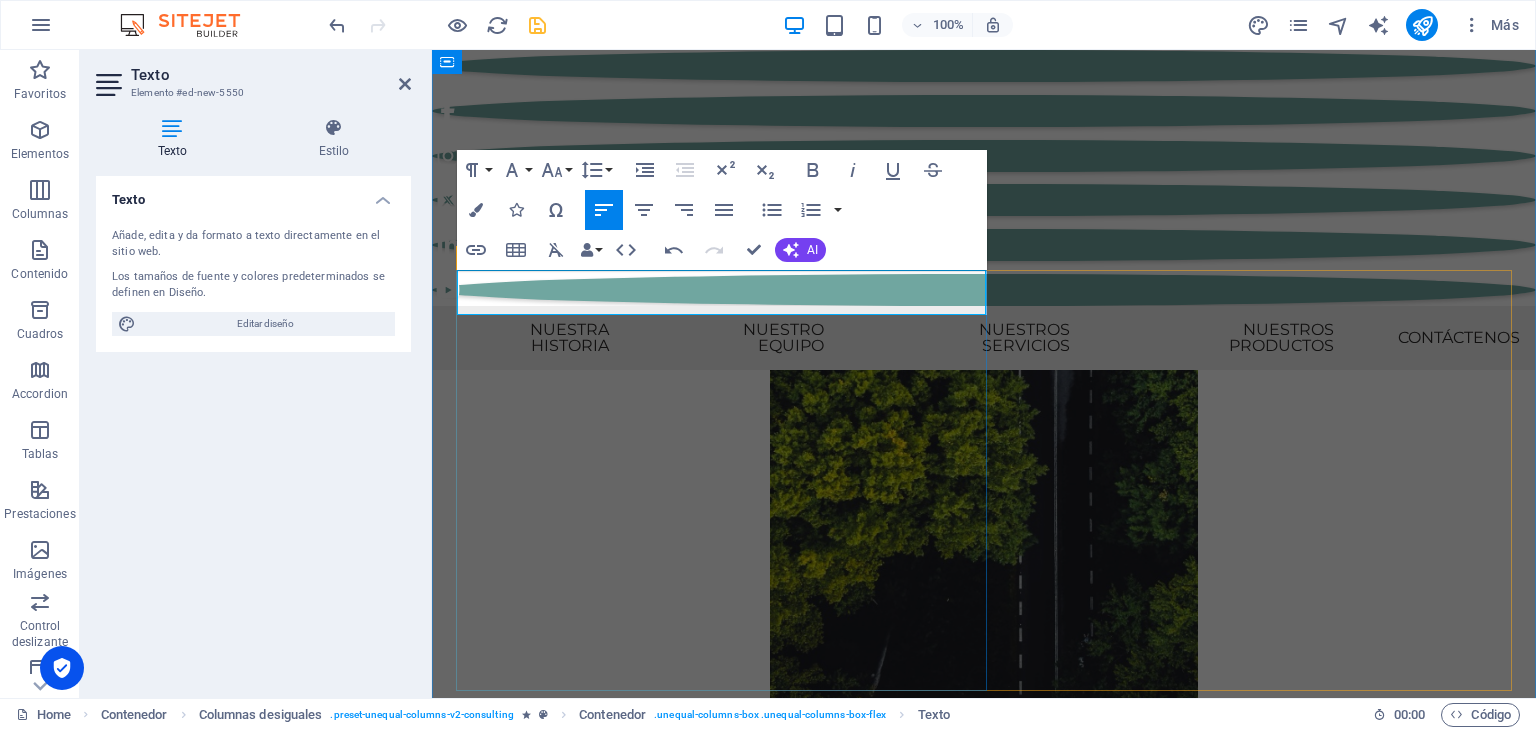 click on "Email: ​Dirección:" at bounding box center [984, 8927] 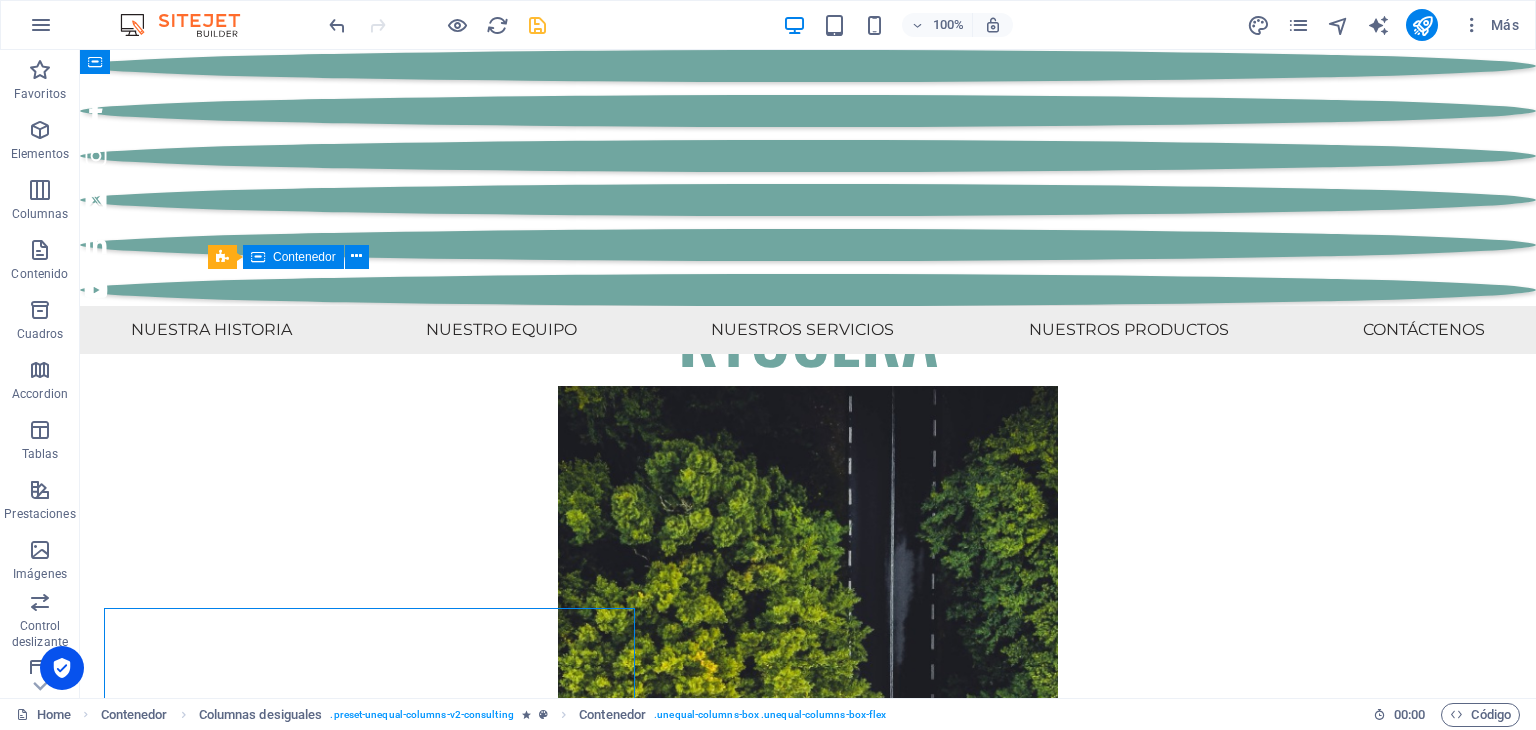 scroll, scrollTop: 11062, scrollLeft: 0, axis: vertical 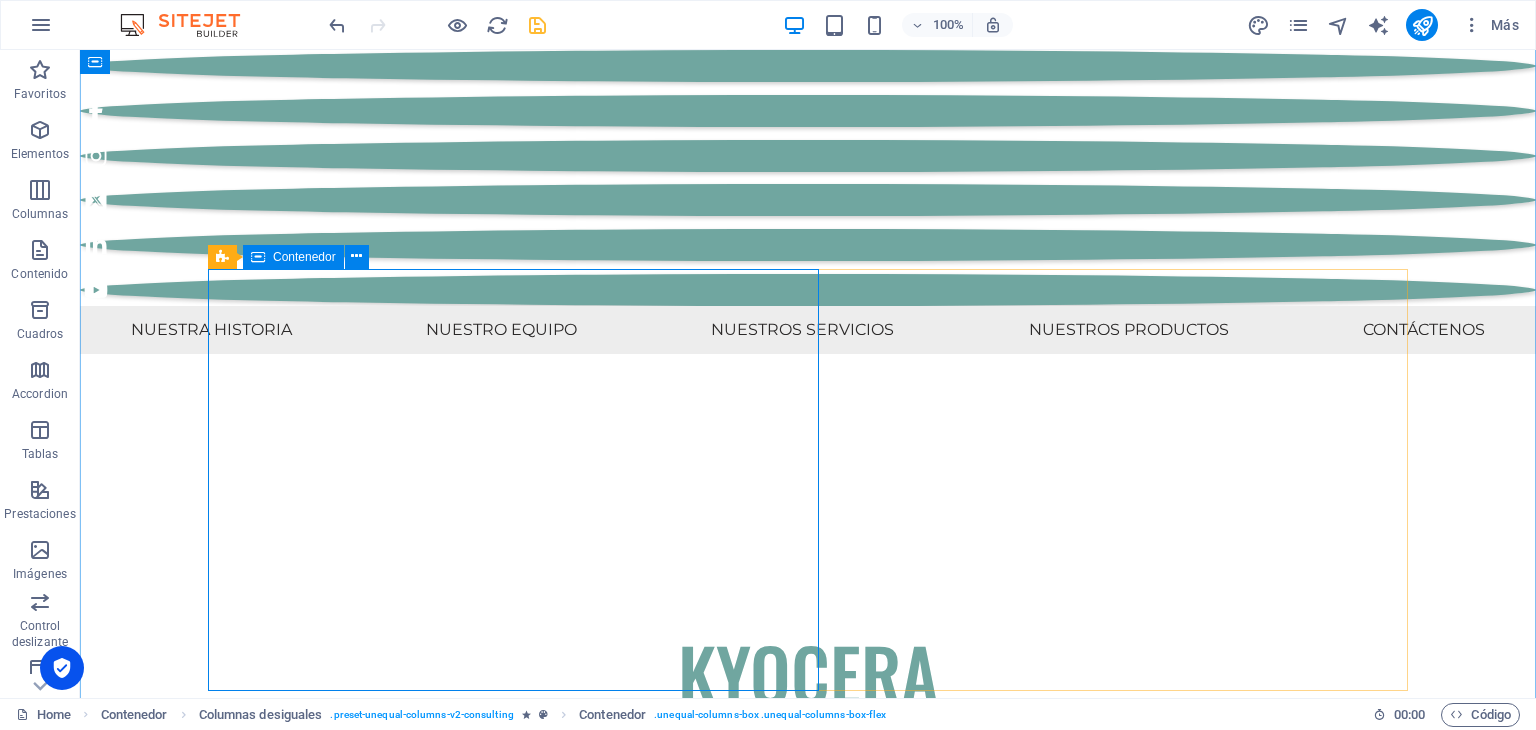 click on "Email: Dirección:" at bounding box center (808, 9456) 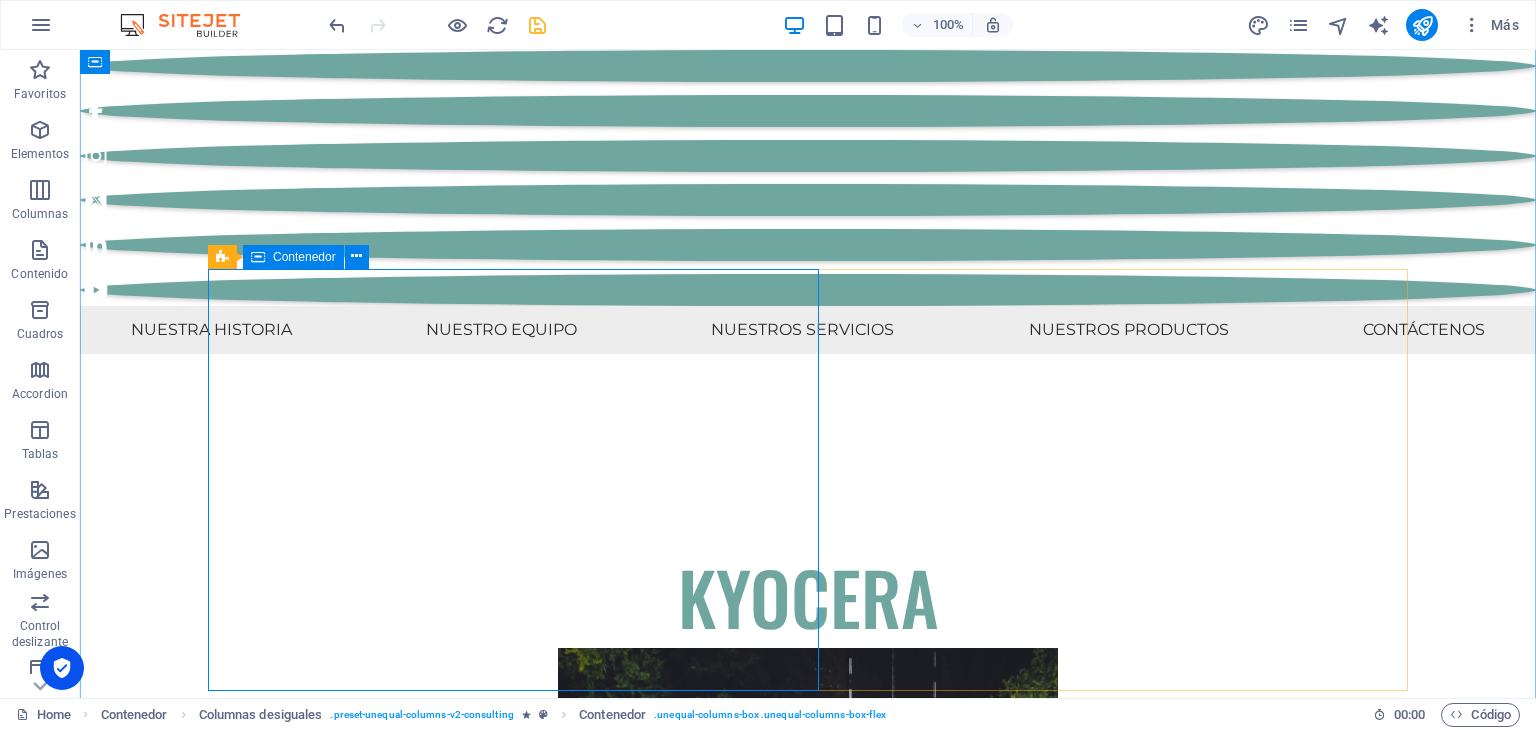 scroll, scrollTop: 11400, scrollLeft: 0, axis: vertical 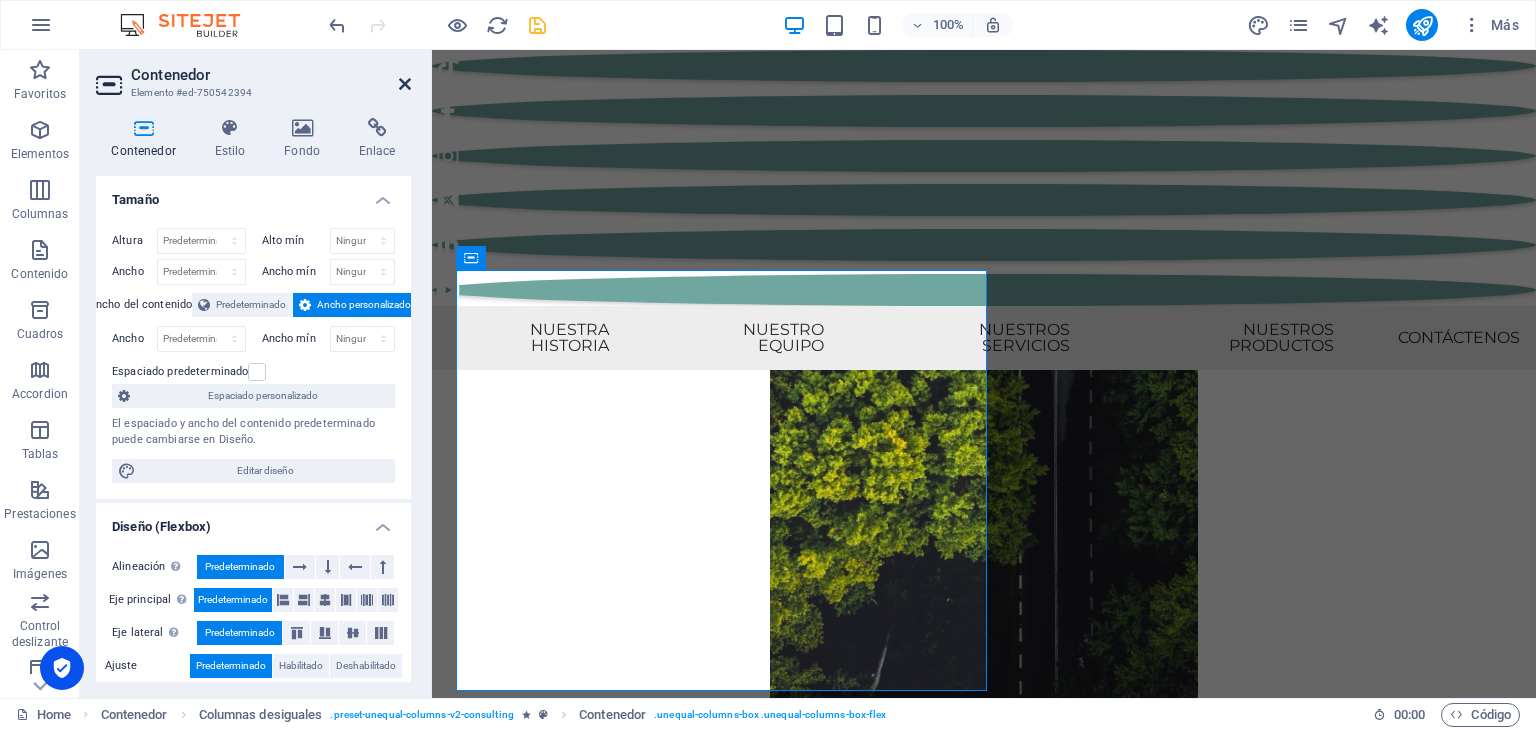 click at bounding box center [405, 84] 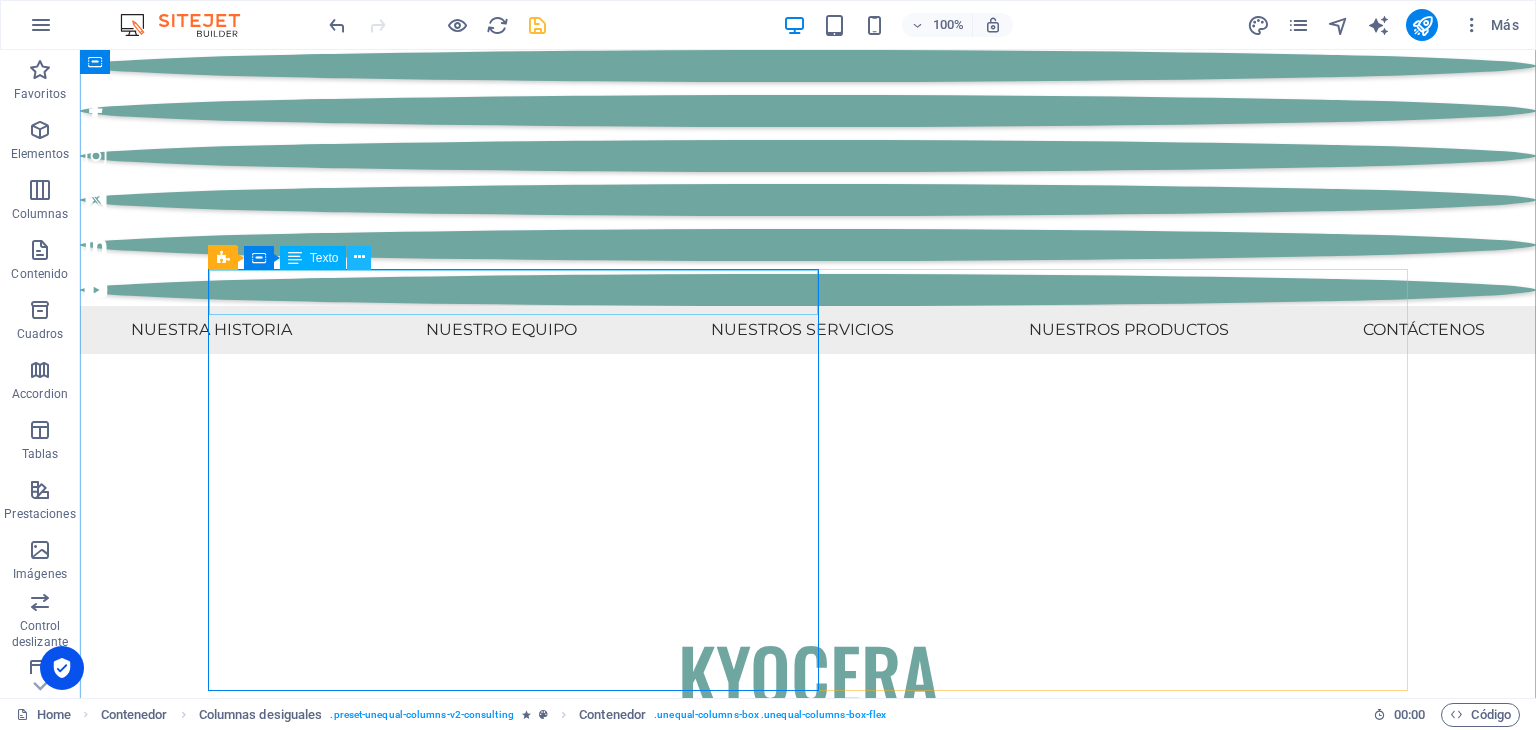 click at bounding box center (359, 258) 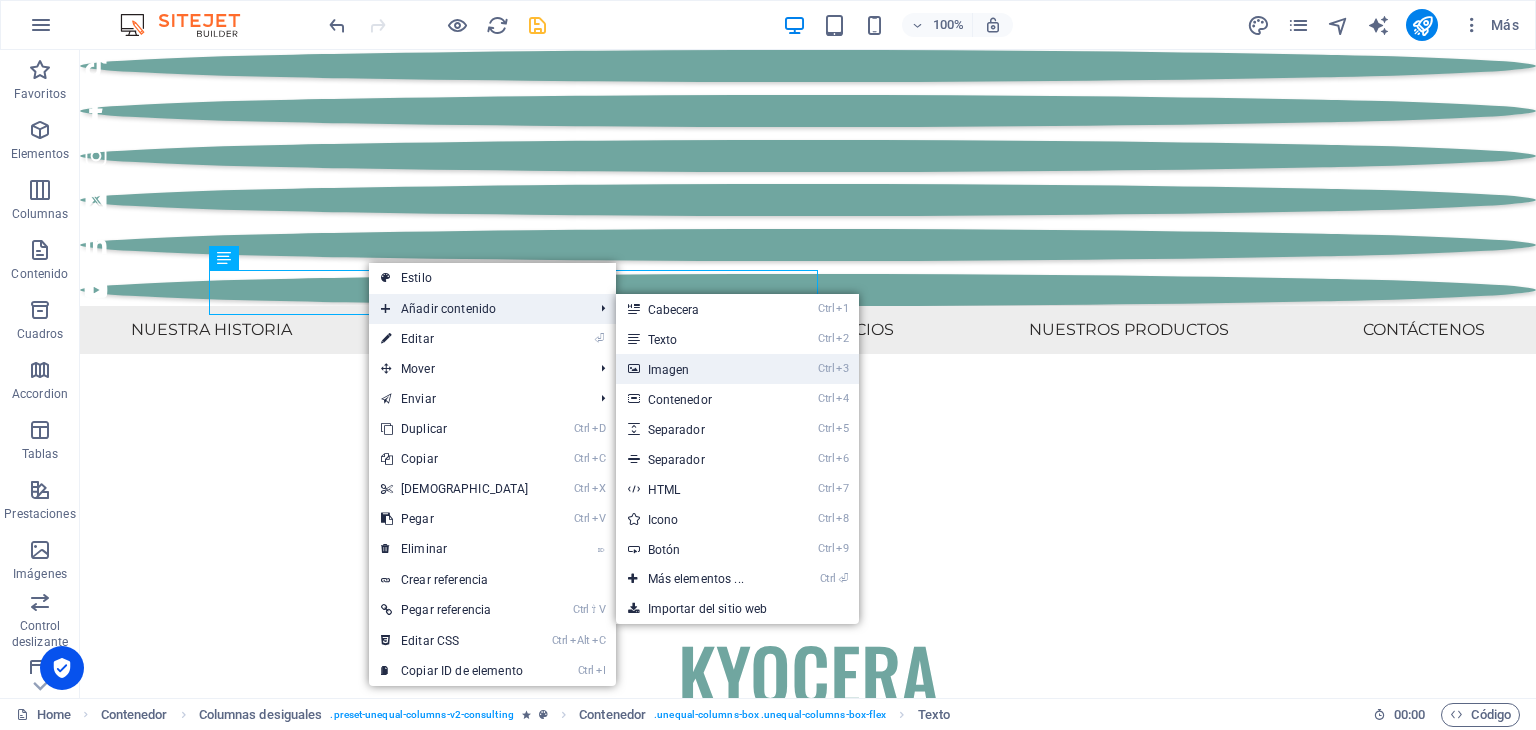 click on "Ctrl 3  Imagen" at bounding box center [700, 369] 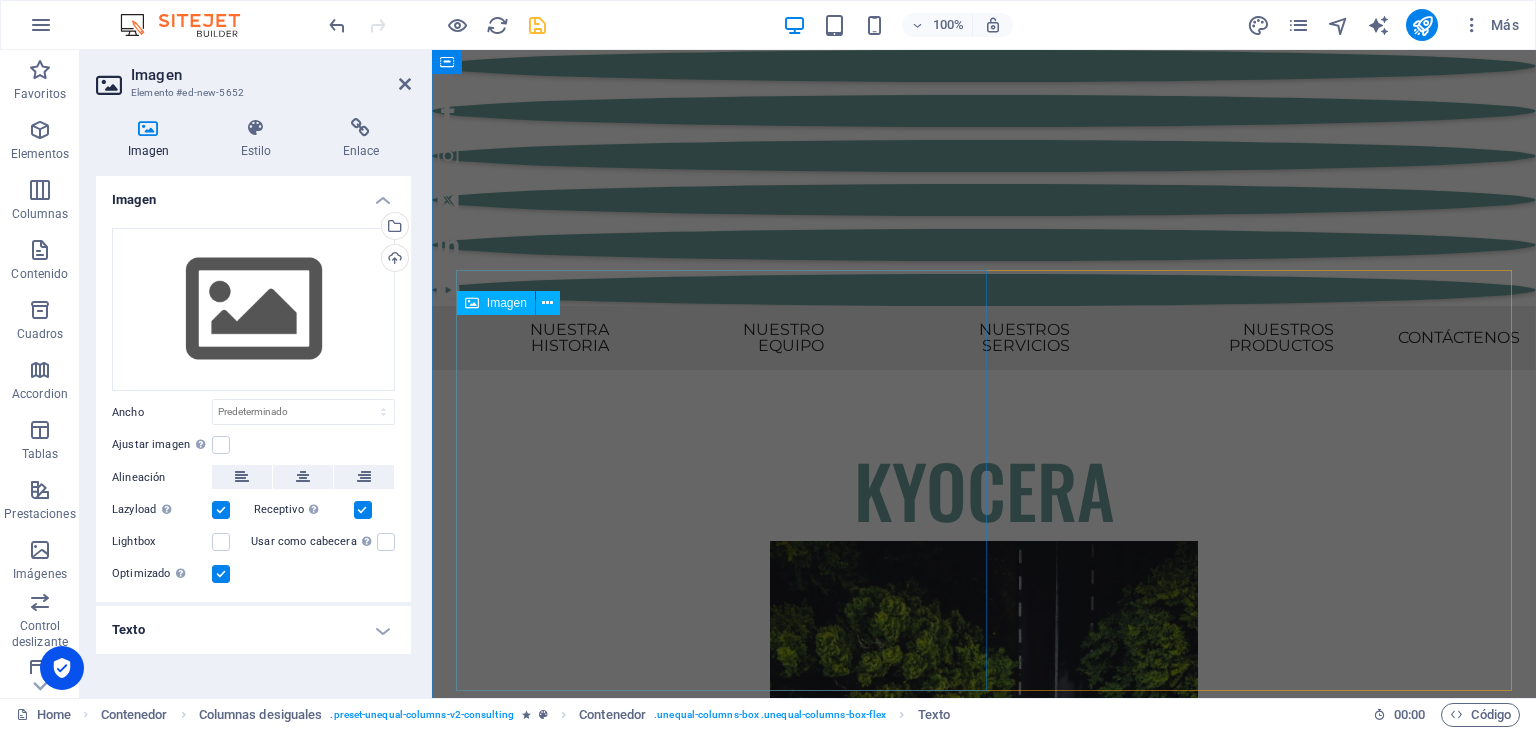 scroll, scrollTop: 11400, scrollLeft: 0, axis: vertical 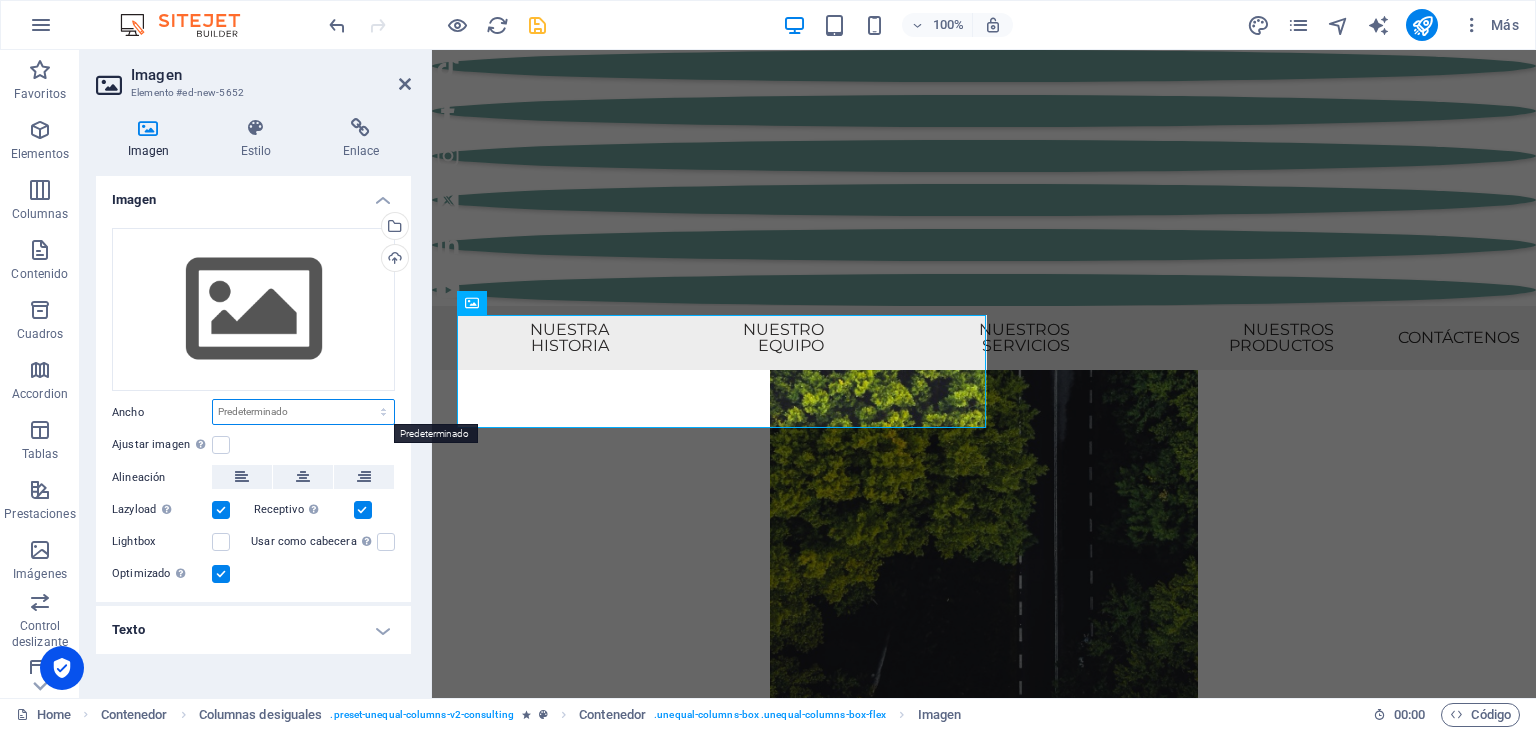click on "Predeterminado automático px rem % em vh vw" at bounding box center [303, 412] 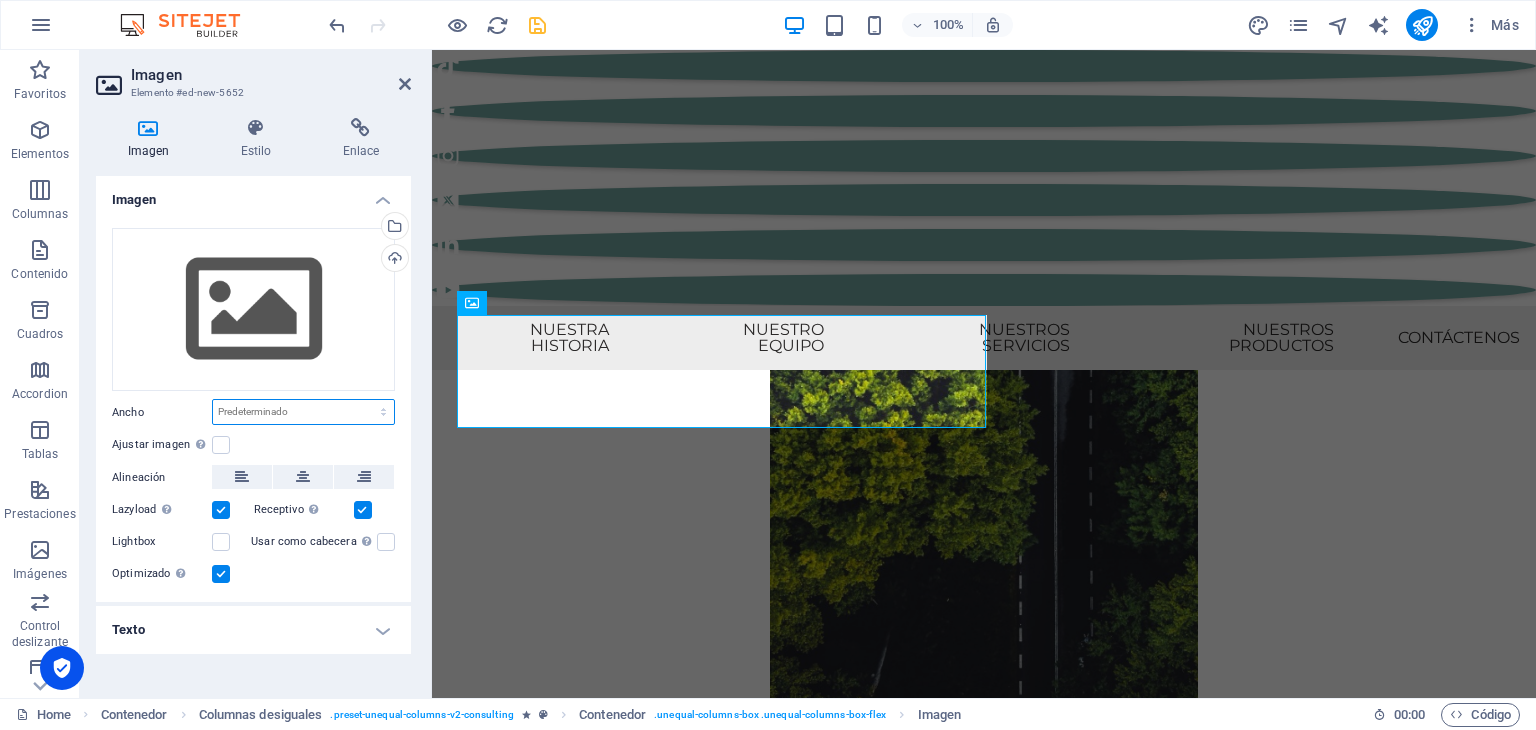 select on "%" 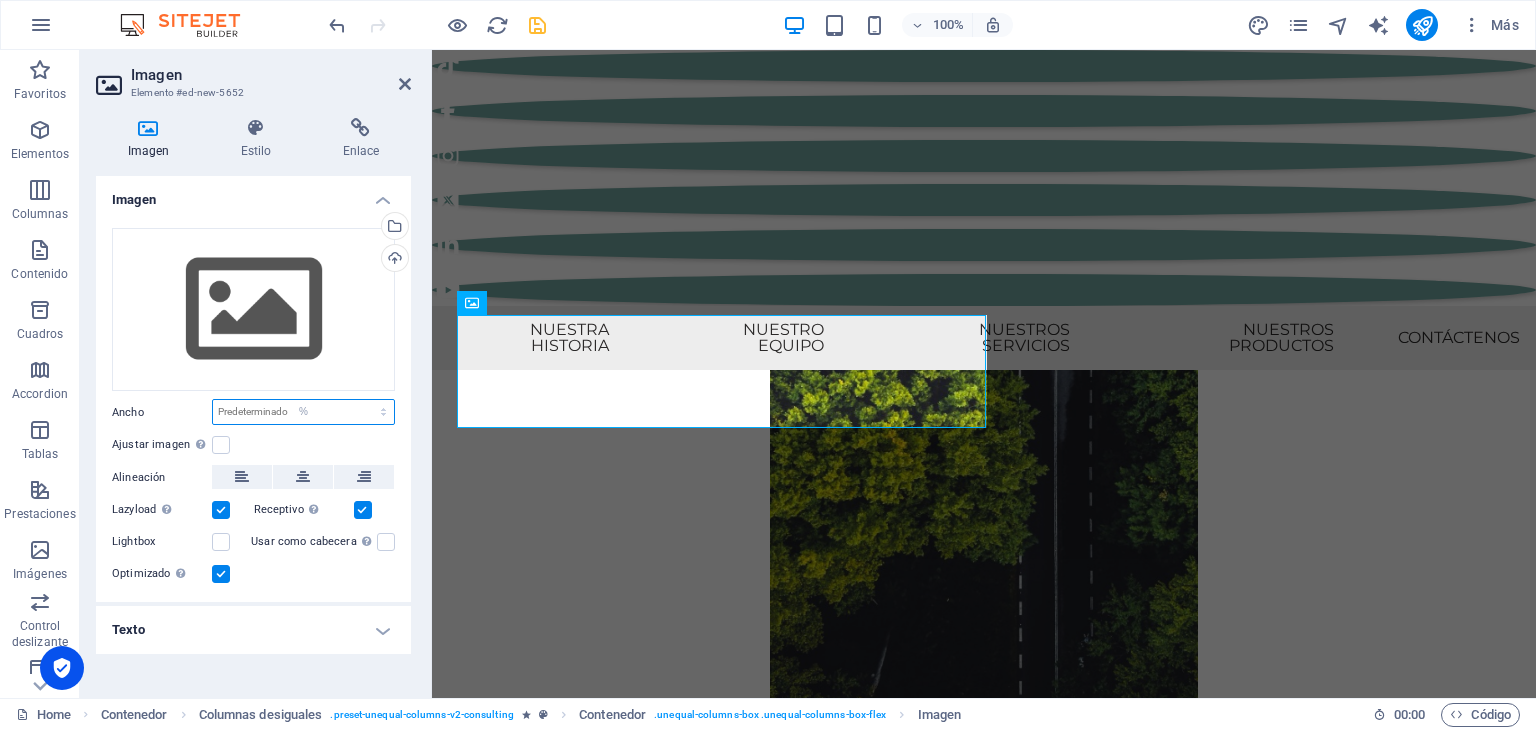 click on "Predeterminado automático px rem % em vh vw" at bounding box center (303, 412) 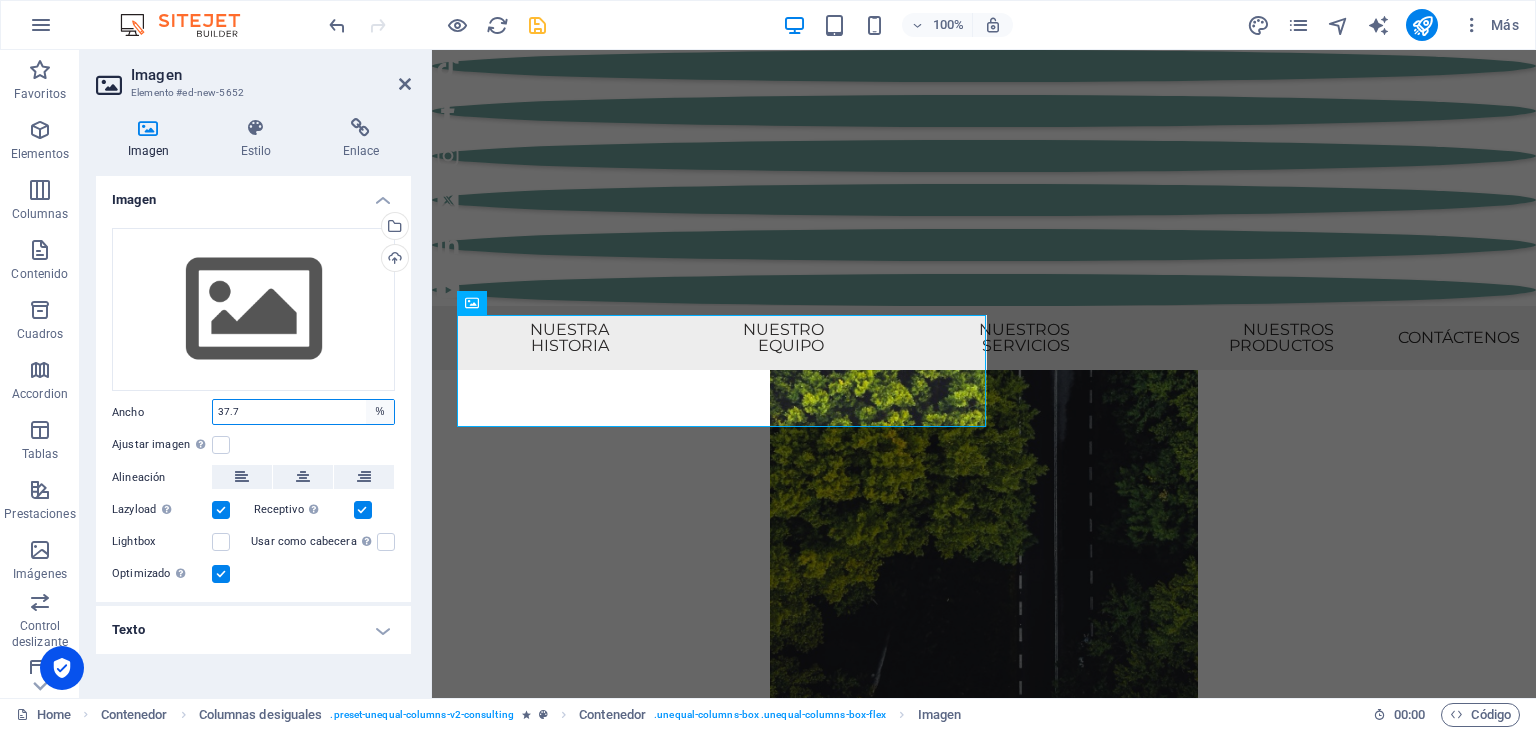 click on "Predeterminado automático px rem % em vh vw" at bounding box center (380, 412) 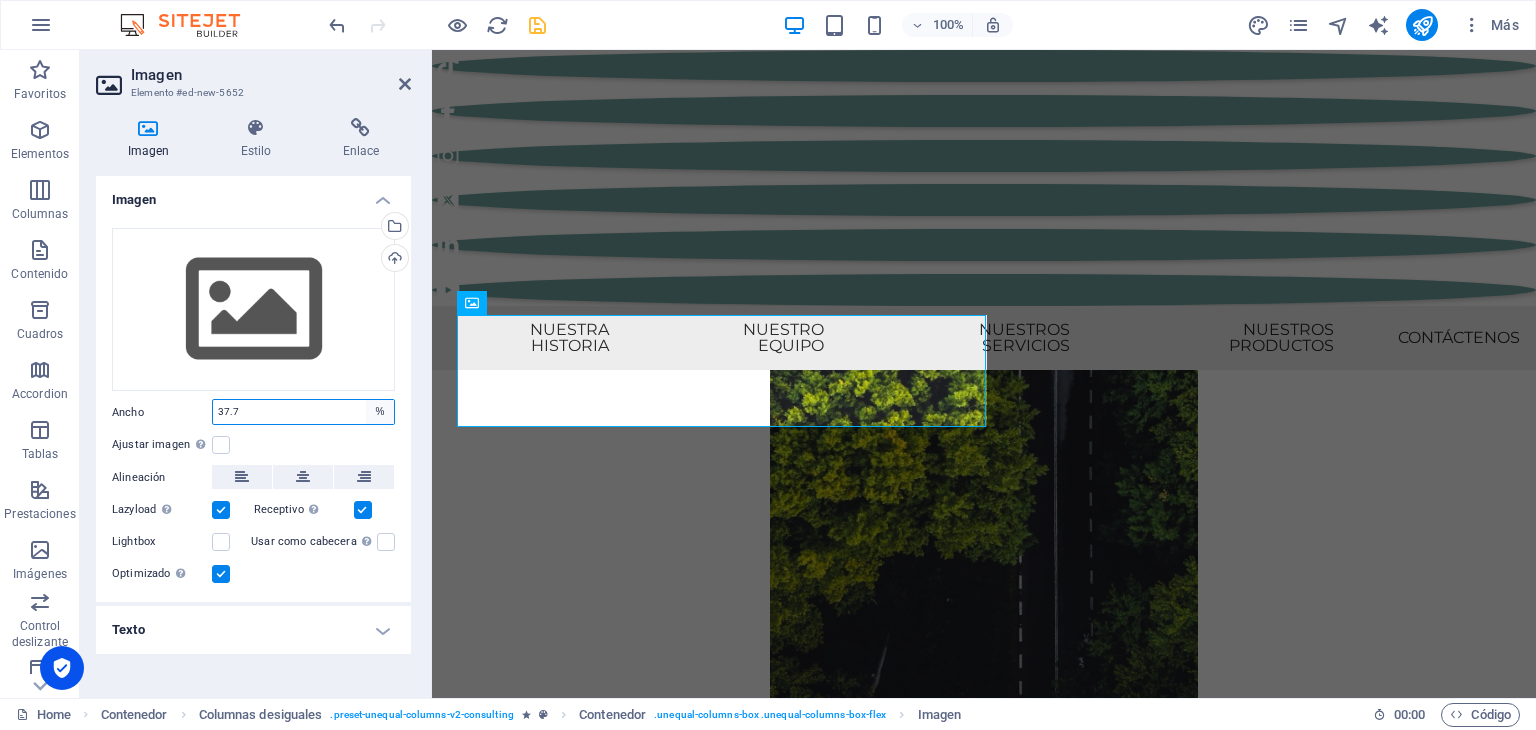 select on "rem" 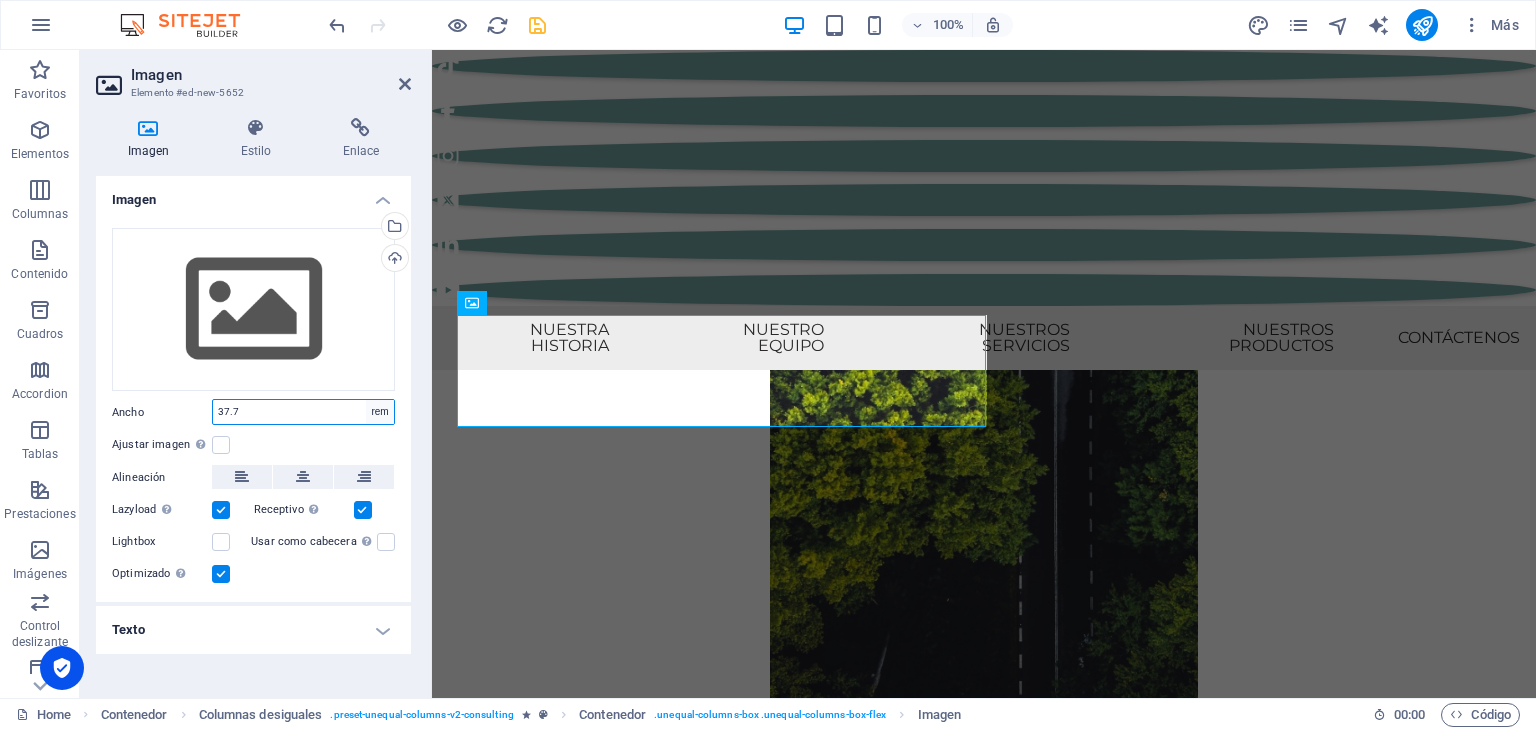 click on "Predeterminado automático px rem % em vh vw" at bounding box center [380, 412] 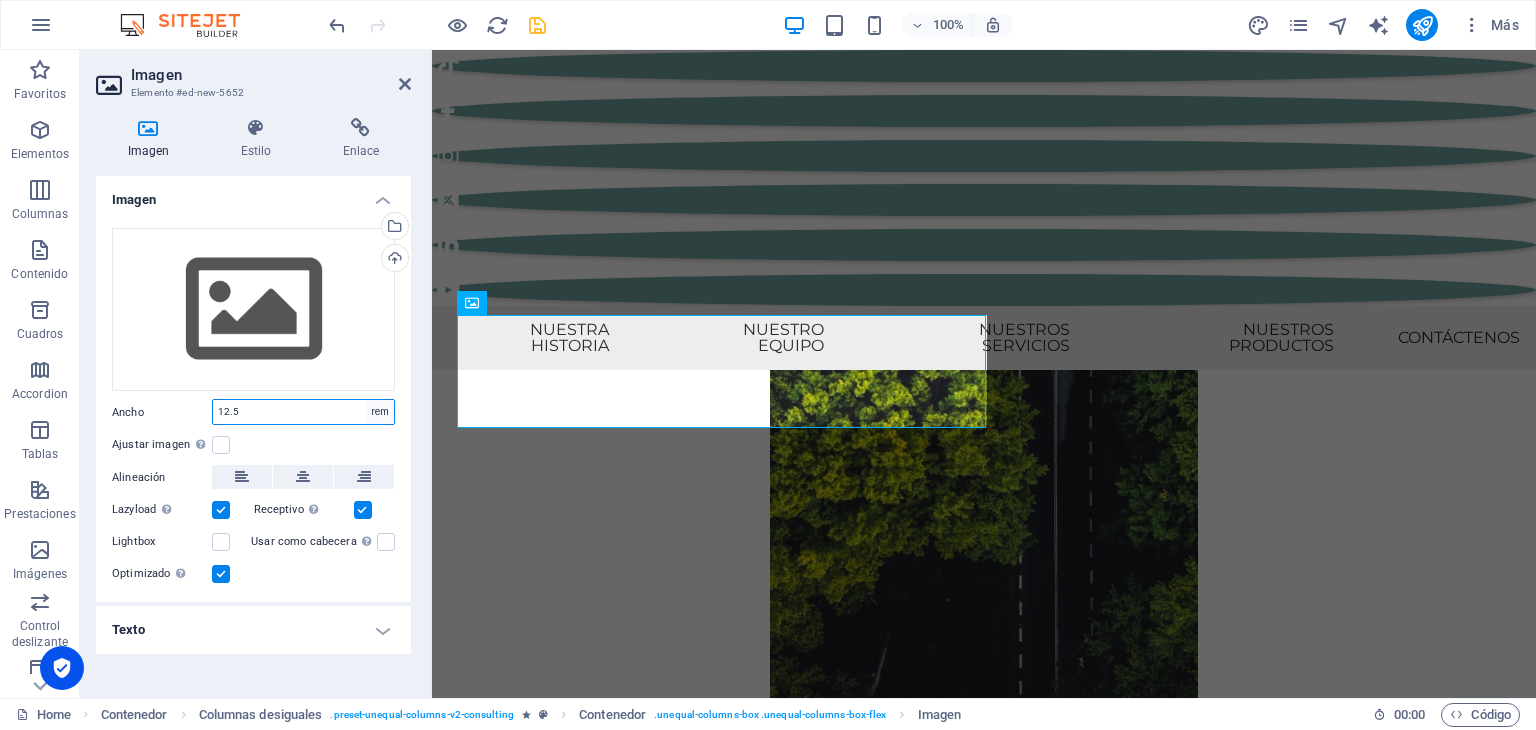 click on "Predeterminado automático px rem % em vh vw" at bounding box center [380, 412] 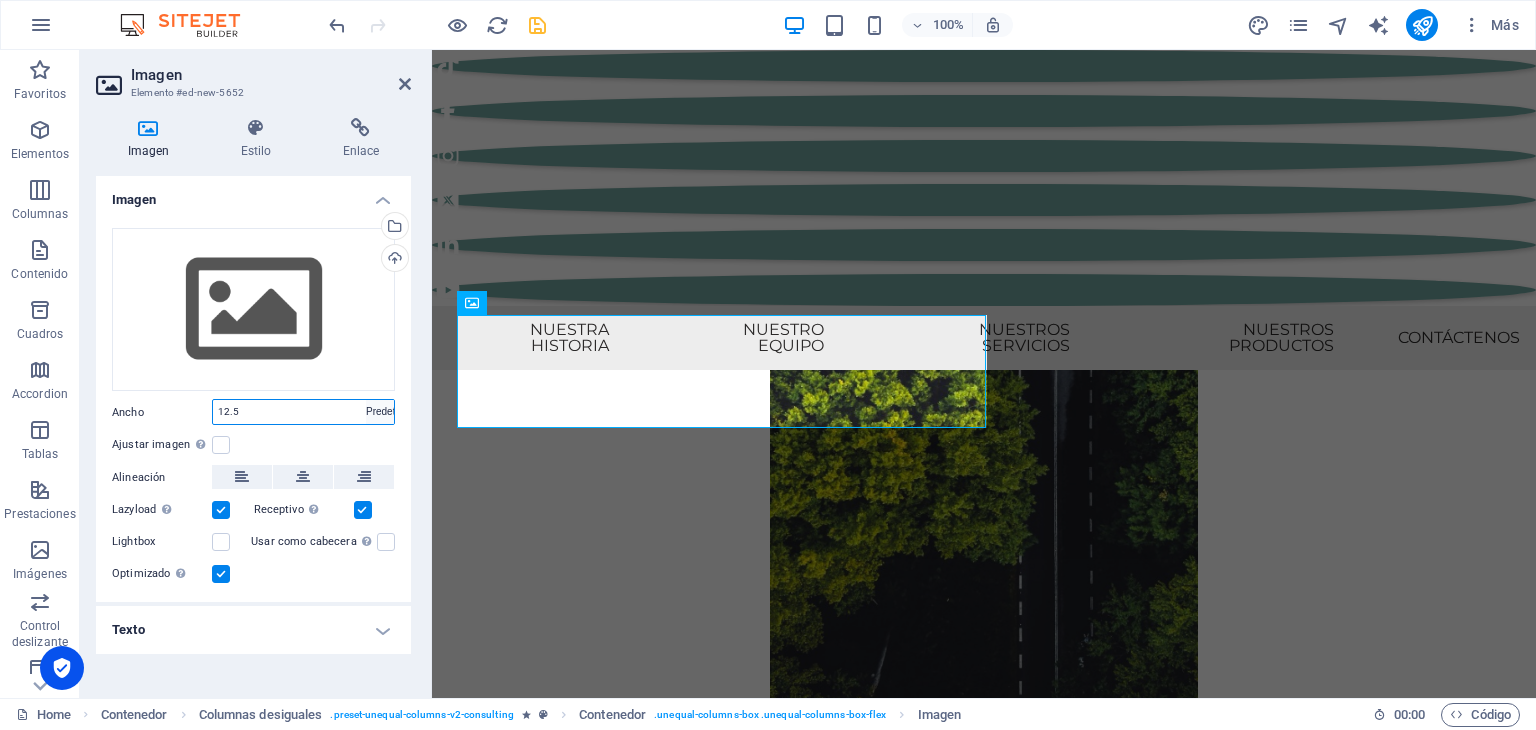 click on "Predeterminado automático px rem % em vh vw" at bounding box center (380, 412) 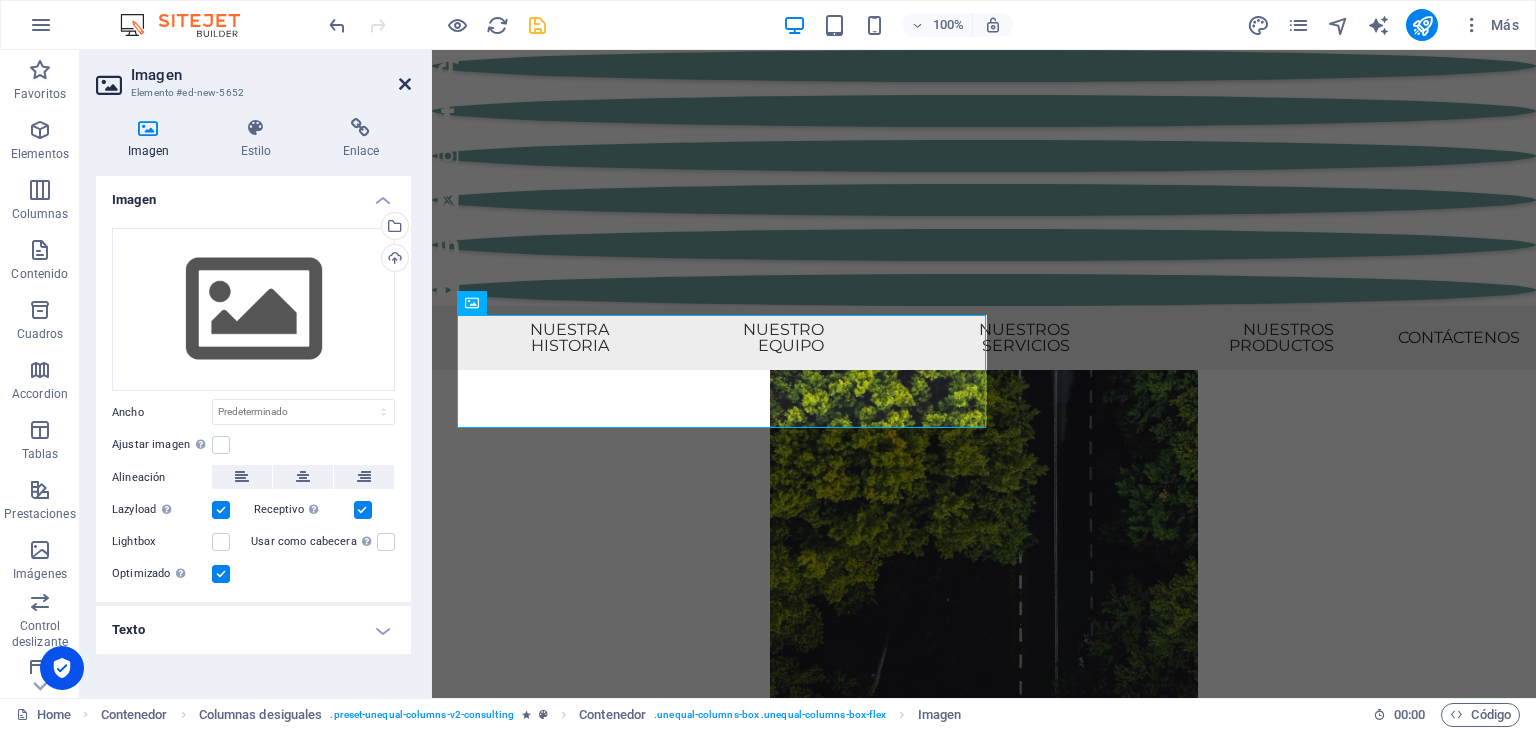 click at bounding box center [405, 84] 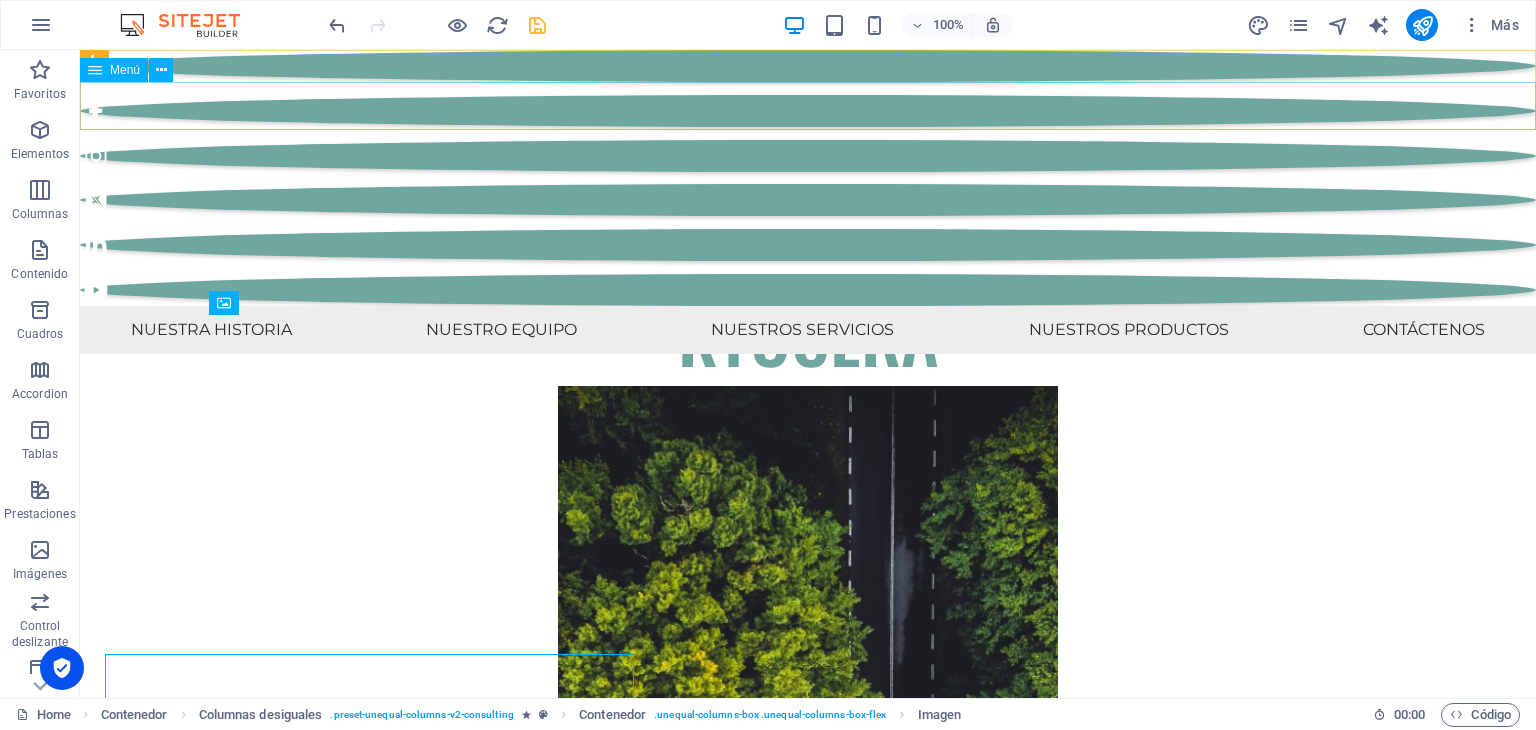 scroll, scrollTop: 11062, scrollLeft: 0, axis: vertical 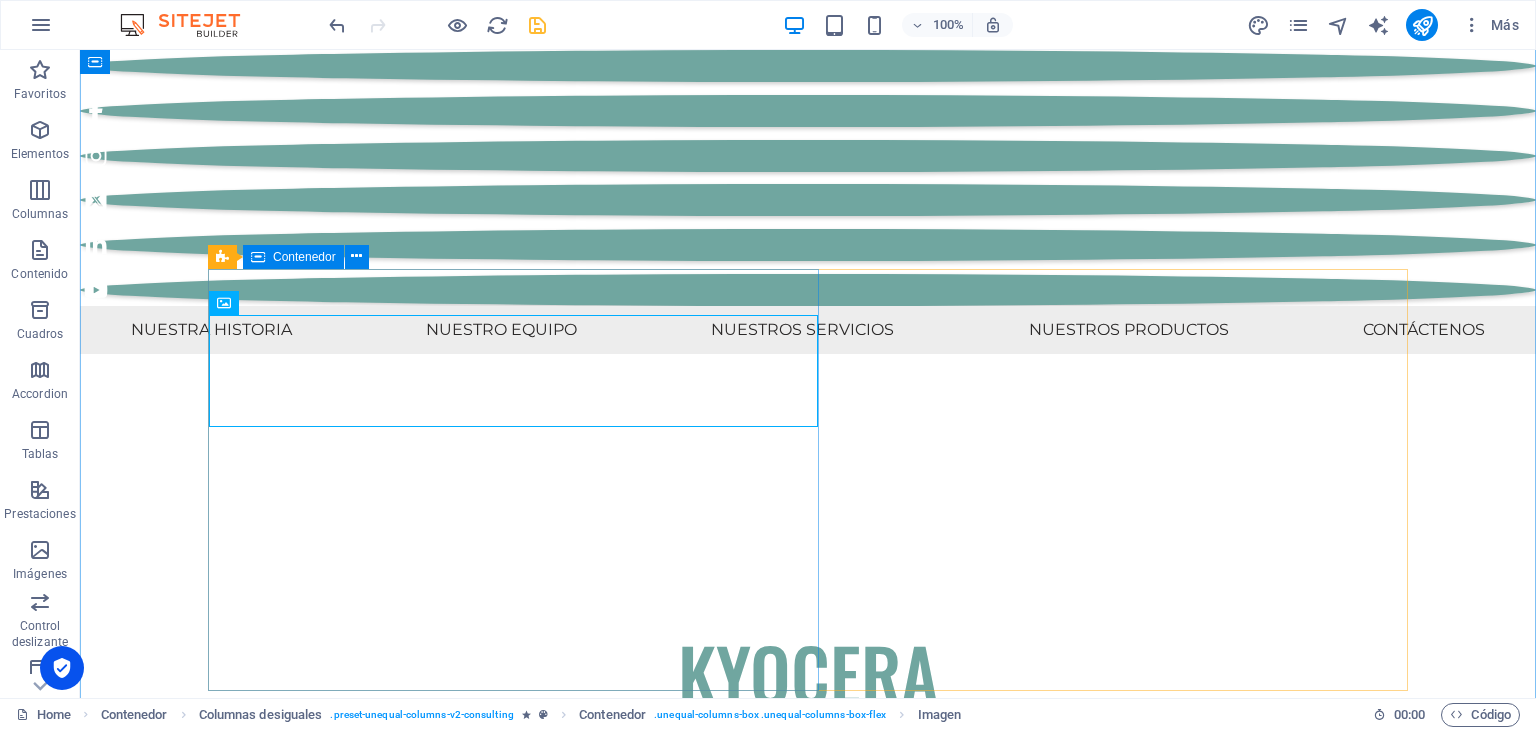 click on "Email: Dirección:" at bounding box center [808, 9569] 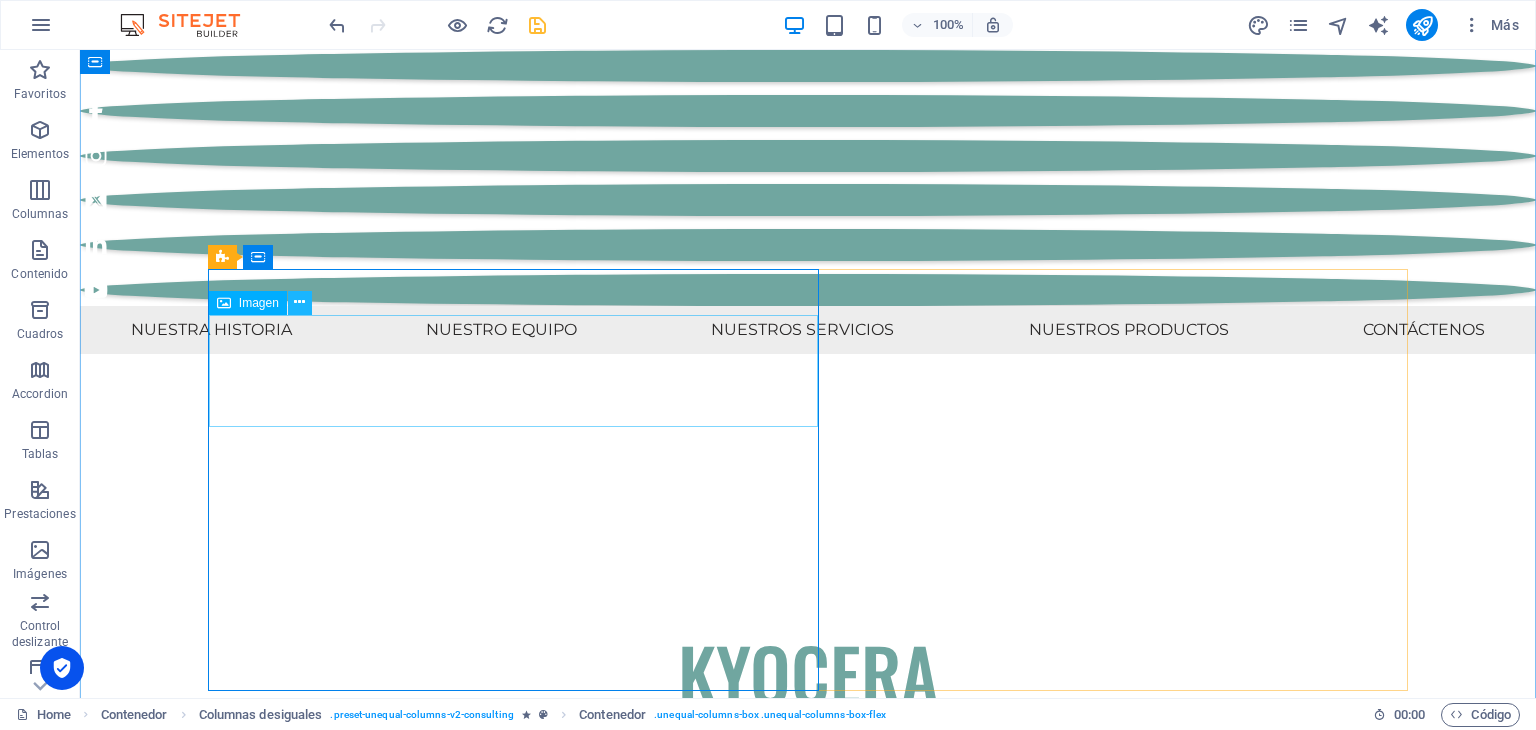 click at bounding box center [299, 302] 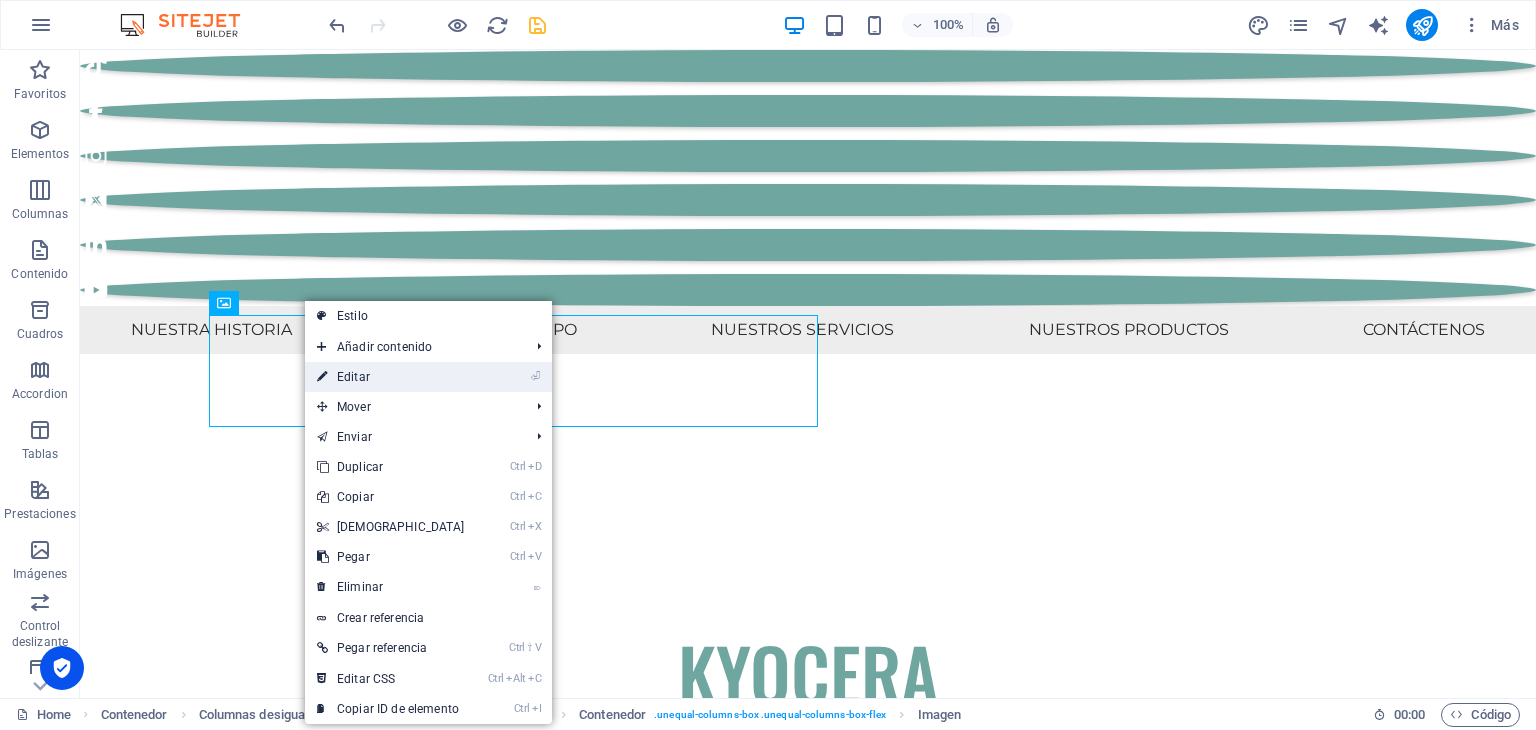 click on "⏎  Editar" at bounding box center [391, 377] 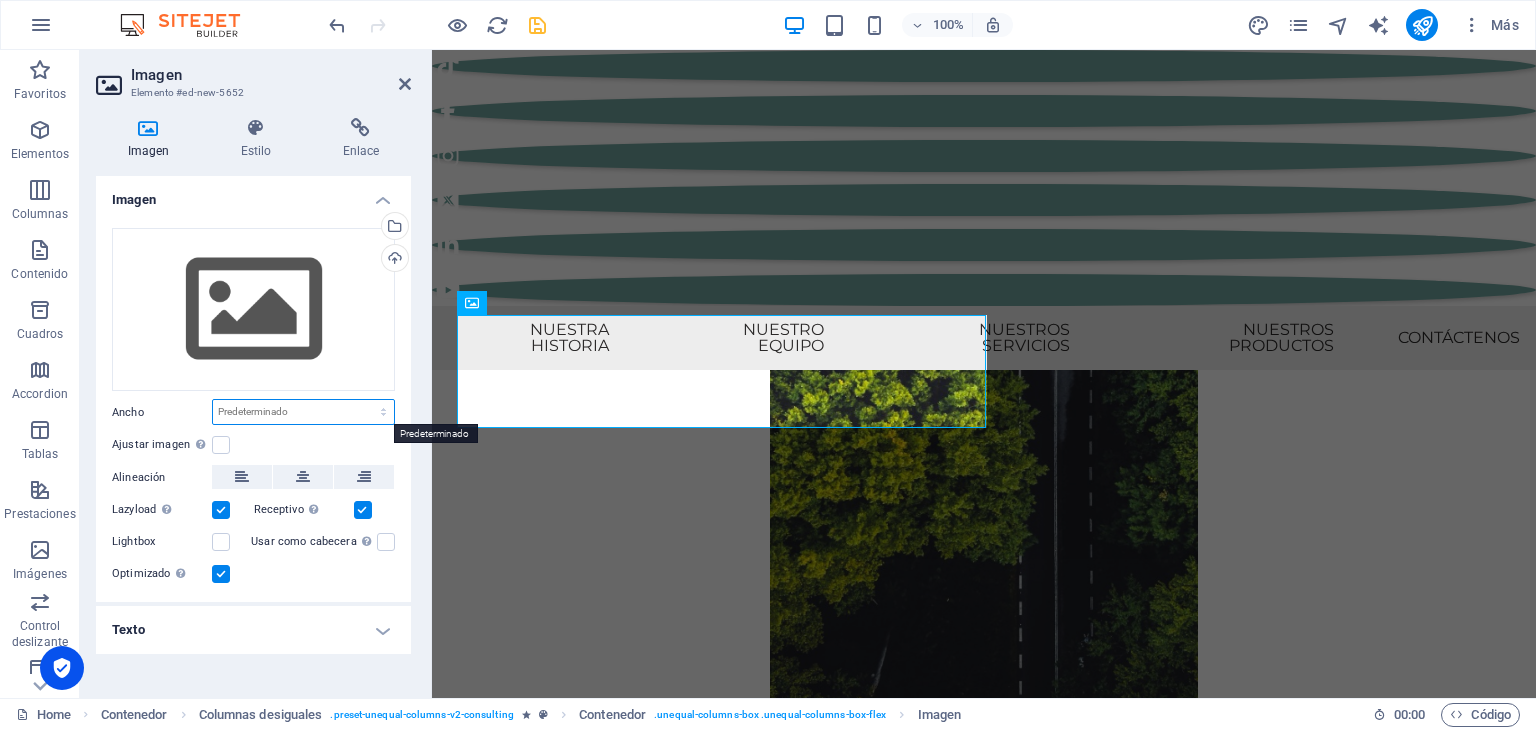 click on "Predeterminado automático px rem % em vh vw" at bounding box center (303, 412) 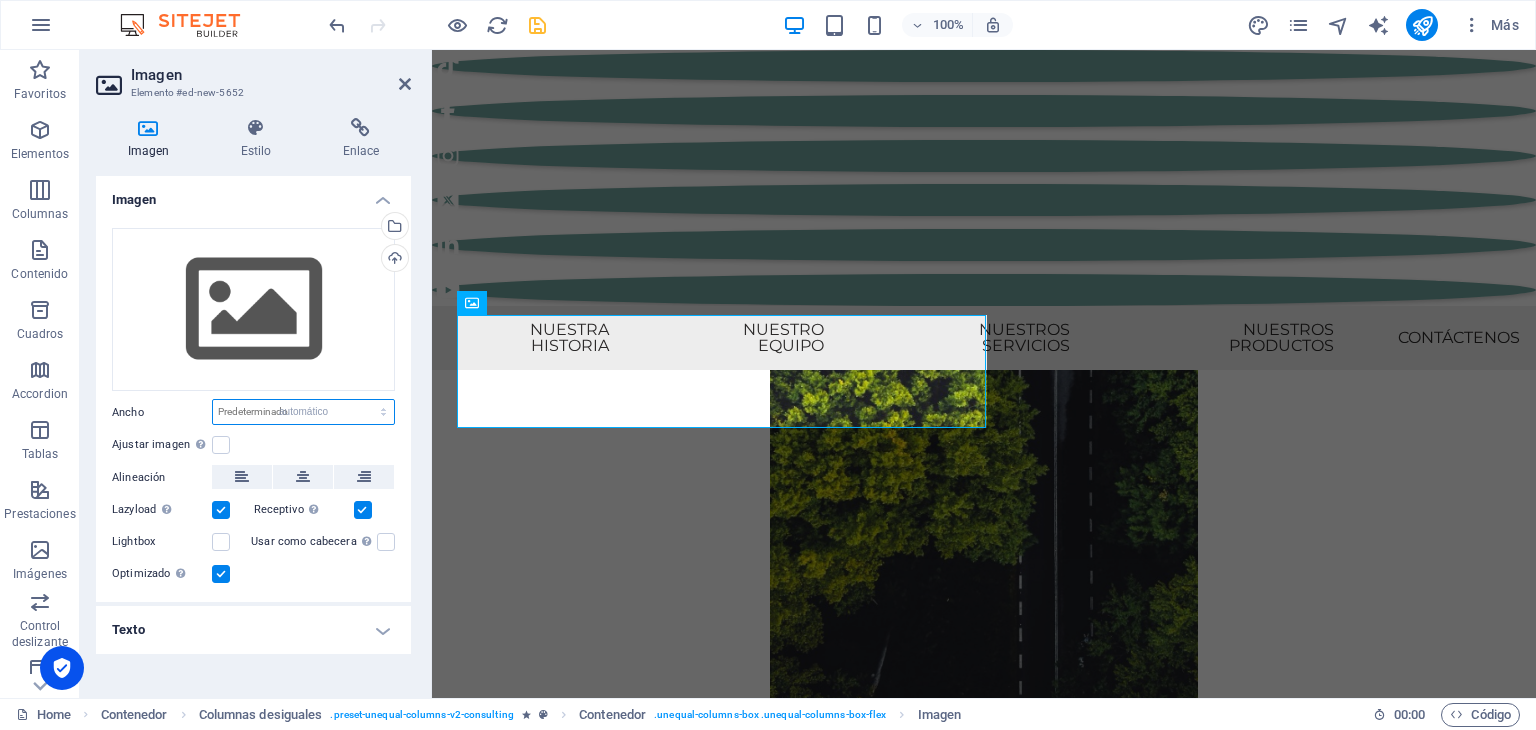 click on "Predeterminado automático px rem % em vh vw" at bounding box center [303, 412] 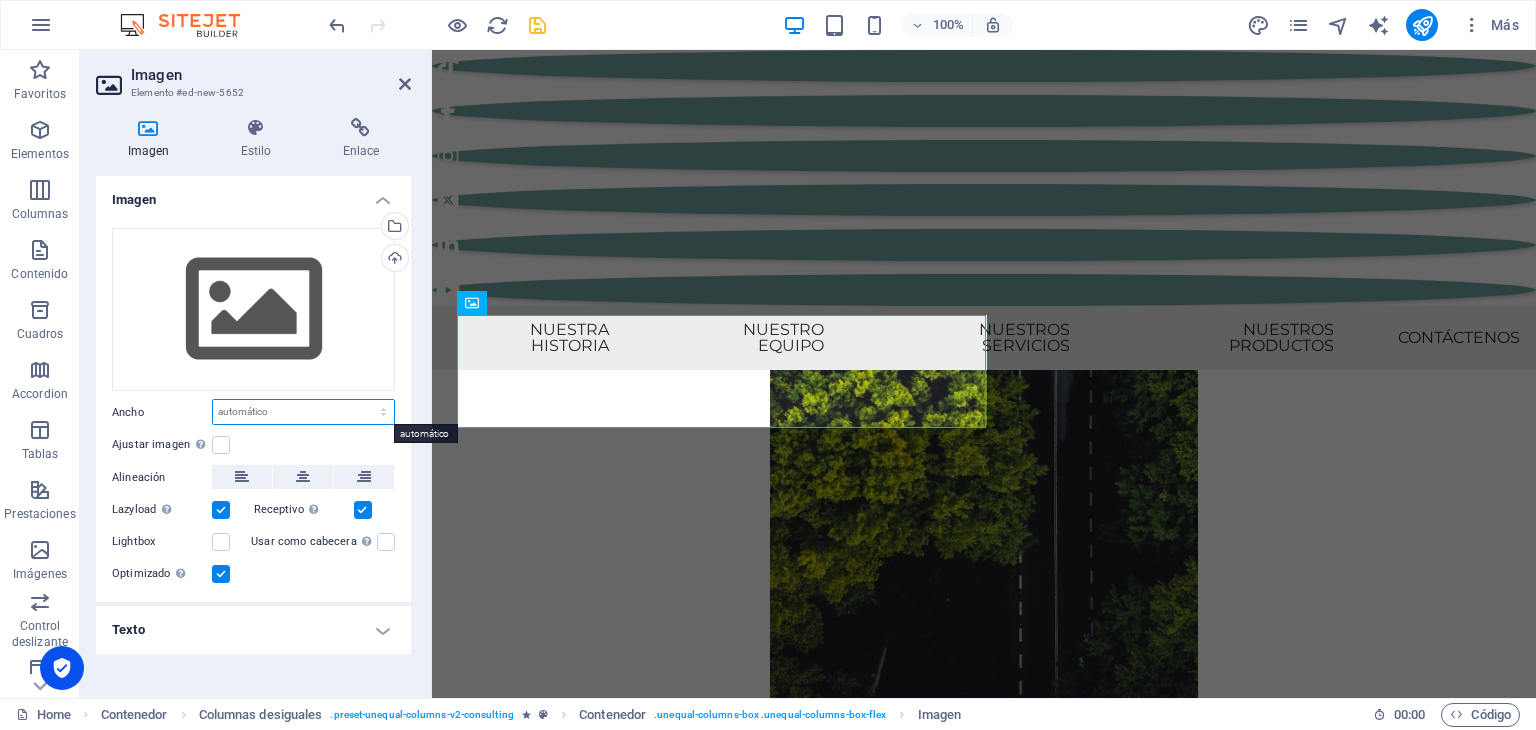 click on "Predeterminado automático px rem % em vh vw" at bounding box center [303, 412] 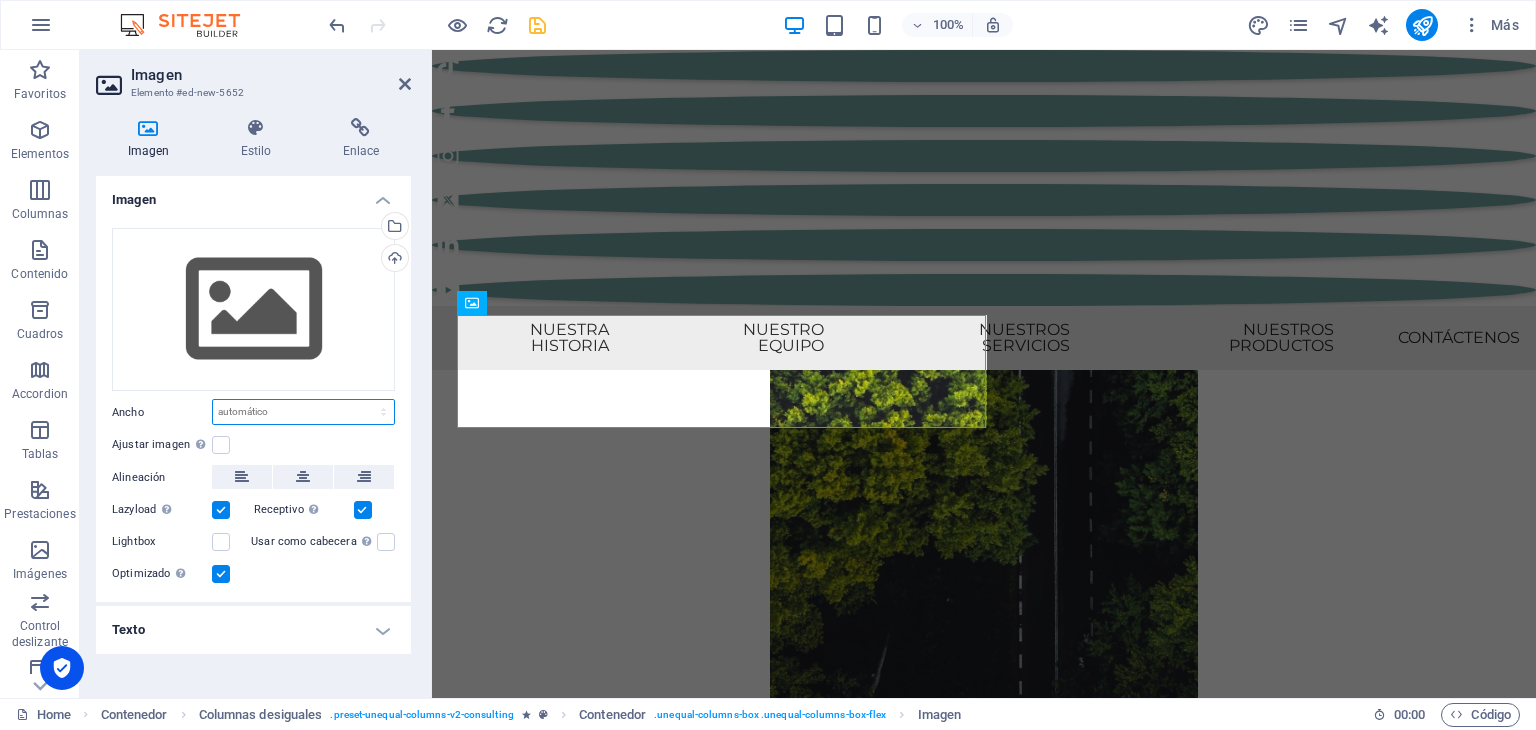 select on "vw" 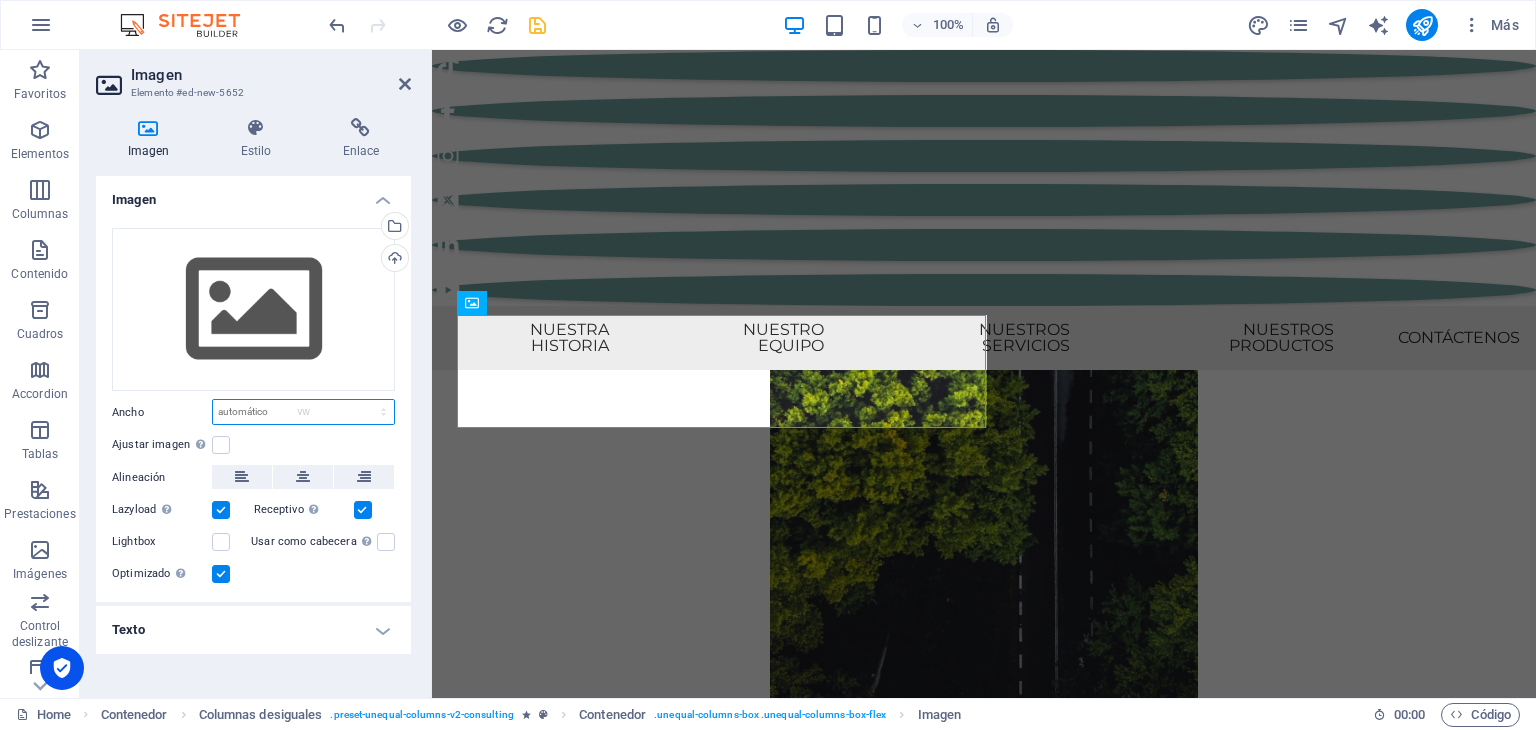 click on "Predeterminado automático px rem % em vh vw" at bounding box center (303, 412) 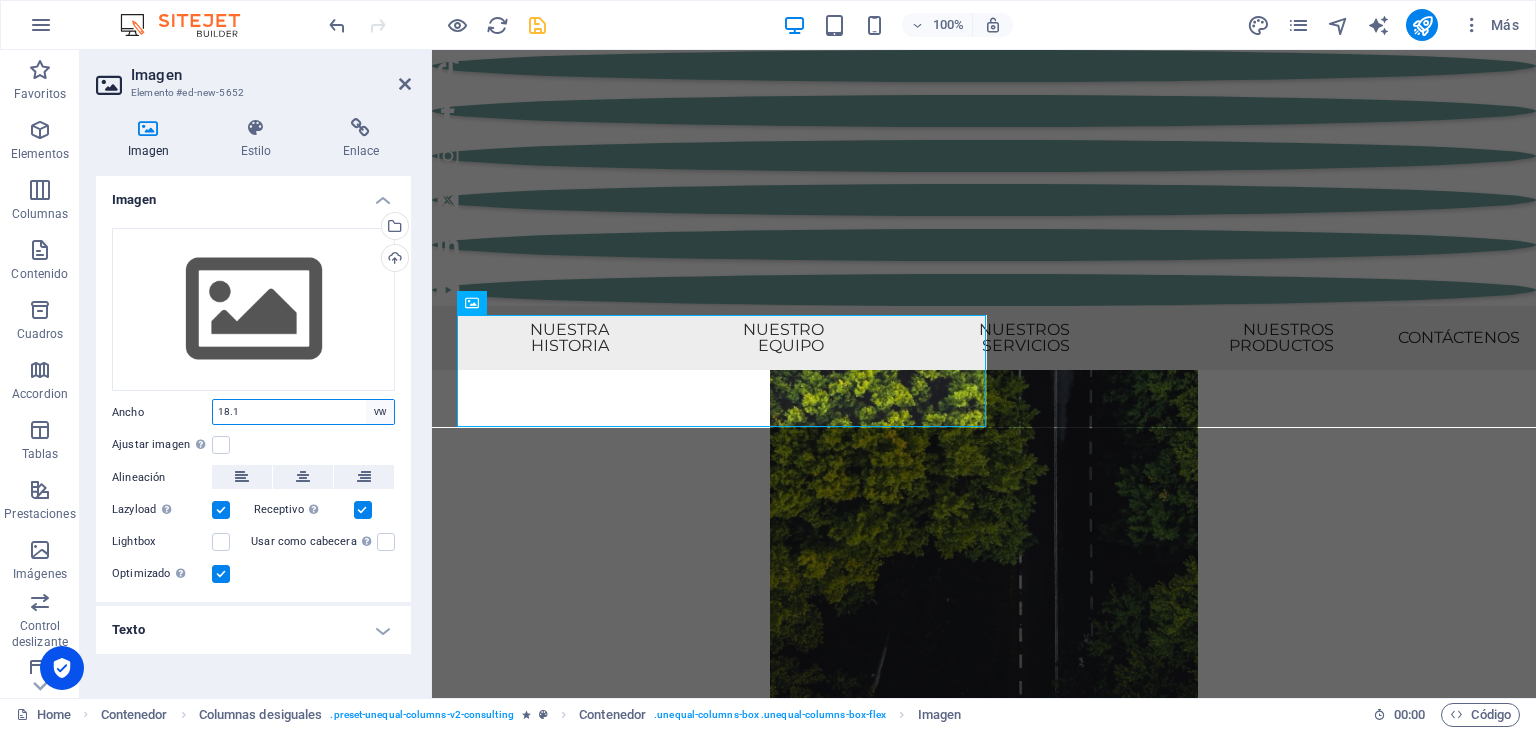 click on "Predeterminado automático px rem % em vh vw" at bounding box center (380, 412) 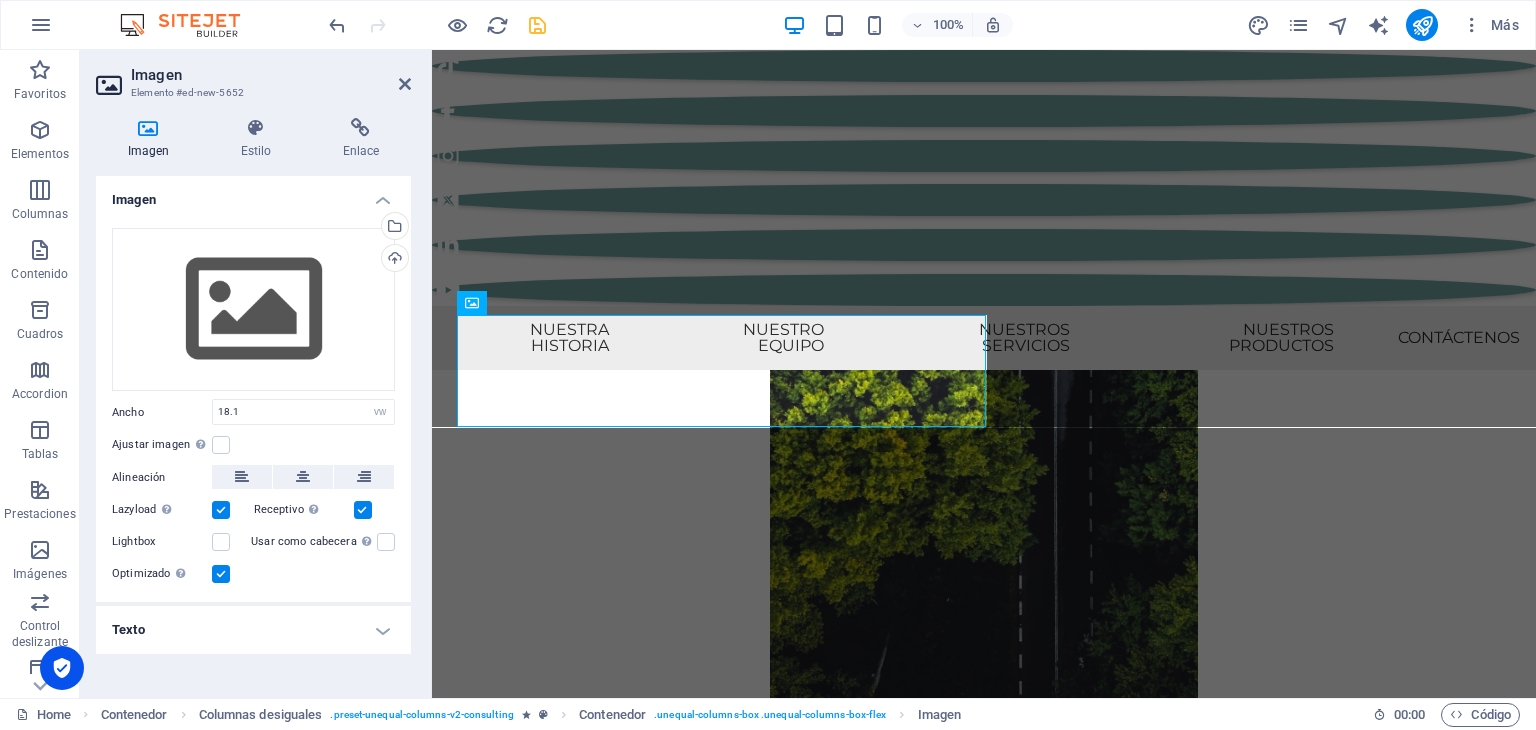 click on "Arrastra archivos aquí, haz clic para escoger archivos o  selecciona archivos de Archivos o de nuestra galería gratuita de fotos y vídeos Selecciona archivos del administrador de archivos, de la galería de fotos o carga archivo(s) Cargar Ancho 18.1 Predeterminado automático px rem % em vh vw Ajustar imagen Ajustar imagen automáticamente a un ancho y alto fijo Altura Predeterminado automático px Alineación Lazyload La carga de imágenes tras la carga de la página mejora la velocidad de la página. Receptivo Automáticamente cargar tamaños optimizados de smartphone e imagen retina. Lightbox Usar como cabecera La imagen se ajustará en una etiqueta de cabecera H1. Resulta útil para dar al texto alternativo el peso de una cabecera H1, por ejemplo, para el logo. En caso de duda, dejar deseleccionado. Optimizado Las imágenes se comprimen para así mejorar la velocidad de las páginas. Posición Dirección Personalizado X offset 50 px rem % vh vw Y offset 50 px rem % vh vw" at bounding box center [253, 407] 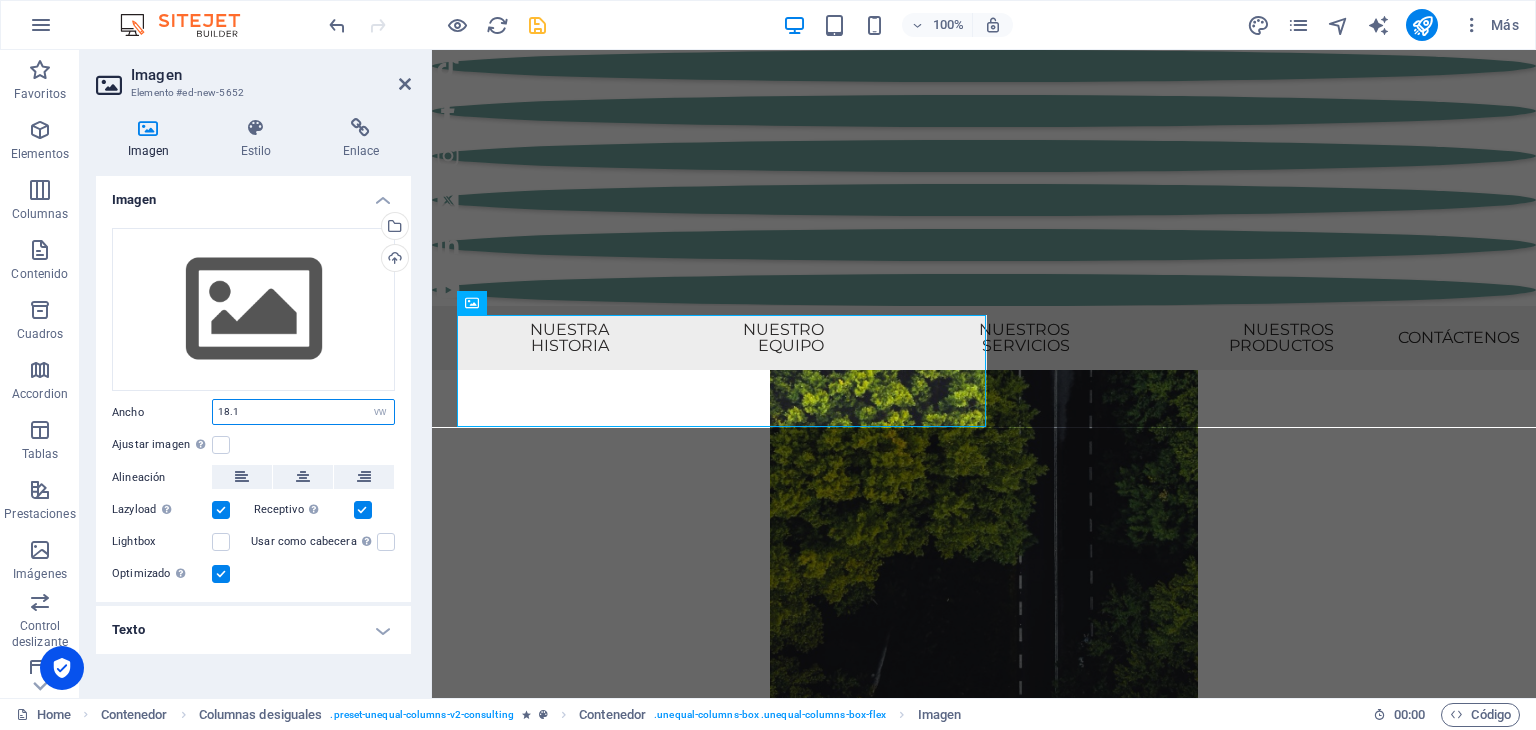 click on "18.1" at bounding box center [303, 412] 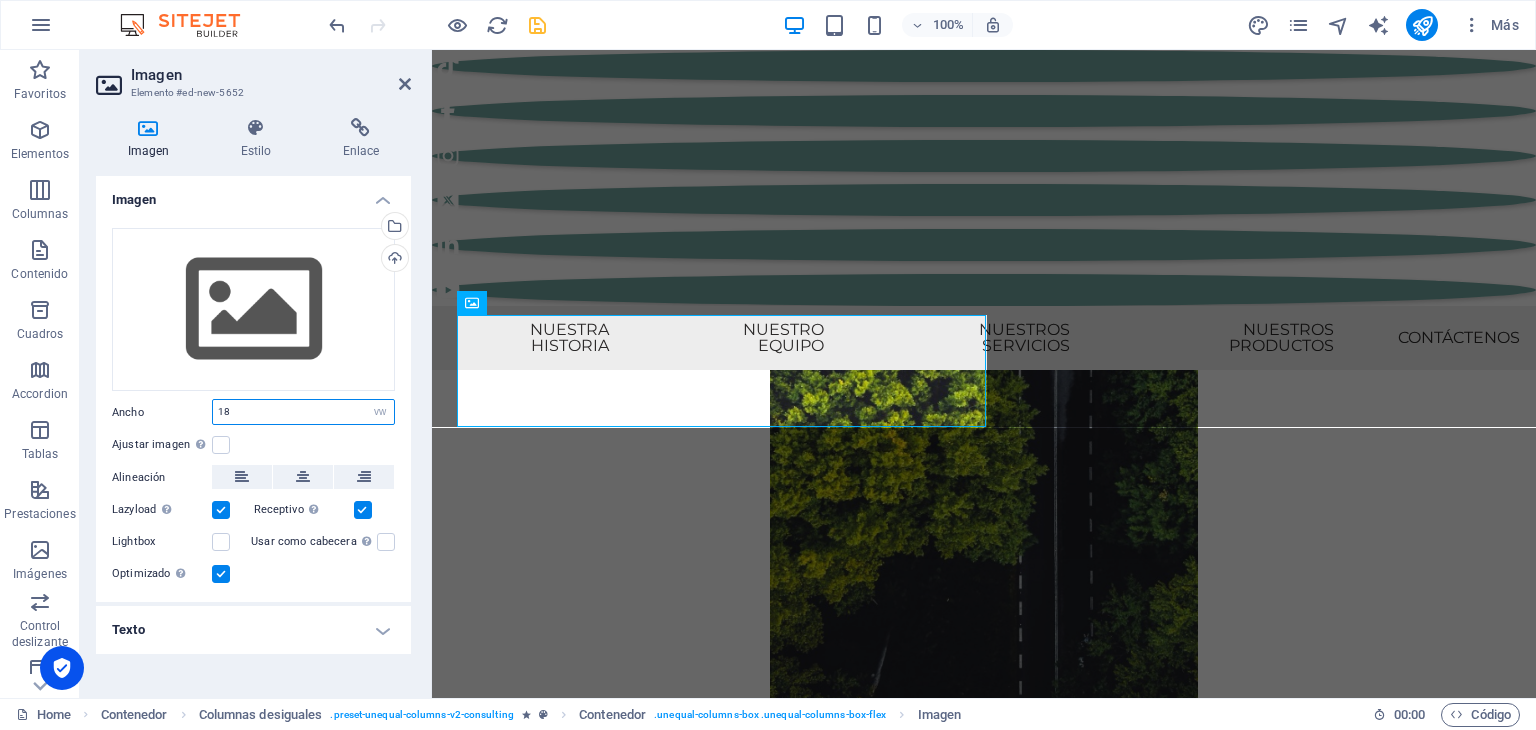 type on "1" 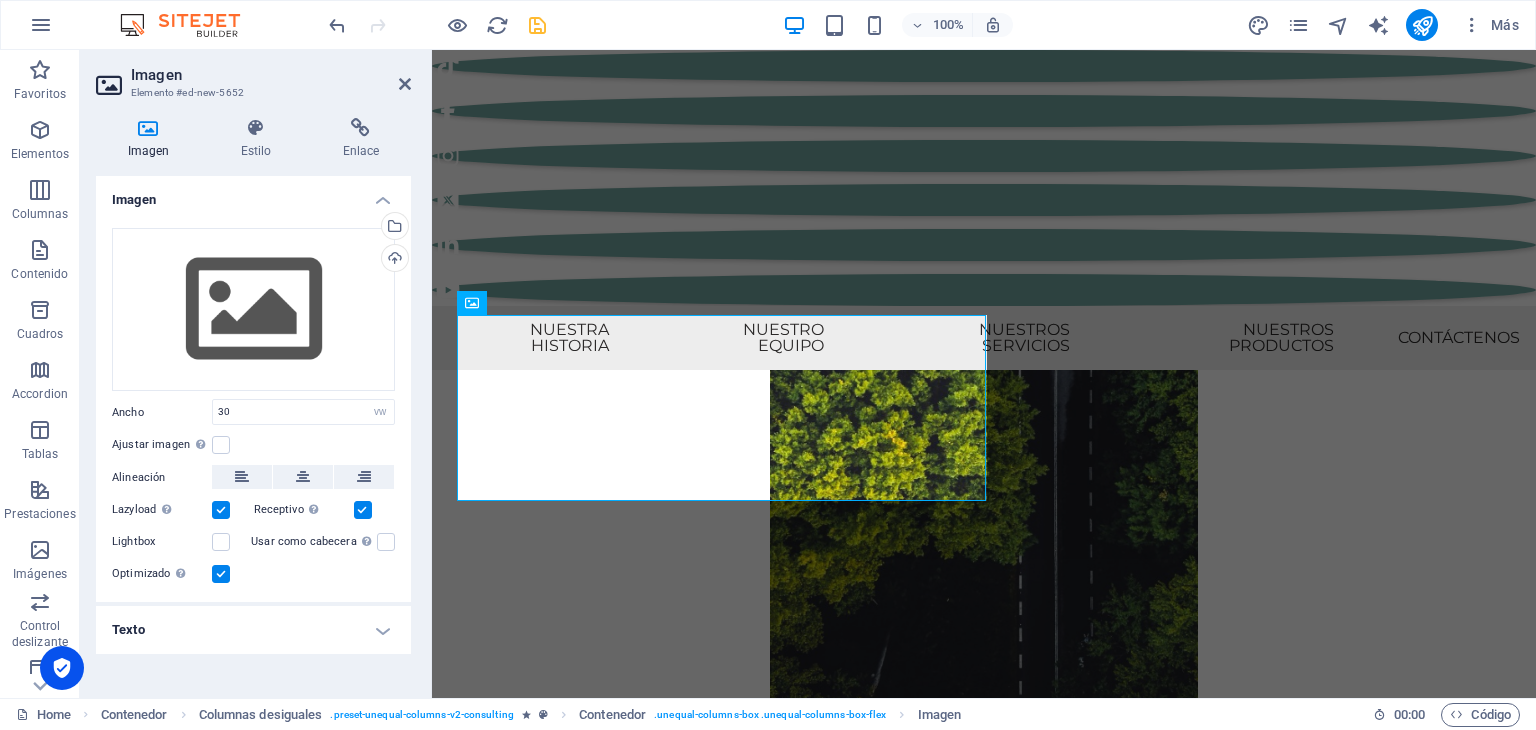 click on "Texto" at bounding box center (253, 630) 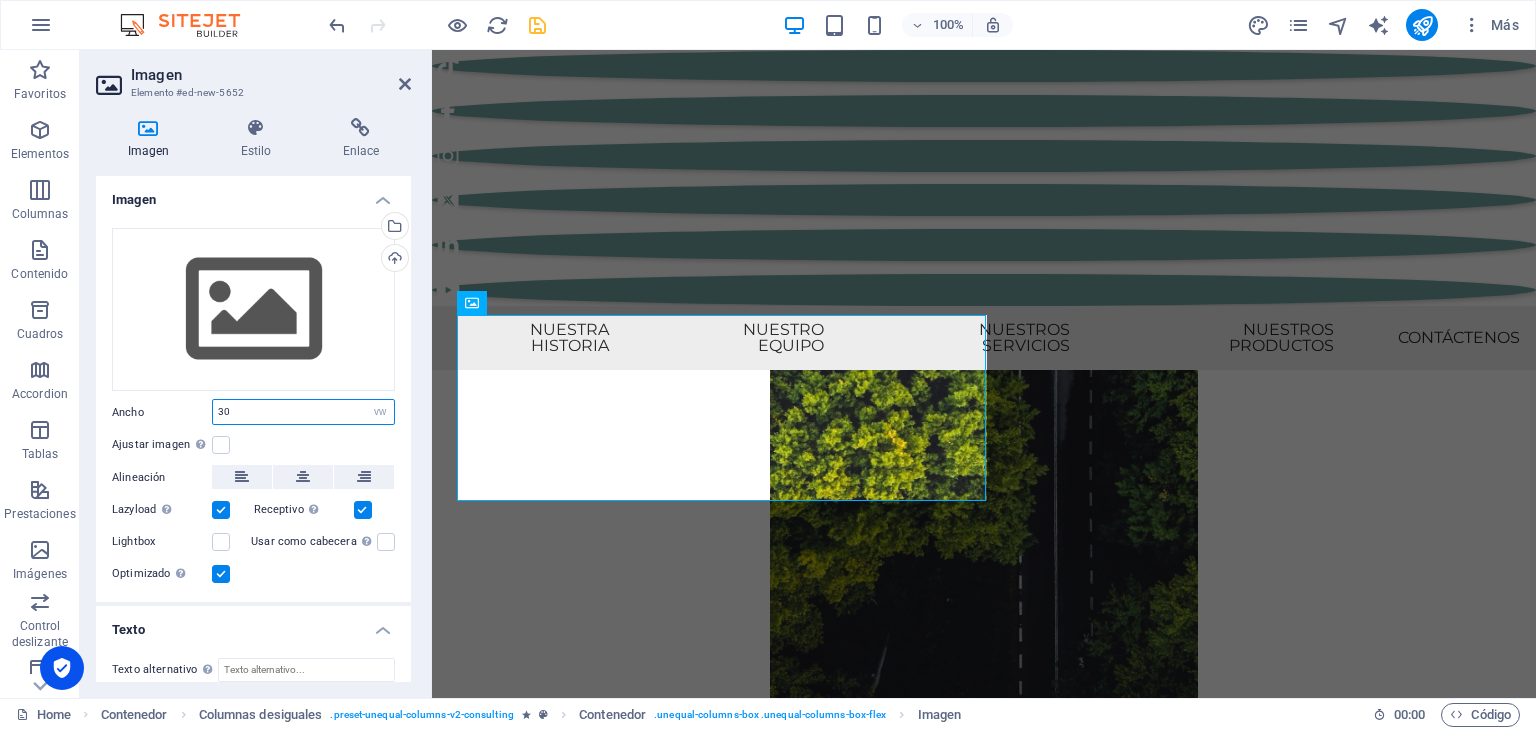click on "30" at bounding box center (303, 412) 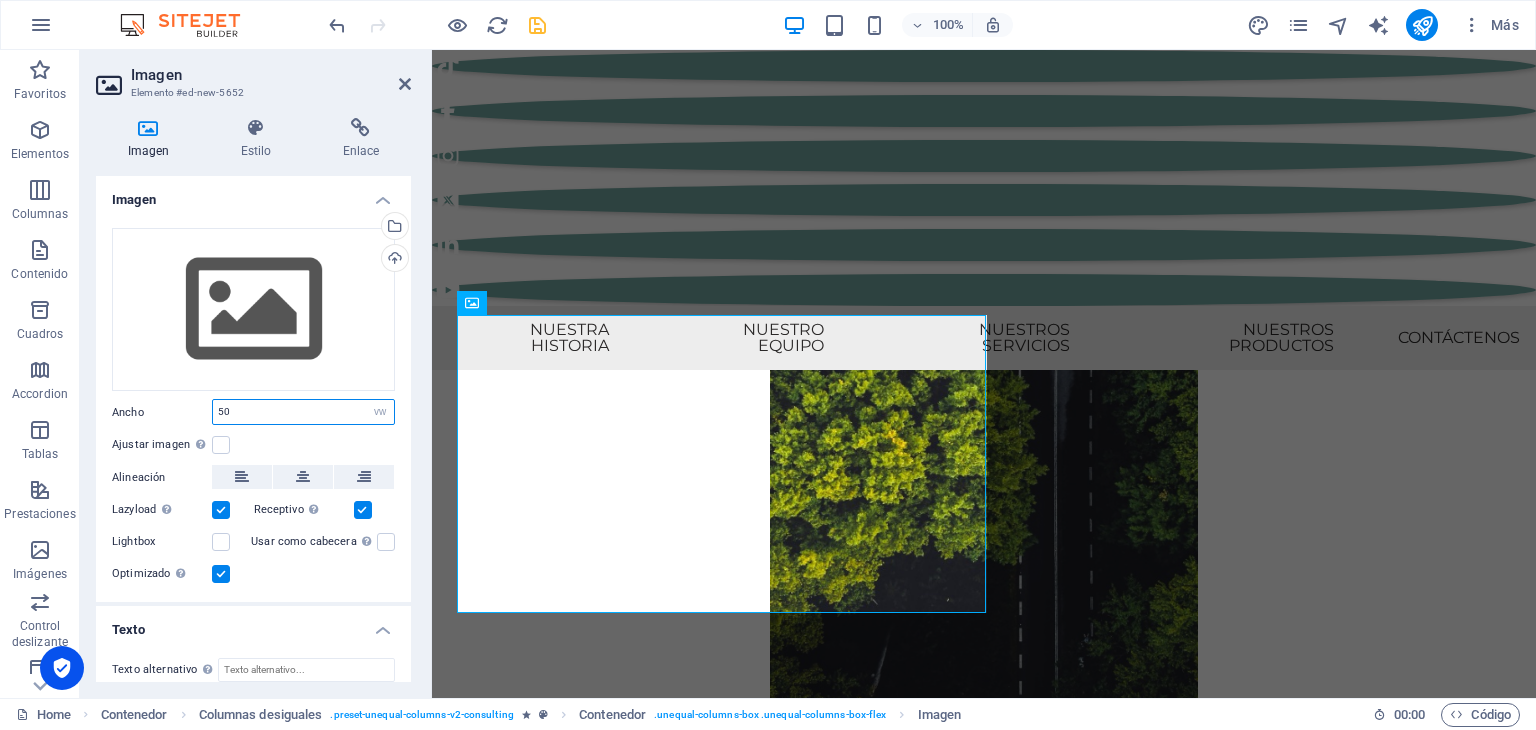 type on "50" 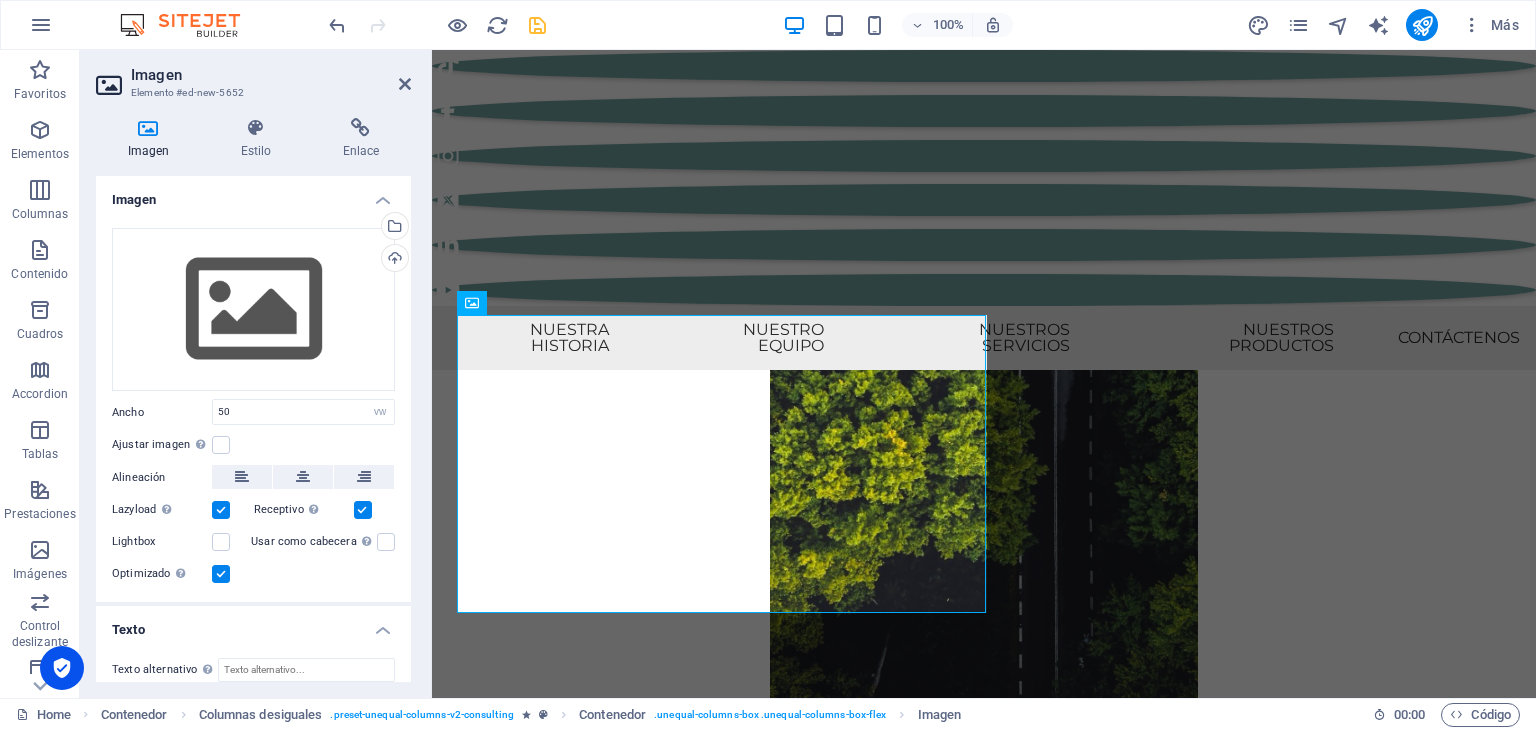 click on "Texto" at bounding box center [253, 624] 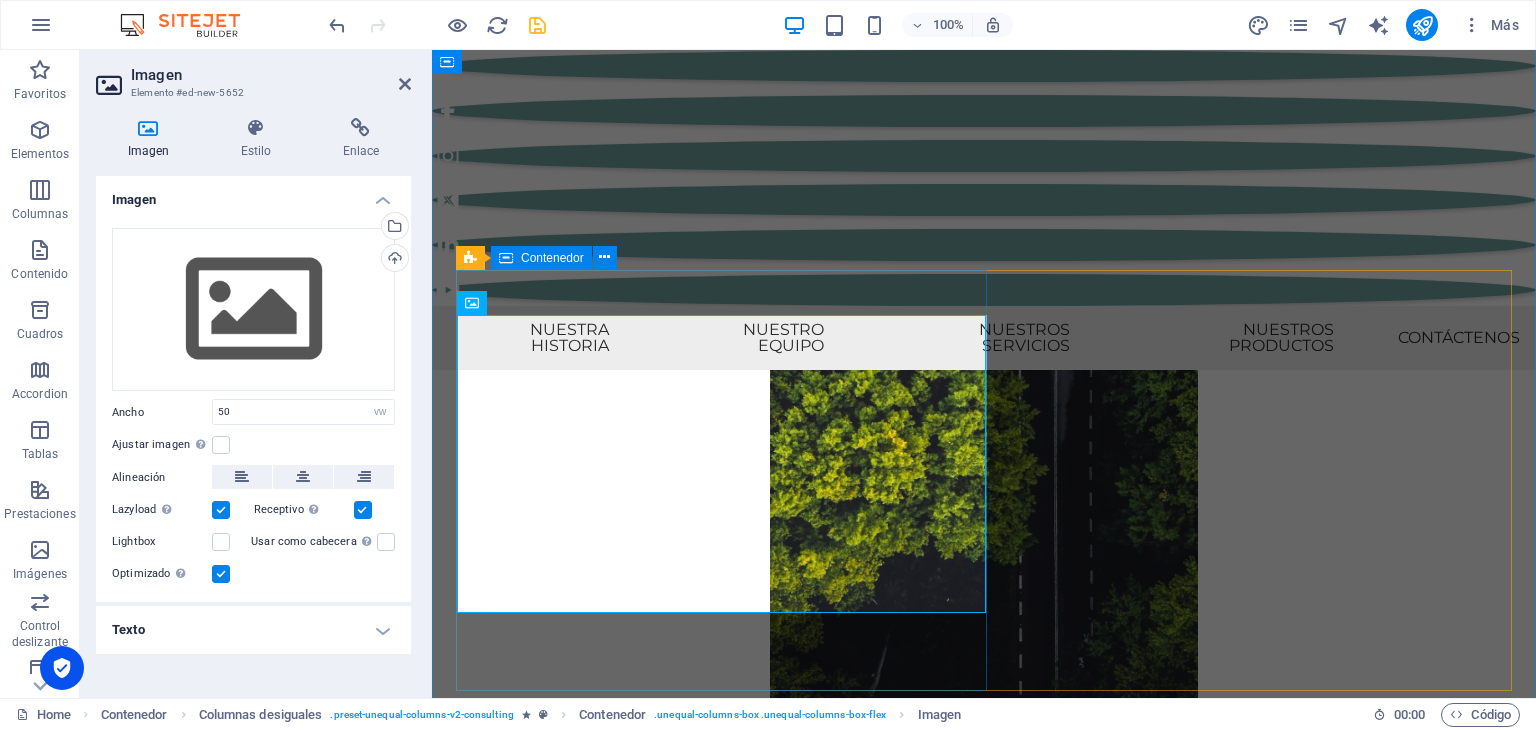 click on "Email: Dirección:" at bounding box center (984, 9082) 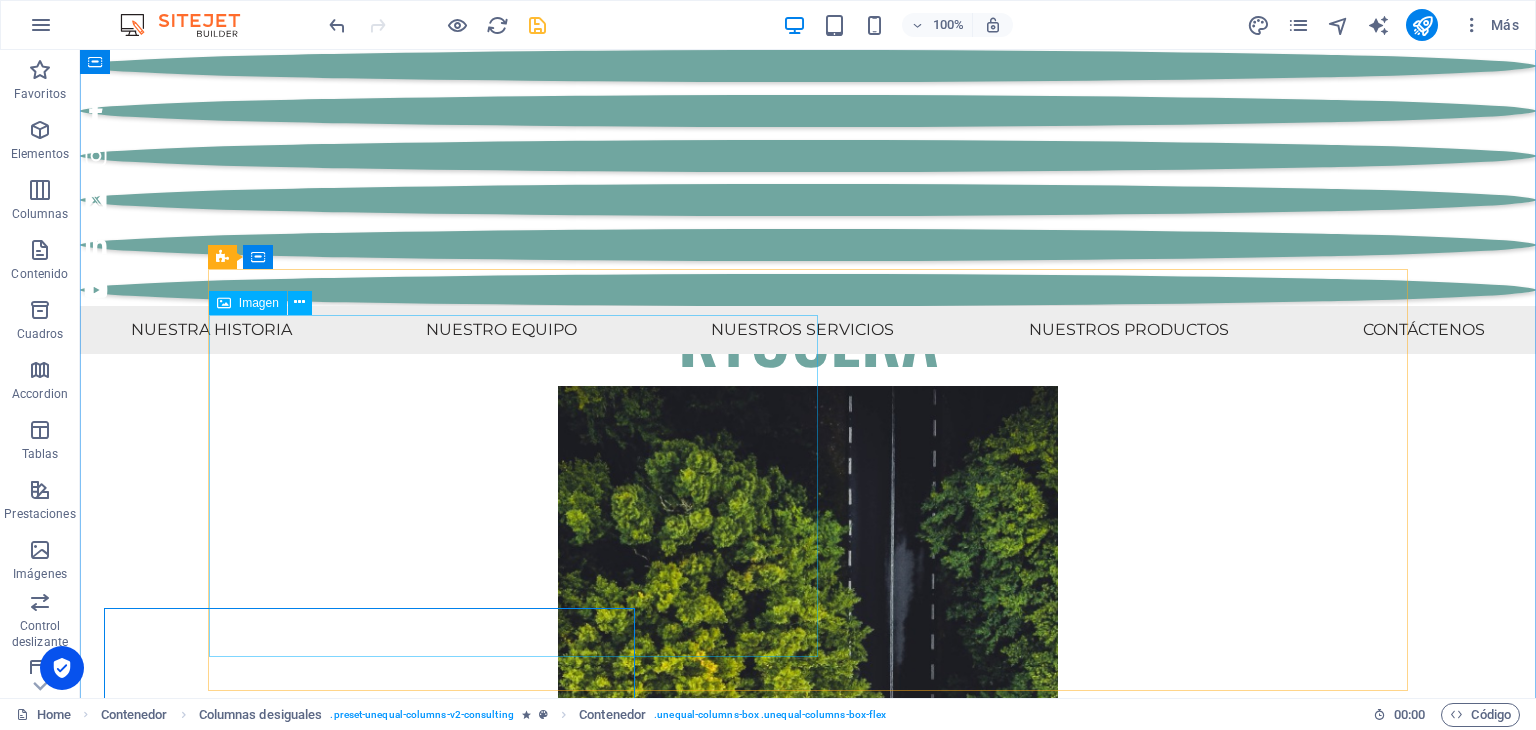 scroll, scrollTop: 11062, scrollLeft: 0, axis: vertical 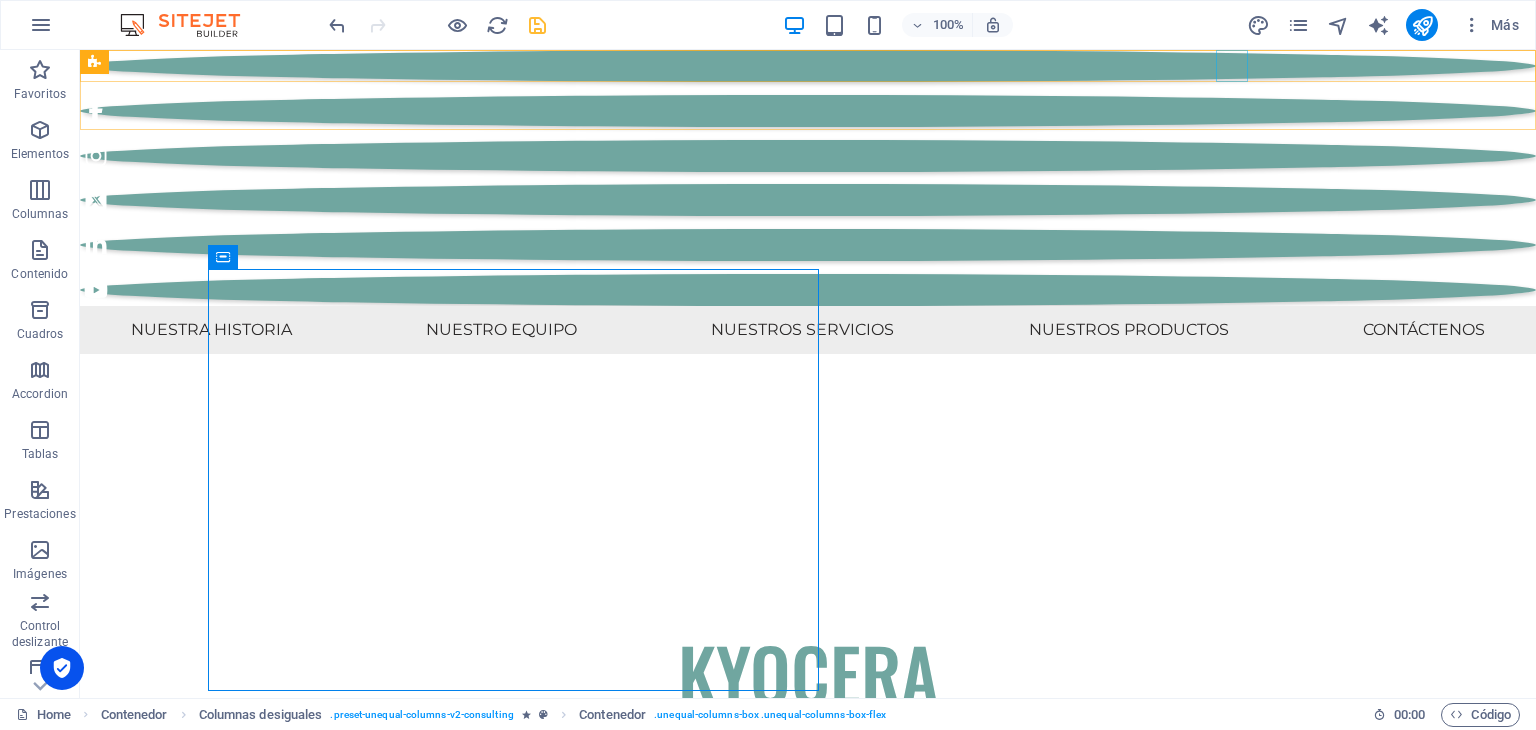 click at bounding box center [808, 66] 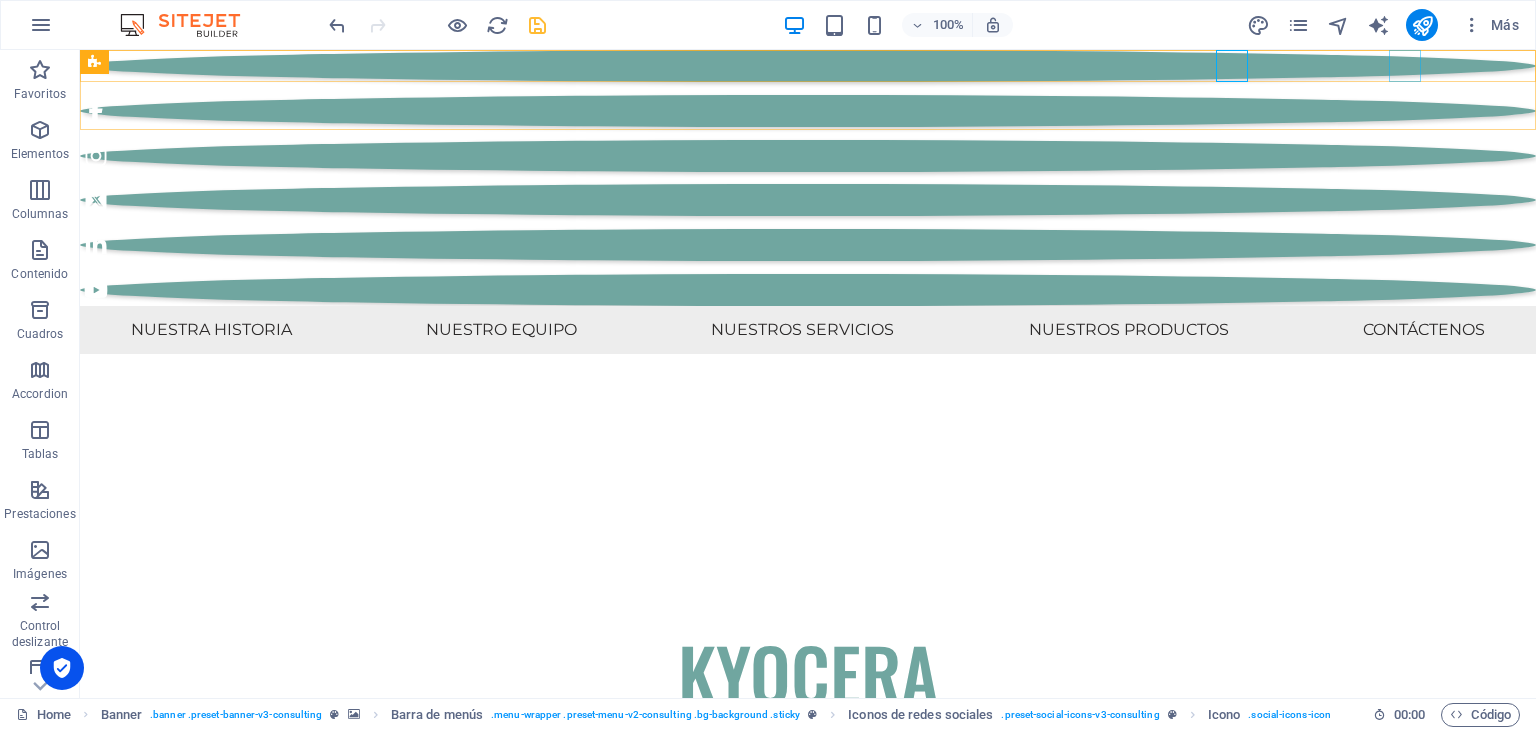 click at bounding box center [808, 200] 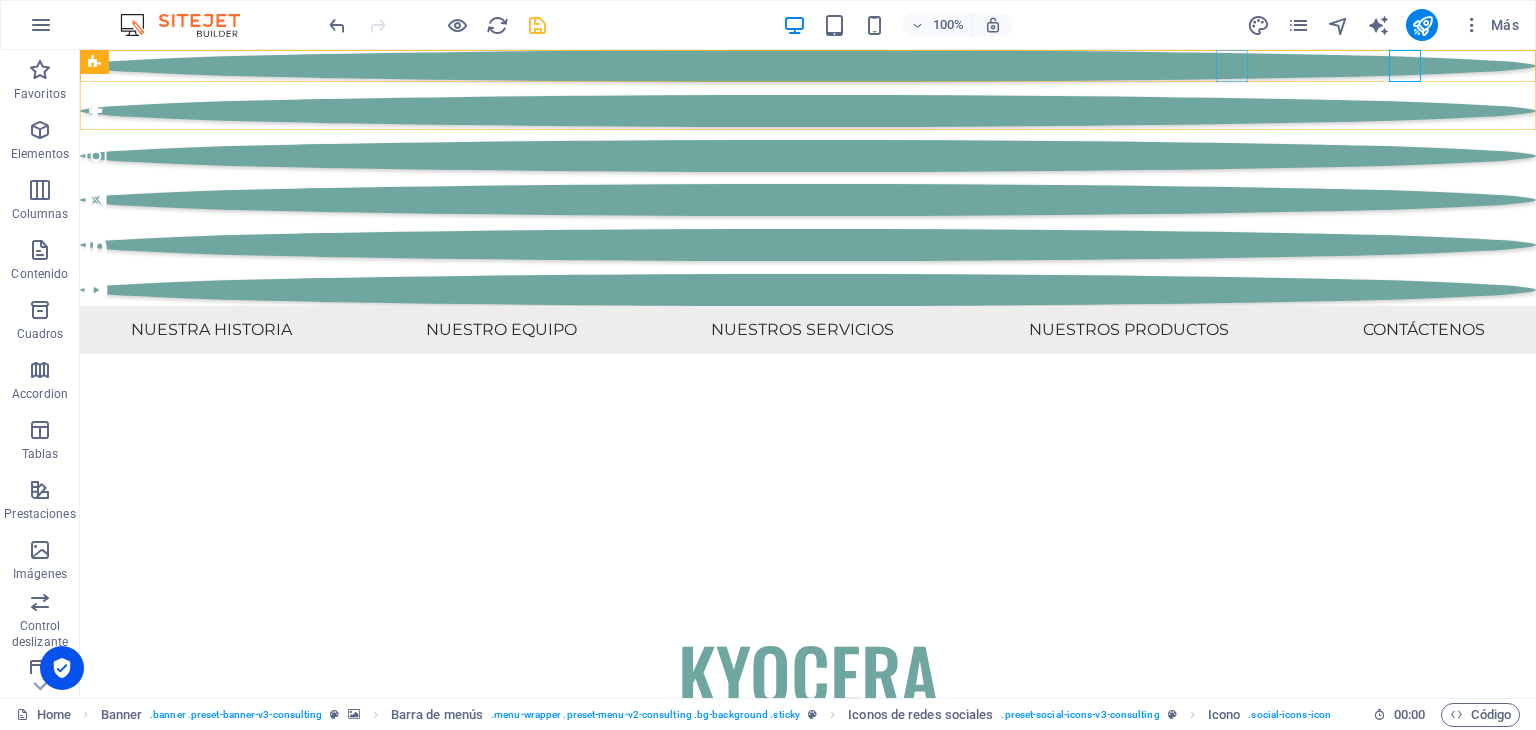 click at bounding box center (808, 66) 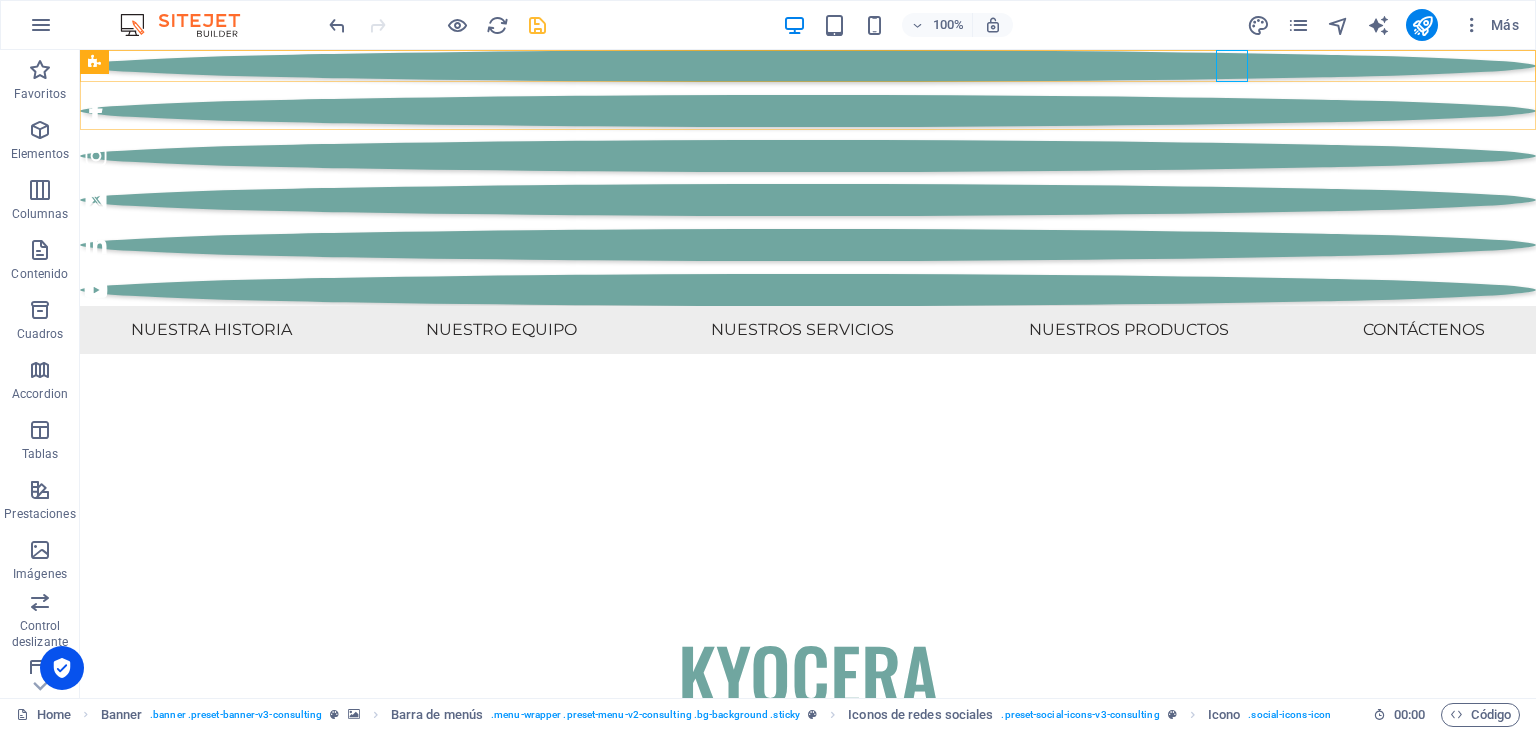 click at bounding box center [808, 66] 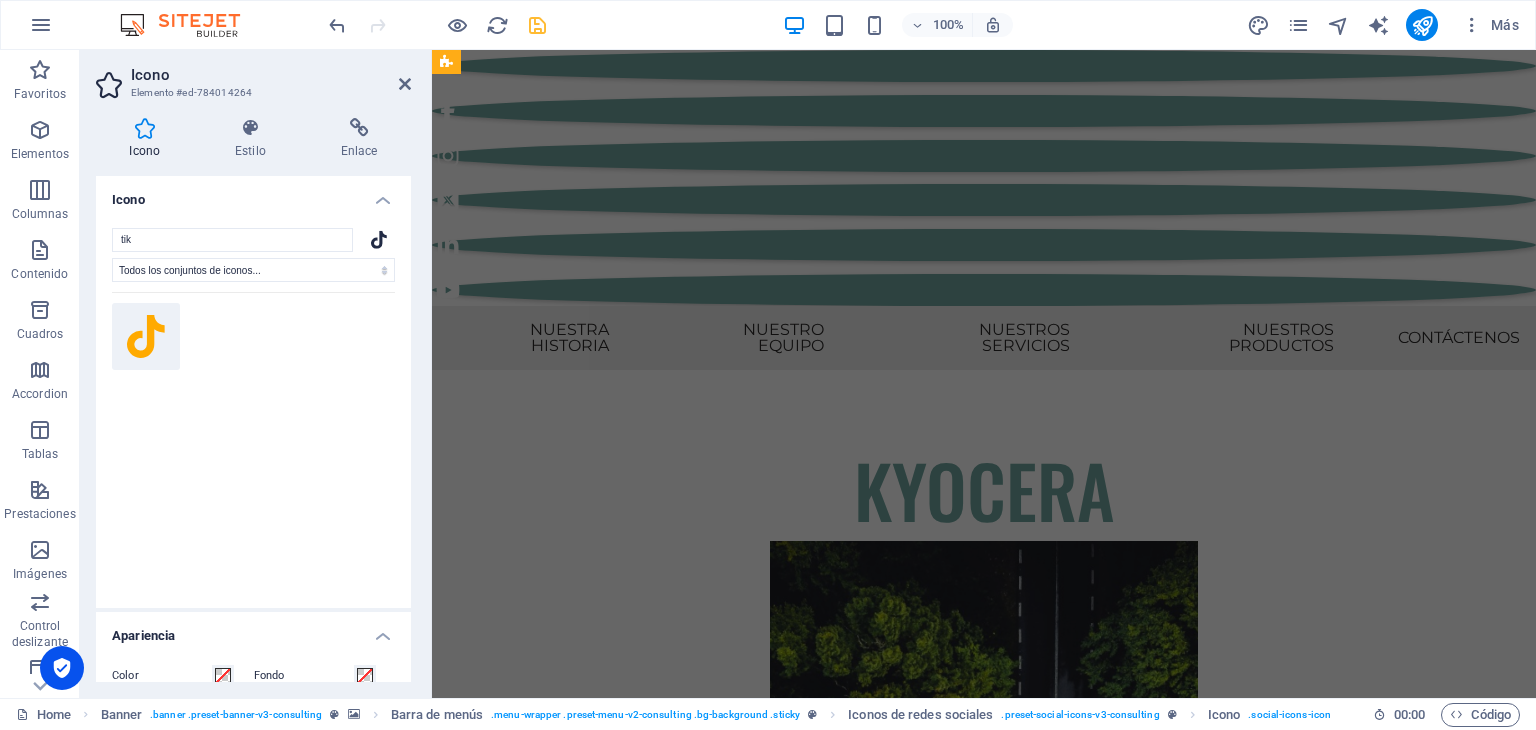 scroll, scrollTop: 11400, scrollLeft: 0, axis: vertical 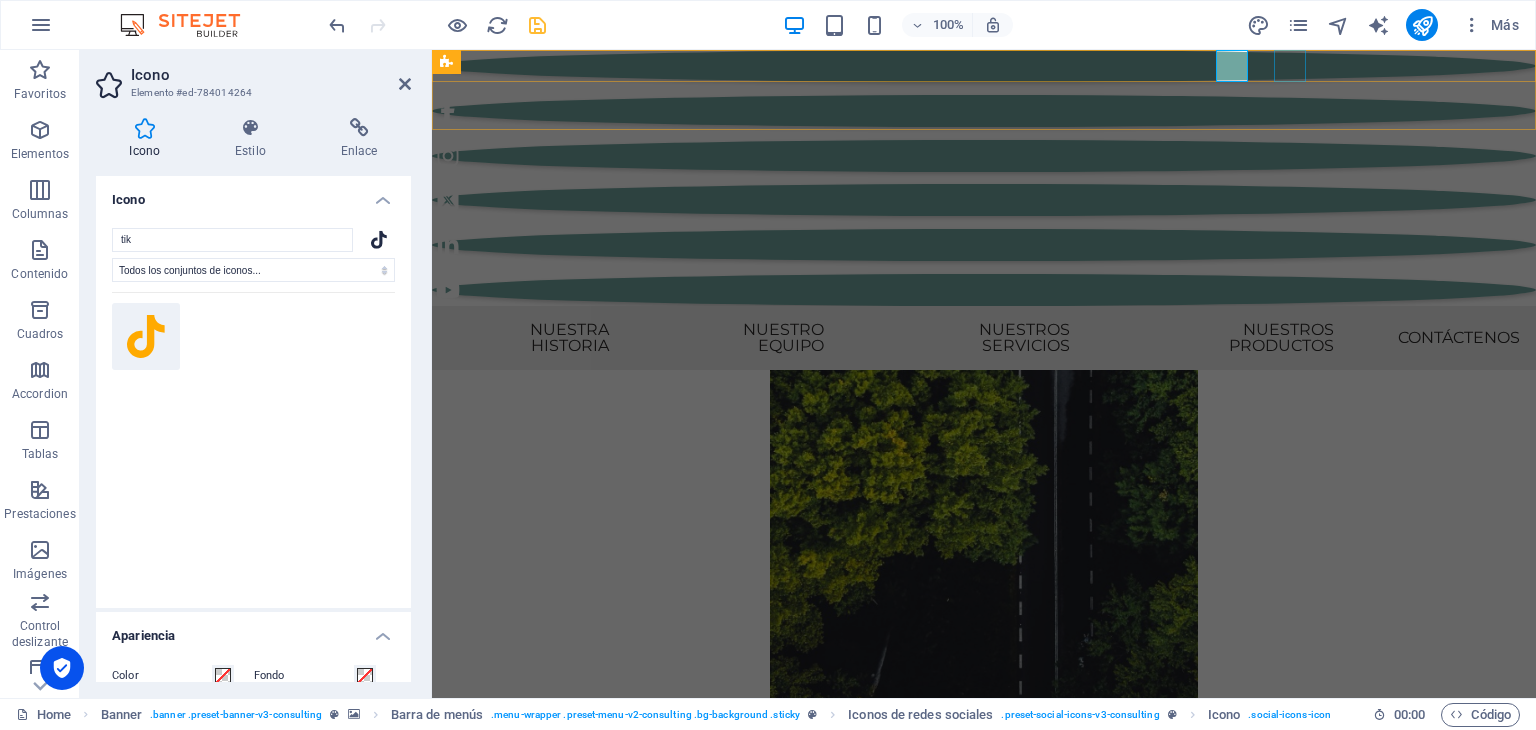 click at bounding box center [984, 111] 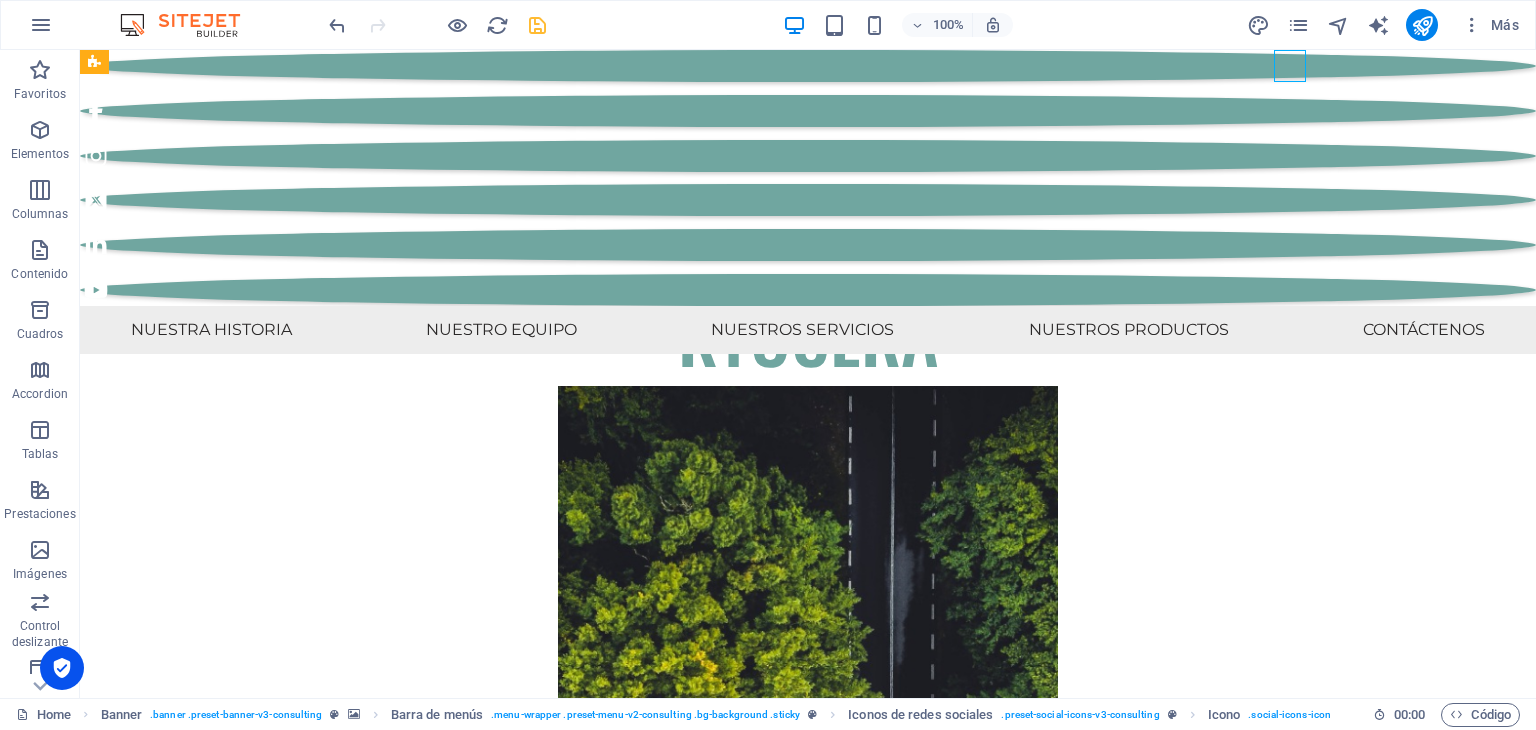 scroll, scrollTop: 11062, scrollLeft: 0, axis: vertical 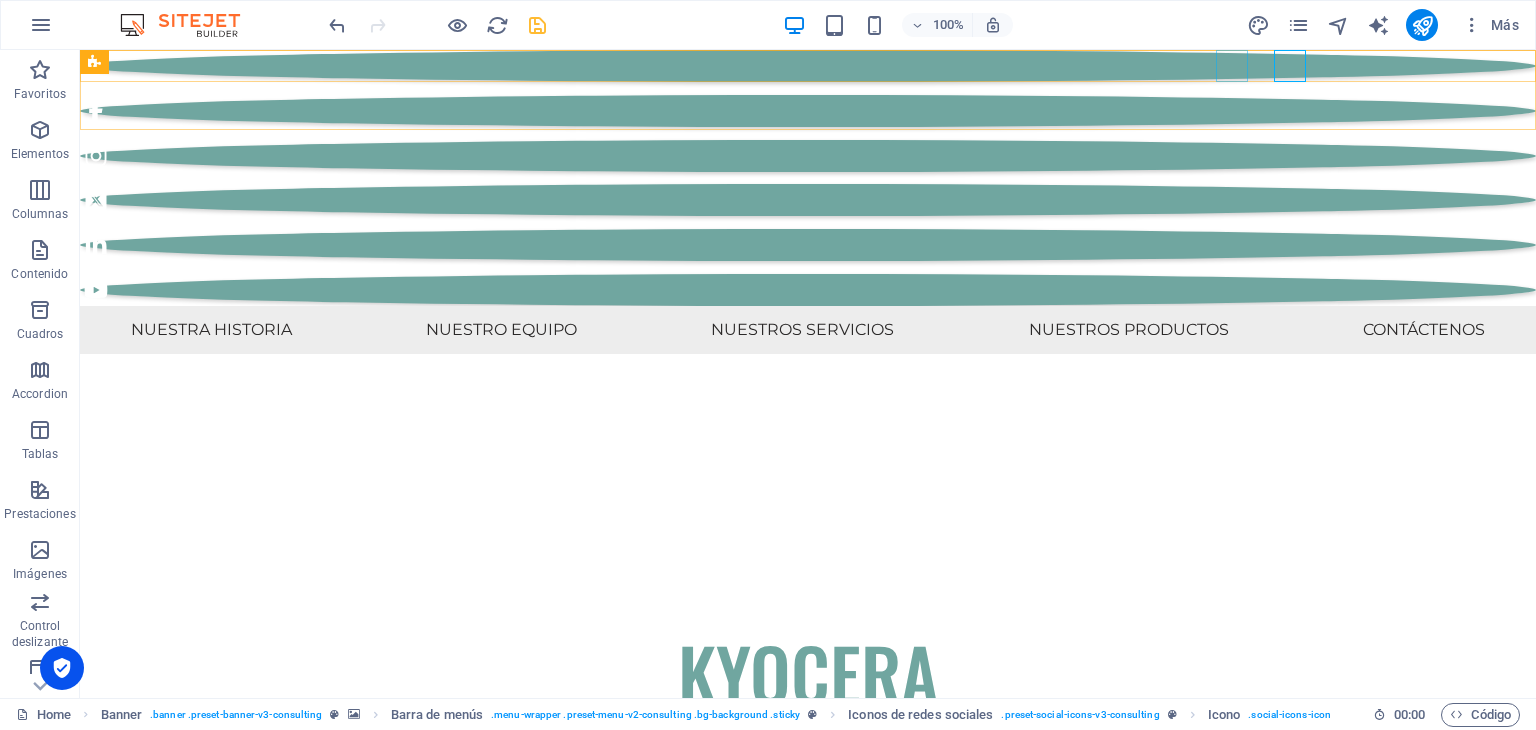 click at bounding box center (808, 66) 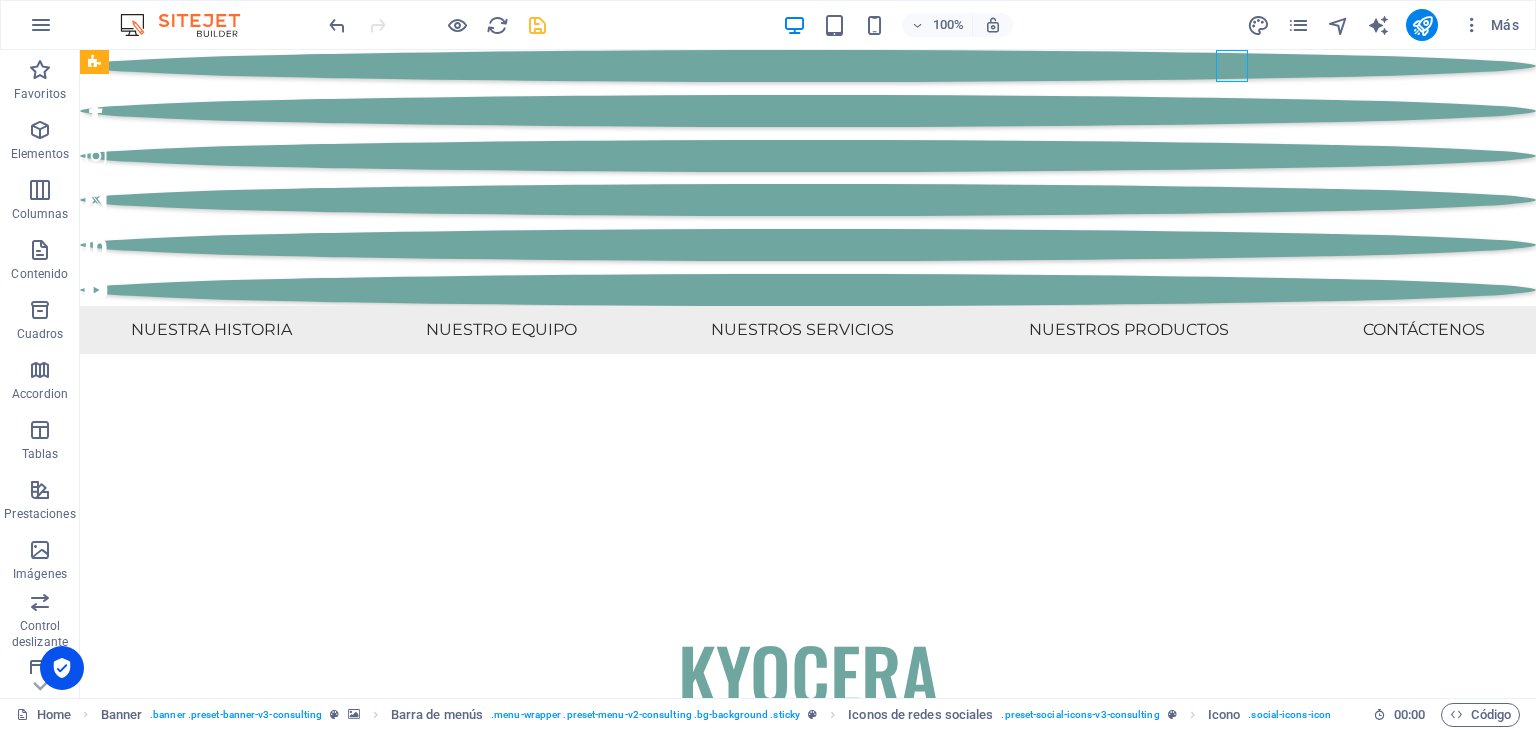click at bounding box center (808, 66) 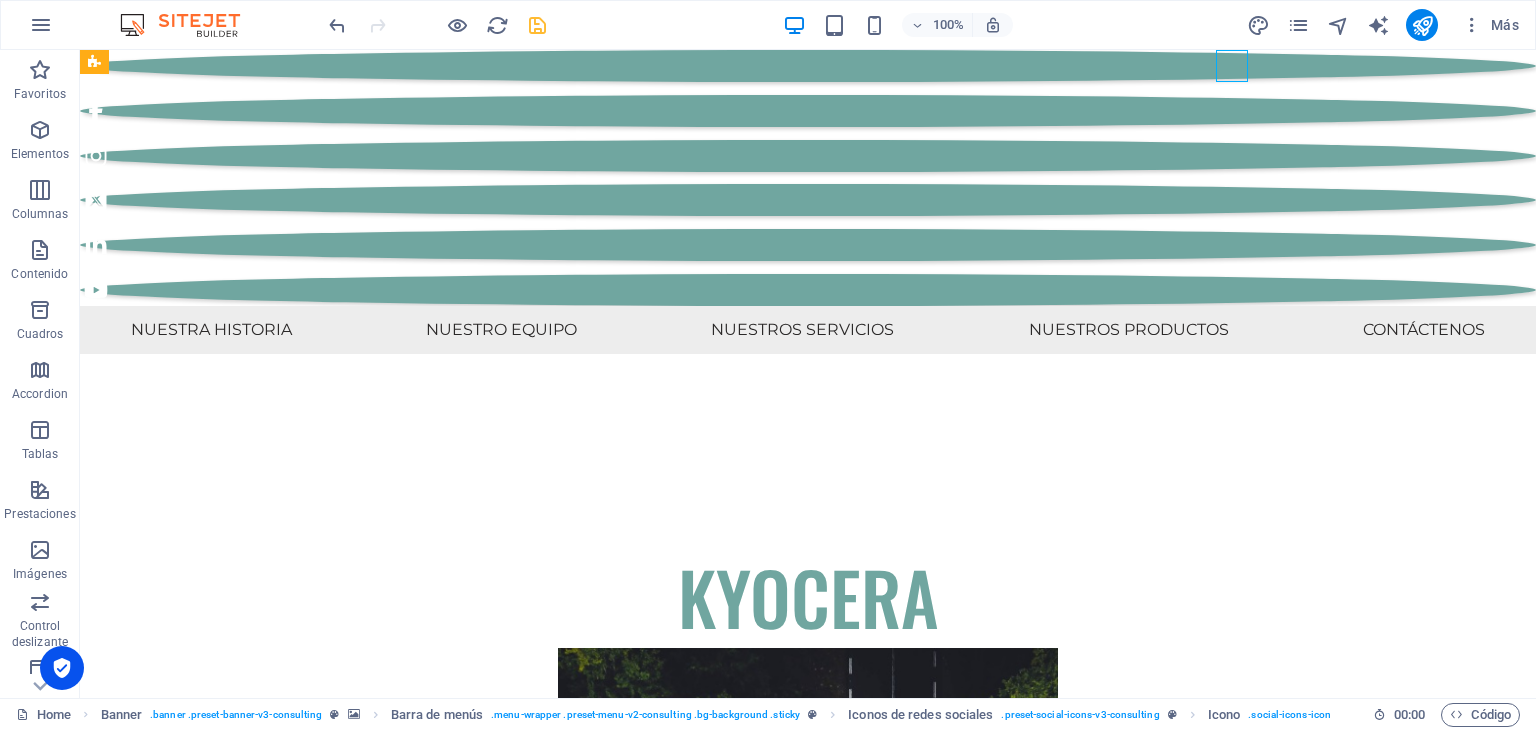 scroll, scrollTop: 11400, scrollLeft: 0, axis: vertical 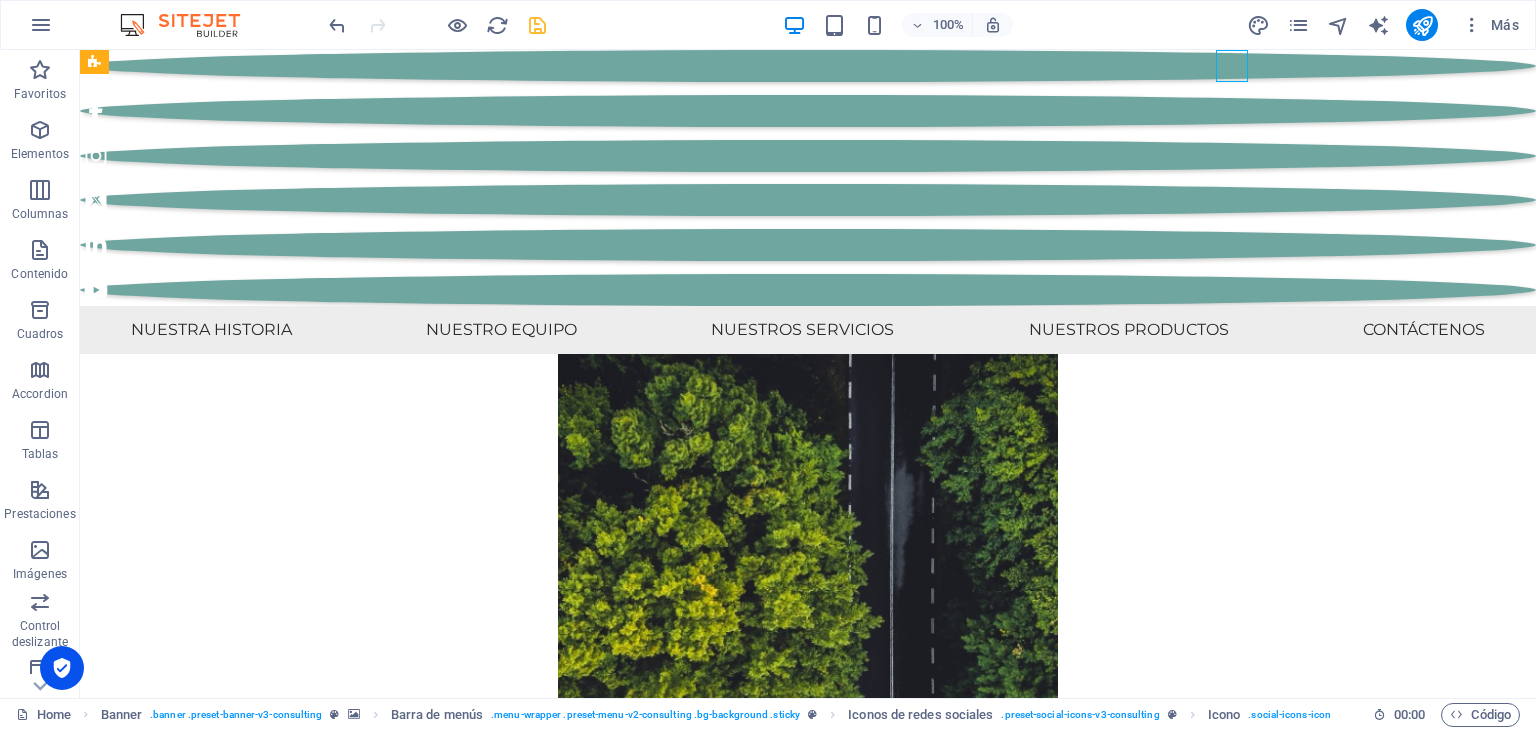 select on "xMidYMid" 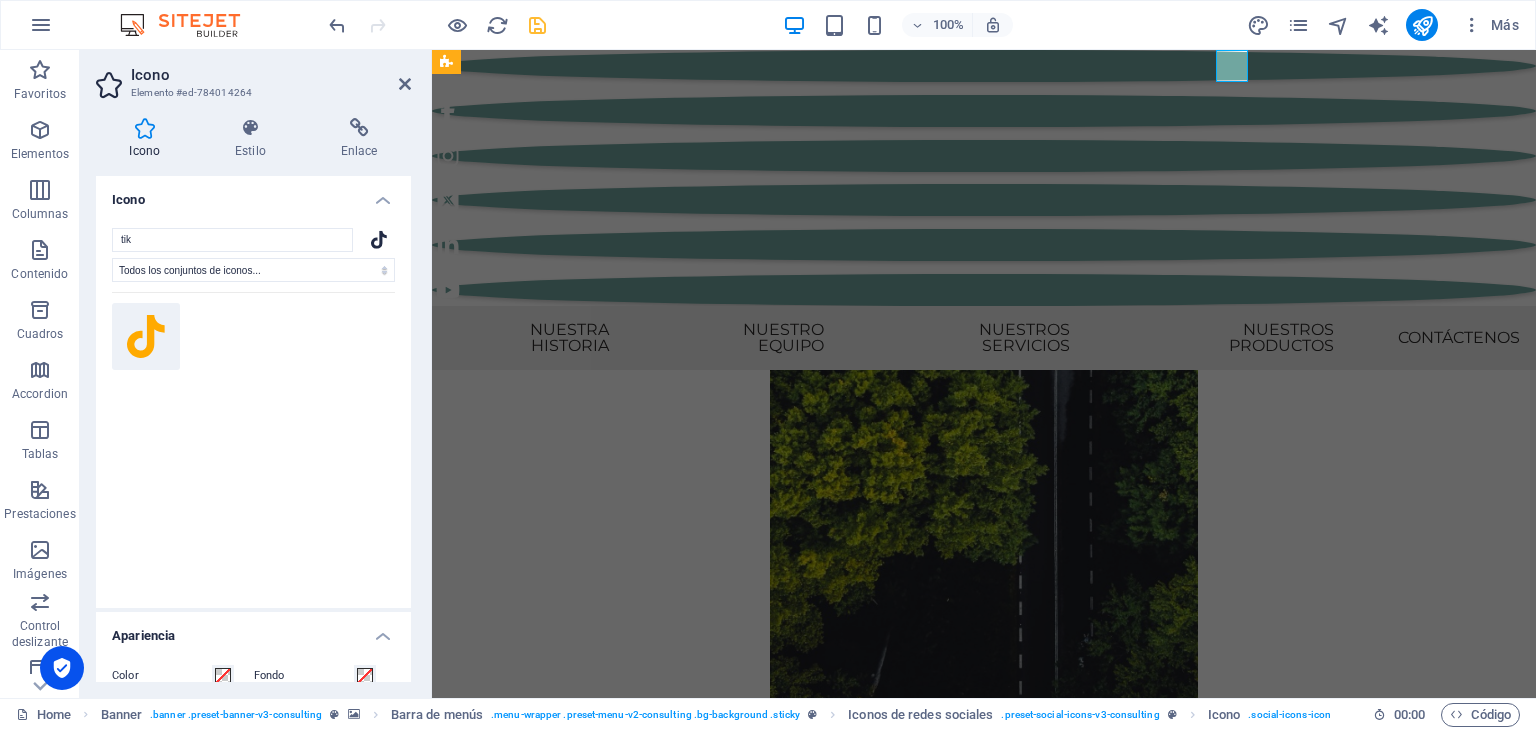 click at bounding box center [984, 66] 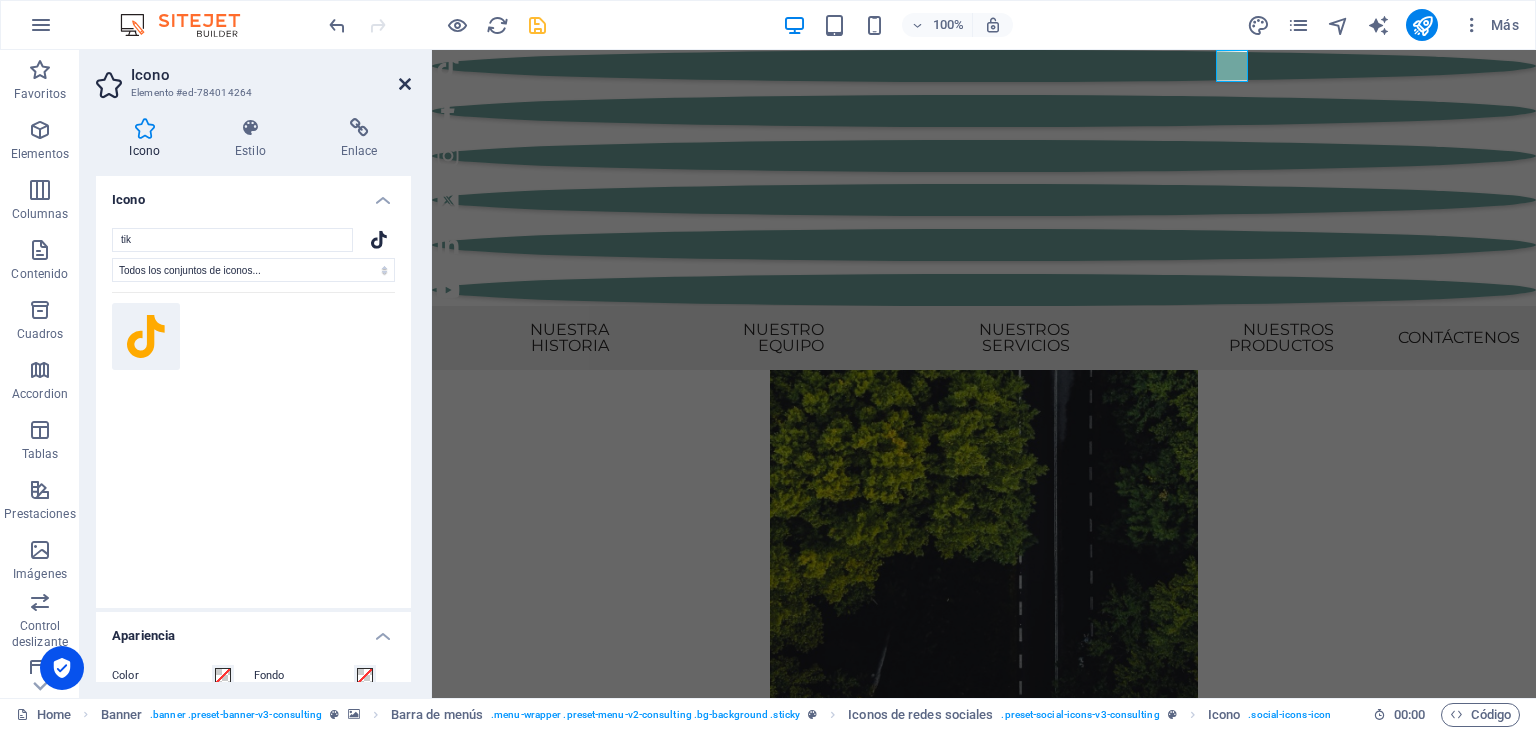click at bounding box center [405, 84] 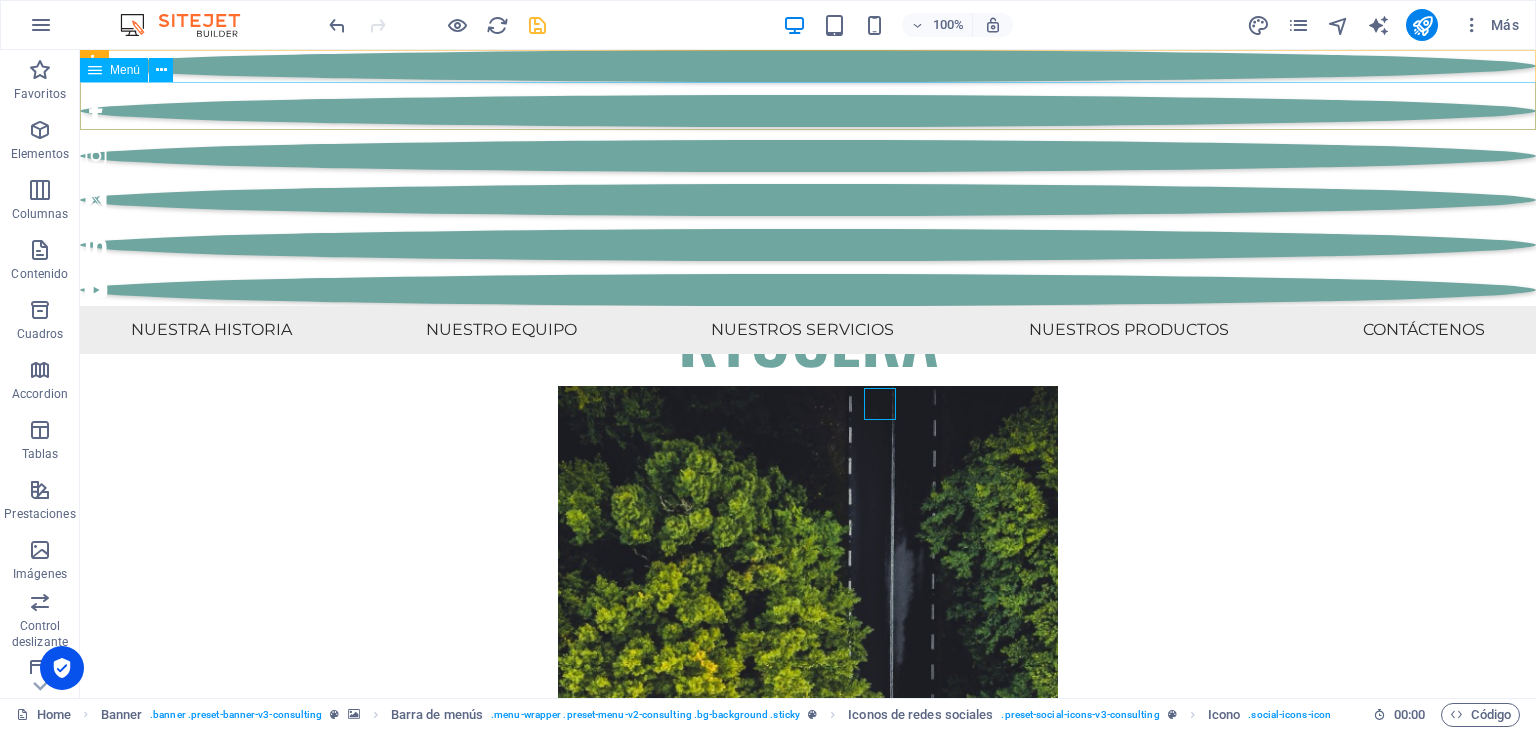 scroll, scrollTop: 11062, scrollLeft: 0, axis: vertical 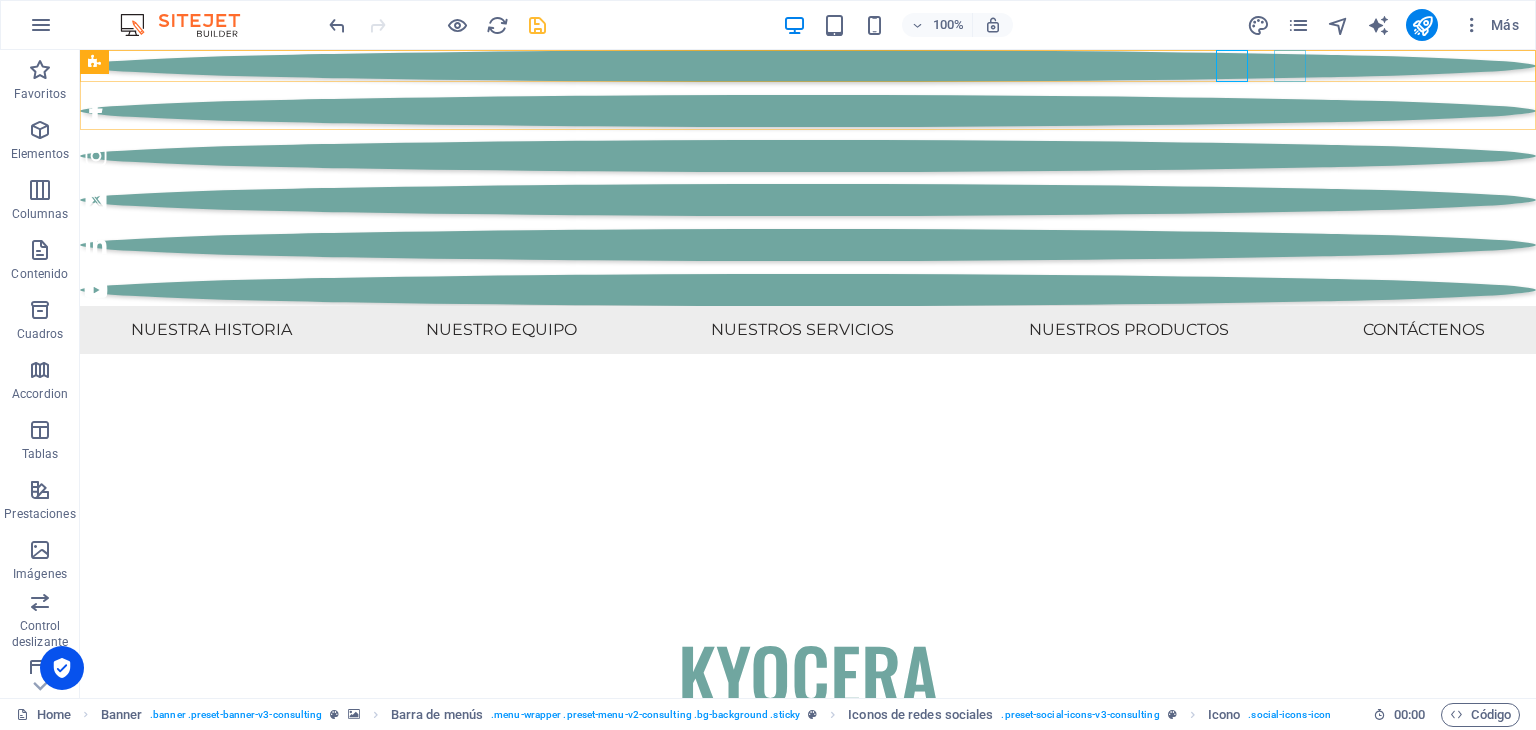 click at bounding box center [808, 111] 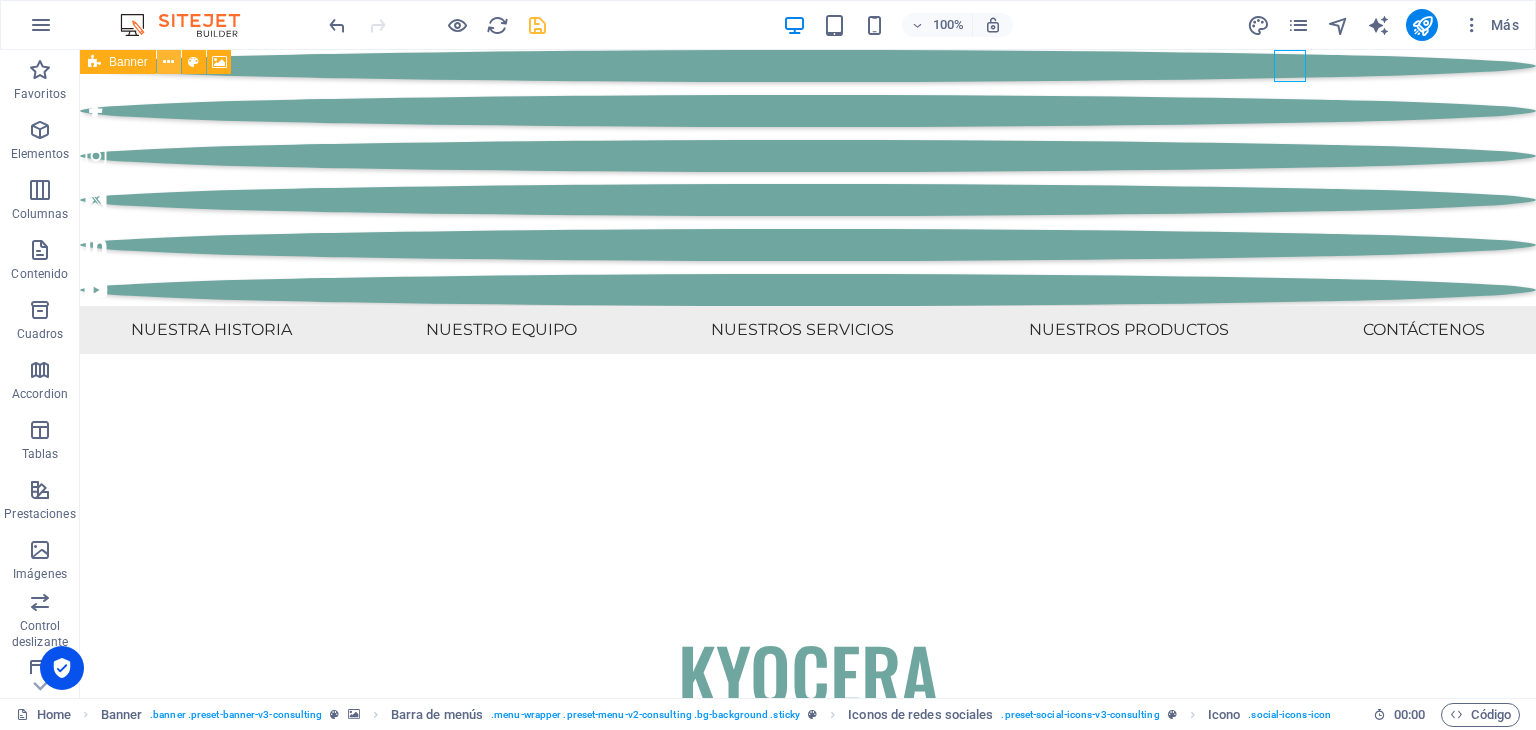 click at bounding box center (168, 62) 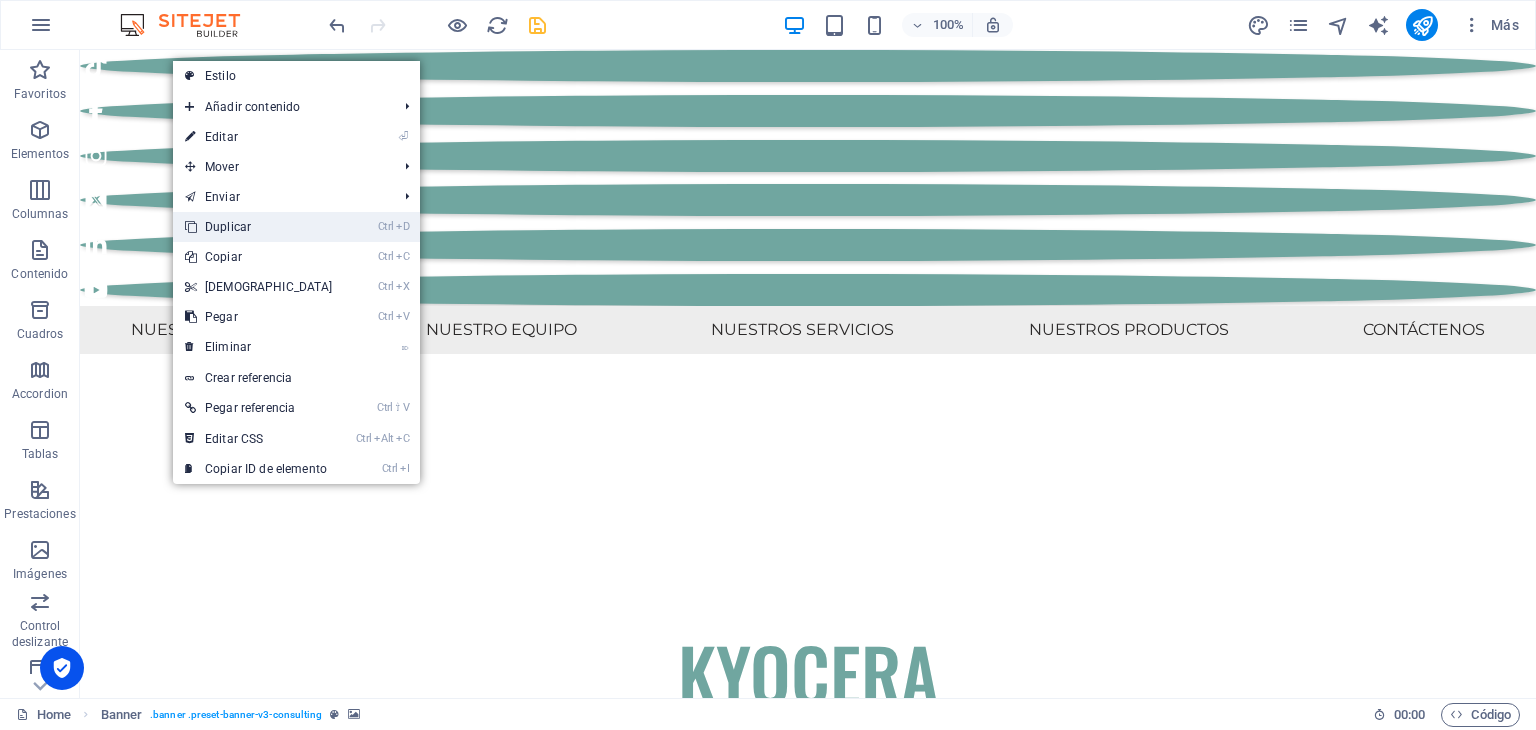 click on "Ctrl D  Duplicar" at bounding box center [259, 227] 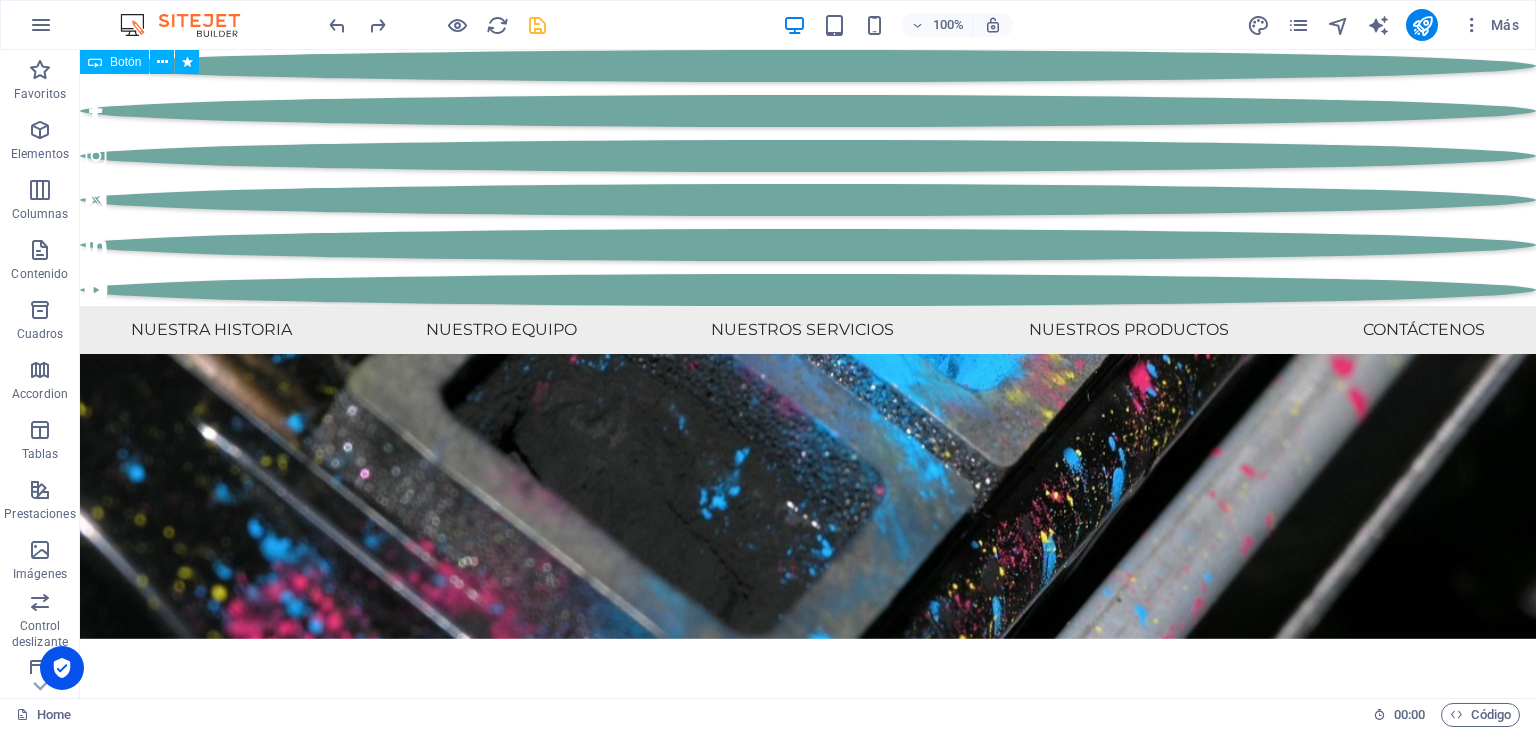 scroll, scrollTop: 0, scrollLeft: 0, axis: both 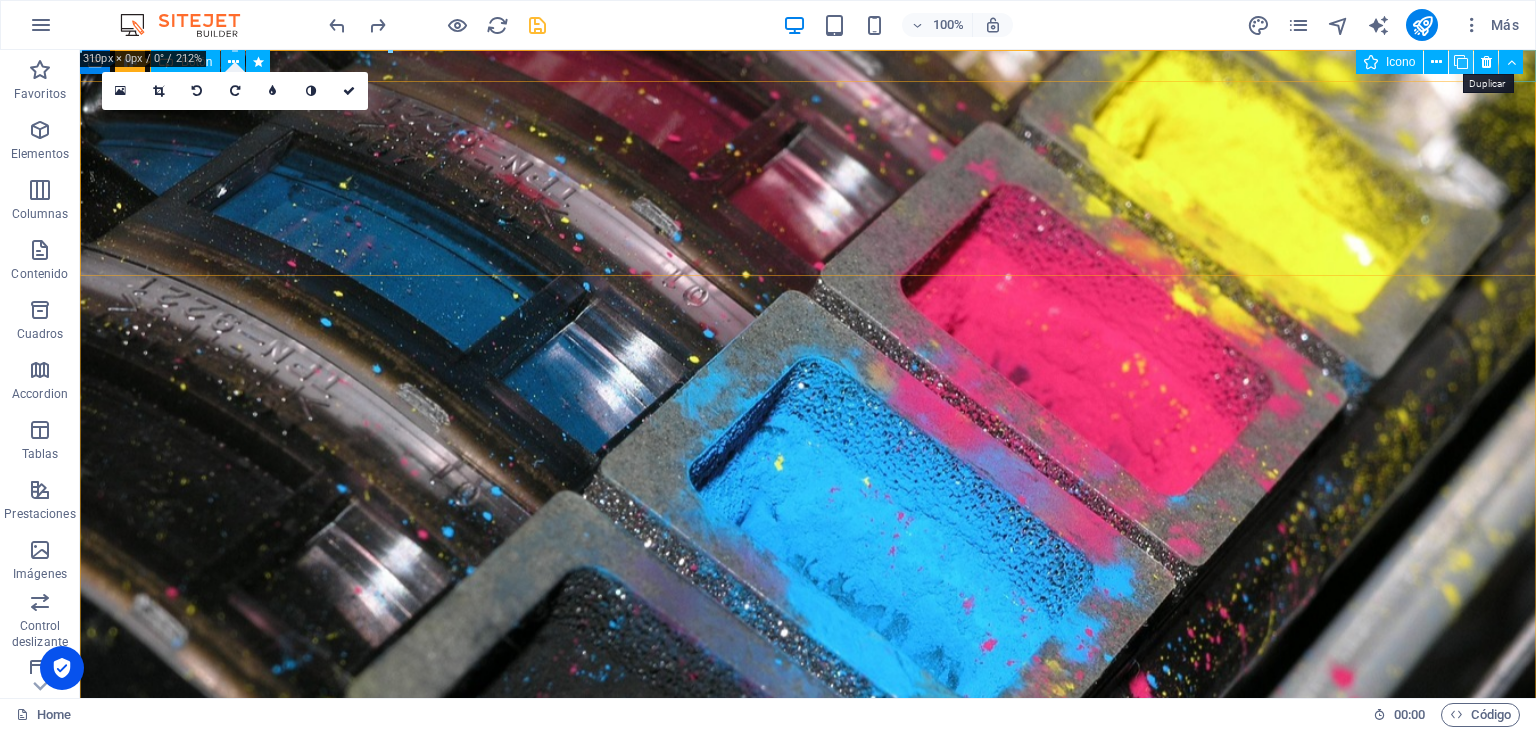 click at bounding box center [1461, 62] 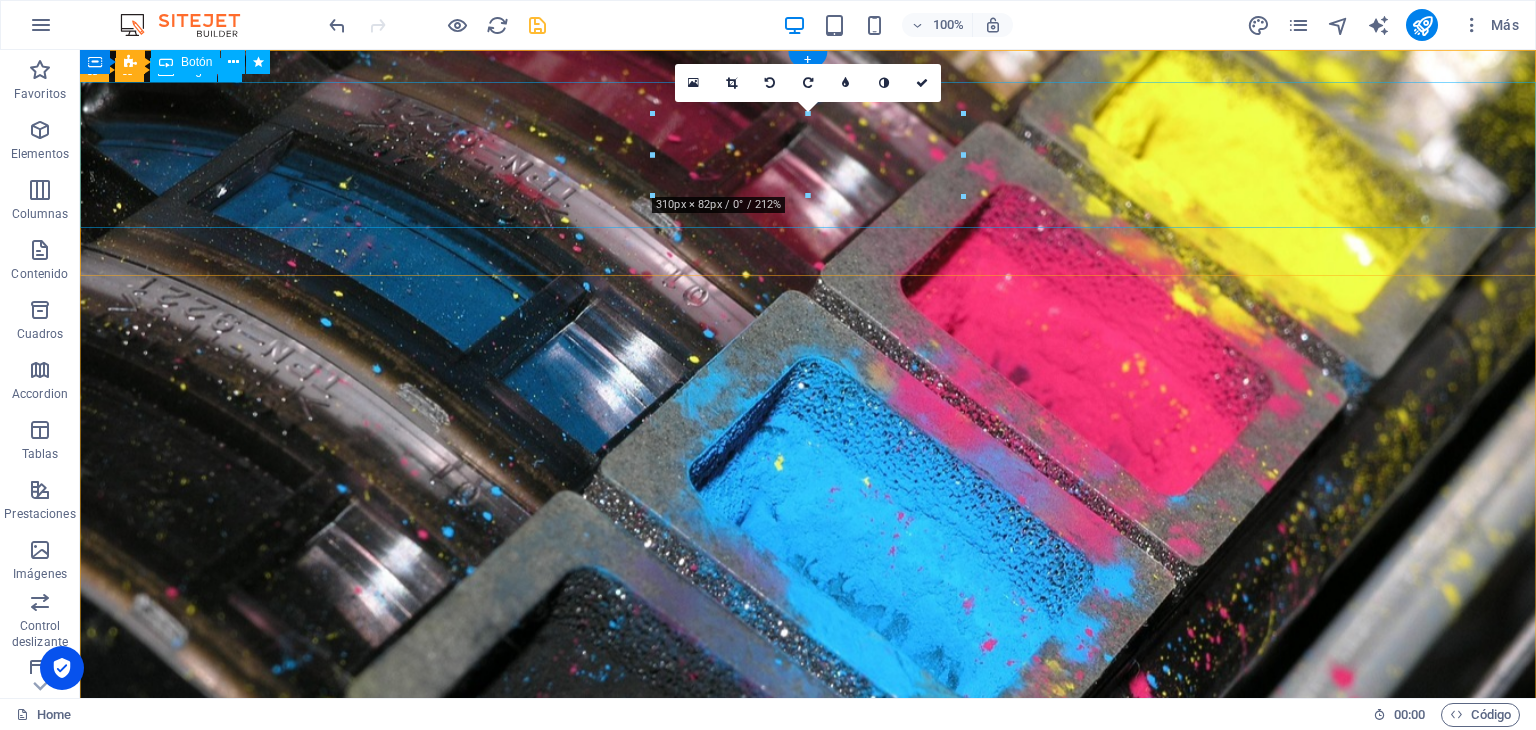 click at bounding box center (808, 1324) 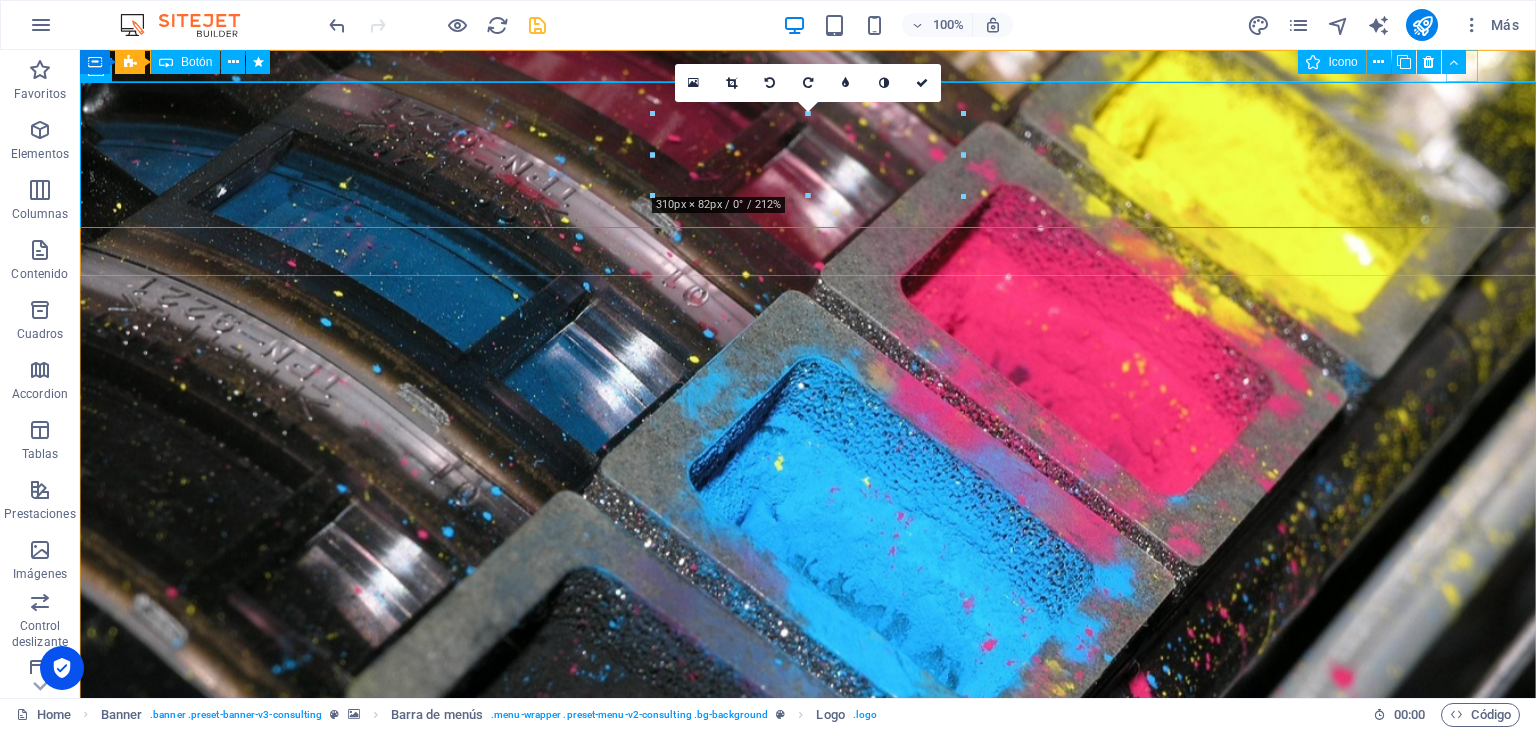 click on "Icono" at bounding box center (1388, 62) 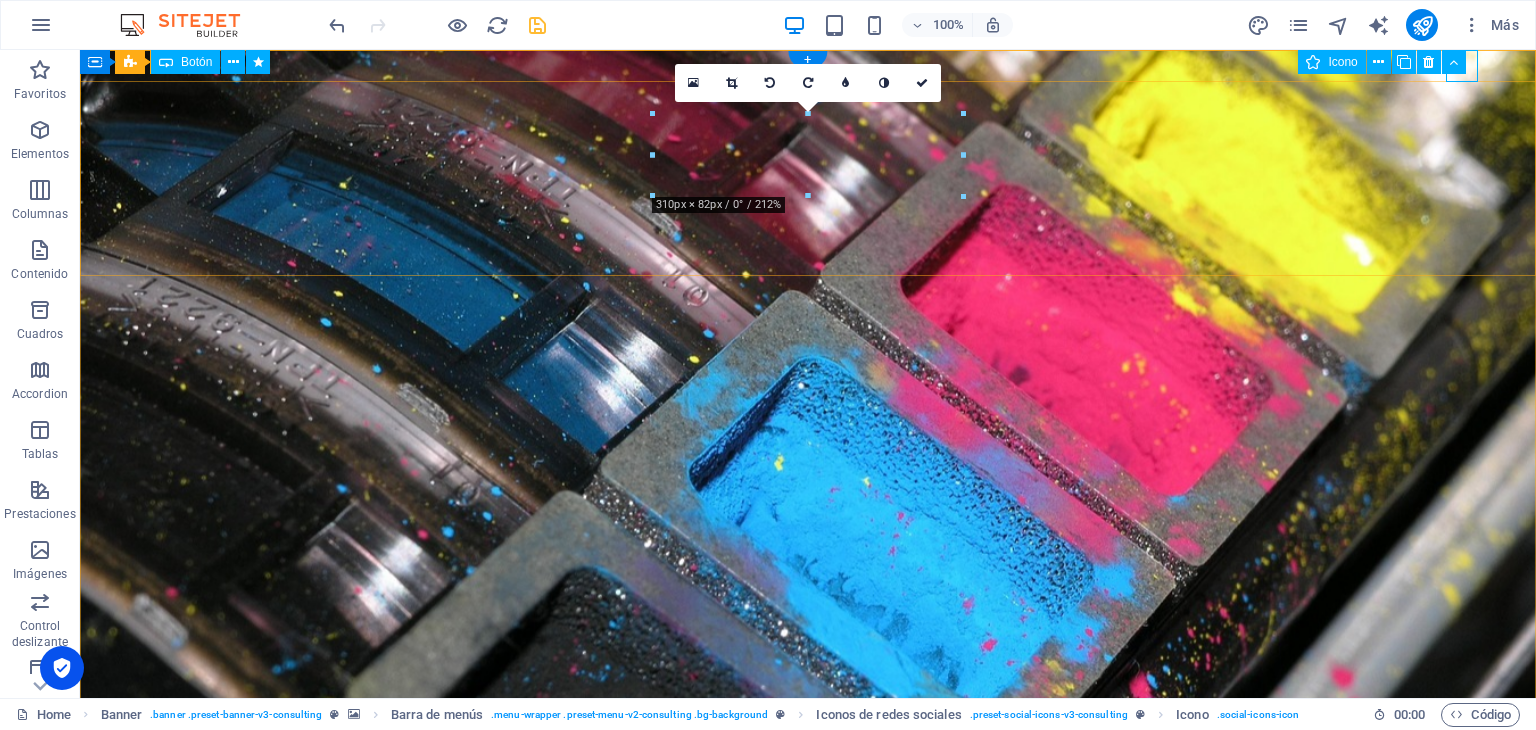 click at bounding box center (808, 1190) 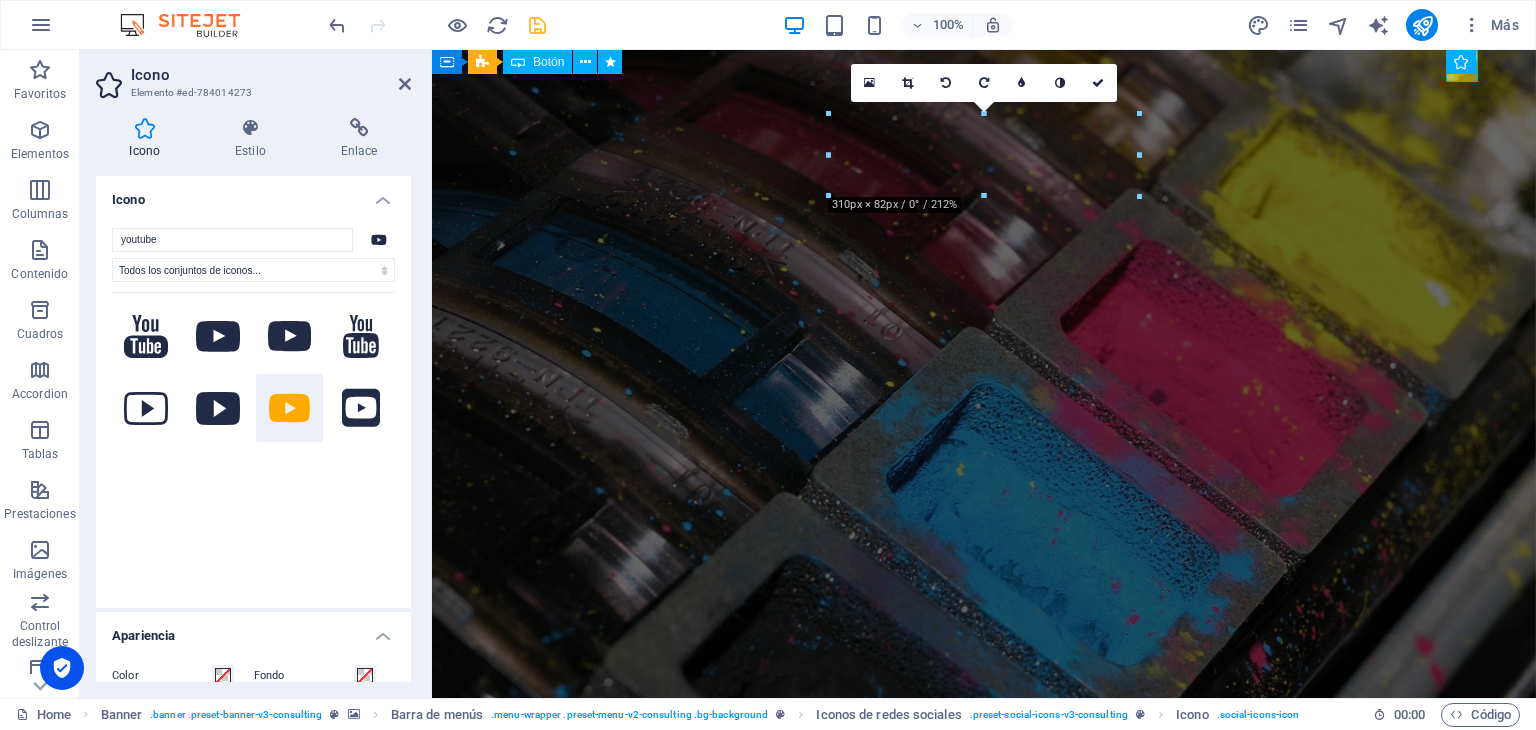 type 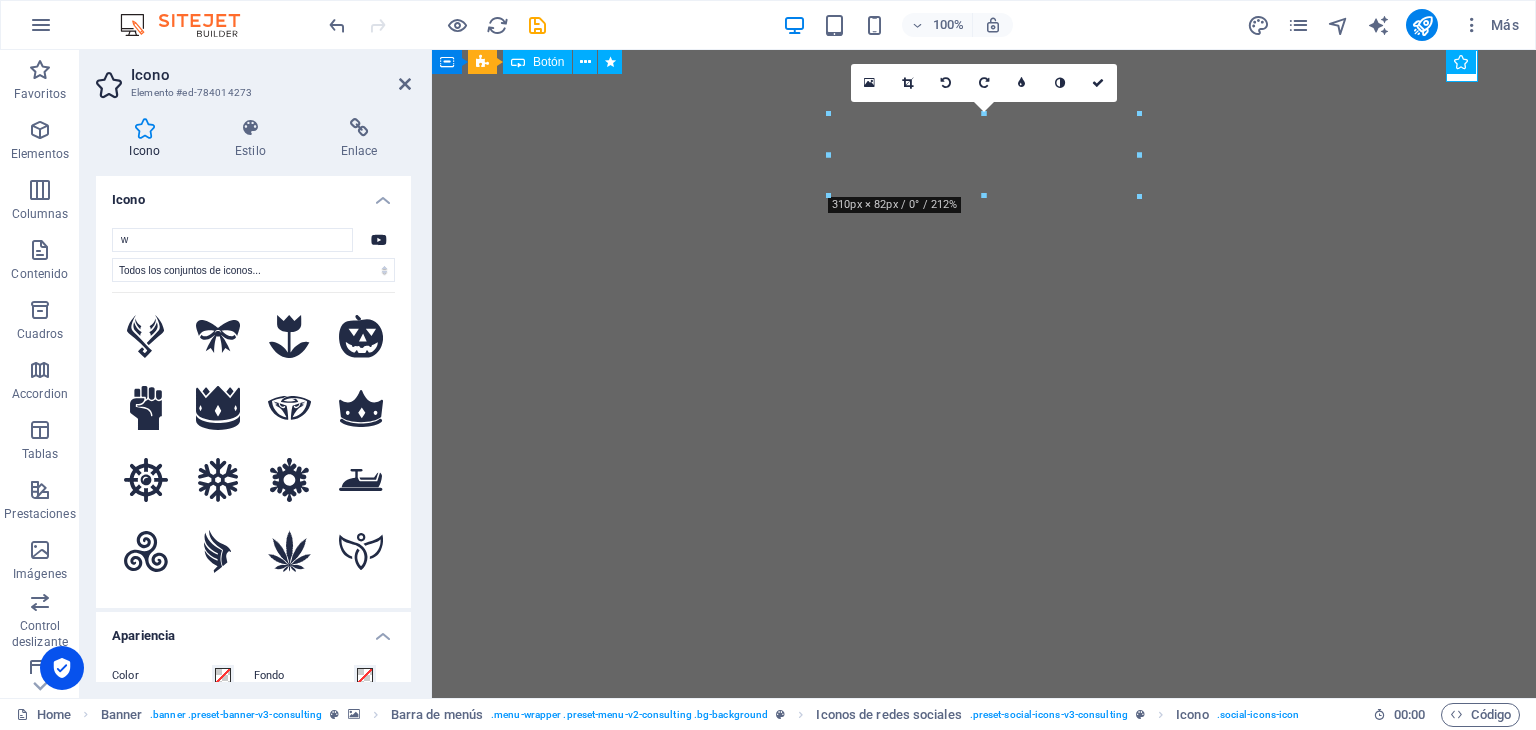 select on "xMidYMid" 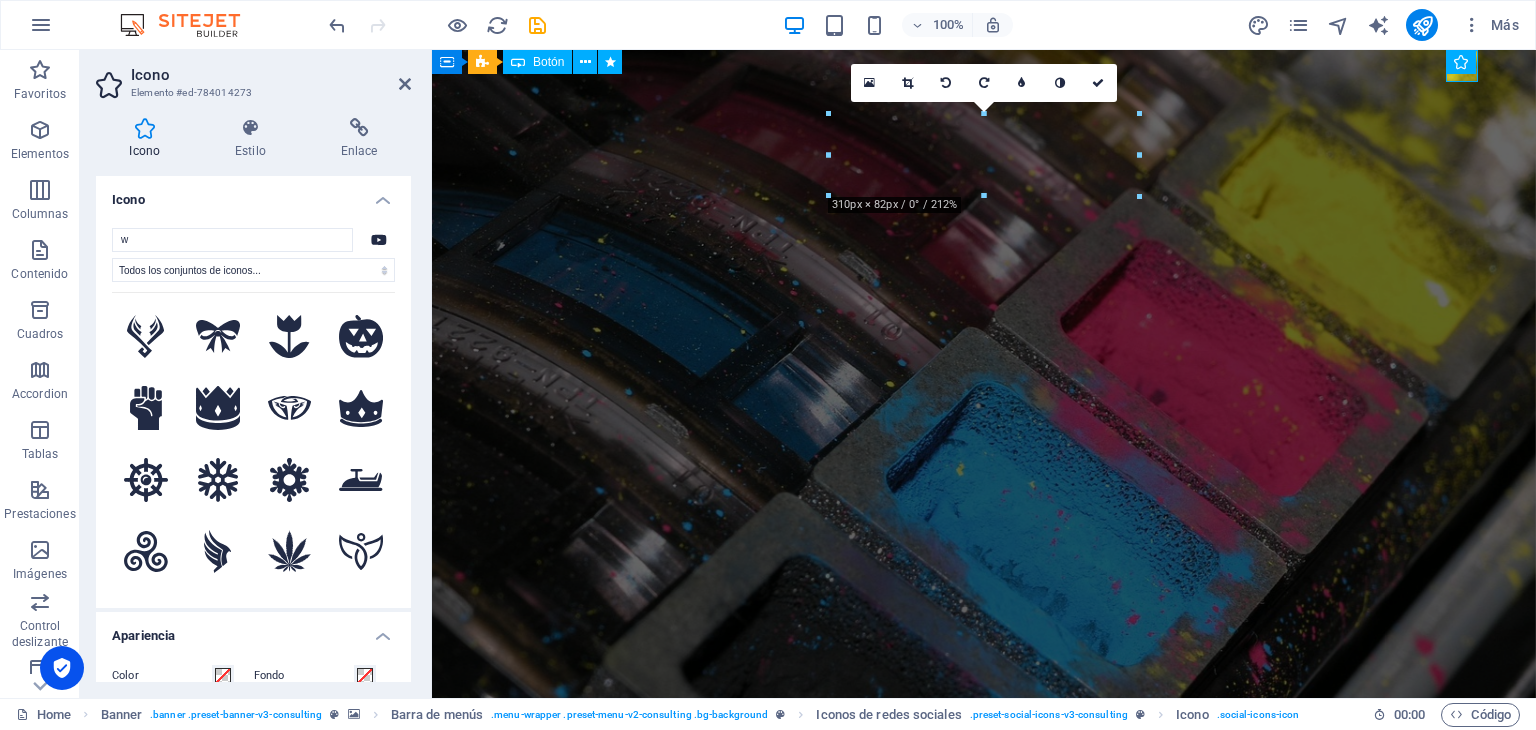 scroll, scrollTop: 0, scrollLeft: 0, axis: both 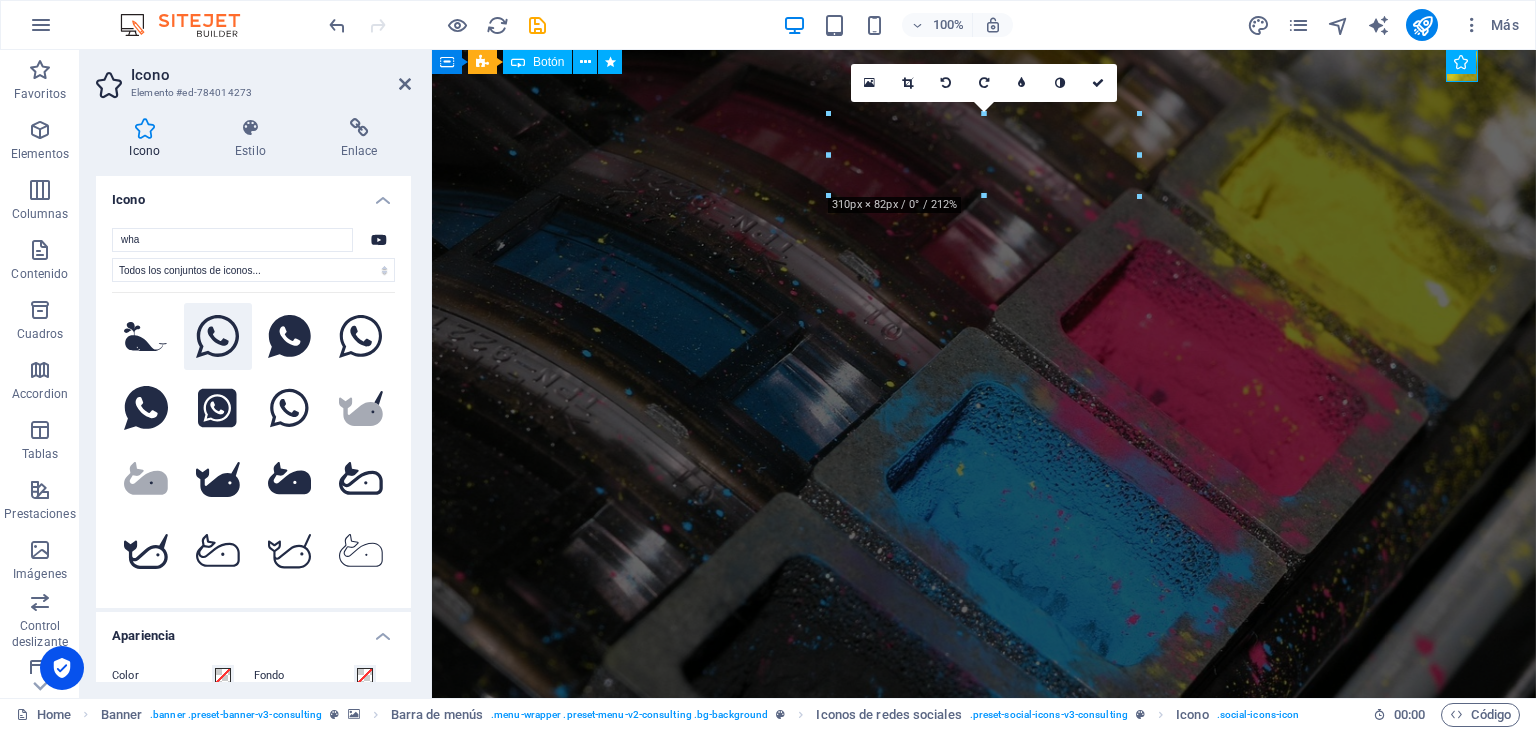 type on "wha" 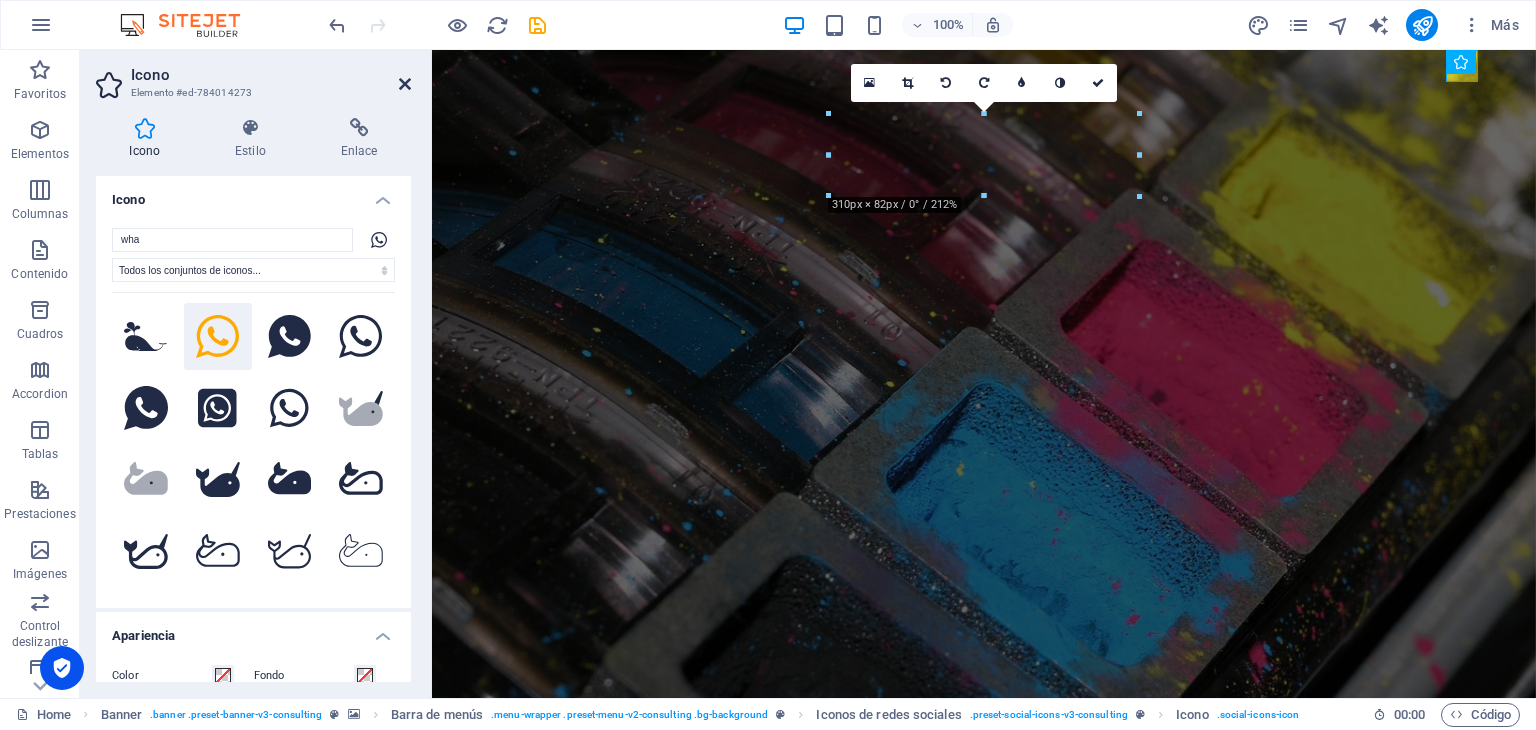 click at bounding box center [405, 84] 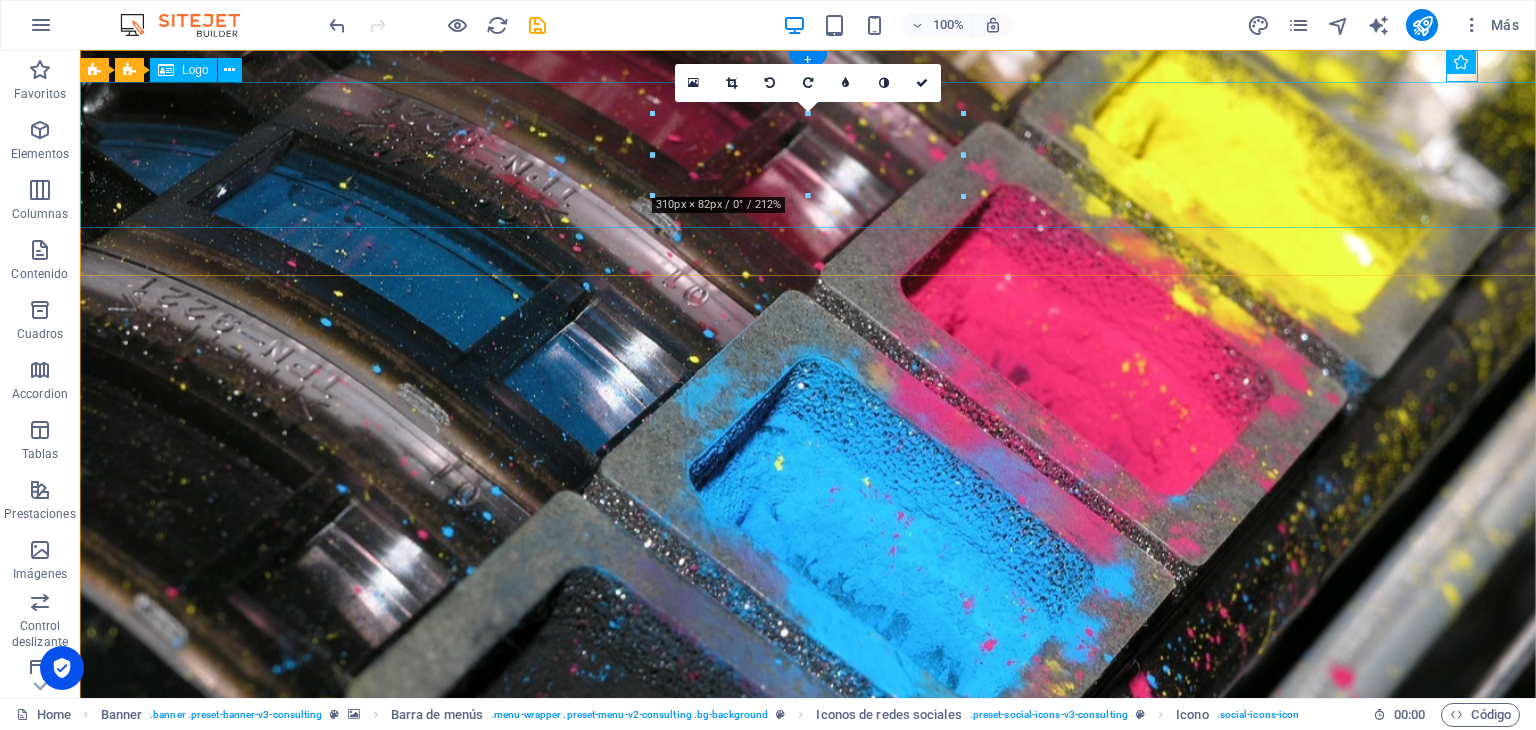 click at bounding box center (808, 1324) 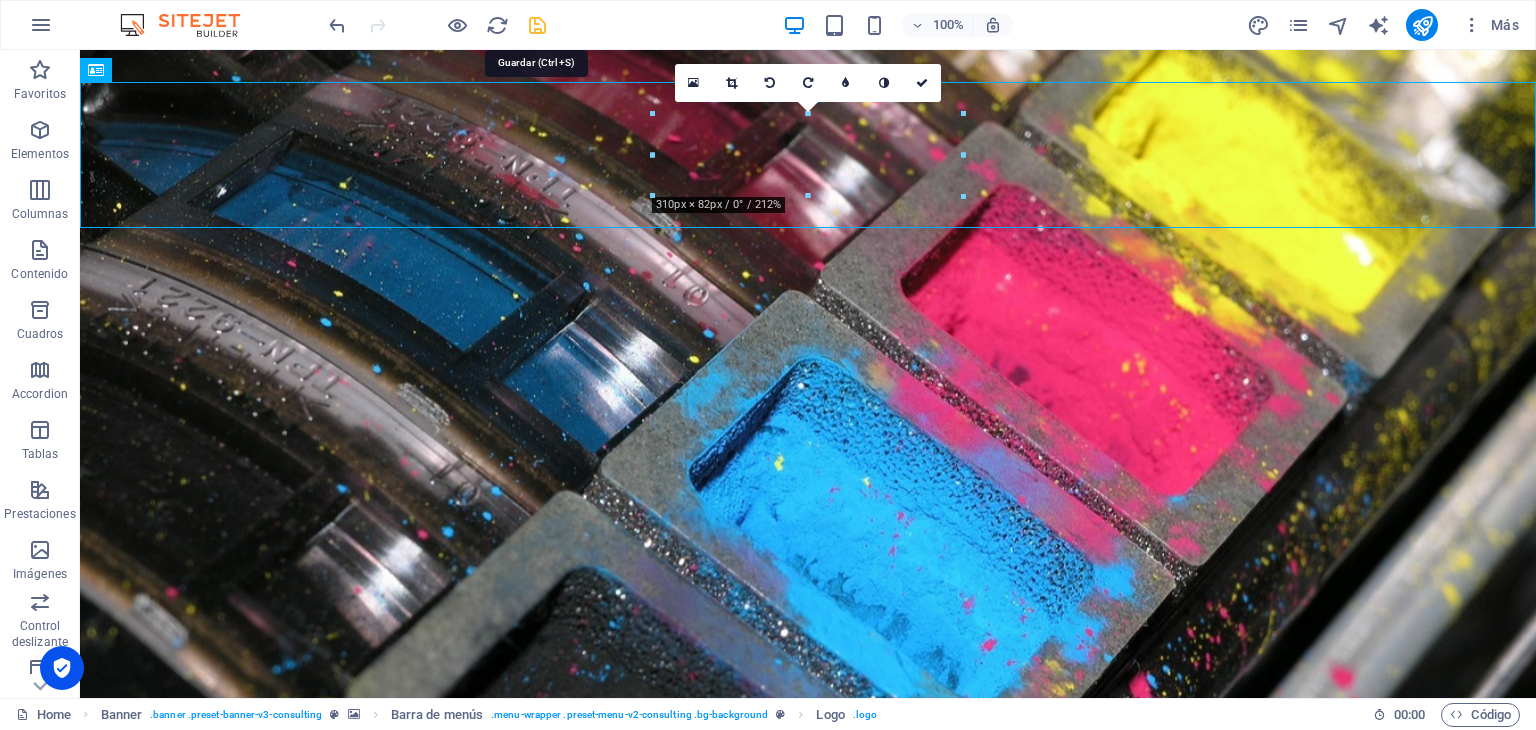 click at bounding box center [537, 25] 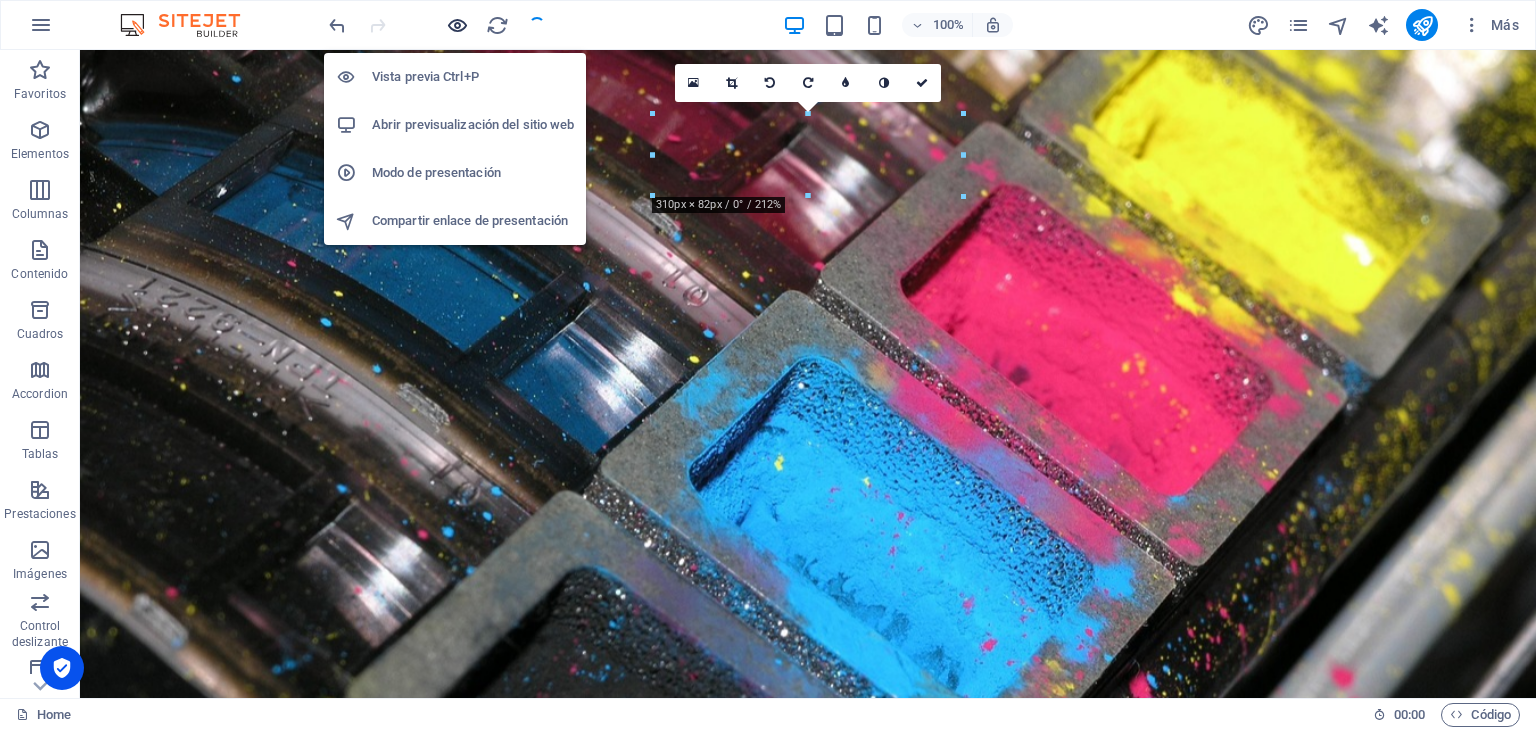 click at bounding box center (457, 25) 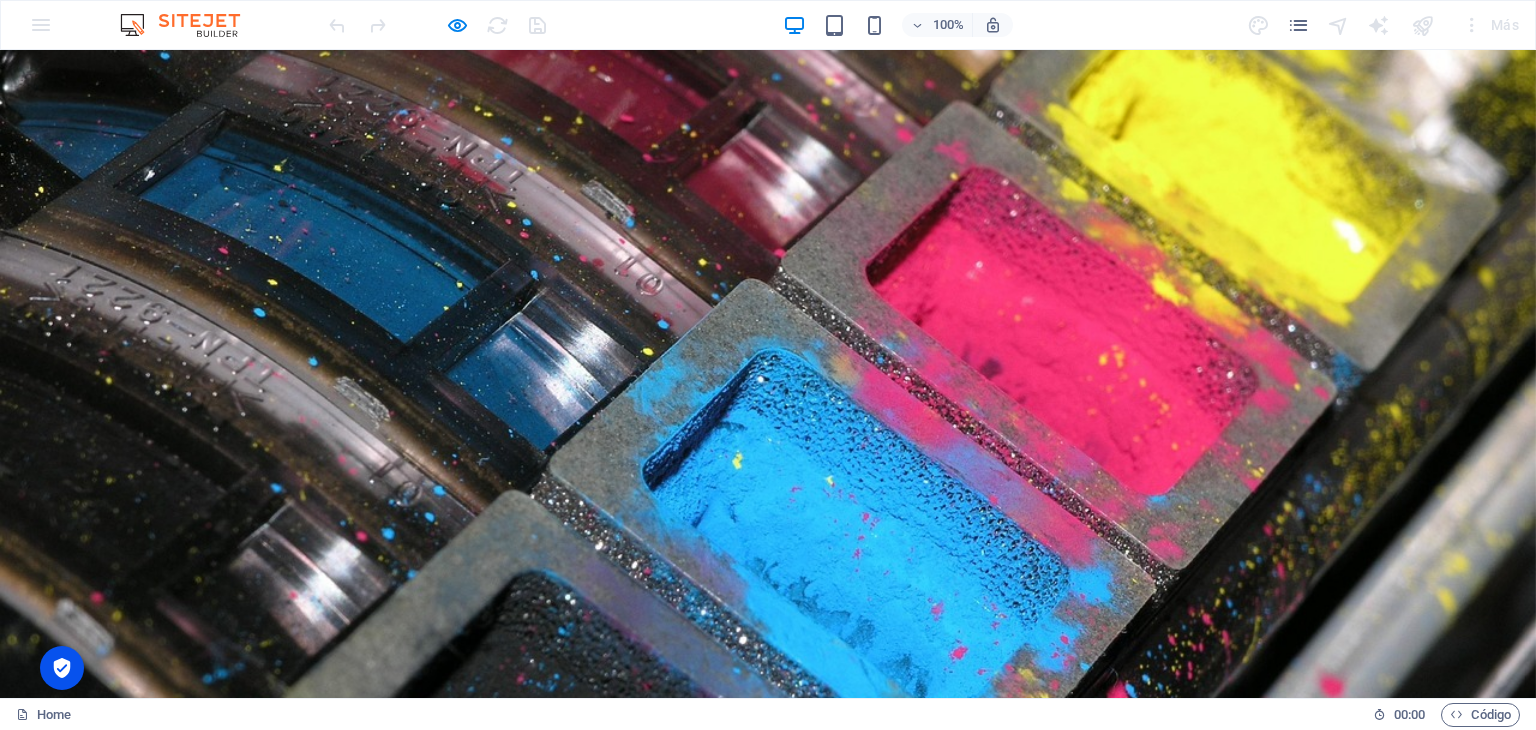 click at bounding box center (768, 1566) 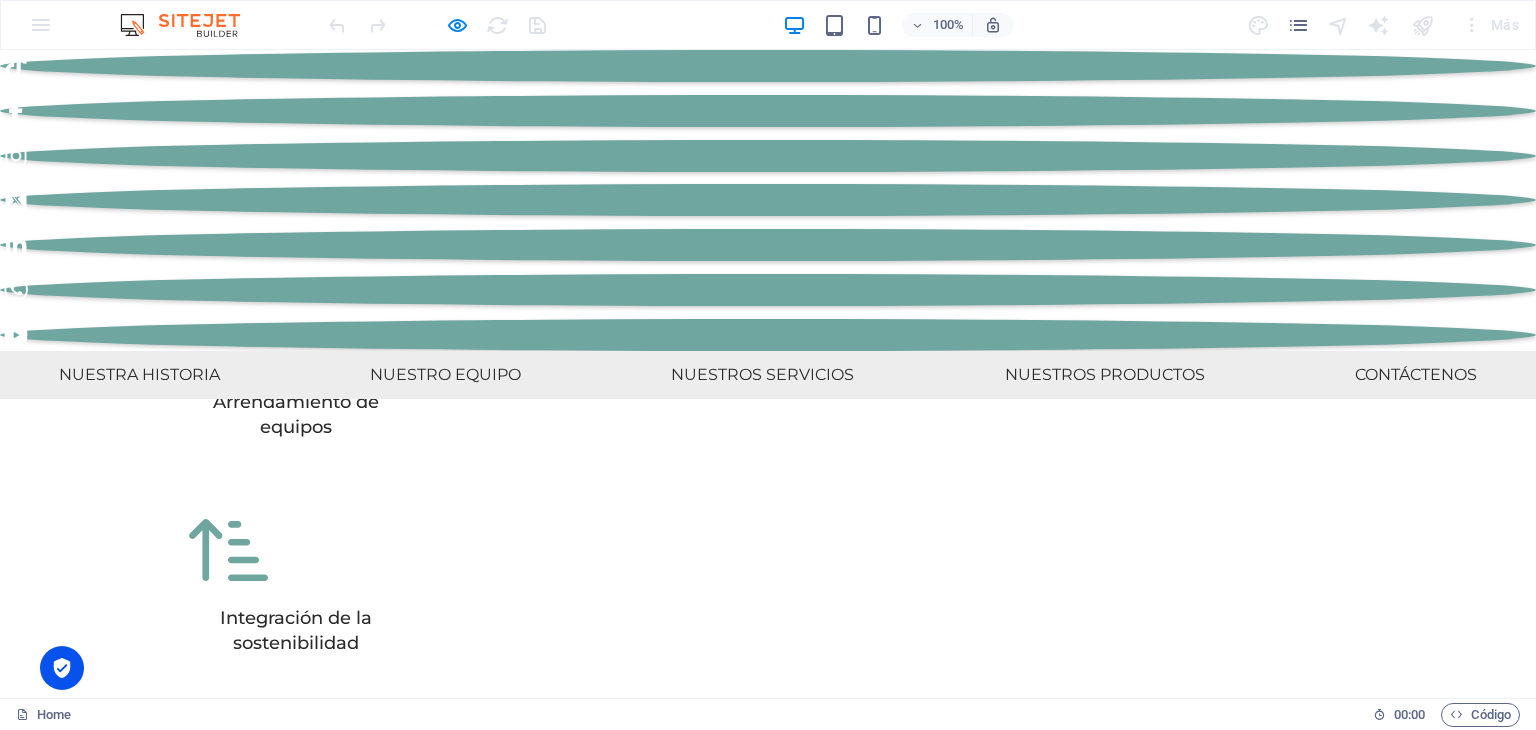 scroll, scrollTop: 5685, scrollLeft: 0, axis: vertical 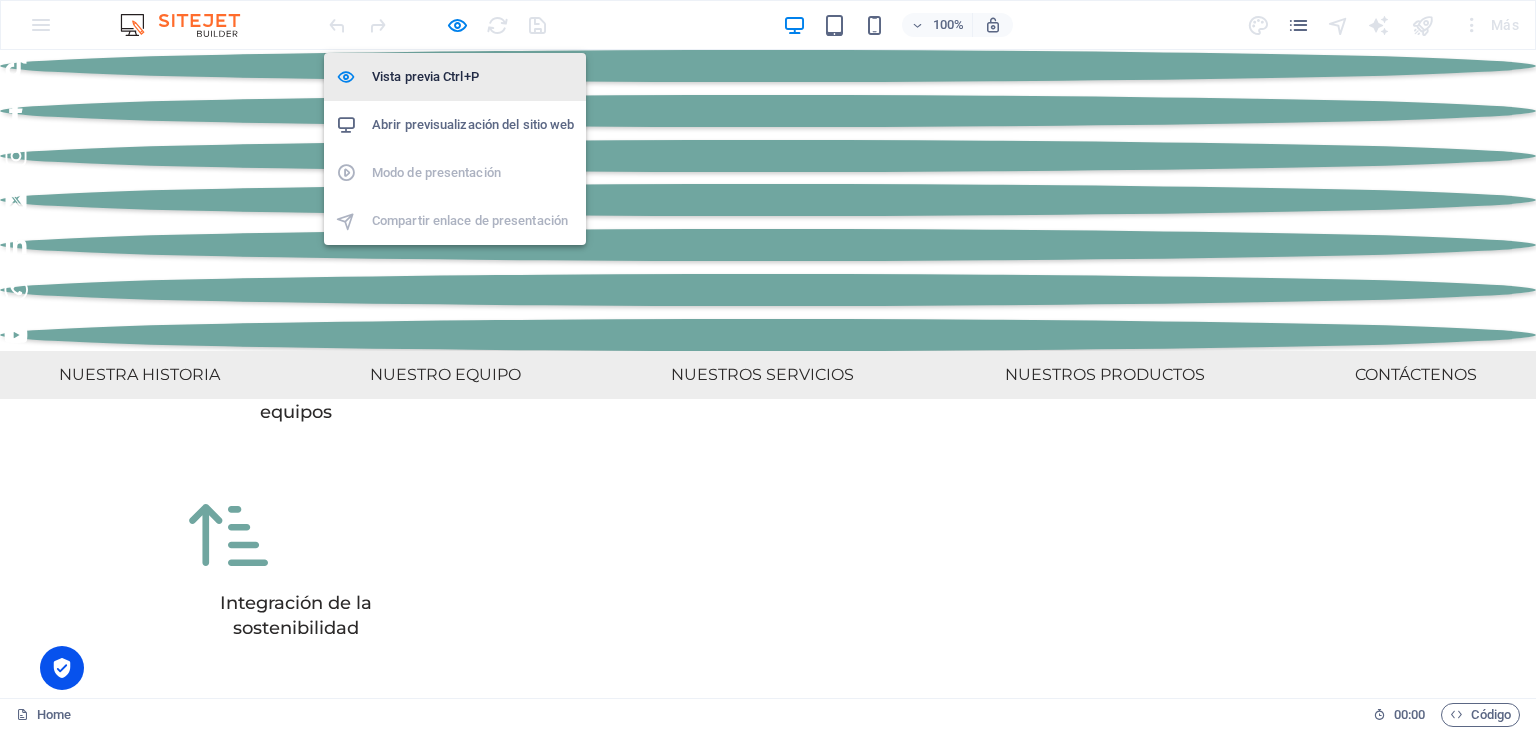 click on "Vista previa Ctrl+P" at bounding box center (473, 77) 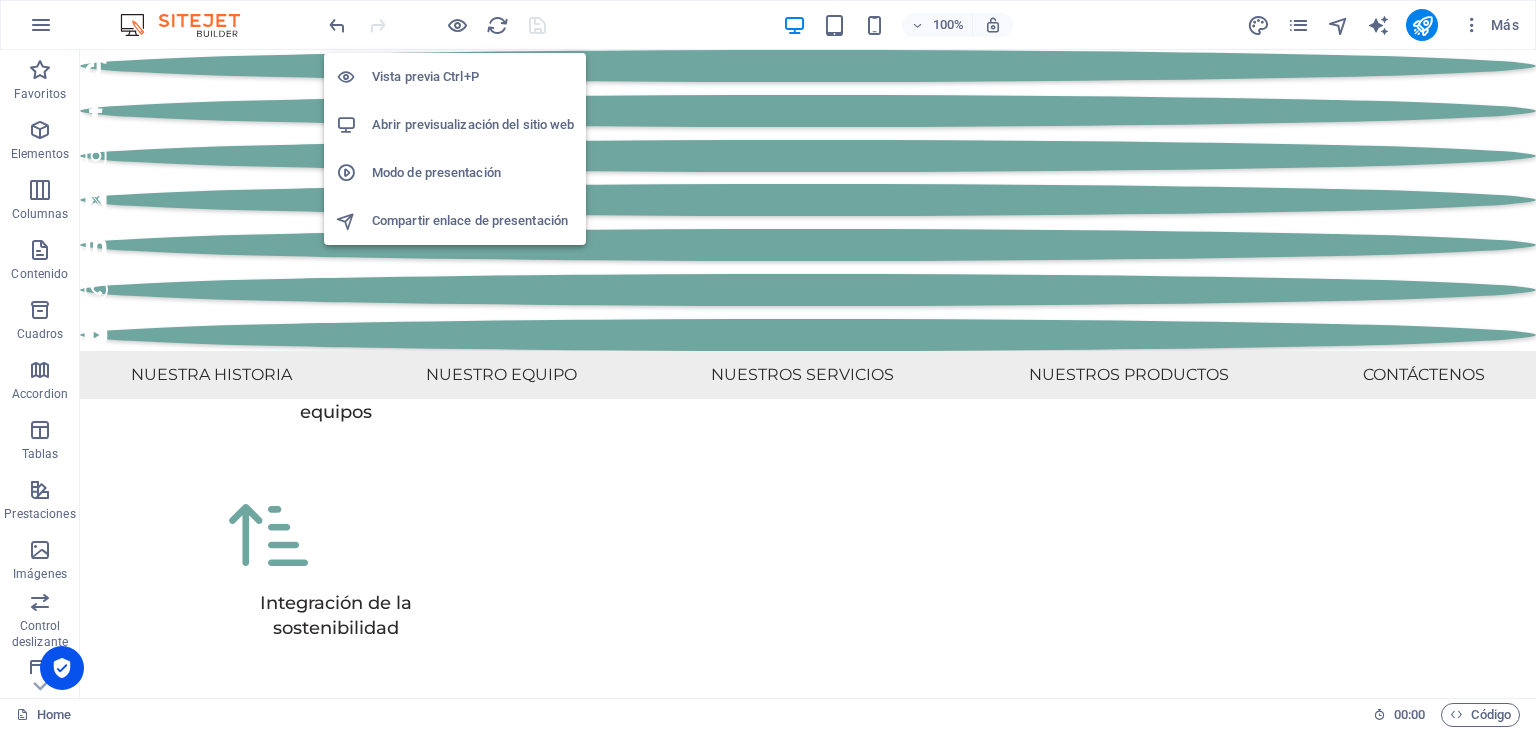 scroll, scrollTop: 5881, scrollLeft: 0, axis: vertical 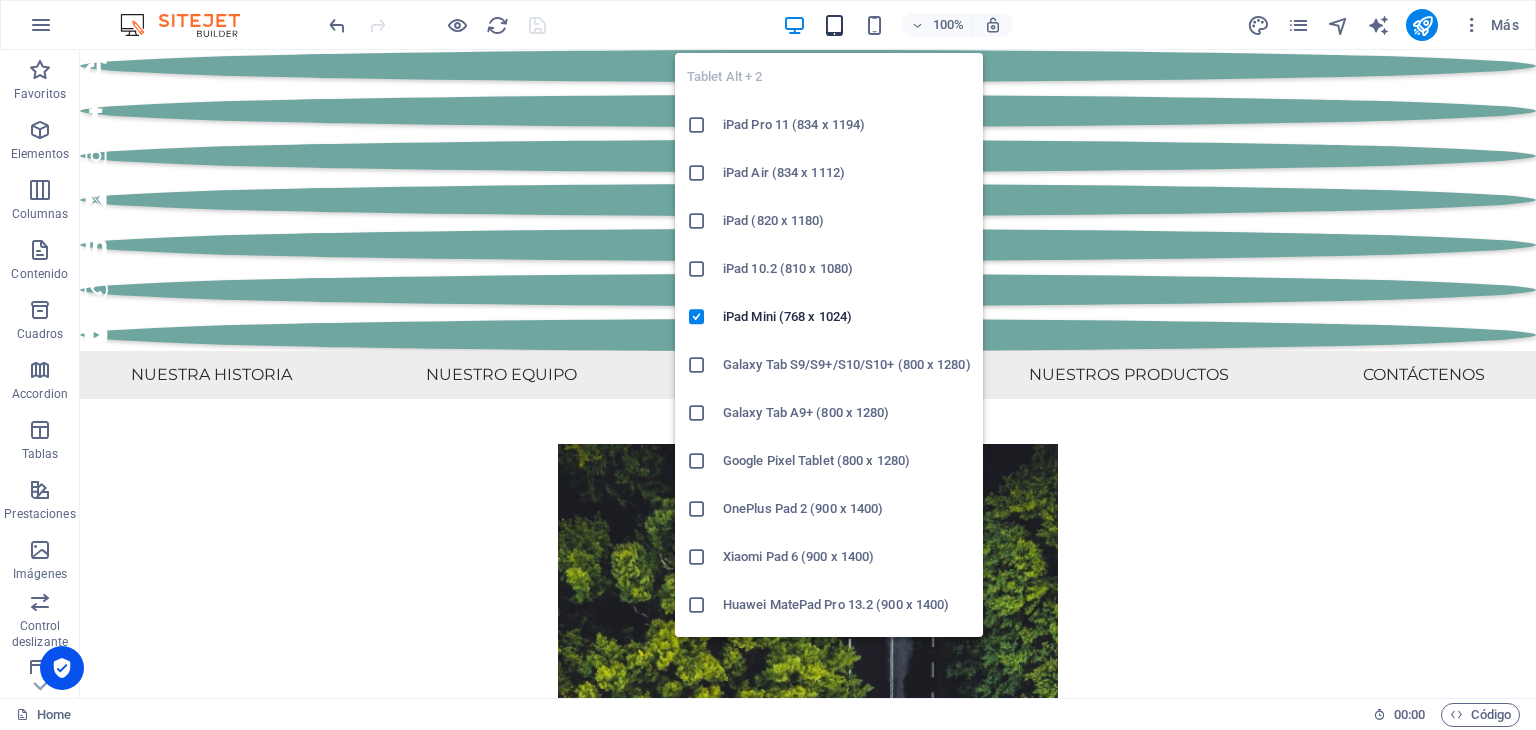 click at bounding box center [834, 25] 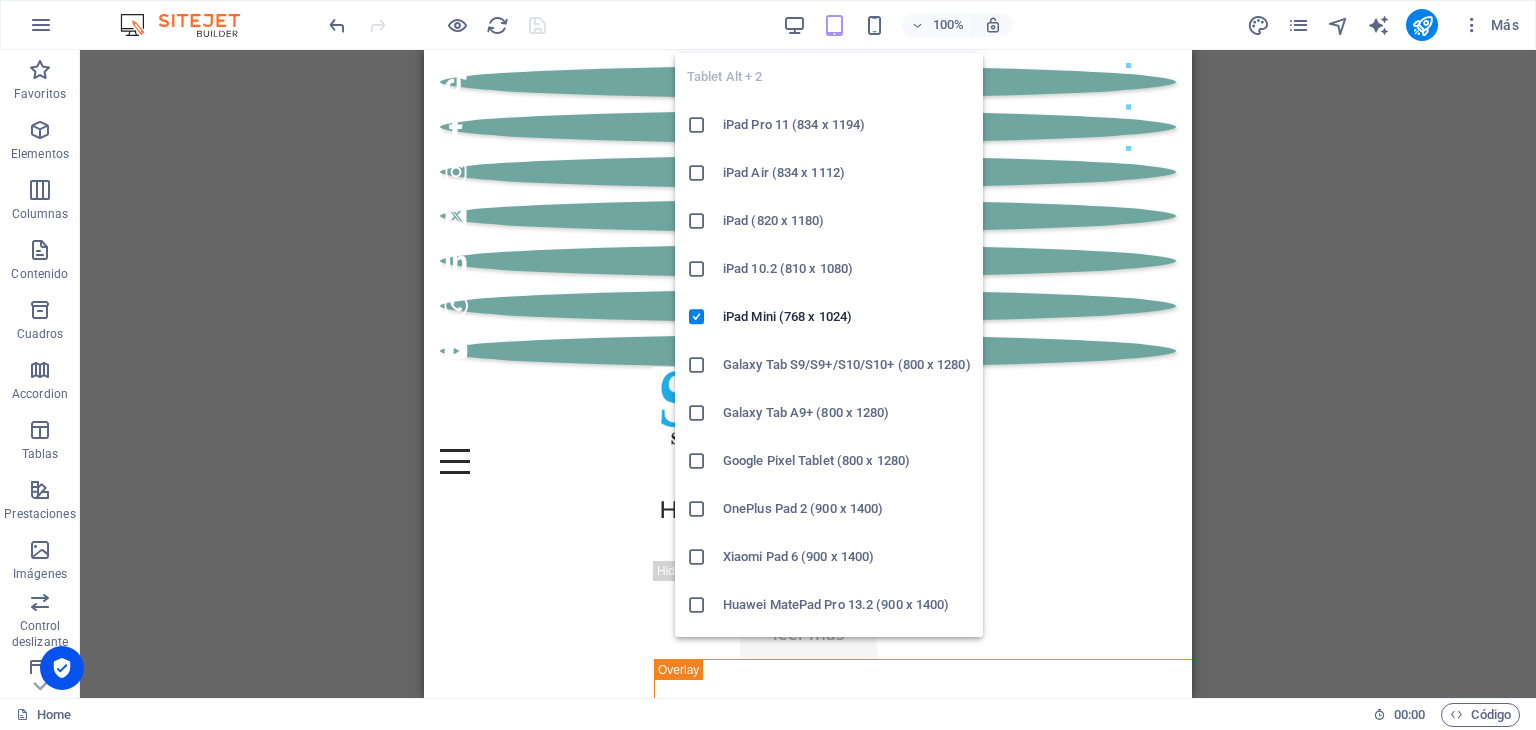 scroll, scrollTop: 11376, scrollLeft: 0, axis: vertical 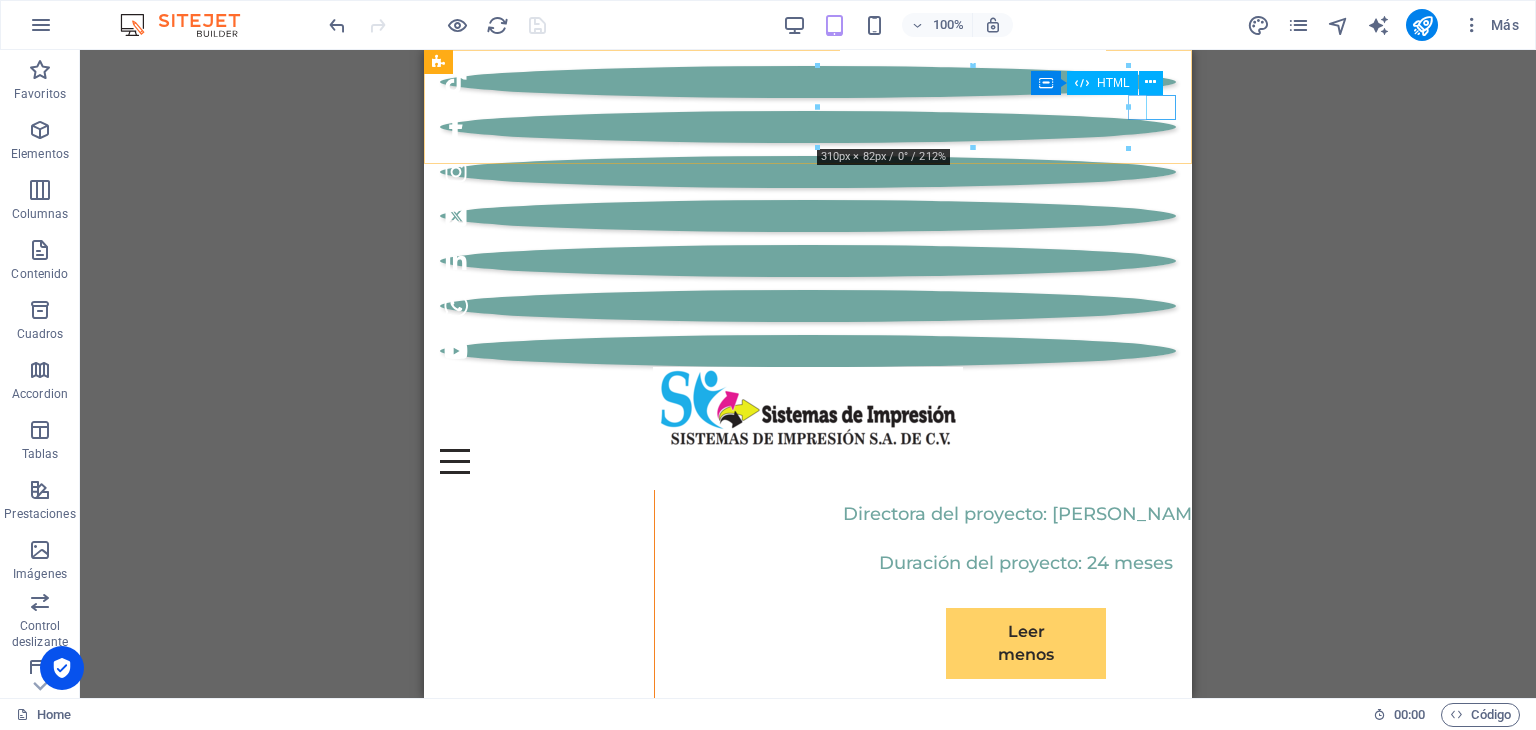 click at bounding box center [808, 461] 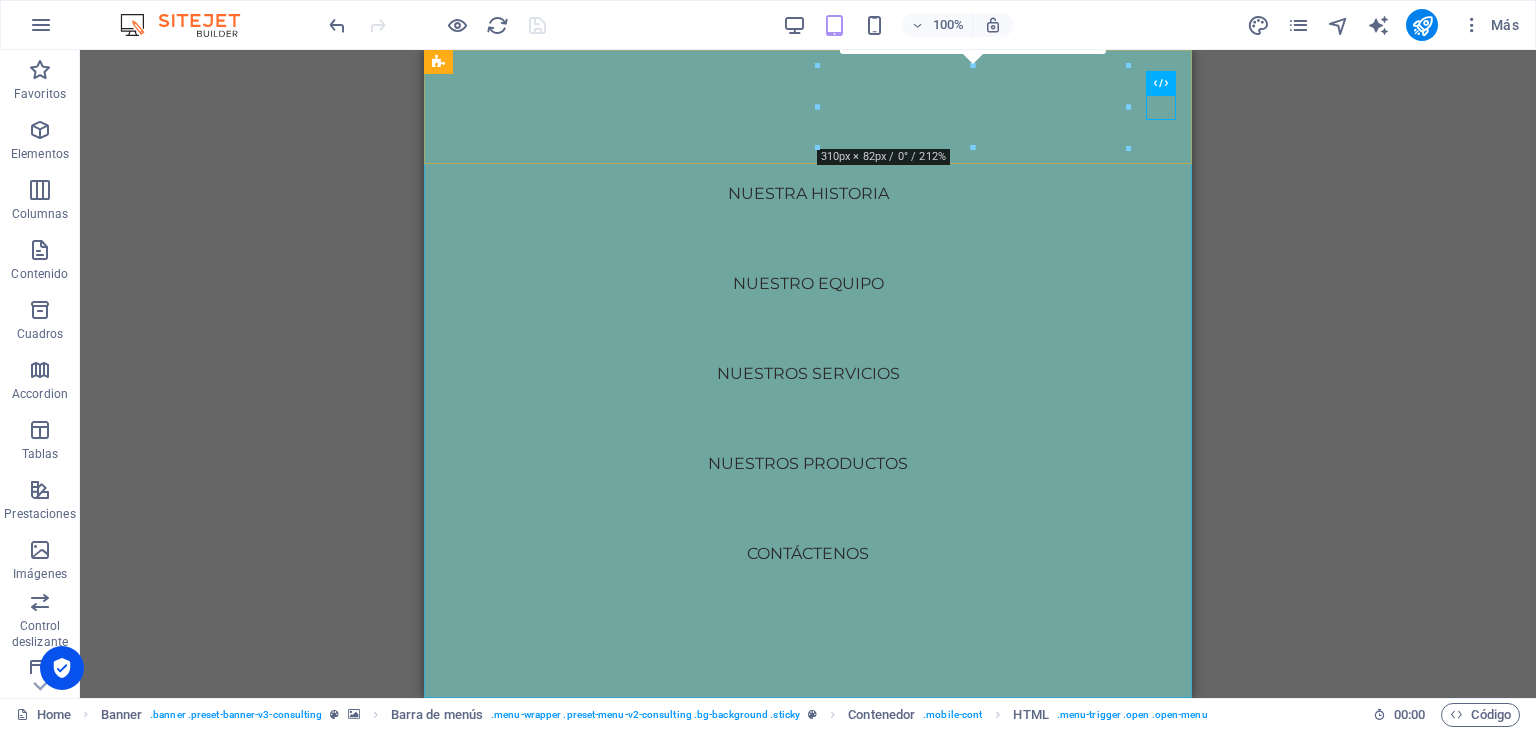 click on "Nuestra historia NUESTRO EQUIPO Nuestros servicios Nuestros productos Contáctenos" at bounding box center [808, 374] 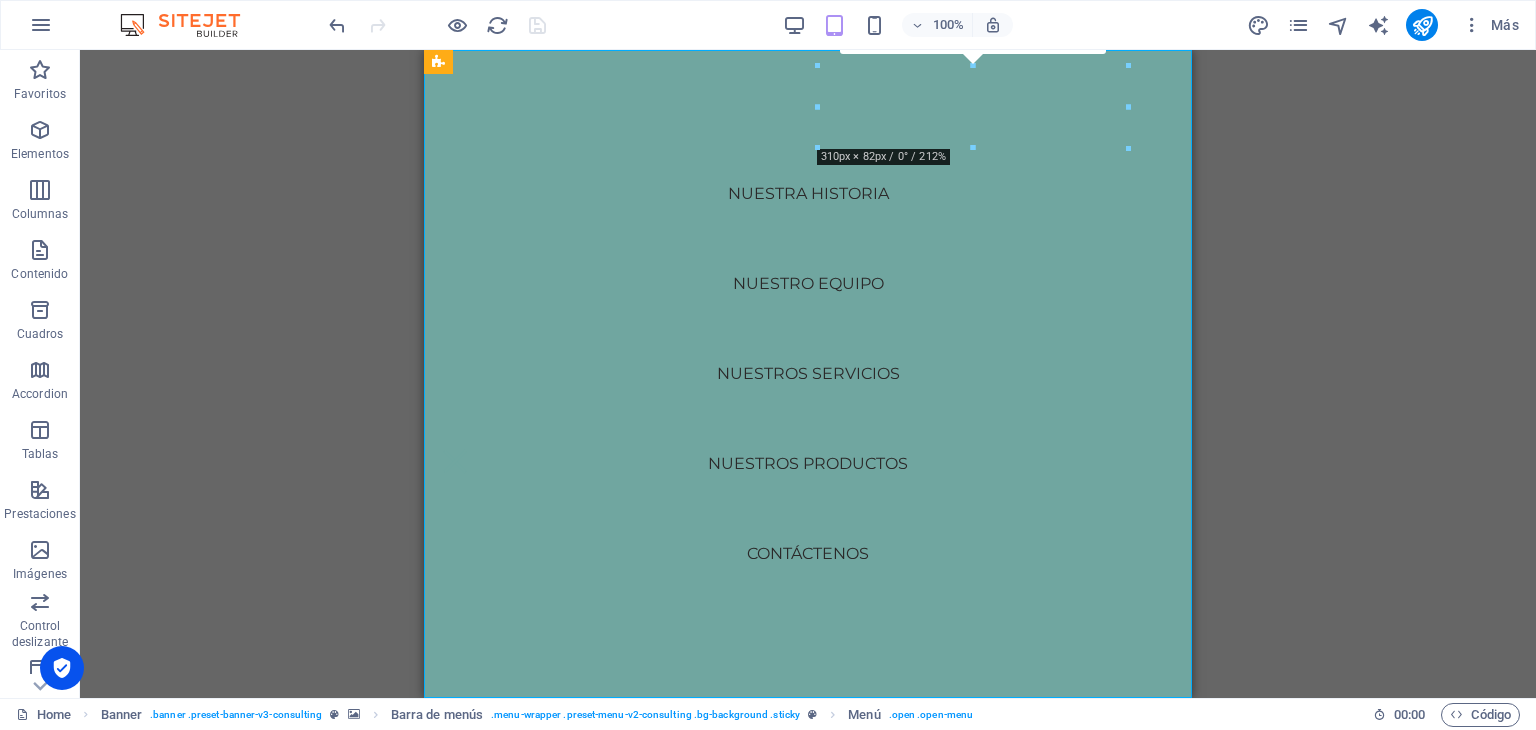 click on "Nuestra historia NUESTRO EQUIPO Nuestros servicios Nuestros productos Contáctenos" at bounding box center [808, 374] 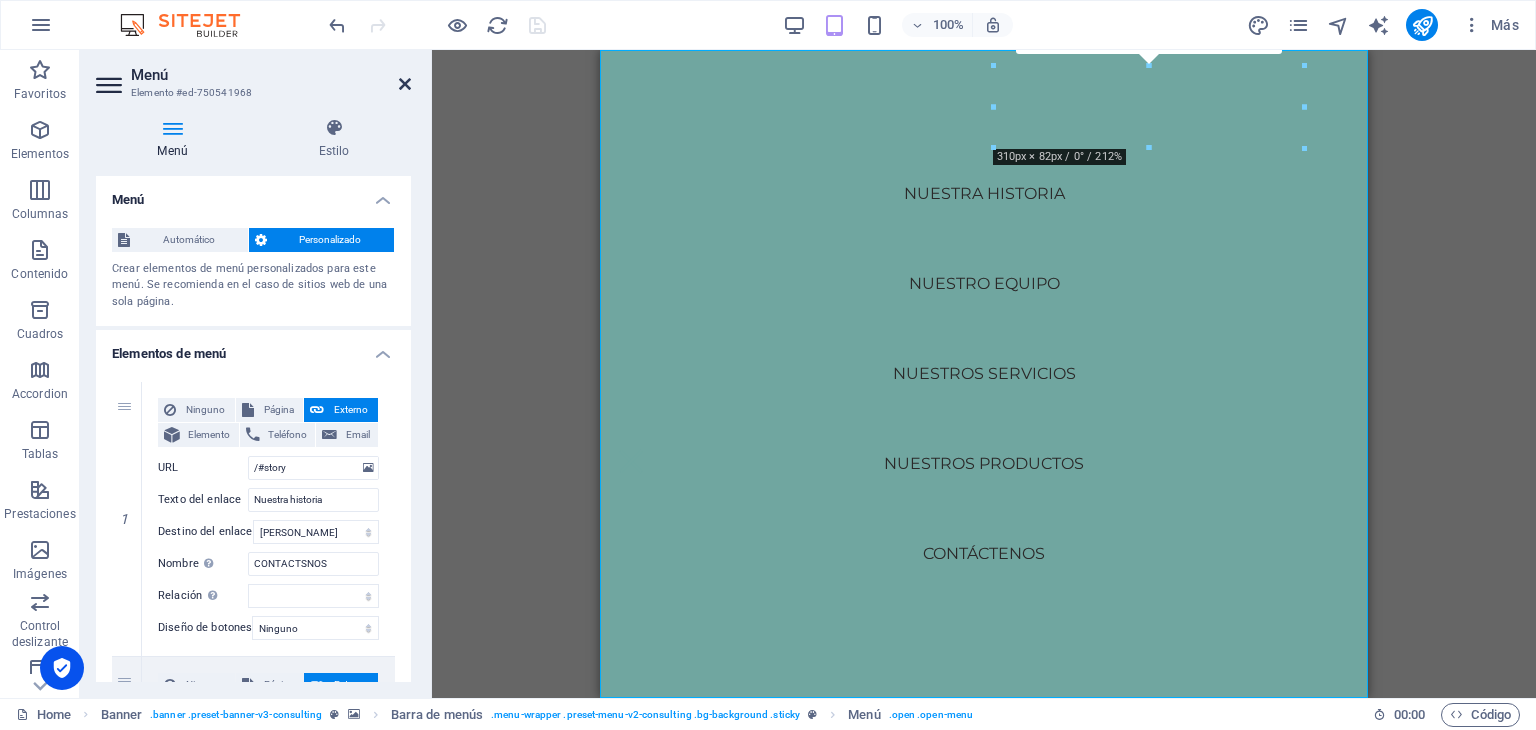 click at bounding box center (405, 84) 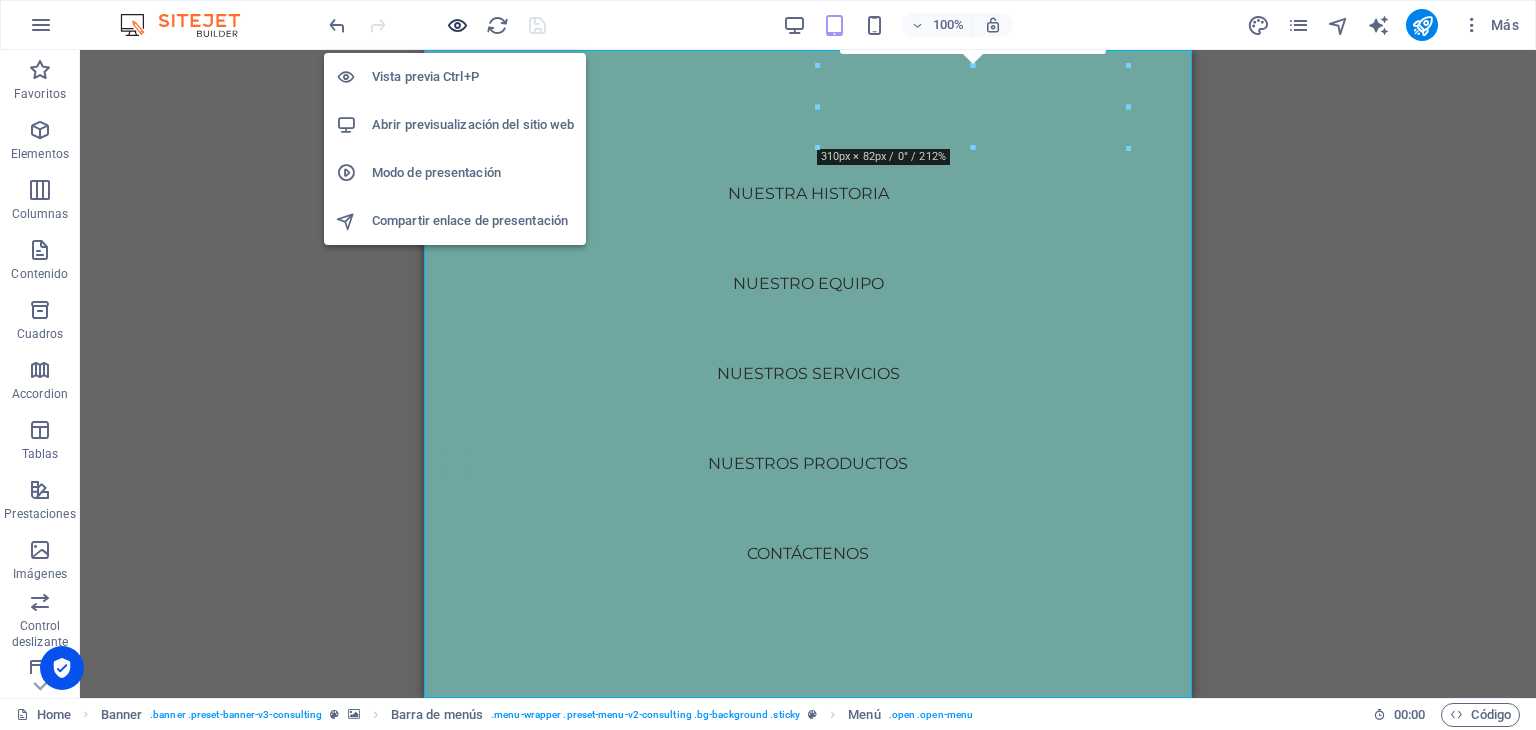 click at bounding box center [457, 25] 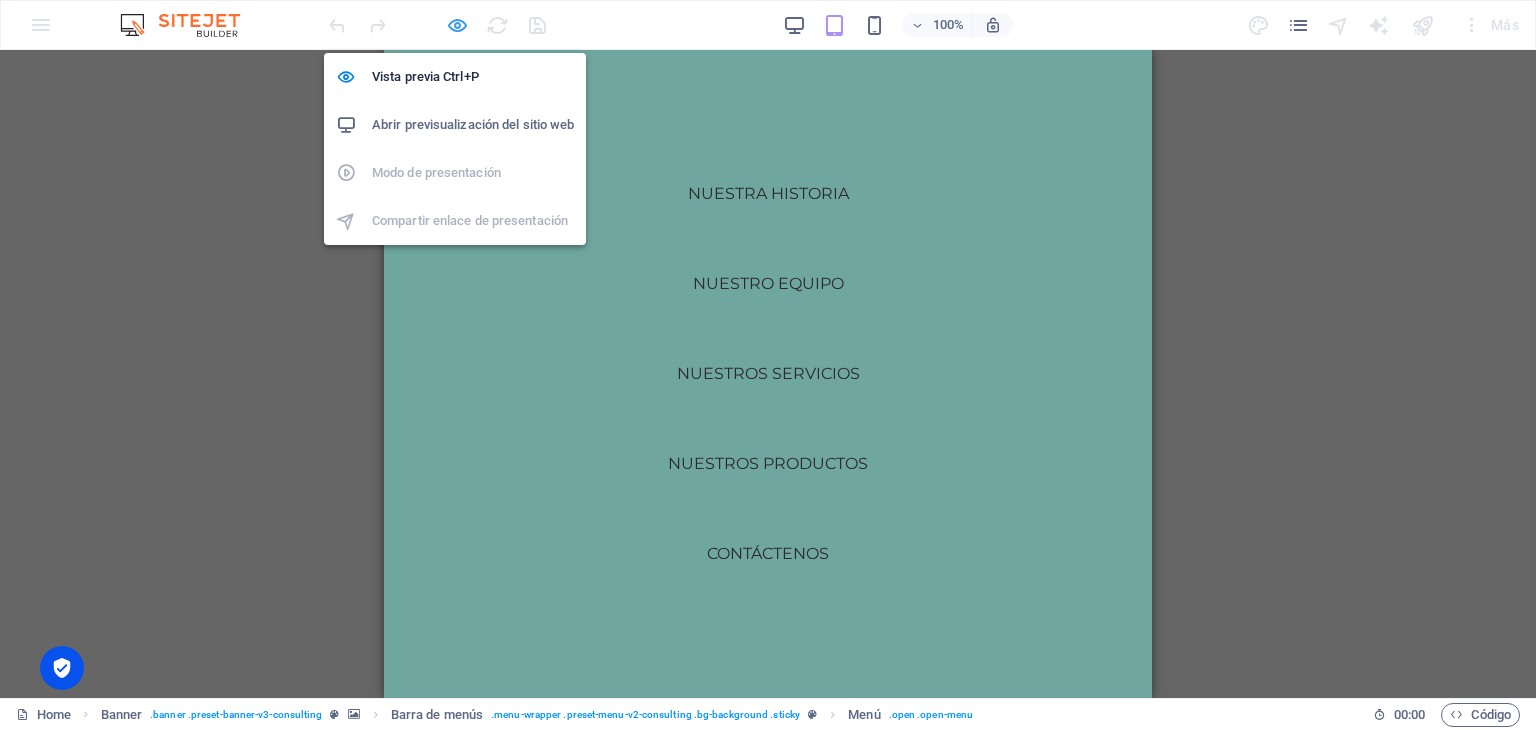 scroll, scrollTop: 5250, scrollLeft: 0, axis: vertical 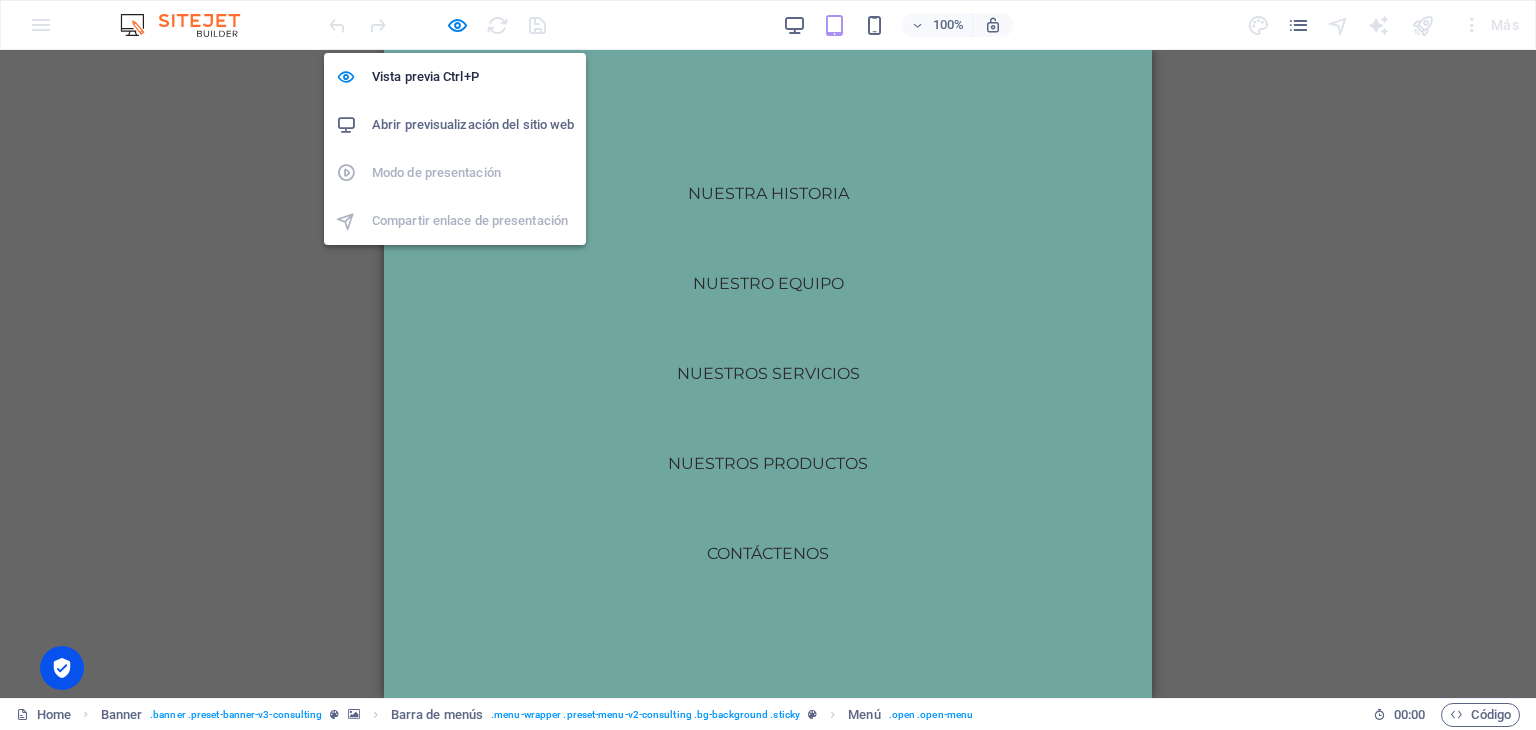 click on "Abrir previsualización del sitio web" at bounding box center [473, 125] 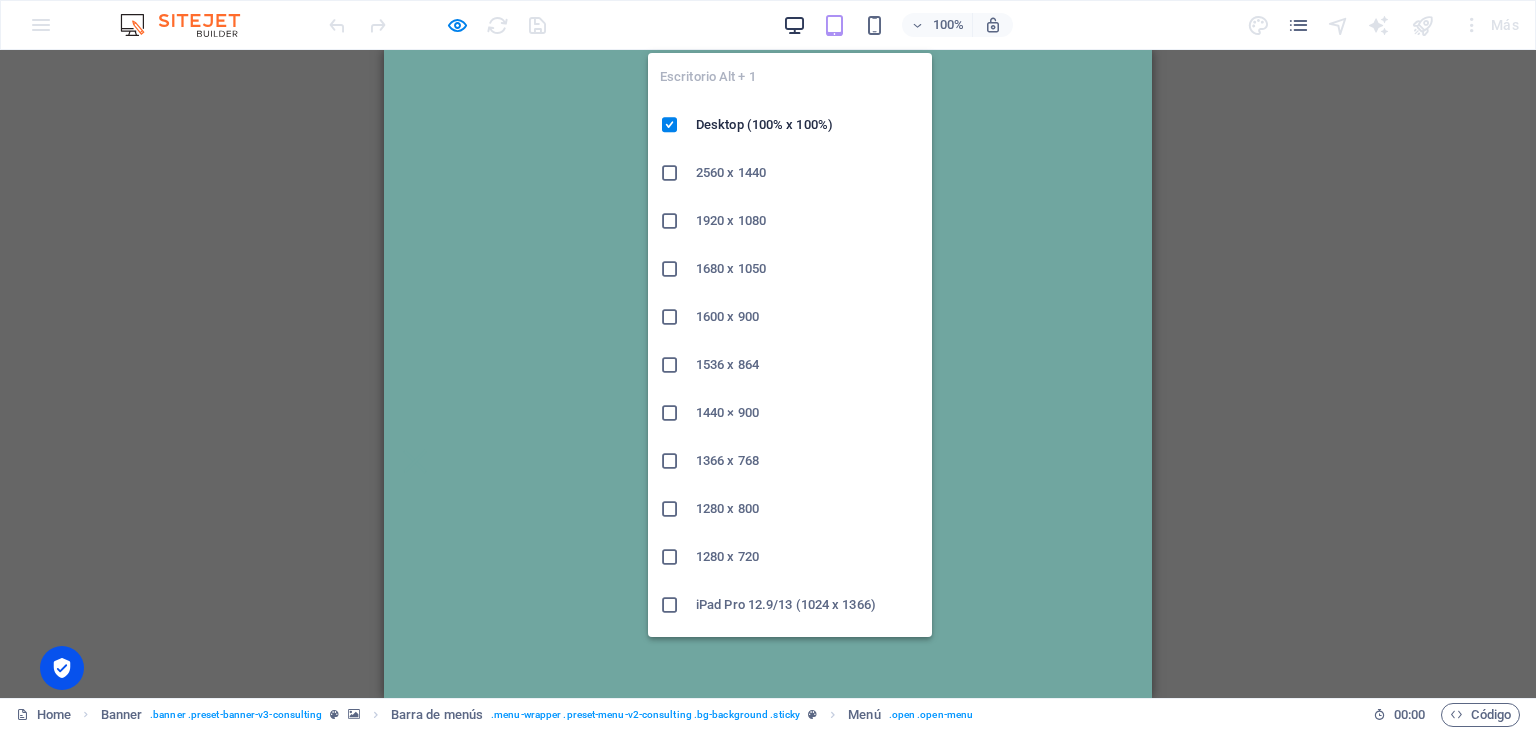 click at bounding box center (794, 25) 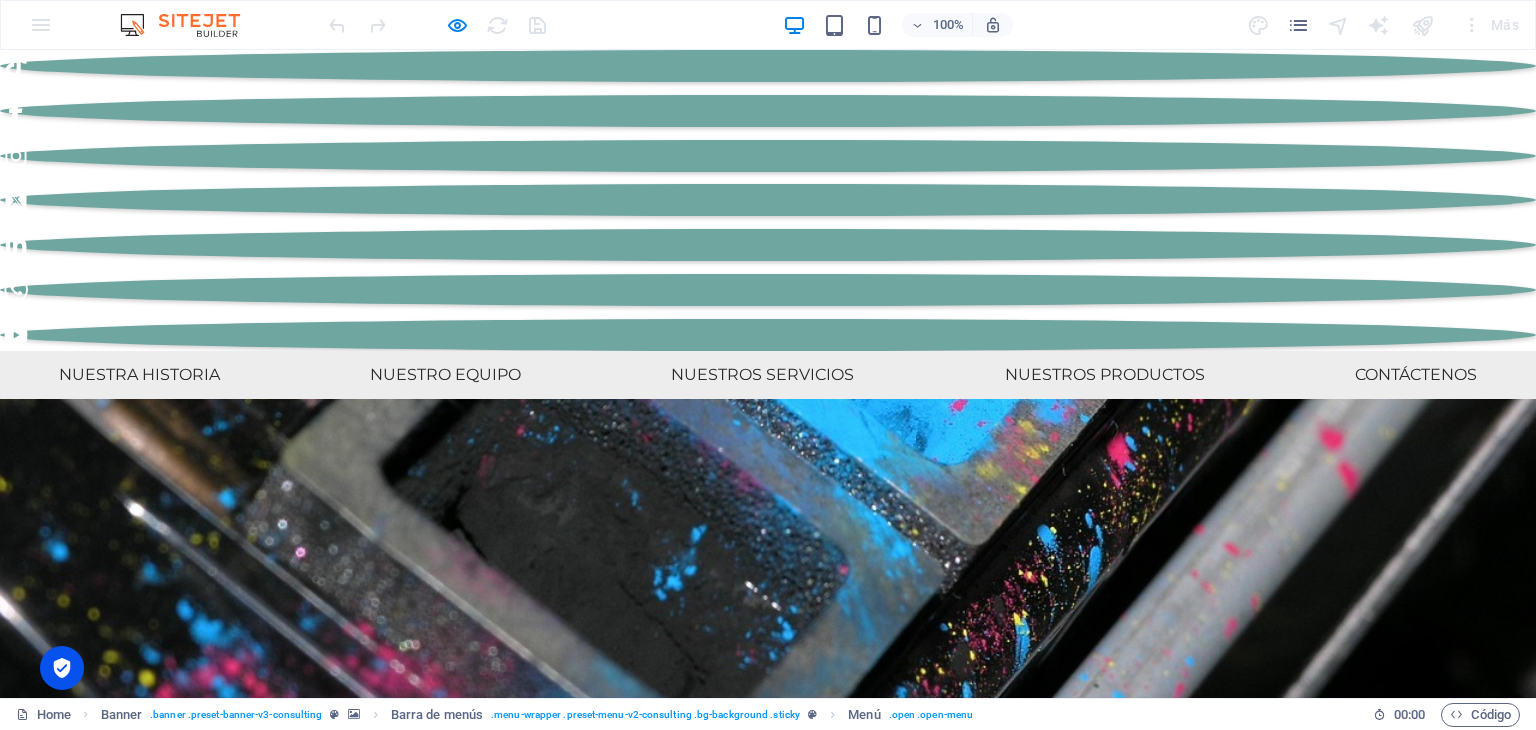 scroll, scrollTop: 0, scrollLeft: 0, axis: both 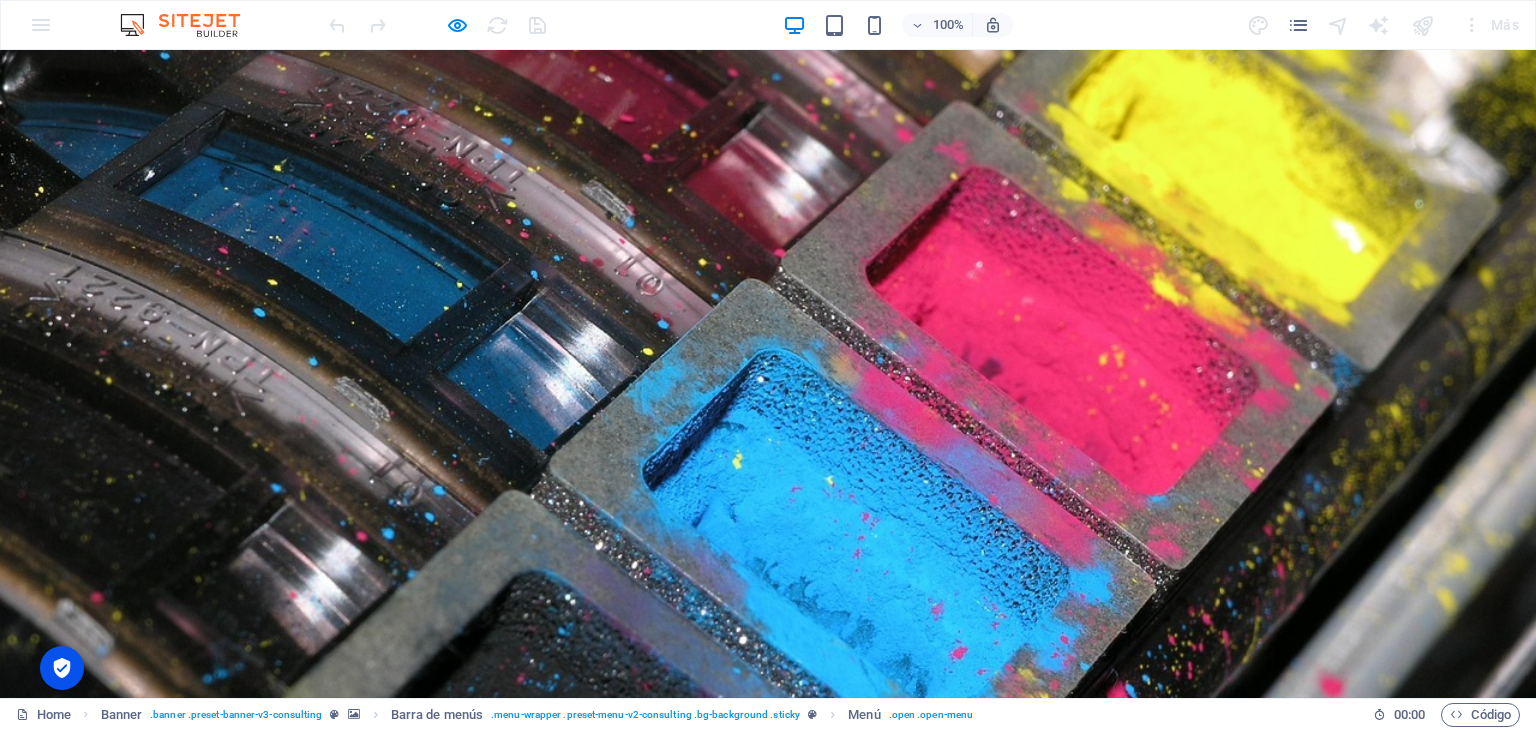 click at bounding box center (768, 1100) 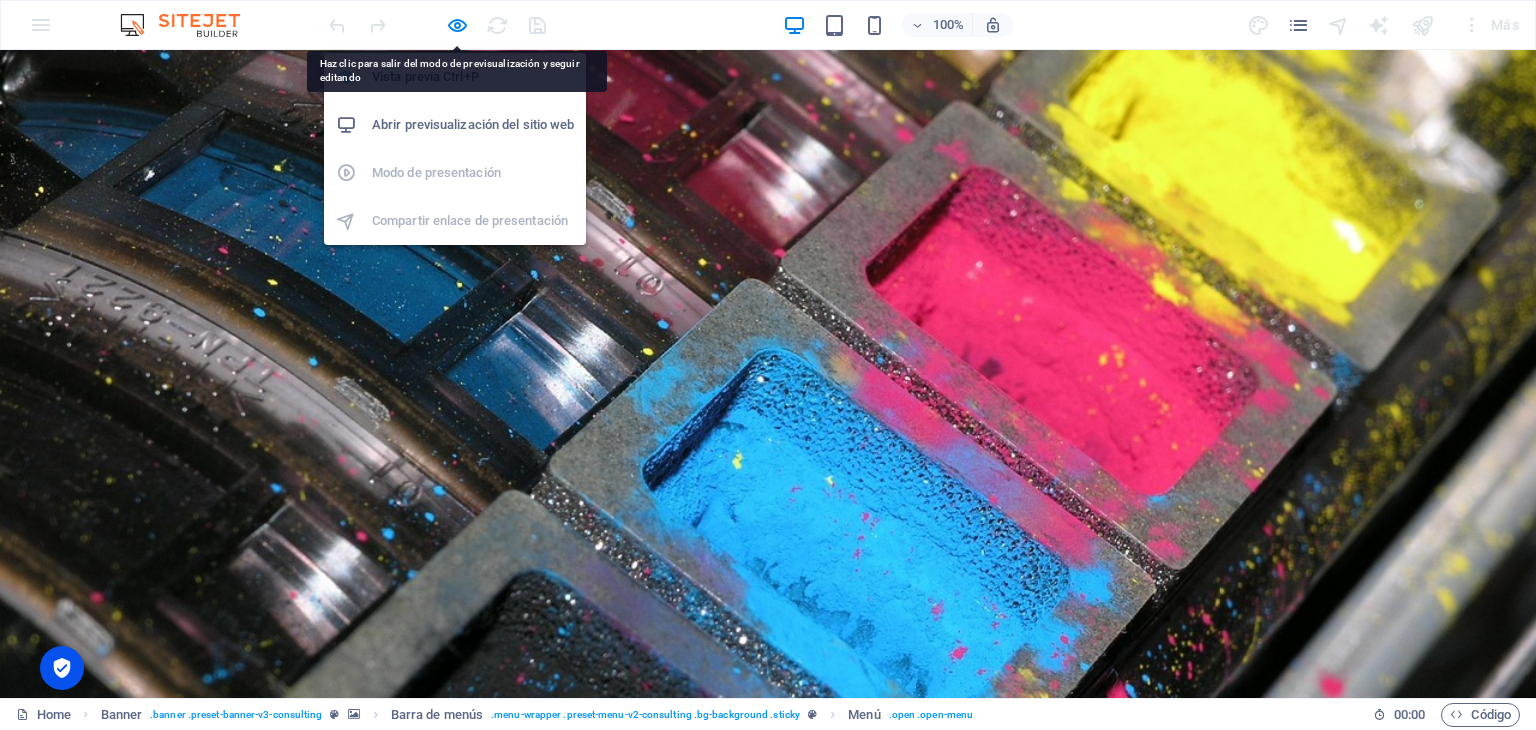 click on "Abrir previsualización del sitio web" at bounding box center (473, 125) 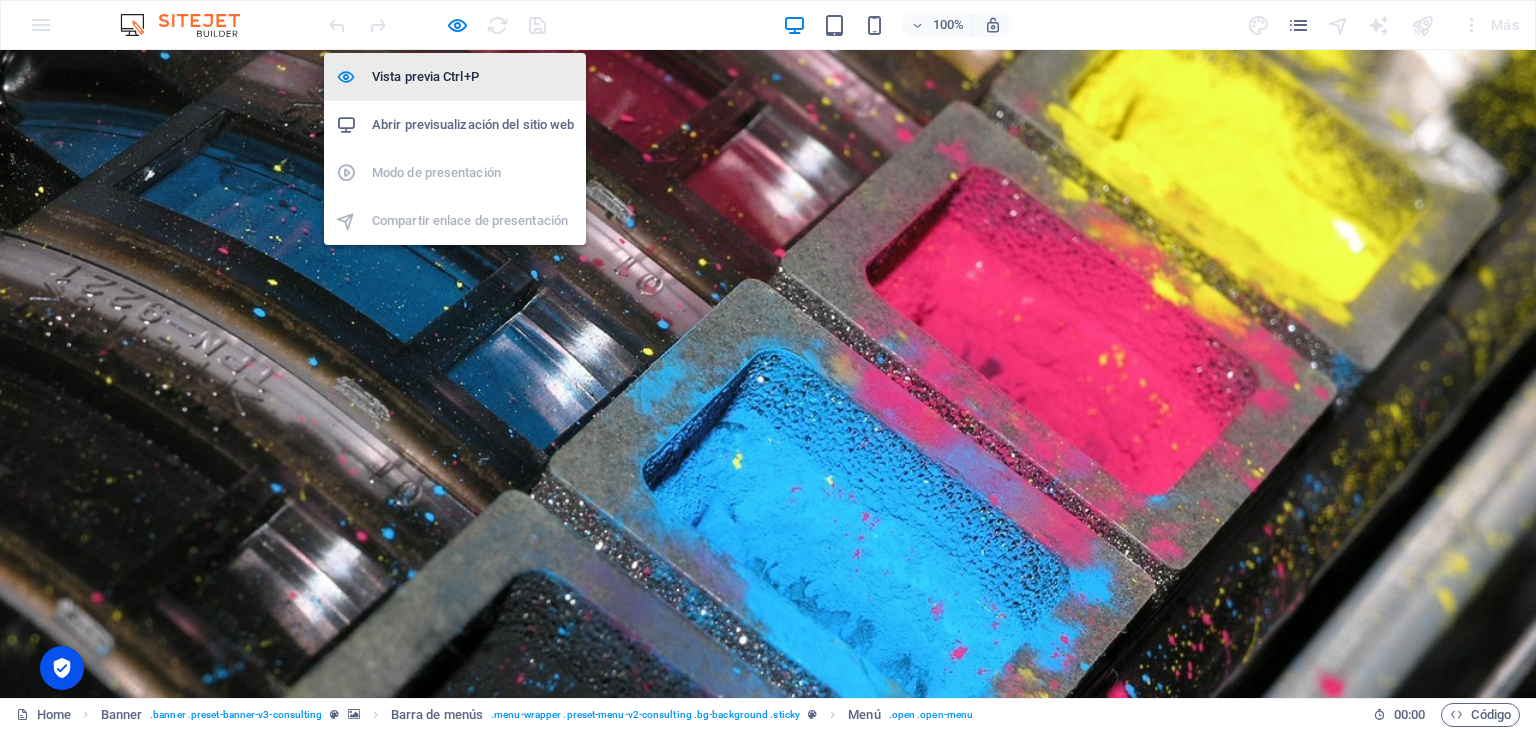 click on "Vista previa Ctrl+P" at bounding box center (455, 77) 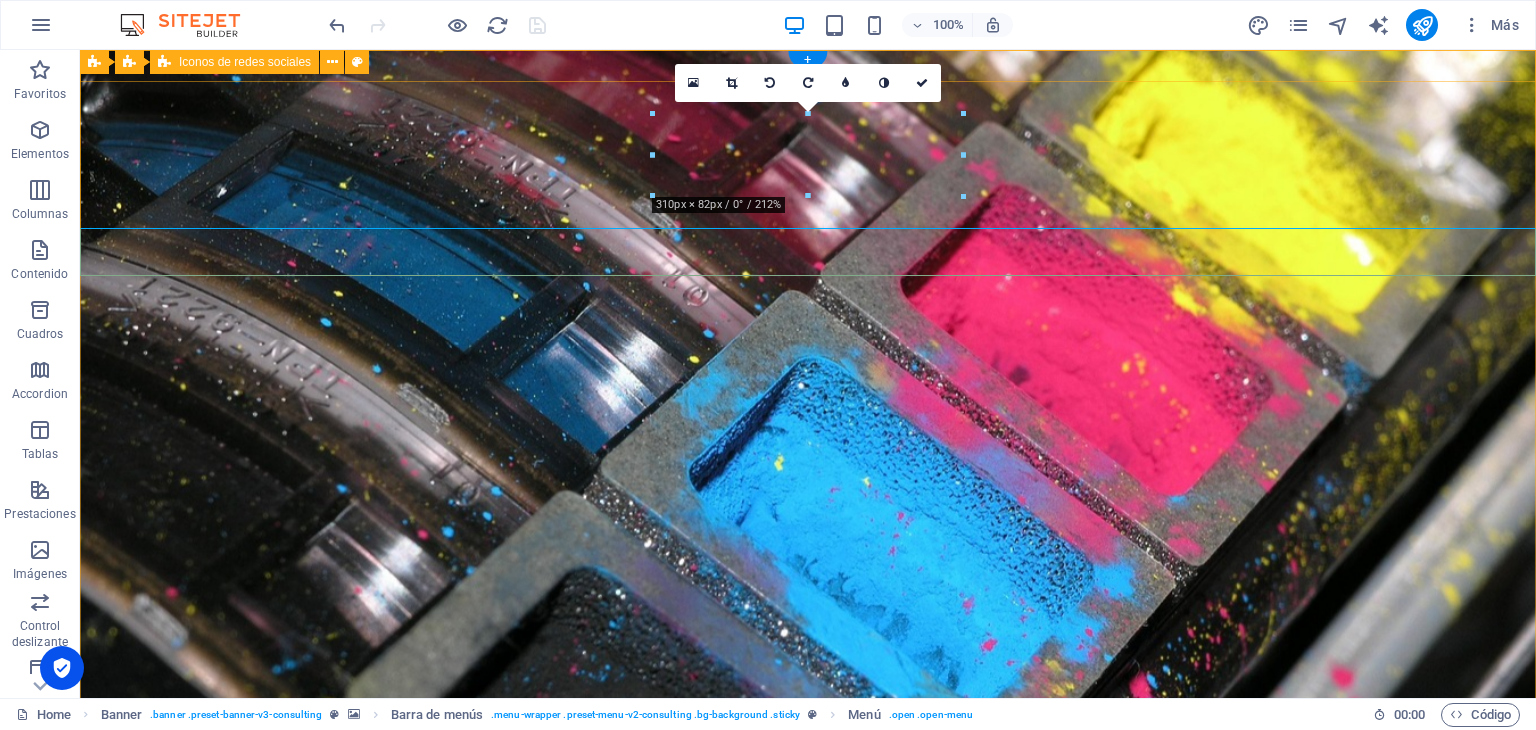 click at bounding box center [808, 1100] 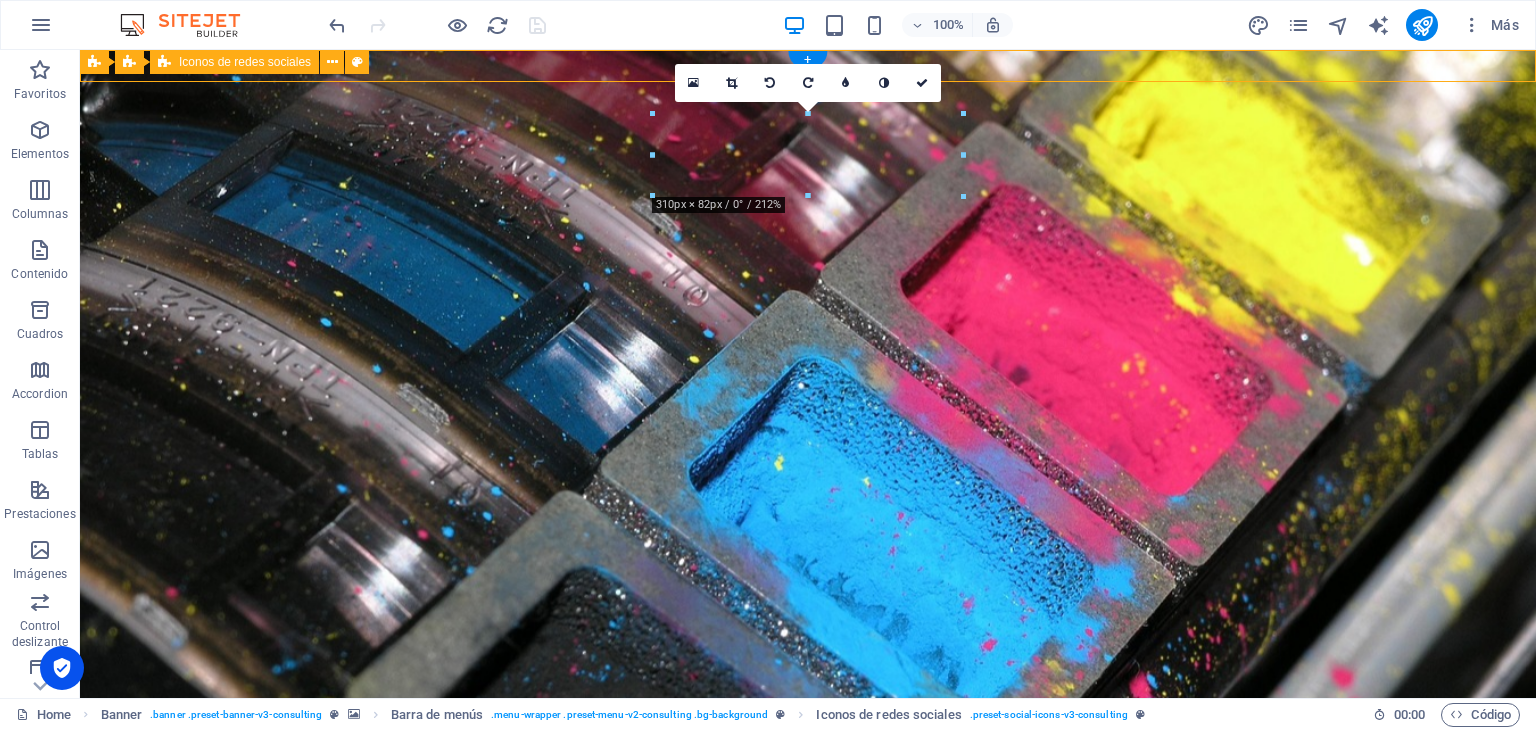 click at bounding box center (808, 1100) 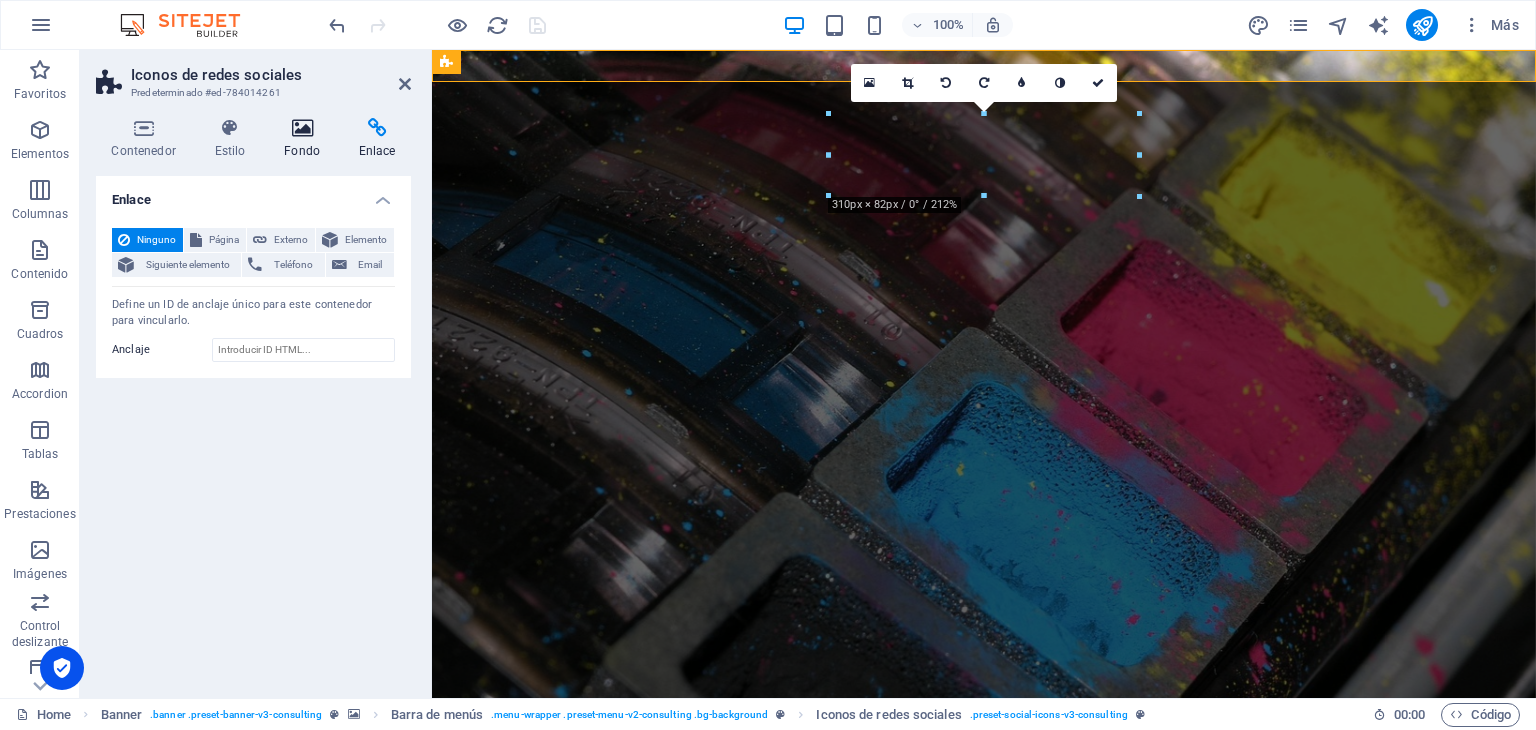 click on "Fondo" at bounding box center [306, 139] 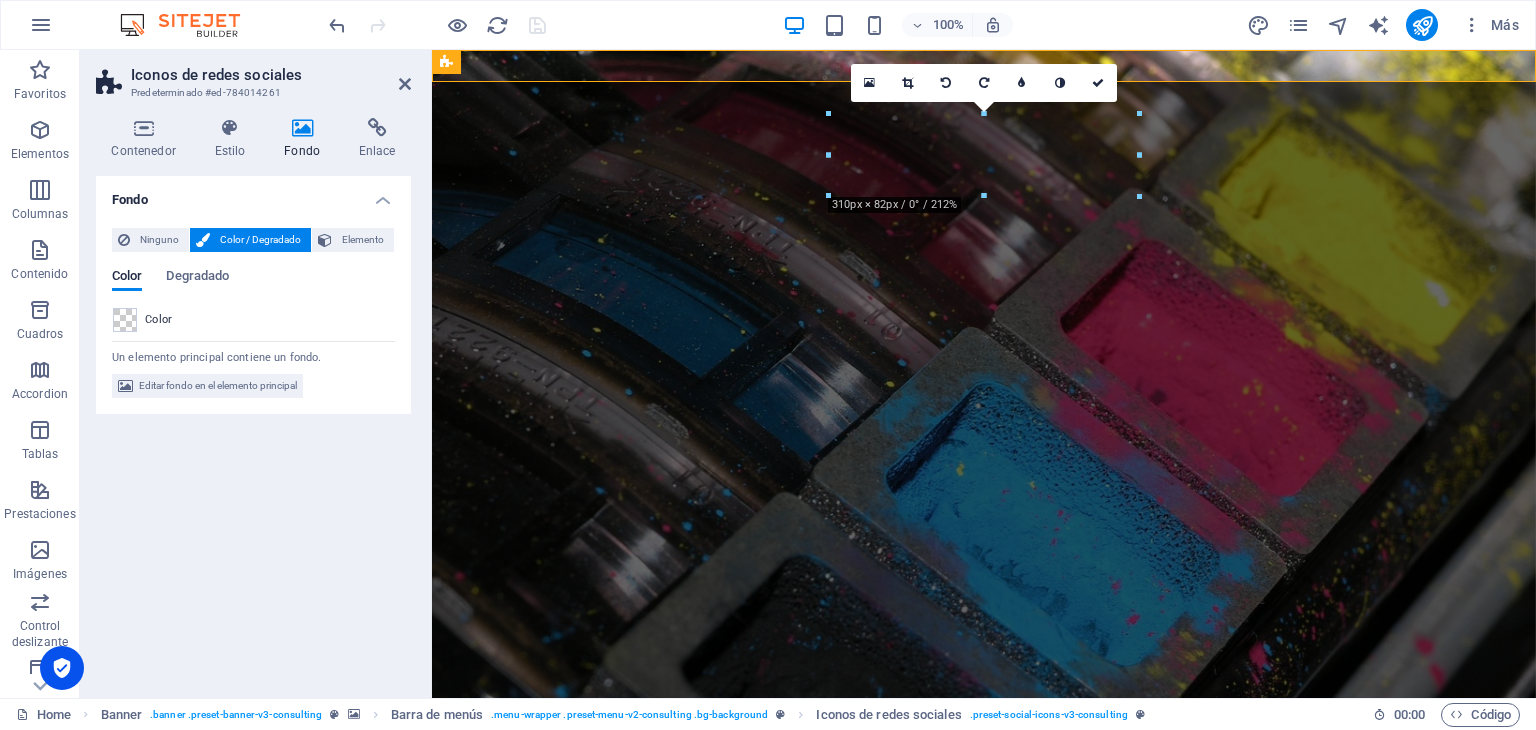 click at bounding box center [302, 128] 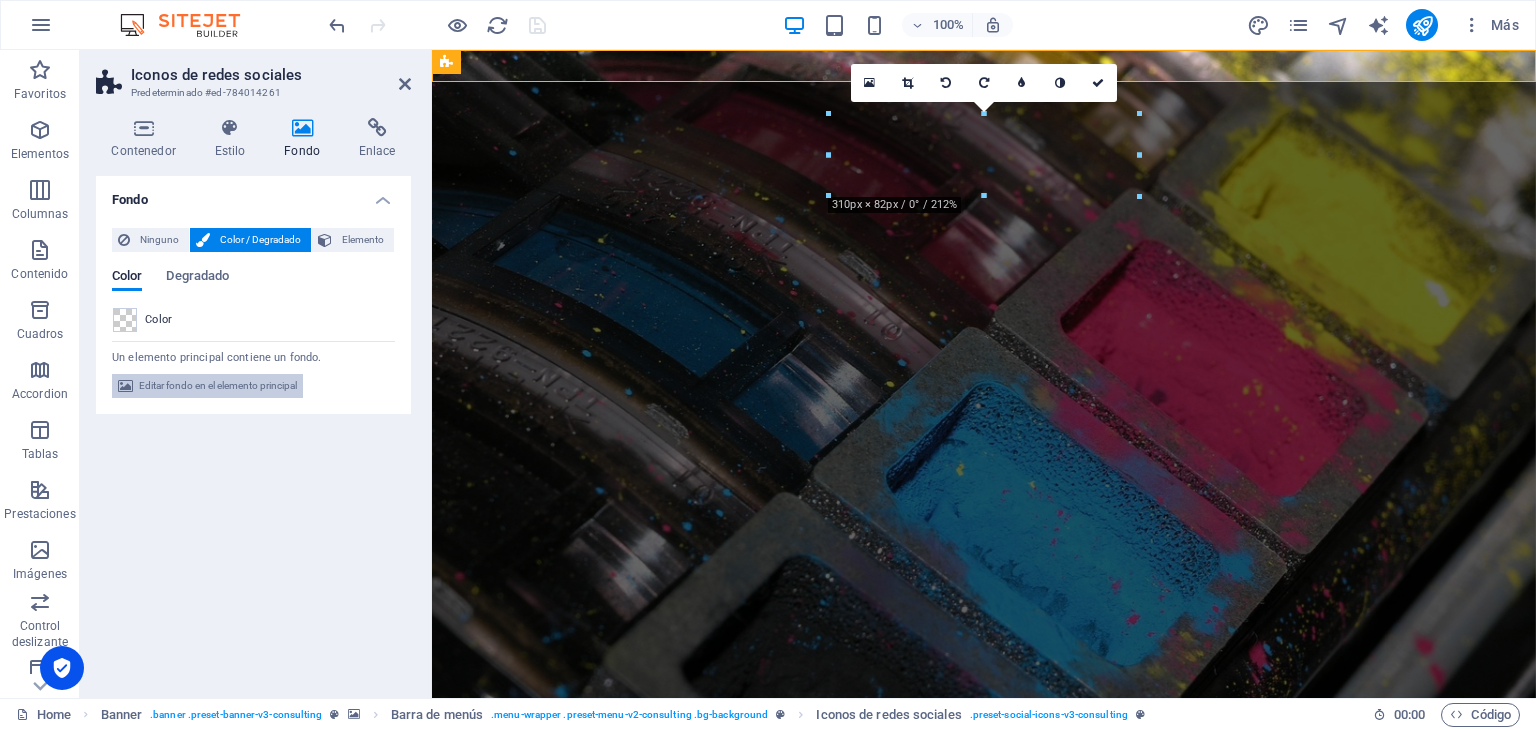 click on "Editar fondo en el elemento principal" at bounding box center [218, 386] 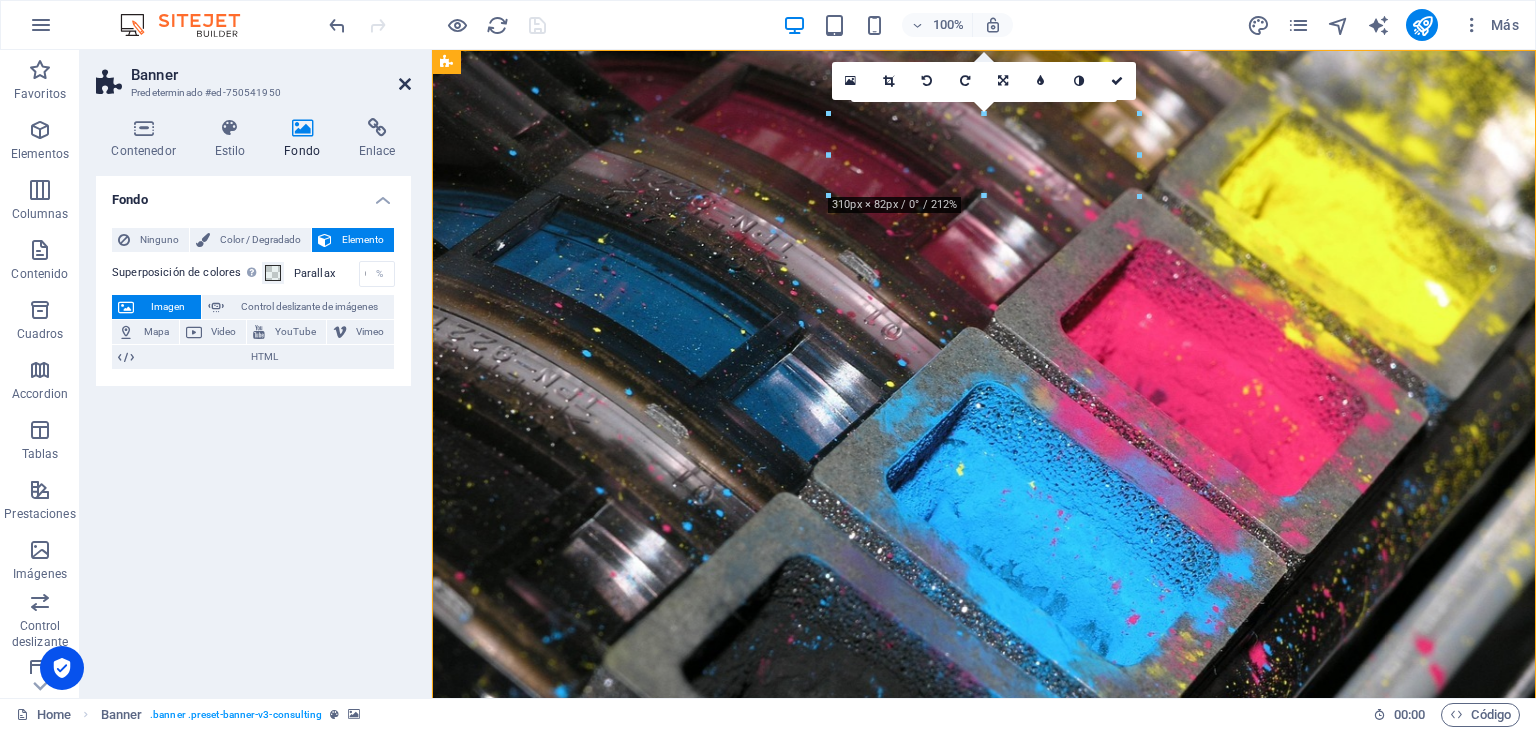 click at bounding box center [405, 84] 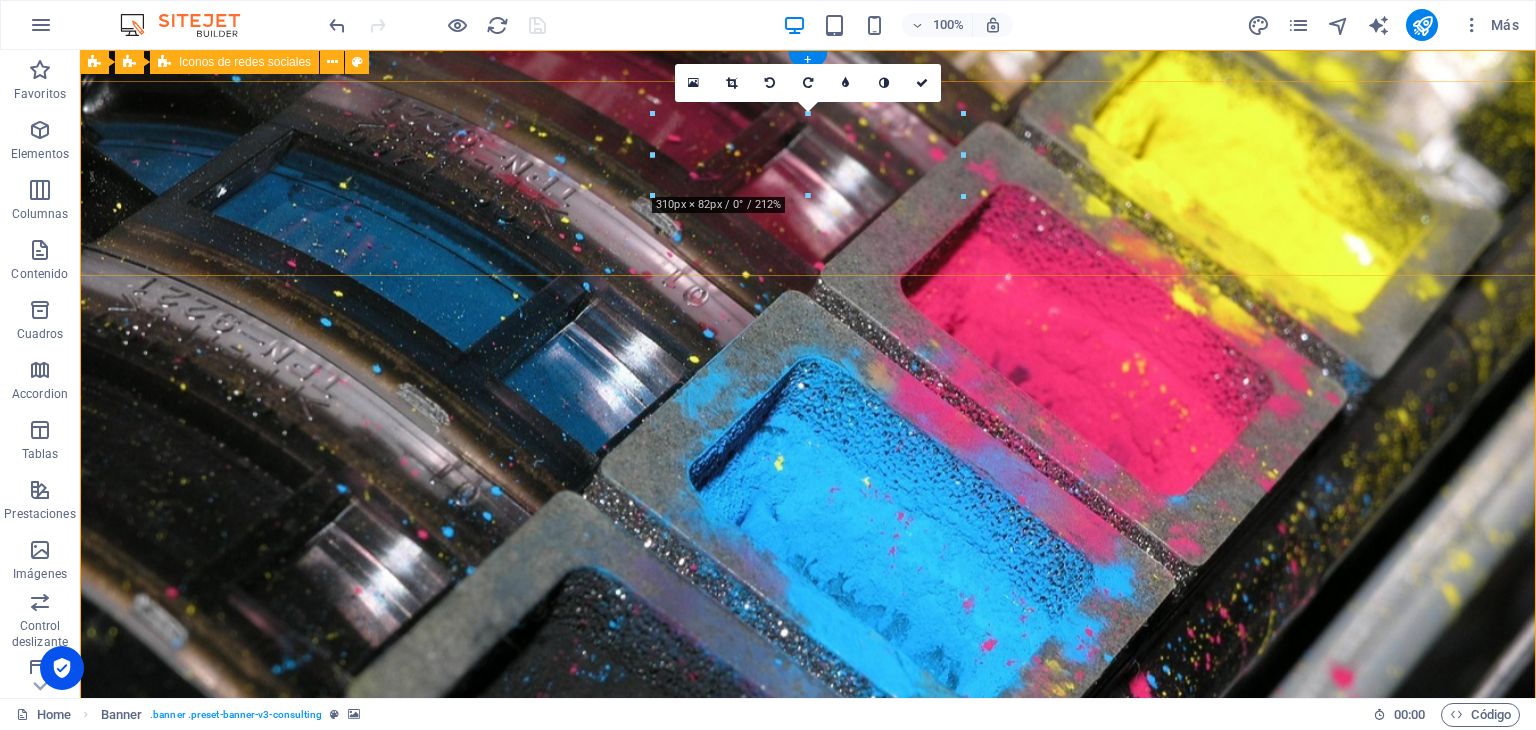 click at bounding box center (808, 1100) 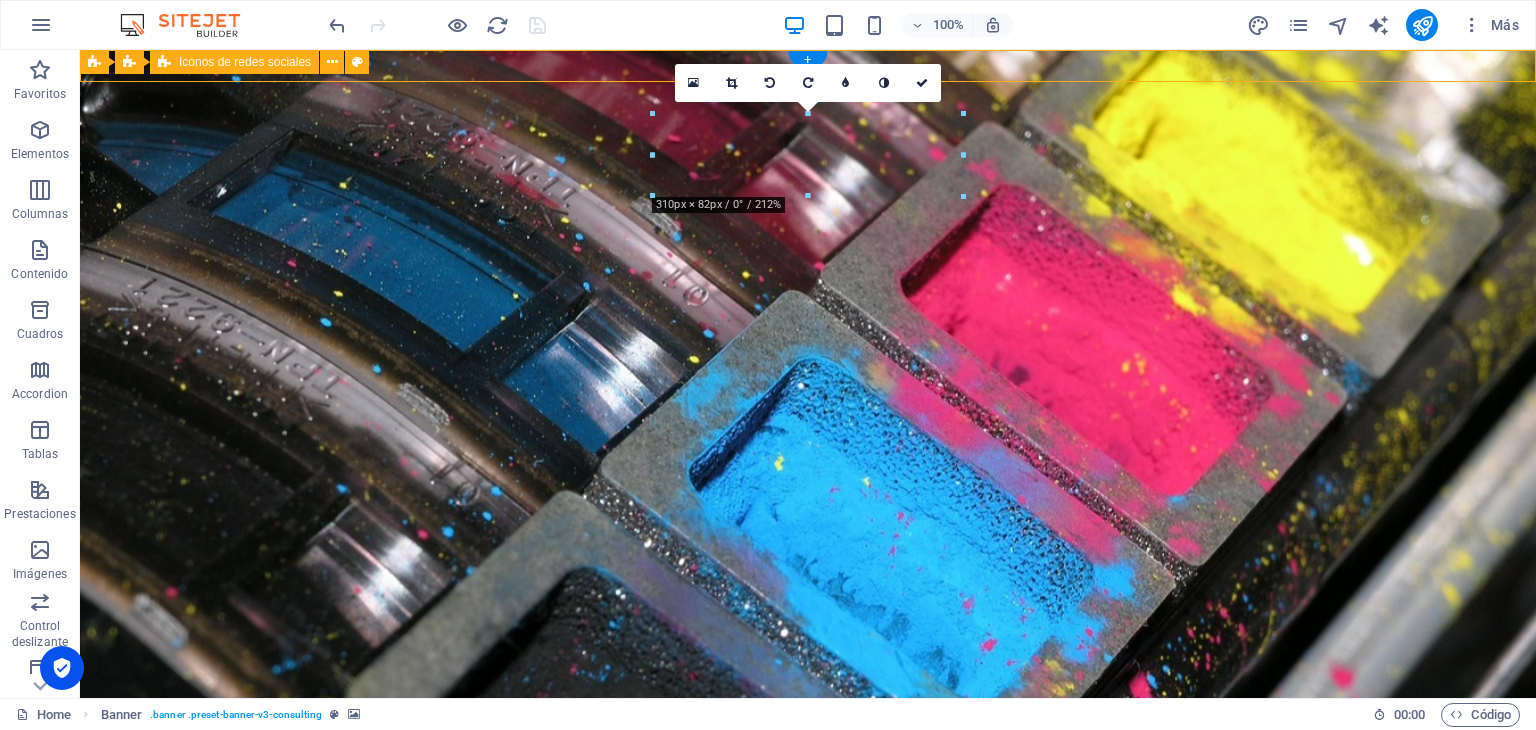 click at bounding box center [808, 1100] 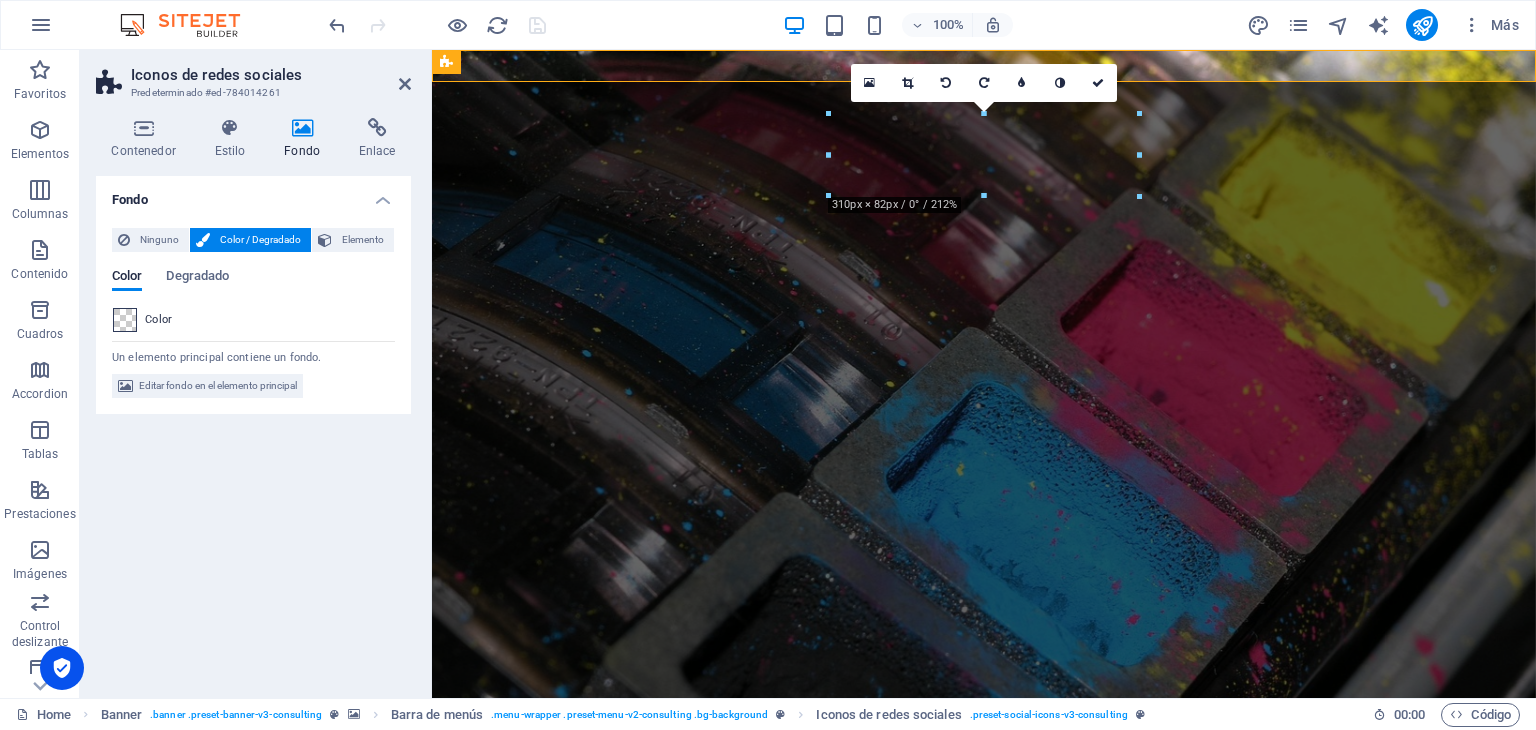 click at bounding box center (125, 320) 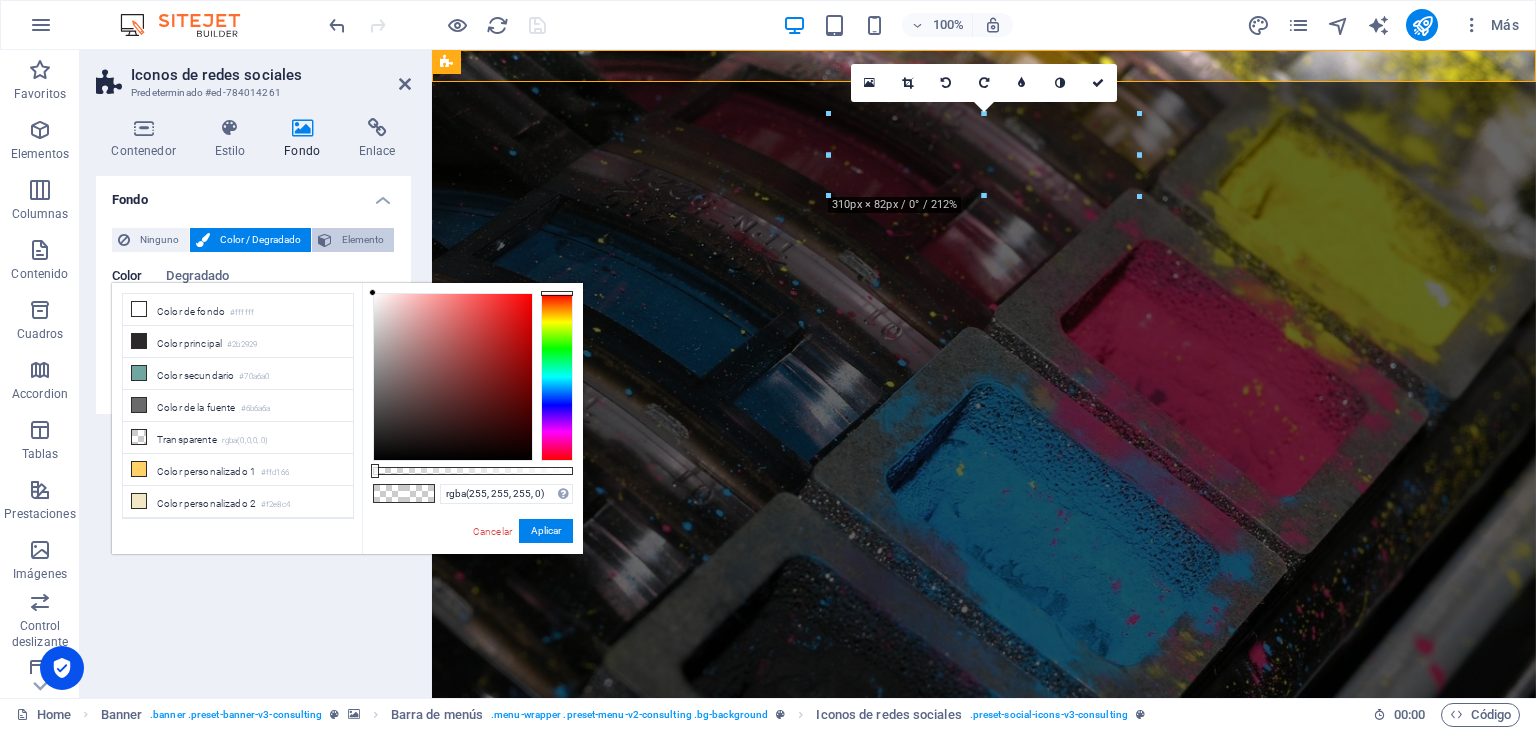 click on "Elemento" at bounding box center (363, 240) 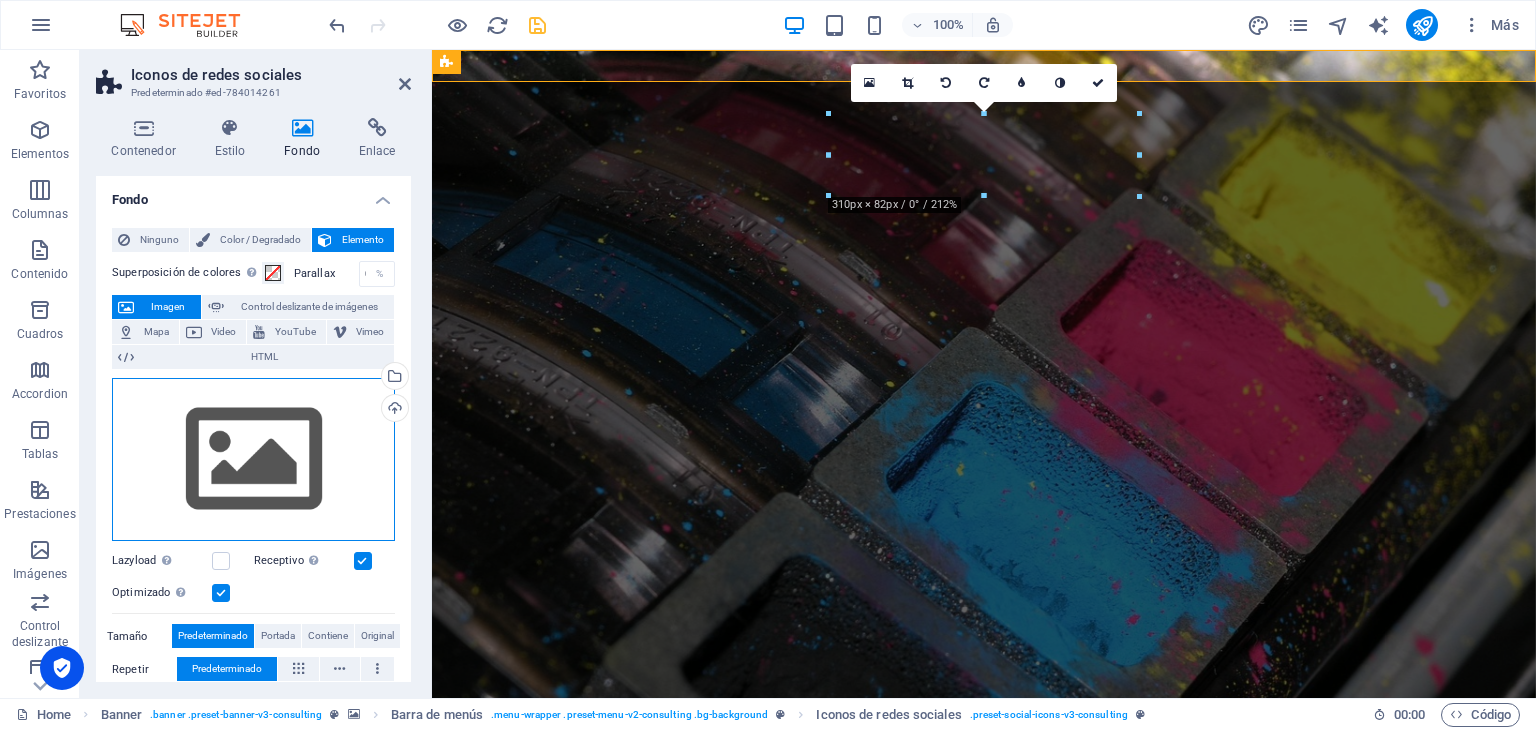 click on "Arrastra archivos aquí, haz clic para escoger archivos o  selecciona archivos de Archivos o de nuestra galería gratuita de fotos y vídeos" at bounding box center [253, 460] 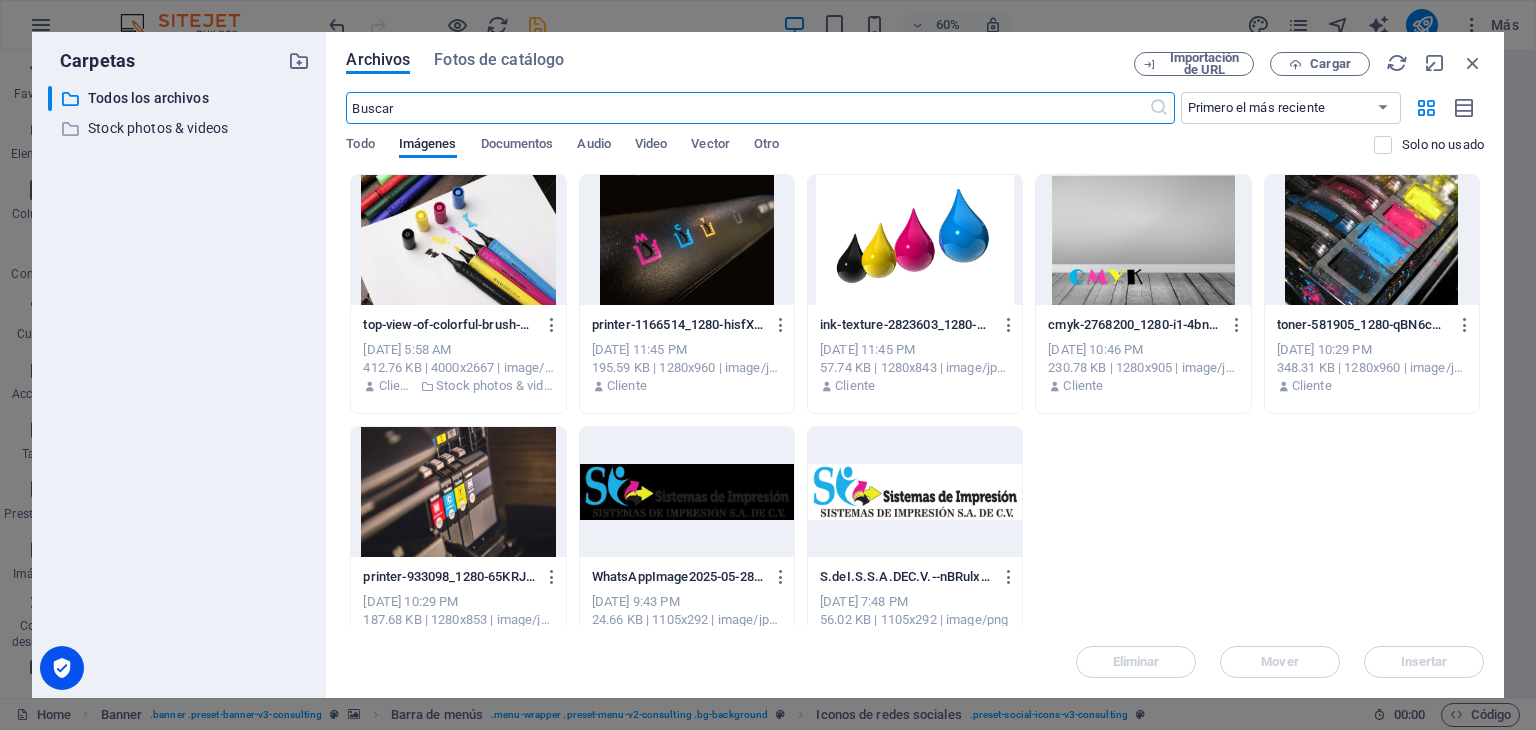 click at bounding box center [915, 240] 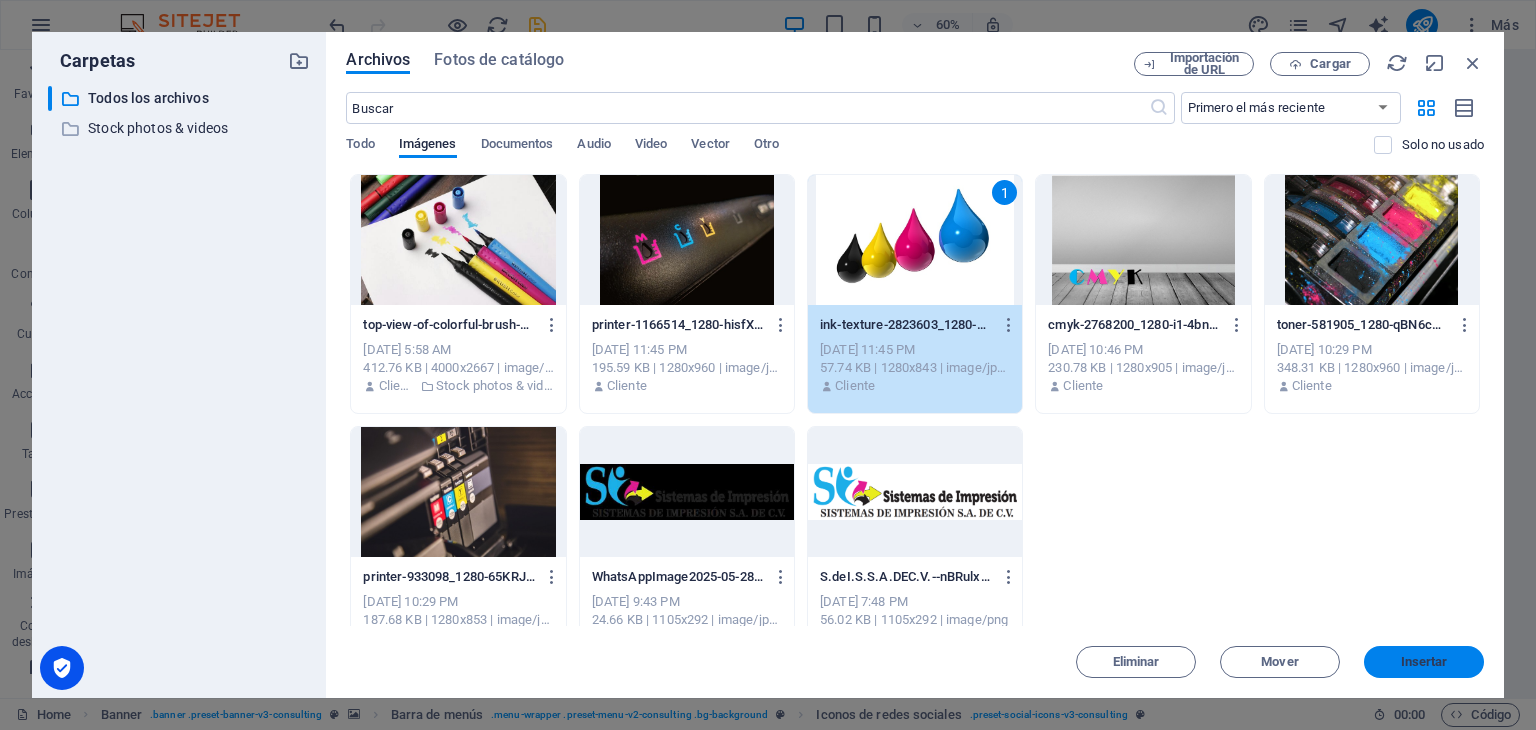 click on "Insertar" at bounding box center (1424, 662) 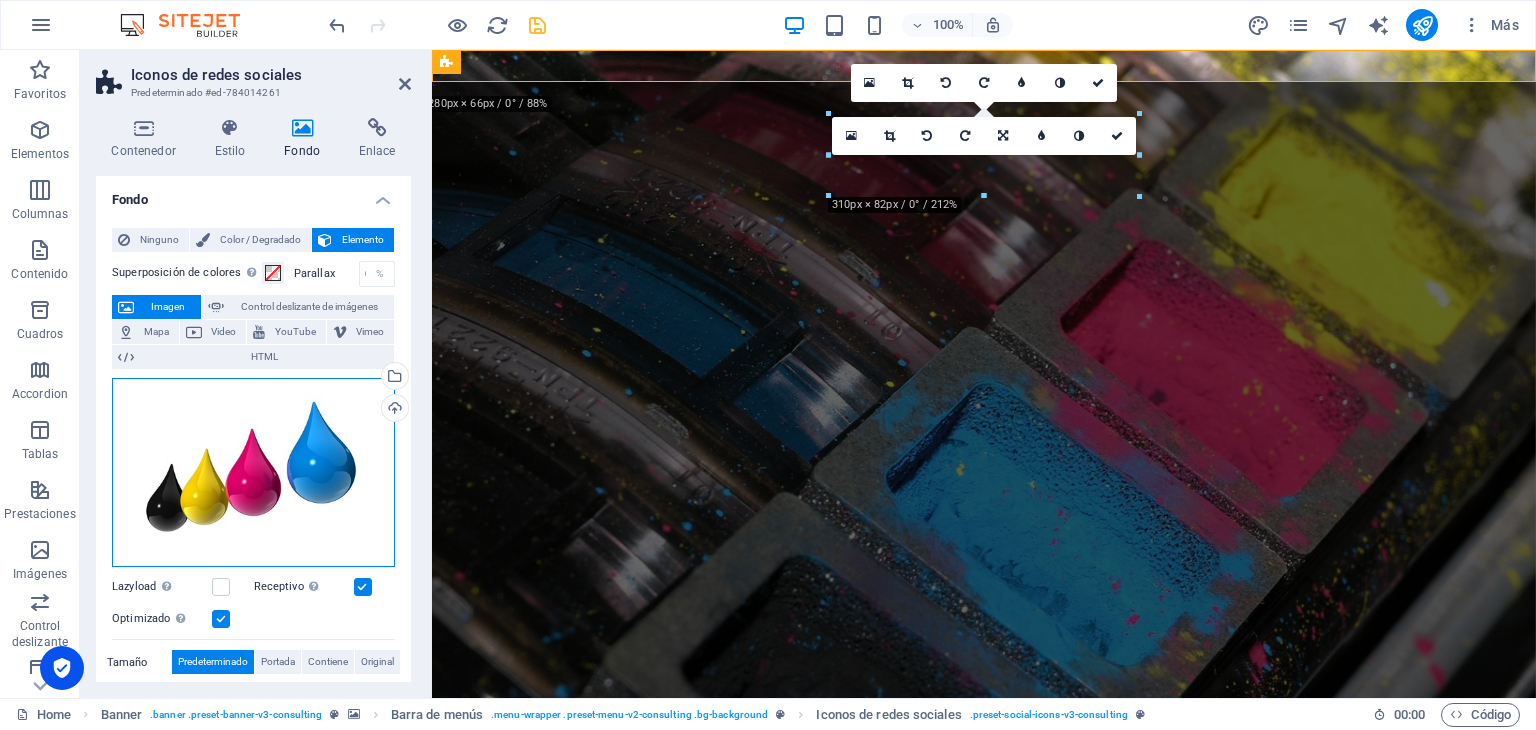 click on "Arrastra archivos aquí, haz clic para escoger archivos o  selecciona archivos de Archivos o de nuestra galería gratuita de fotos y vídeos" at bounding box center (253, 472) 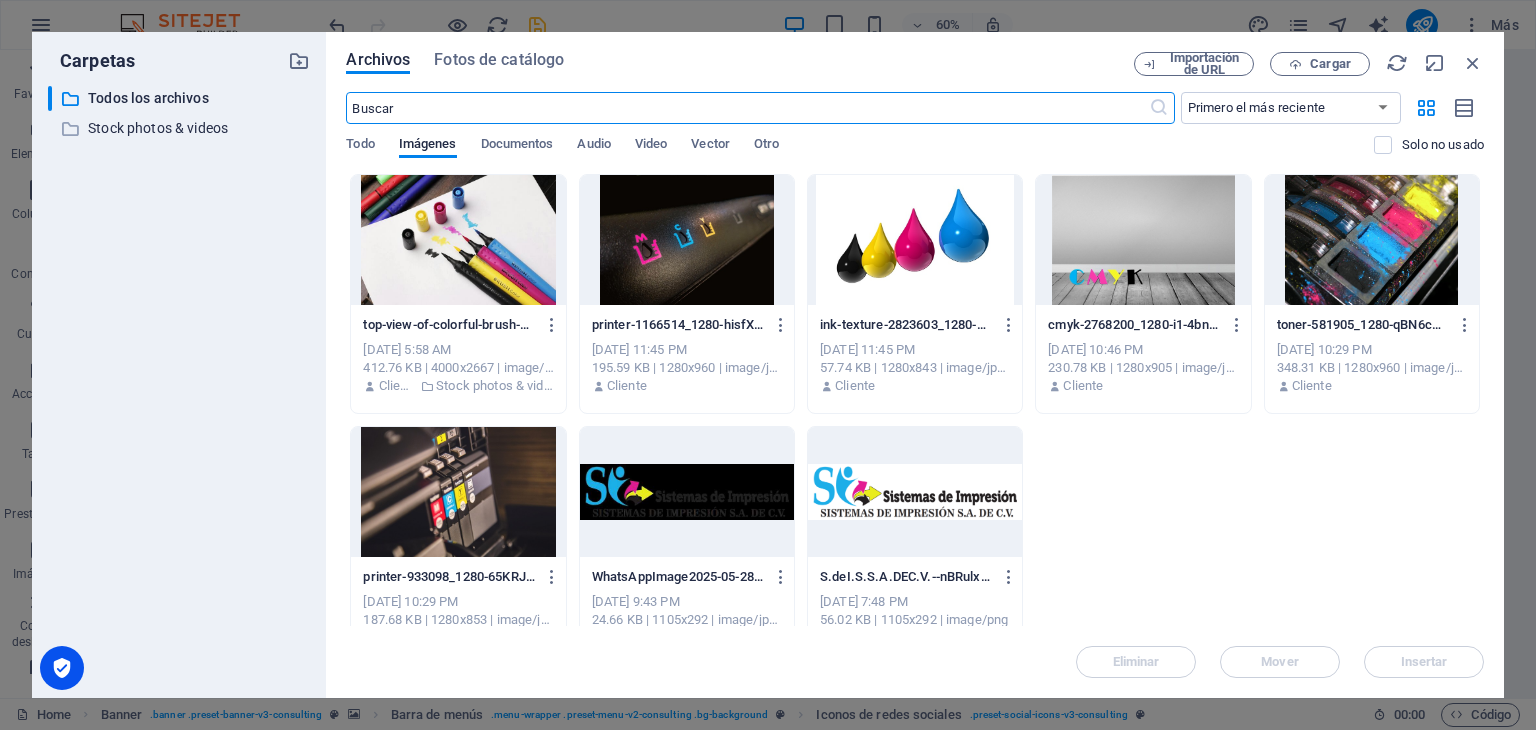 click at bounding box center (1143, 240) 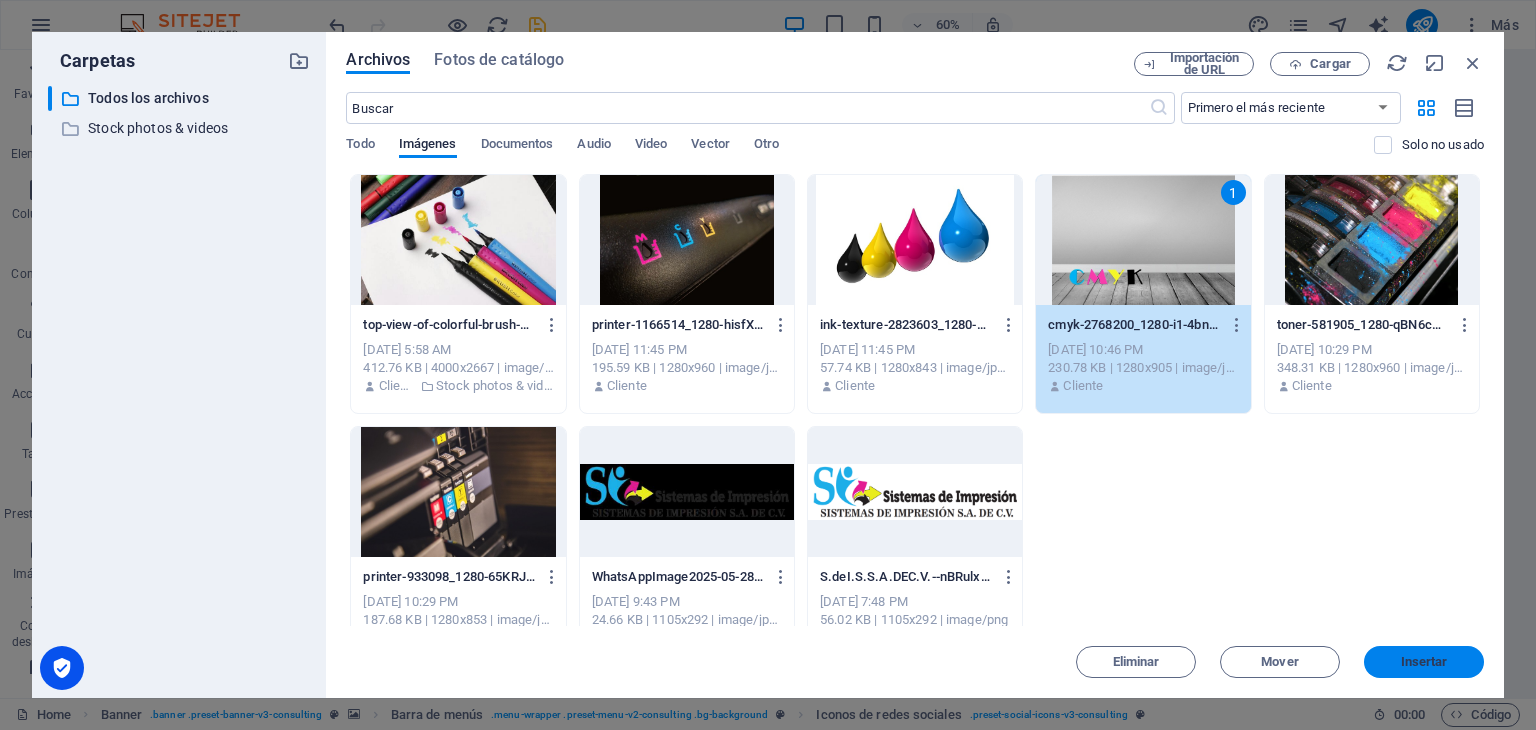 click on "Insertar" at bounding box center [1424, 662] 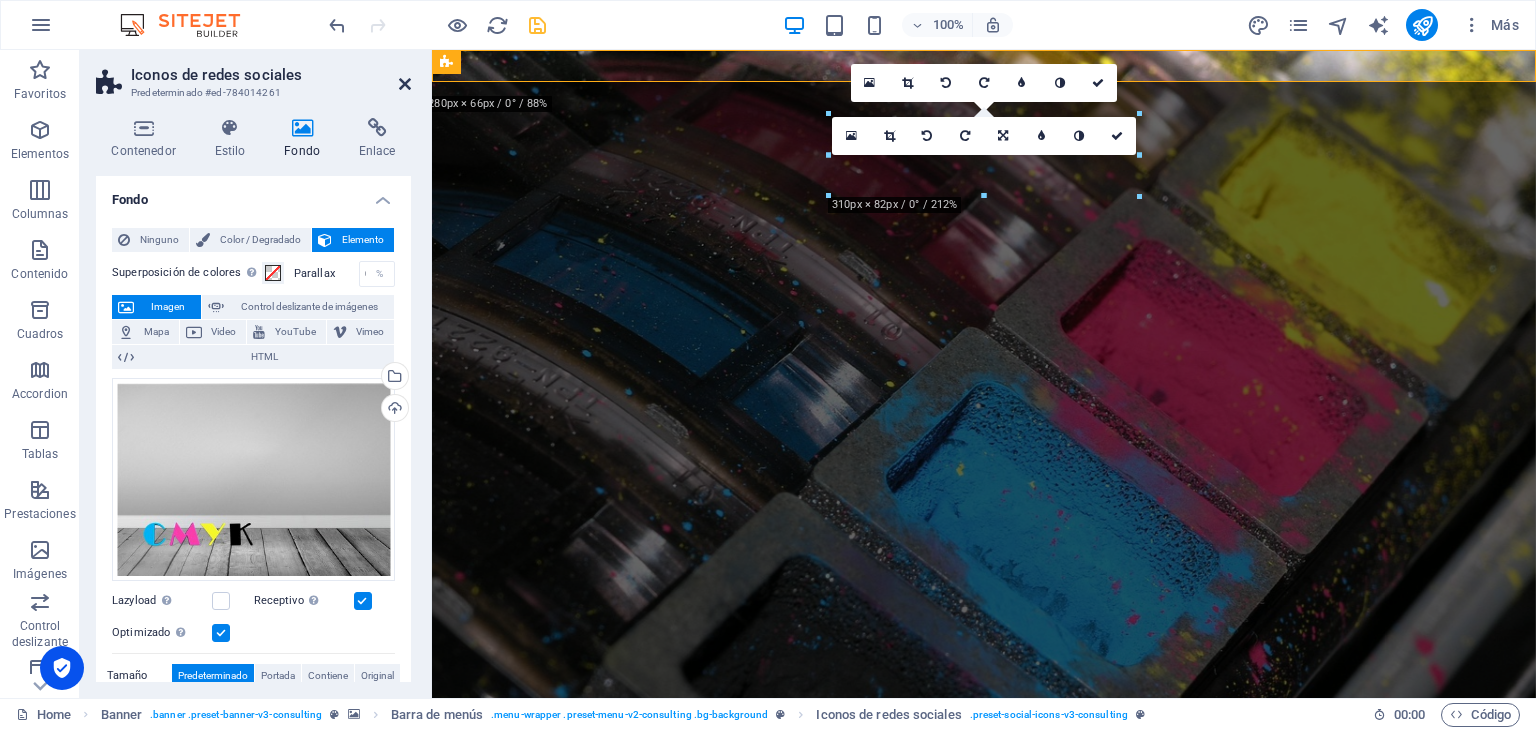 click at bounding box center [405, 84] 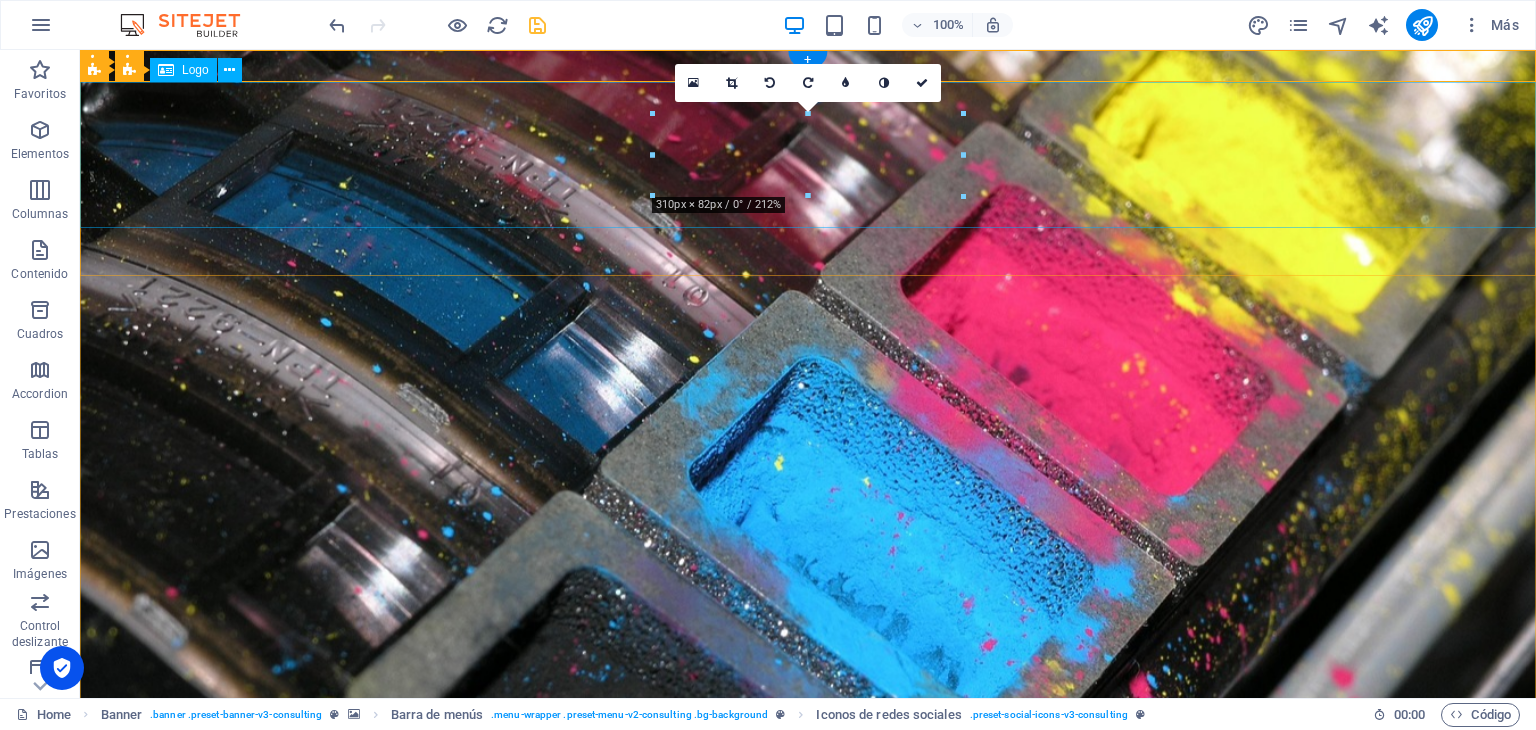 click at bounding box center [808, 1356] 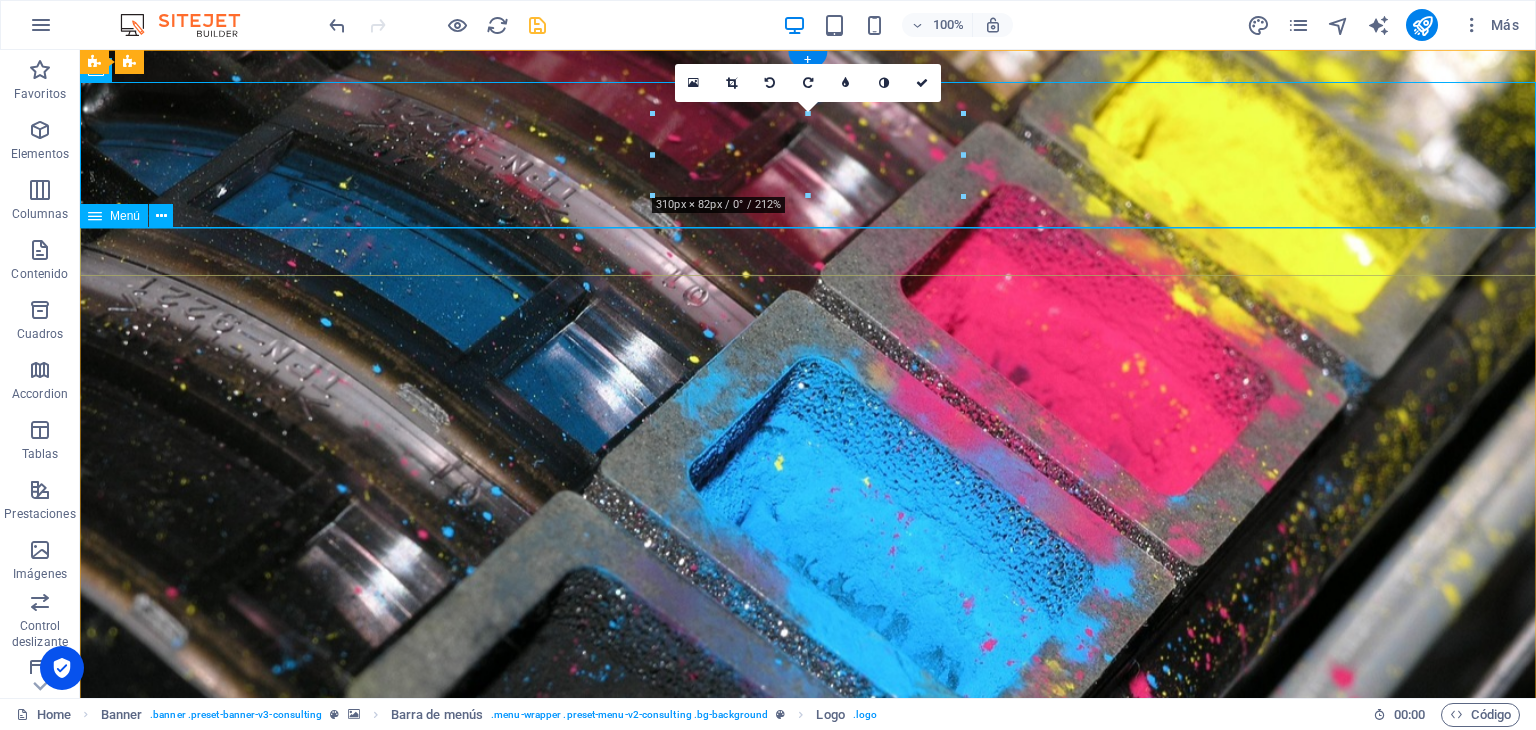 click on "Nuestra historia NUESTRO EQUIPO Nuestros servicios Nuestros productos Contáctenos" at bounding box center (808, 1453) 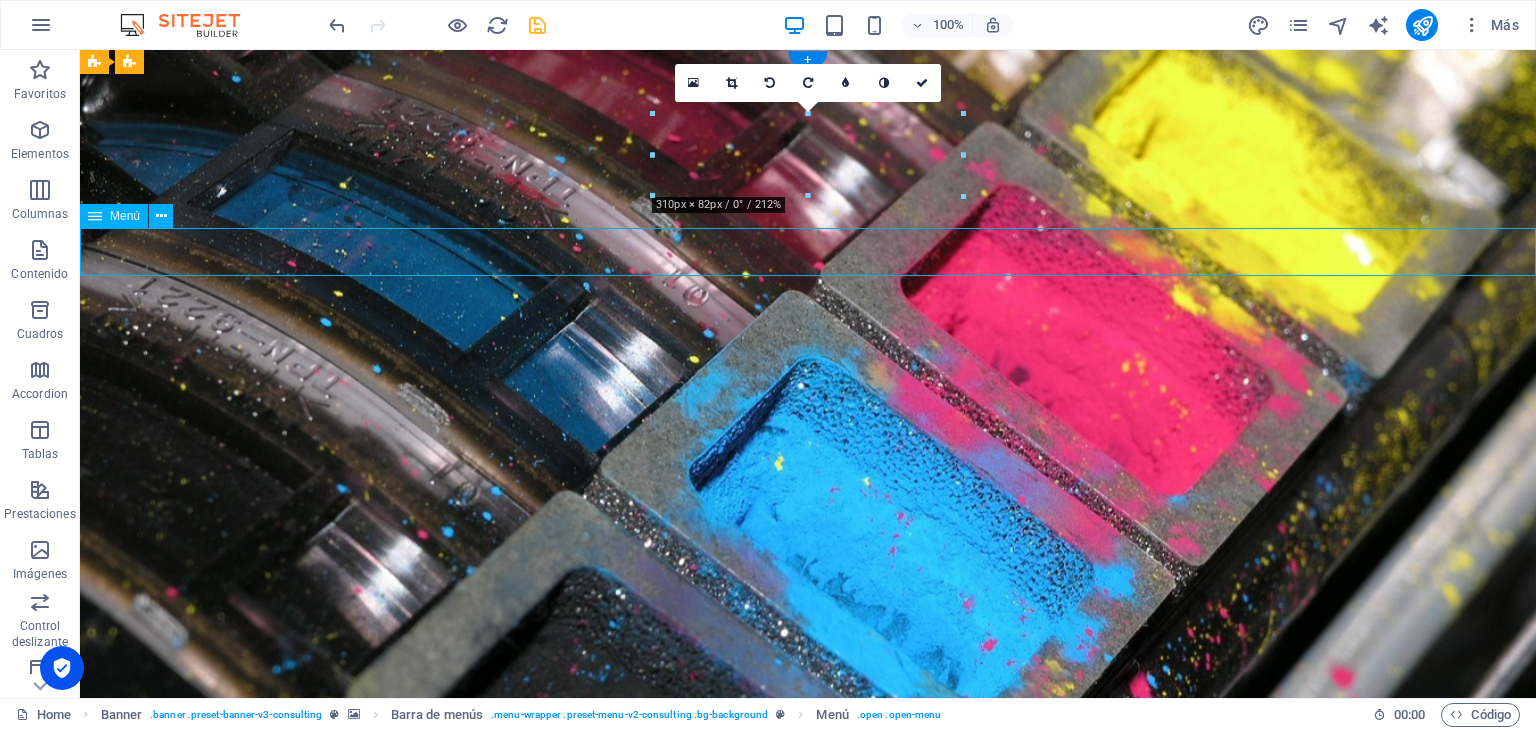 click on "Nuestra historia NUESTRO EQUIPO Nuestros servicios Nuestros productos Contáctenos" at bounding box center (808, 1453) 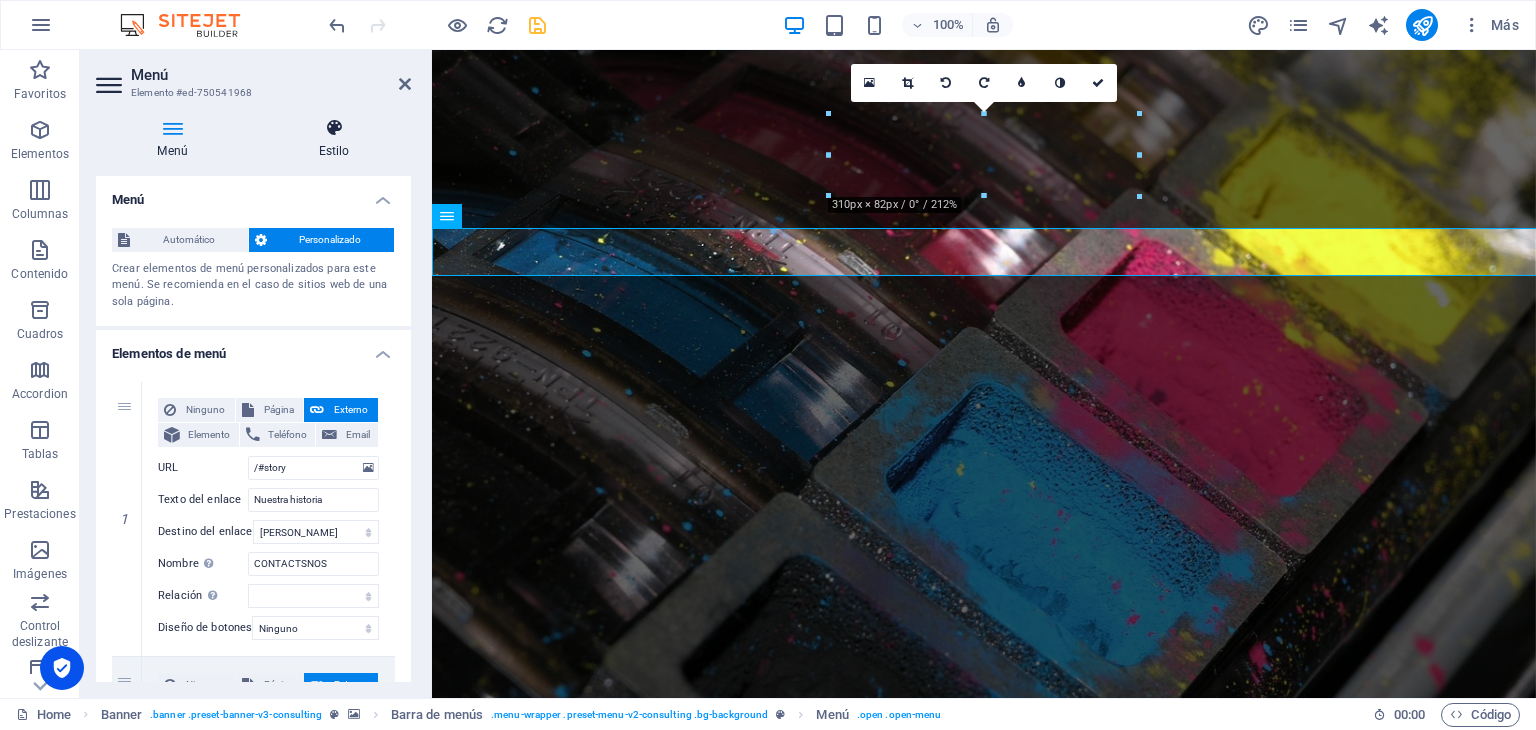 click on "Estilo" at bounding box center [334, 139] 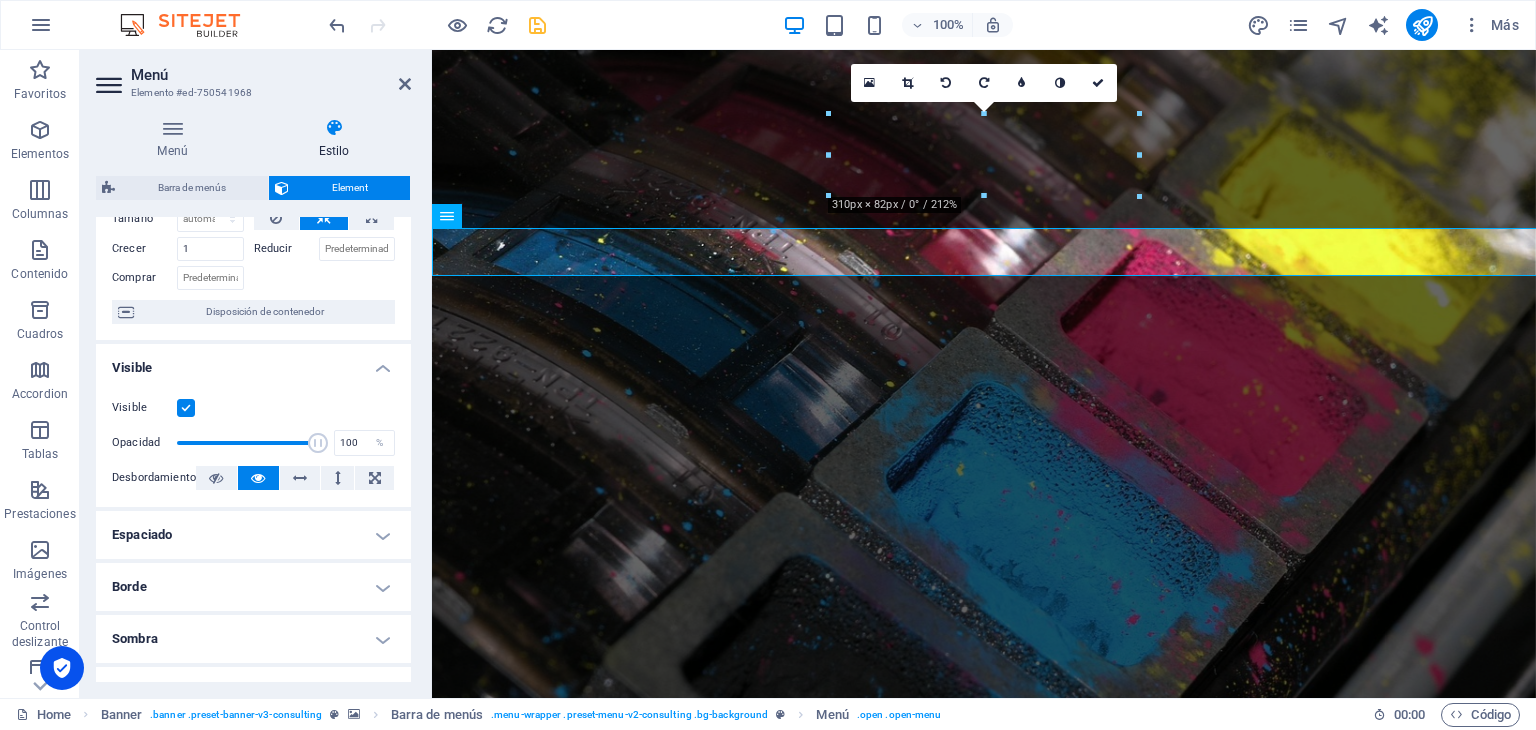 scroll, scrollTop: 82, scrollLeft: 0, axis: vertical 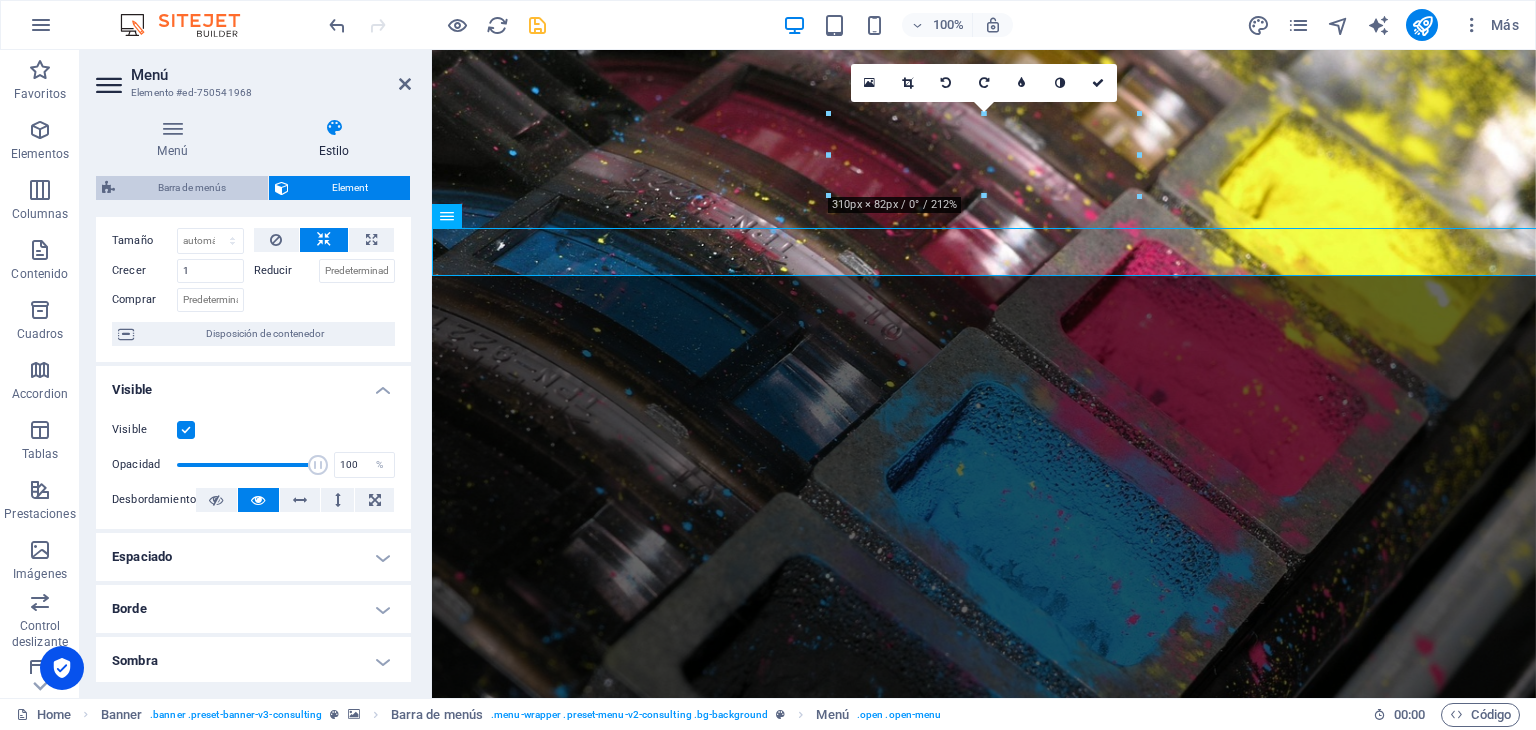 click on "Barra de menús" at bounding box center [191, 188] 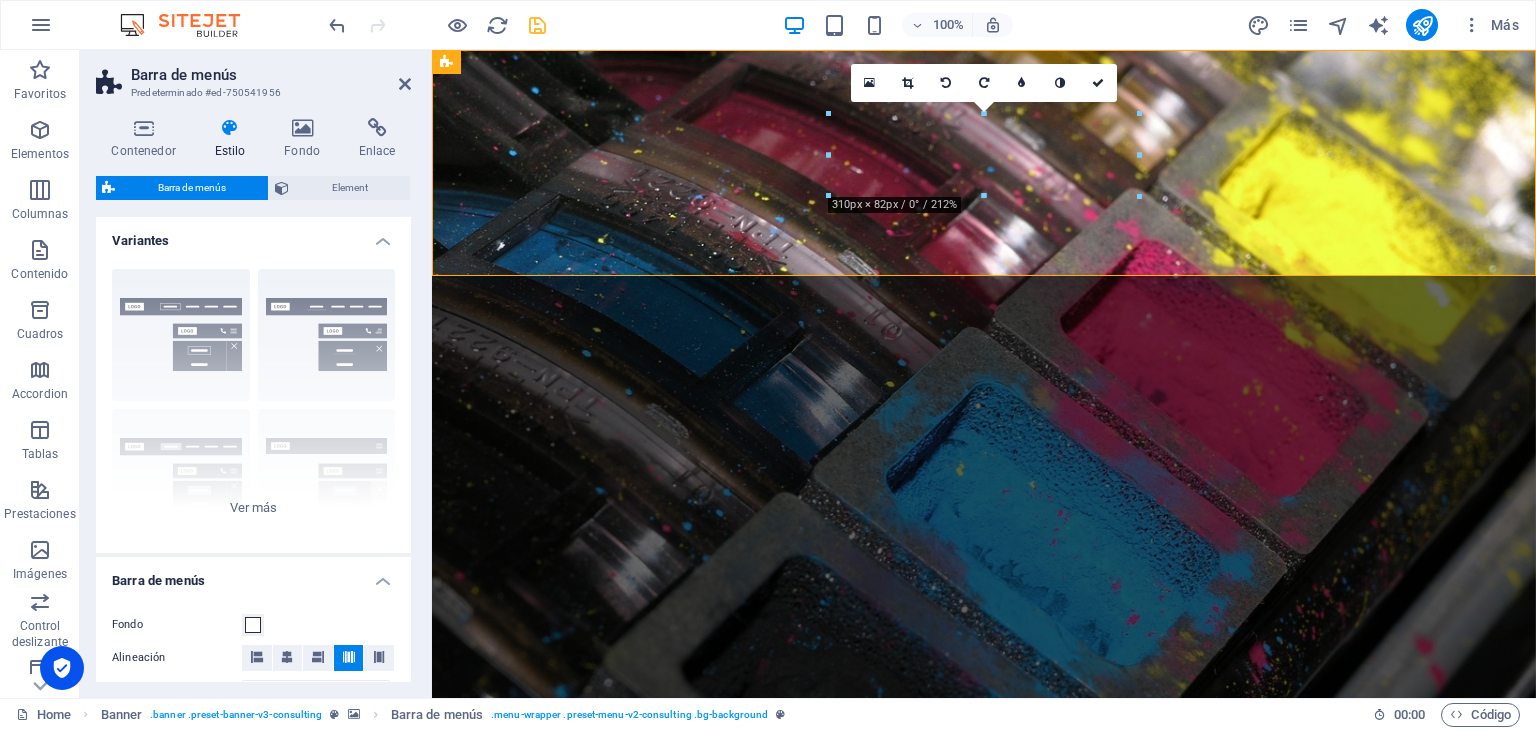 click at bounding box center (230, 128) 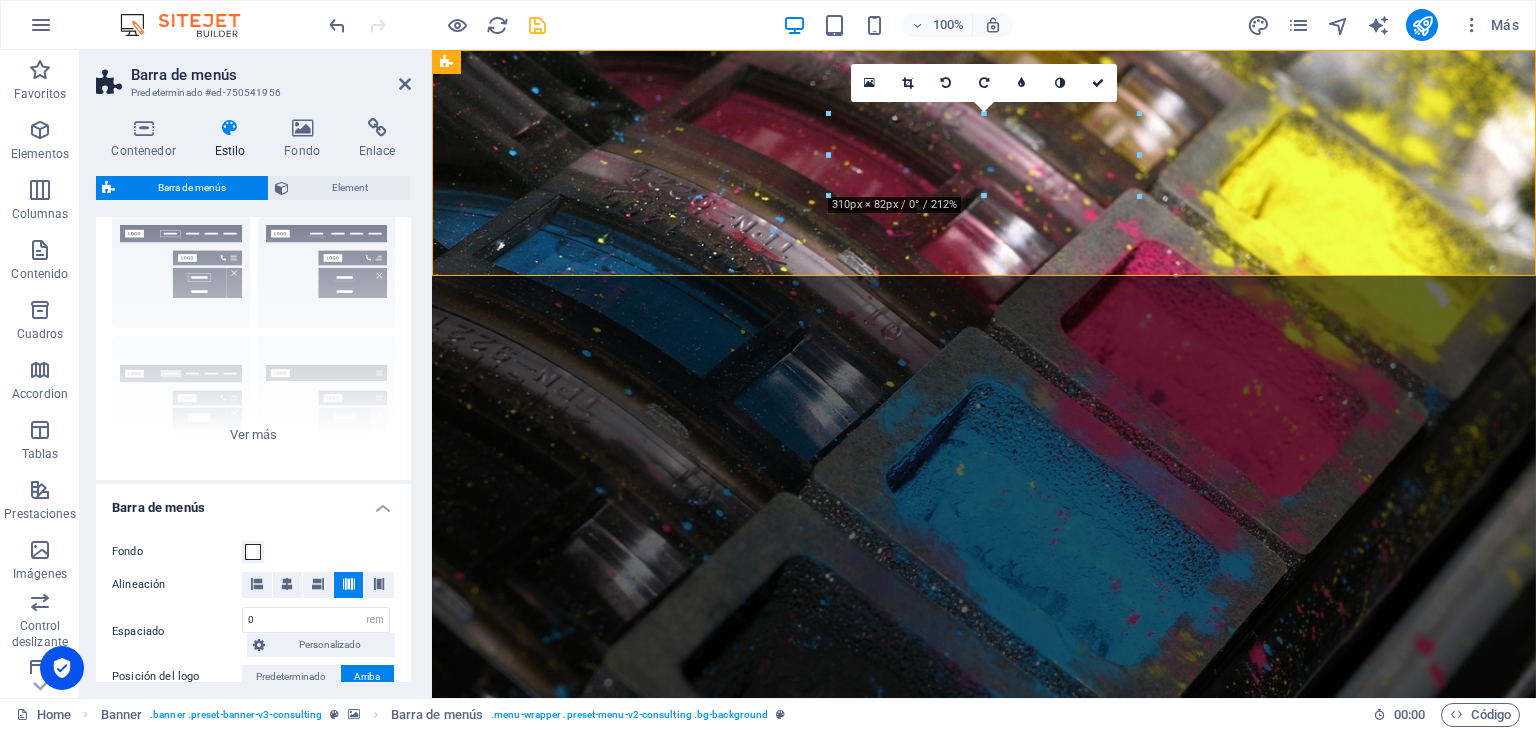 scroll, scrollTop: 143, scrollLeft: 0, axis: vertical 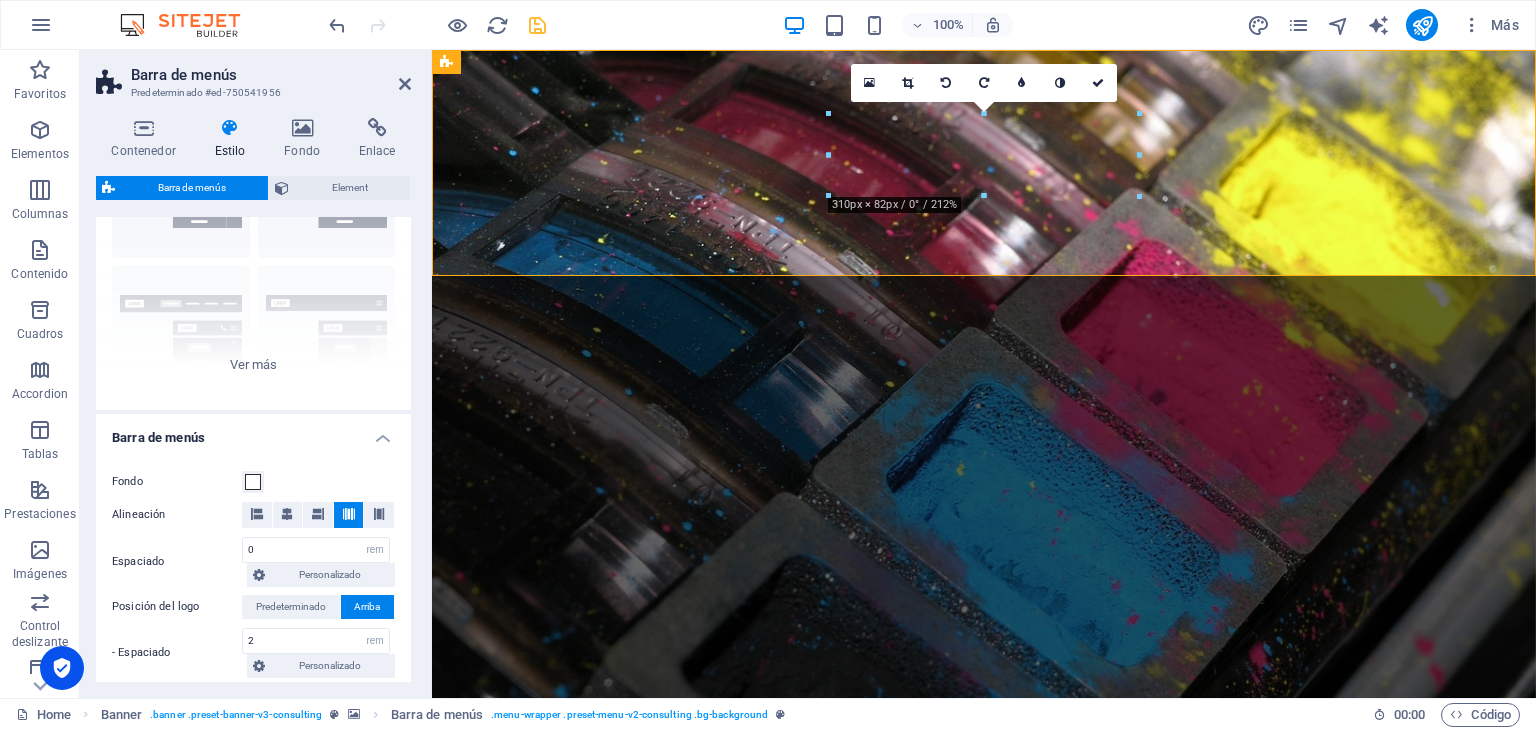 drag, startPoint x: 411, startPoint y: 429, endPoint x: 412, endPoint y: 455, distance: 26.019224 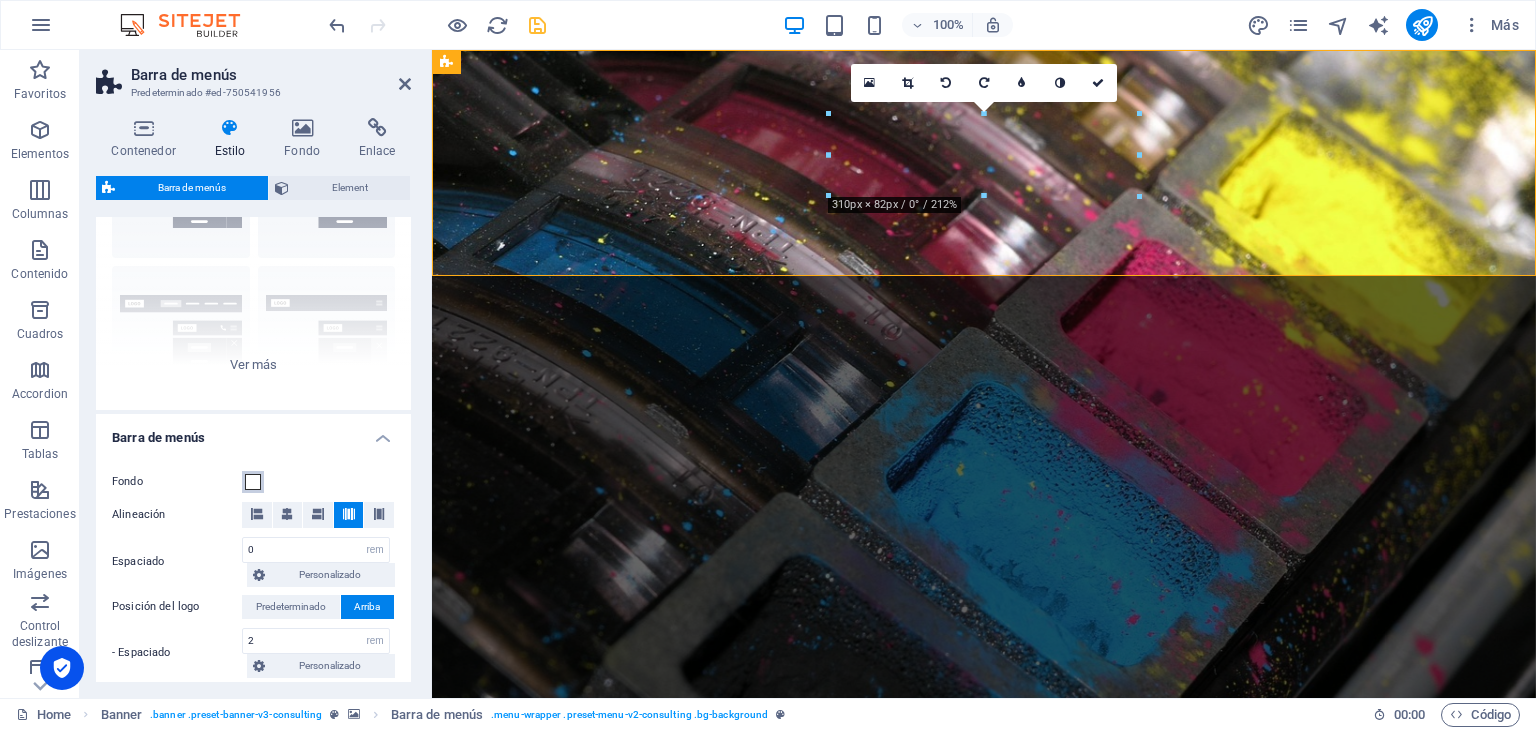 click at bounding box center (253, 482) 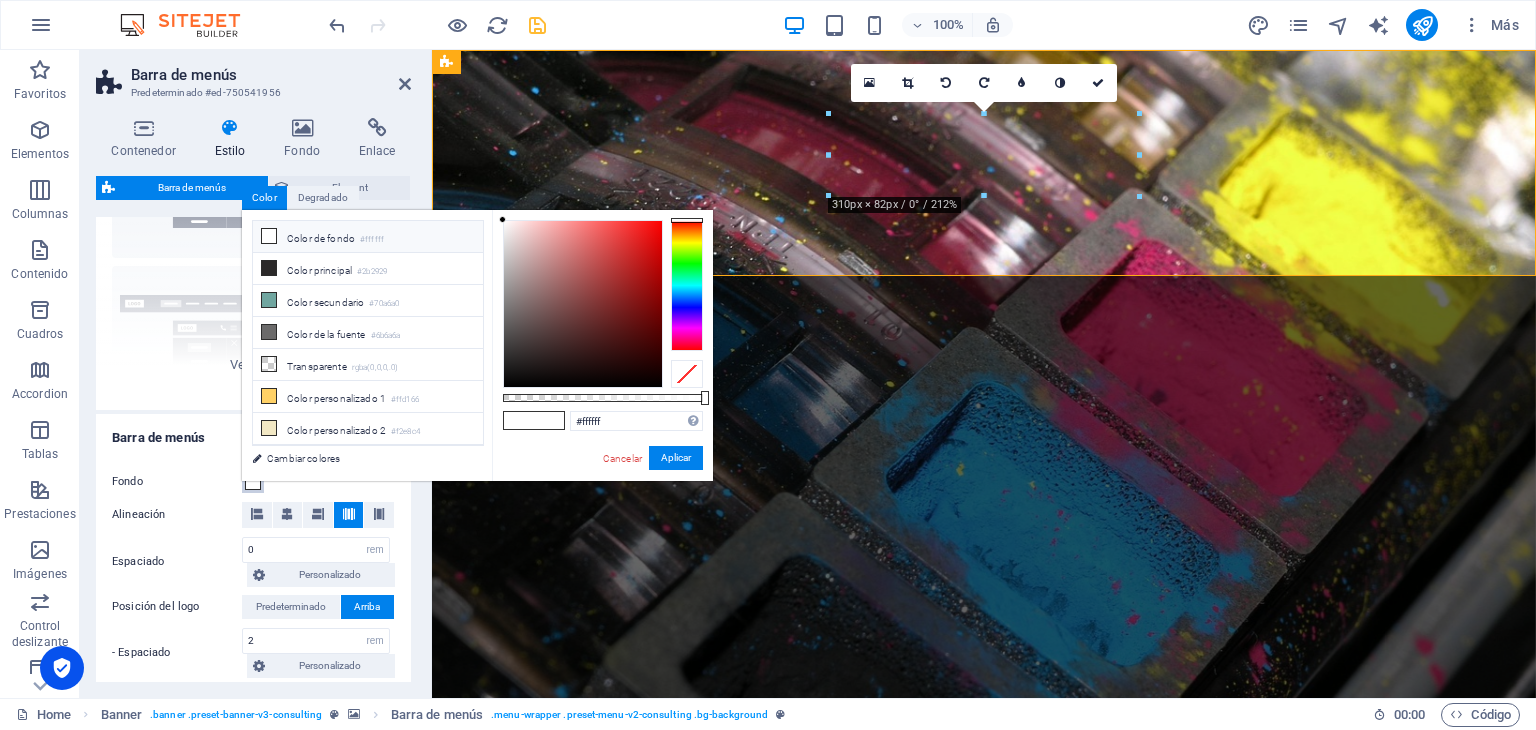 click at bounding box center (583, 304) 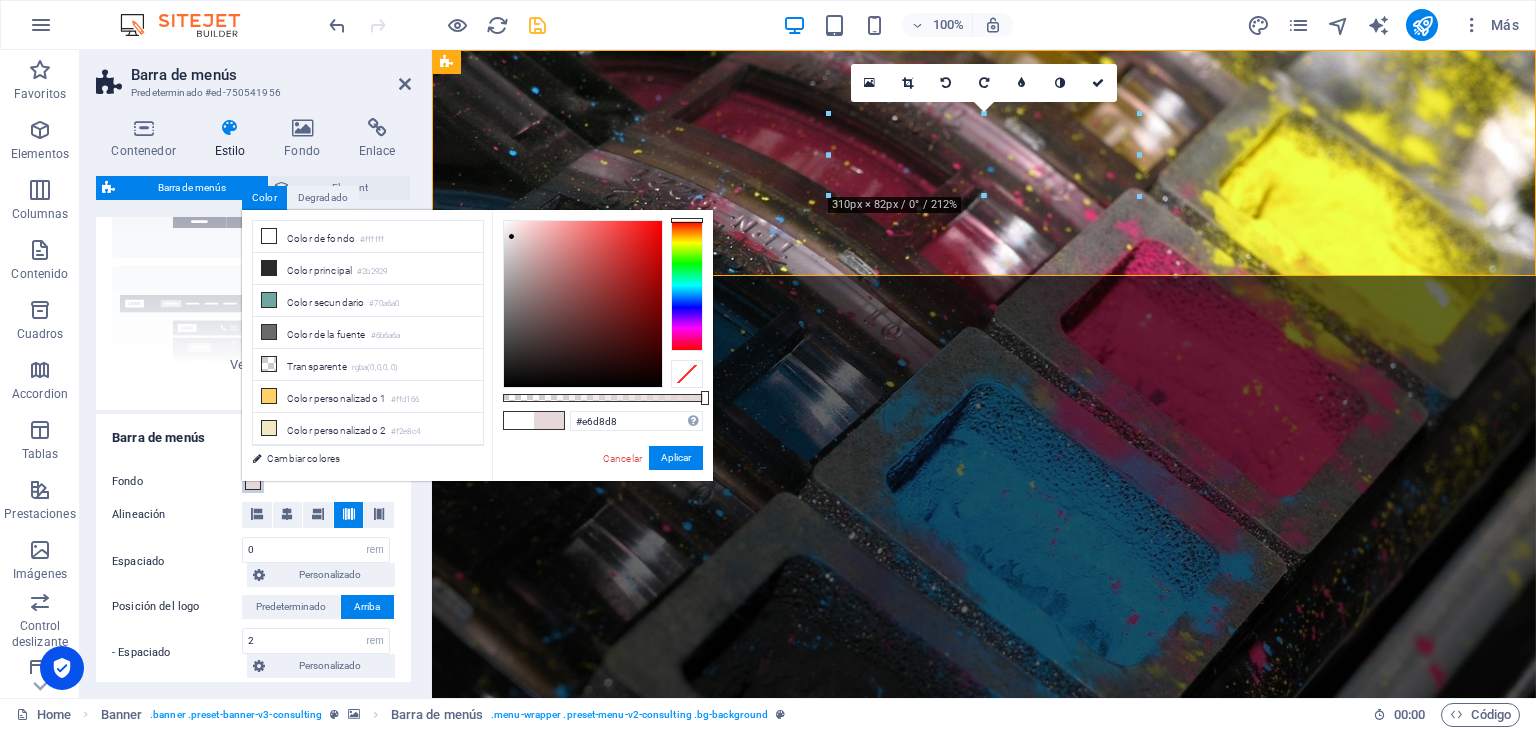 click at bounding box center (583, 304) 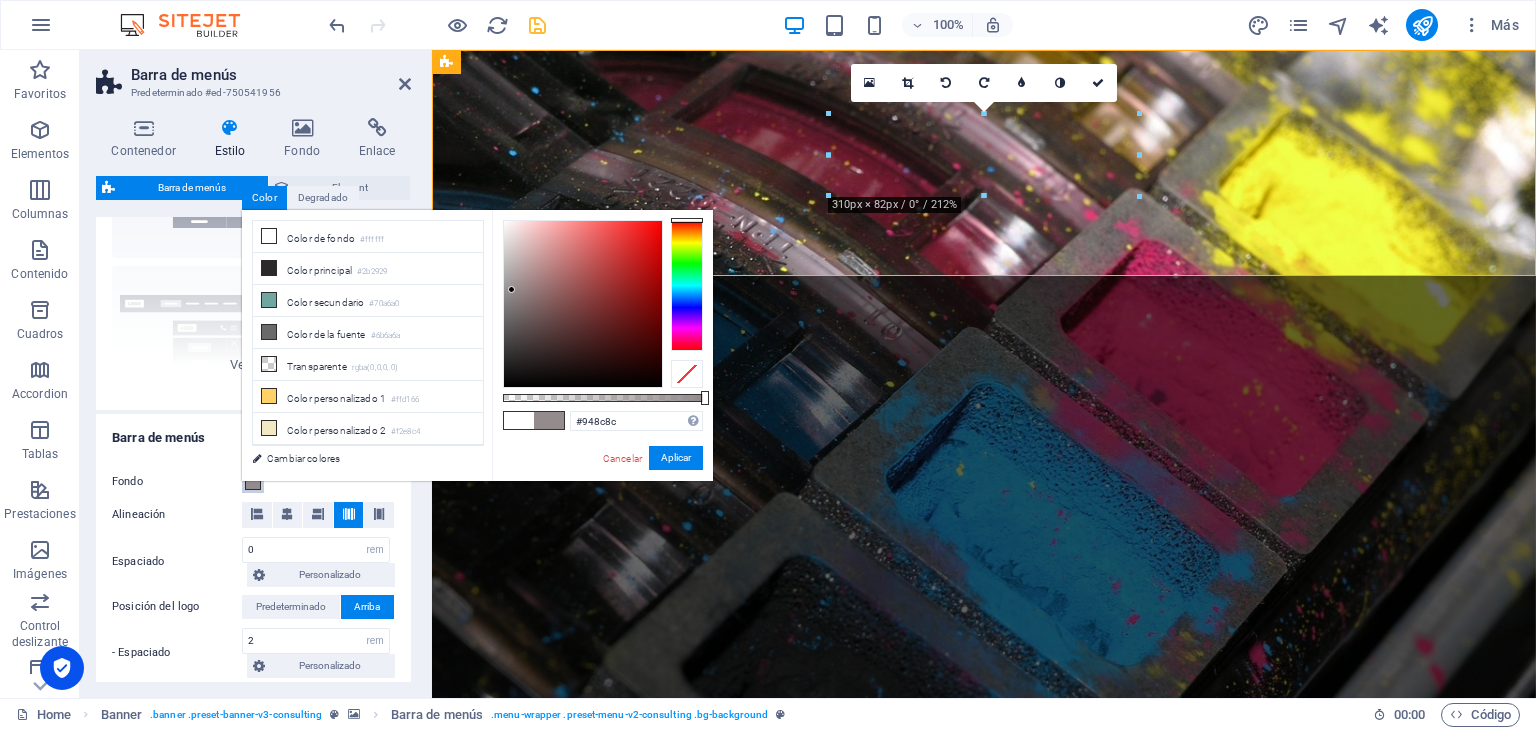 click at bounding box center [583, 304] 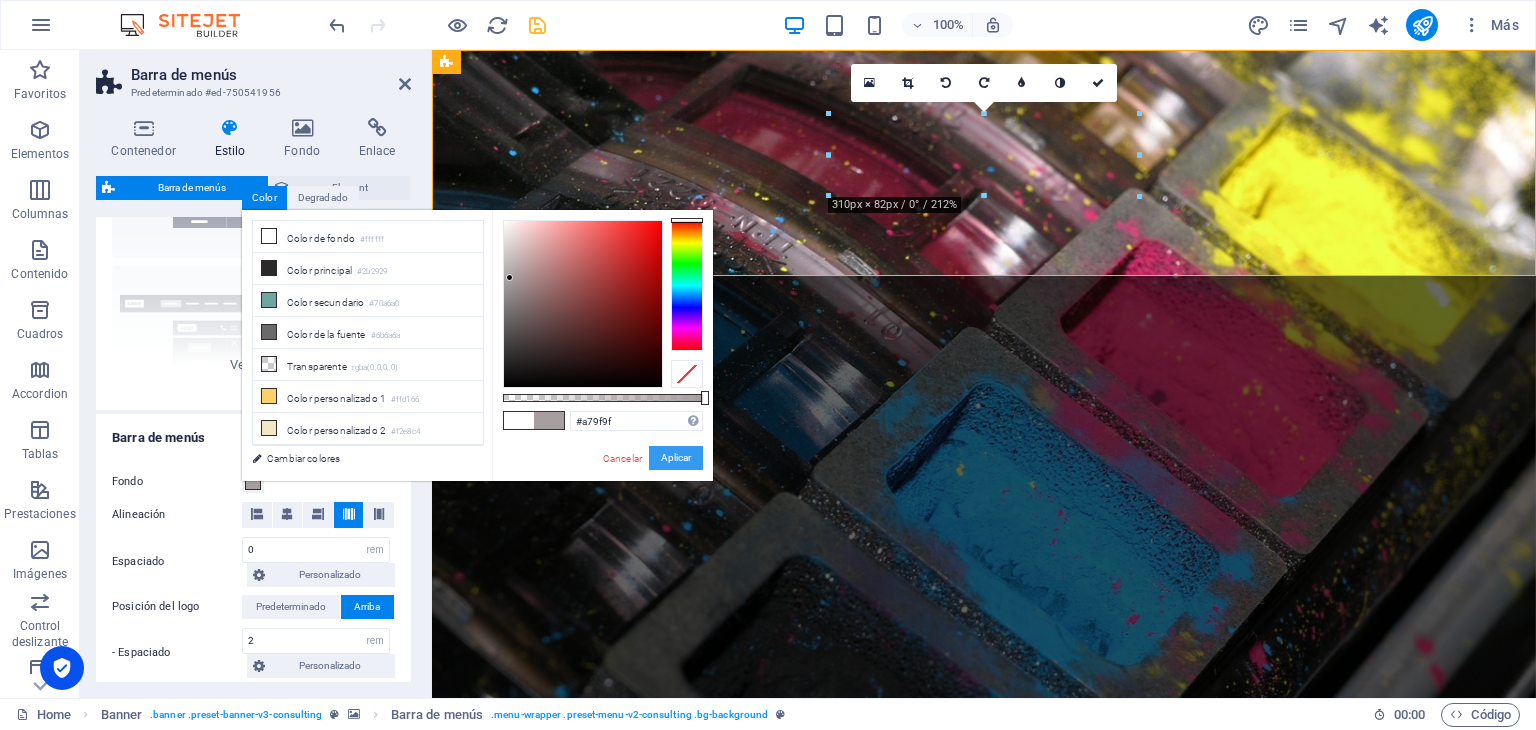 click on "Aplicar" at bounding box center [676, 458] 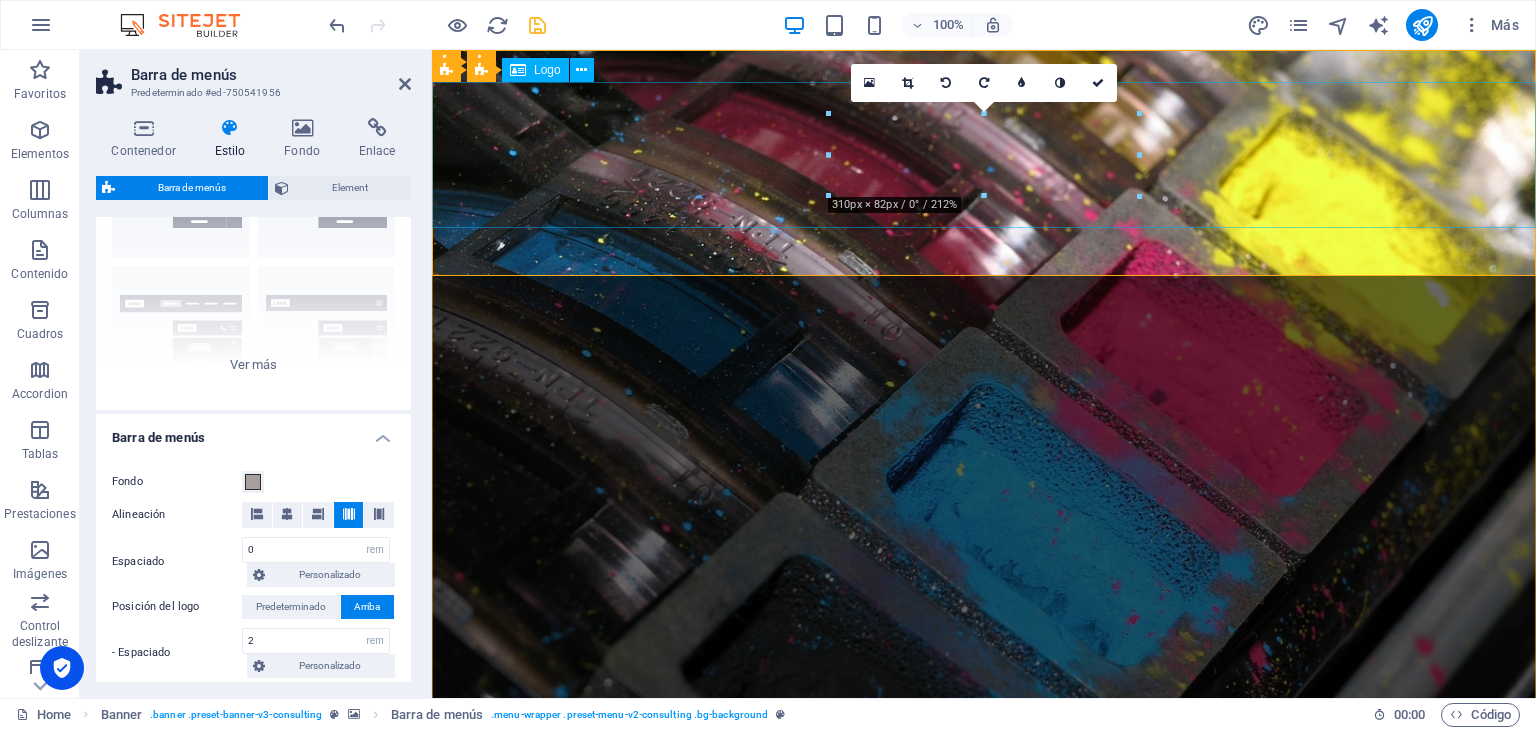 click at bounding box center (984, 1356) 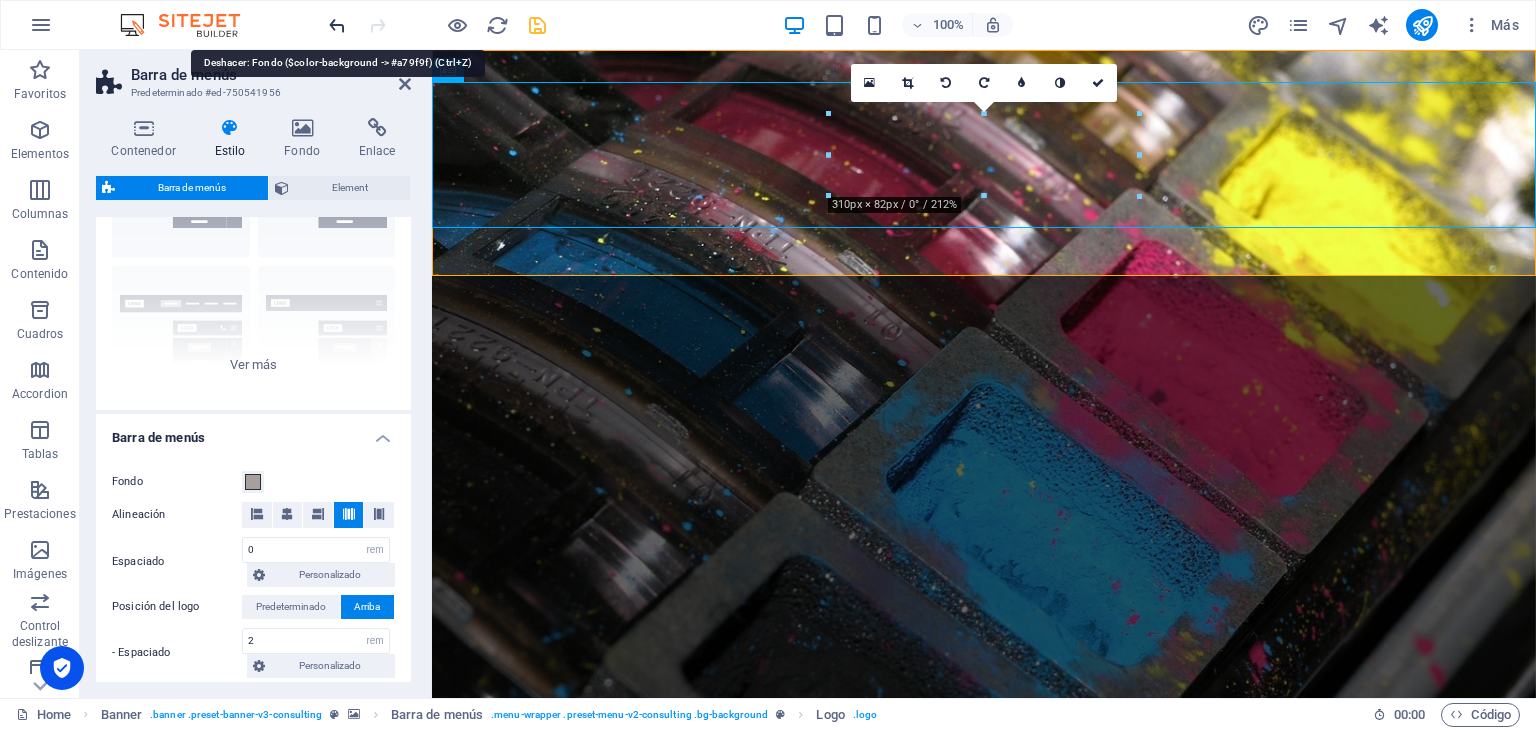 click at bounding box center (337, 25) 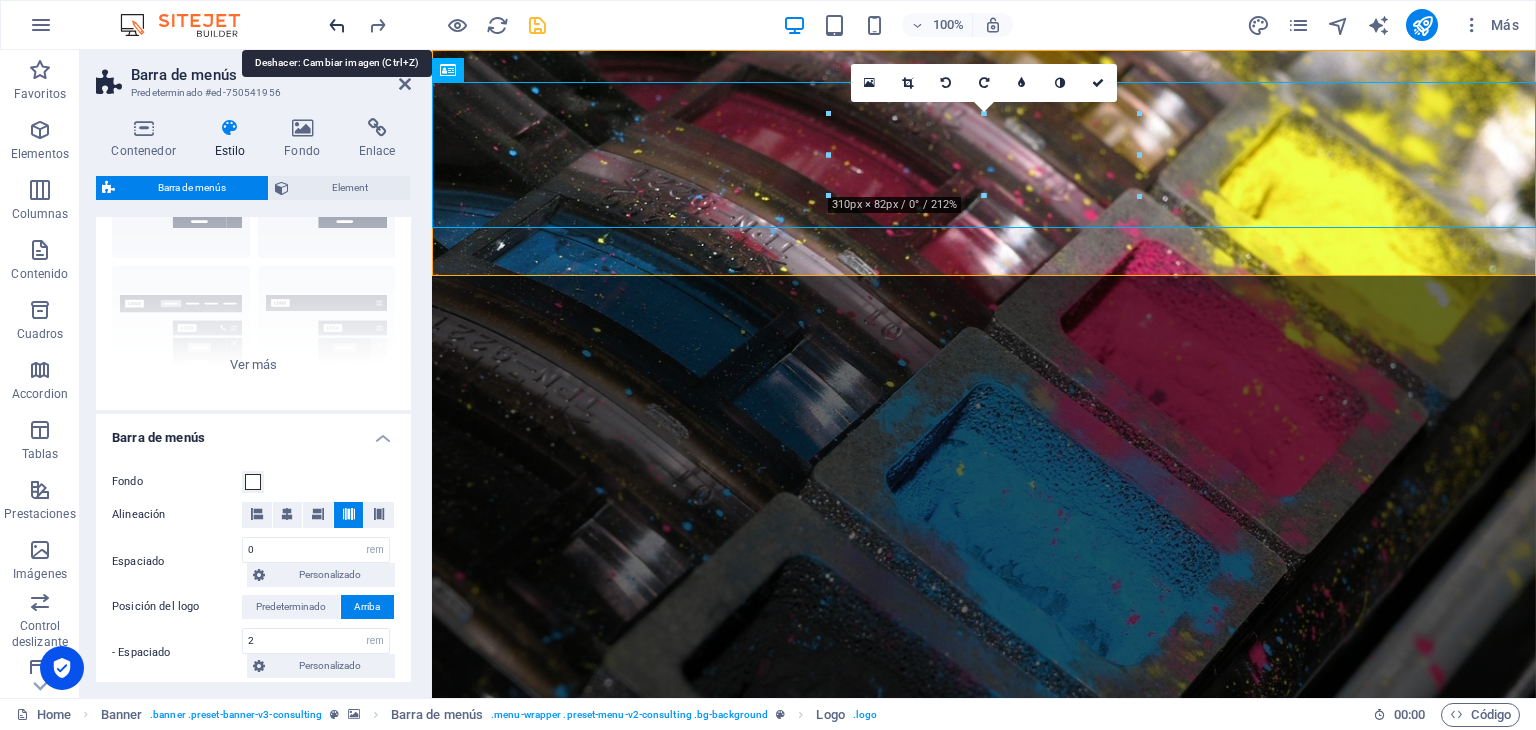 click at bounding box center (337, 25) 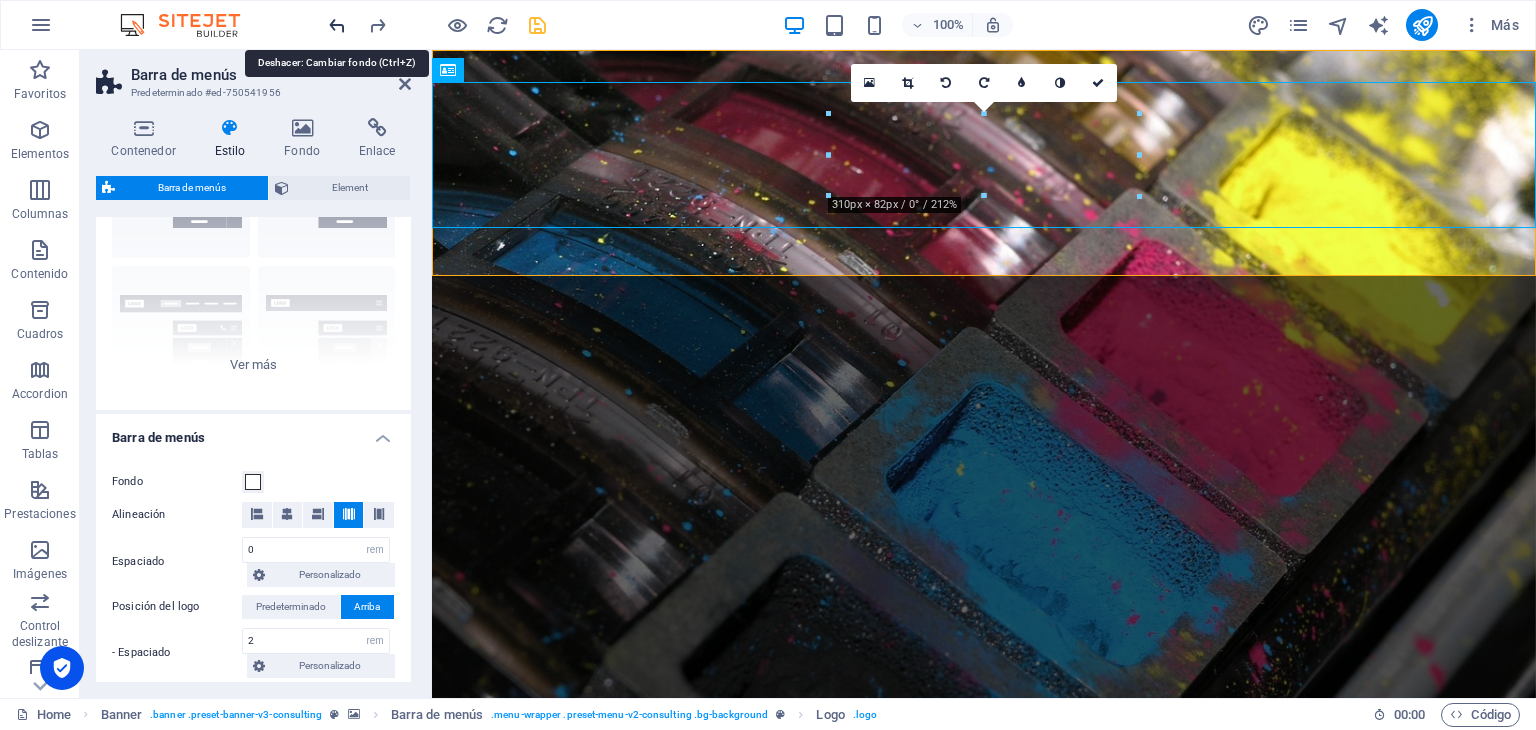 click at bounding box center [337, 25] 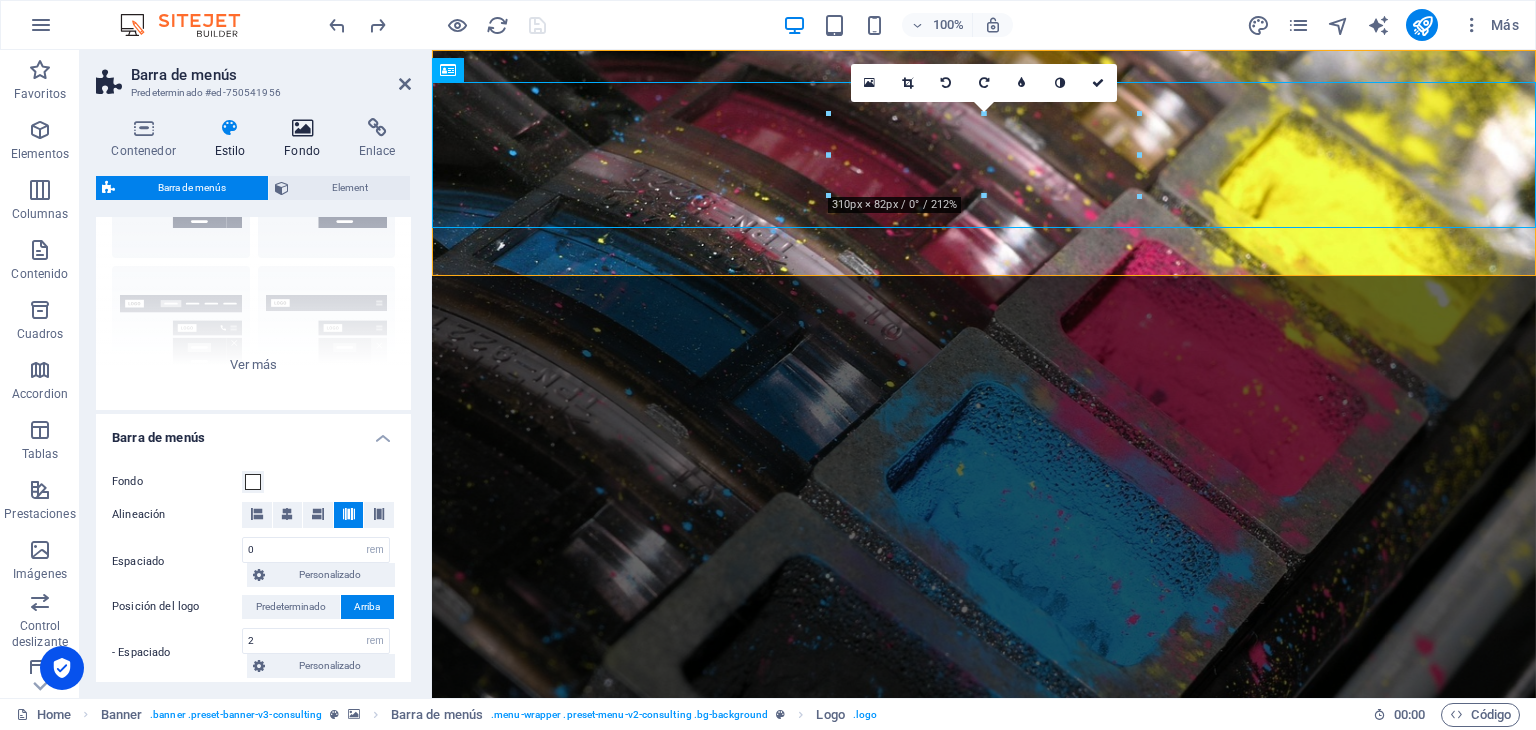 click at bounding box center [302, 128] 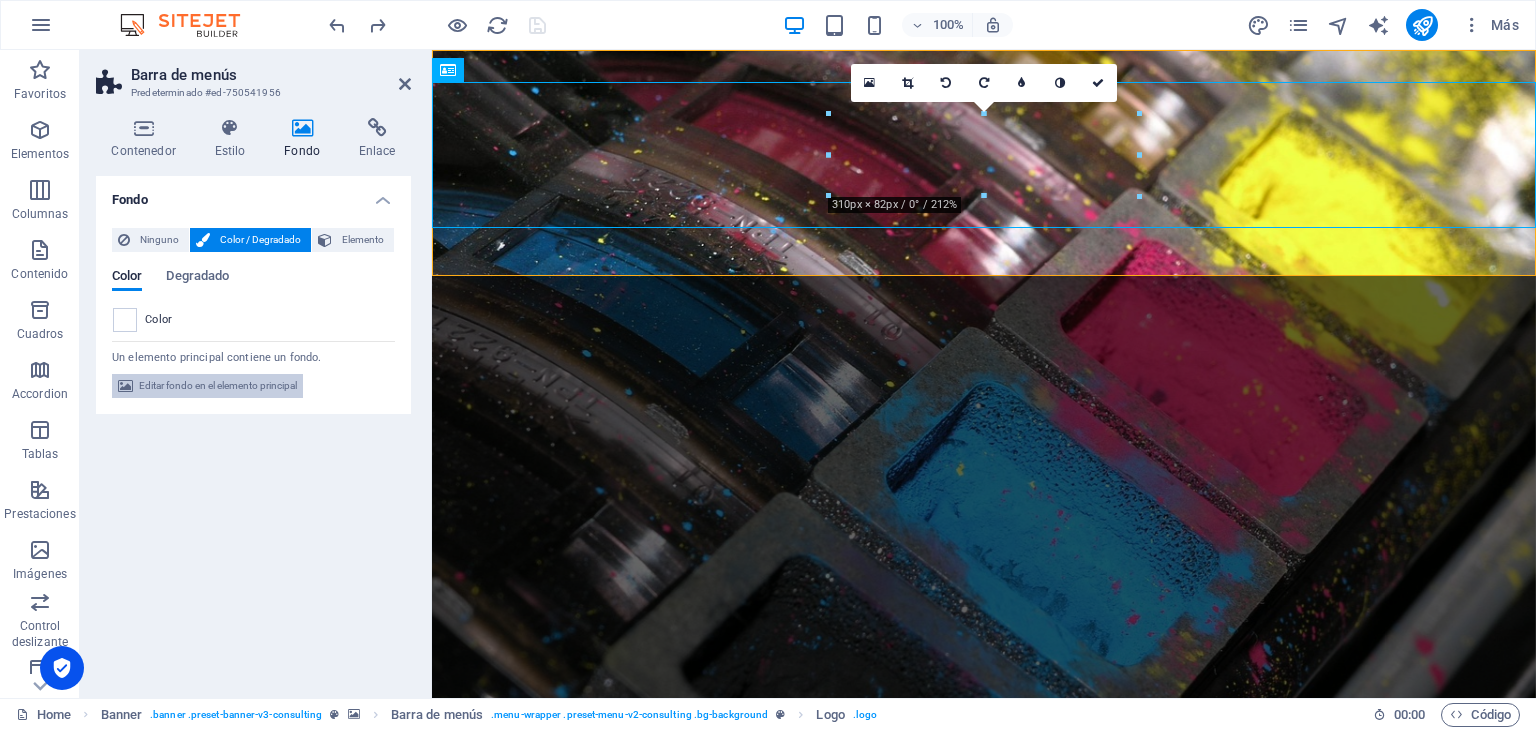 click on "Editar fondo en el elemento principal" at bounding box center [218, 386] 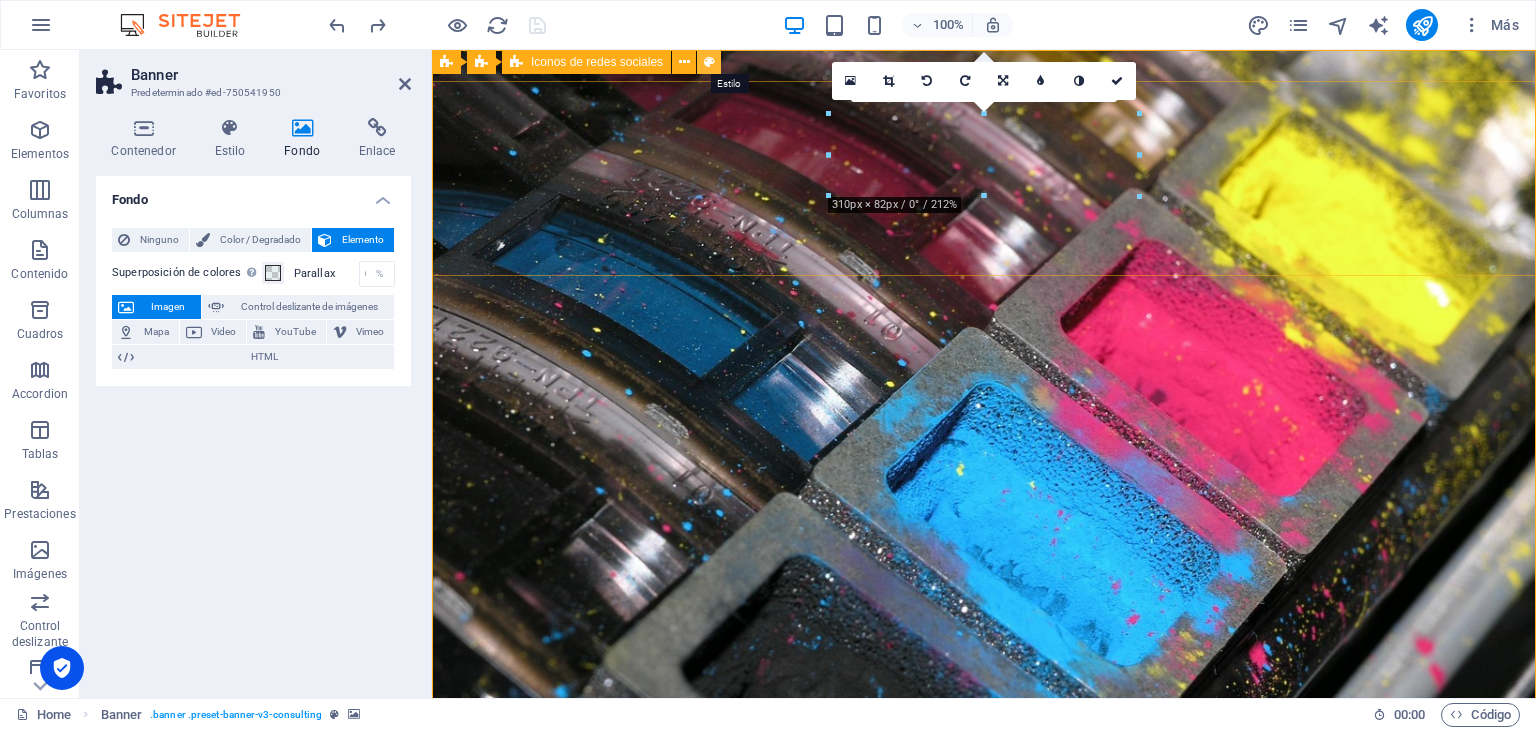 click at bounding box center (709, 62) 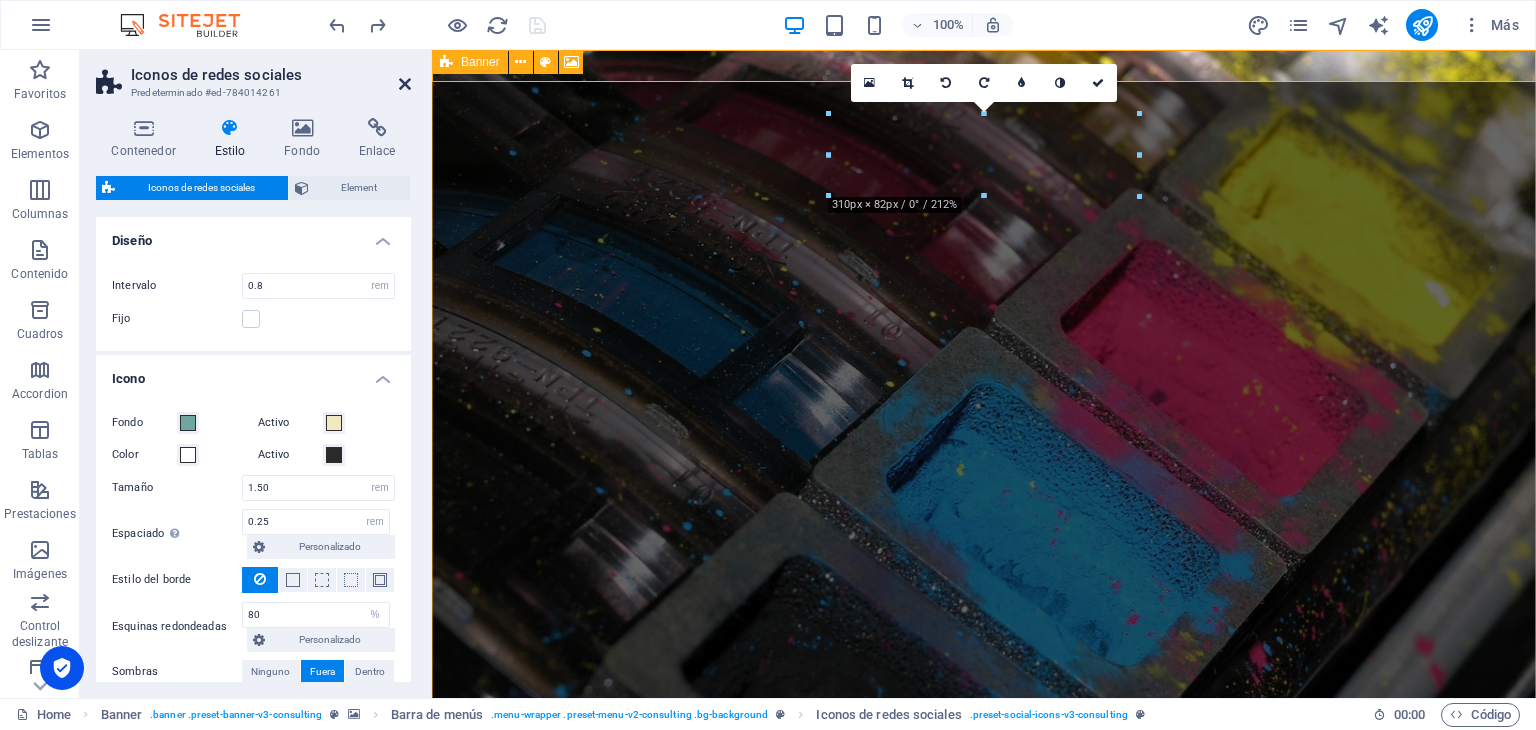 click at bounding box center (405, 84) 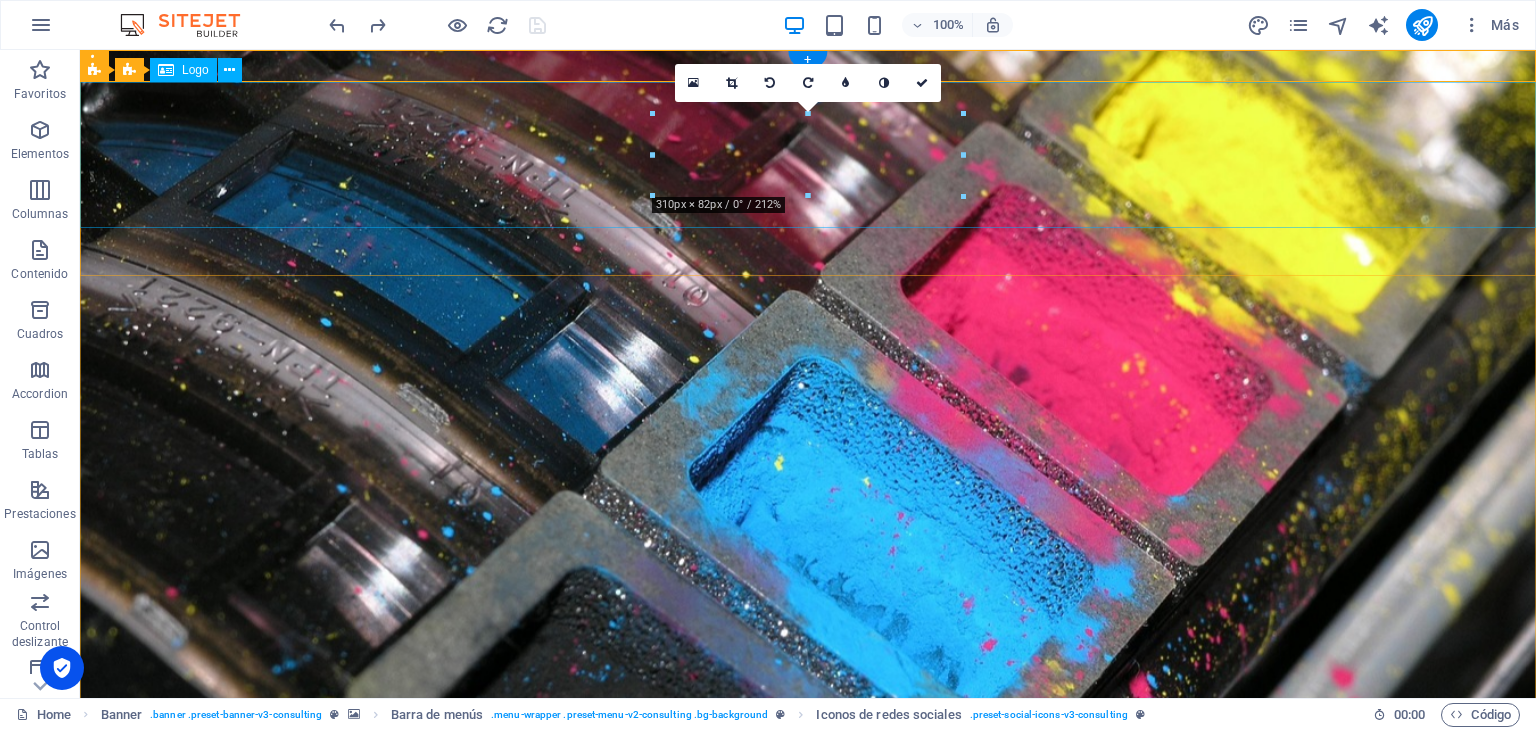 click at bounding box center (808, 1324) 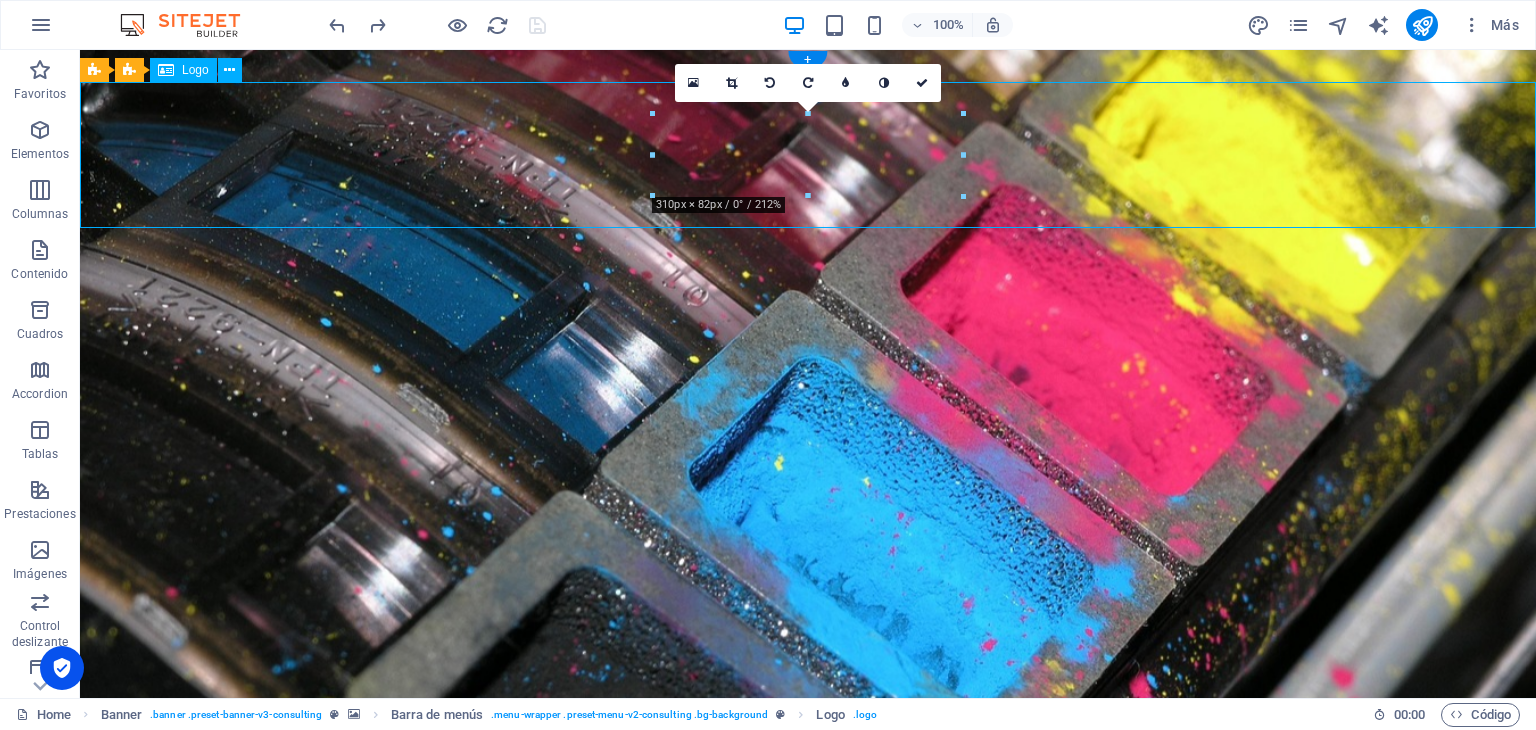 click at bounding box center (808, 1324) 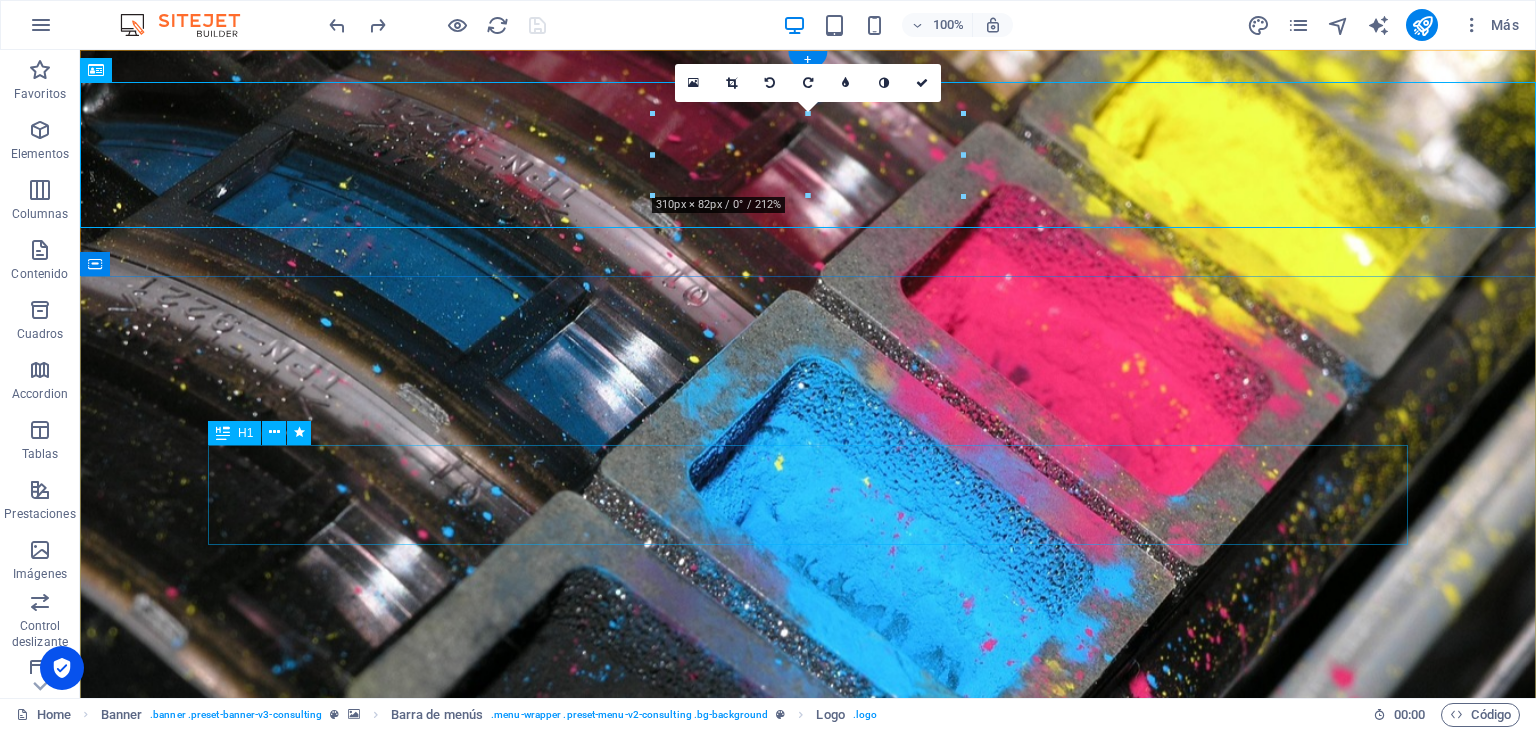 click on "El mejor servicio técnico" at bounding box center (808, 1495) 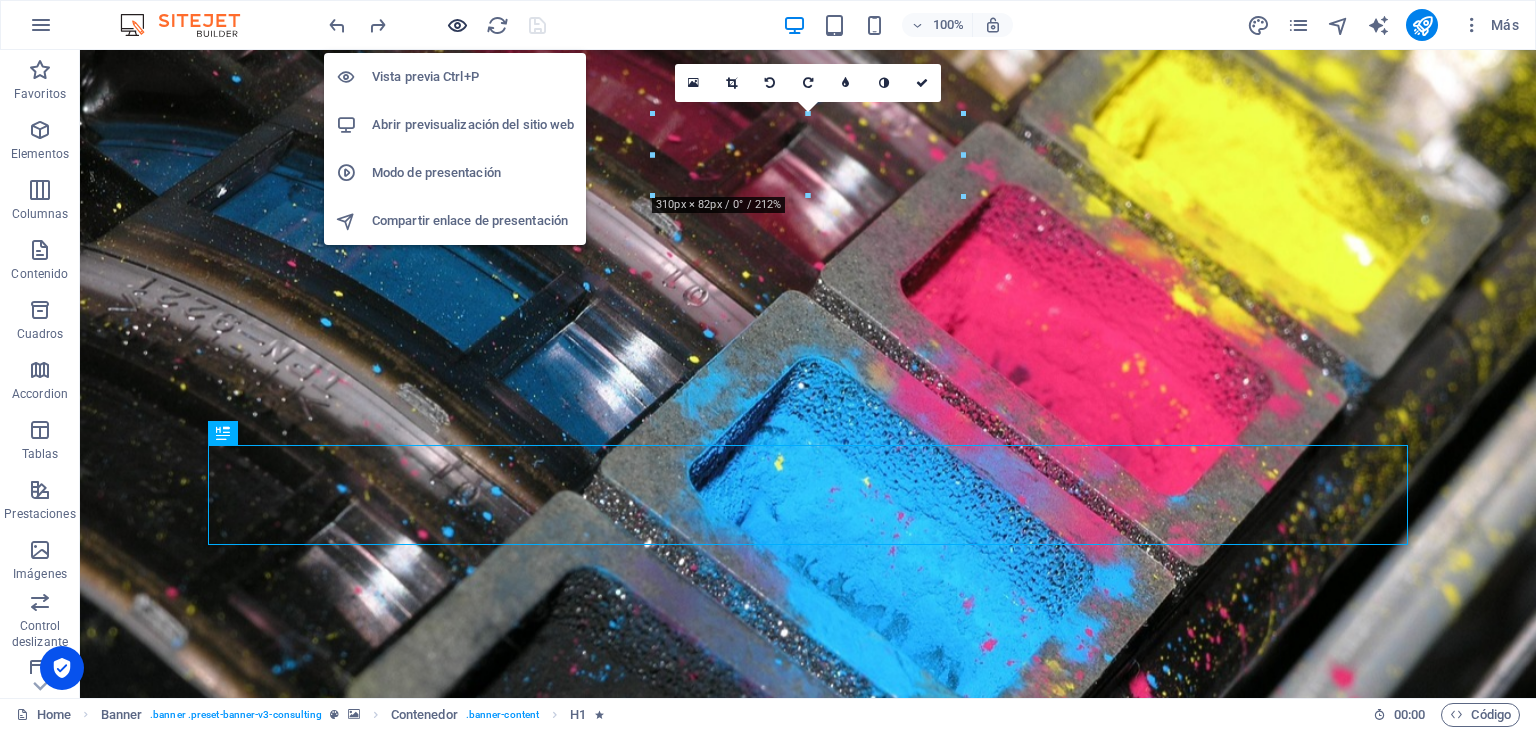 click at bounding box center (457, 25) 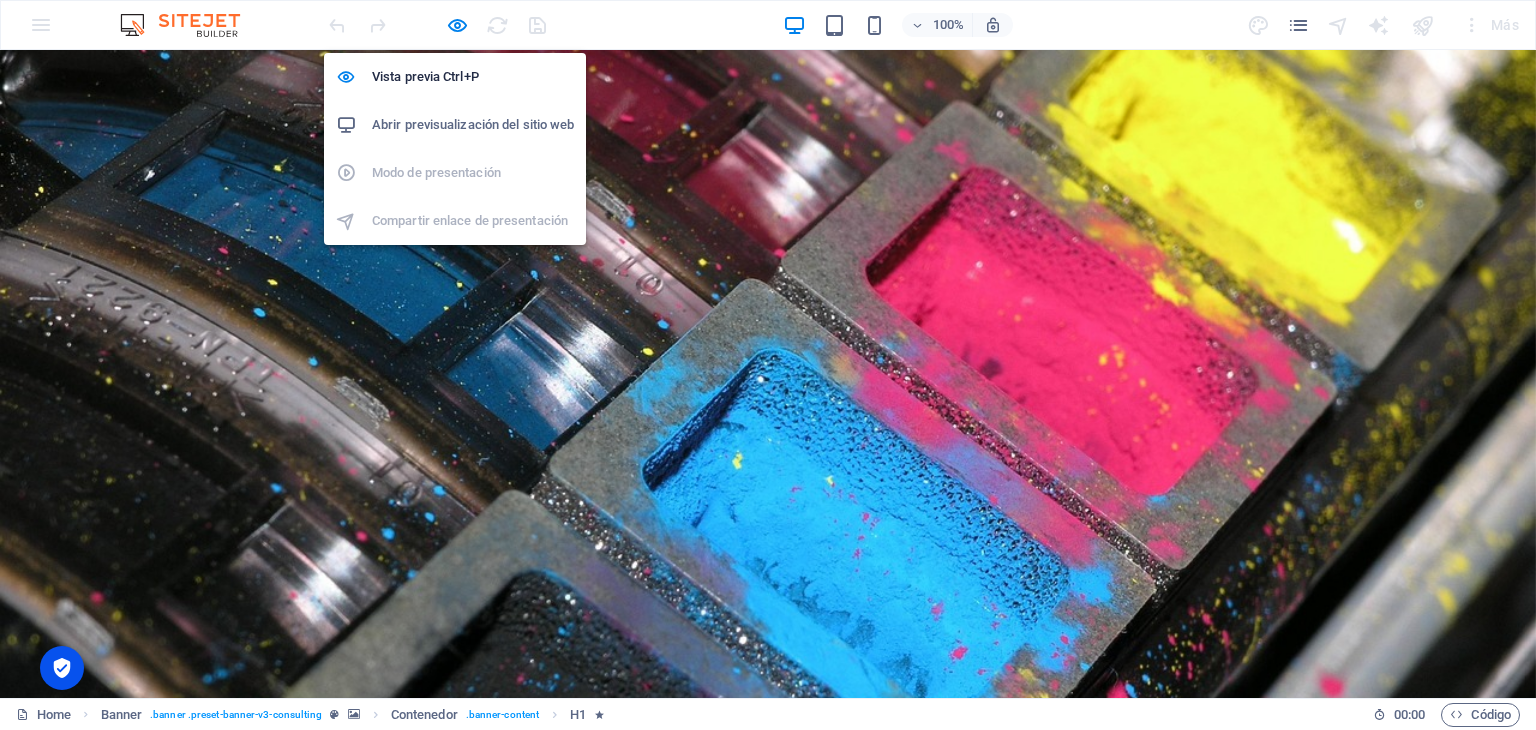 click on "Abrir previsualización del sitio web" at bounding box center [473, 125] 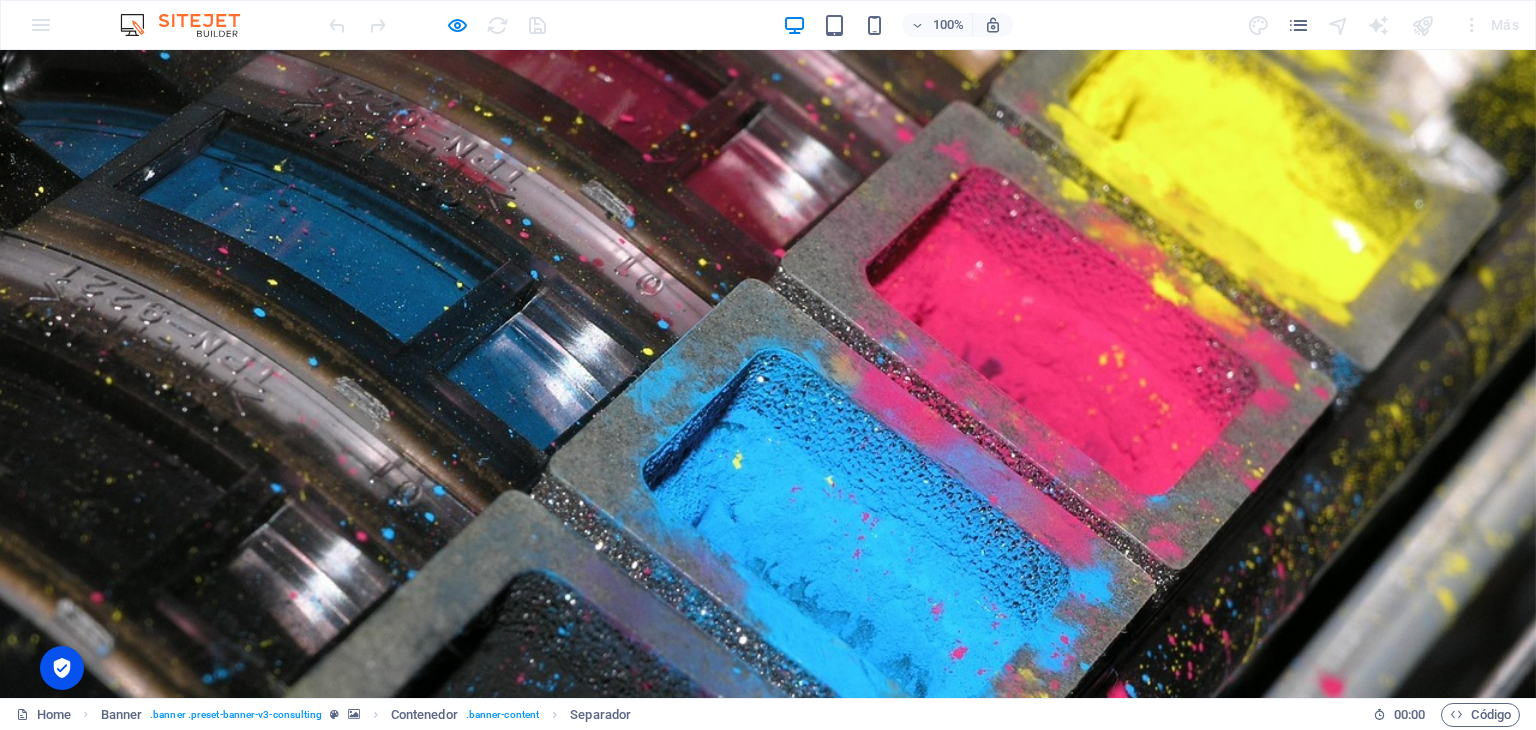click on "100% Más" at bounding box center [768, 25] 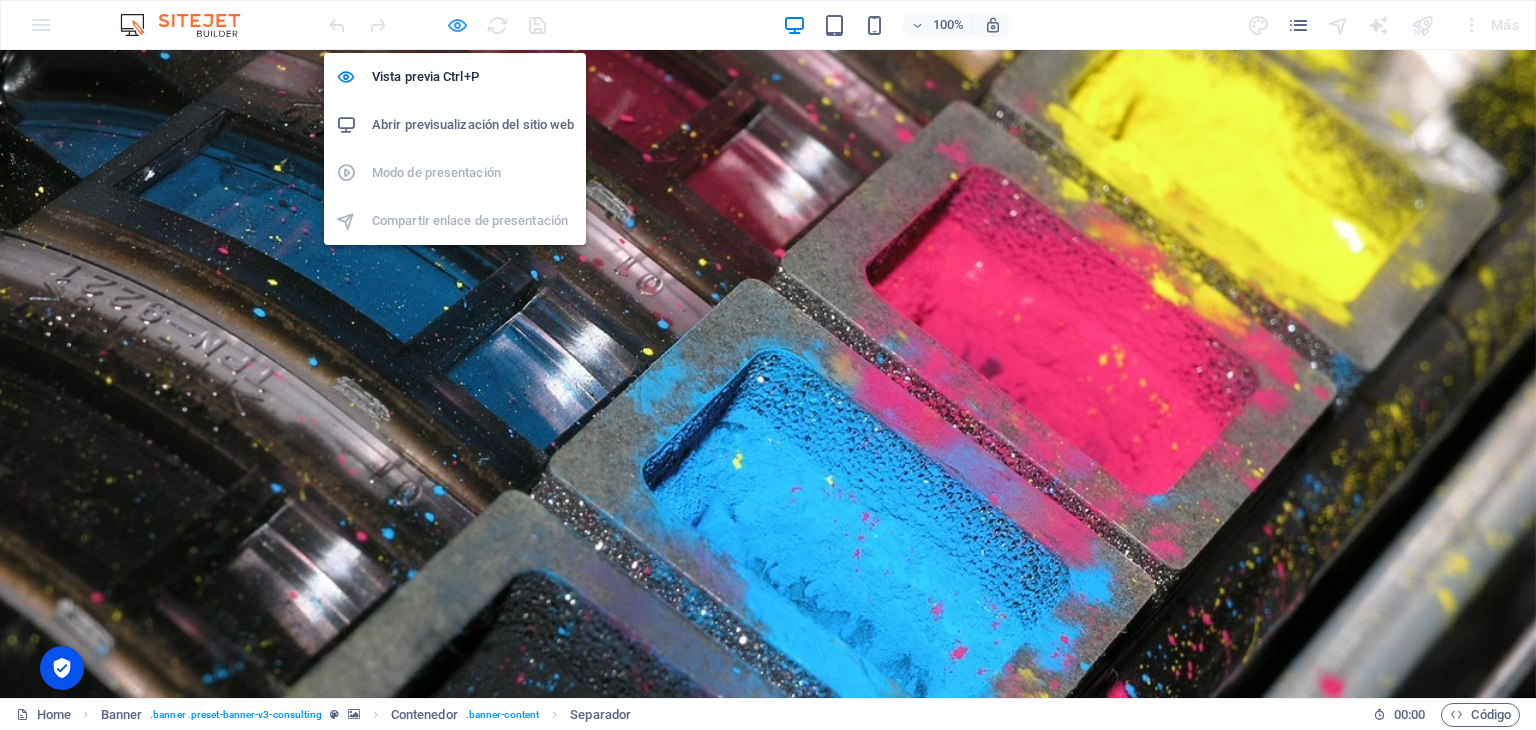 click at bounding box center [457, 25] 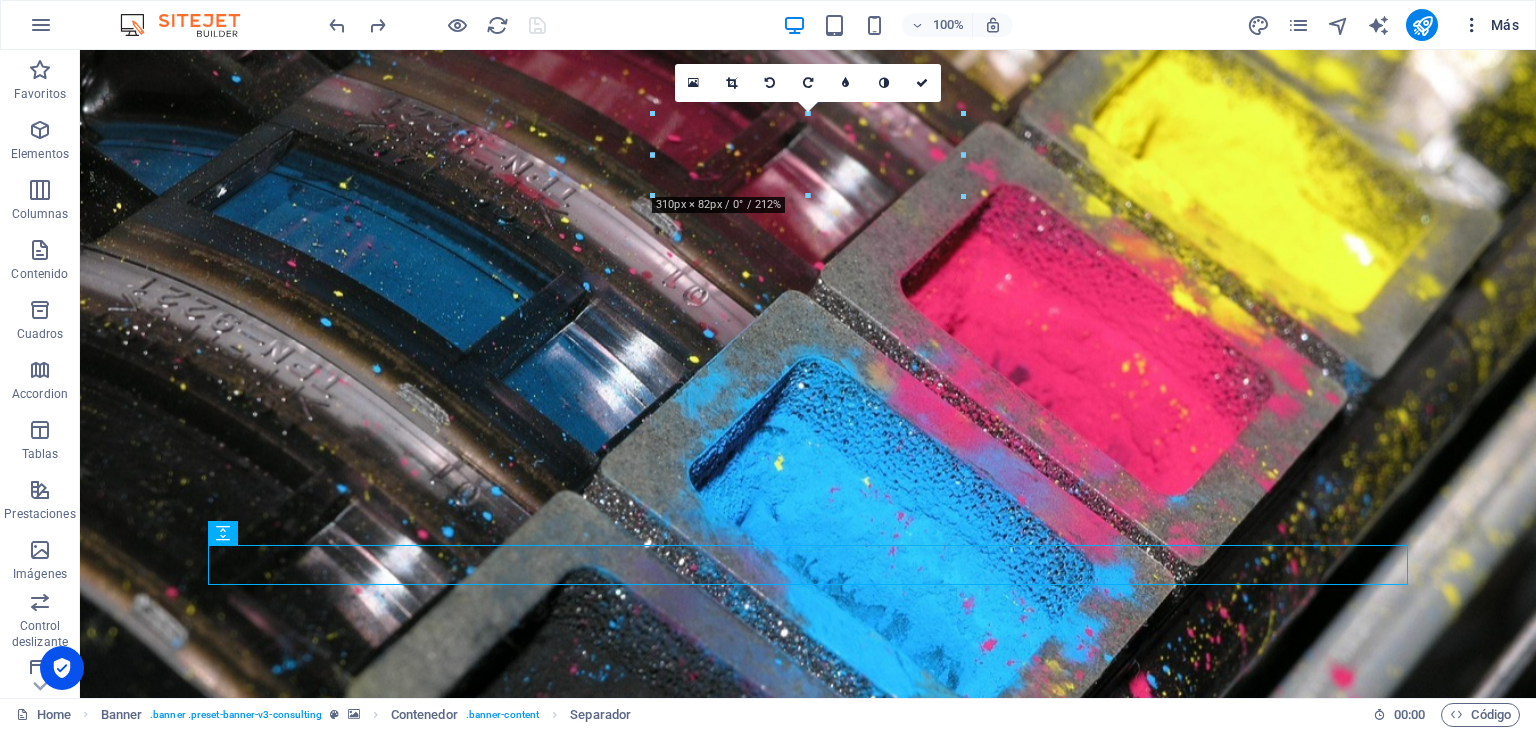 click at bounding box center [1472, 25] 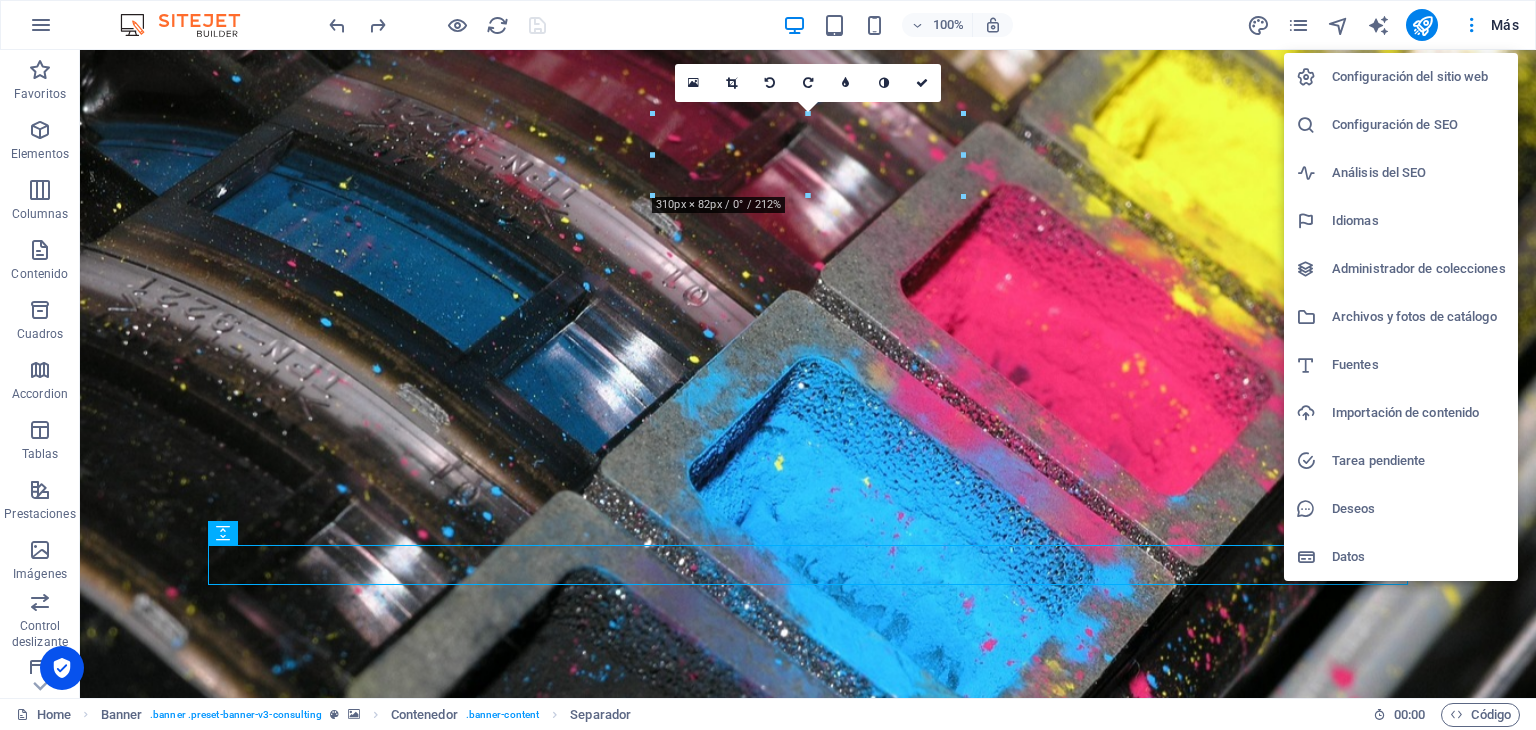 click at bounding box center [768, 365] 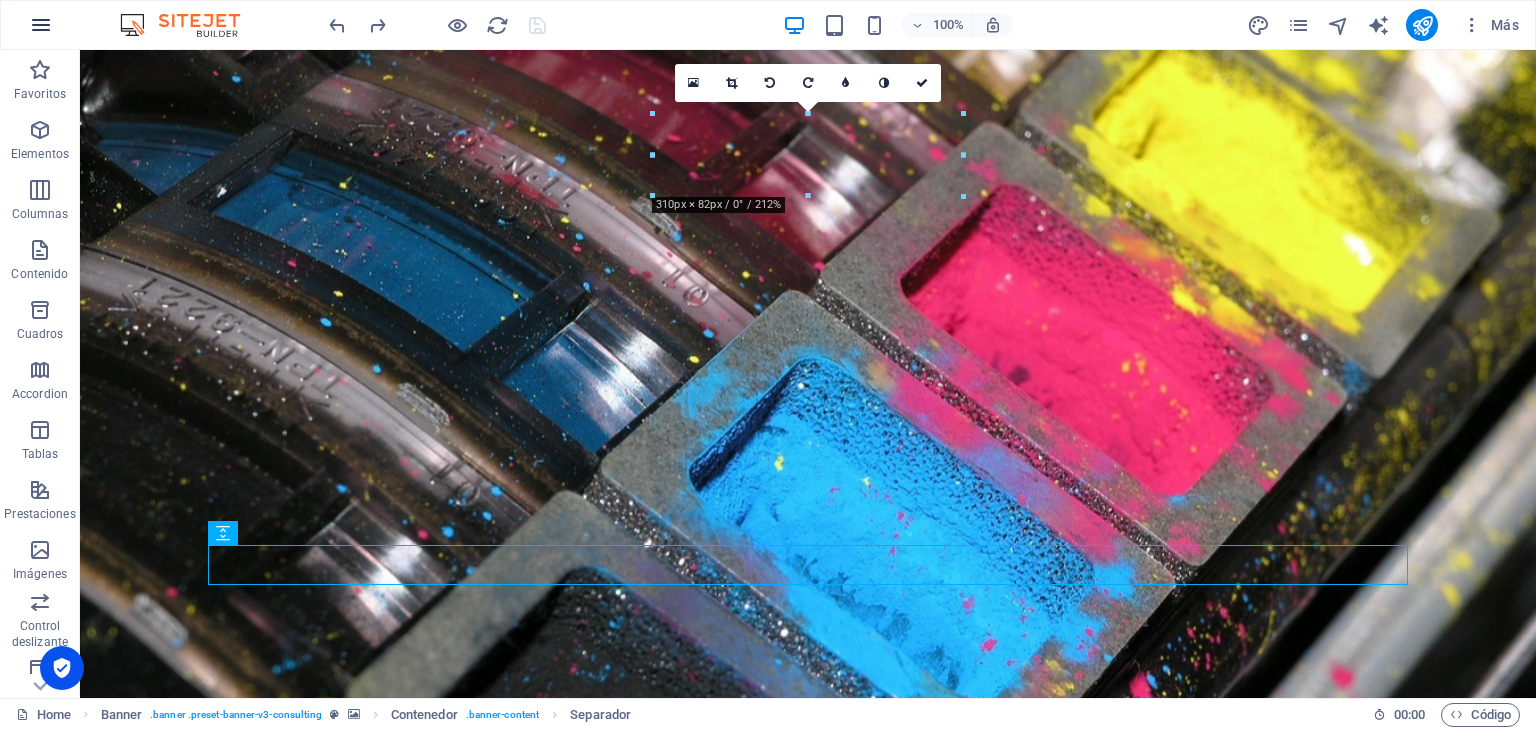 click at bounding box center [41, 25] 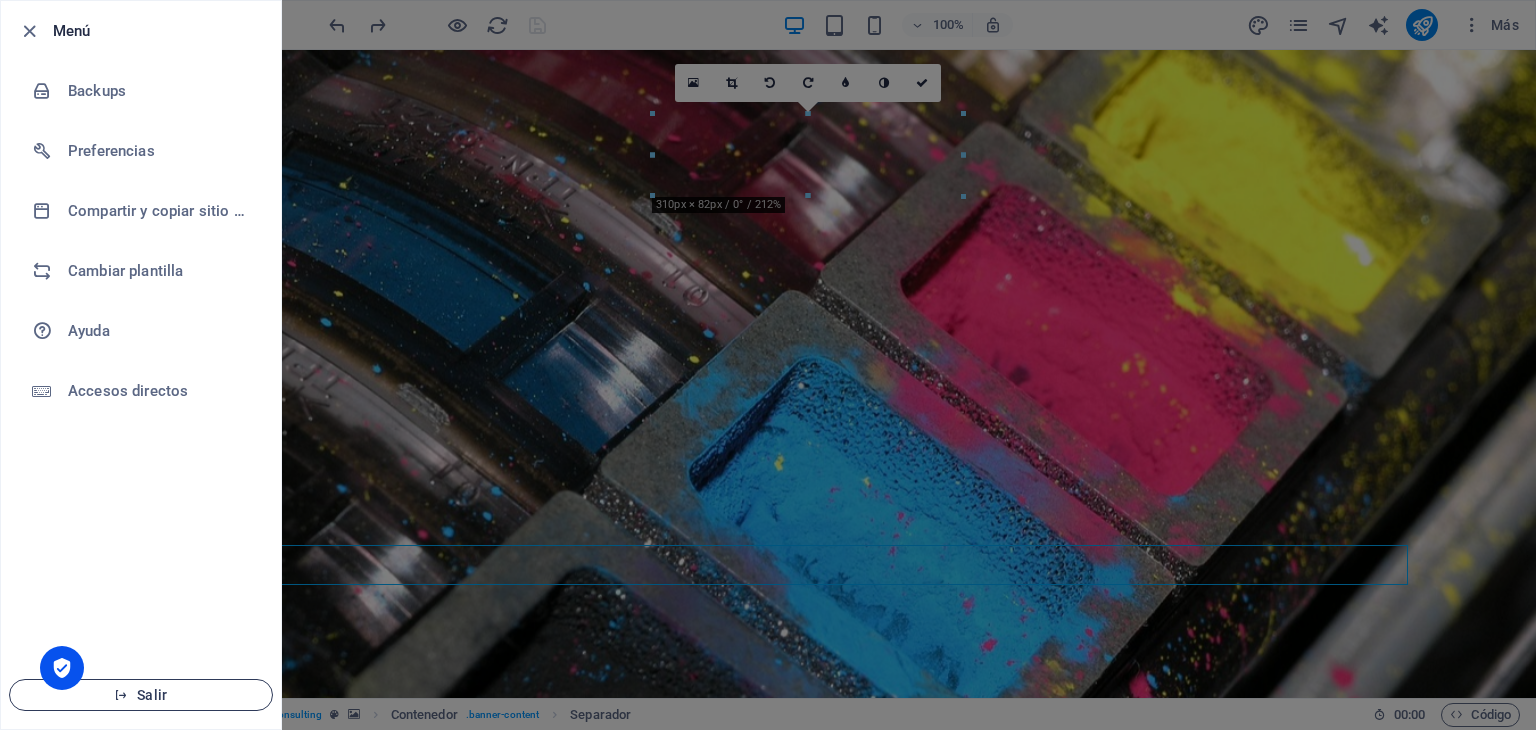 click on "Salir" at bounding box center [141, 695] 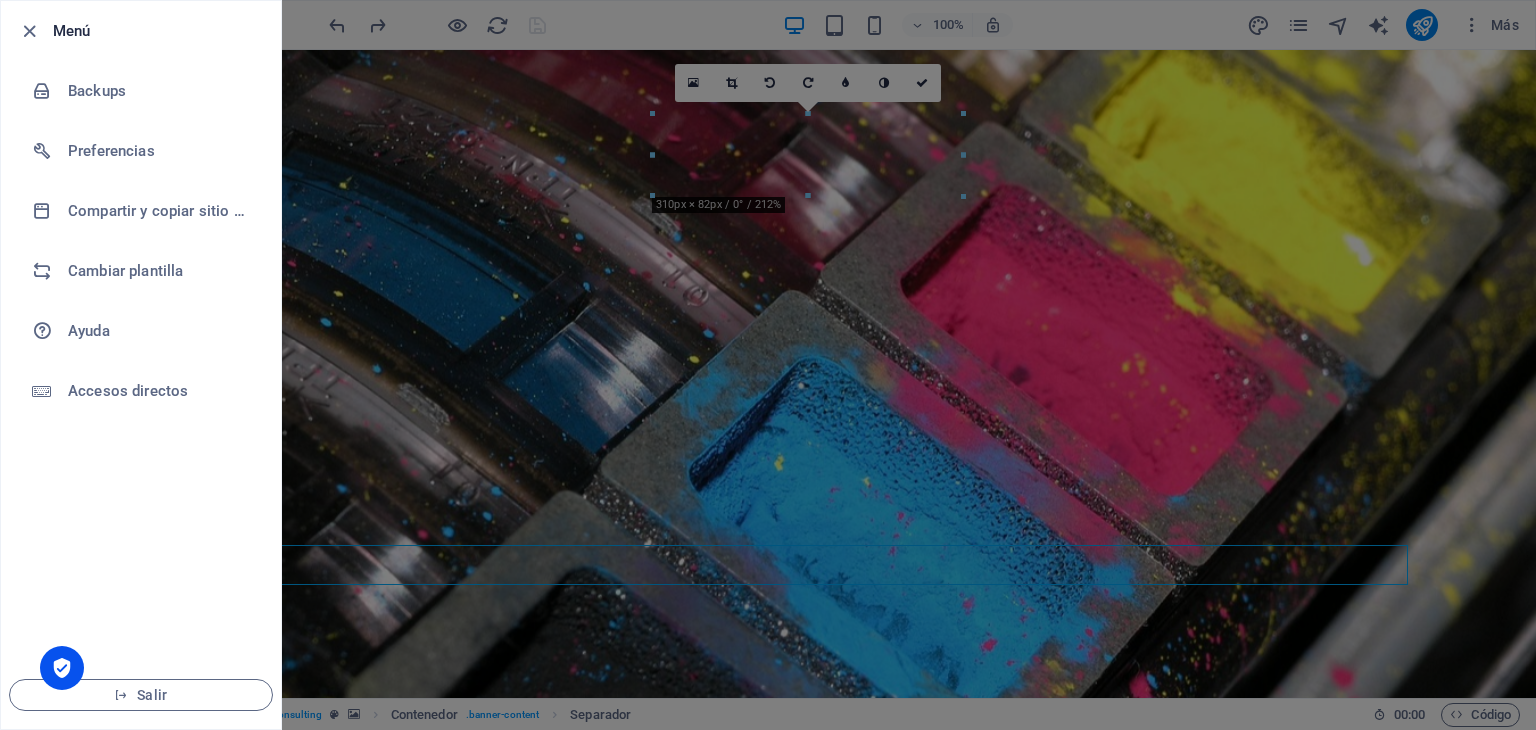 click at bounding box center (768, 365) 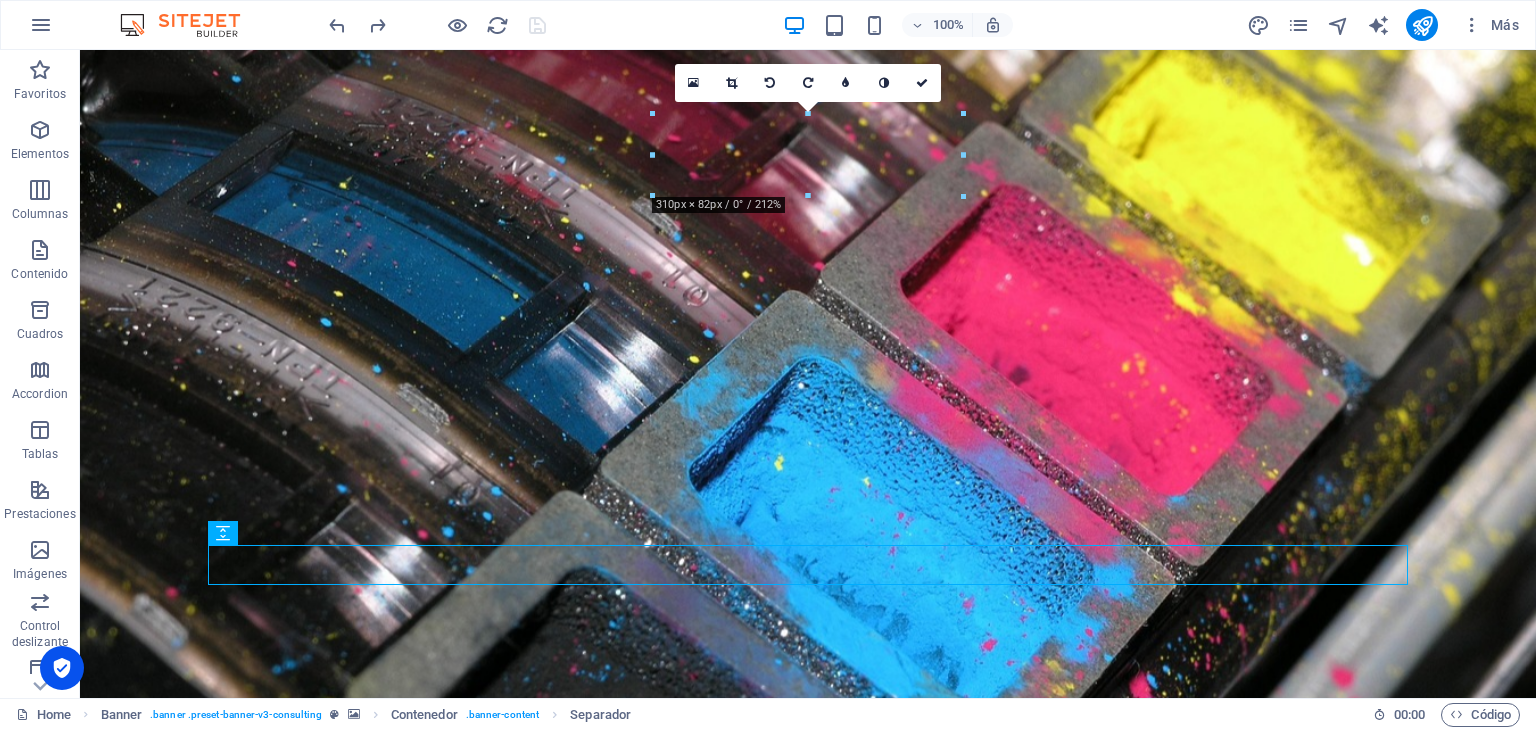 click at bounding box center [437, 25] 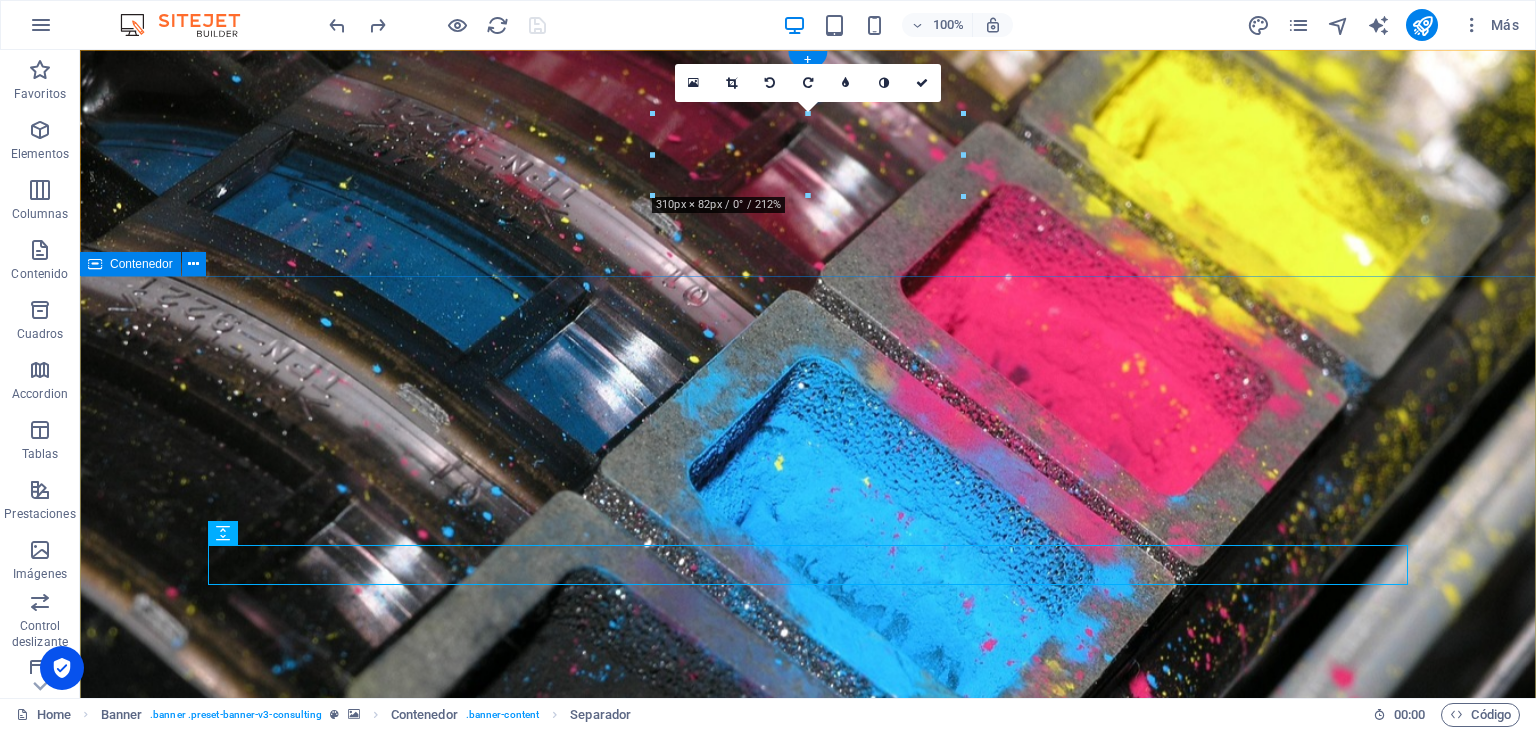 click on "El mejor servicio técnico Comenzar" at bounding box center (808, 1613) 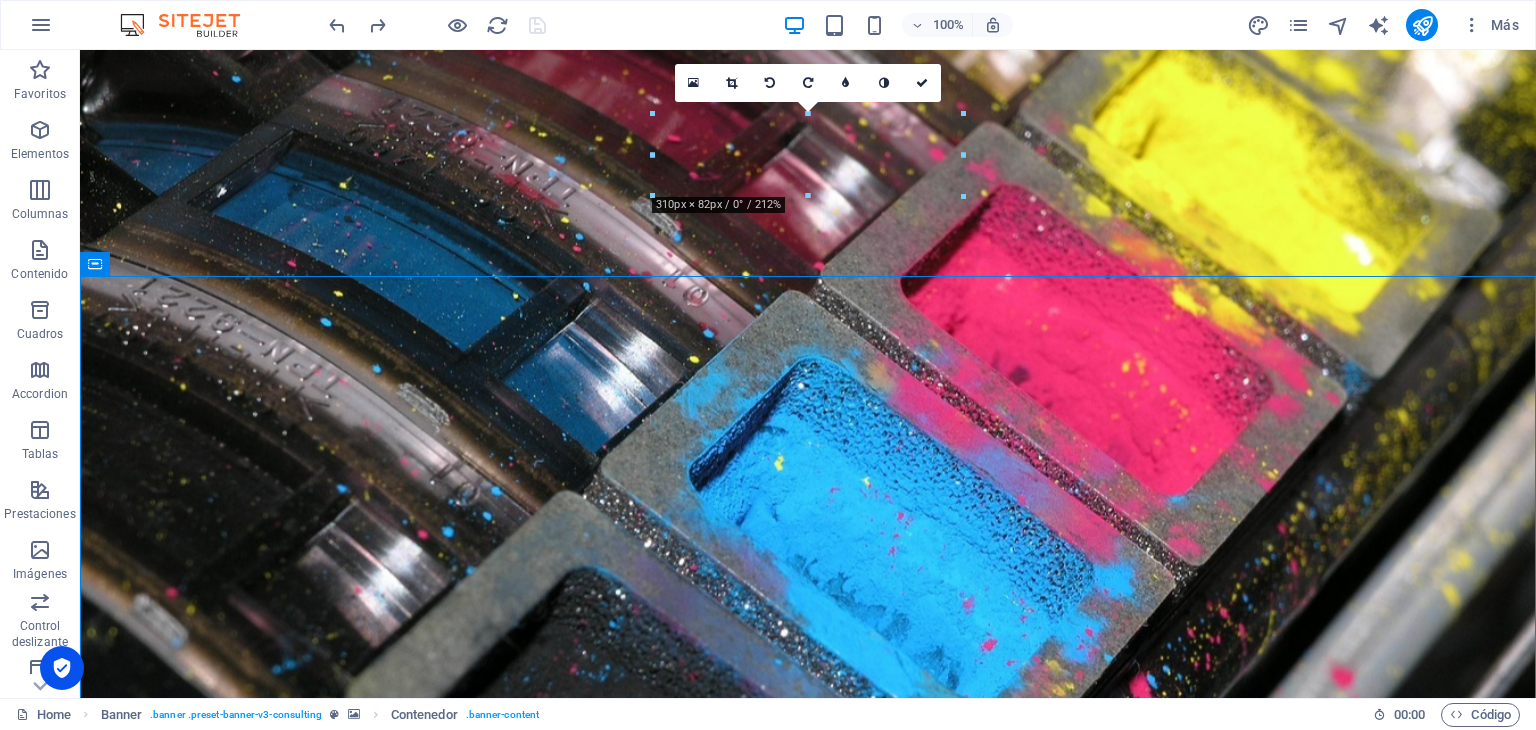 click at bounding box center (437, 25) 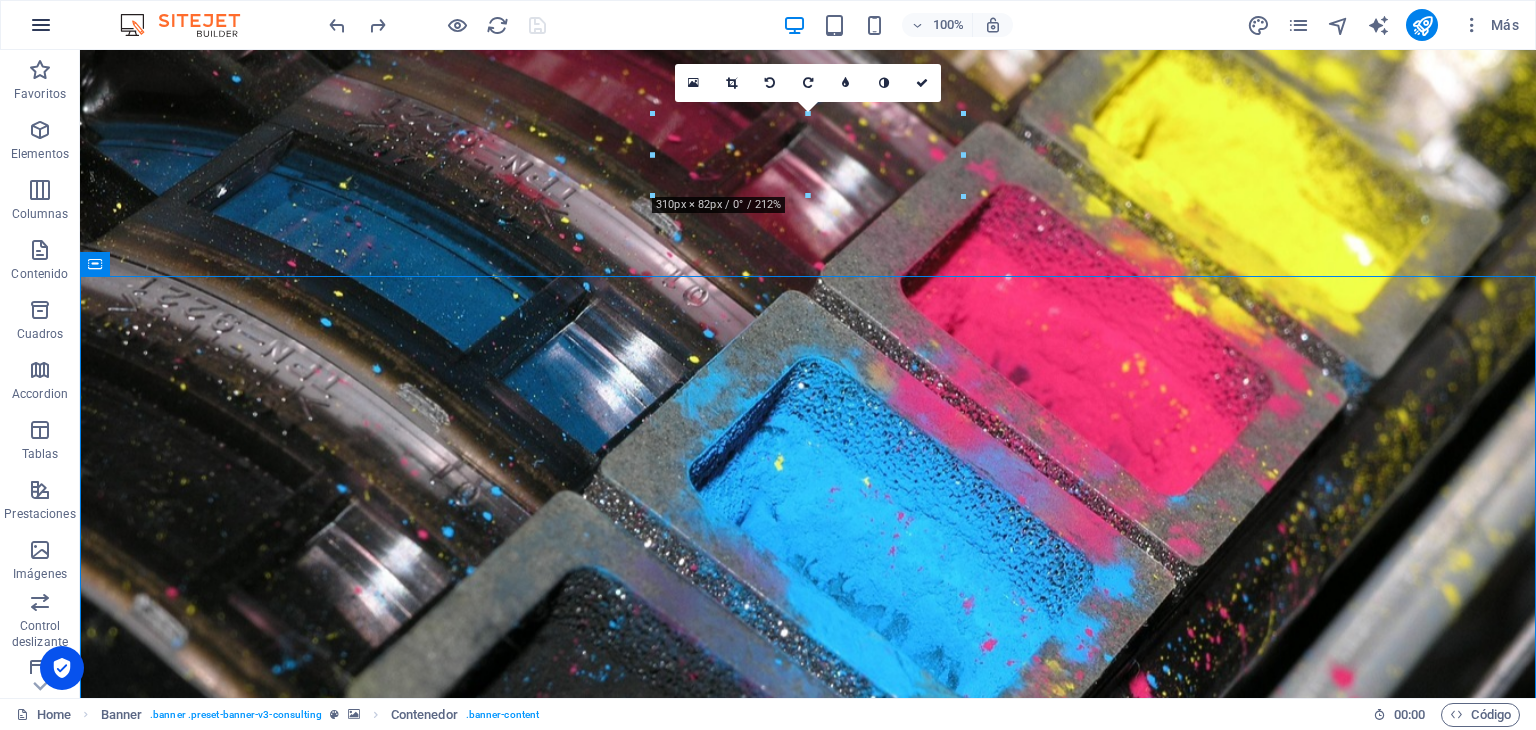 click at bounding box center [41, 25] 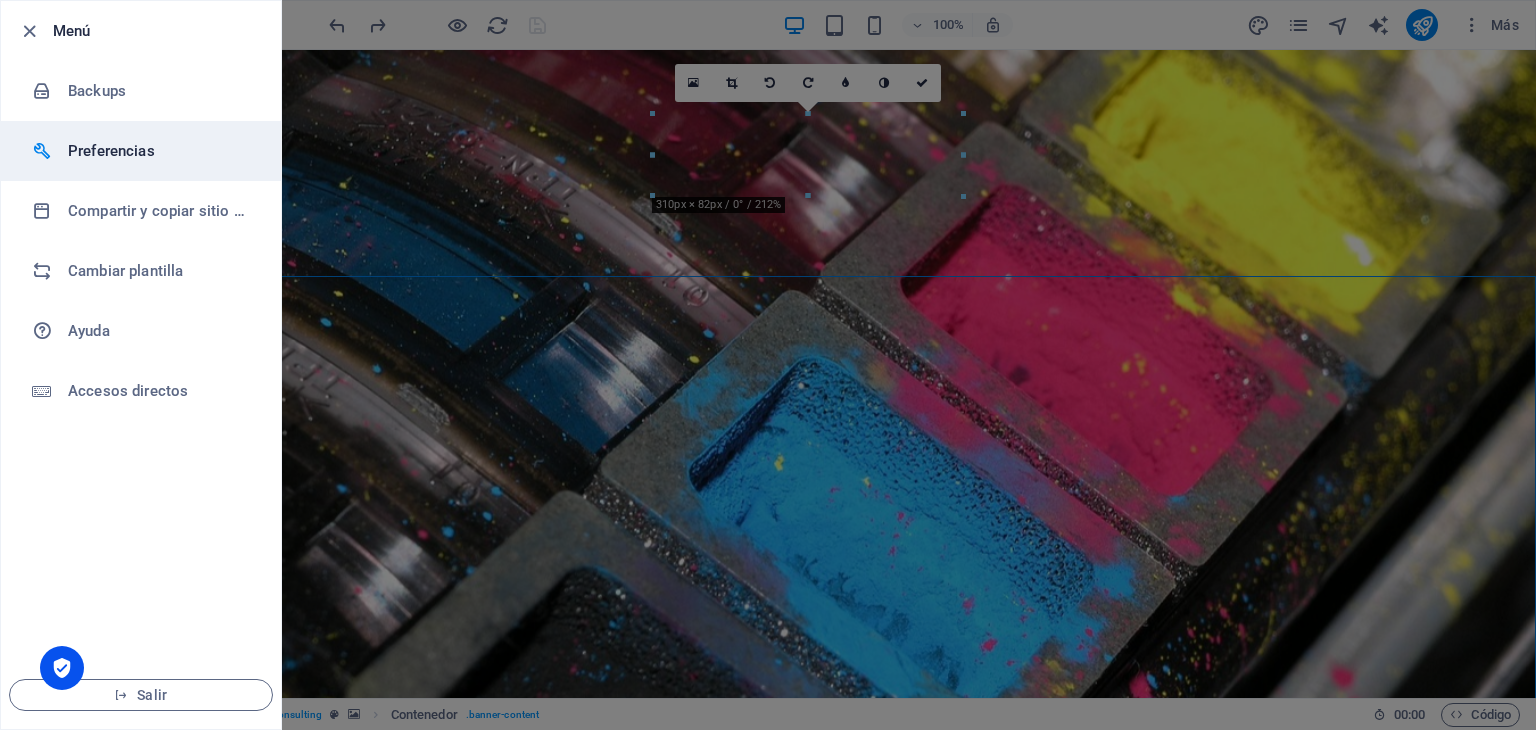 click on "Preferencias" at bounding box center [160, 151] 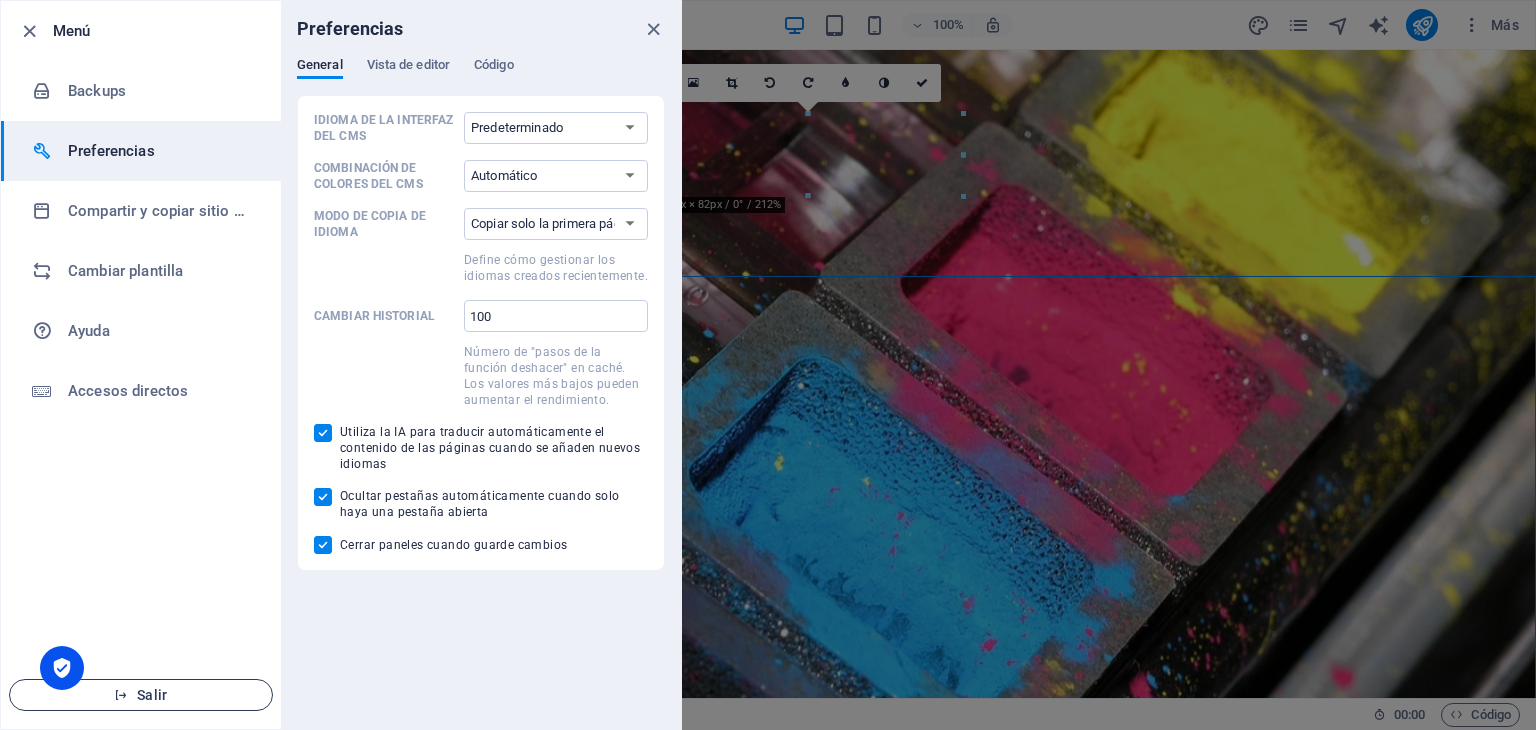 click on "Salir" at bounding box center [141, 695] 